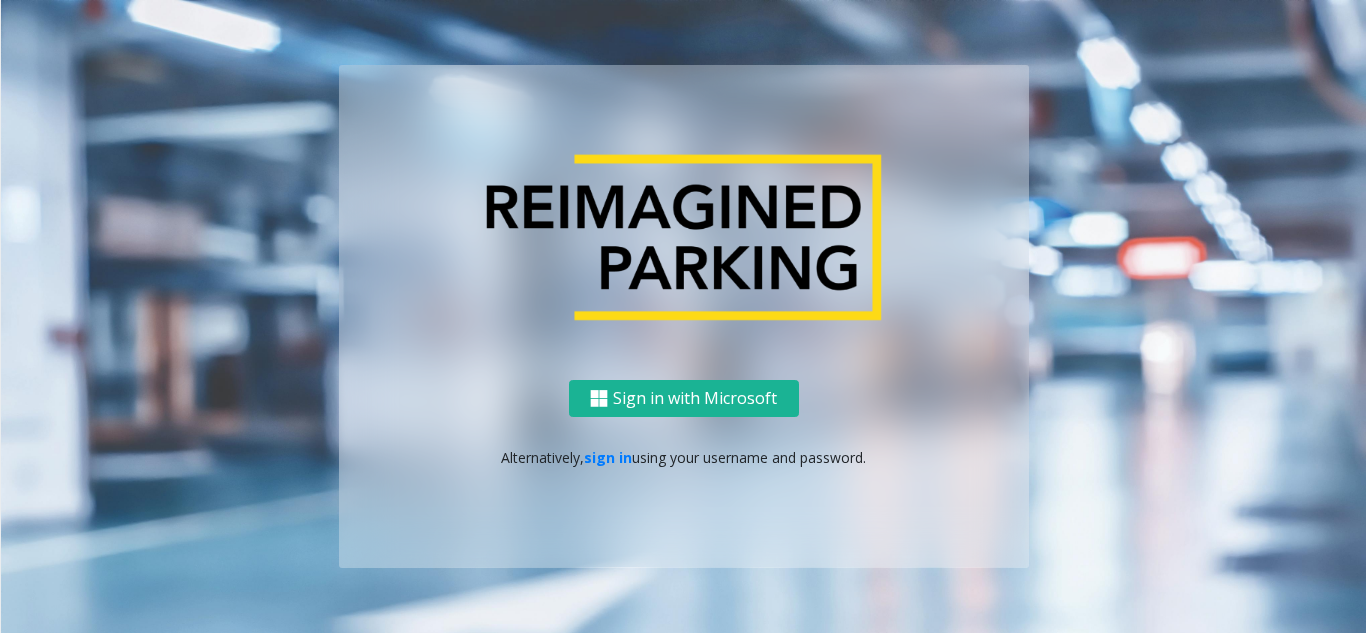 scroll, scrollTop: 0, scrollLeft: 0, axis: both 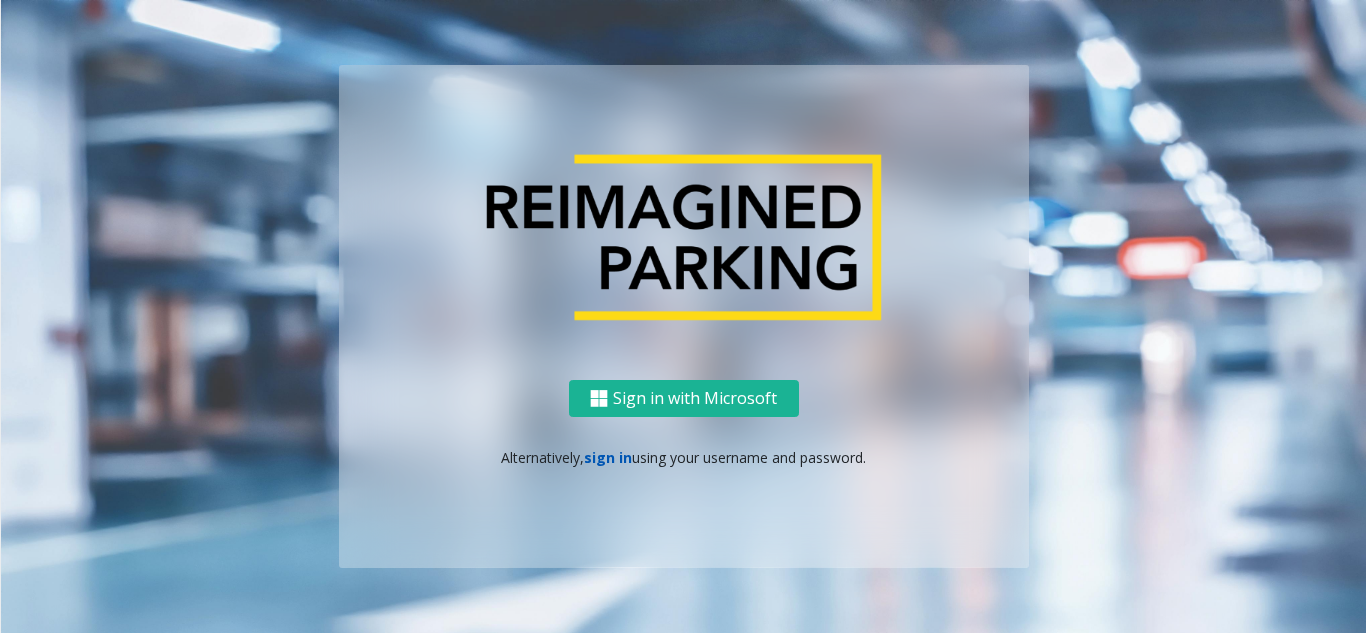 click on "sign in" 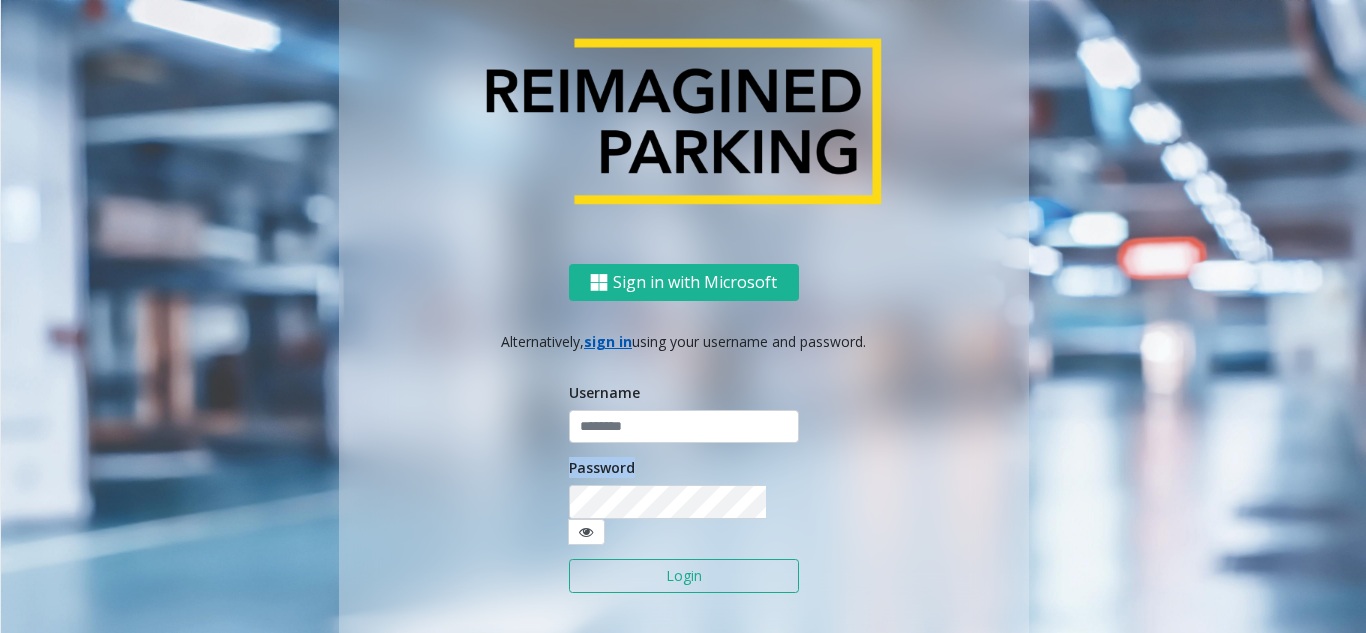 click on "Username Password Login" 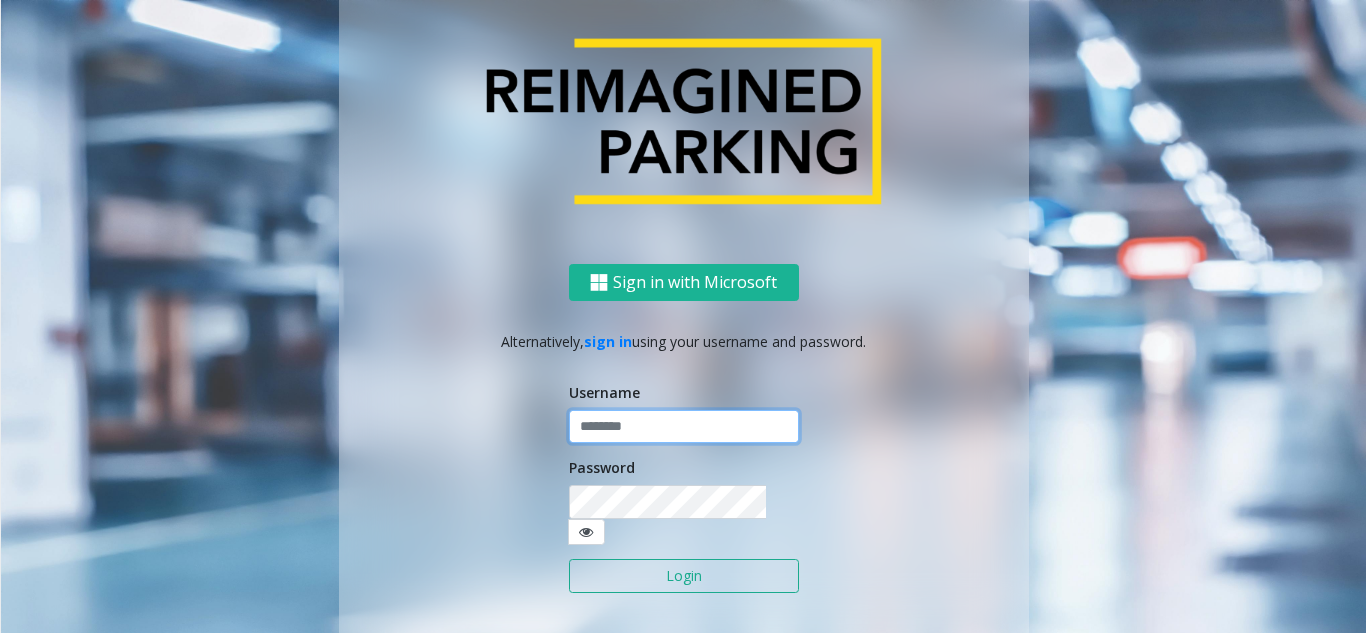 click 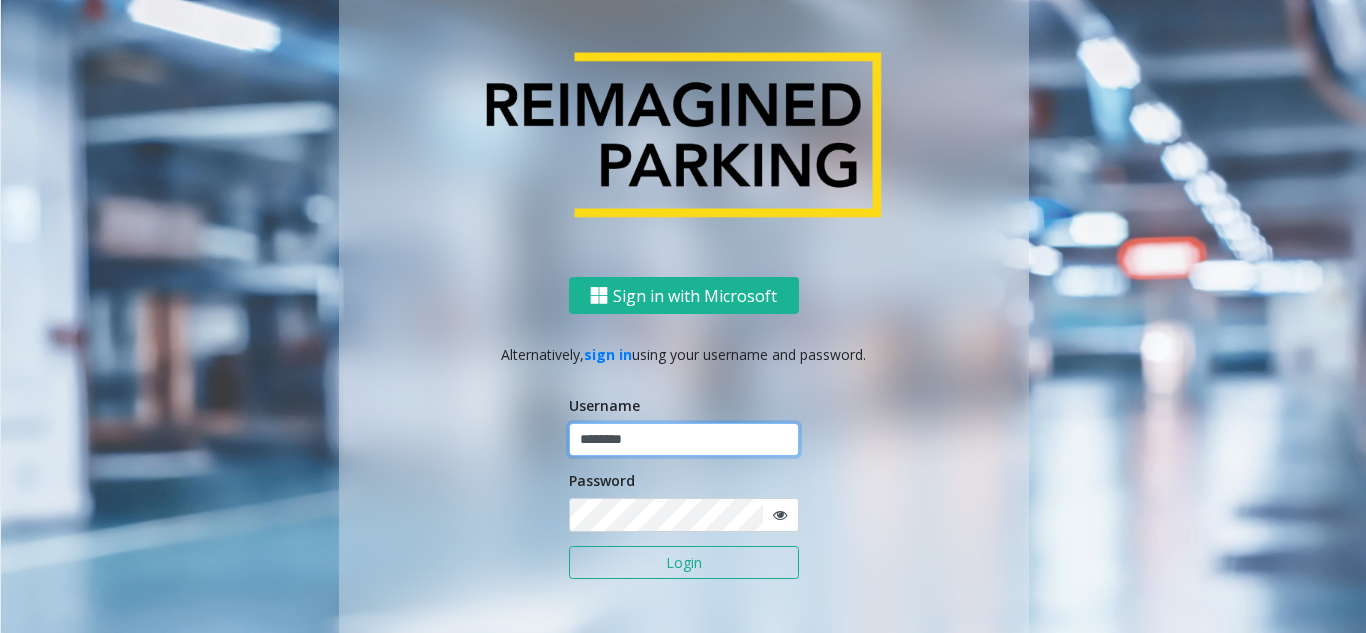 type on "********" 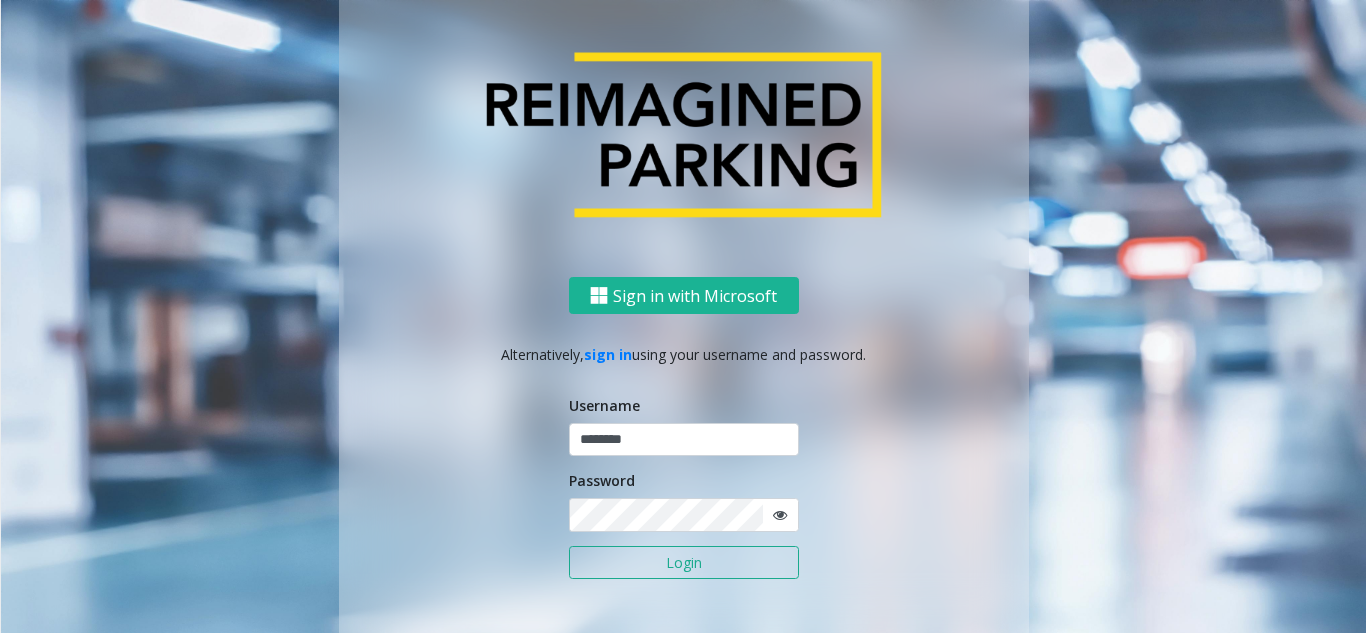 click 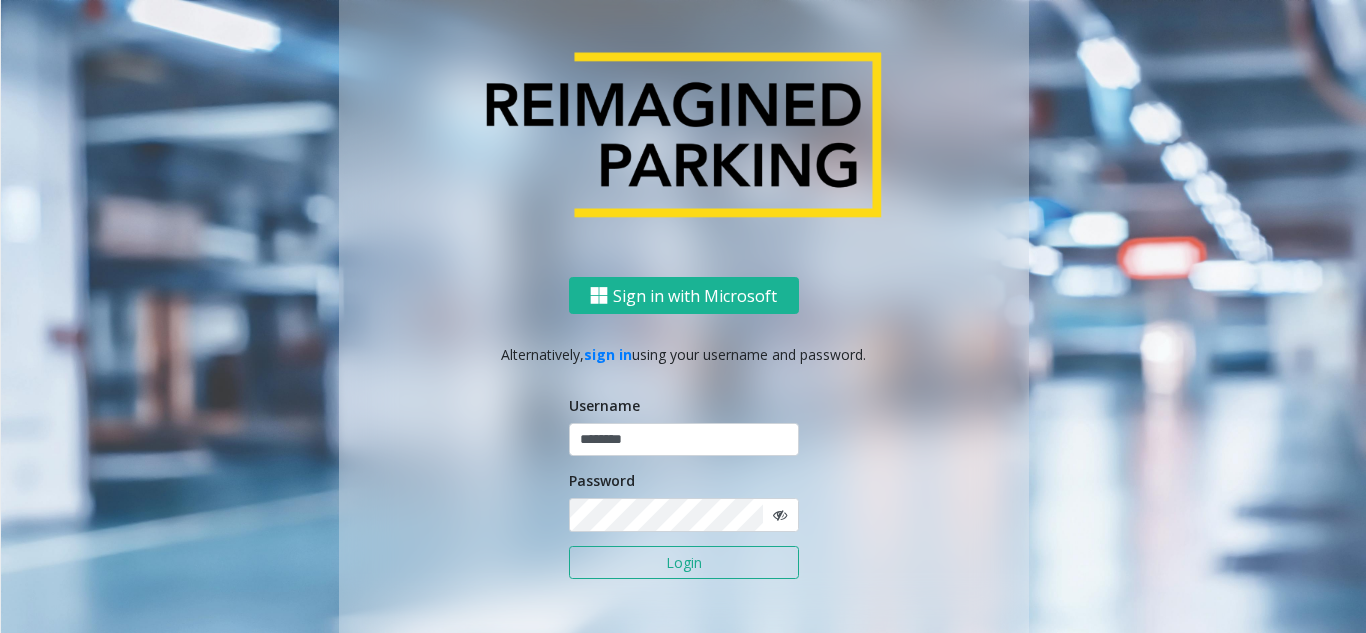 click 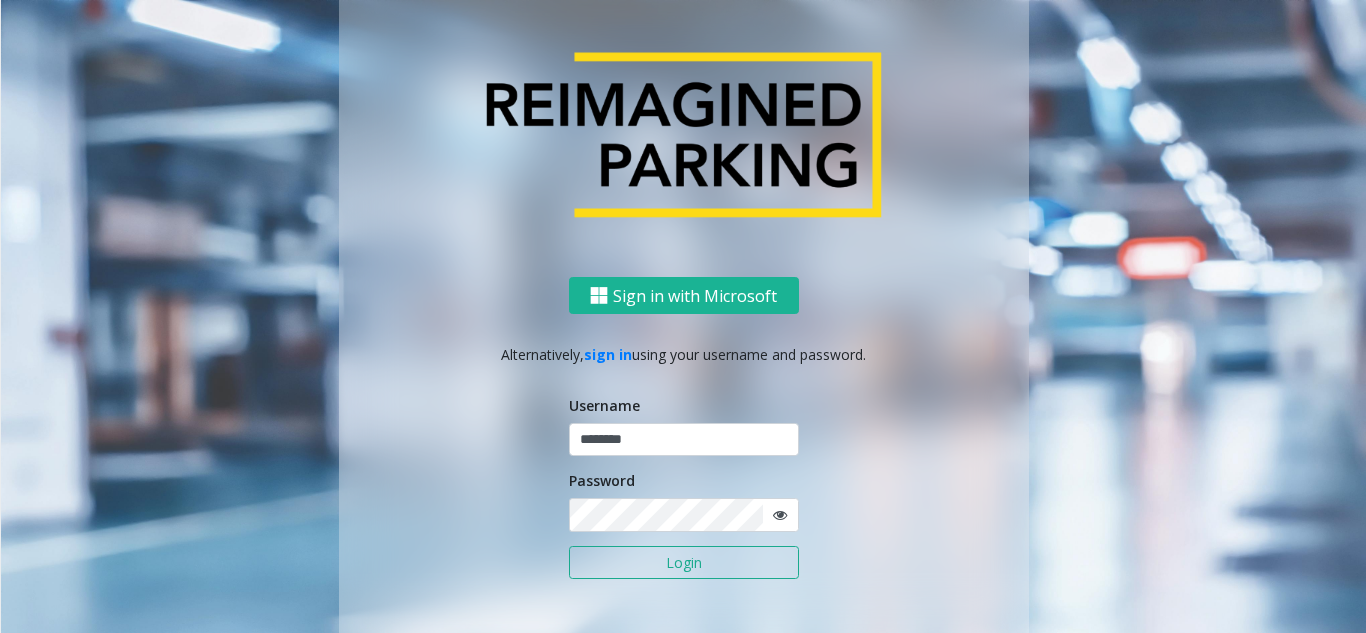 click on "Login" 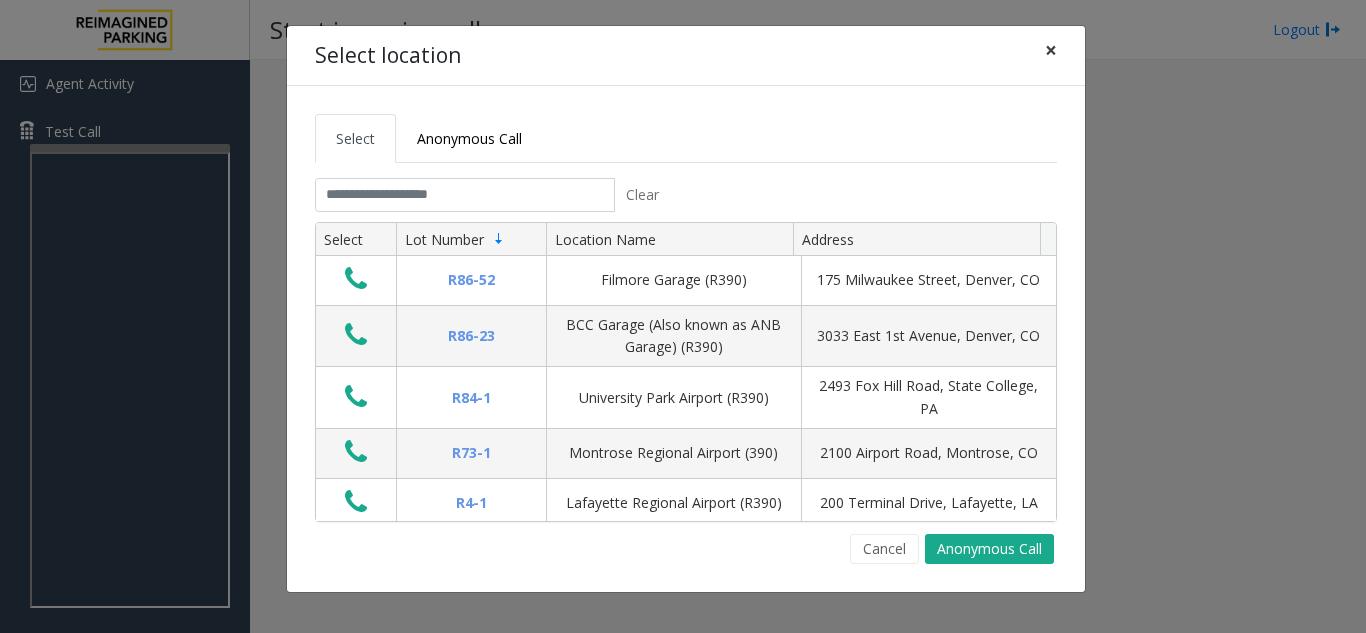 click on "×" 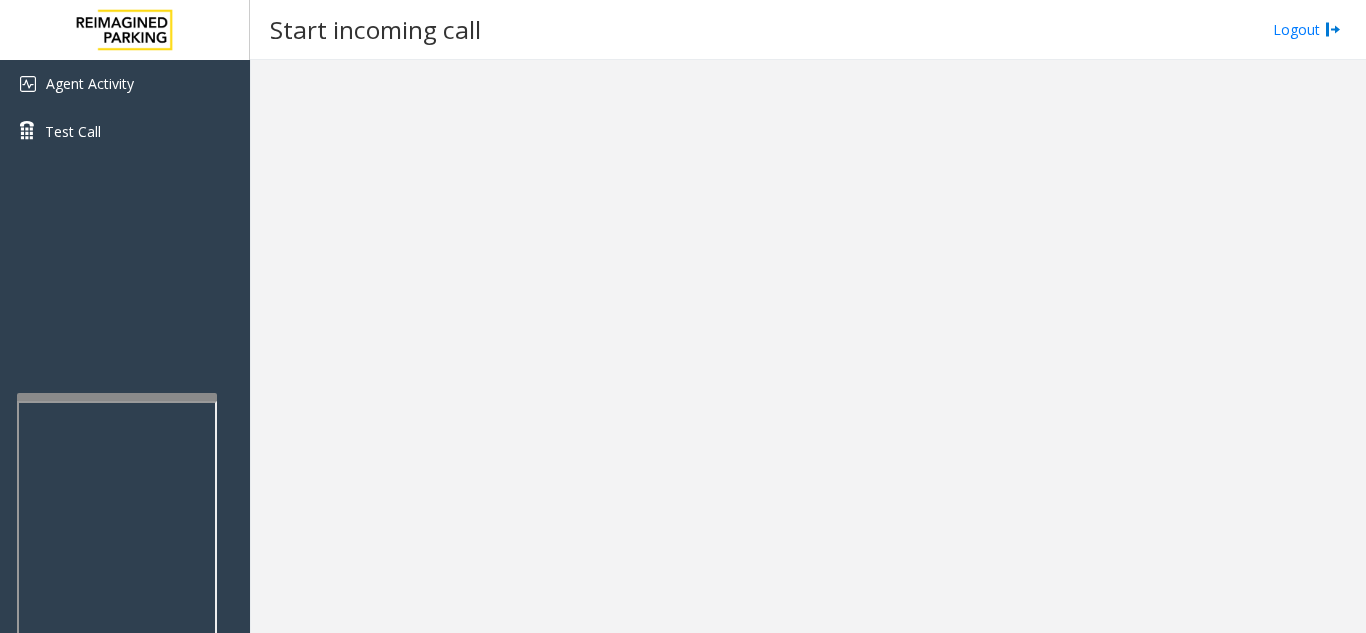 click at bounding box center (117, 397) 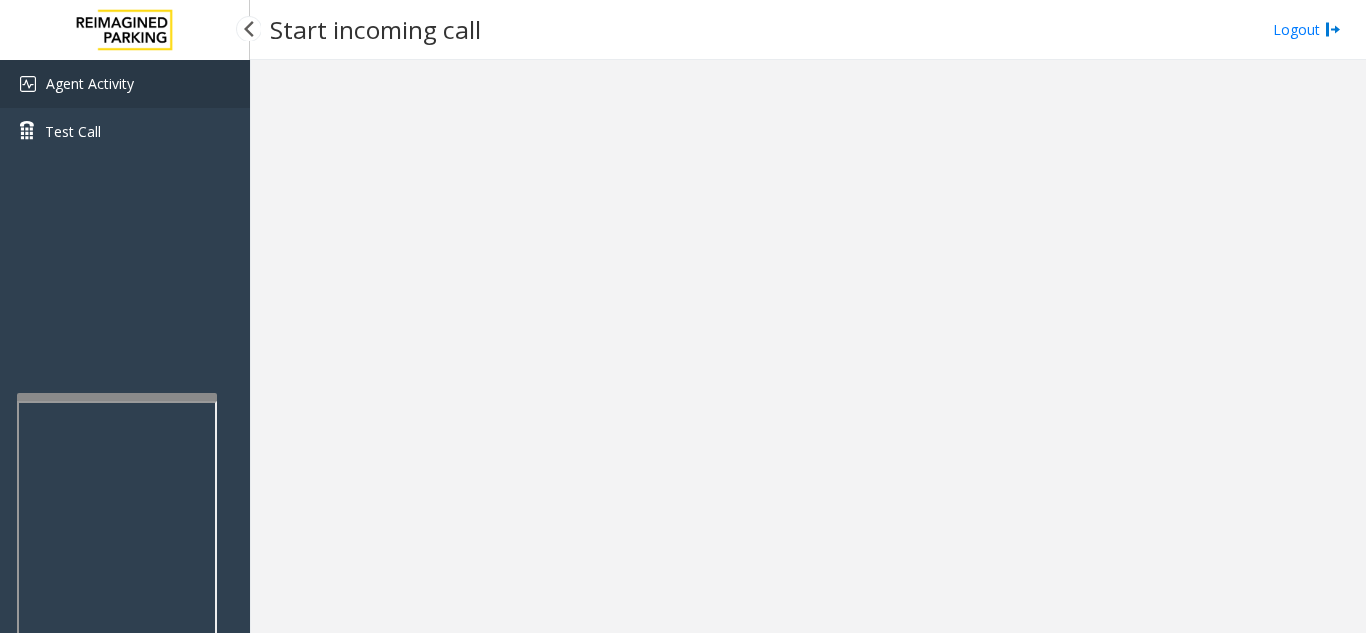 click on "Agent Activity" at bounding box center [125, 84] 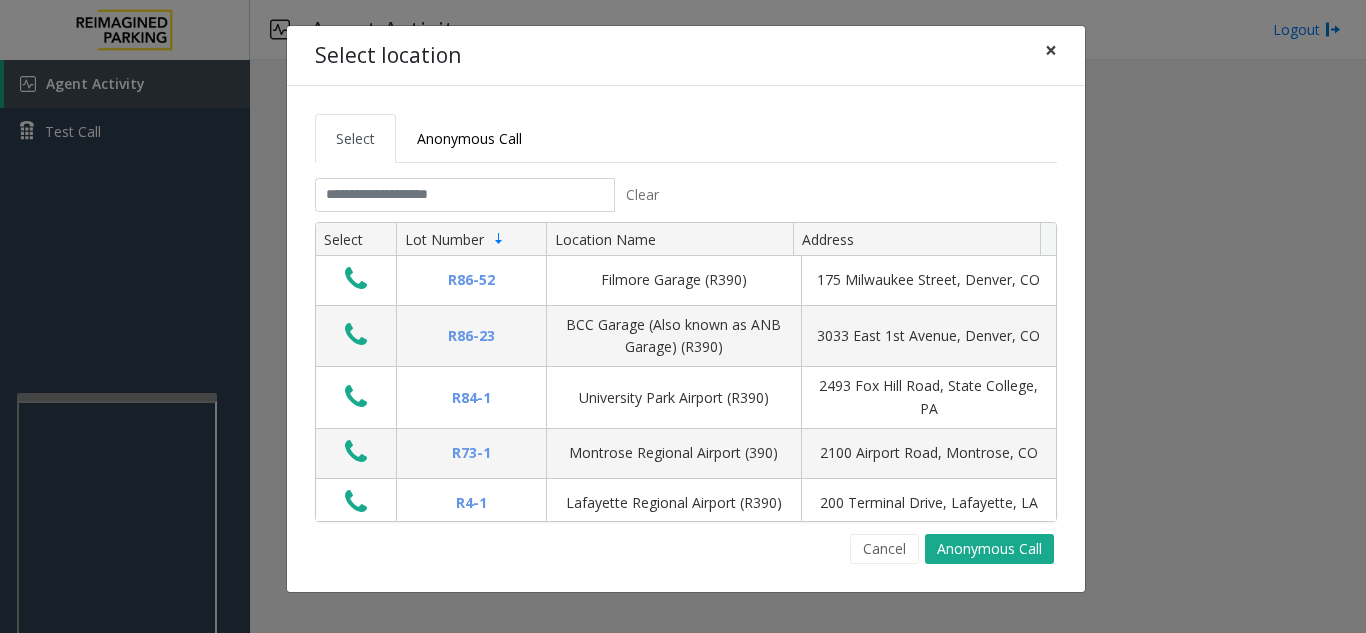 click on "×" 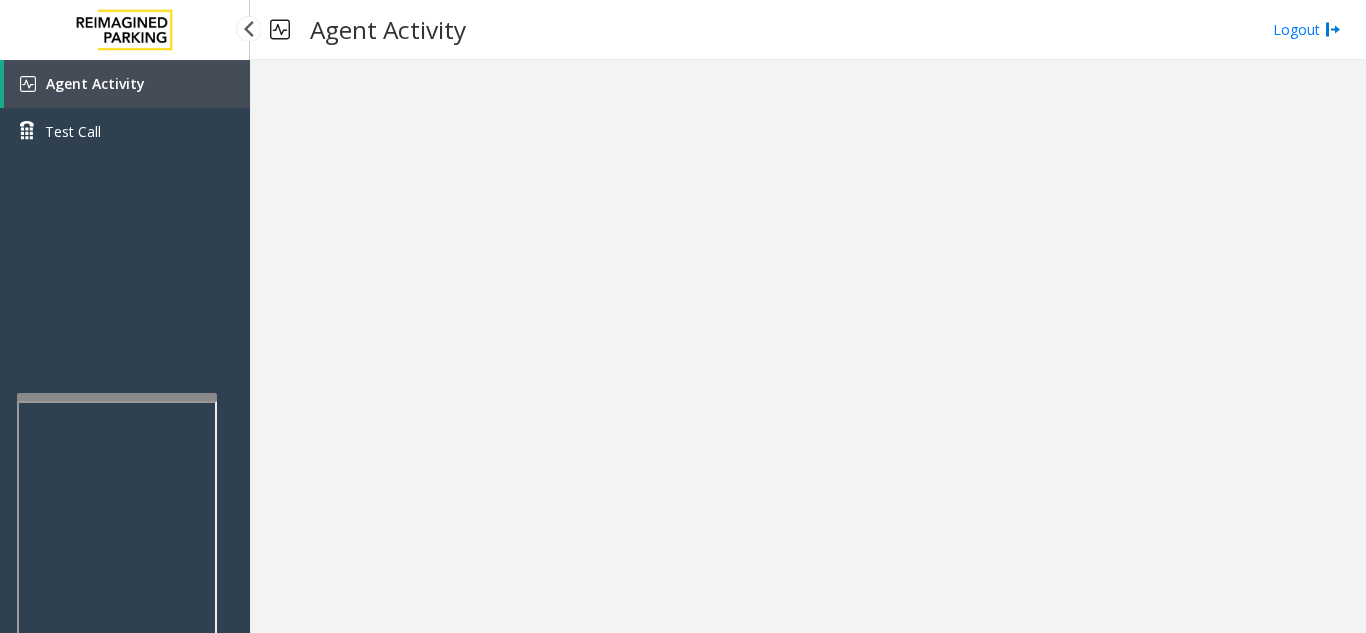 click on "Agent Activity" at bounding box center (127, 84) 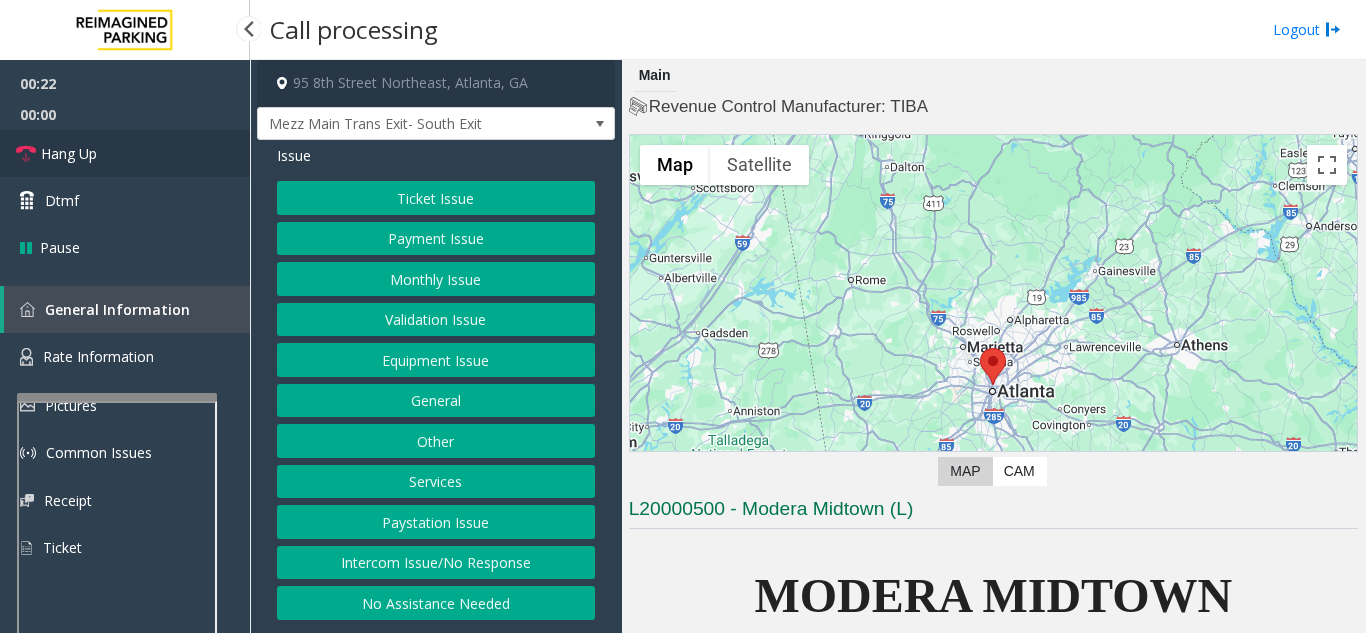 click on "Hang Up" at bounding box center (125, 153) 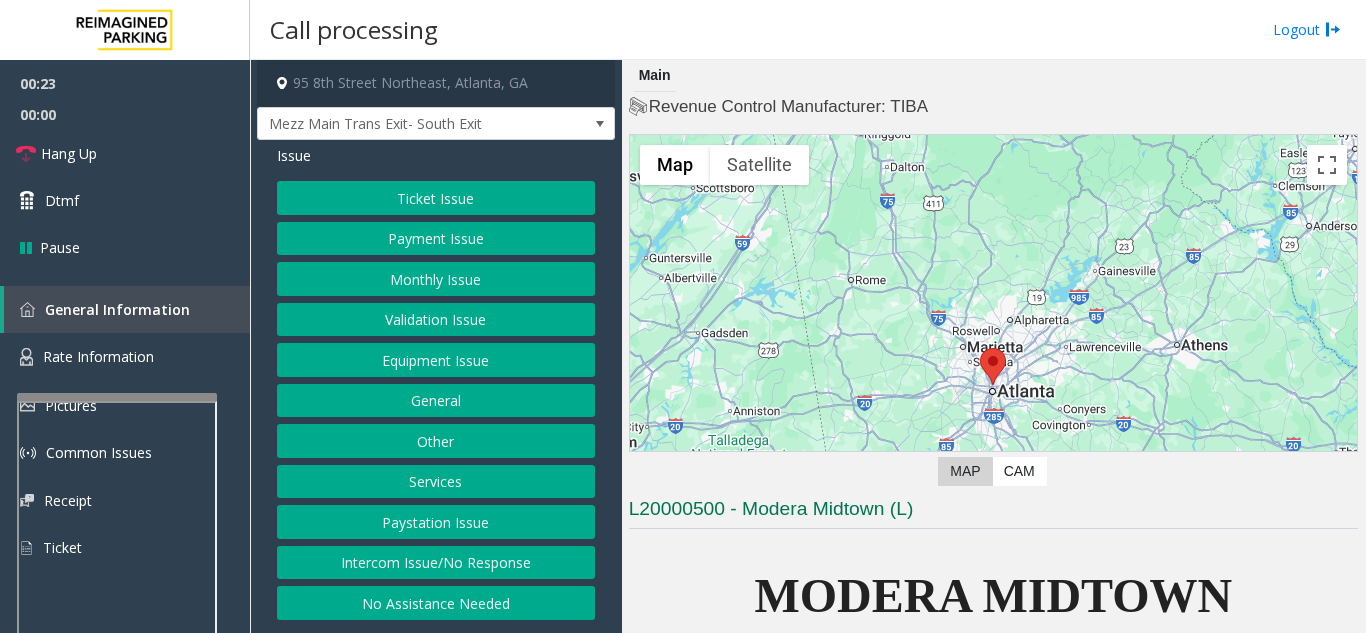 click on "Intercom Issue/No Response" 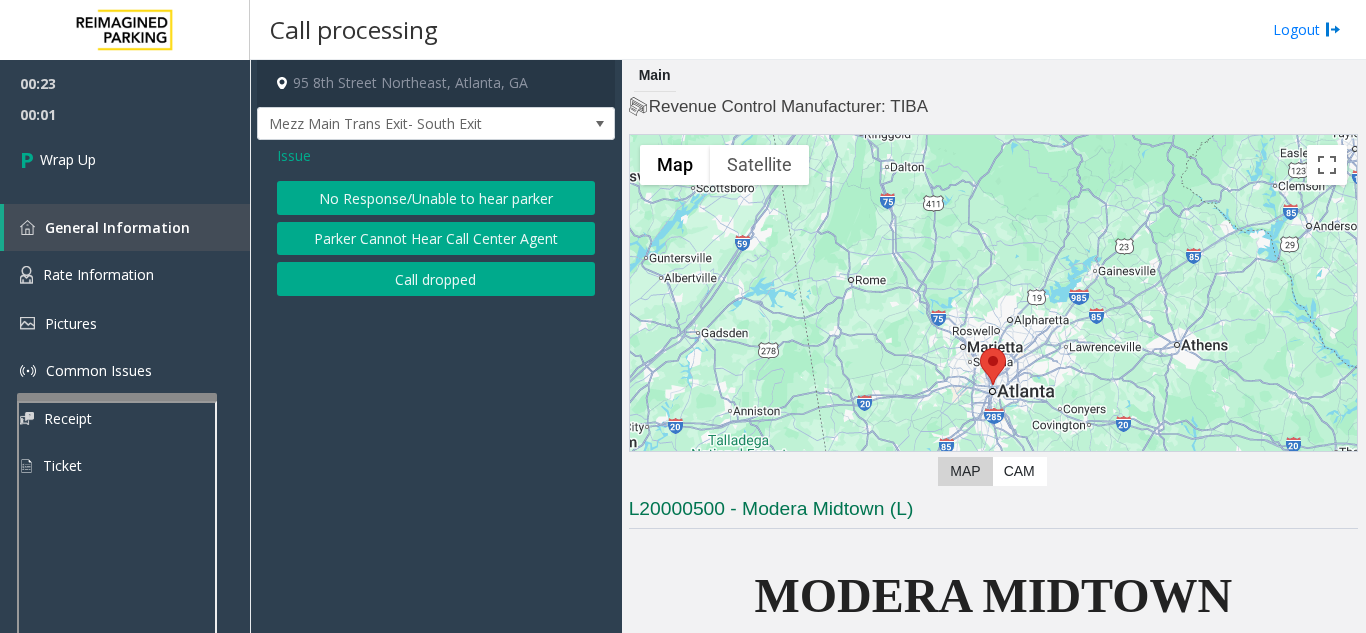click on "No Response/Unable to hear parker" 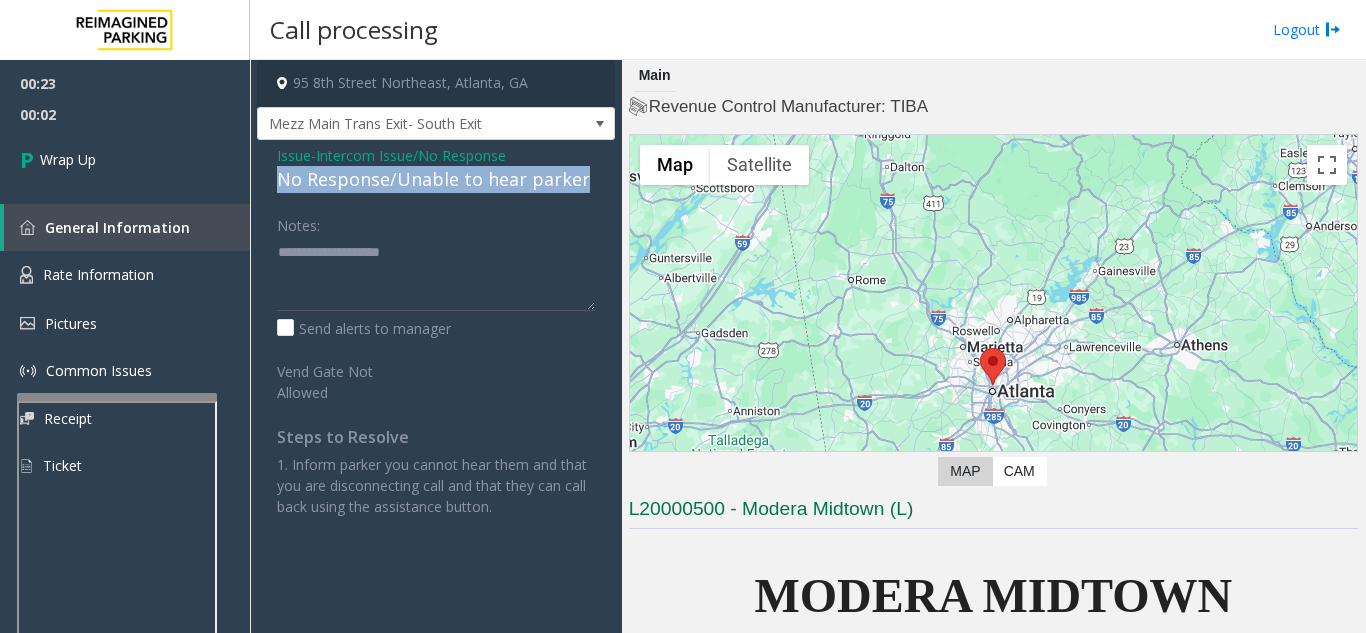 drag, startPoint x: 583, startPoint y: 180, endPoint x: 264, endPoint y: 176, distance: 319.0251 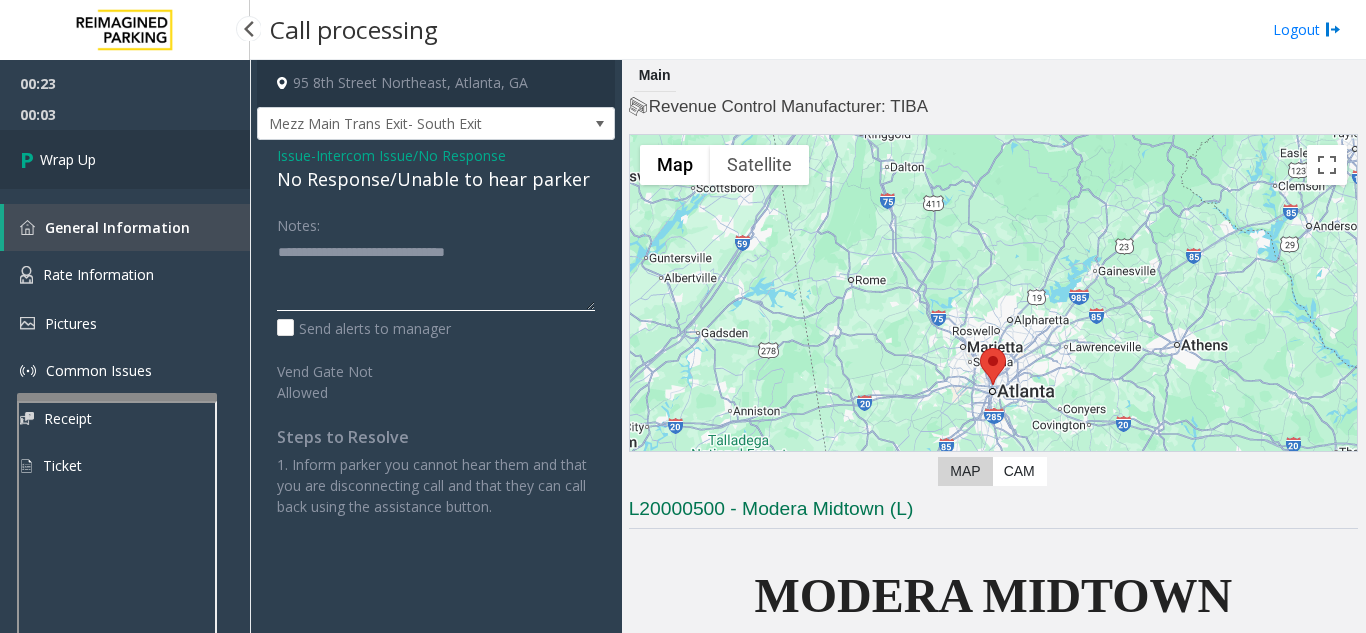 type on "**********" 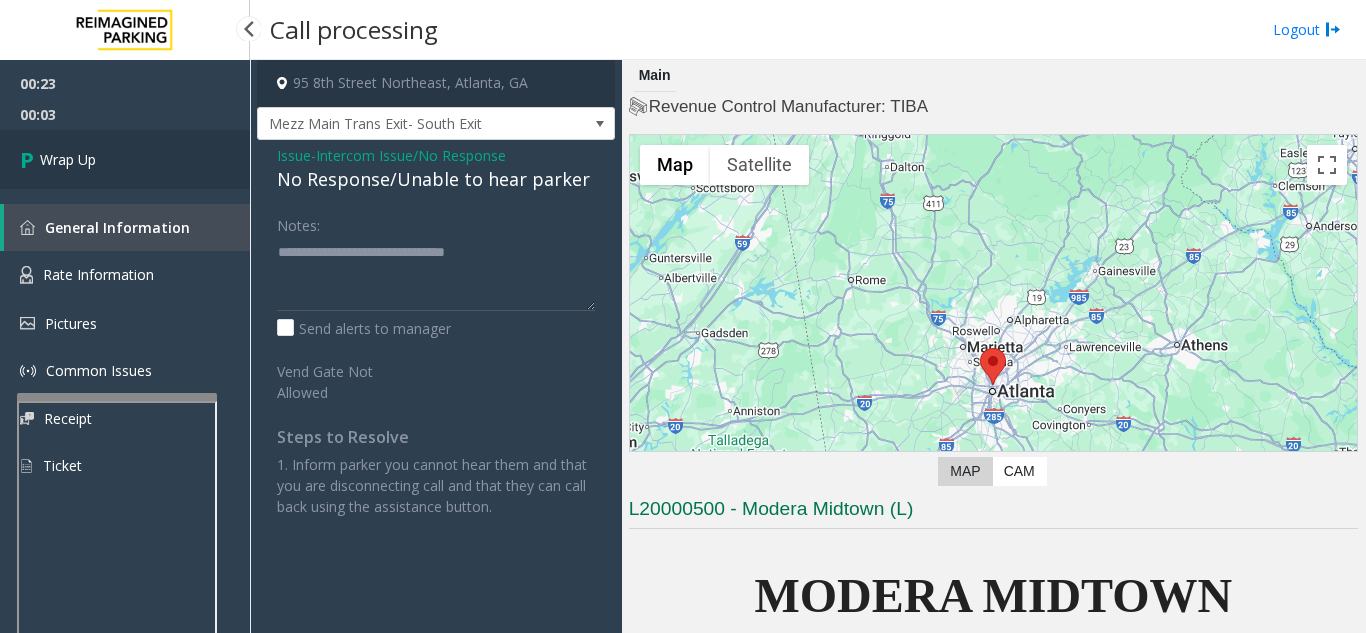 click on "Wrap Up" at bounding box center [125, 159] 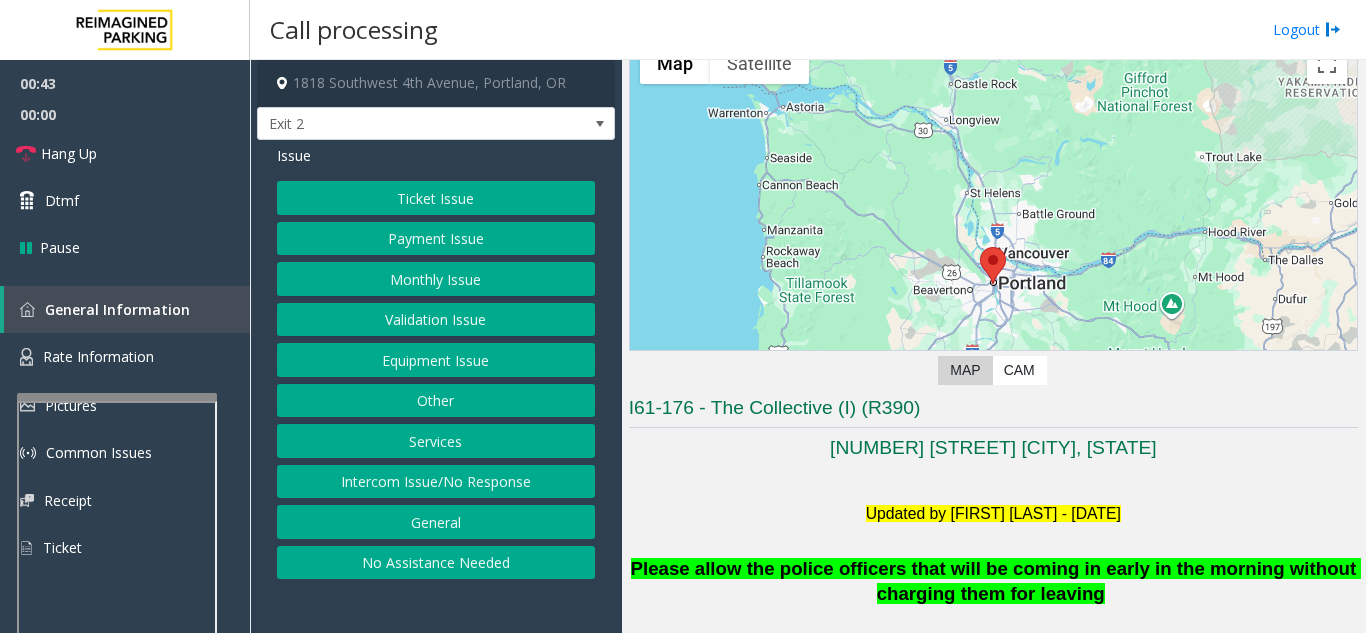 scroll, scrollTop: 400, scrollLeft: 0, axis: vertical 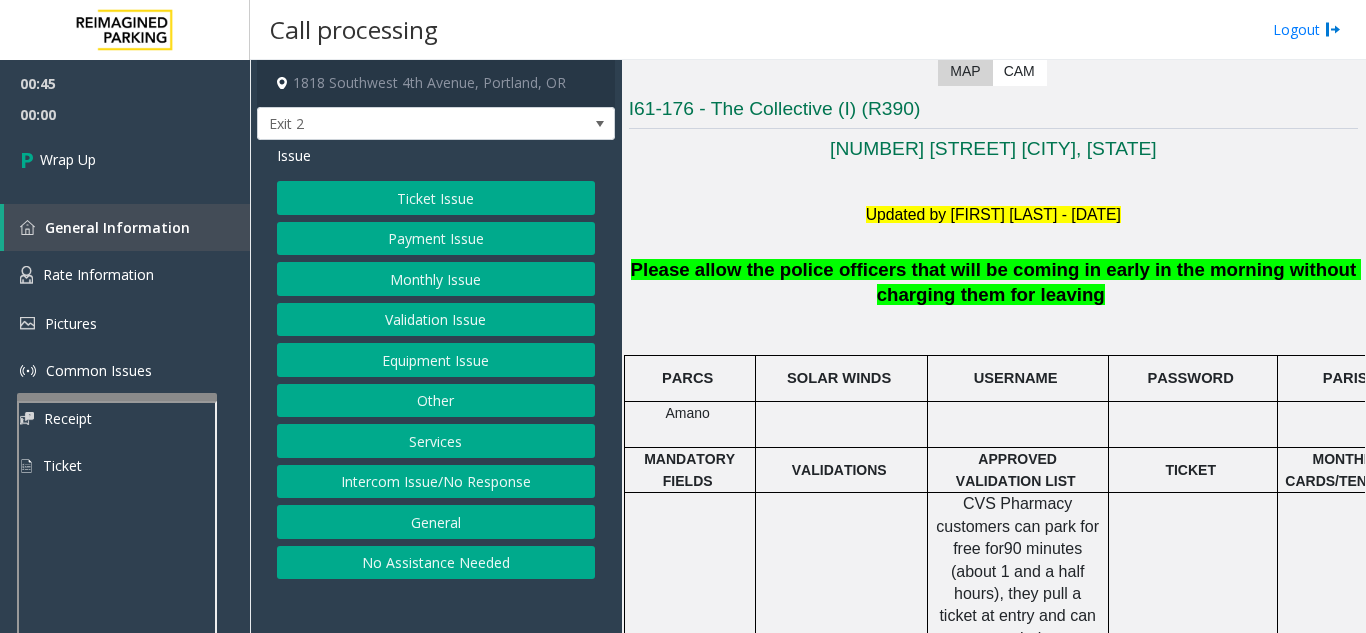 click on "Equipment Issue" 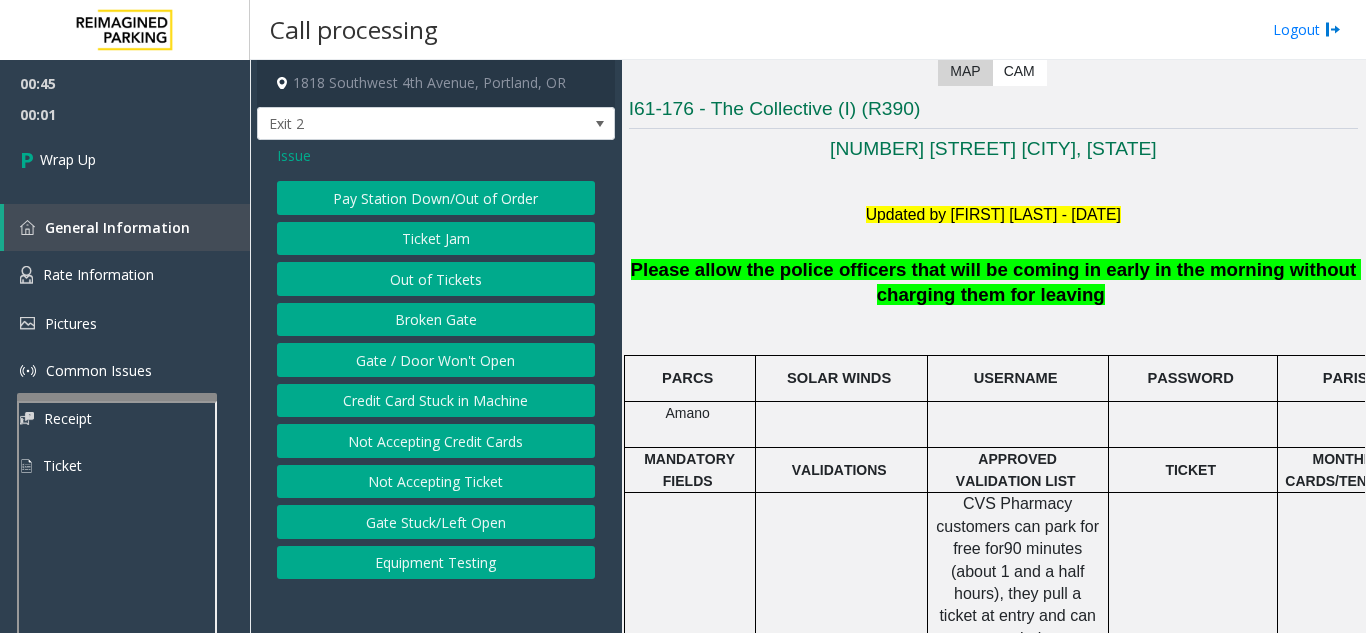 click on "Gate / Door Won't Open" 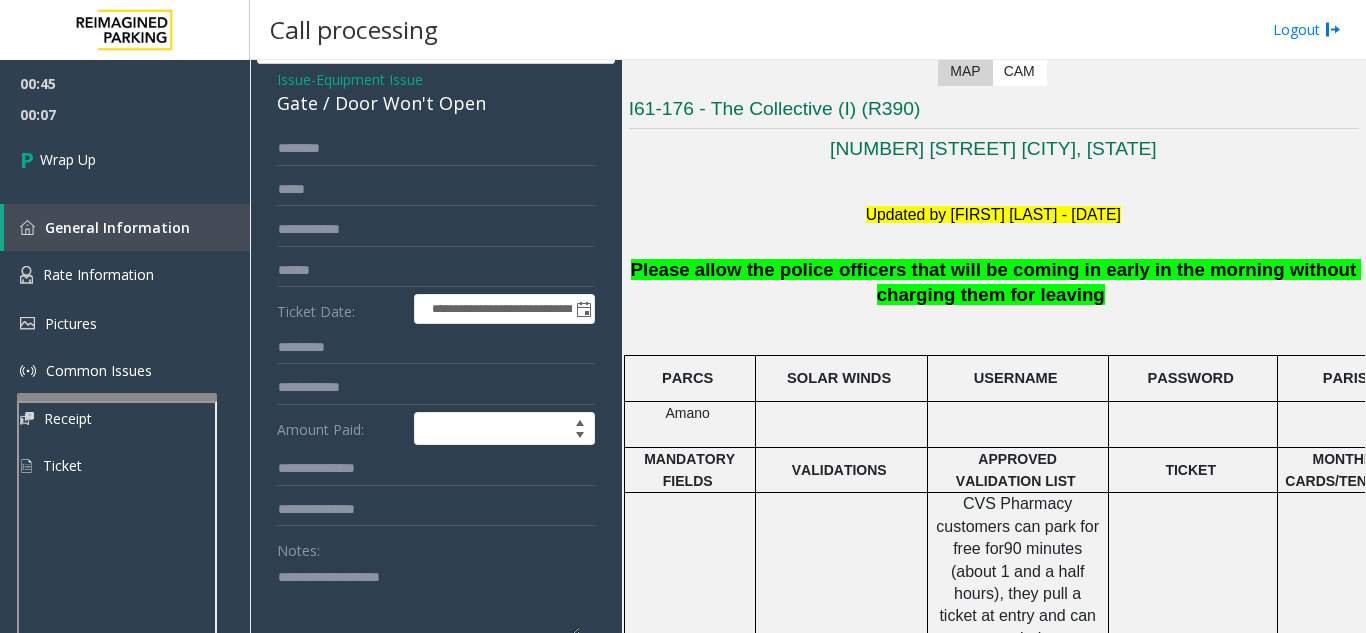 scroll, scrollTop: 96, scrollLeft: 0, axis: vertical 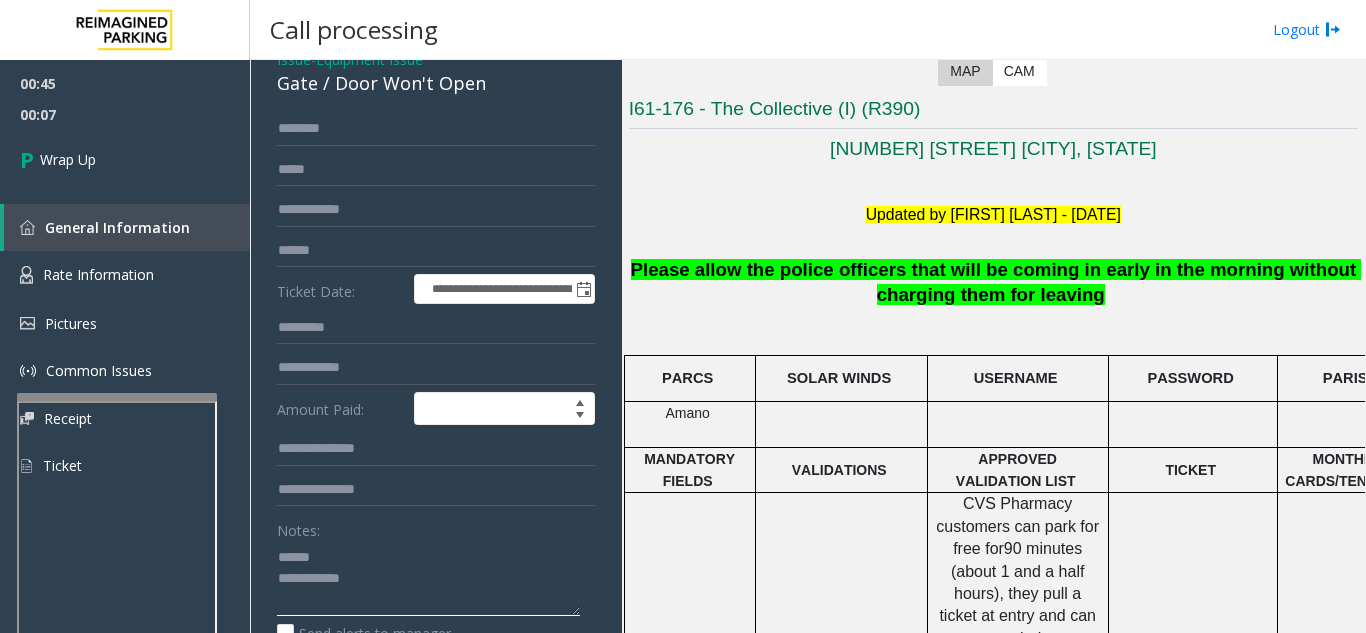 click 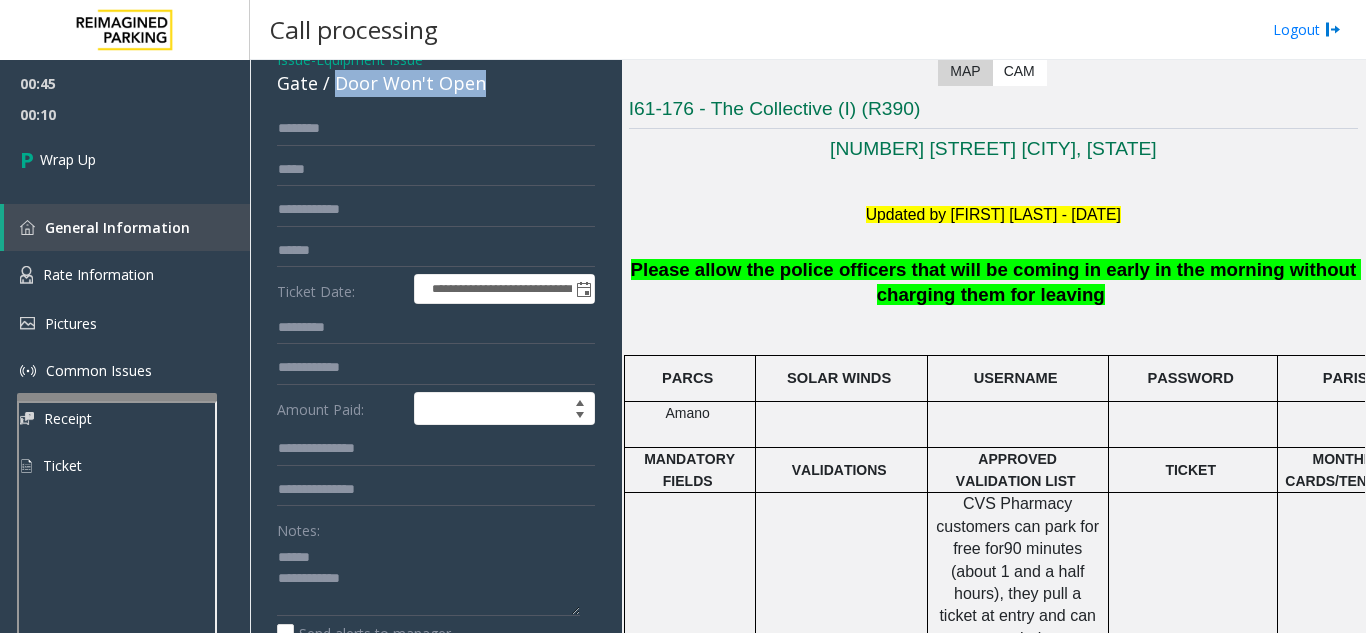 drag, startPoint x: 333, startPoint y: 83, endPoint x: 492, endPoint y: 84, distance: 159.00314 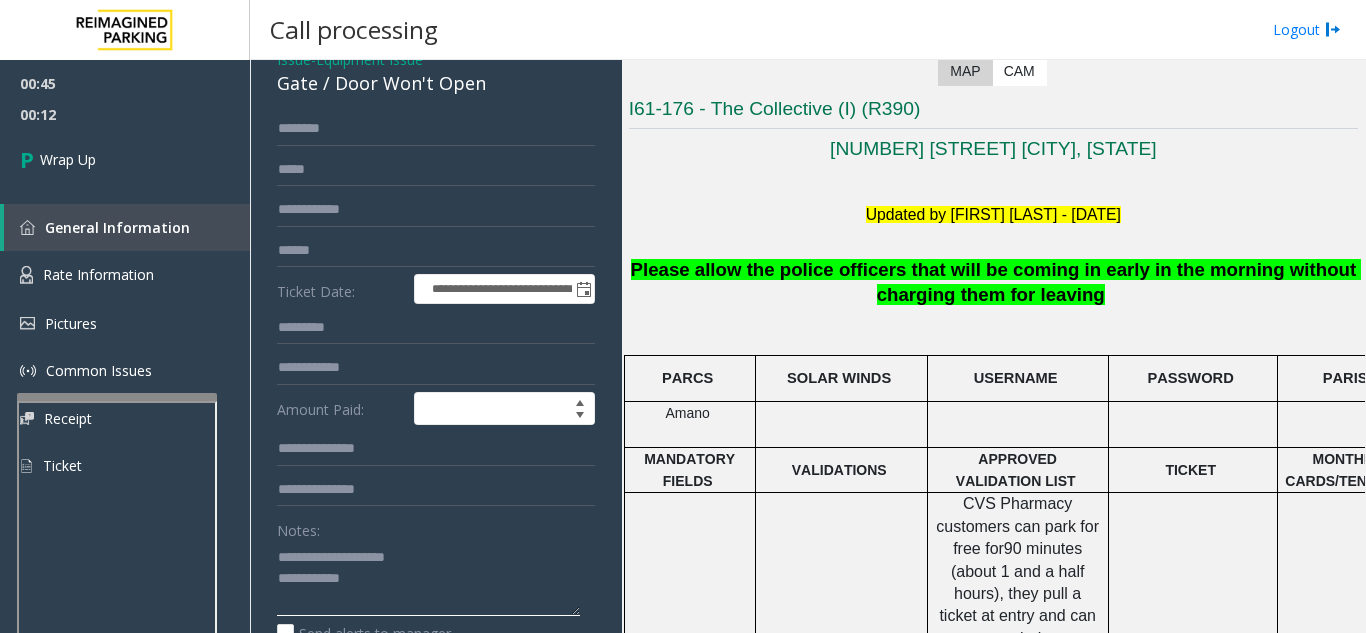 click 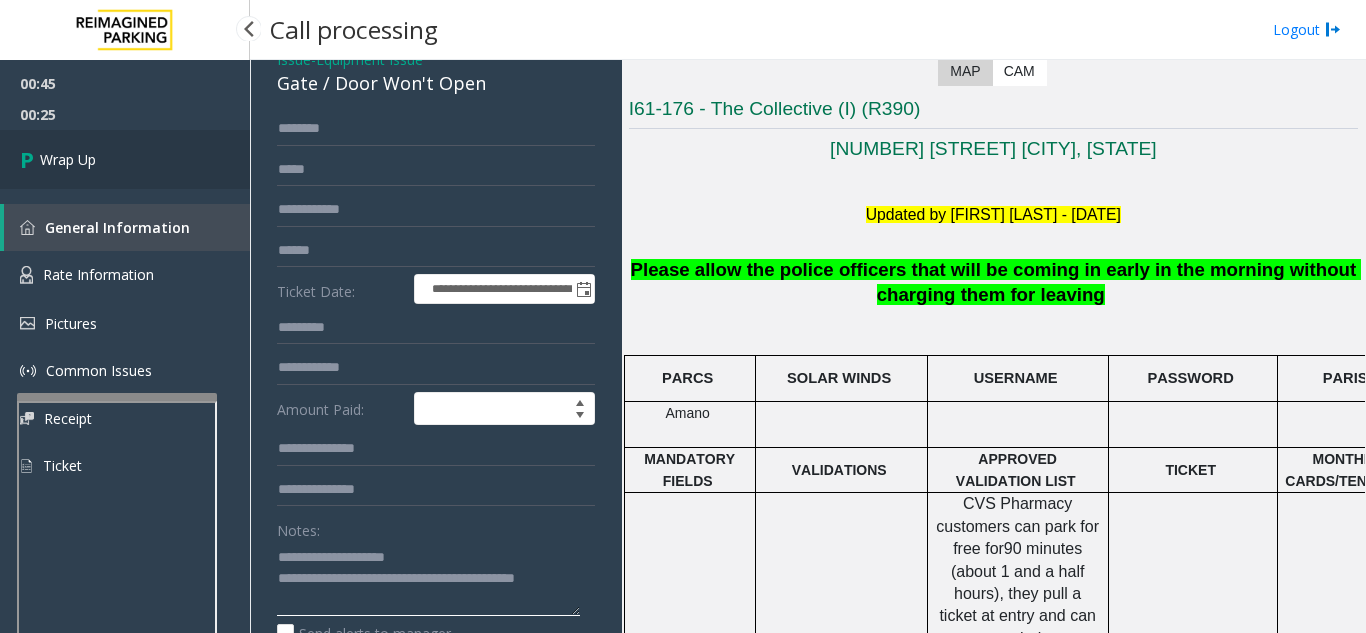 type on "**********" 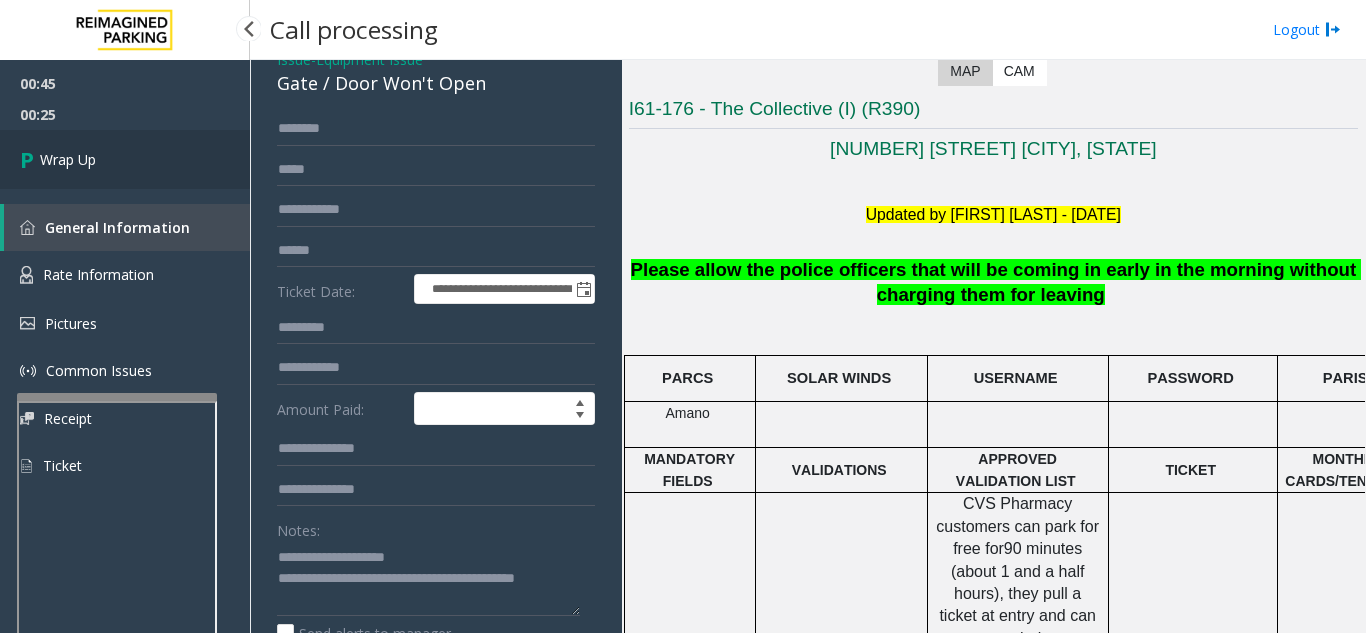 click on "Wrap Up" at bounding box center (68, 159) 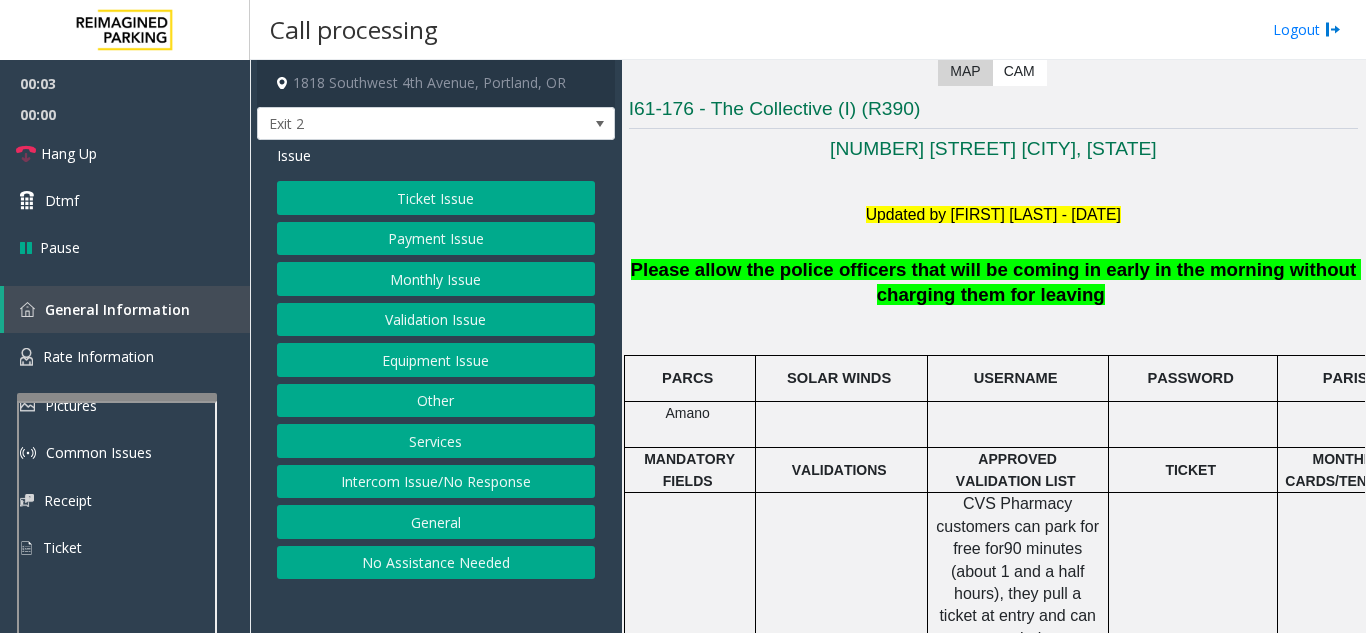 scroll, scrollTop: 500, scrollLeft: 0, axis: vertical 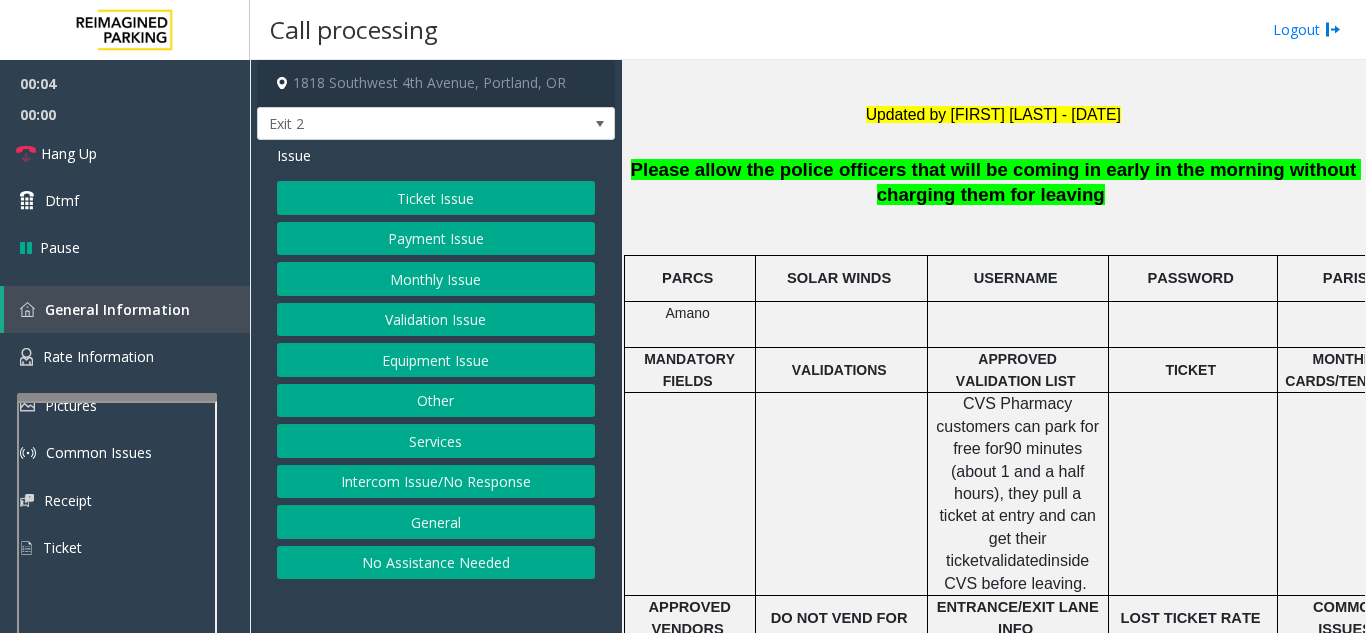click on "Ticket Issue" 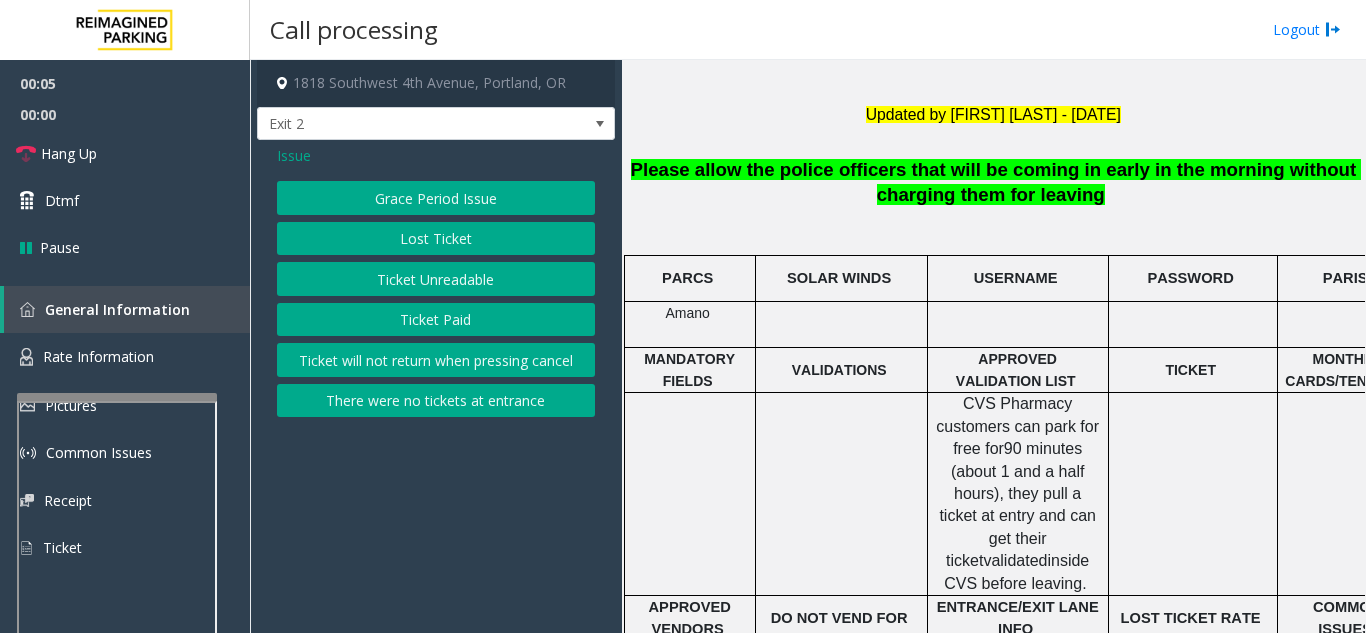click on "Ticket Unreadable" 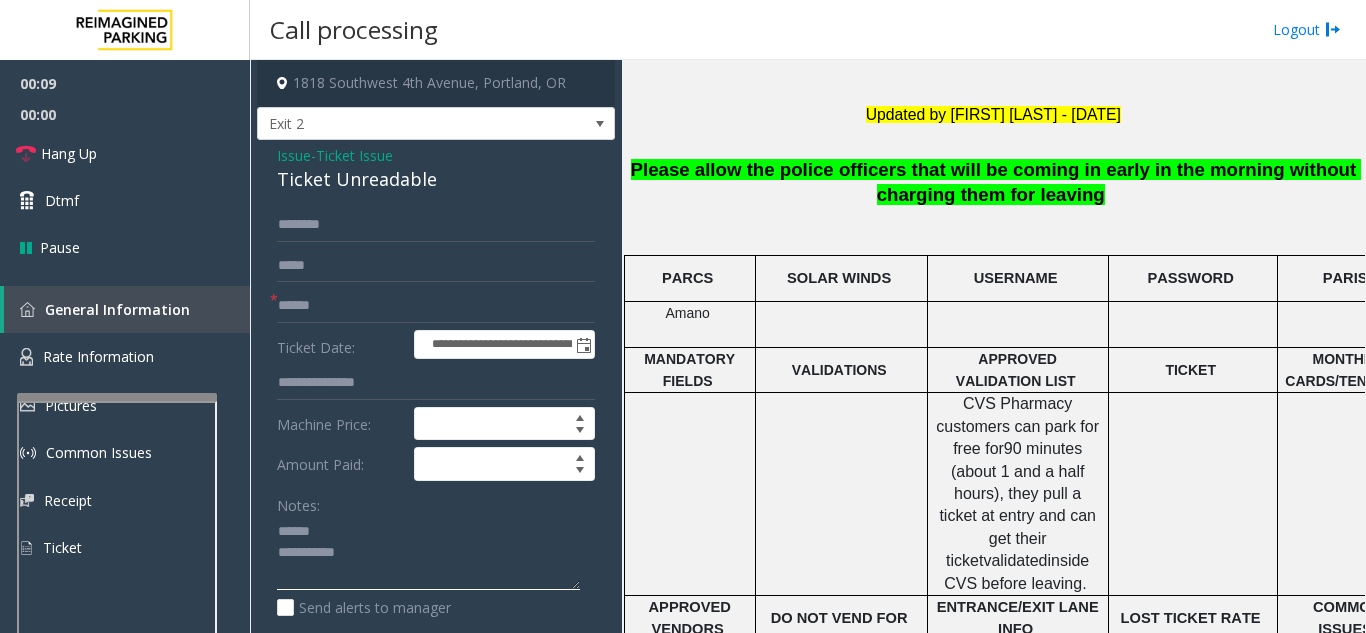 click 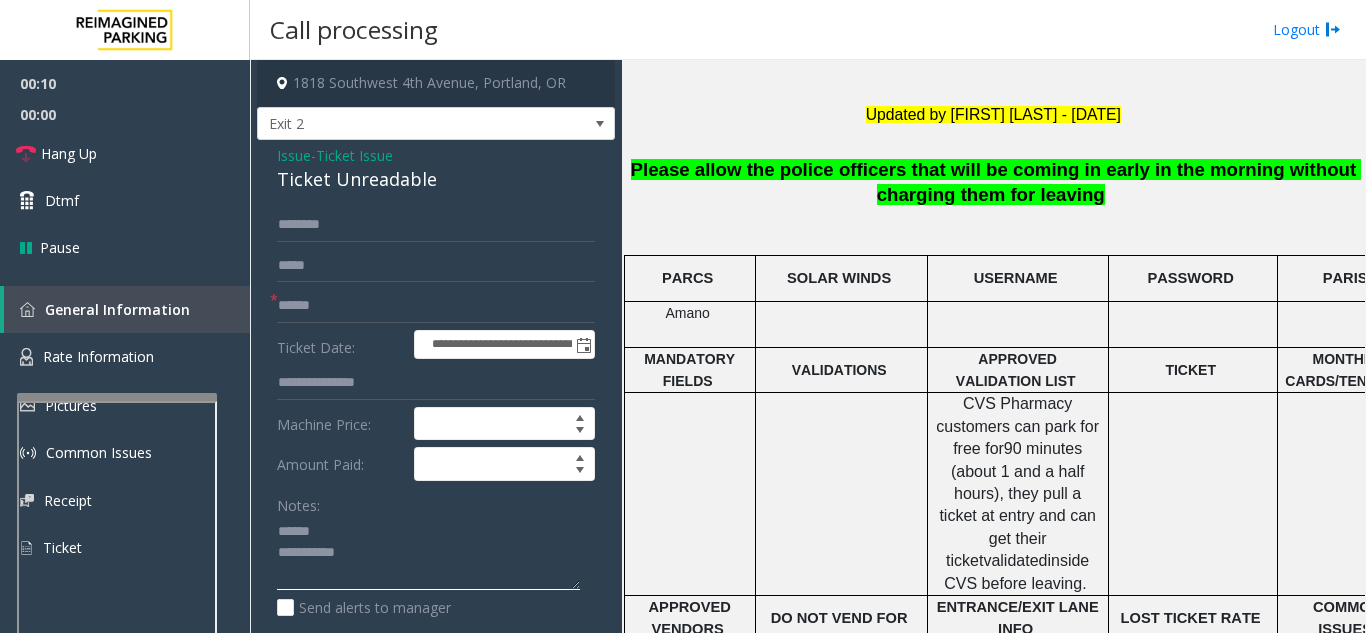 type on "**********" 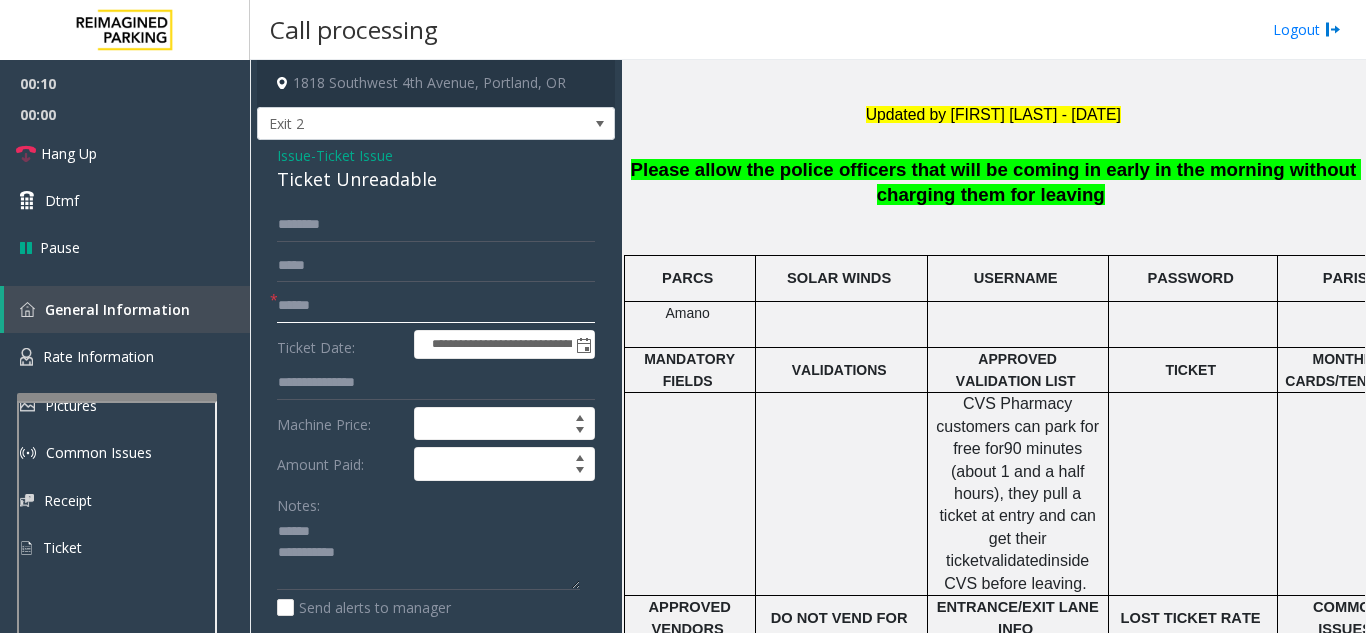 click 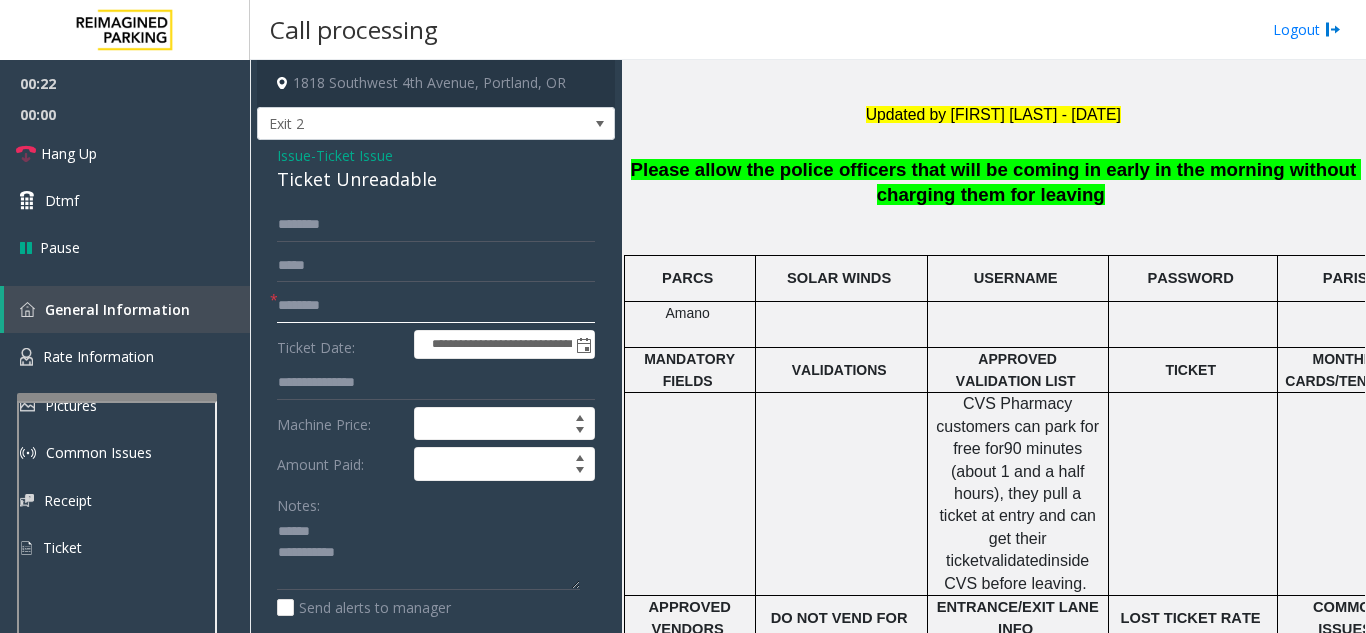 type on "********" 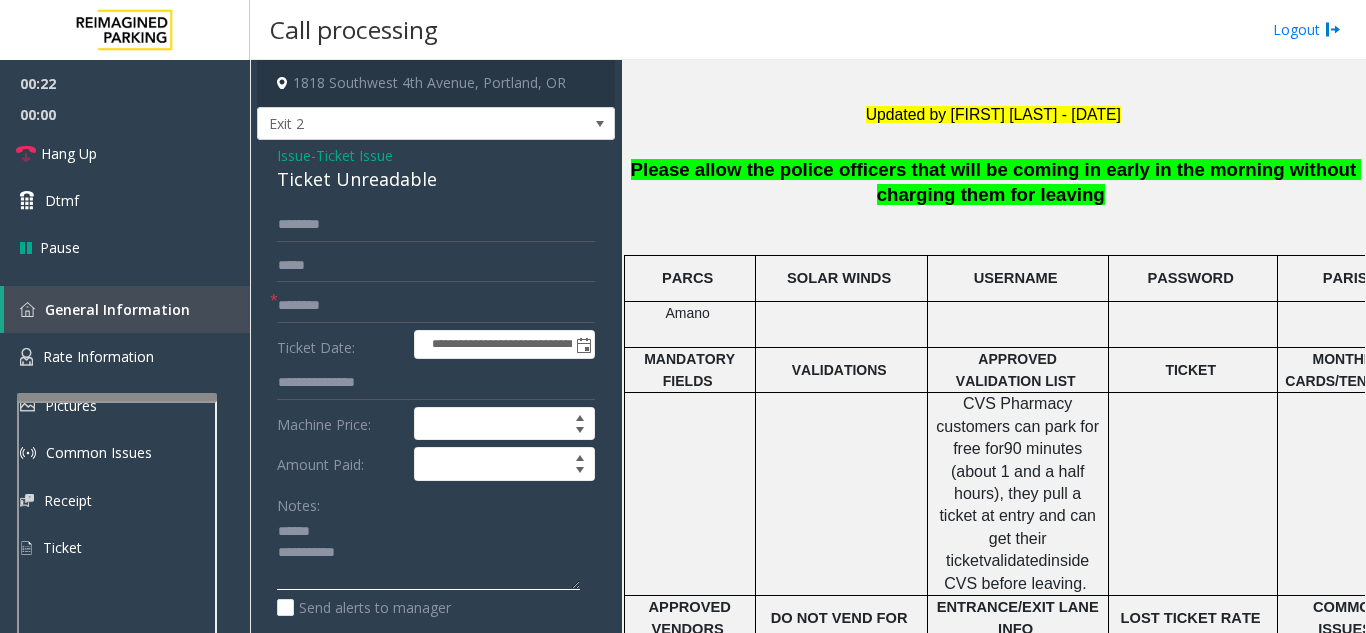 click 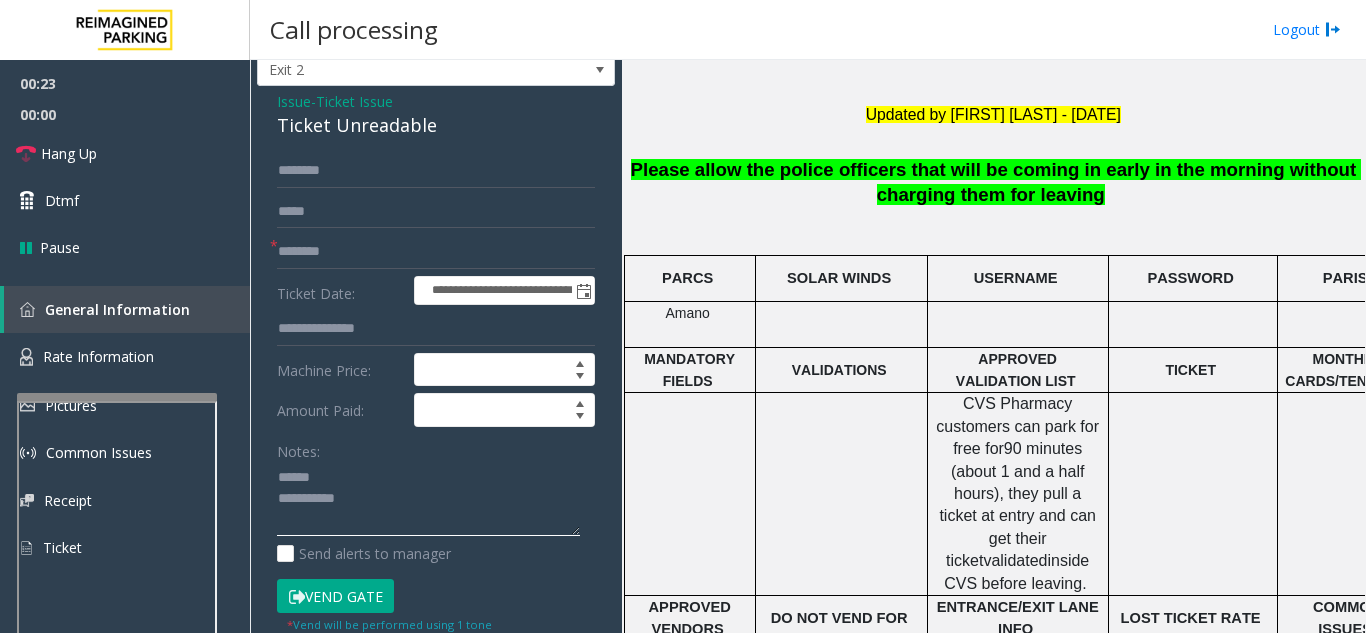 scroll, scrollTop: 100, scrollLeft: 0, axis: vertical 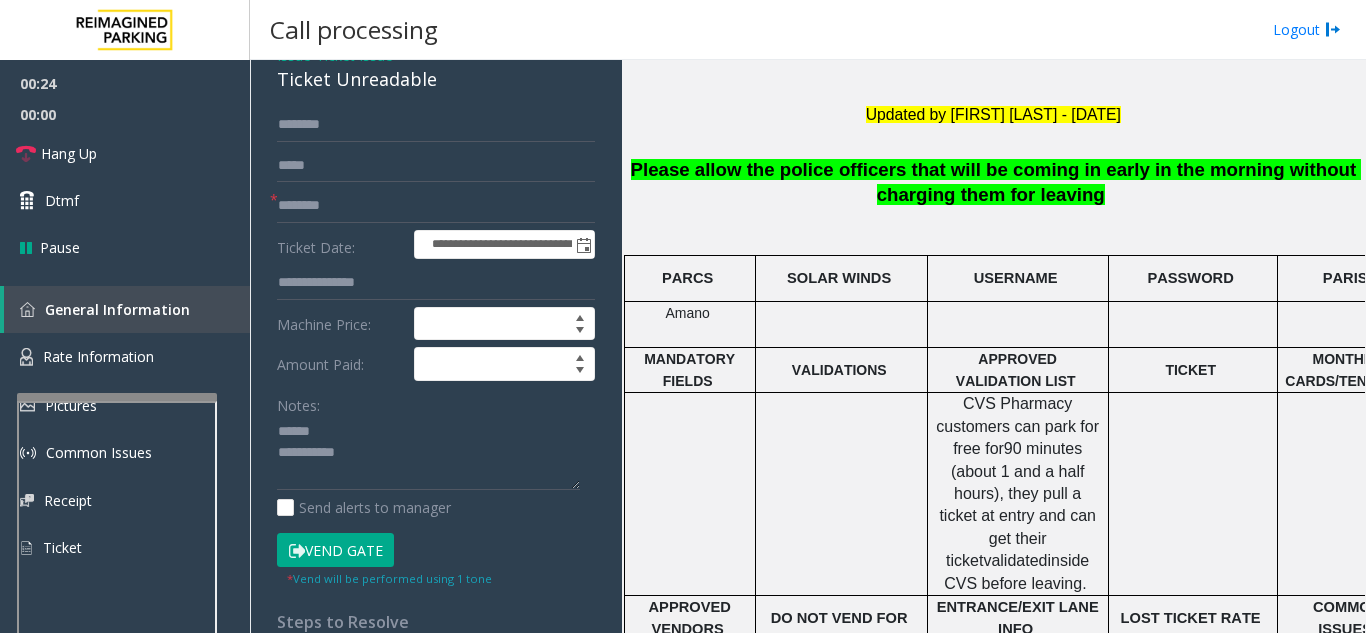 click on "Vend Gate" 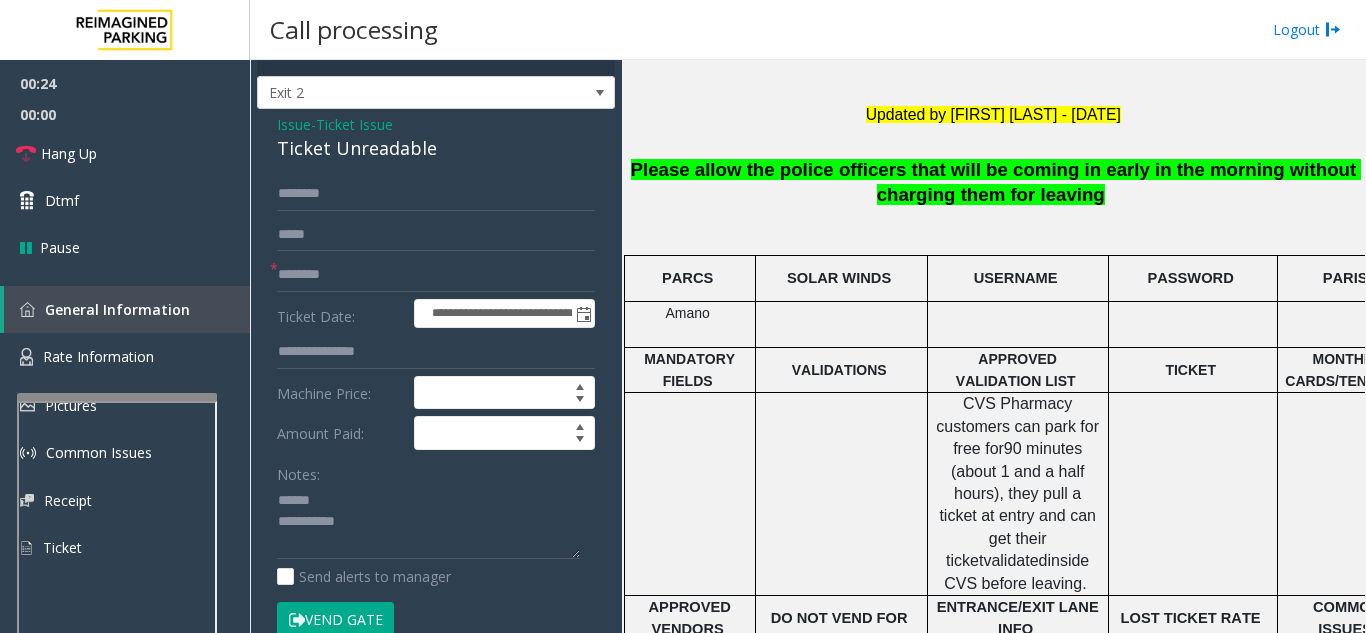 scroll, scrollTop: 0, scrollLeft: 0, axis: both 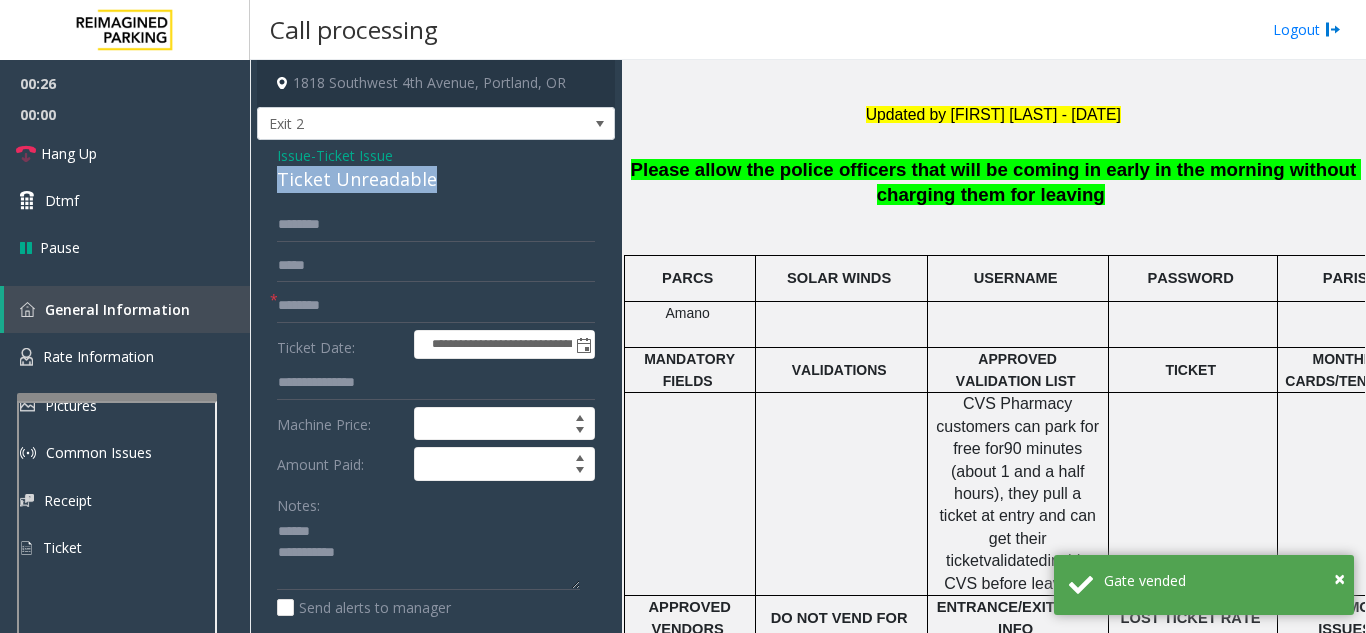 drag, startPoint x: 452, startPoint y: 176, endPoint x: 255, endPoint y: 180, distance: 197.0406 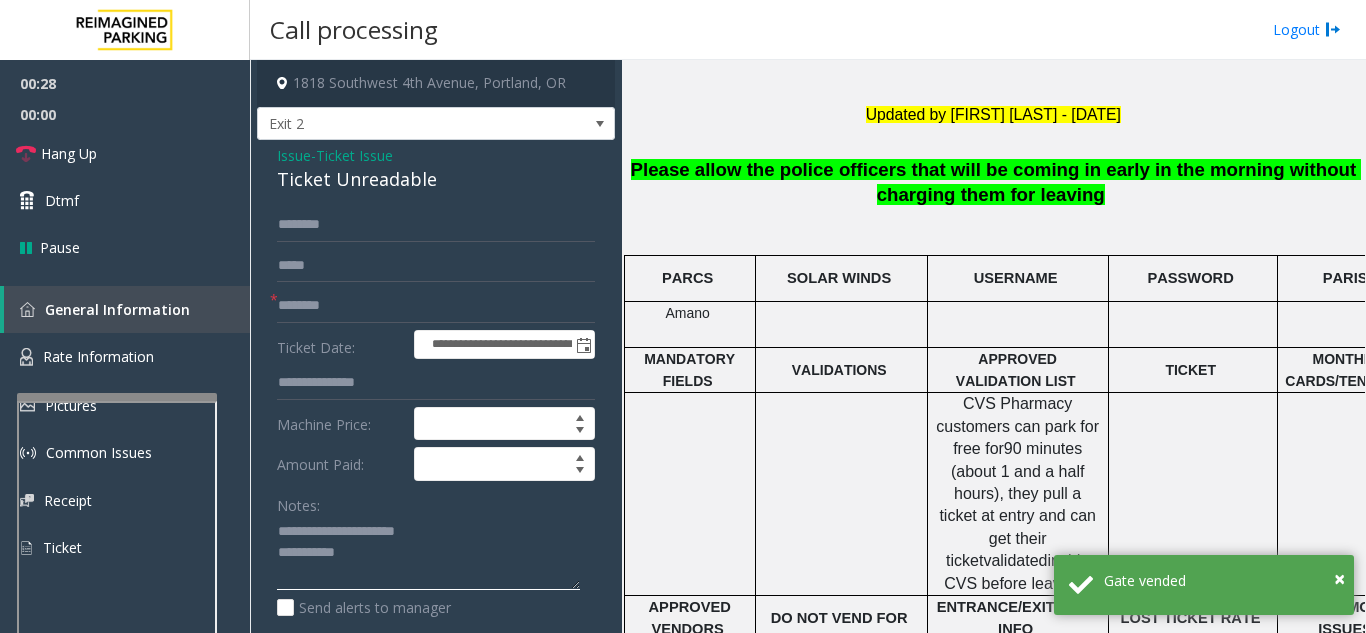 click 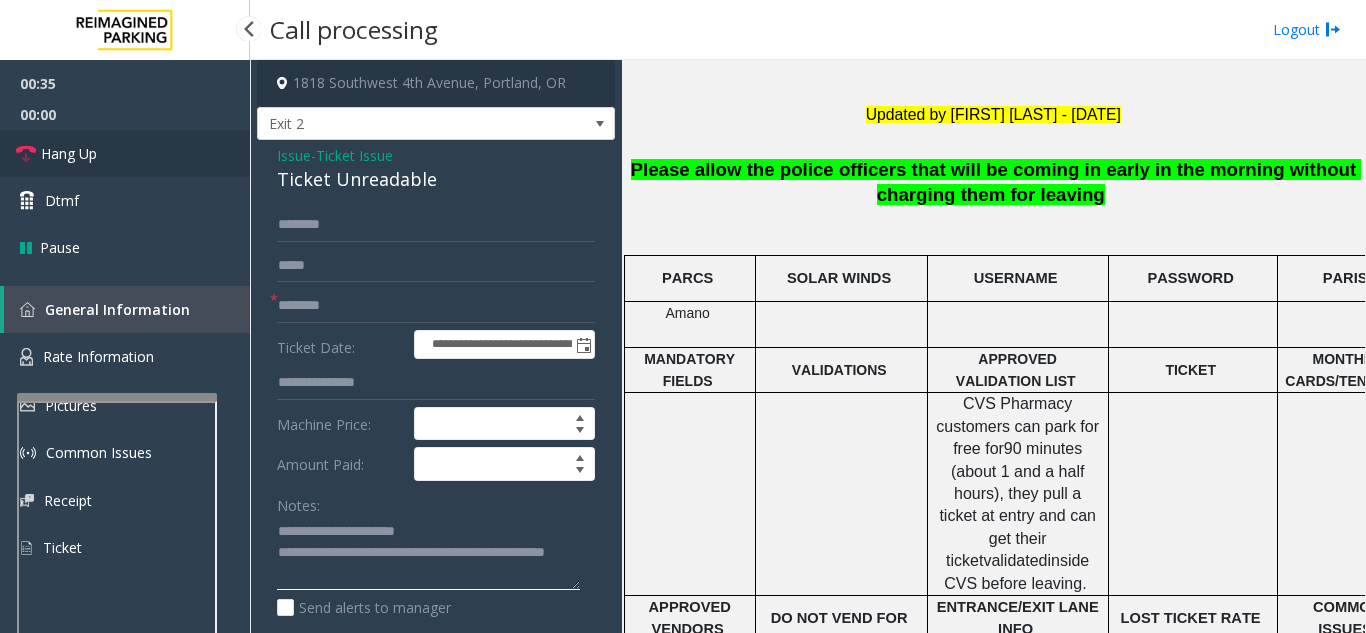 type on "**********" 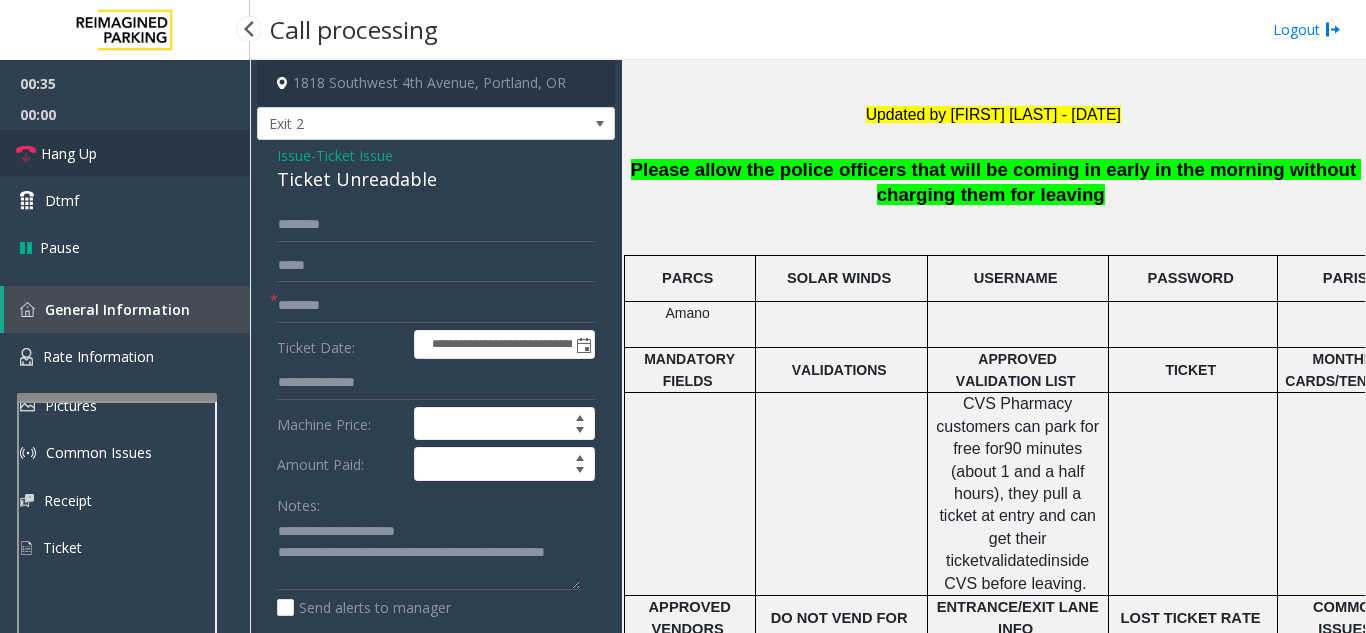 click on "Hang Up" at bounding box center (125, 153) 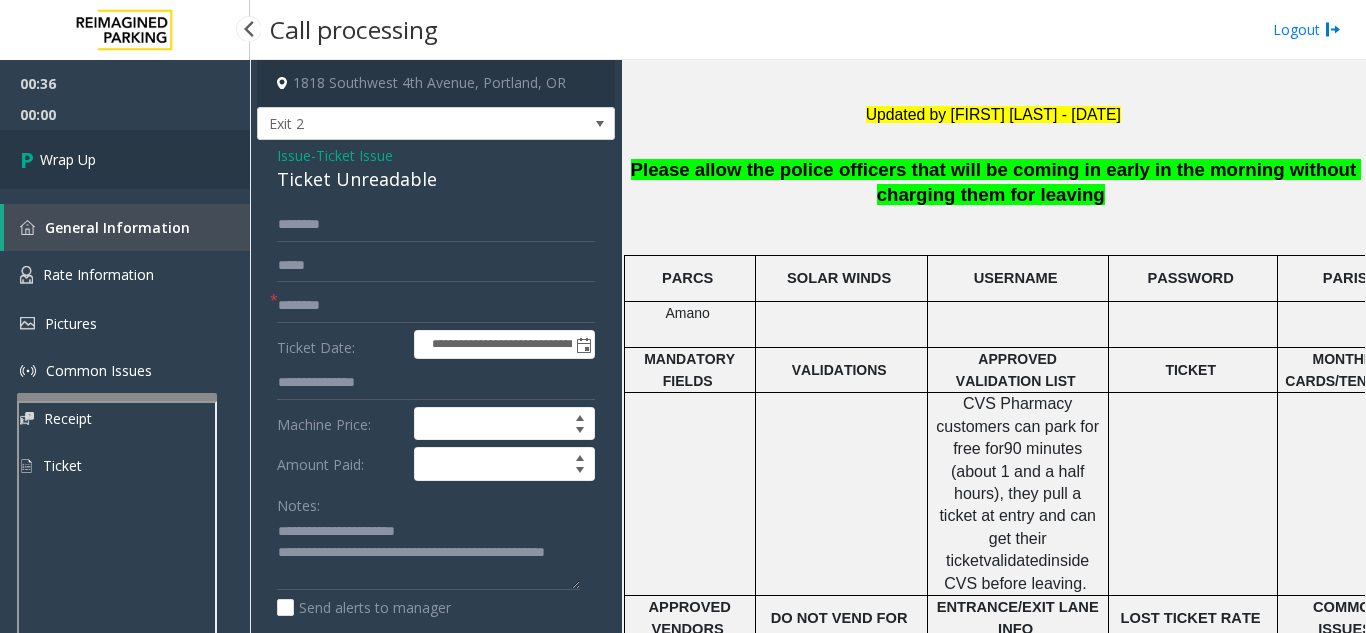 click on "Wrap Up" at bounding box center [125, 159] 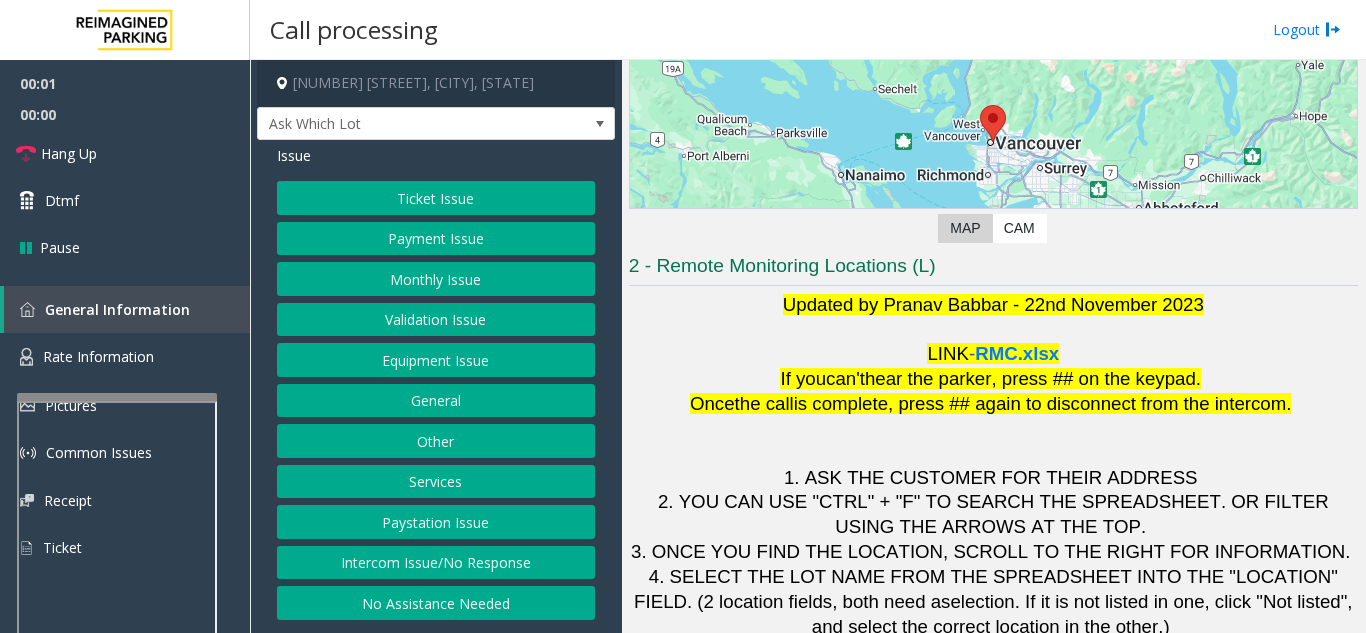 scroll, scrollTop: 294, scrollLeft: 0, axis: vertical 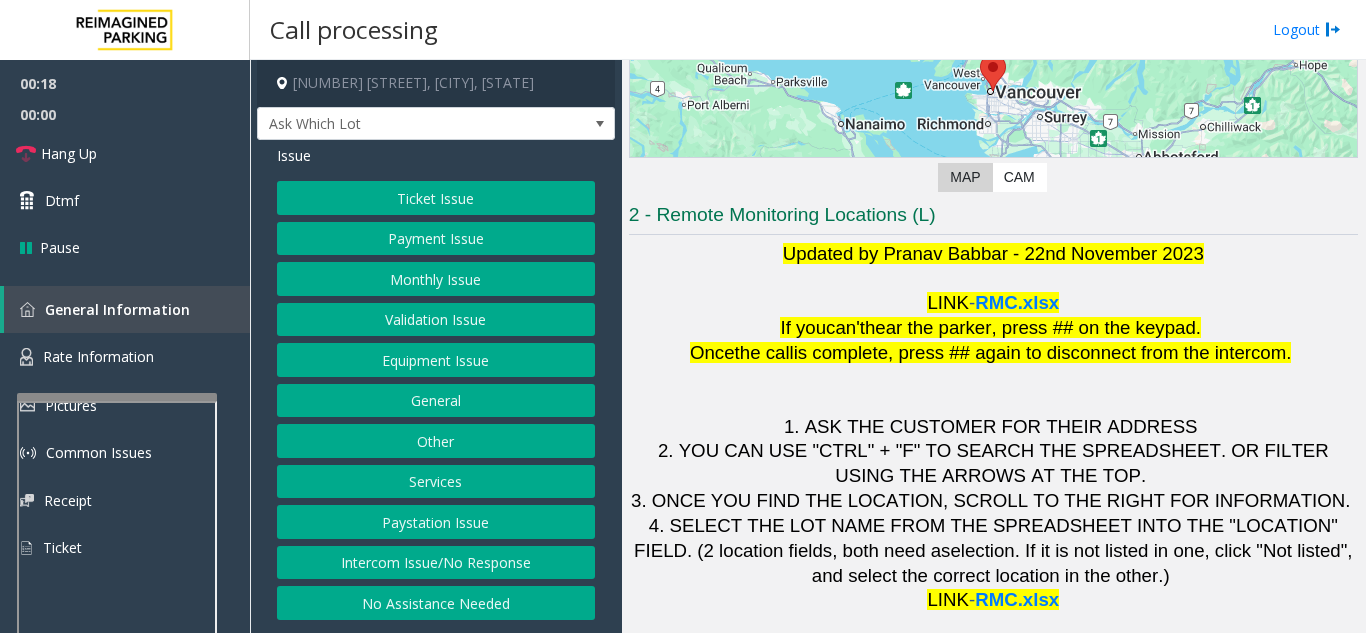 click on "Payment Issue" 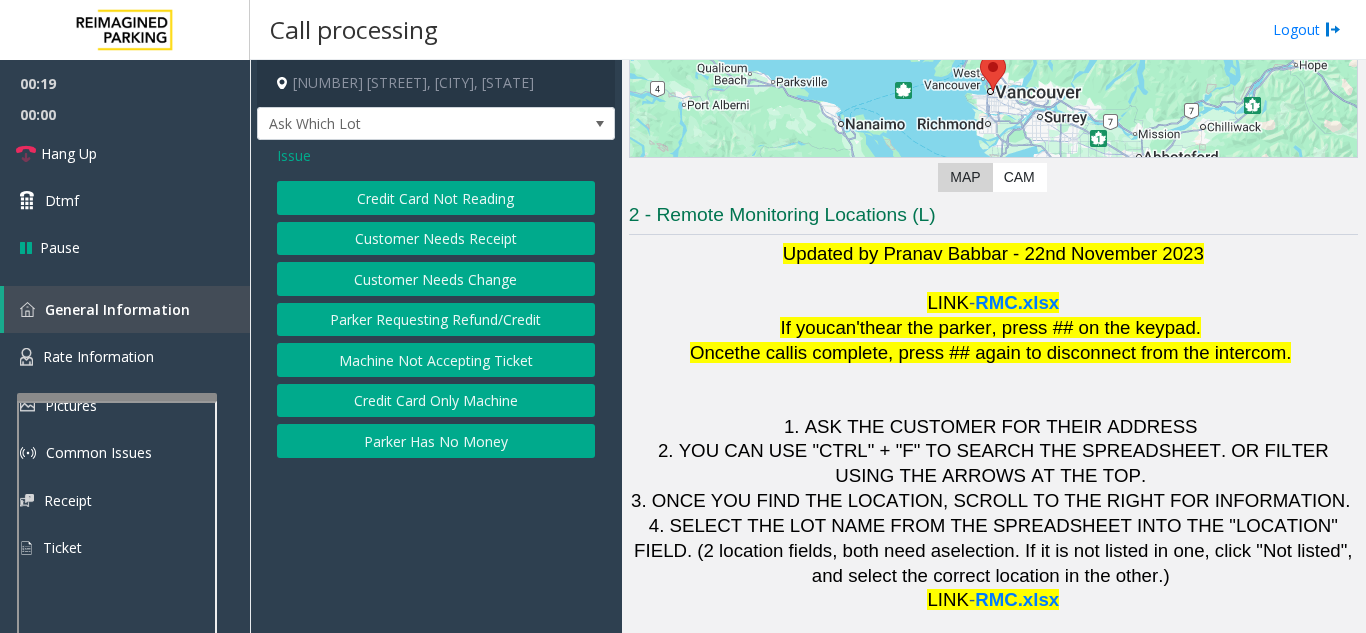 click on "Credit Card Not Reading" 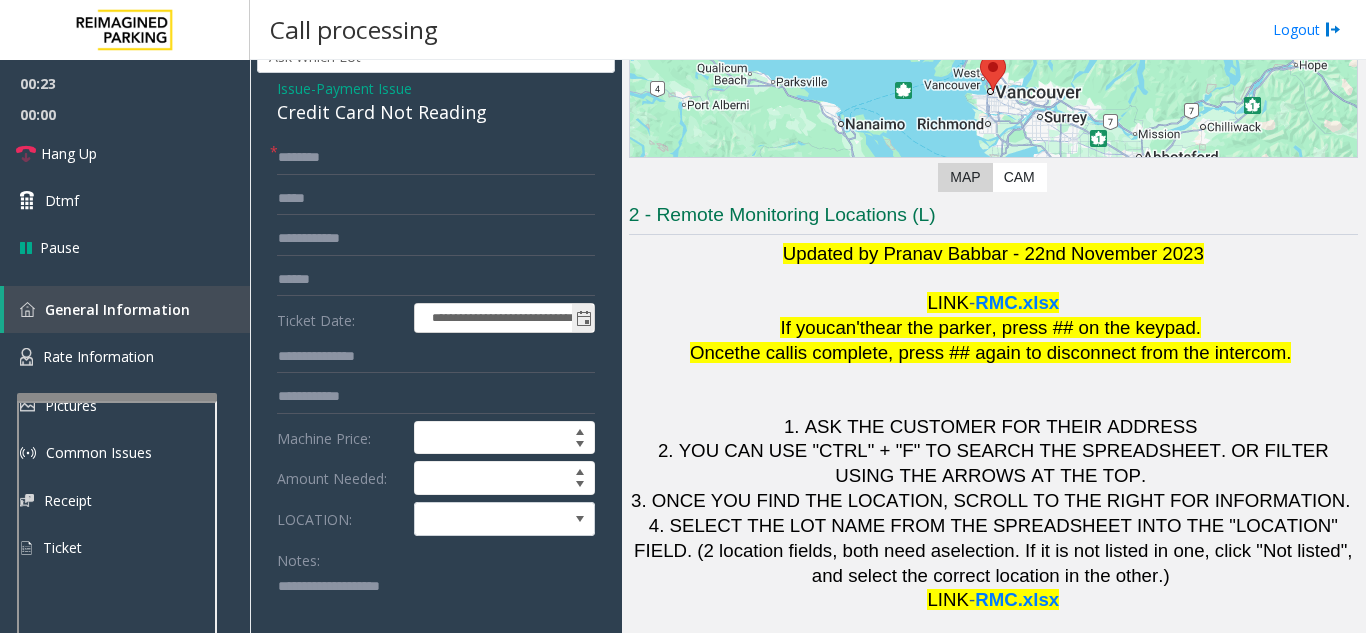 scroll, scrollTop: 100, scrollLeft: 0, axis: vertical 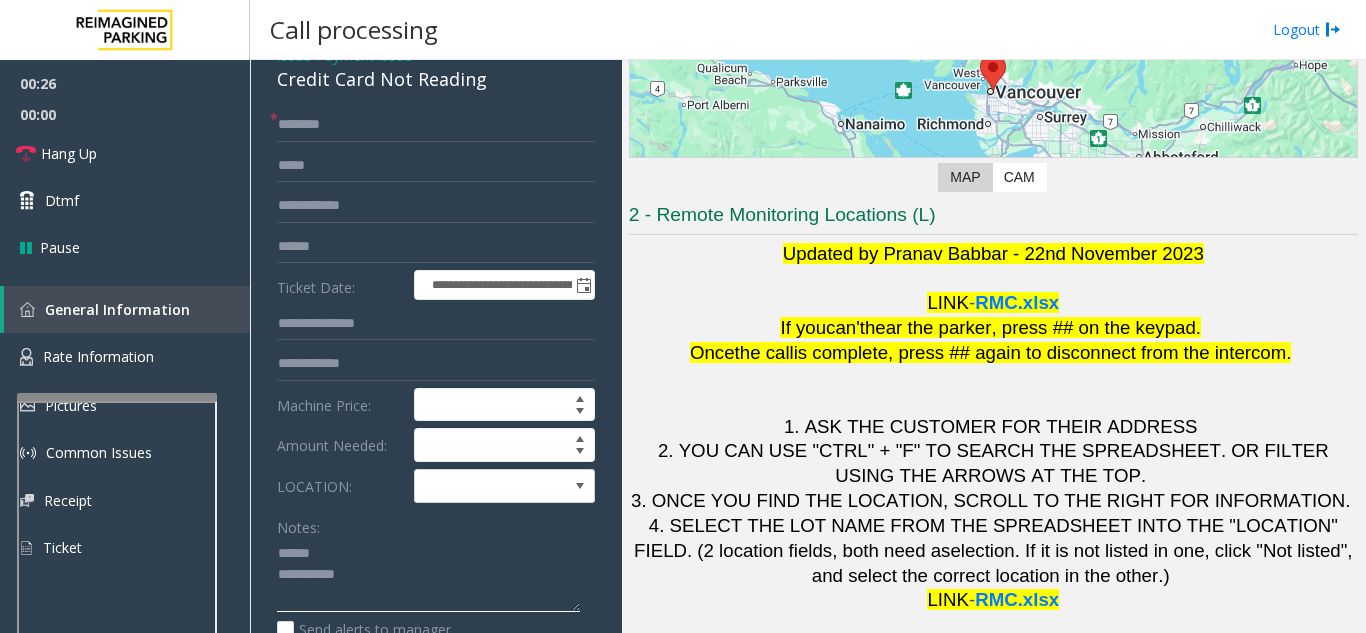 click 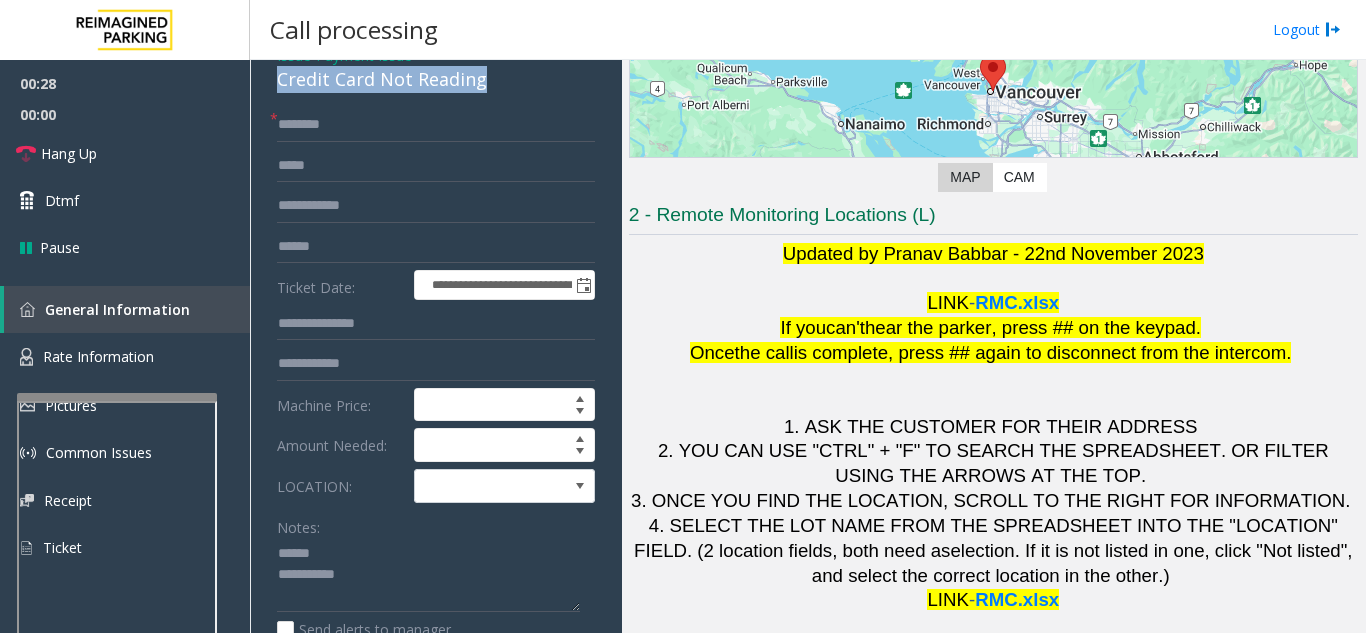 drag, startPoint x: 507, startPoint y: 84, endPoint x: 274, endPoint y: 87, distance: 233.01932 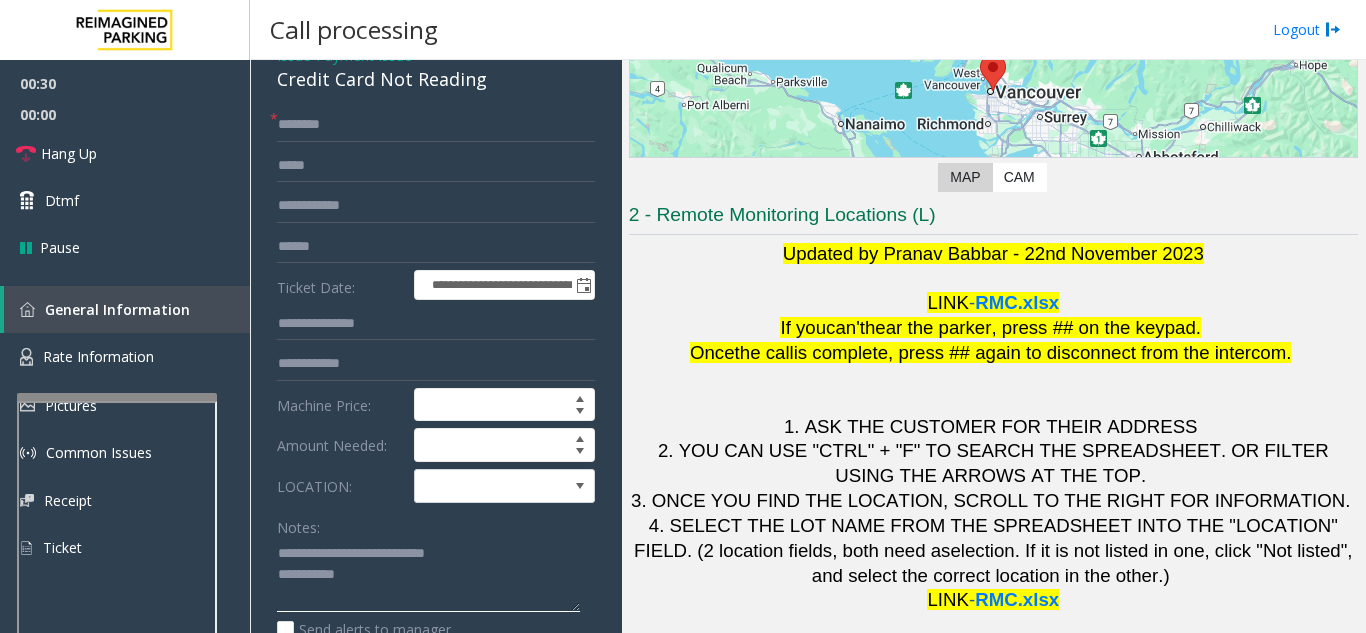 click 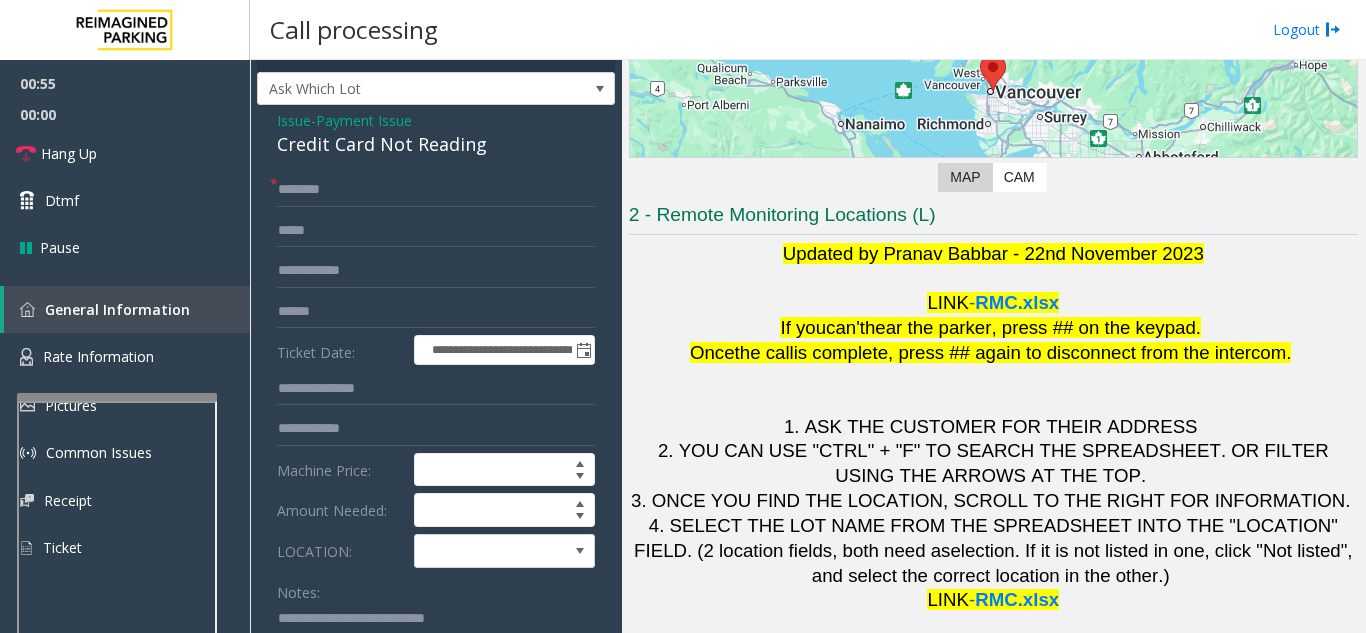 scroll, scrollTop: 0, scrollLeft: 0, axis: both 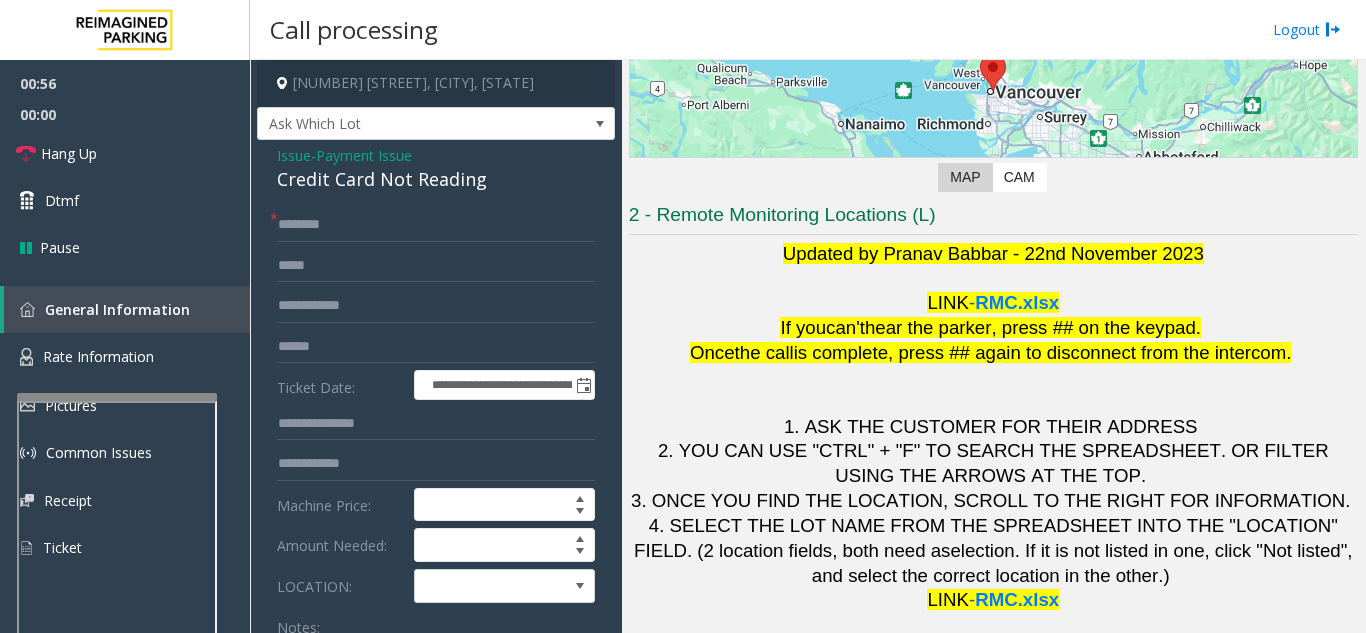 type on "**********" 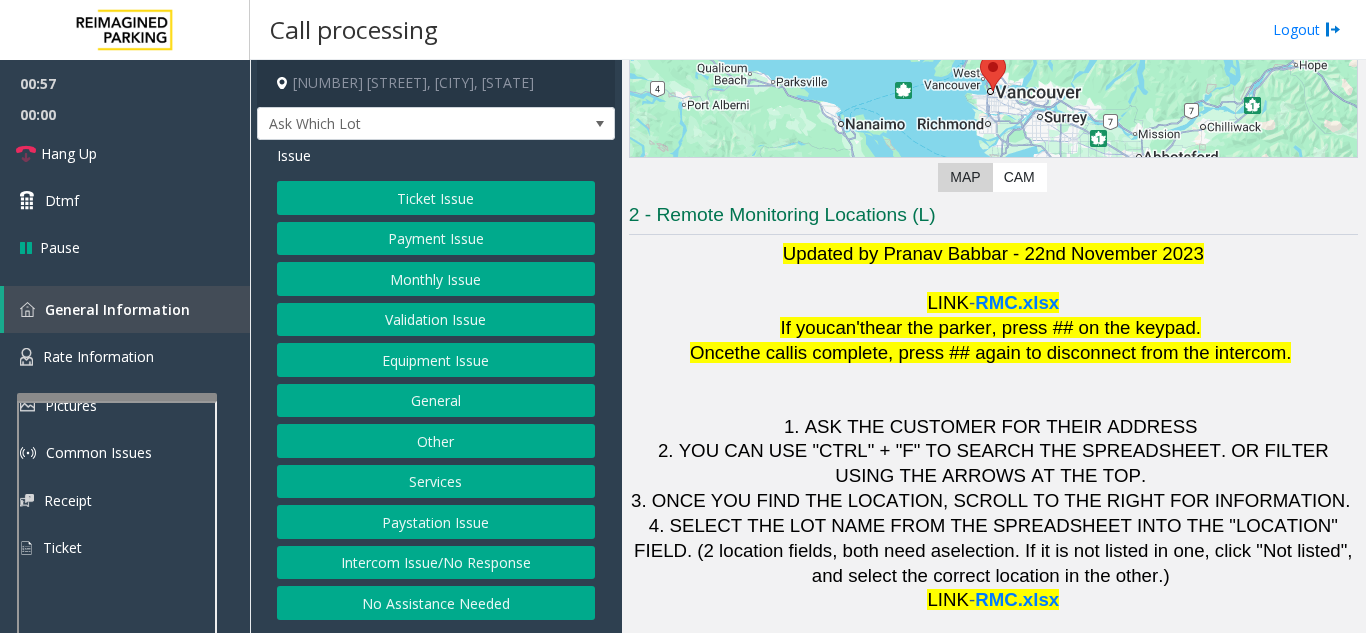 click on "Payment Issue" 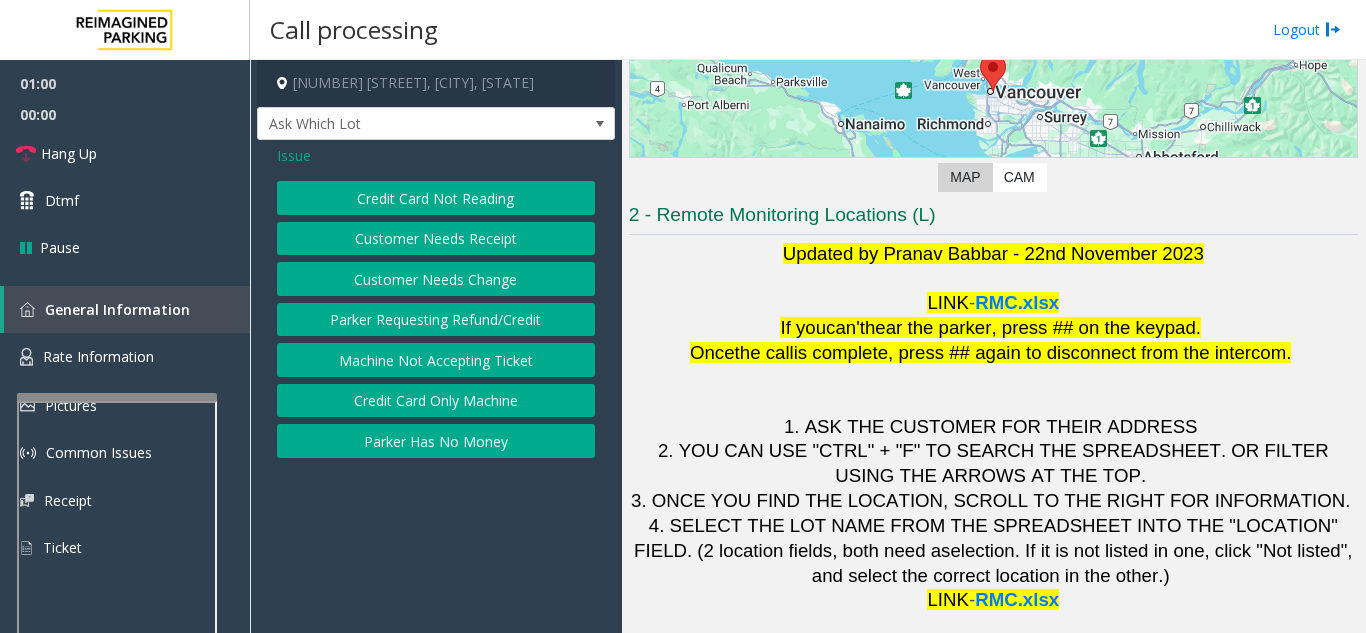 click on "Customer Needs Receipt" 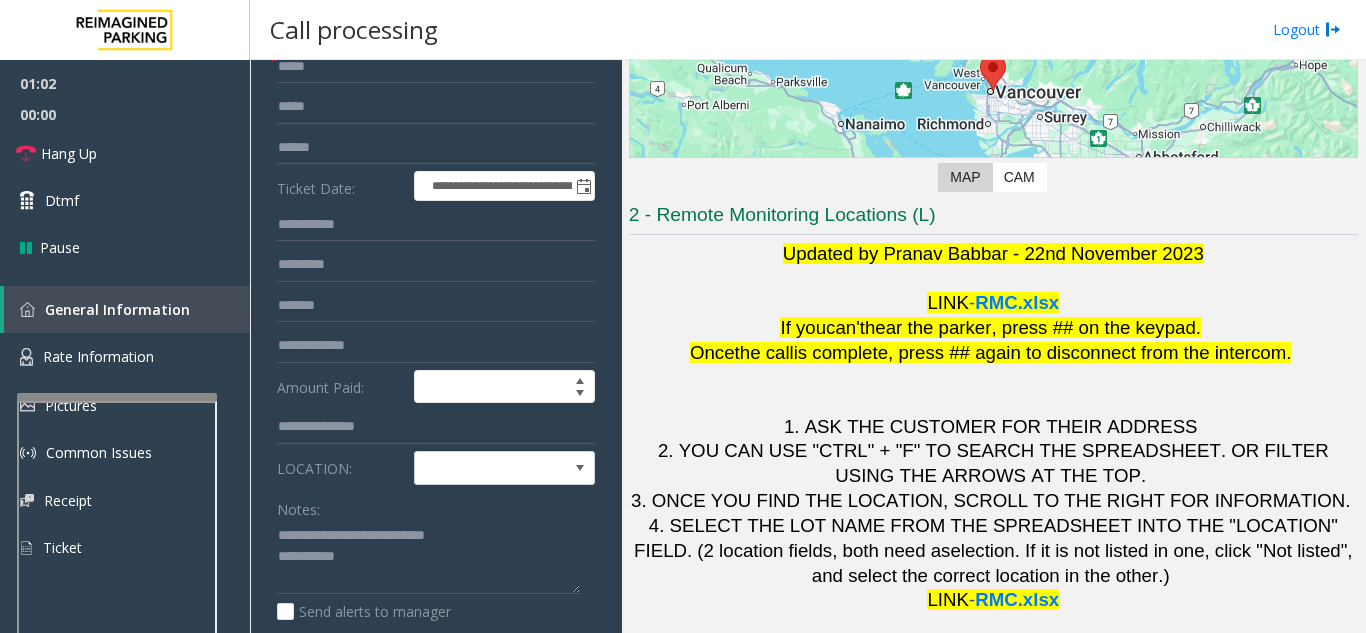 scroll, scrollTop: 200, scrollLeft: 0, axis: vertical 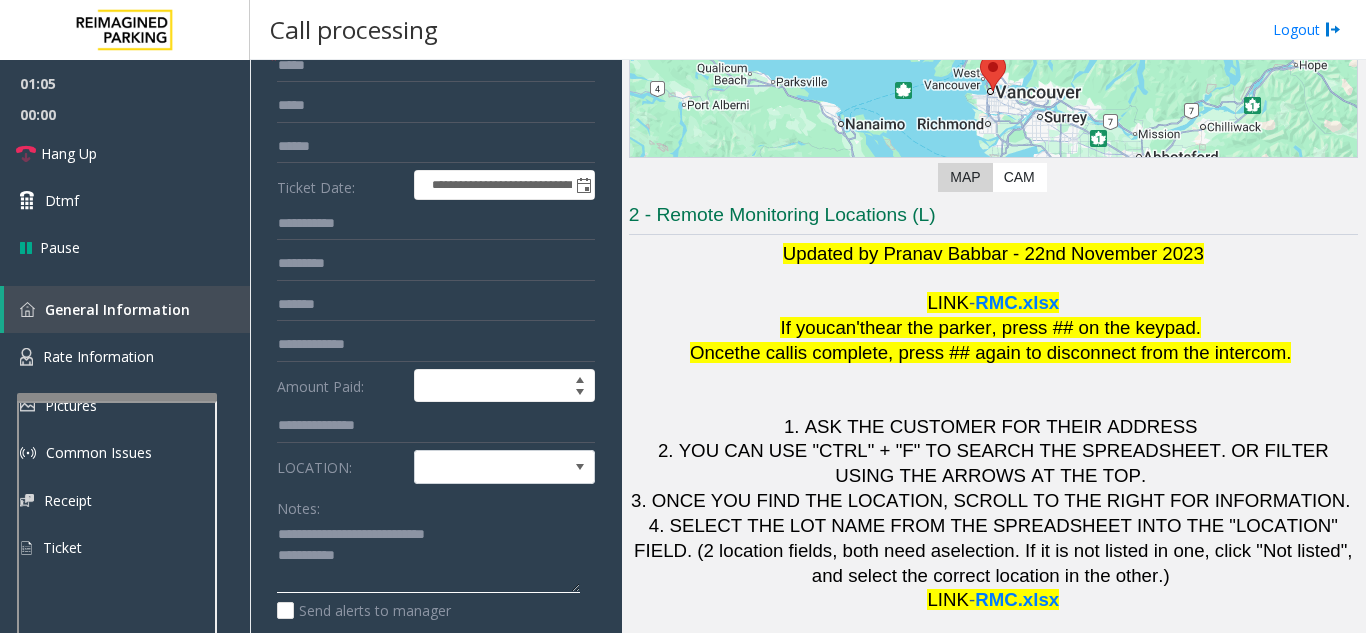 drag, startPoint x: 316, startPoint y: 532, endPoint x: 480, endPoint y: 535, distance: 164.02744 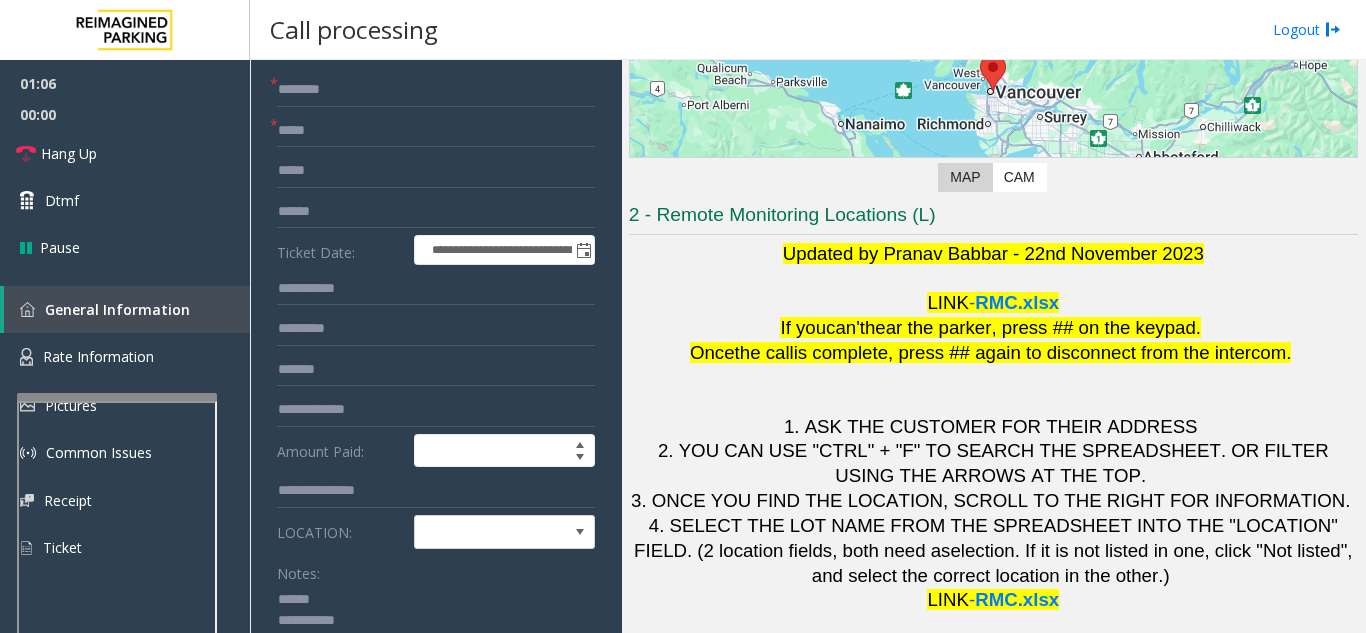 scroll, scrollTop: 100, scrollLeft: 0, axis: vertical 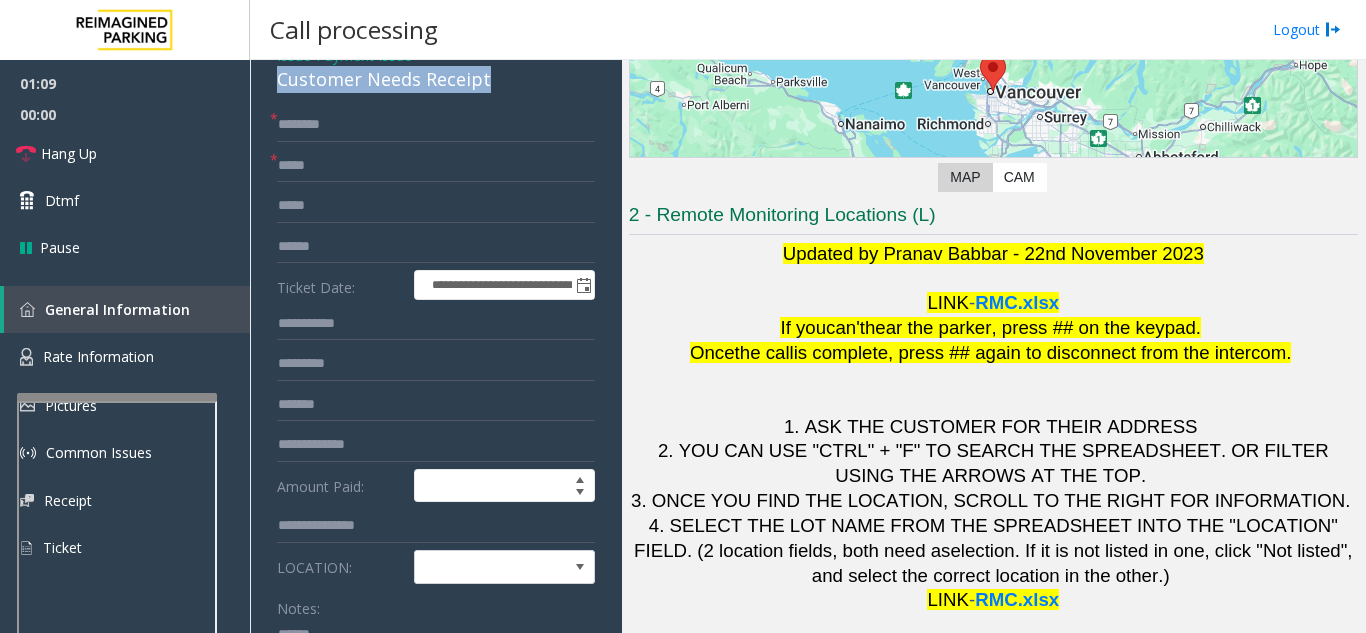 drag, startPoint x: 496, startPoint y: 86, endPoint x: 277, endPoint y: 80, distance: 219.08218 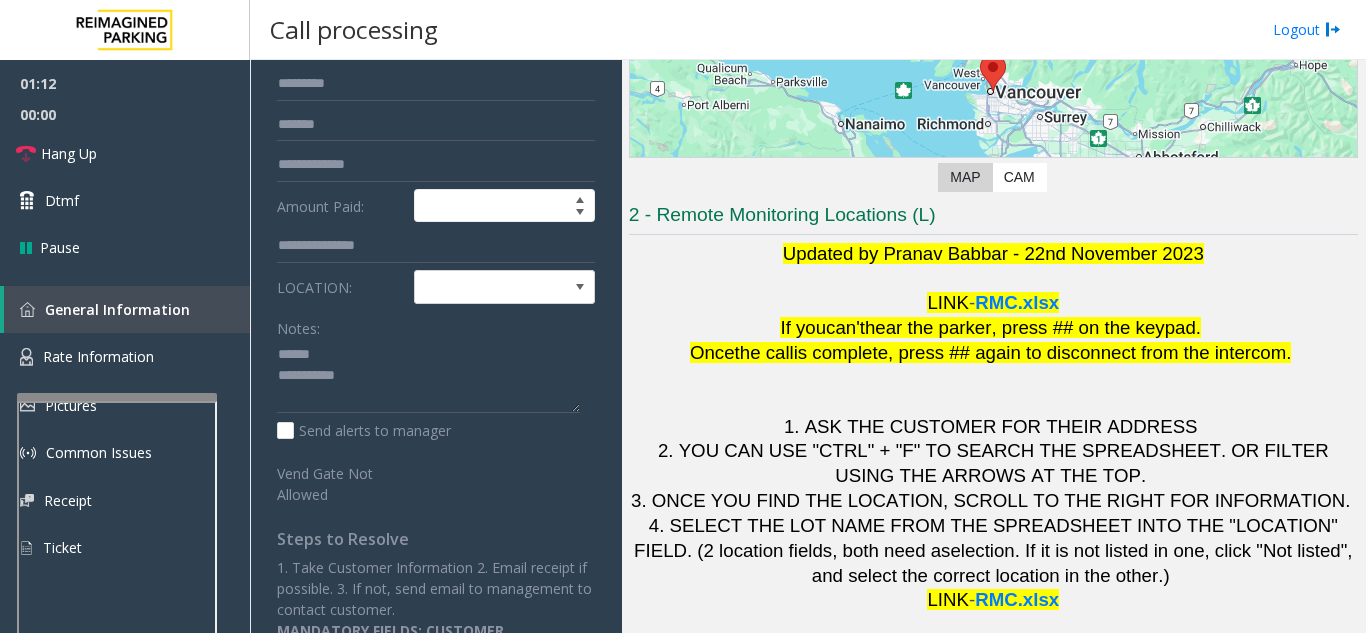 scroll, scrollTop: 450, scrollLeft: 0, axis: vertical 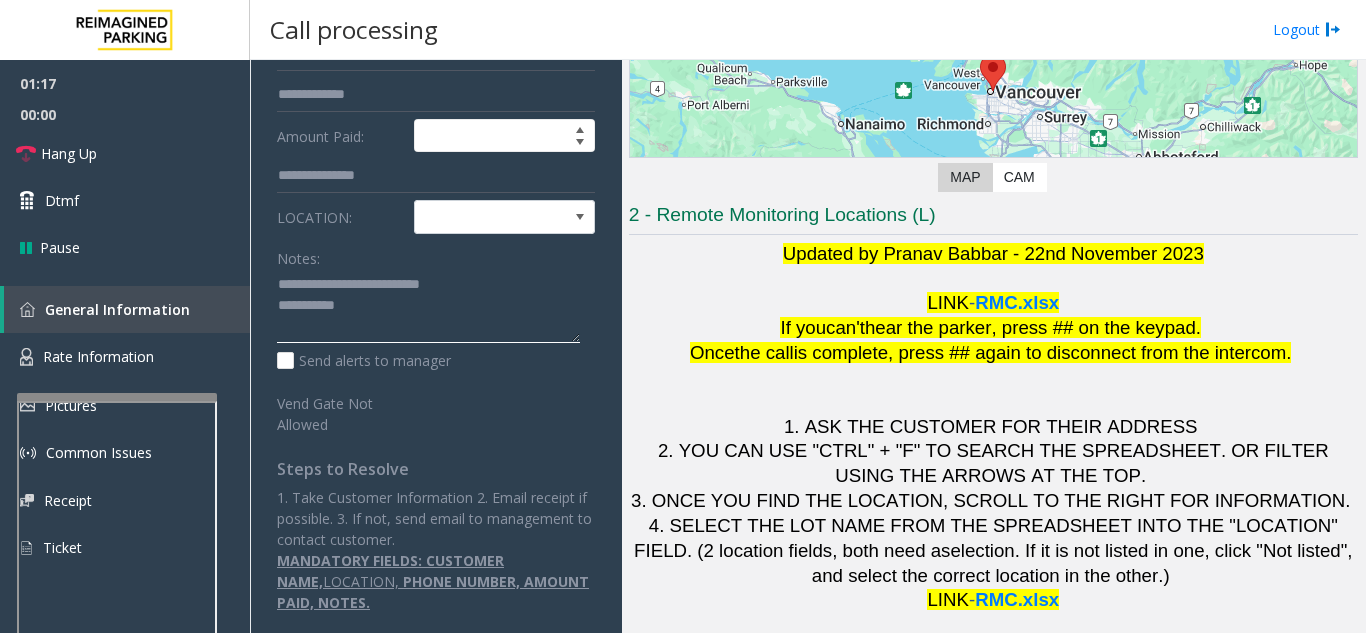 type on "**********" 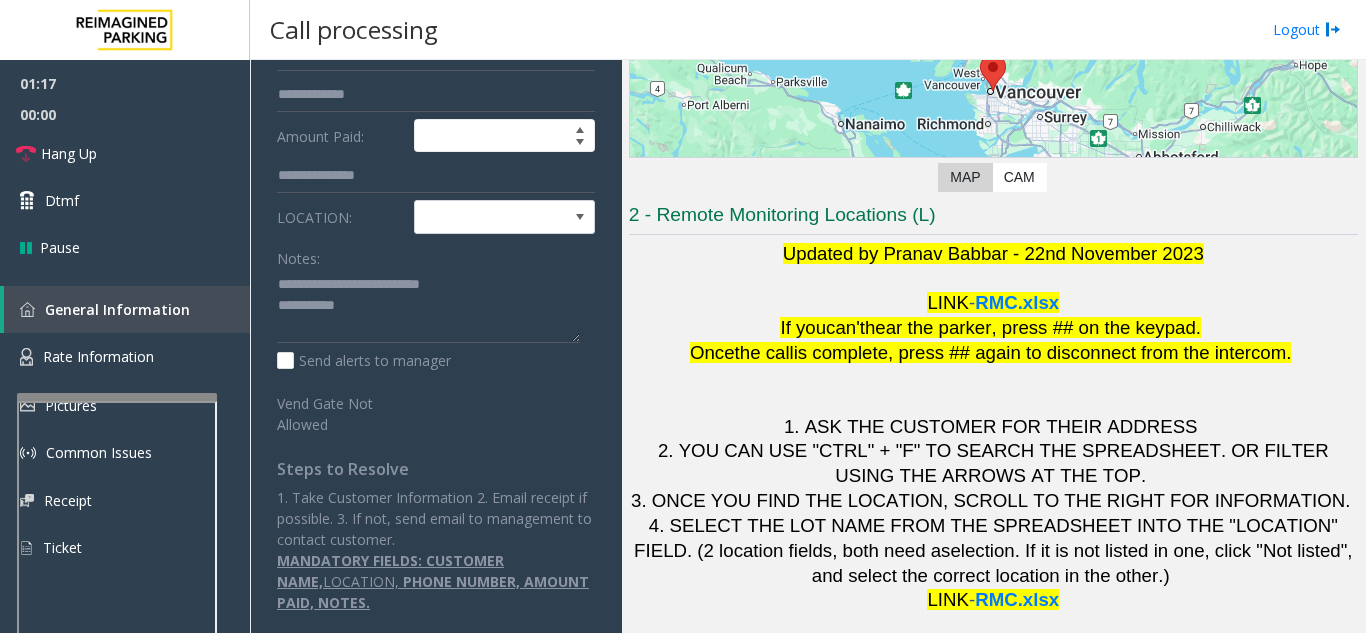 click on "LINK  -  RMC.xlsx" 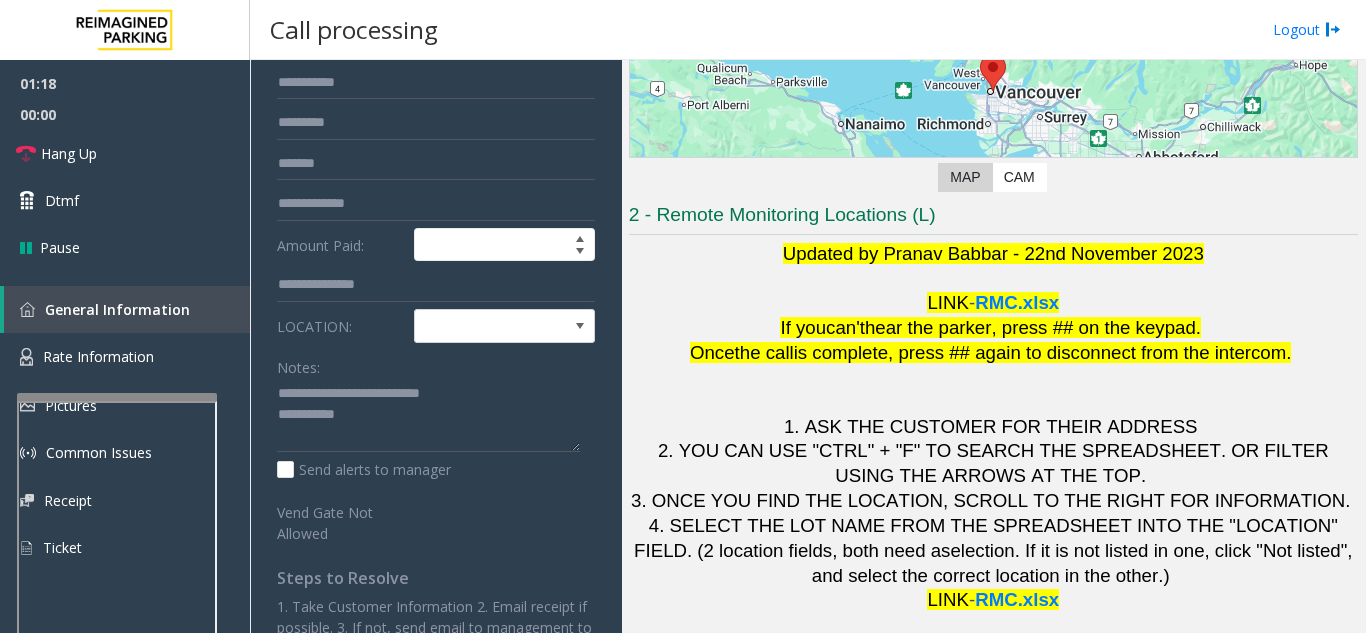 scroll, scrollTop: 150, scrollLeft: 0, axis: vertical 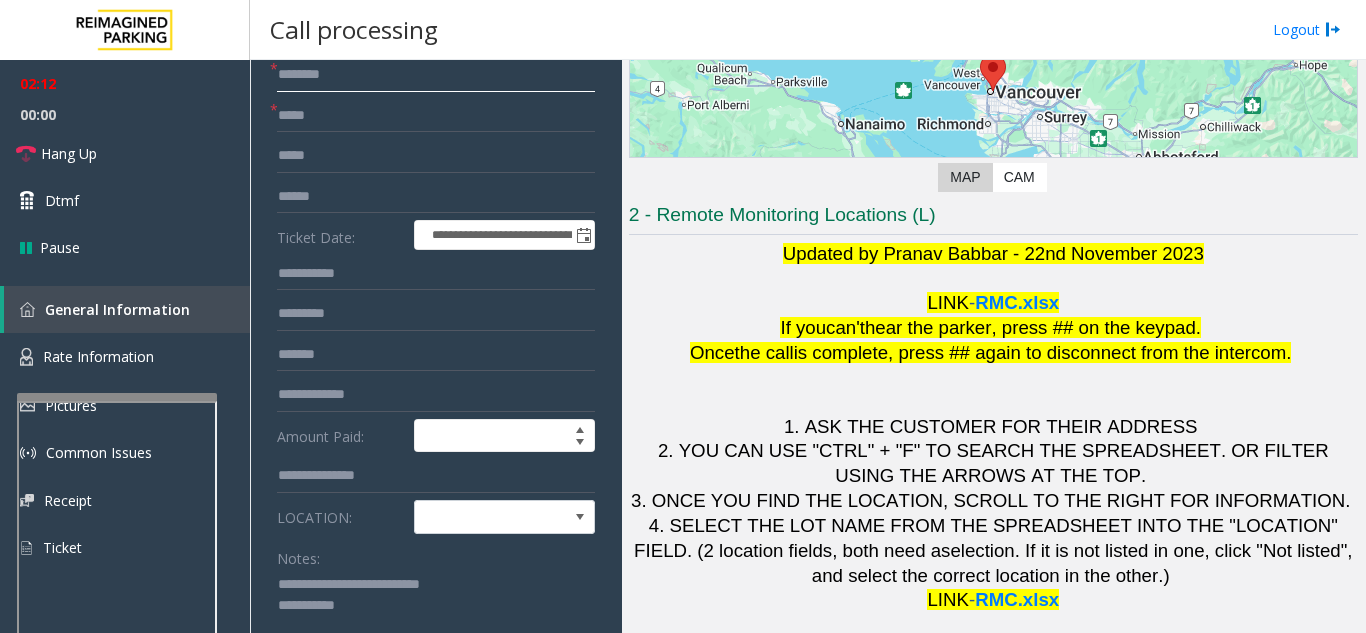 click 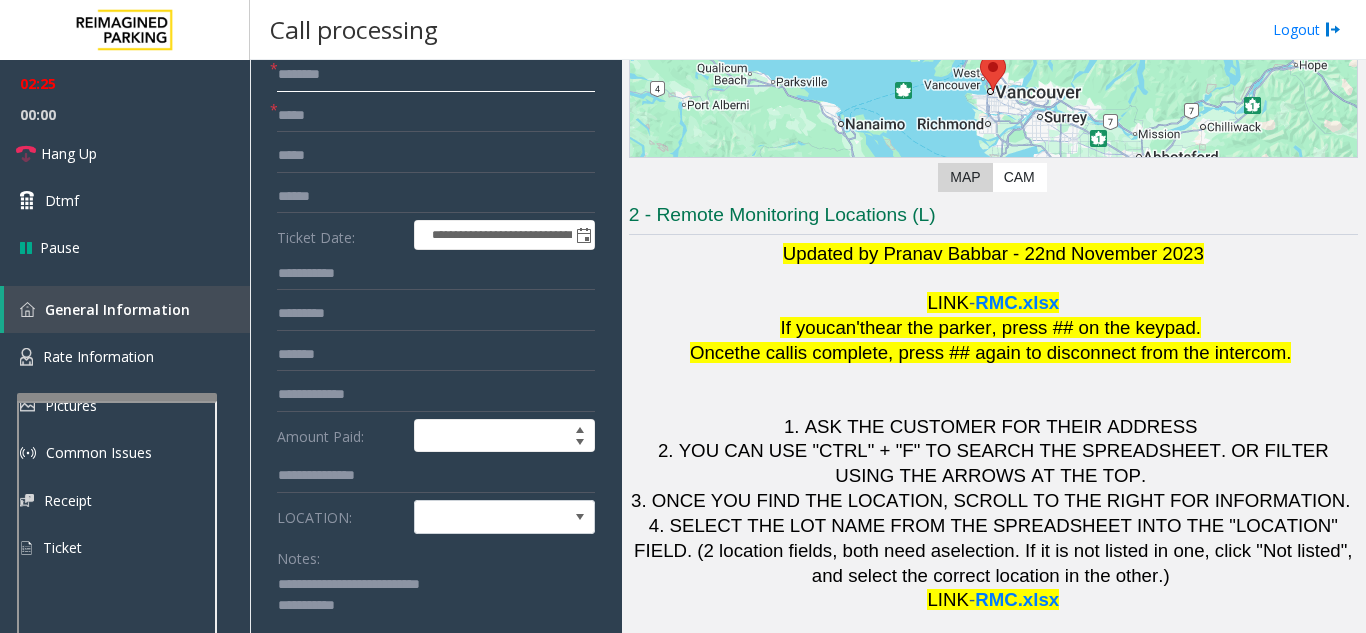 type on "*******" 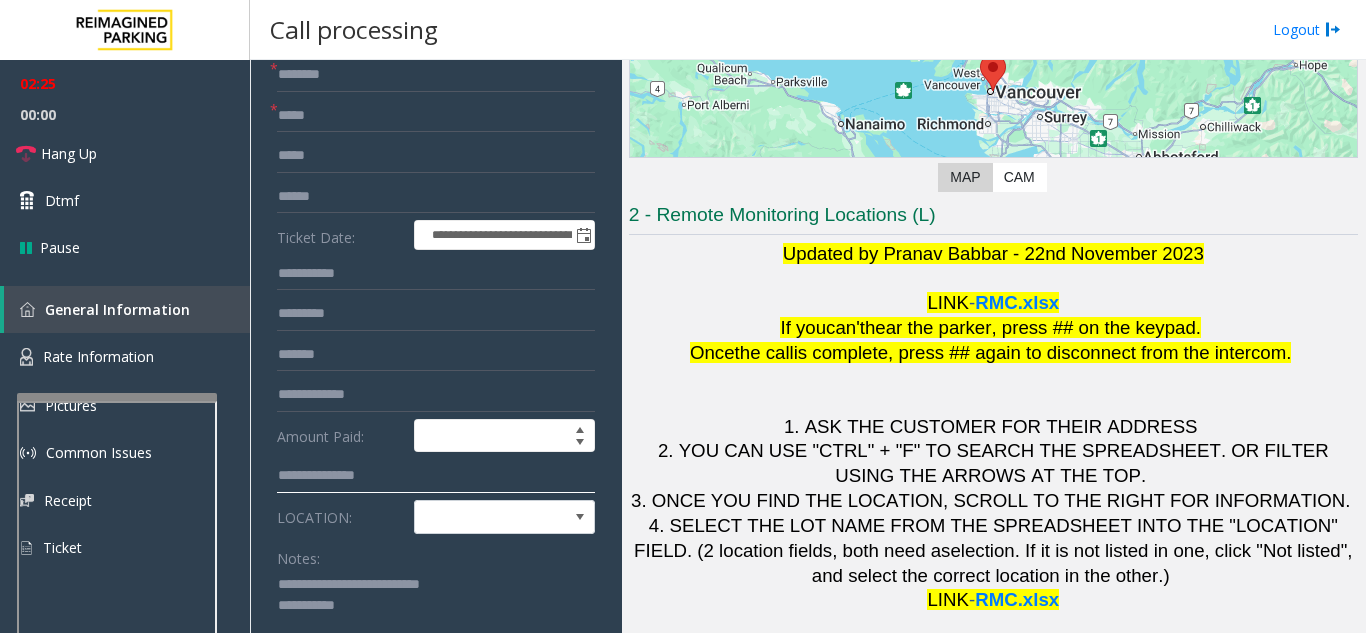 click 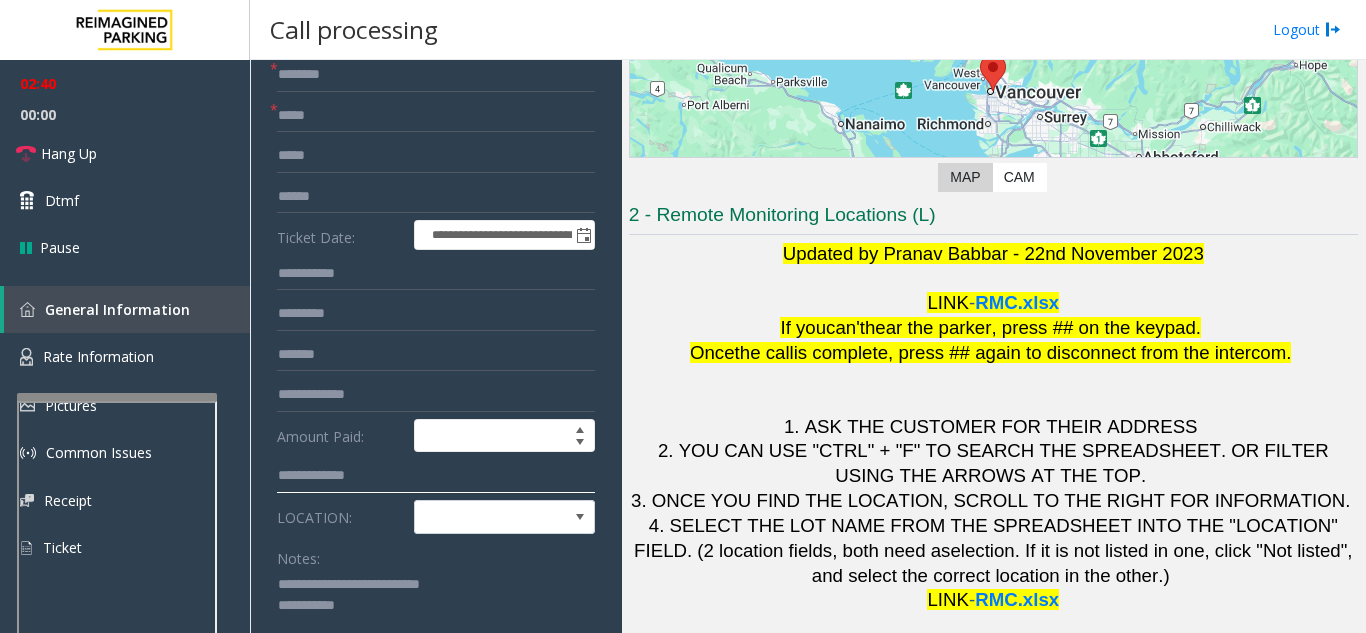 type on "**********" 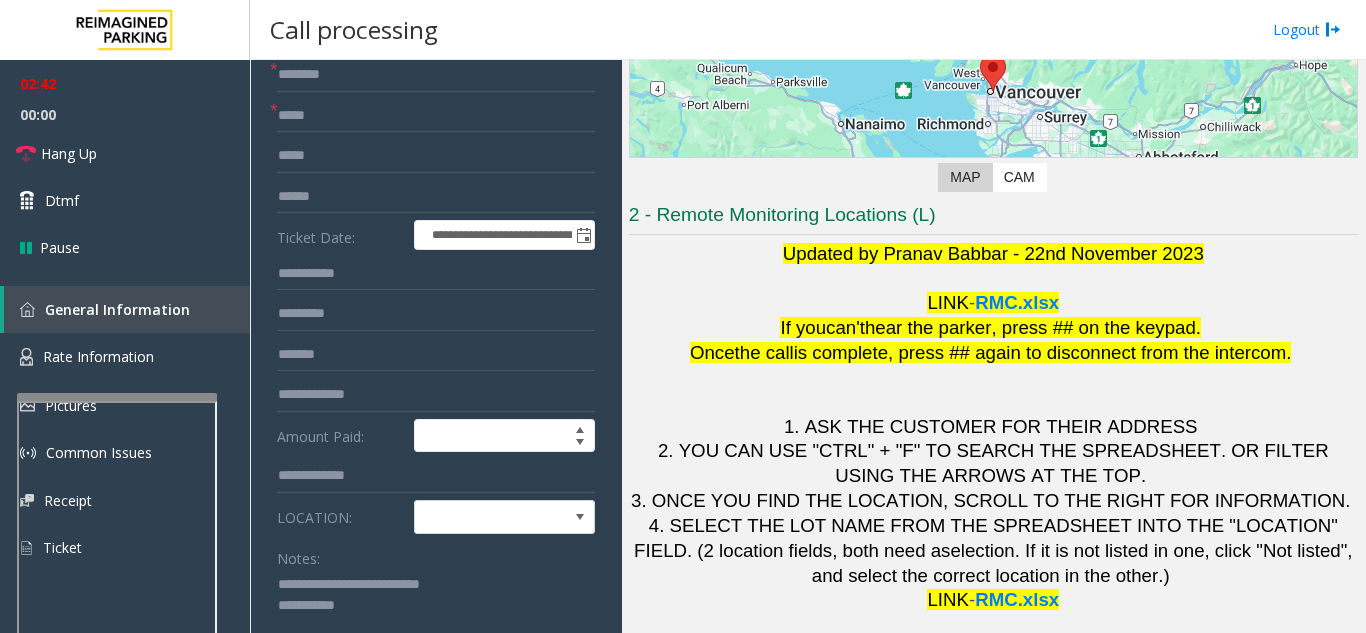 scroll, scrollTop: 250, scrollLeft: 0, axis: vertical 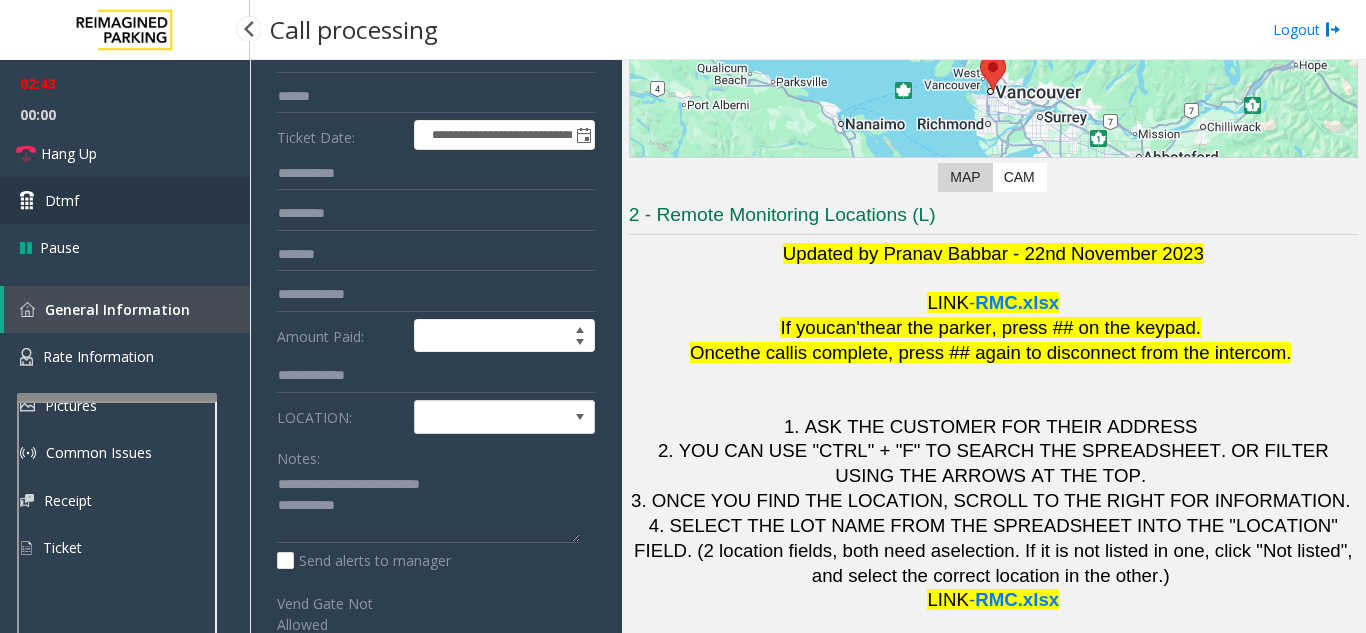 click on "Dtmf" at bounding box center [125, 200] 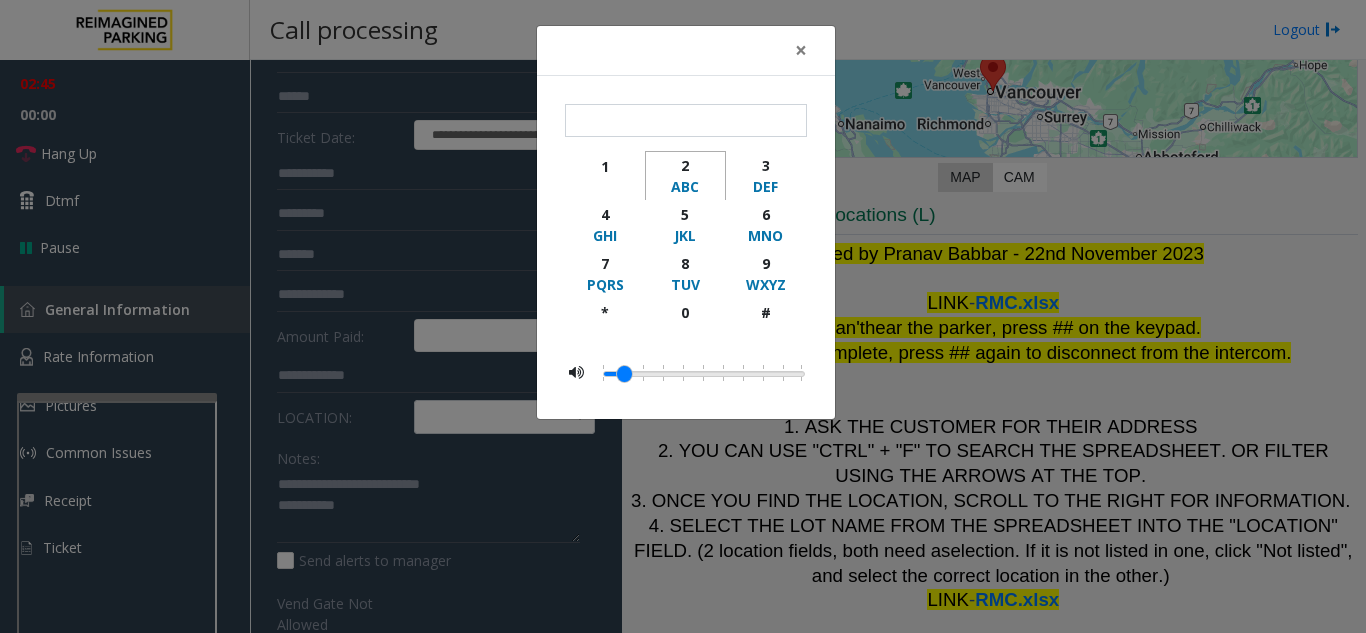 click on "ABC" 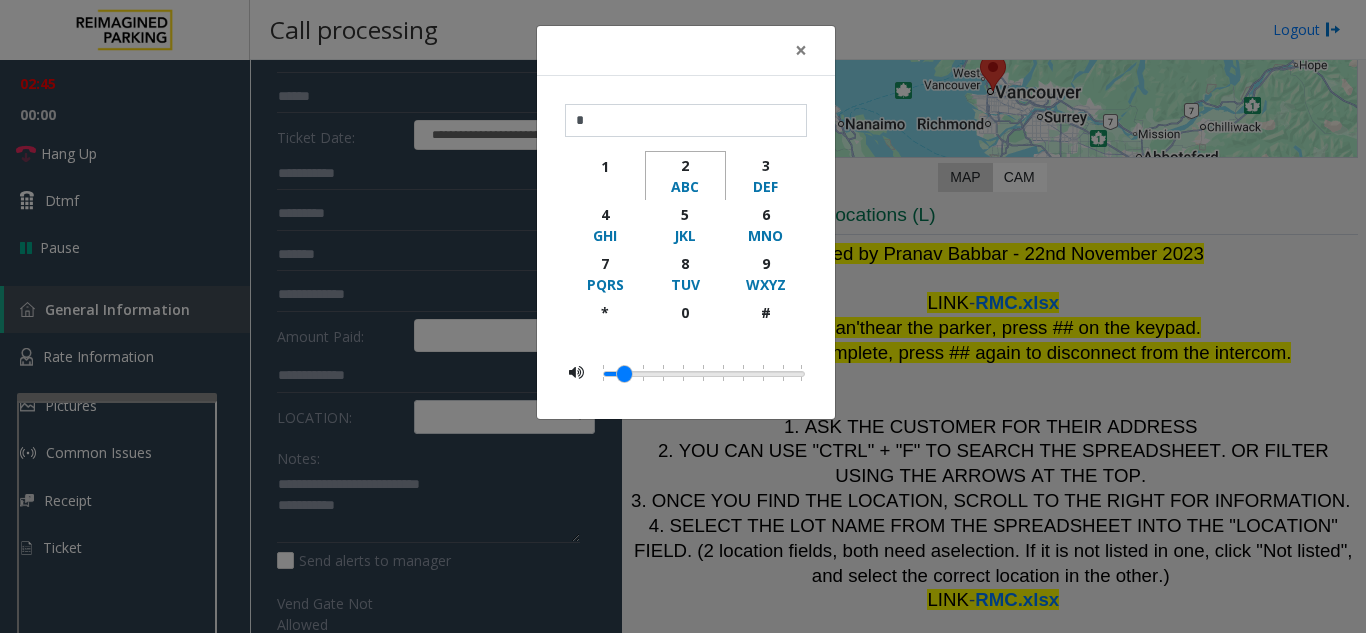 click on "ABC" 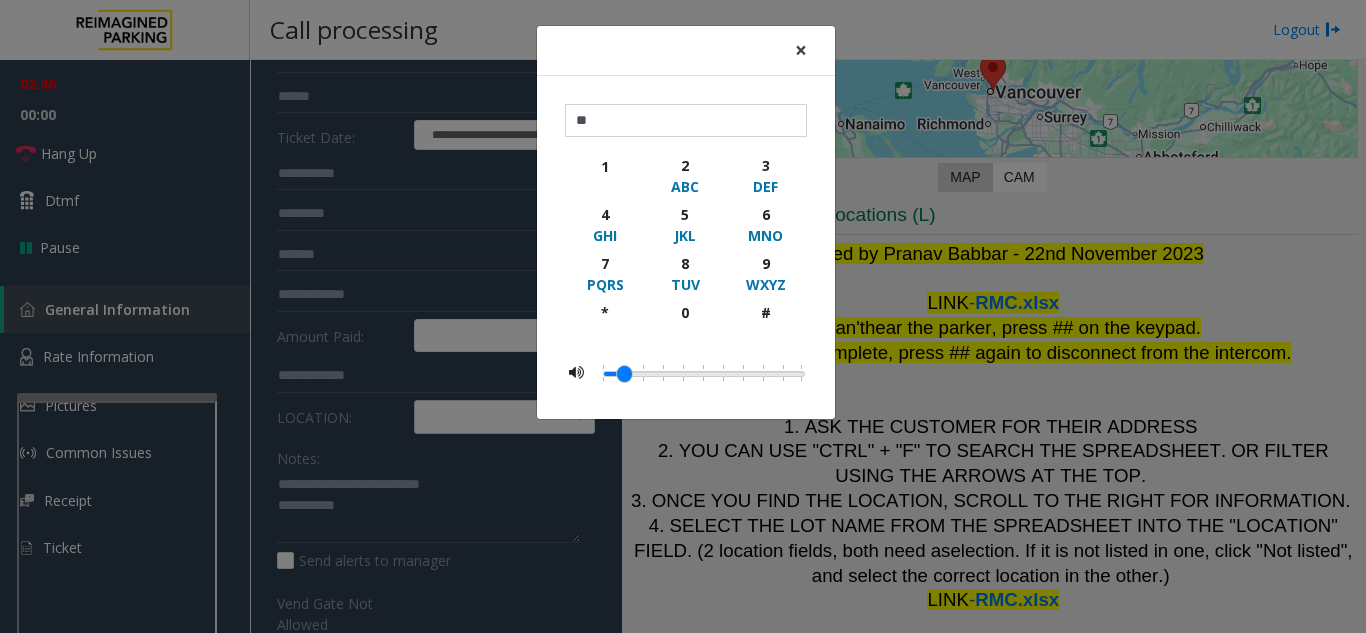 click on "×" 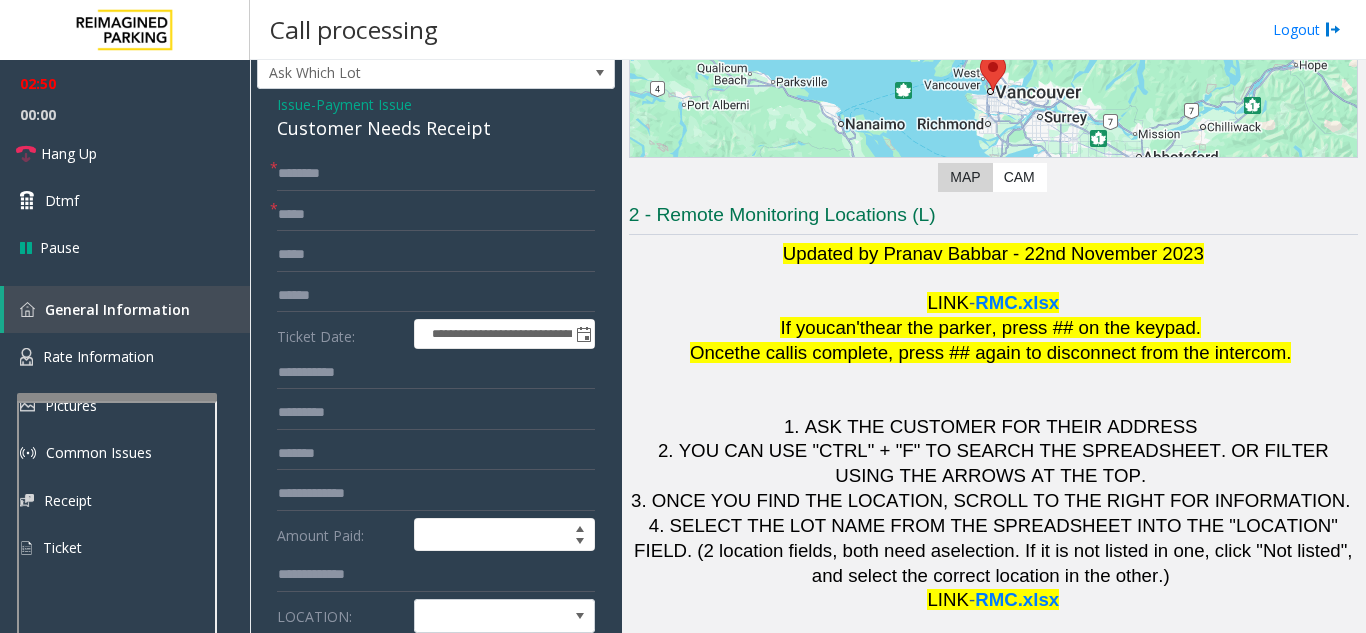 scroll, scrollTop: 50, scrollLeft: 0, axis: vertical 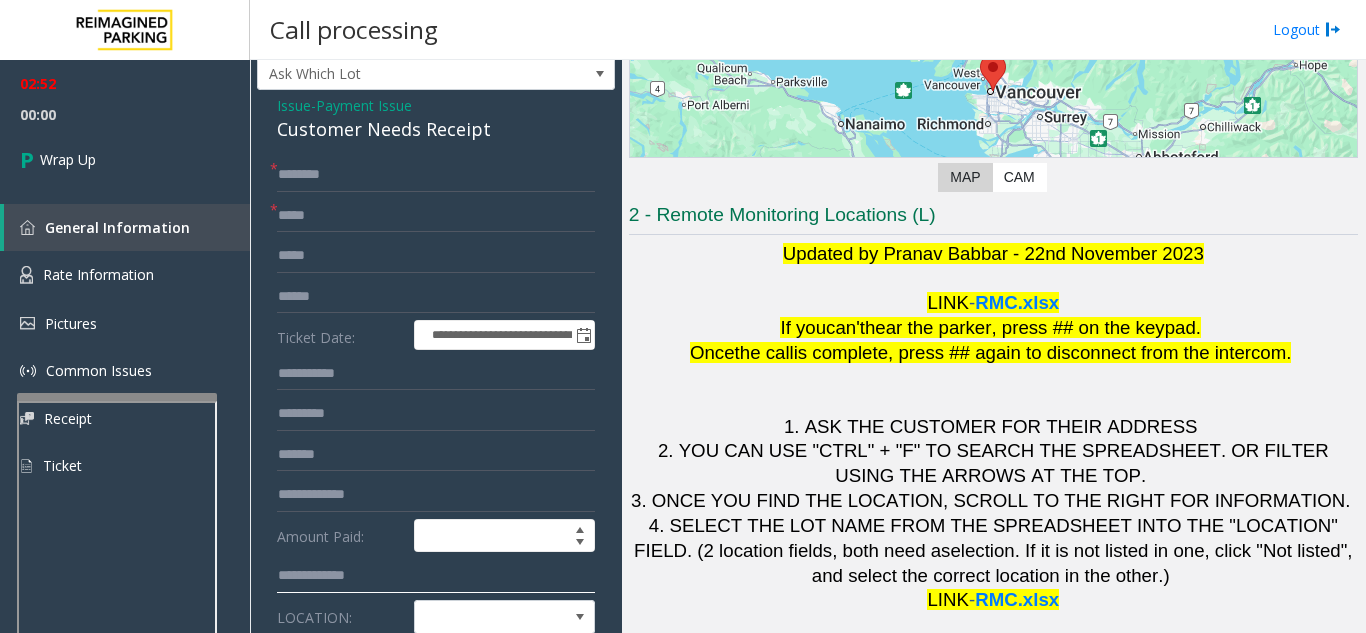 drag, startPoint x: 376, startPoint y: 577, endPoint x: 339, endPoint y: 587, distance: 38.327538 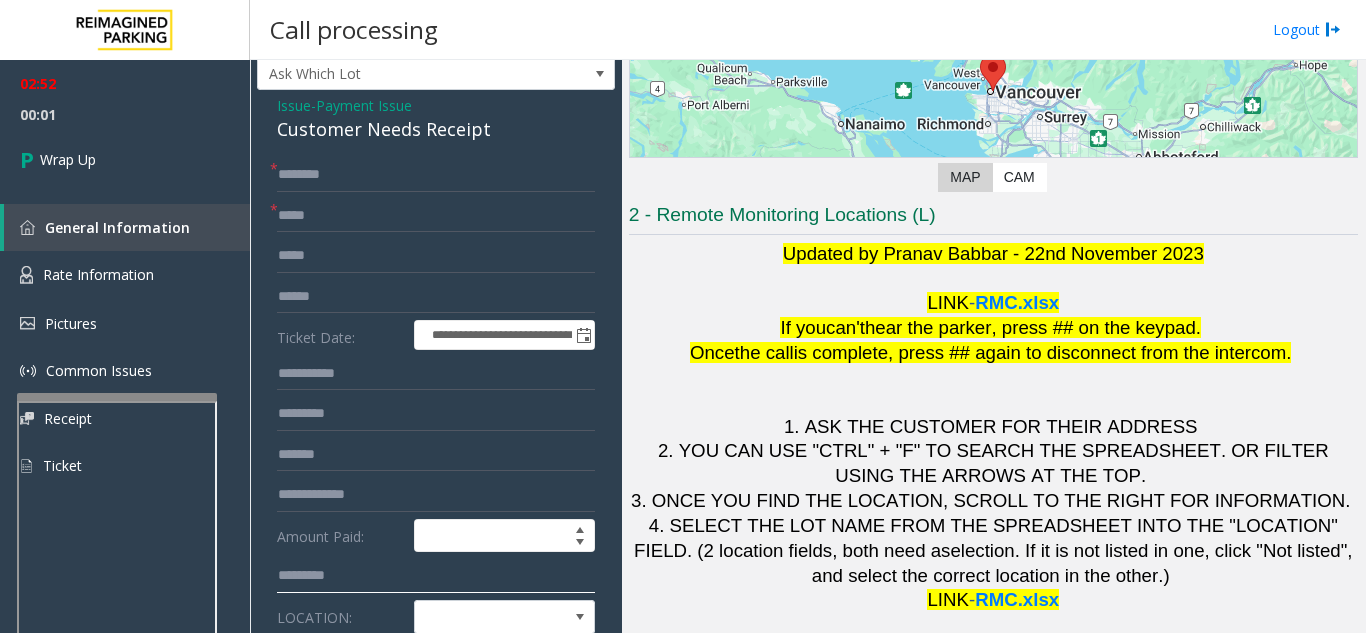 type on "********" 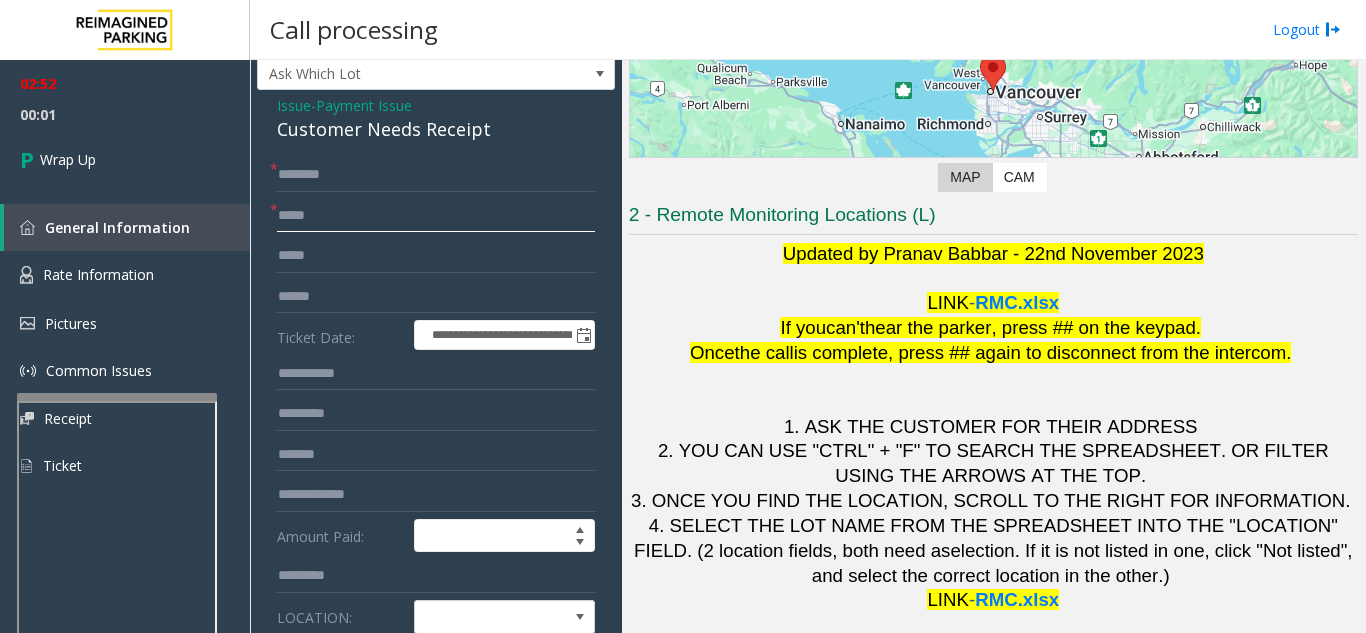 click 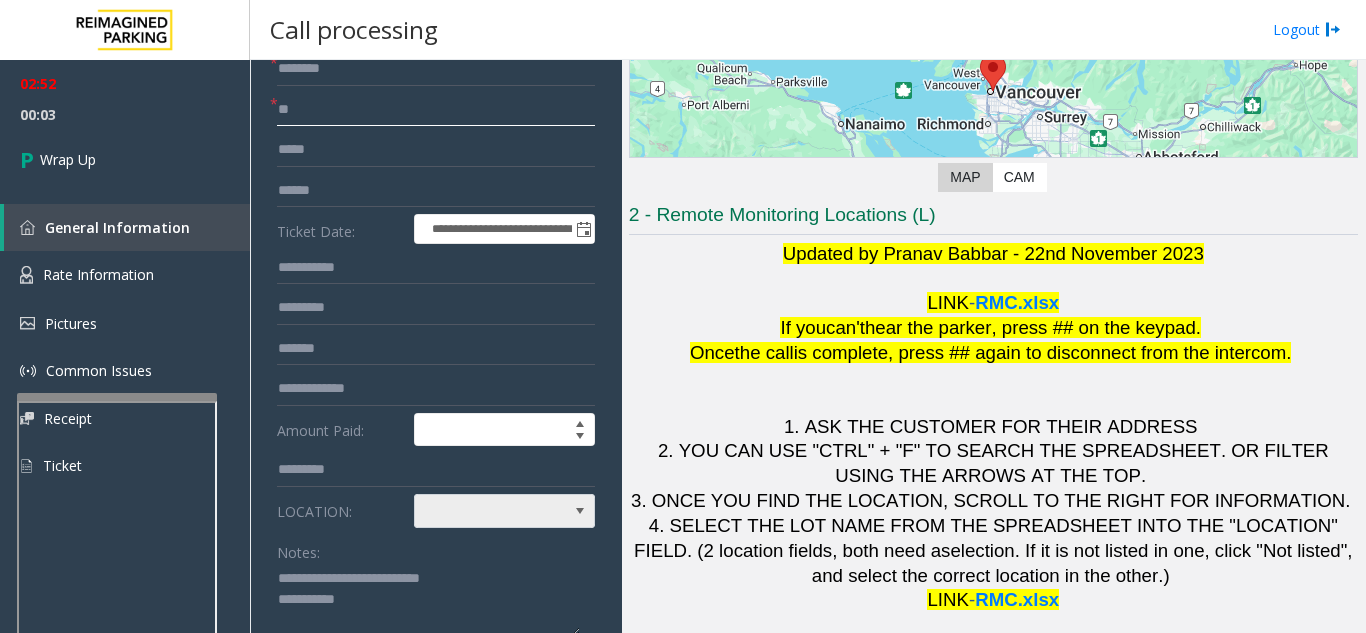 scroll, scrollTop: 250, scrollLeft: 0, axis: vertical 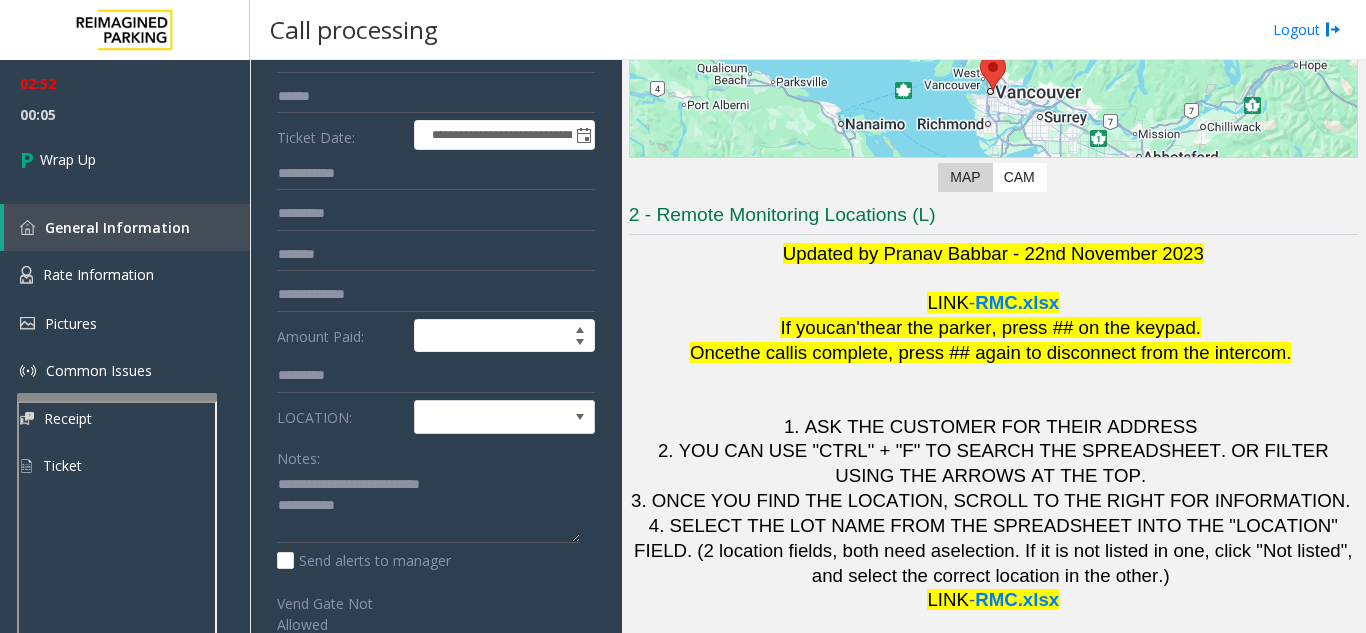 type on "**" 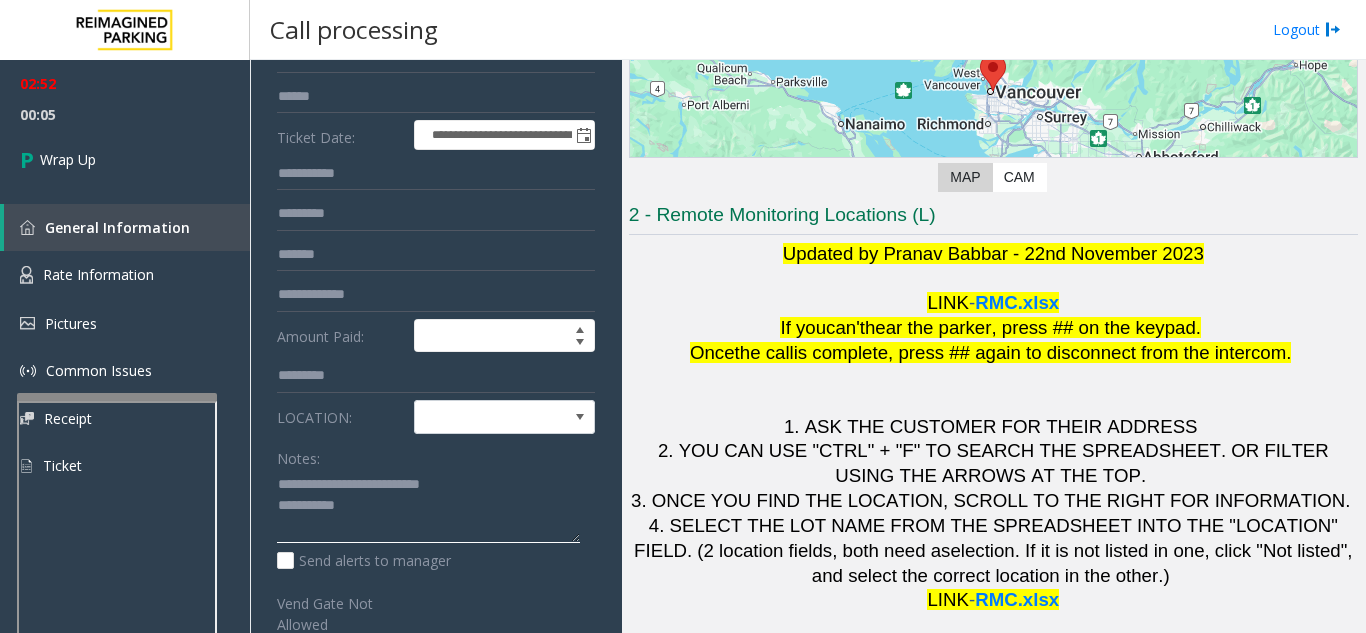 click 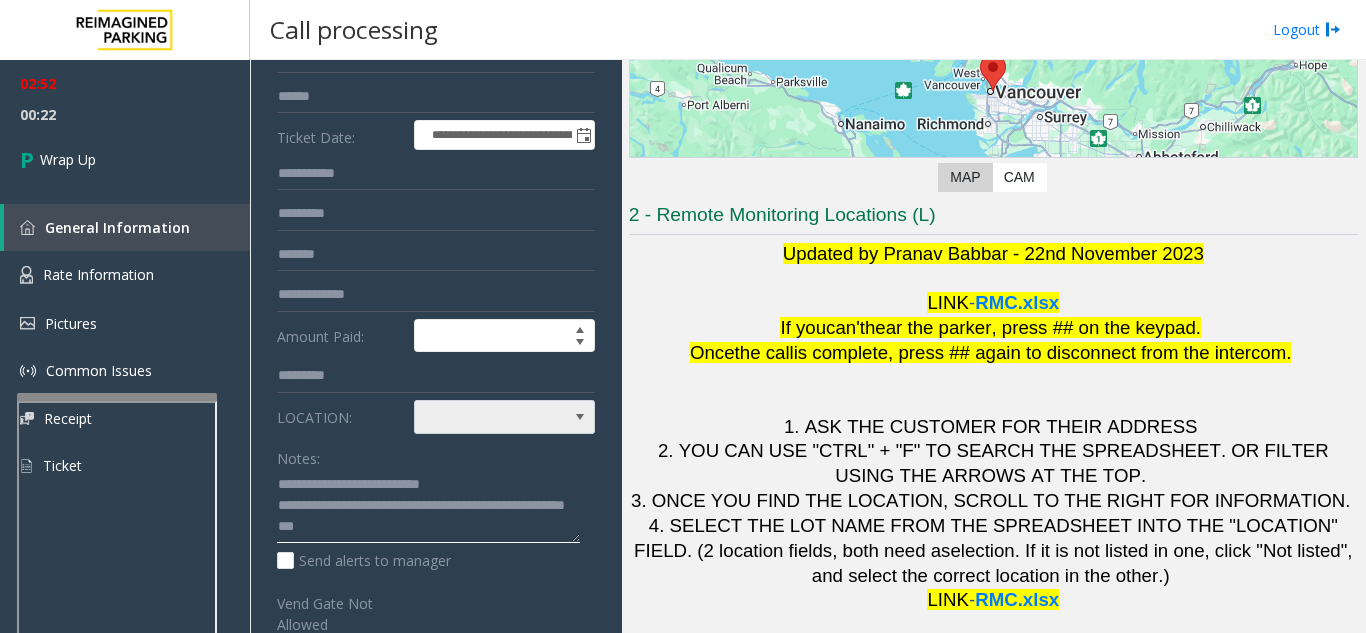 type on "**********" 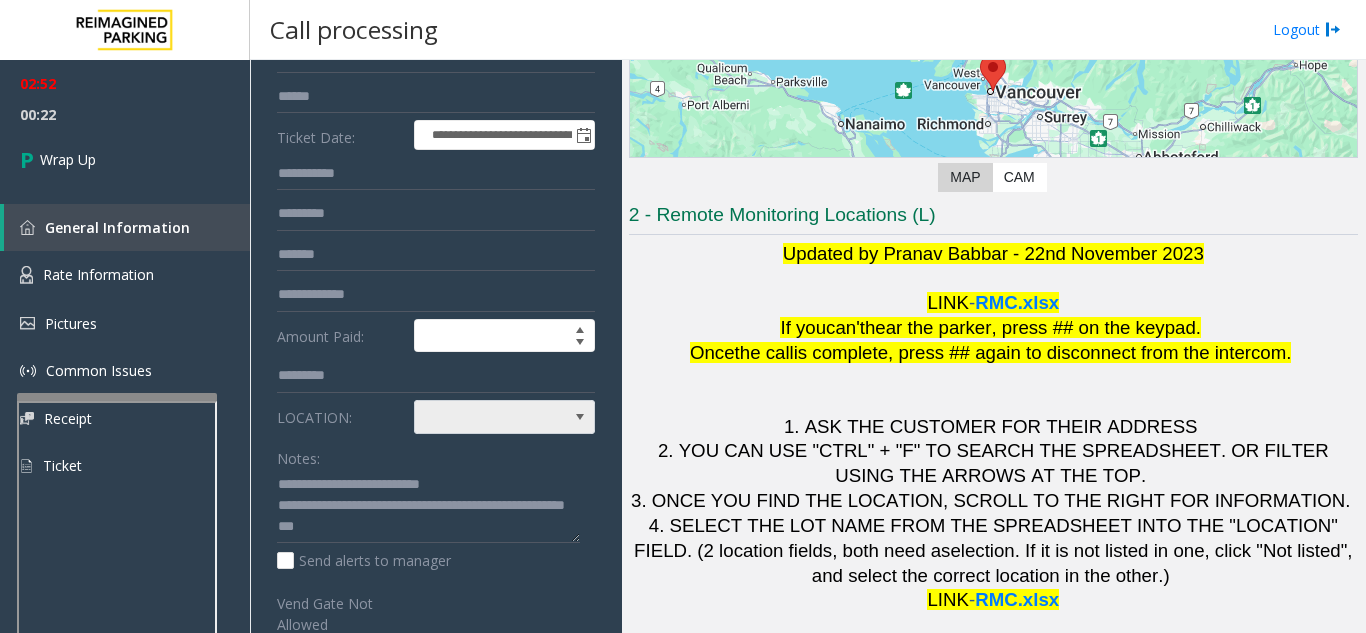 click at bounding box center [486, 417] 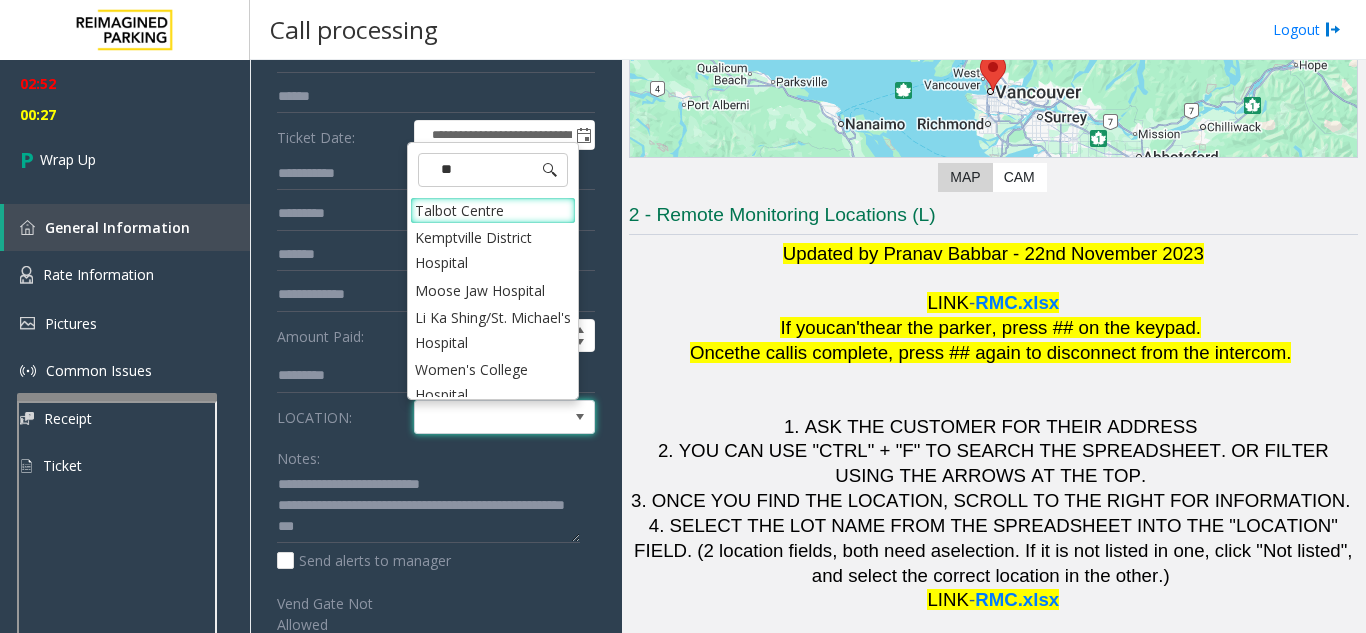 type on "***" 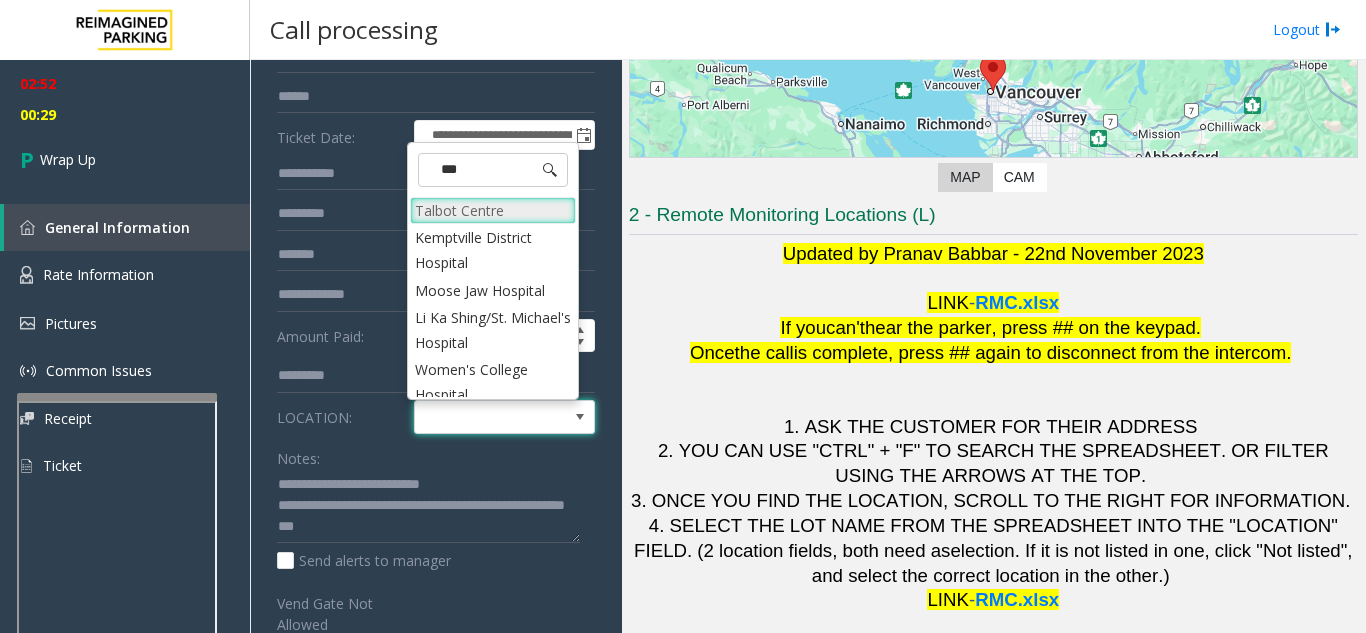 click on "Talbot Centre" at bounding box center (493, 210) 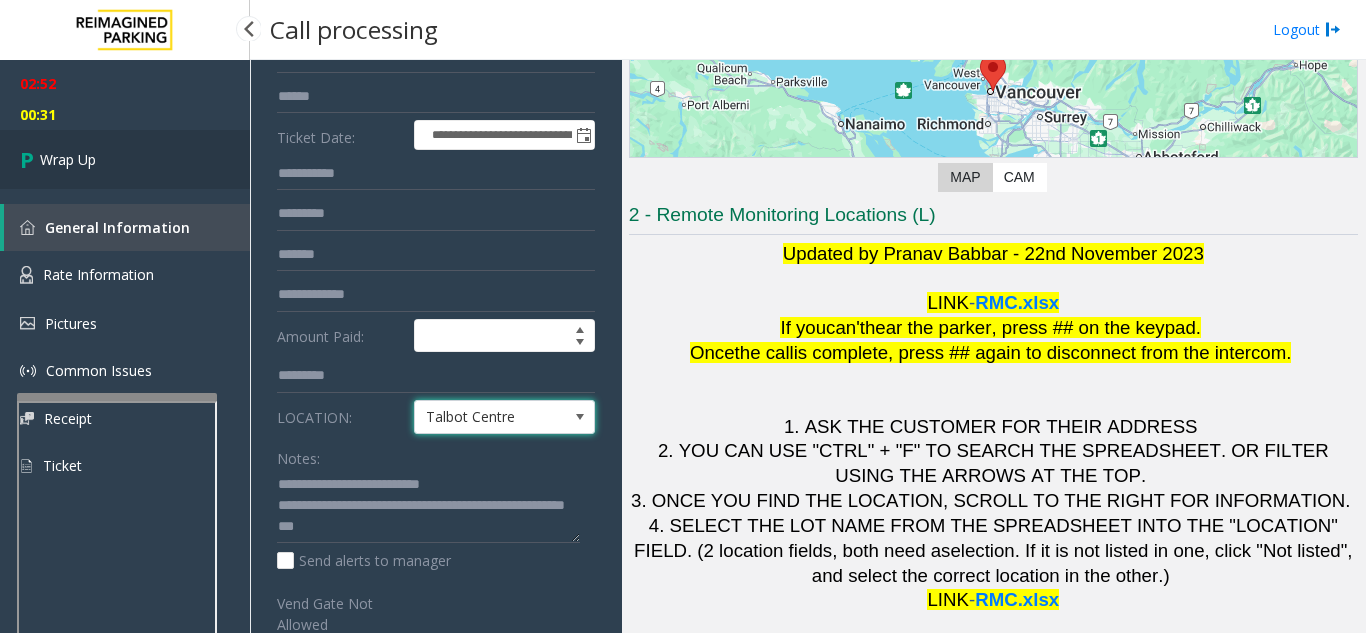 click on "Wrap Up" at bounding box center (125, 159) 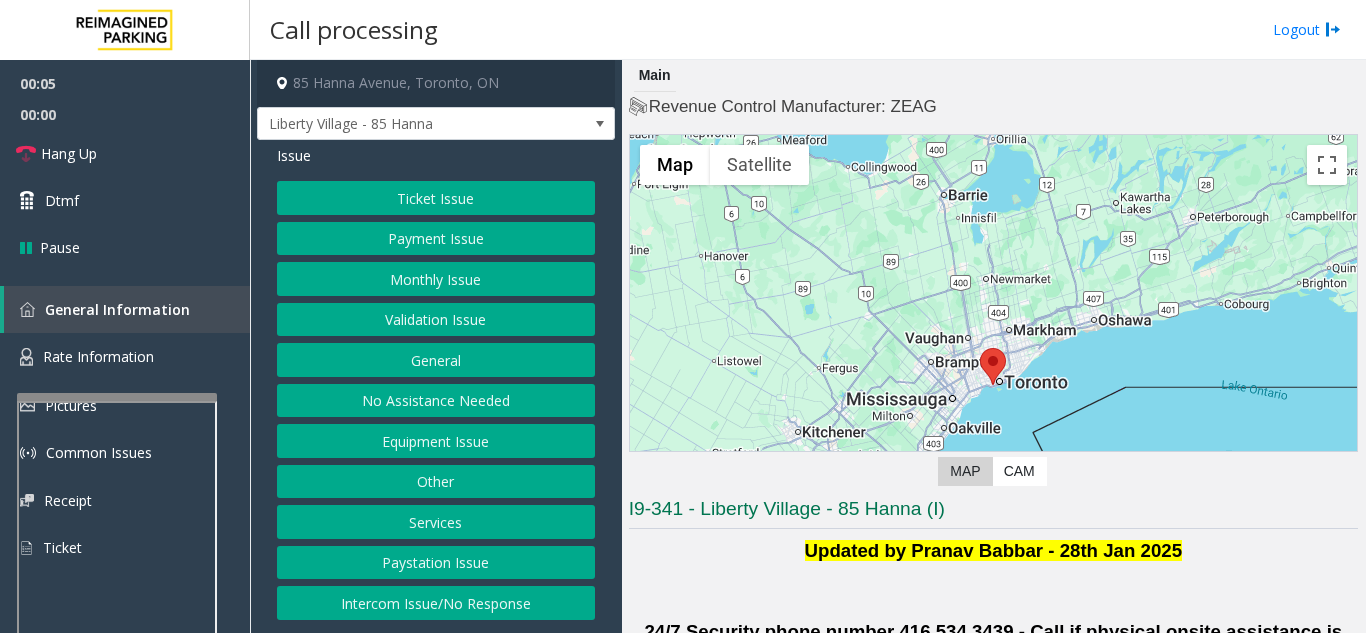 click on "Validation Issue" 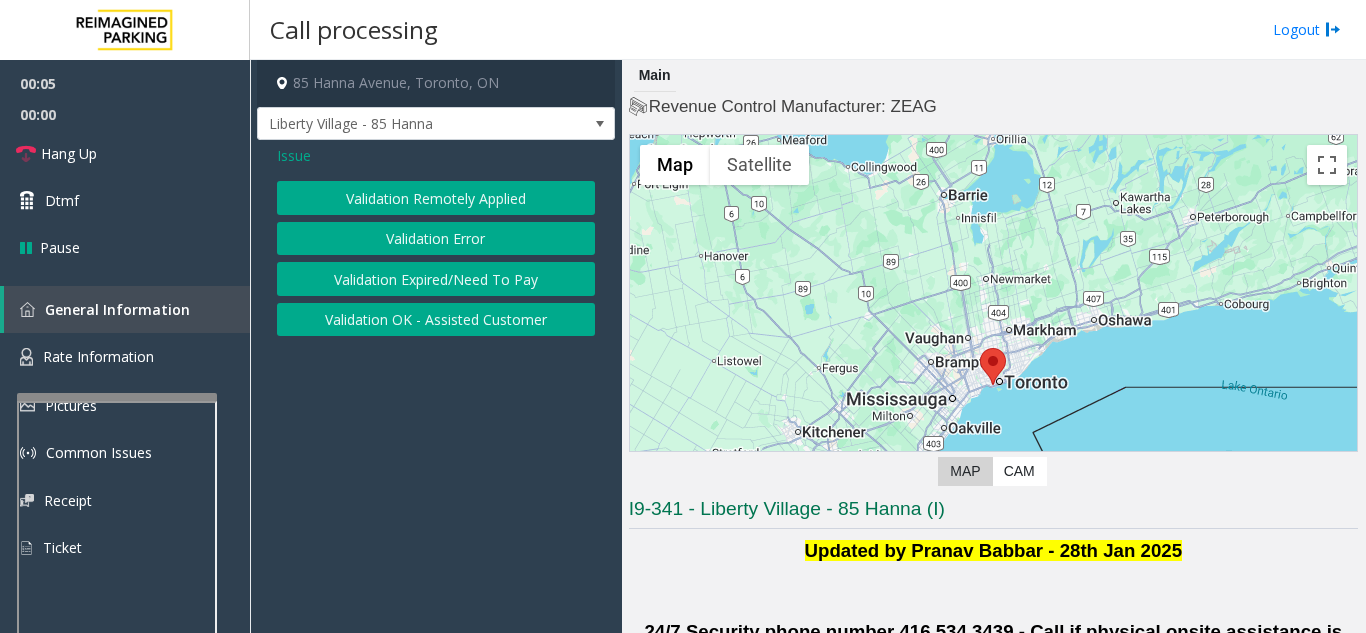 click on "Validation Error" 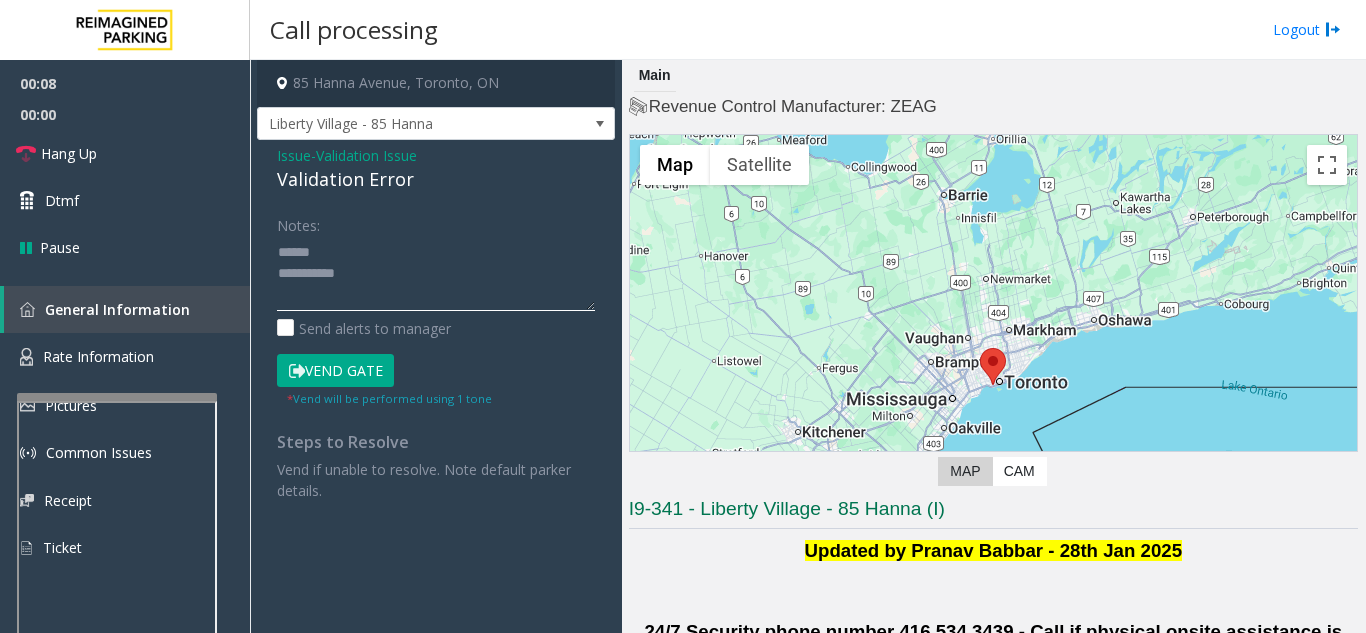 click 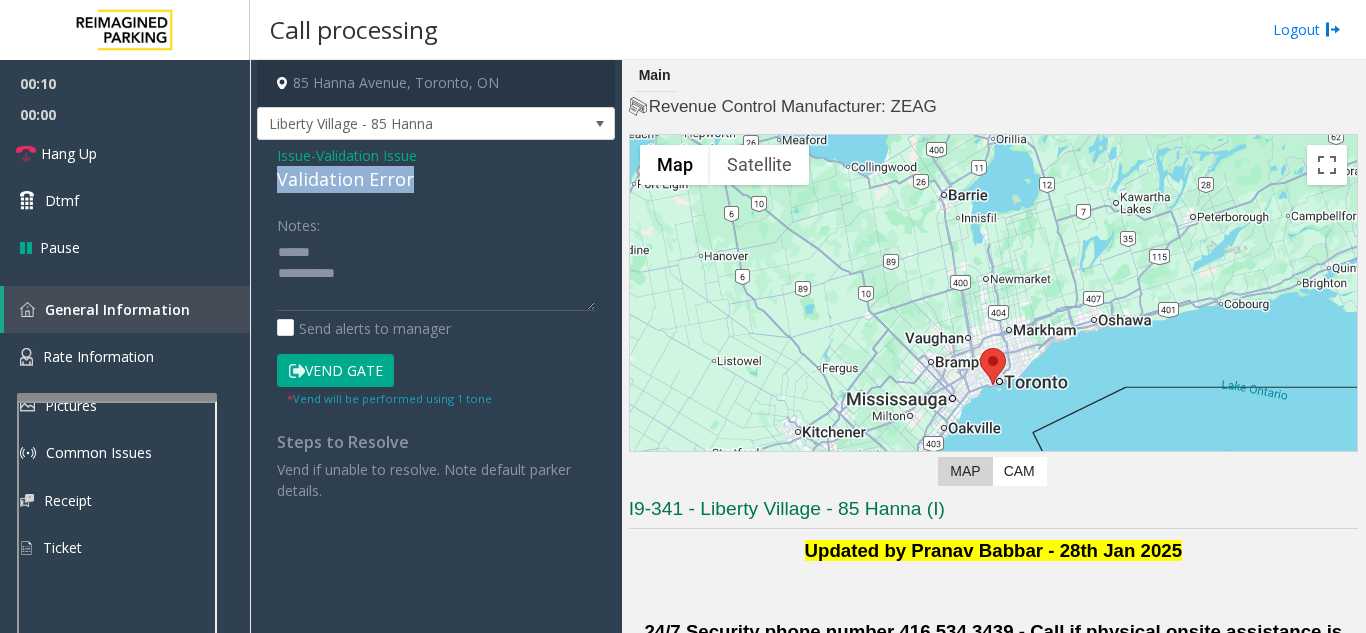 drag, startPoint x: 423, startPoint y: 169, endPoint x: 266, endPoint y: 176, distance: 157.15598 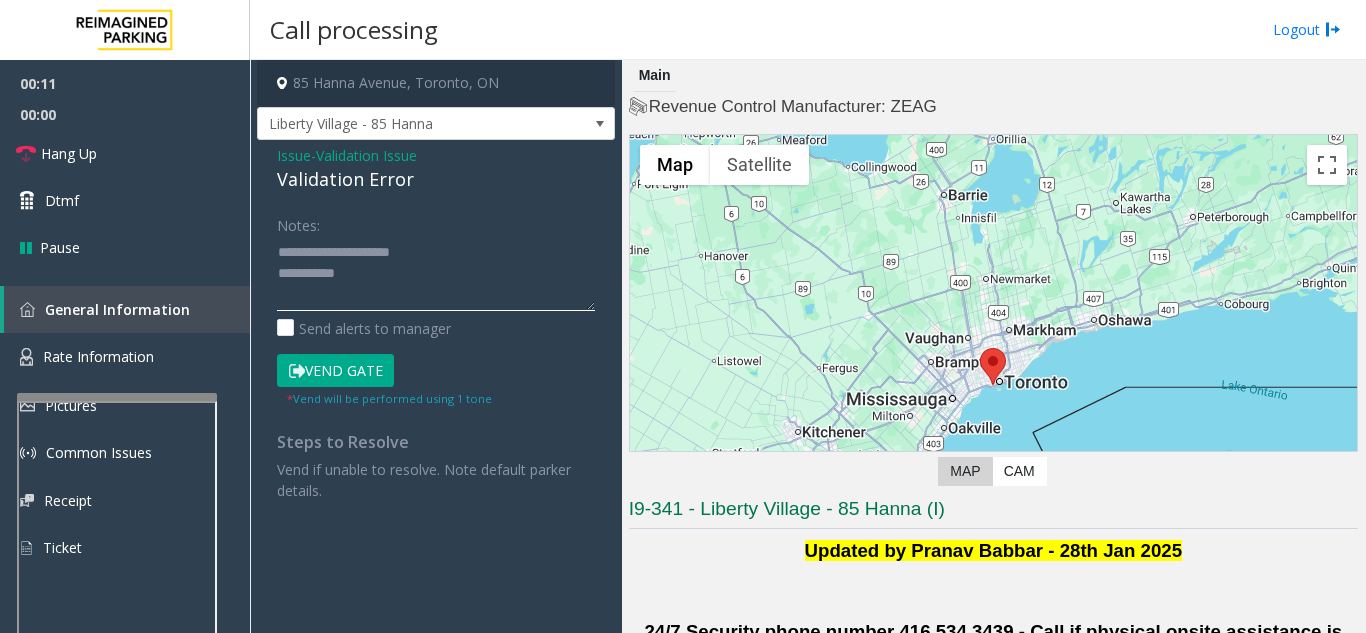 click 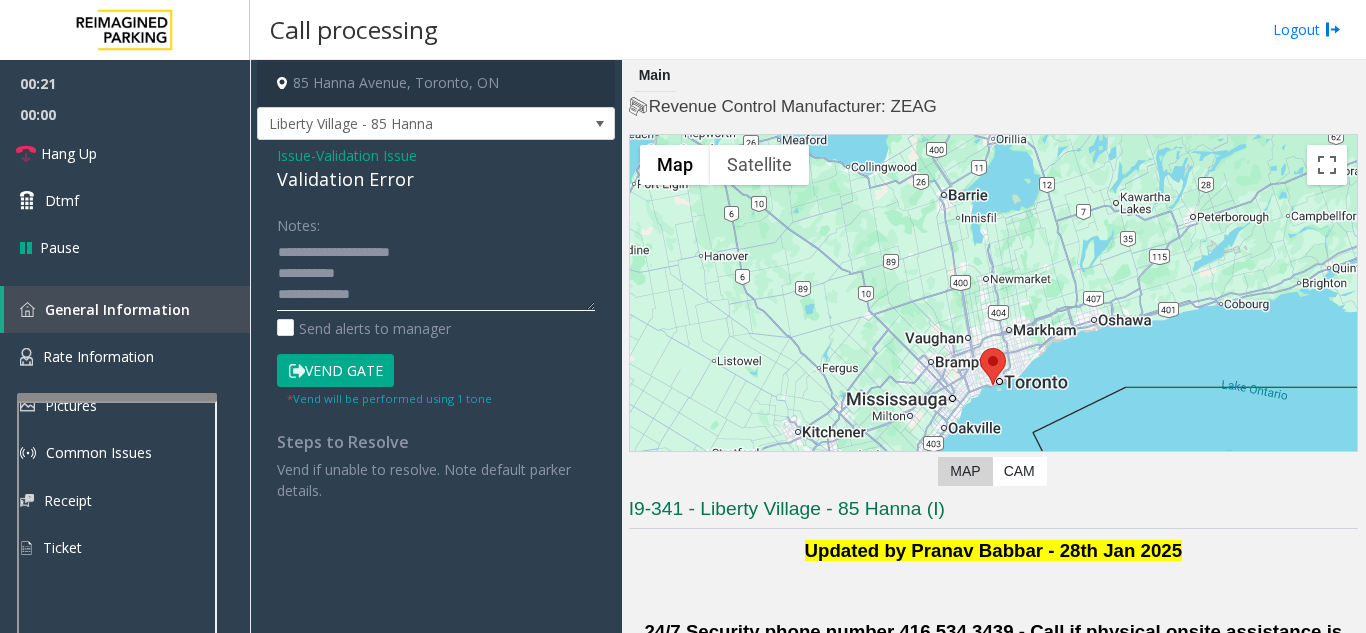 scroll, scrollTop: 15, scrollLeft: 0, axis: vertical 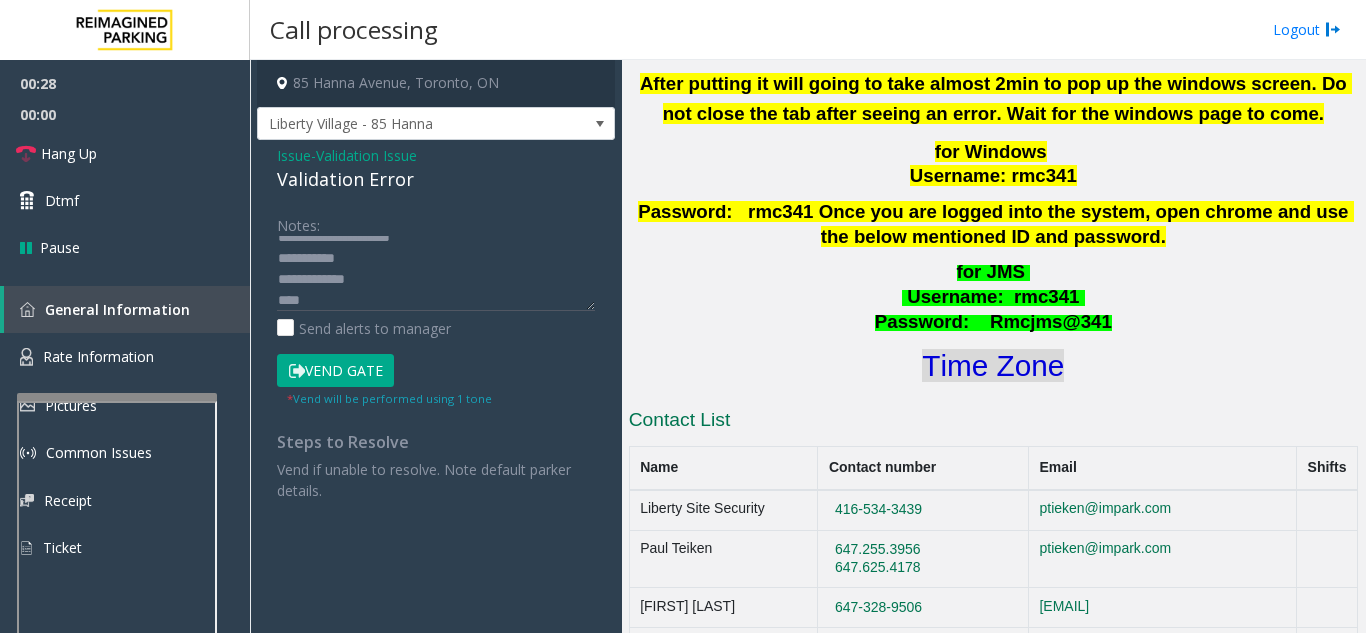 click on "Time Zone" 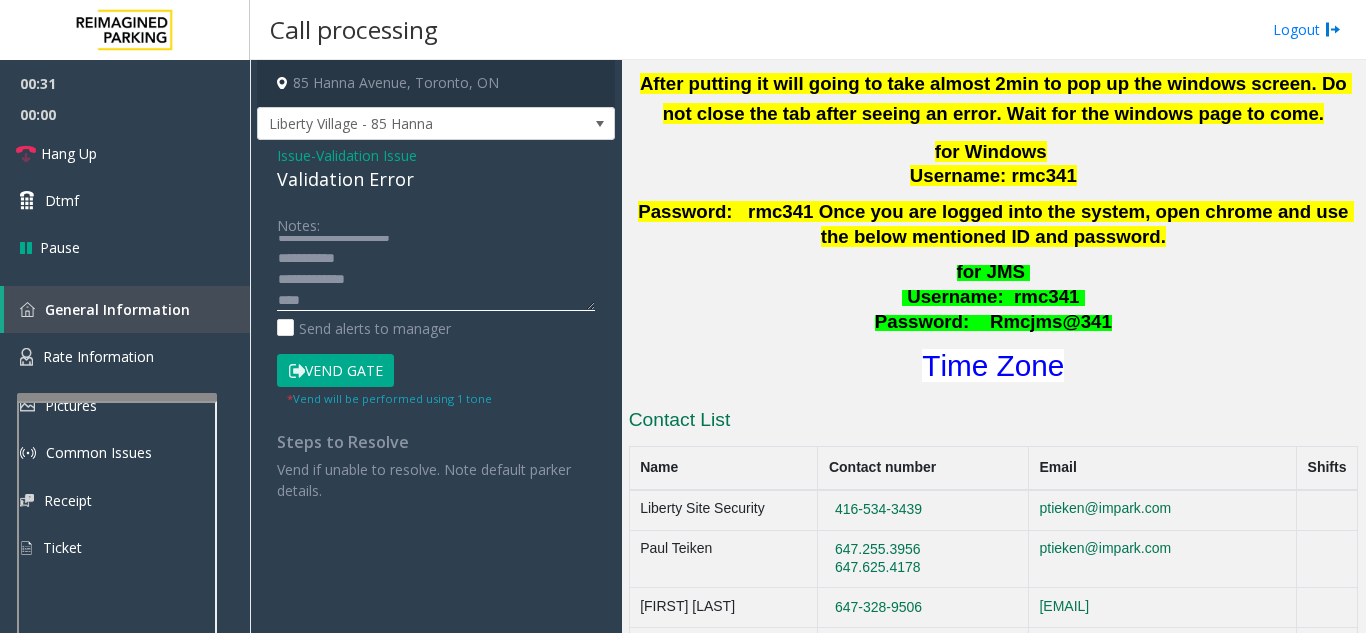 click 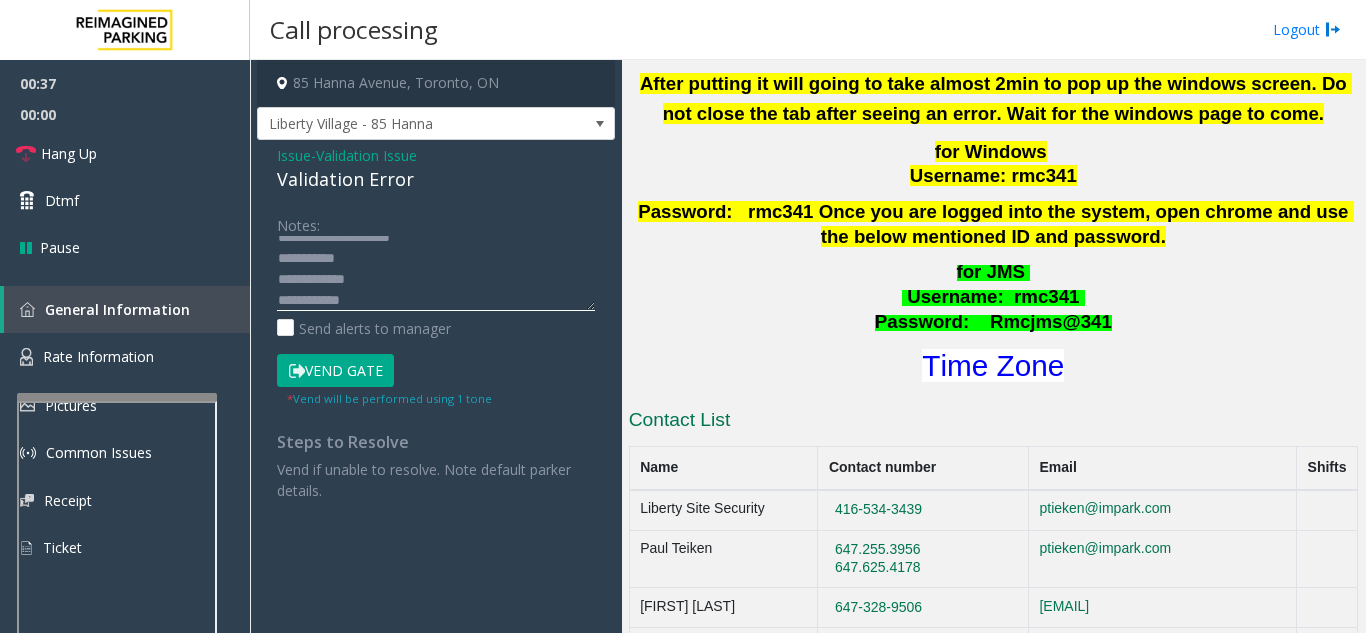scroll, scrollTop: 36, scrollLeft: 0, axis: vertical 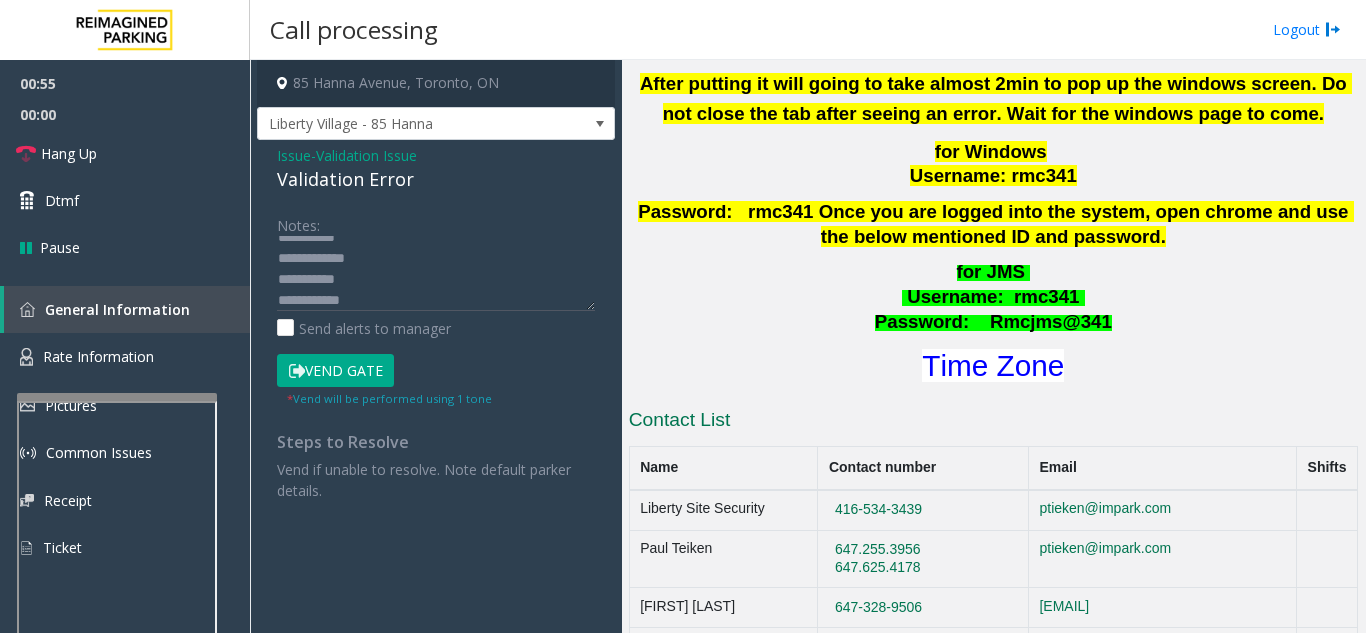click on "Vend Gate" 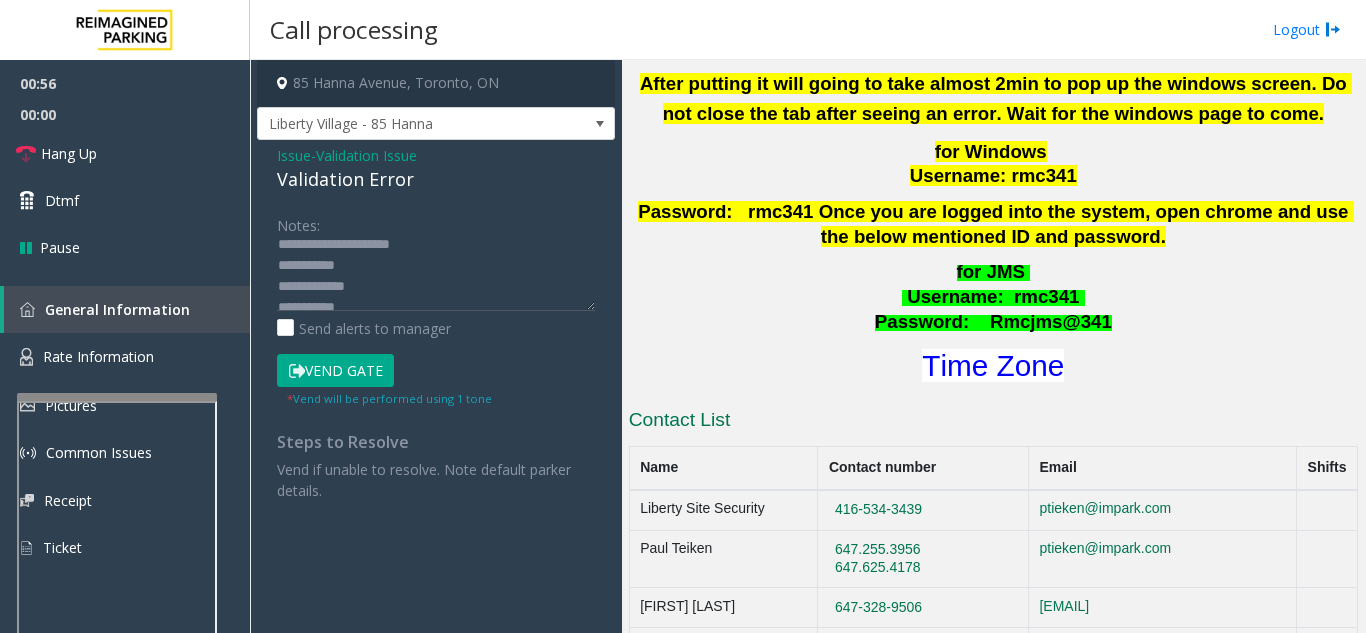 scroll, scrollTop: 0, scrollLeft: 0, axis: both 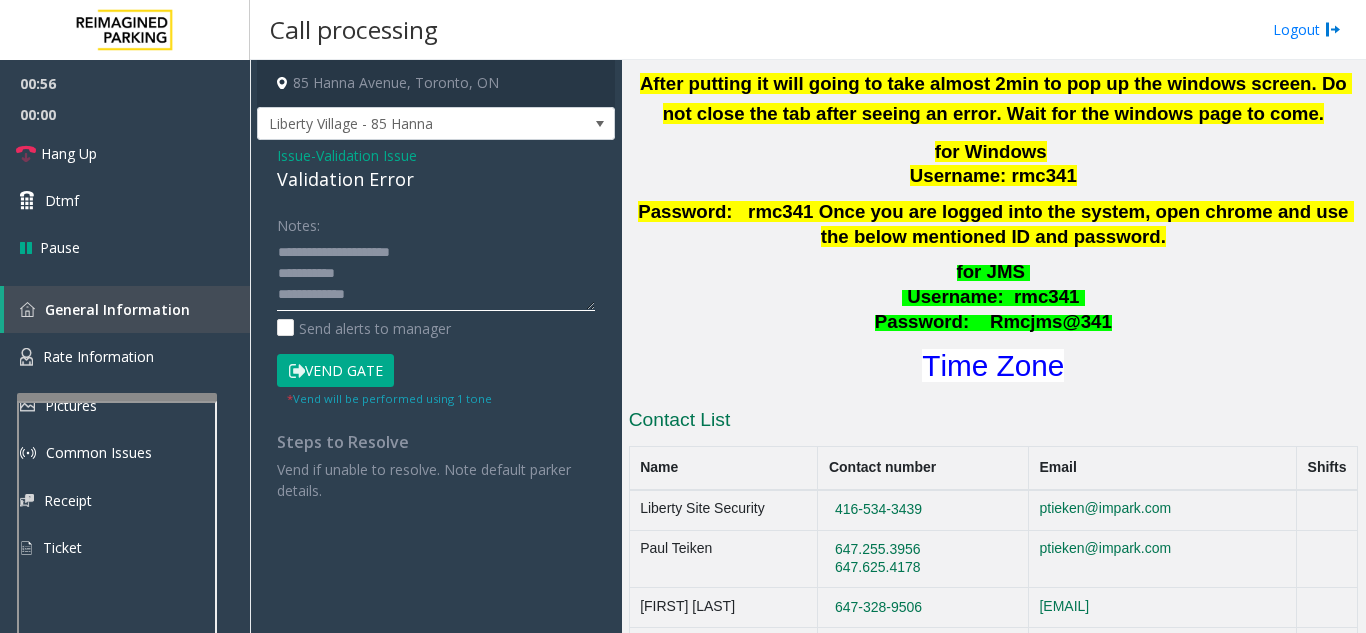 click 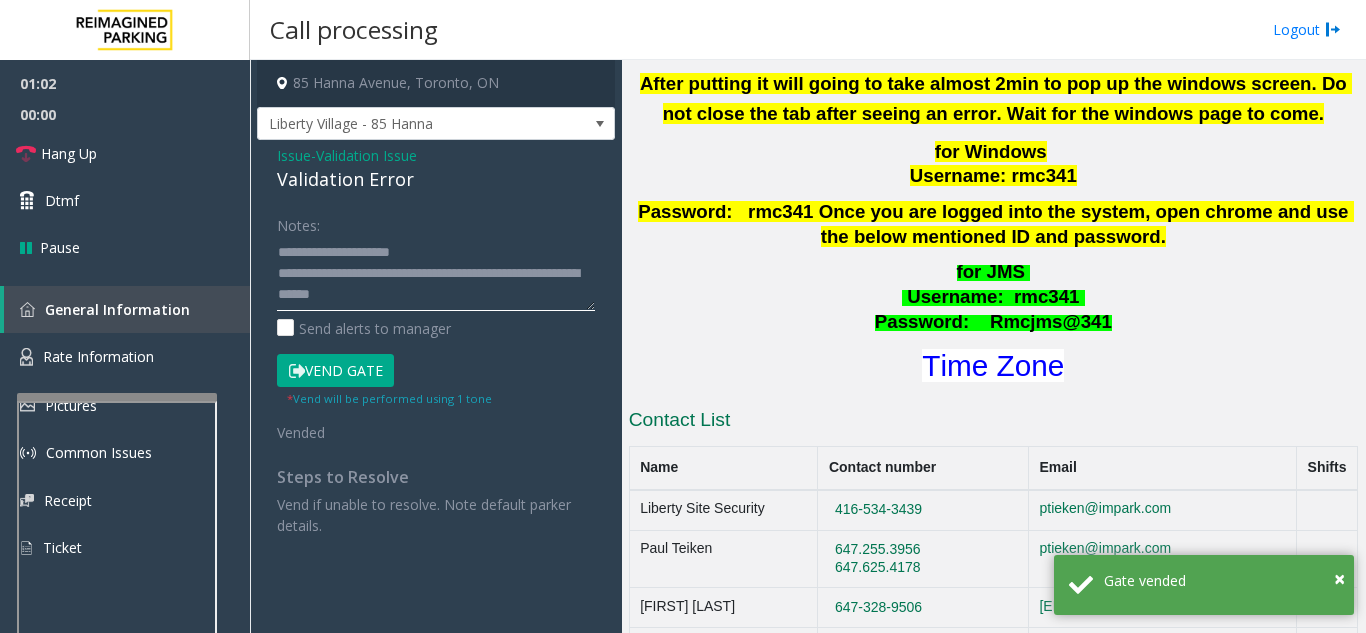 click 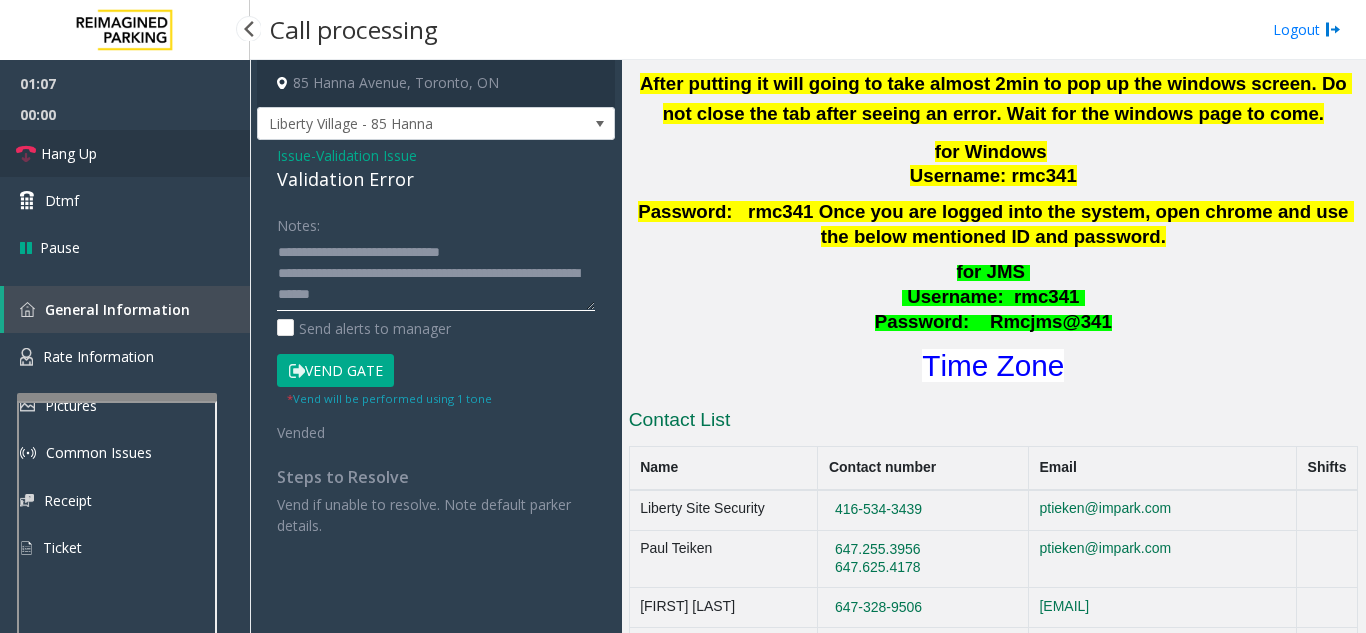 type on "**********" 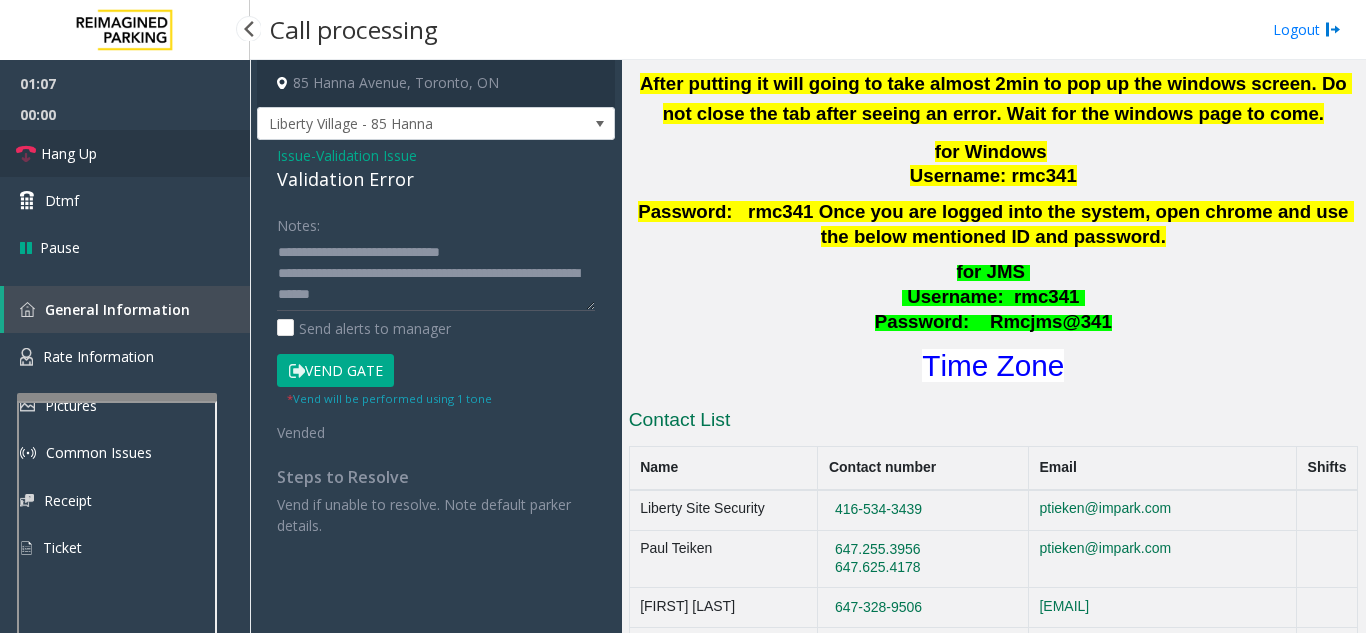 click on "Hang Up" at bounding box center [69, 153] 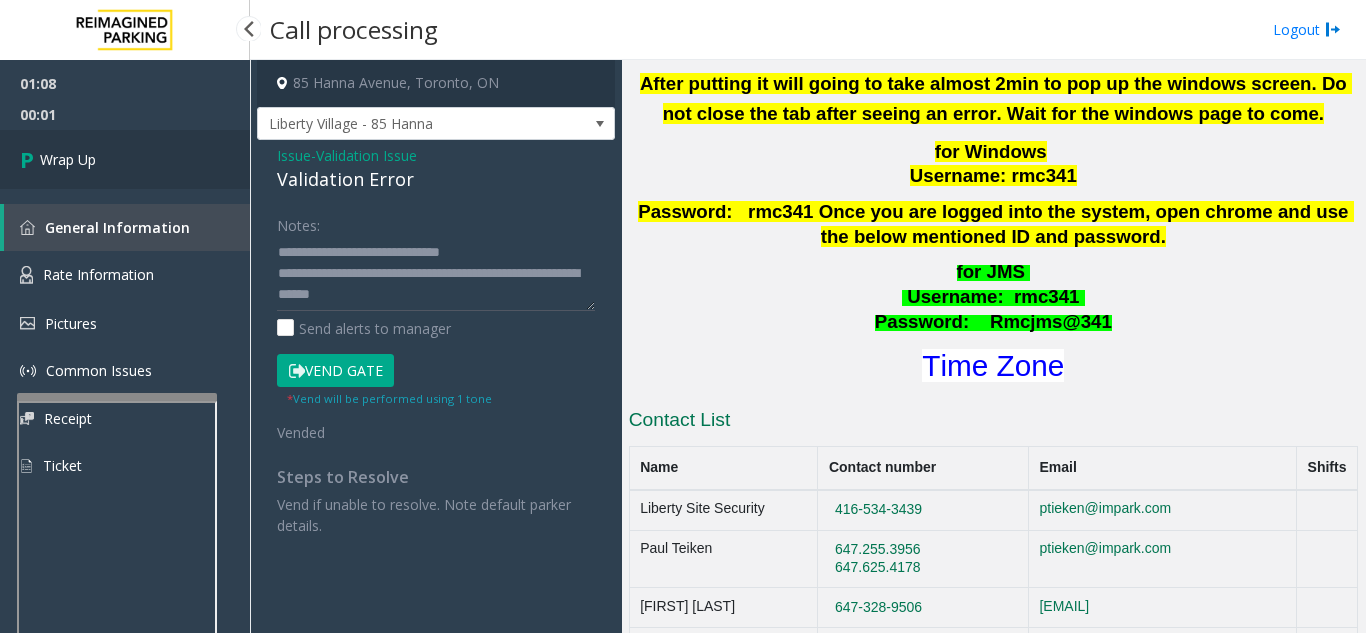 click on "Wrap Up" at bounding box center [68, 159] 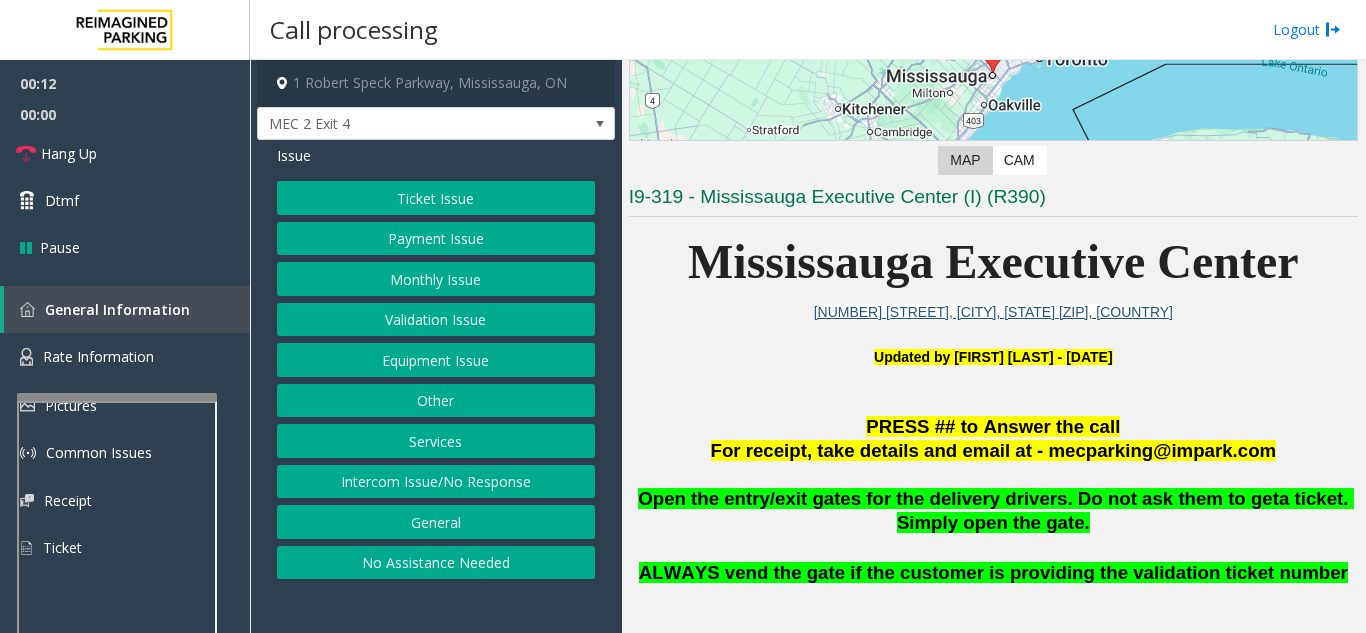 scroll, scrollTop: 400, scrollLeft: 0, axis: vertical 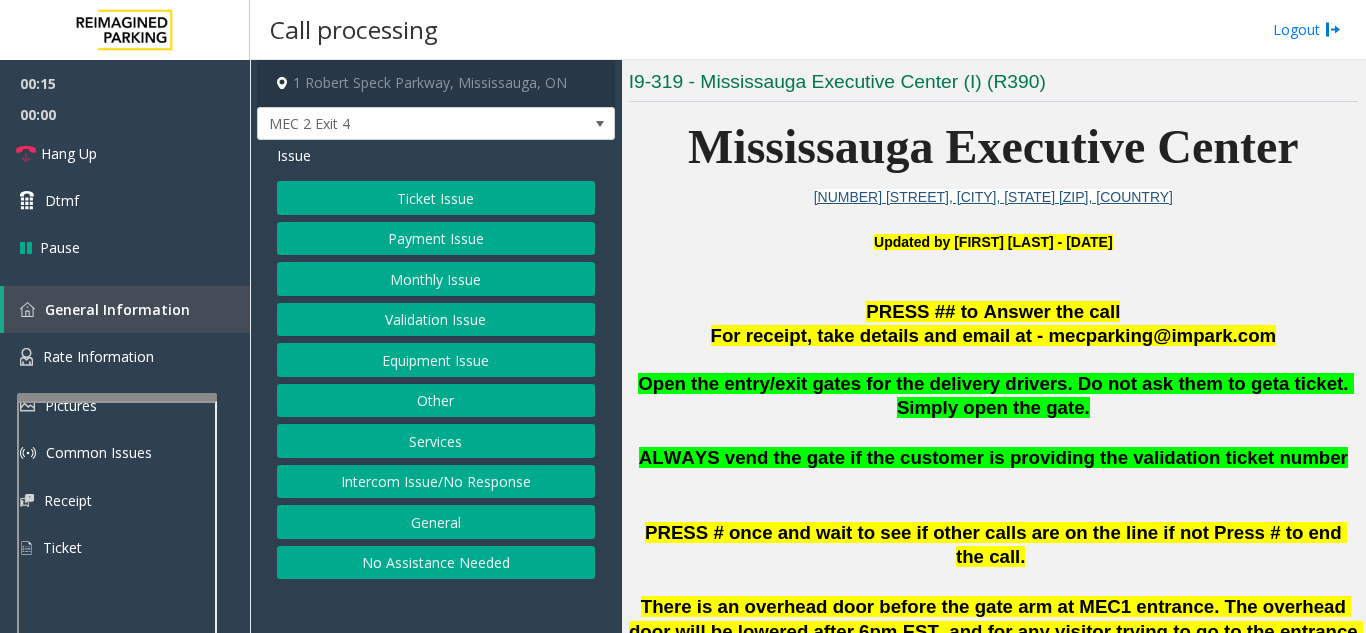 click on "Equipment Issue" 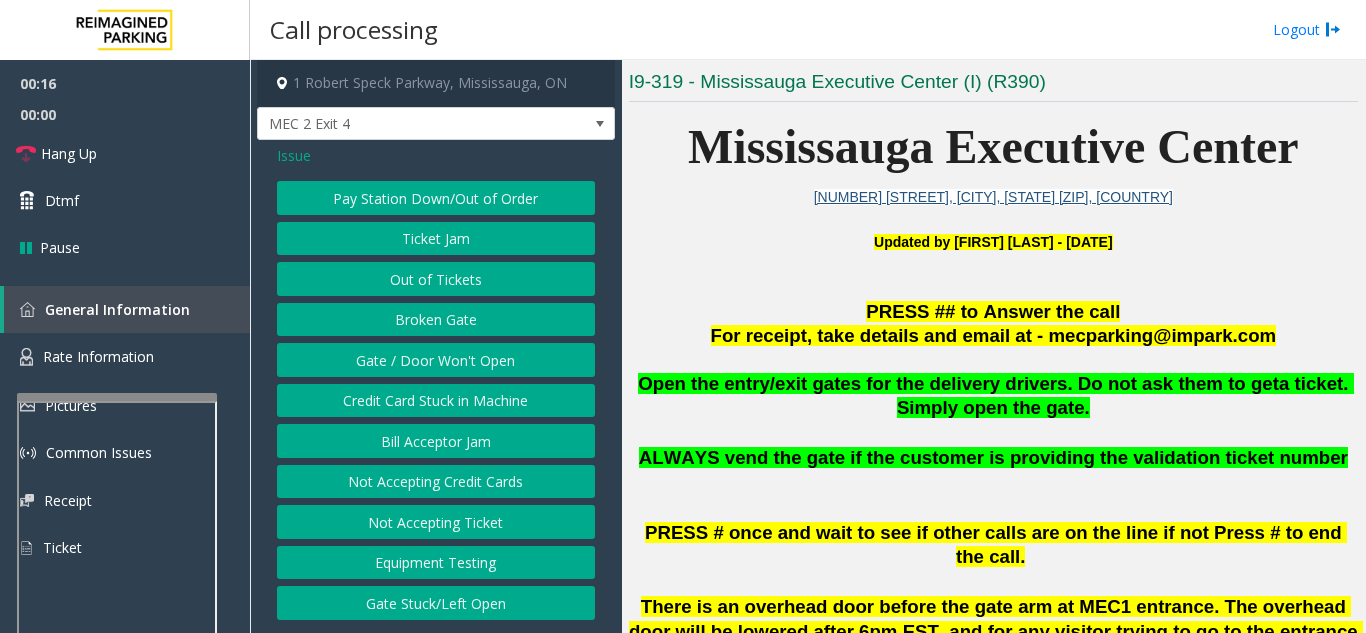 click on "Gate / Door Won't Open" 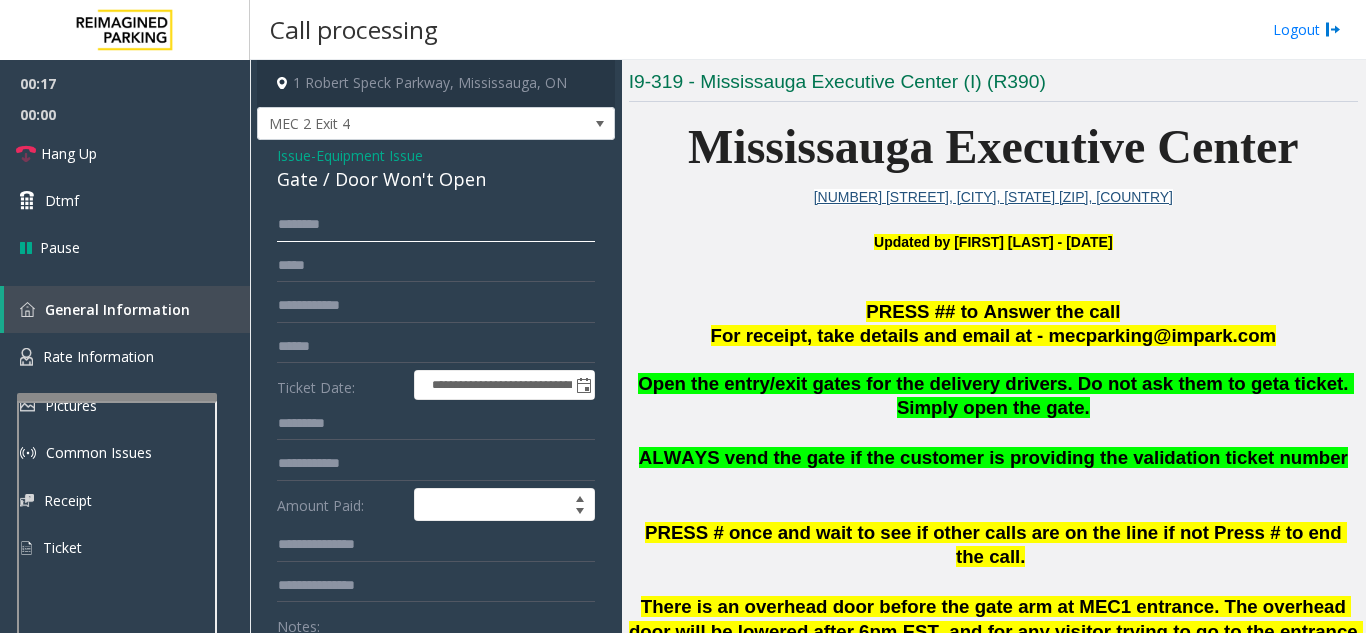 click 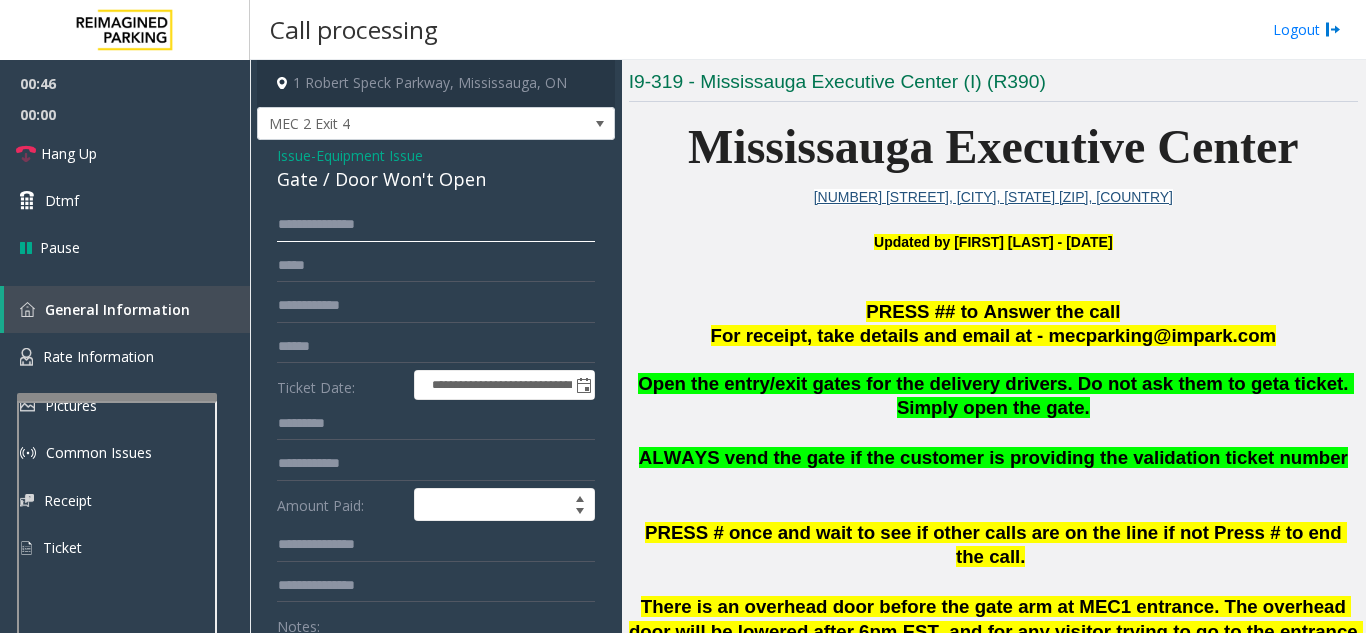 type on "**********" 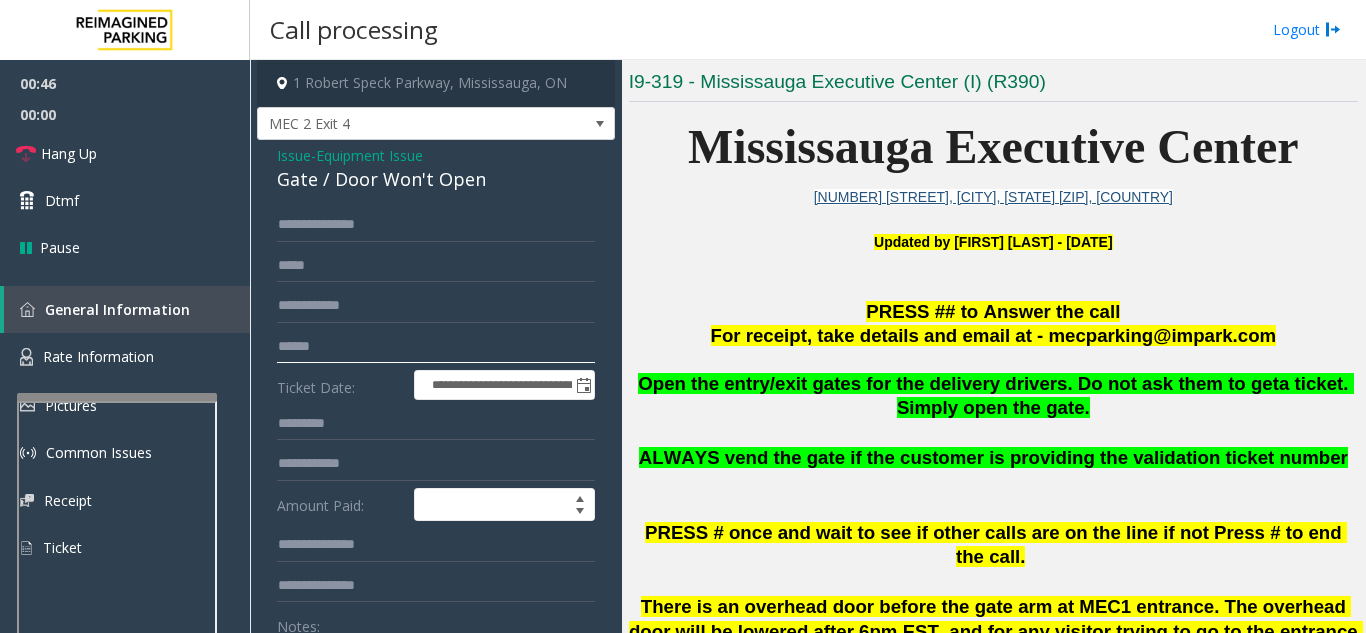 click 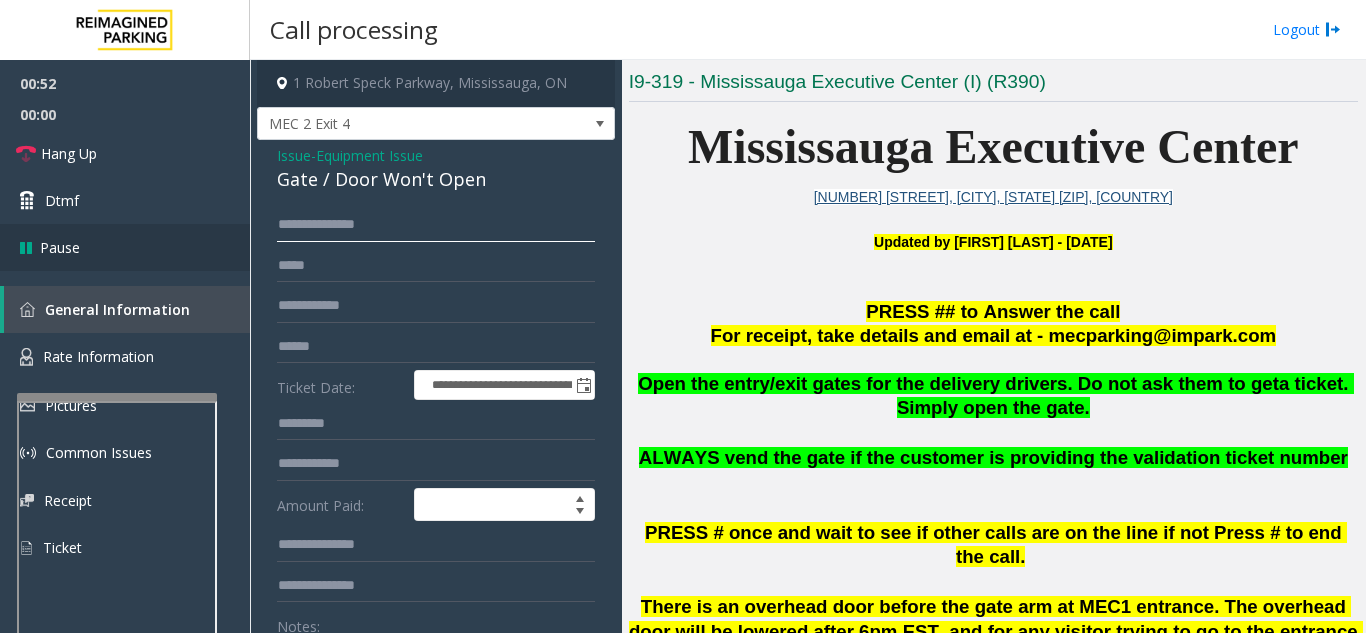 drag, startPoint x: 370, startPoint y: 227, endPoint x: 249, endPoint y: 229, distance: 121.016525 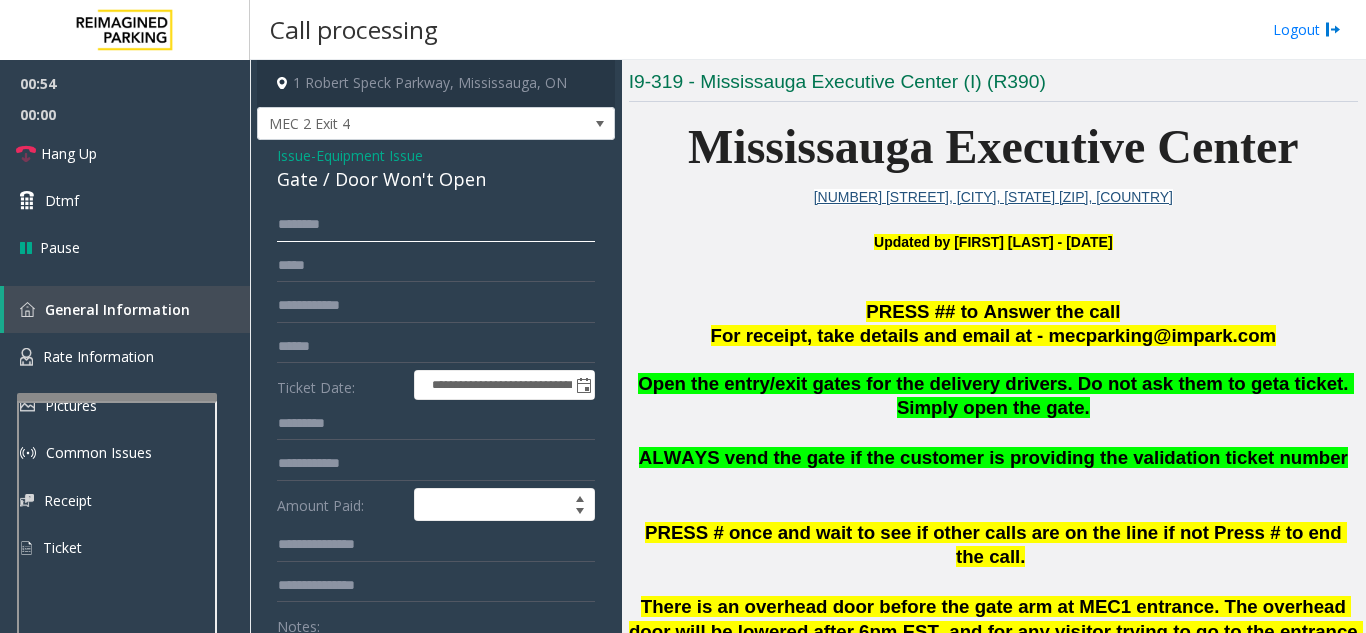 type 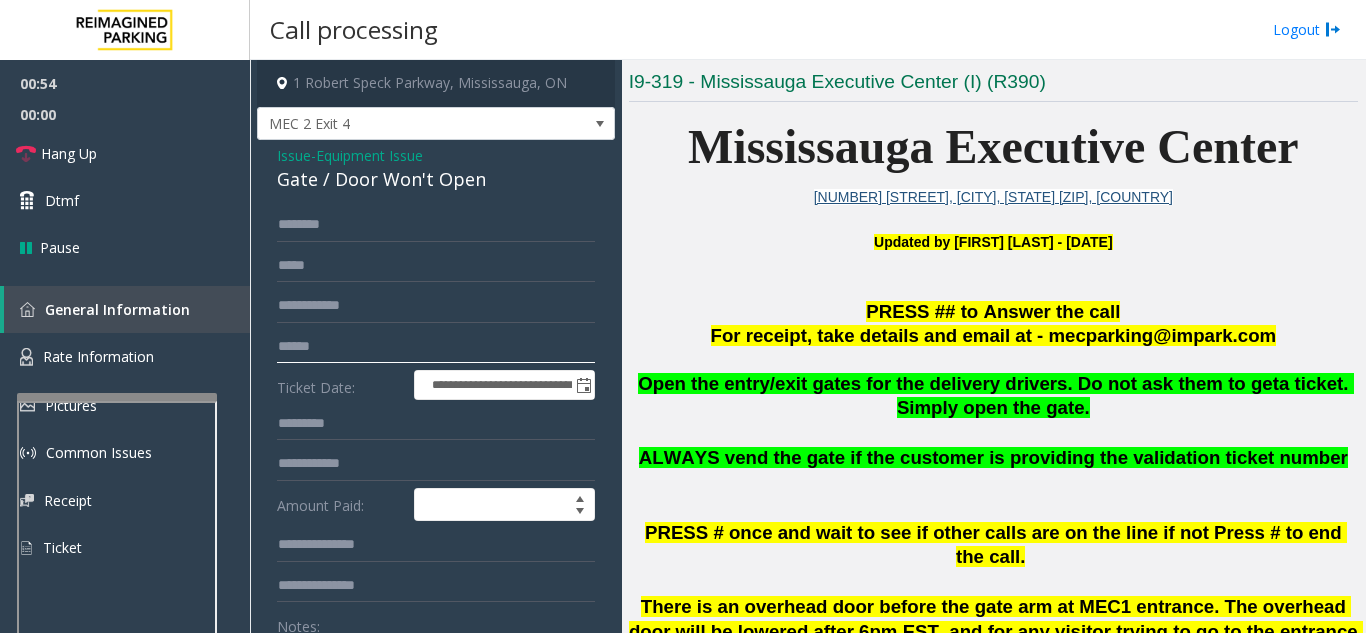 click 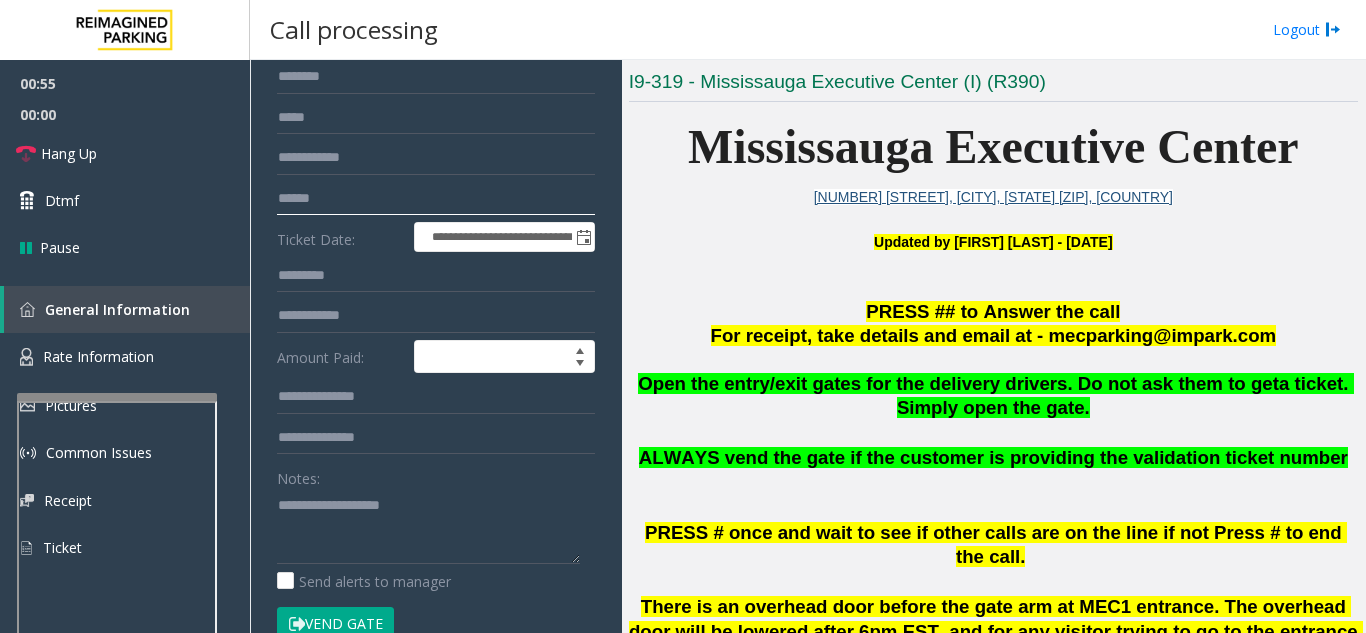 scroll, scrollTop: 100, scrollLeft: 0, axis: vertical 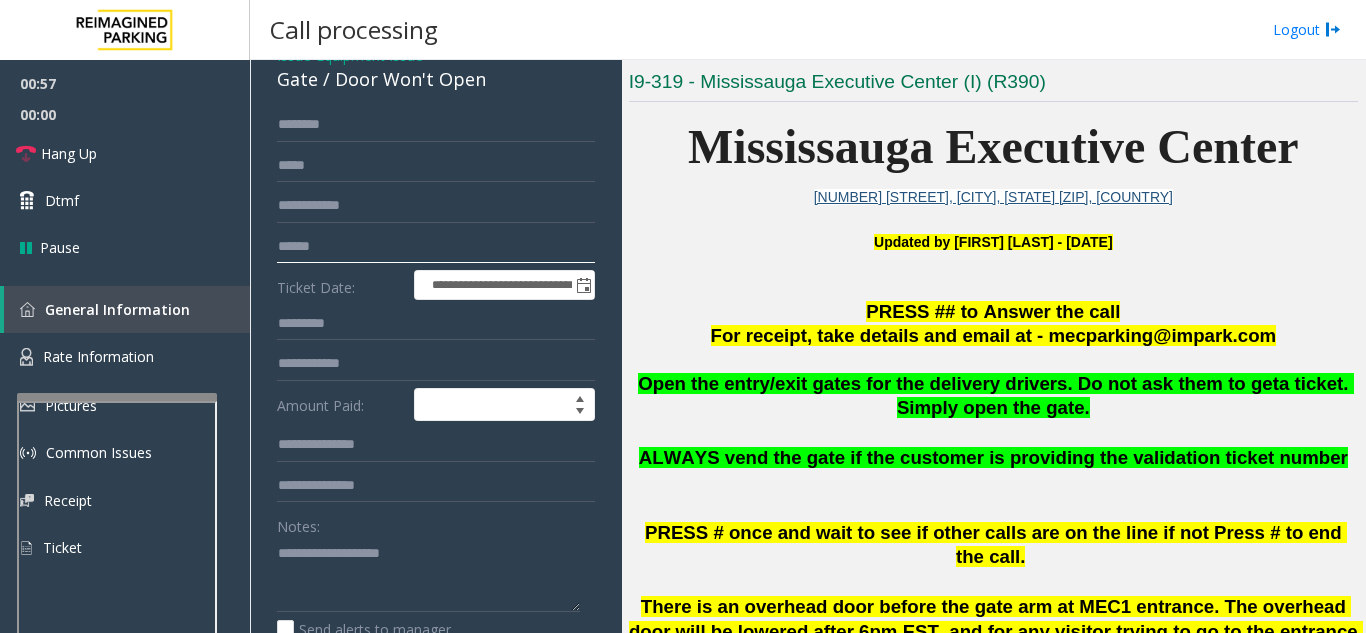 click 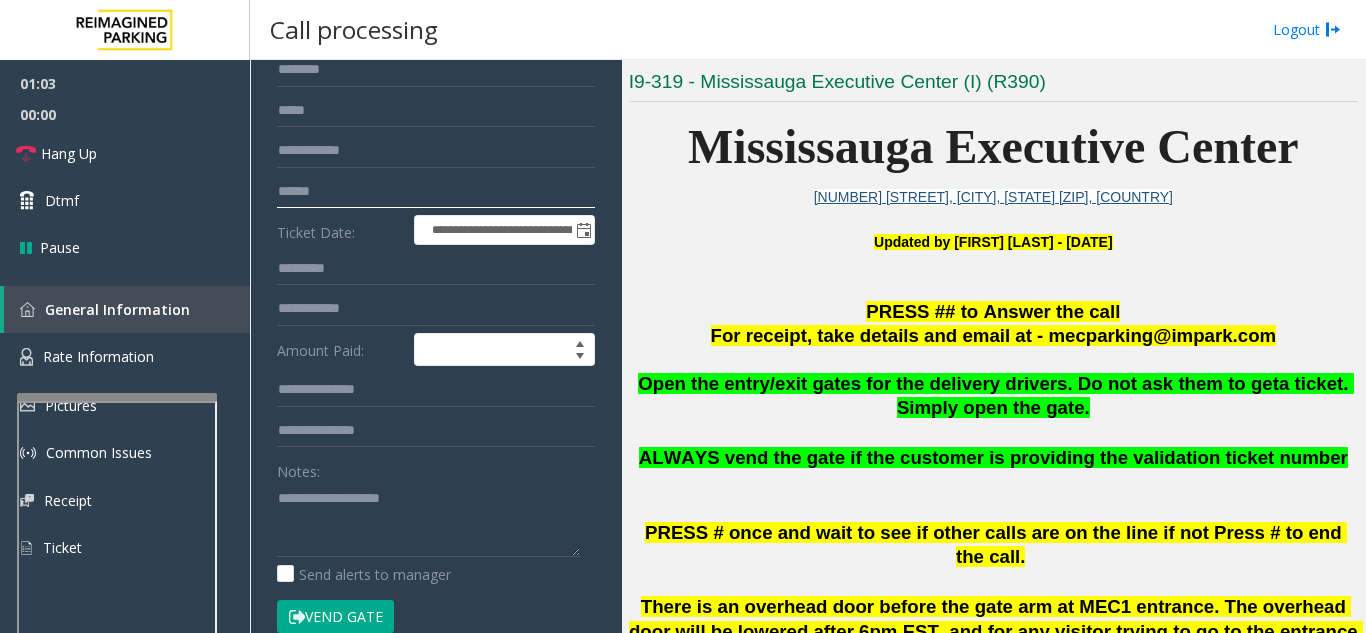 scroll, scrollTop: 200, scrollLeft: 0, axis: vertical 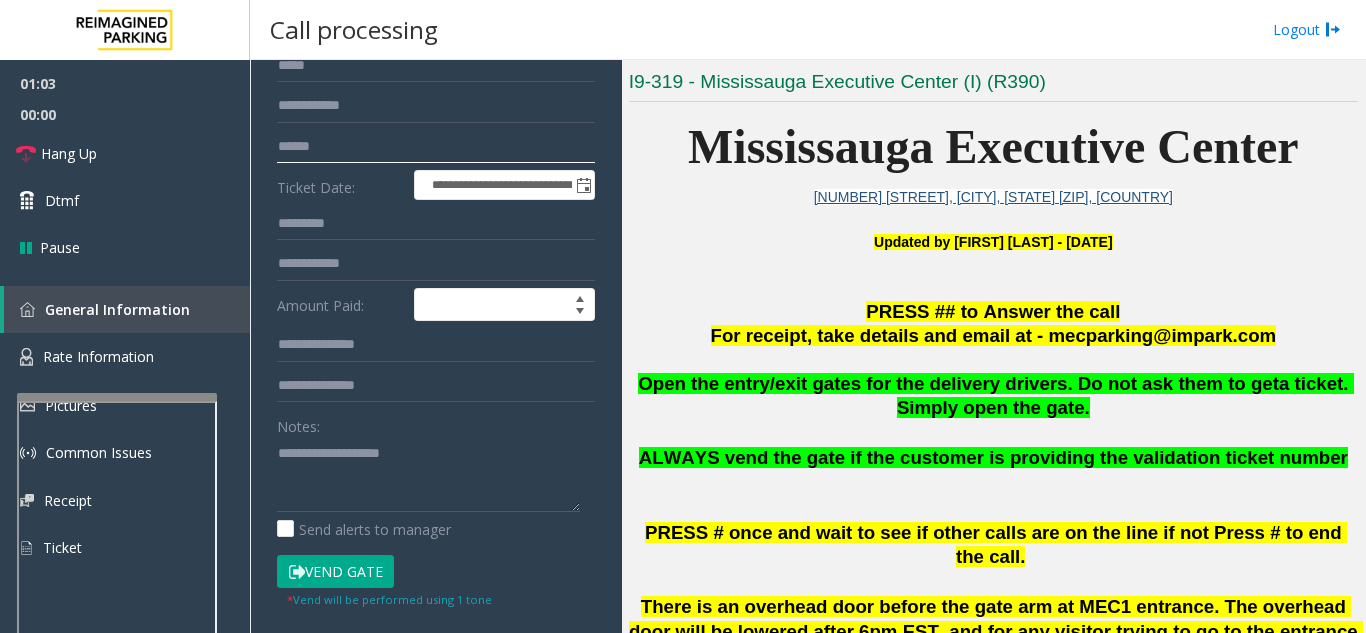 type on "******" 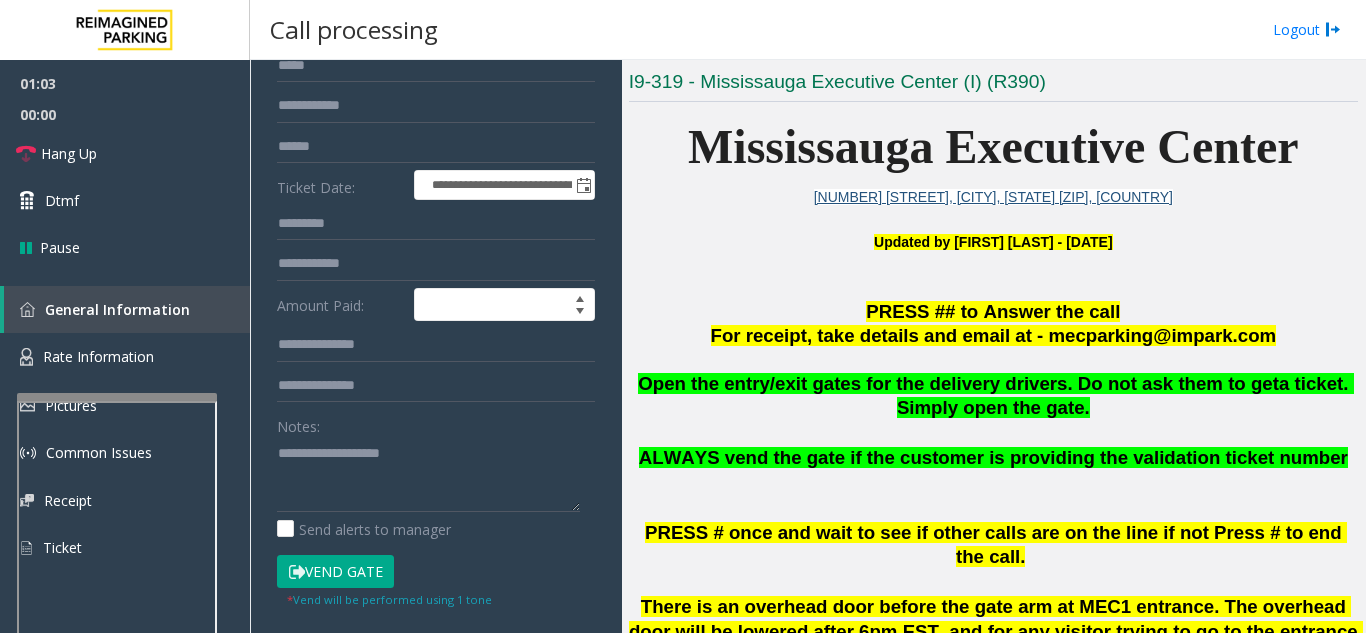 click on "Vend Gate" 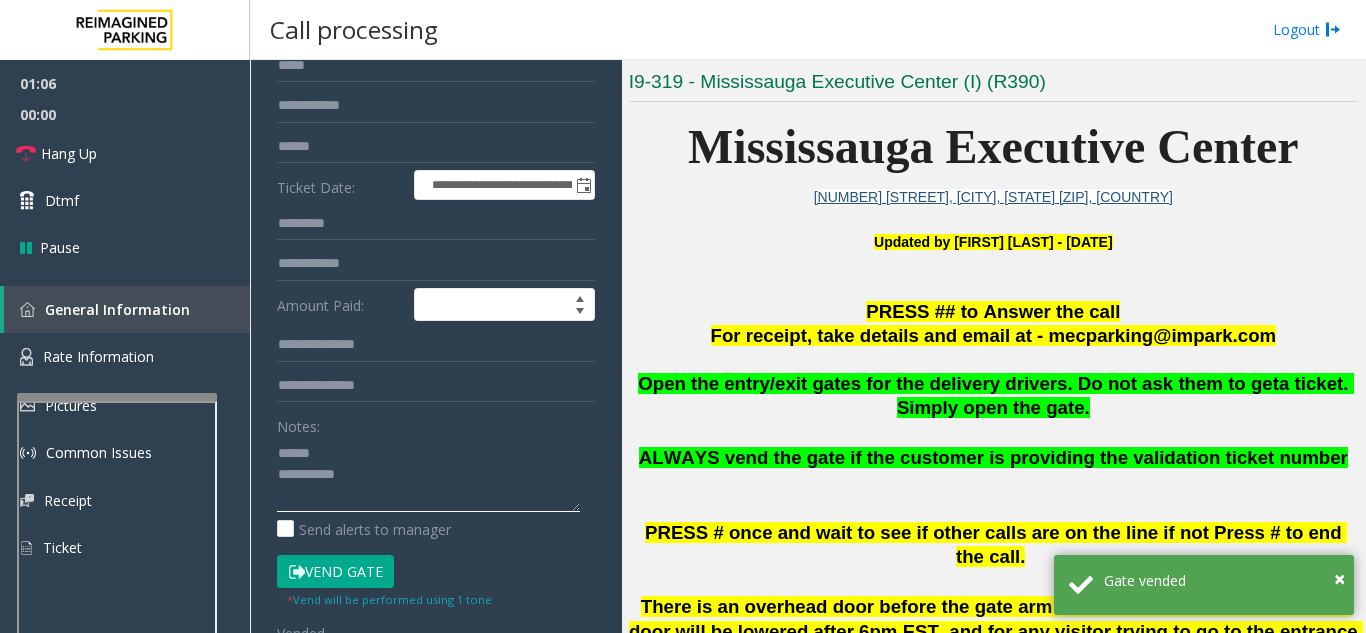 click 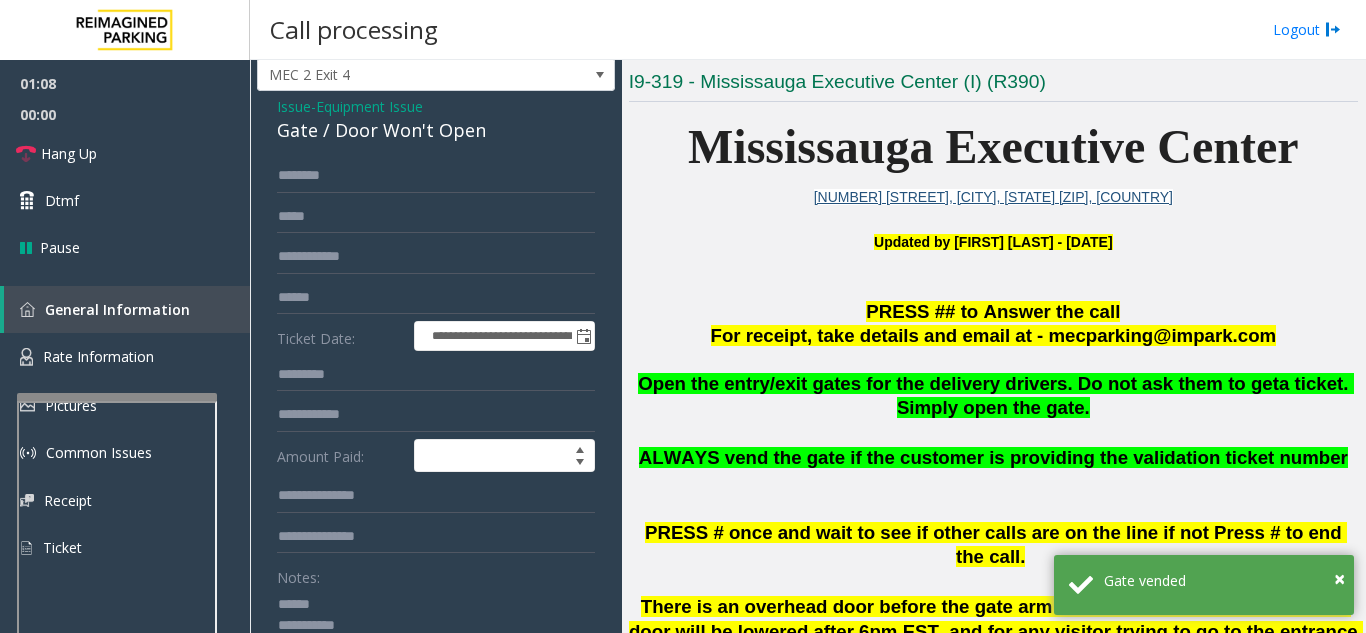 scroll, scrollTop: 0, scrollLeft: 0, axis: both 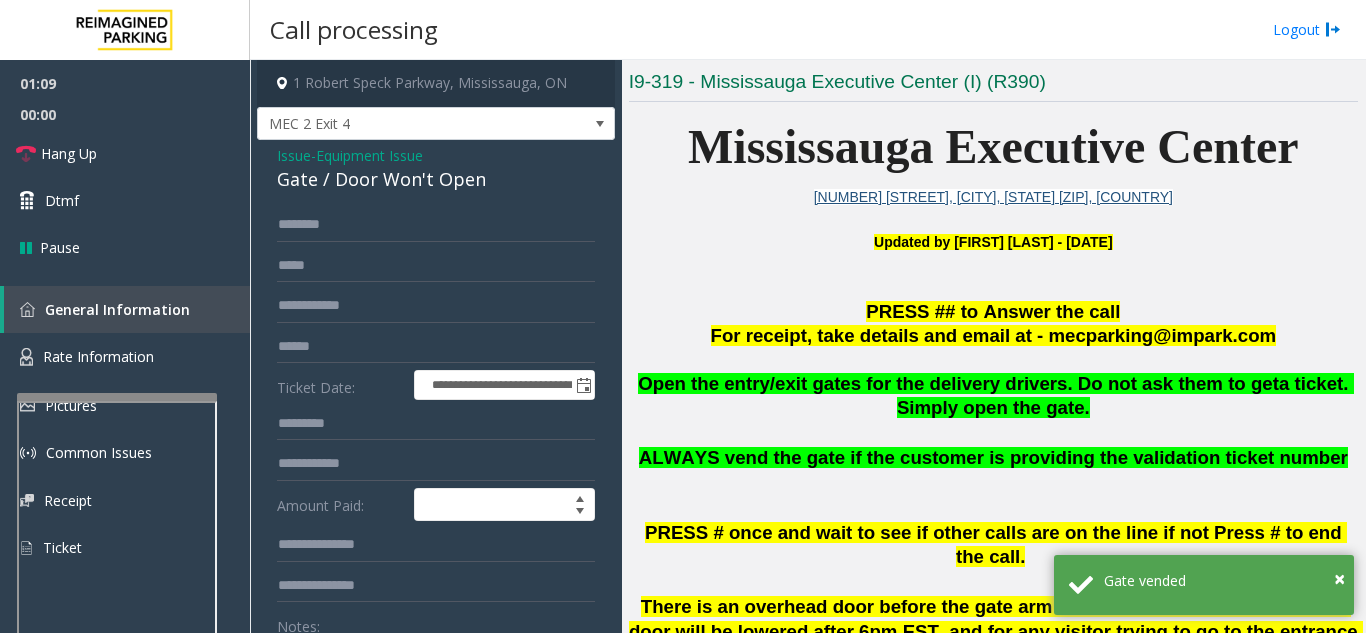 type on "**********" 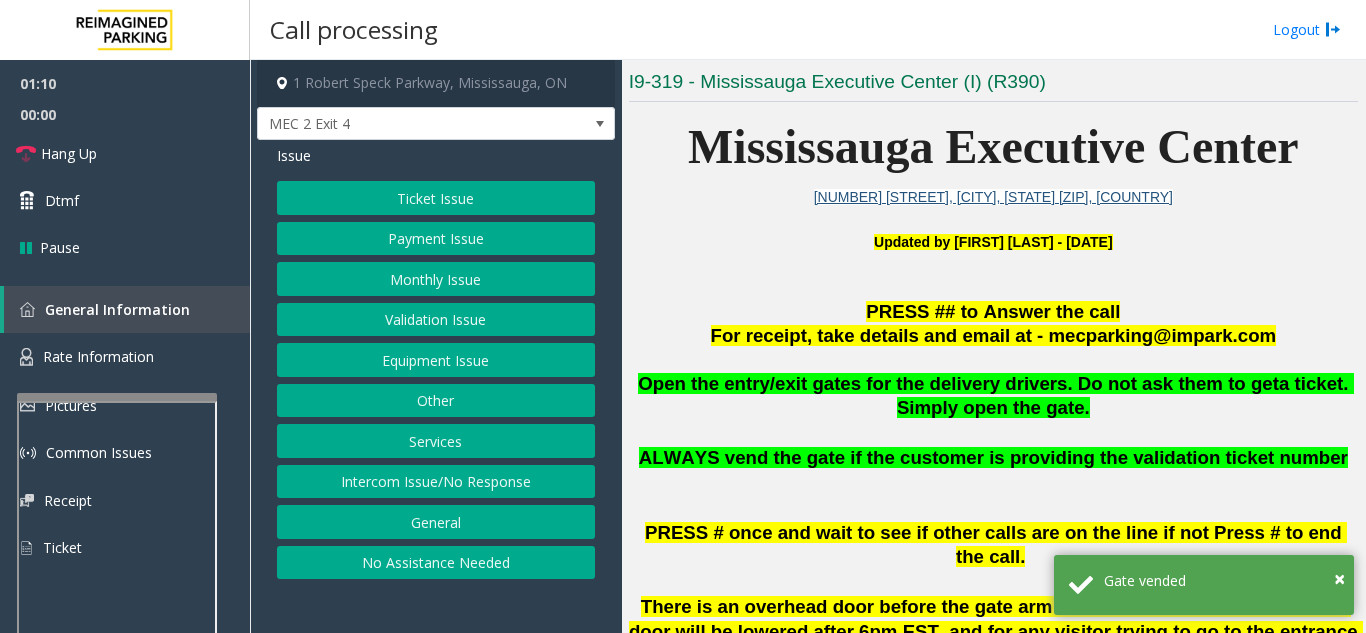 click on "Other" 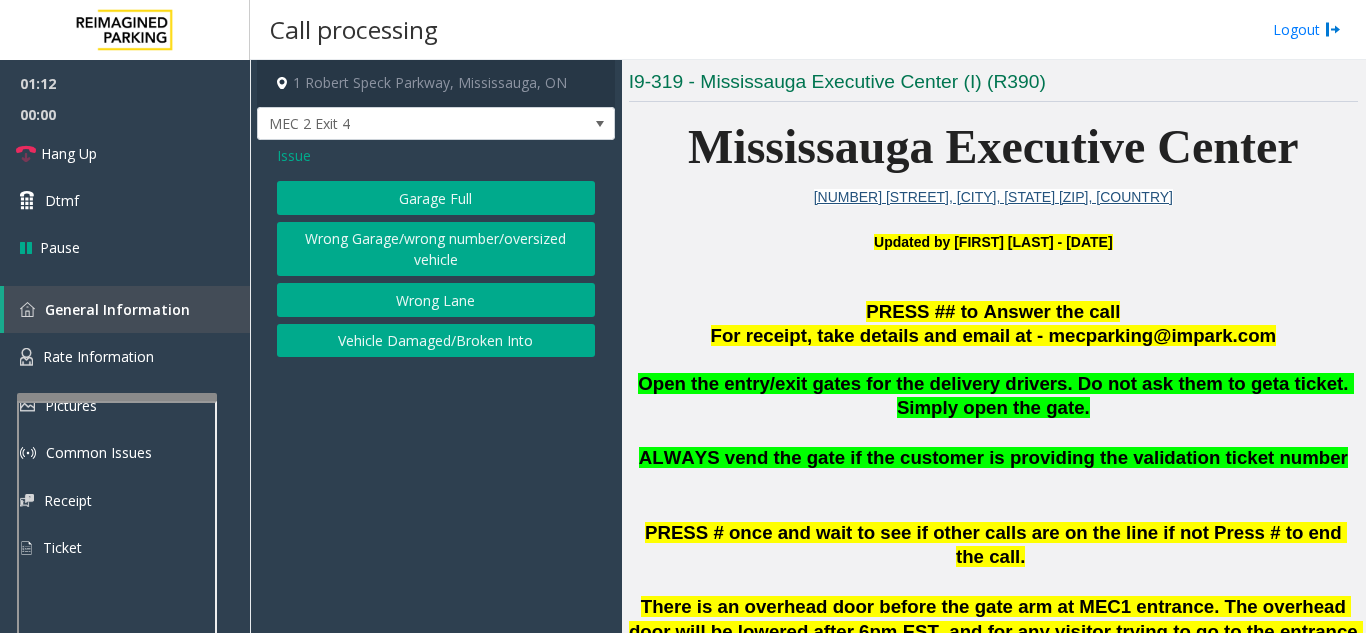 click on "Issue" 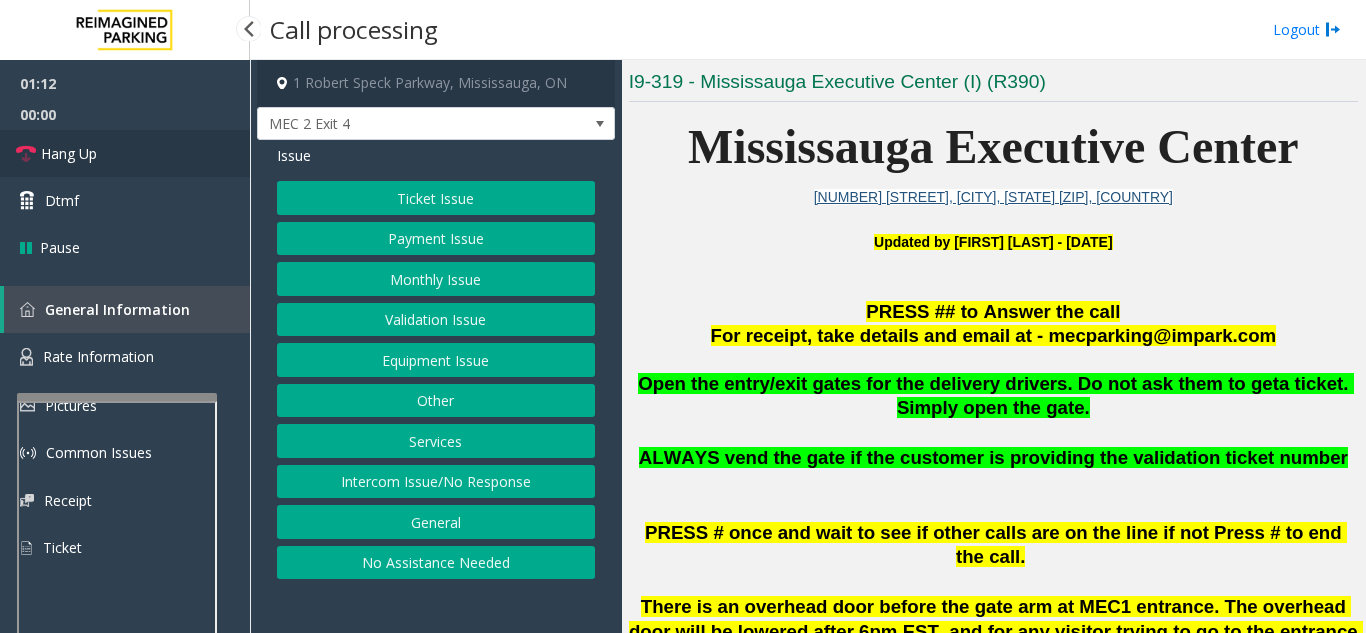 click on "Hang Up" at bounding box center [125, 153] 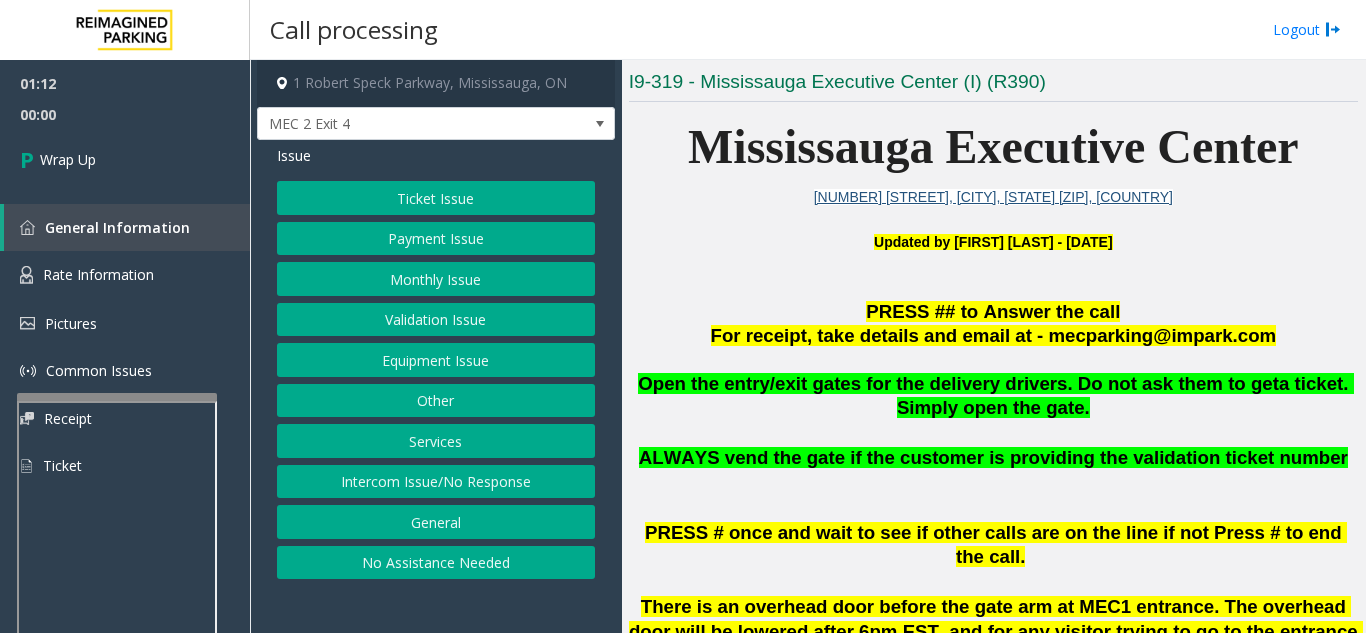 click on "General" 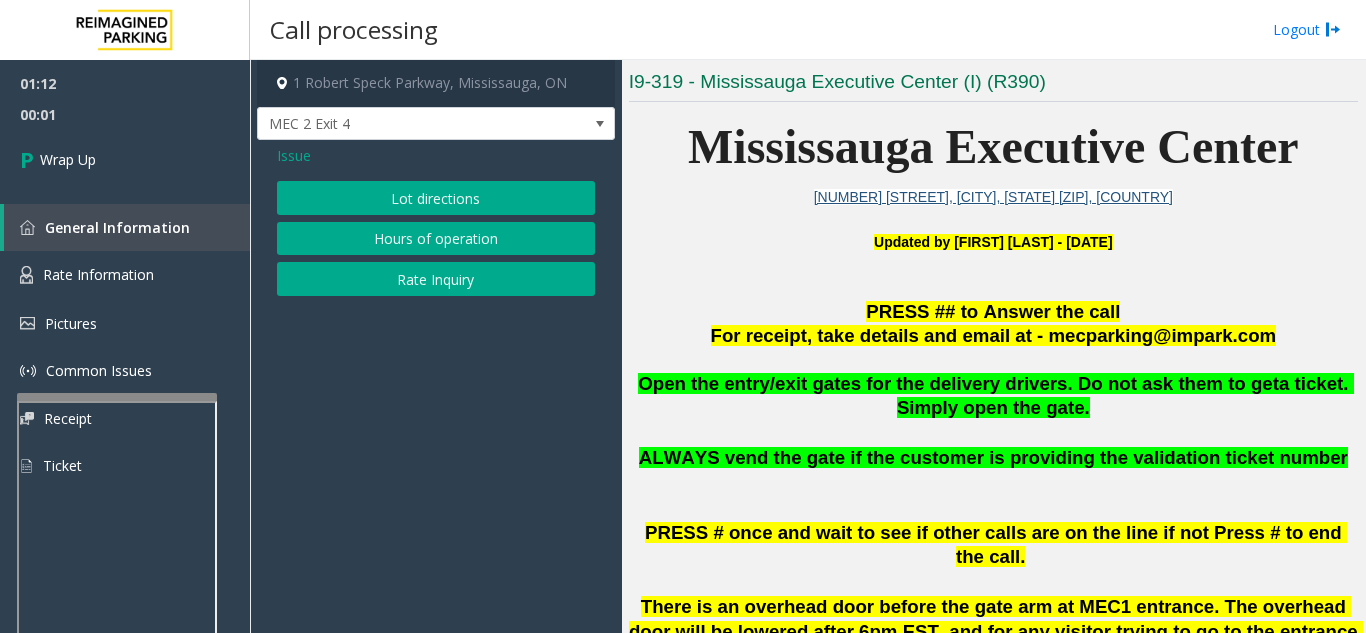 click on "Issue" 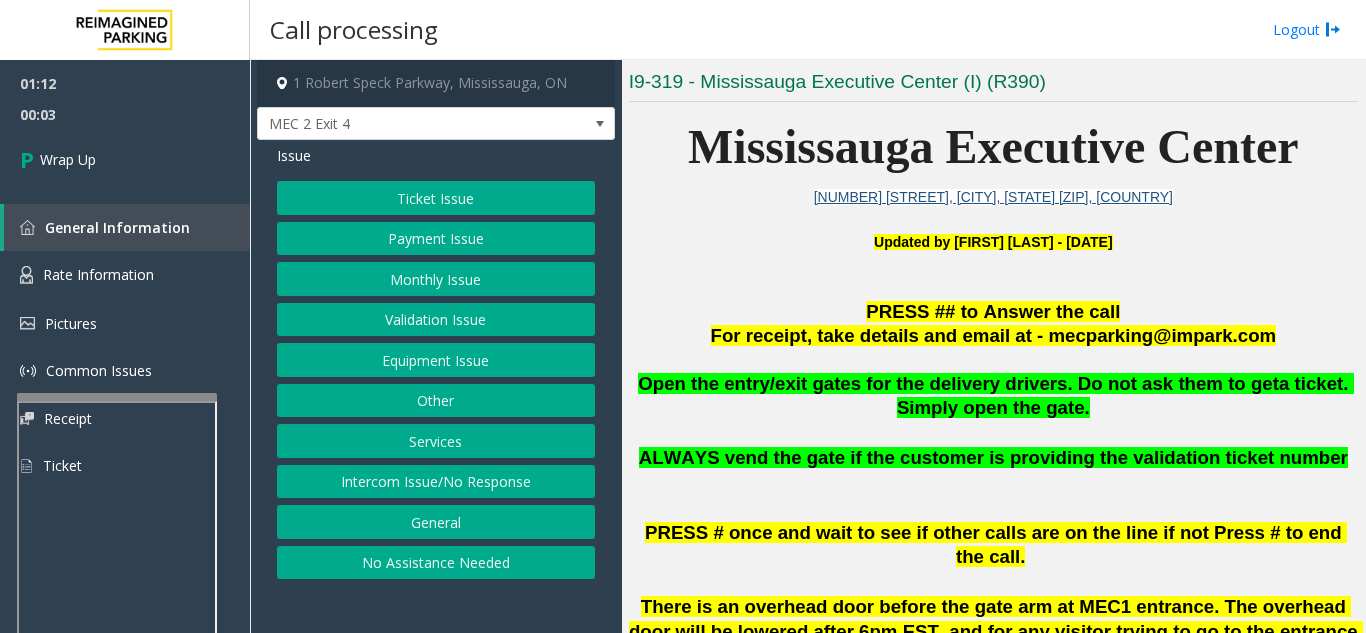 click on "Services" 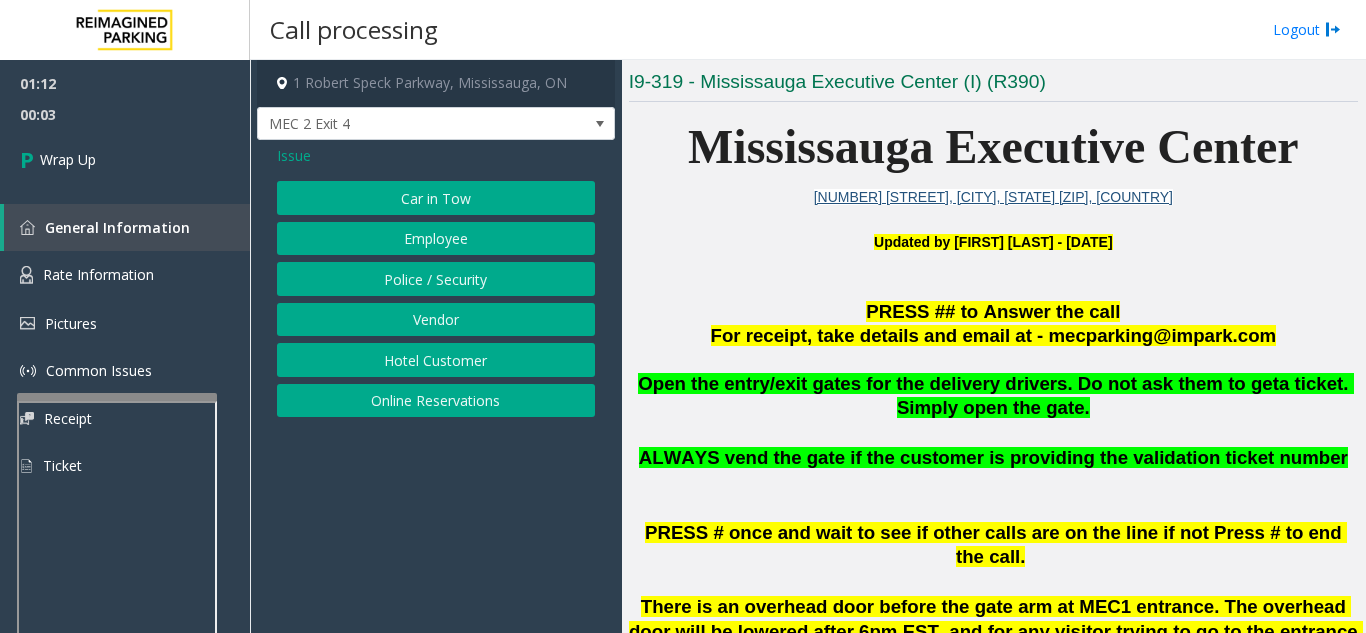 click on "Vendor" 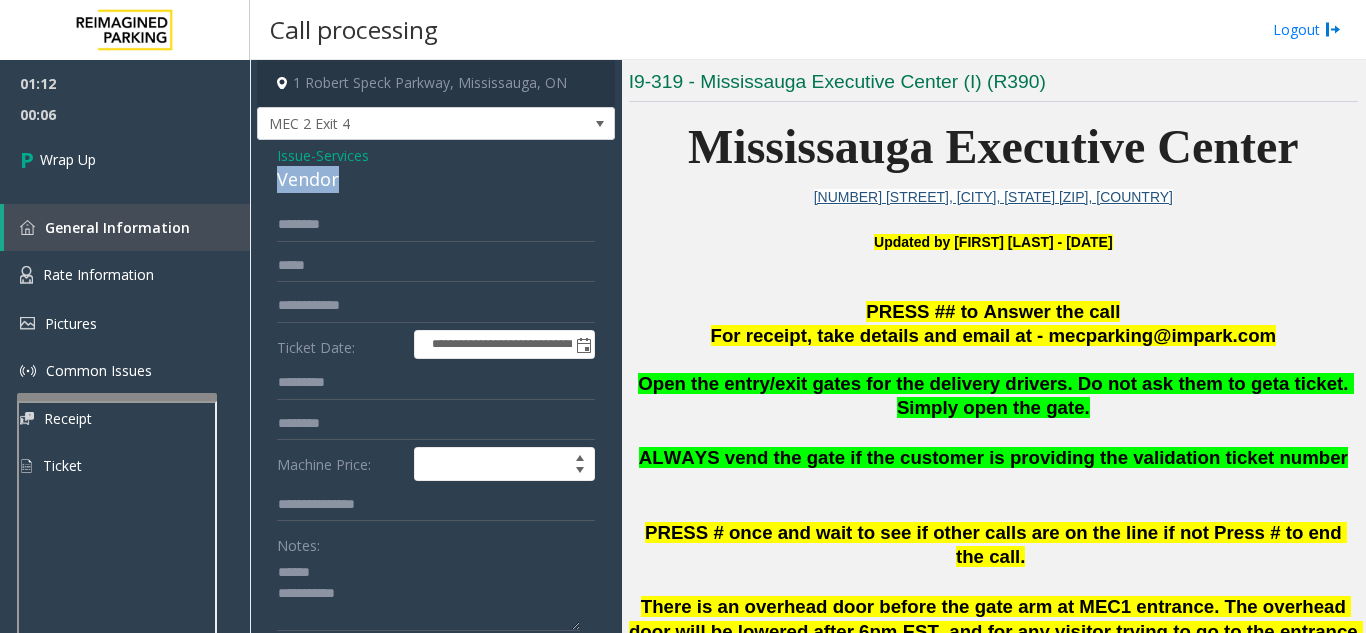 drag, startPoint x: 343, startPoint y: 176, endPoint x: 268, endPoint y: 178, distance: 75.026665 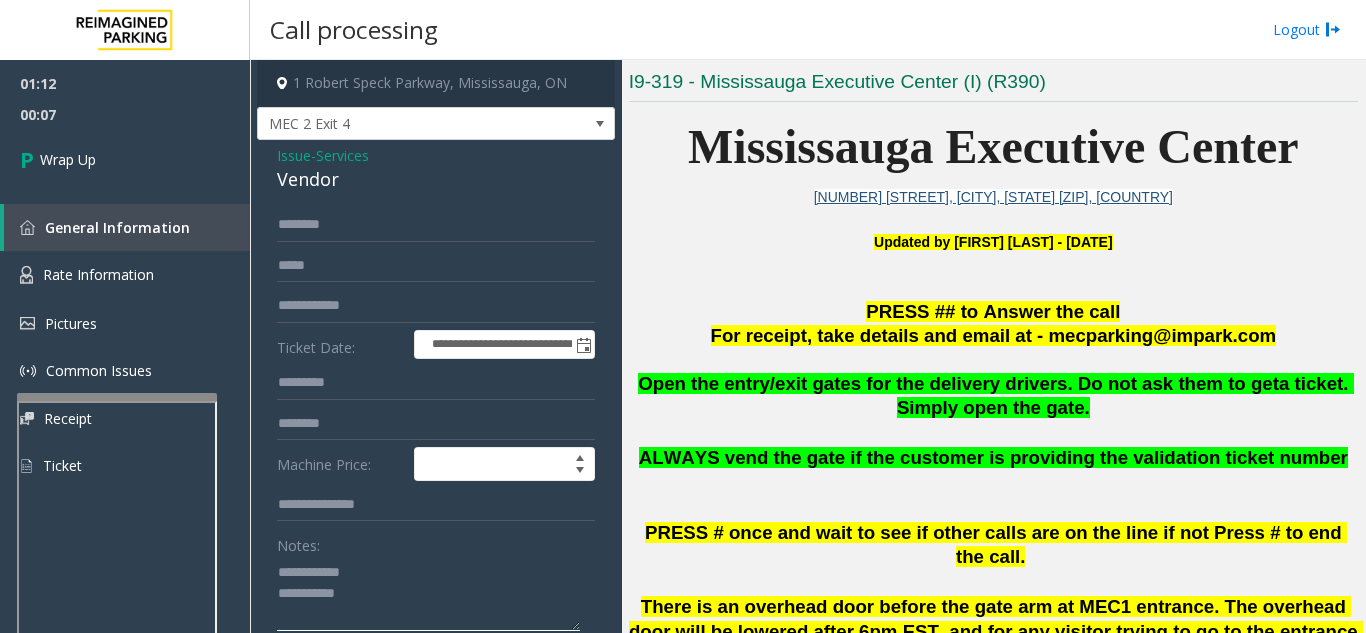 click 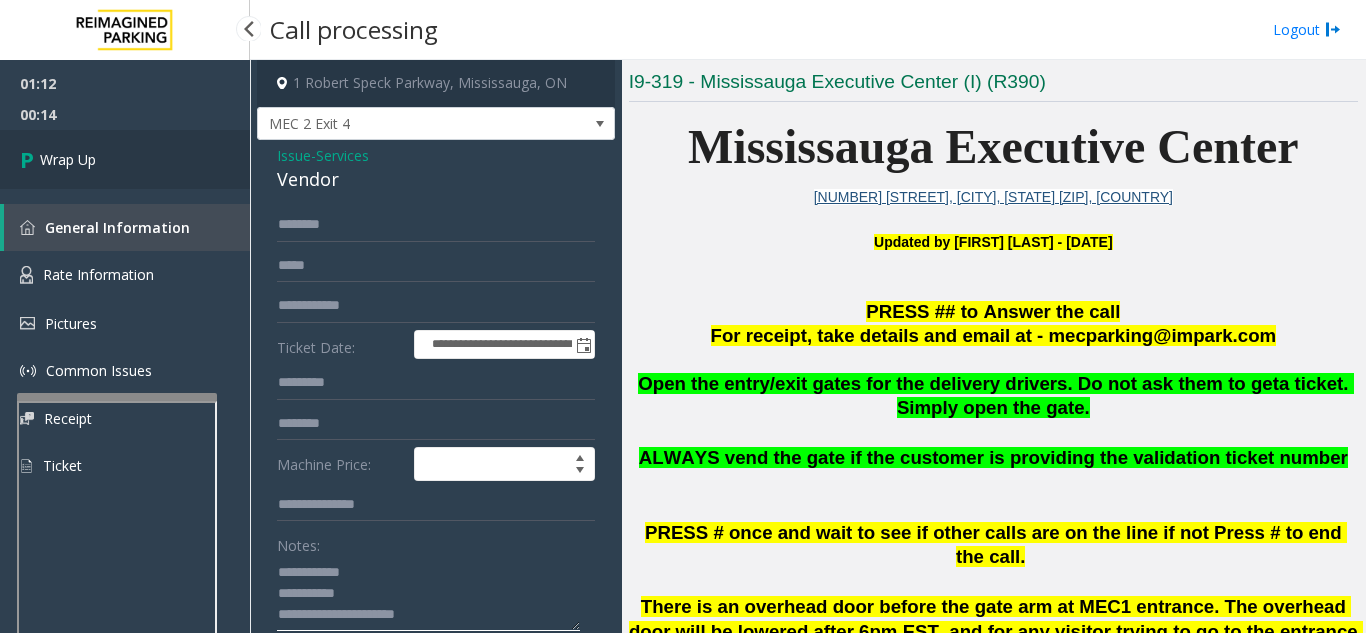type on "**********" 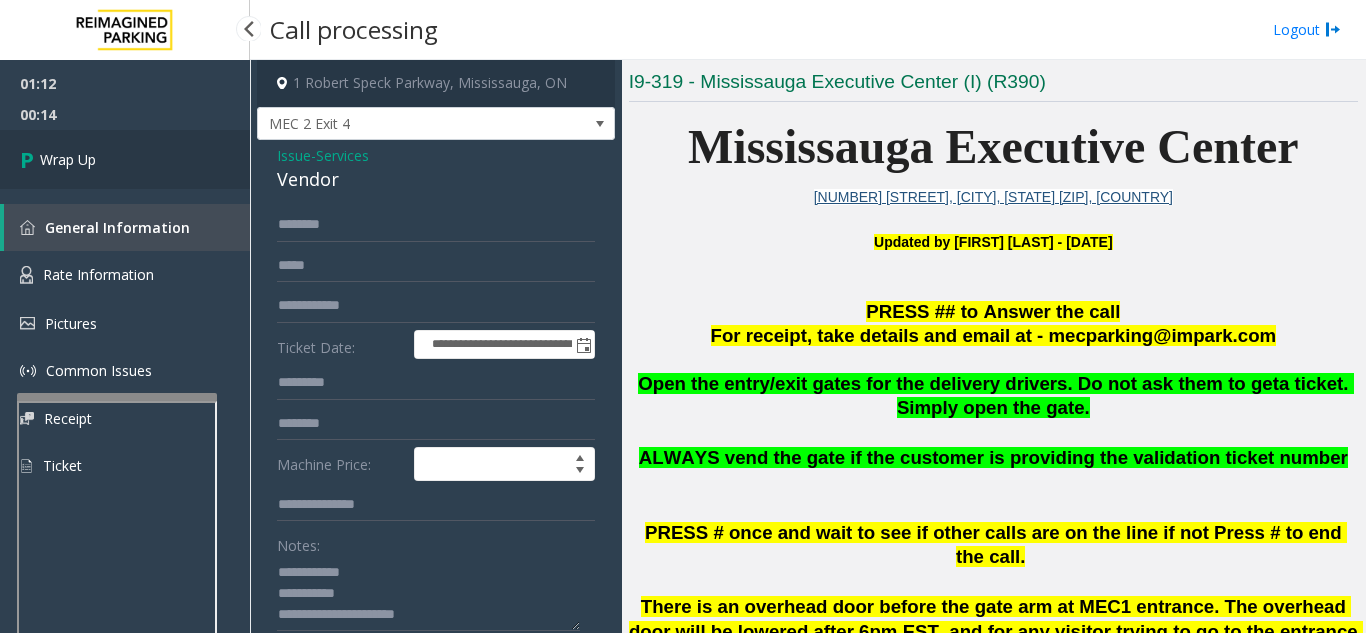 click on "Wrap Up" at bounding box center [125, 159] 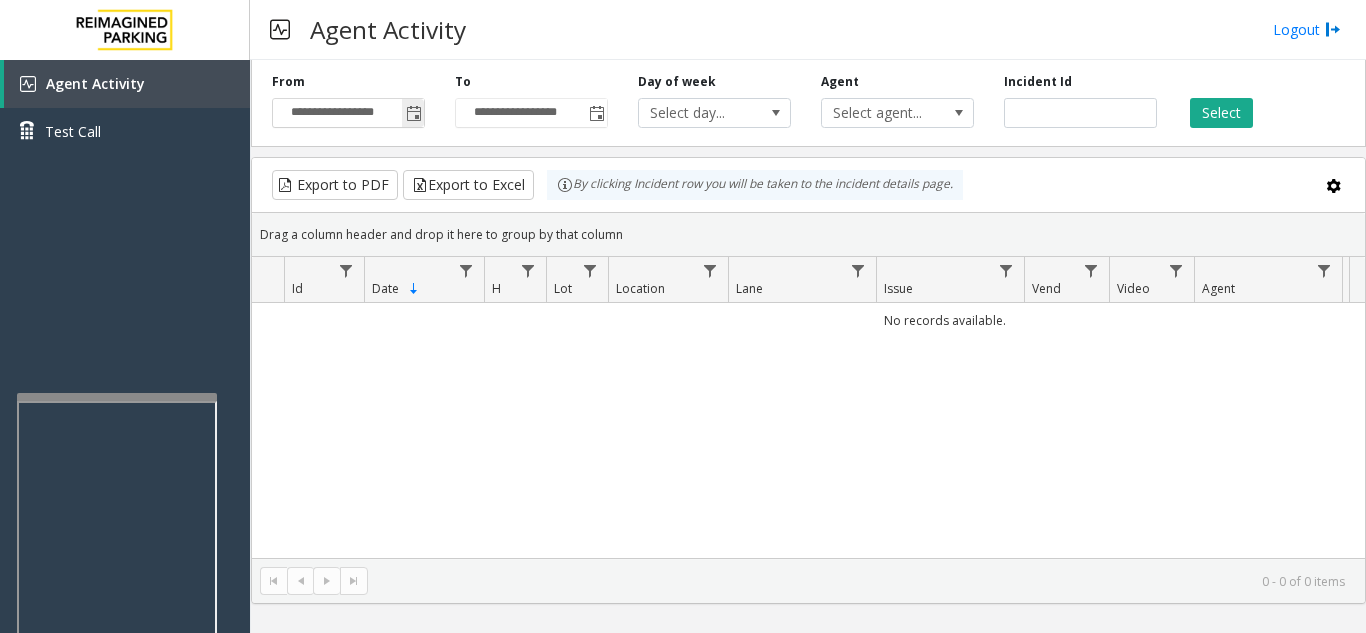 click 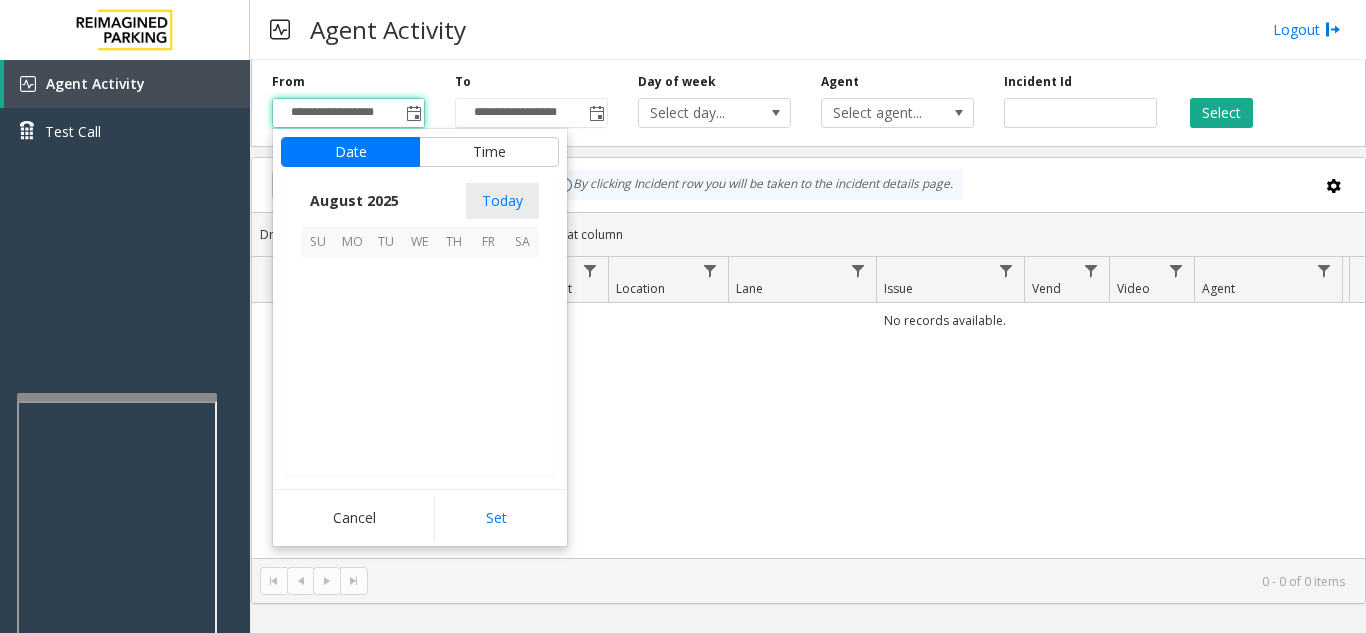 scroll, scrollTop: 358666, scrollLeft: 0, axis: vertical 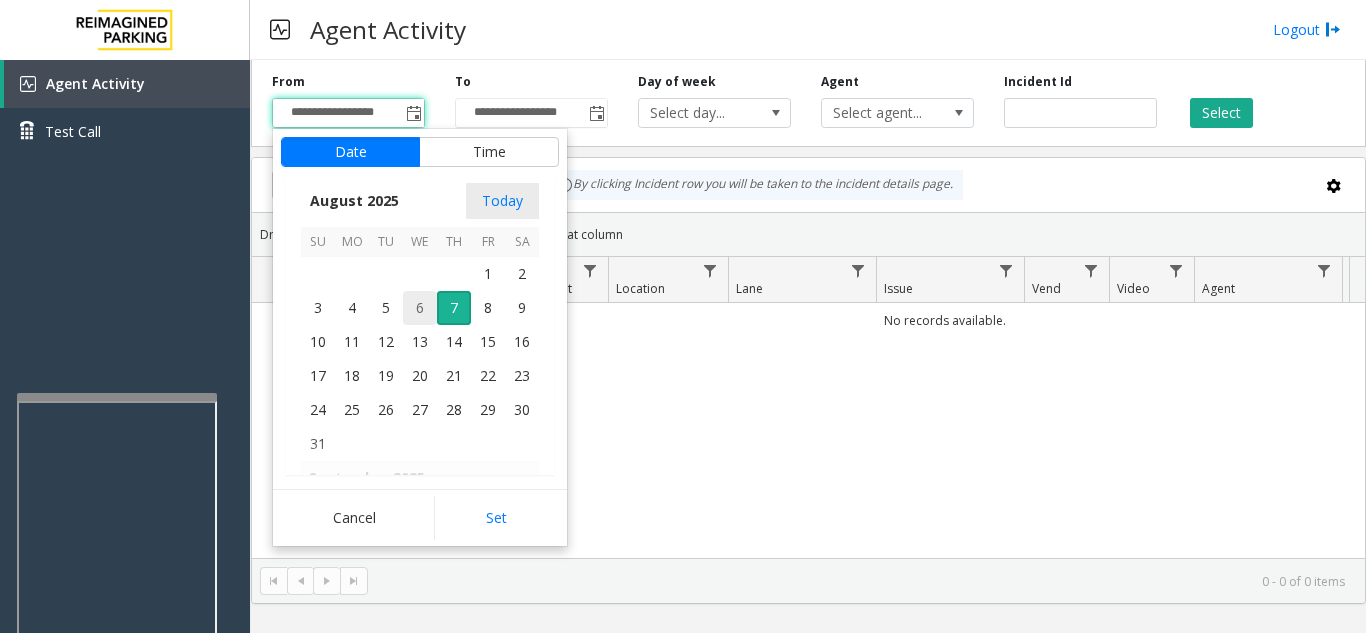 click on "6" at bounding box center (420, 308) 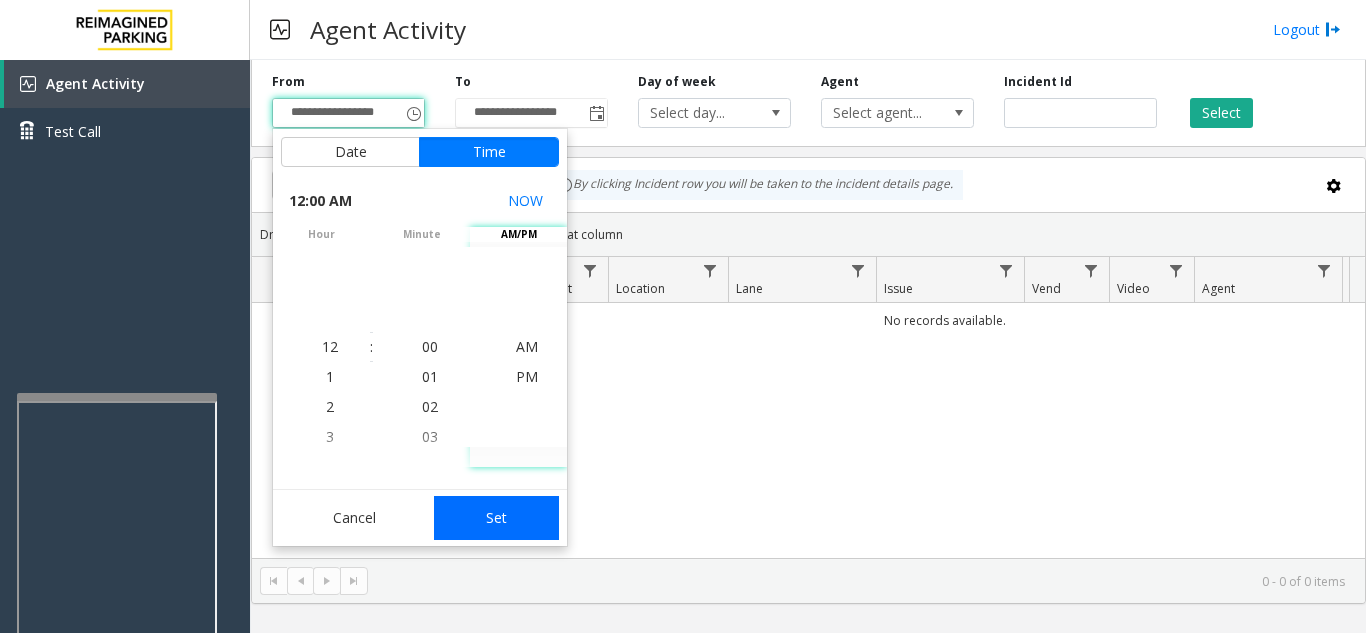 click on "Set" 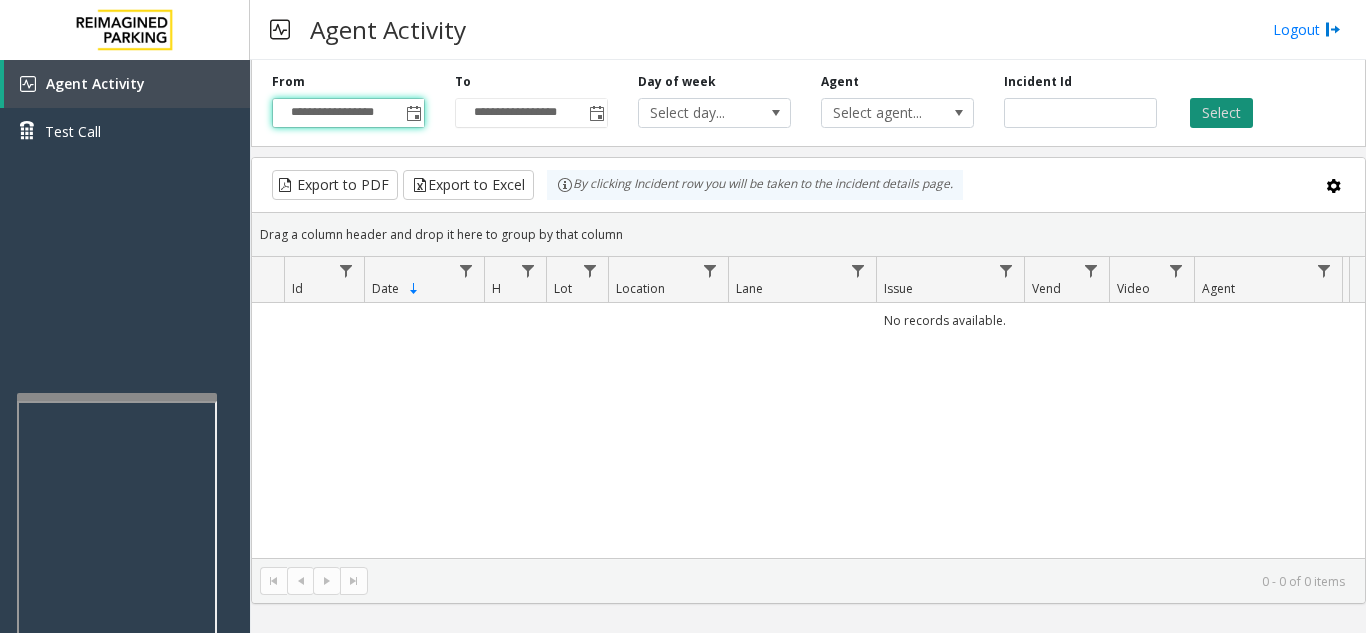 click on "Select" 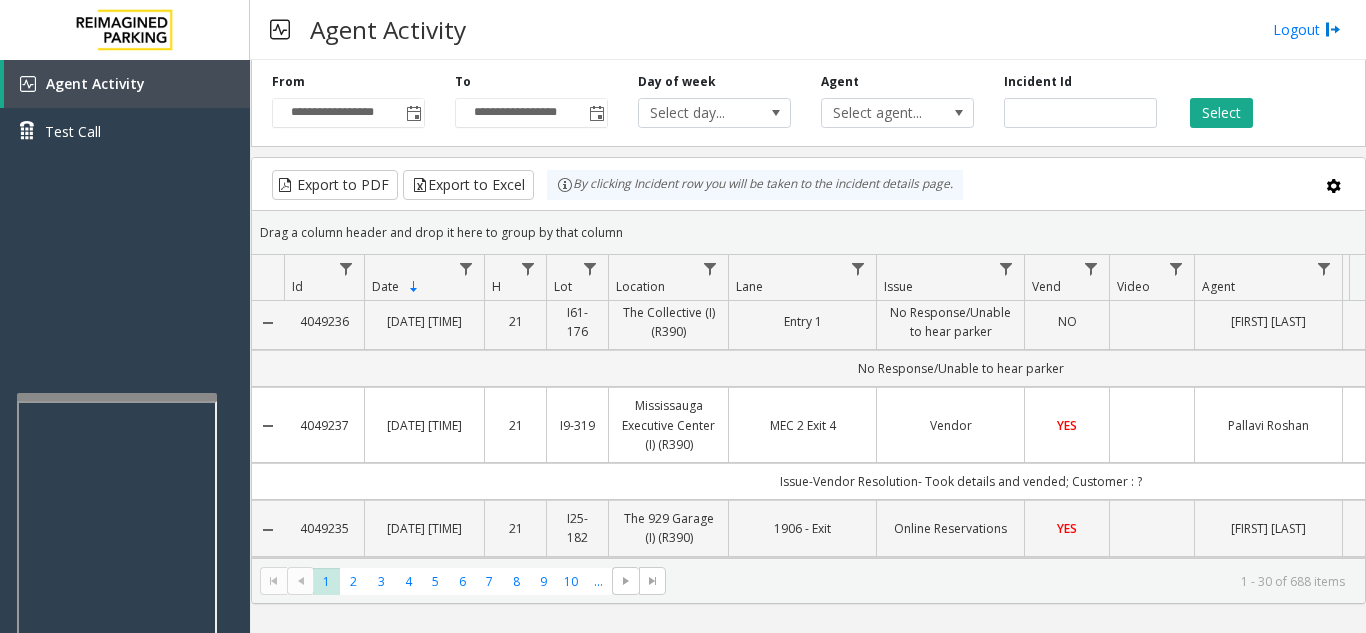 scroll, scrollTop: 0, scrollLeft: 0, axis: both 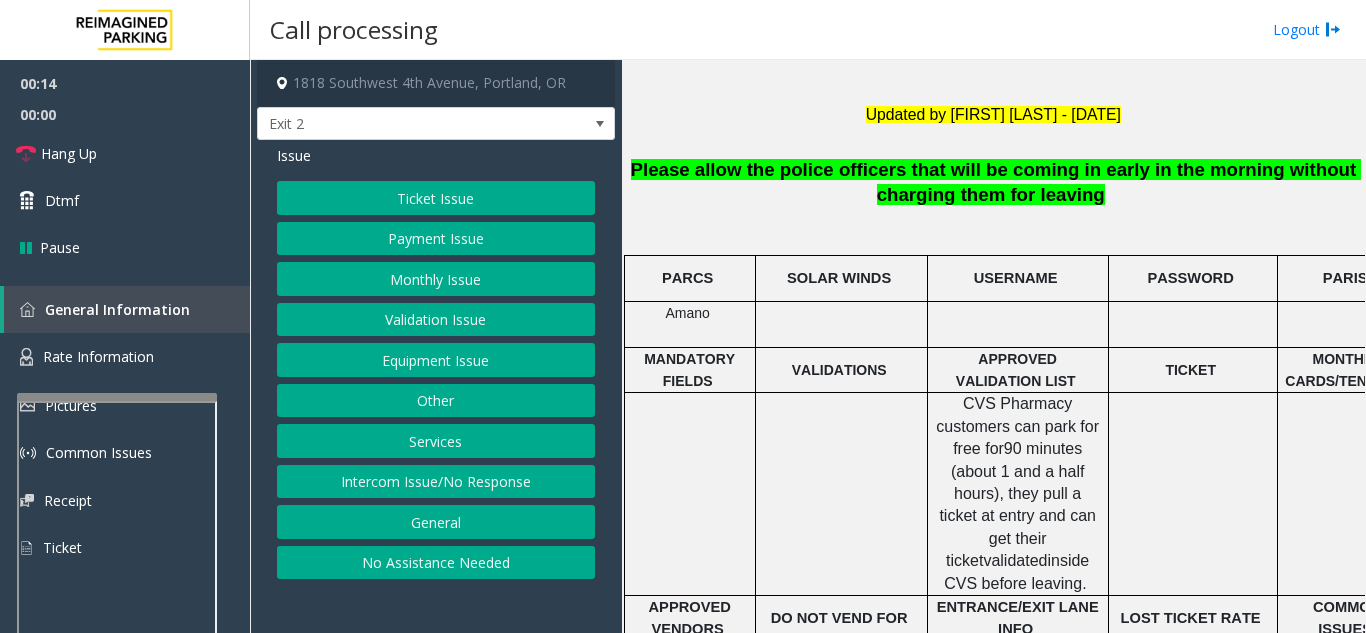 click on "Monthly Issue" 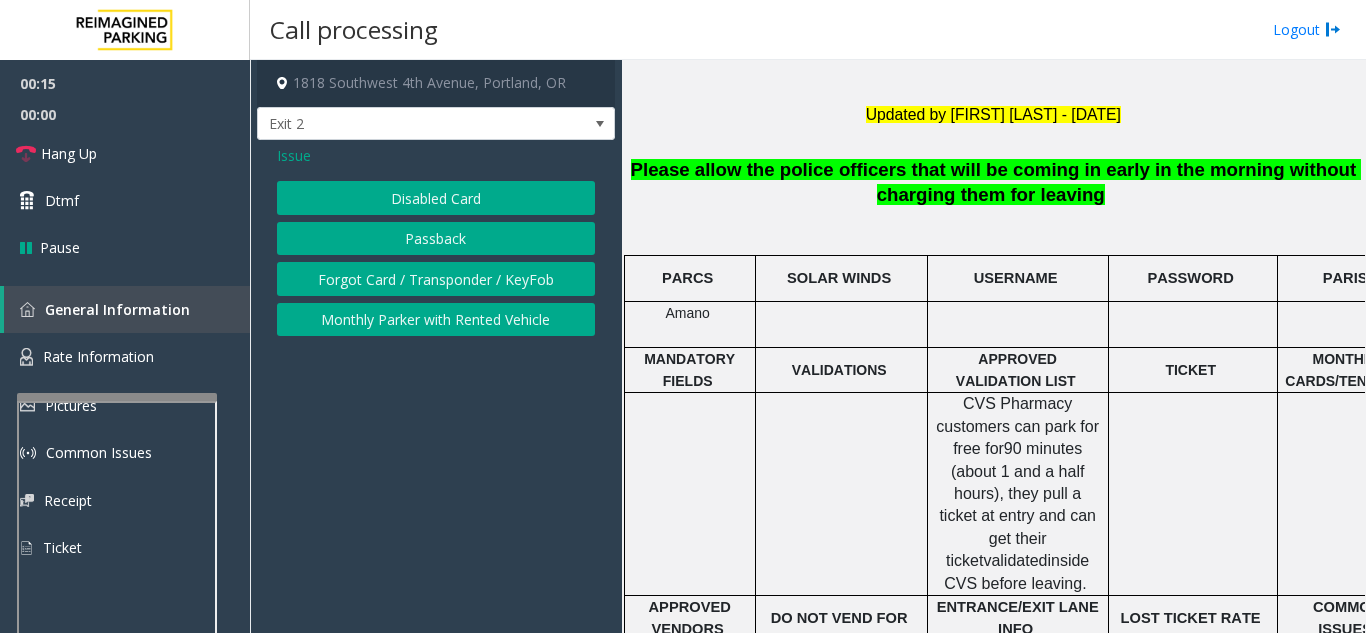 click on "Disabled Card" 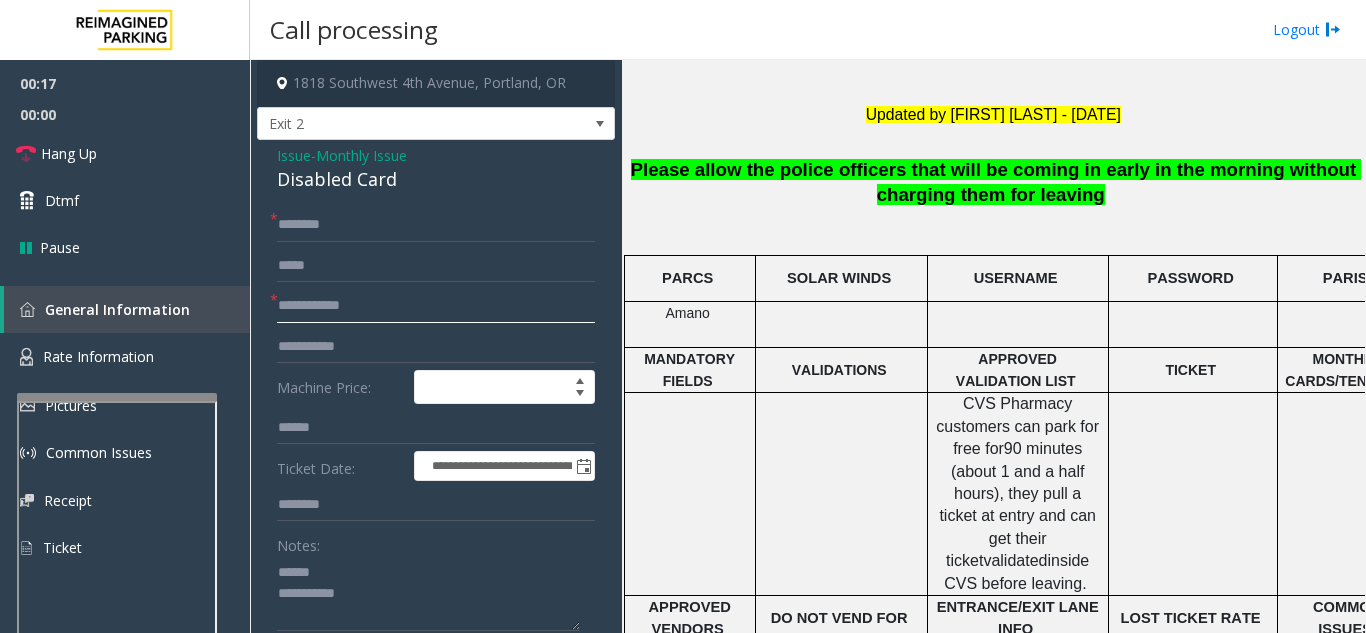 click 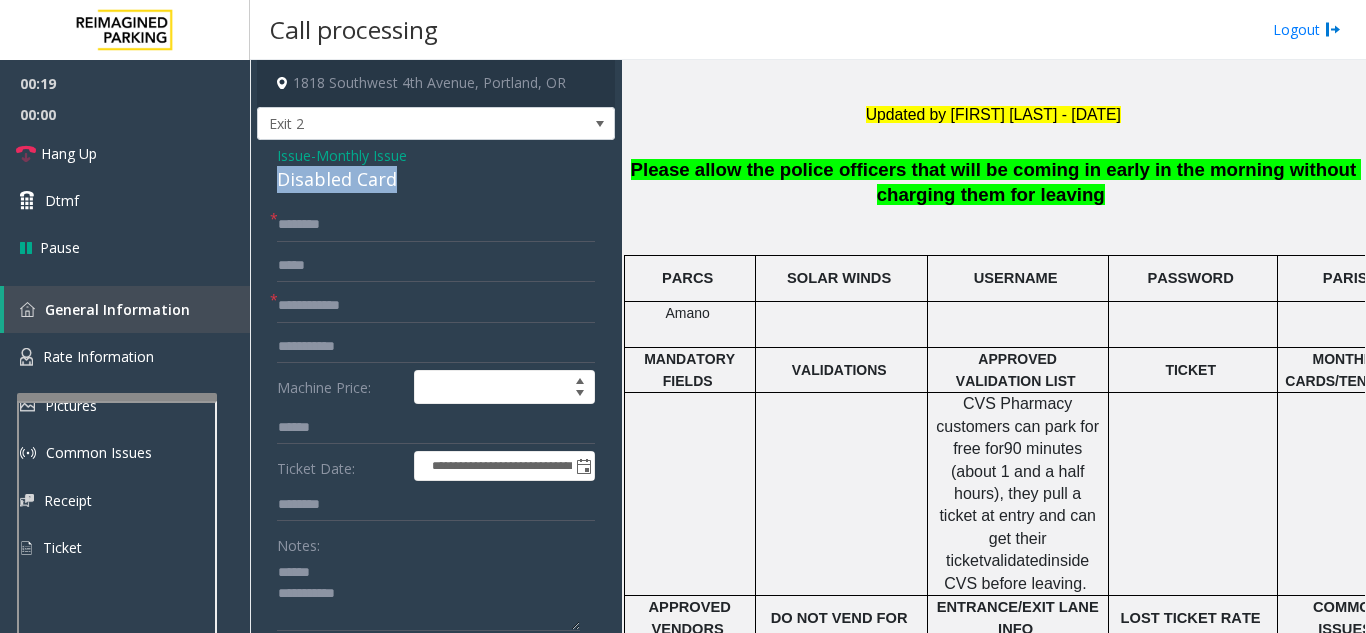 drag, startPoint x: 411, startPoint y: 174, endPoint x: 275, endPoint y: 180, distance: 136.1323 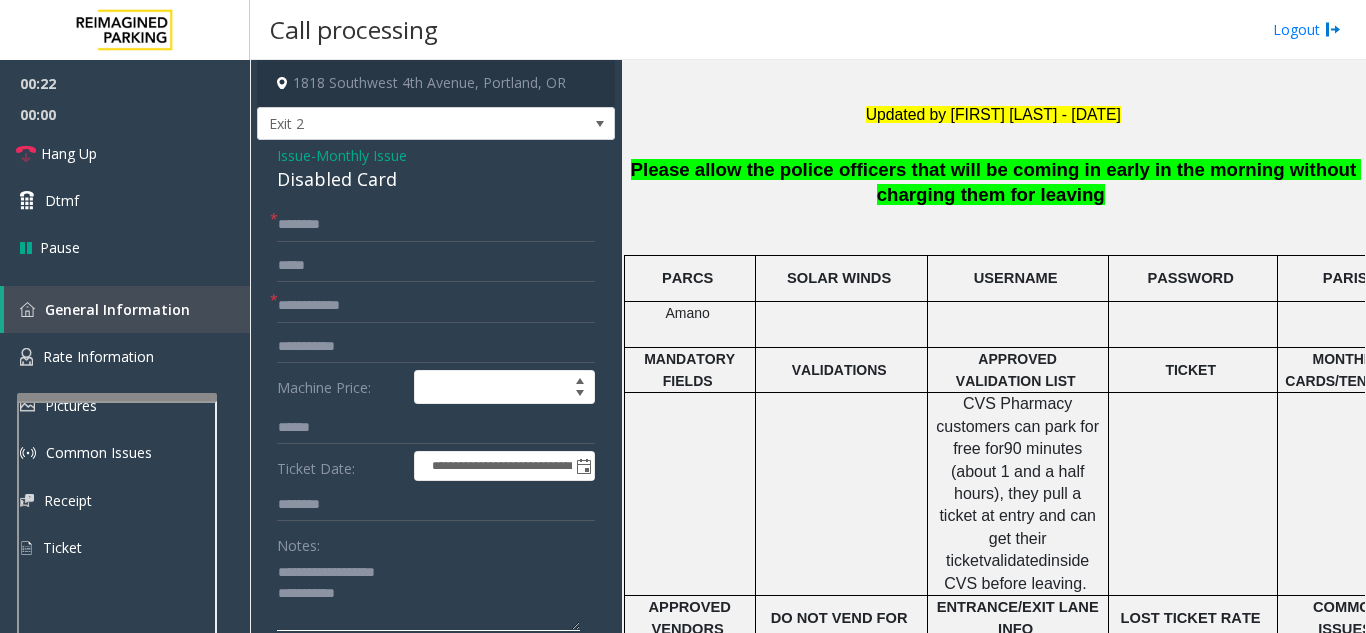 type on "**********" 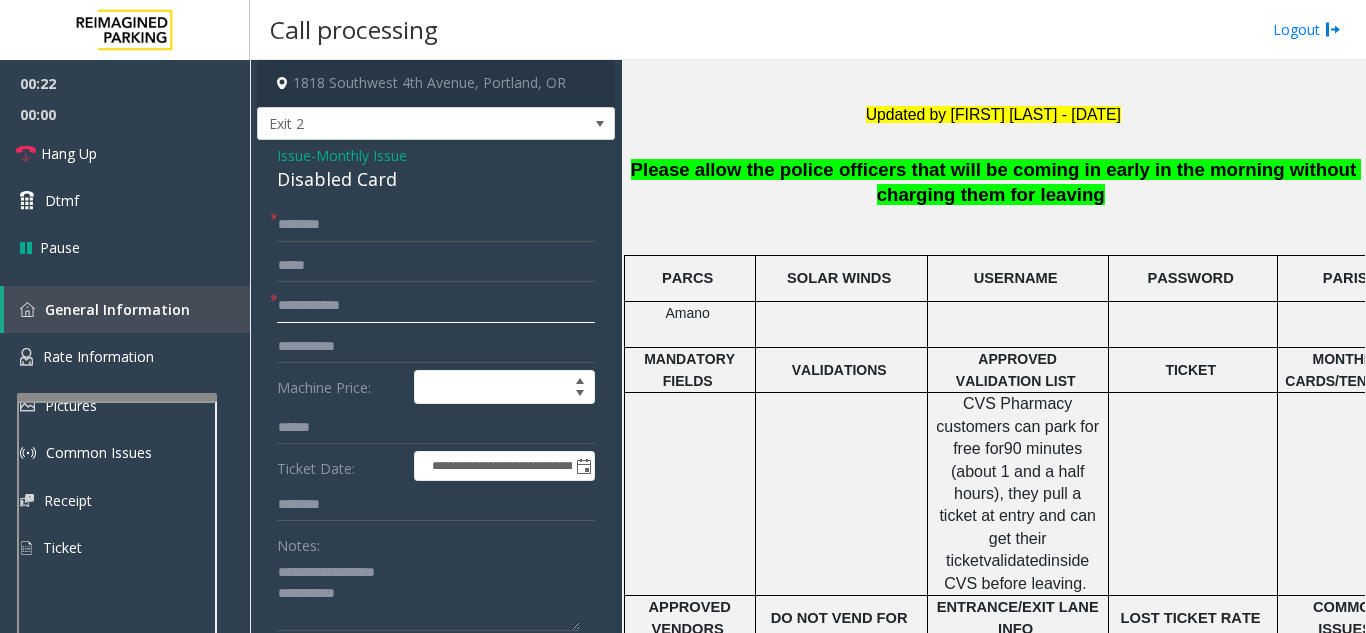 click 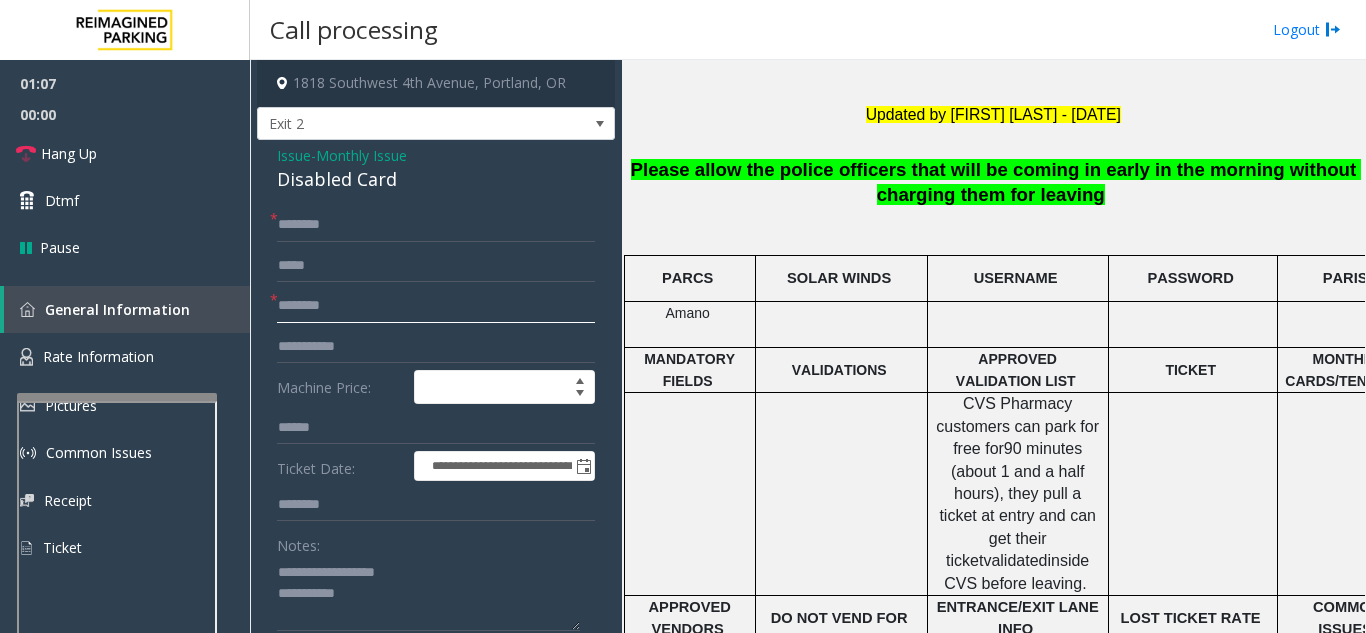 click on "********" 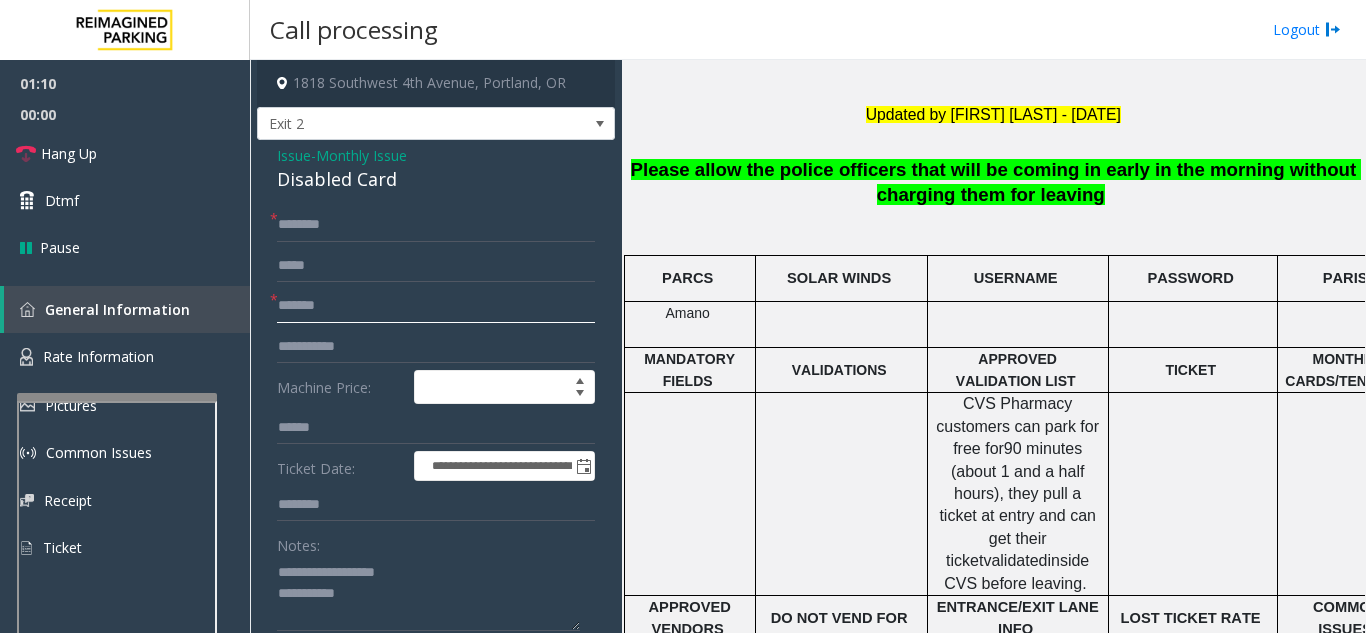 type on "*******" 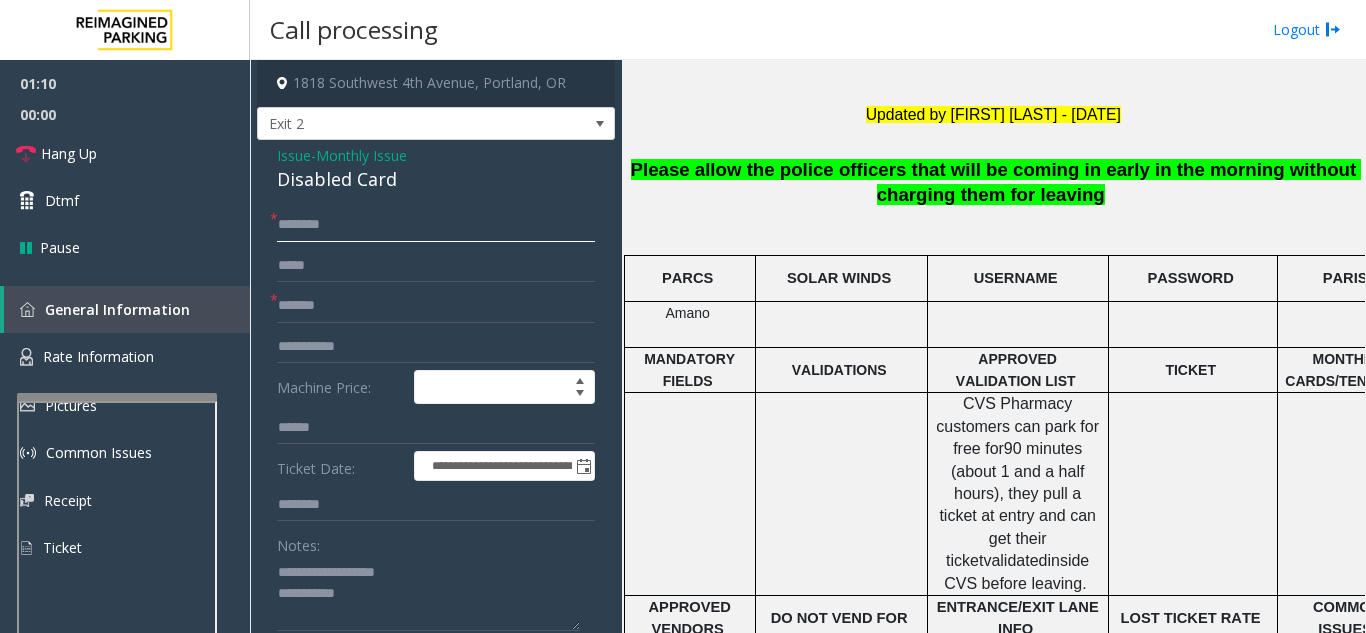 click 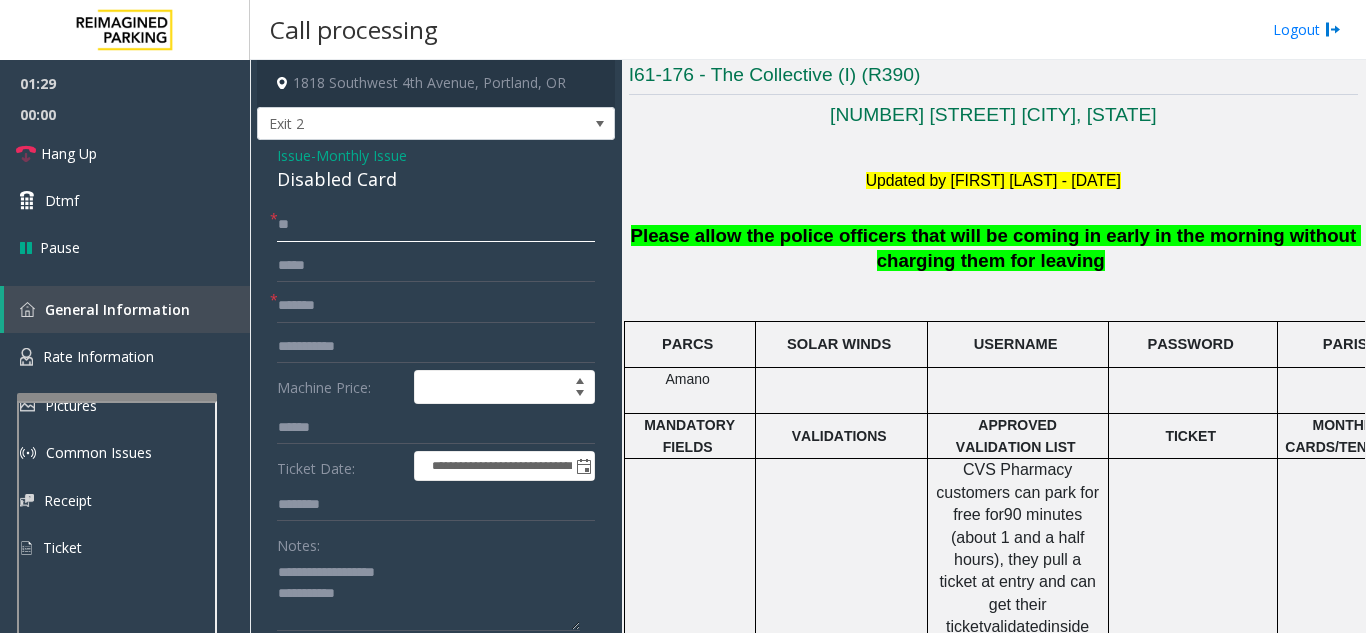 scroll, scrollTop: 400, scrollLeft: 0, axis: vertical 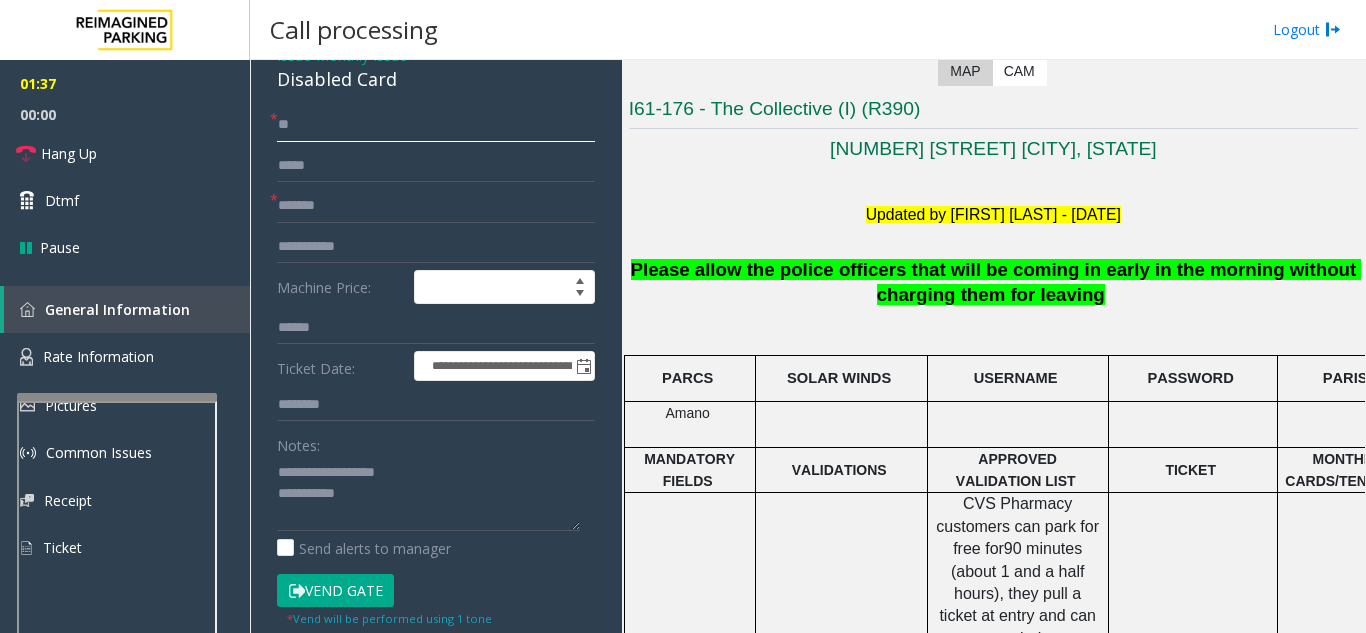 type on "**" 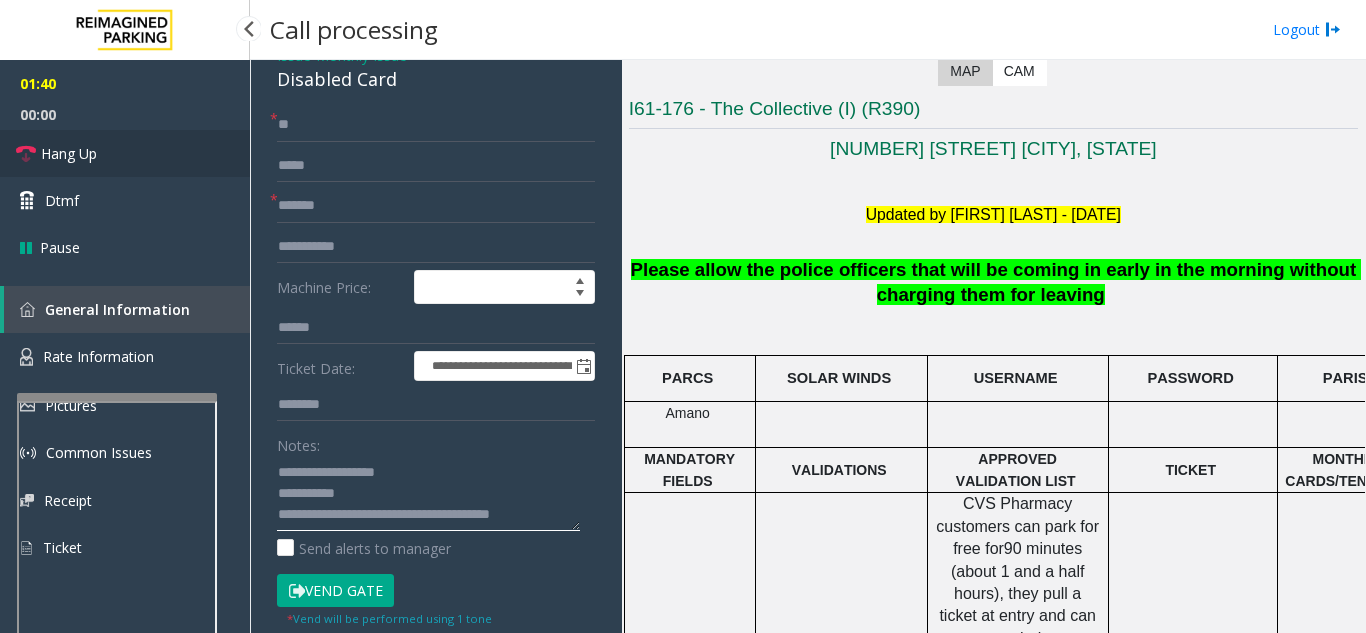 type on "**********" 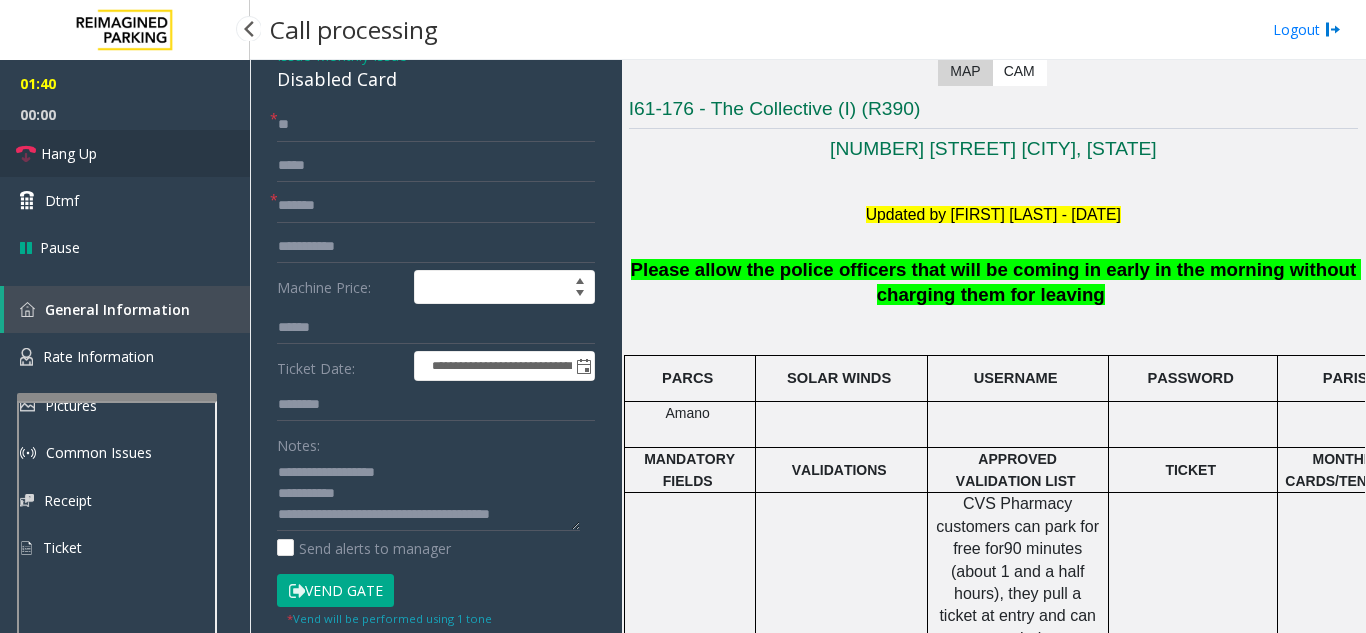click on "Hang Up" at bounding box center [125, 153] 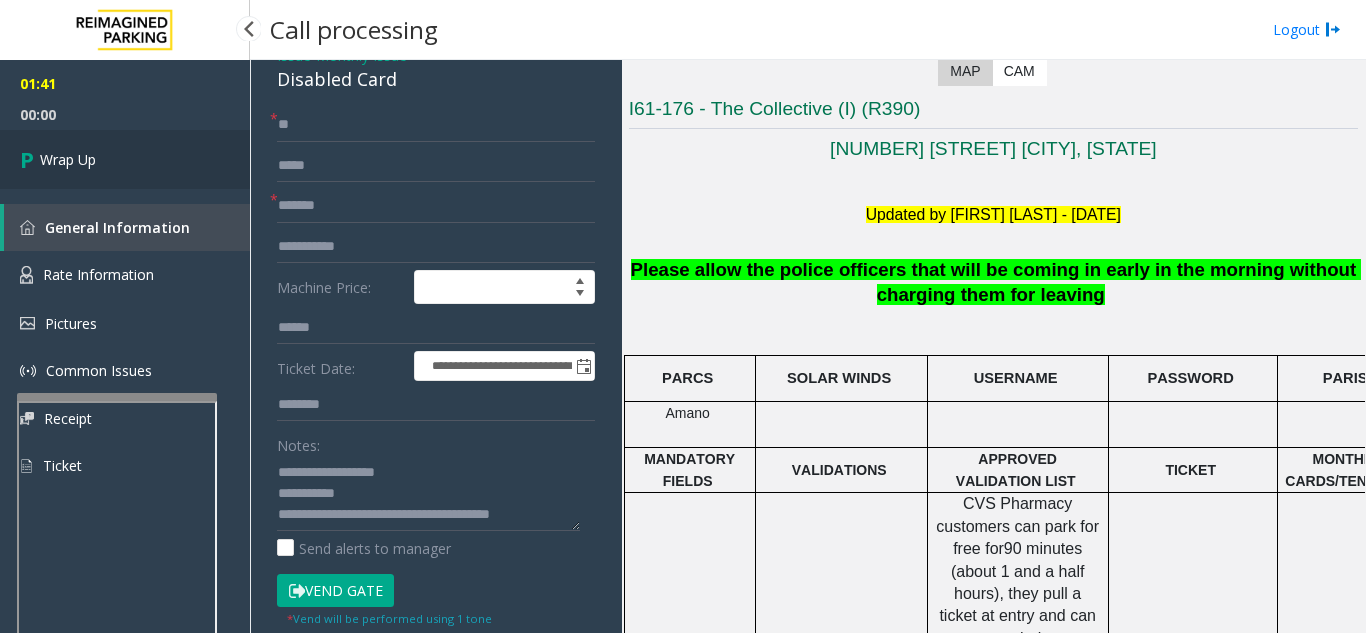click on "Wrap Up" at bounding box center (125, 159) 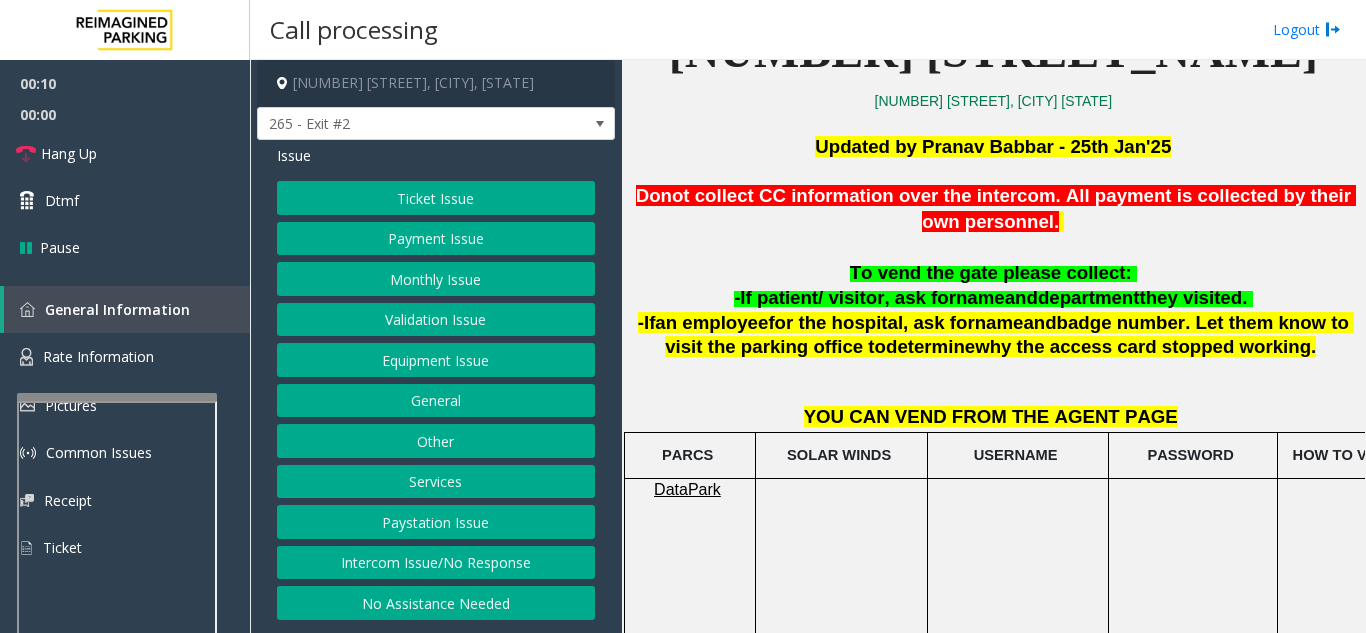 scroll, scrollTop: 500, scrollLeft: 0, axis: vertical 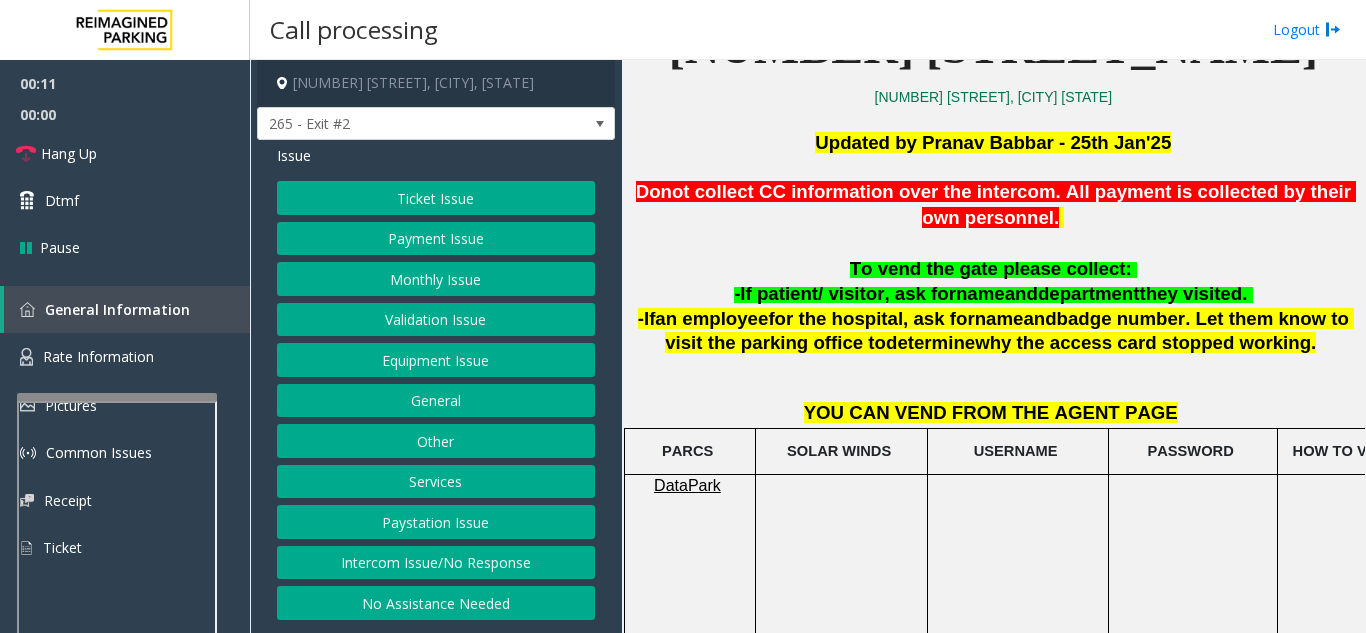 click on "Intercom Issue/No Response" 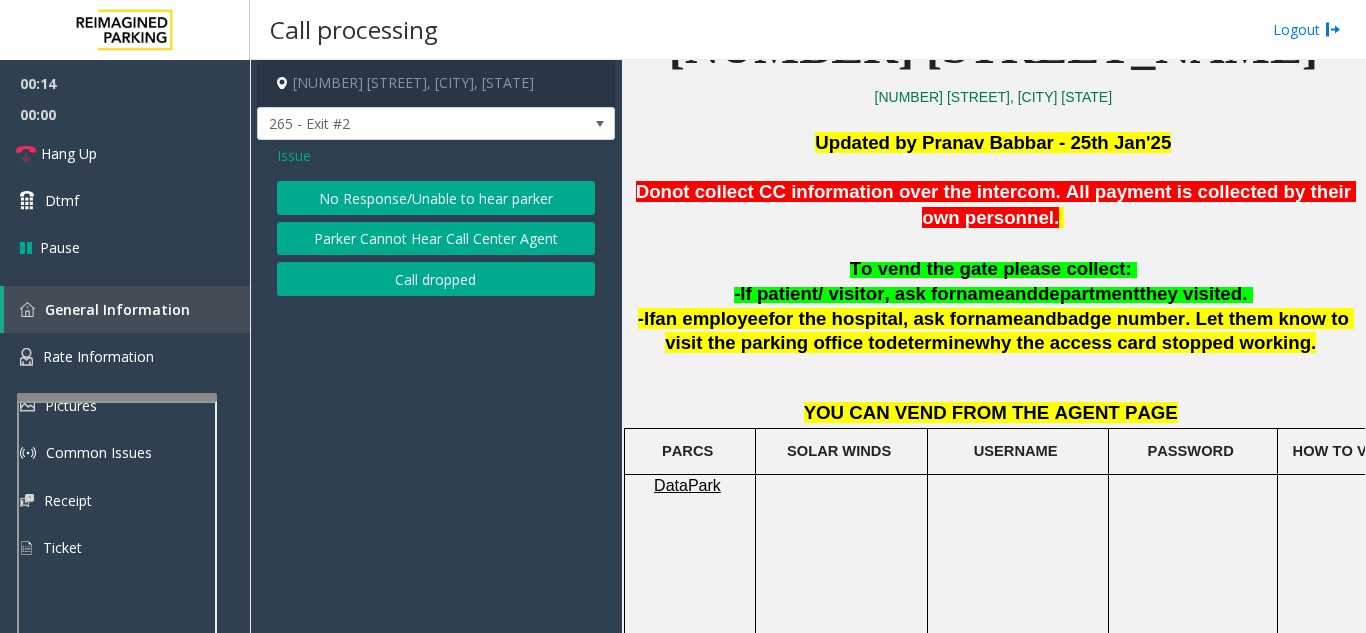click on "Issue" 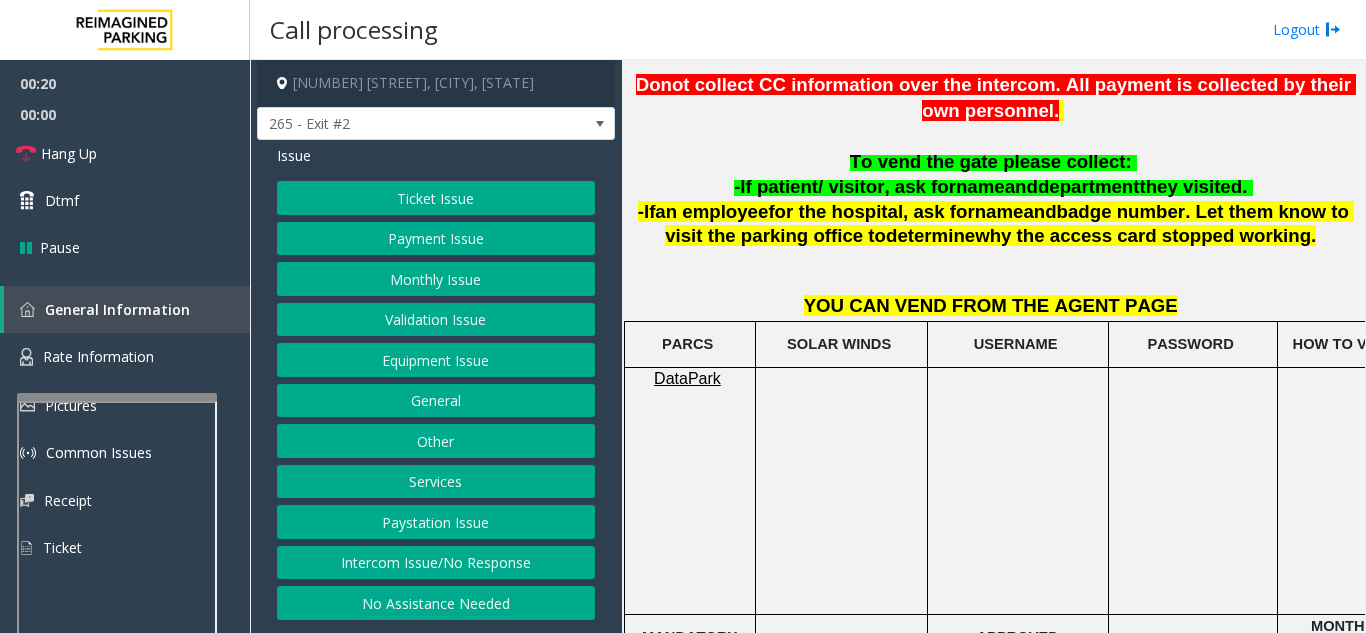 scroll, scrollTop: 800, scrollLeft: 0, axis: vertical 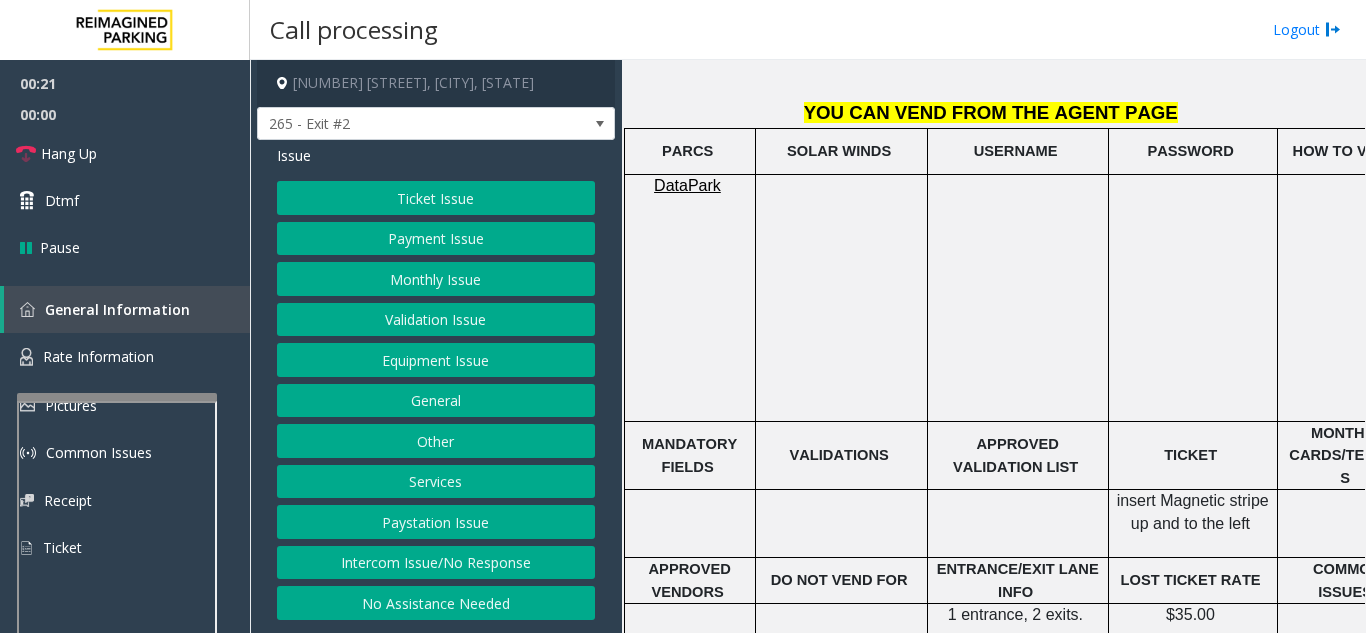 click on "Monthly Issue" 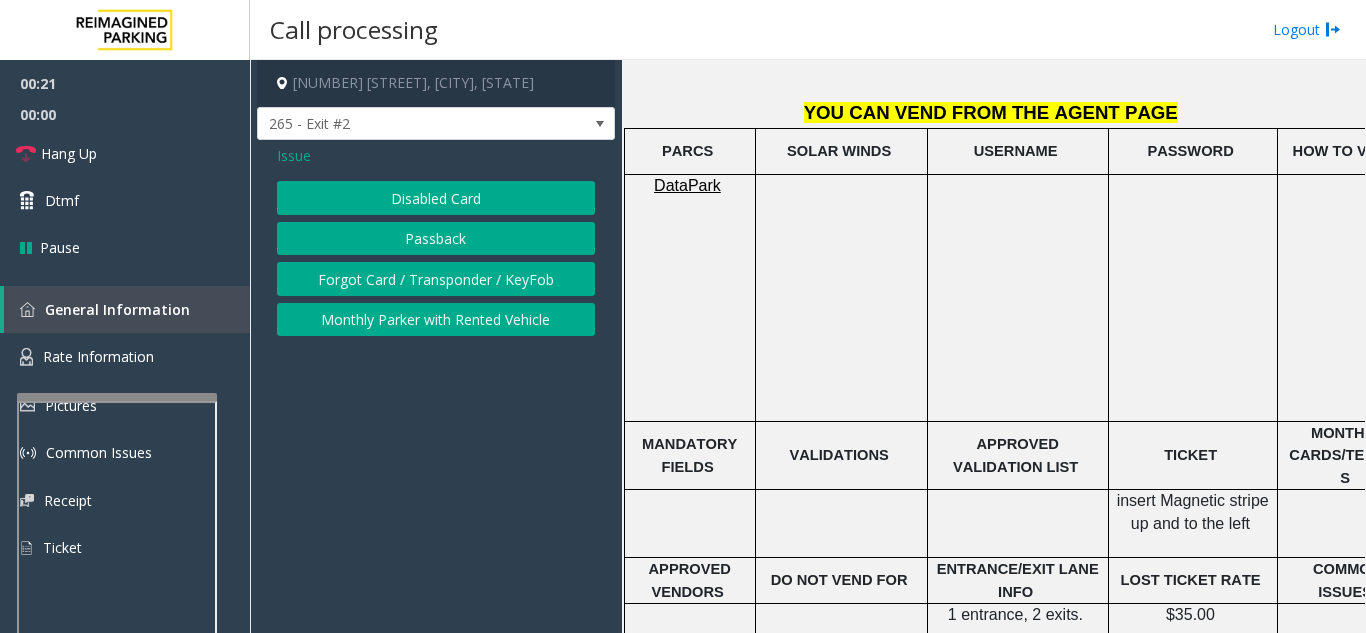 click on "Passback" 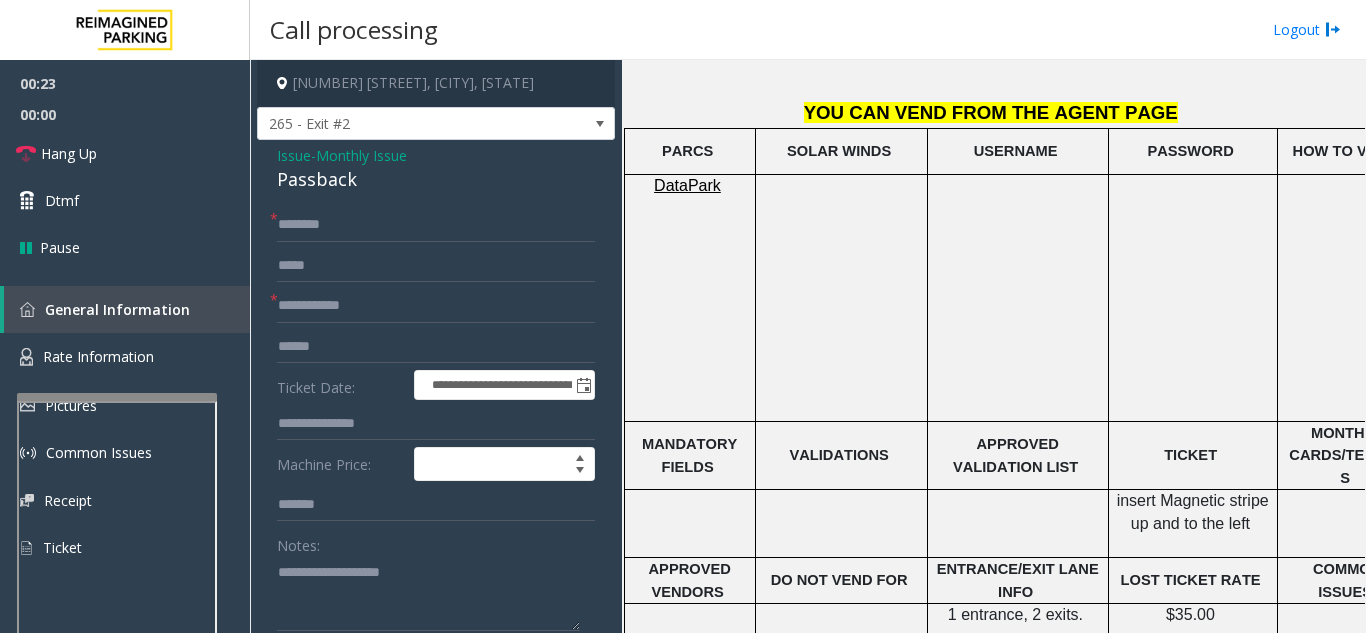 click on "Issue" 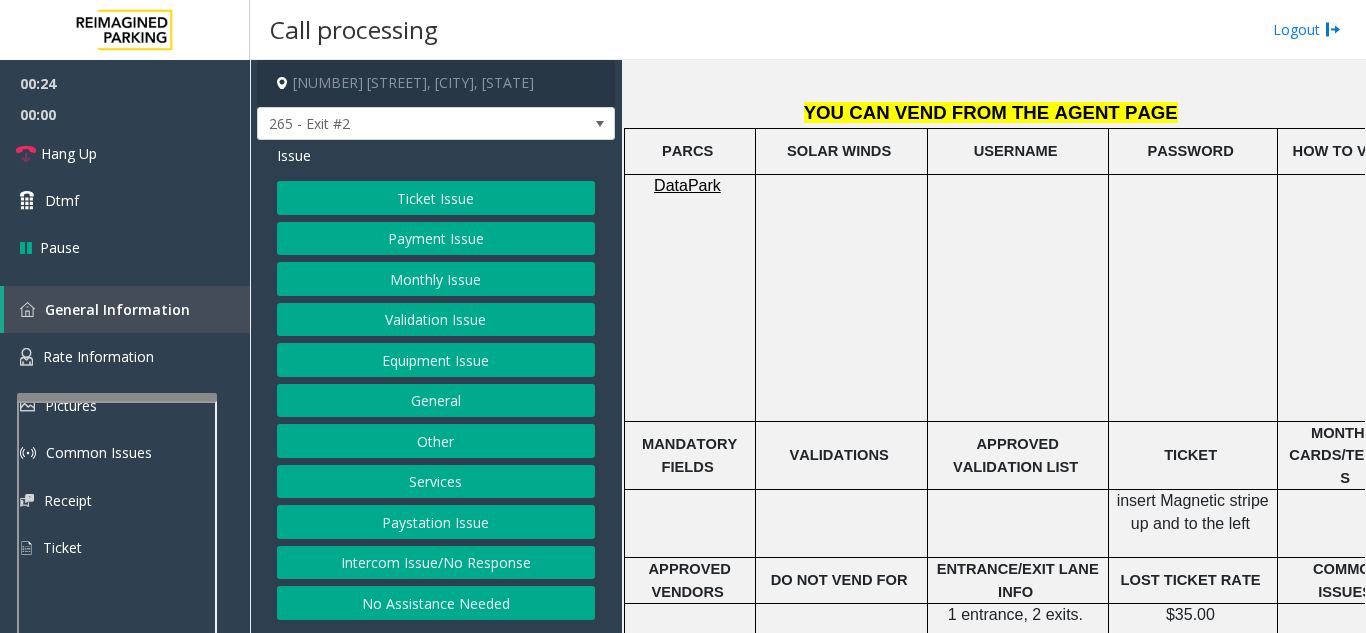 click on "Monthly Issue" 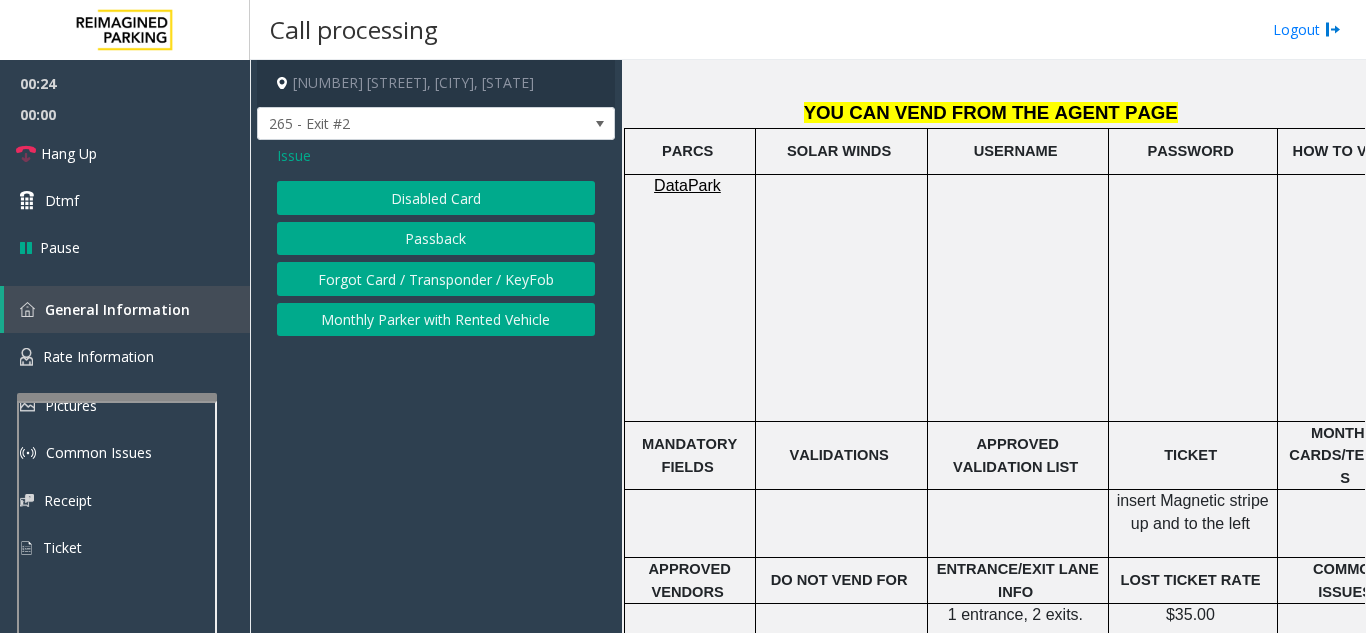 click on "Disabled Card" 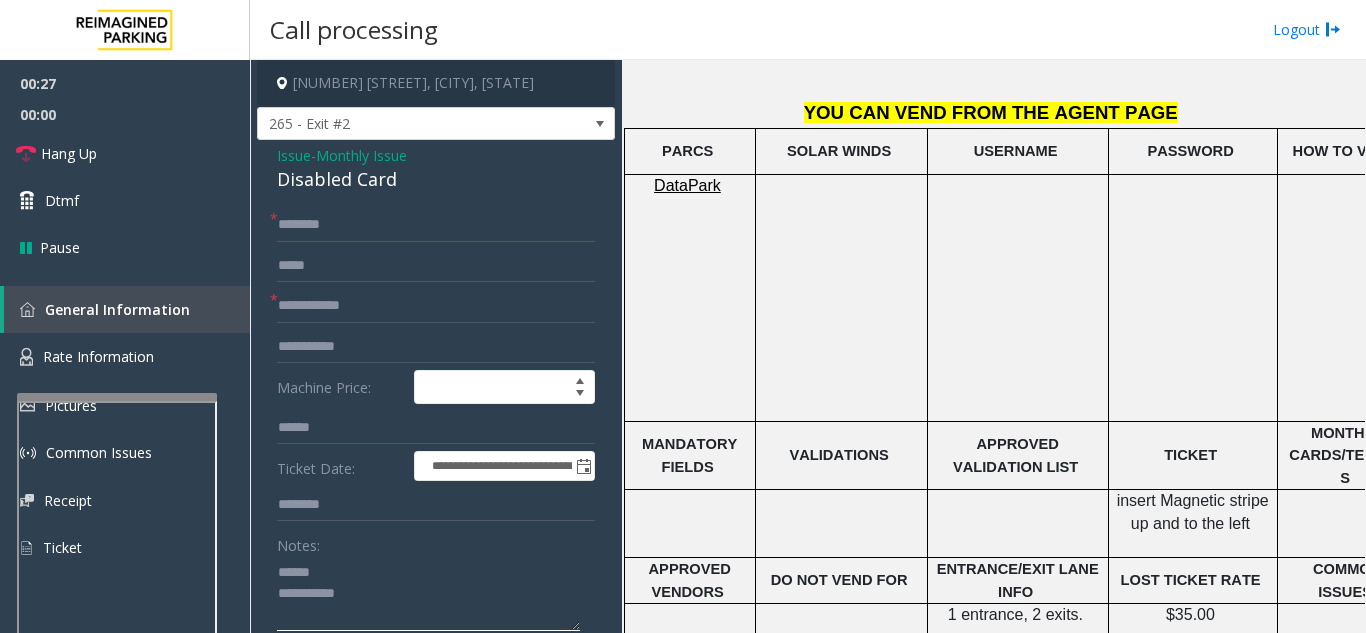 click 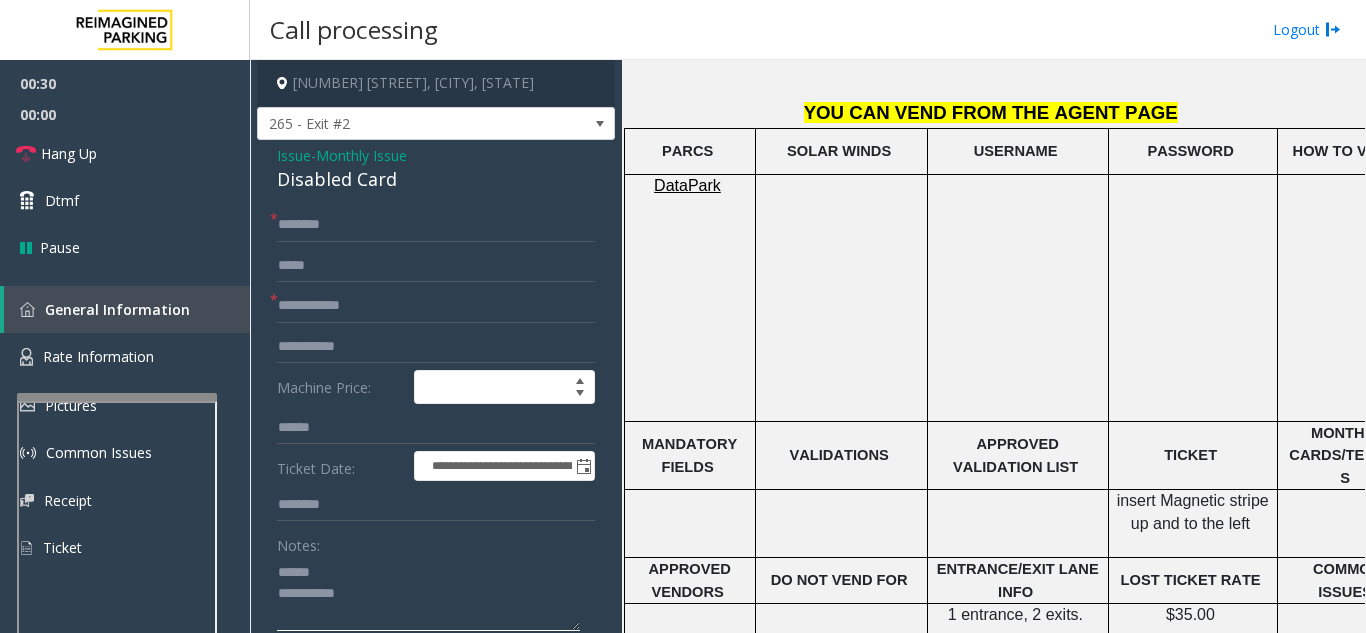 click 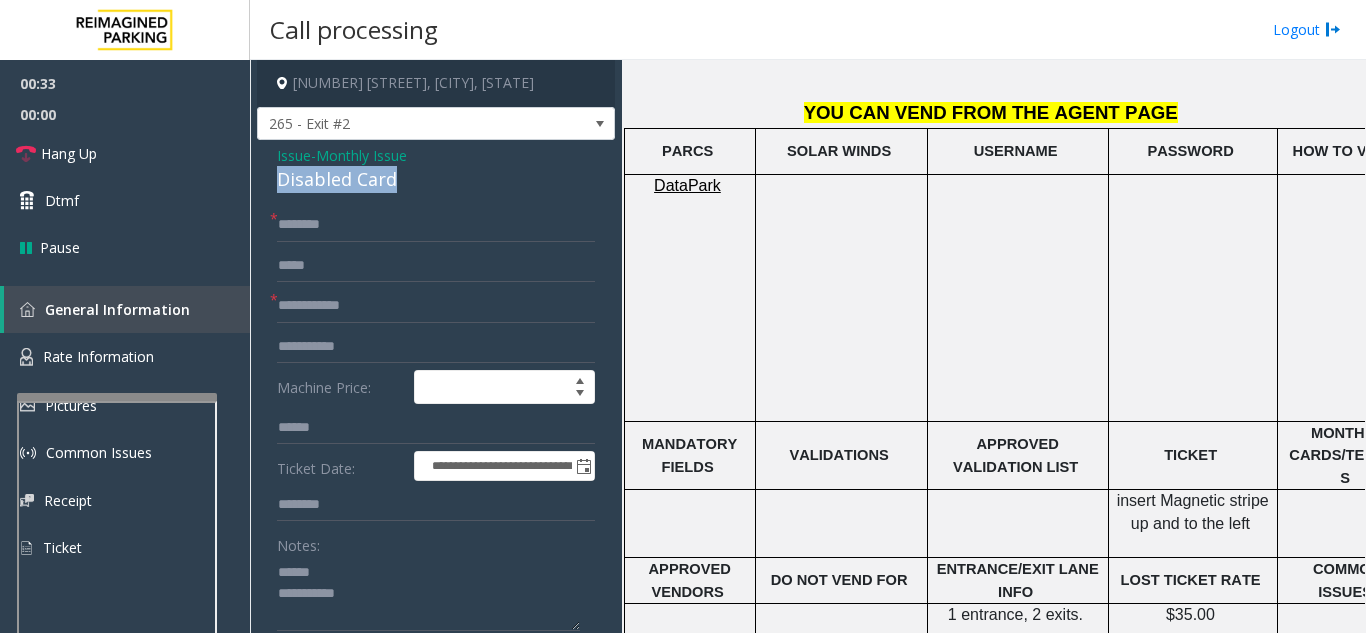 drag, startPoint x: 431, startPoint y: 172, endPoint x: 272, endPoint y: 186, distance: 159.61516 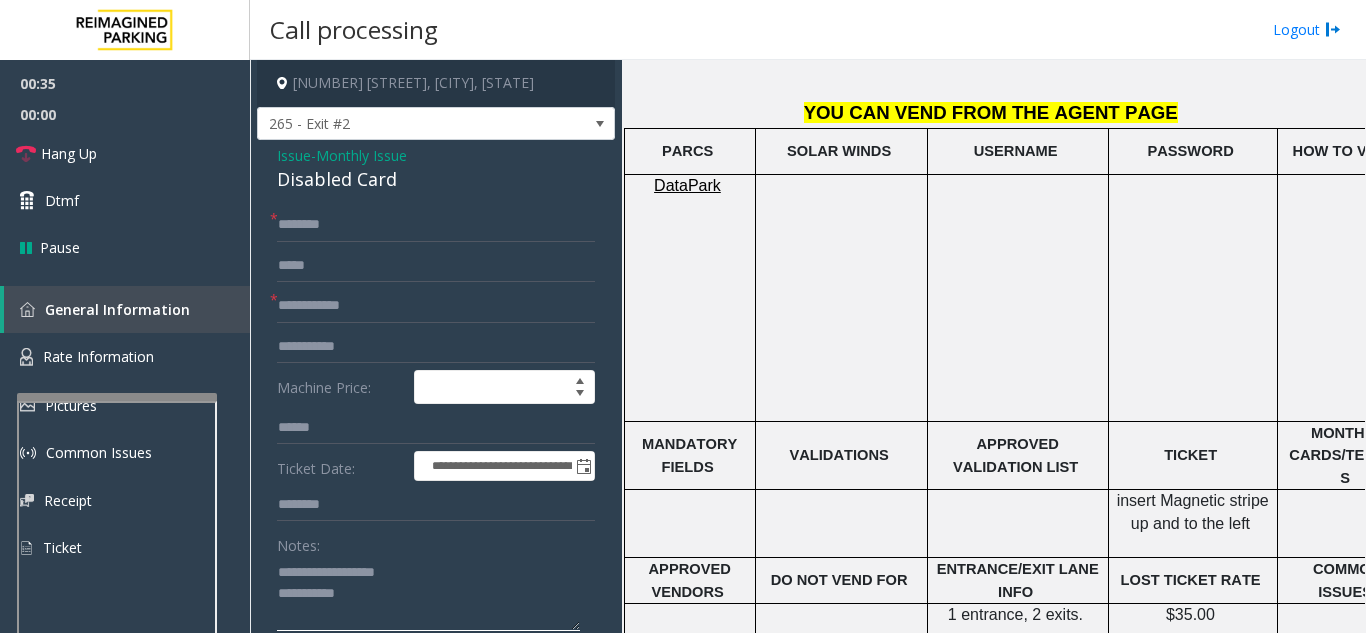 type on "**********" 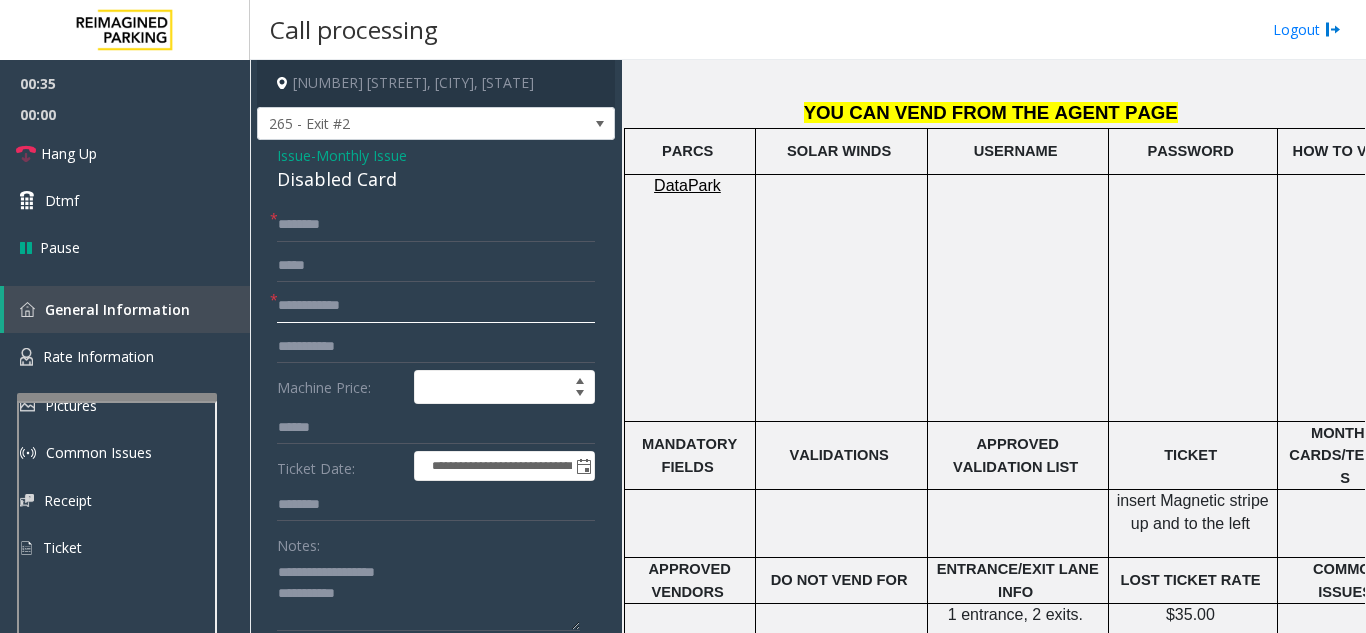 click 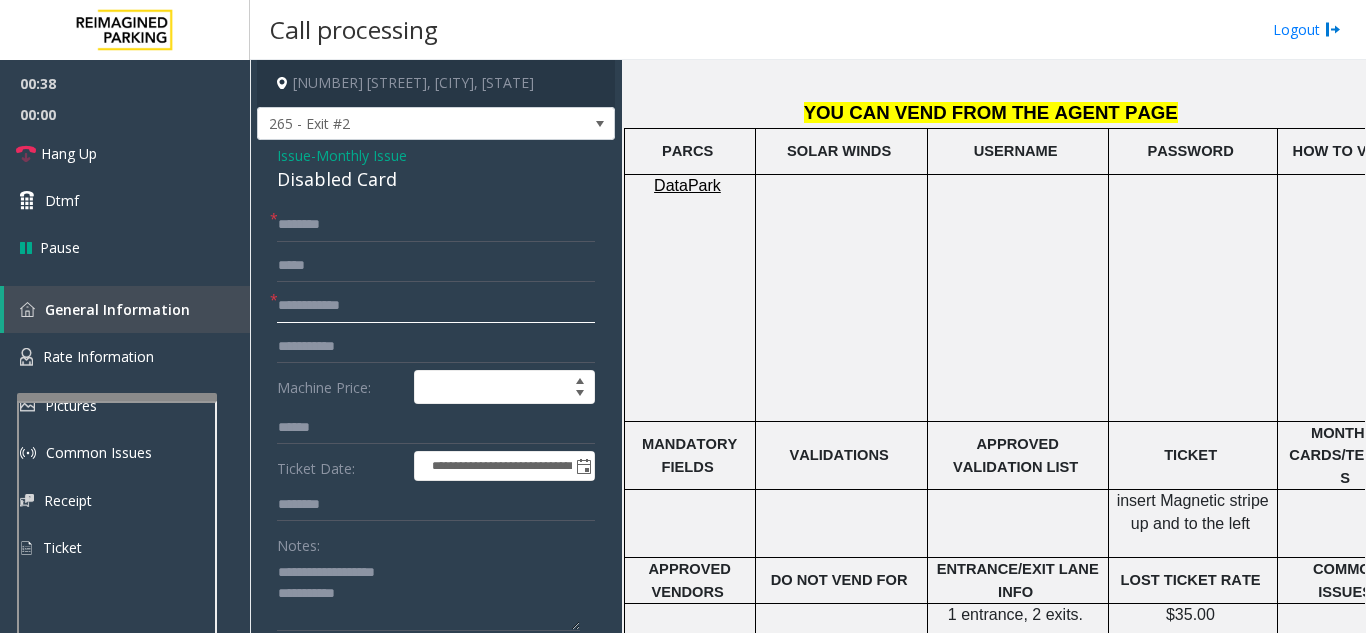 click 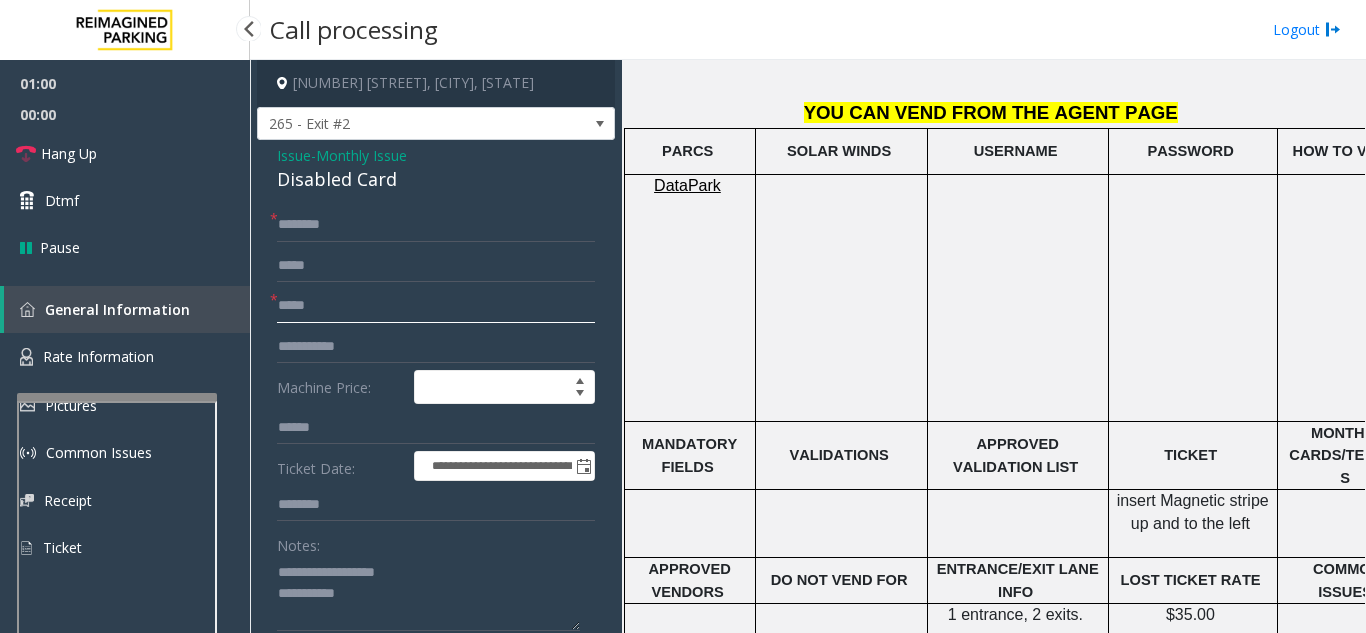 drag, startPoint x: 263, startPoint y: 305, endPoint x: 241, endPoint y: 303, distance: 22.090721 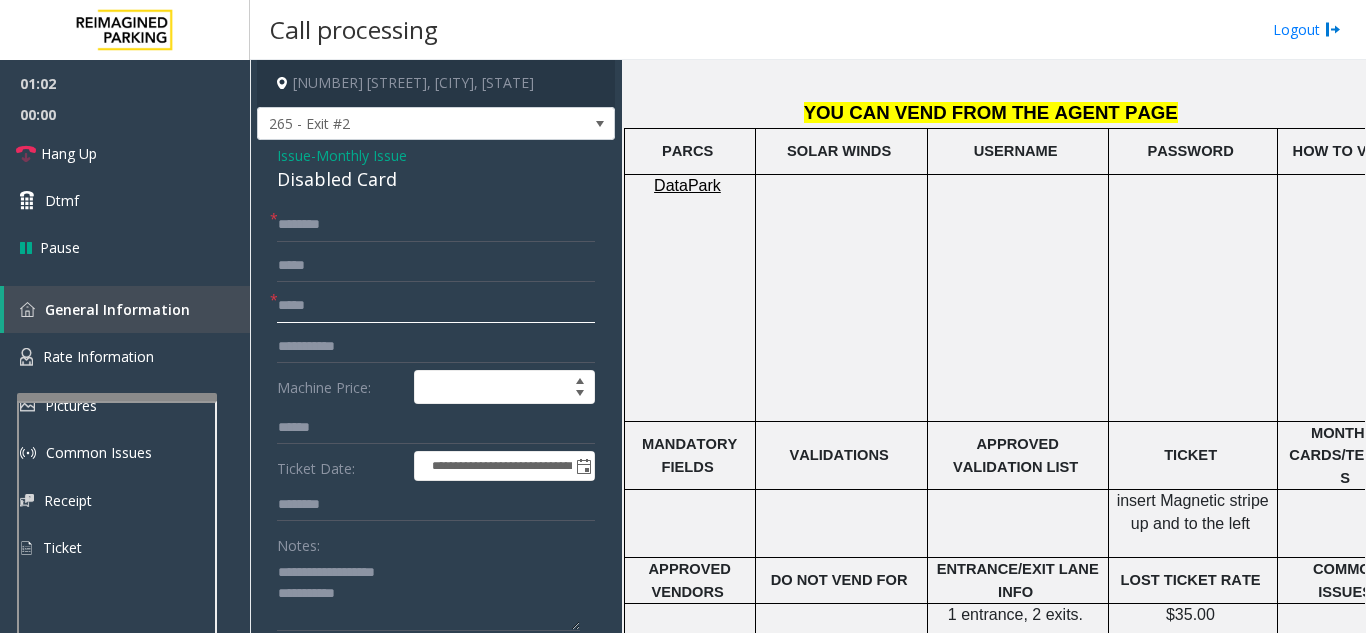 type on "****" 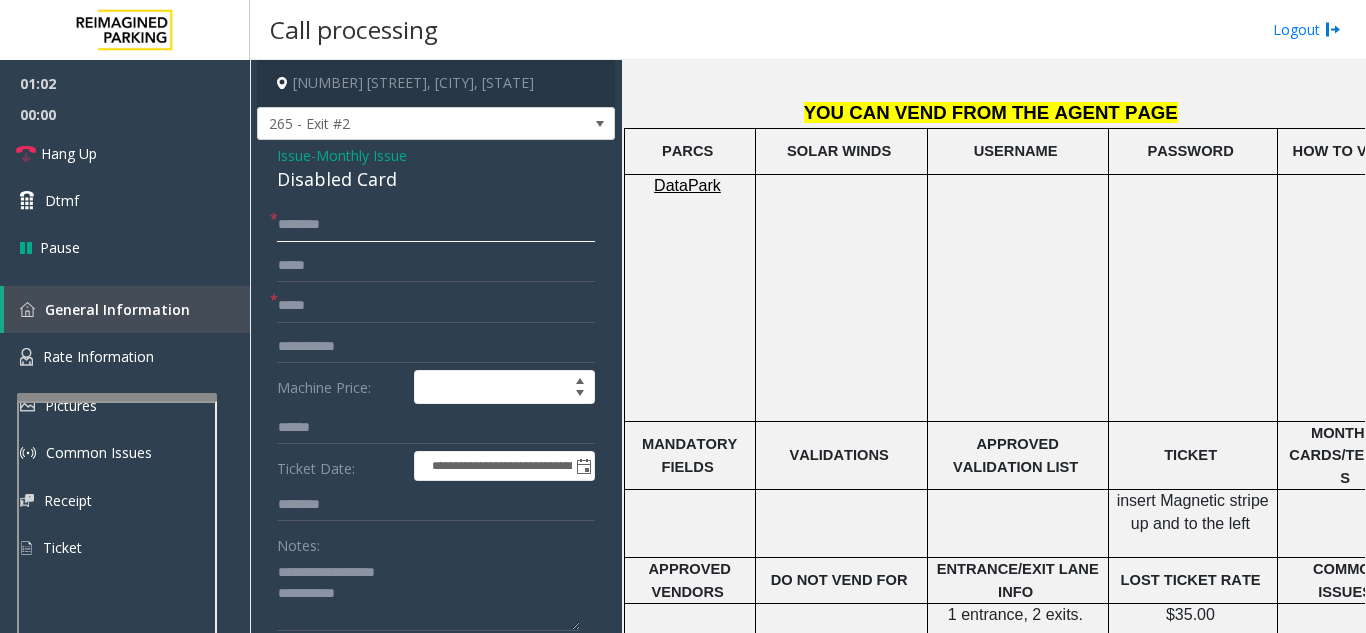 click 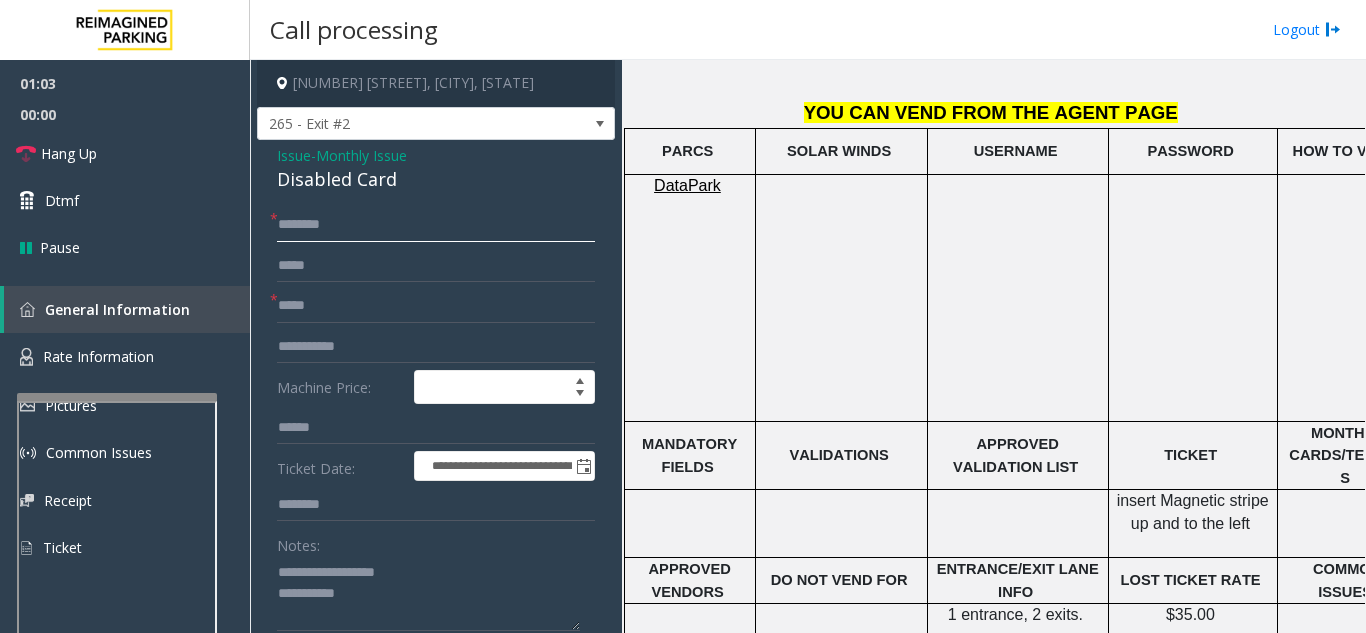 paste on "****" 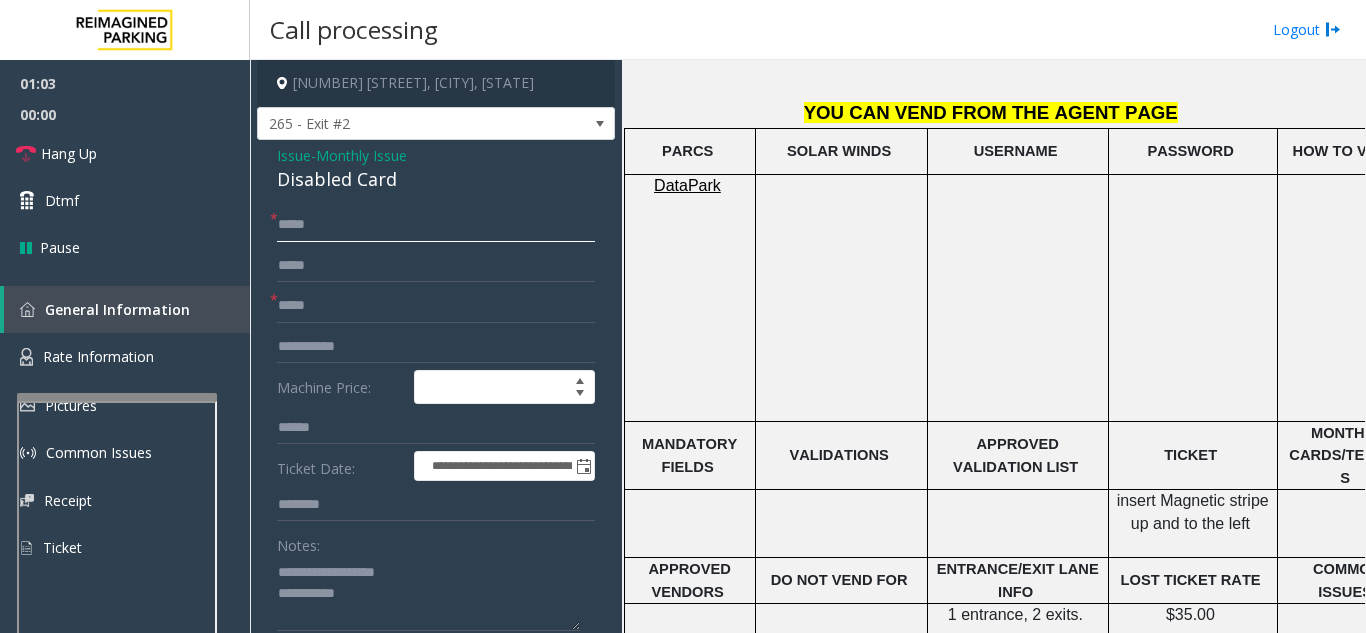 type on "****" 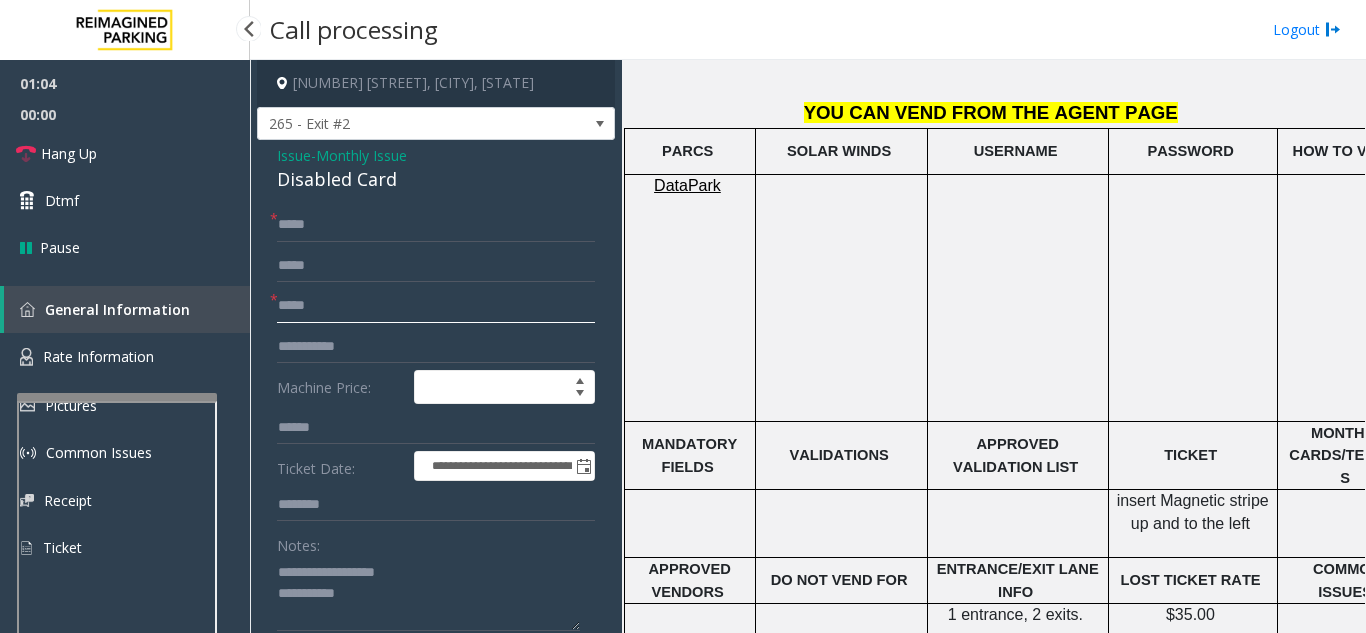drag, startPoint x: 323, startPoint y: 312, endPoint x: 245, endPoint y: 310, distance: 78.025635 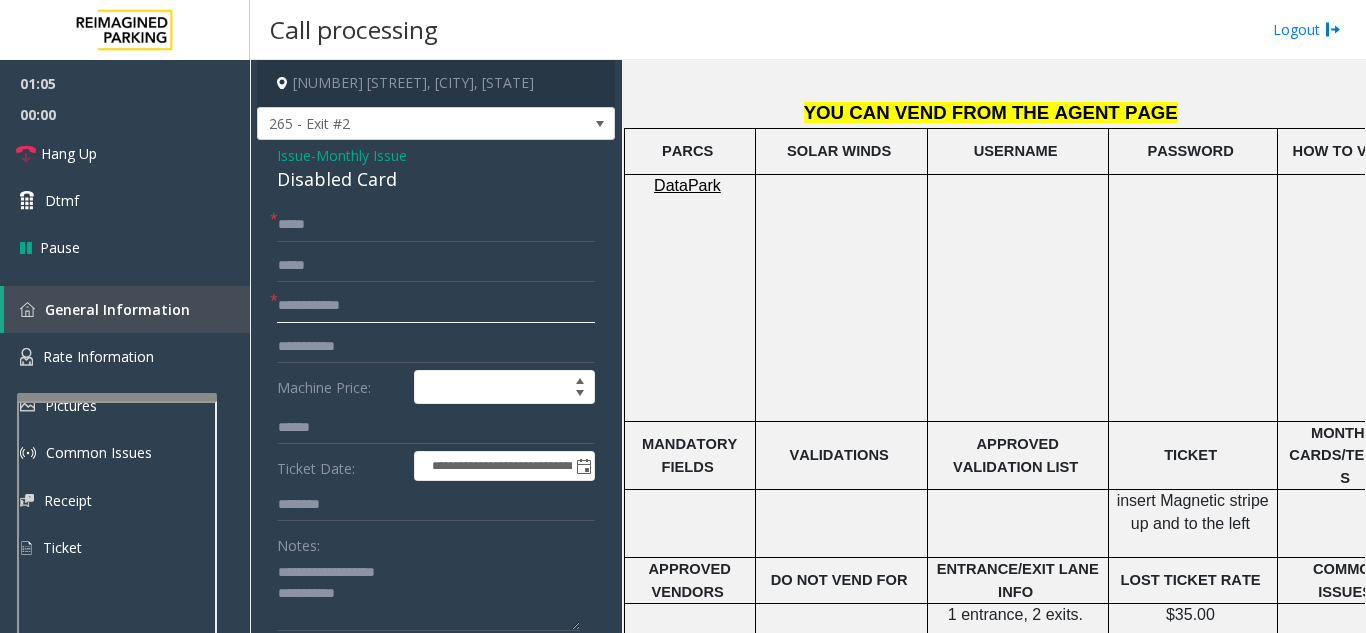 type 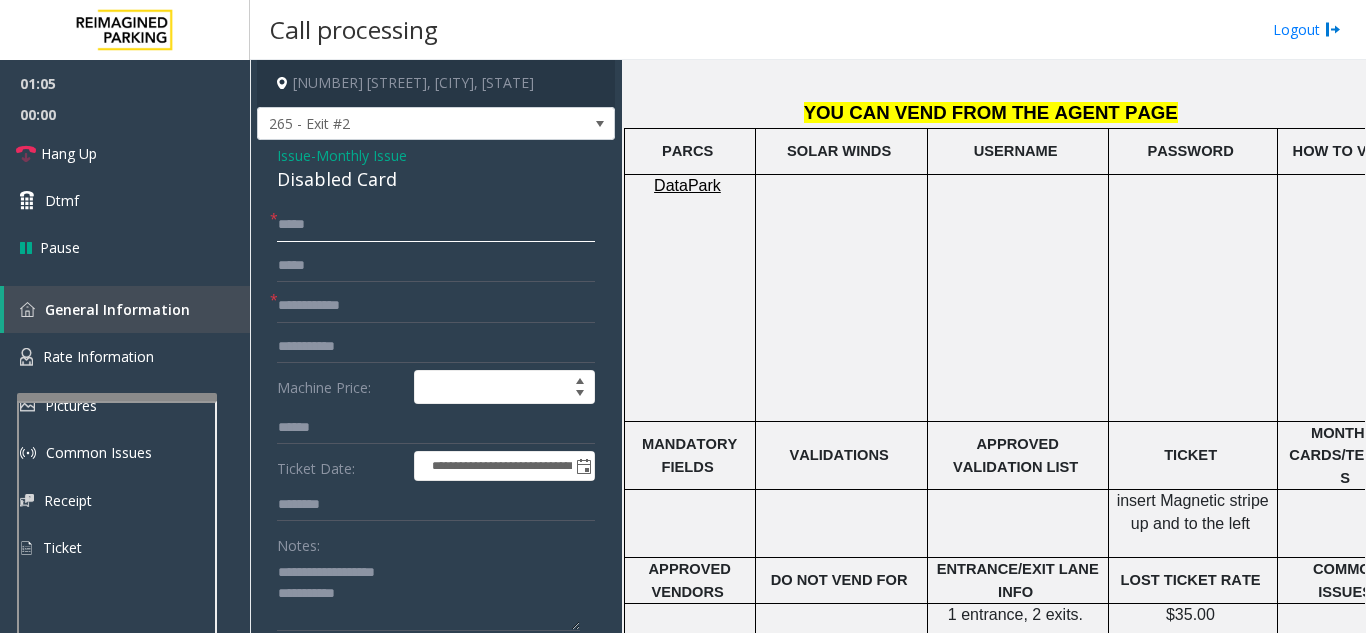 click on "****" 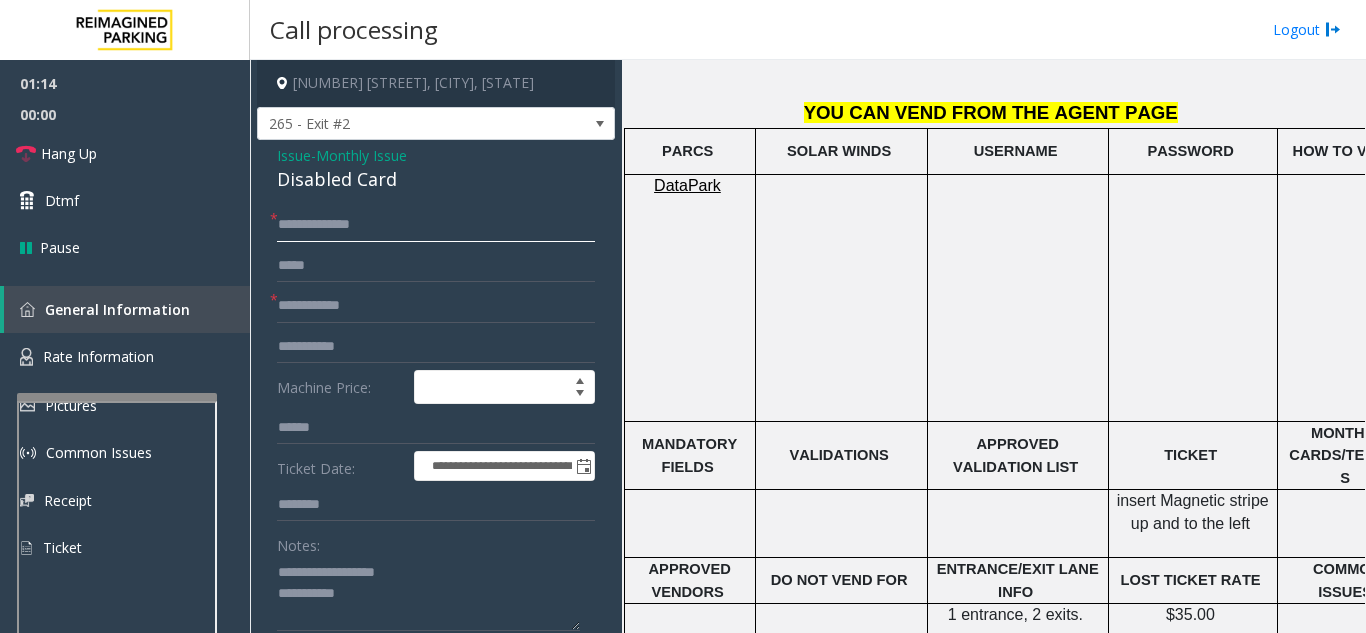 type on "**********" 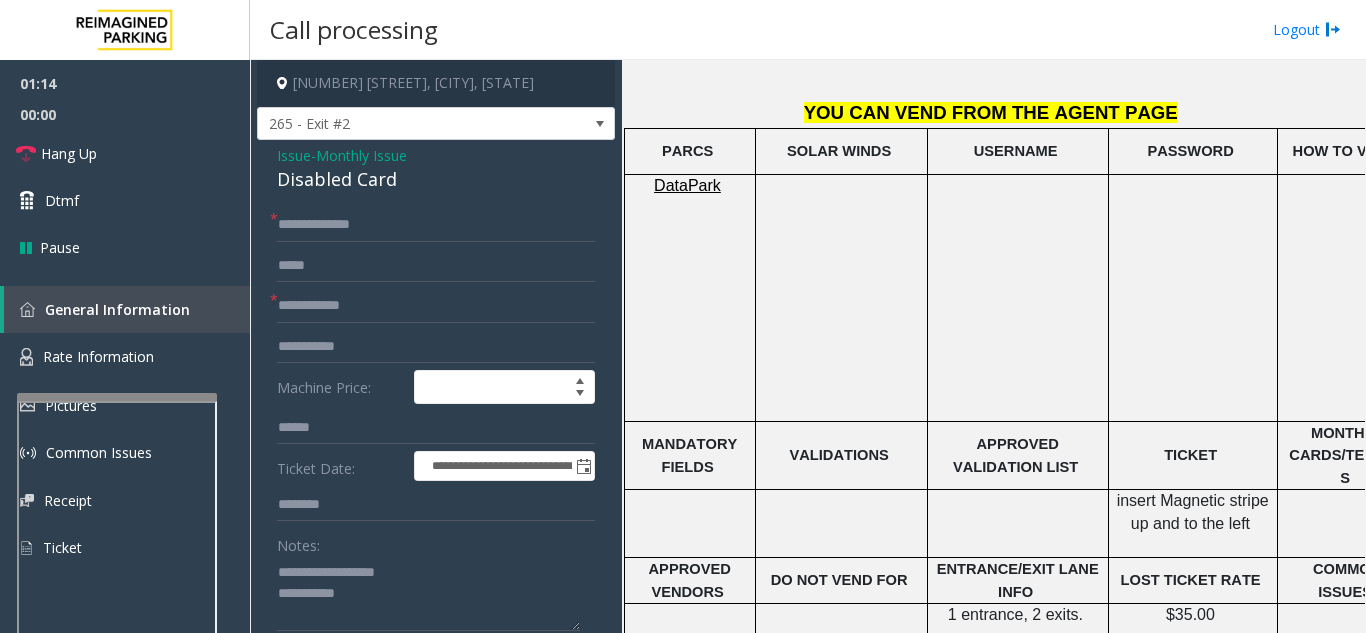 click on "Issue" 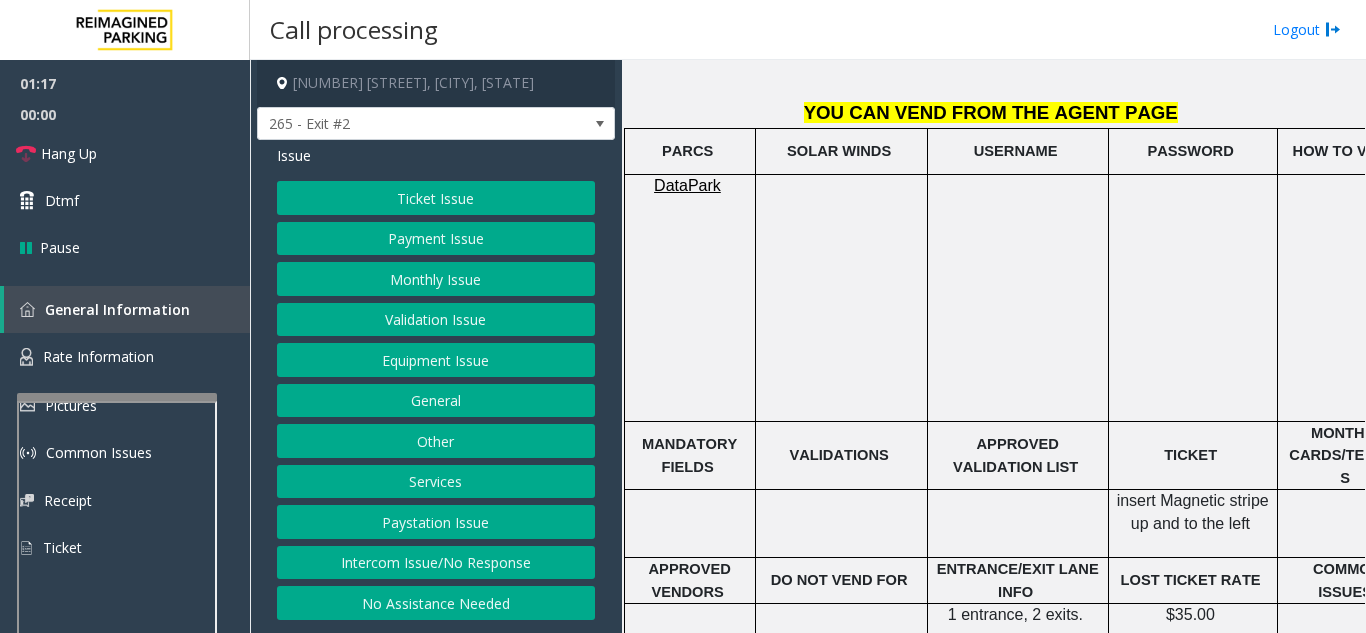 click on "Monthly Issue" 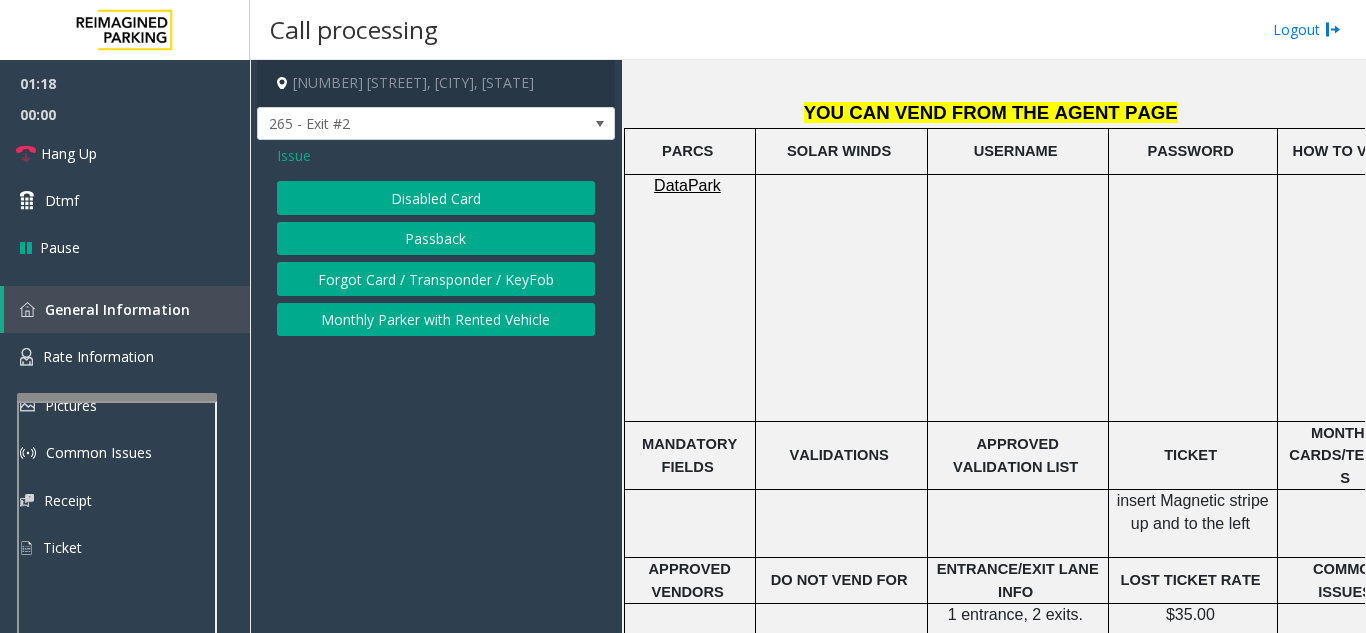 click on "Forgot Card / Transponder / KeyFob" 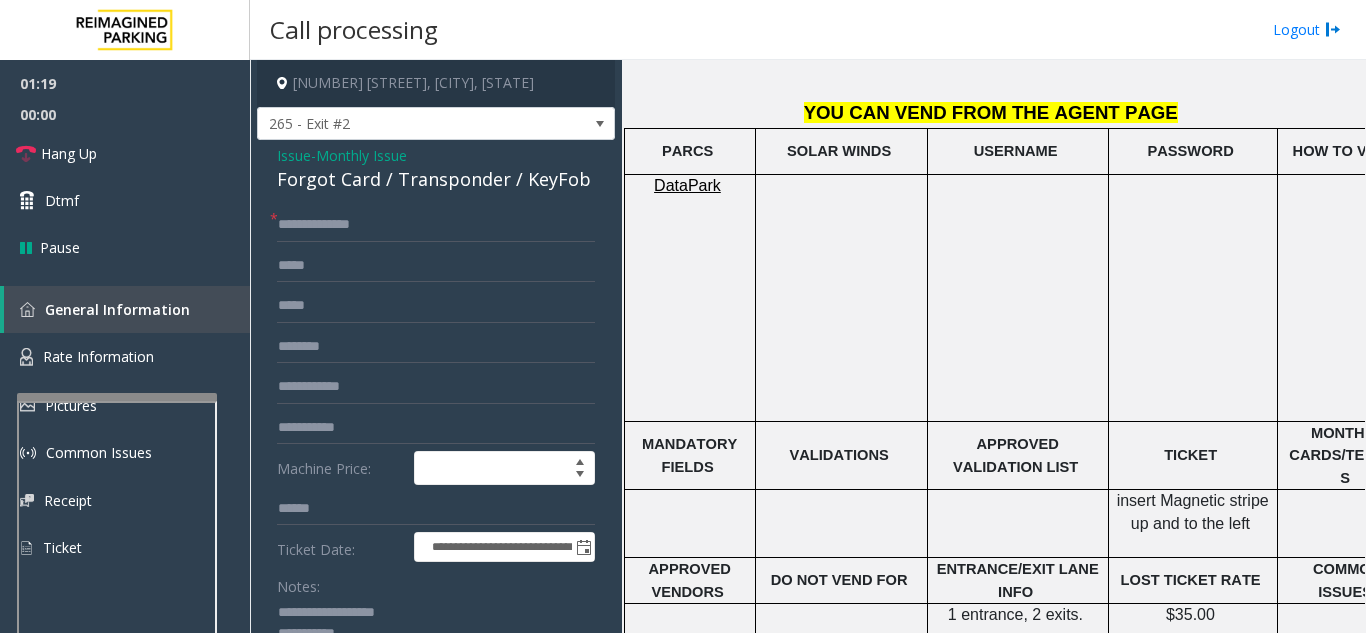 scroll, scrollTop: 100, scrollLeft: 0, axis: vertical 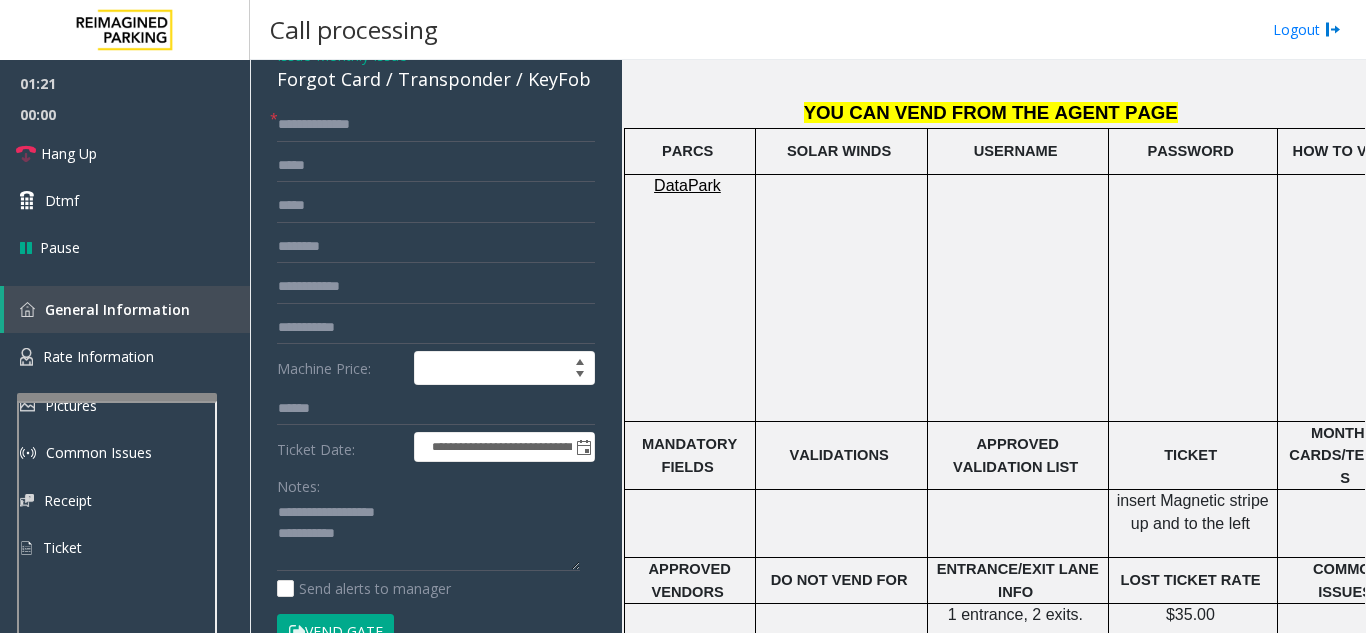 click on "Vend Gate" 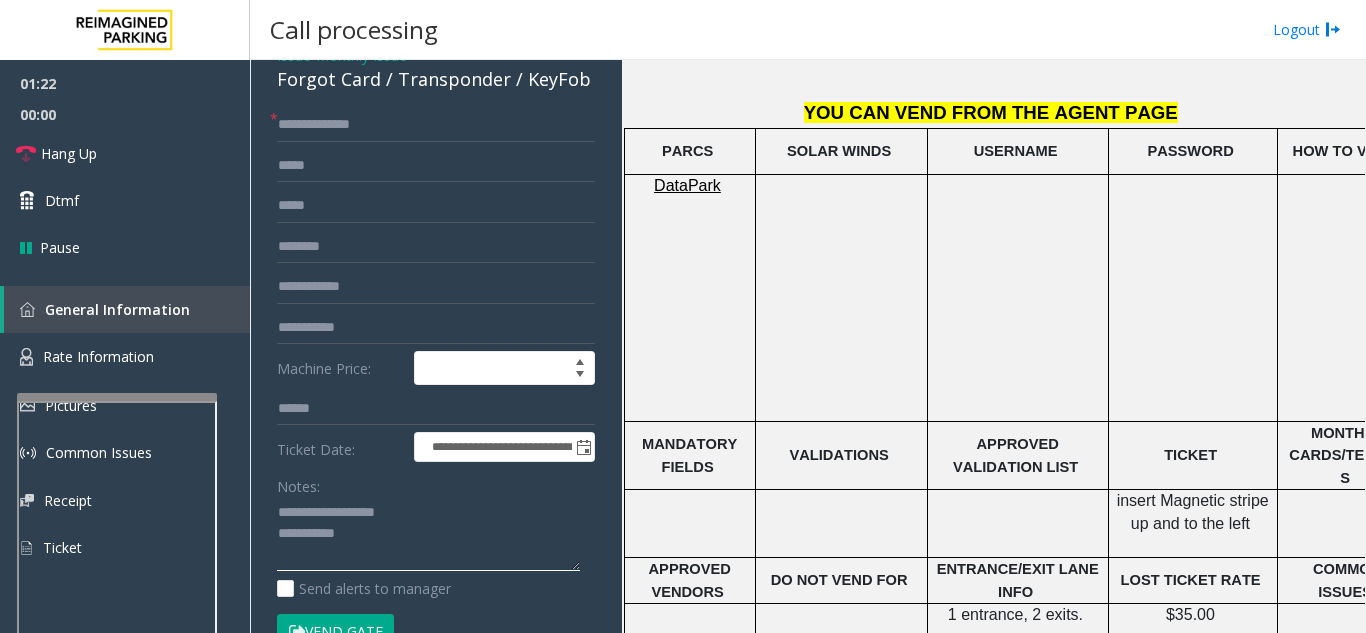 drag, startPoint x: 316, startPoint y: 512, endPoint x: 439, endPoint y: 512, distance: 123 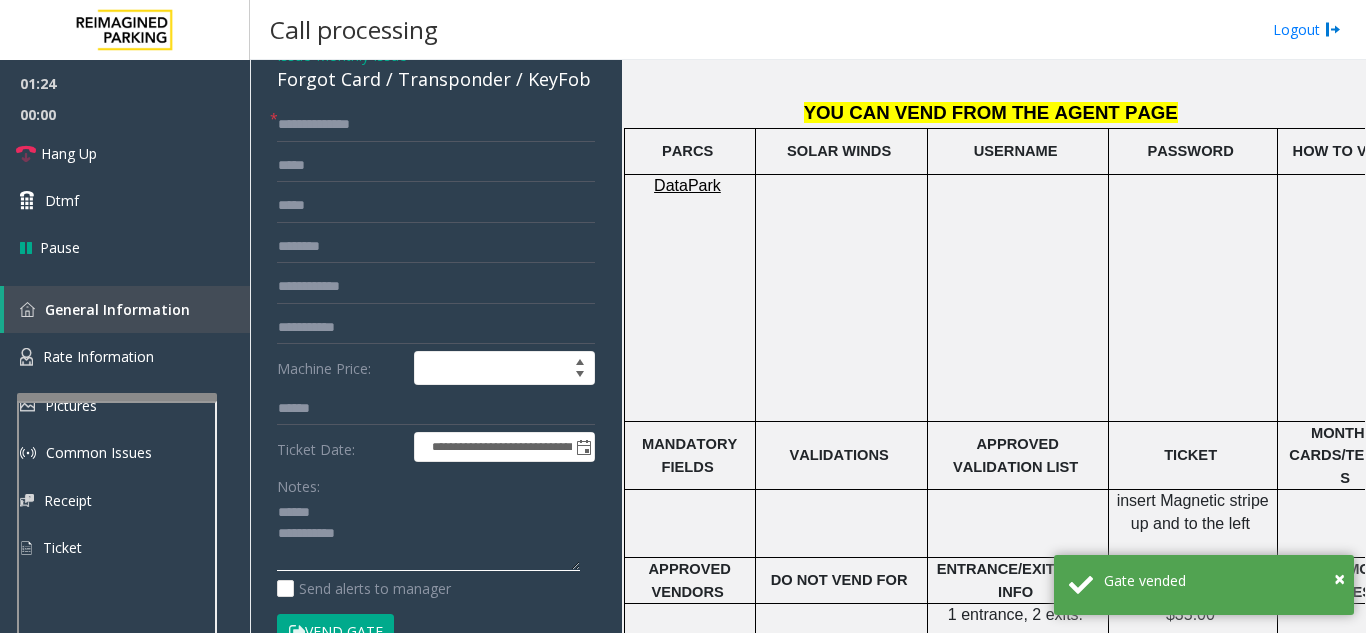 scroll, scrollTop: 0, scrollLeft: 0, axis: both 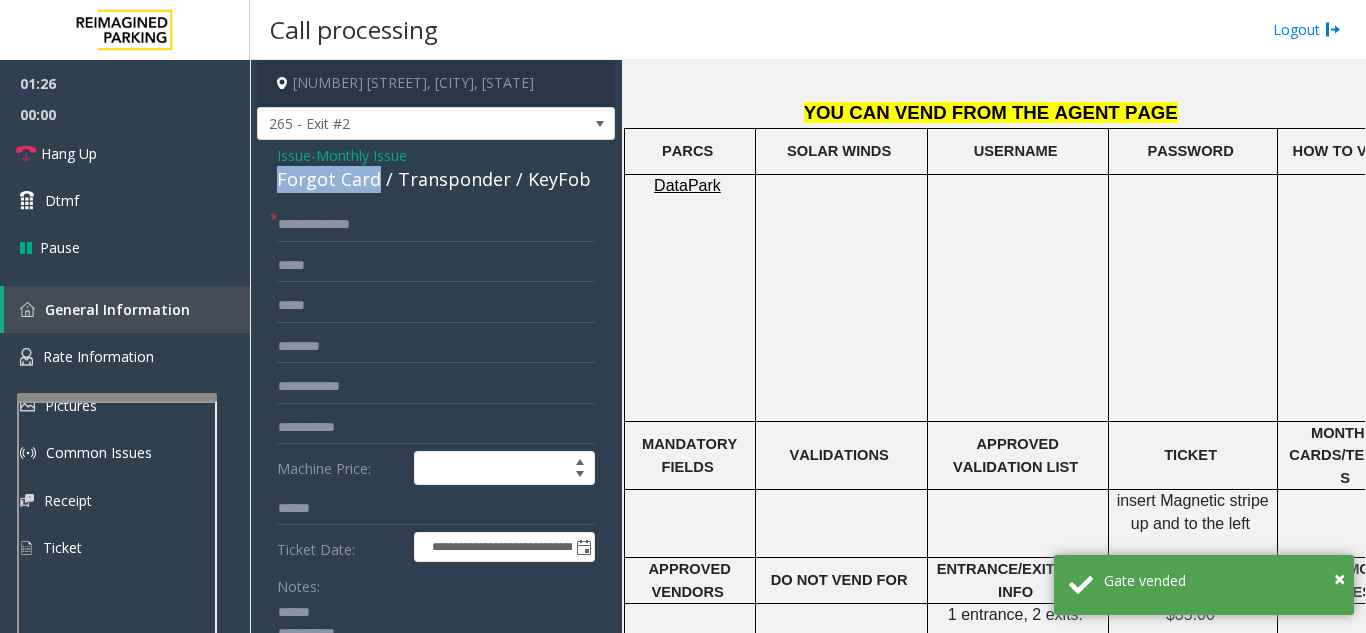 drag, startPoint x: 376, startPoint y: 184, endPoint x: 269, endPoint y: 186, distance: 107.01869 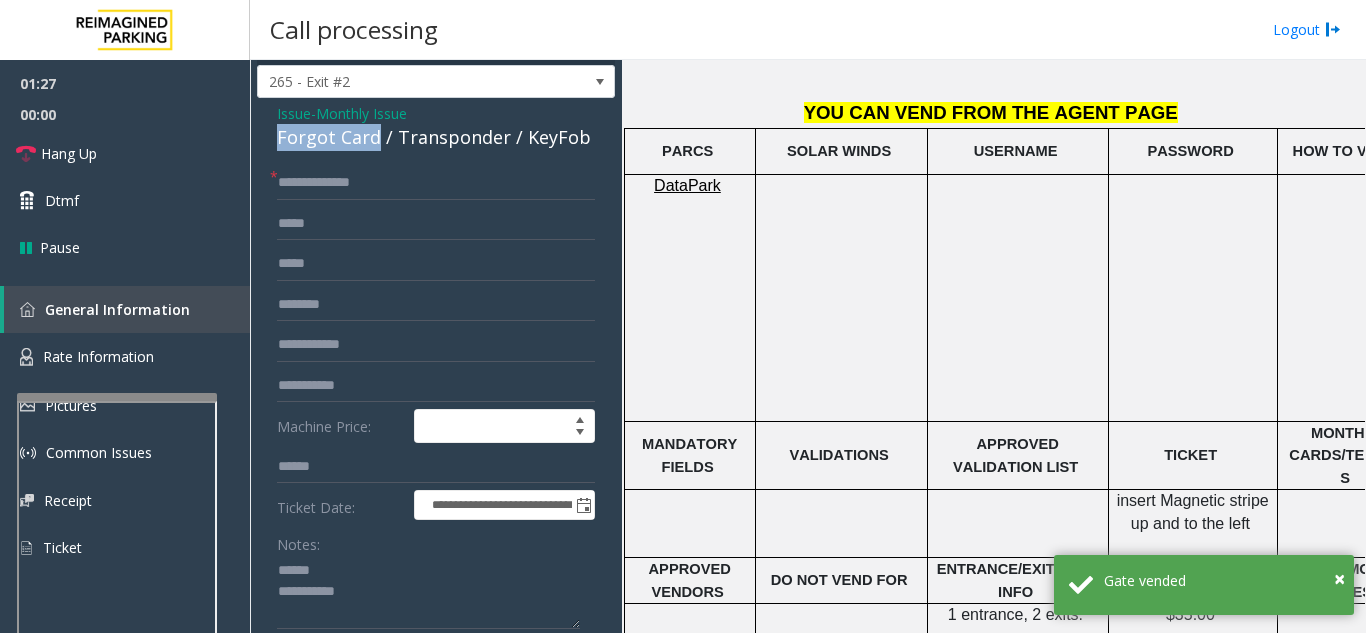 scroll, scrollTop: 72, scrollLeft: 0, axis: vertical 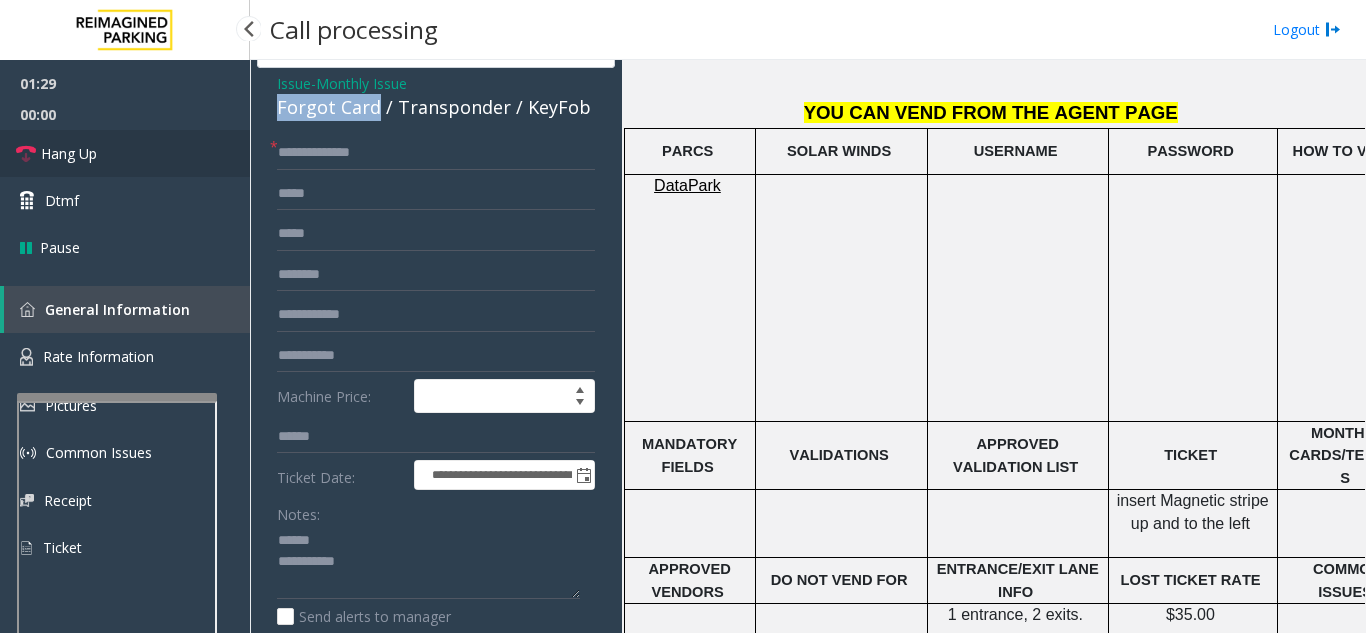 click on "Hang Up" at bounding box center (125, 153) 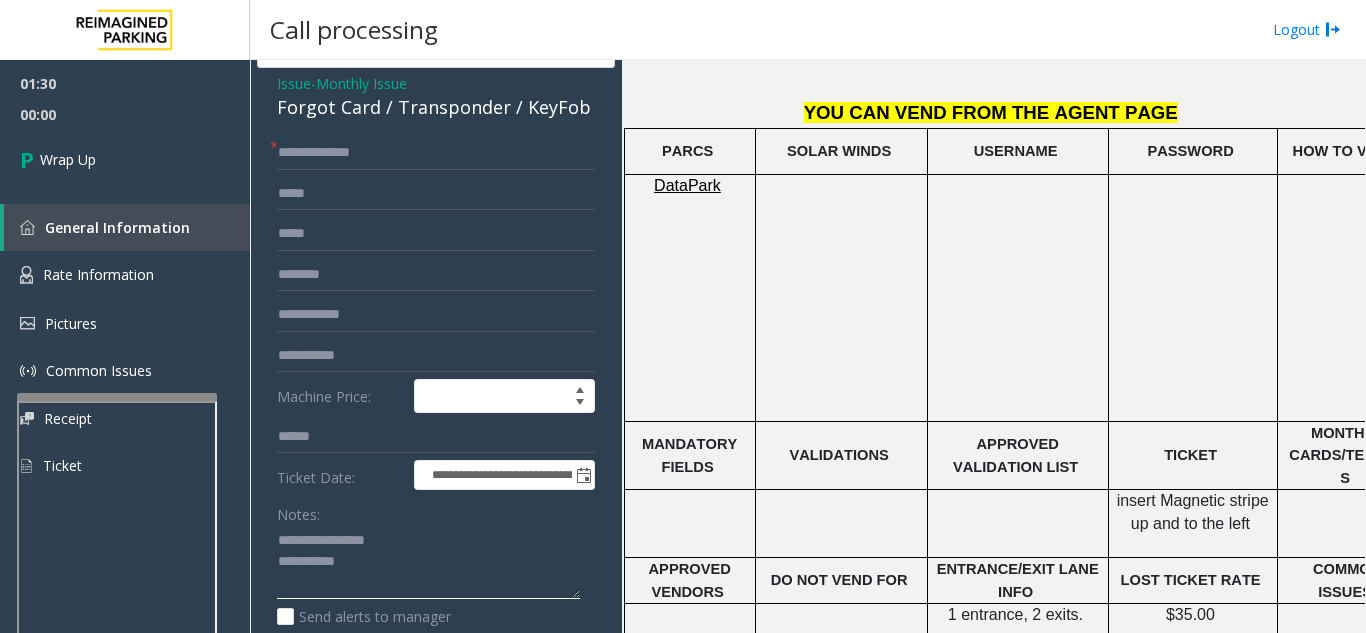 click 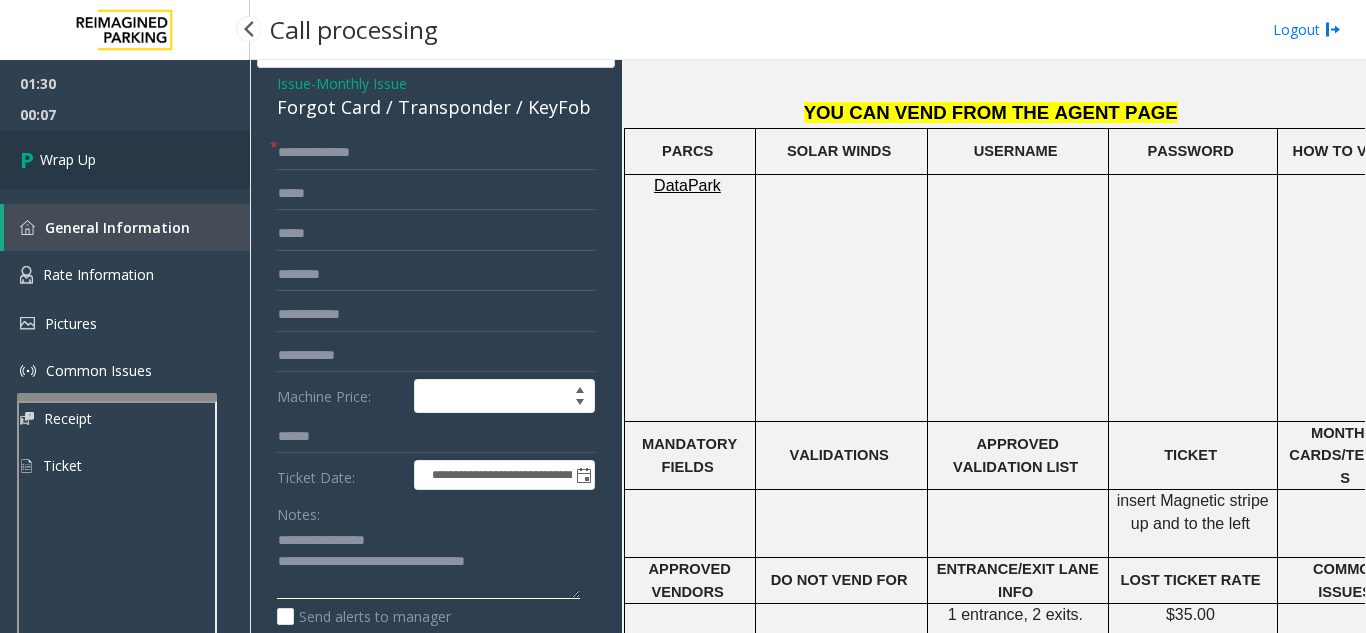 type on "**********" 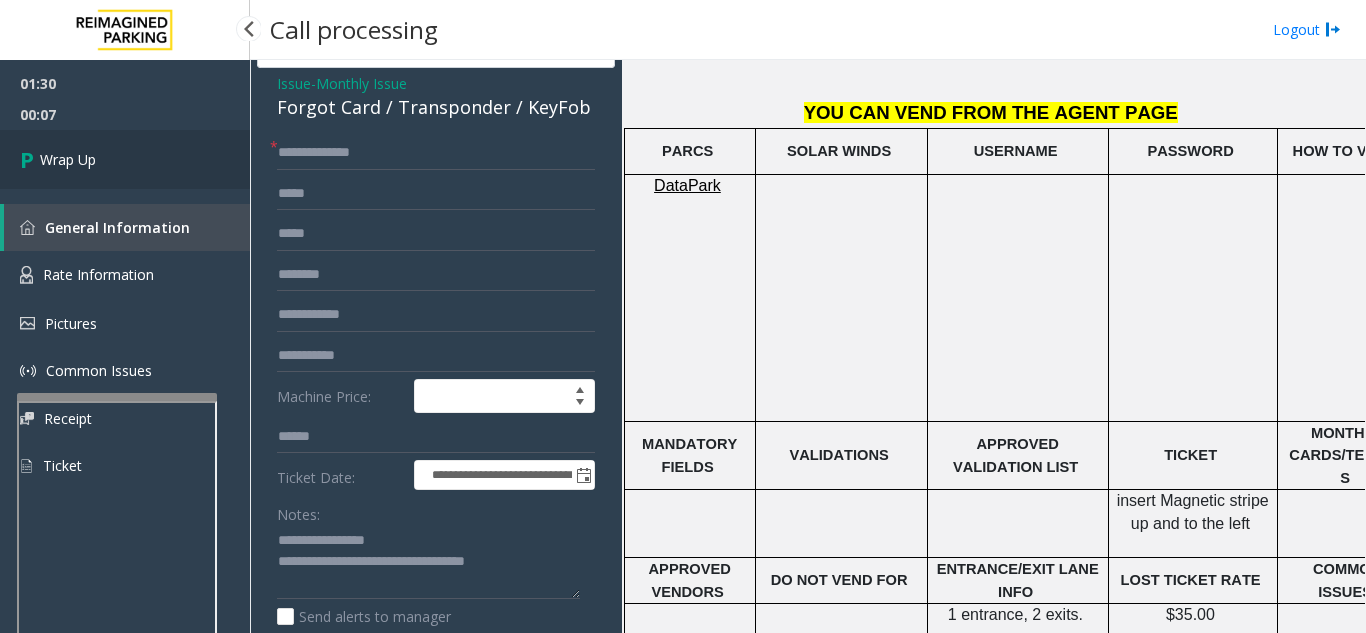 click on "Wrap Up" at bounding box center [125, 159] 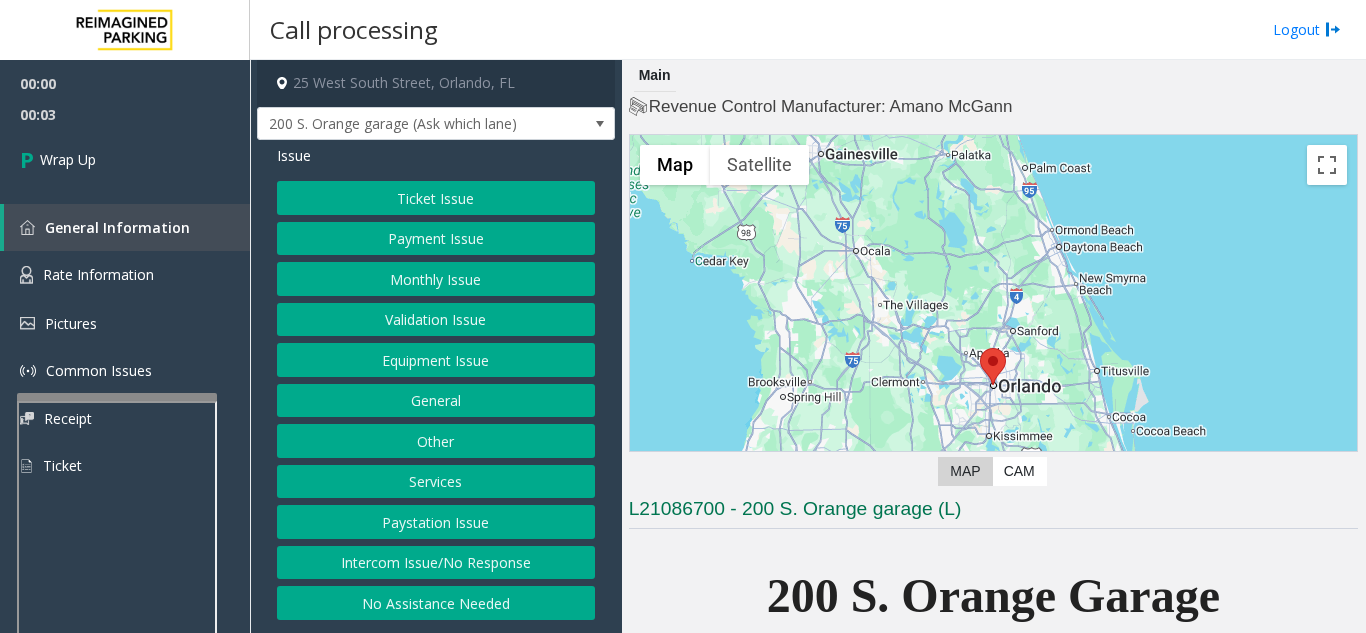 click on "Intercom Issue/No Response" 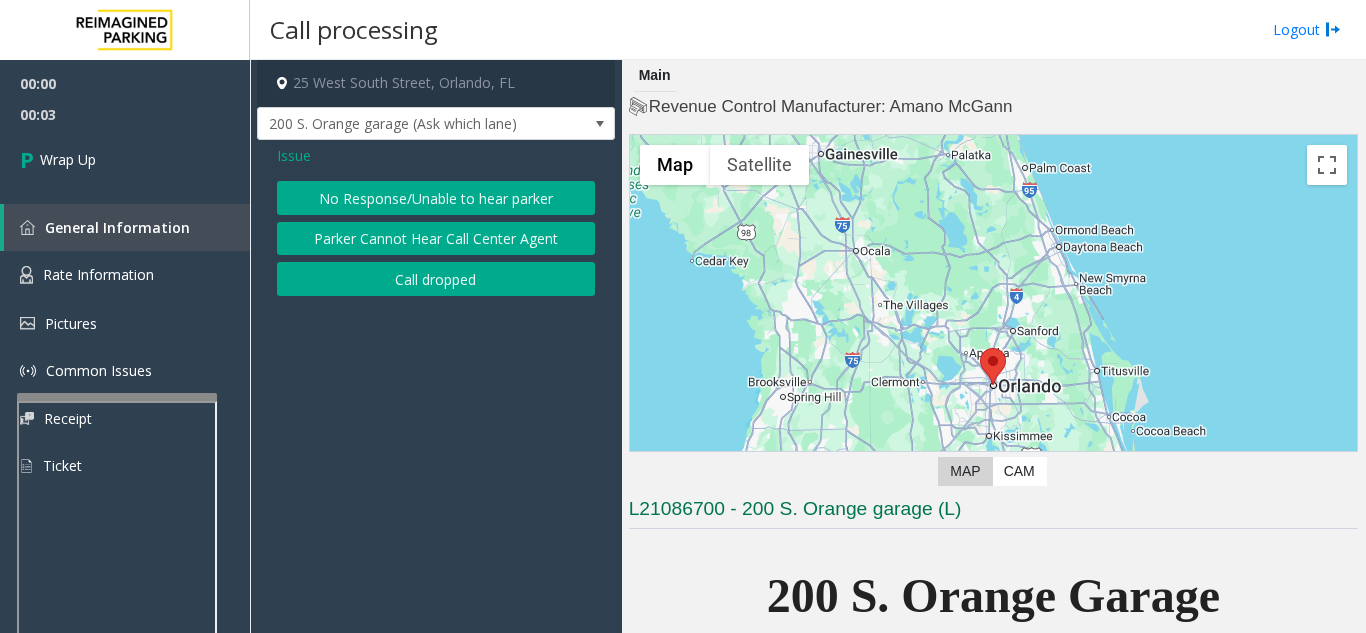 click on "Call dropped" 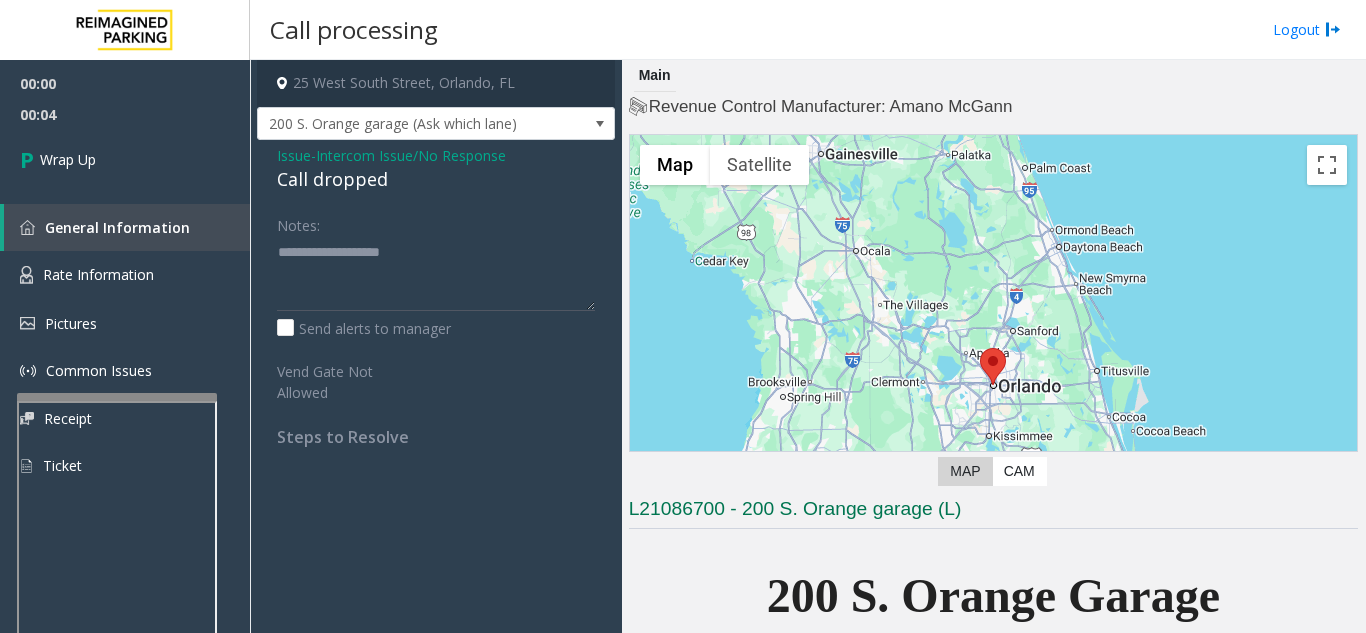 drag, startPoint x: 393, startPoint y: 182, endPoint x: 295, endPoint y: 188, distance: 98.1835 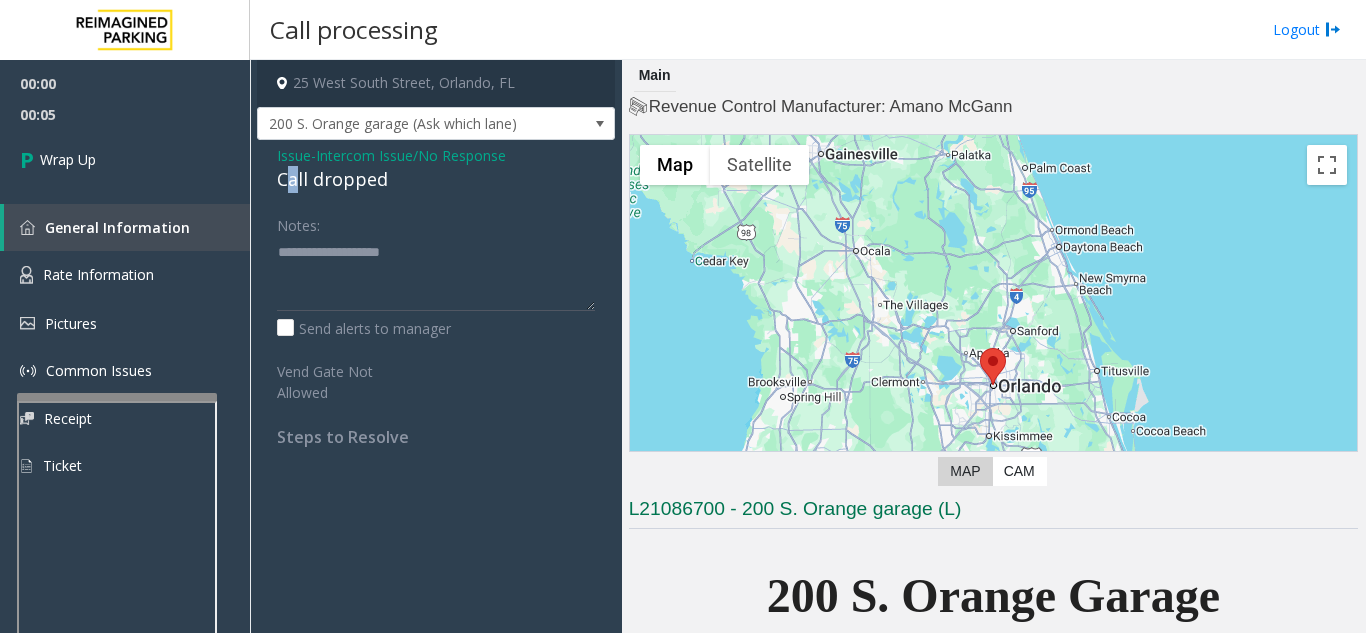 click on "Call dropped" 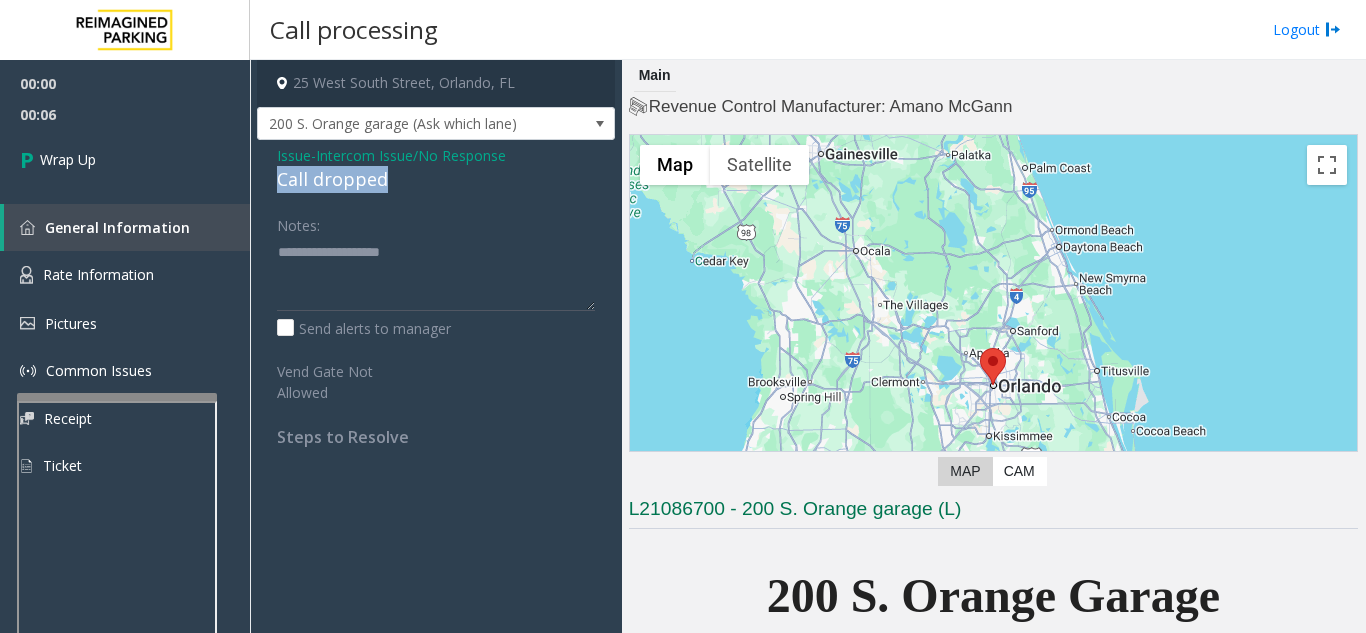 drag, startPoint x: 269, startPoint y: 181, endPoint x: 393, endPoint y: 185, distance: 124.0645 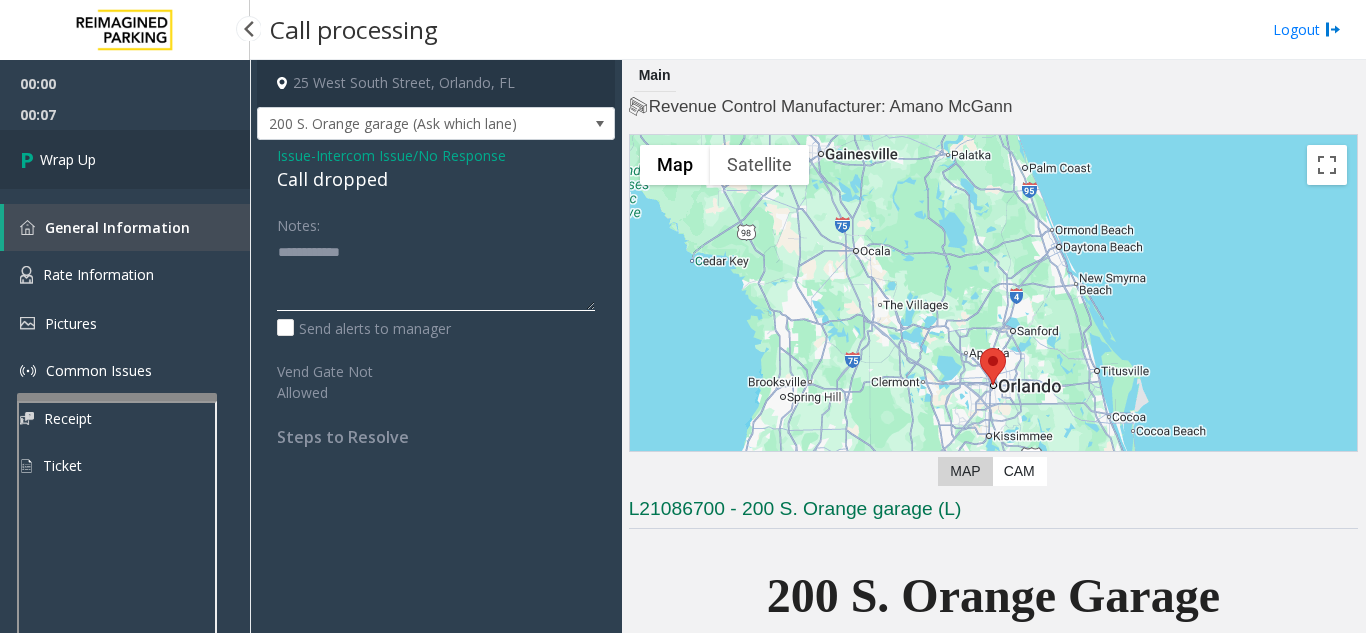type on "**********" 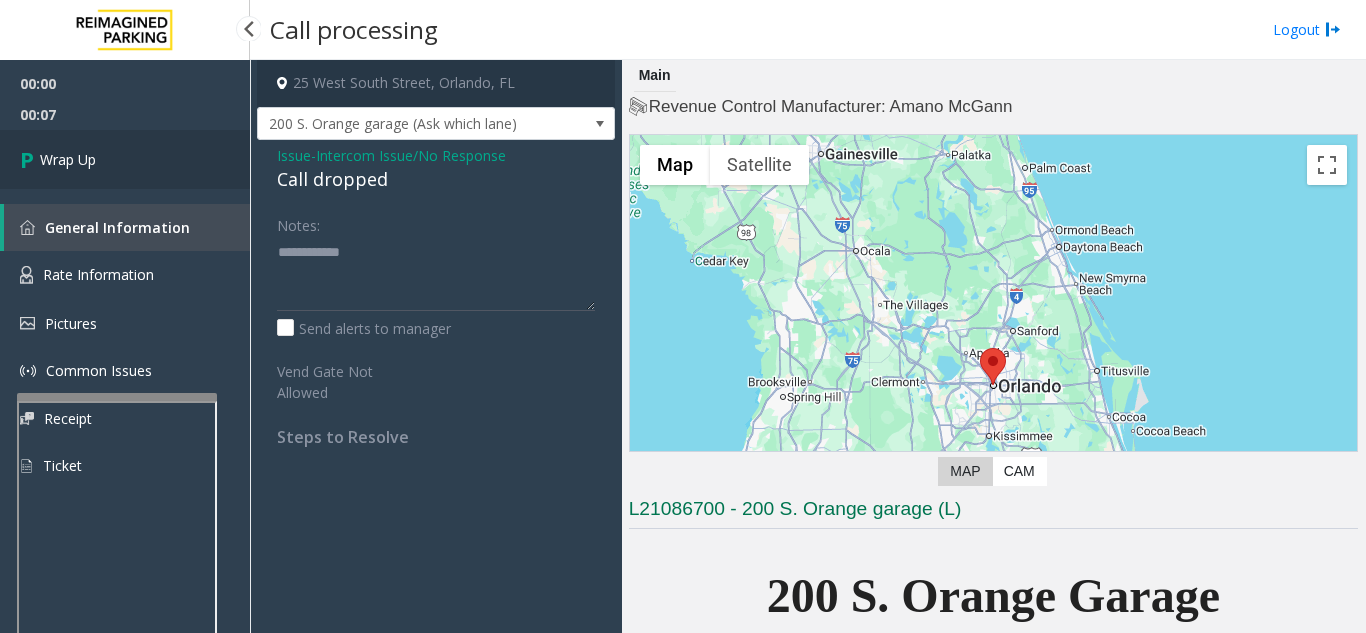 click on "Wrap Up" at bounding box center (125, 159) 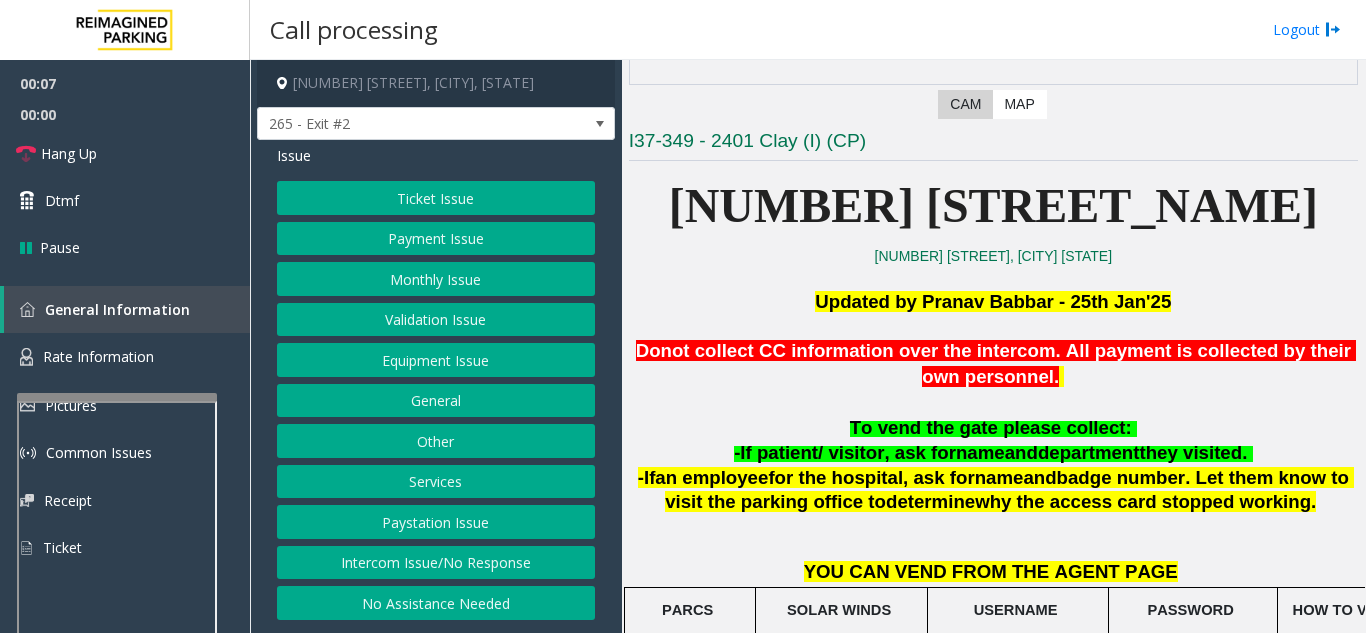 scroll, scrollTop: 400, scrollLeft: 0, axis: vertical 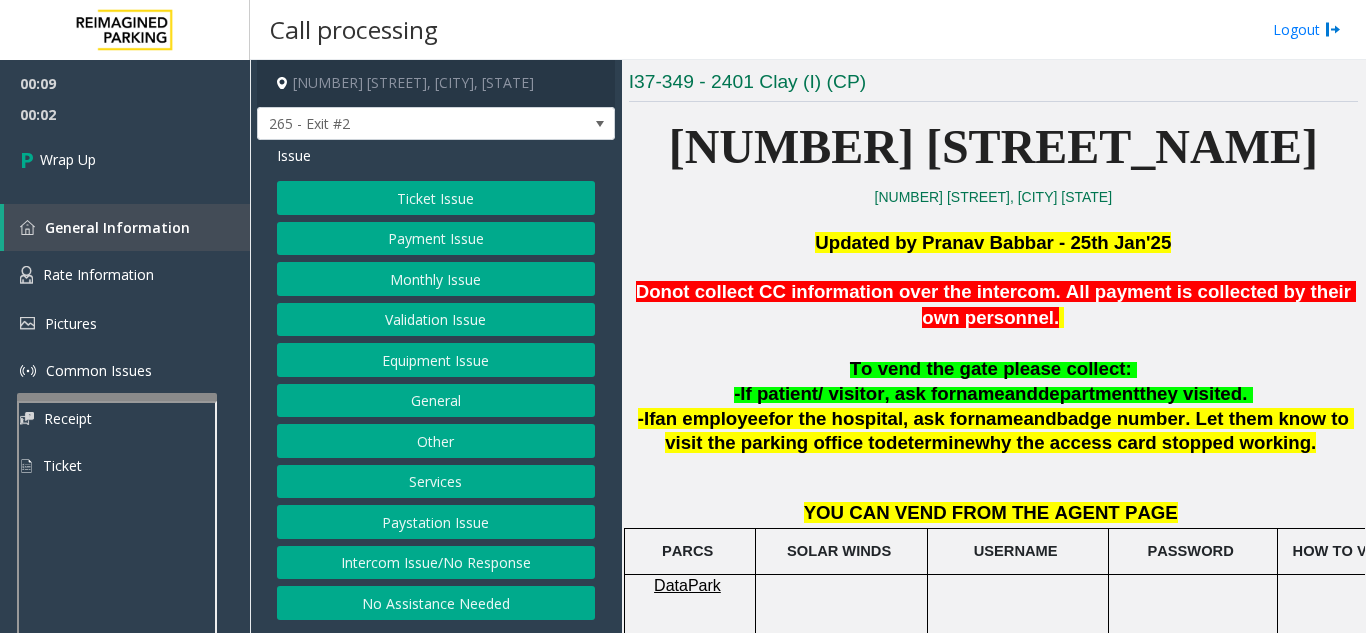 click on "Intercom Issue/No Response" 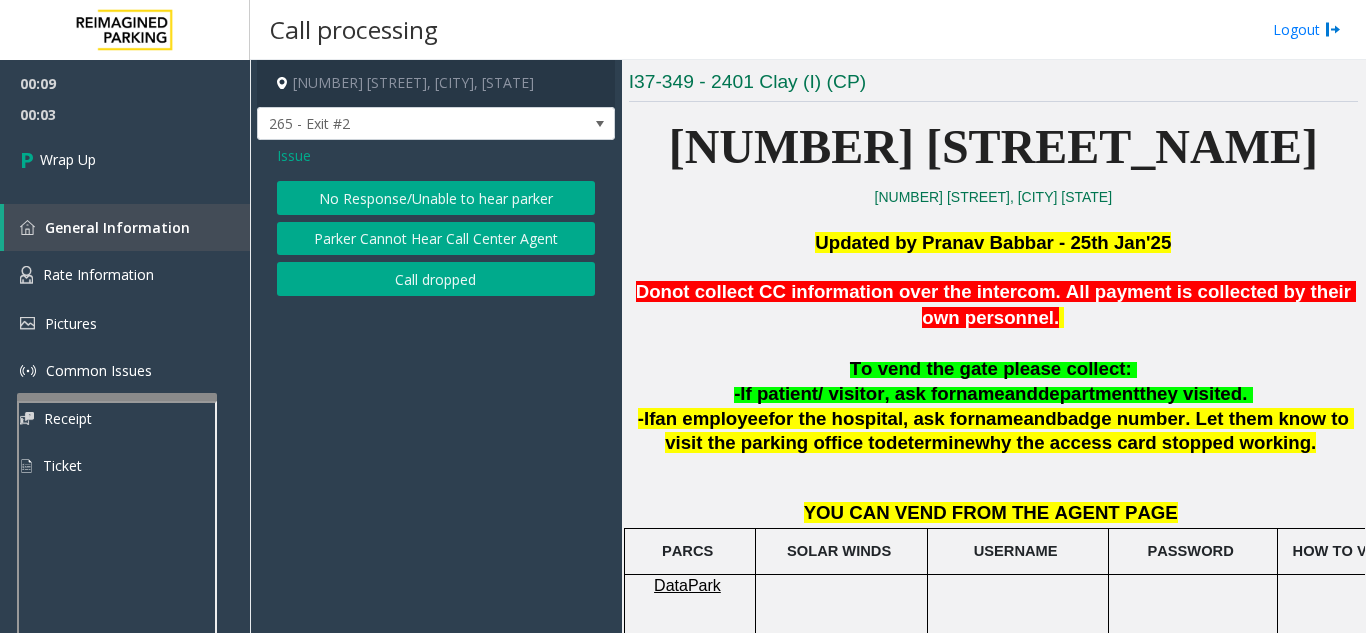 click on "Call dropped" 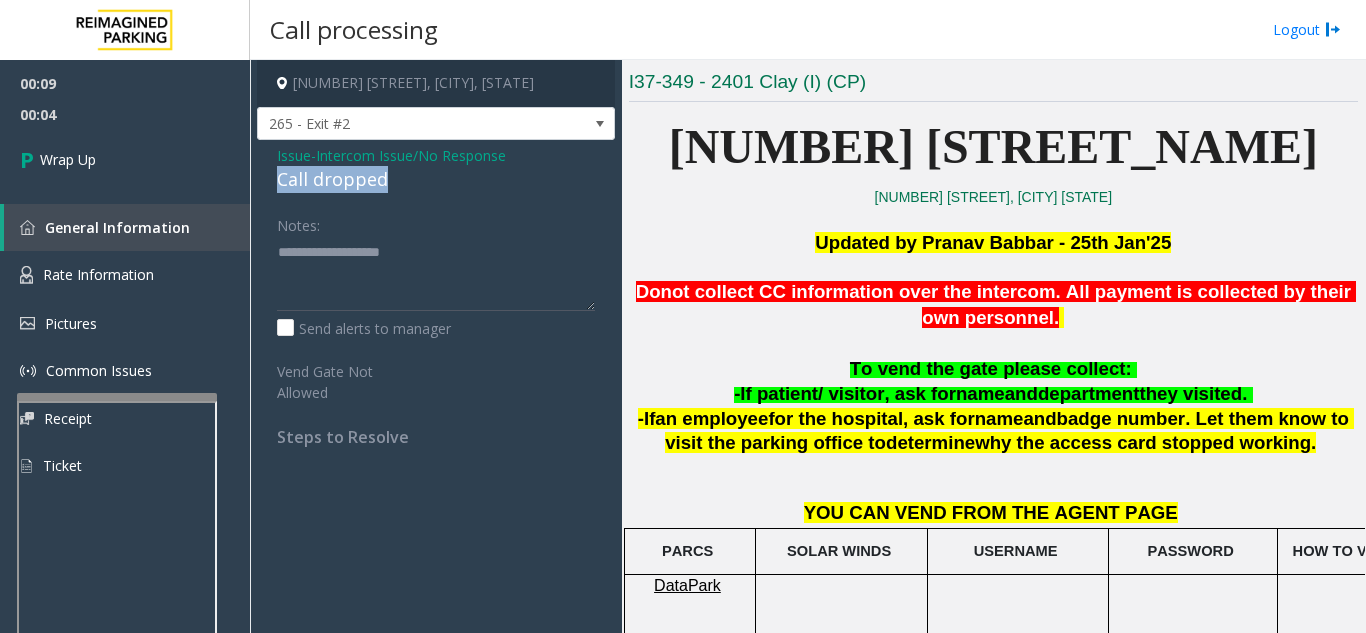 drag, startPoint x: 409, startPoint y: 178, endPoint x: 280, endPoint y: 182, distance: 129.062 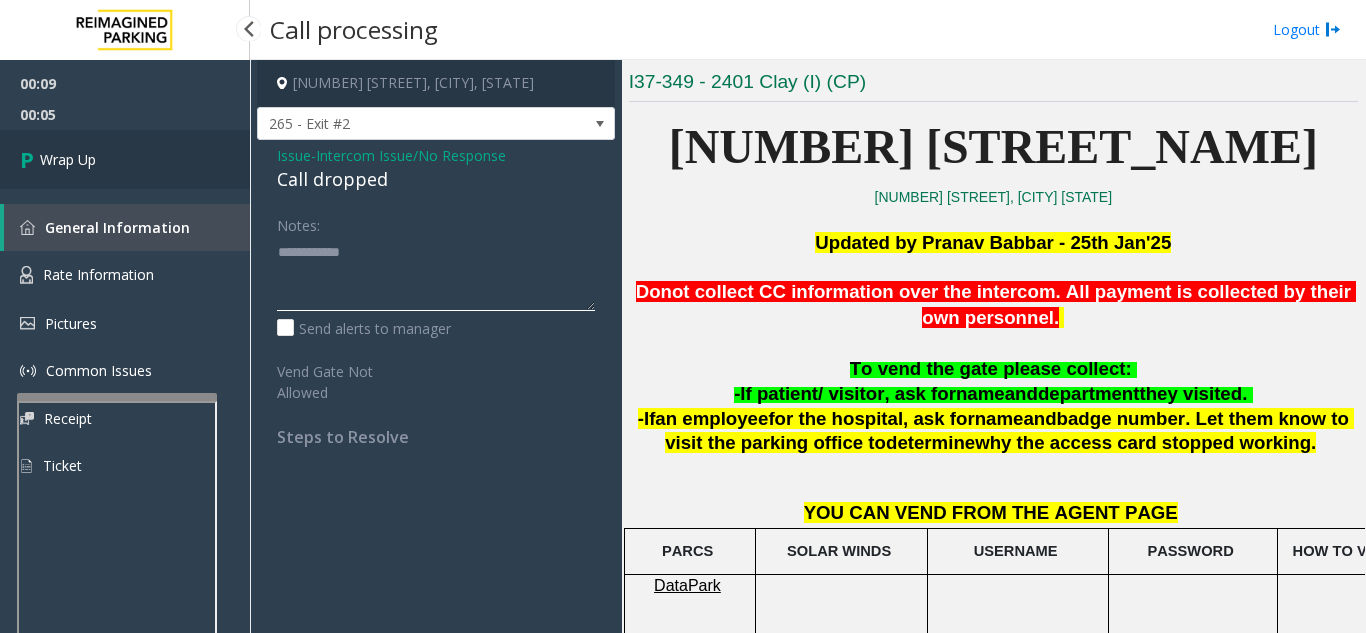 type on "**********" 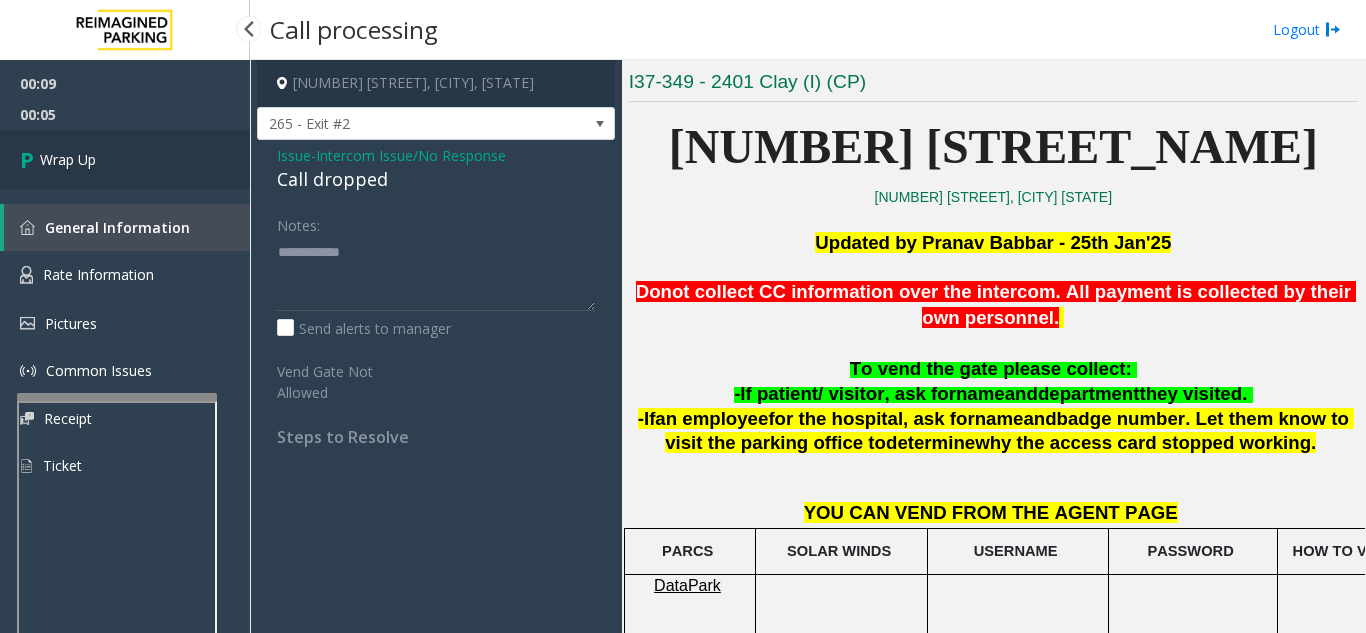 click on "Wrap Up" at bounding box center [125, 159] 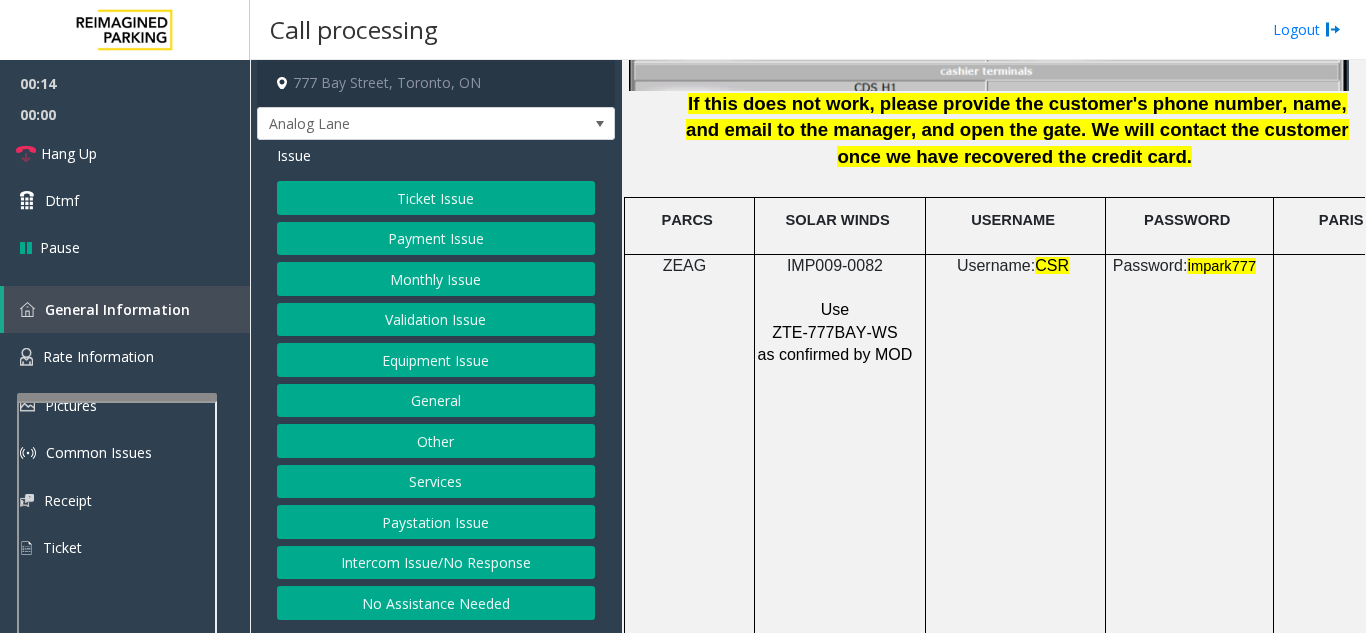 scroll, scrollTop: 2700, scrollLeft: 0, axis: vertical 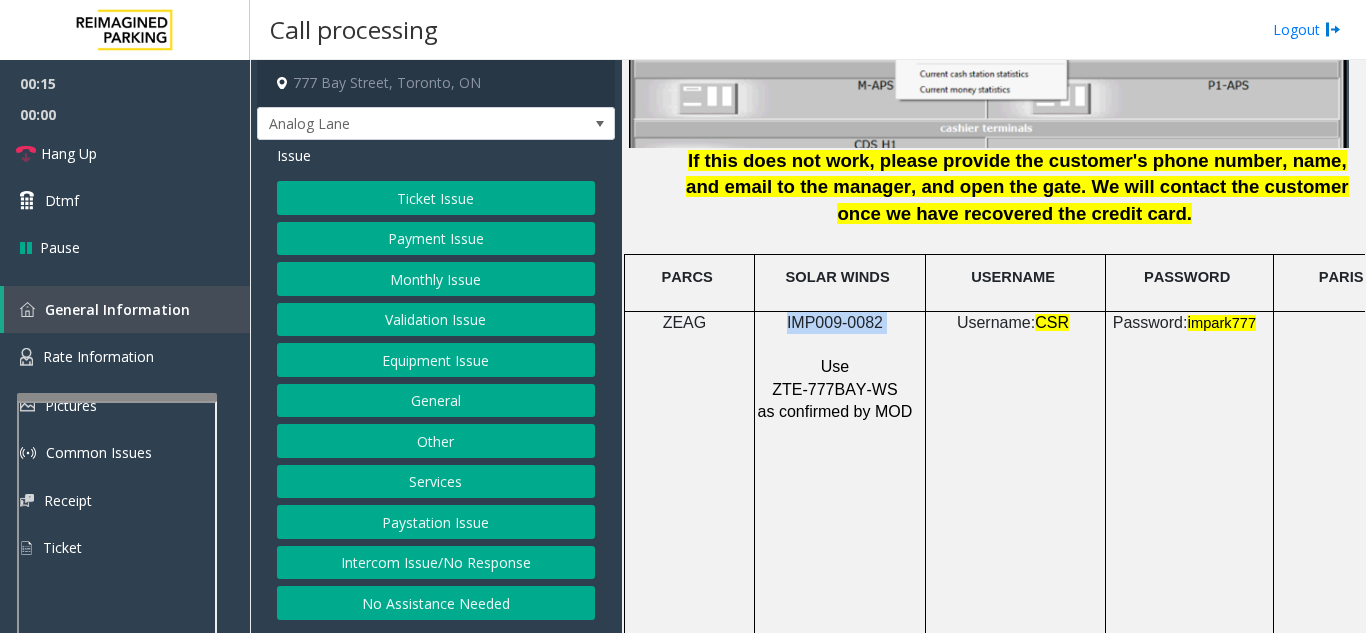 drag, startPoint x: 887, startPoint y: 301, endPoint x: 781, endPoint y: 300, distance: 106.004715 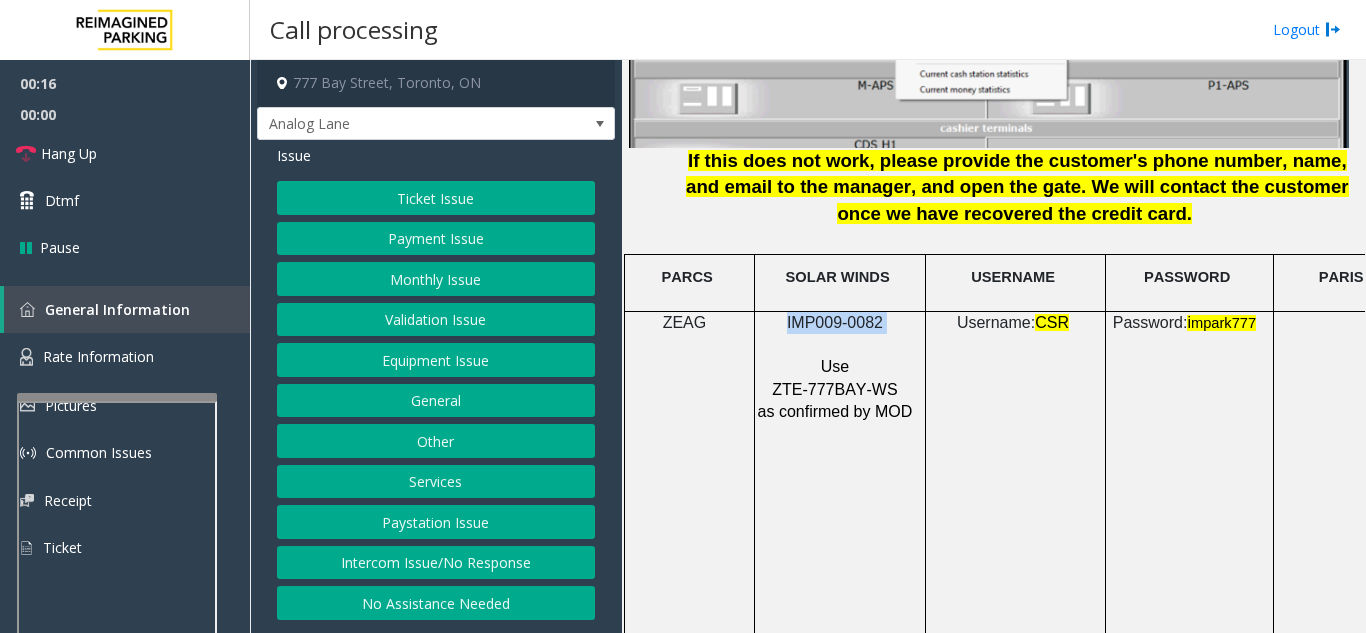 copy on "IMP009-0082" 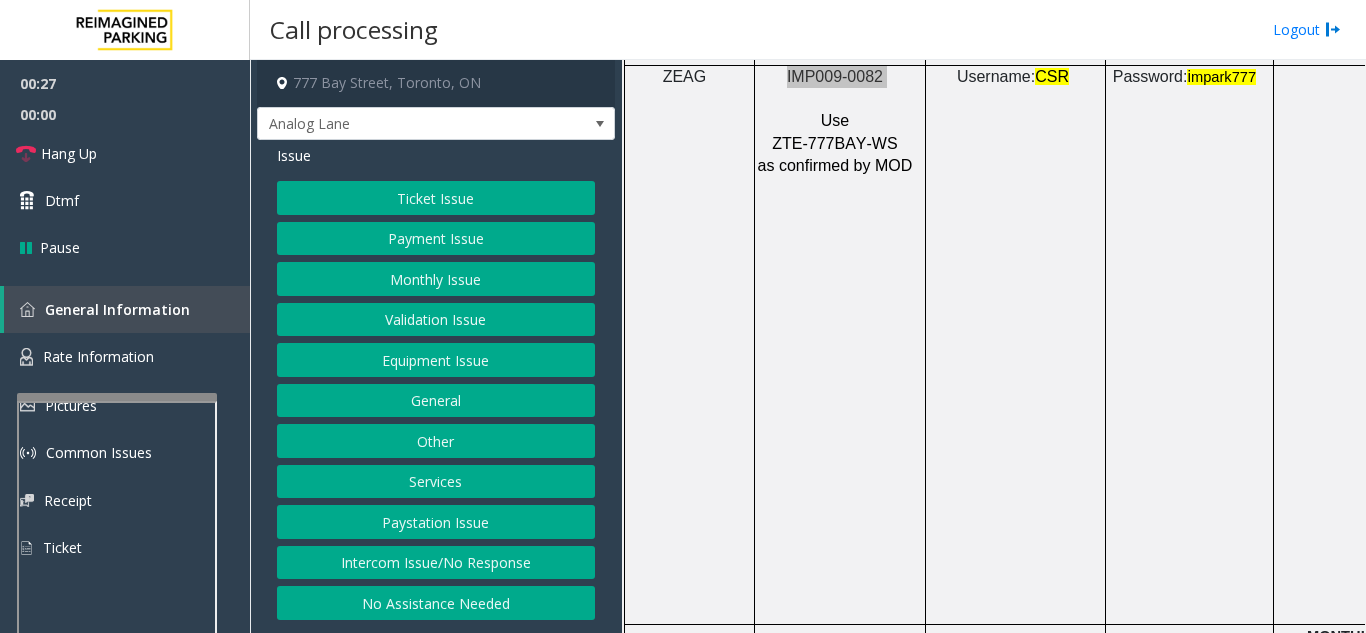 scroll, scrollTop: 3000, scrollLeft: 0, axis: vertical 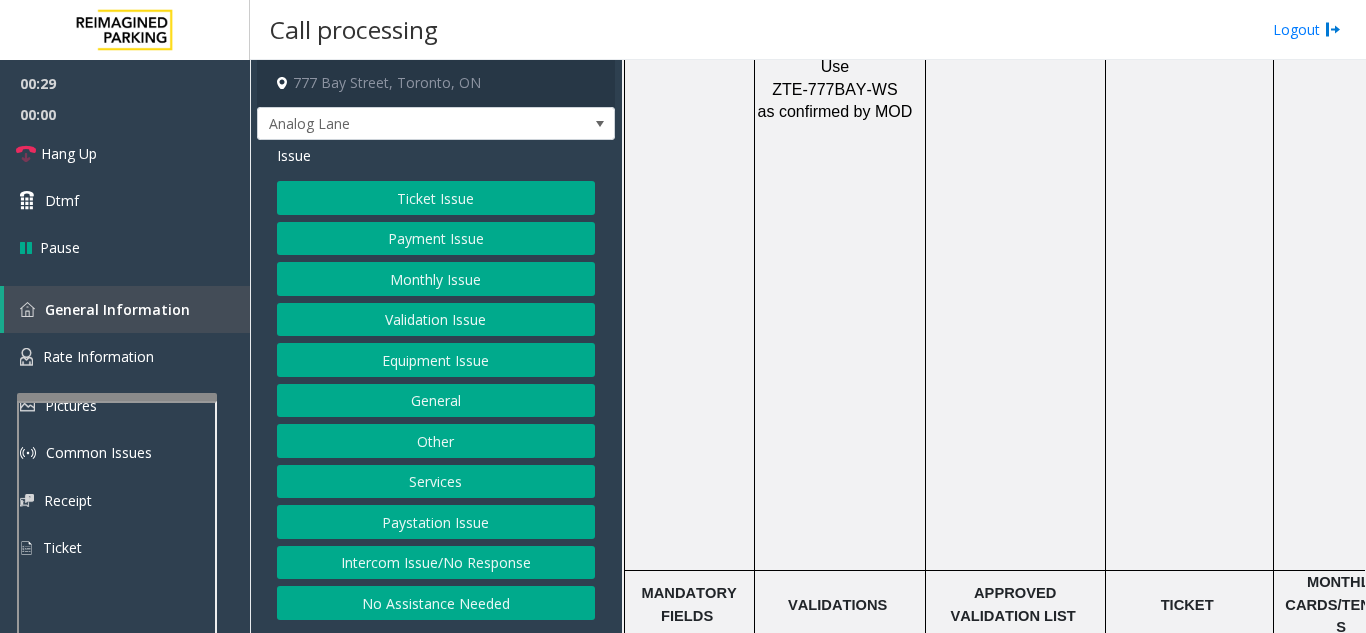 click on "Ticket Issue" 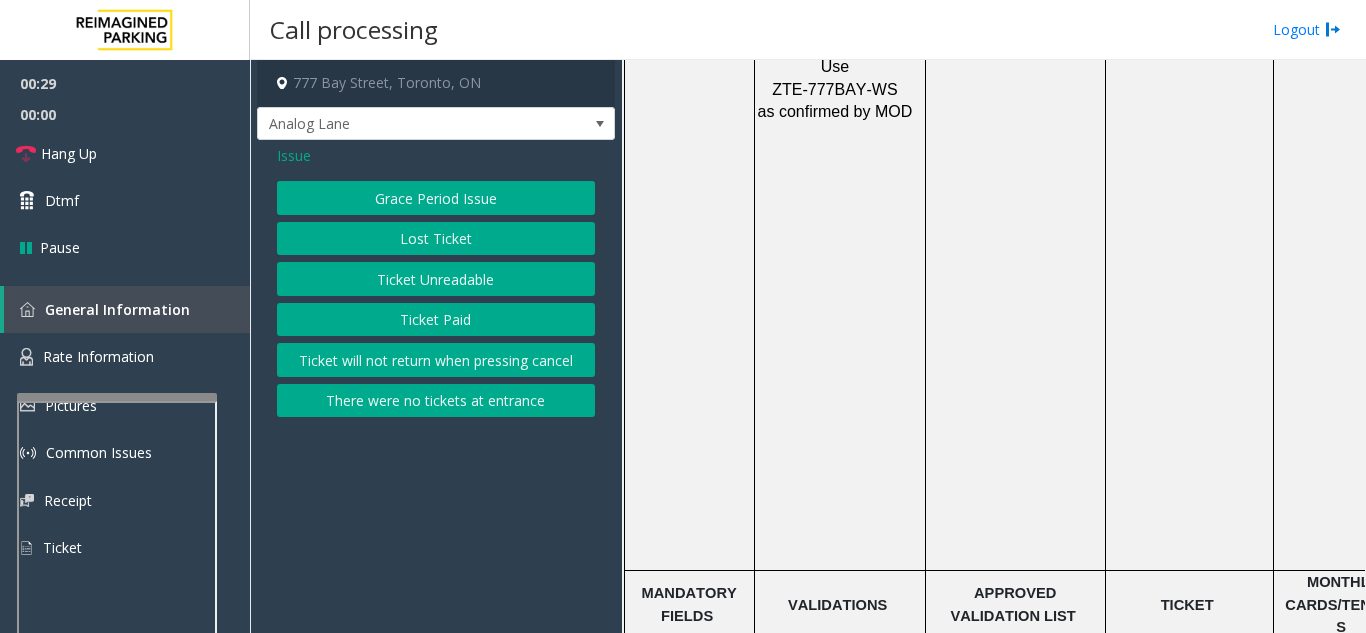 click on "Ticket Unreadable" 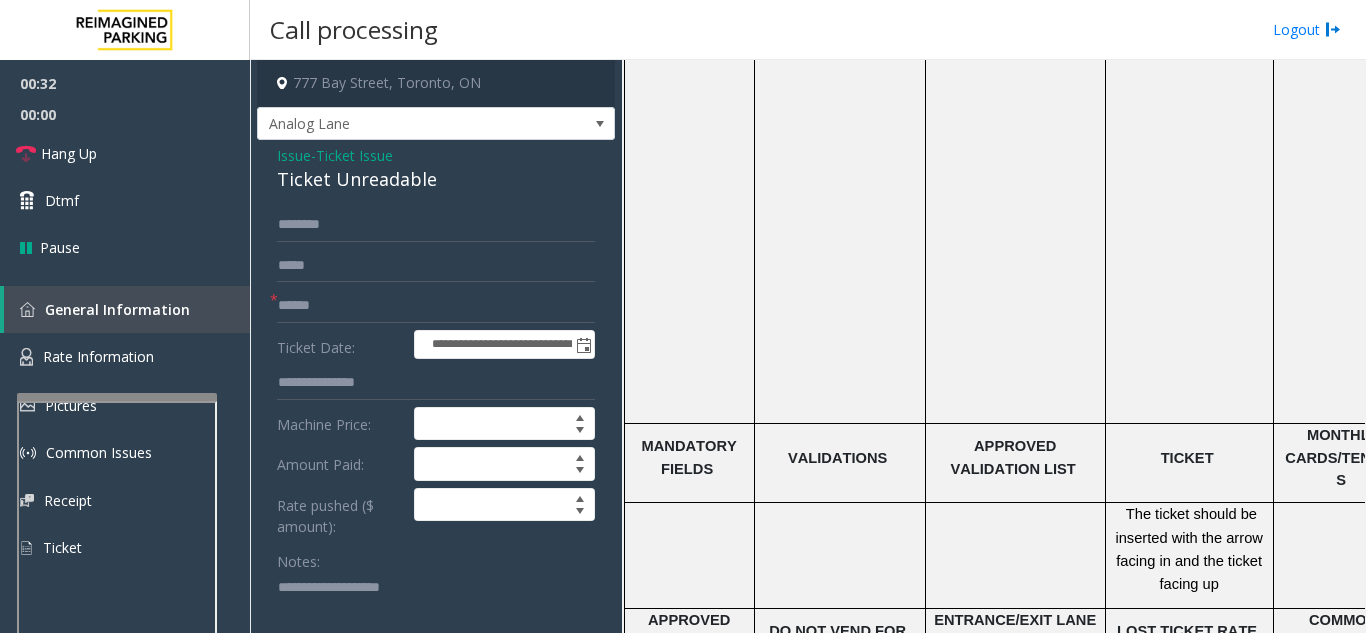 scroll, scrollTop: 3200, scrollLeft: 0, axis: vertical 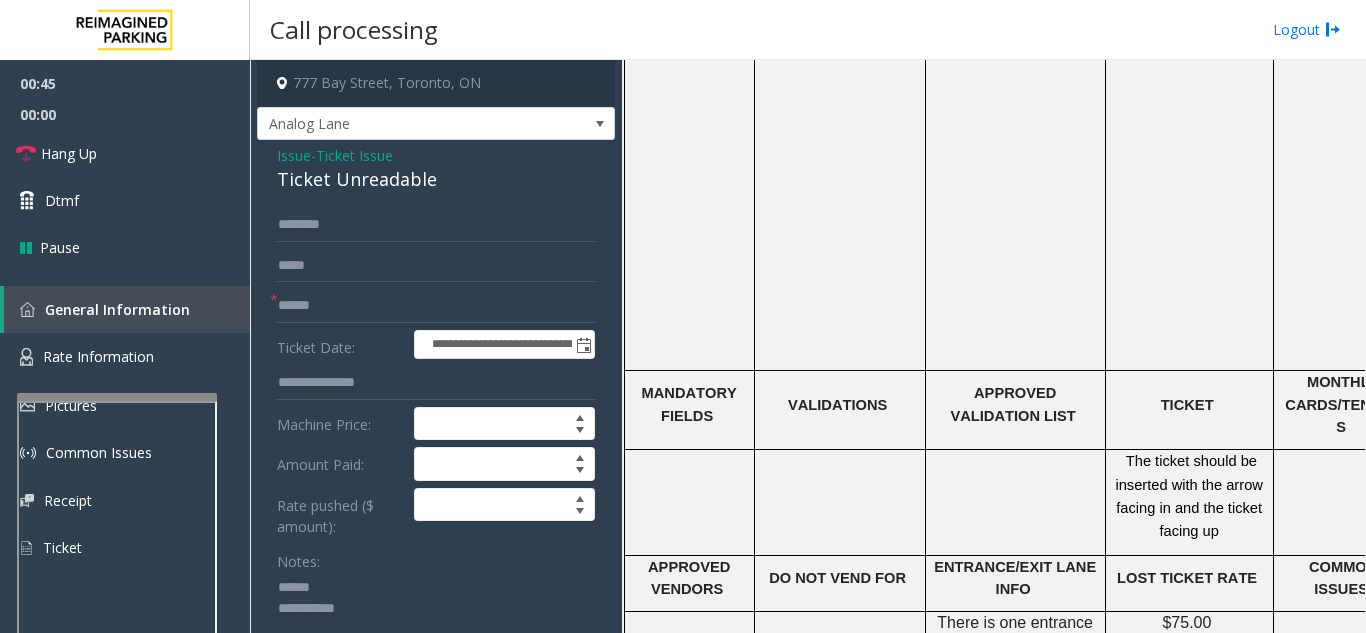 click 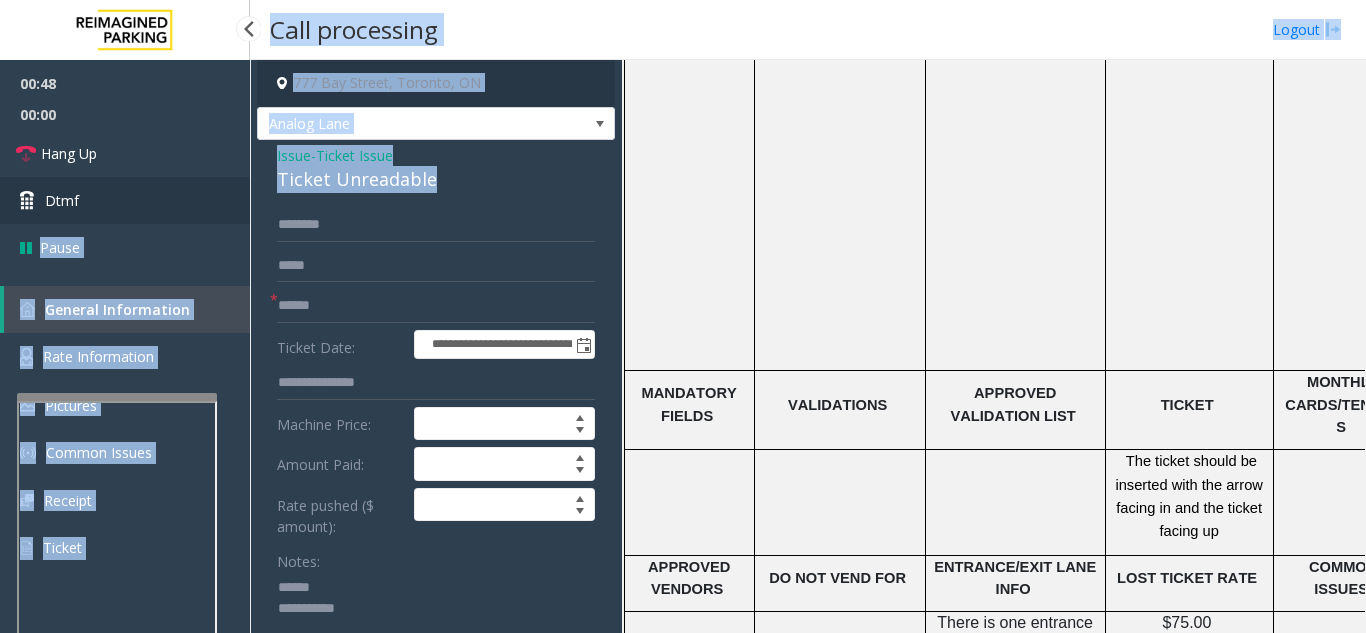 drag, startPoint x: 441, startPoint y: 175, endPoint x: 233, endPoint y: 188, distance: 208.40585 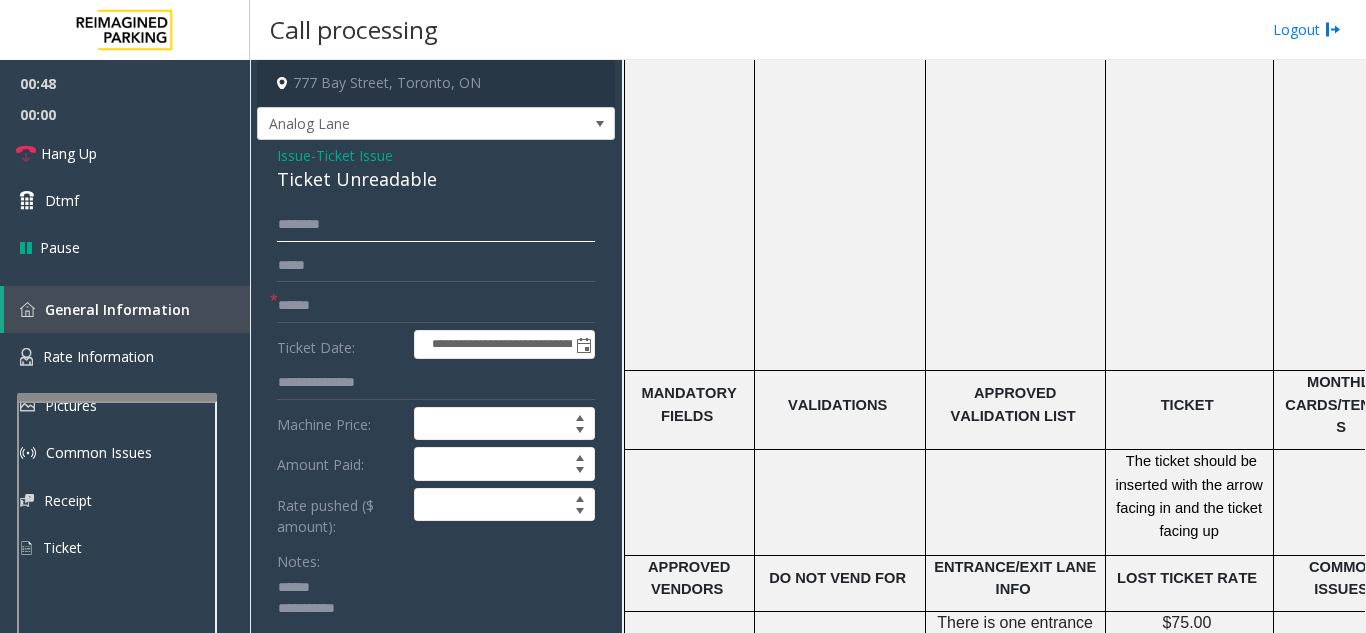 click 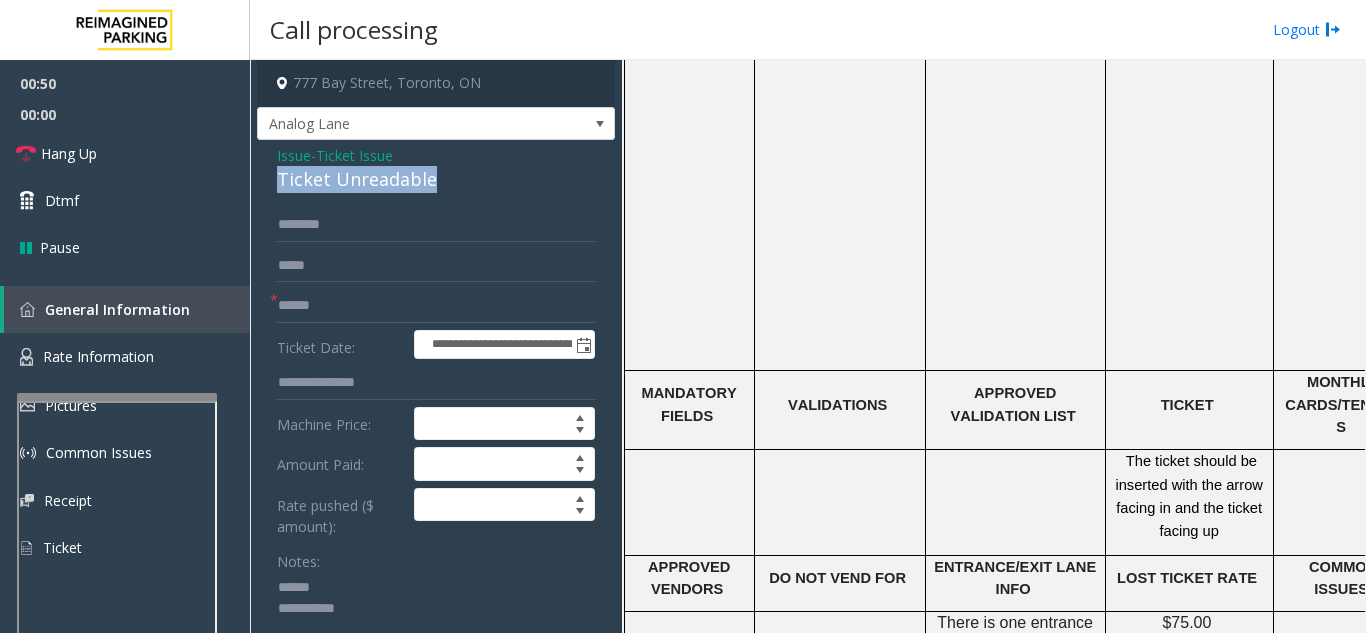 drag, startPoint x: 448, startPoint y: 183, endPoint x: 269, endPoint y: 185, distance: 179.01117 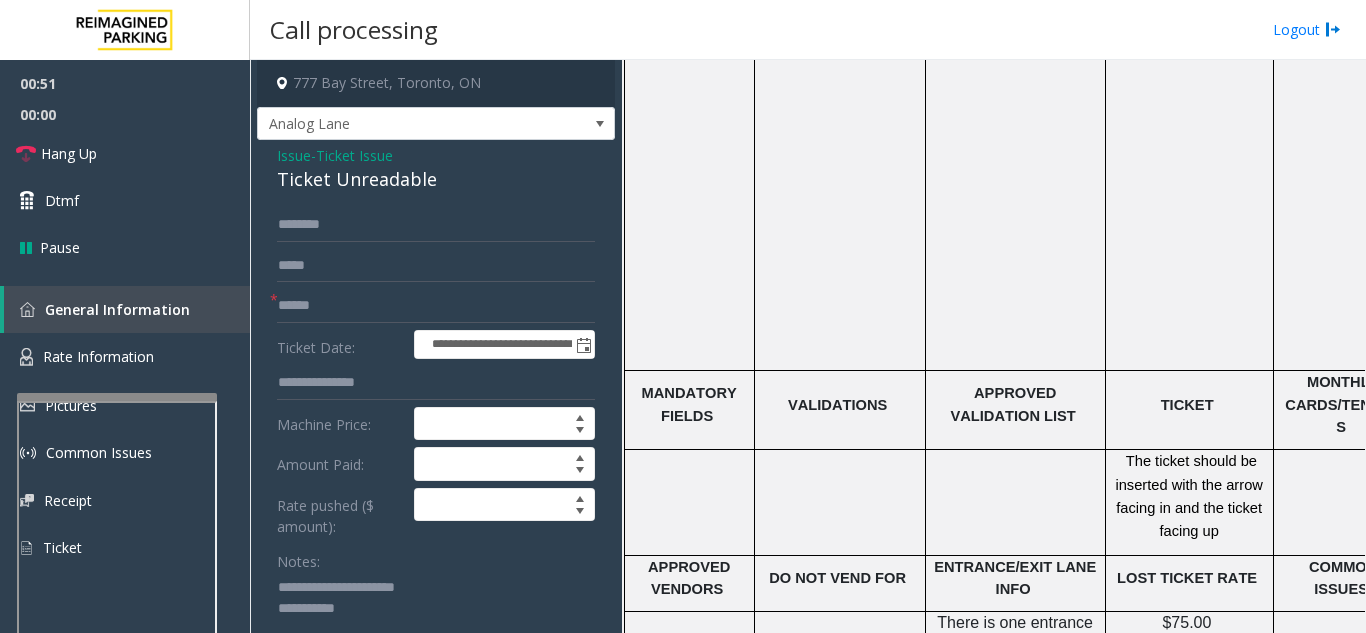 click 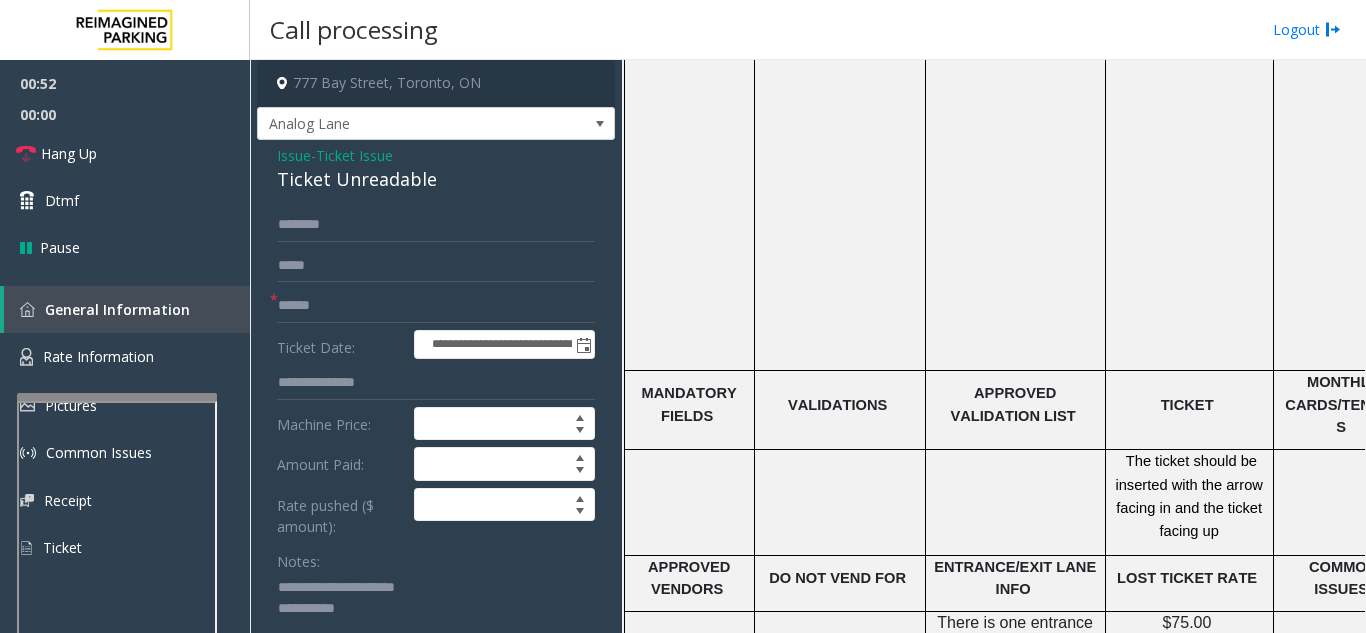 type on "**********" 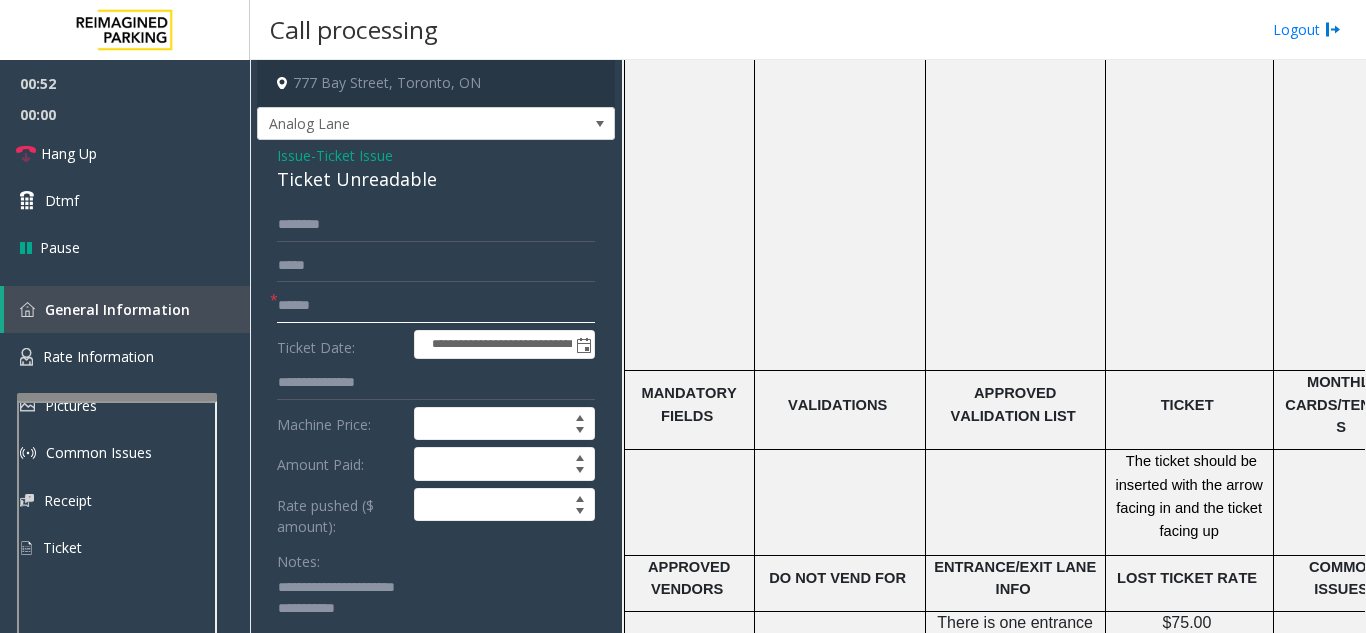 click 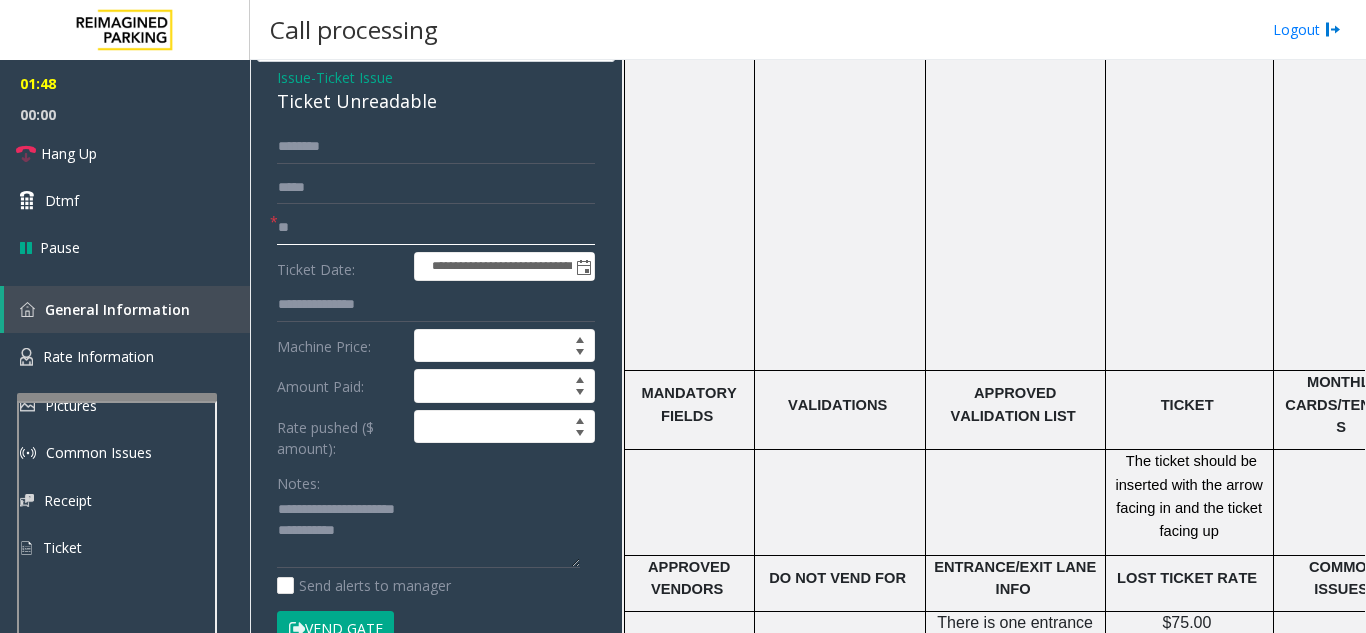 scroll, scrollTop: 100, scrollLeft: 0, axis: vertical 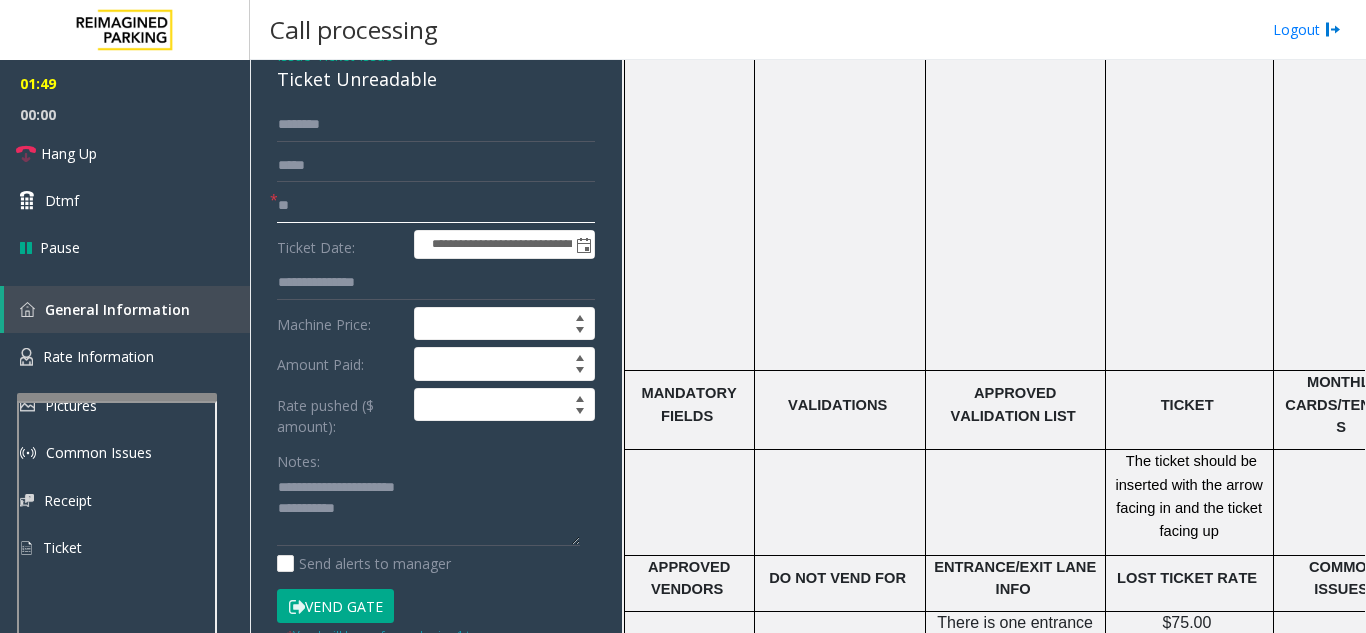 type on "**" 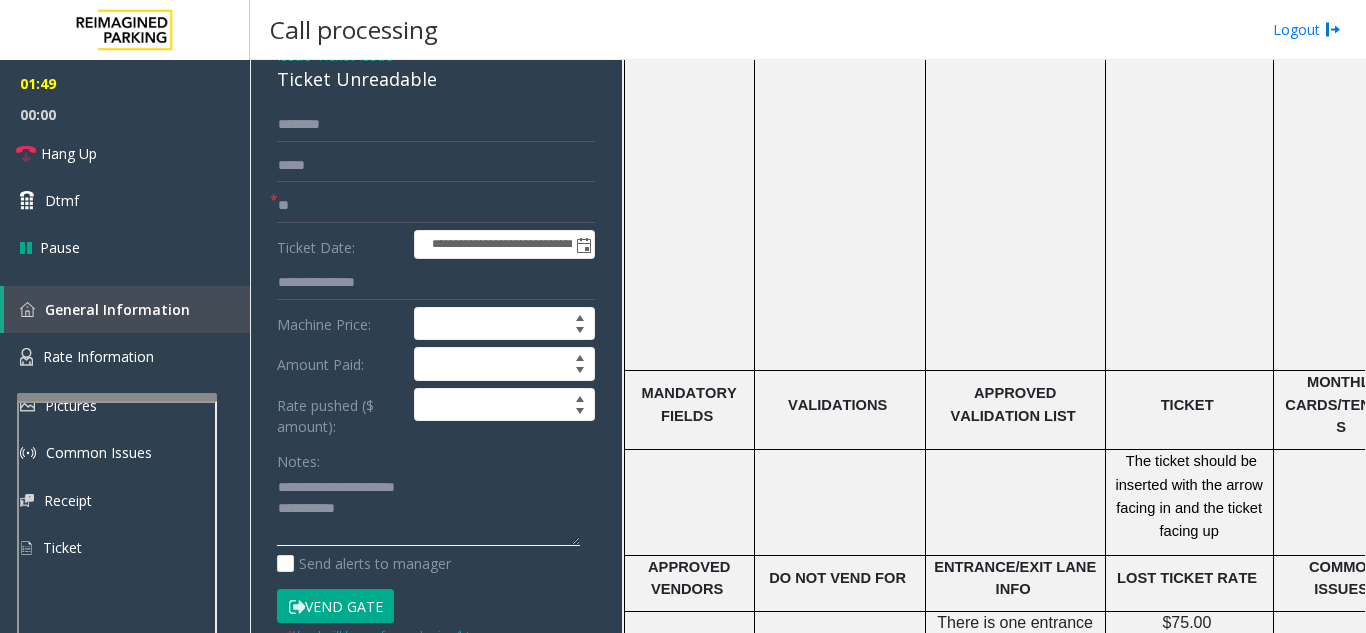 click 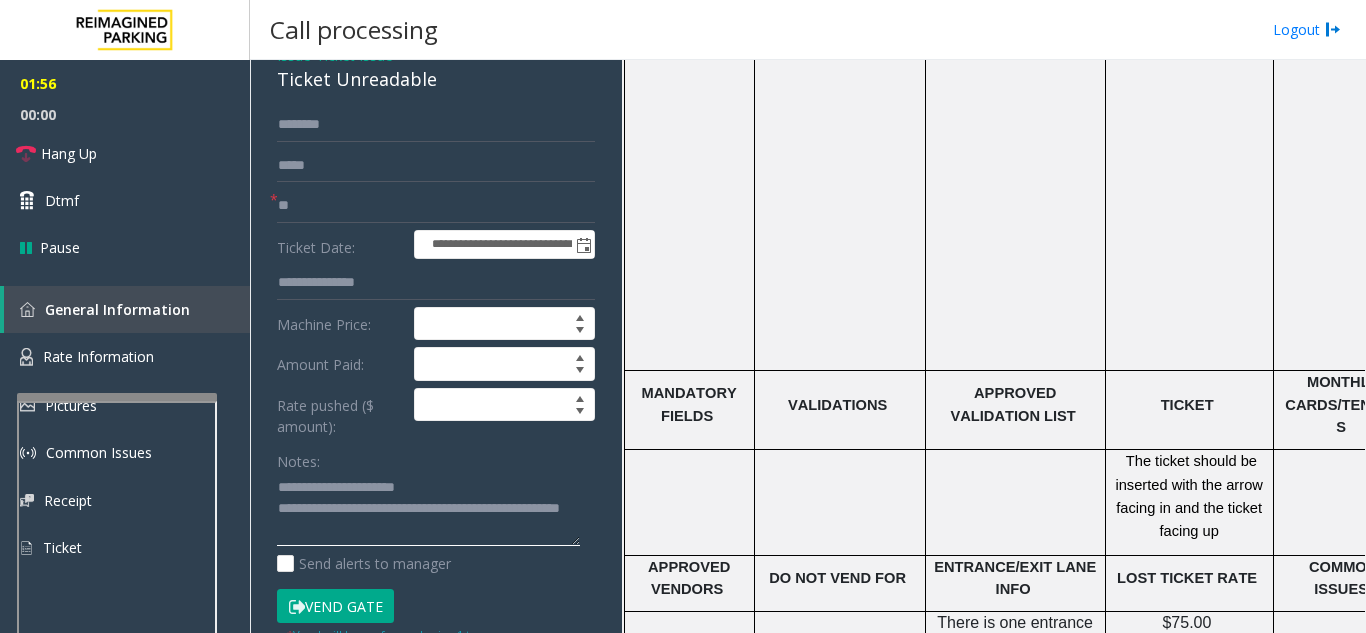 type on "**********" 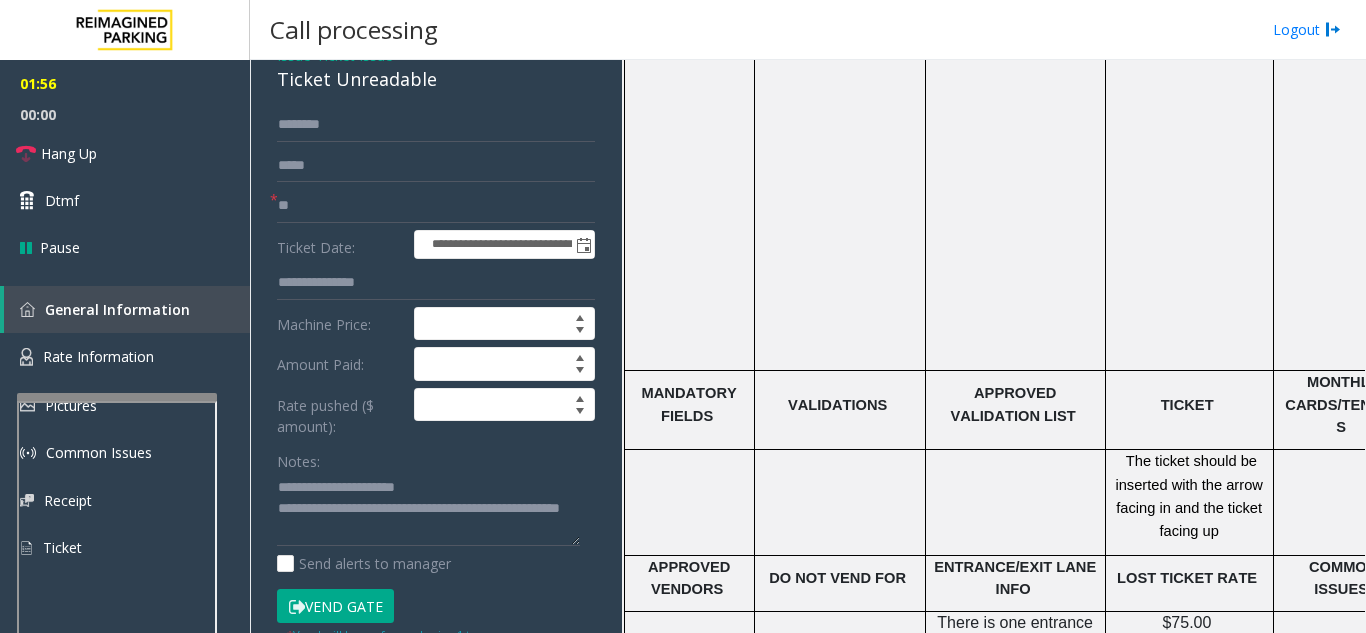 click on "Notes:" 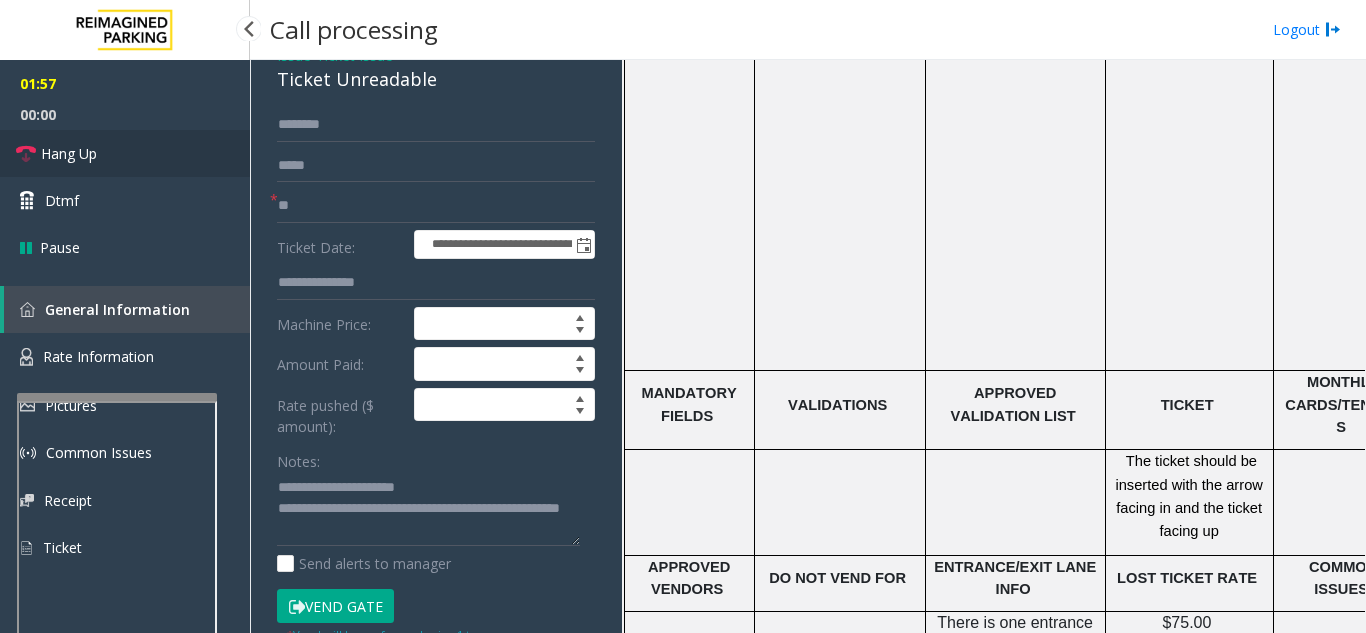 click on "Hang Up" at bounding box center (125, 153) 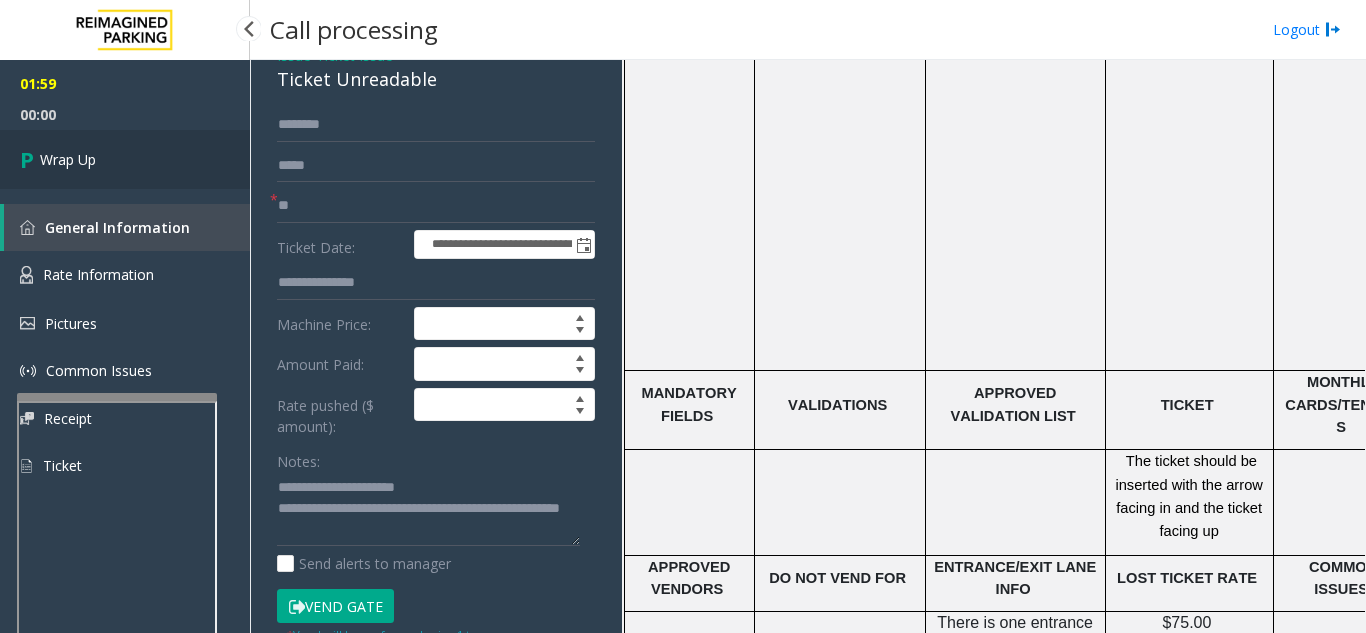 click on "Wrap Up" at bounding box center (125, 159) 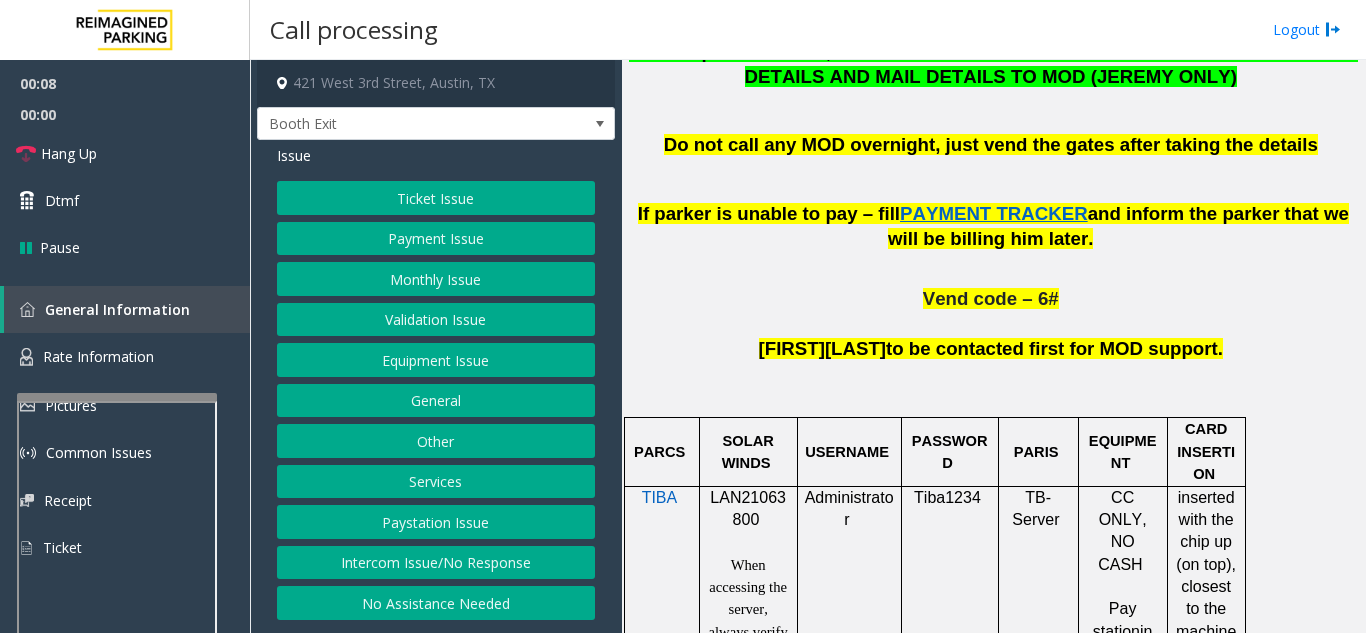 scroll, scrollTop: 1100, scrollLeft: 0, axis: vertical 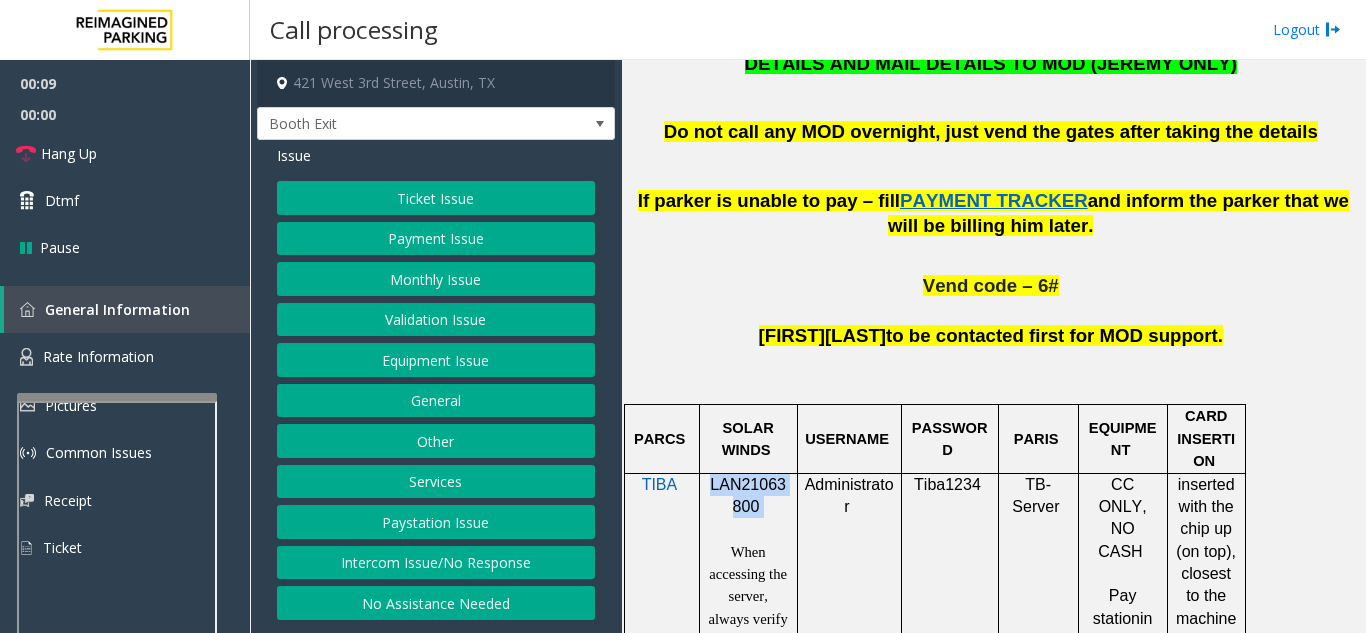 drag, startPoint x: 765, startPoint y: 464, endPoint x: 705, endPoint y: 438, distance: 65.39113 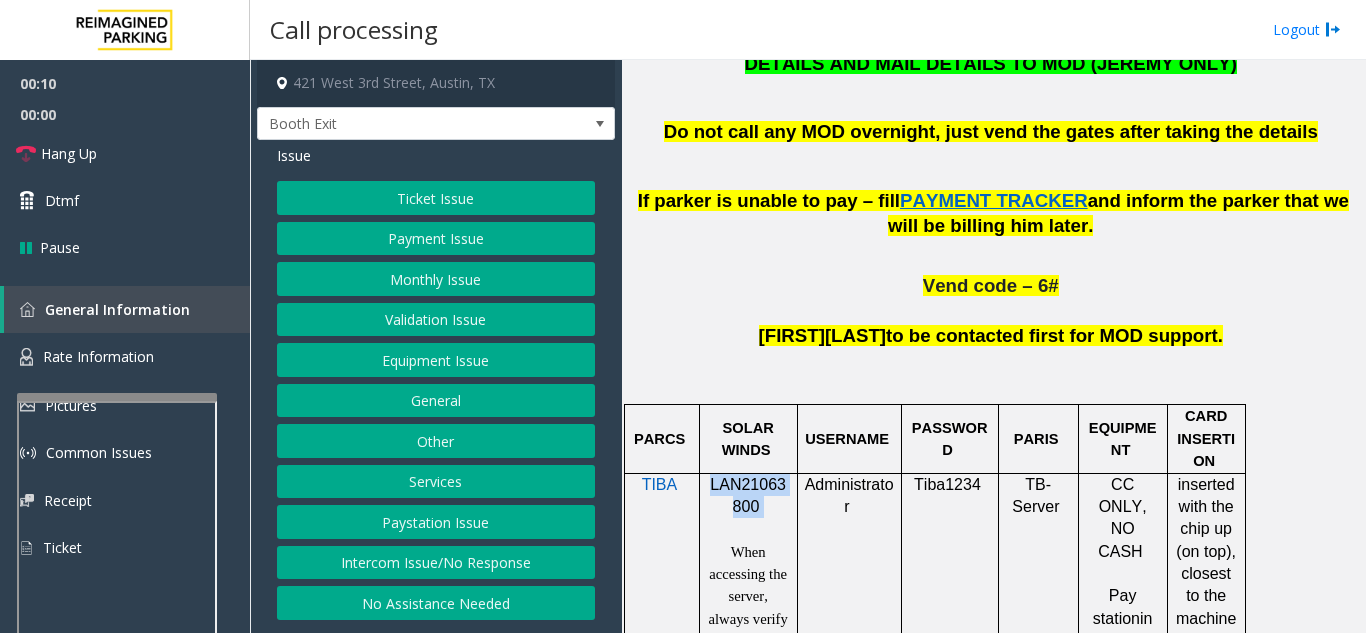 copy on "LAN21063800" 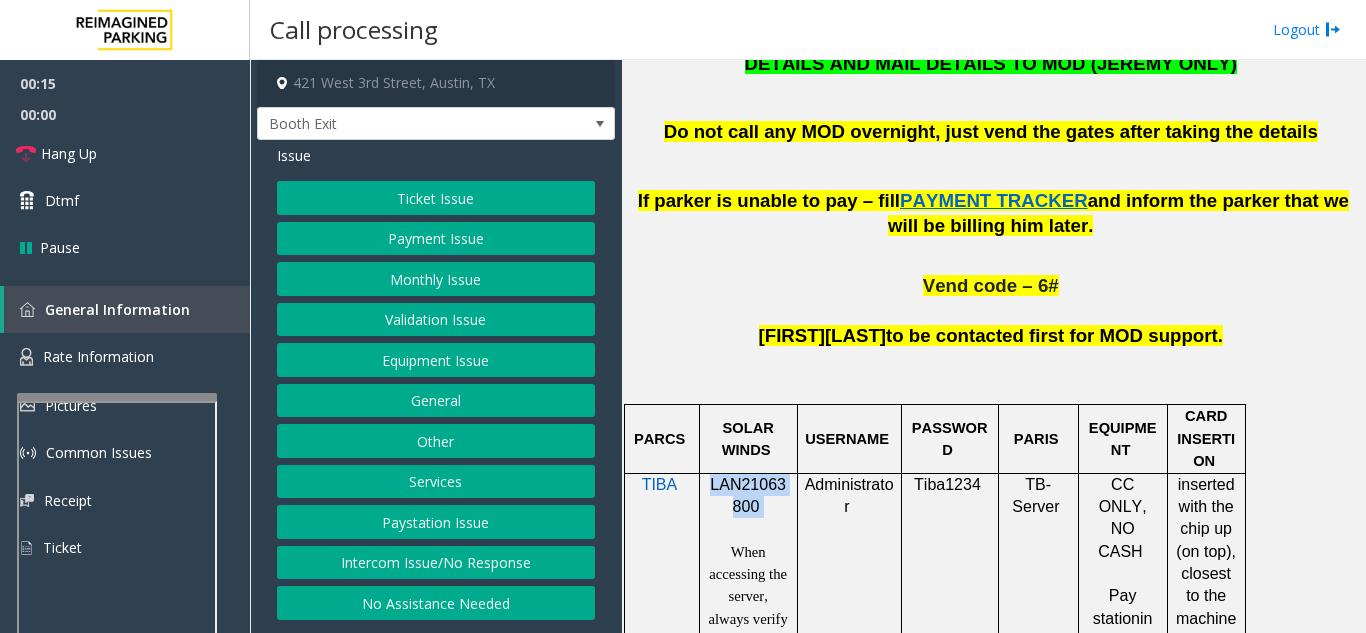 click on "Validation Issue" 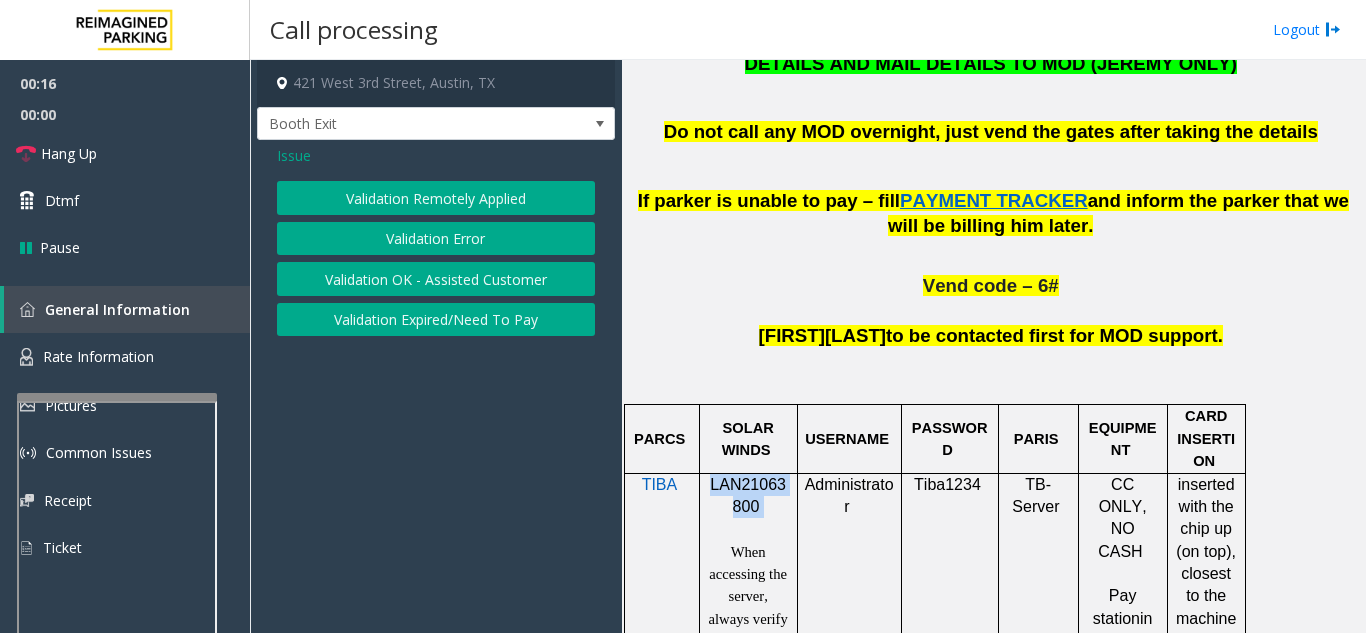 click on "Validation Error" 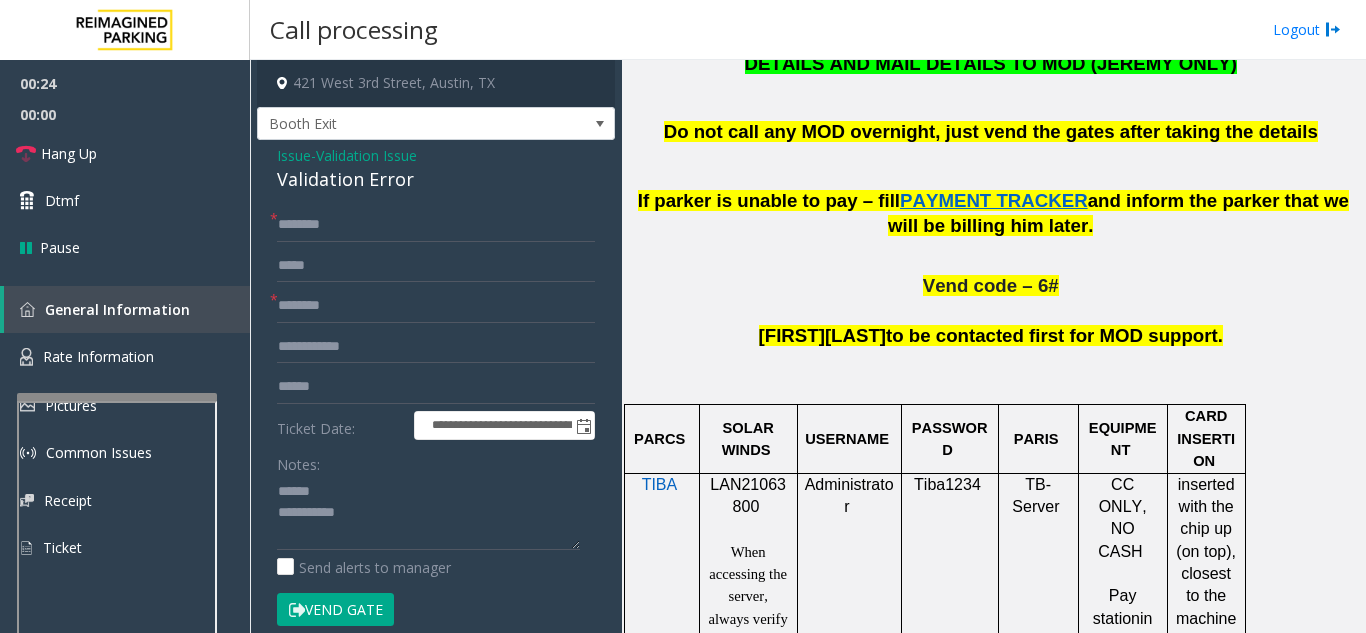 click on "Notes:" 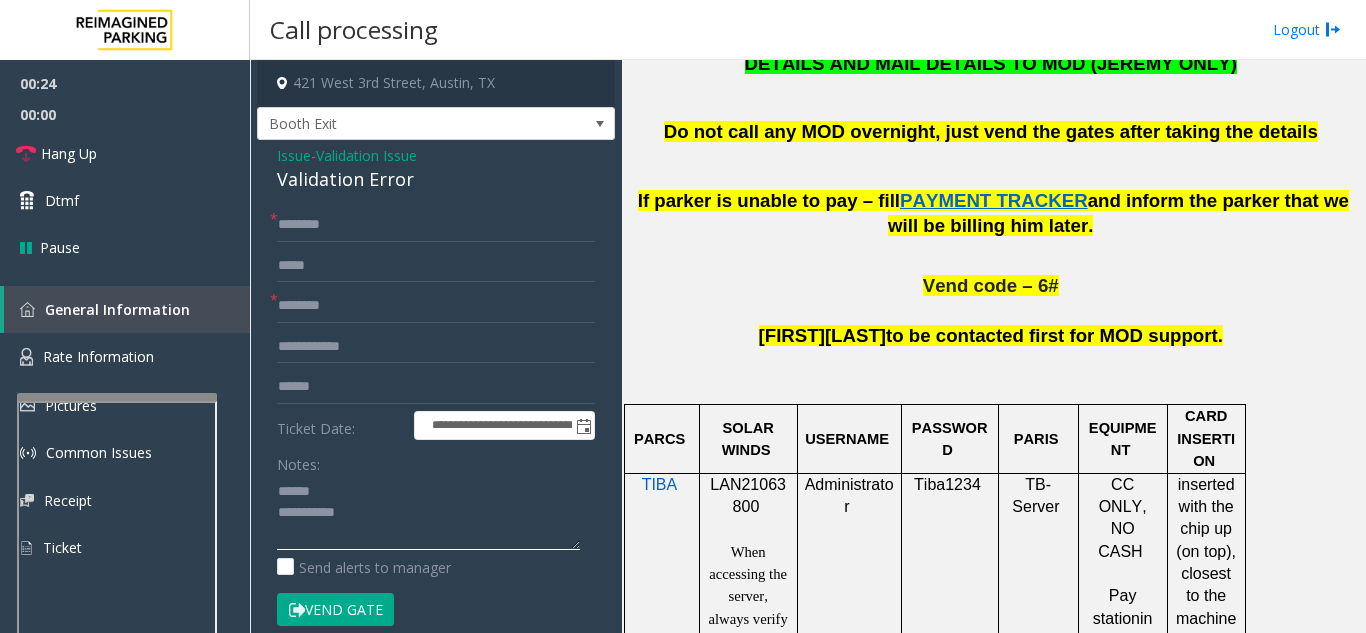 click 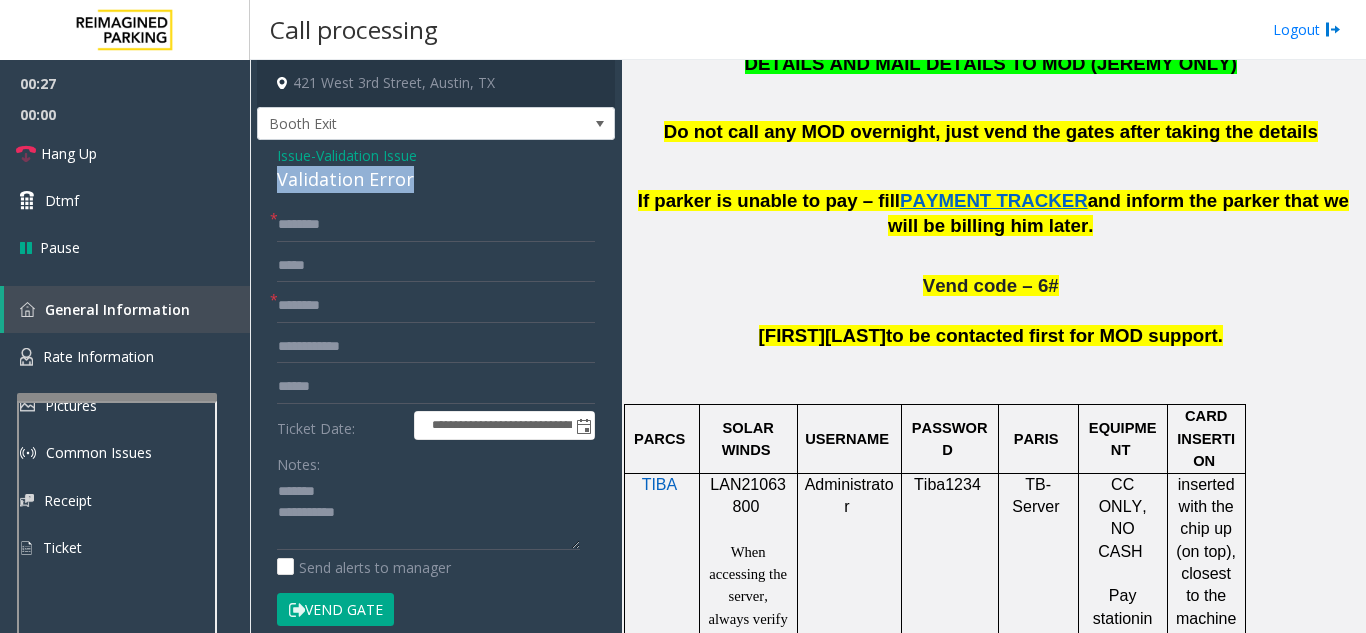 drag, startPoint x: 420, startPoint y: 180, endPoint x: 291, endPoint y: 186, distance: 129.13947 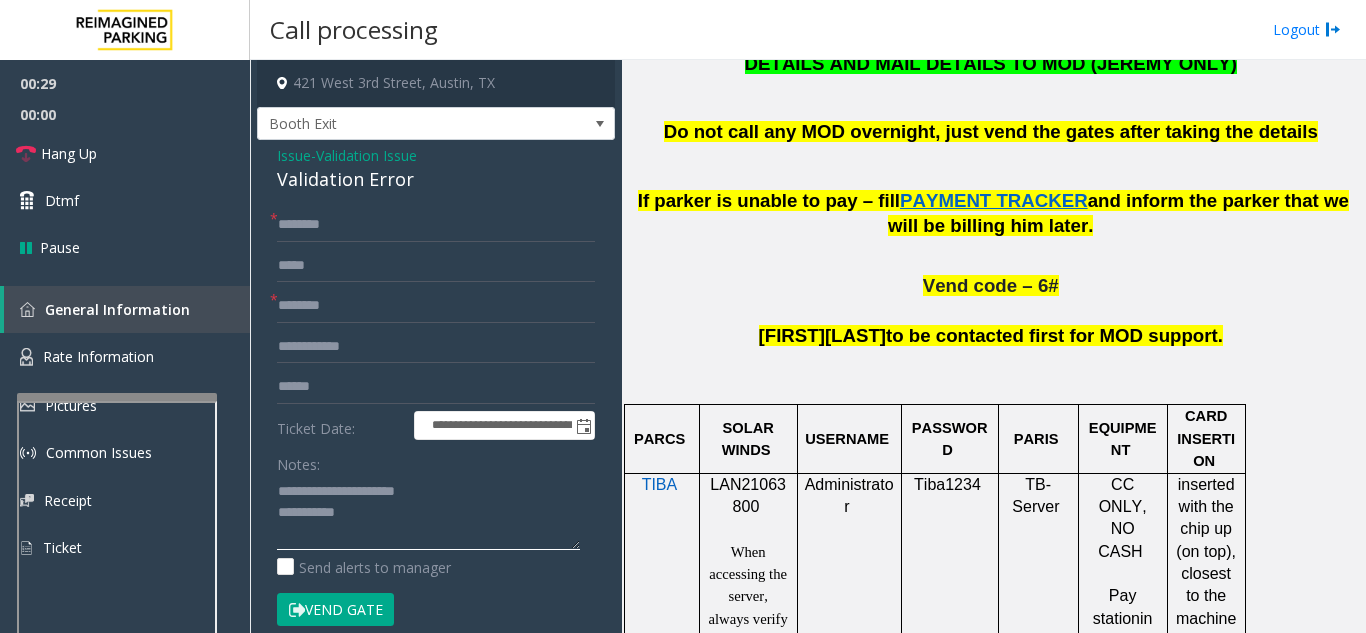 click 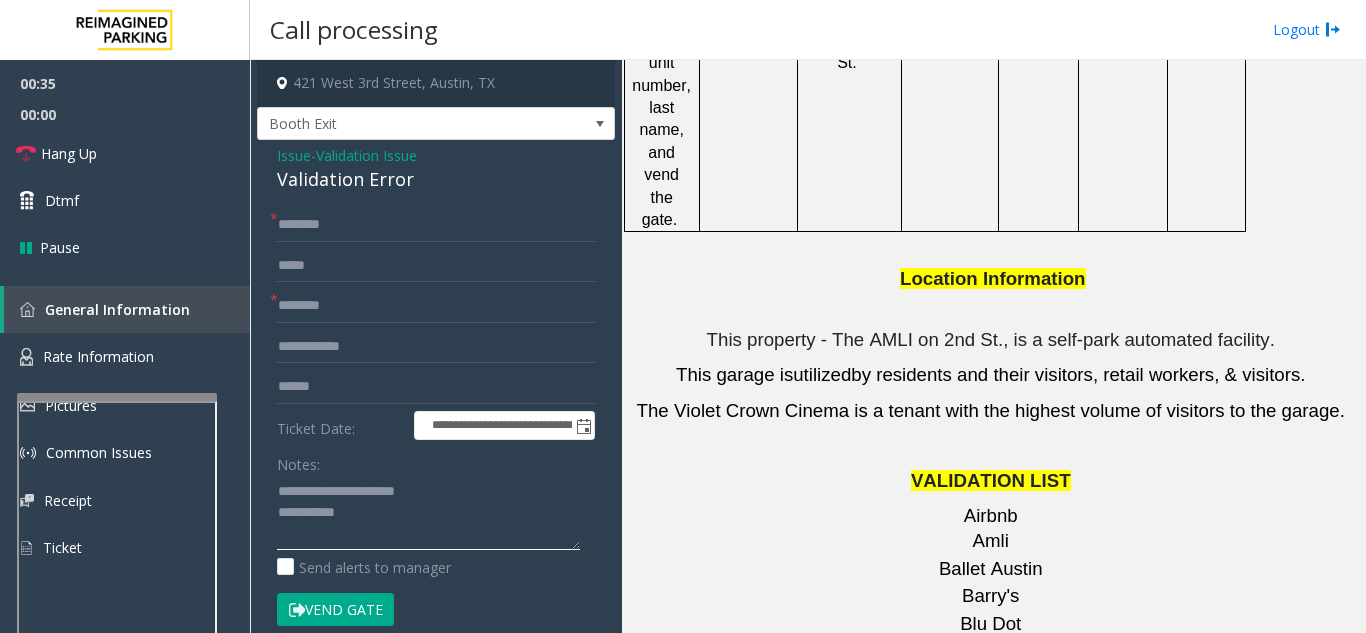 scroll, scrollTop: 2700, scrollLeft: 0, axis: vertical 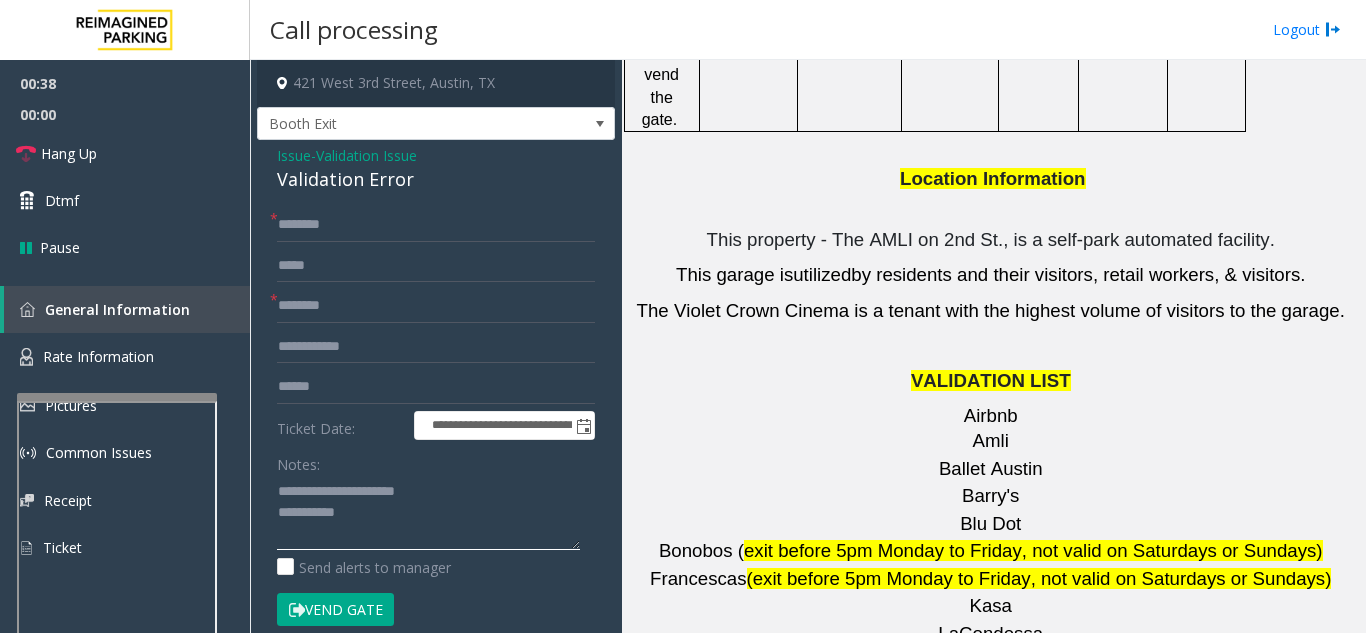 type on "**********" 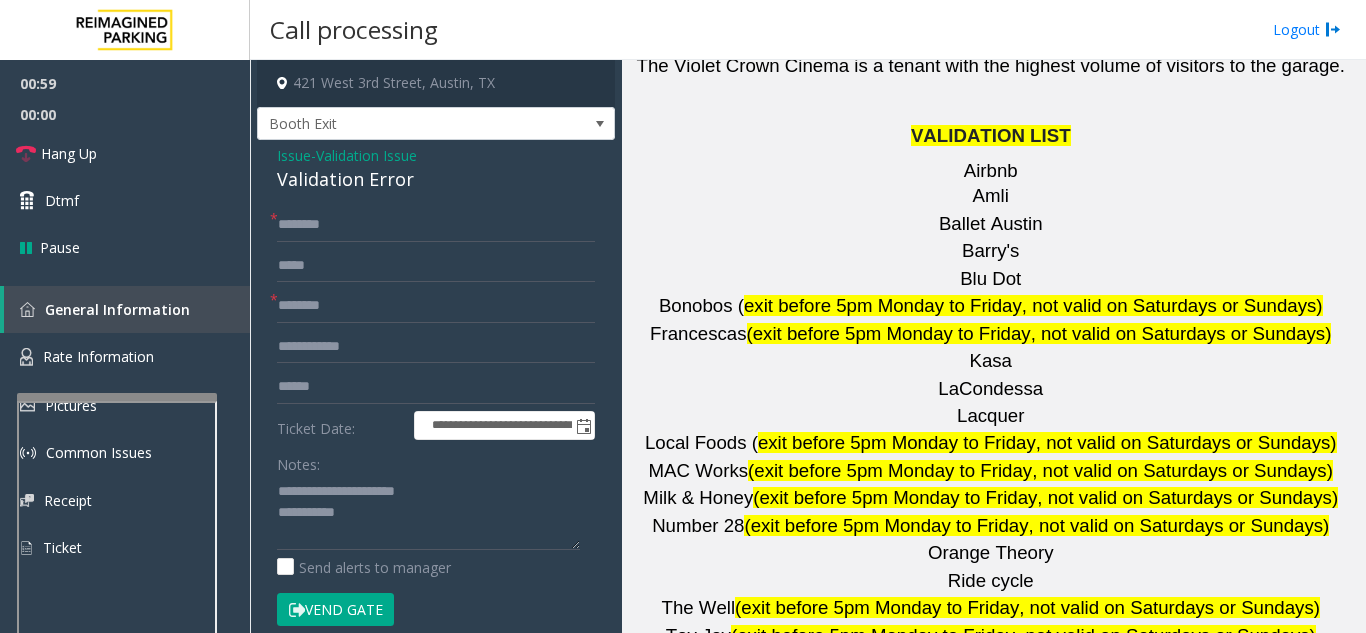 scroll, scrollTop: 3000, scrollLeft: 0, axis: vertical 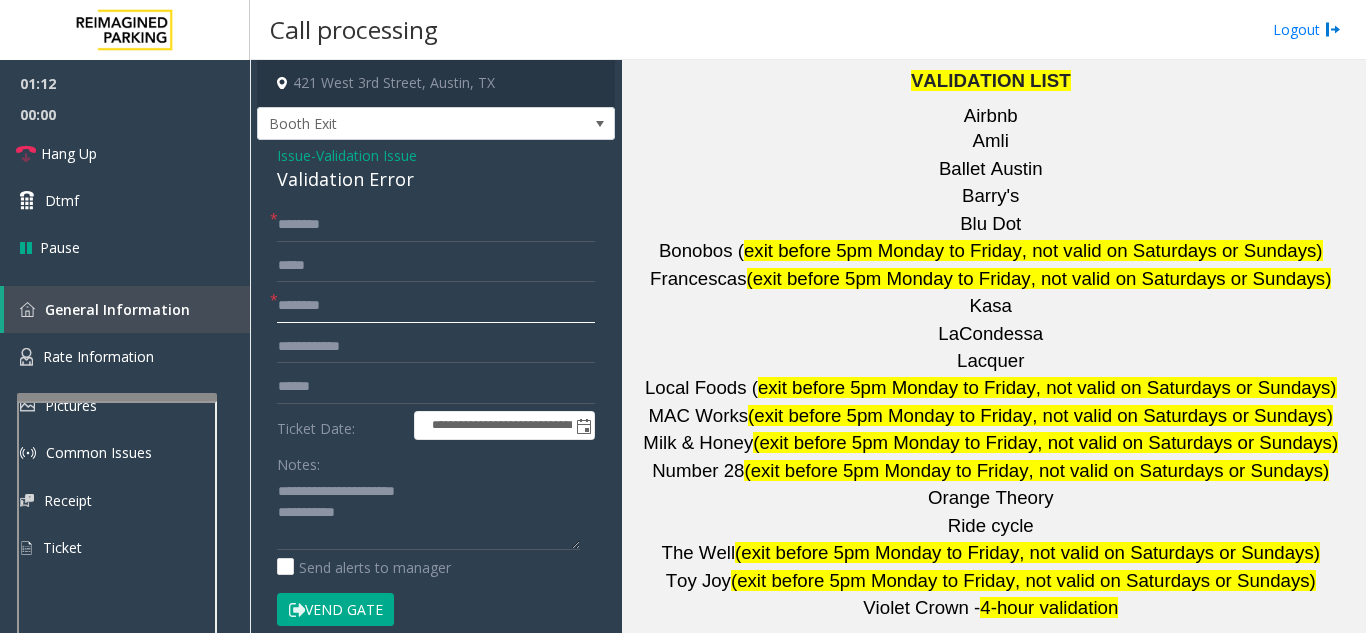 click 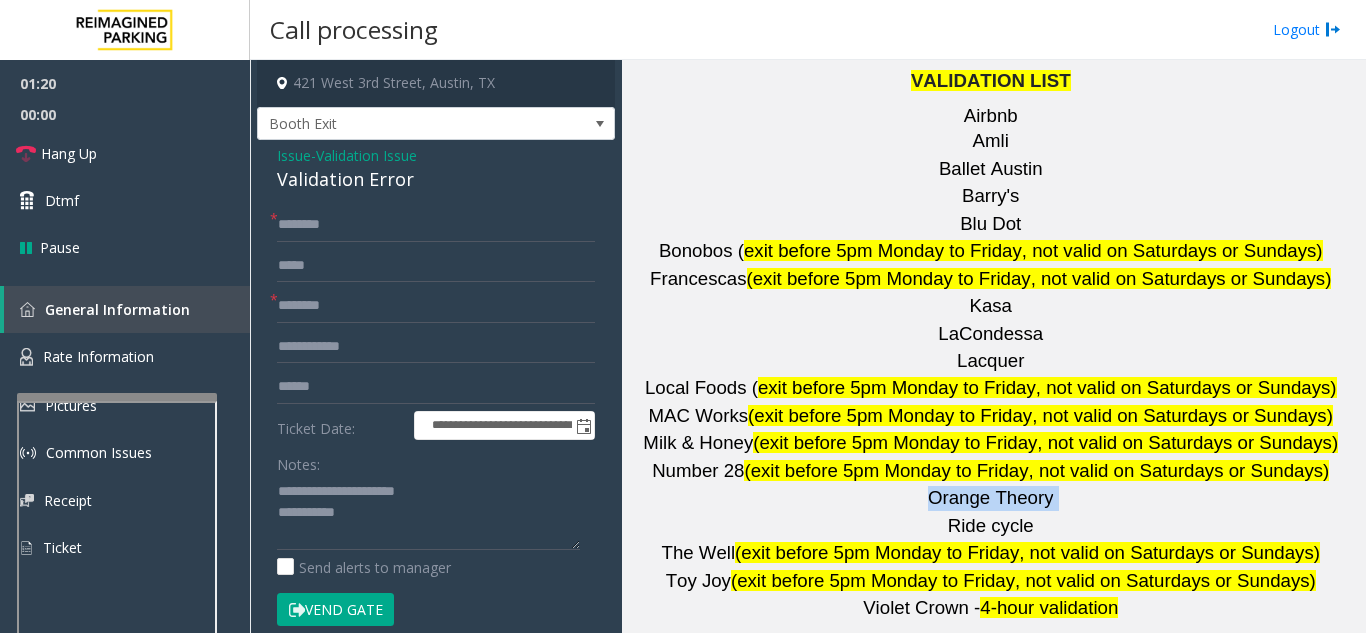 drag, startPoint x: 1053, startPoint y: 326, endPoint x: 922, endPoint y: 324, distance: 131.01526 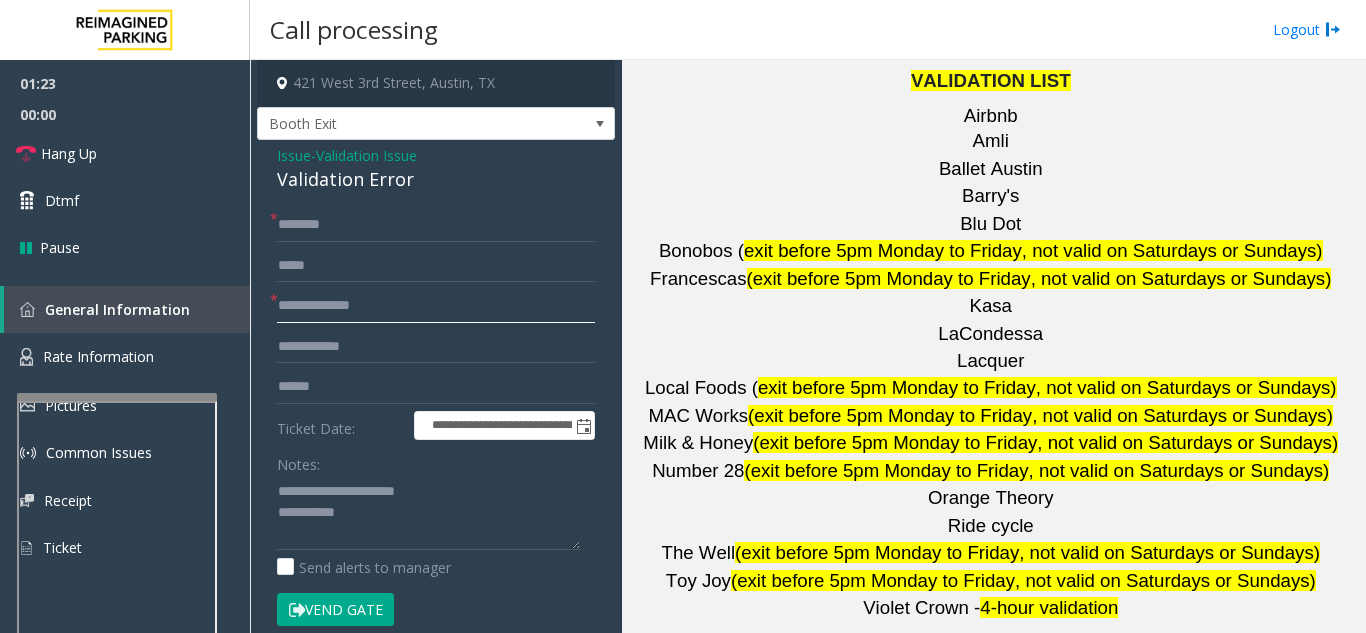 type on "**********" 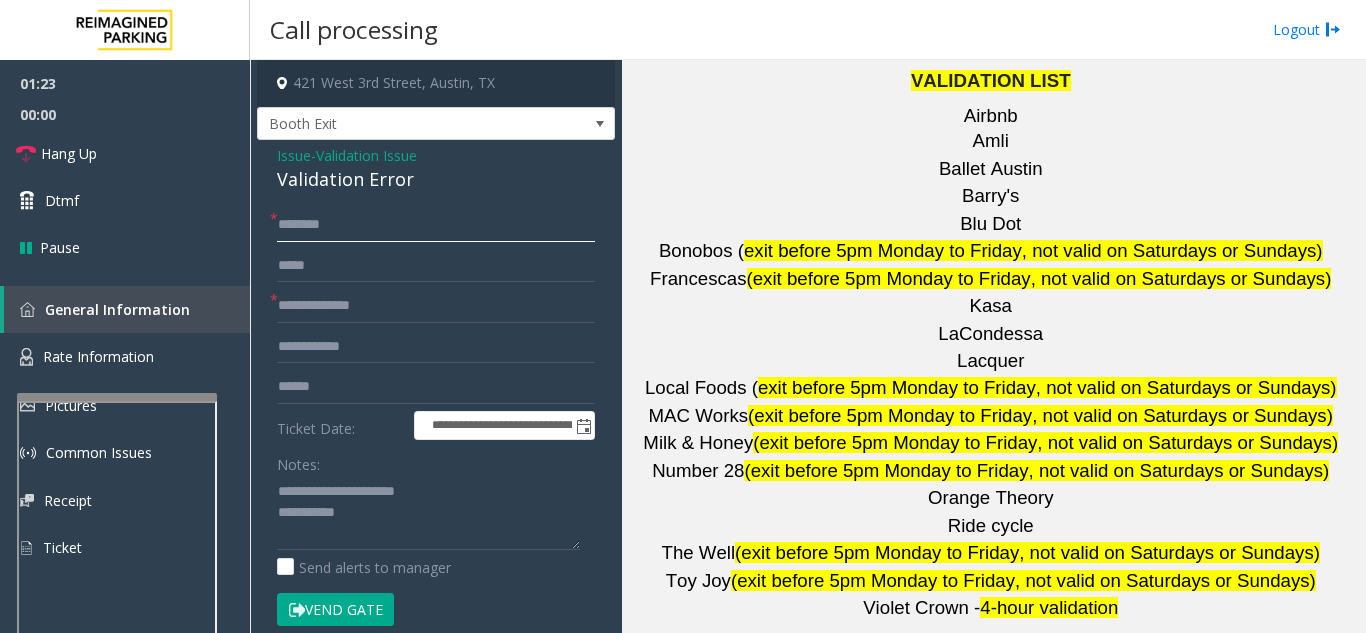 click 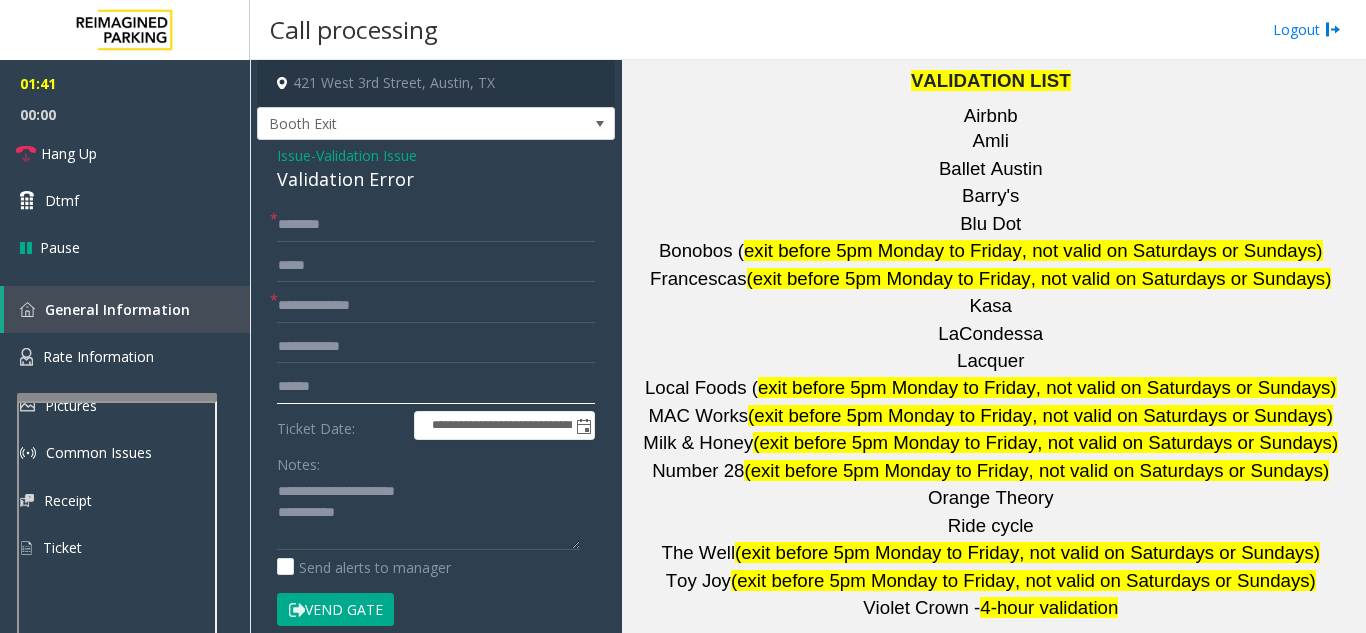click 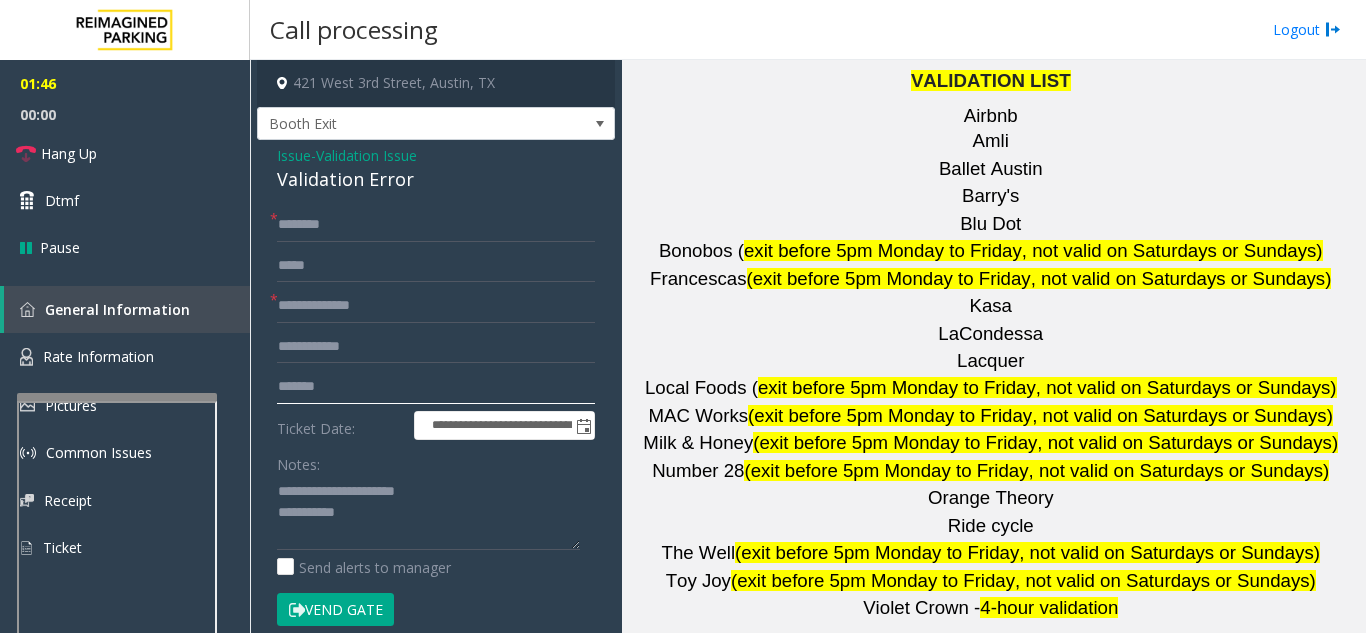 type on "*******" 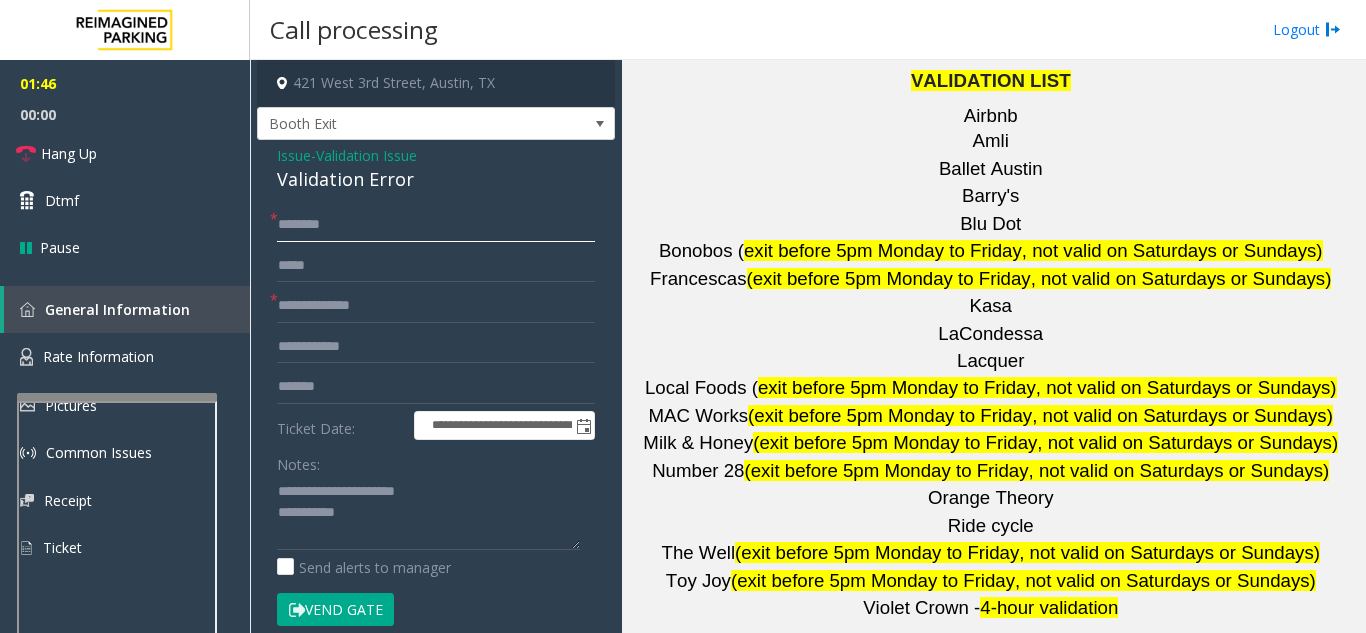 click 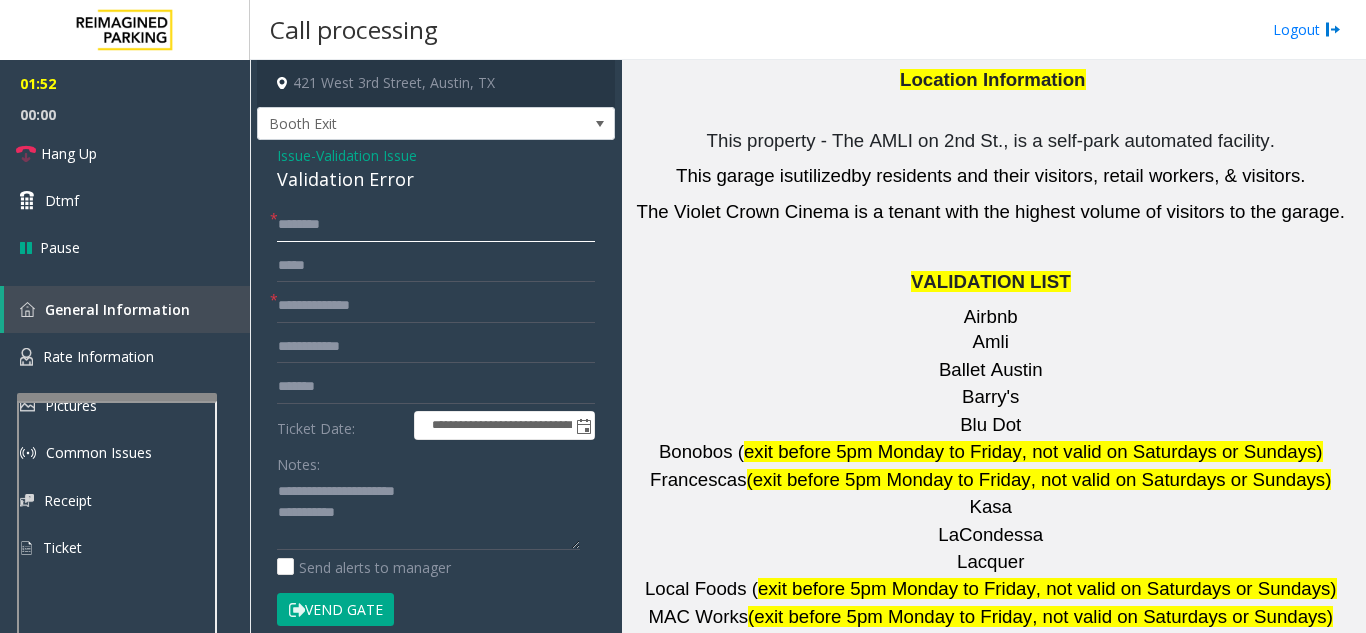 scroll, scrollTop: 2800, scrollLeft: 0, axis: vertical 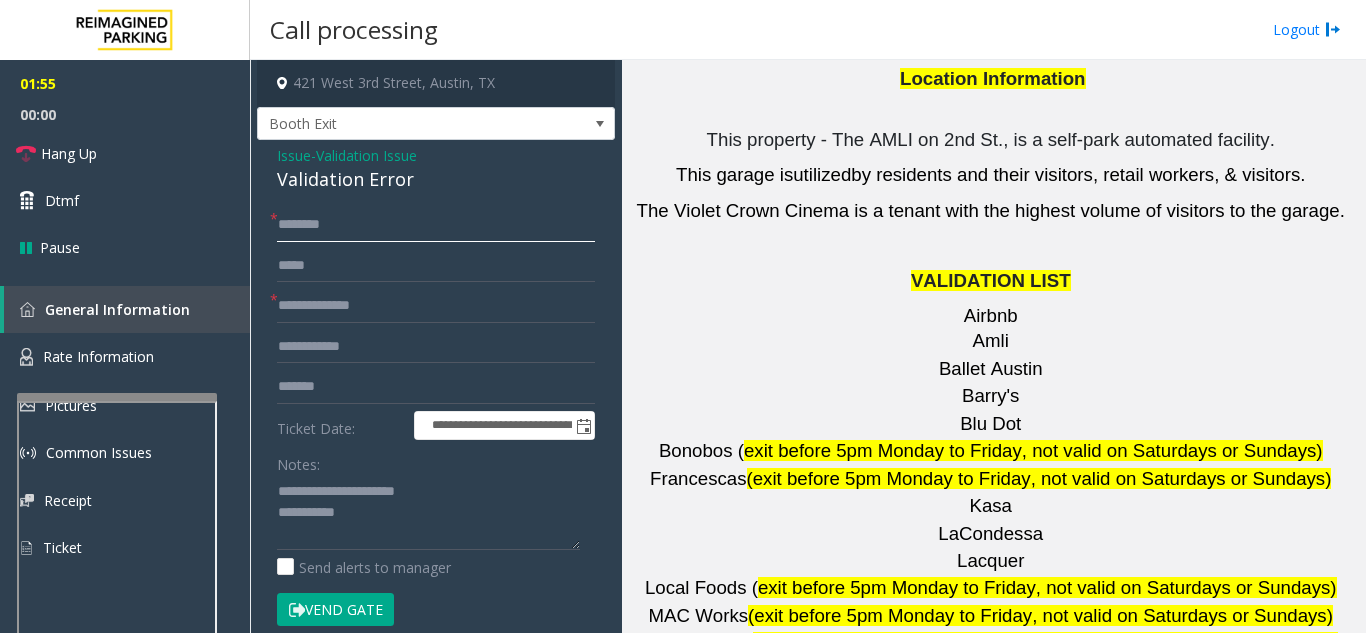 click 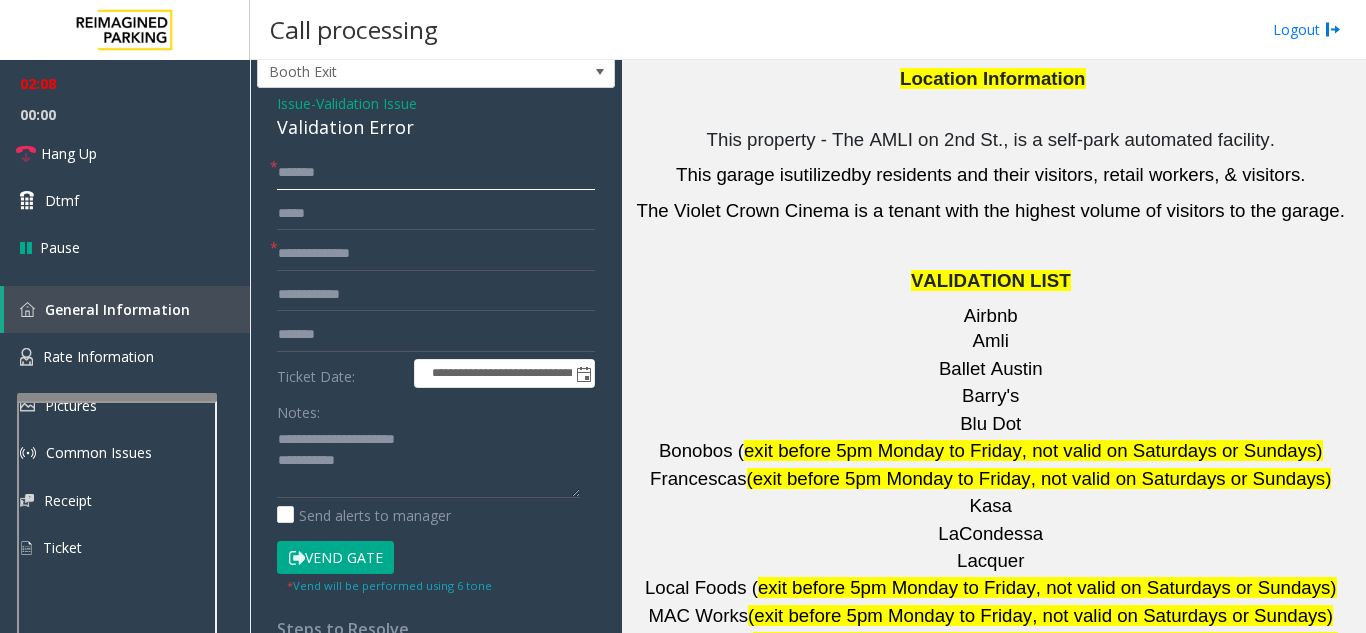 scroll, scrollTop: 100, scrollLeft: 0, axis: vertical 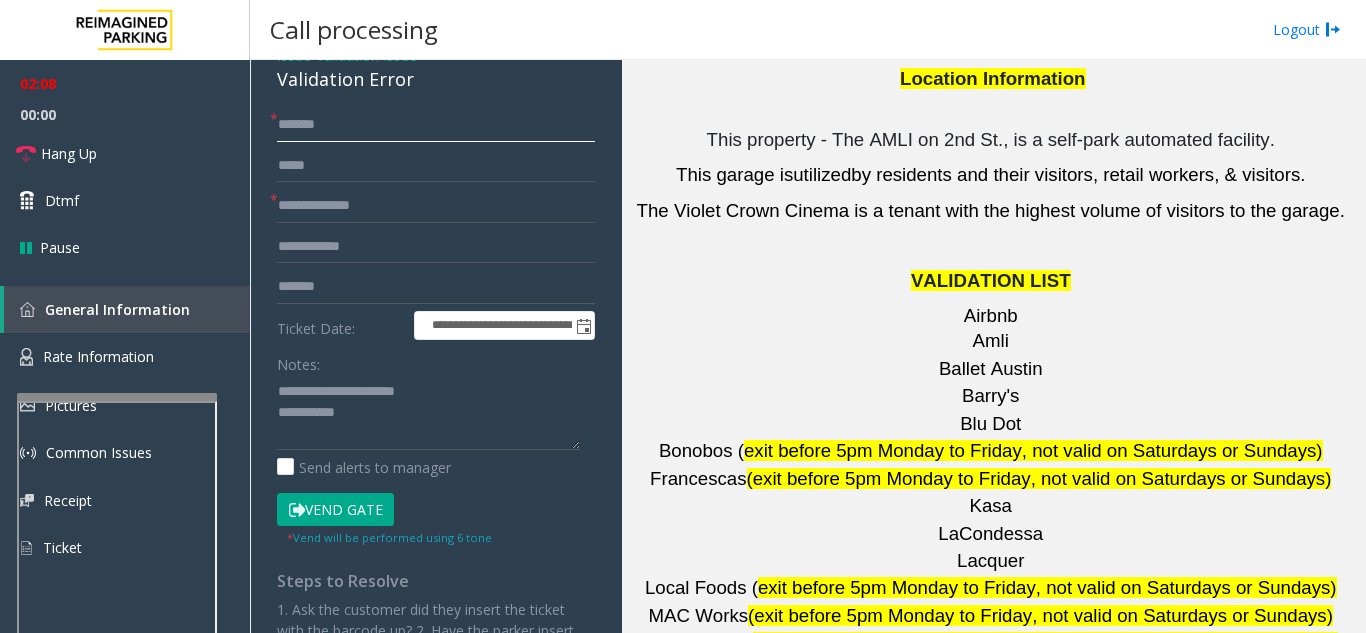 type on "*******" 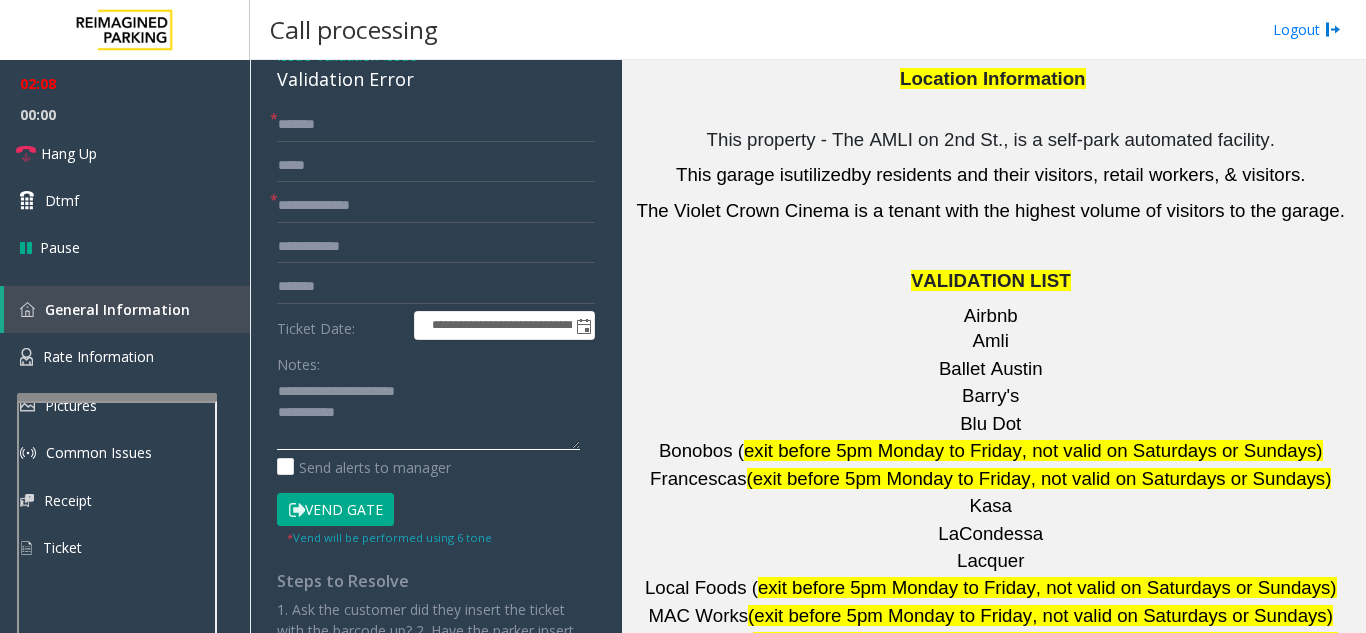 click 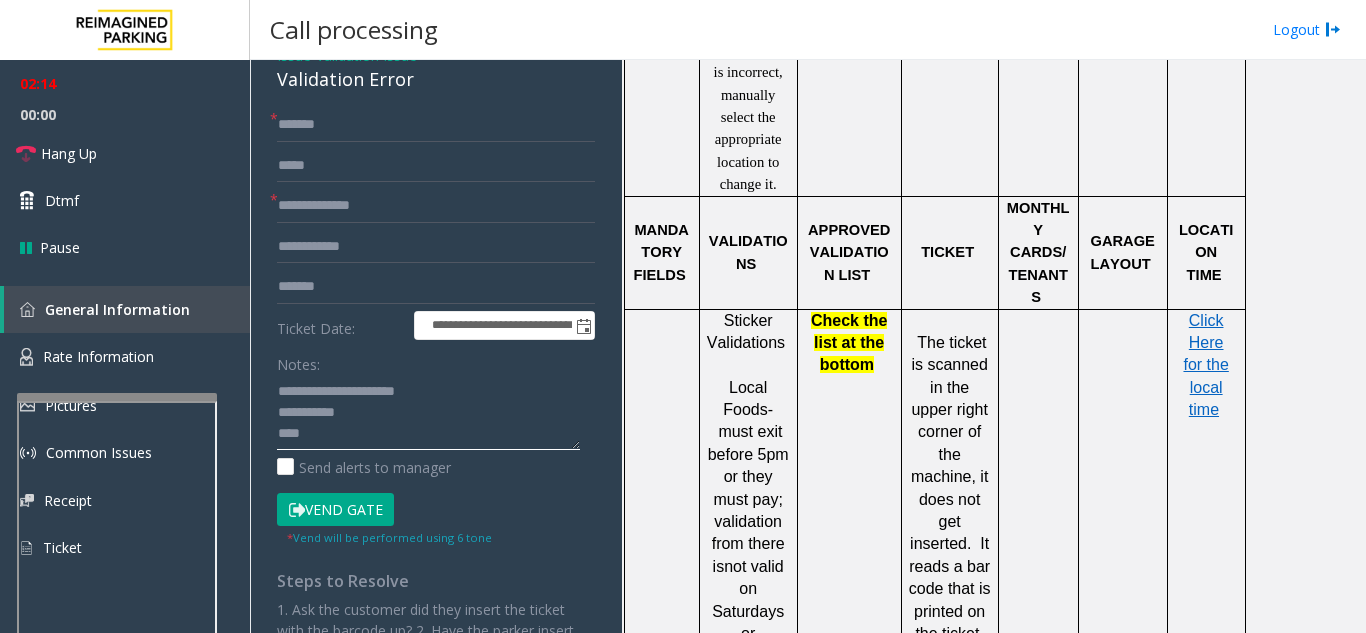scroll, scrollTop: 1700, scrollLeft: 0, axis: vertical 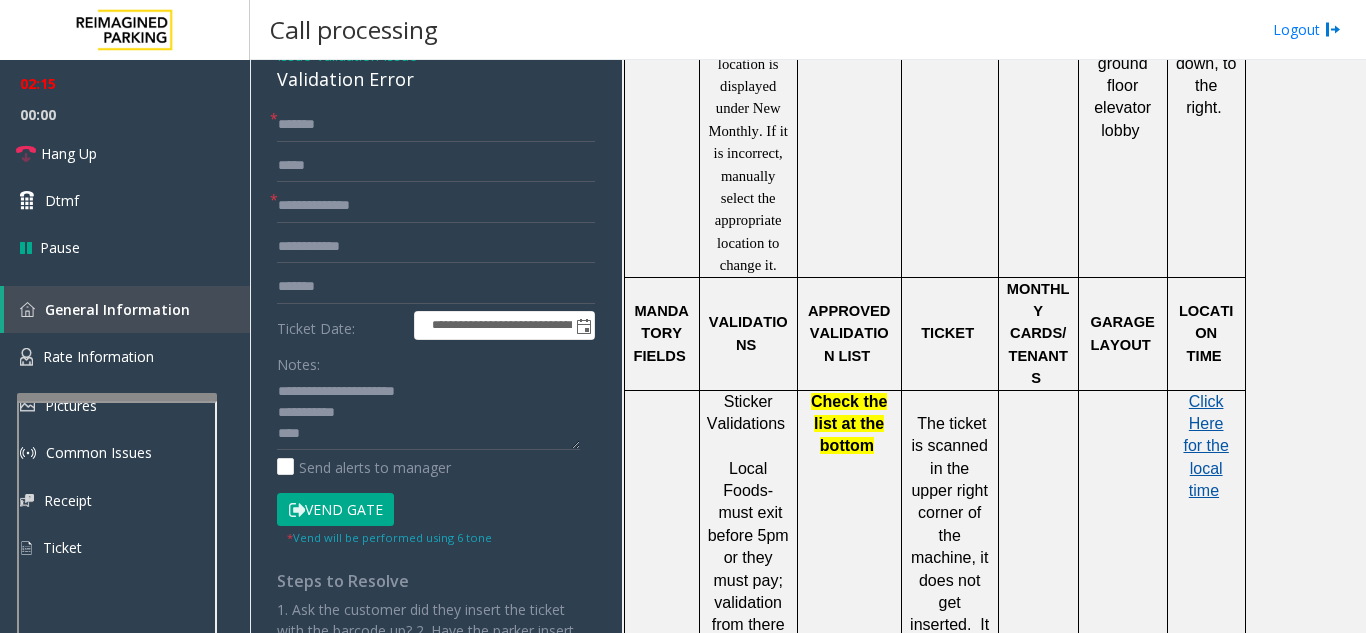 click on "Click Here for the local time" 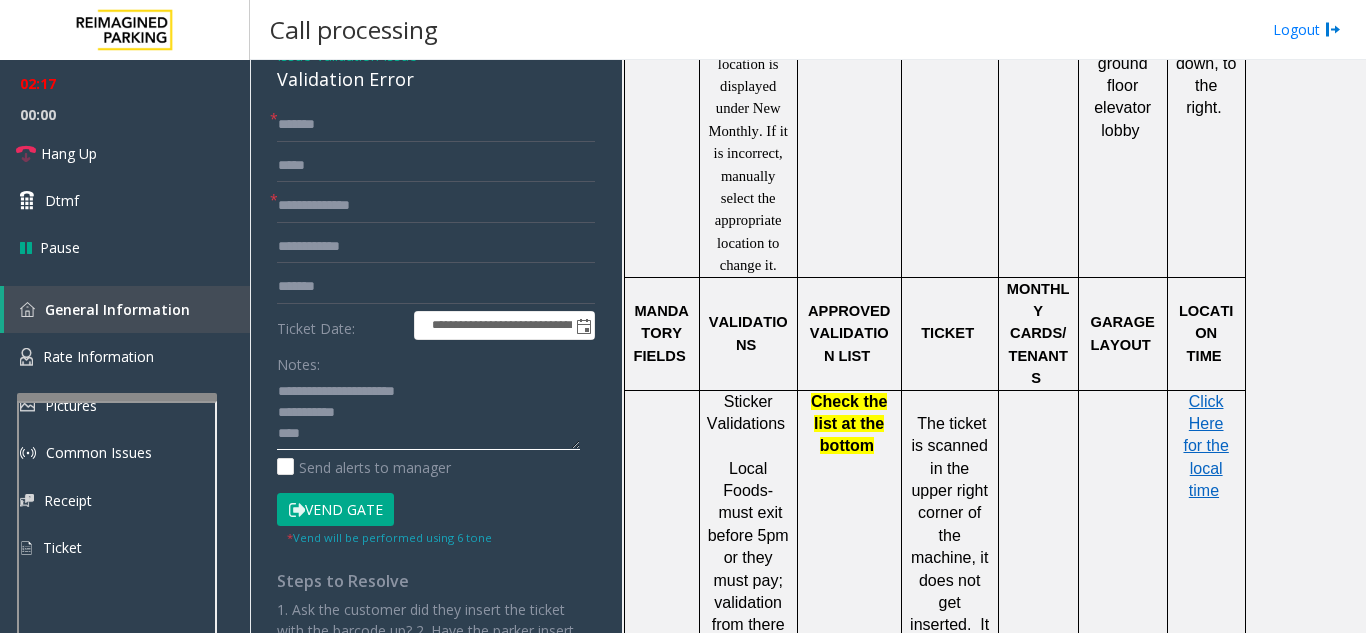 click 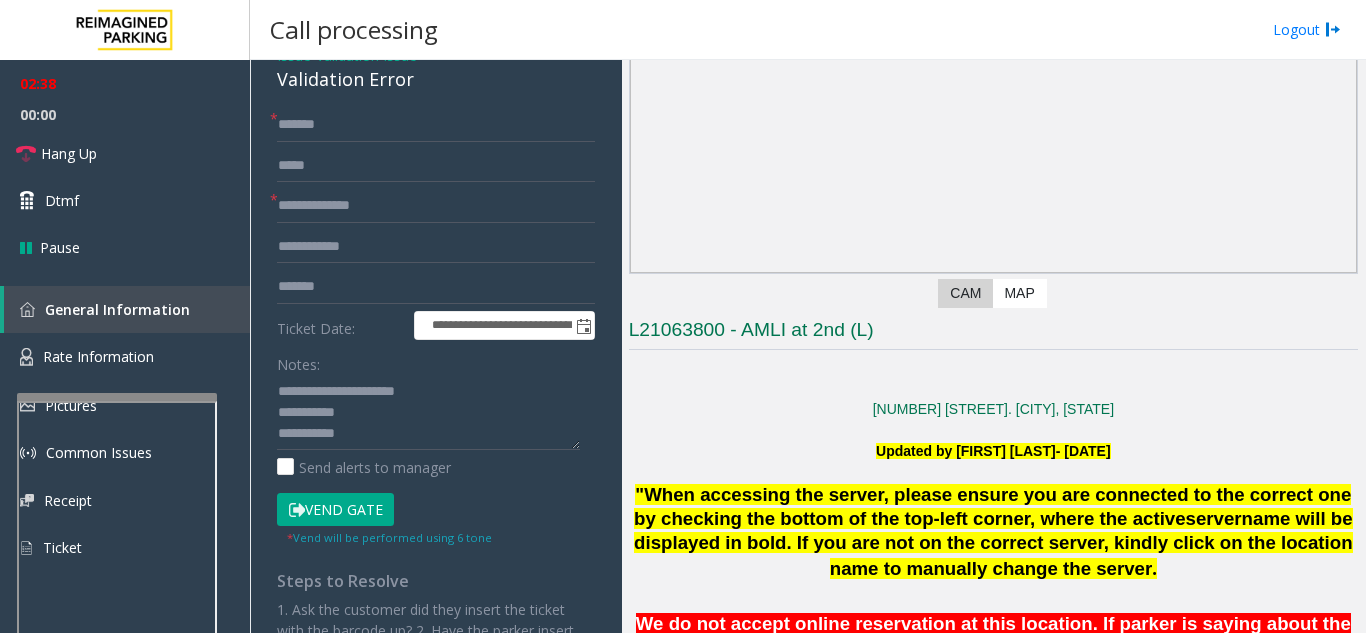scroll, scrollTop: 200, scrollLeft: 0, axis: vertical 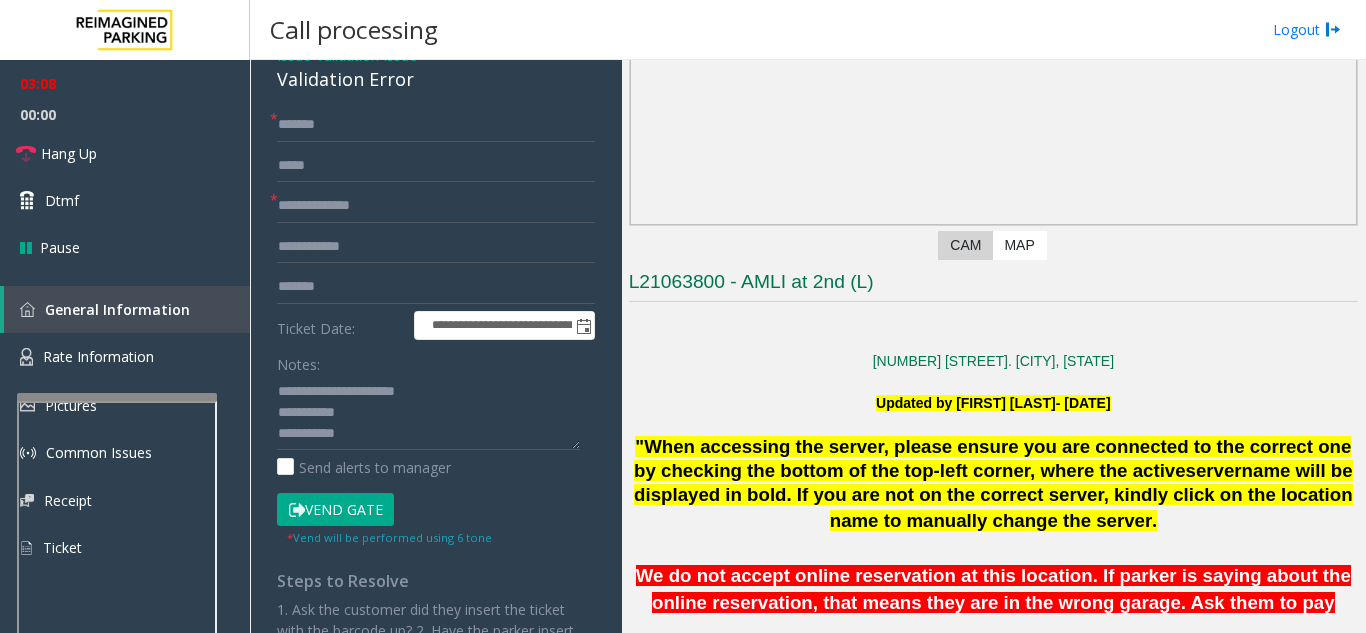 click on "Vend Gate" 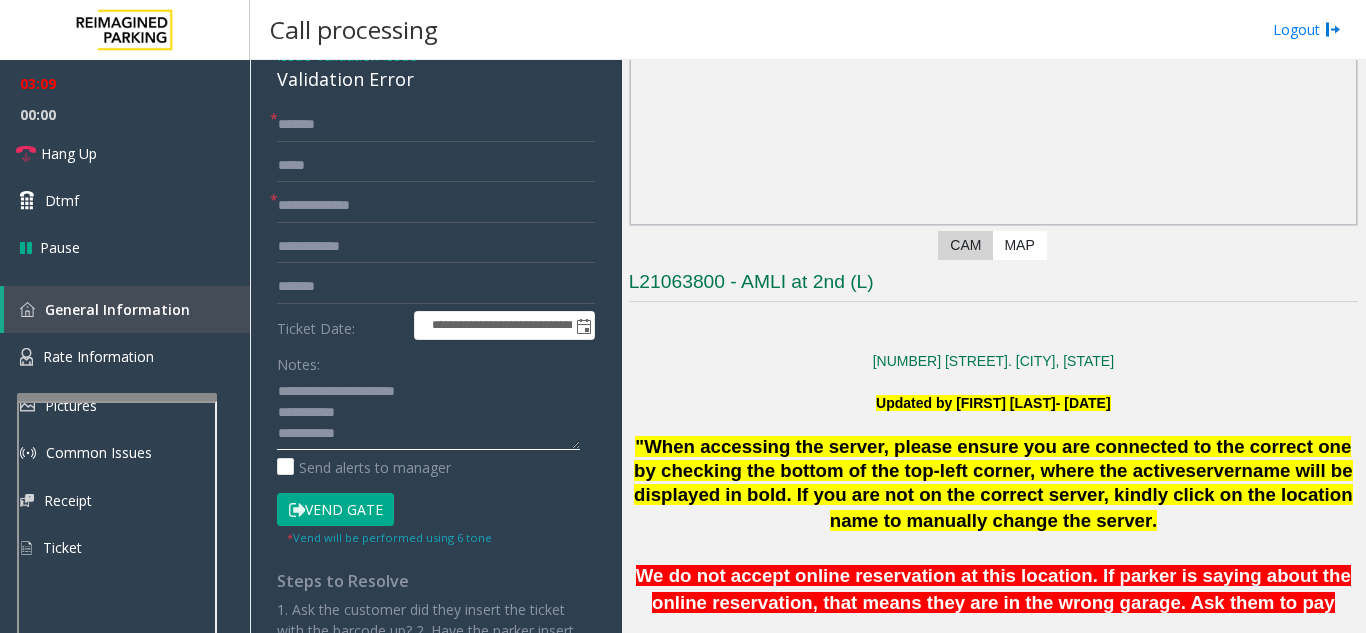 click 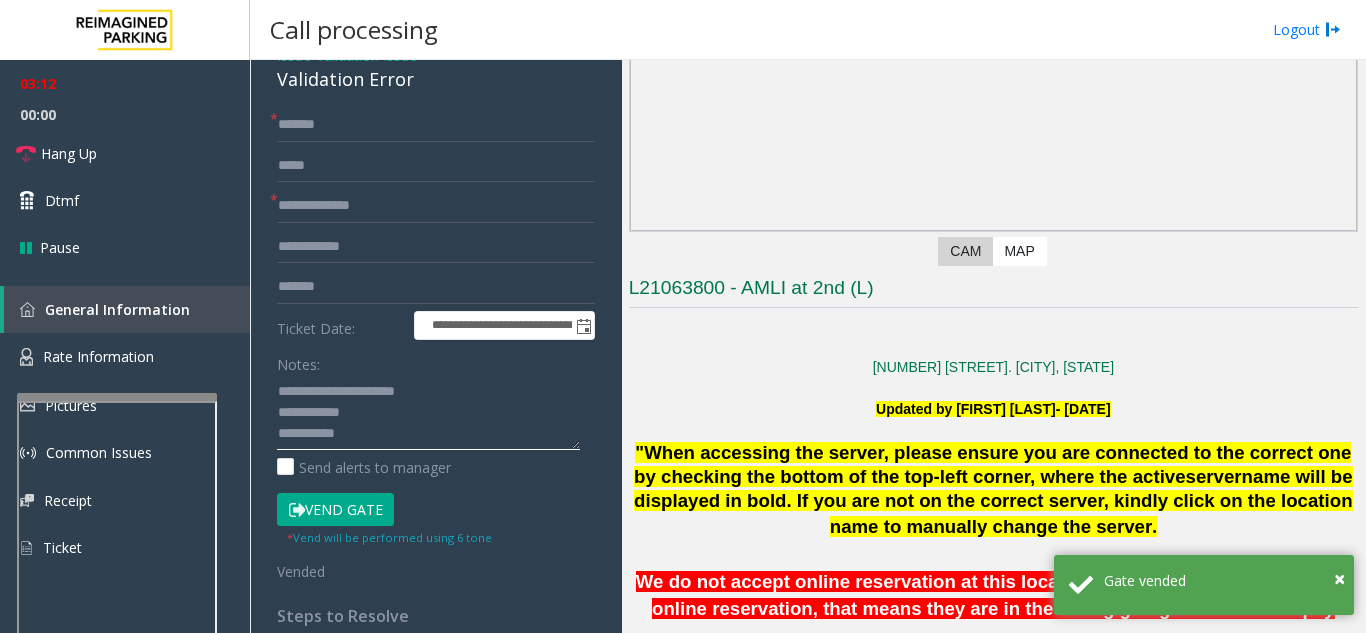 scroll, scrollTop: 100, scrollLeft: 0, axis: vertical 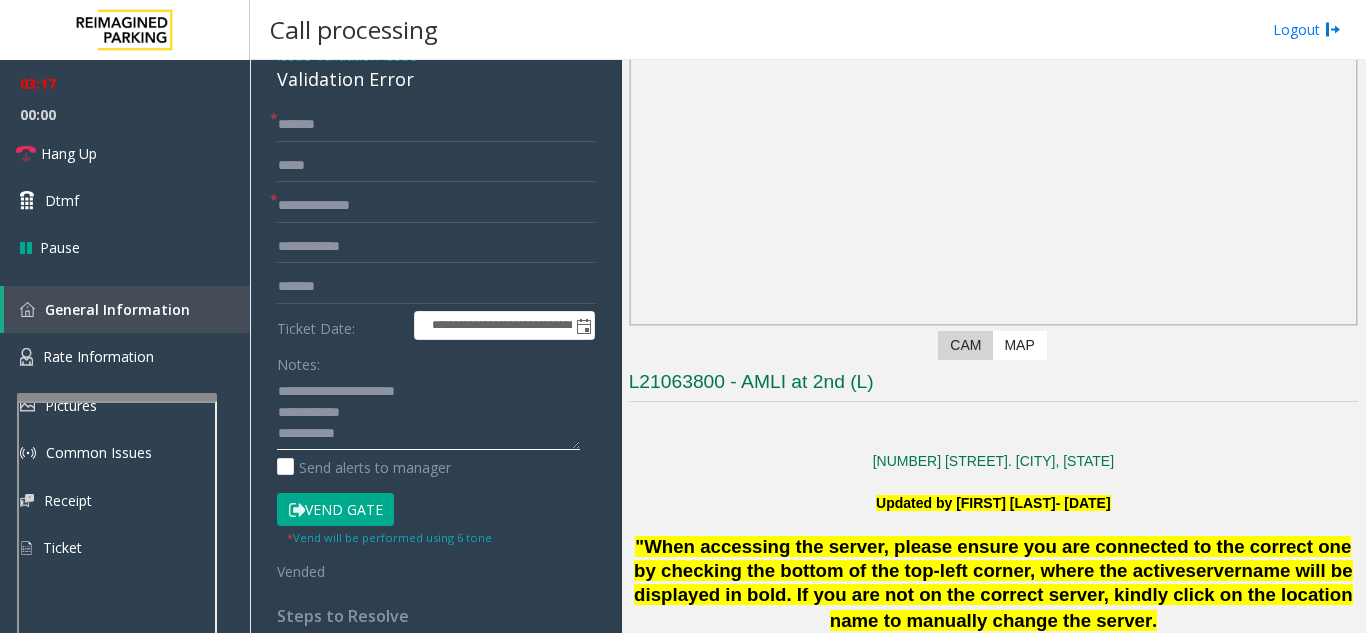 click 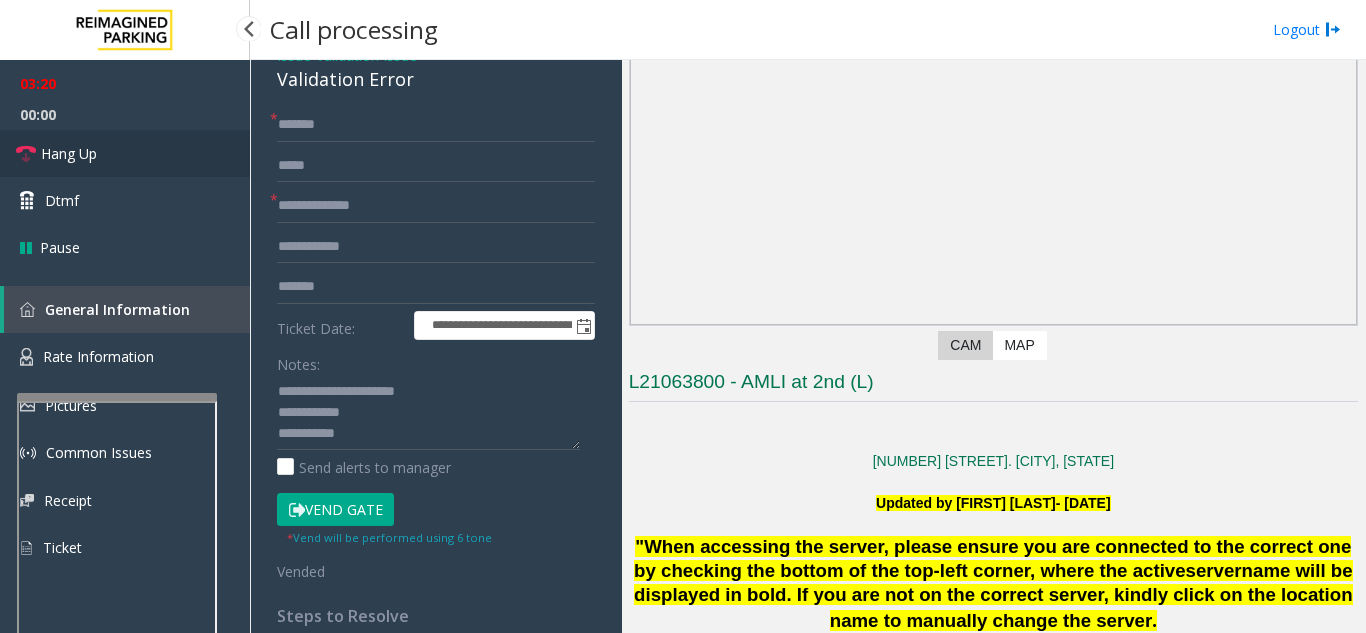 click on "Hang Up" at bounding box center (125, 153) 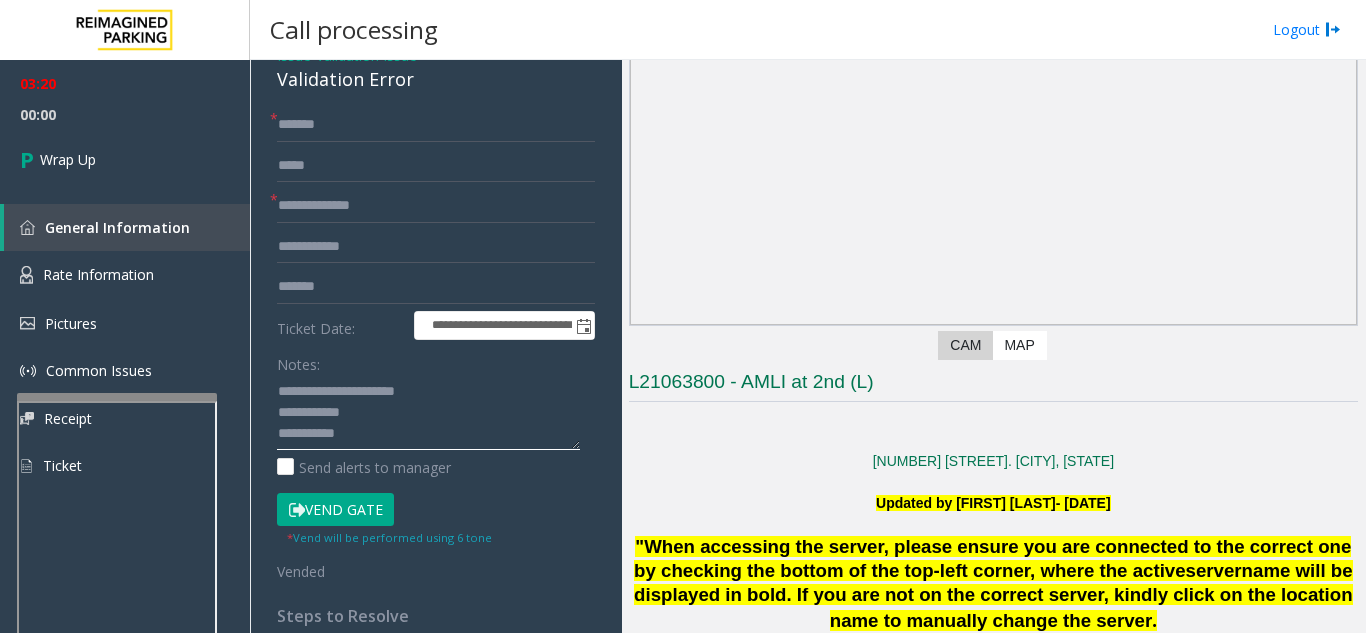 click 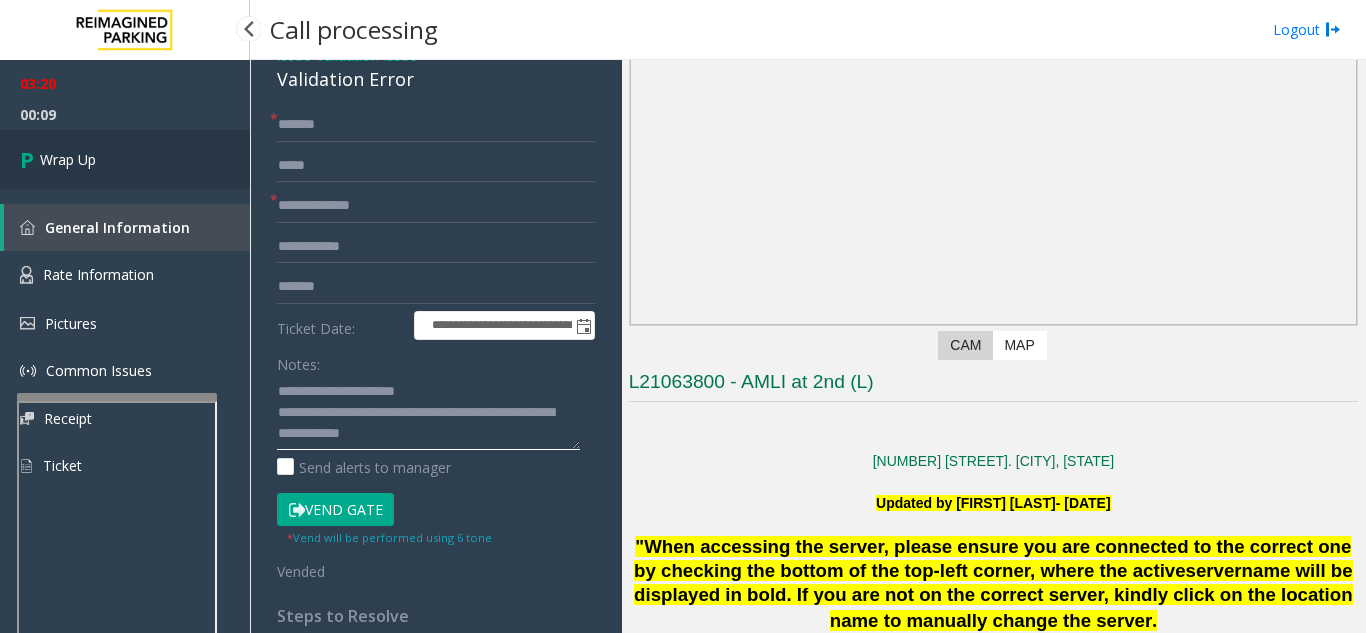 type on "**********" 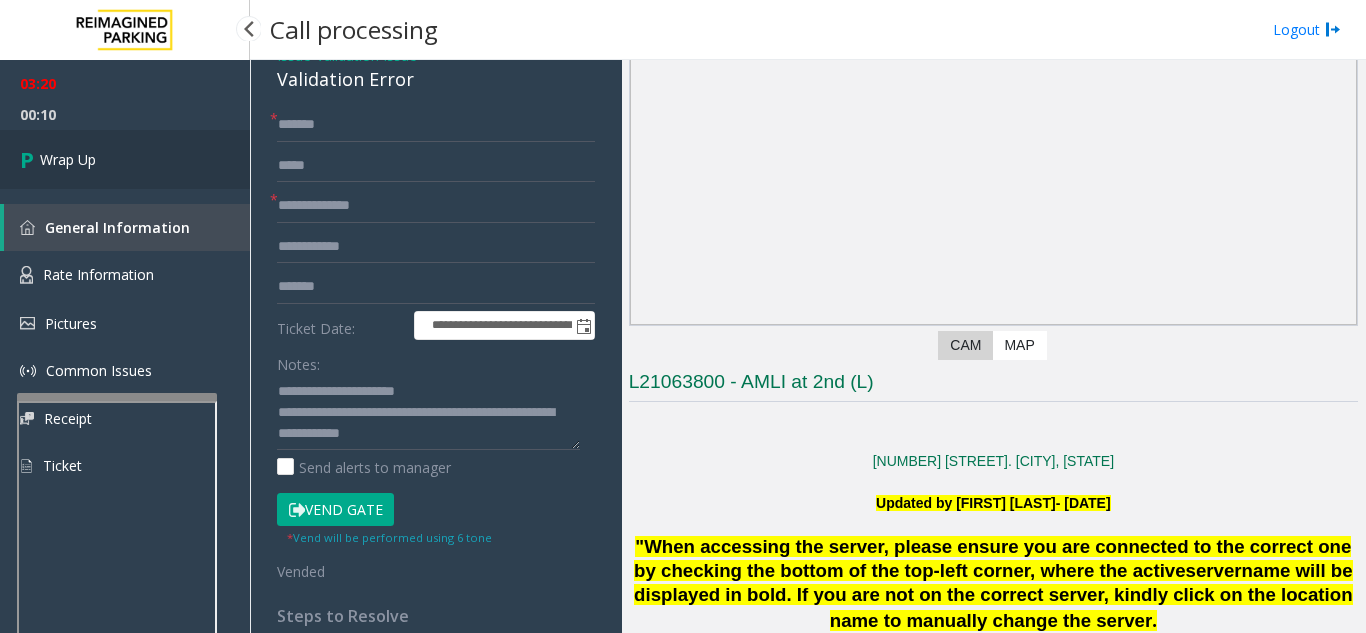 click on "Wrap Up" at bounding box center [68, 159] 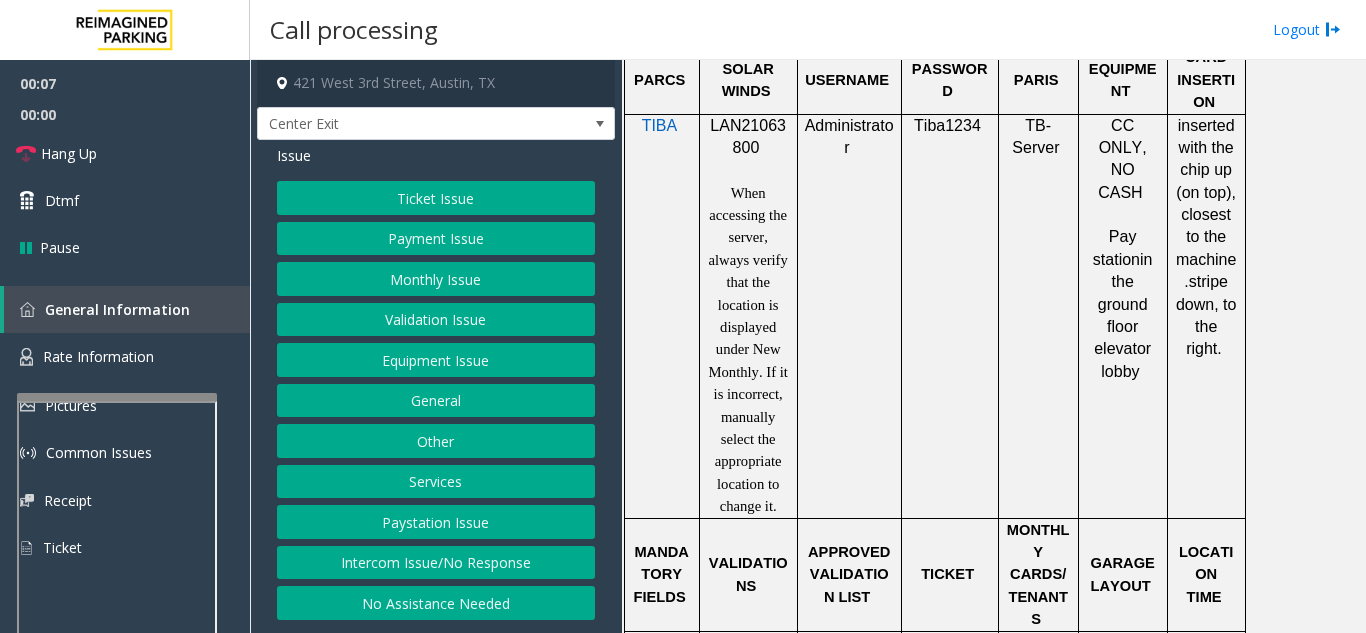 scroll, scrollTop: 1500, scrollLeft: 0, axis: vertical 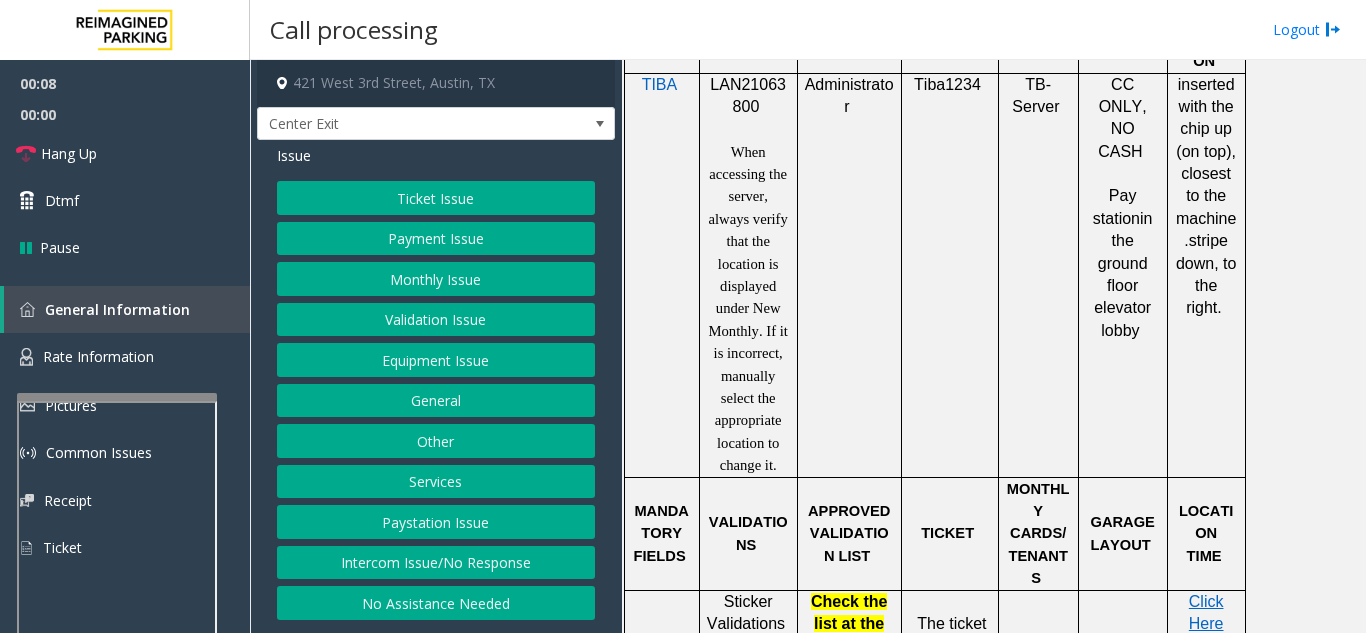 click on "Validation Issue" 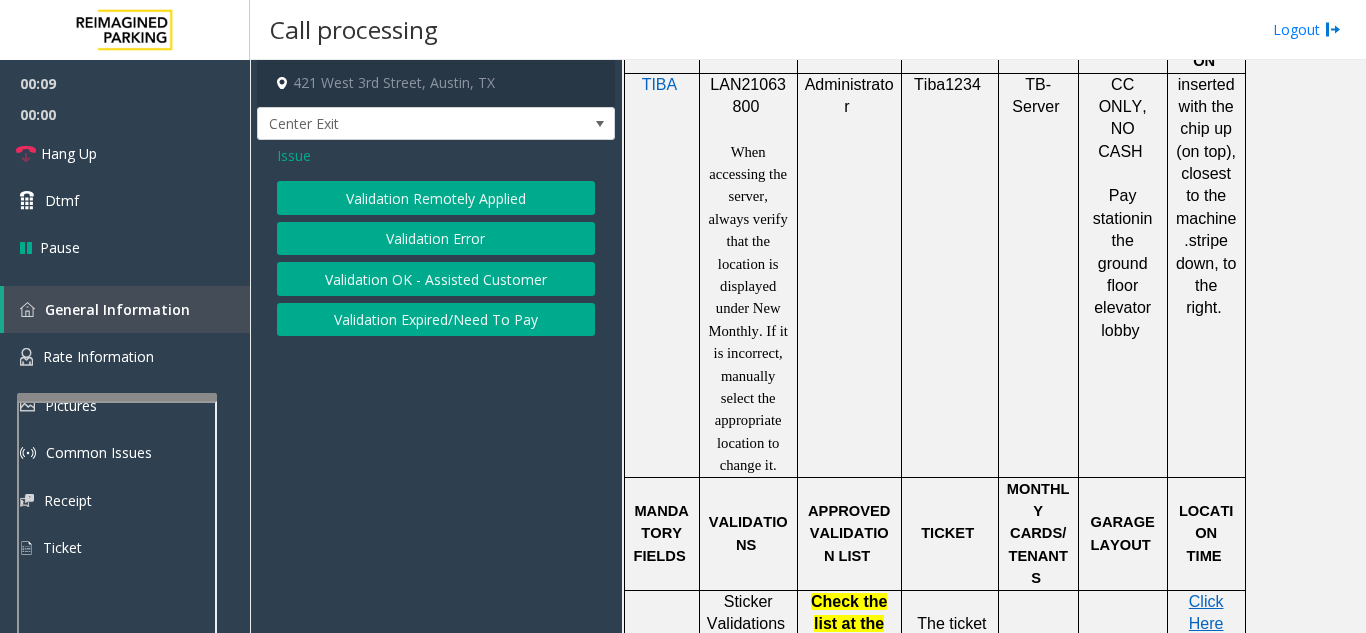 click on "Validation Error" 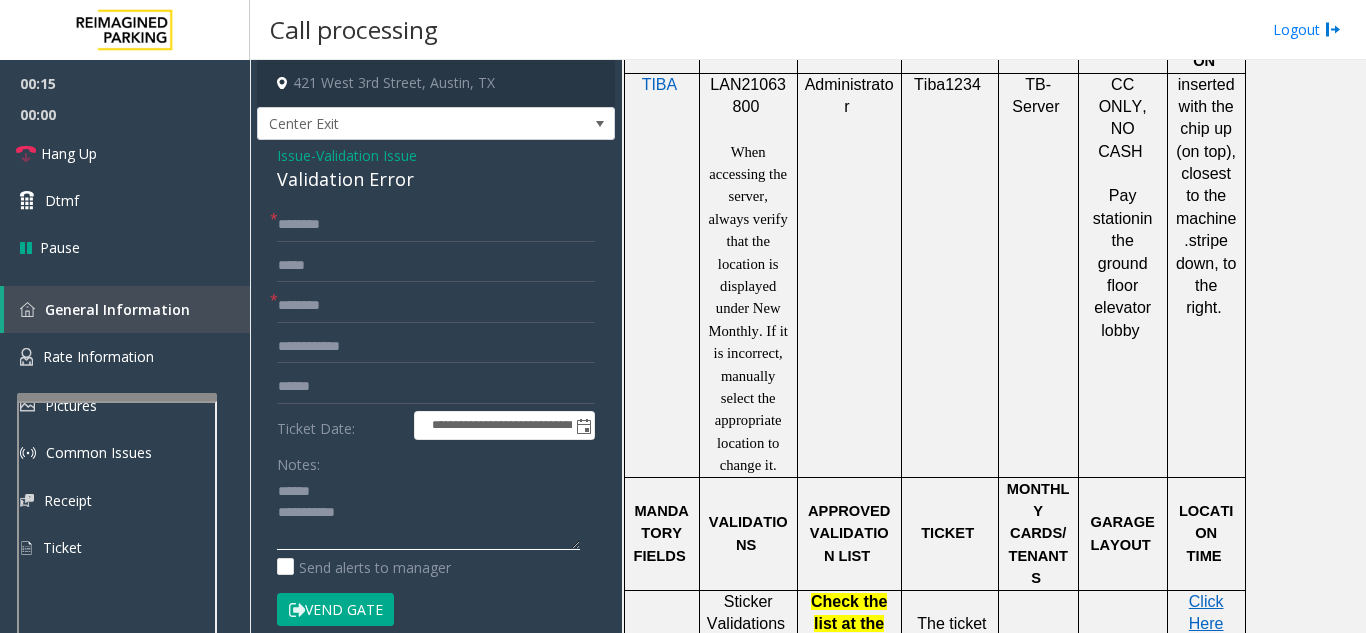 click 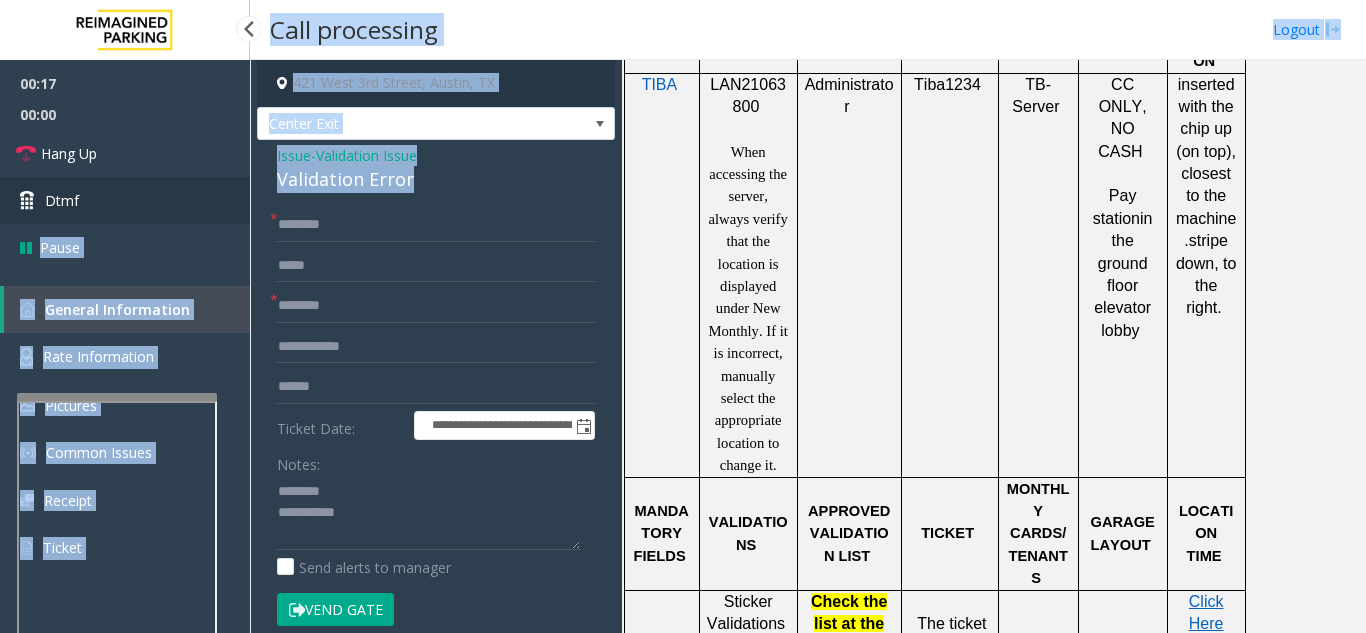 drag, startPoint x: 419, startPoint y: 177, endPoint x: 270, endPoint y: 177, distance: 149 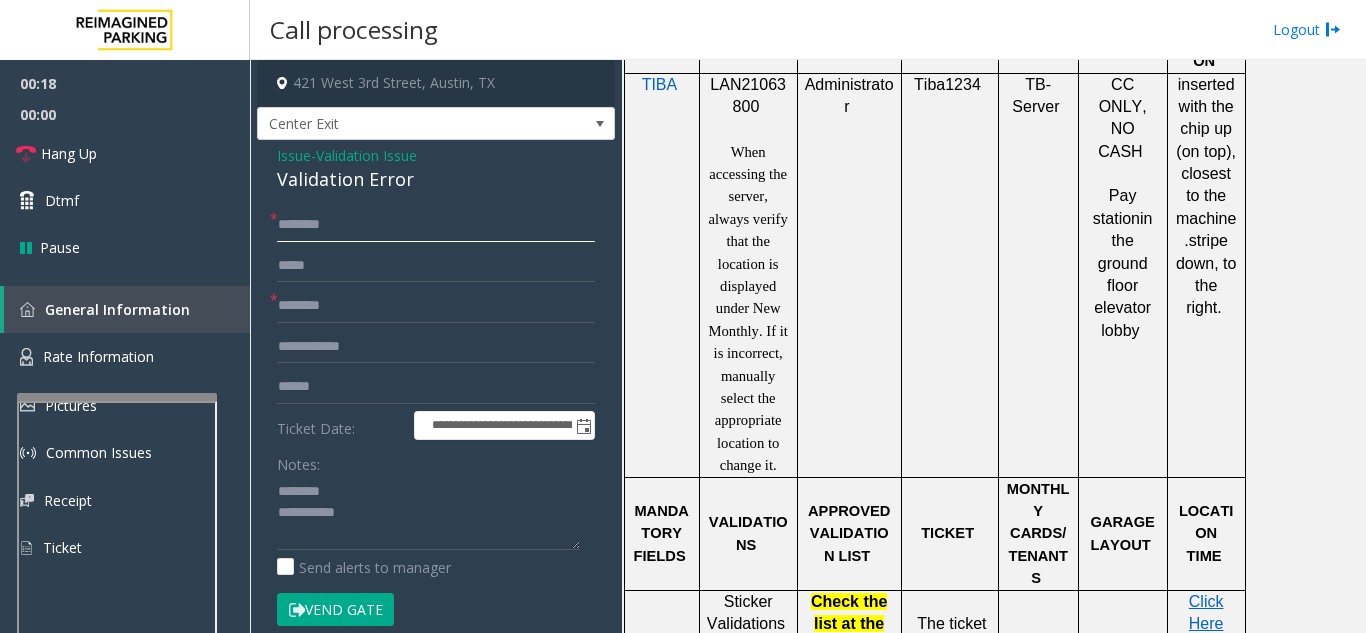 click 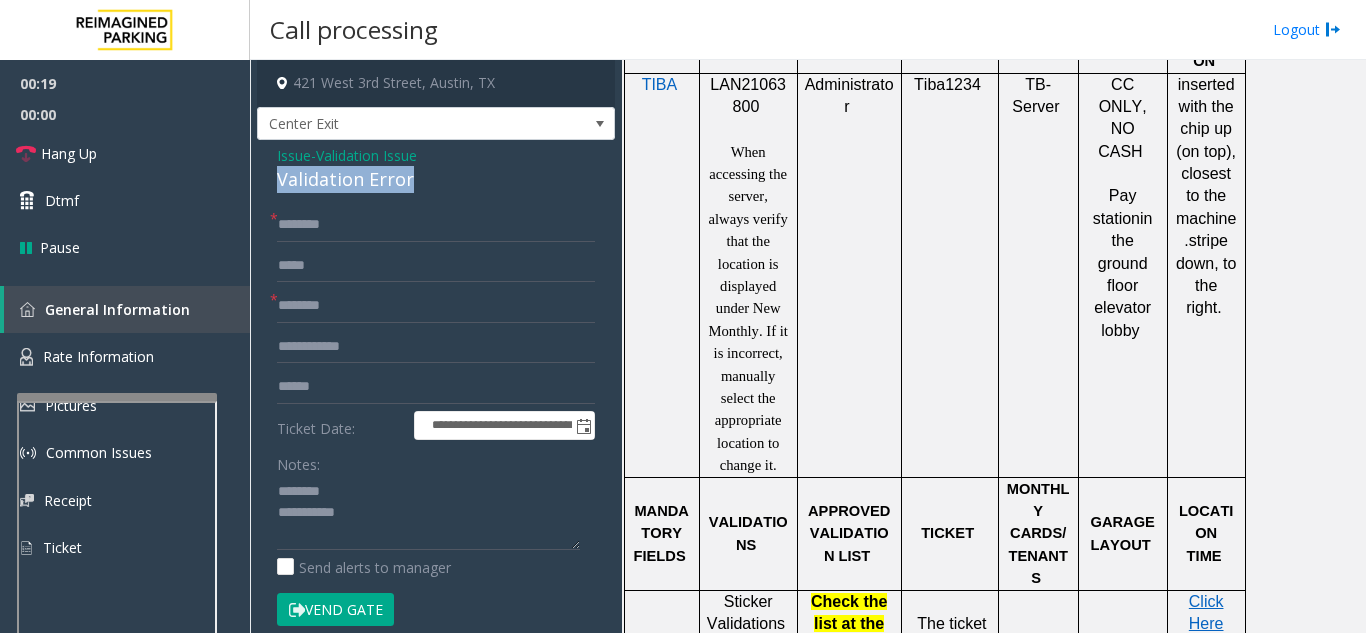 drag, startPoint x: 416, startPoint y: 181, endPoint x: 268, endPoint y: 180, distance: 148.00337 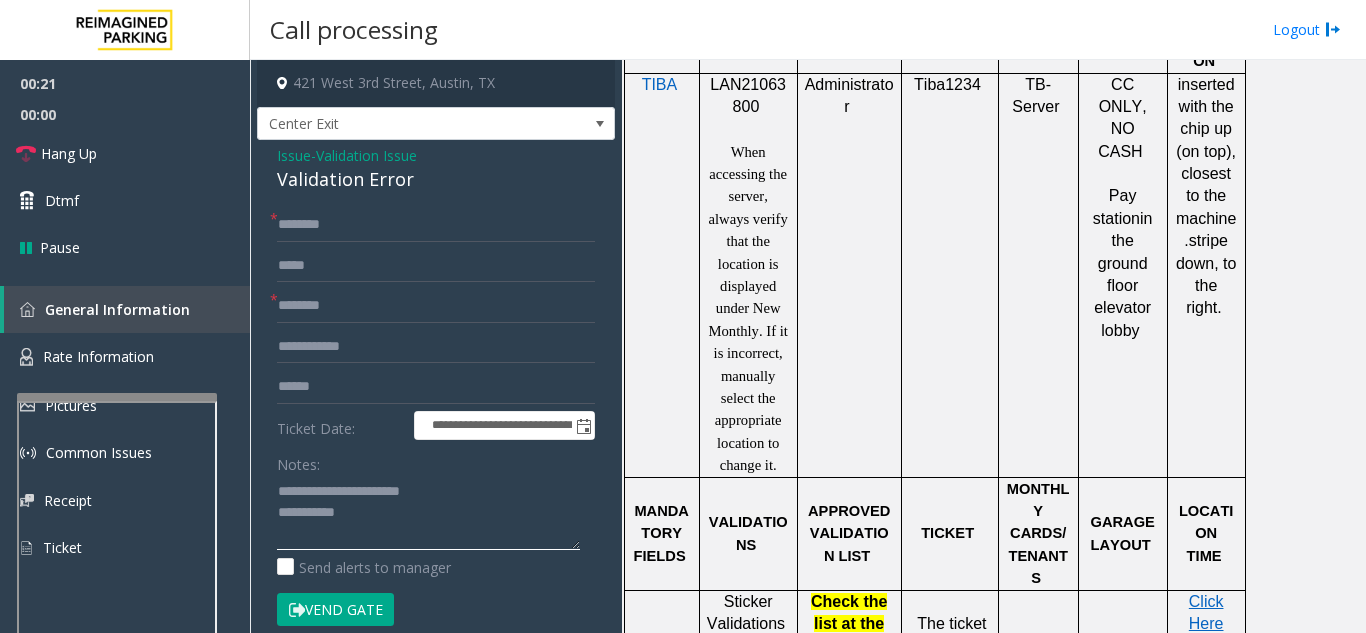type on "**********" 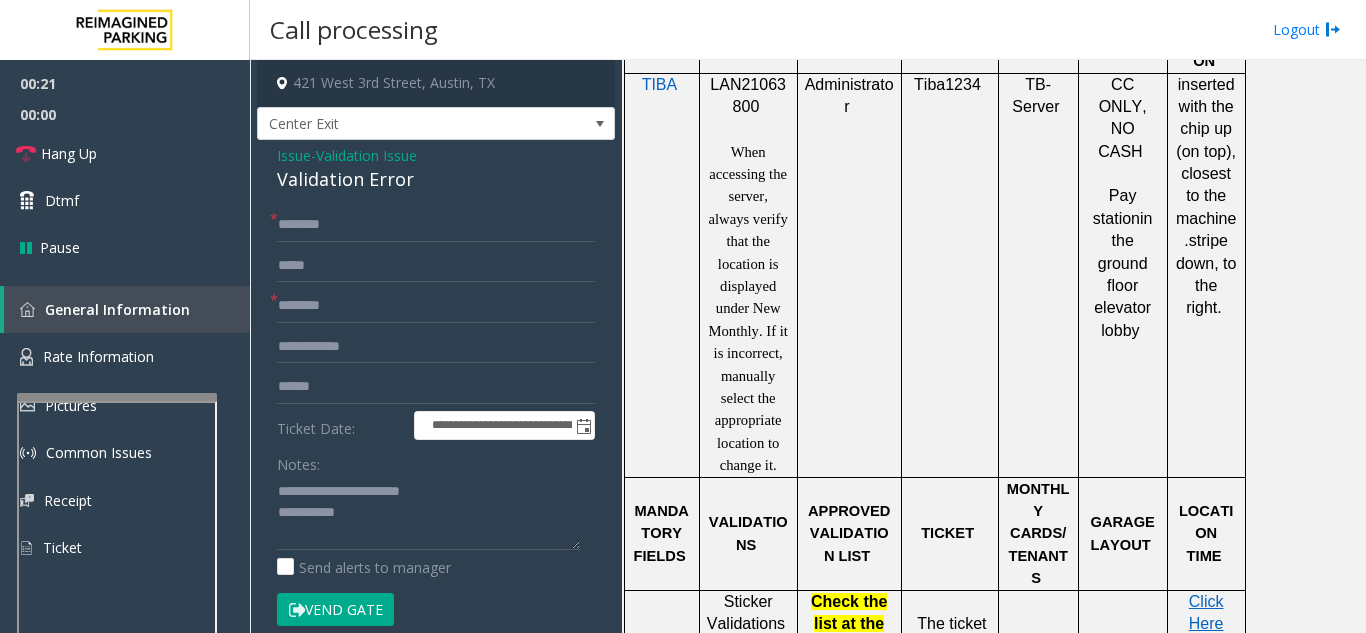 click on "**********" 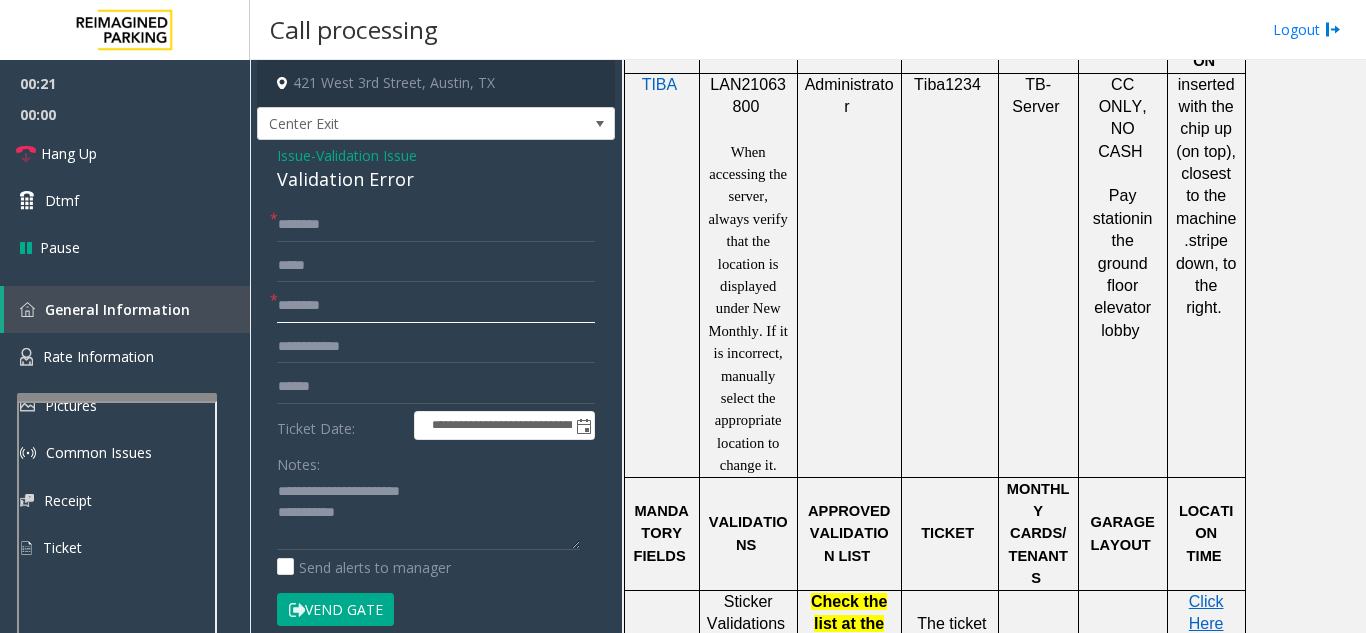 click 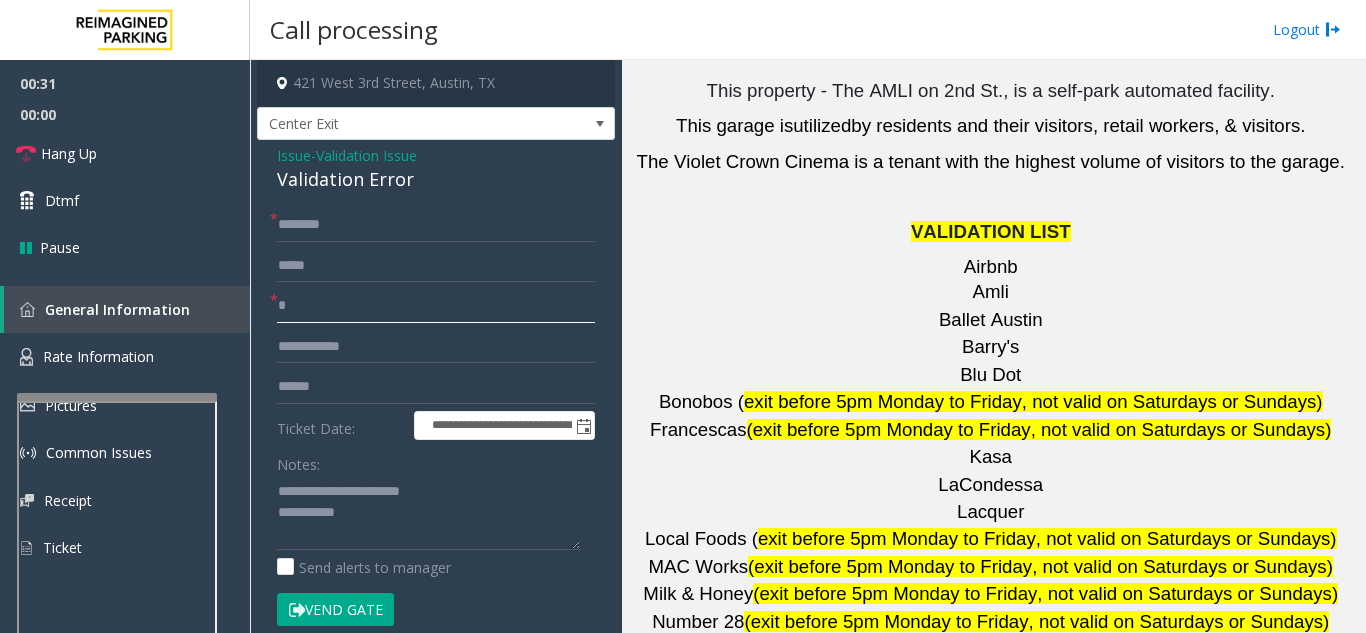 scroll, scrollTop: 2900, scrollLeft: 0, axis: vertical 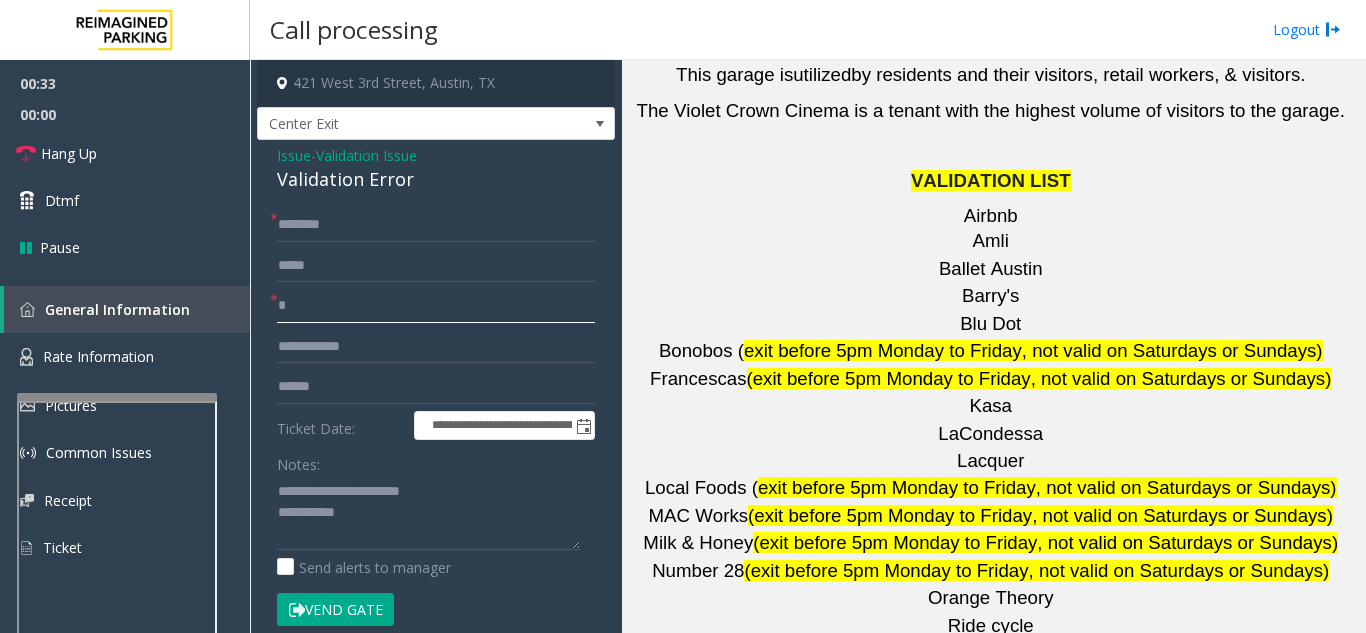 type 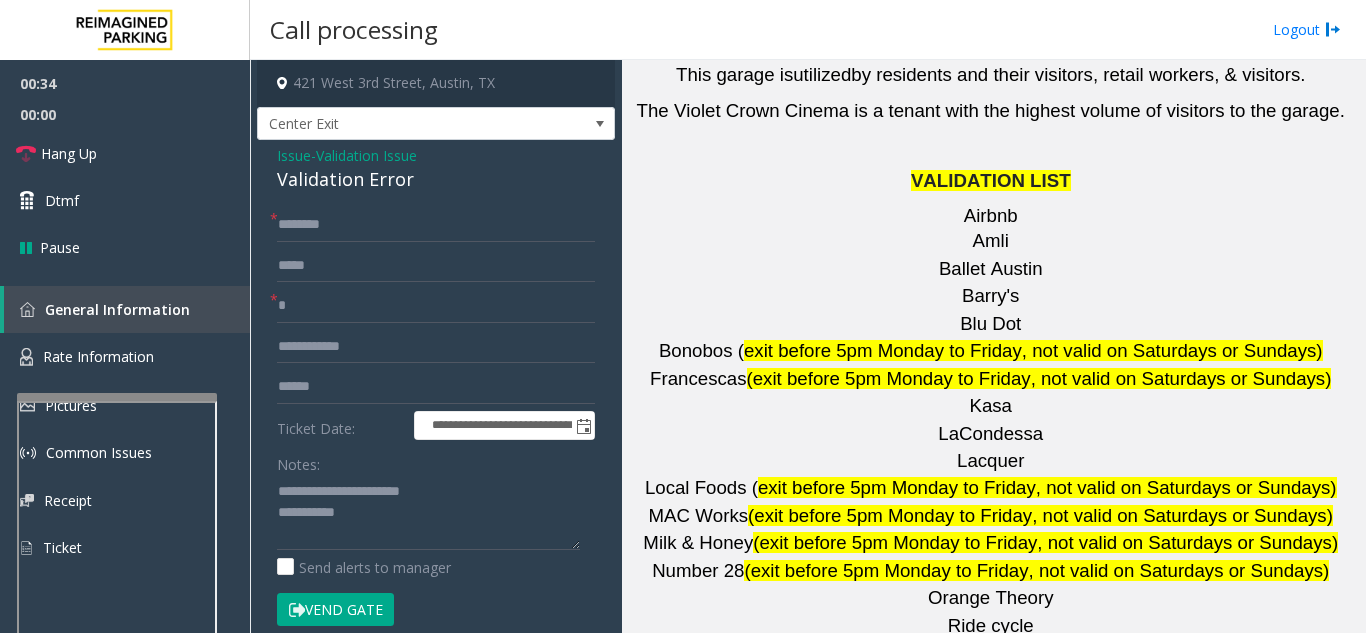 drag, startPoint x: 962, startPoint y: 530, endPoint x: 850, endPoint y: 533, distance: 112.04017 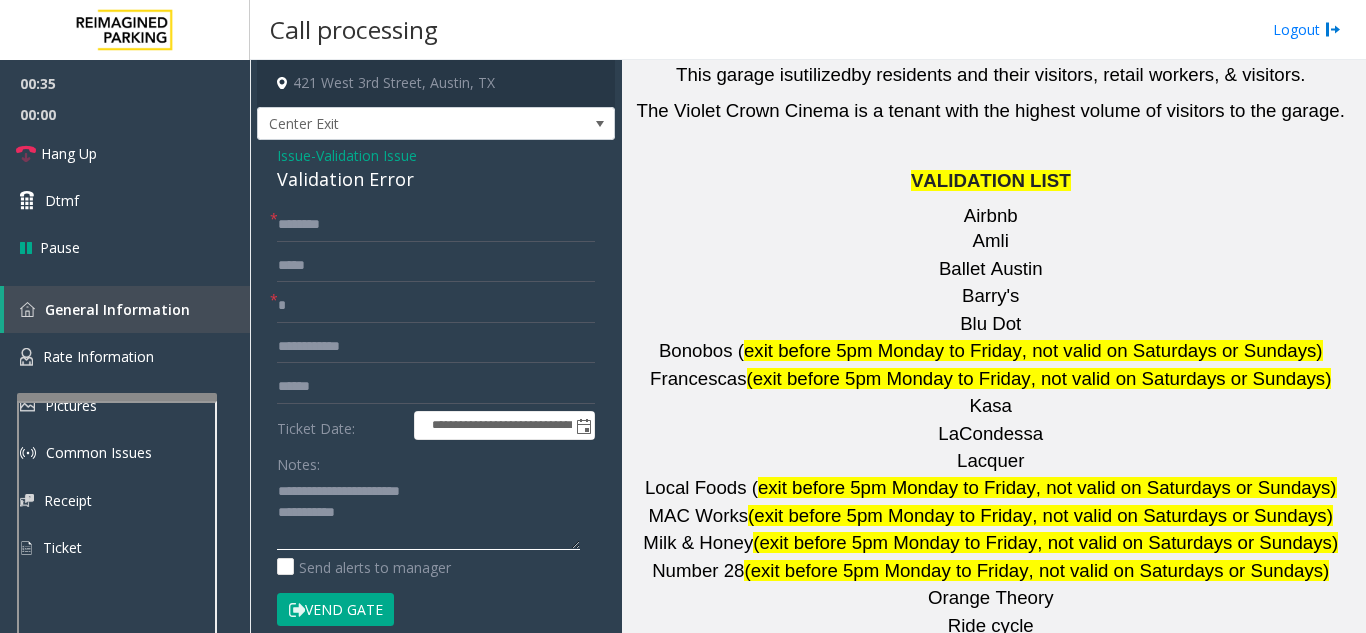 type on "**********" 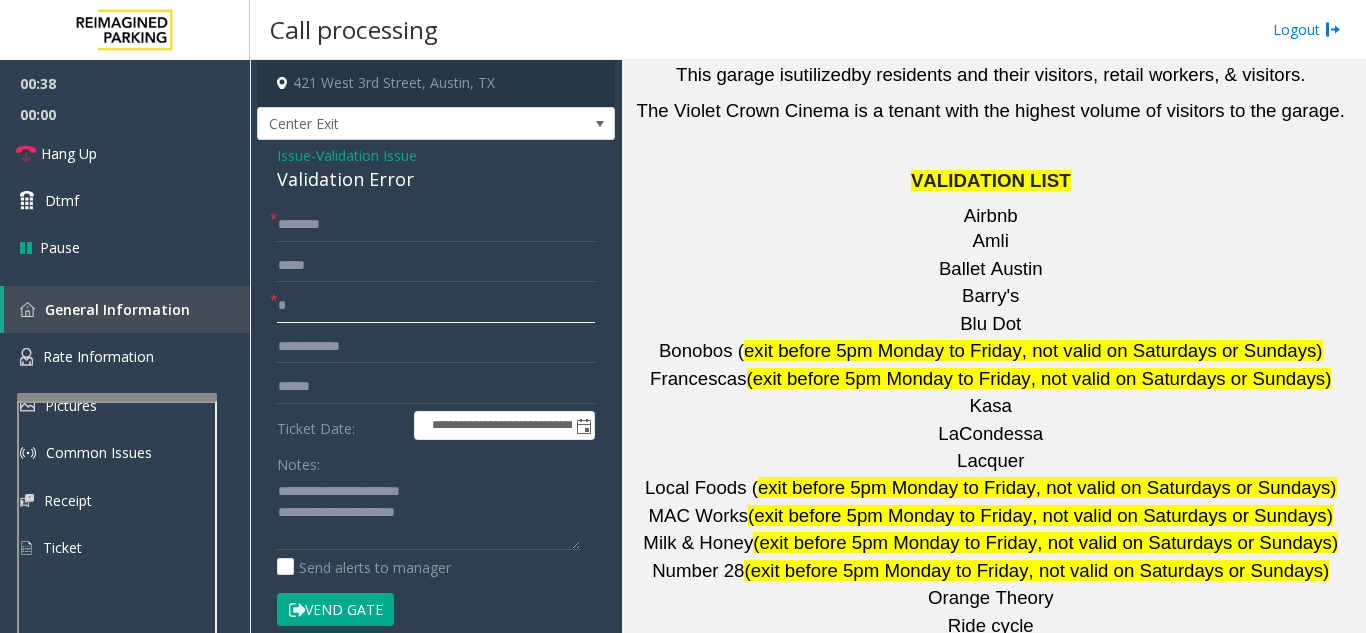 type on "**********" 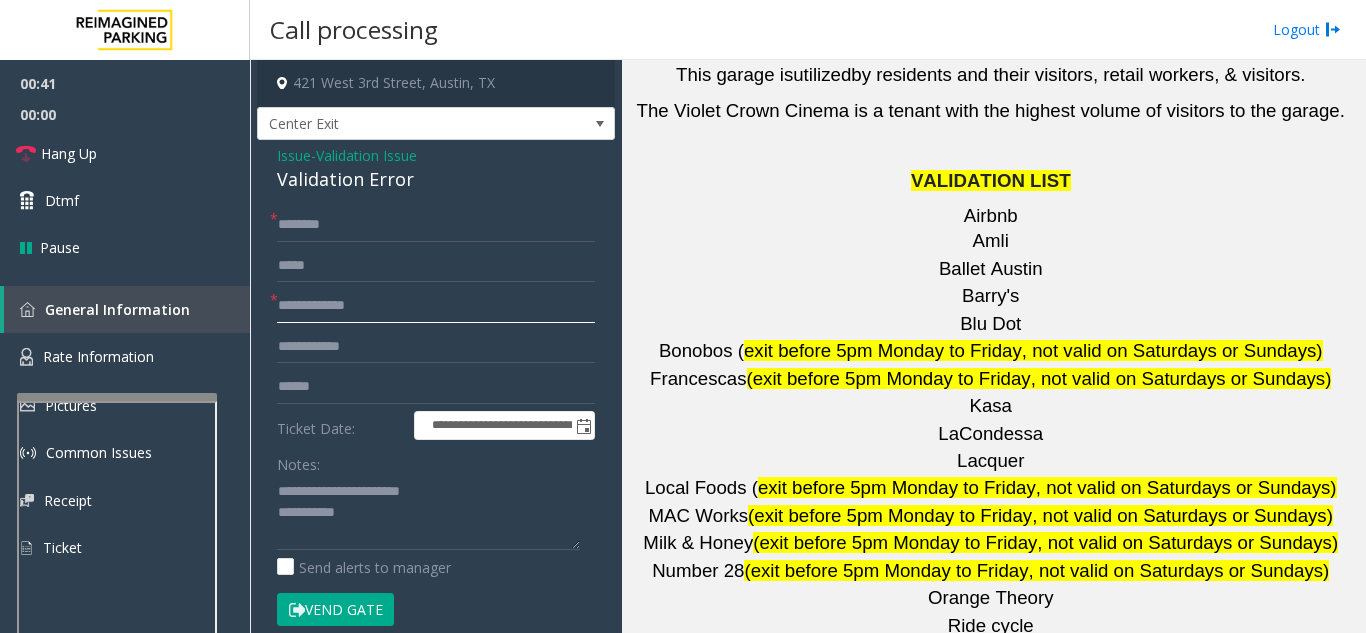 type on "**********" 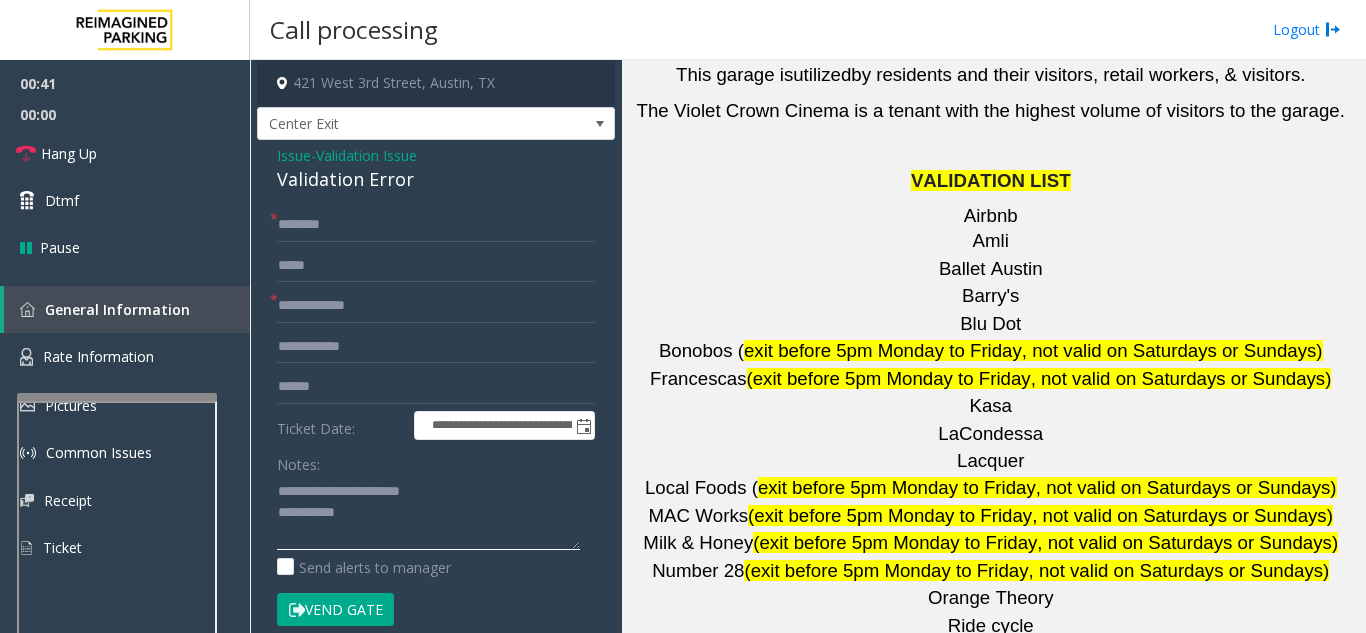 click 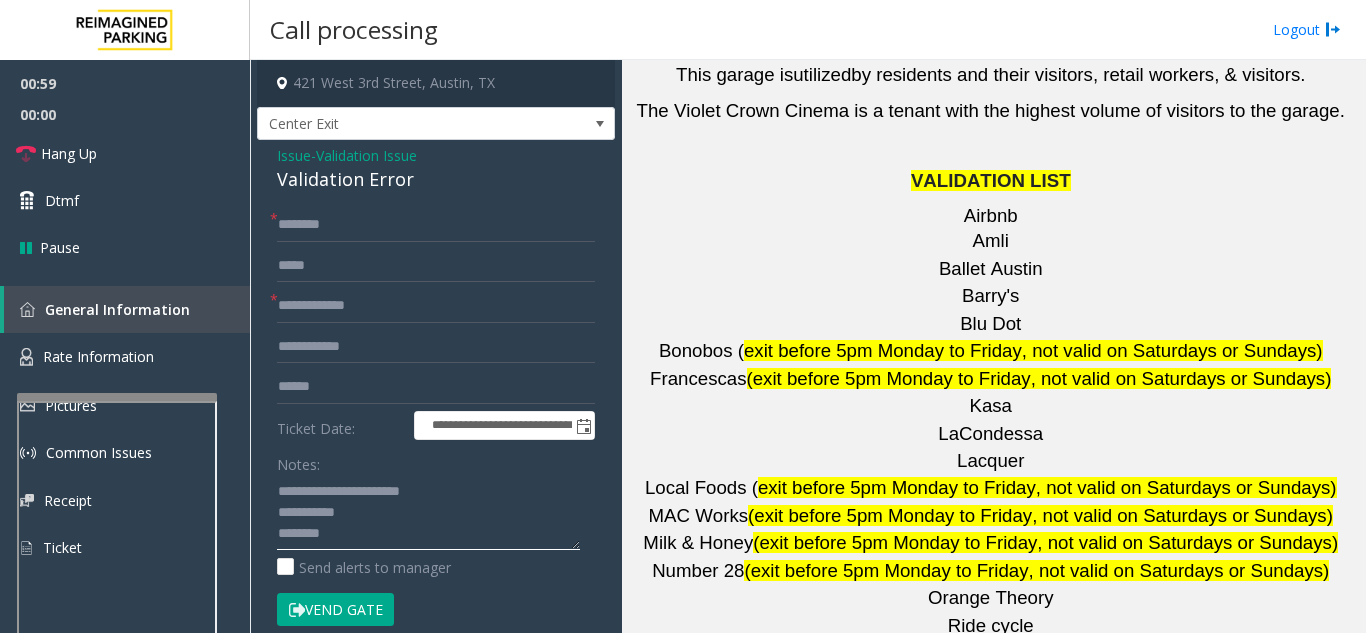 type on "**********" 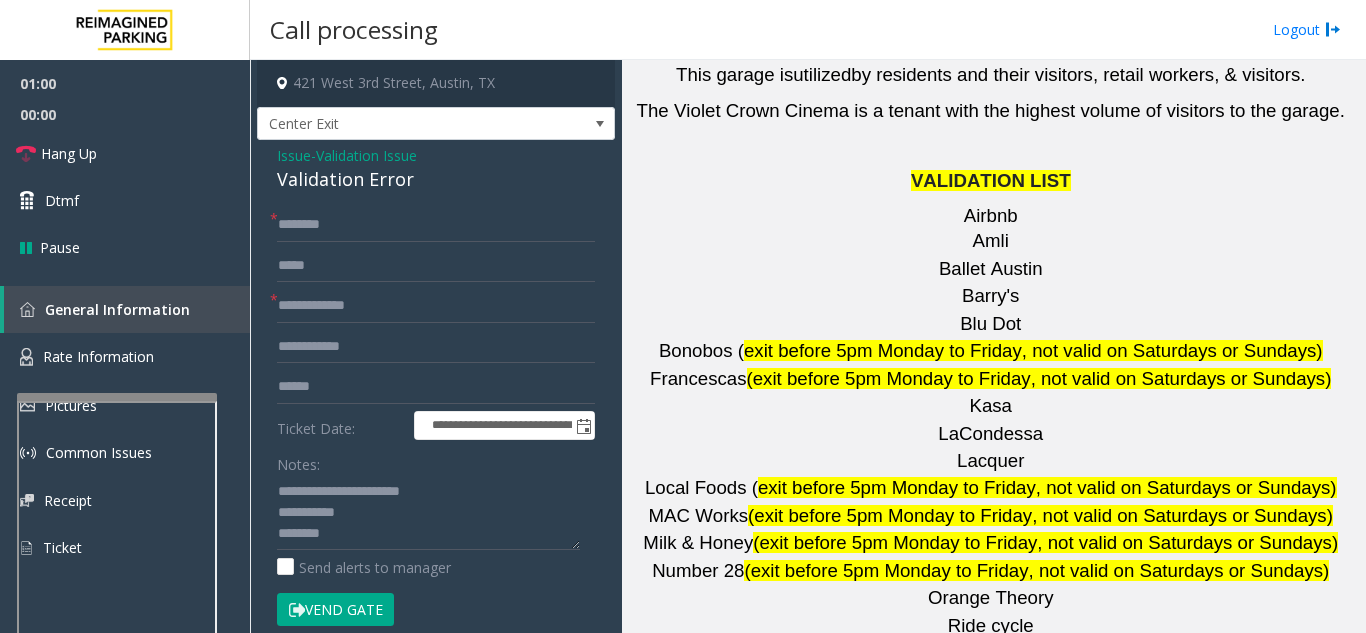click on "Ticket Date:" 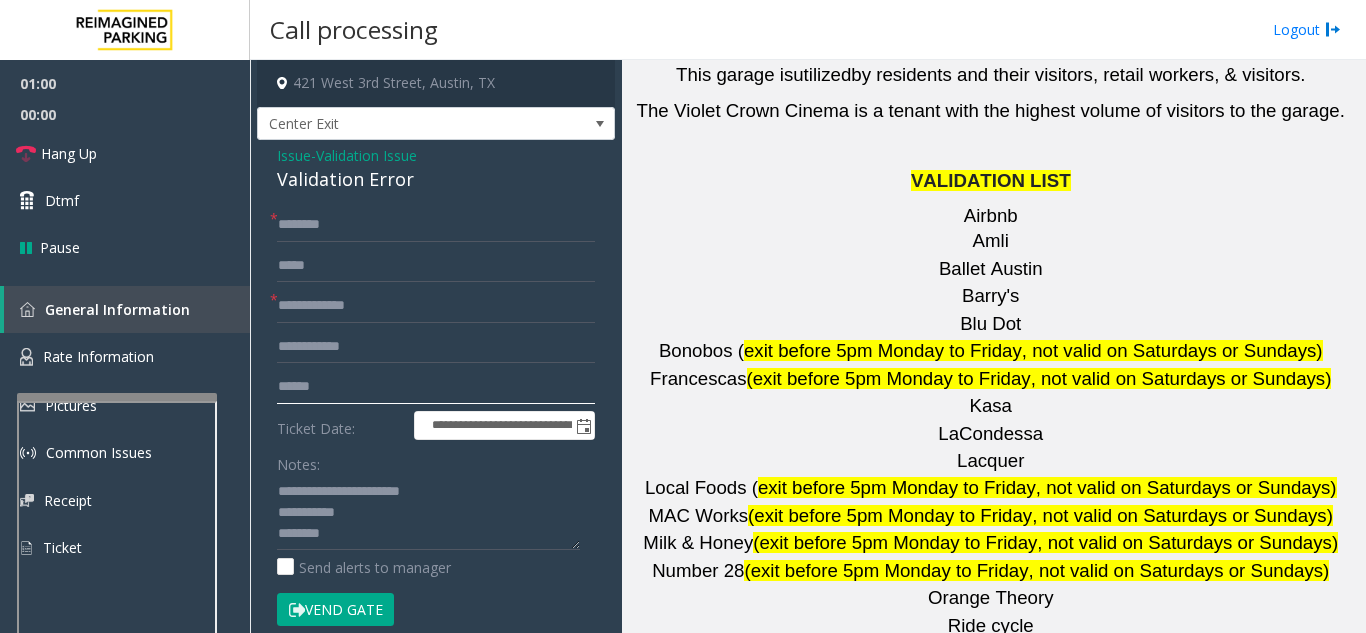 click 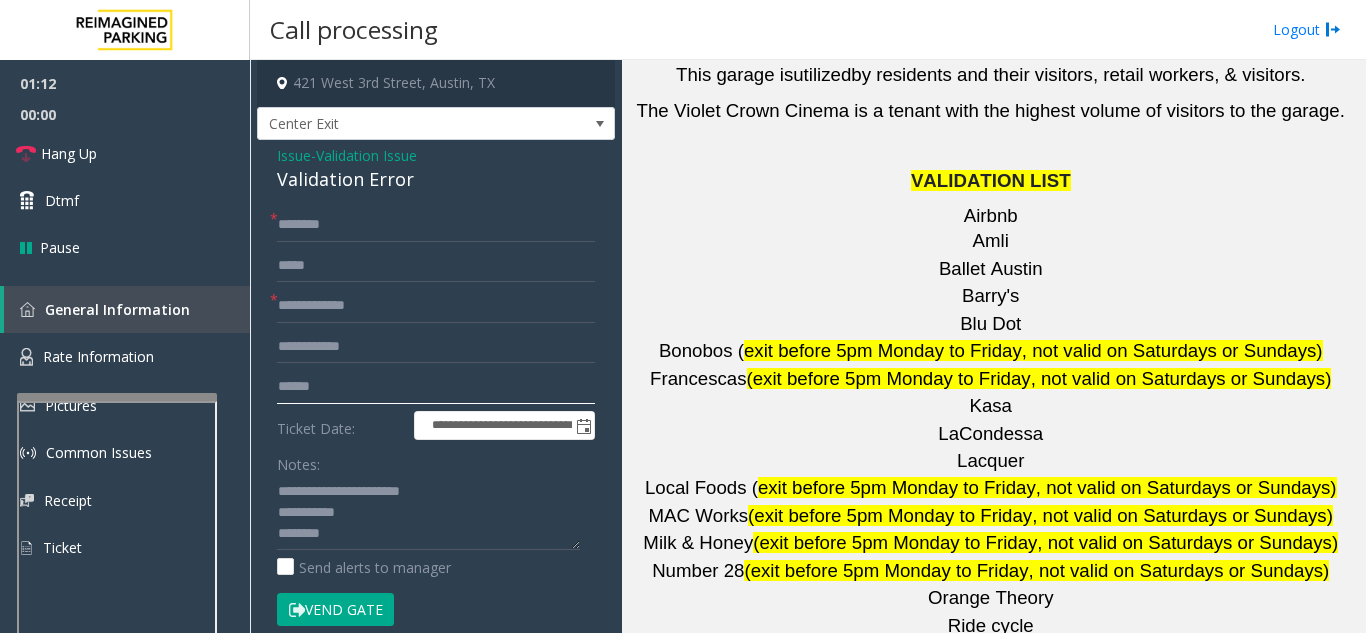 click 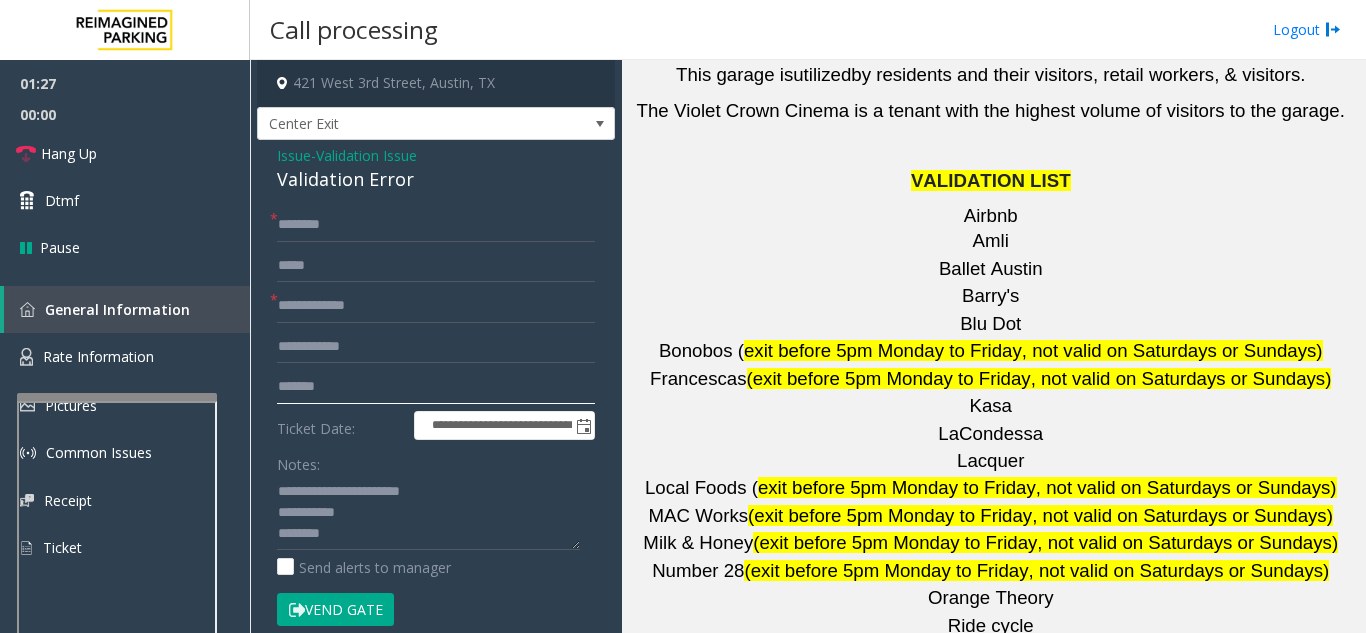 type on "*******" 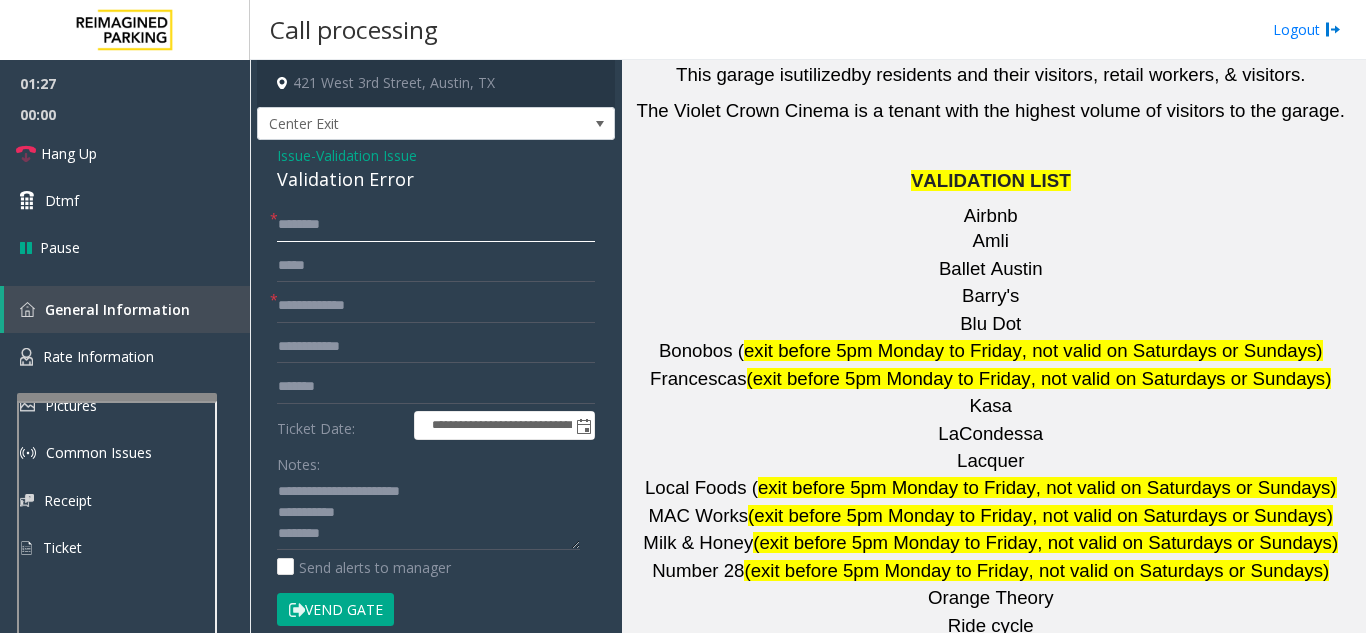 click 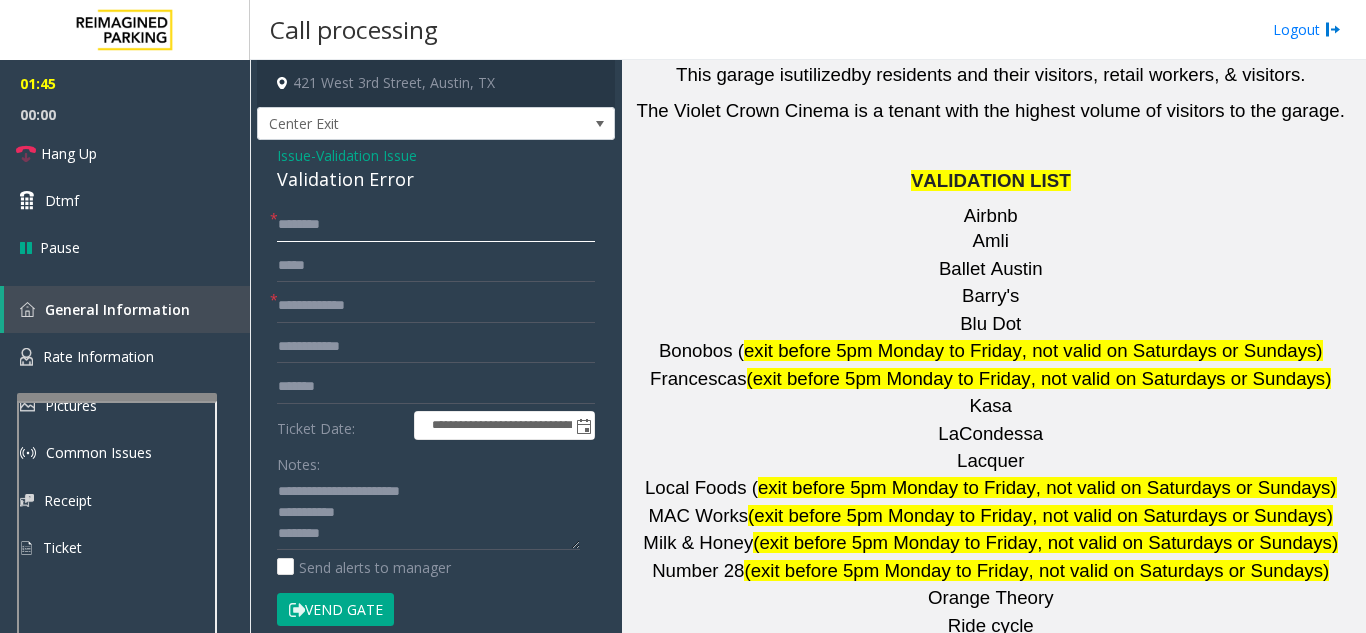 click 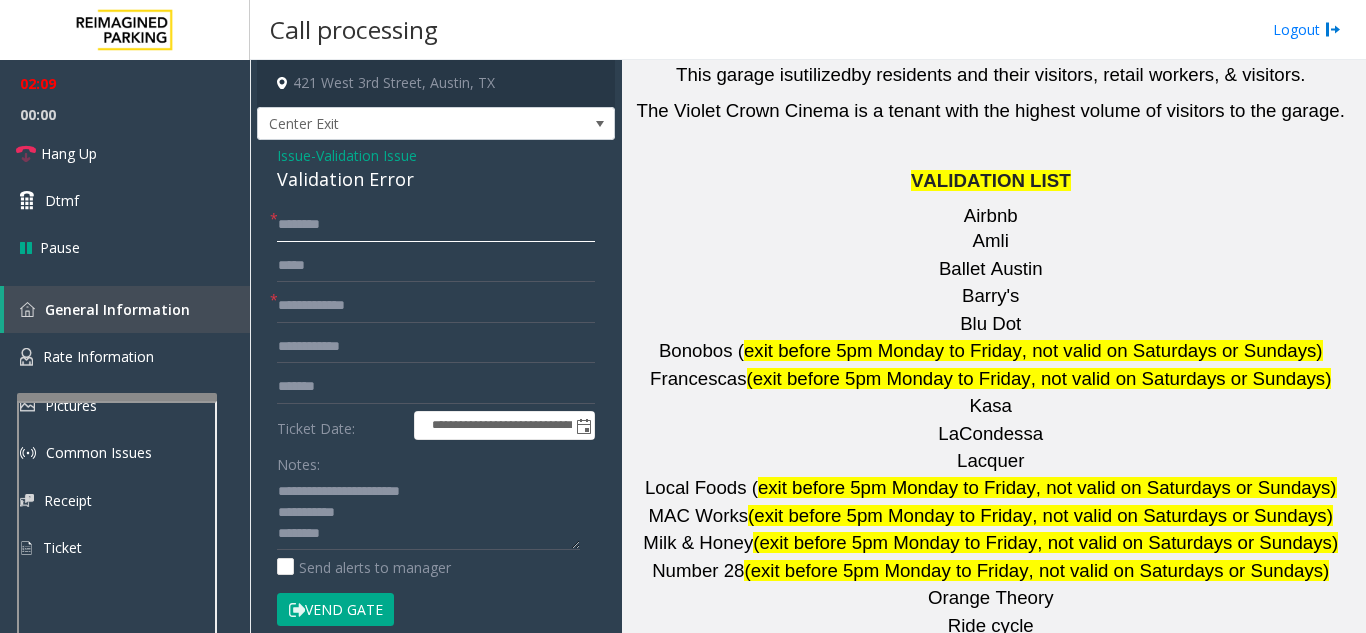 drag, startPoint x: 294, startPoint y: 226, endPoint x: 270, endPoint y: 227, distance: 24.020824 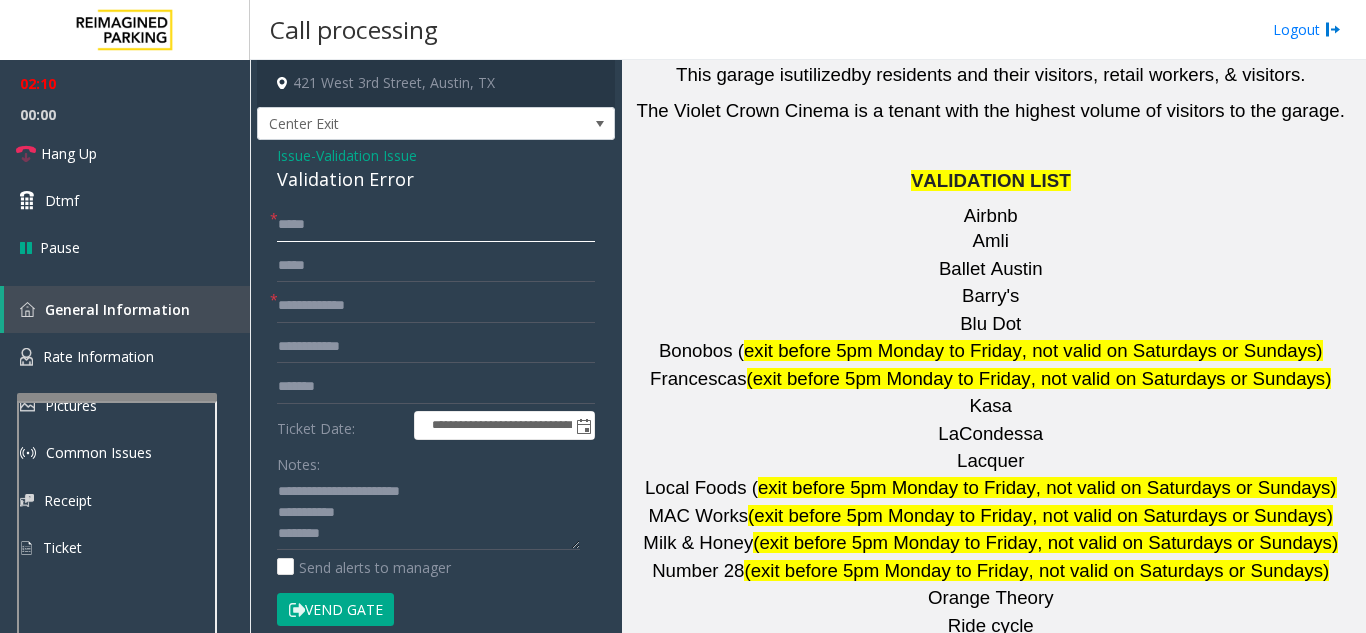 click on "*****" 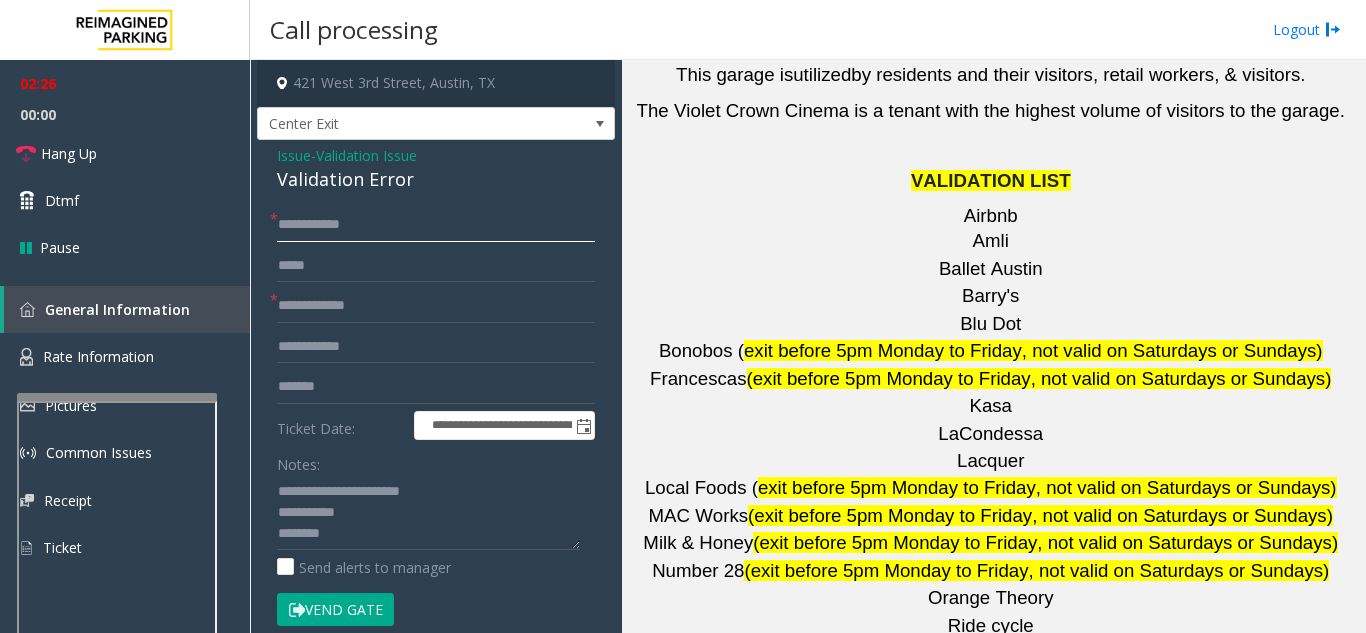 drag, startPoint x: 300, startPoint y: 230, endPoint x: 265, endPoint y: 234, distance: 35.22783 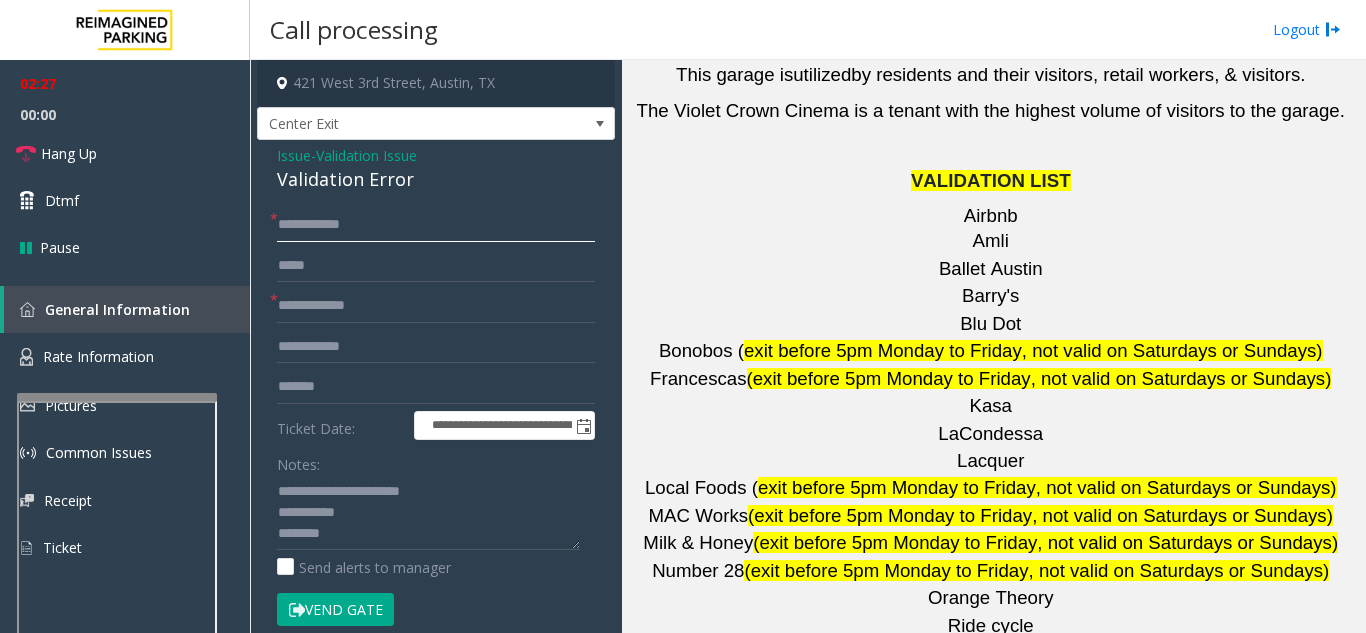 click on "**********" 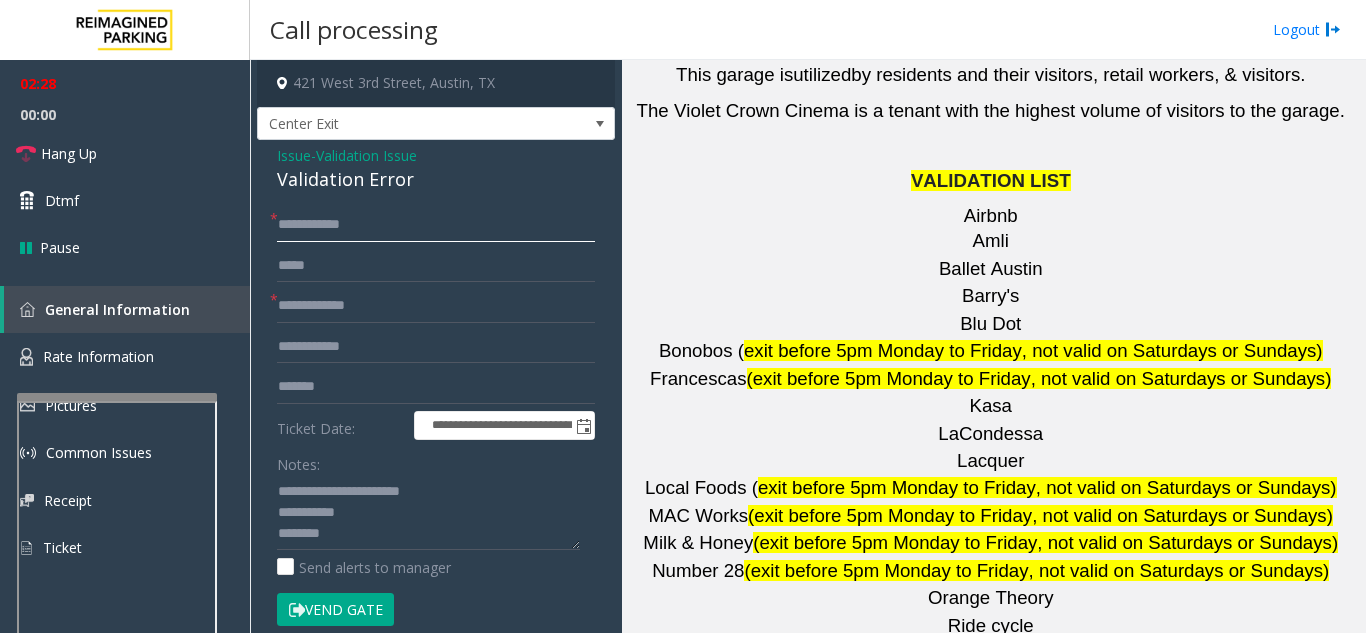 drag, startPoint x: 313, startPoint y: 226, endPoint x: 262, endPoint y: 231, distance: 51.24451 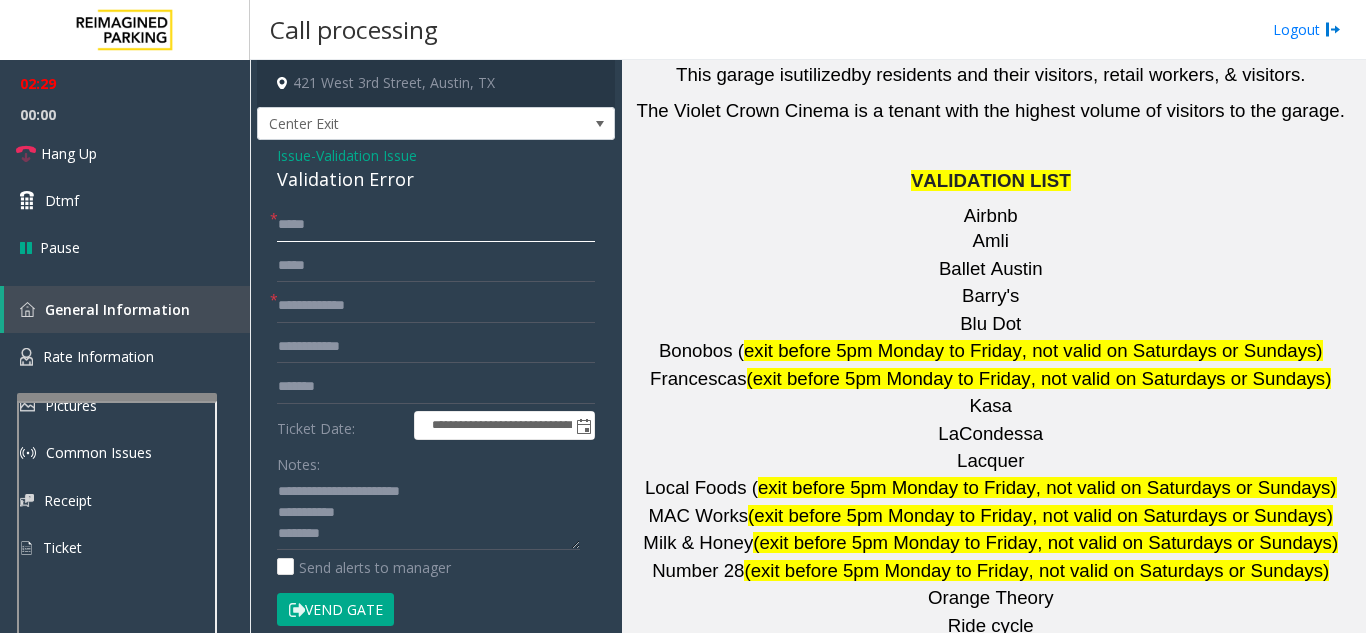click on "*****" 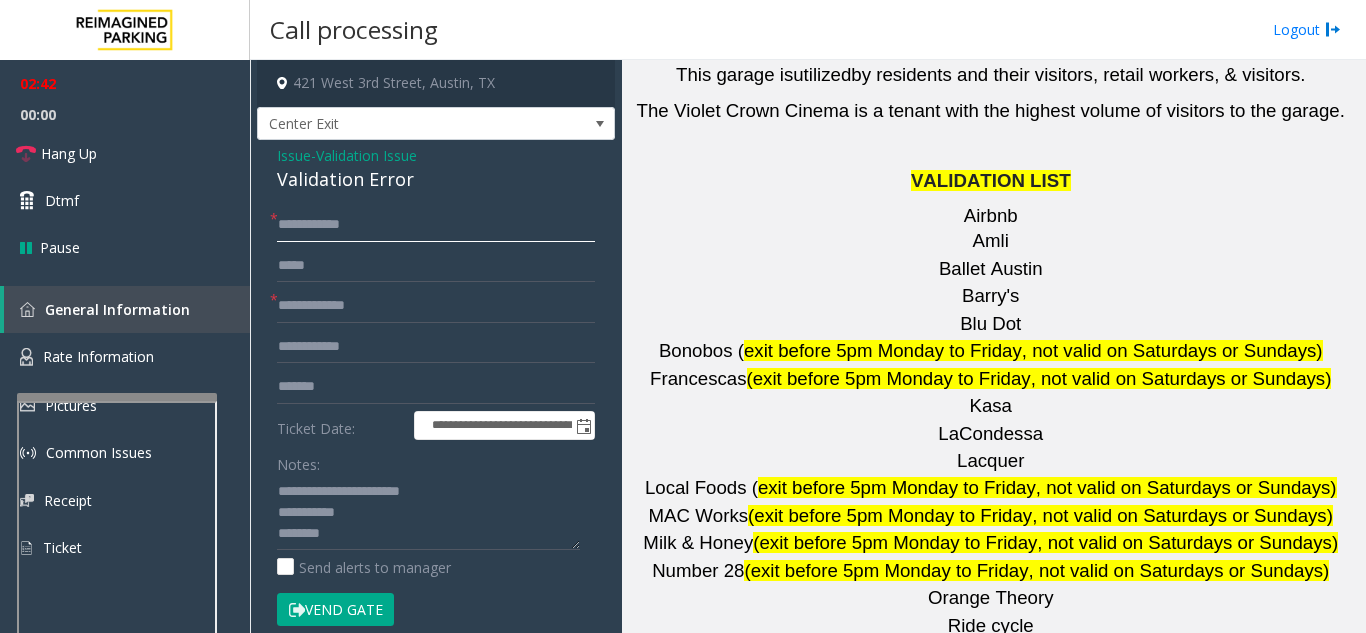 drag, startPoint x: 308, startPoint y: 227, endPoint x: 273, endPoint y: 227, distance: 35 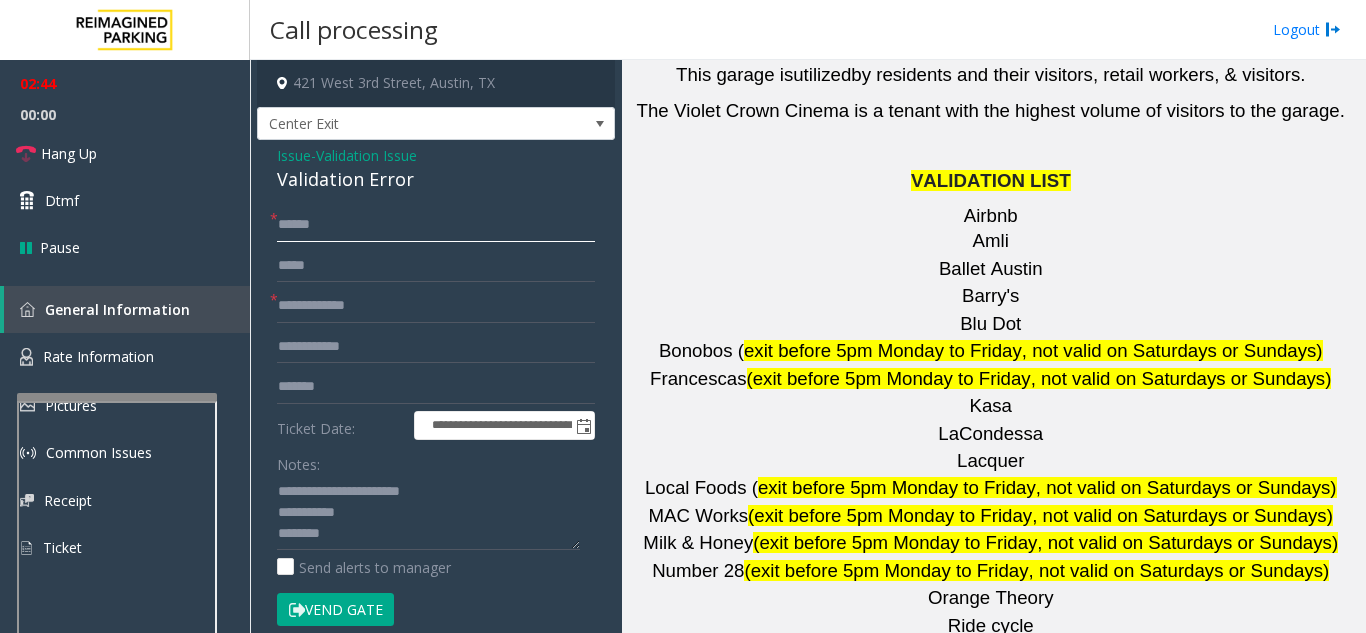 type on "*****" 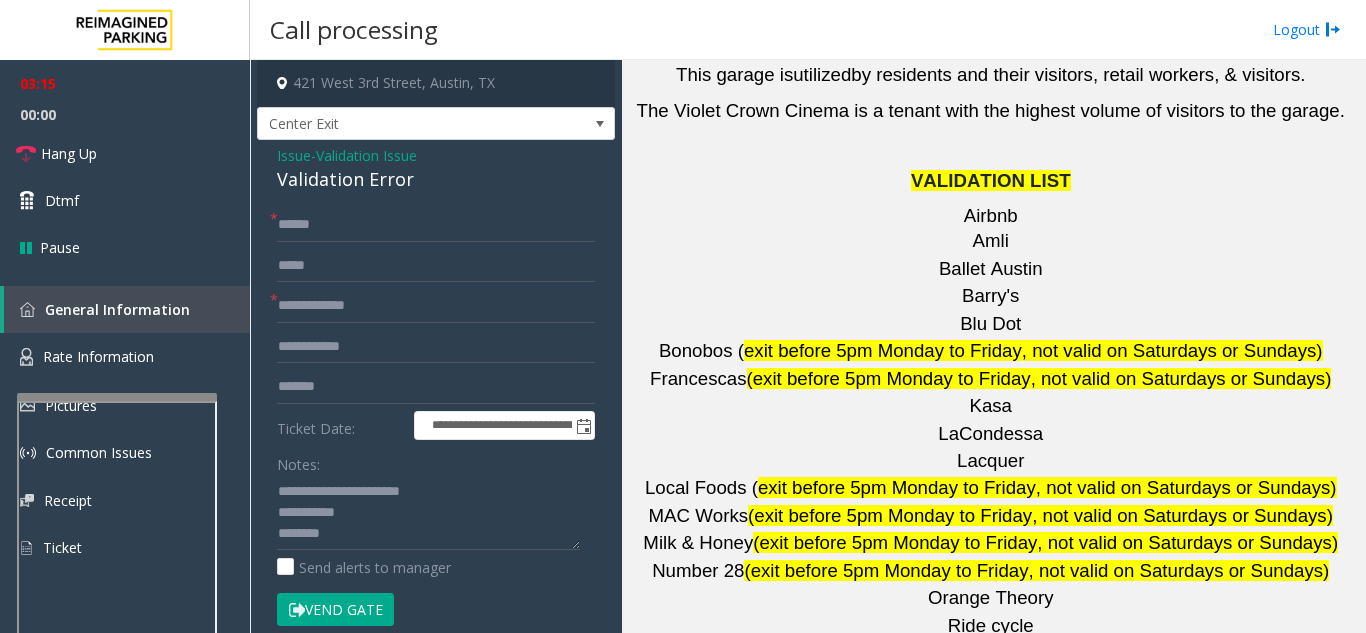 click on "Vend Gate" 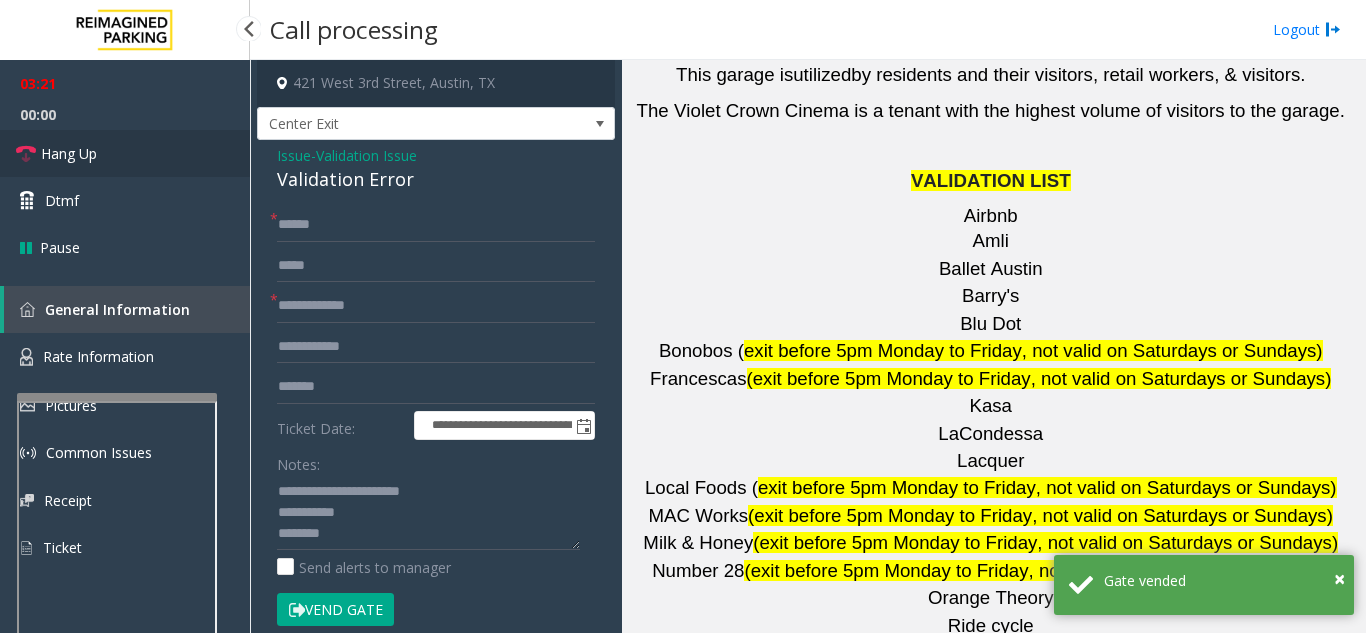 click on "Hang Up" at bounding box center (125, 153) 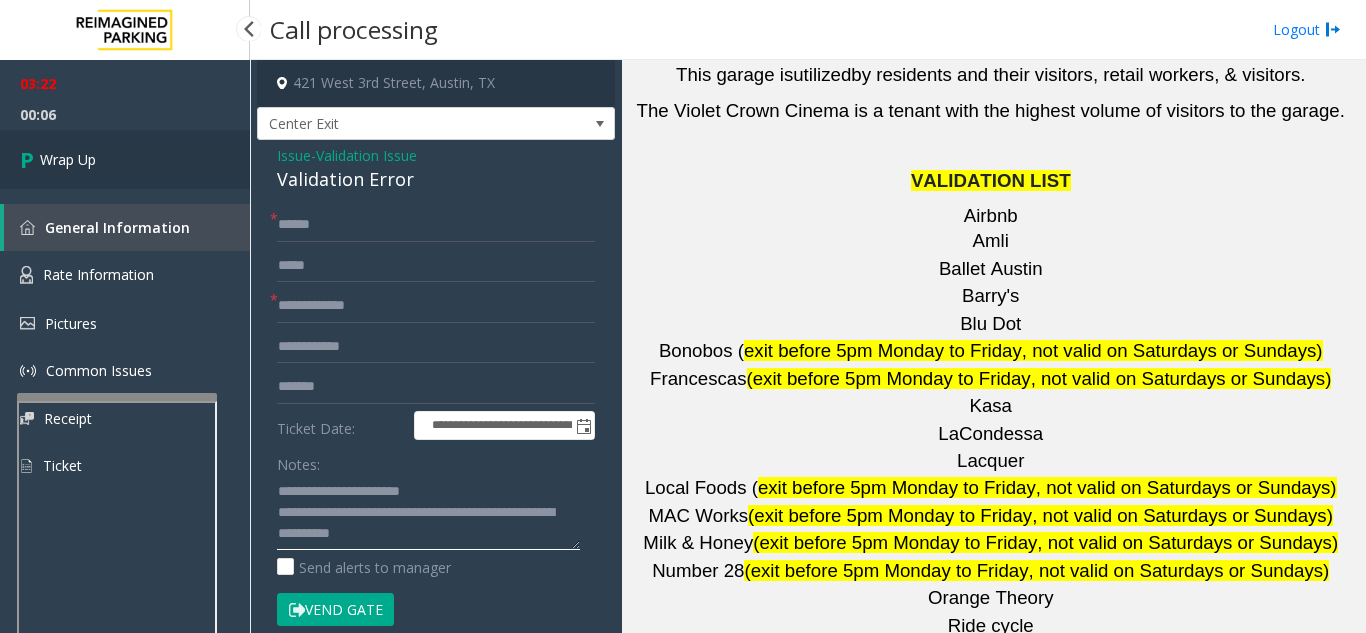 type on "**********" 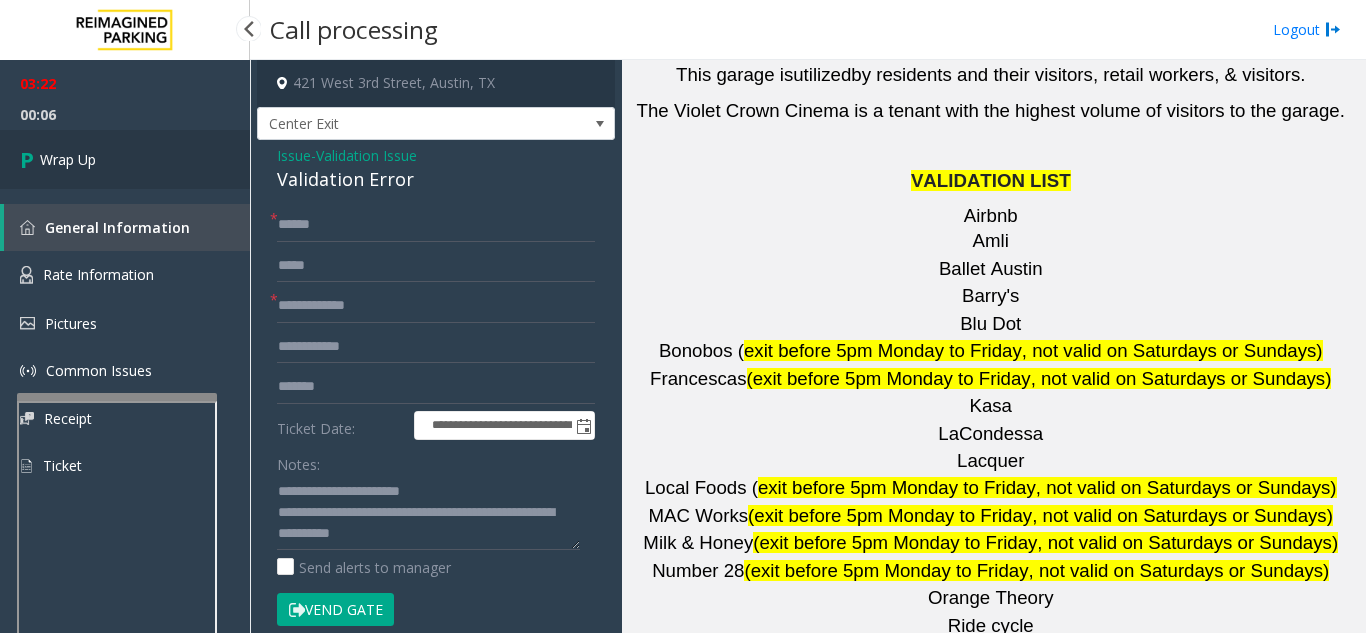 click on "Wrap Up" at bounding box center [68, 159] 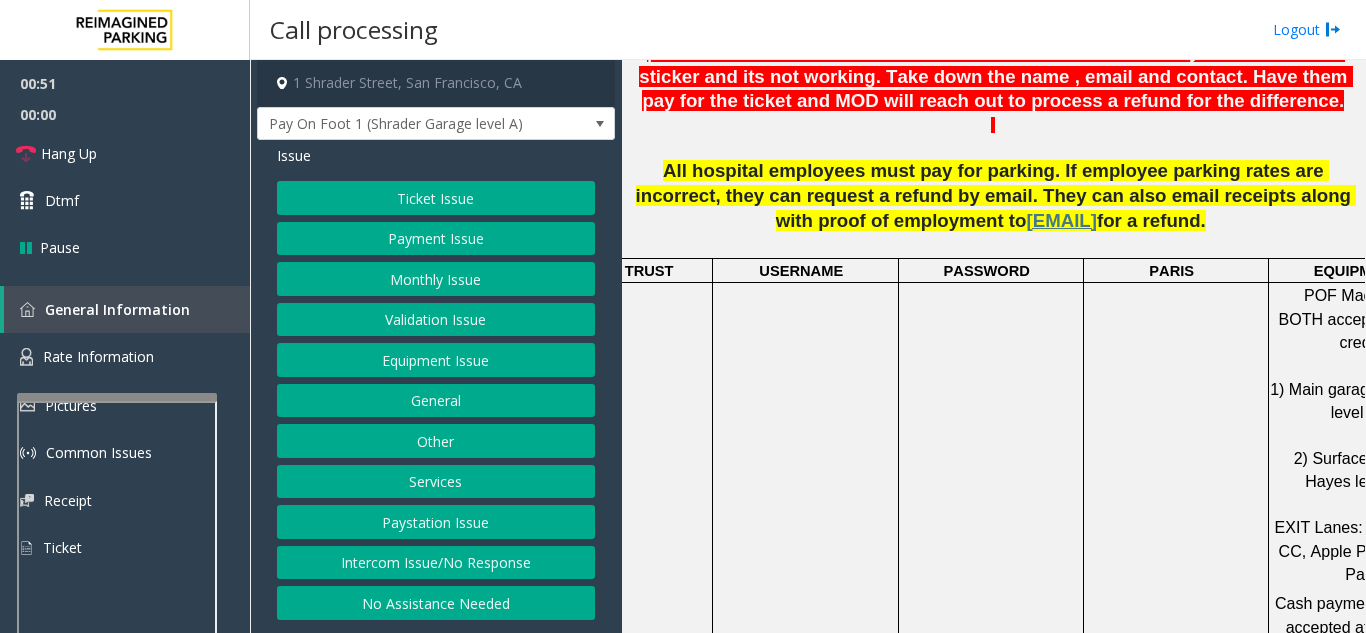scroll, scrollTop: 1100, scrollLeft: 0, axis: vertical 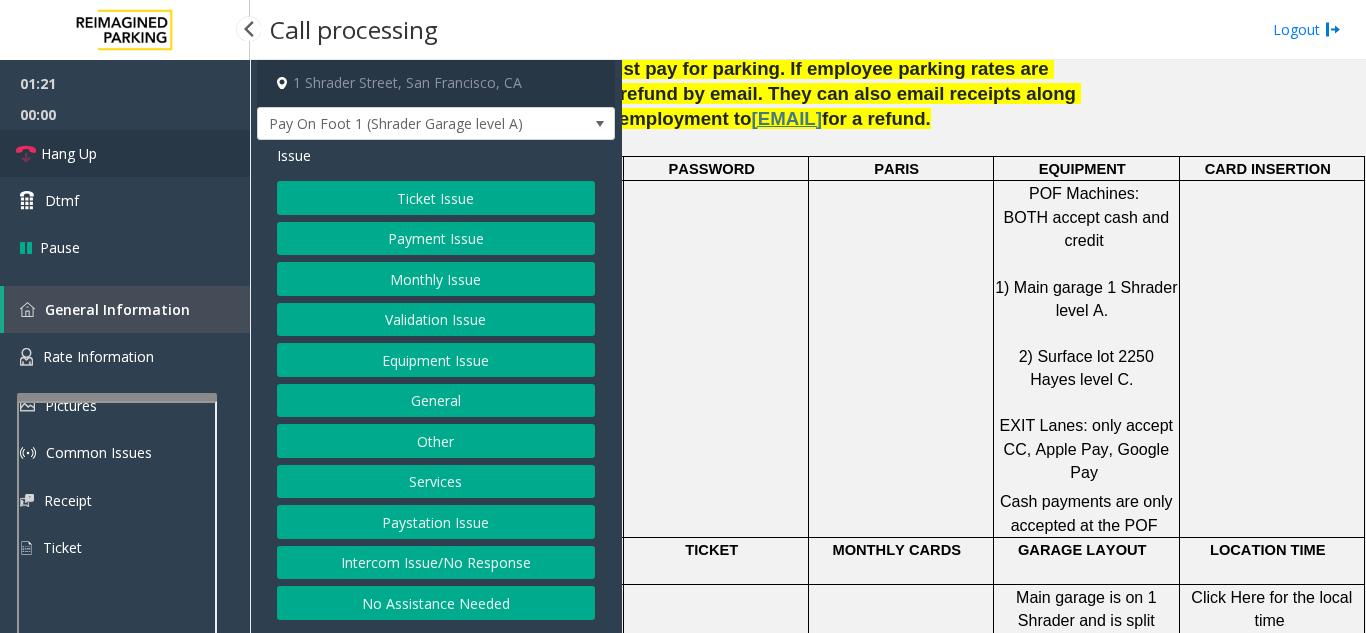 click on "Hang Up" at bounding box center [125, 153] 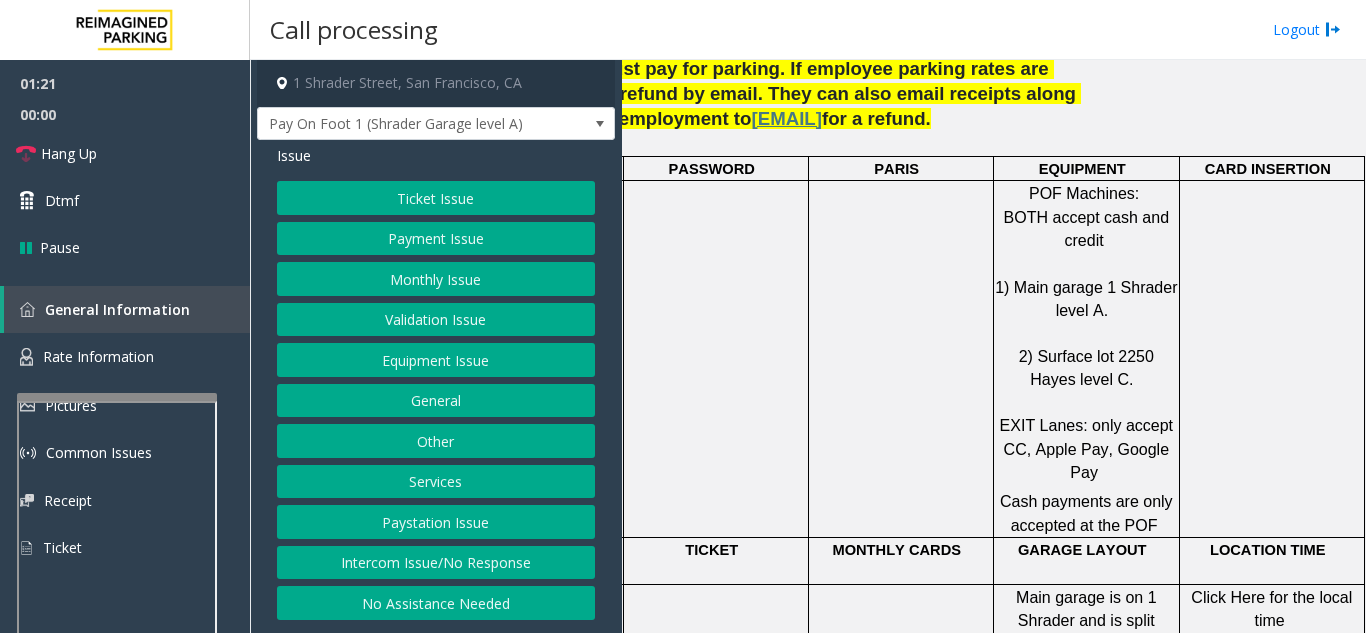 click on "Equipment Issue" 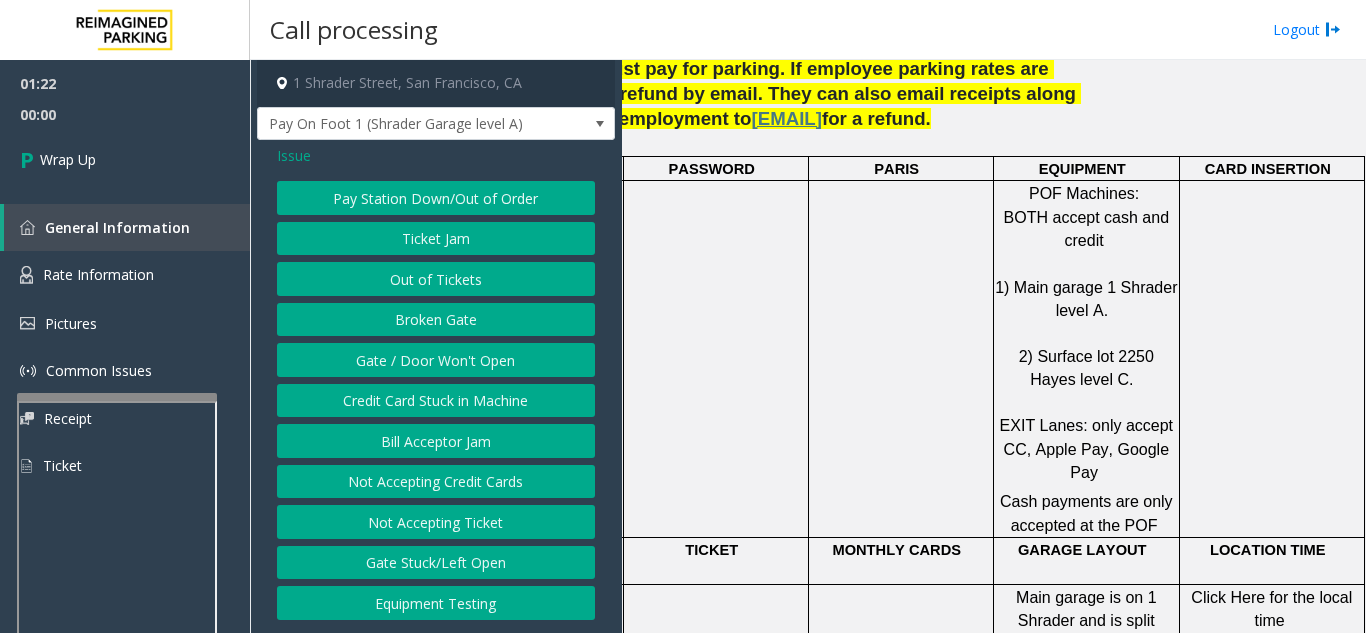 click on "Gate / Door Won't Open" 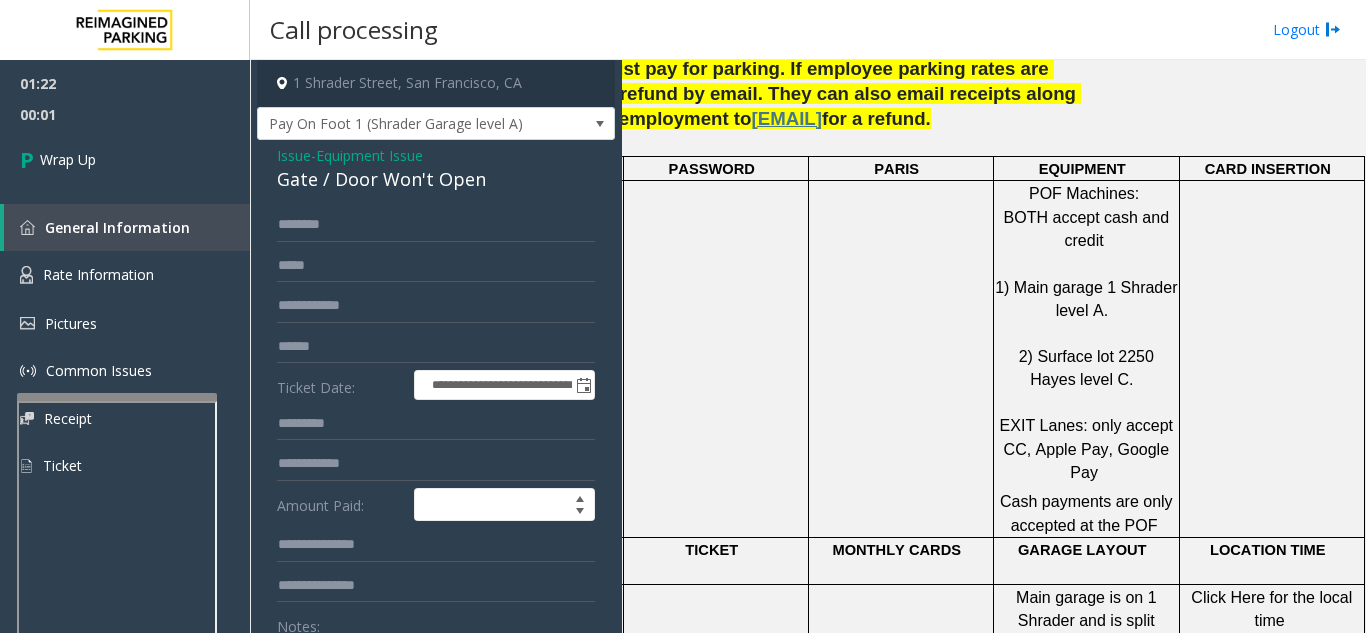 scroll, scrollTop: 100, scrollLeft: 0, axis: vertical 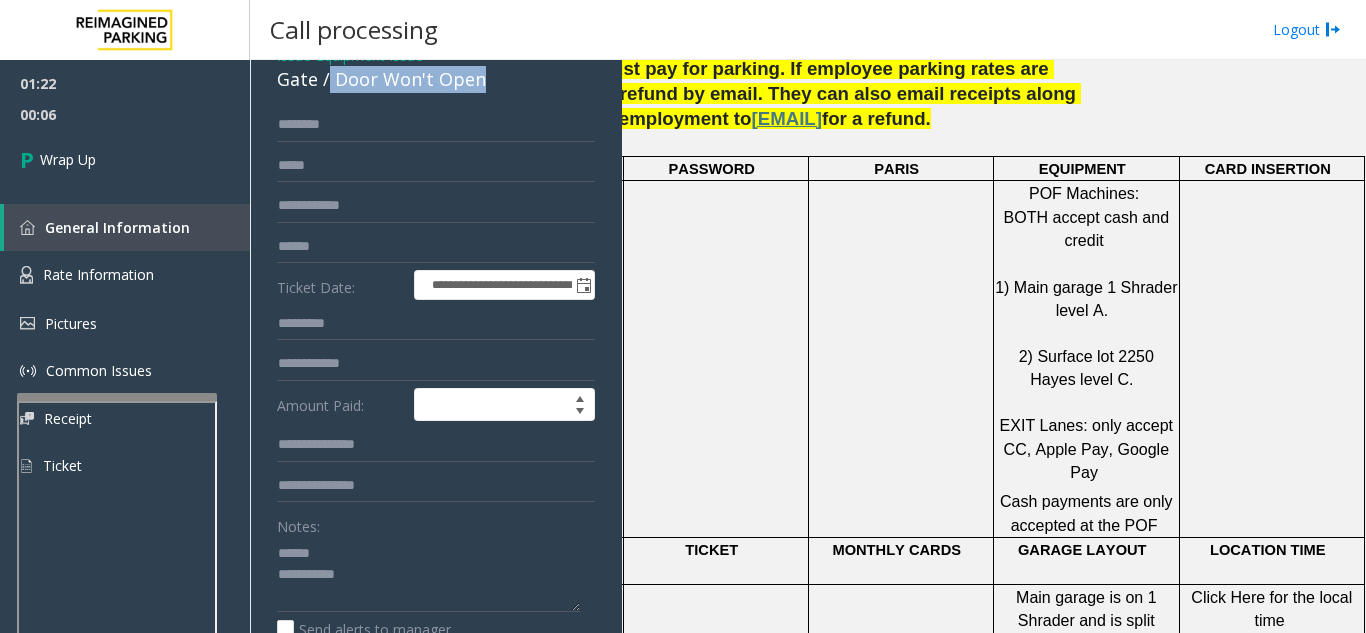 drag, startPoint x: 329, startPoint y: 82, endPoint x: 487, endPoint y: 81, distance: 158.00316 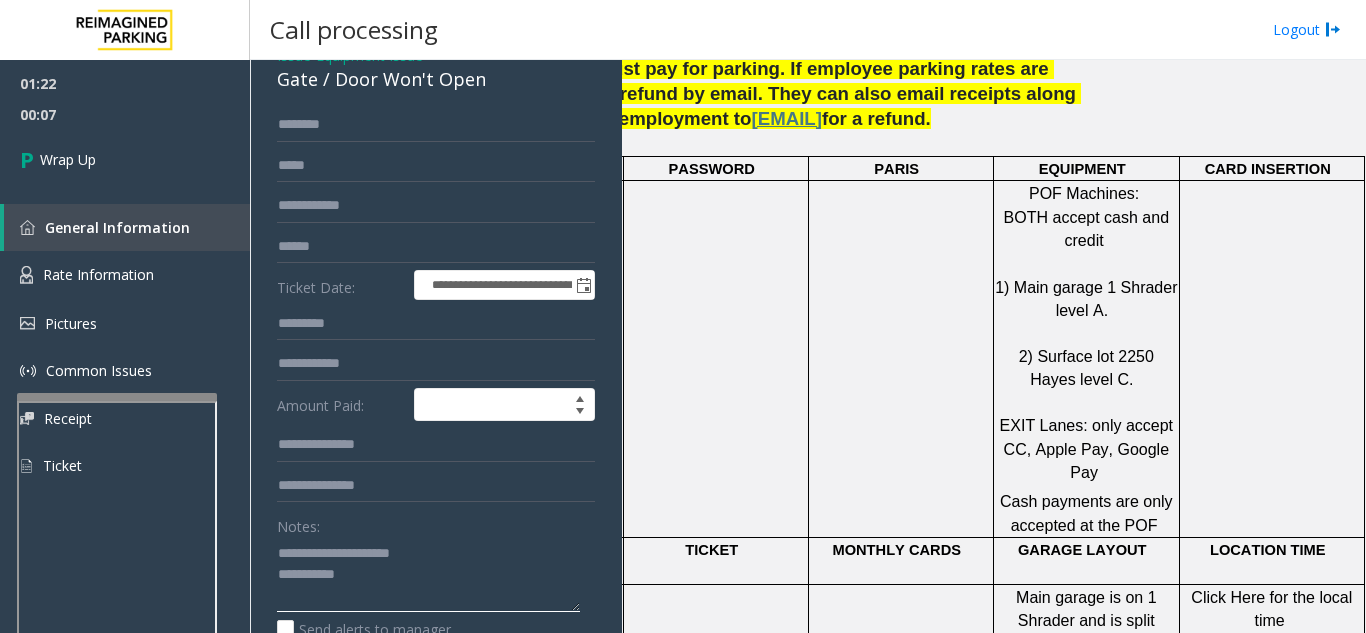 click 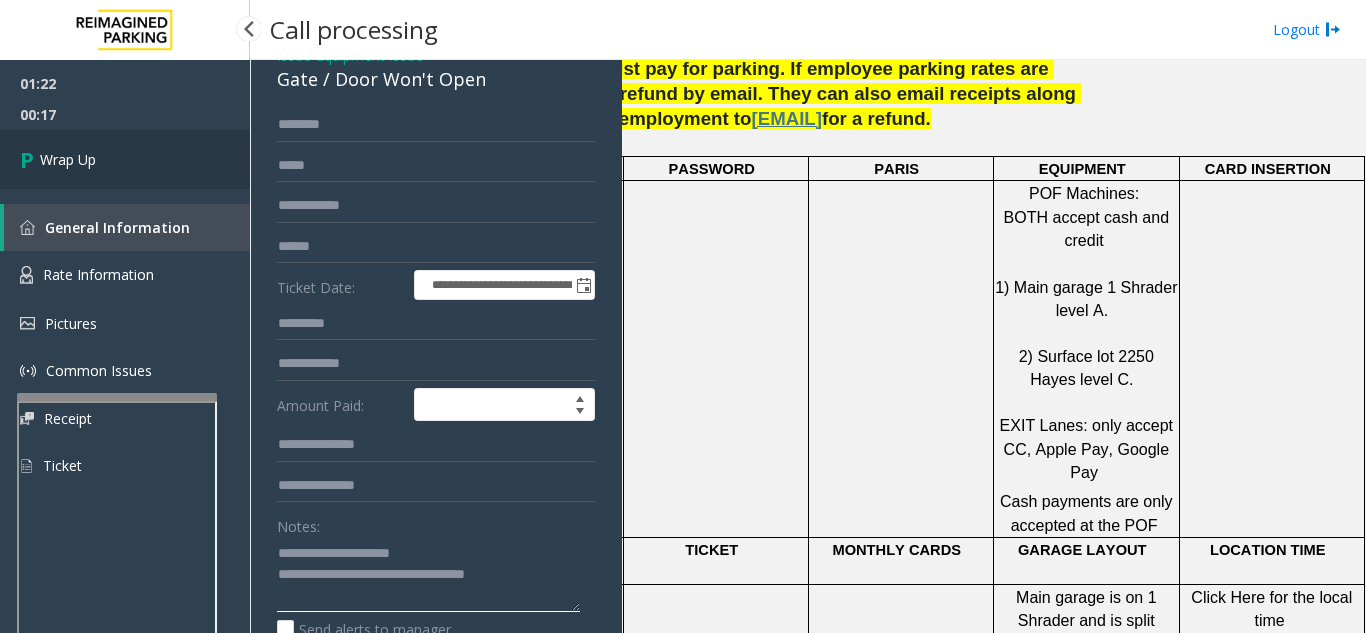 type on "**********" 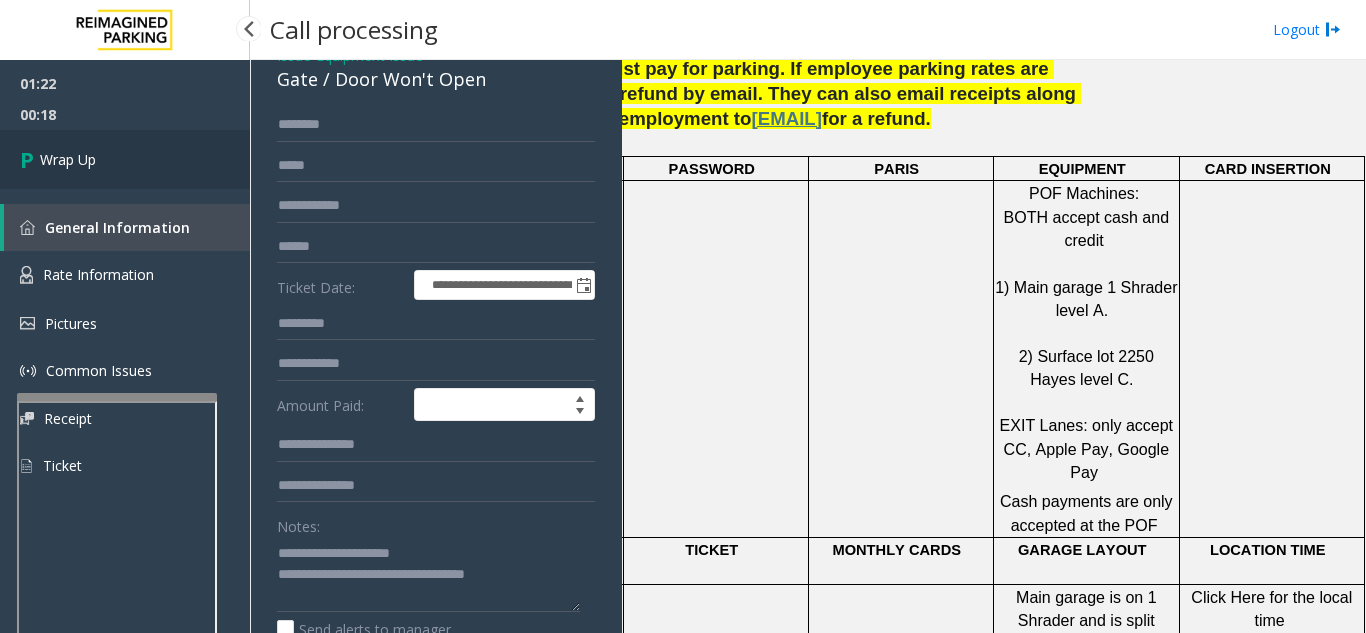 click on "Wrap Up" at bounding box center (125, 159) 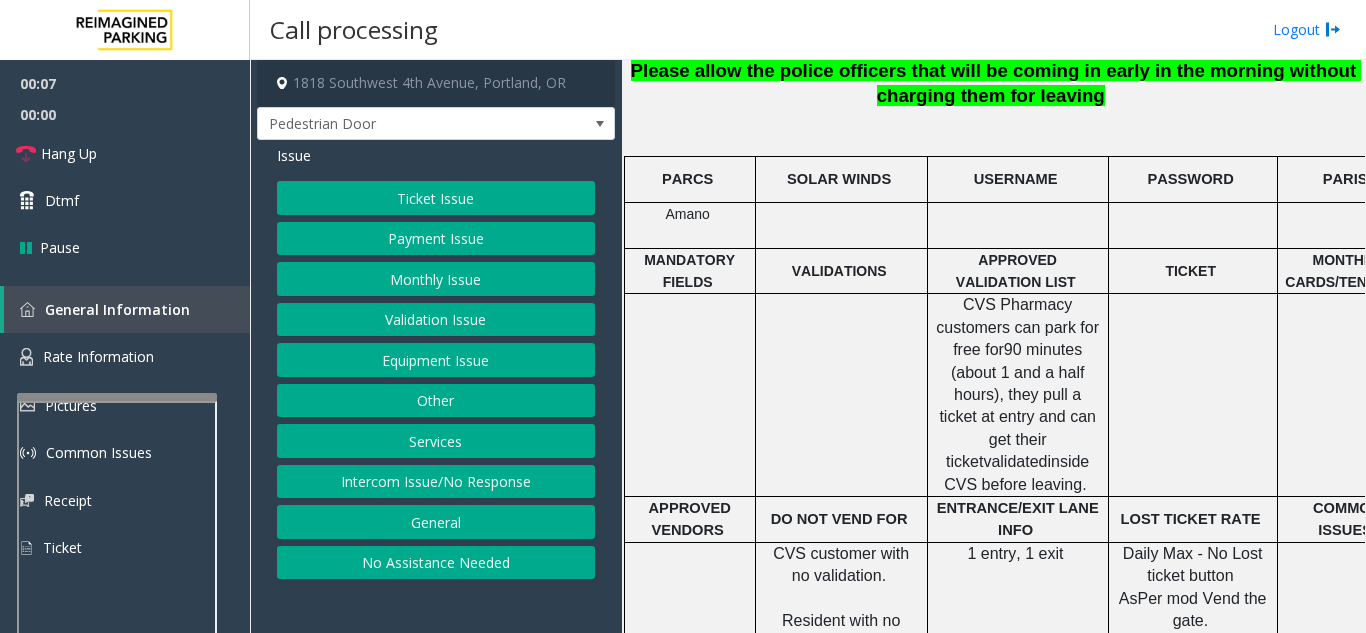 scroll, scrollTop: 600, scrollLeft: 0, axis: vertical 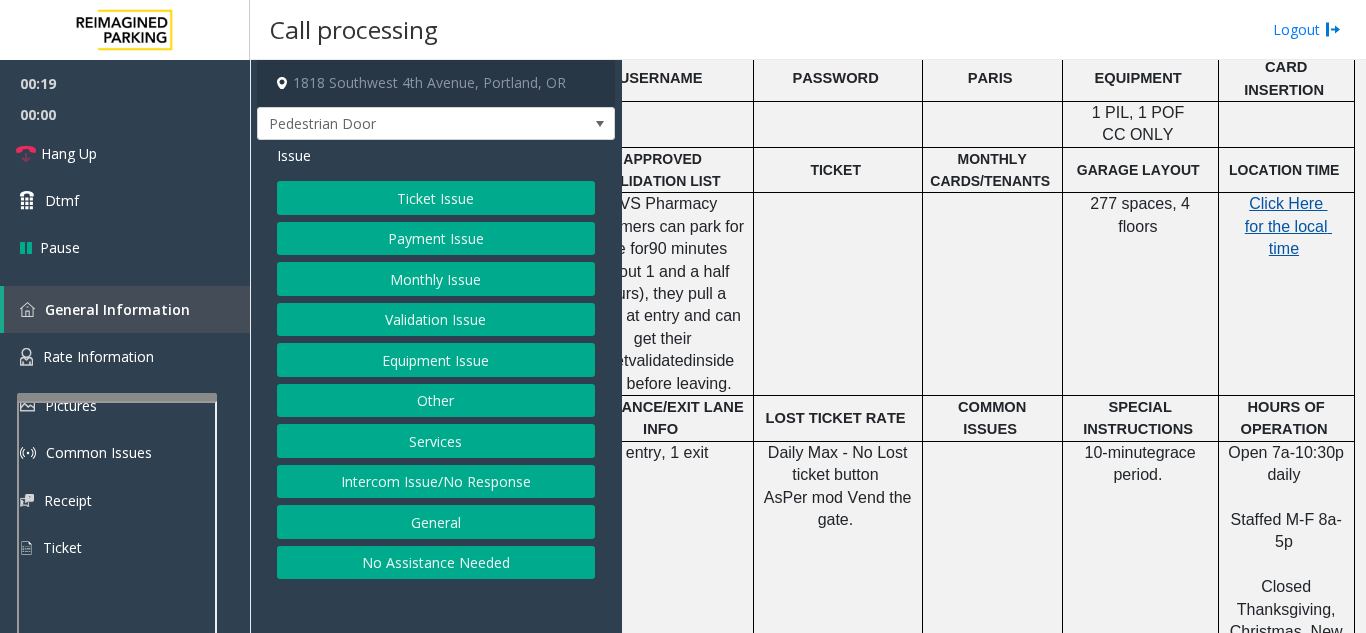 click on "Click Here for the local time" 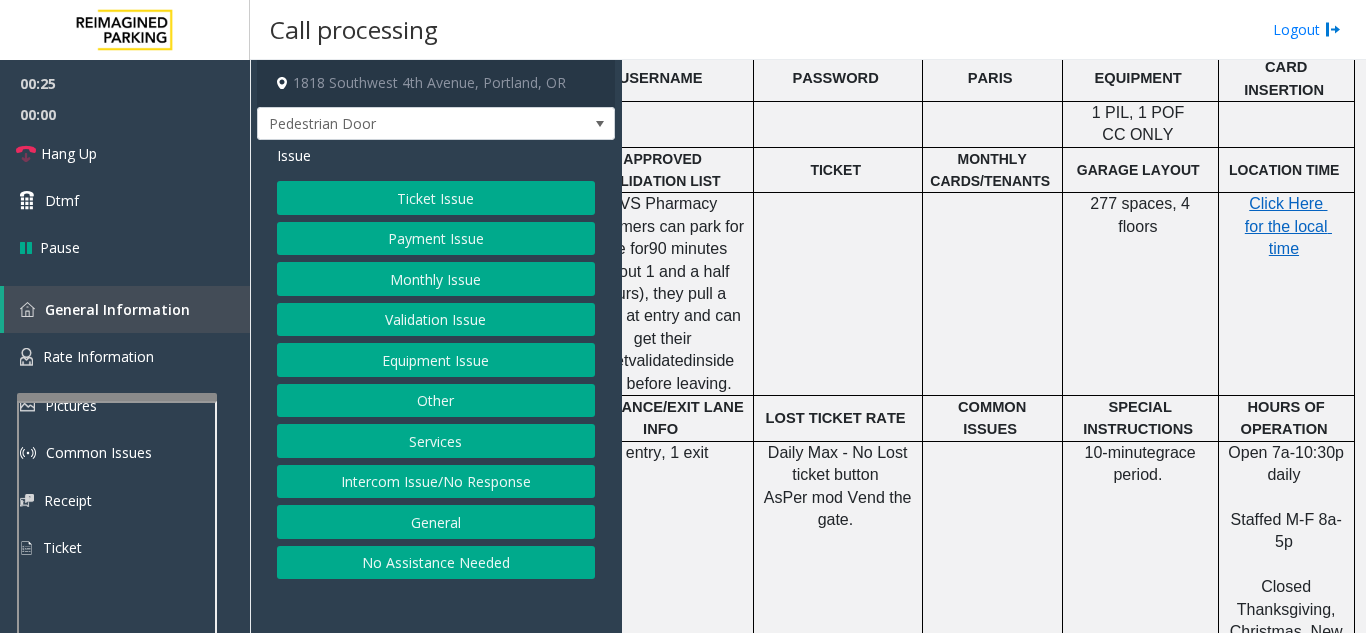 click on "Equipment Issue" 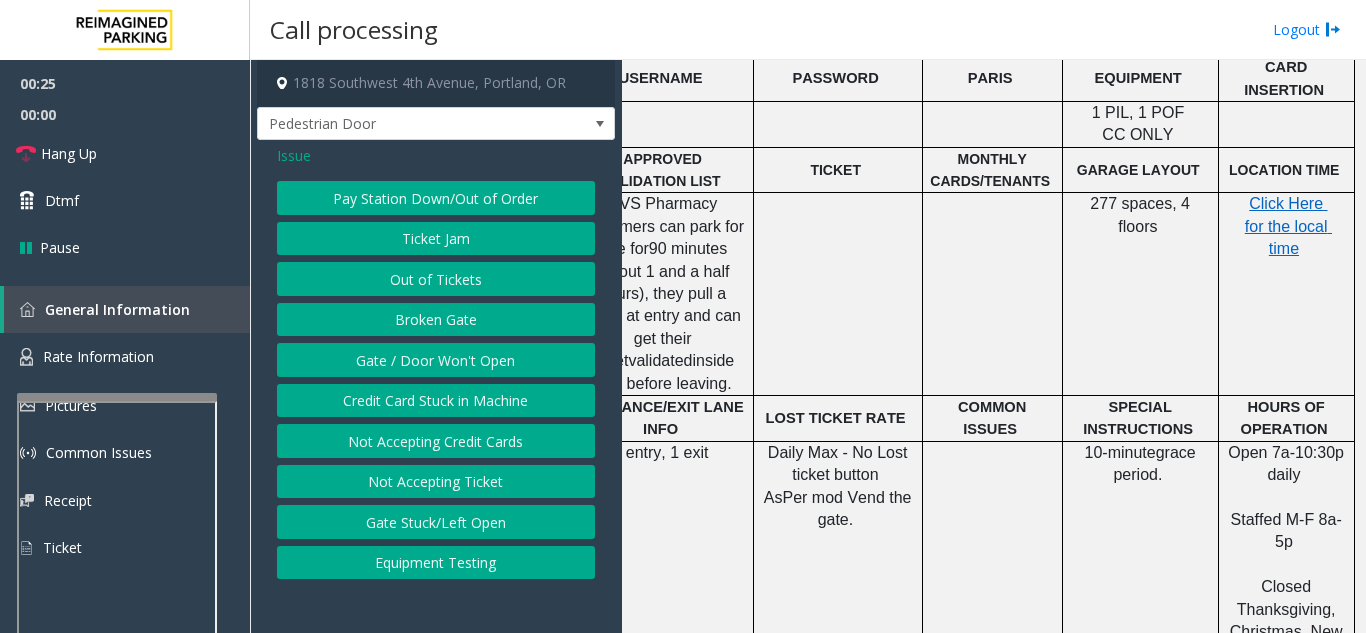 click on "Gate / Door Won't Open" 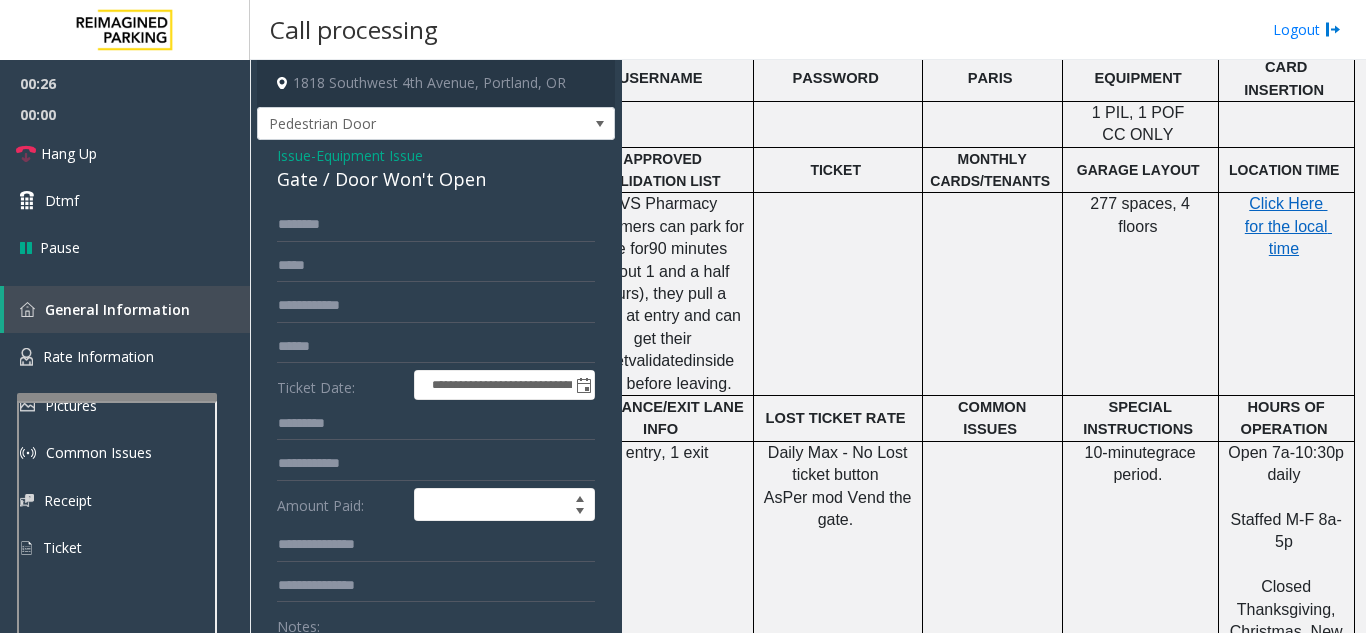 scroll, scrollTop: 100, scrollLeft: 0, axis: vertical 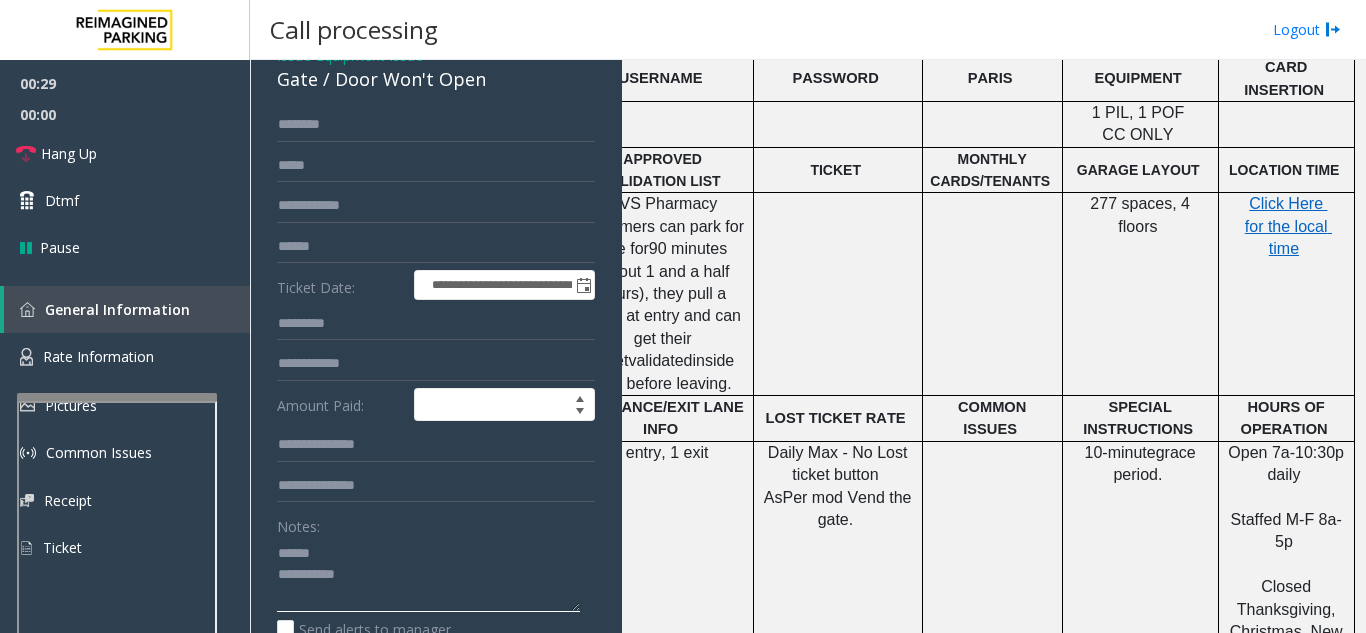 click 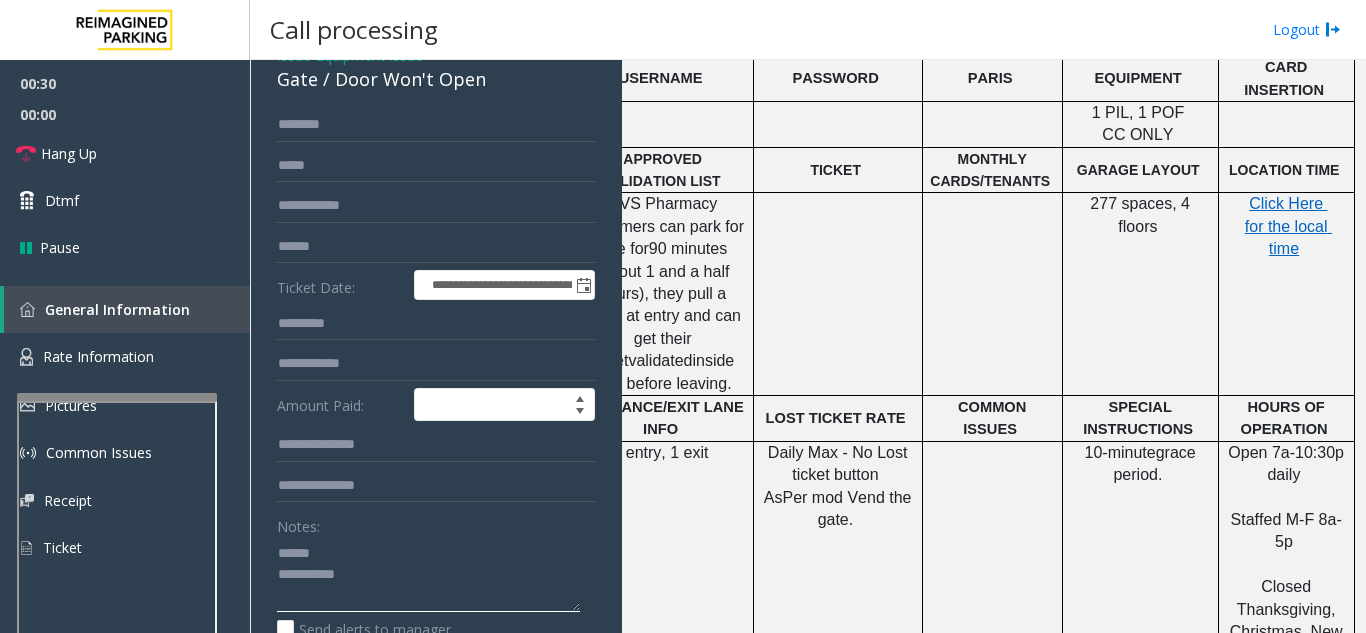 click 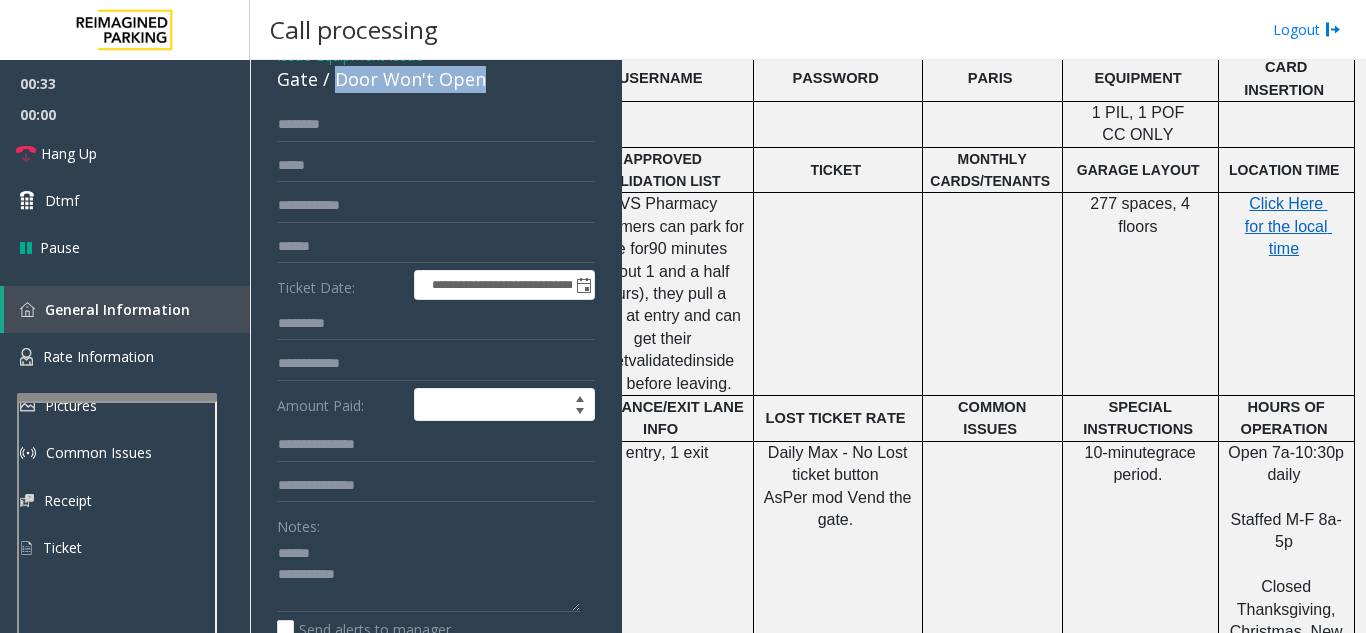 drag, startPoint x: 334, startPoint y: 82, endPoint x: 498, endPoint y: 88, distance: 164.10973 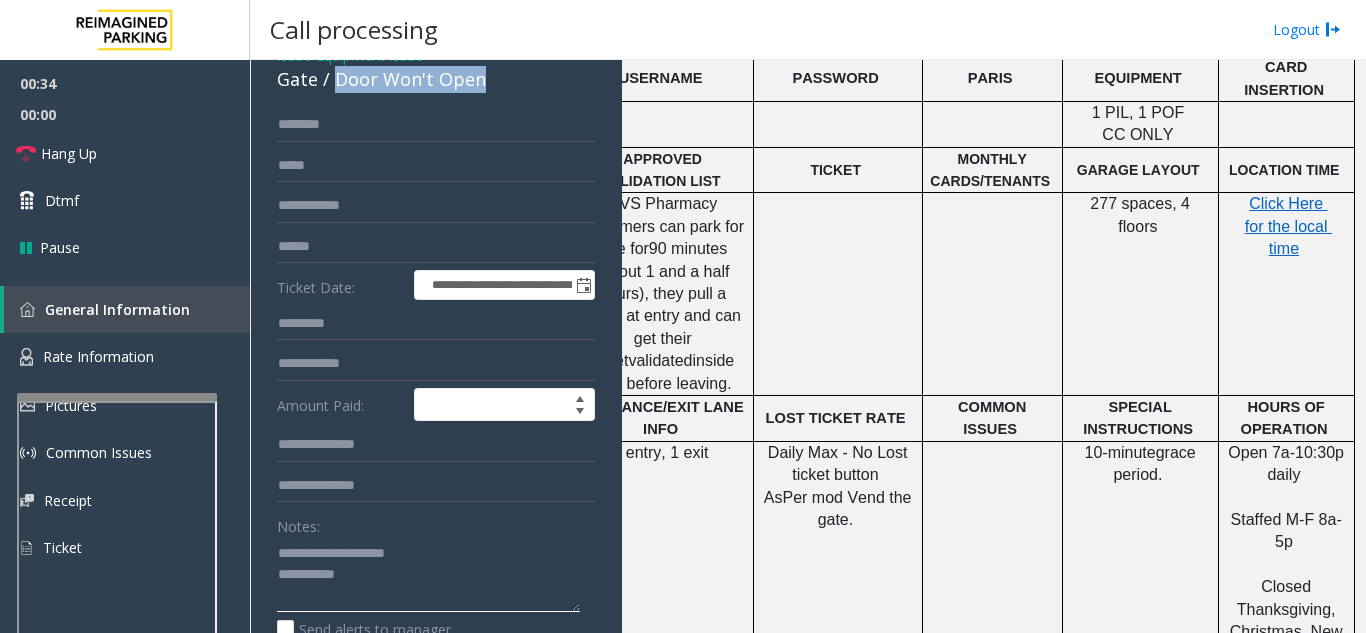 click 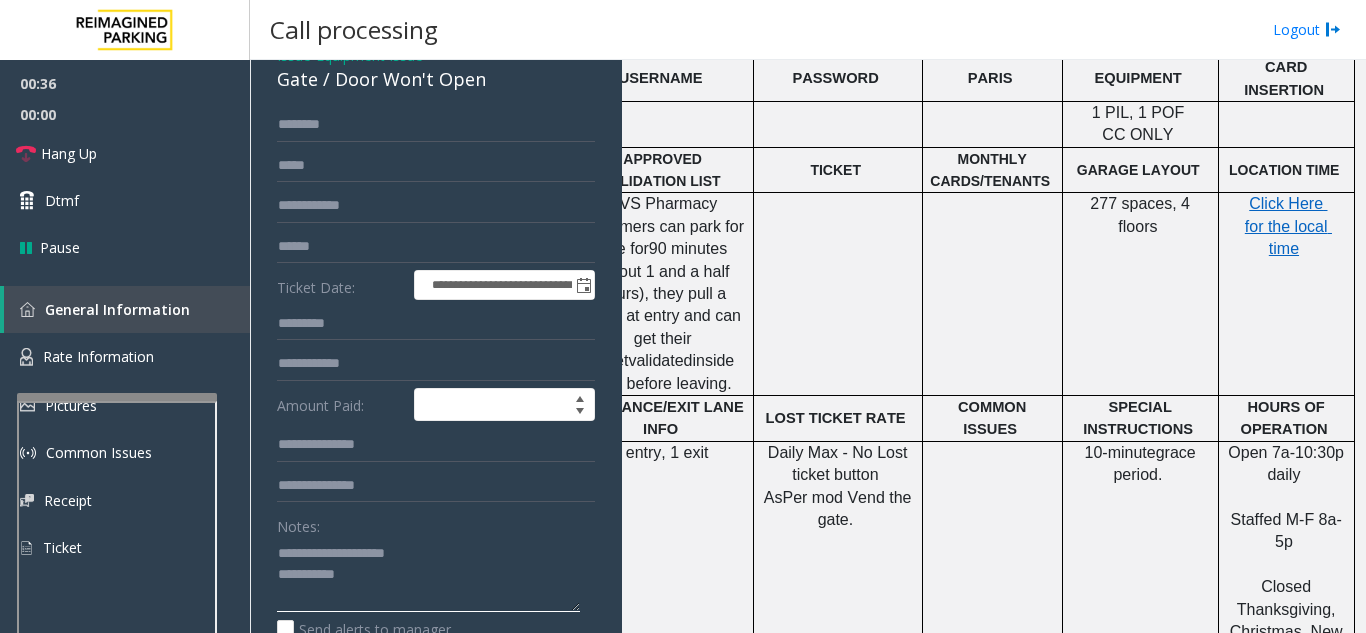type on "**********" 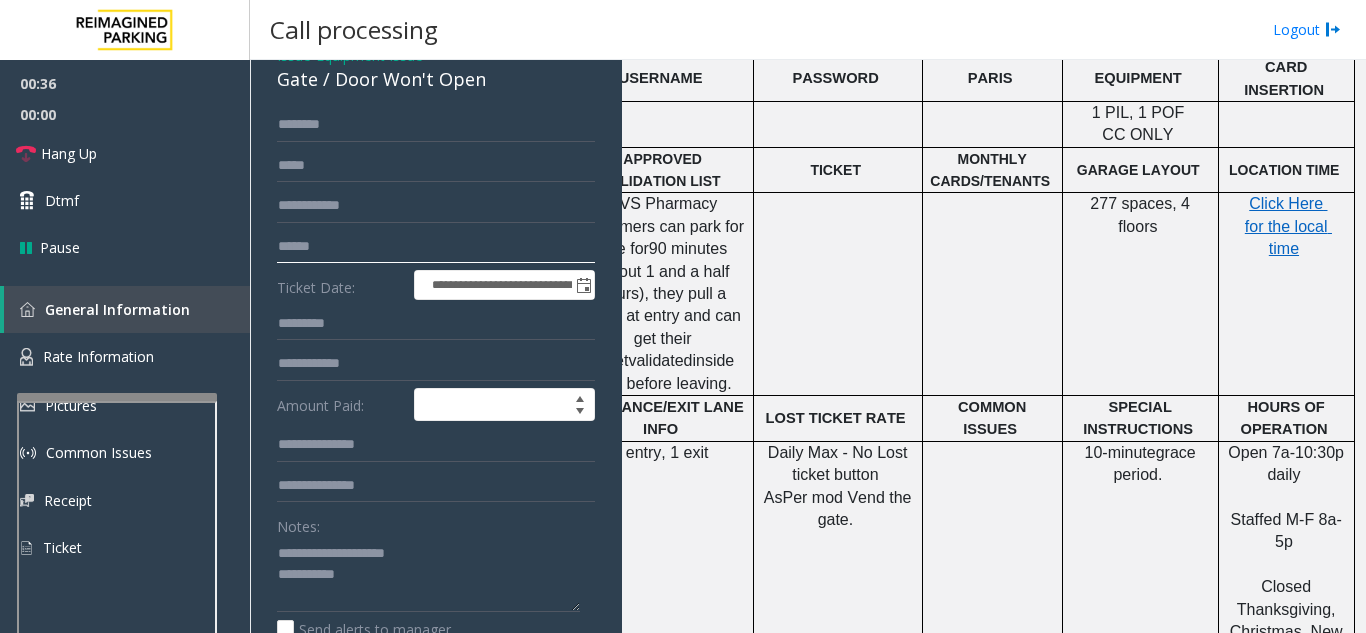 click 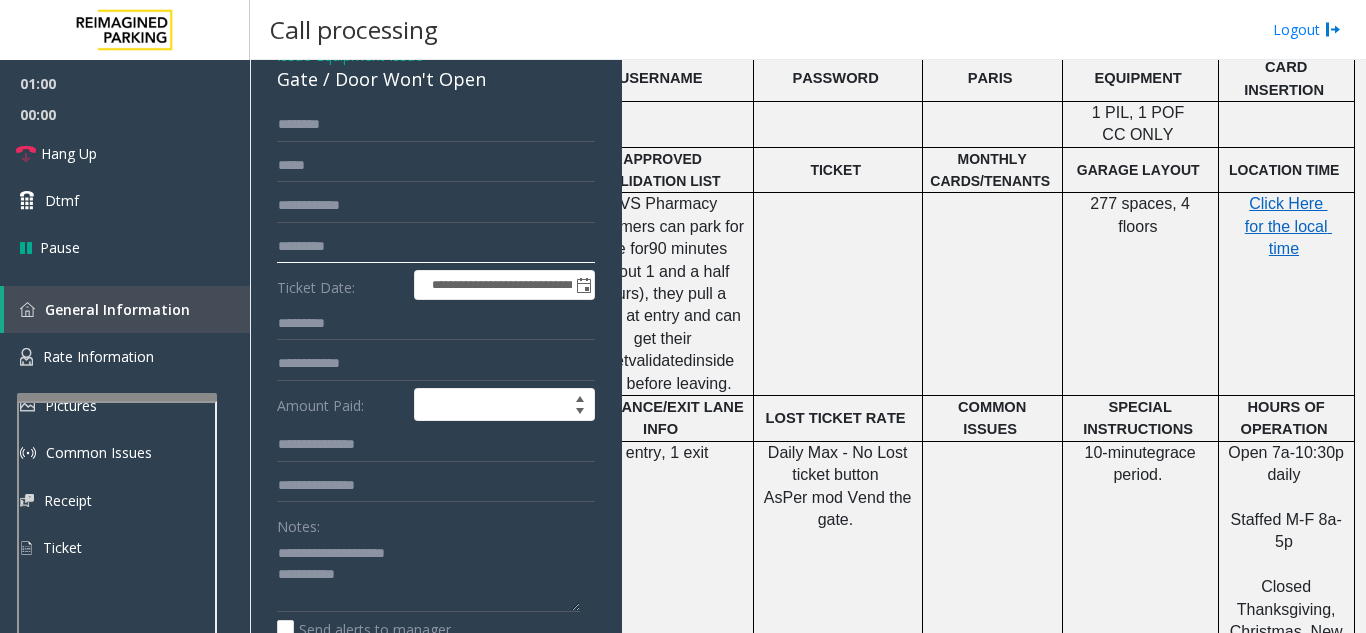 click on "*********" 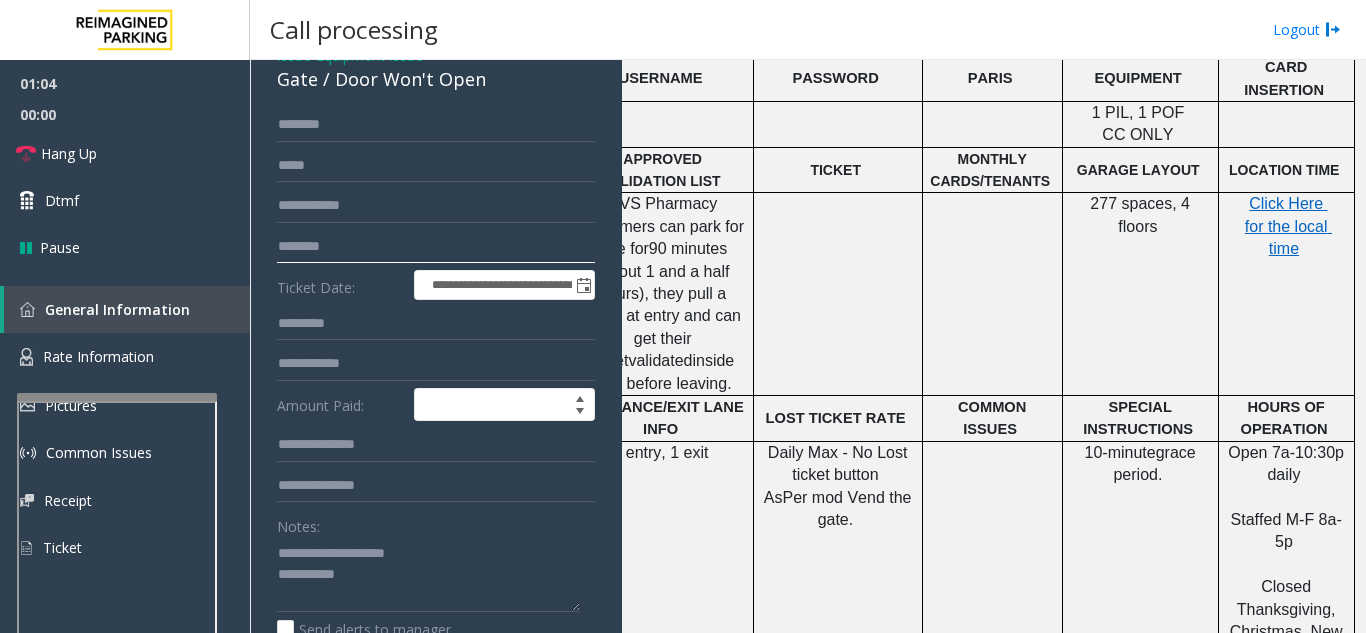 click on "********" 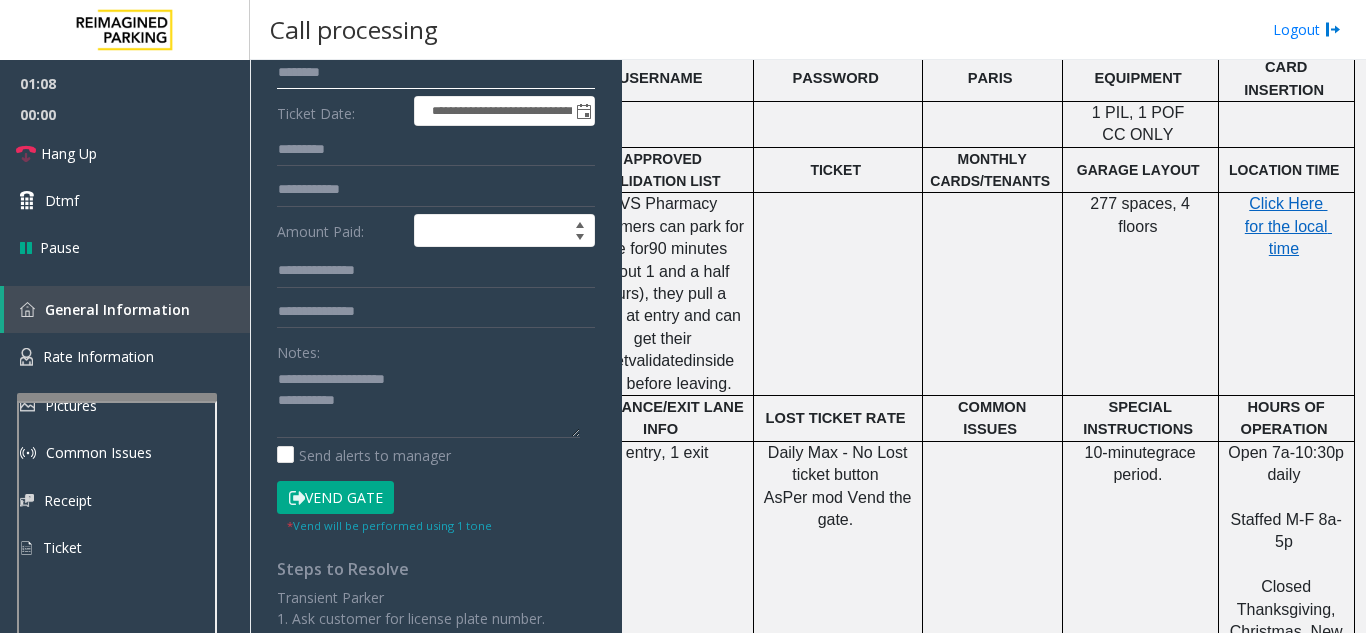 scroll, scrollTop: 300, scrollLeft: 0, axis: vertical 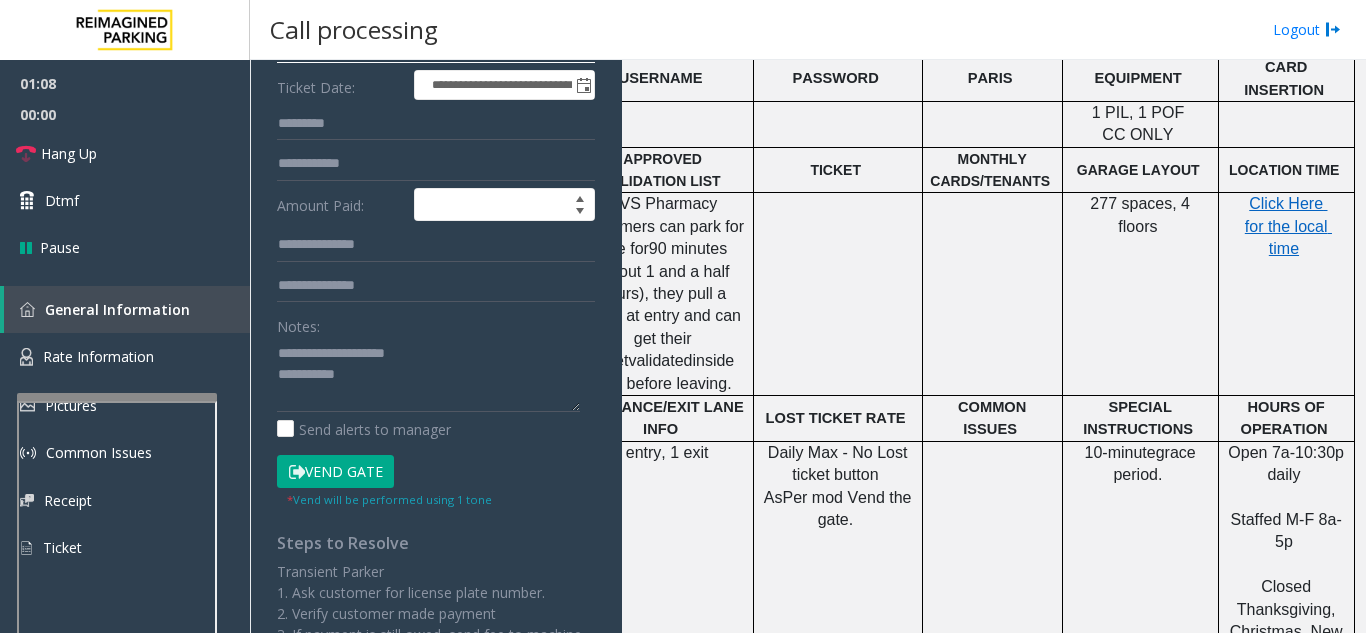 type on "********" 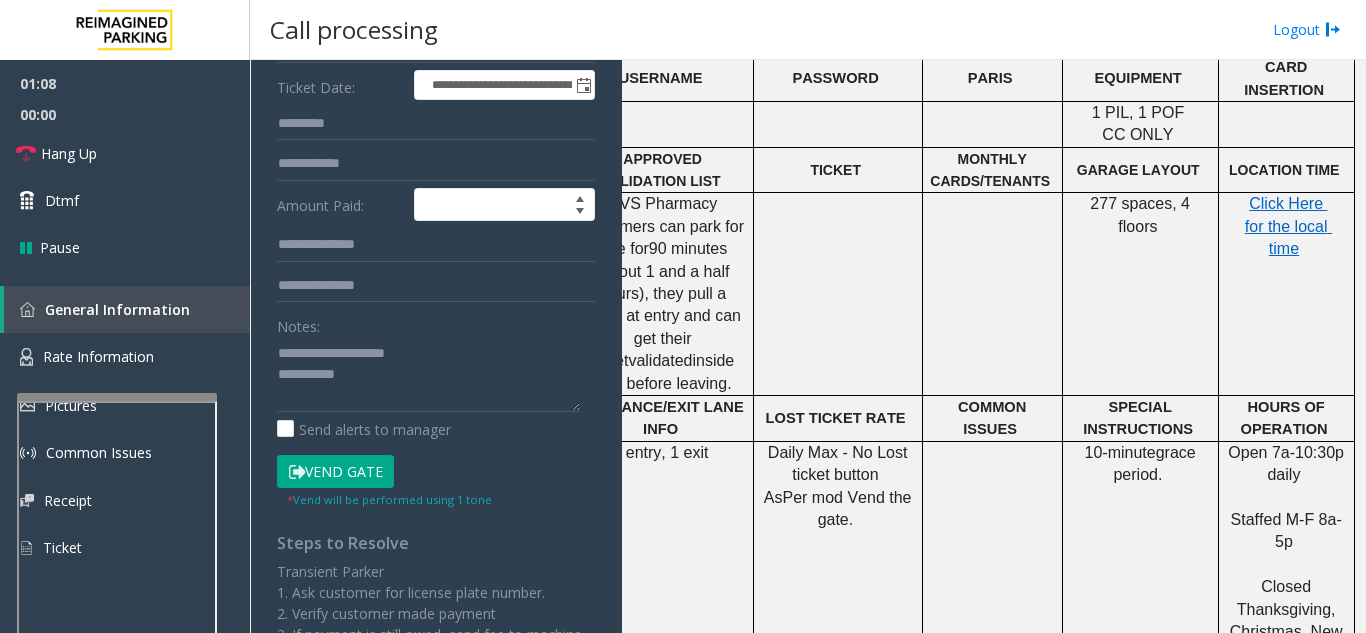 click on "Vend Gate" 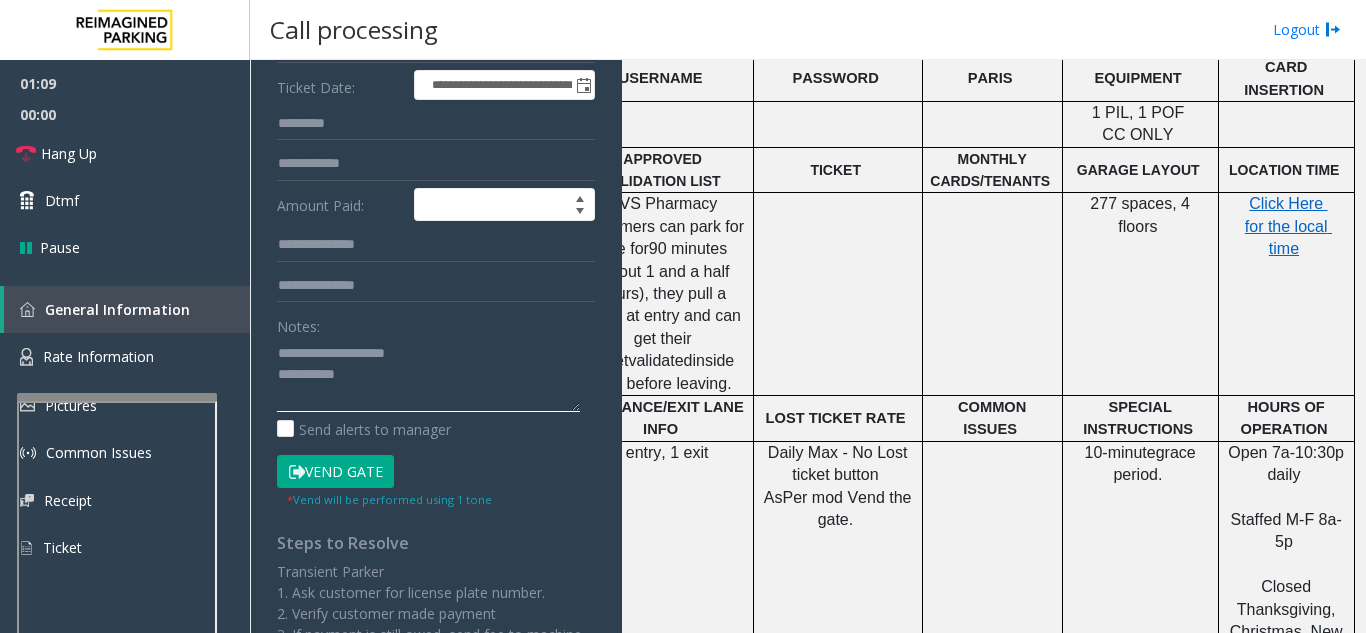 click 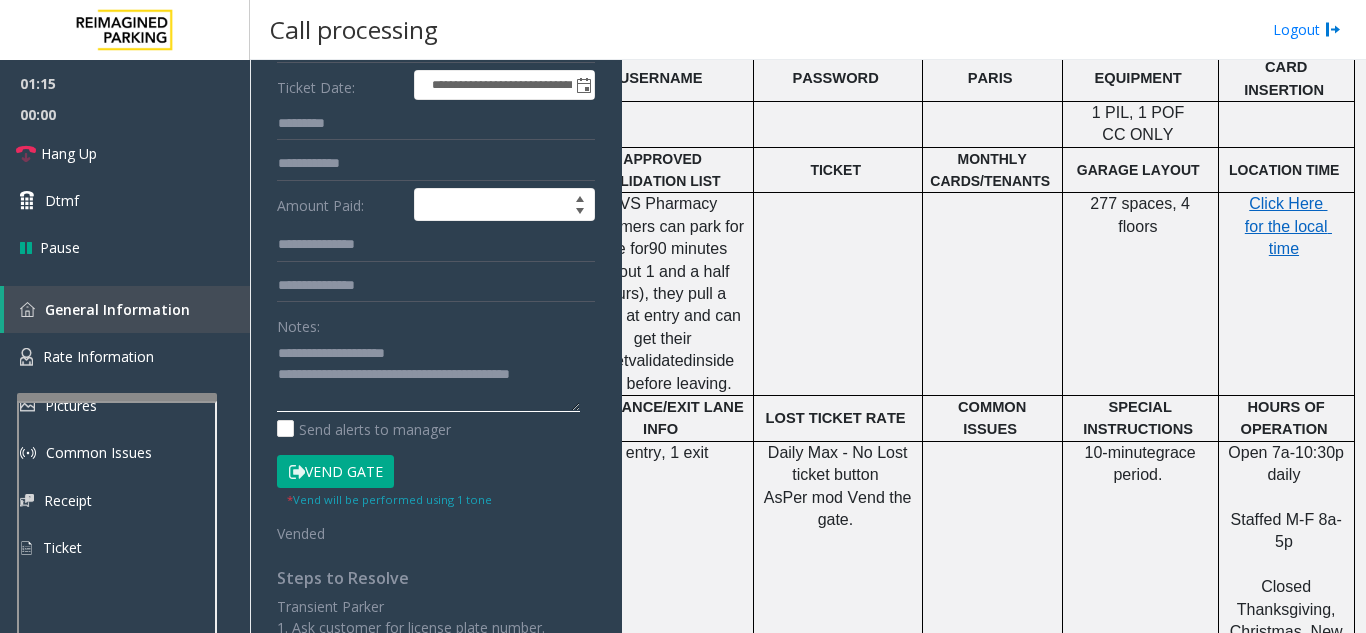 type on "**********" 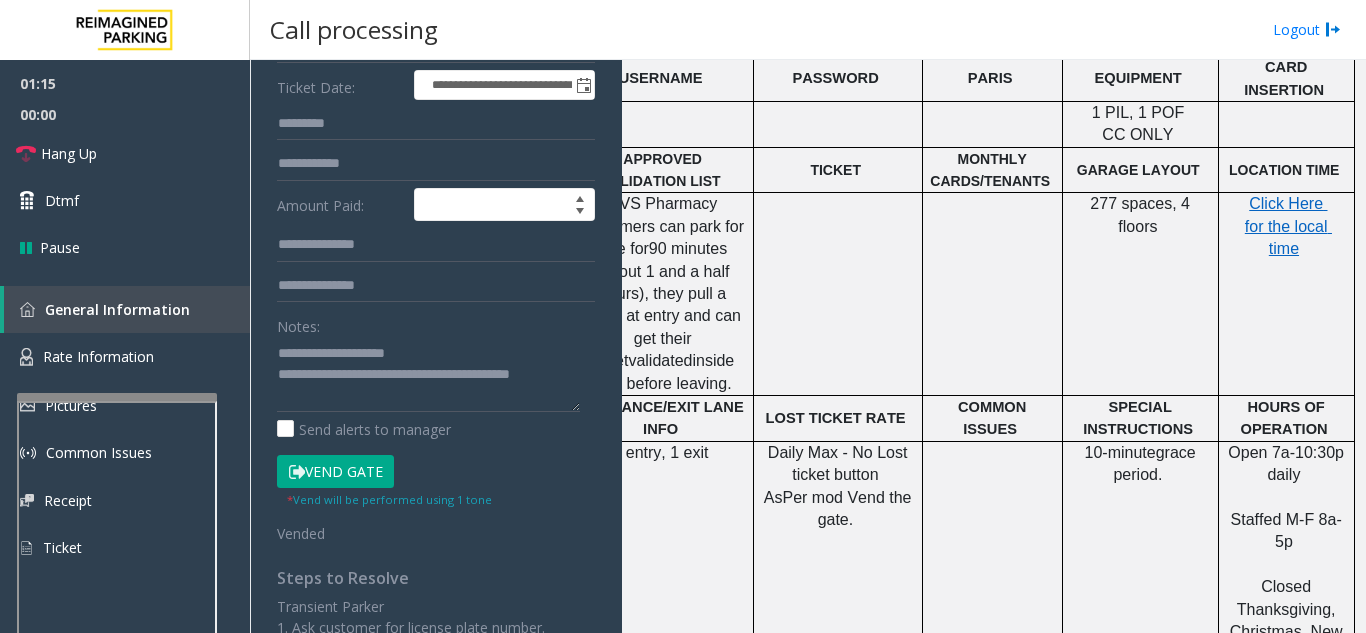 click on "Notes:" 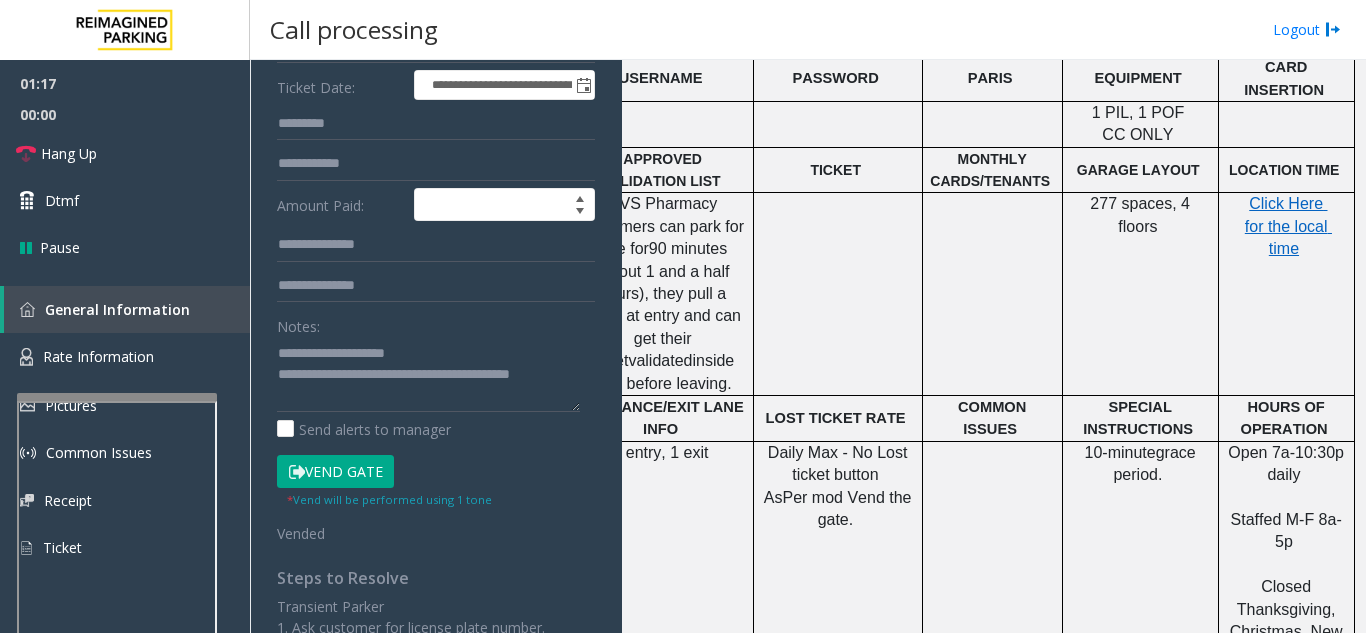 click on "Vend Gate" 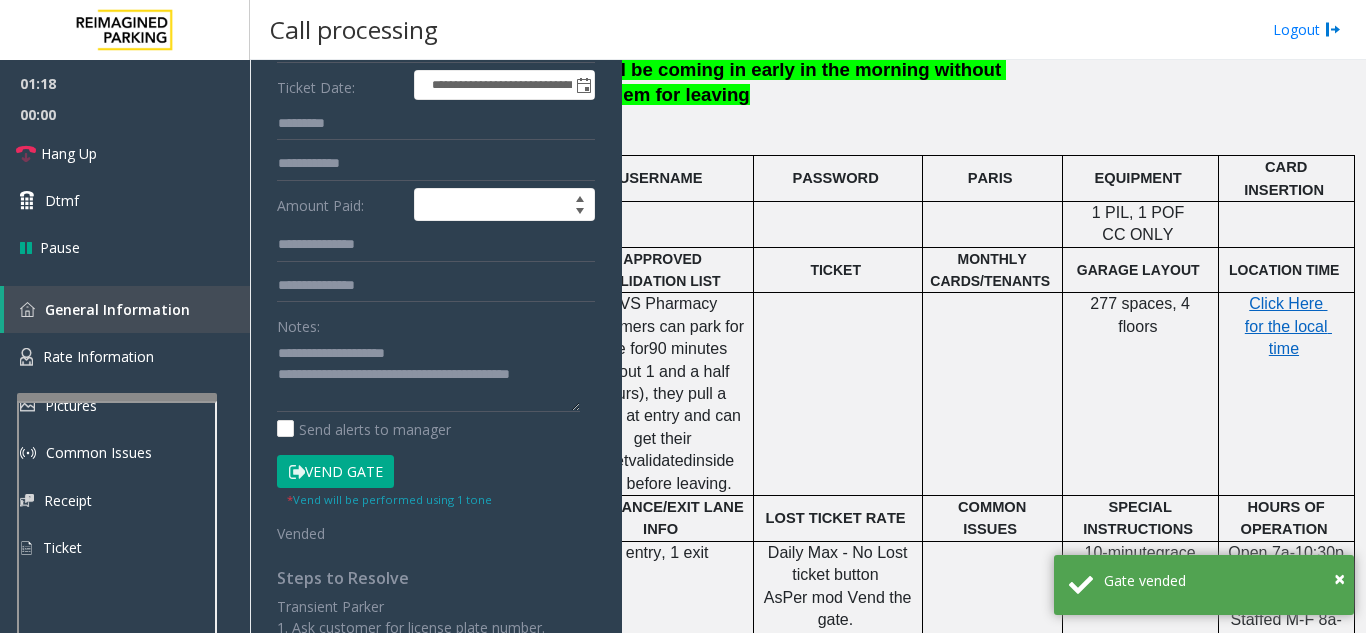 scroll, scrollTop: 200, scrollLeft: 369, axis: both 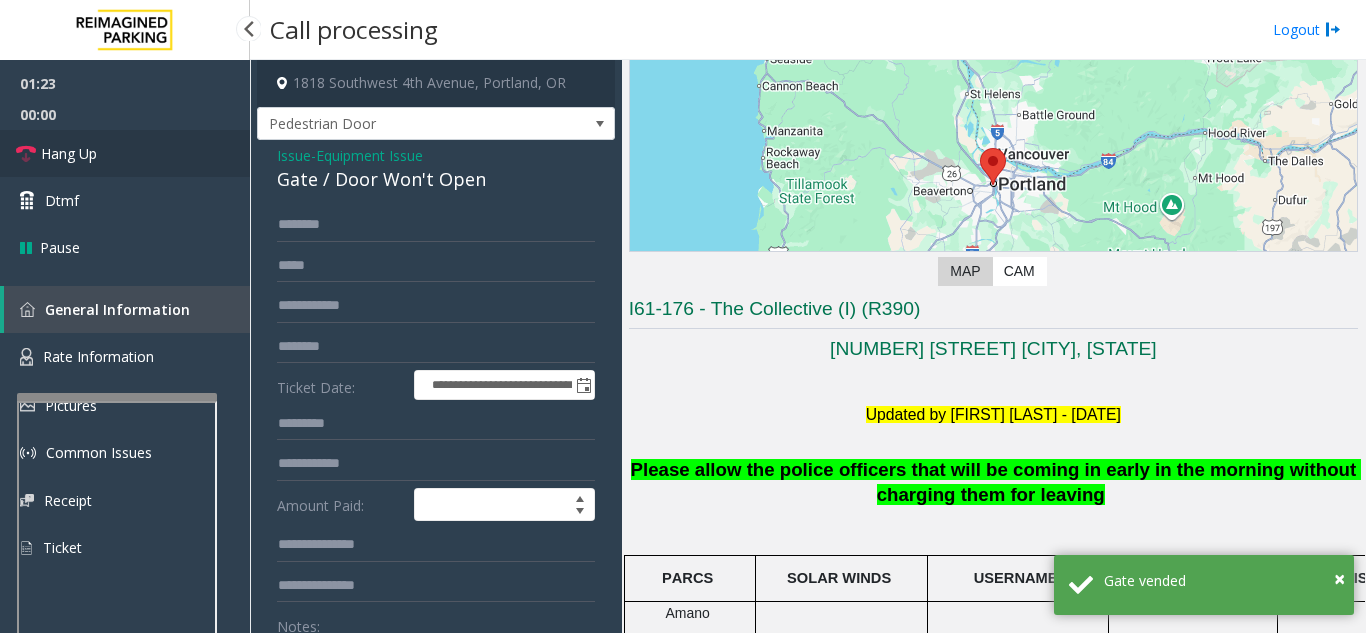 click on "Hang Up" at bounding box center [125, 153] 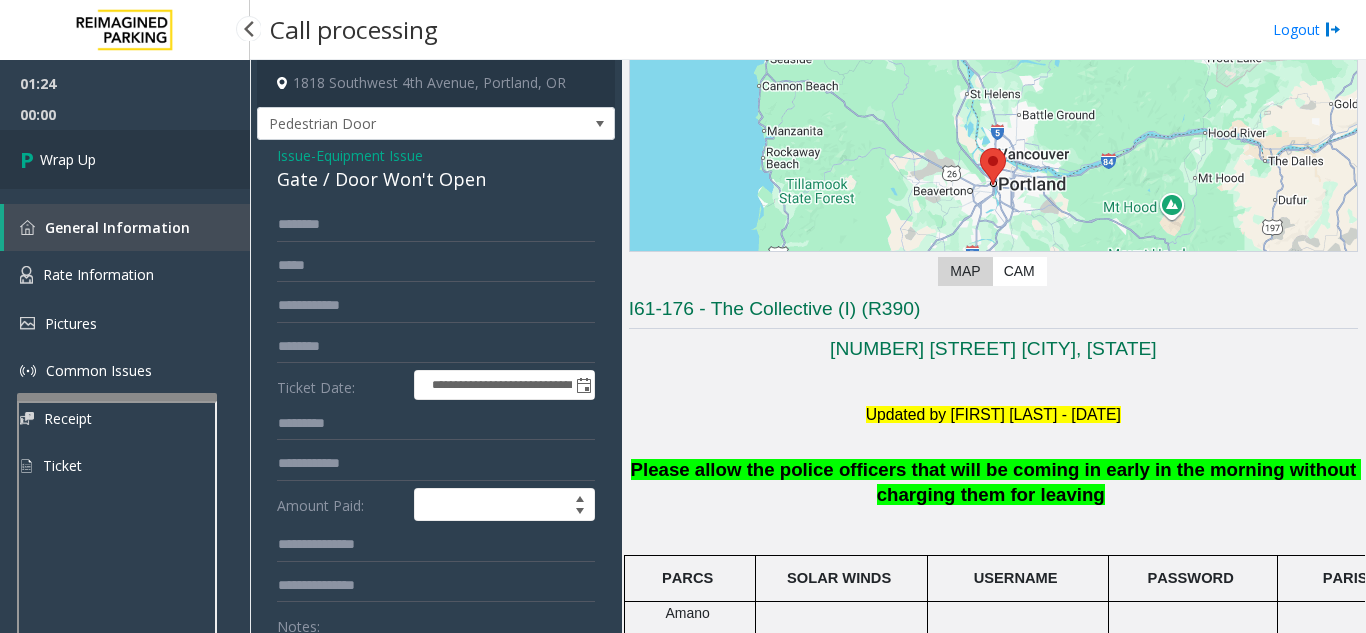 click on "Wrap Up" at bounding box center [125, 159] 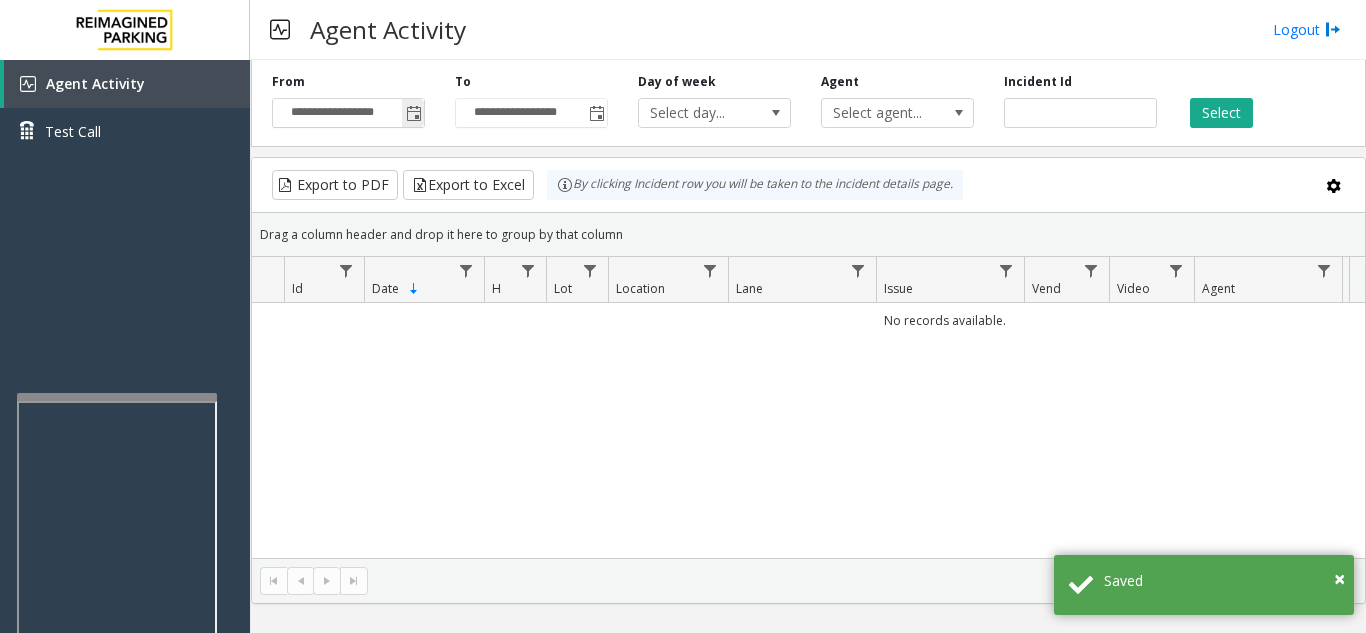 click 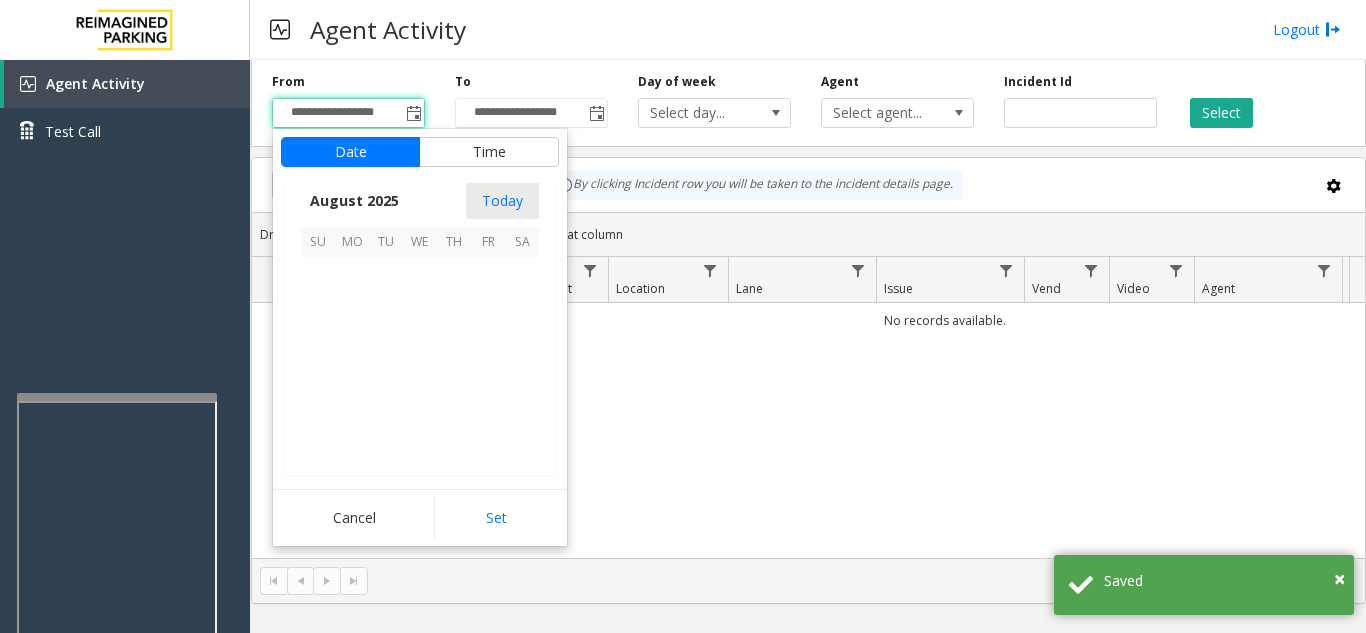 scroll, scrollTop: 358666, scrollLeft: 0, axis: vertical 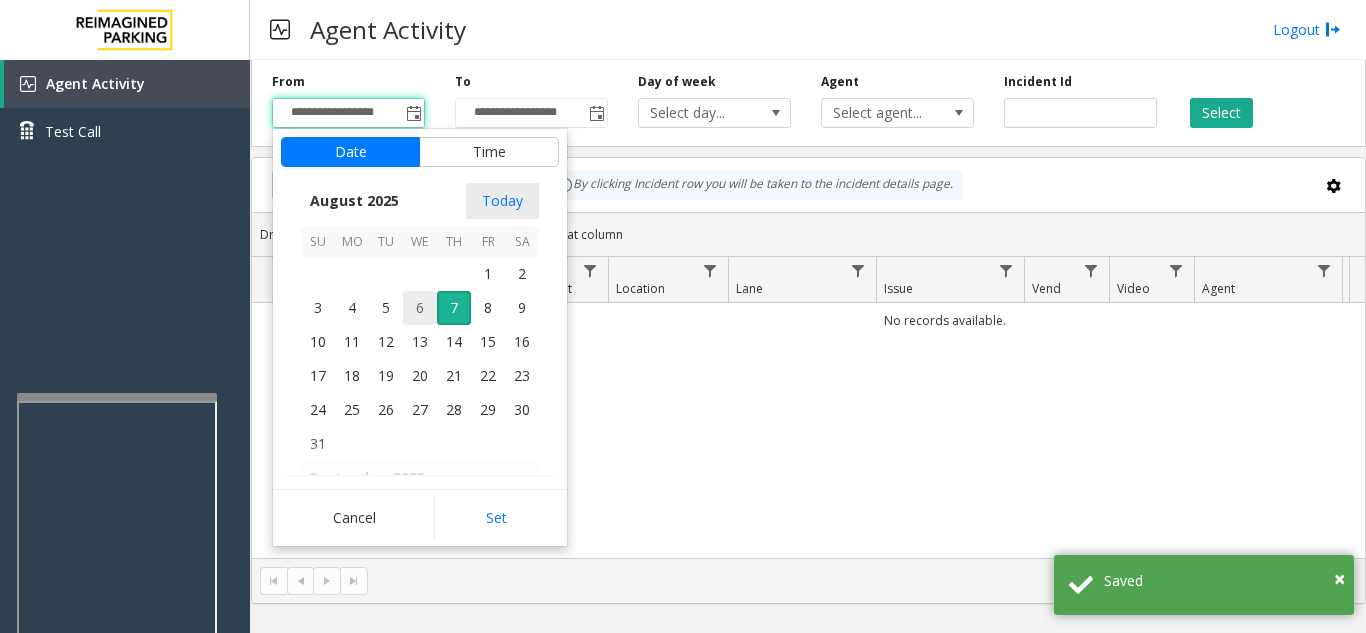 click on "6" at bounding box center [420, 308] 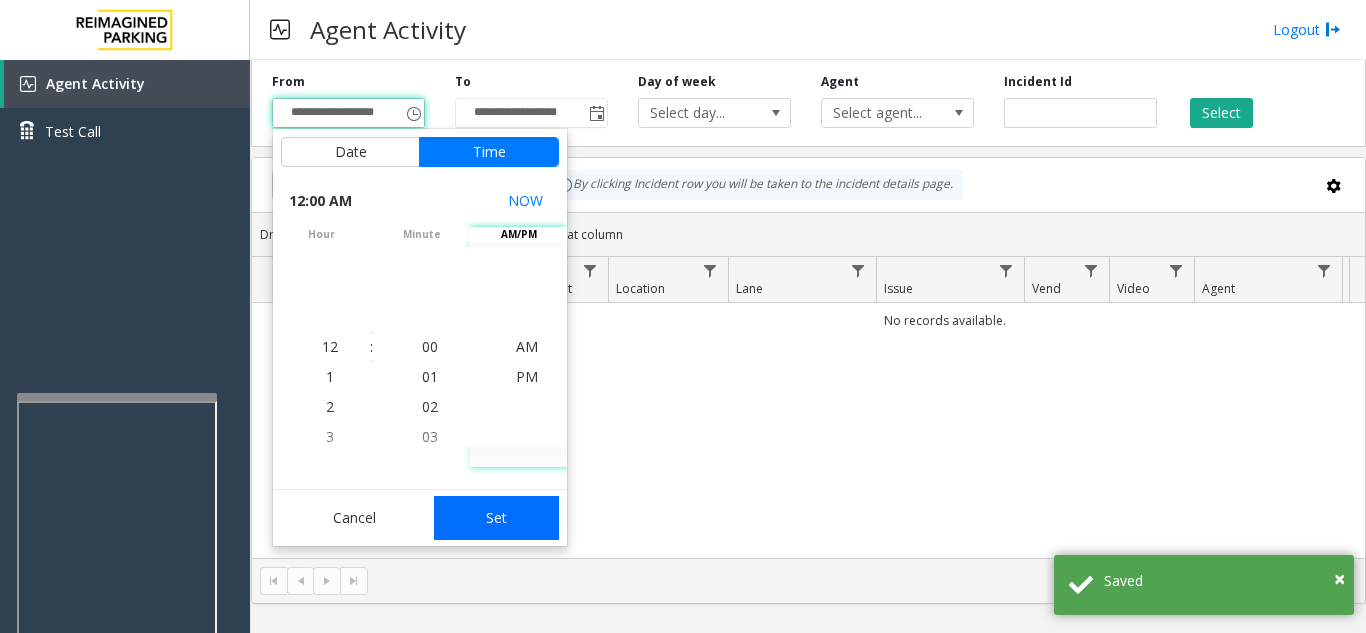 click on "Set" 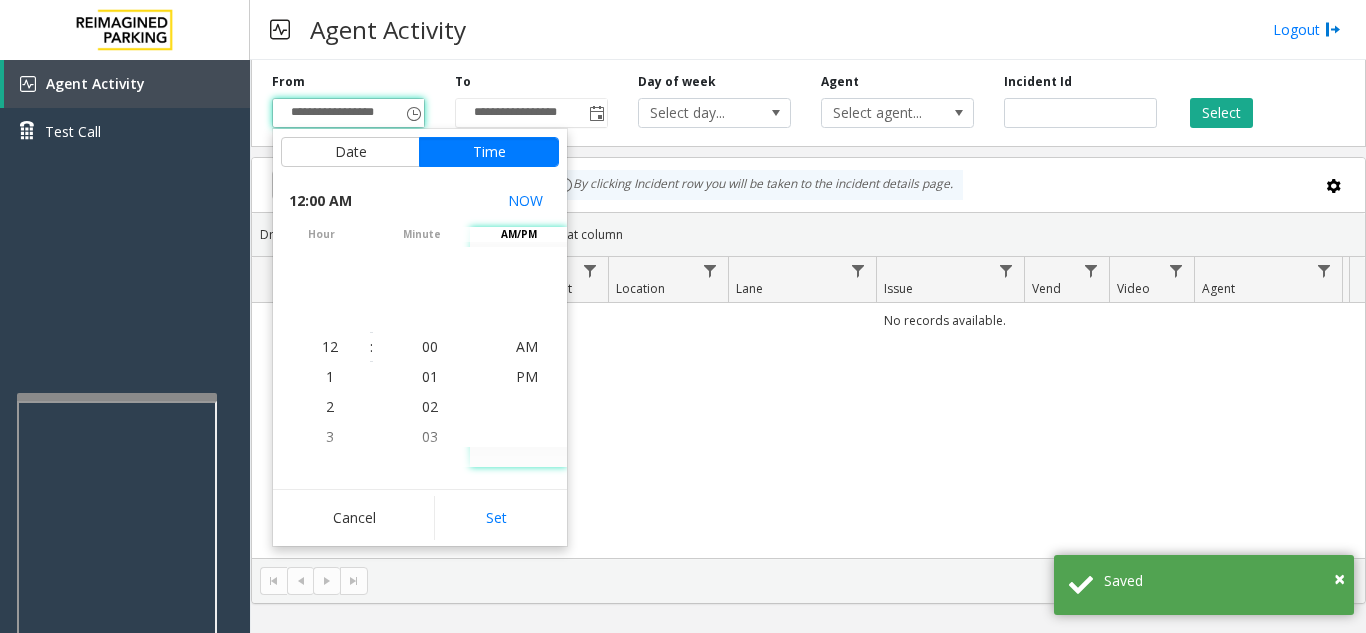 type on "**********" 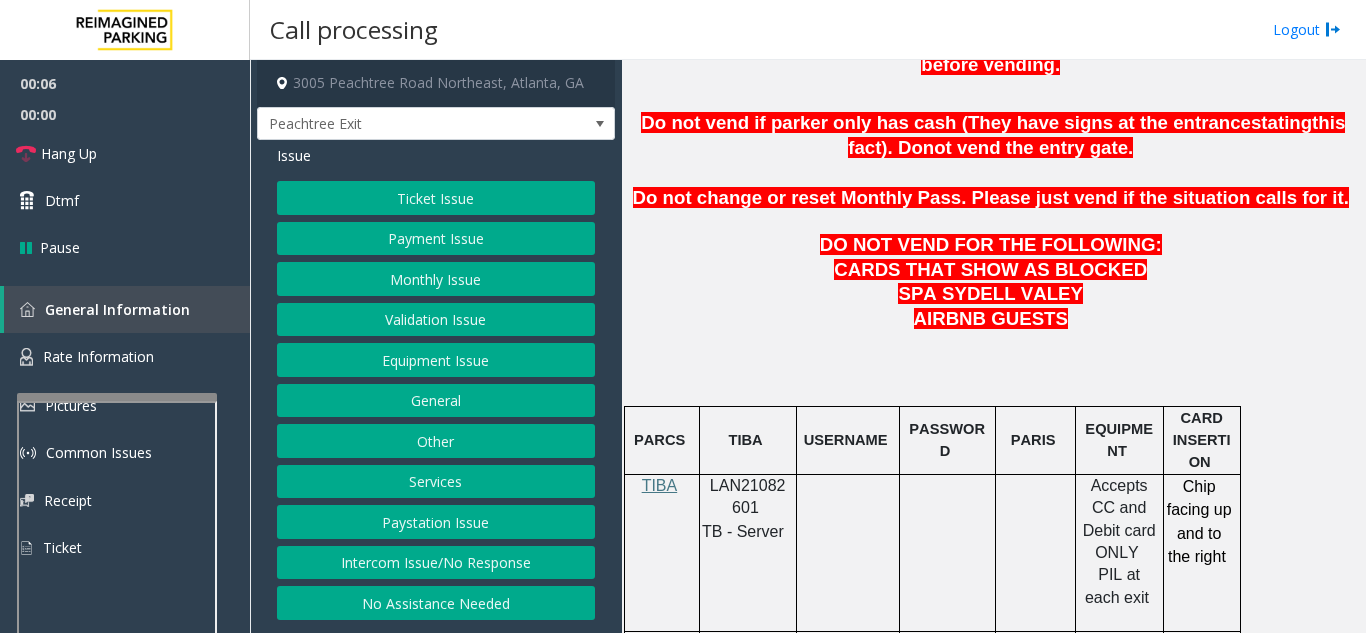 scroll, scrollTop: 900, scrollLeft: 0, axis: vertical 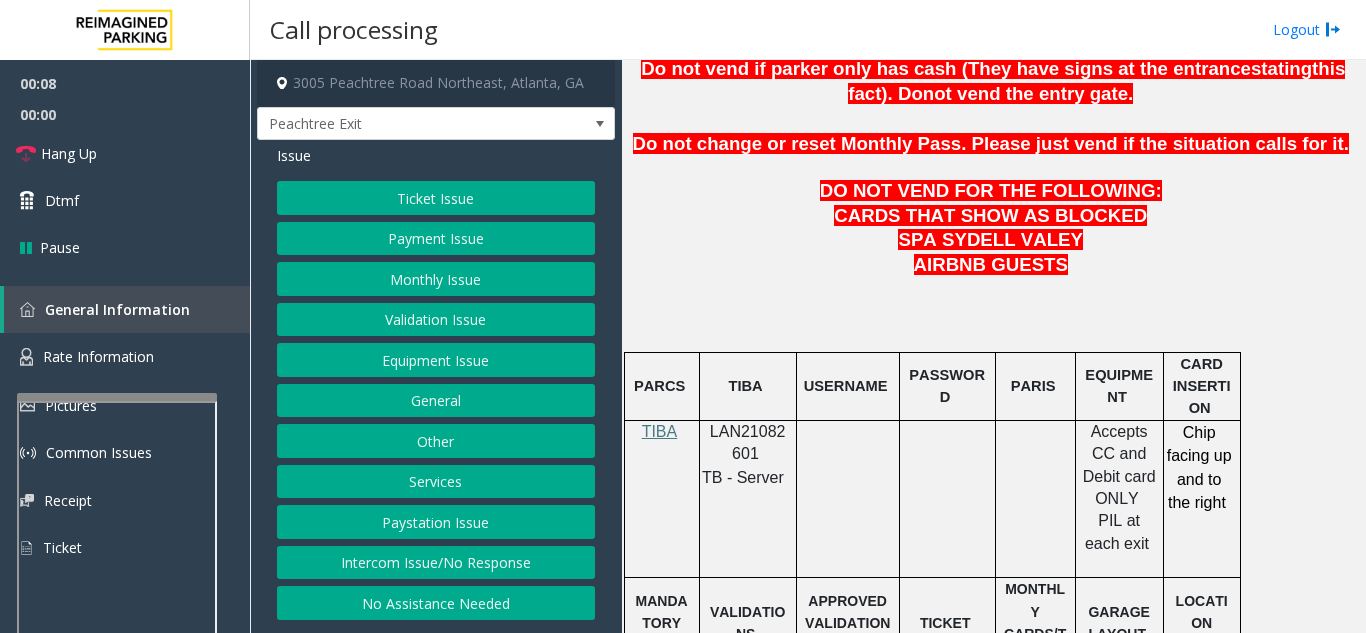 click on "Payment Issue" 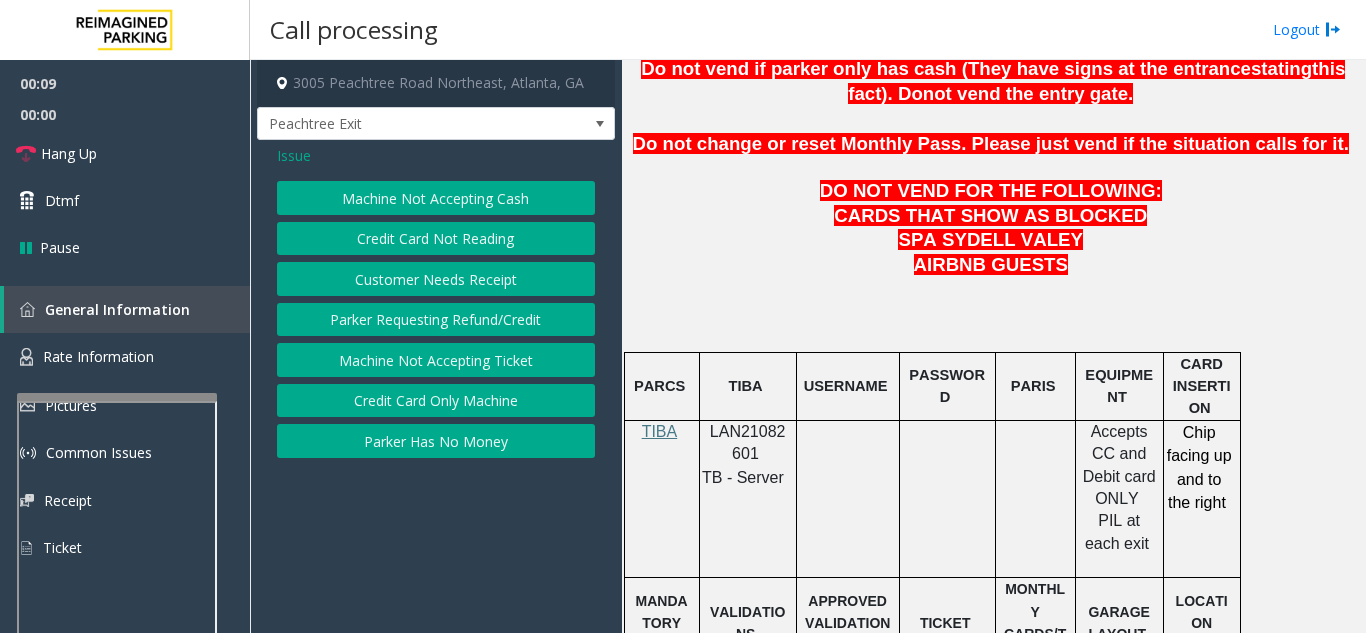 click on "Credit Card Not Reading" 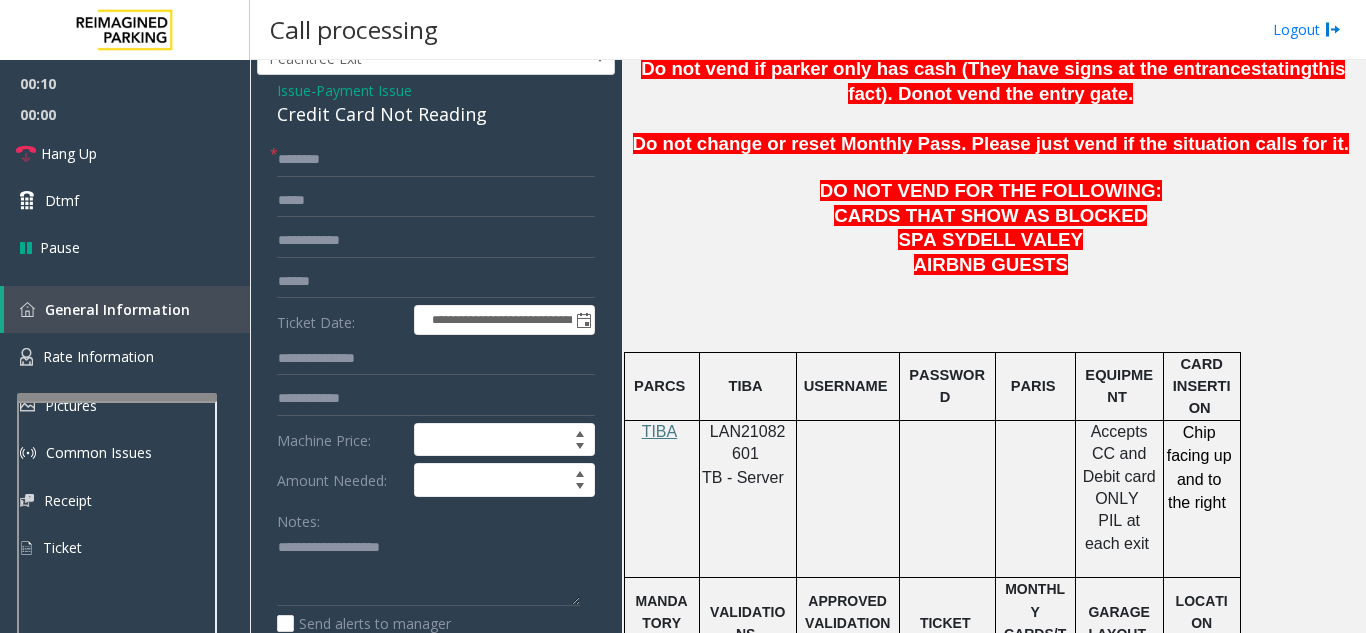 scroll, scrollTop: 100, scrollLeft: 0, axis: vertical 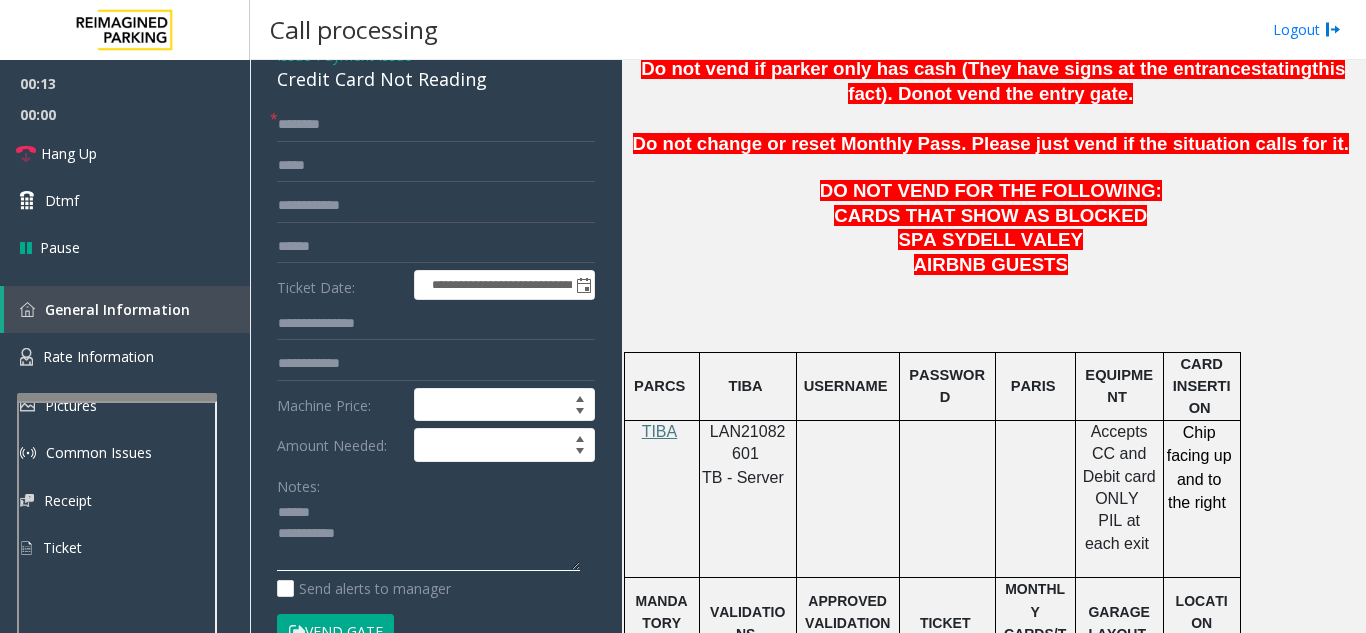 click 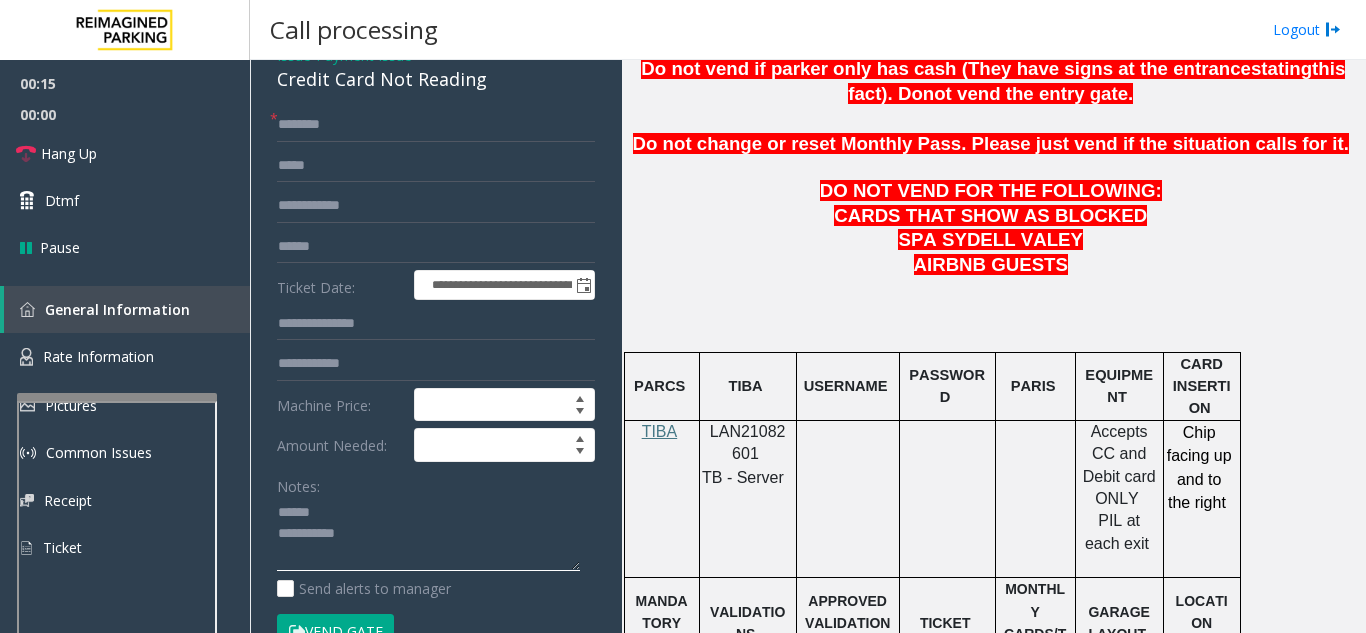 type on "**********" 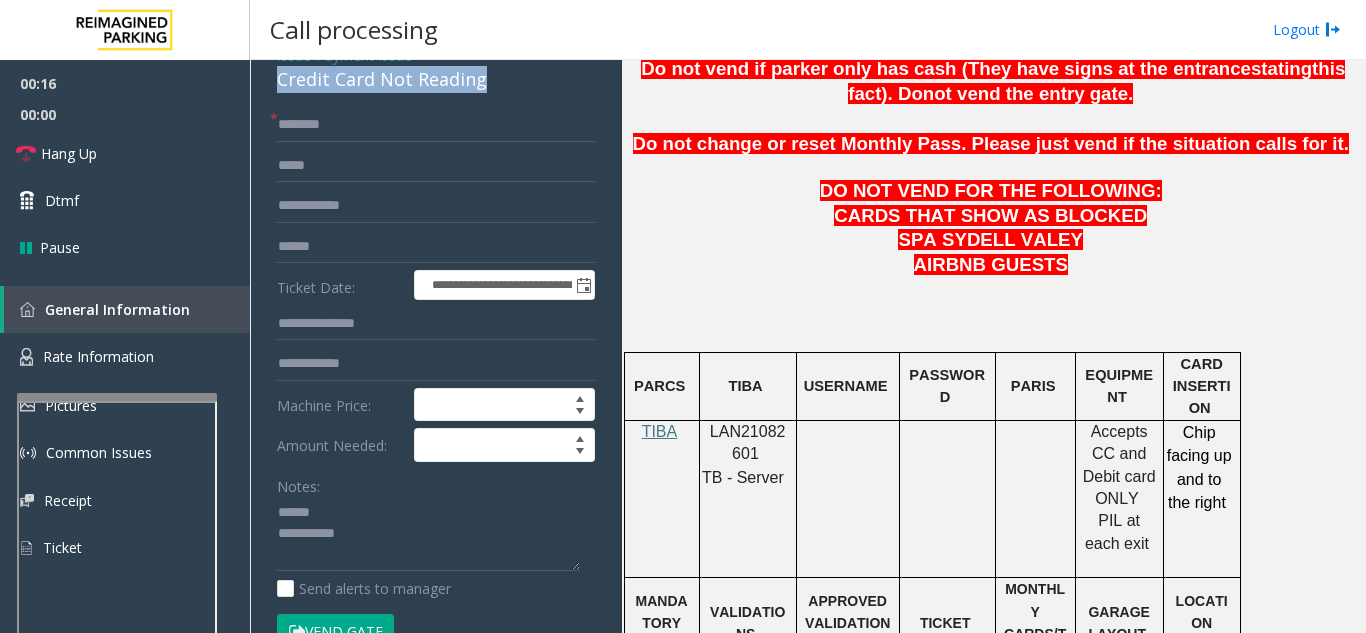 drag, startPoint x: 492, startPoint y: 89, endPoint x: 274, endPoint y: 97, distance: 218.14674 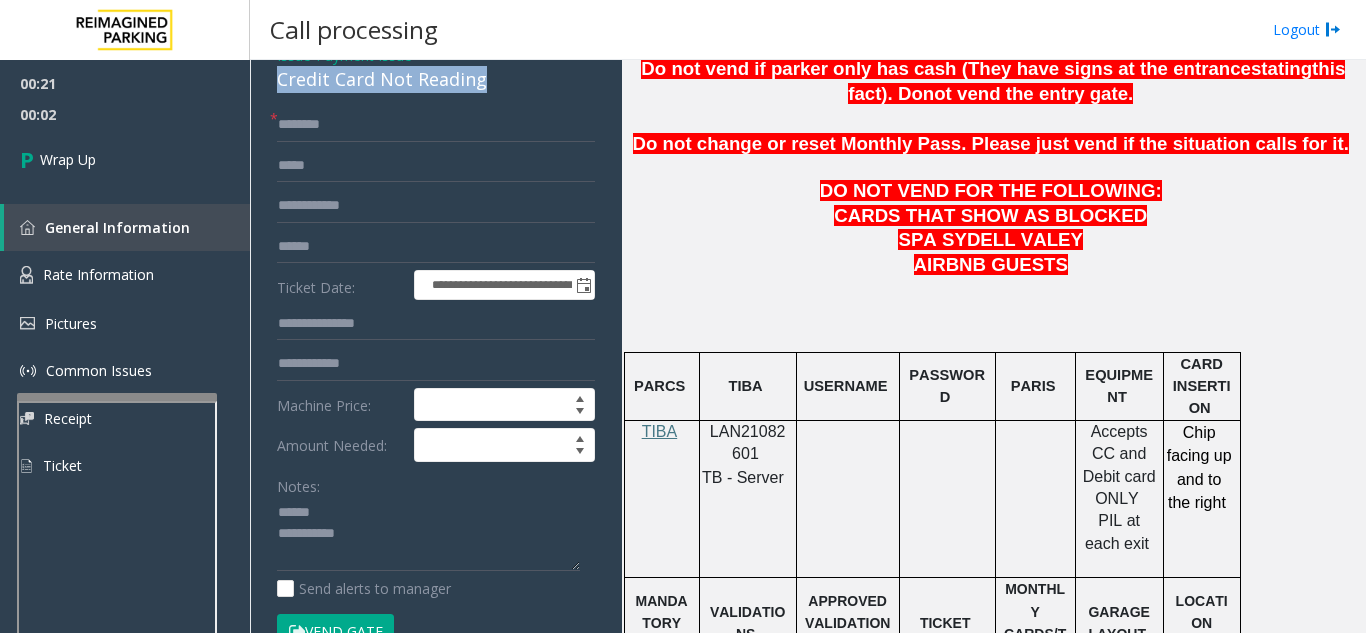 scroll, scrollTop: 0, scrollLeft: 0, axis: both 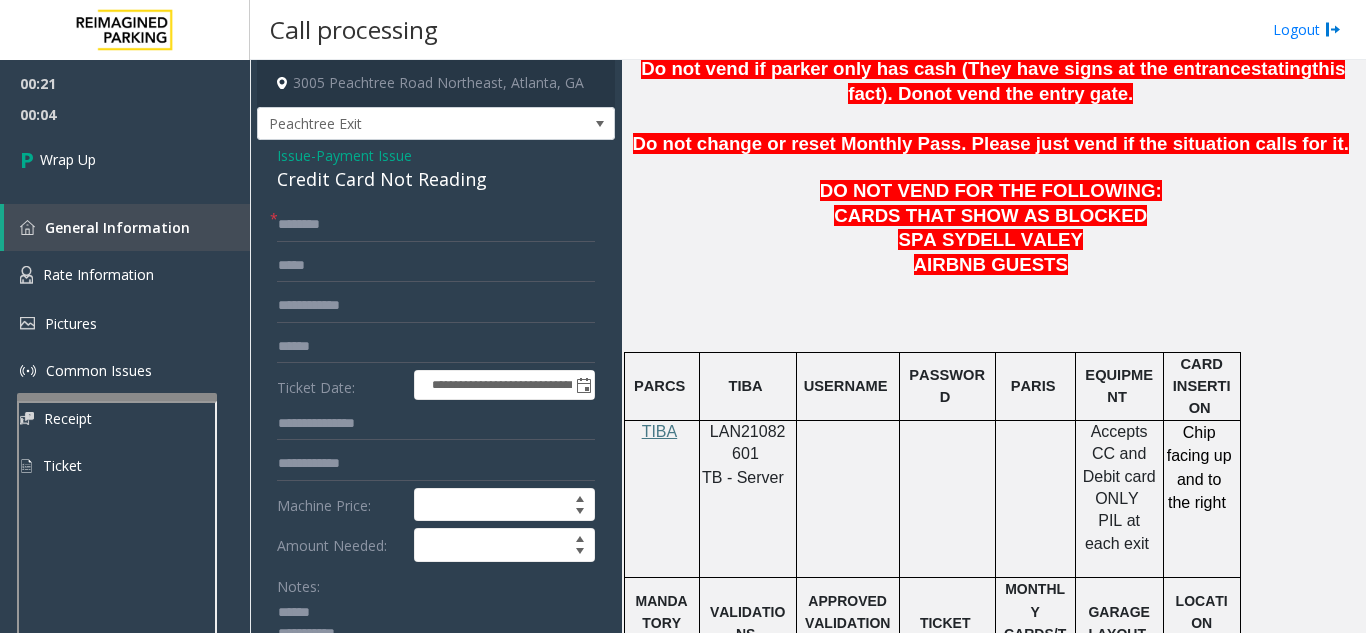 click on "Issue" 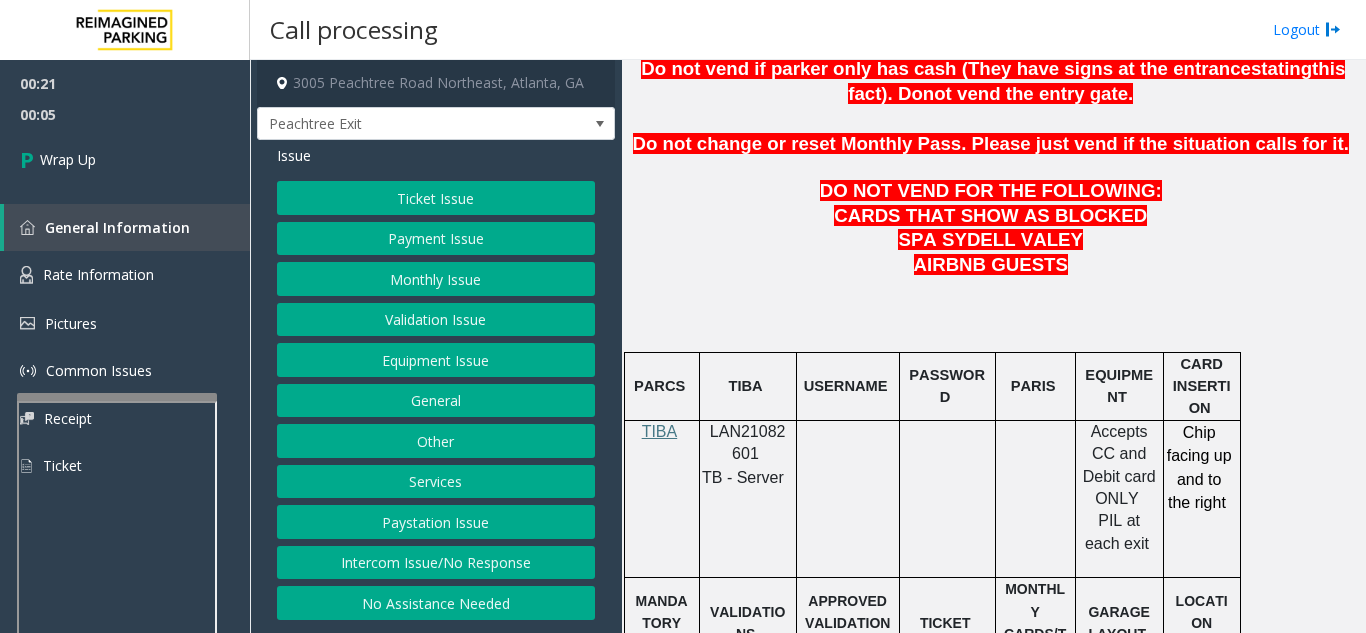 click on "Equipment Issue" 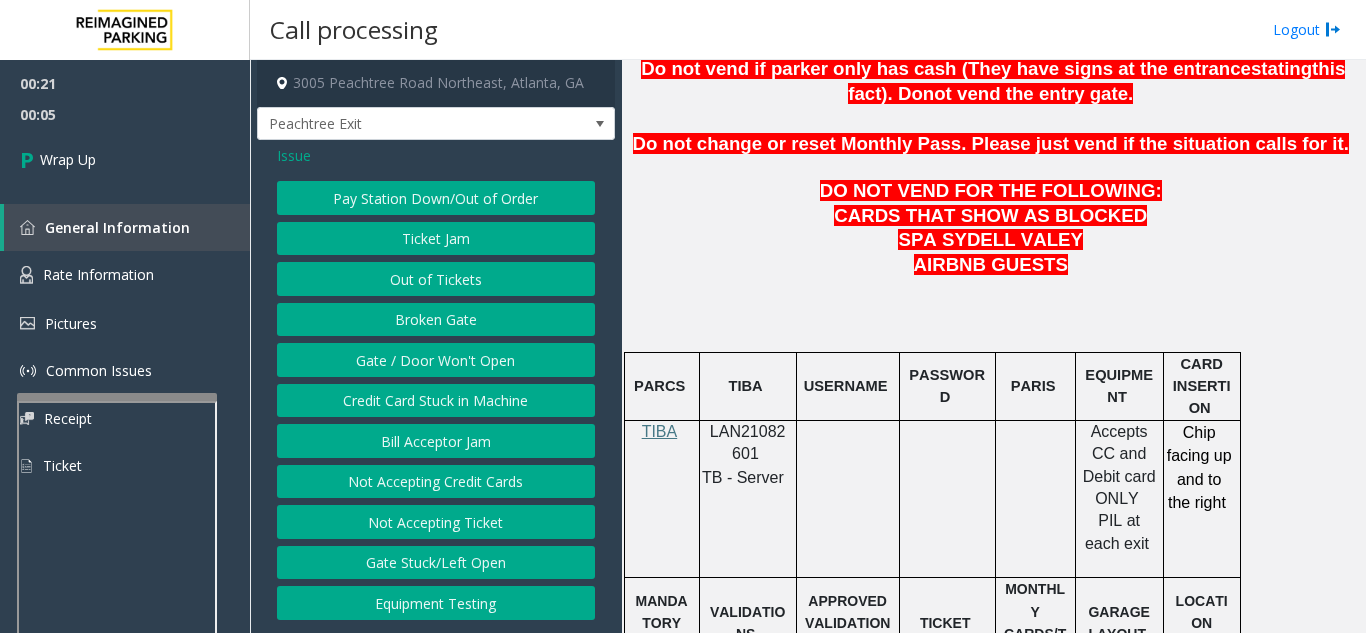 click on "Gate / Door Won't Open" 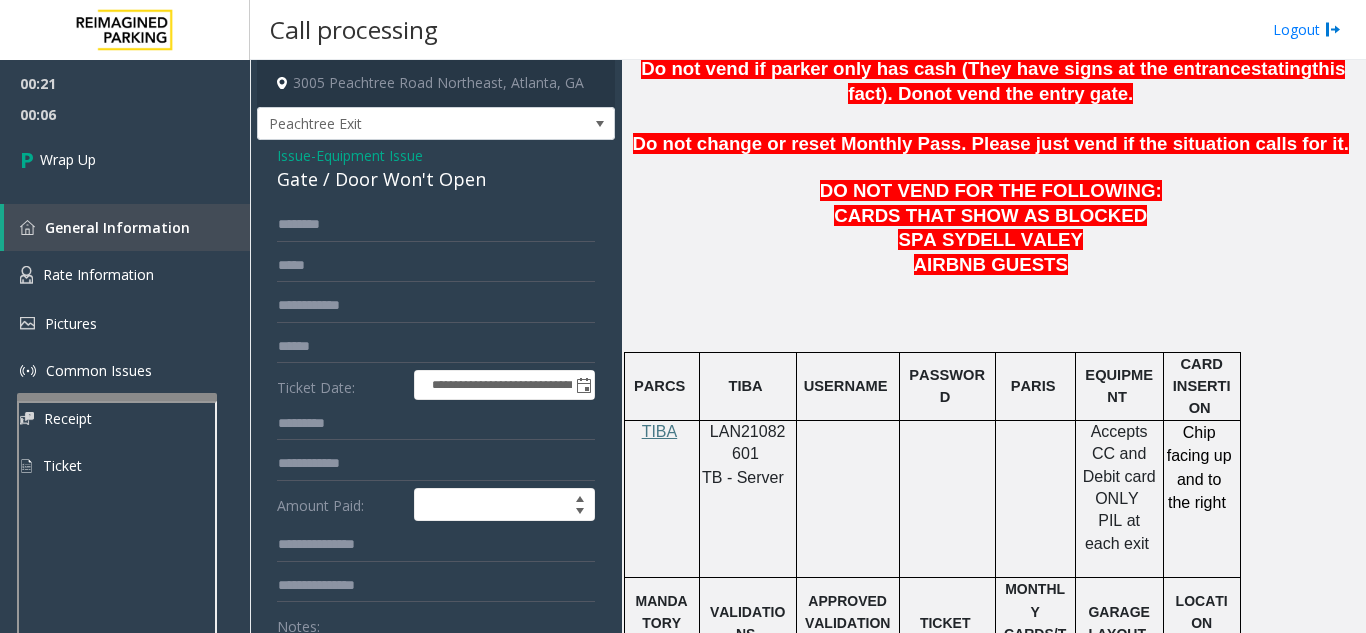 scroll, scrollTop: 100, scrollLeft: 0, axis: vertical 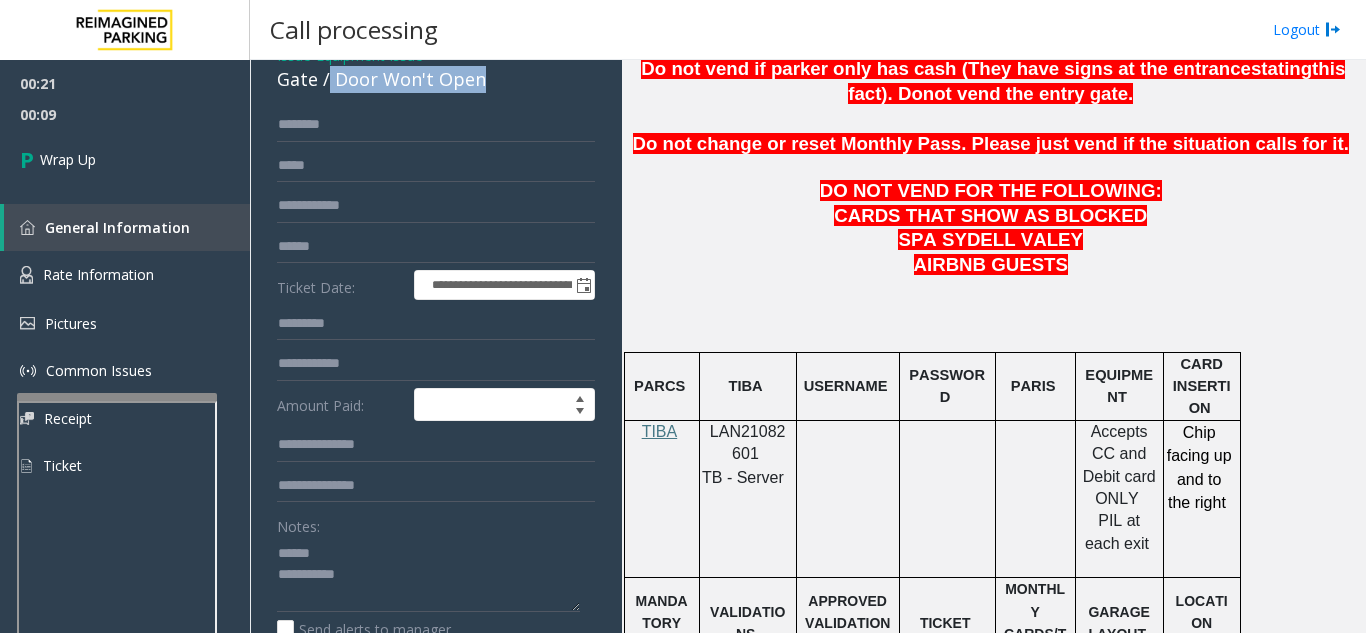 drag, startPoint x: 328, startPoint y: 96, endPoint x: 487, endPoint y: 101, distance: 159.0786 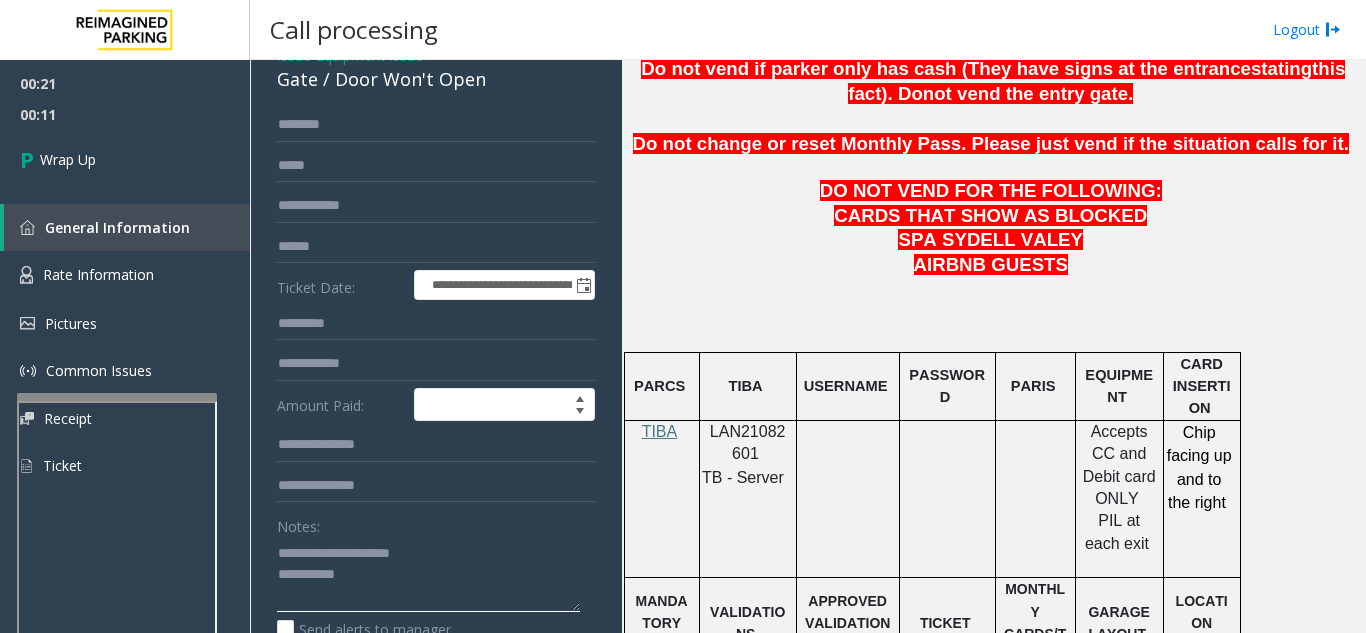 click 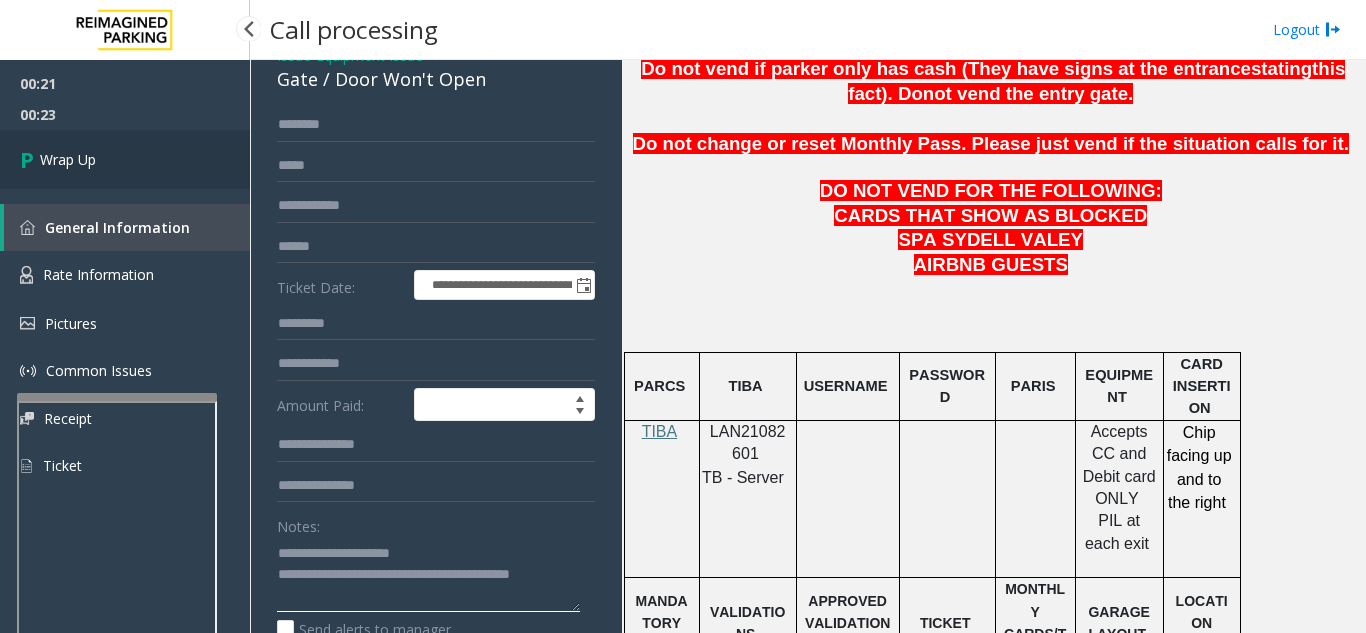 type on "**********" 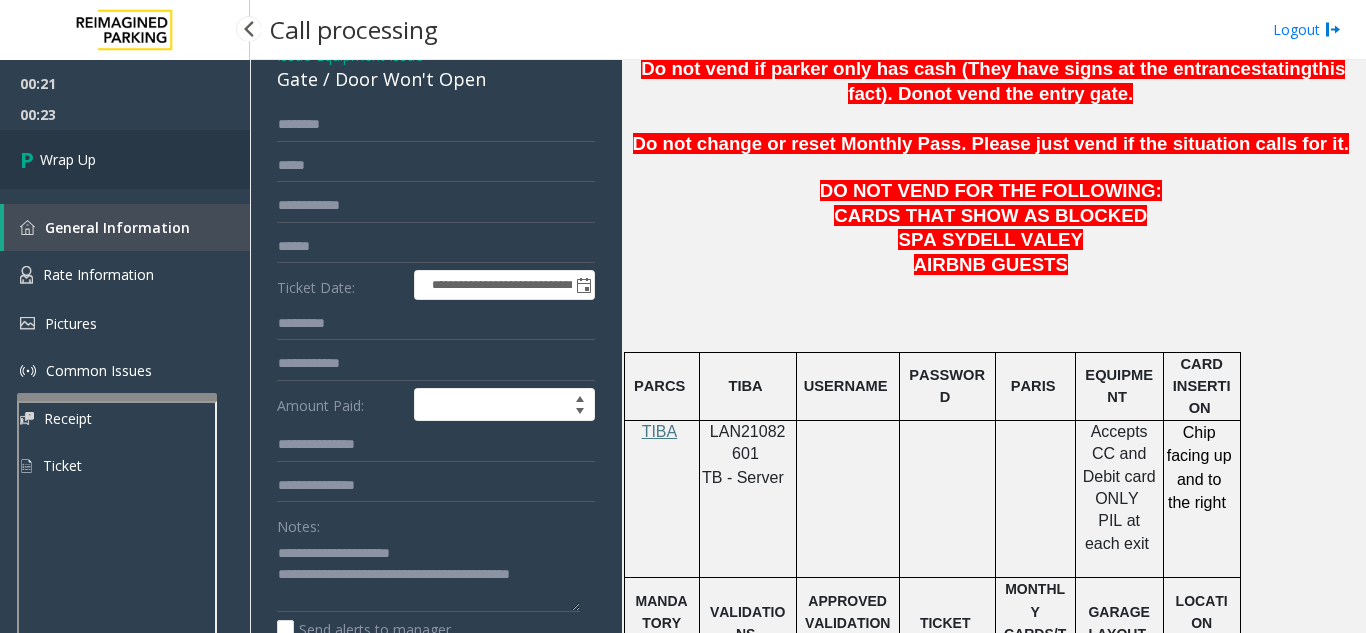 click on "Wrap Up" at bounding box center (125, 159) 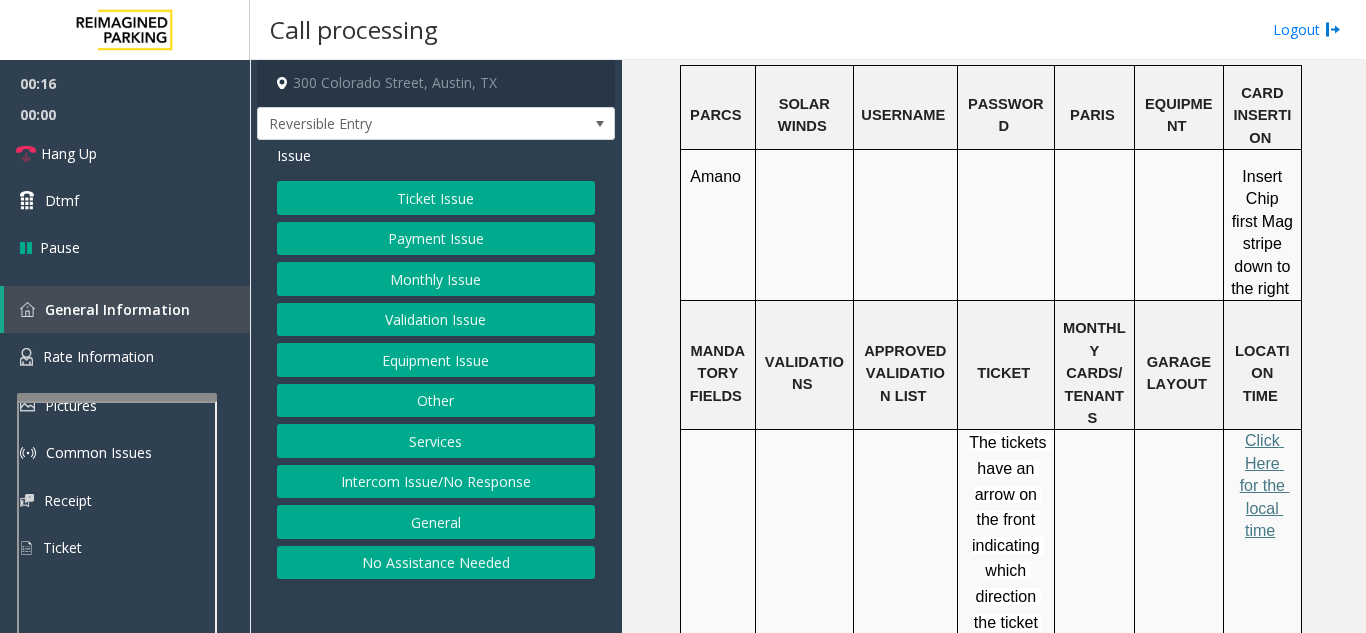 scroll, scrollTop: 1300, scrollLeft: 0, axis: vertical 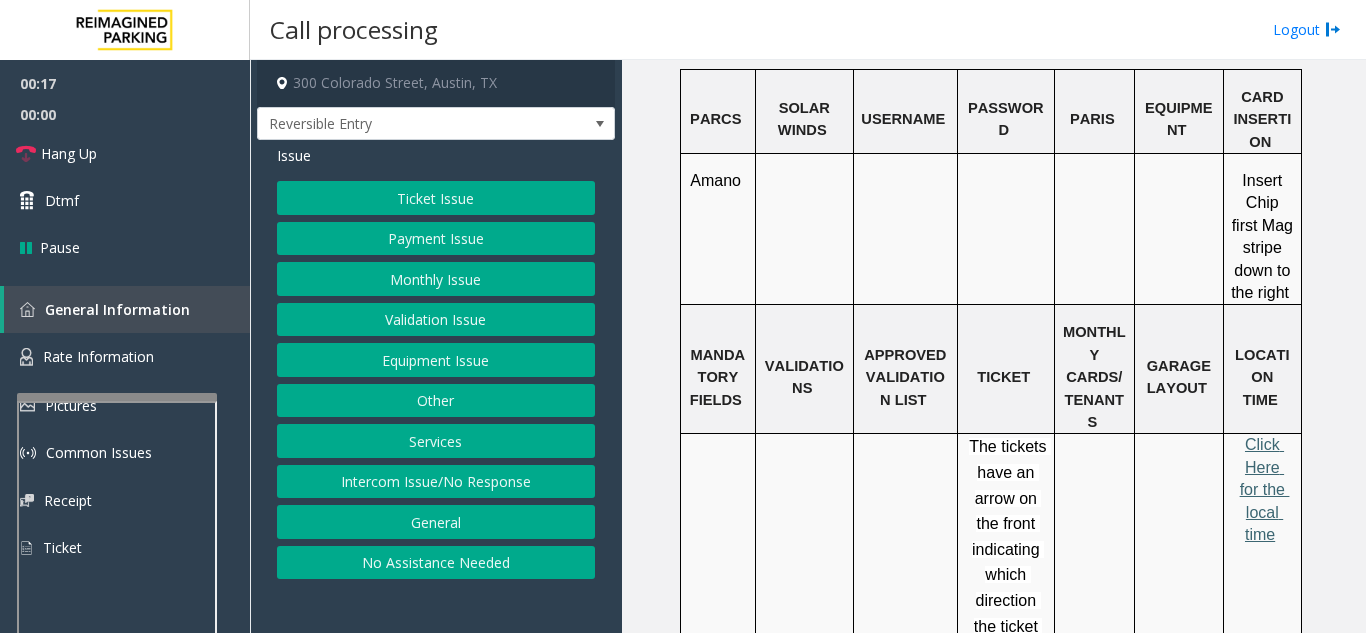 click on "Click Here for the local time" 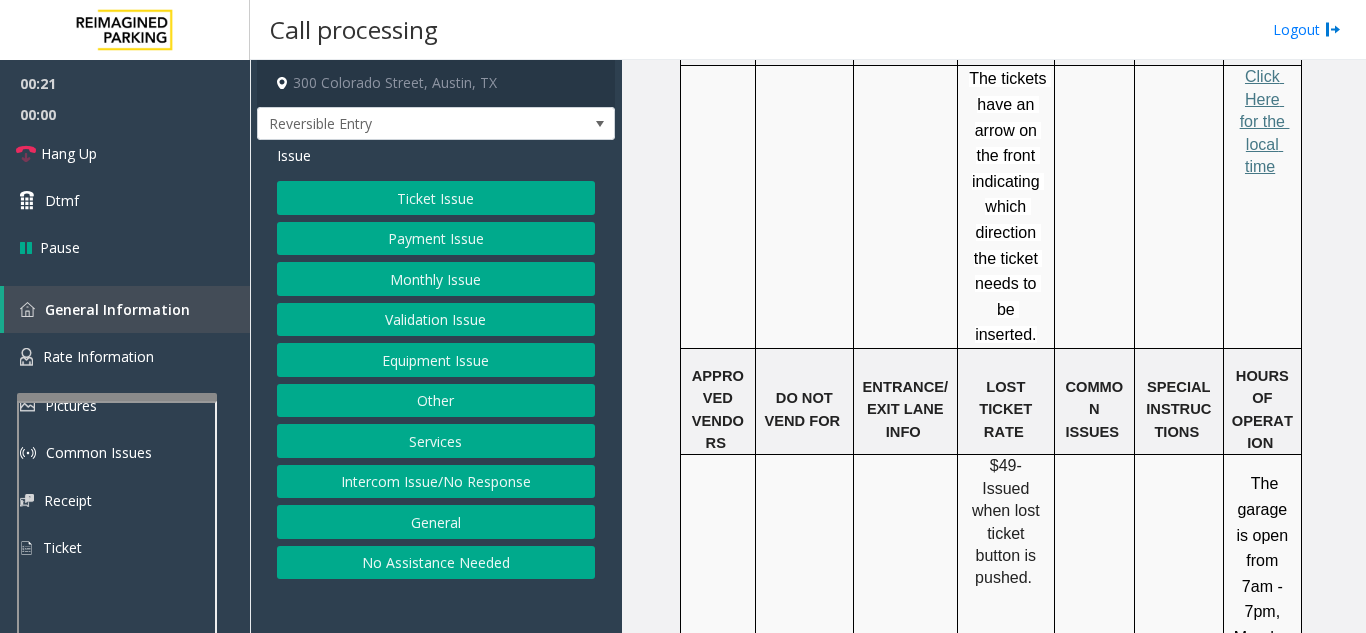 scroll, scrollTop: 1700, scrollLeft: 0, axis: vertical 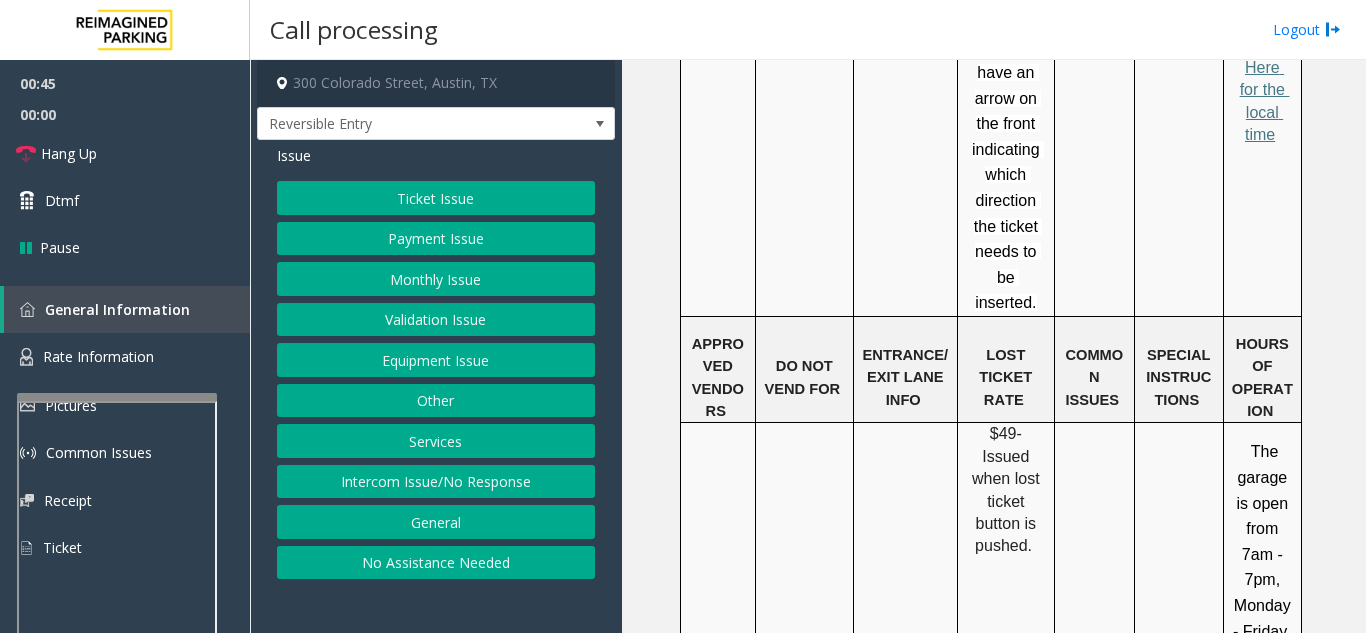click on "Equipment Issue" 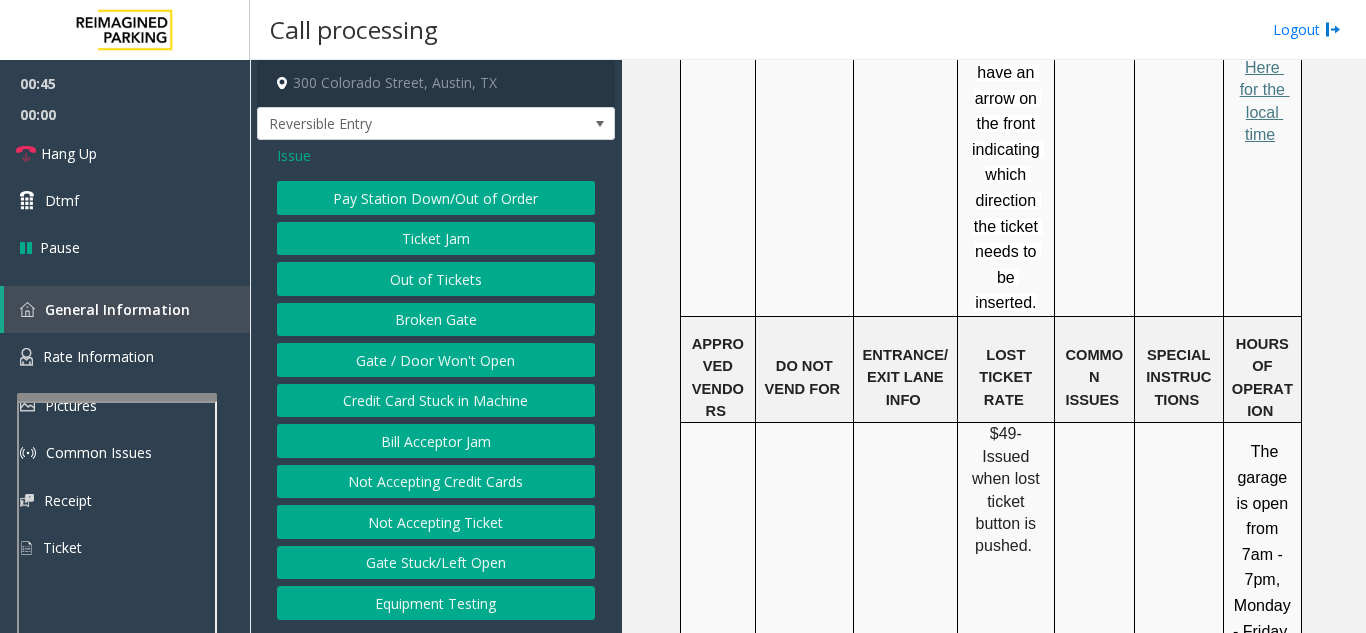 click on "Gate / Door Won't Open" 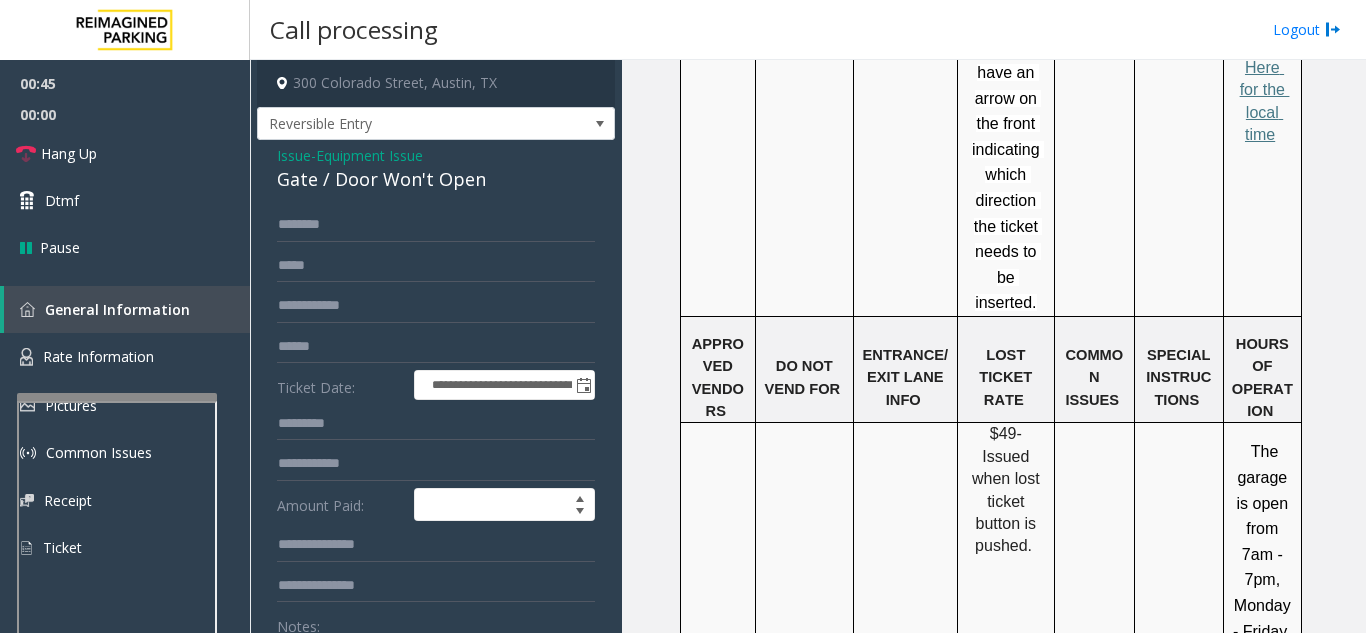 scroll, scrollTop: 100, scrollLeft: 0, axis: vertical 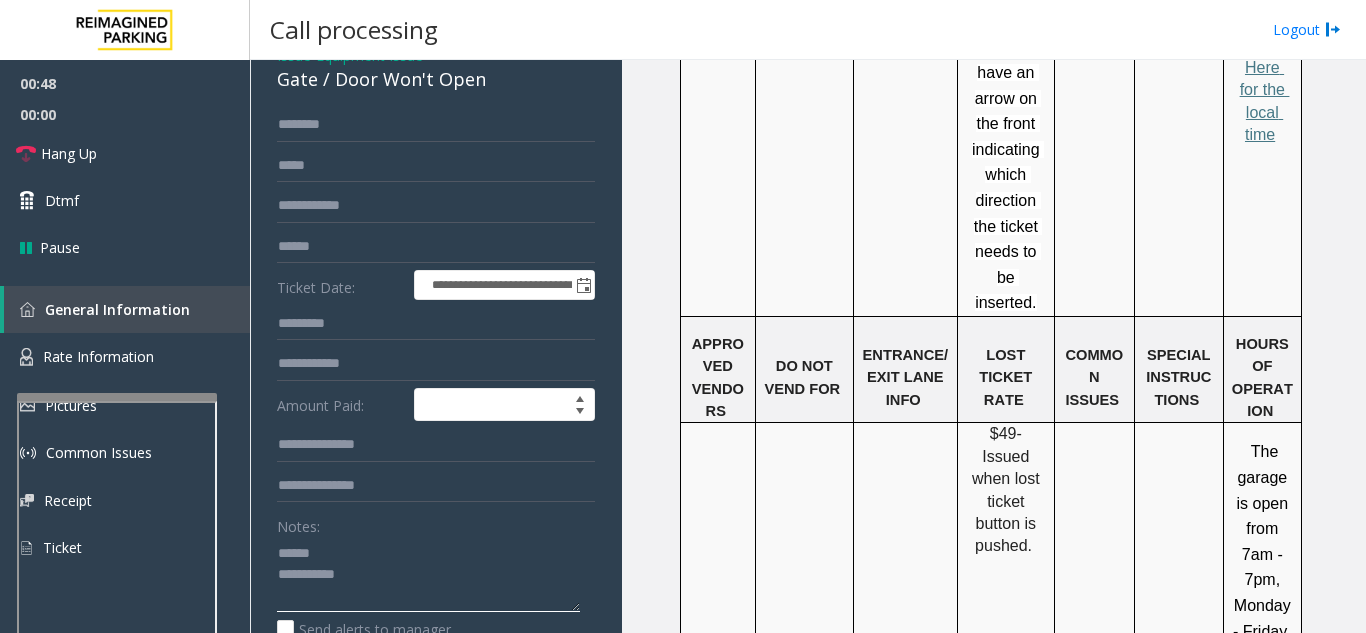 click 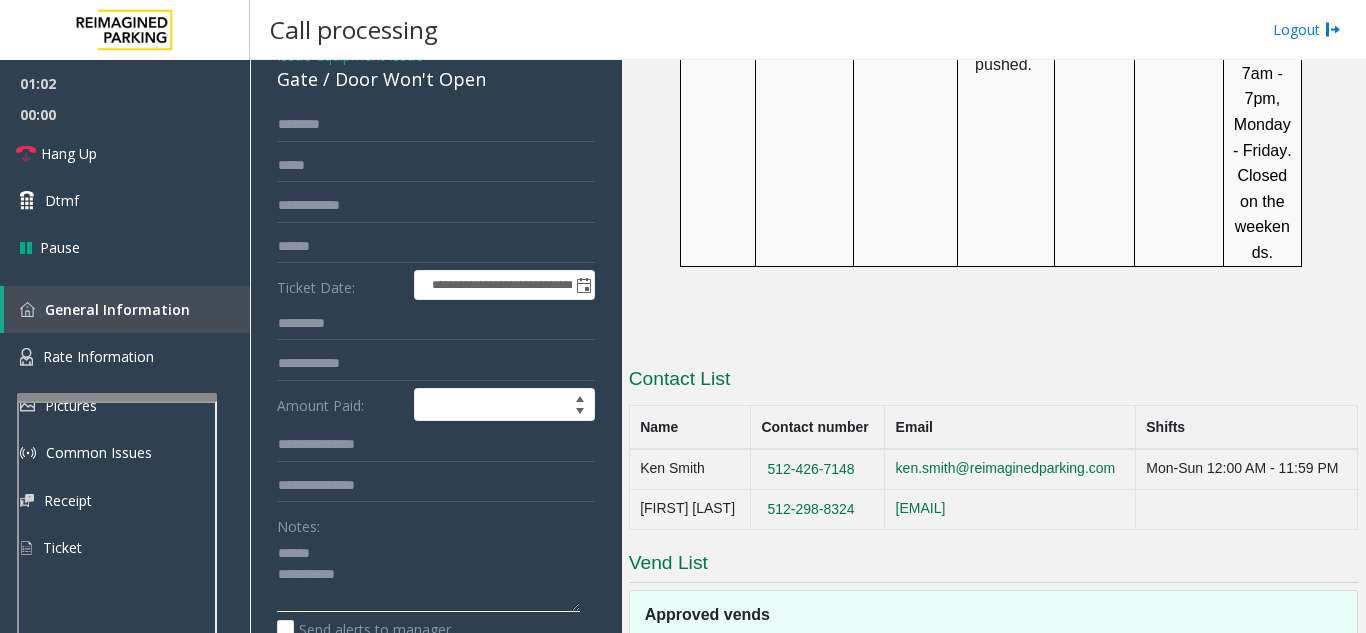 scroll, scrollTop: 2200, scrollLeft: 0, axis: vertical 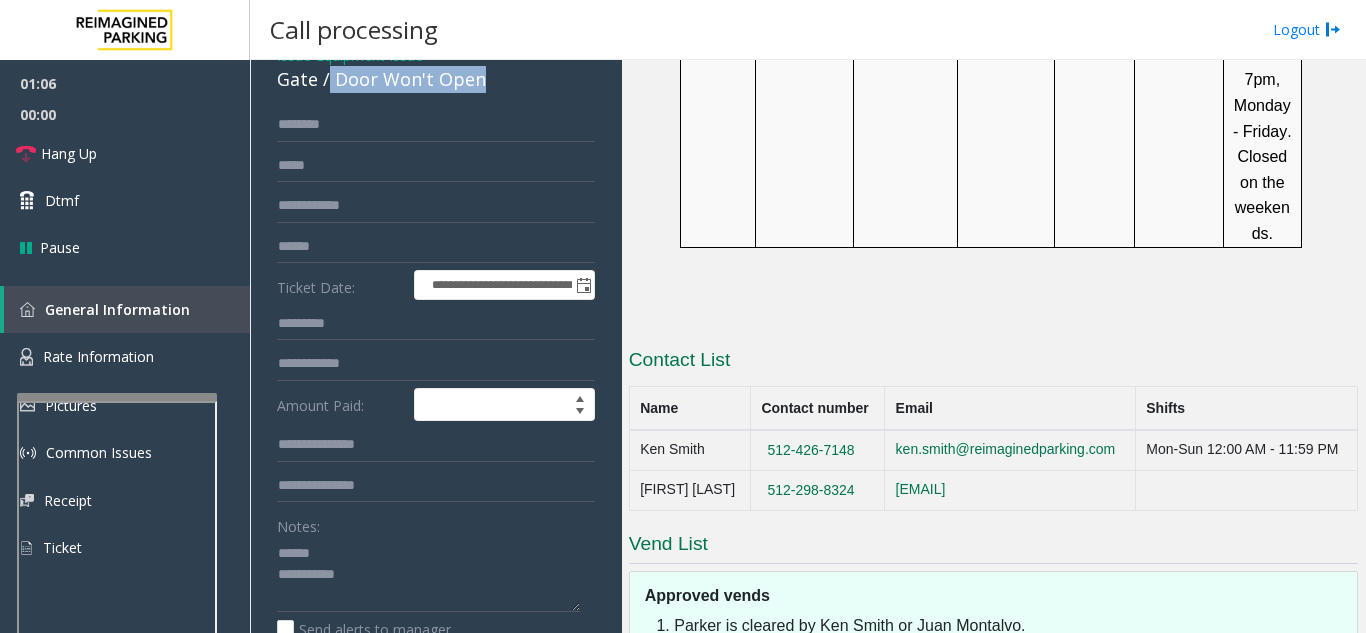 drag, startPoint x: 328, startPoint y: 82, endPoint x: 489, endPoint y: 88, distance: 161.11176 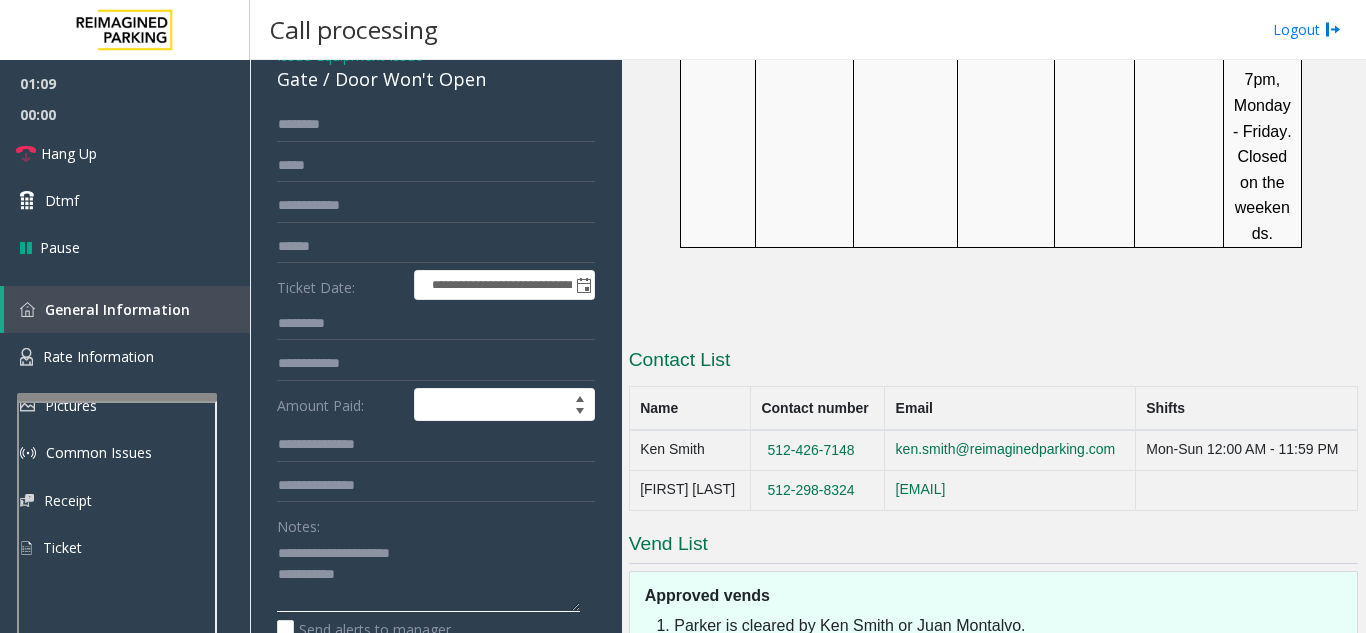 click 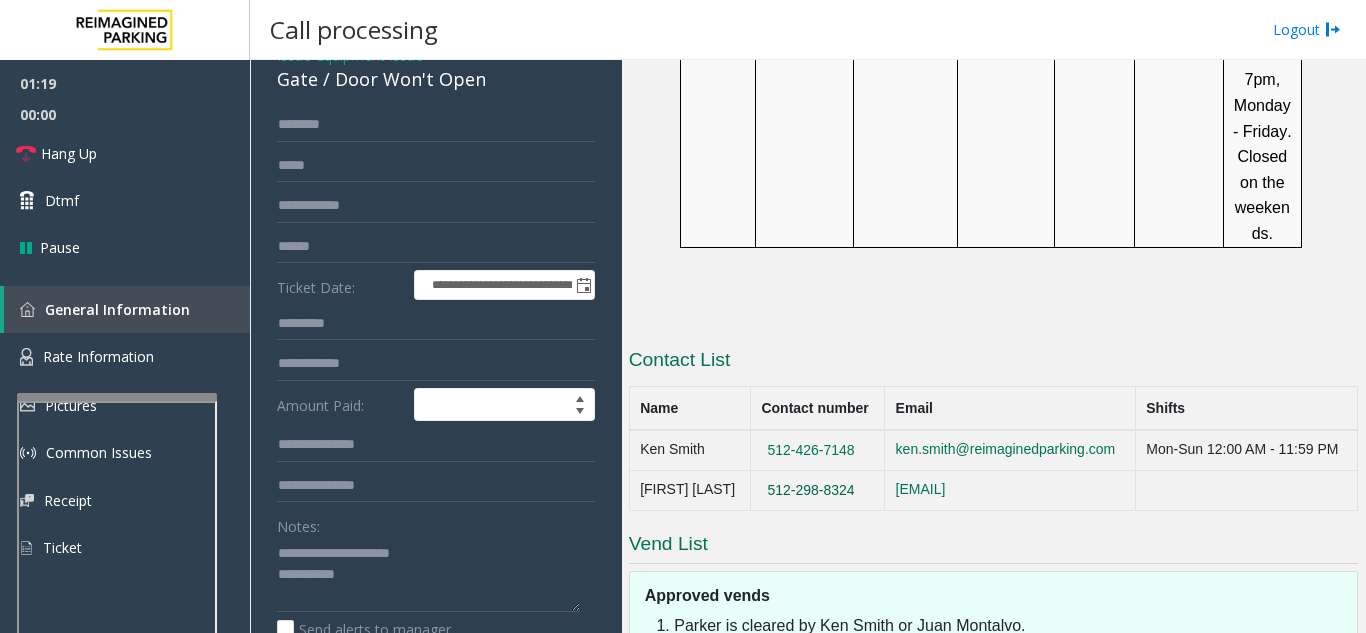 drag, startPoint x: 858, startPoint y: 406, endPoint x: 760, endPoint y: 408, distance: 98.02041 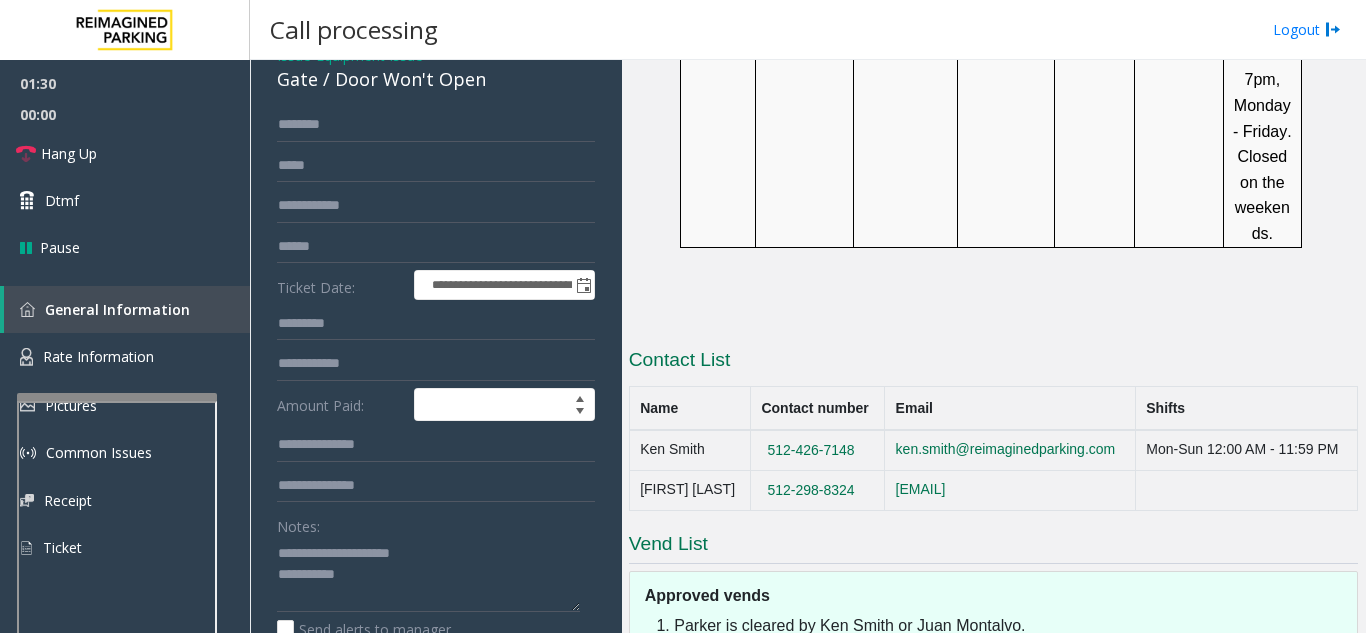 click at bounding box center [117, 627] 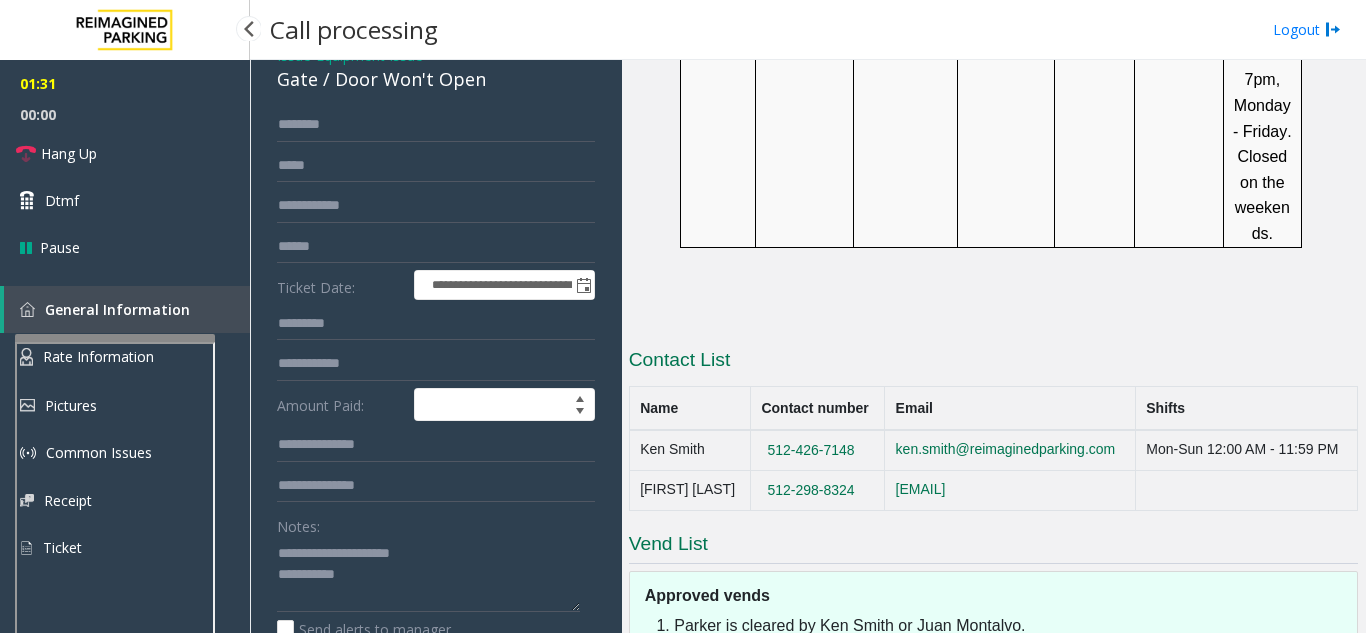 click on "**********" at bounding box center [683, 316] 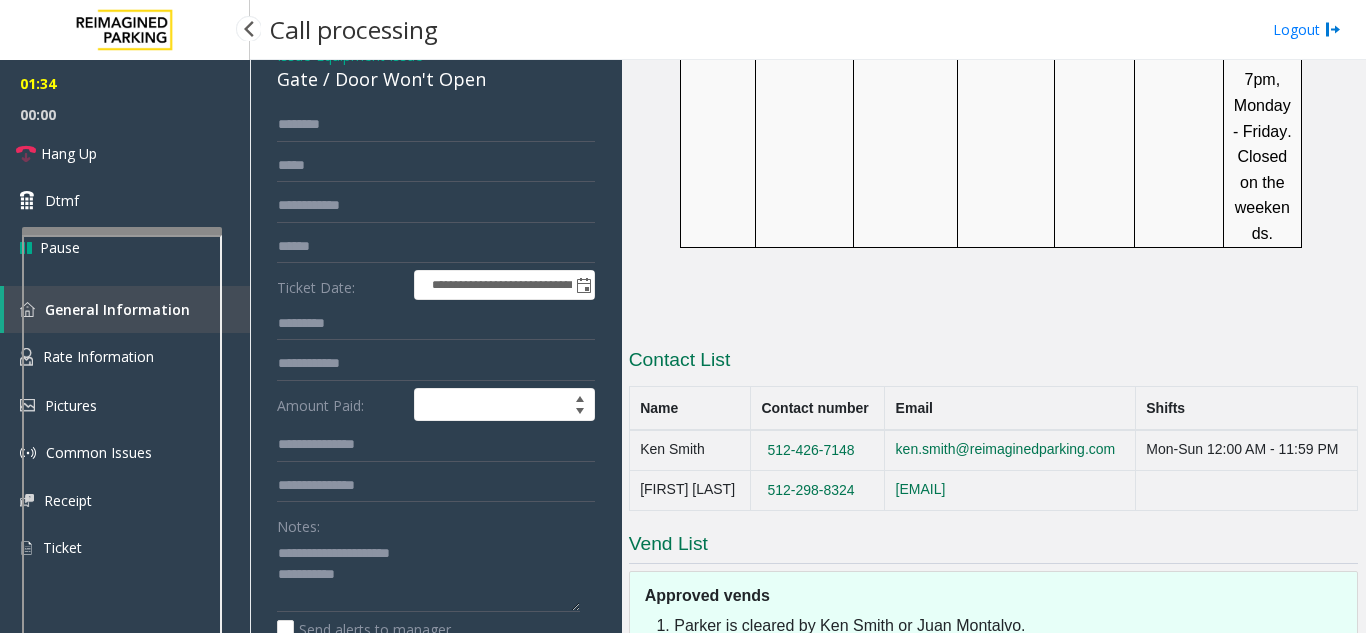 click at bounding box center [122, 231] 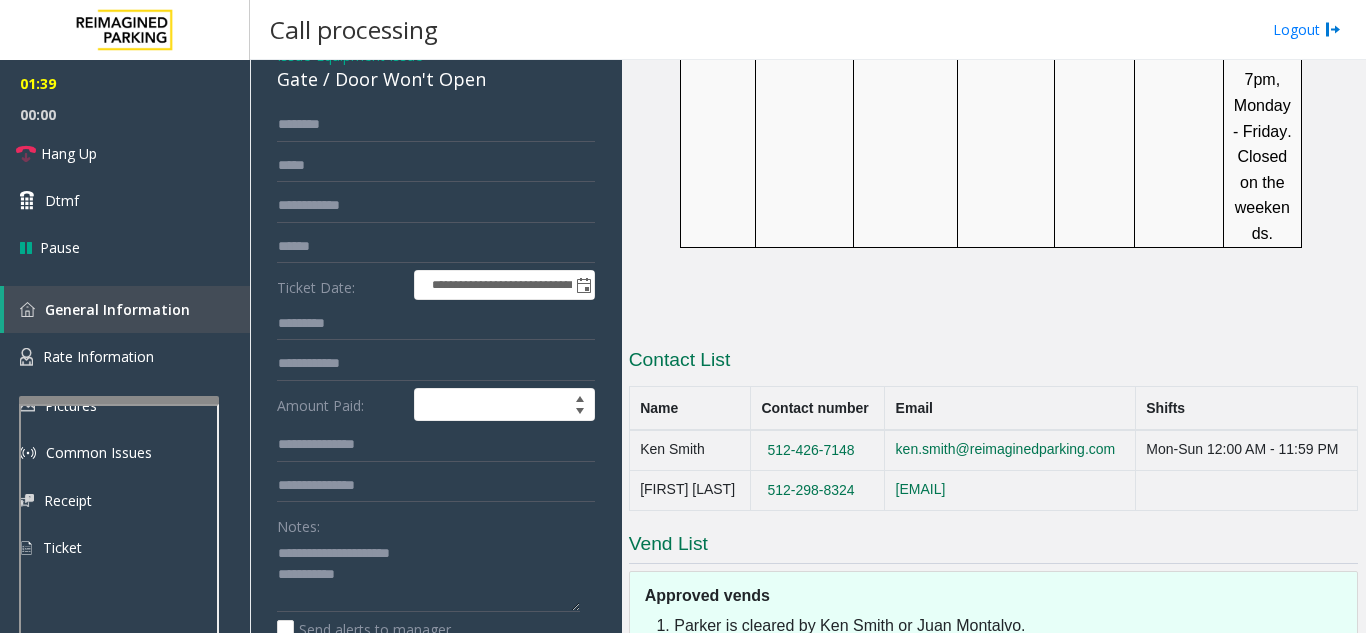 click at bounding box center [119, 400] 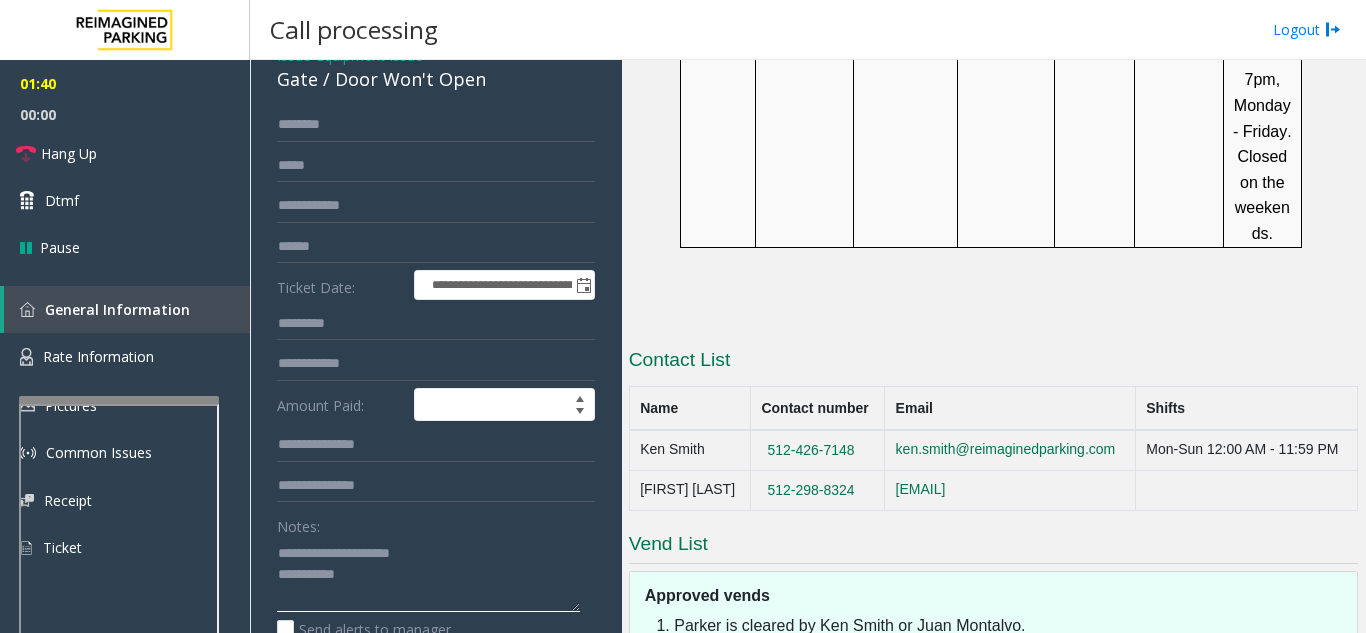 click 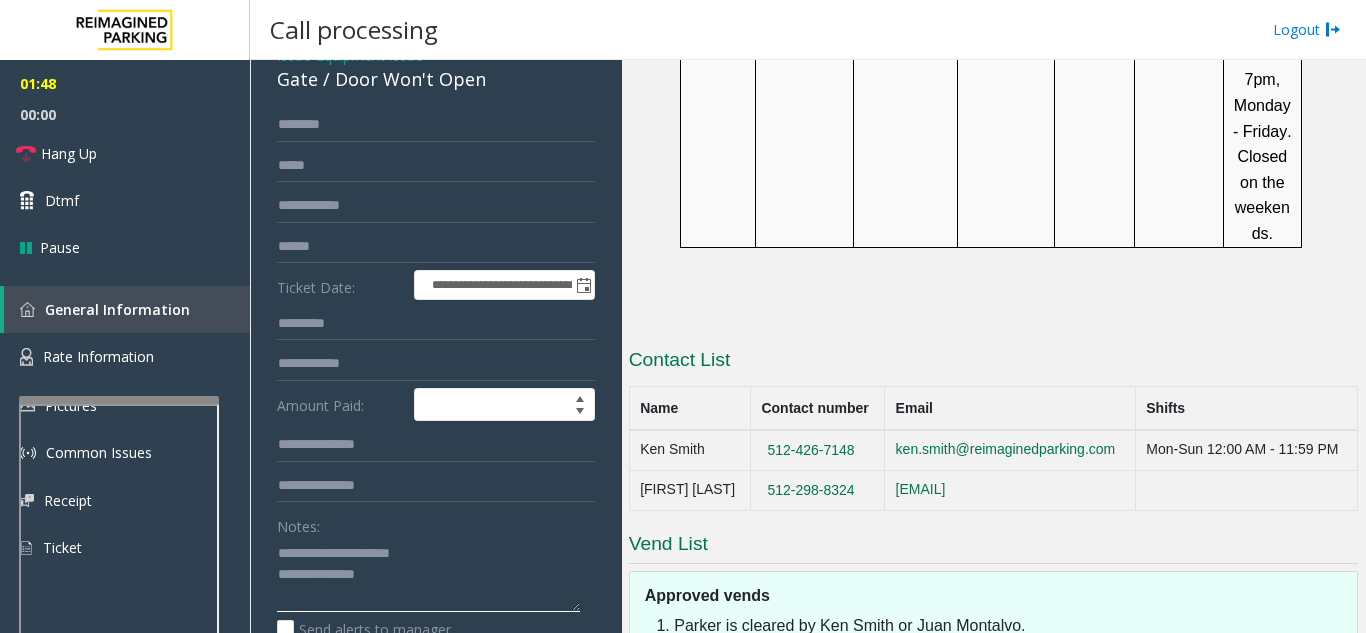 click 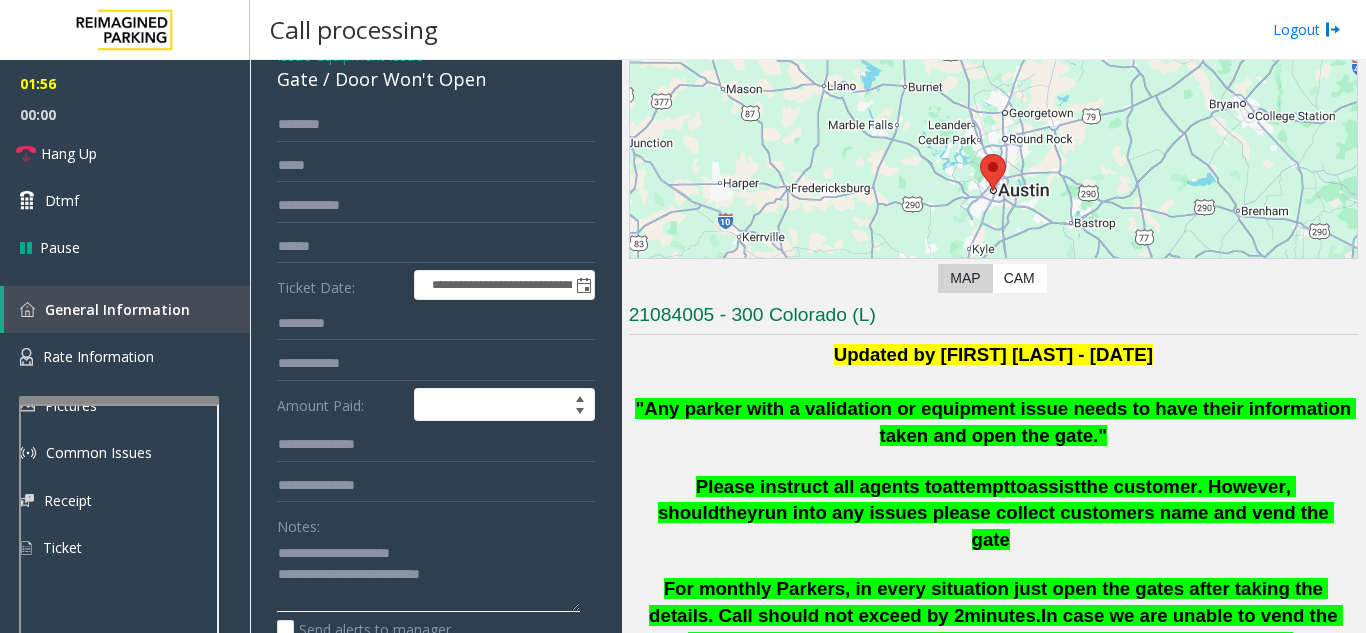 scroll, scrollTop: 100, scrollLeft: 0, axis: vertical 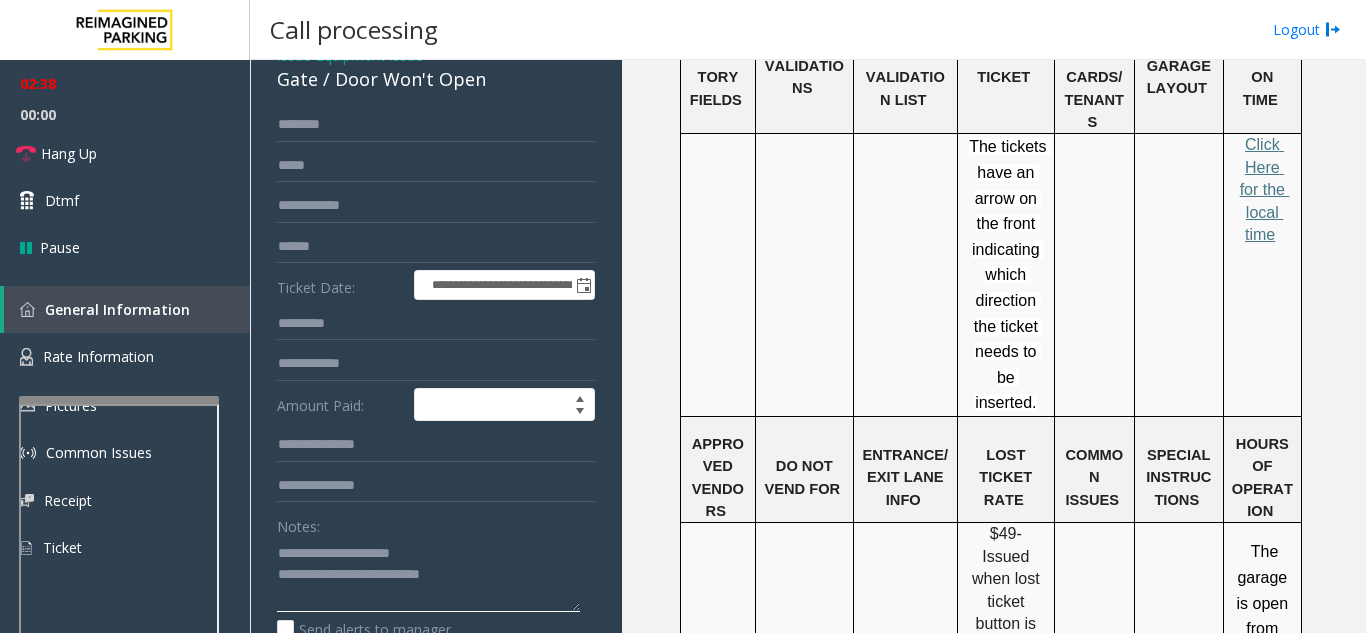 click 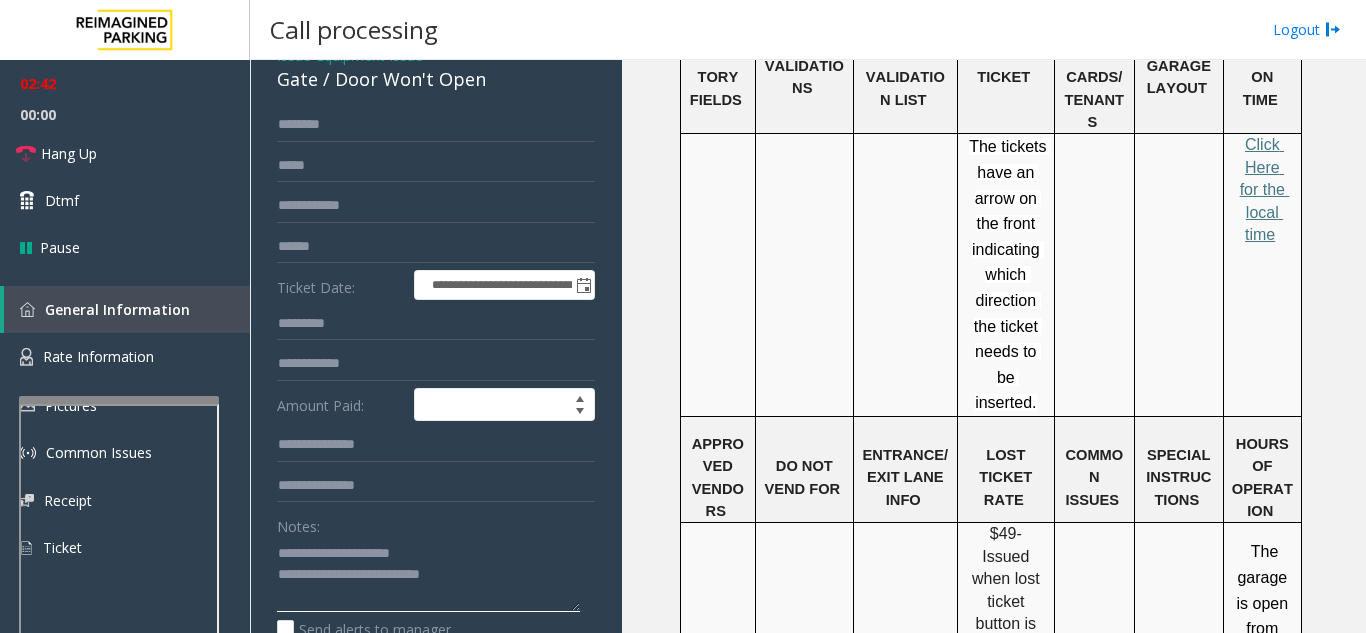 click 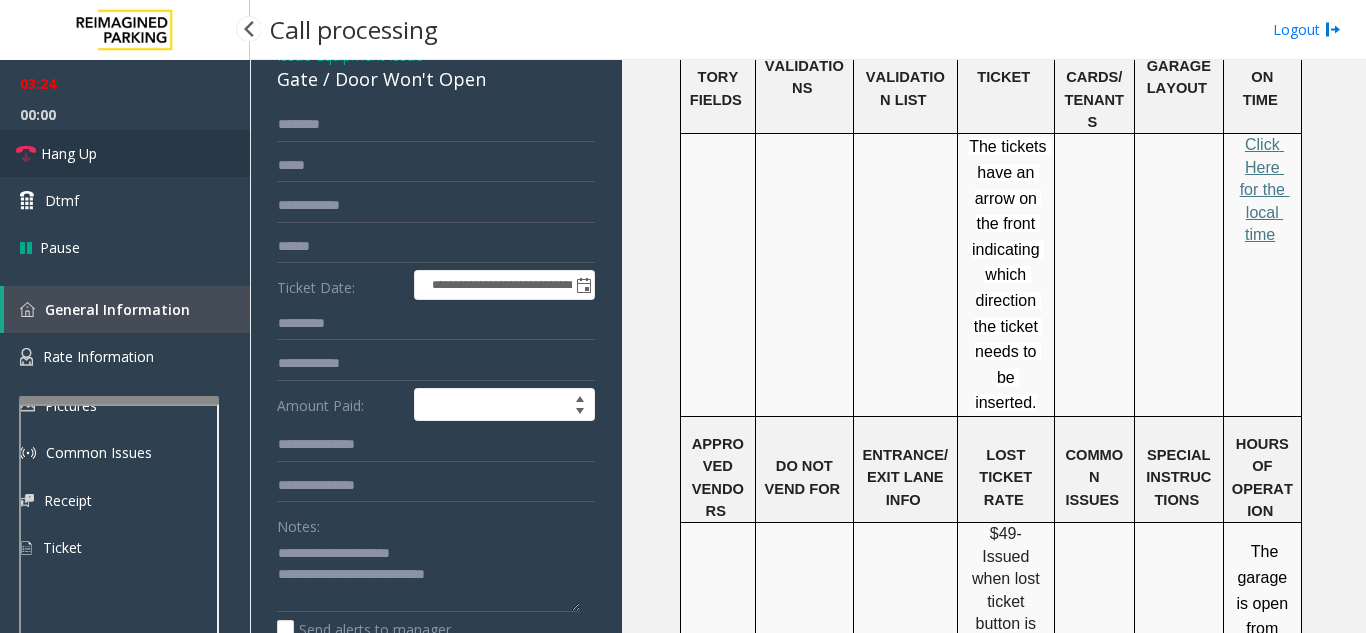 click on "Hang Up" at bounding box center (125, 153) 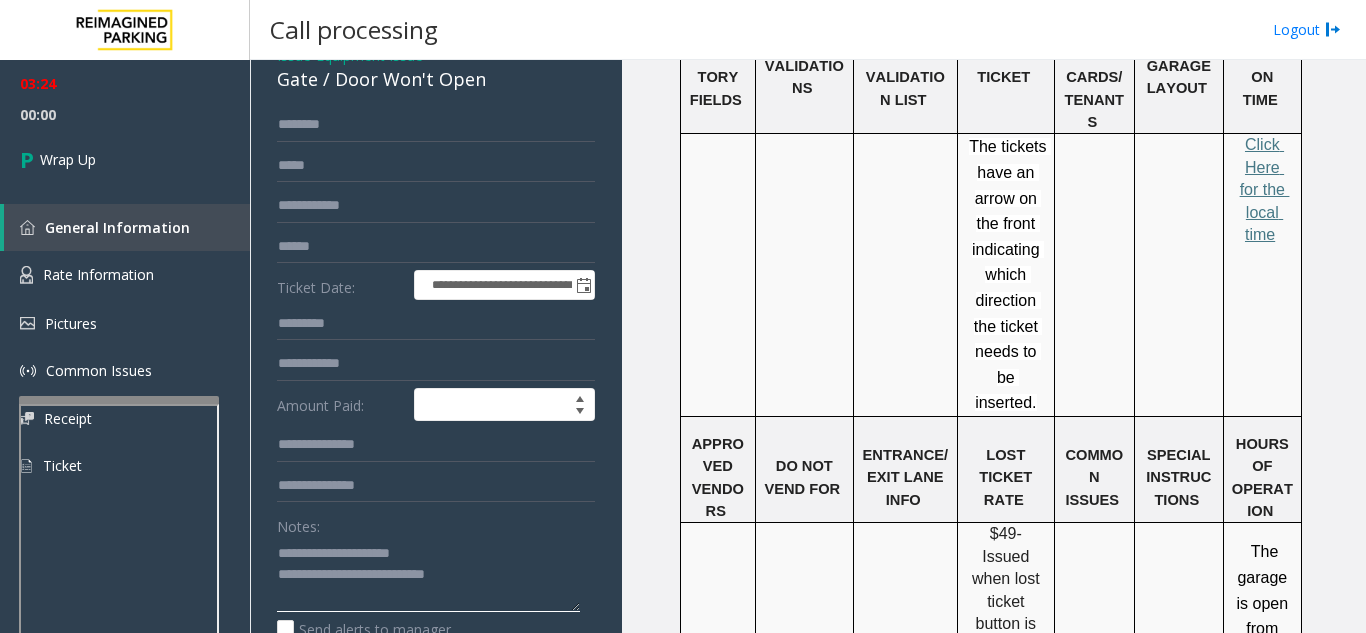 click 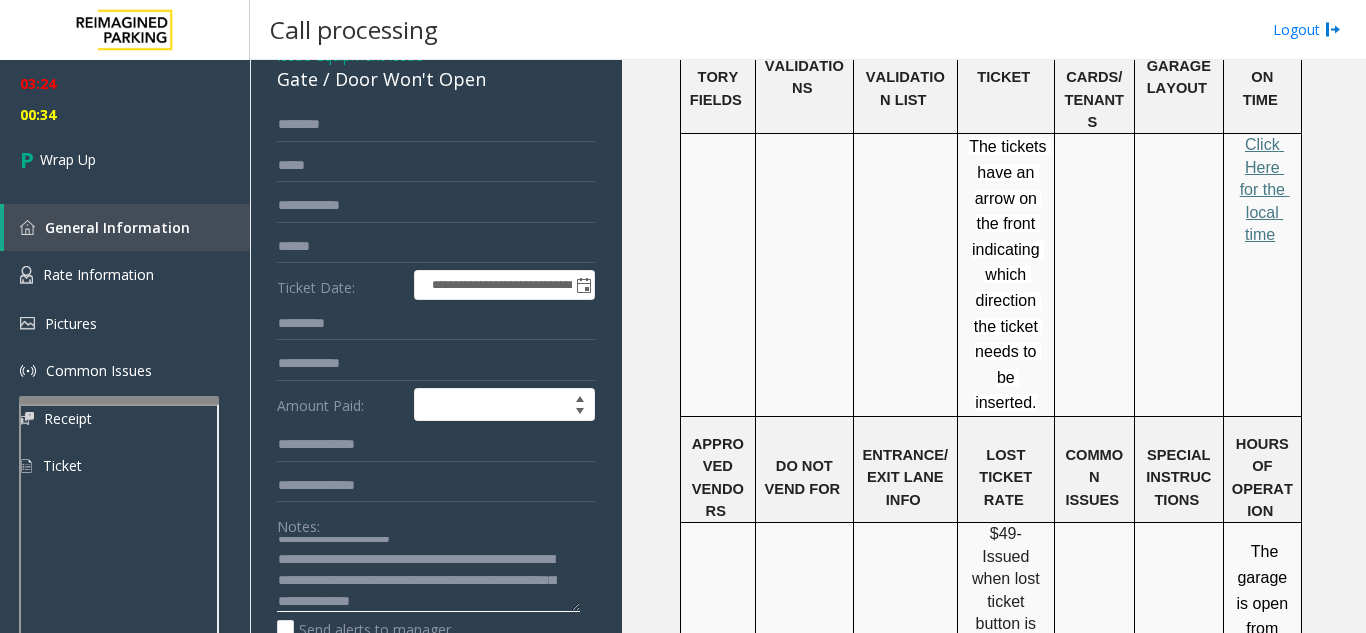 scroll, scrollTop: 36, scrollLeft: 0, axis: vertical 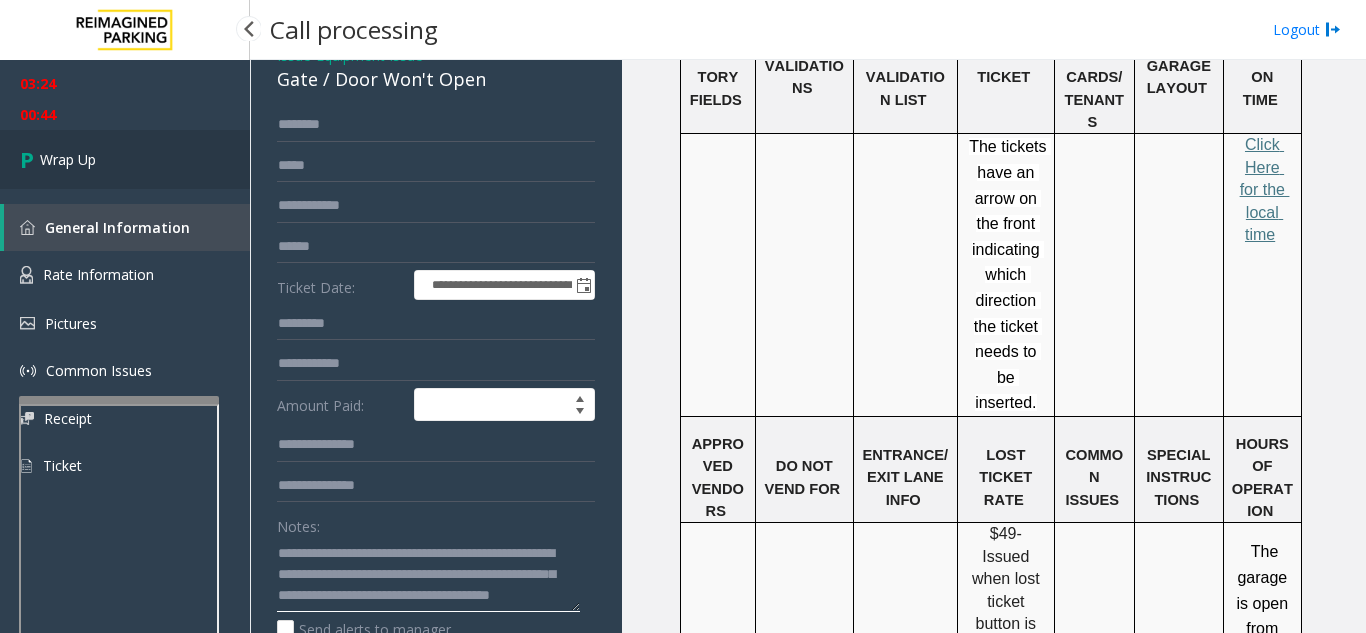 type on "**********" 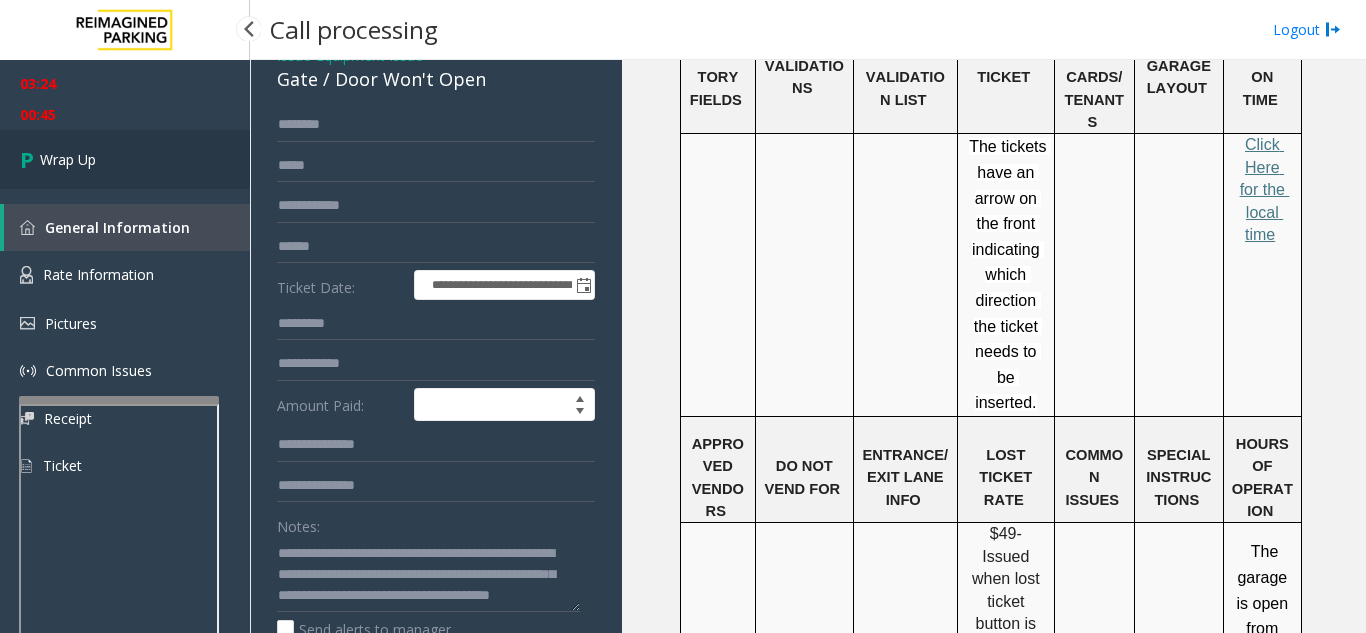 click on "Wrap Up" at bounding box center (68, 159) 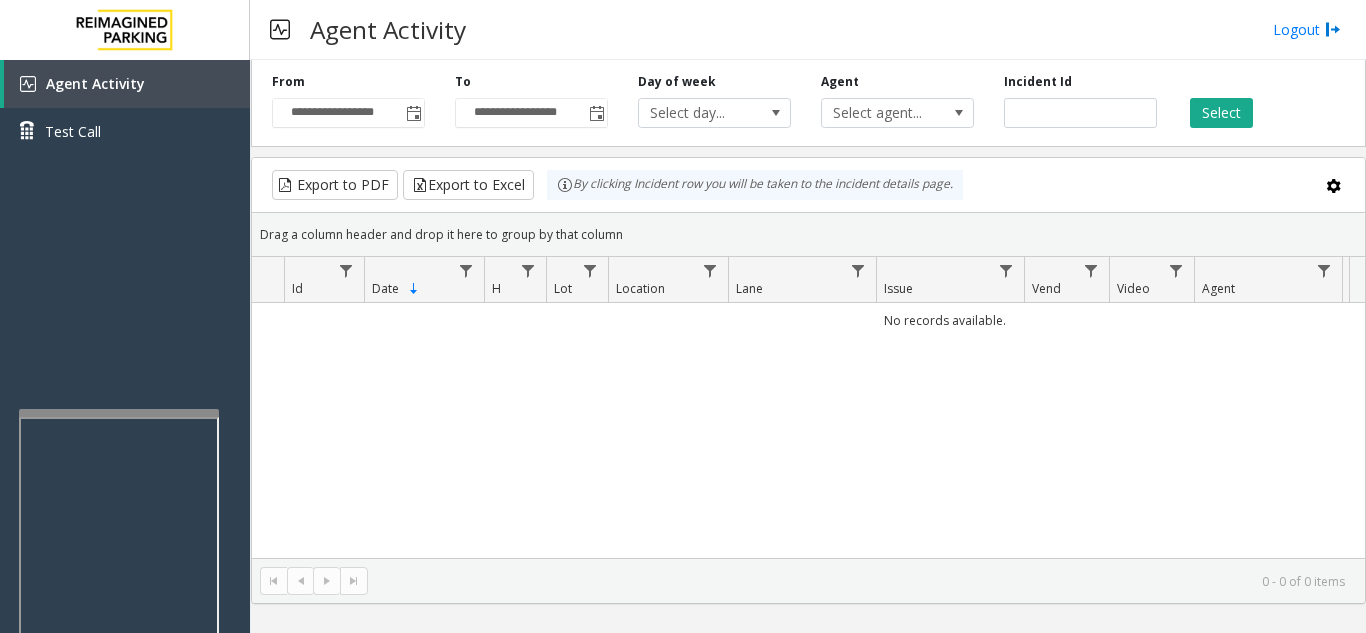 click at bounding box center (119, 643) 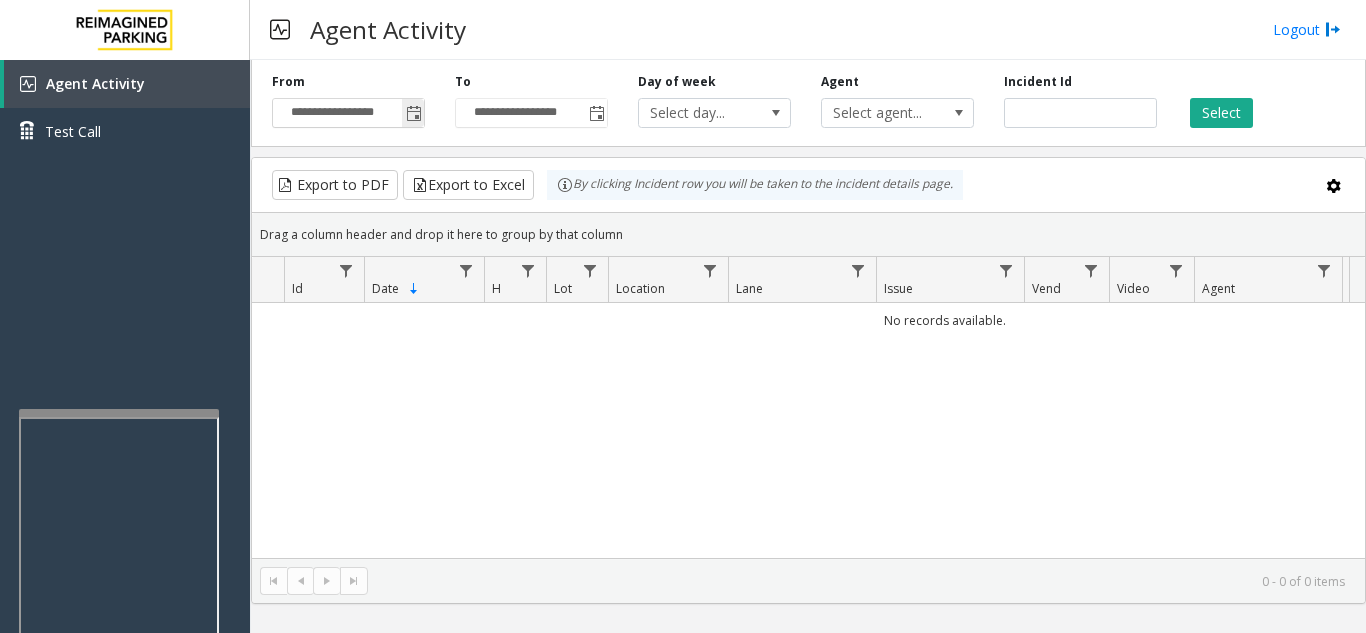 click 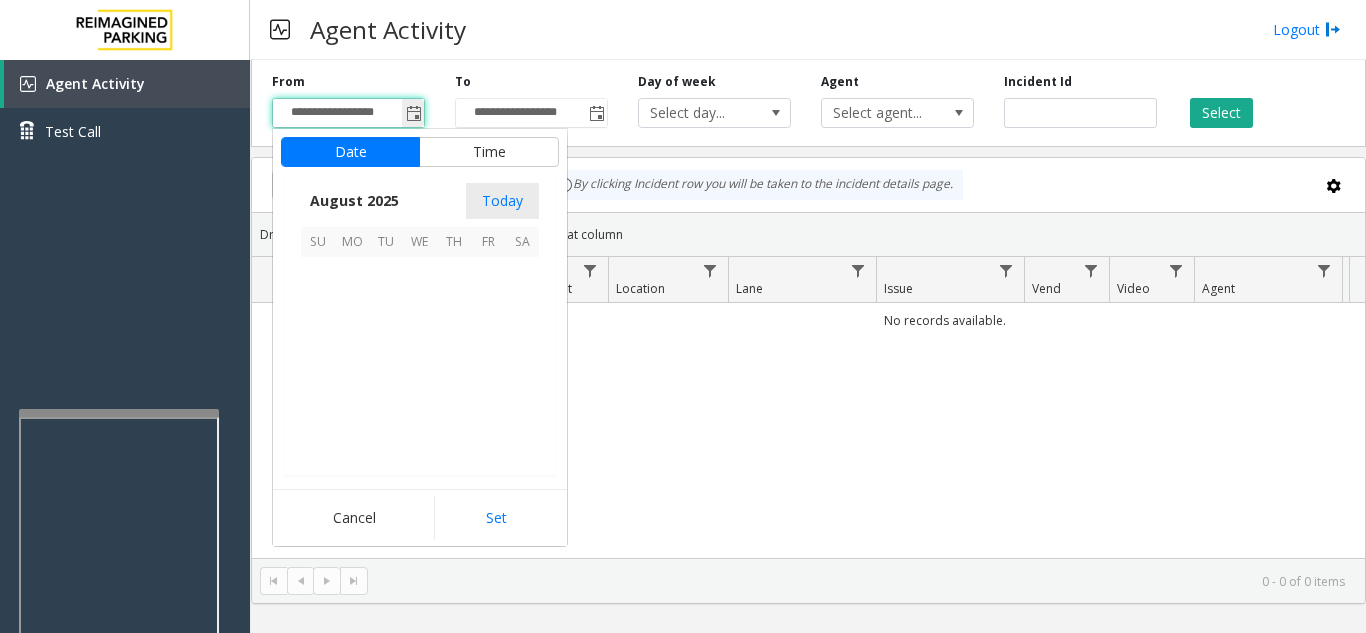scroll, scrollTop: 358666, scrollLeft: 0, axis: vertical 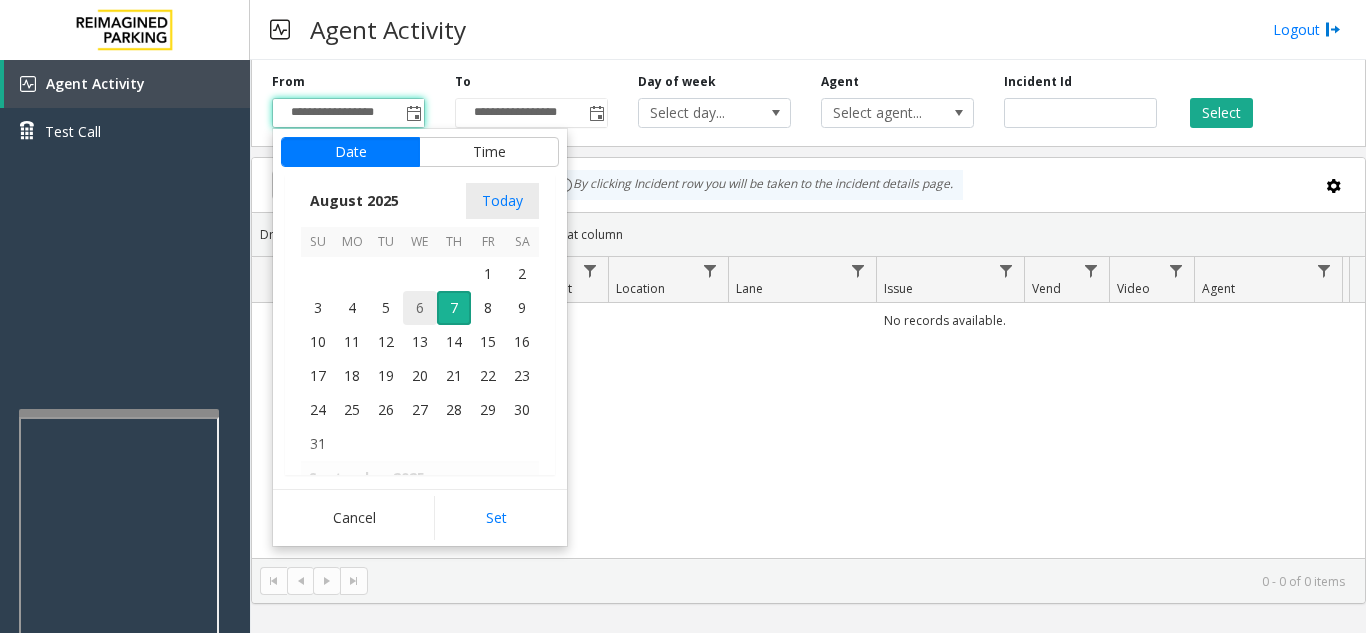 click on "6" at bounding box center (420, 308) 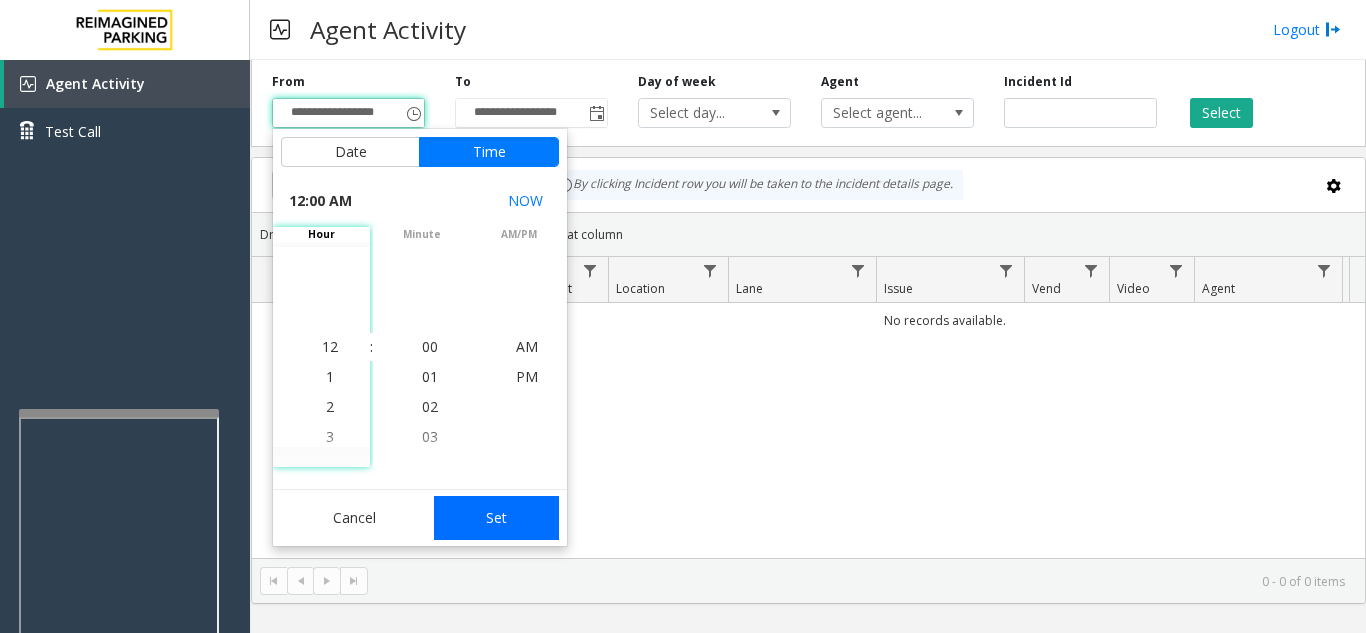 click on "Set" 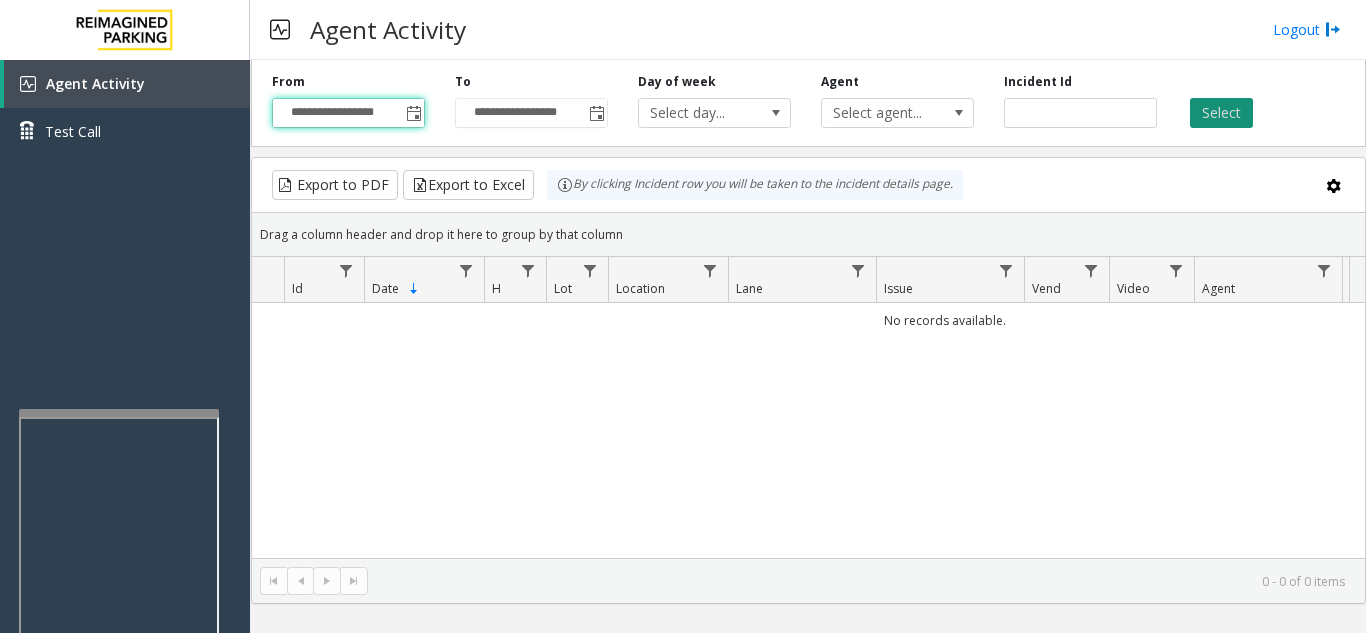 click on "Select" 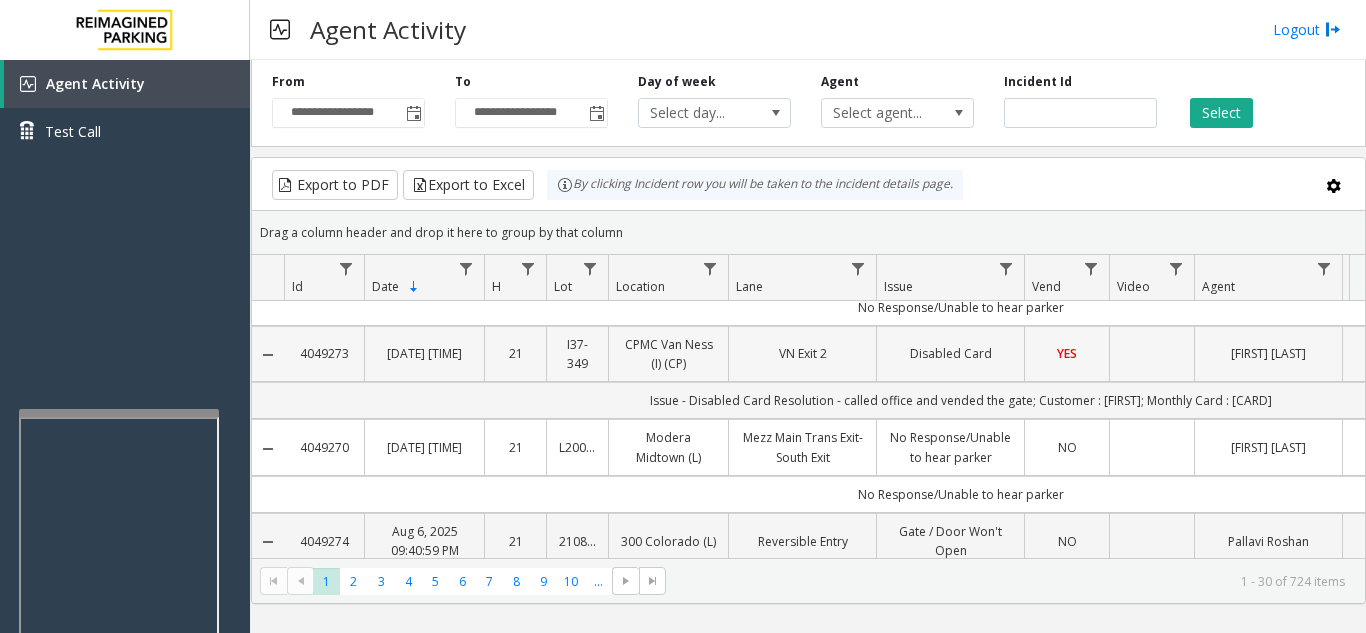 scroll, scrollTop: 200, scrollLeft: 0, axis: vertical 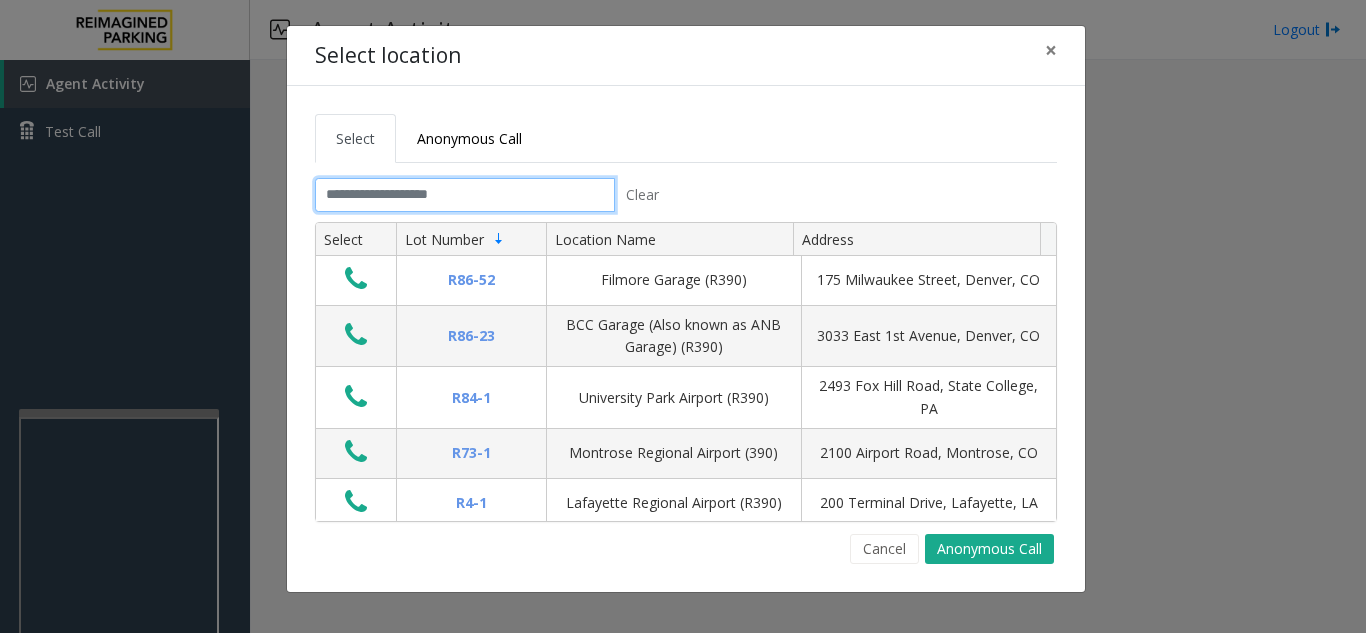 click 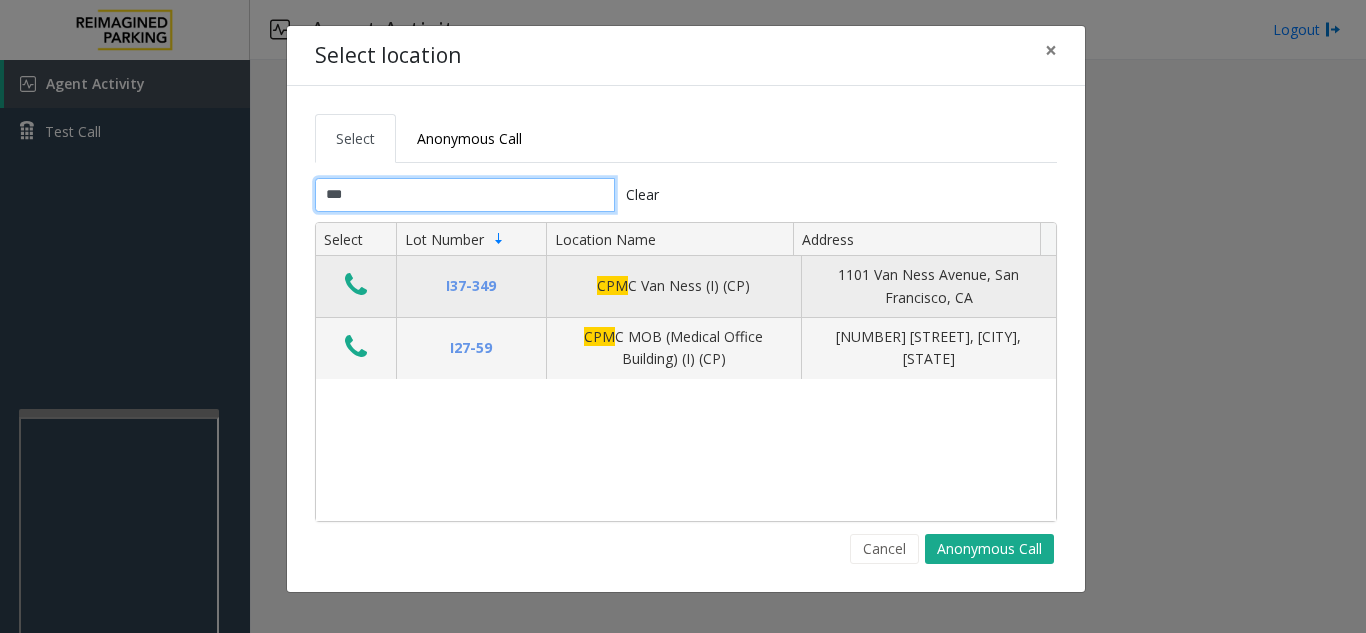 type on "***" 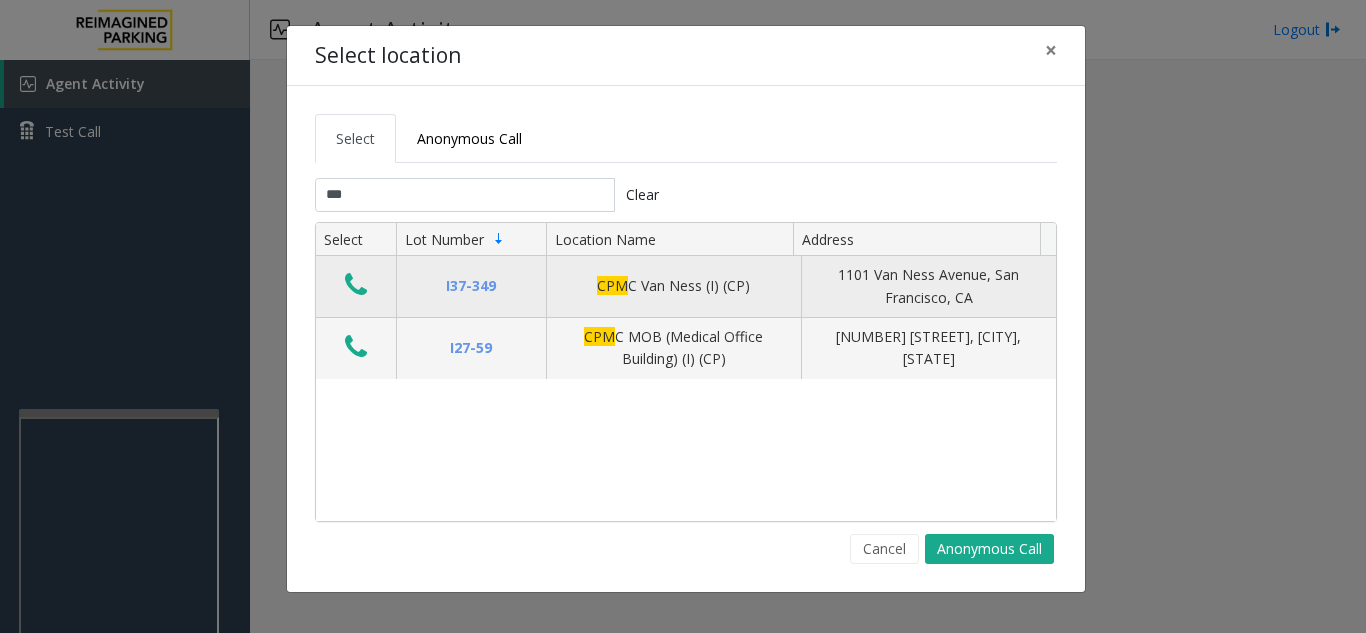 click 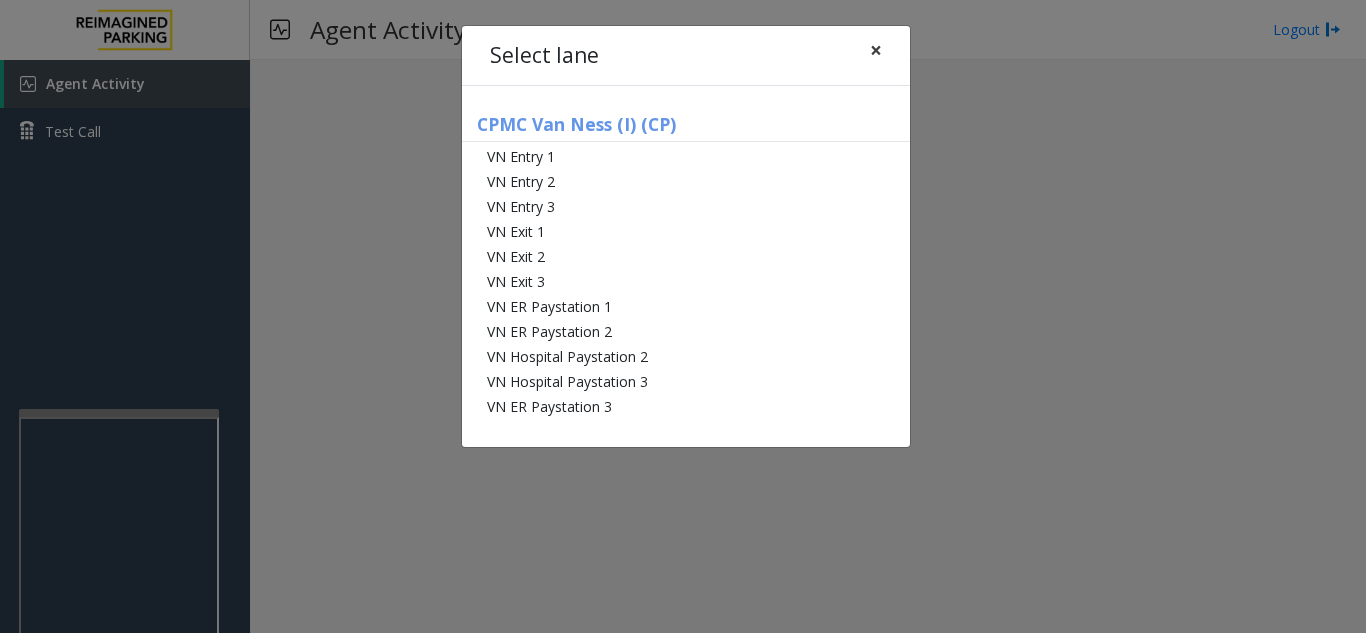 click on "×" 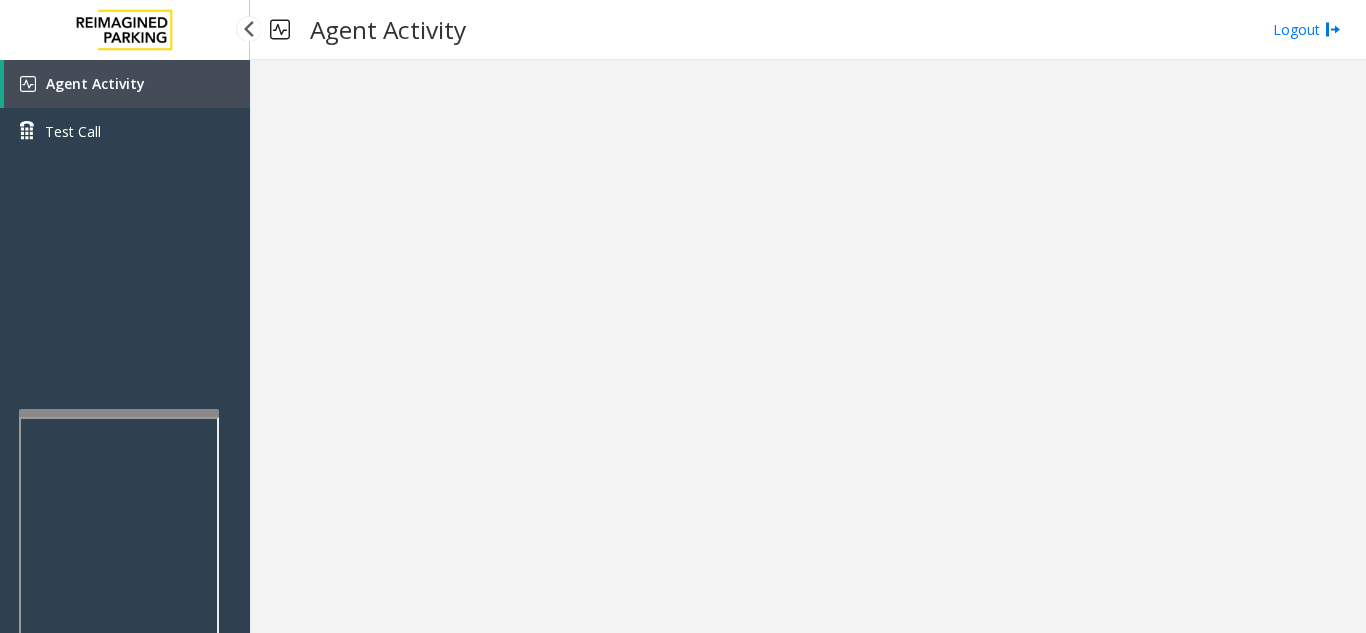 click on "Agent Activity" at bounding box center (127, 84) 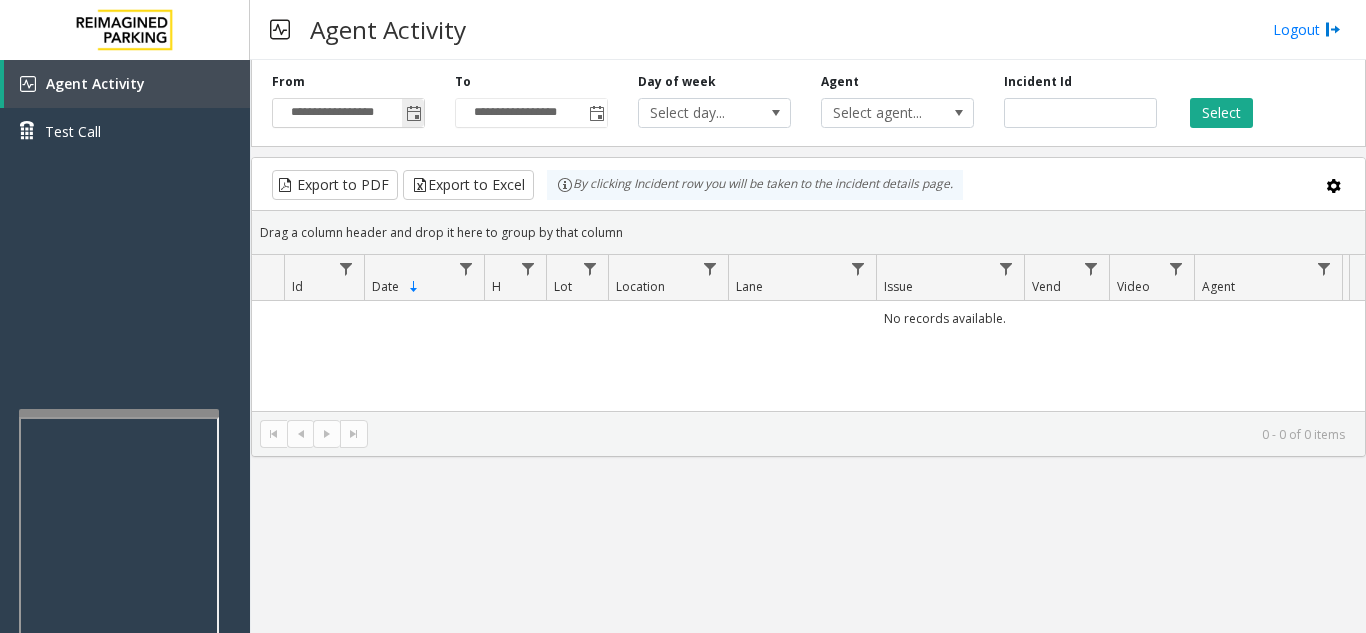 click 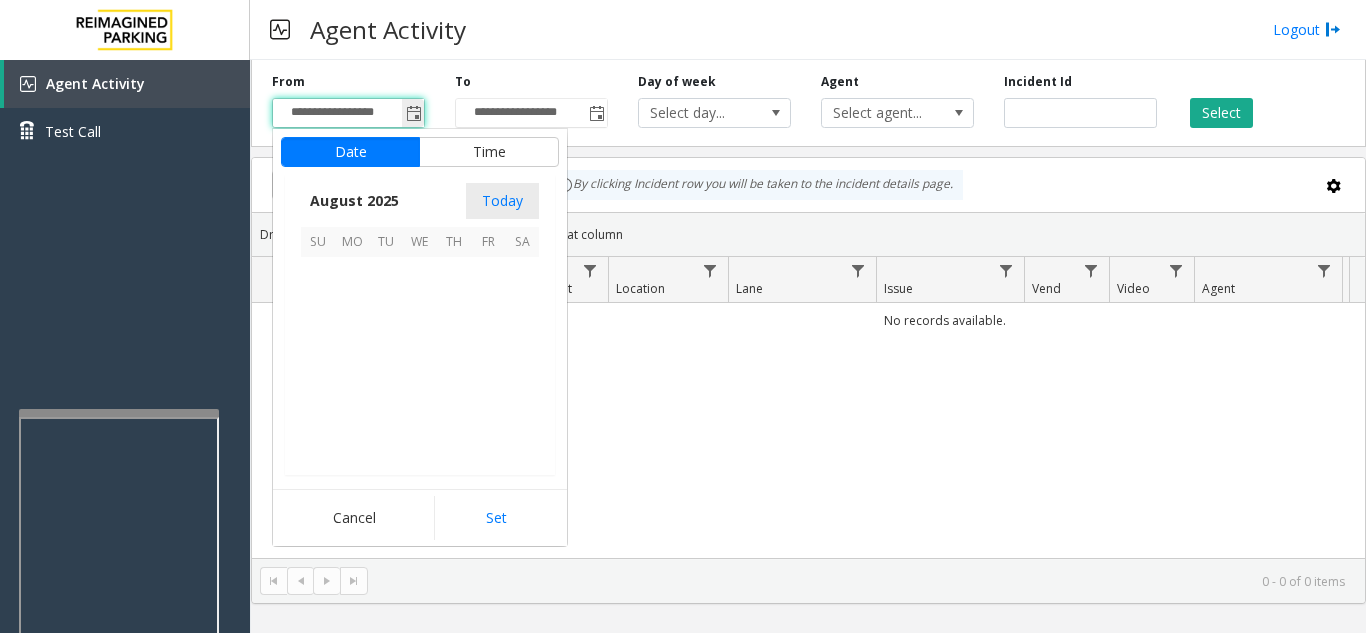 scroll, scrollTop: 358666, scrollLeft: 0, axis: vertical 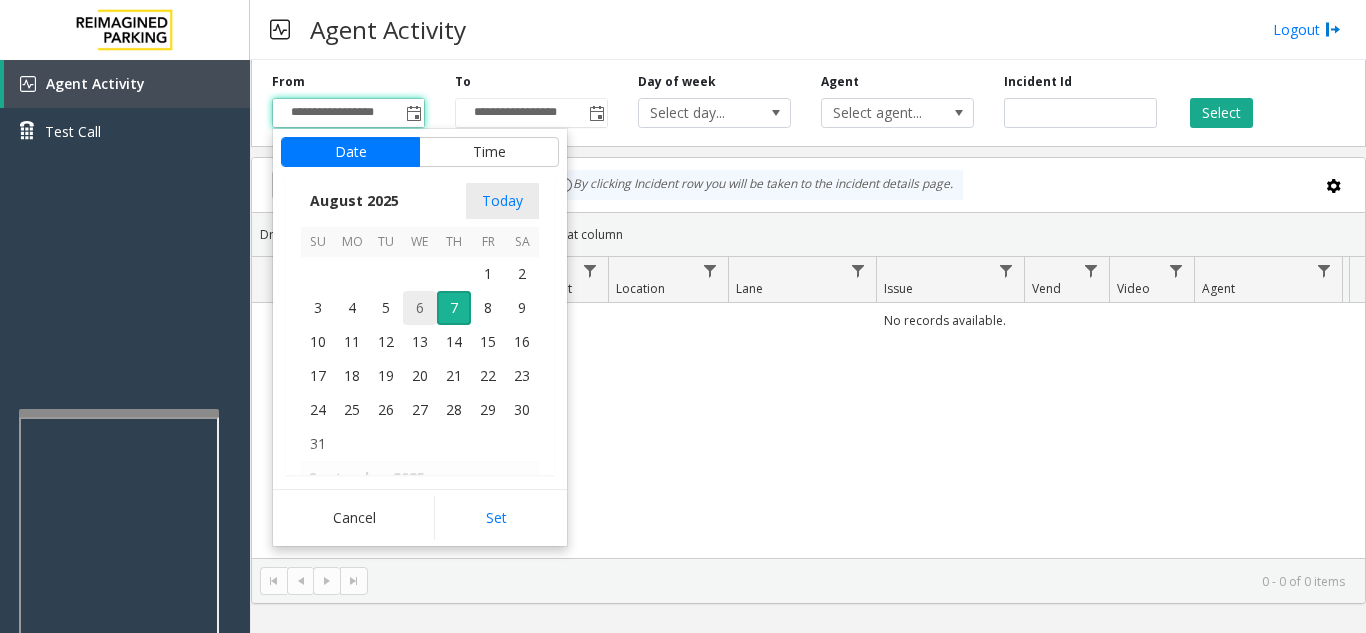 click on "6" at bounding box center [420, 308] 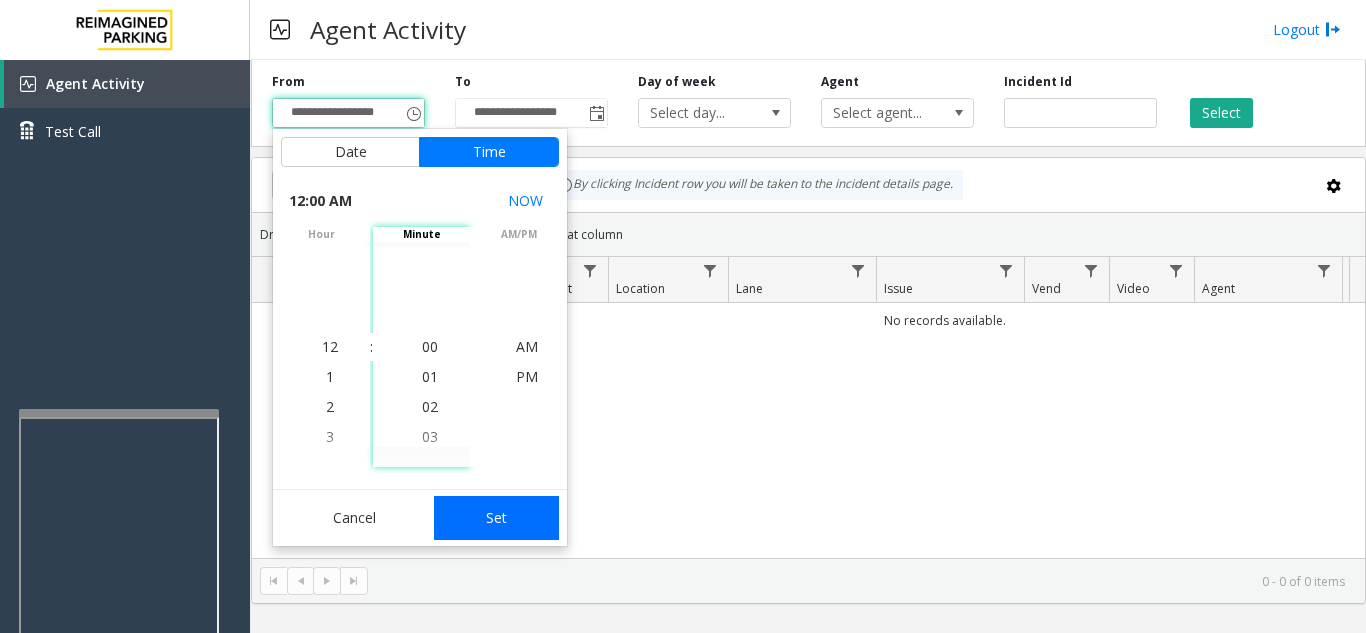 click on "Set" 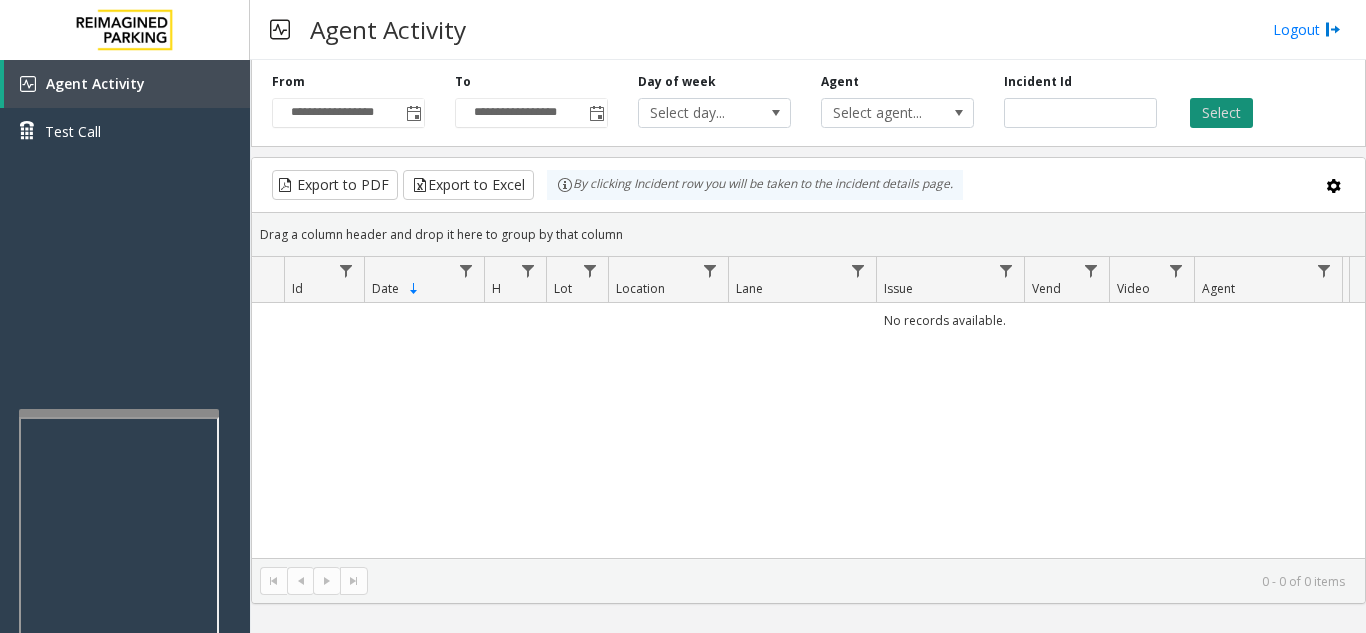 click on "Select" 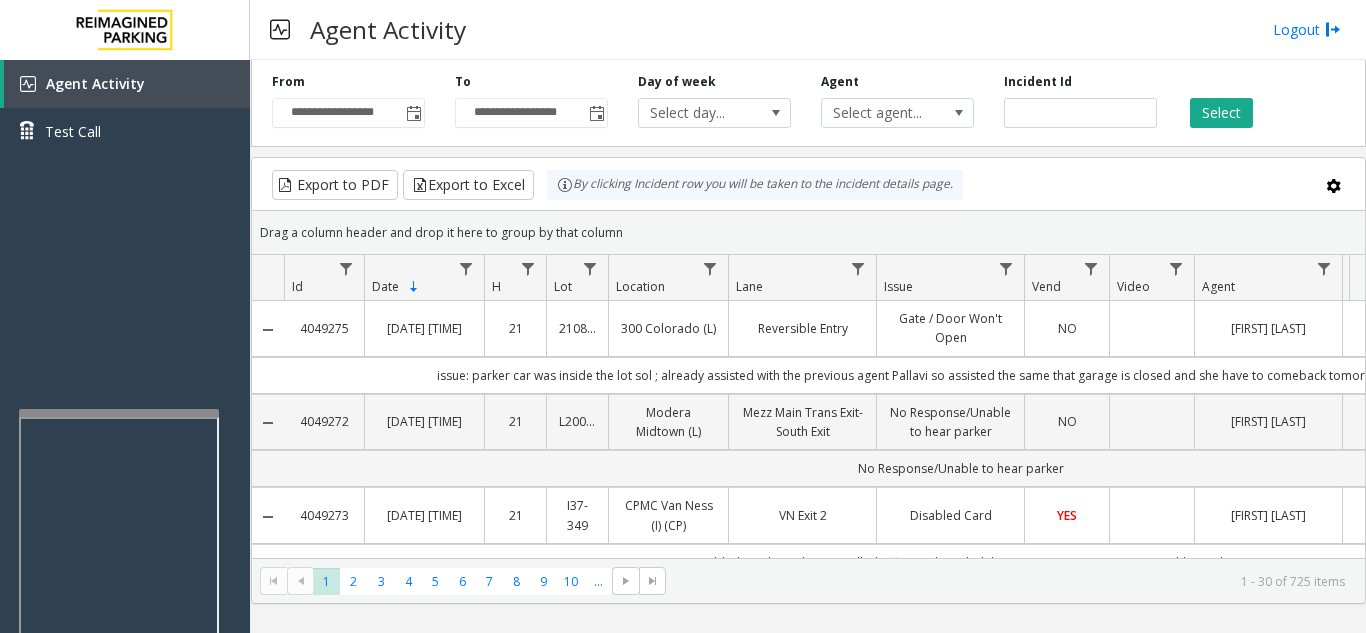 scroll, scrollTop: 0, scrollLeft: 29, axis: horizontal 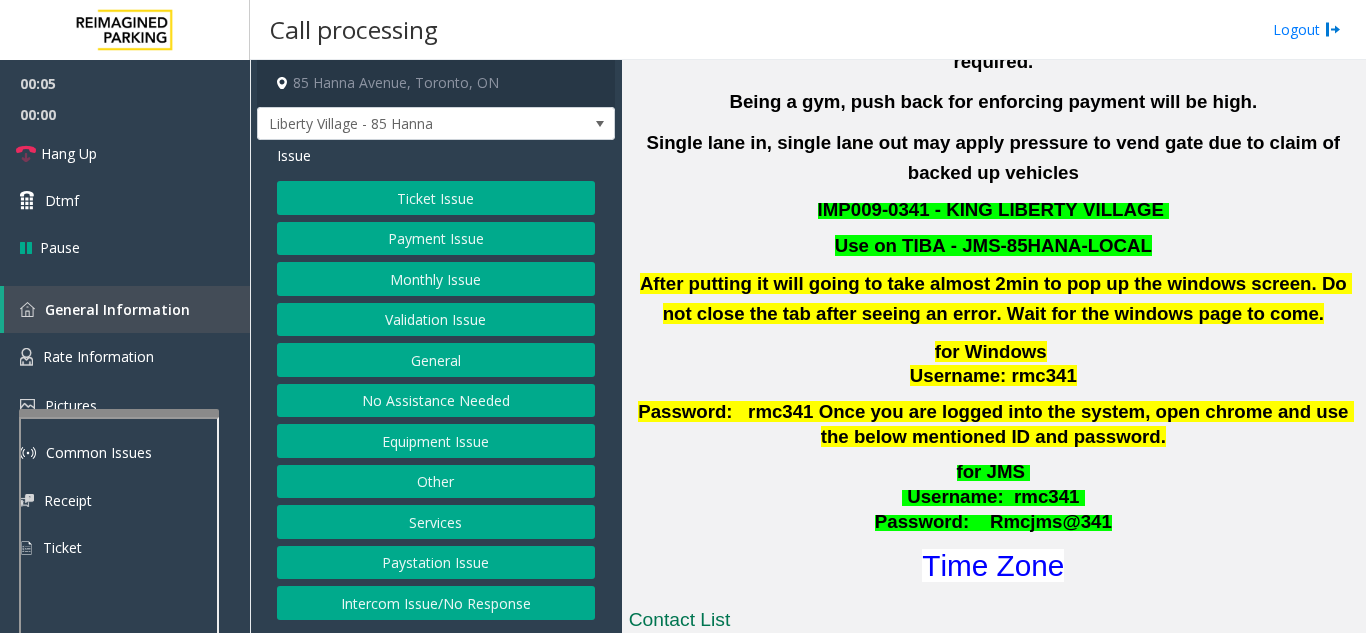 click on "Validation Issue" 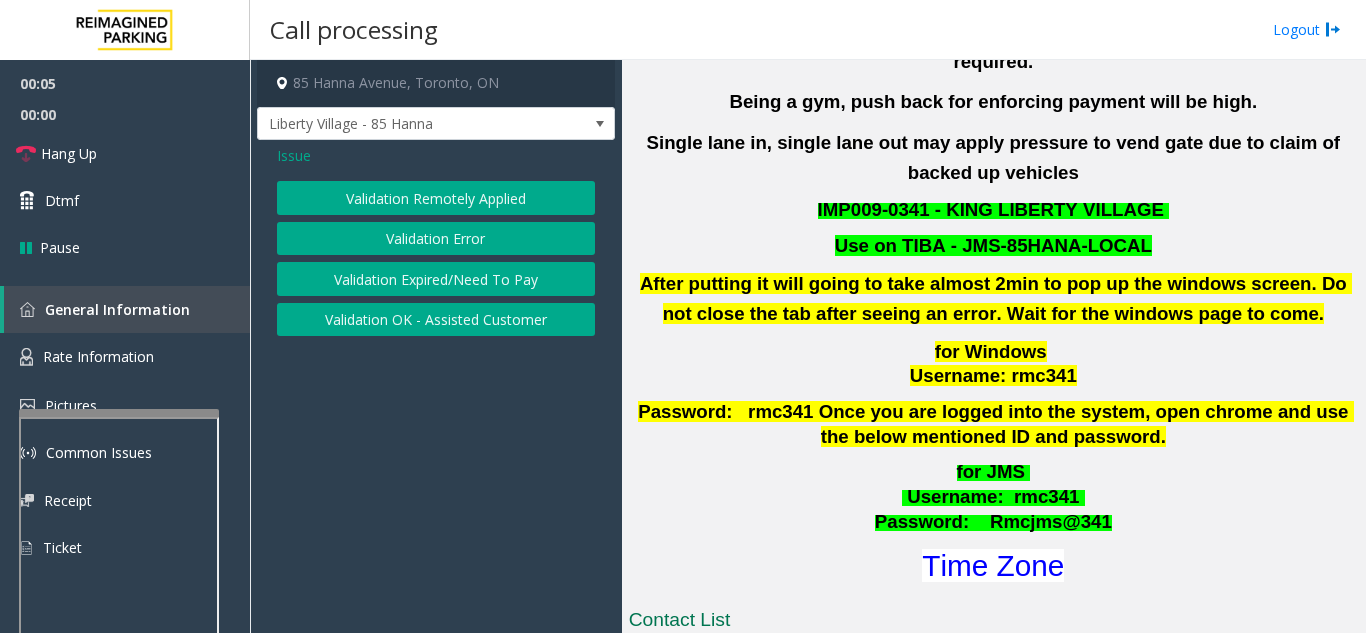 click on "Validation Error" 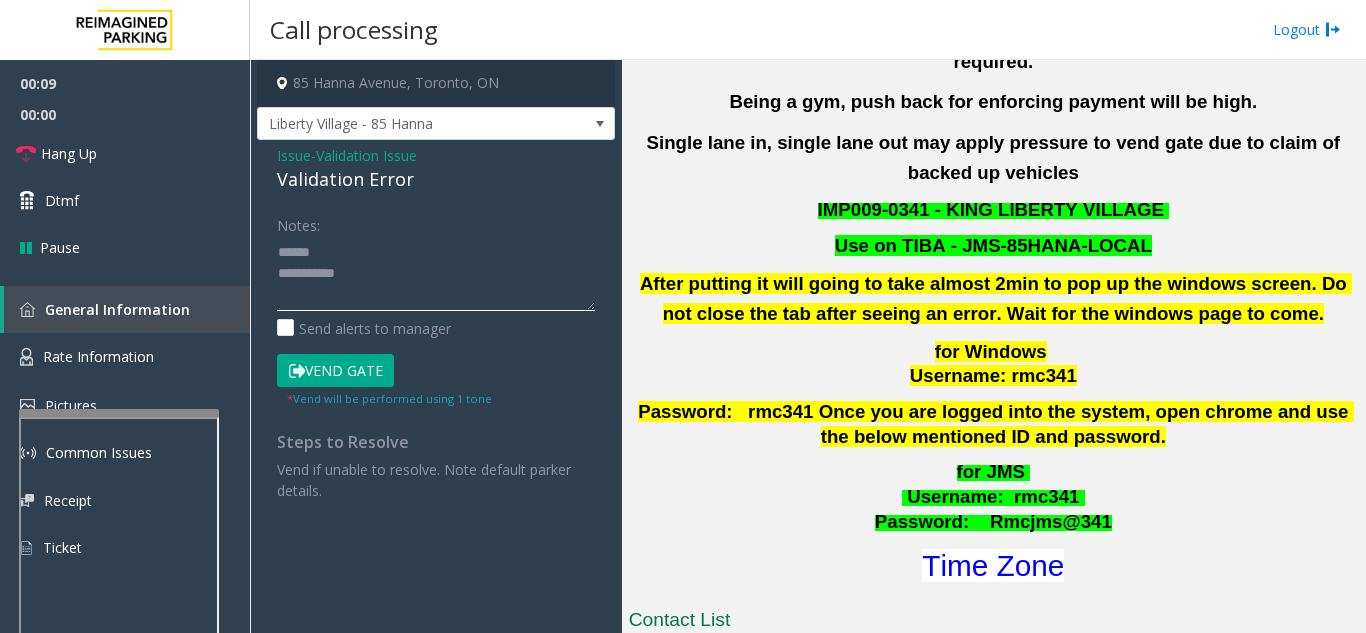 click 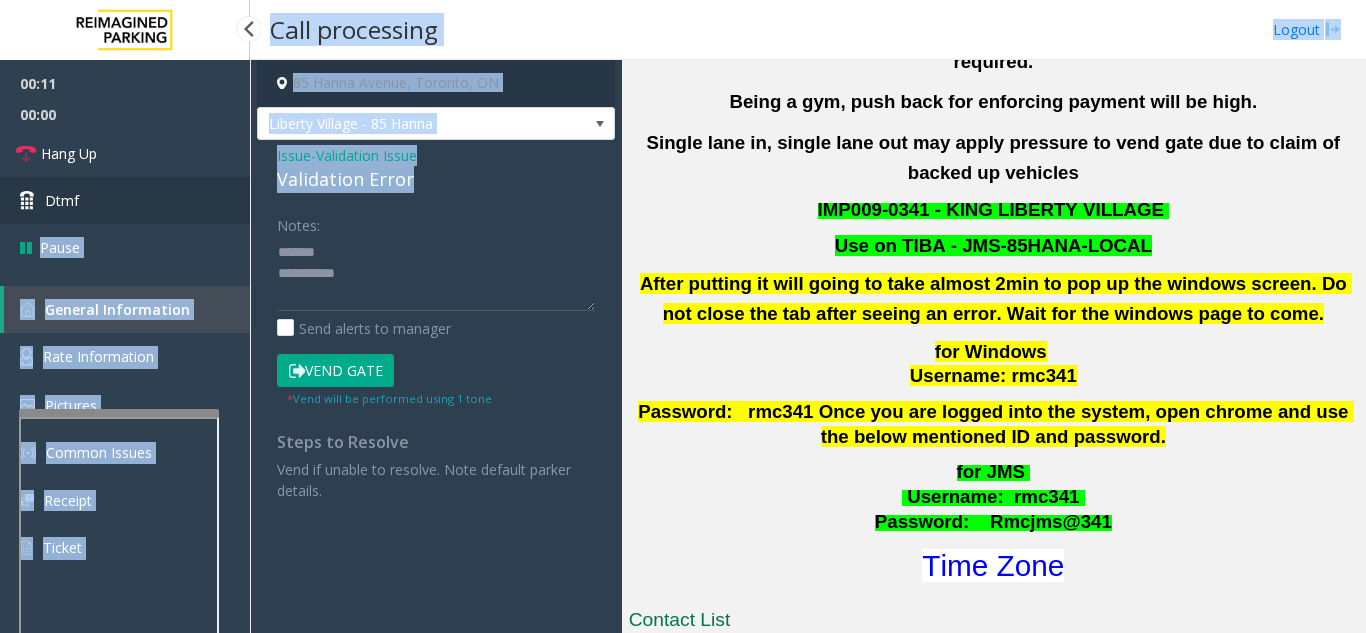drag, startPoint x: 428, startPoint y: 173, endPoint x: 238, endPoint y: 178, distance: 190.06578 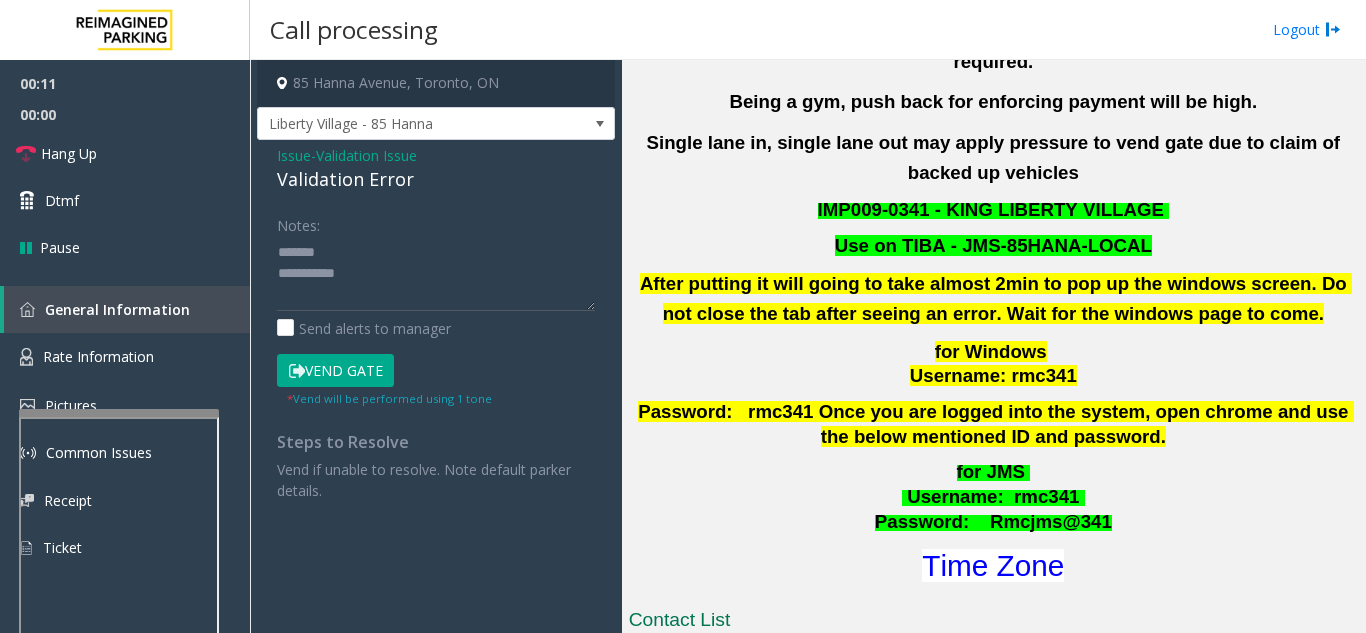 click on "Notes:" 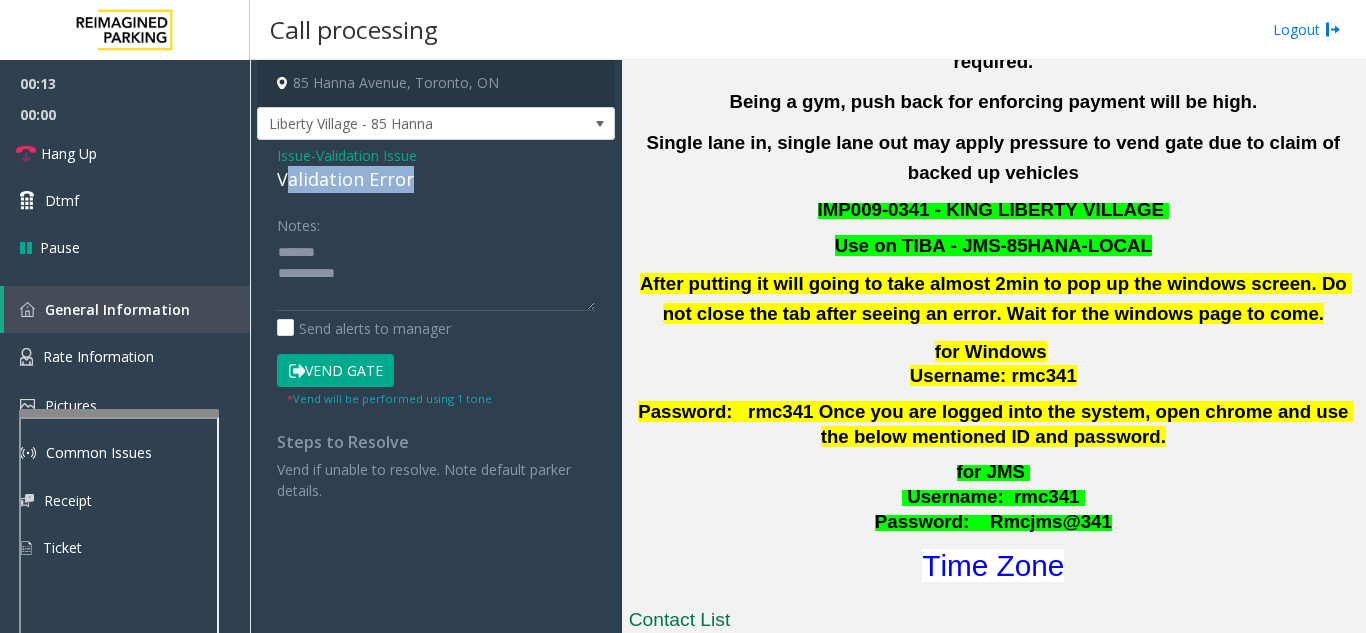 drag, startPoint x: 412, startPoint y: 180, endPoint x: 284, endPoint y: 179, distance: 128.0039 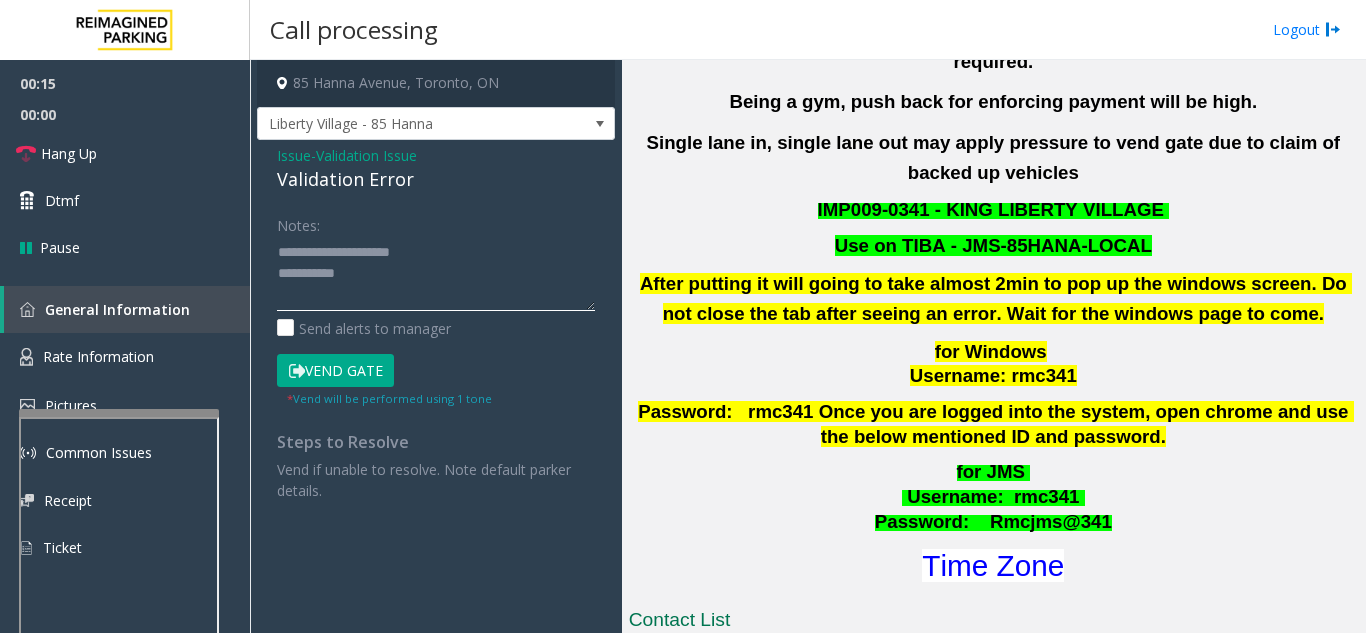 click 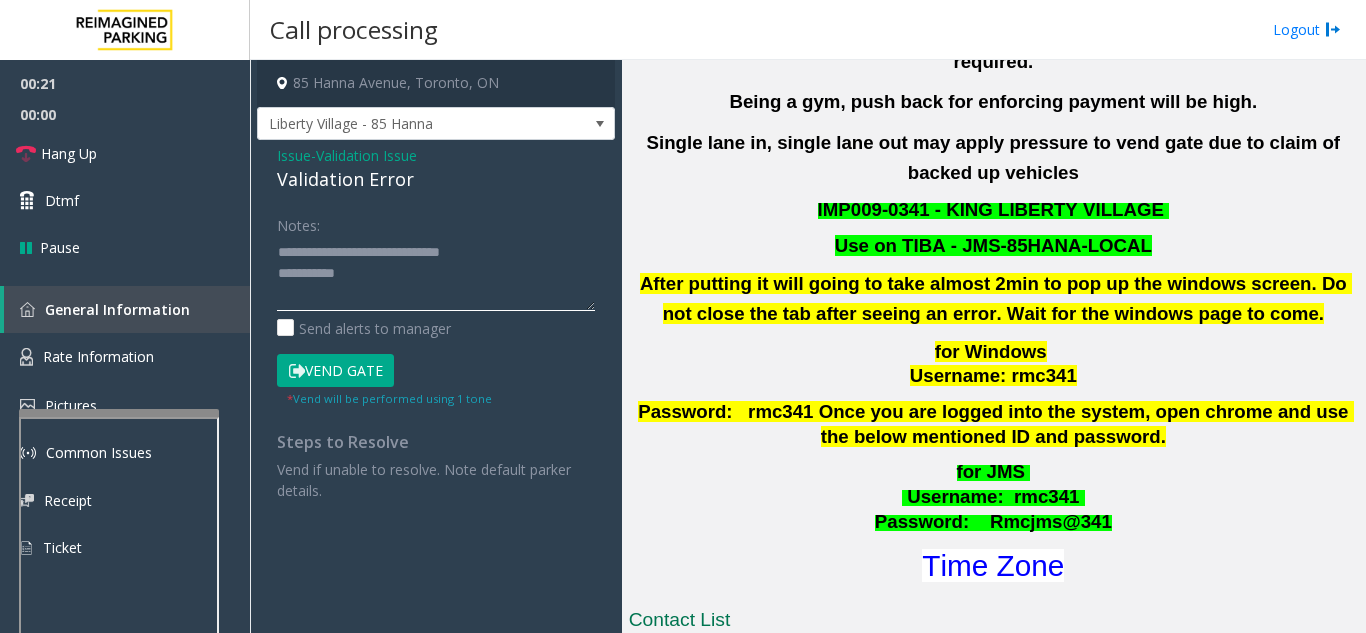 click 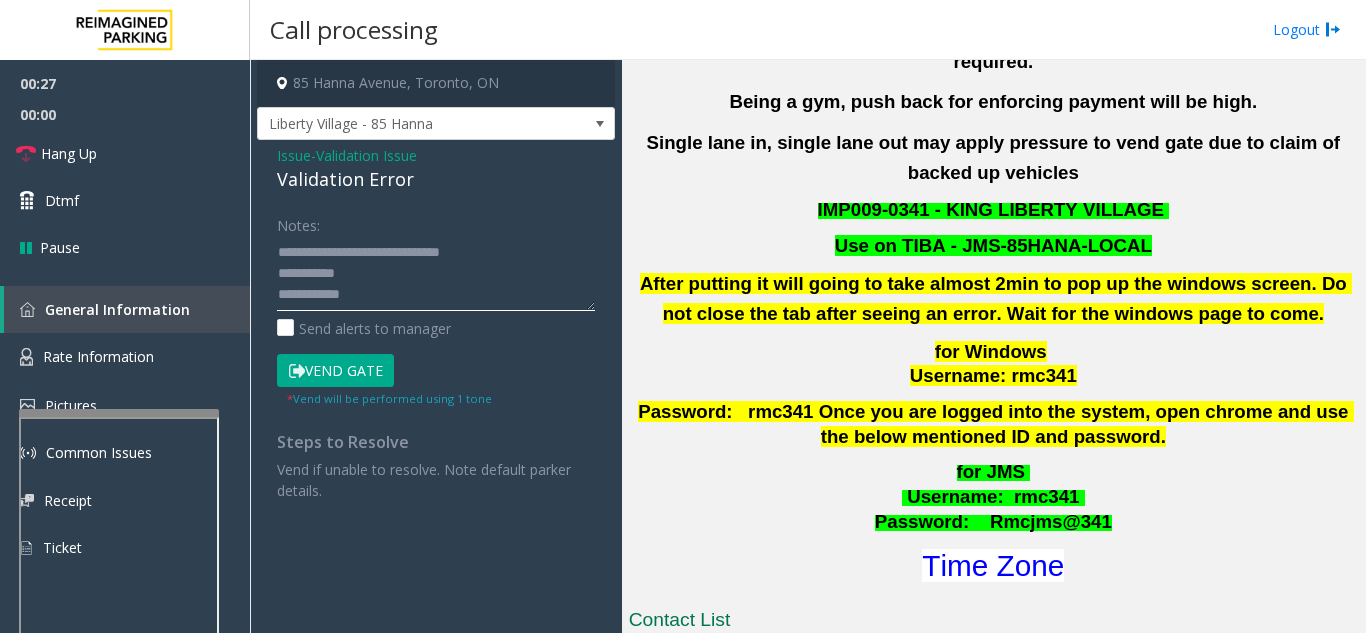 scroll, scrollTop: 15, scrollLeft: 0, axis: vertical 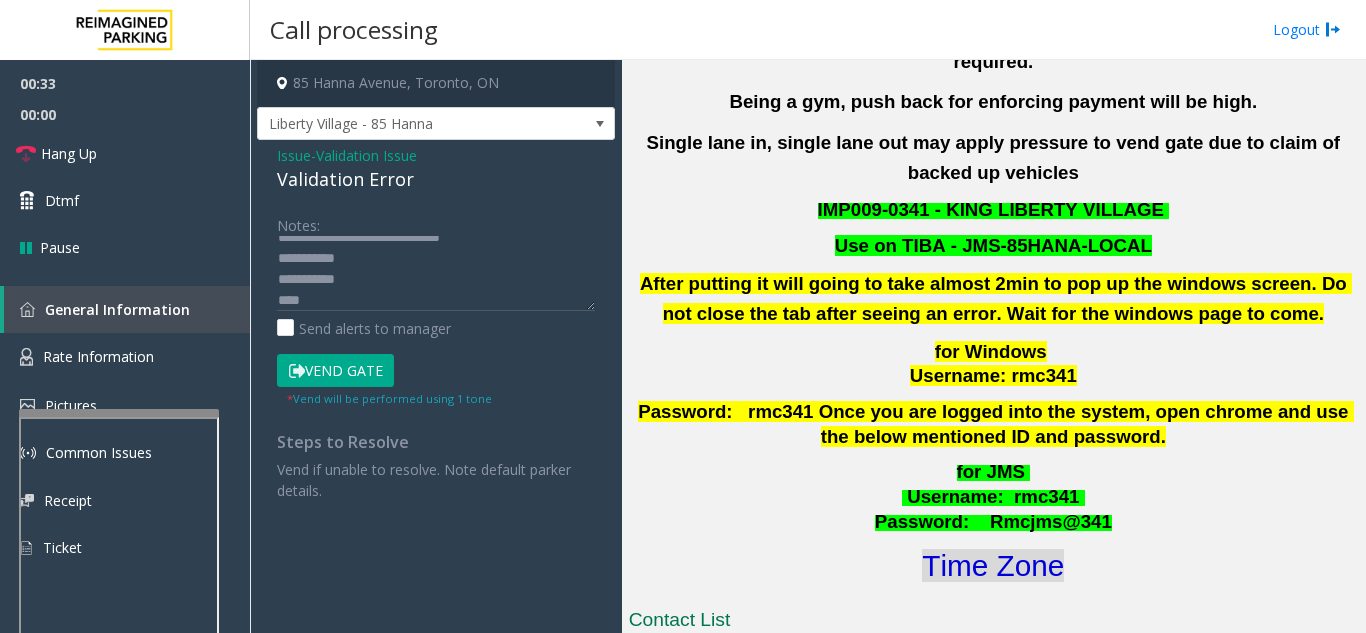 click on "Time Zone" 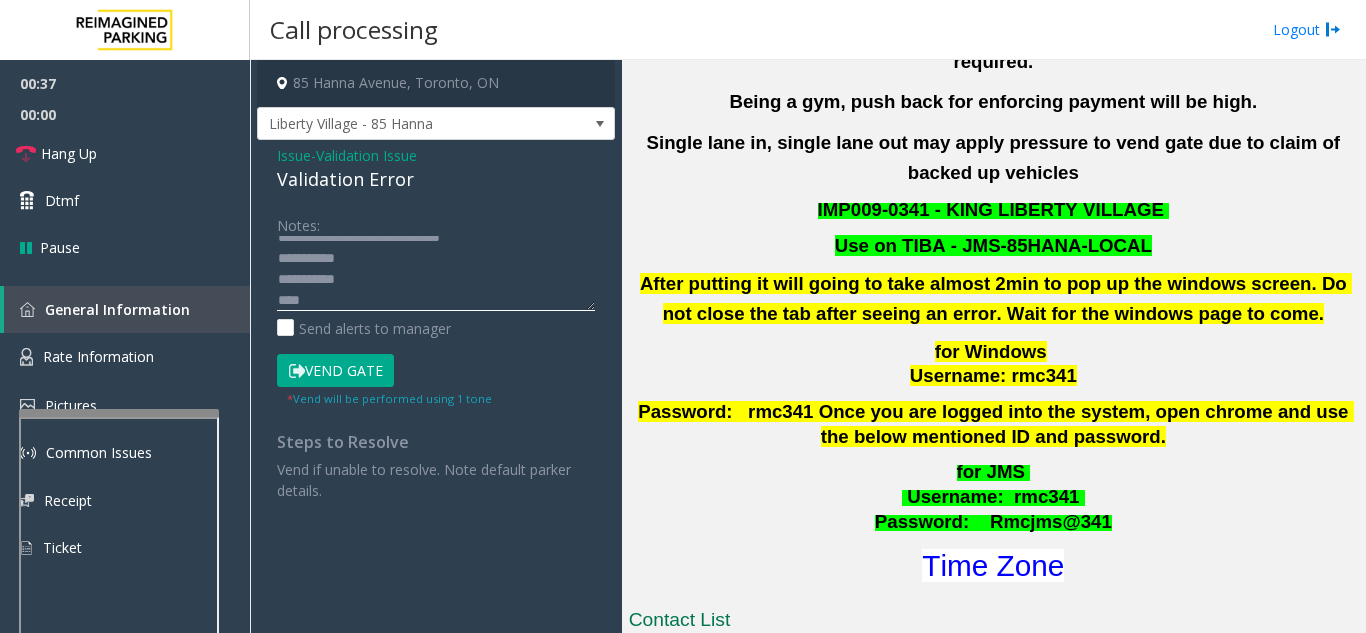 click 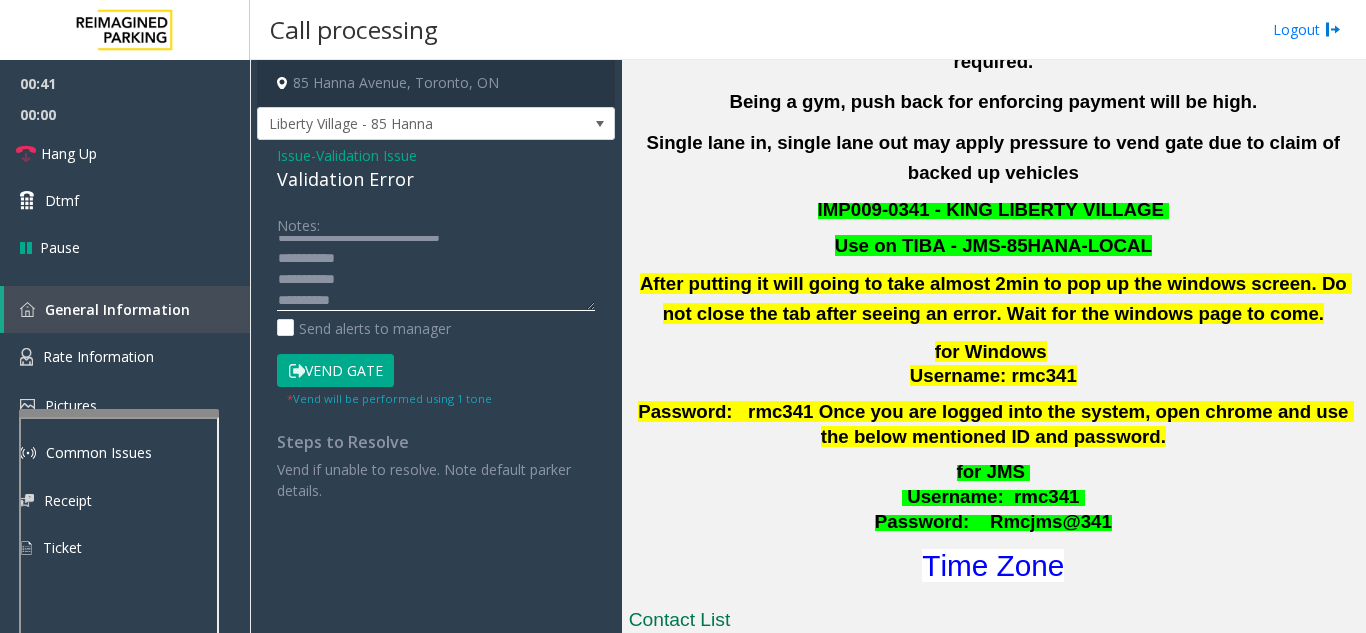 scroll, scrollTop: 36, scrollLeft: 0, axis: vertical 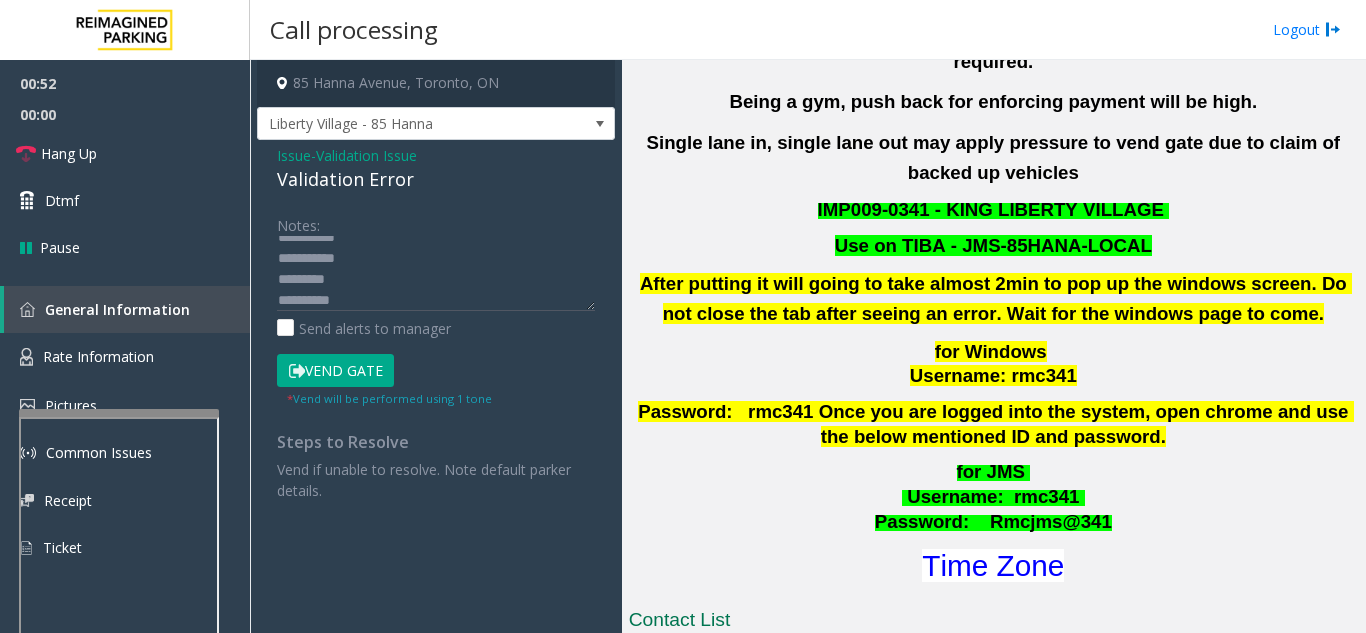 click on "Vend Gate" 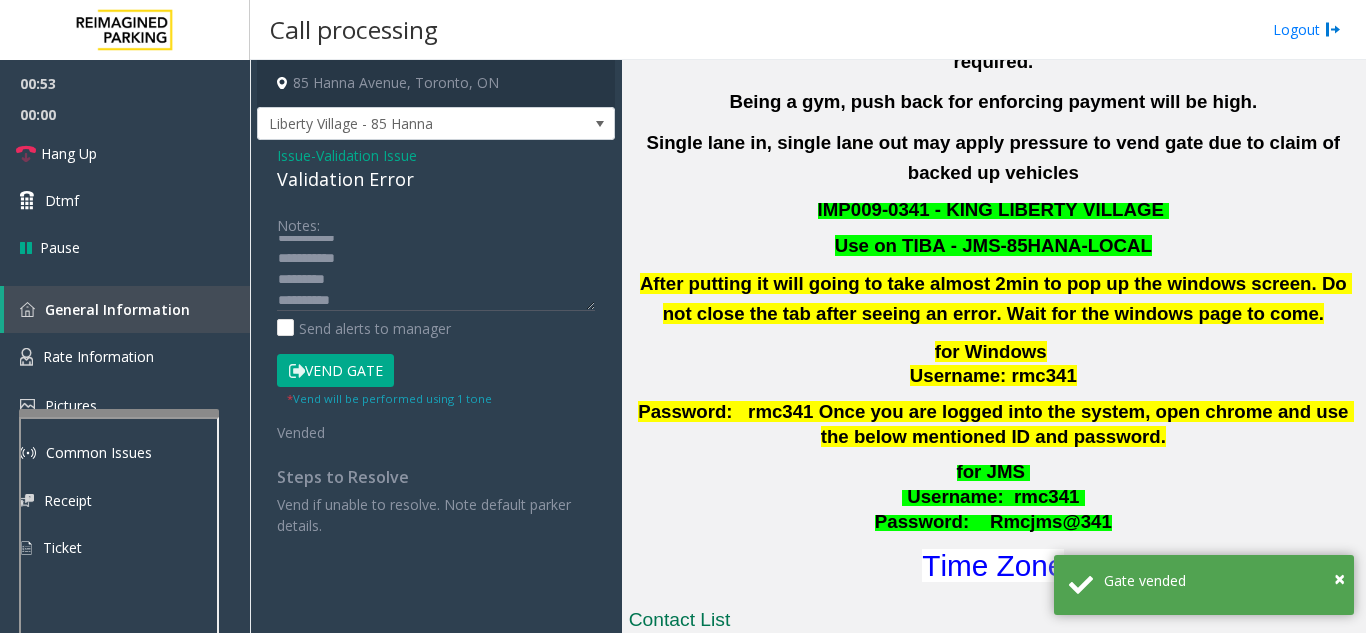 scroll, scrollTop: 0, scrollLeft: 0, axis: both 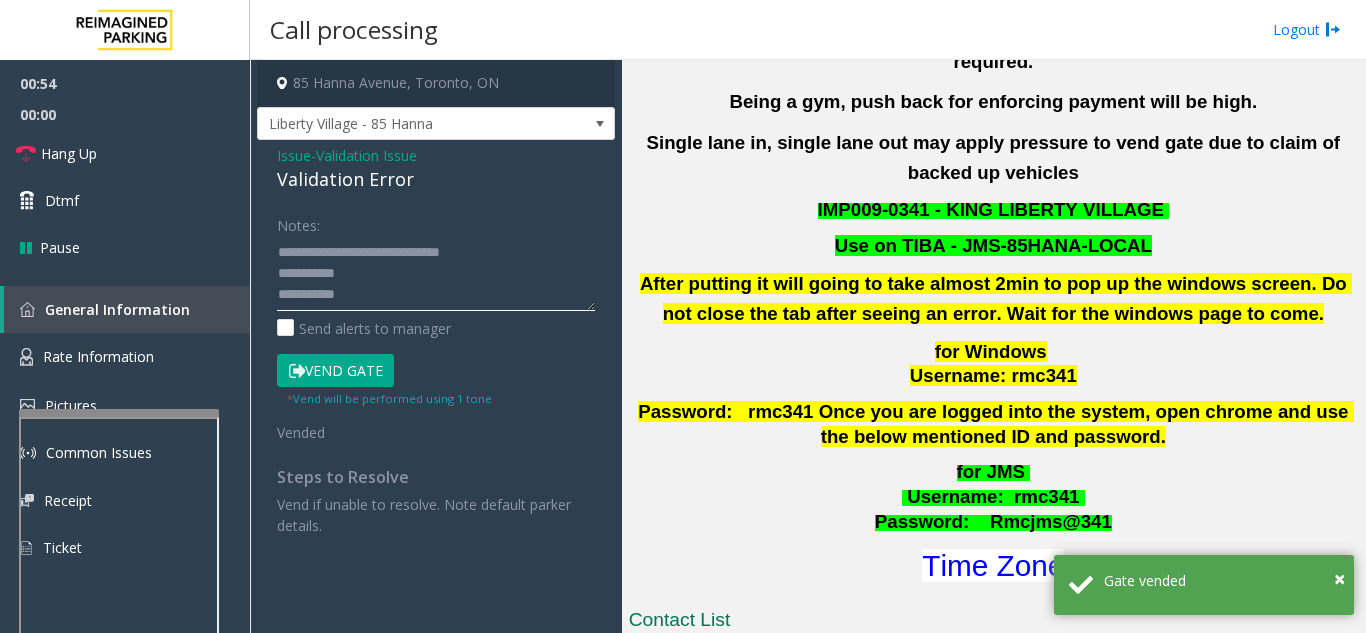 click 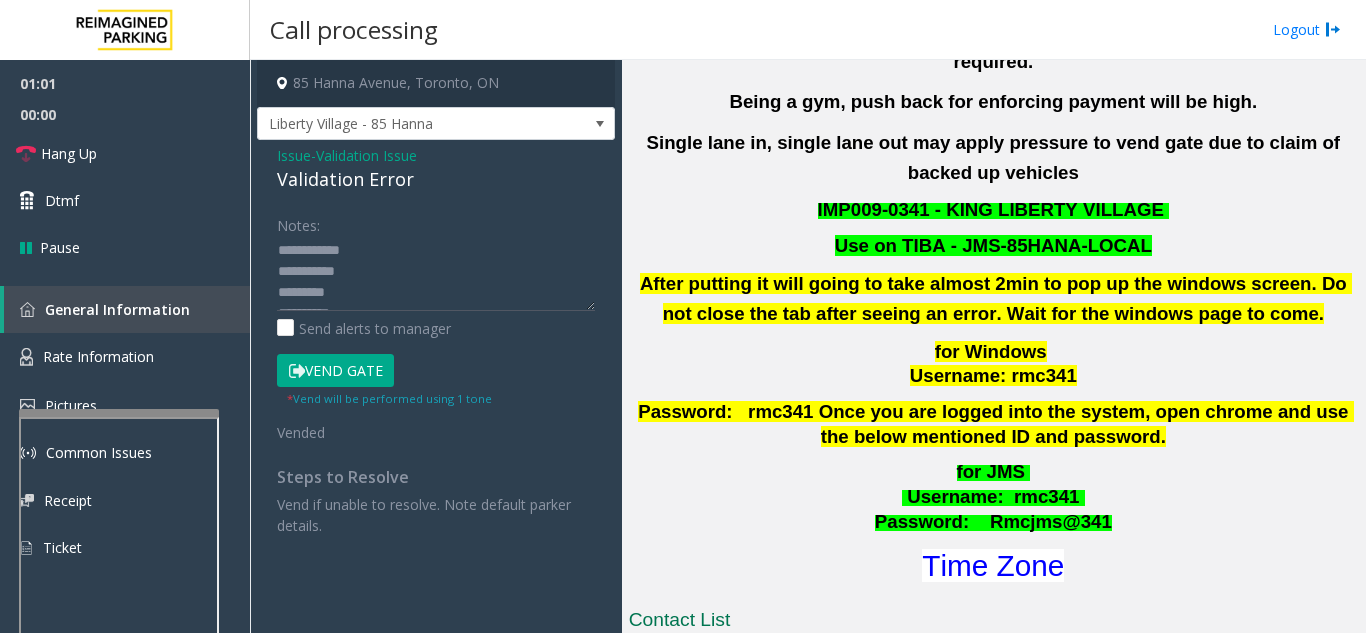 scroll, scrollTop: 0, scrollLeft: 0, axis: both 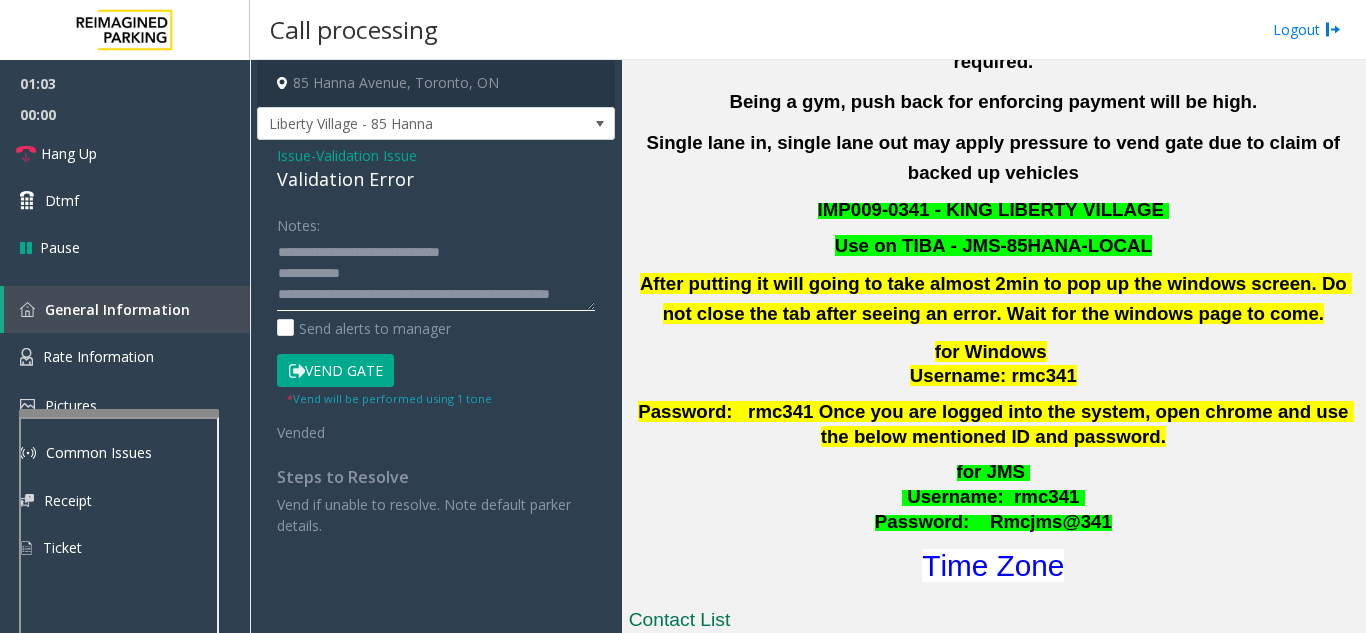 click 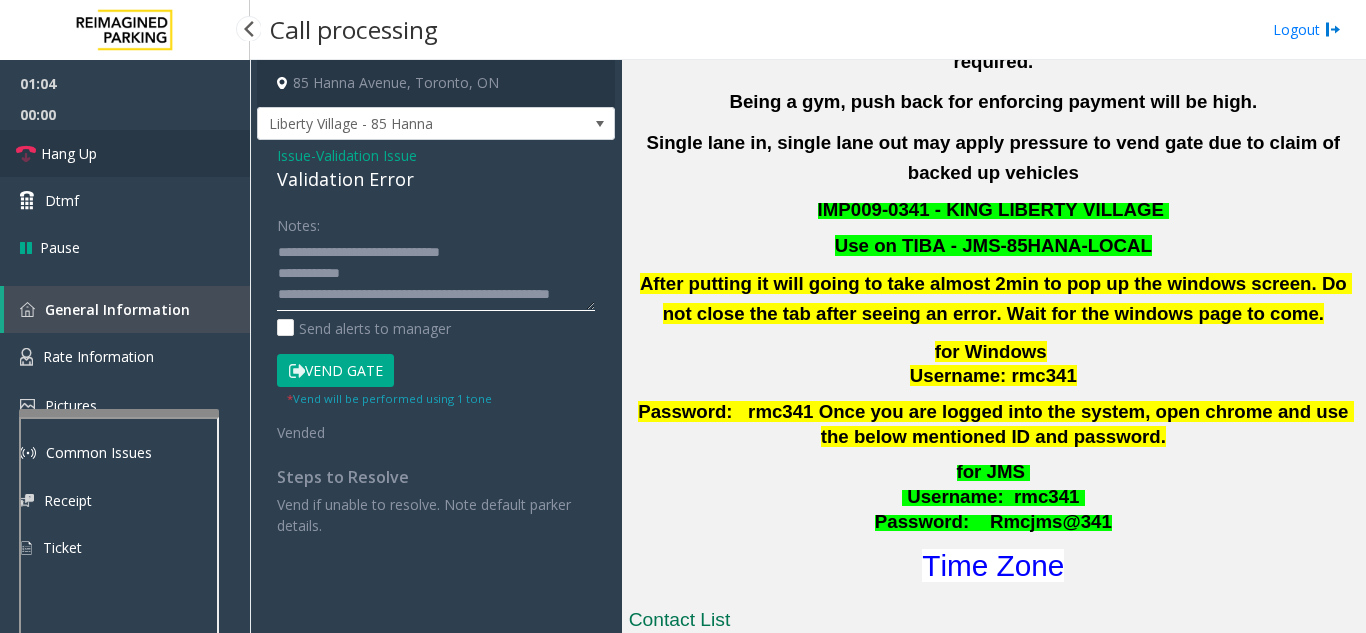 type on "**********" 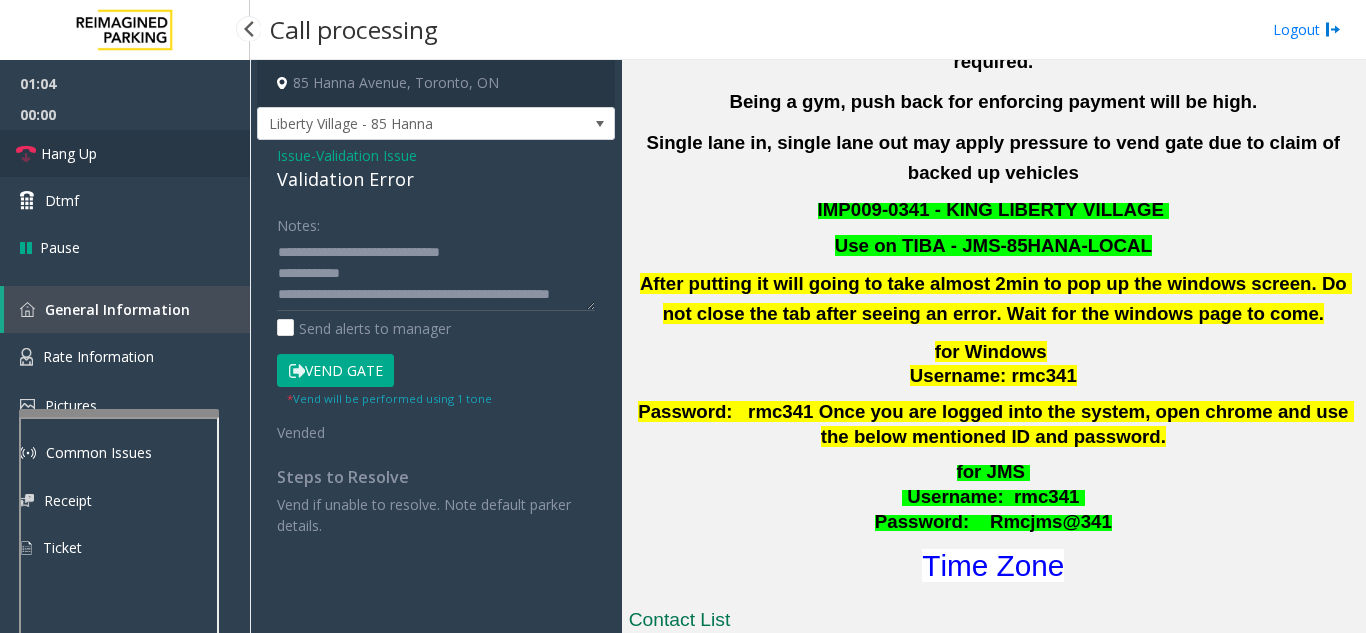 click on "Hang Up" at bounding box center (125, 153) 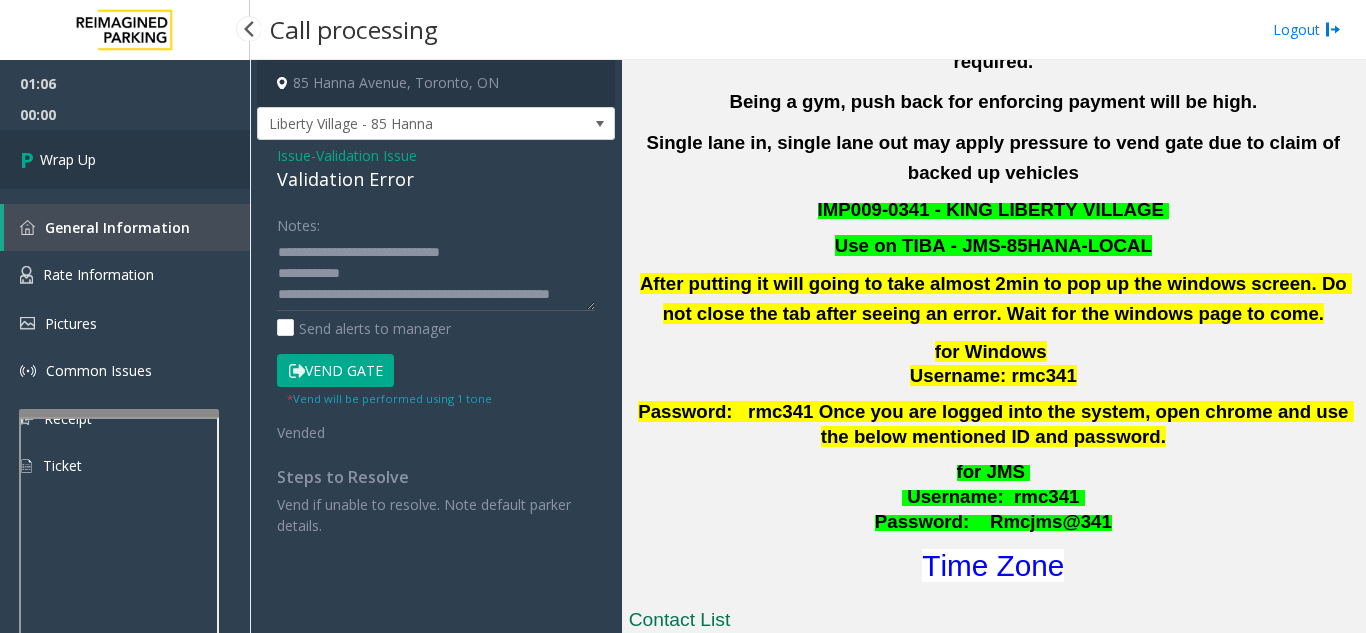 click on "Wrap Up" at bounding box center [125, 159] 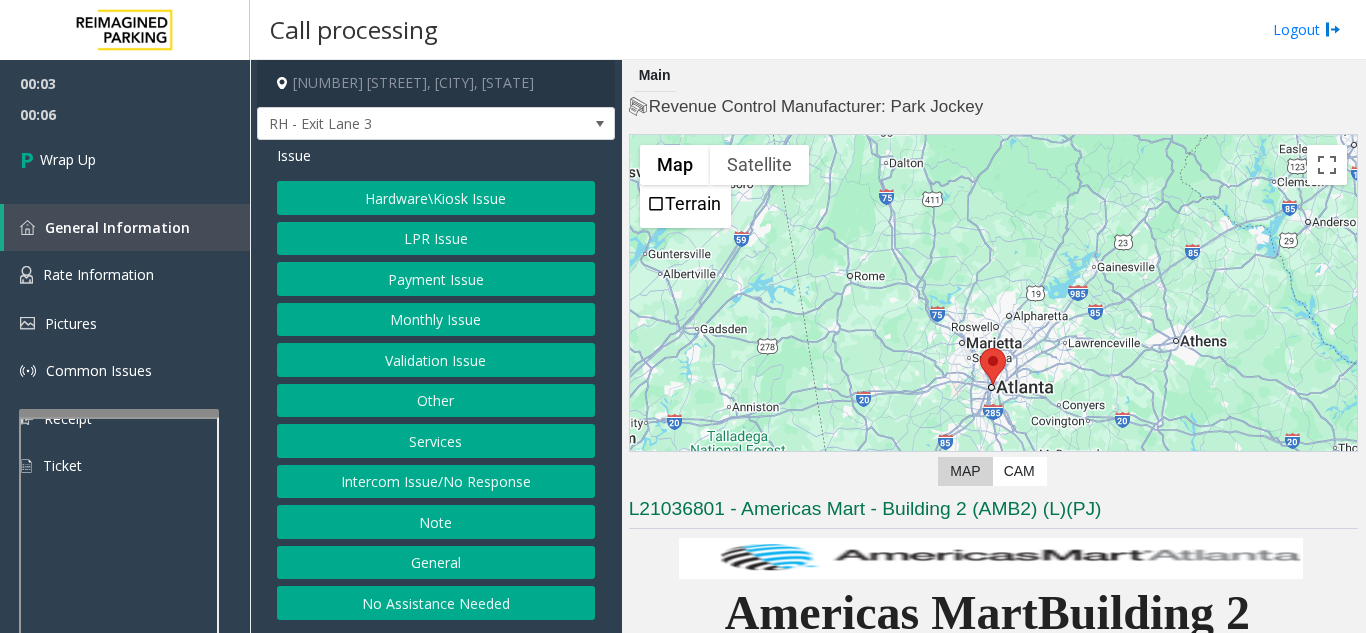 click on "Intercom Issue/No Response" 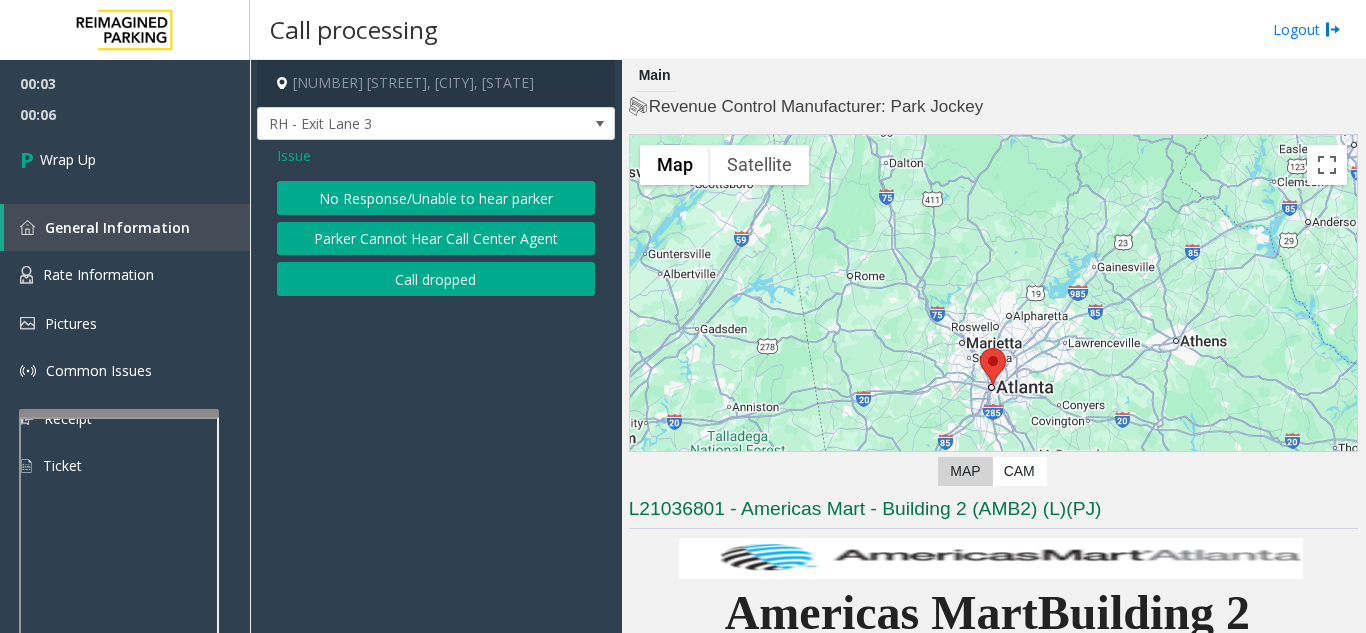click on "Call dropped" 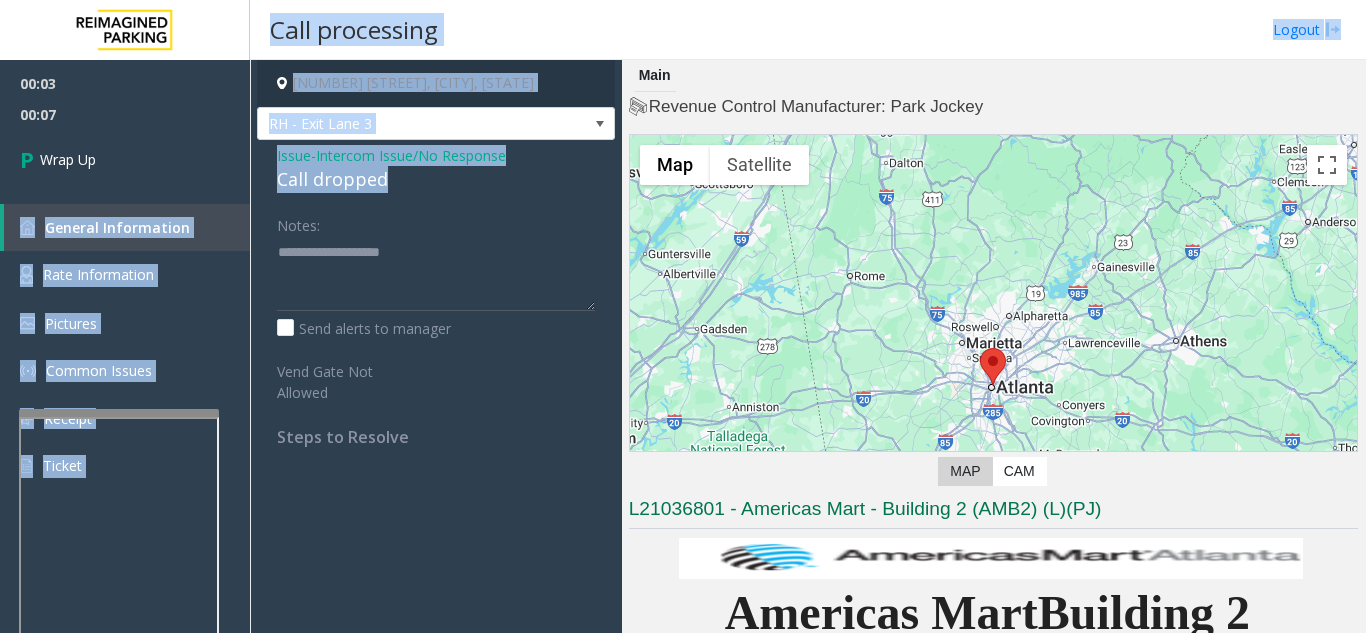 drag, startPoint x: 392, startPoint y: 176, endPoint x: 258, endPoint y: 167, distance: 134.3019 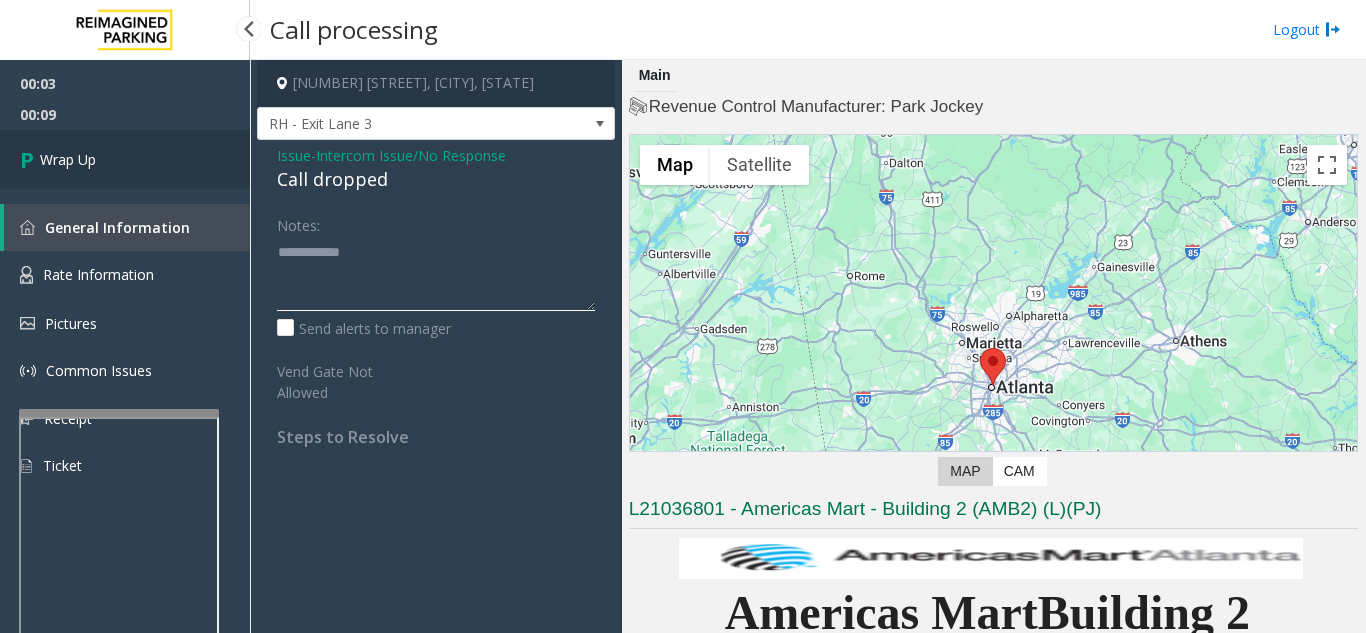 type on "**********" 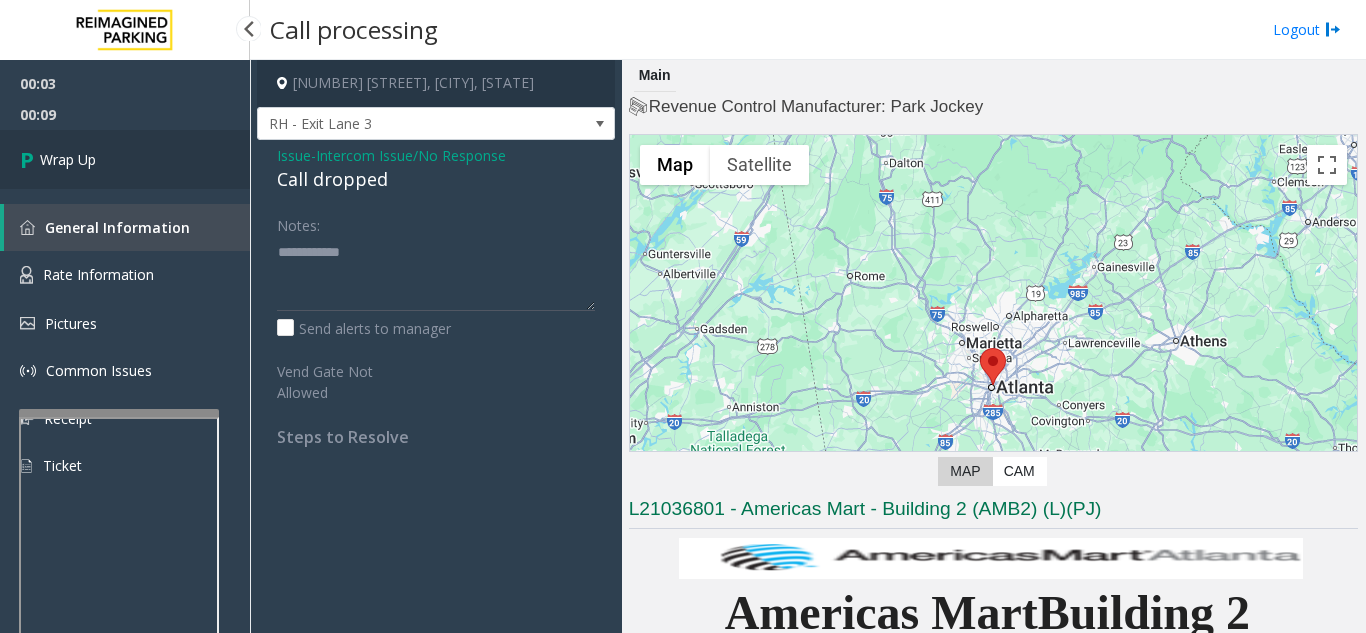 click on "Wrap Up" at bounding box center (125, 159) 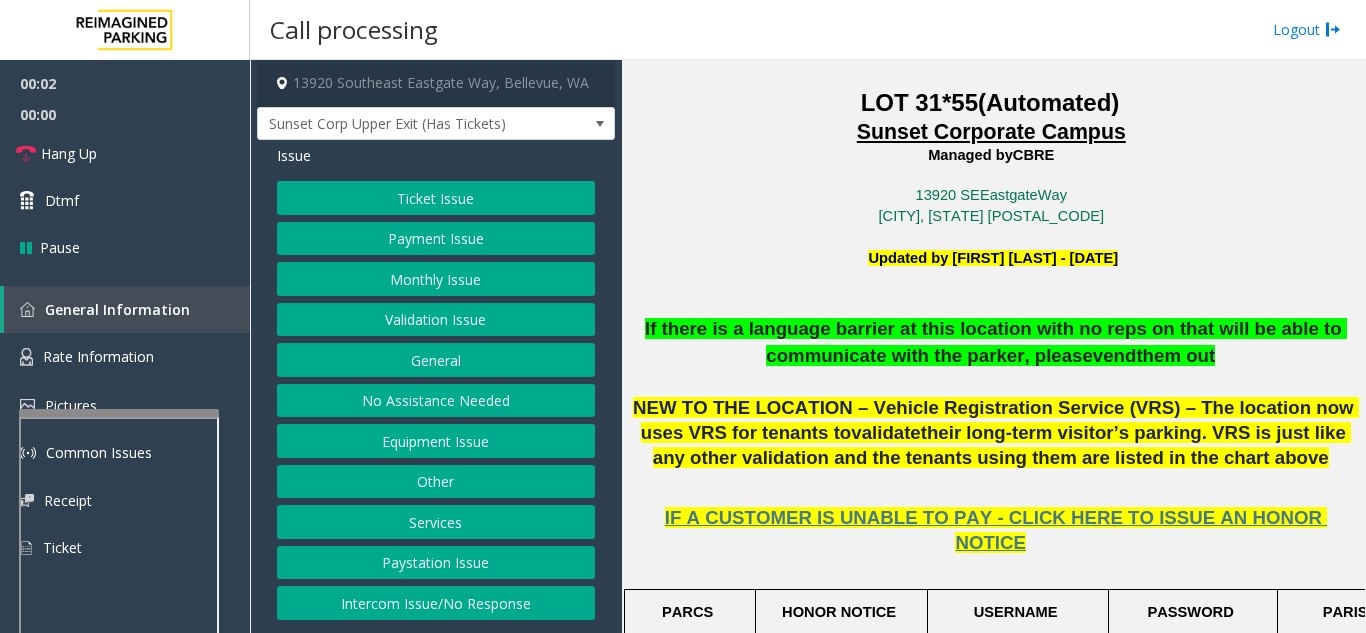 scroll, scrollTop: 500, scrollLeft: 0, axis: vertical 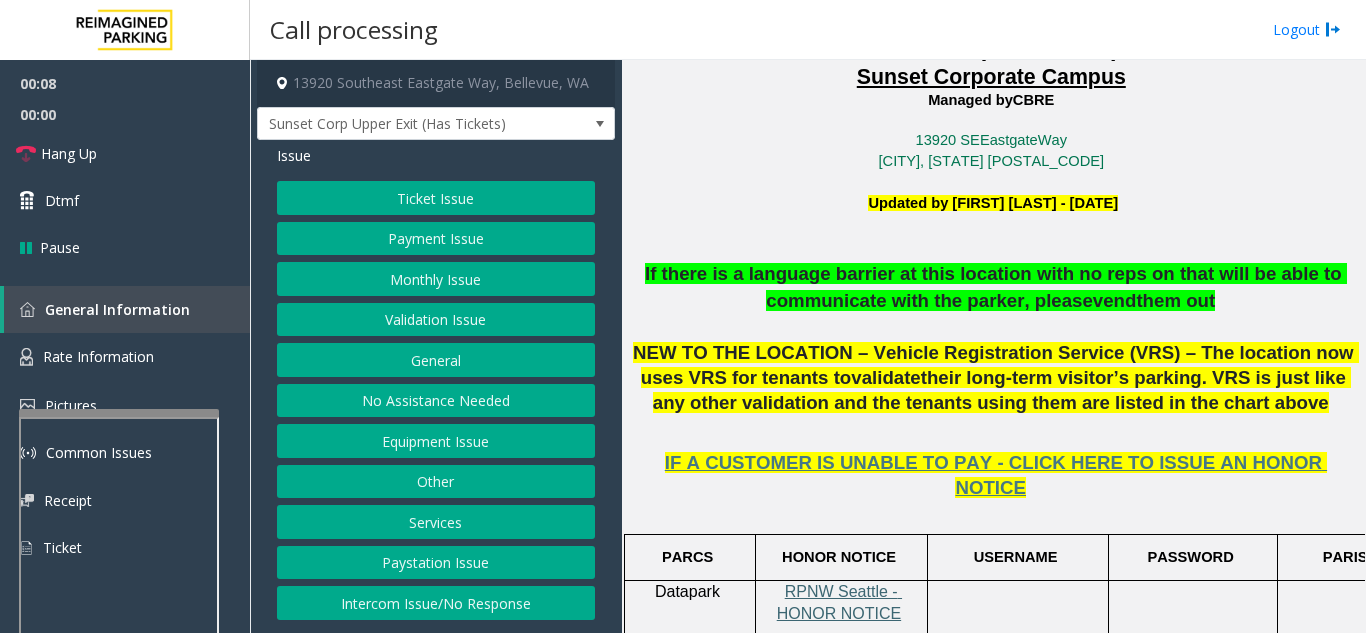 click on "RPNW Seattle - HONOR NOTICE" 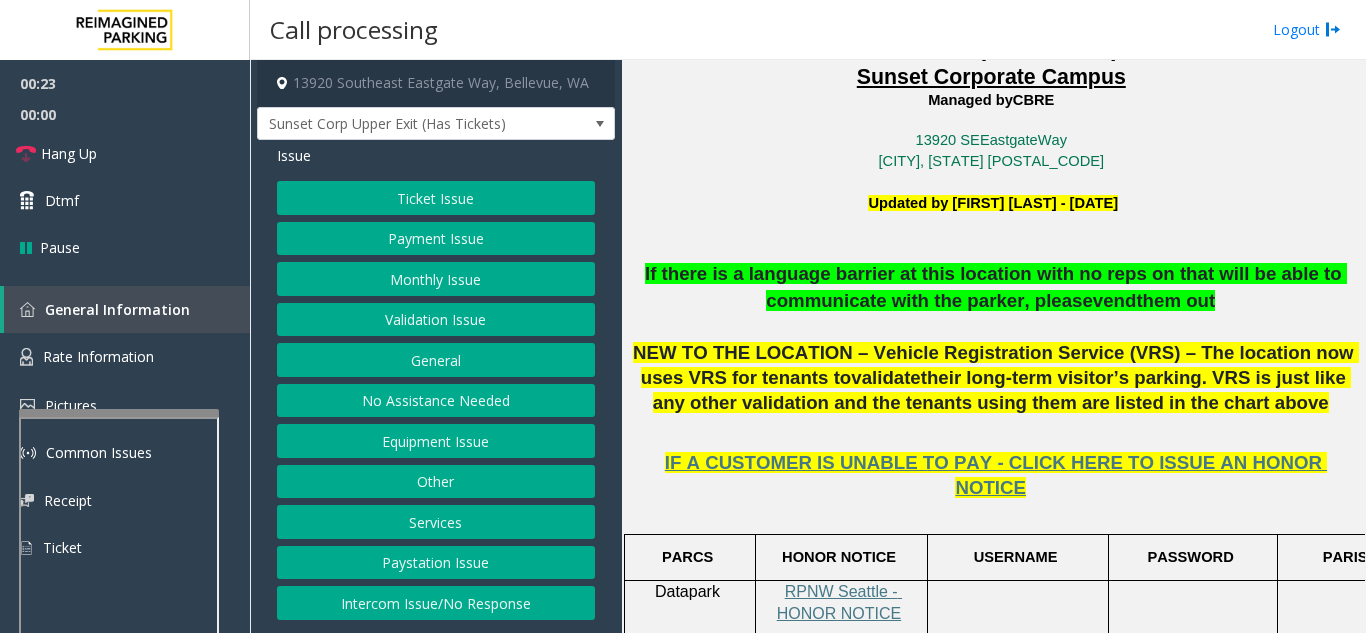 click on "Monthly Issue" 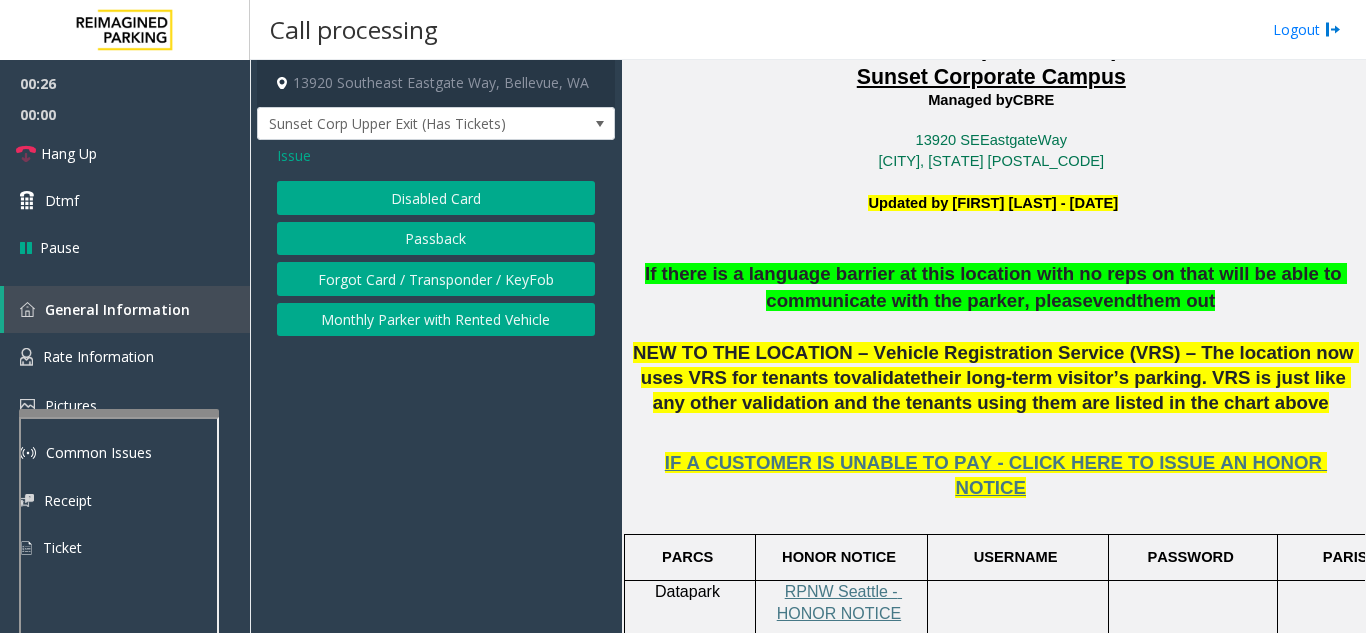 click on "Forgot Card / Transponder / KeyFob" 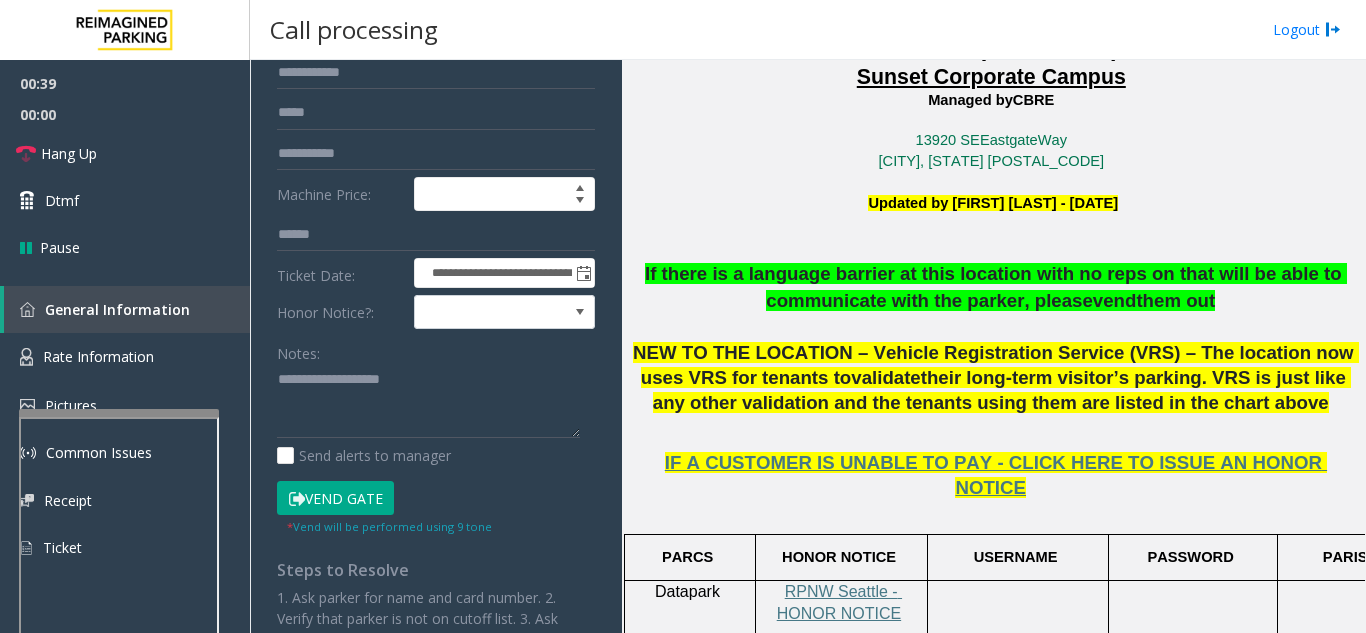 scroll, scrollTop: 282, scrollLeft: 0, axis: vertical 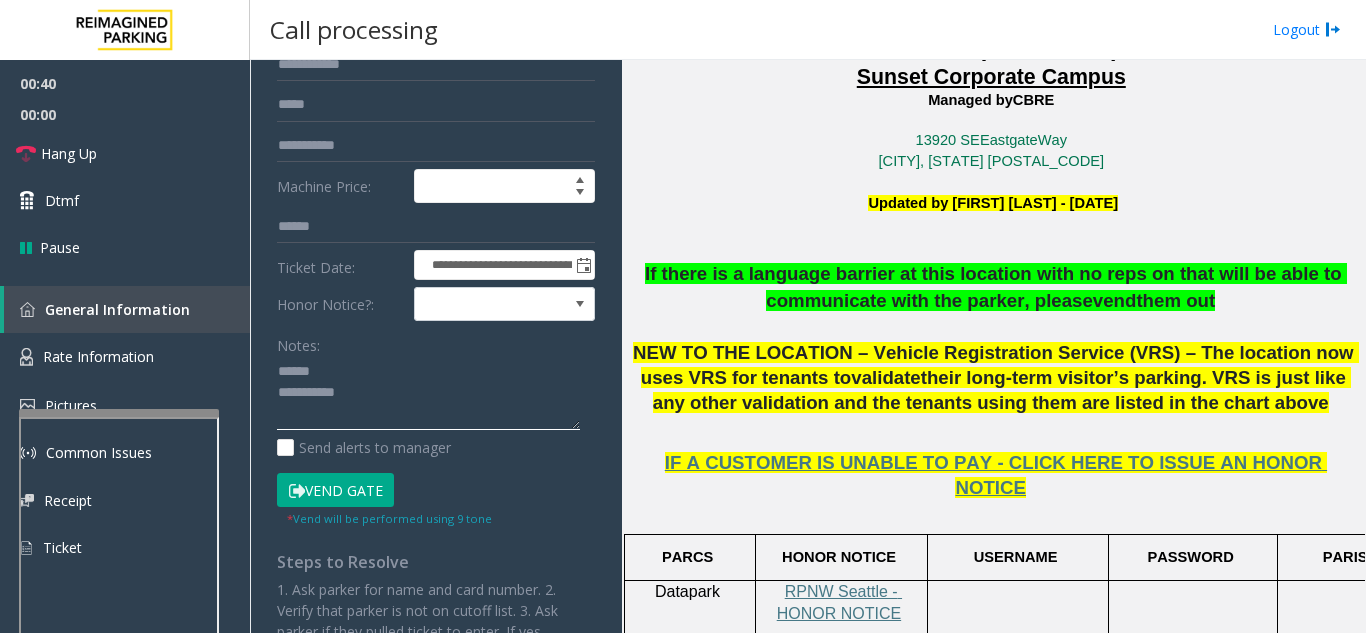 click 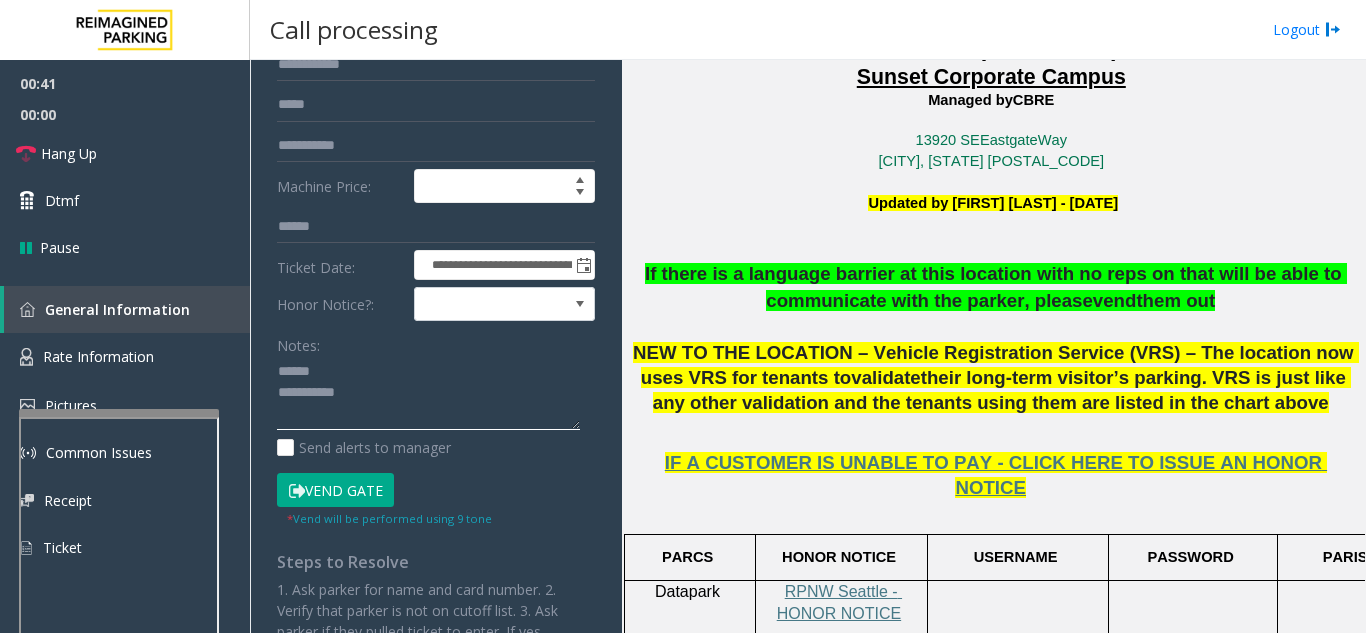 click 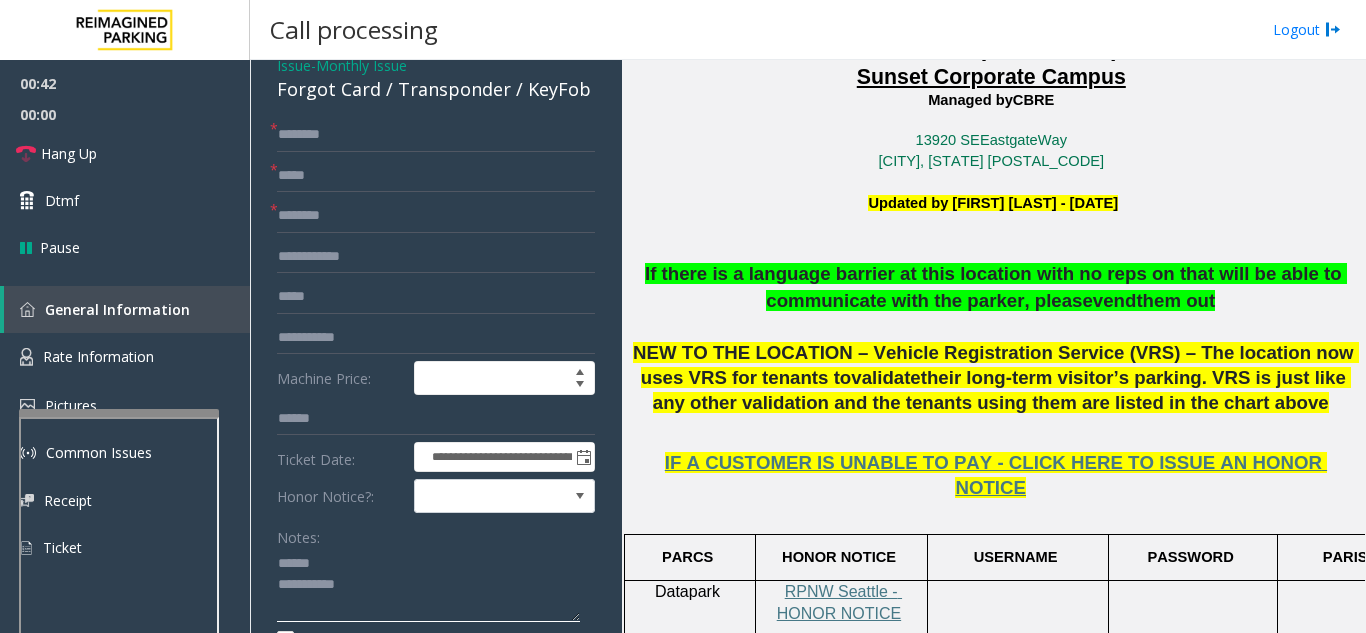 scroll, scrollTop: 82, scrollLeft: 0, axis: vertical 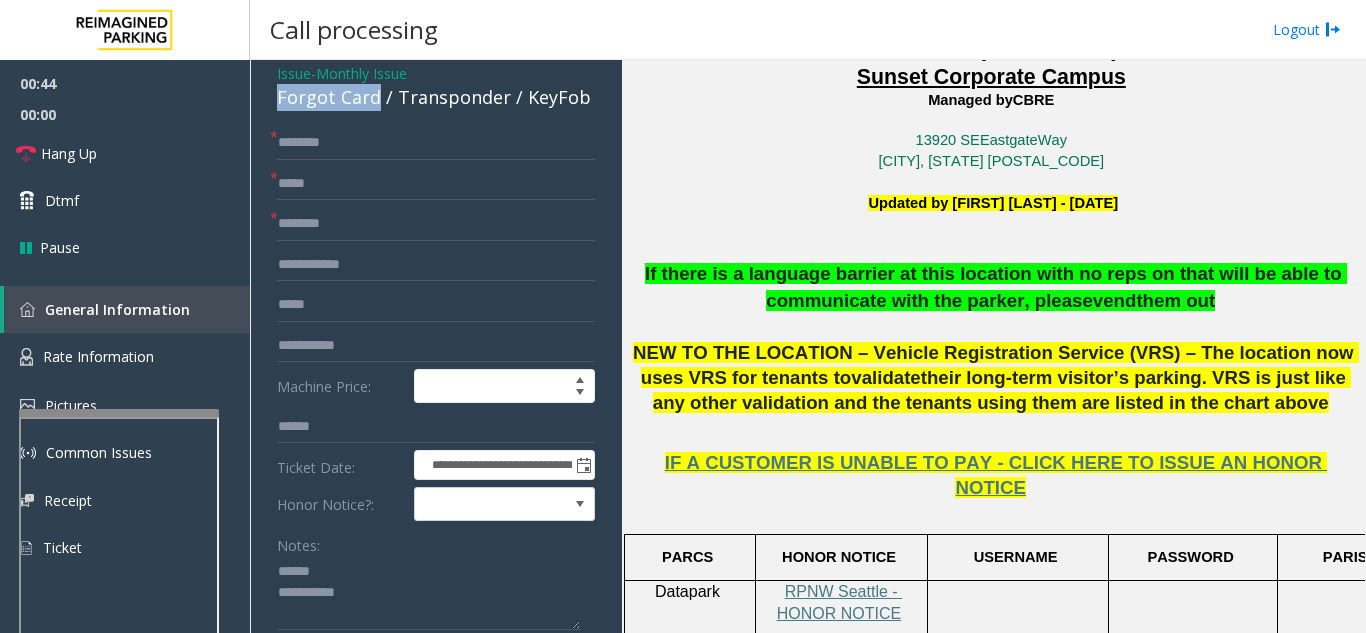 drag, startPoint x: 374, startPoint y: 116, endPoint x: 272, endPoint y: 119, distance: 102.044106 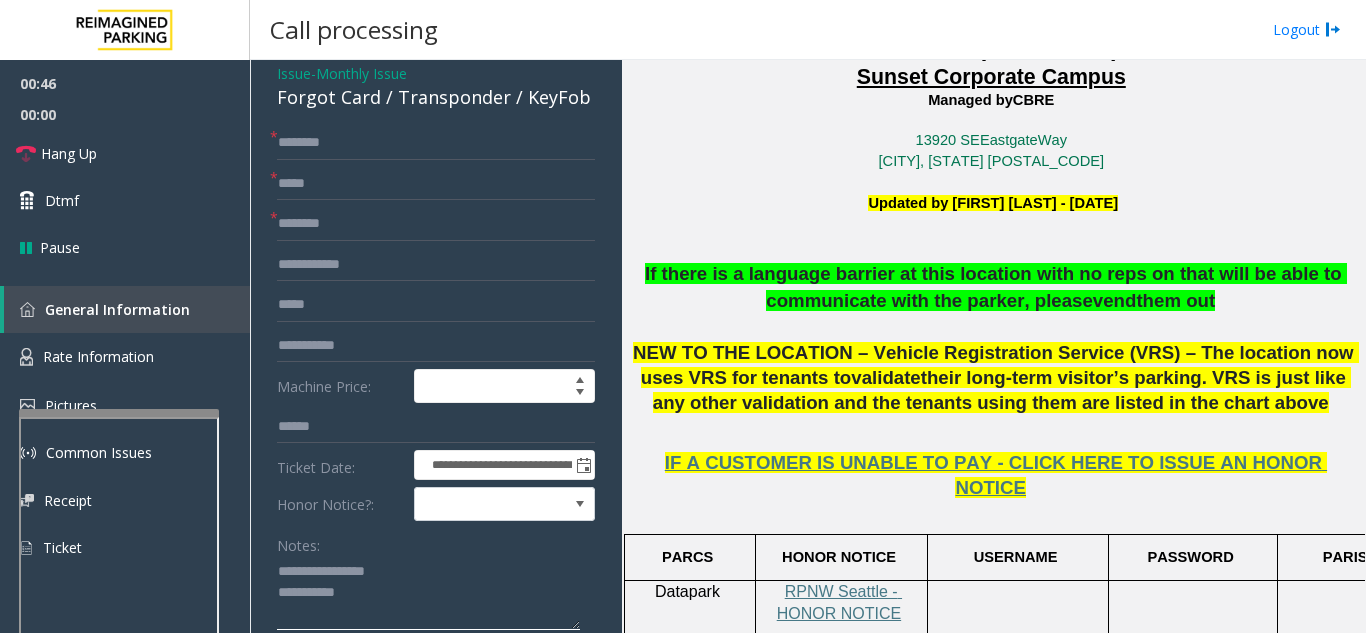 type on "**********" 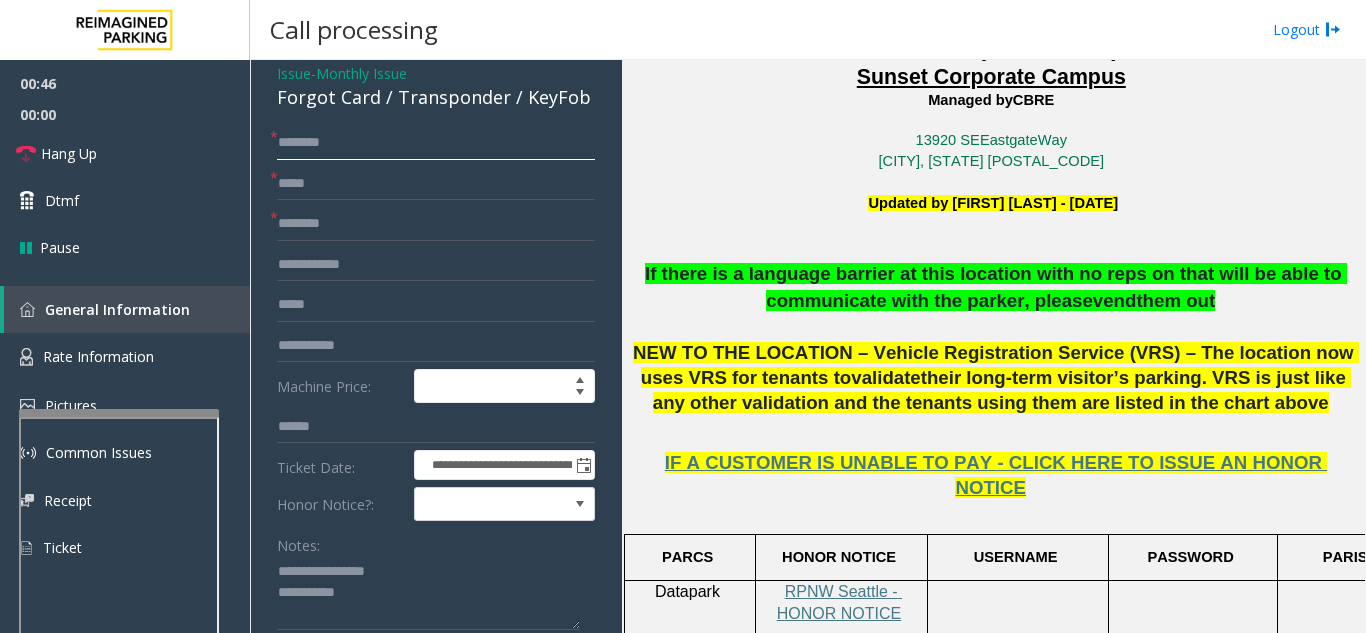 click 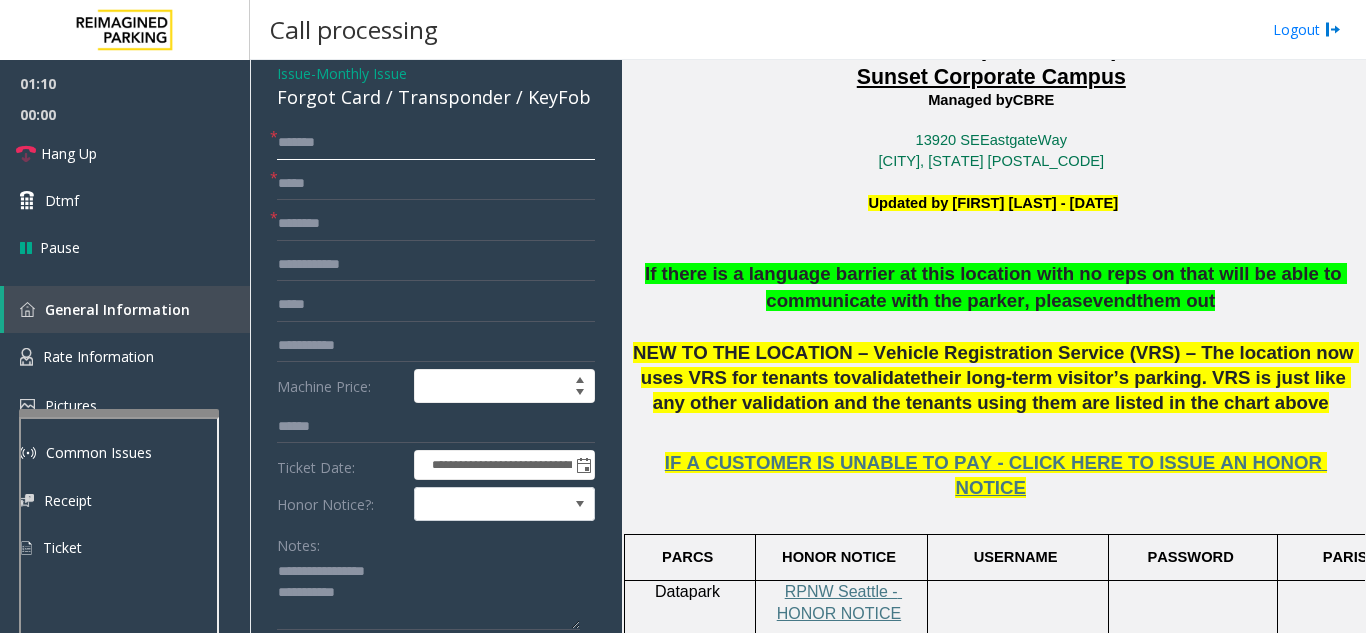 type on "******" 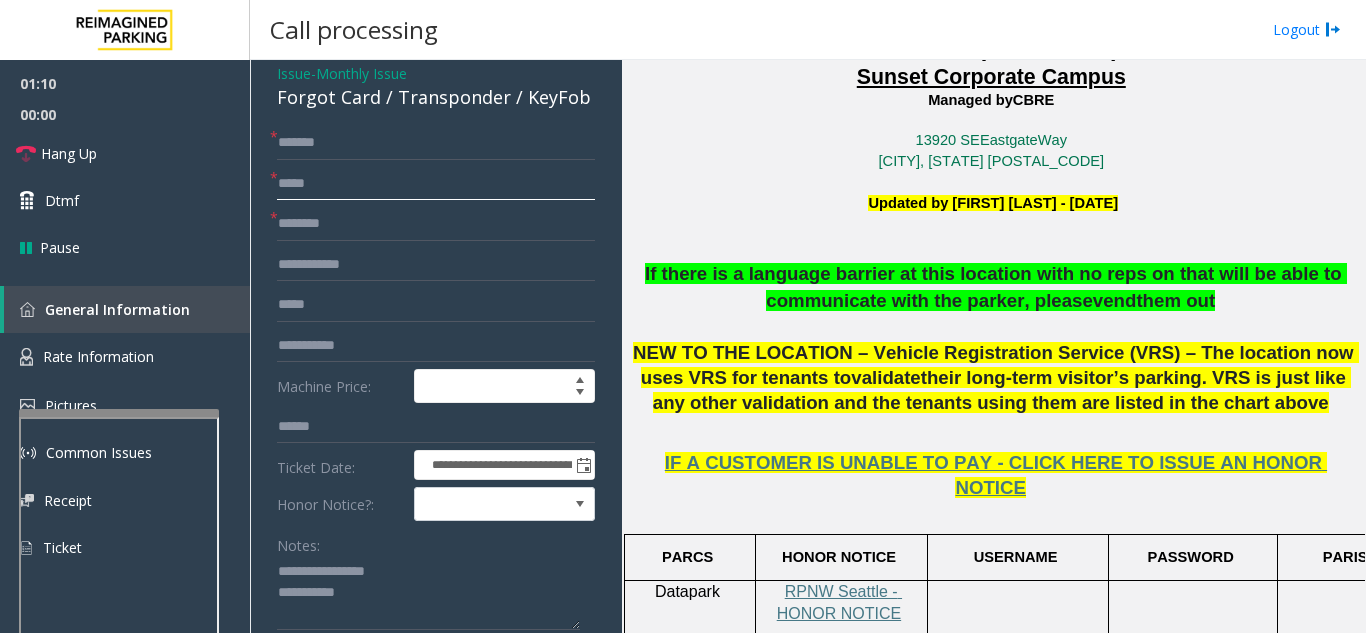 click 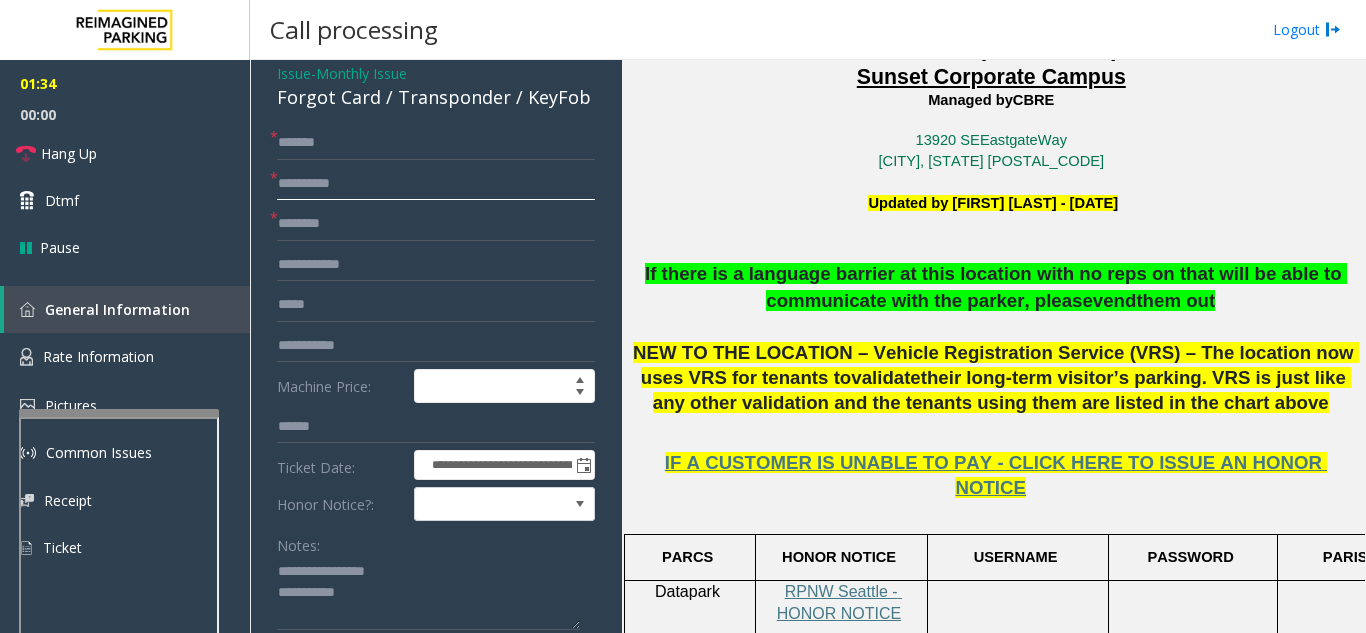 type on "**********" 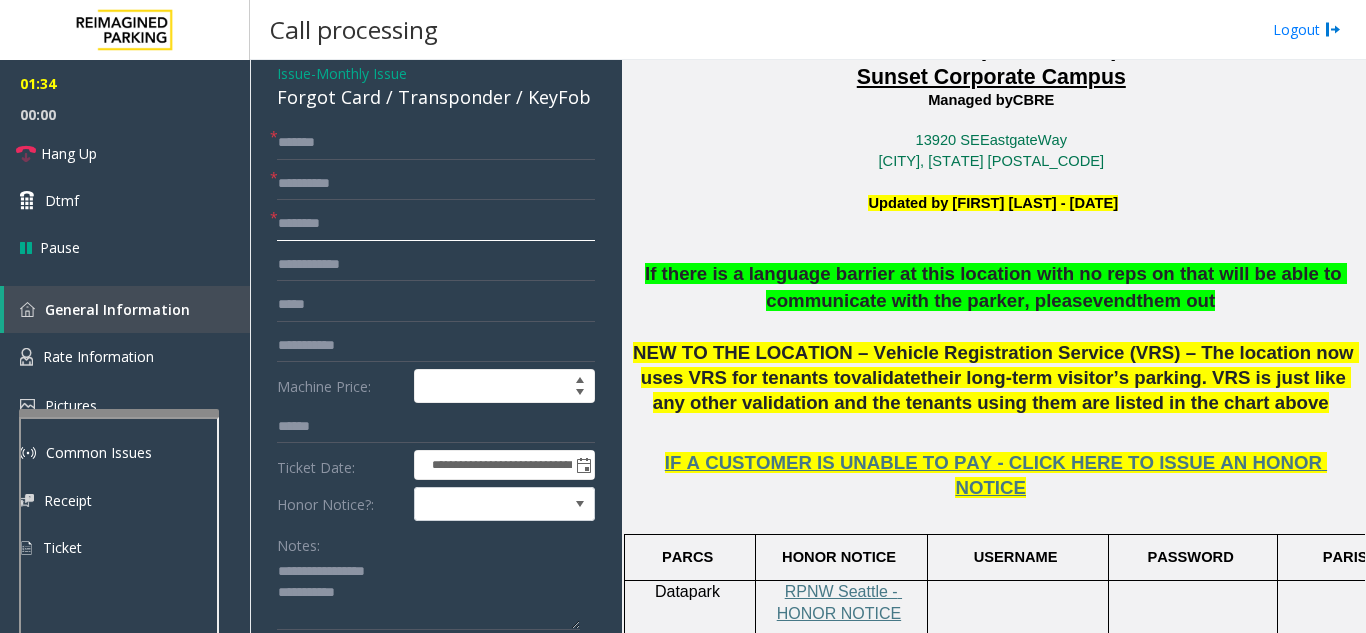 click 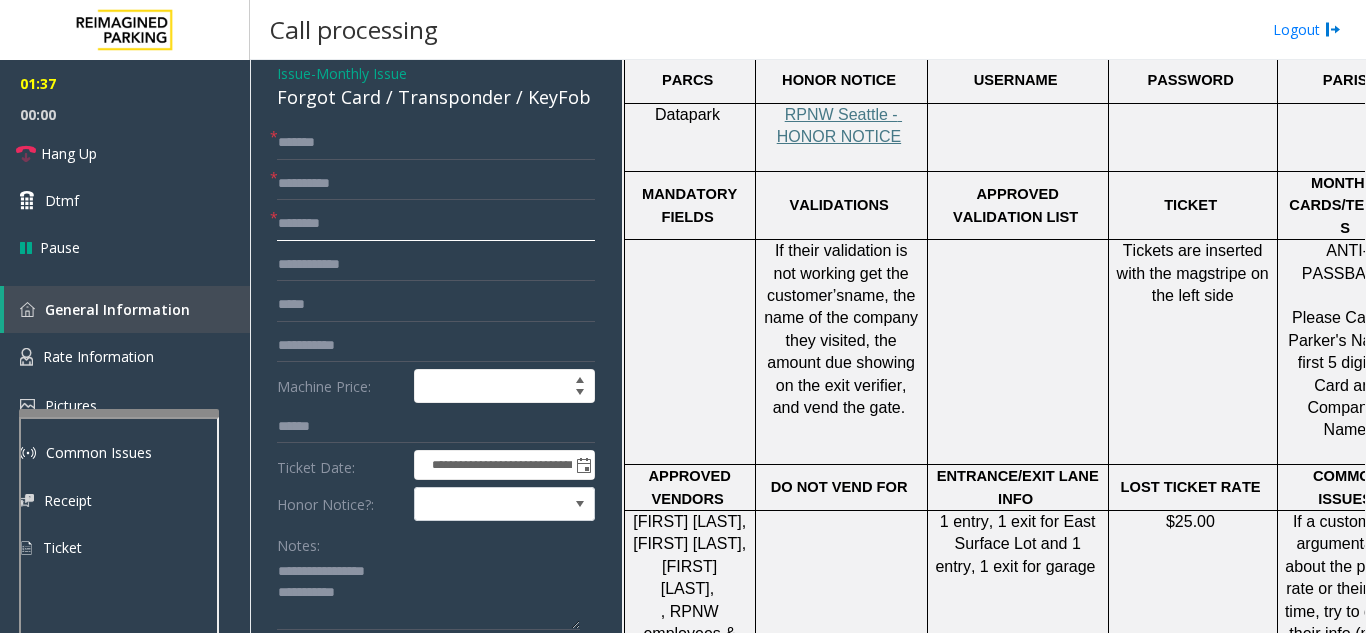 scroll, scrollTop: 1000, scrollLeft: 0, axis: vertical 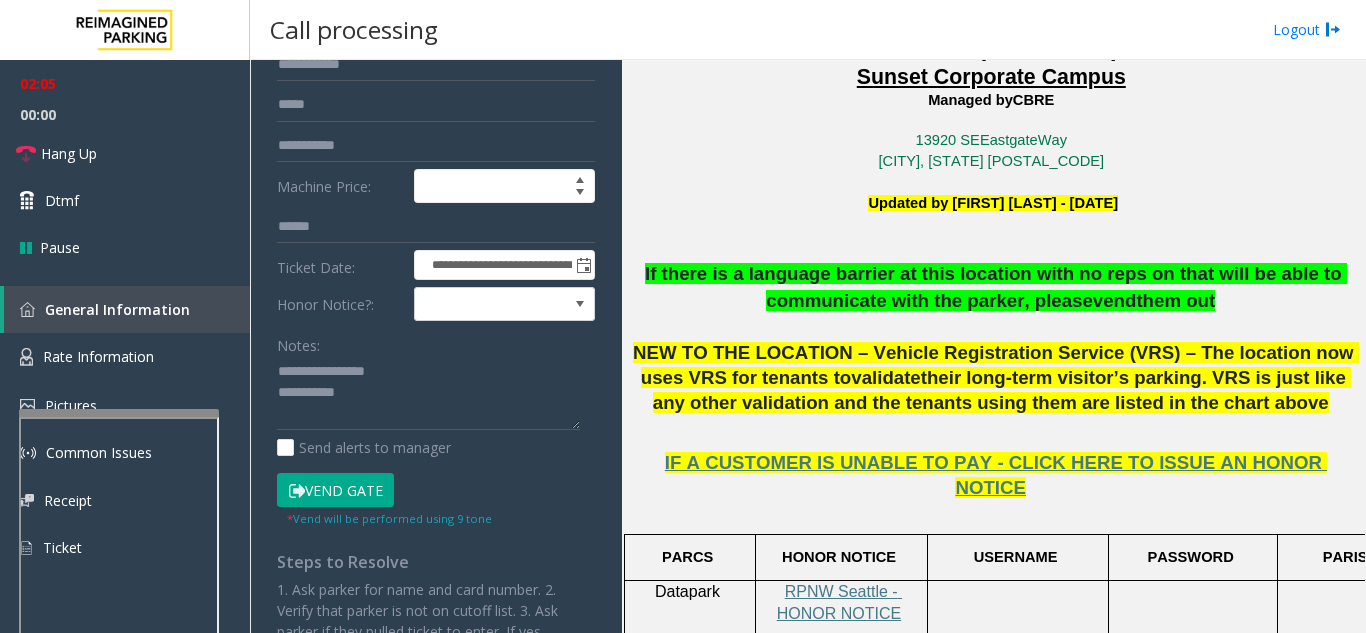 click on "Vend Gate" 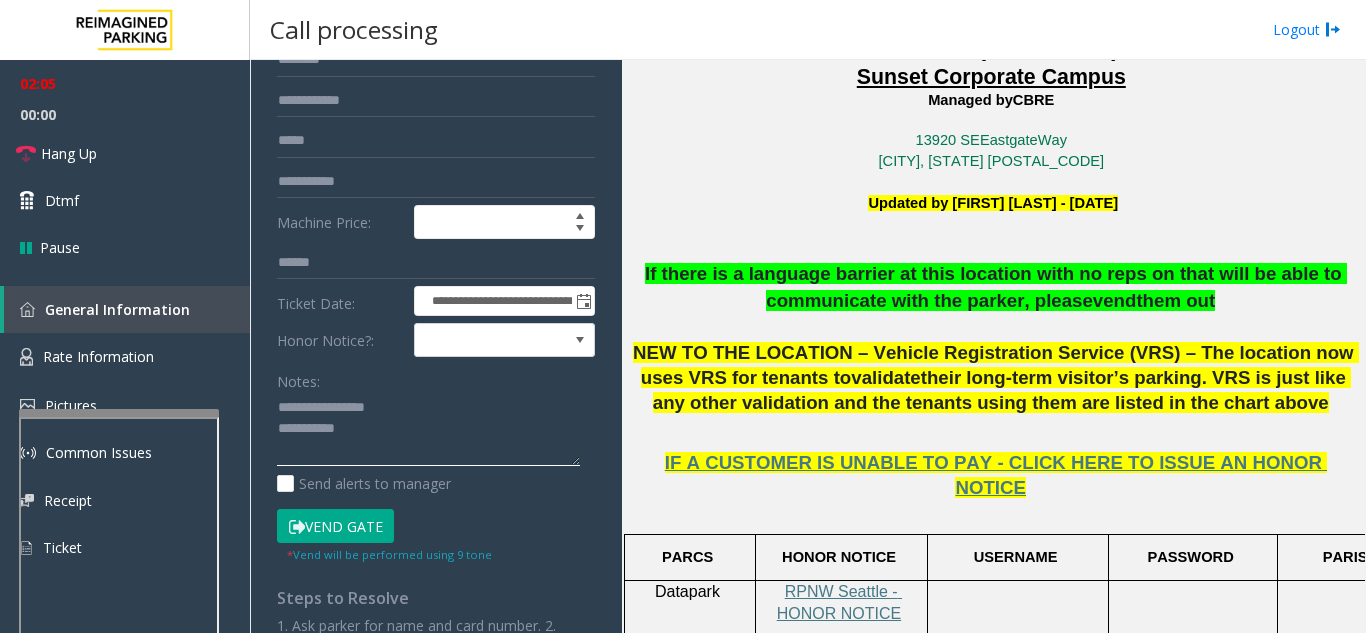 click 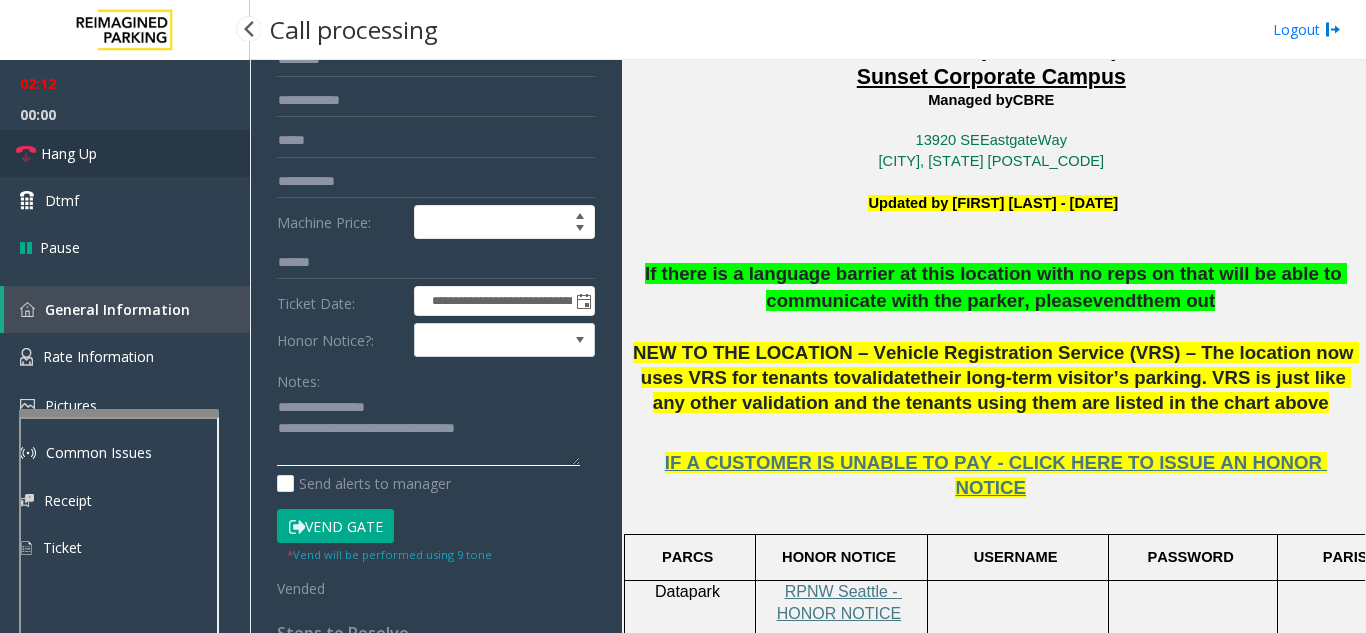 type on "**********" 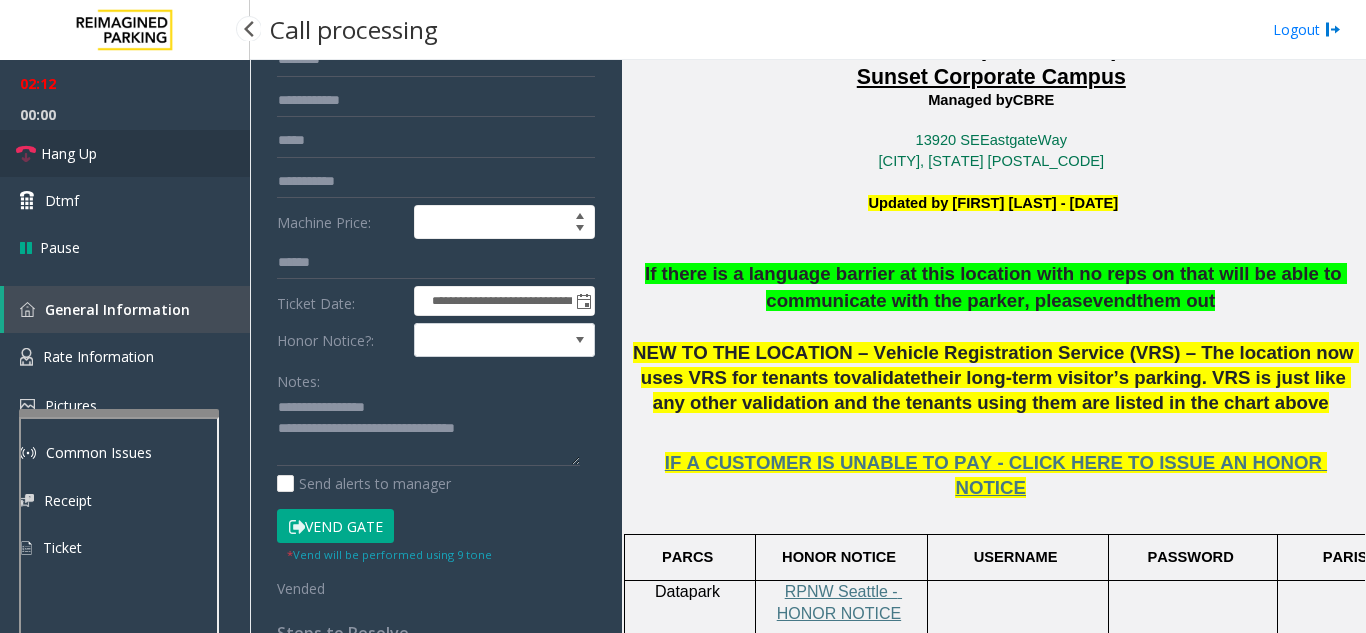 click on "Hang Up" at bounding box center (69, 153) 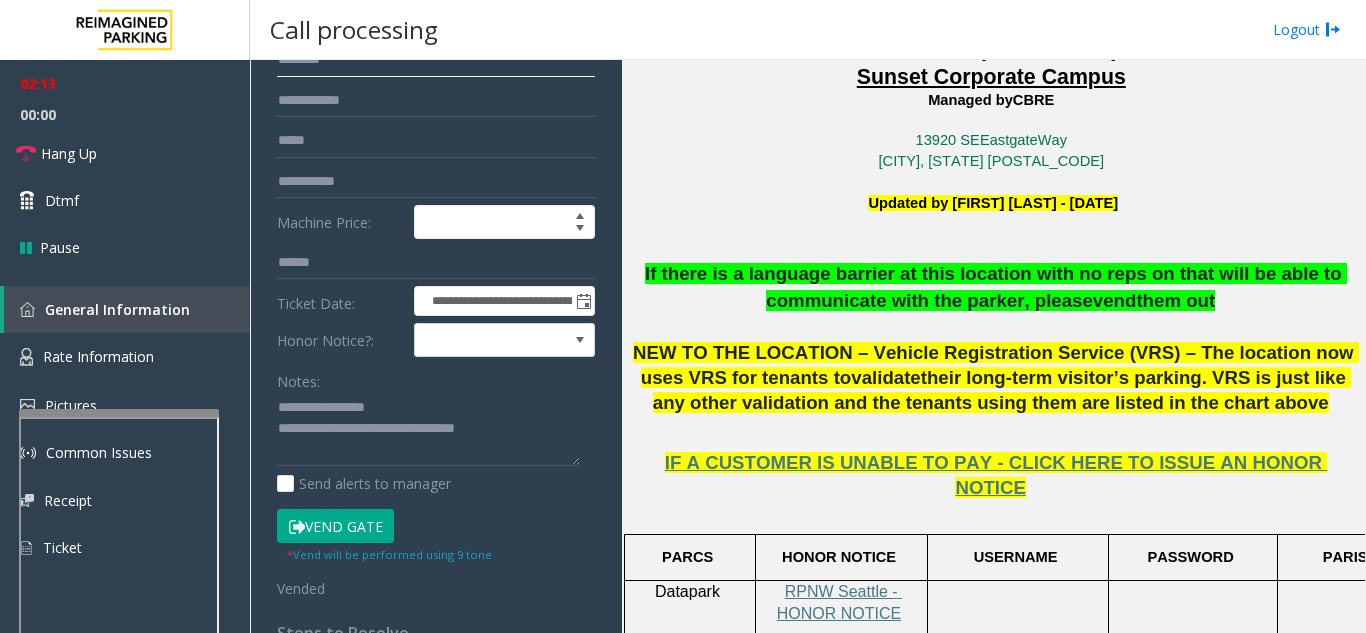 click 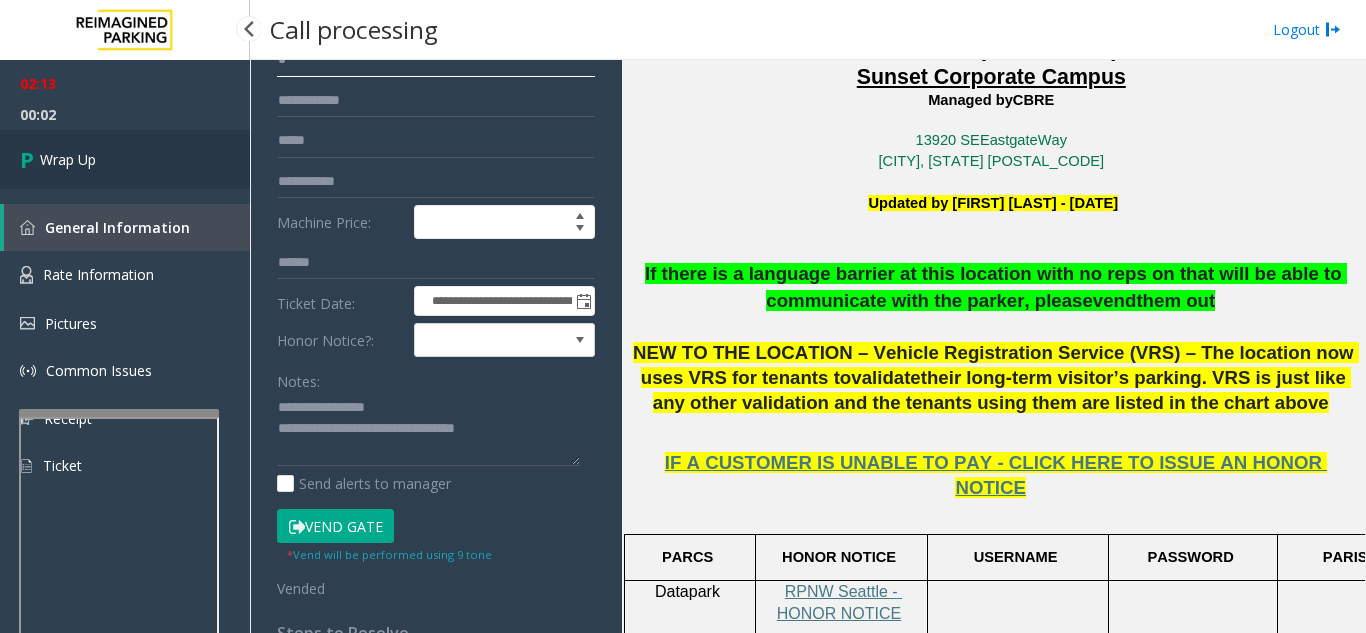 type on "*" 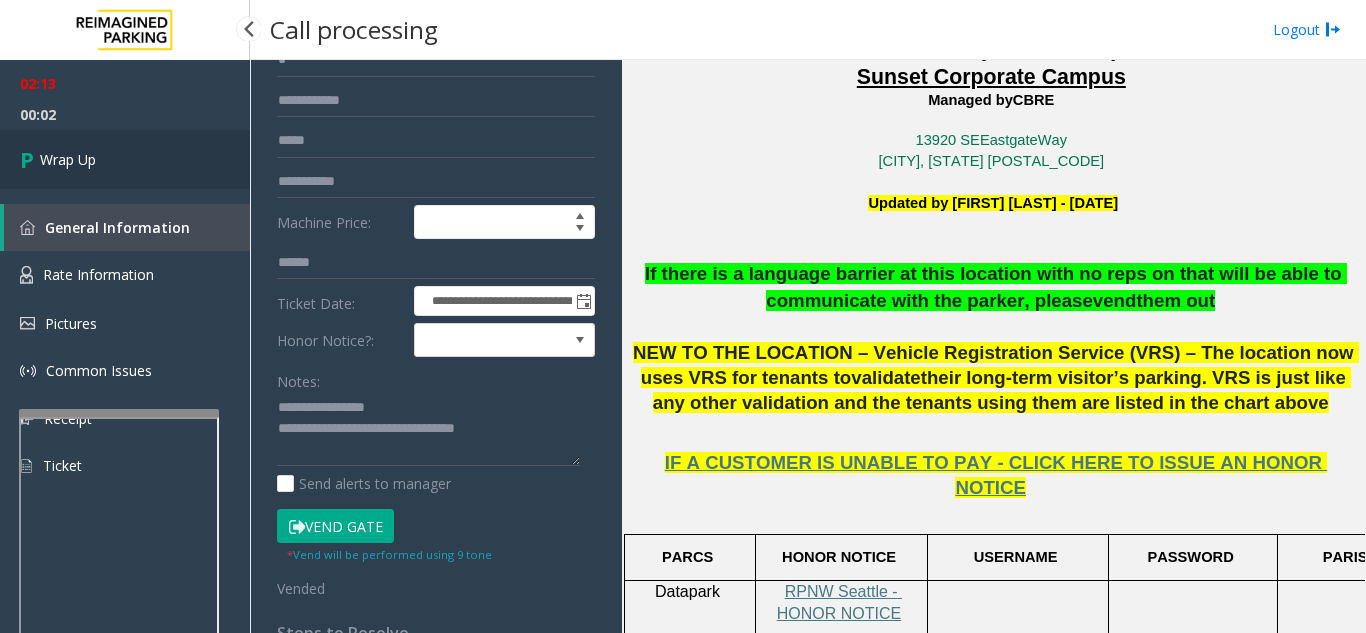 click on "Wrap Up" at bounding box center [68, 159] 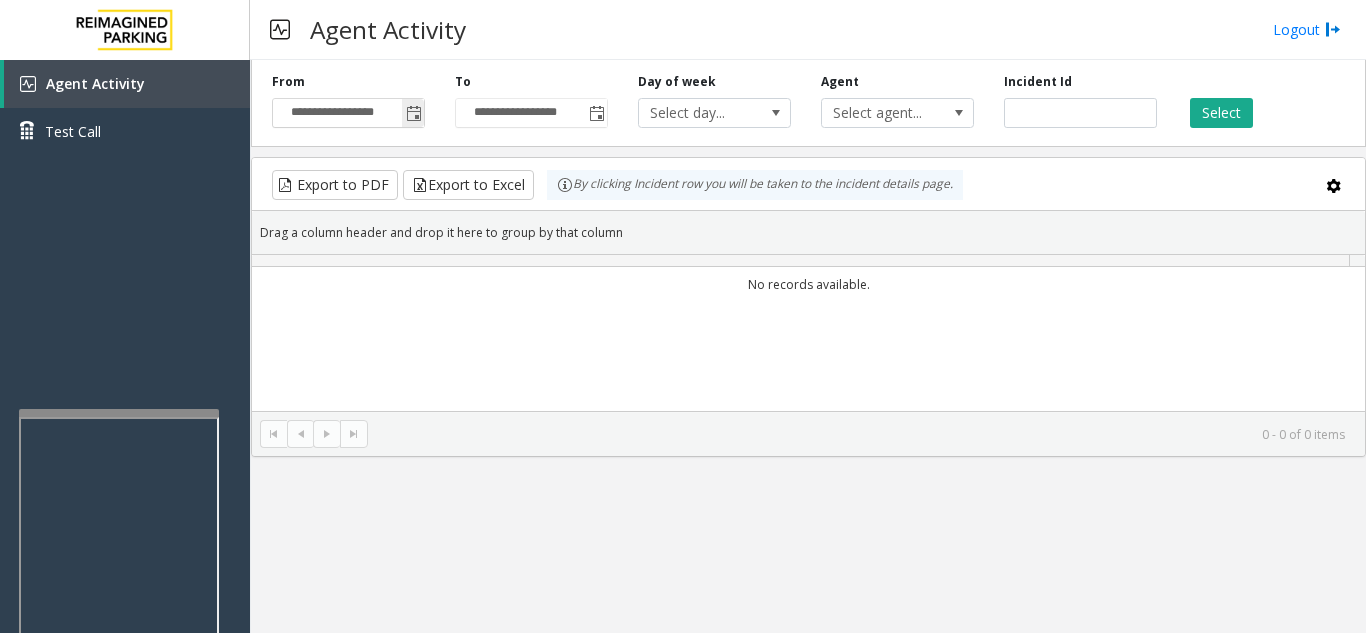 click 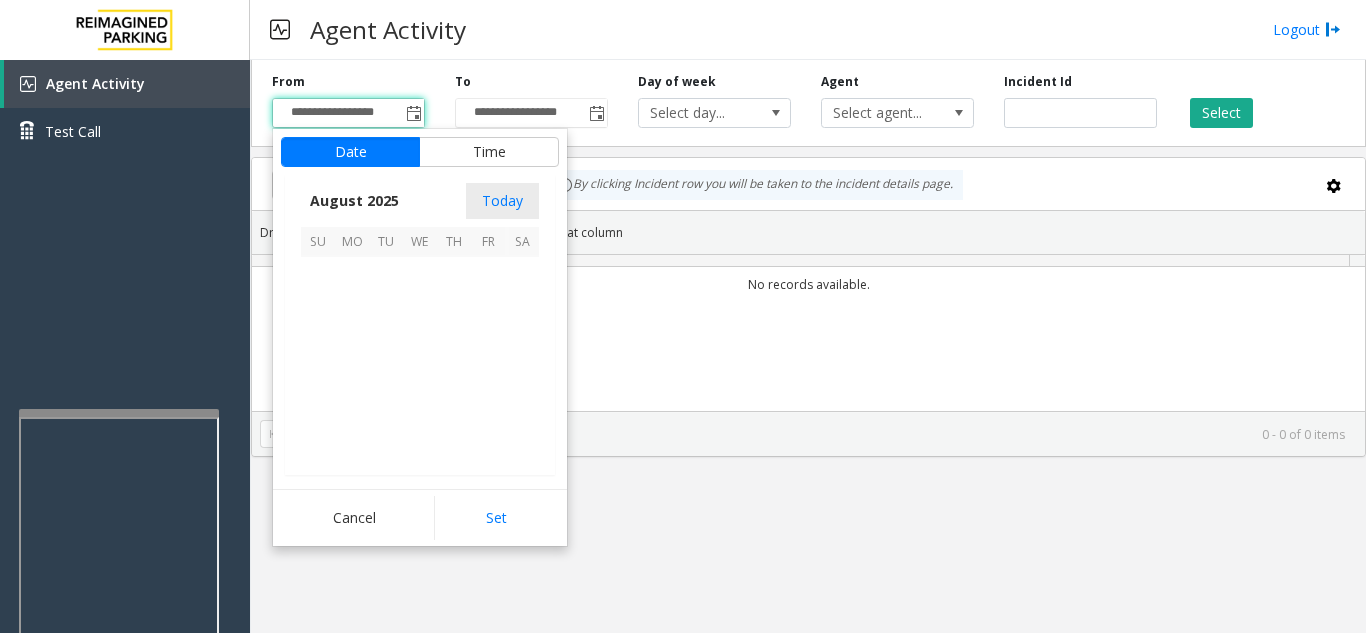 scroll, scrollTop: 358666, scrollLeft: 0, axis: vertical 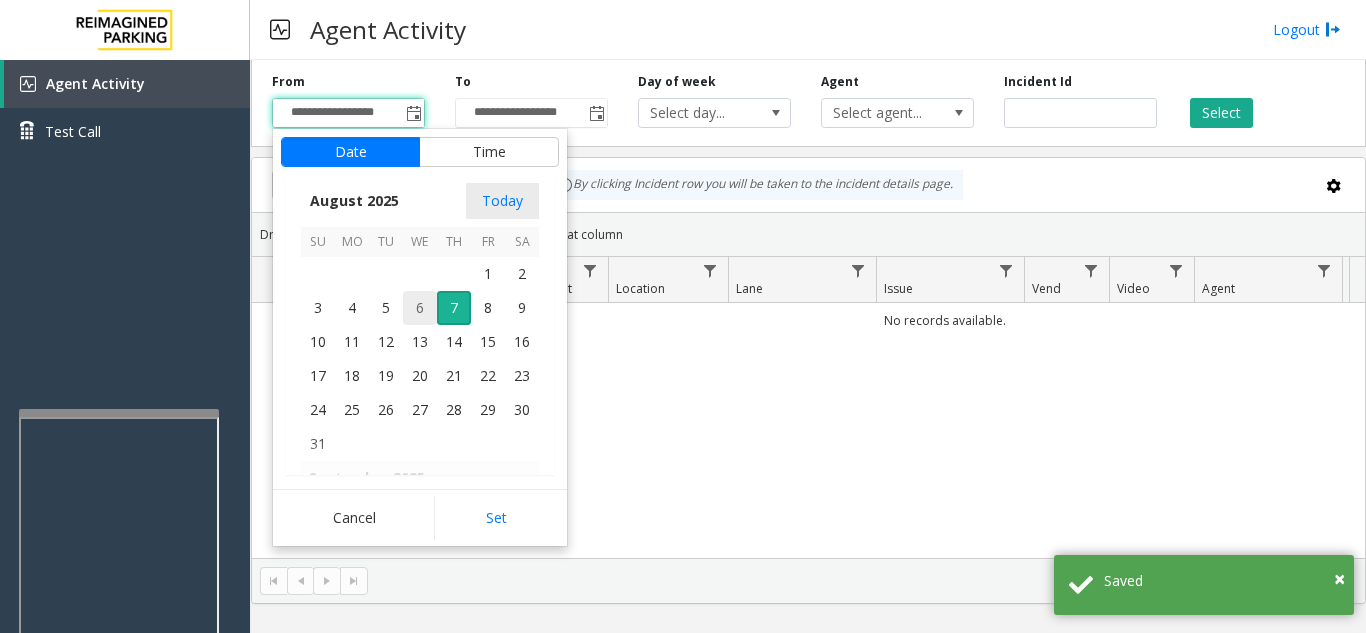 click on "6" at bounding box center [420, 308] 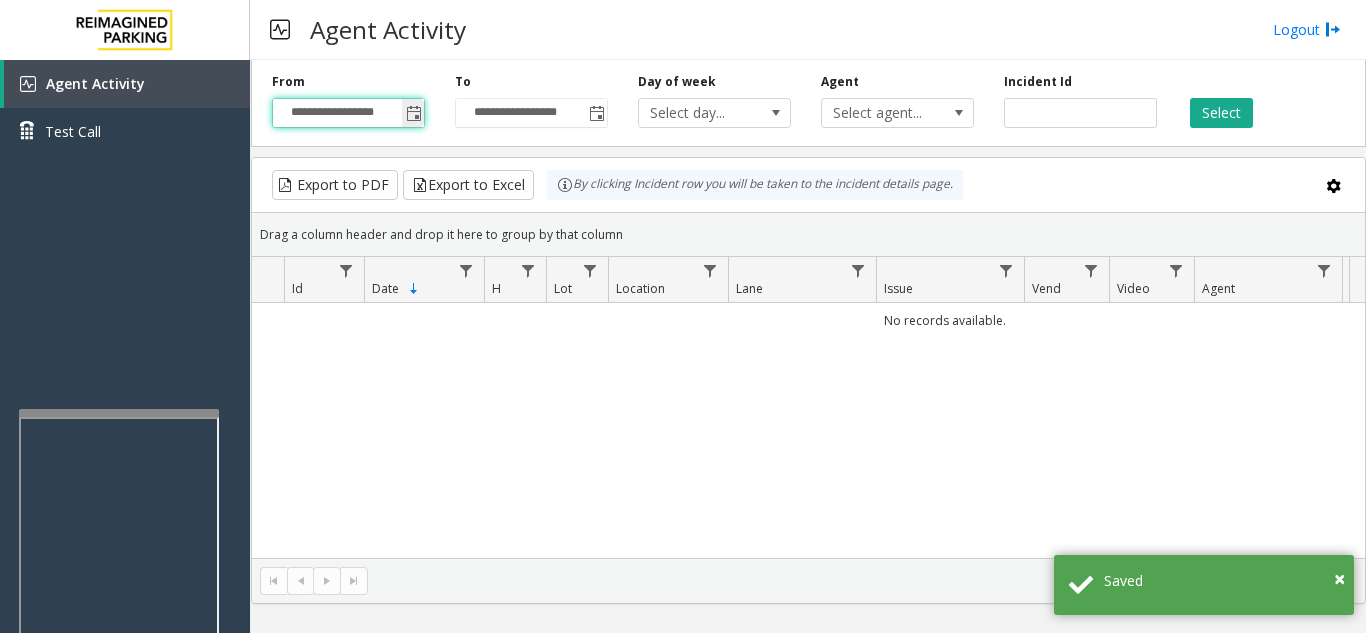 click 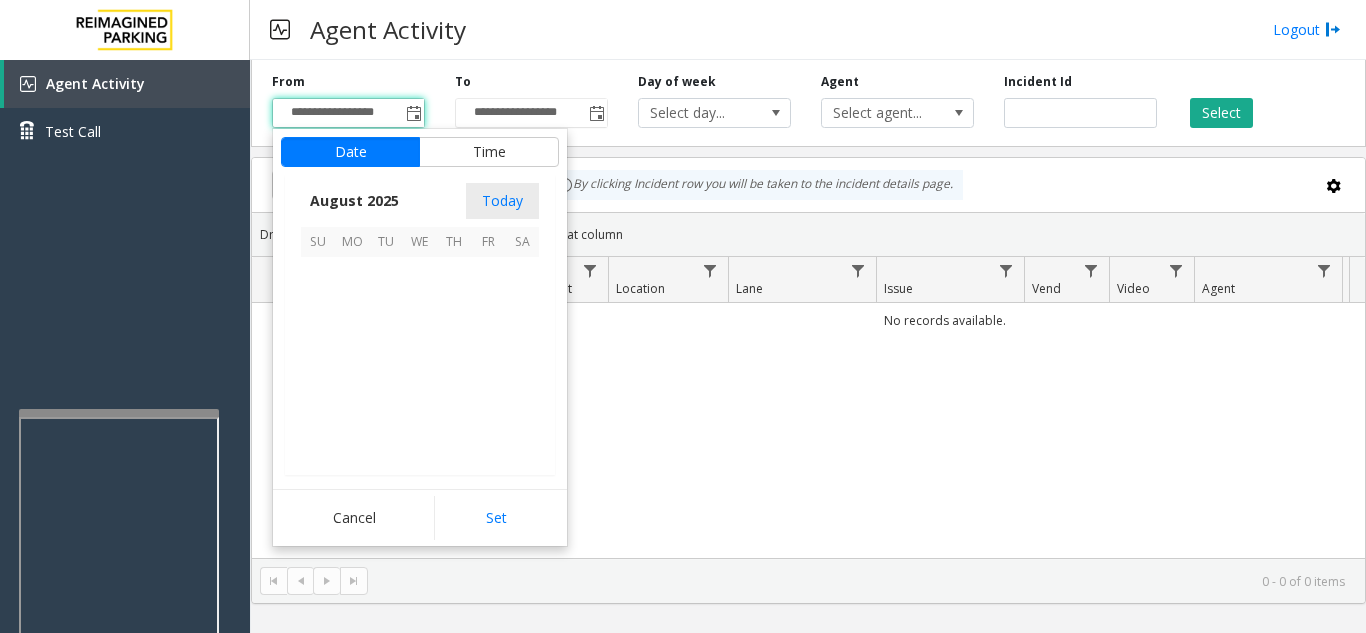 scroll, scrollTop: 358666, scrollLeft: 0, axis: vertical 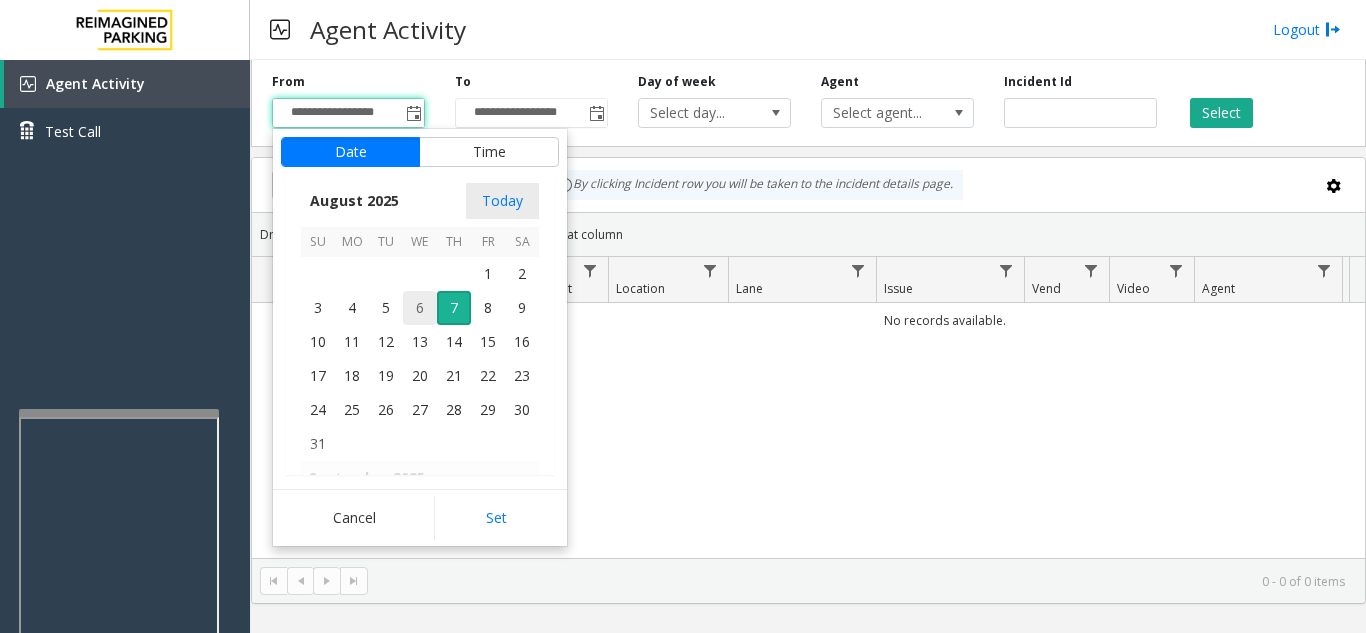 click on "6" at bounding box center [420, 308] 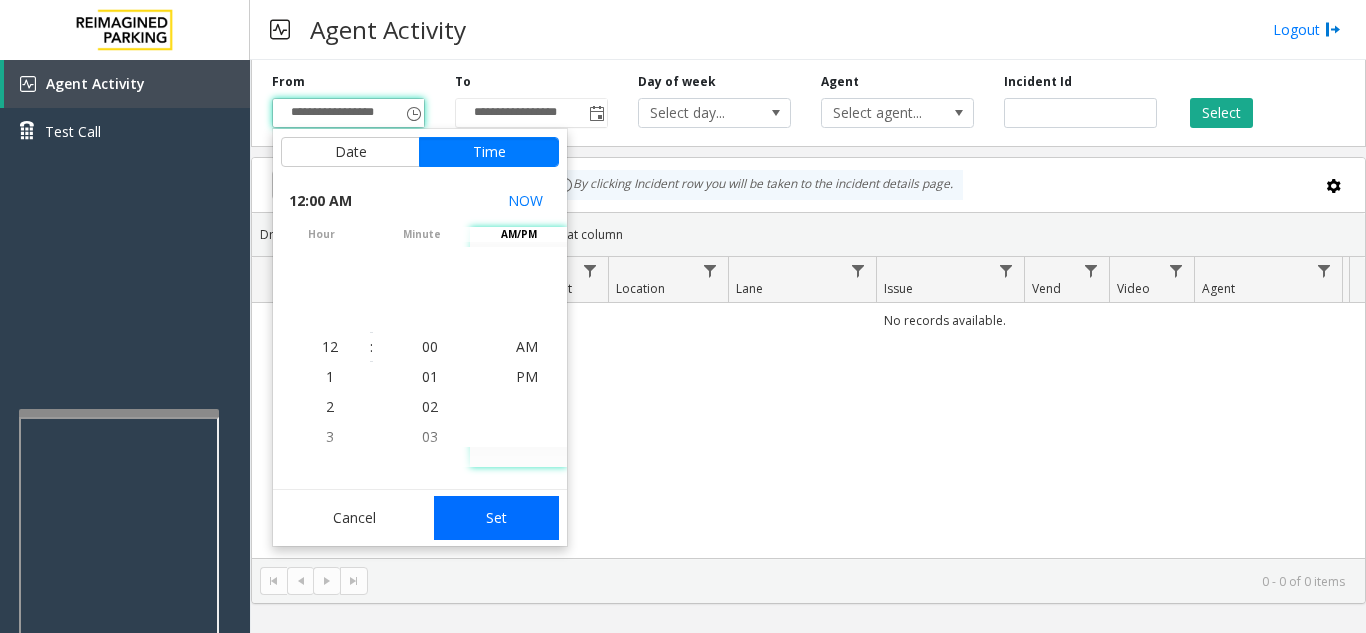 click on "Set" 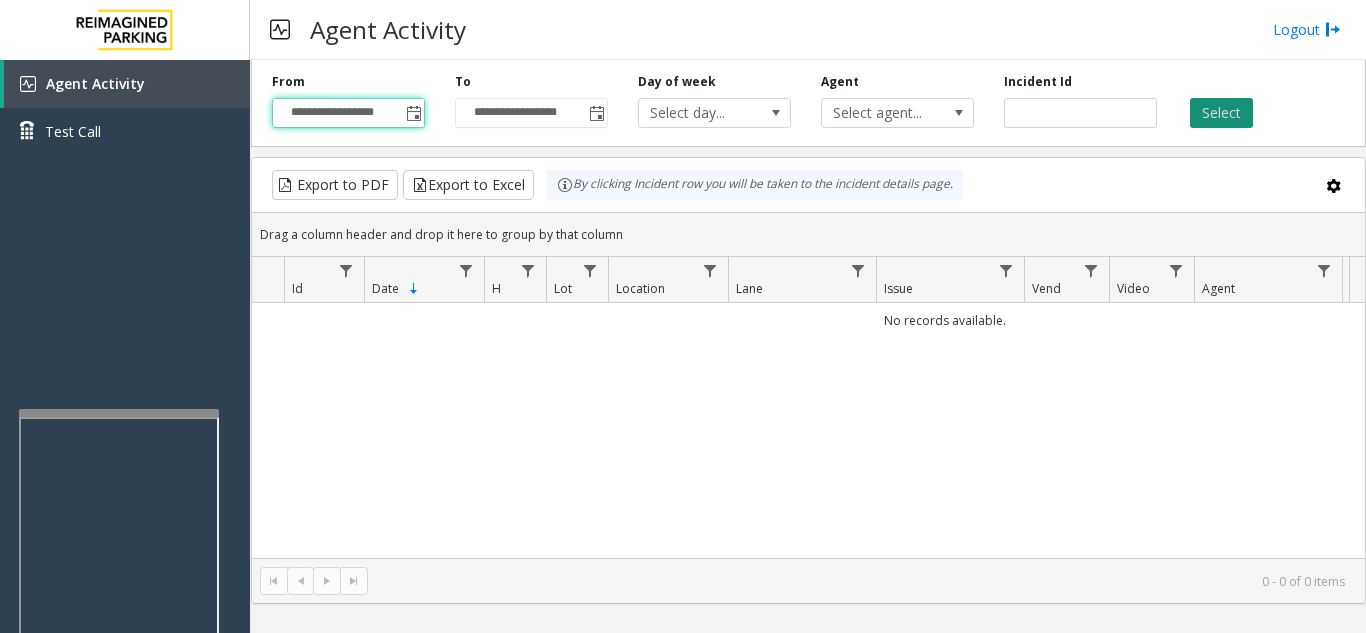 click on "Select" 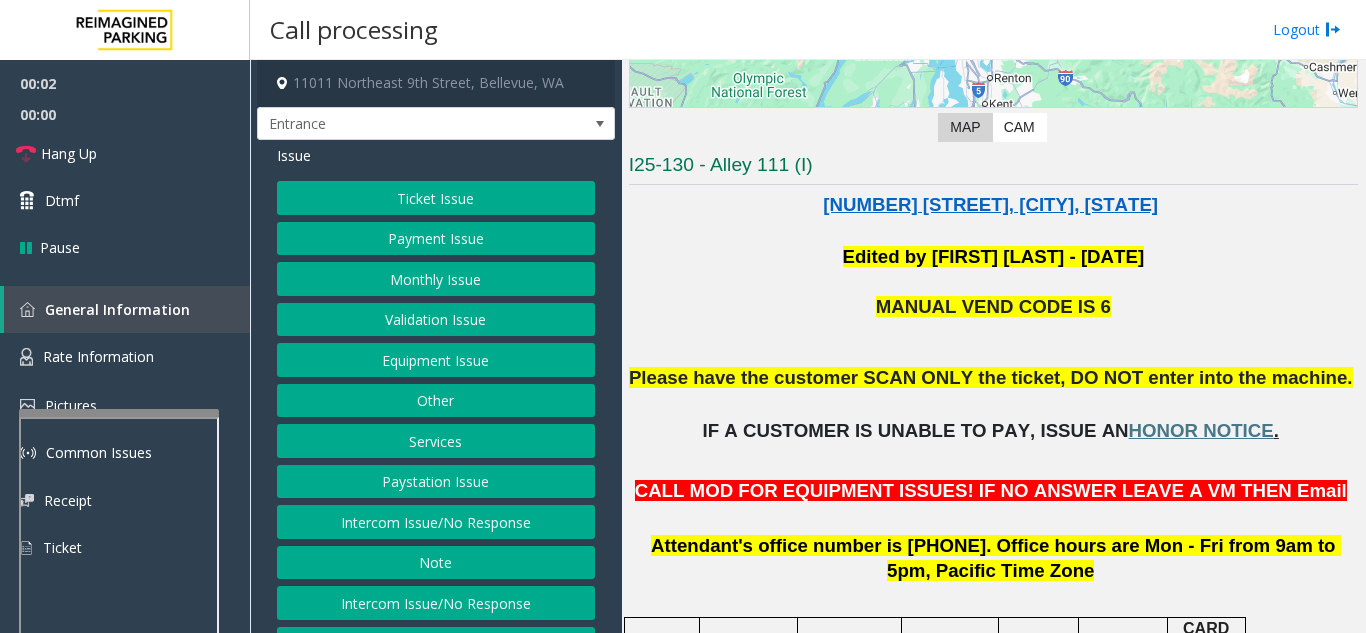 scroll, scrollTop: 400, scrollLeft: 0, axis: vertical 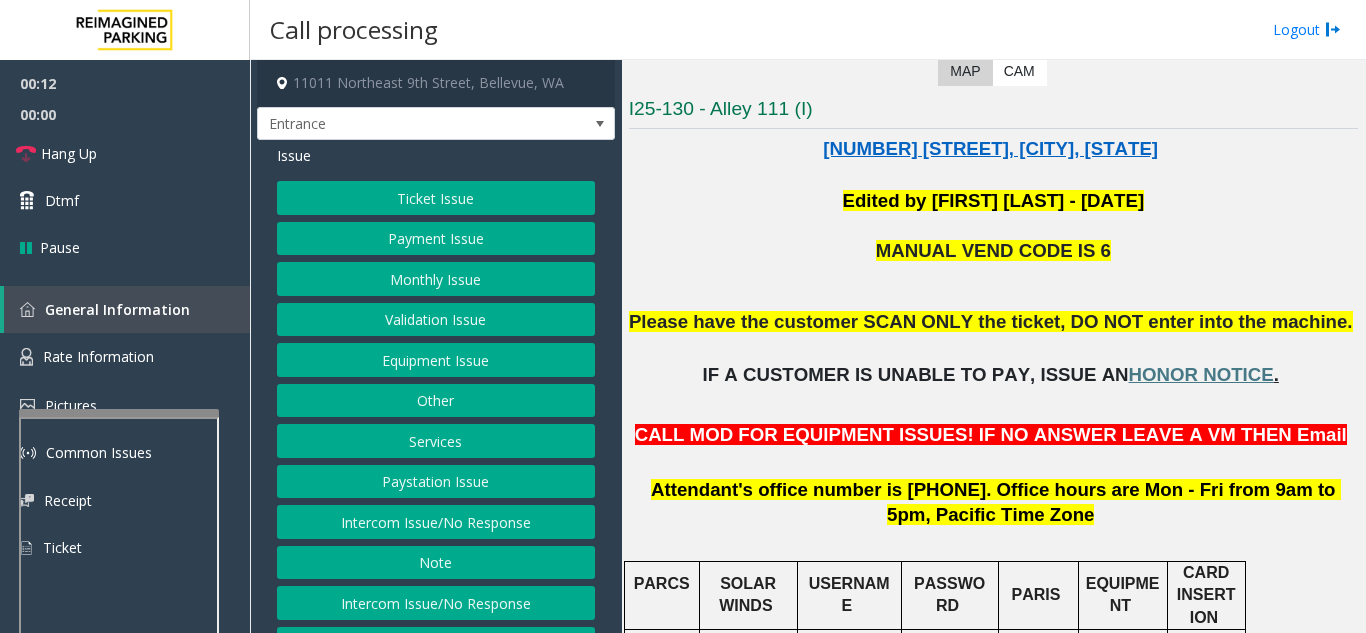 click on "Intercom Issue/No Response" 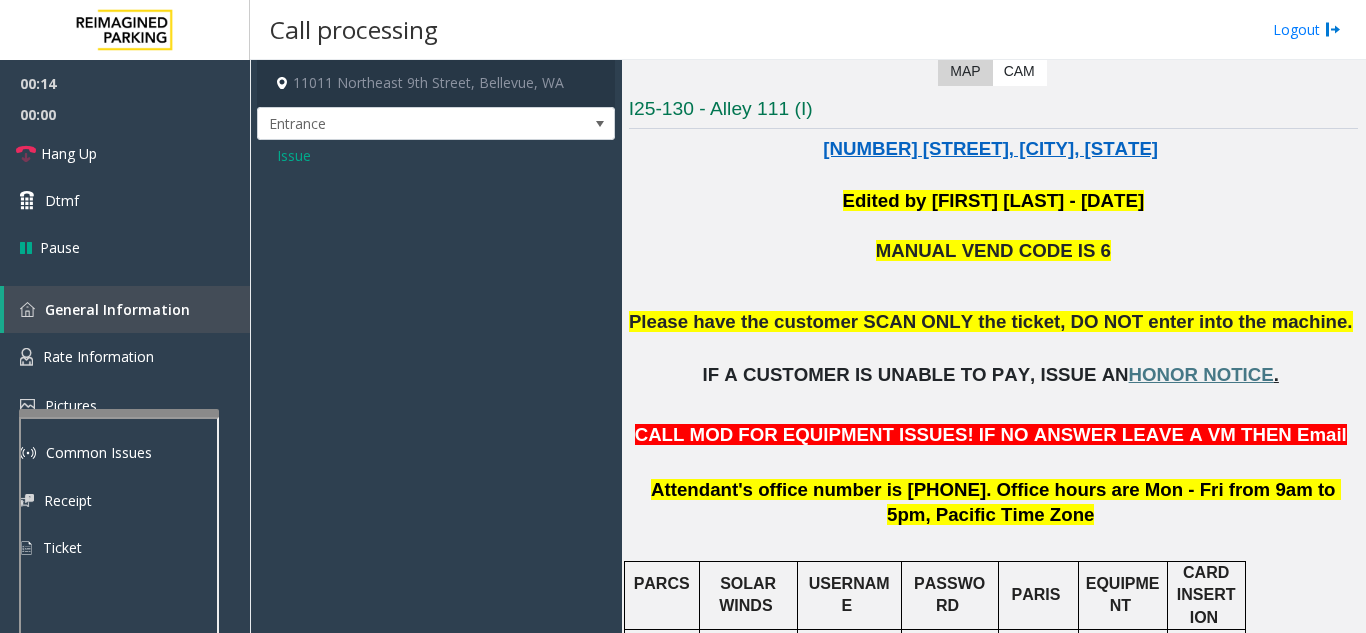 click on "Issue" 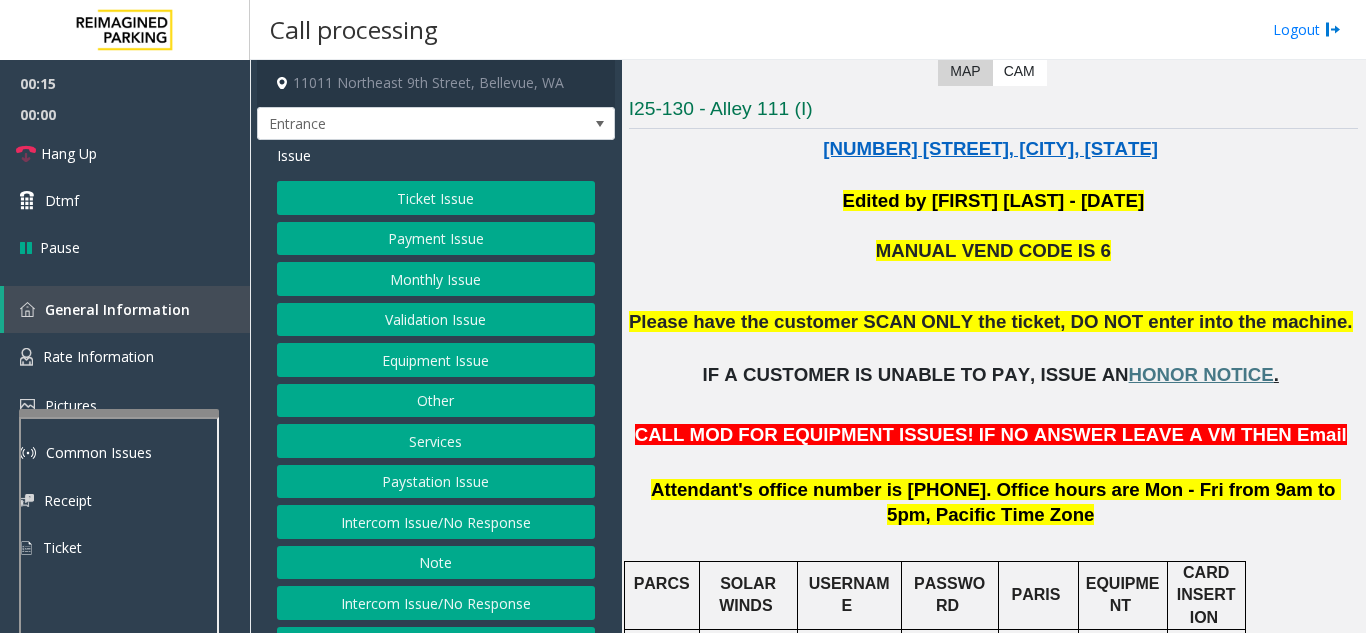 click on "Intercom Issue/No Response" 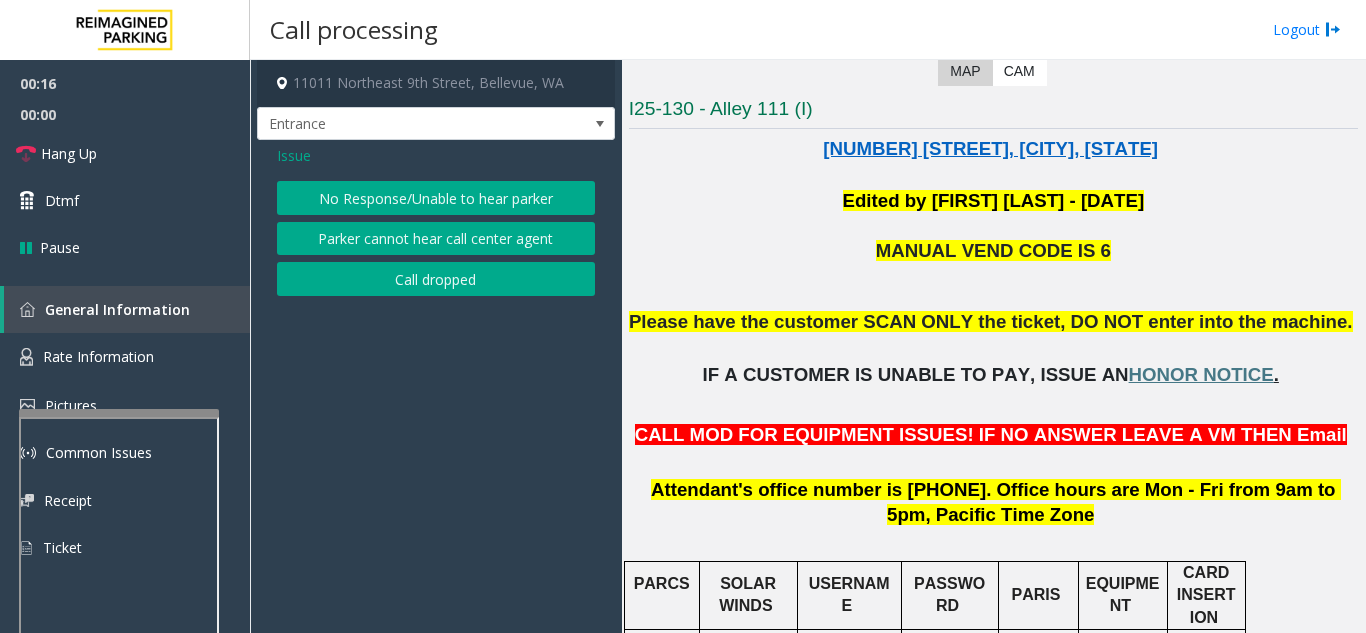 click on "No Response/Unable to hear parker" 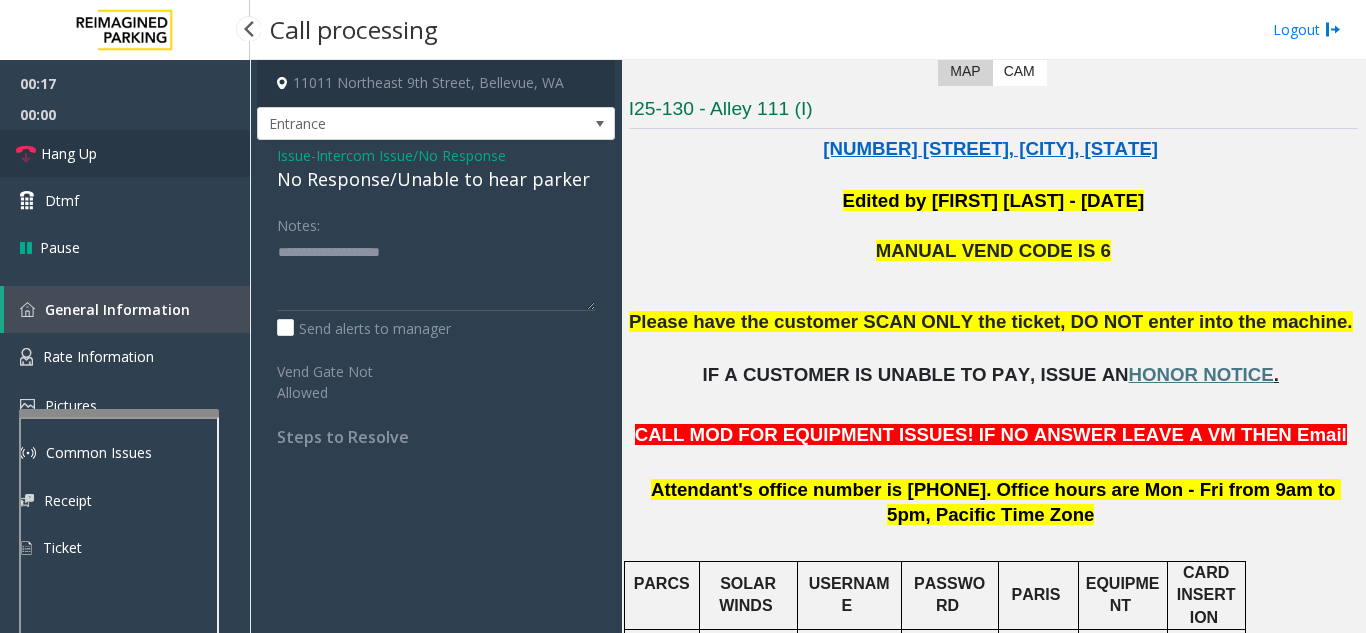 click on "Hang Up" at bounding box center (125, 153) 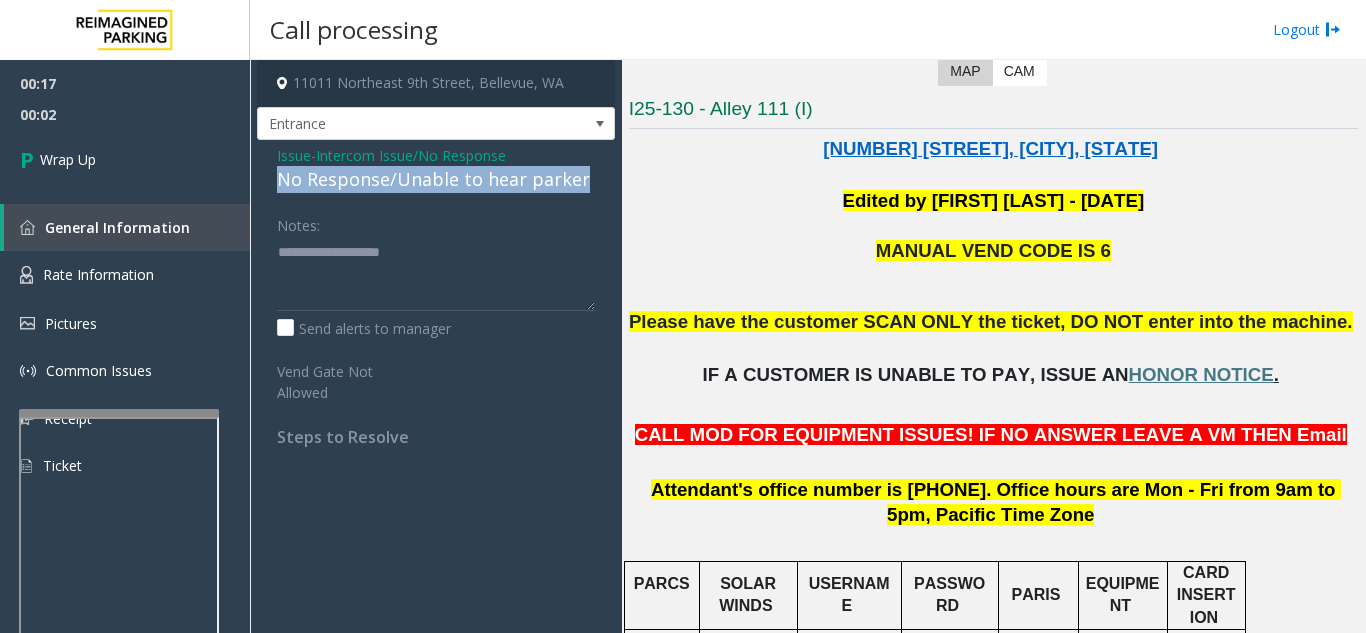 drag, startPoint x: 275, startPoint y: 174, endPoint x: 589, endPoint y: 189, distance: 314.35806 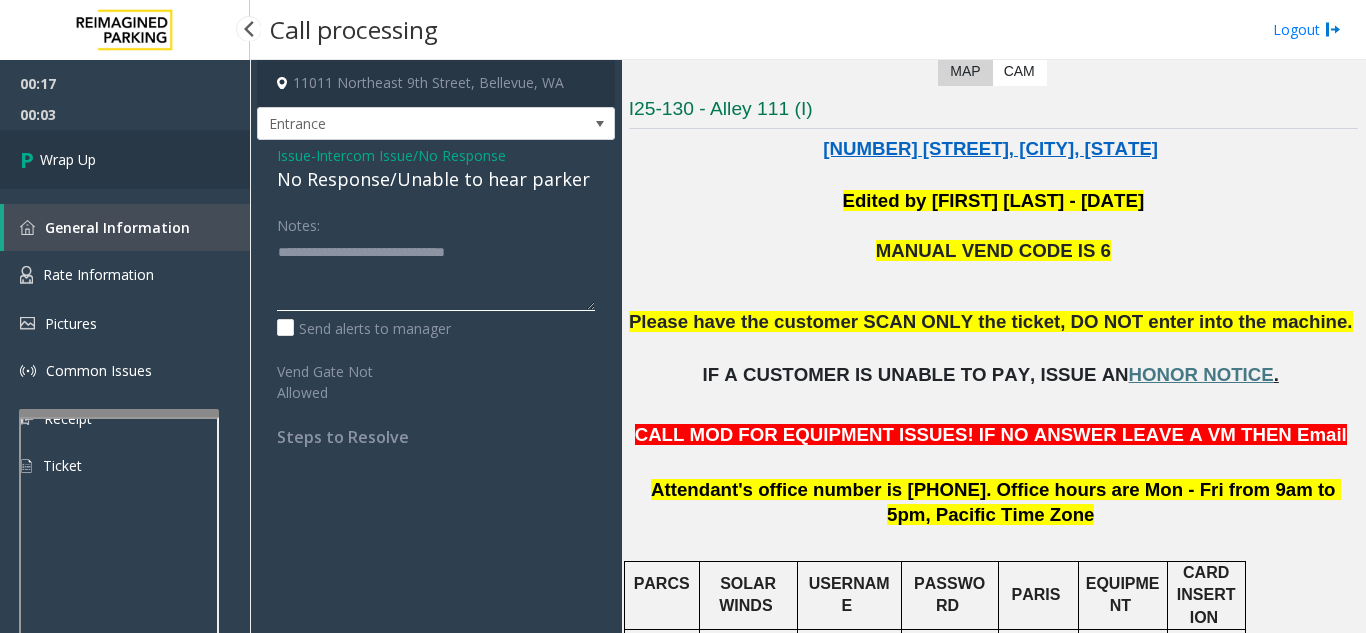 type on "**********" 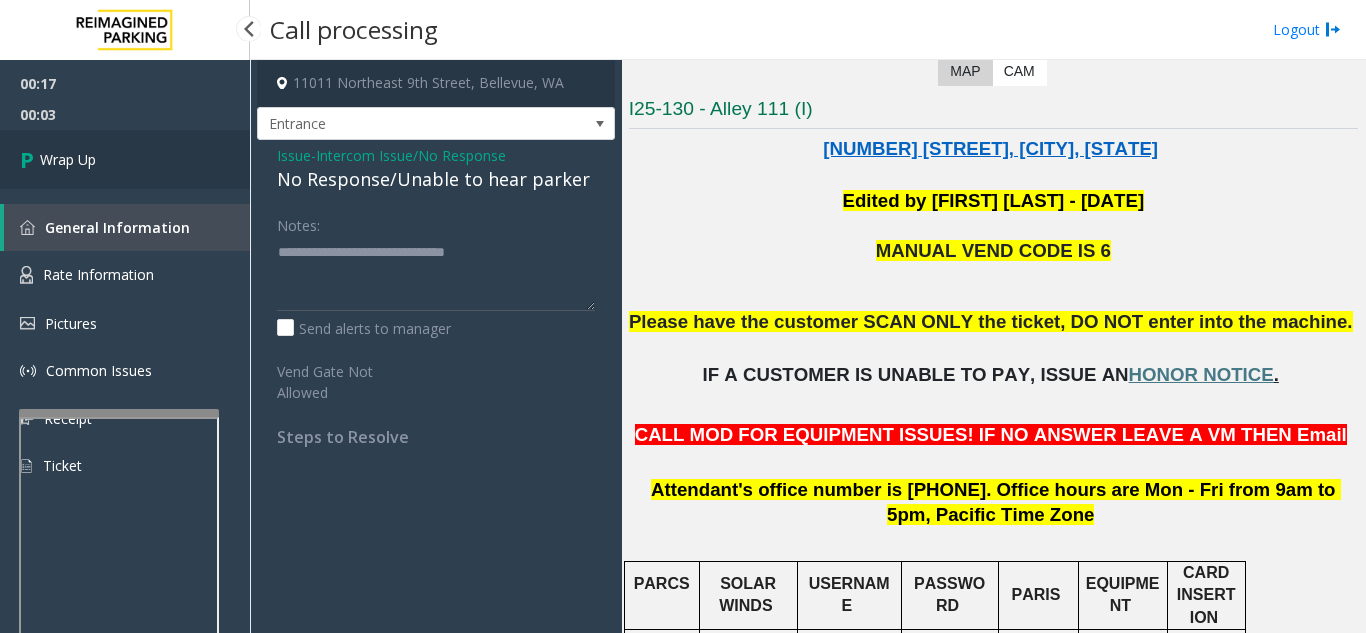 click on "Wrap Up" at bounding box center (125, 159) 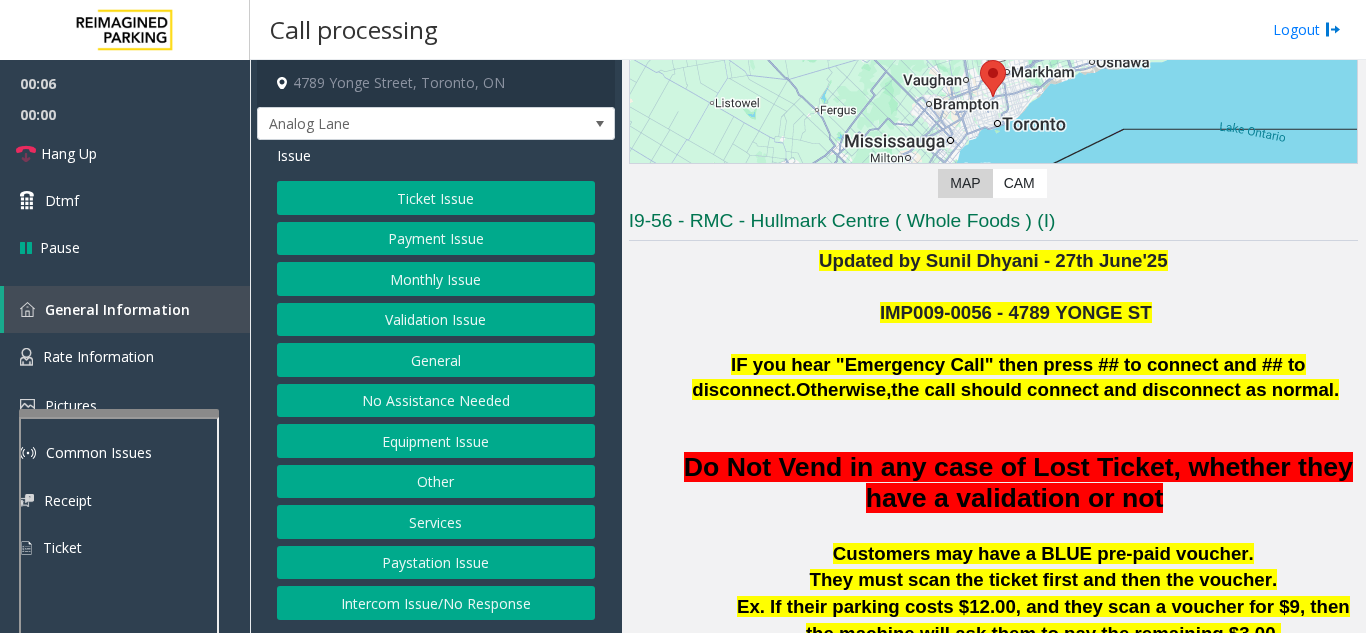 scroll, scrollTop: 300, scrollLeft: 0, axis: vertical 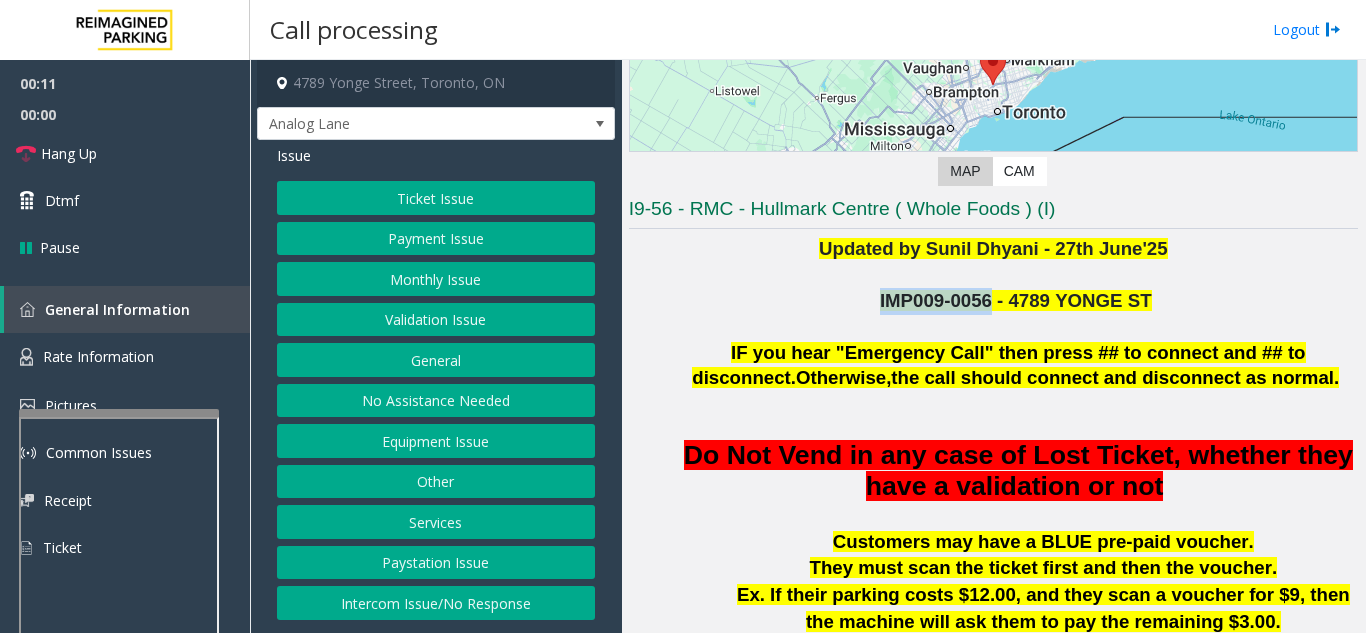 drag, startPoint x: 993, startPoint y: 300, endPoint x: 894, endPoint y: 295, distance: 99.12618 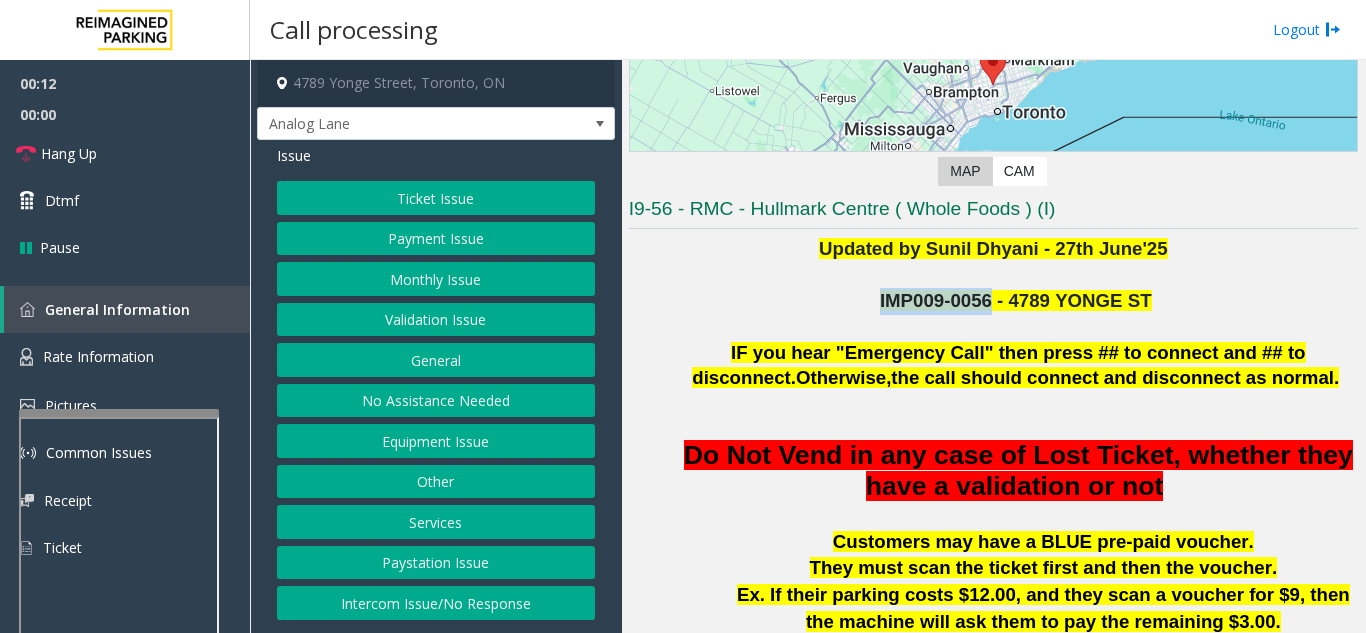 copy on "IMP009-0056" 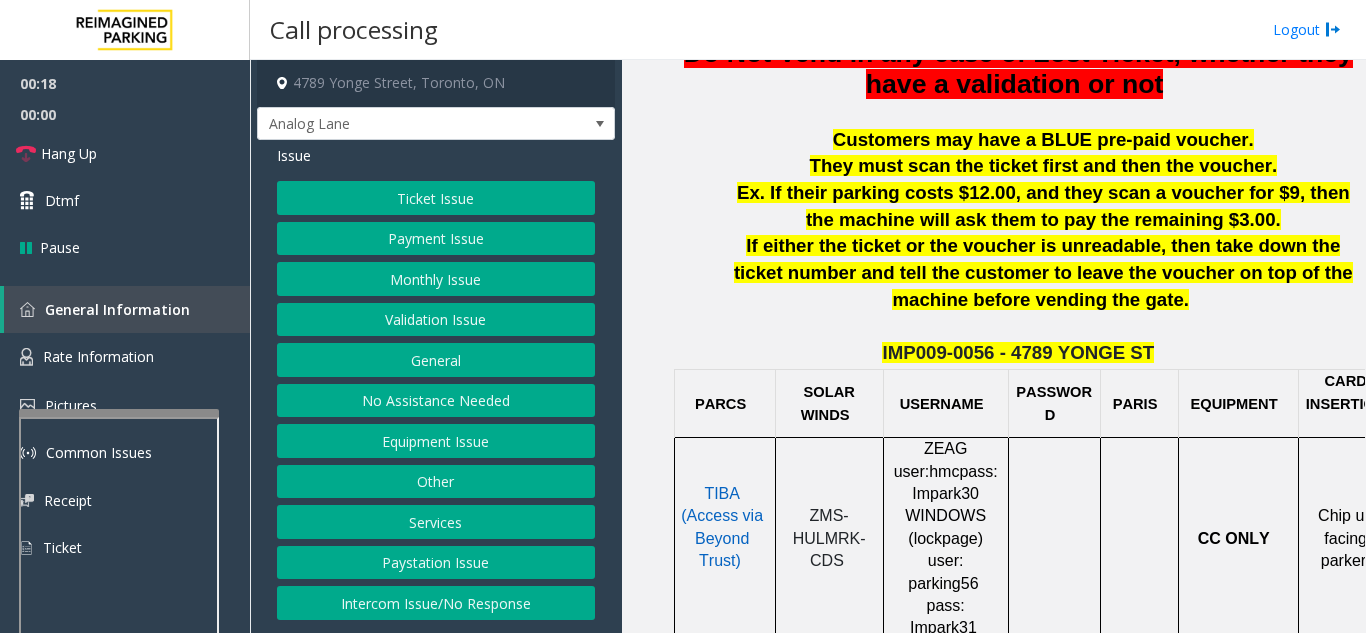 scroll, scrollTop: 900, scrollLeft: 0, axis: vertical 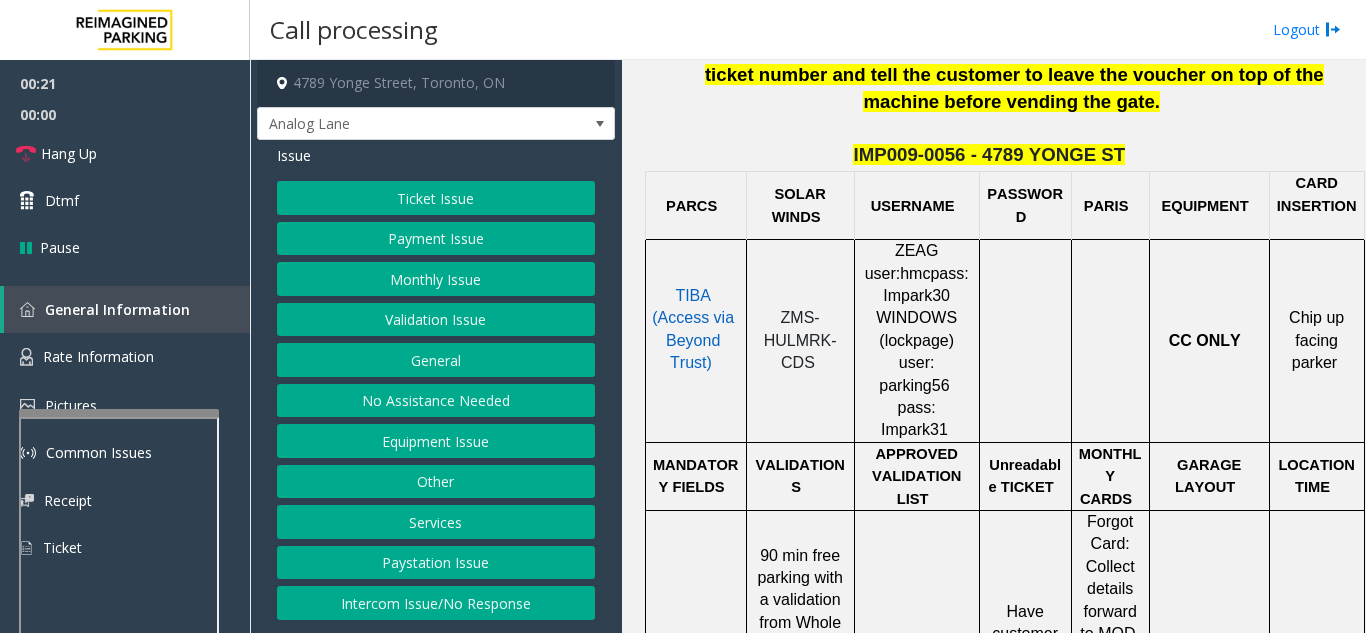 click on "Payment Issue" 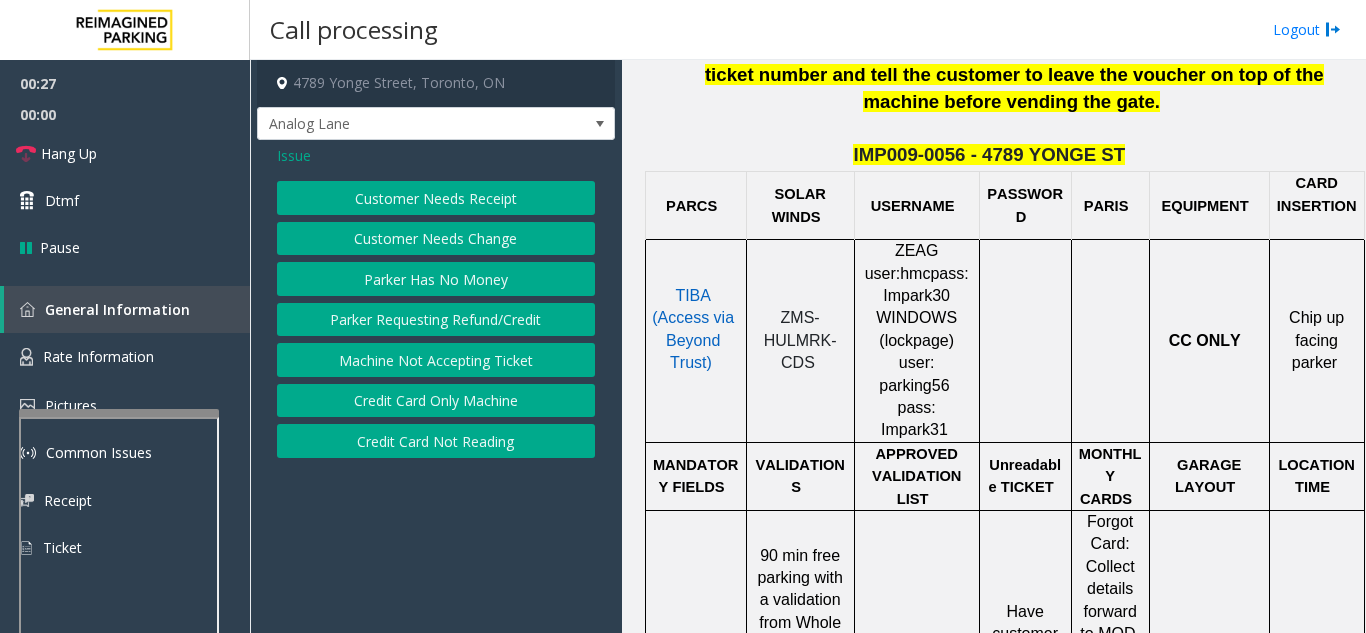 click on "Credit Card Not Reading" 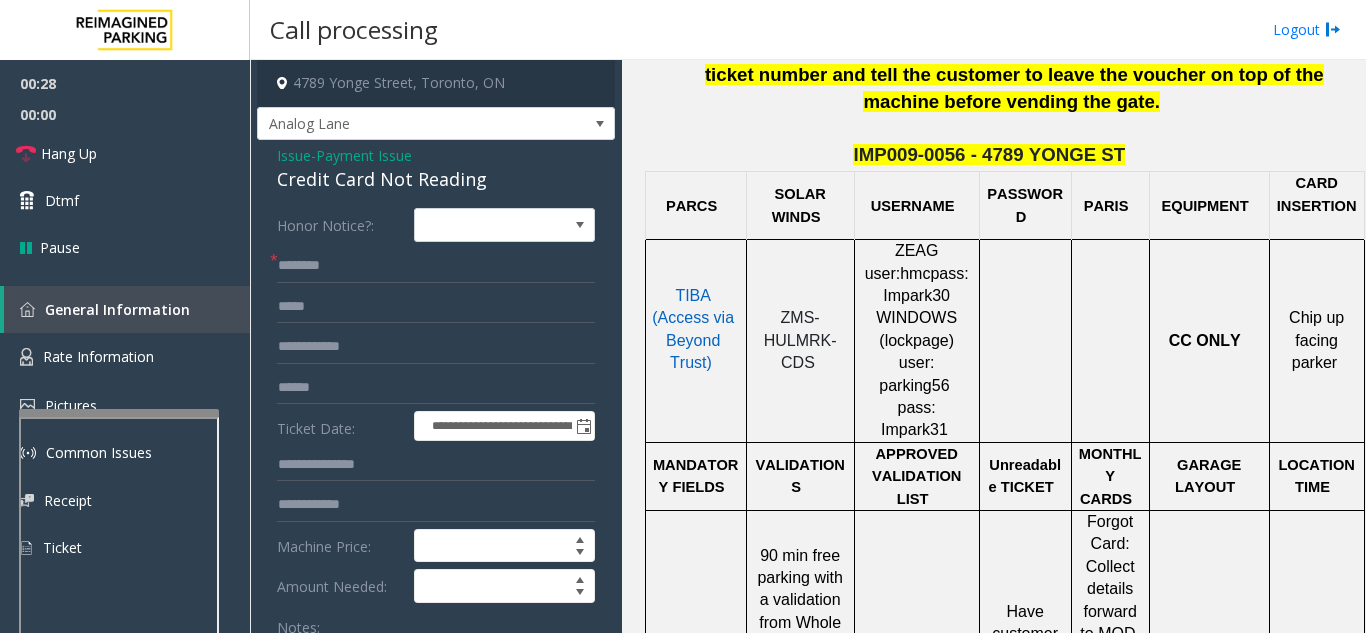 scroll, scrollTop: 100, scrollLeft: 0, axis: vertical 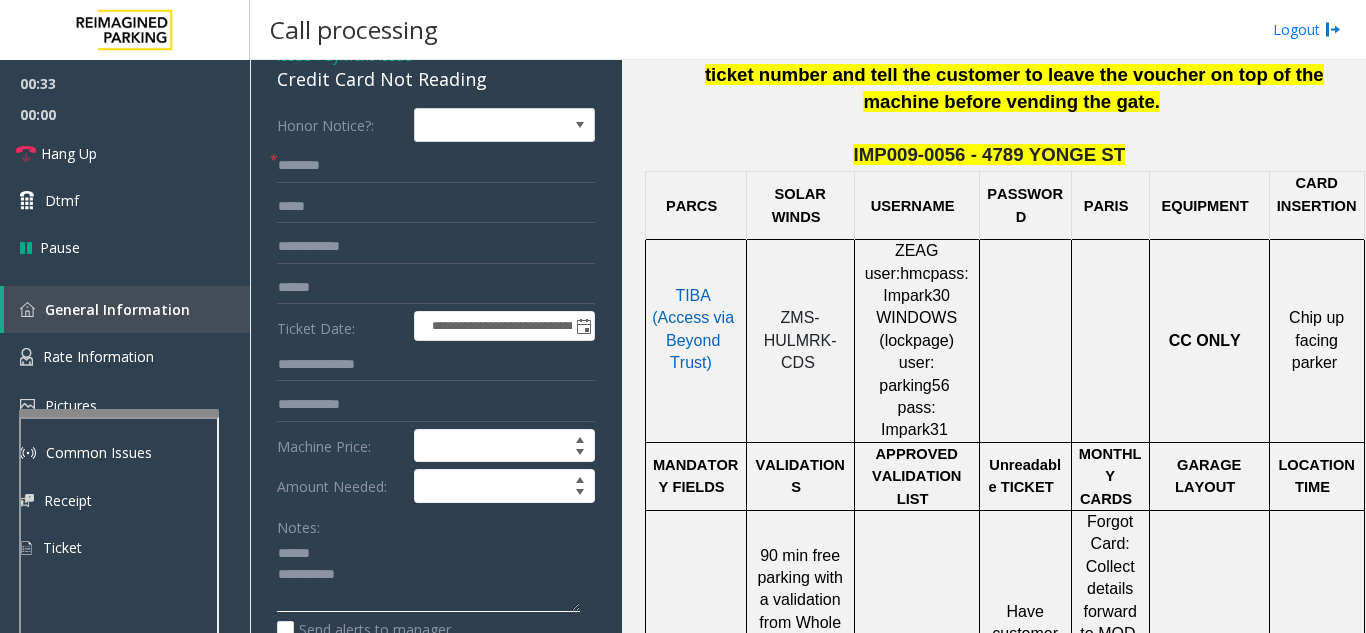type on "**********" 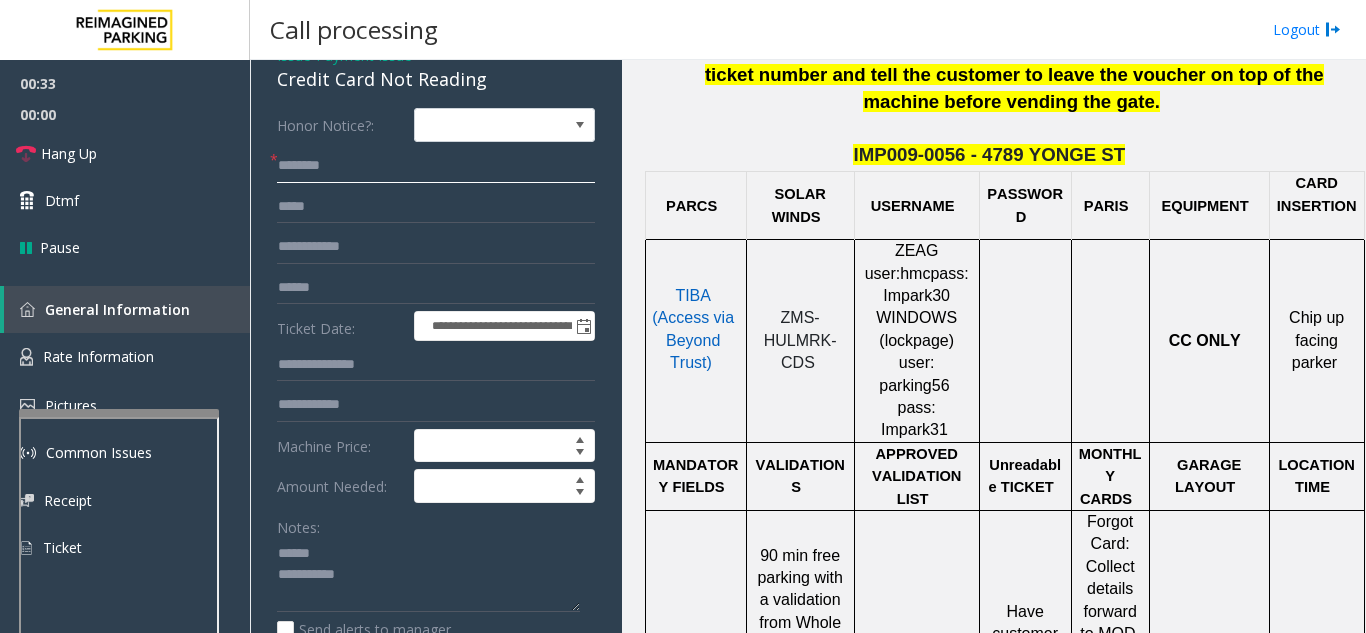 click 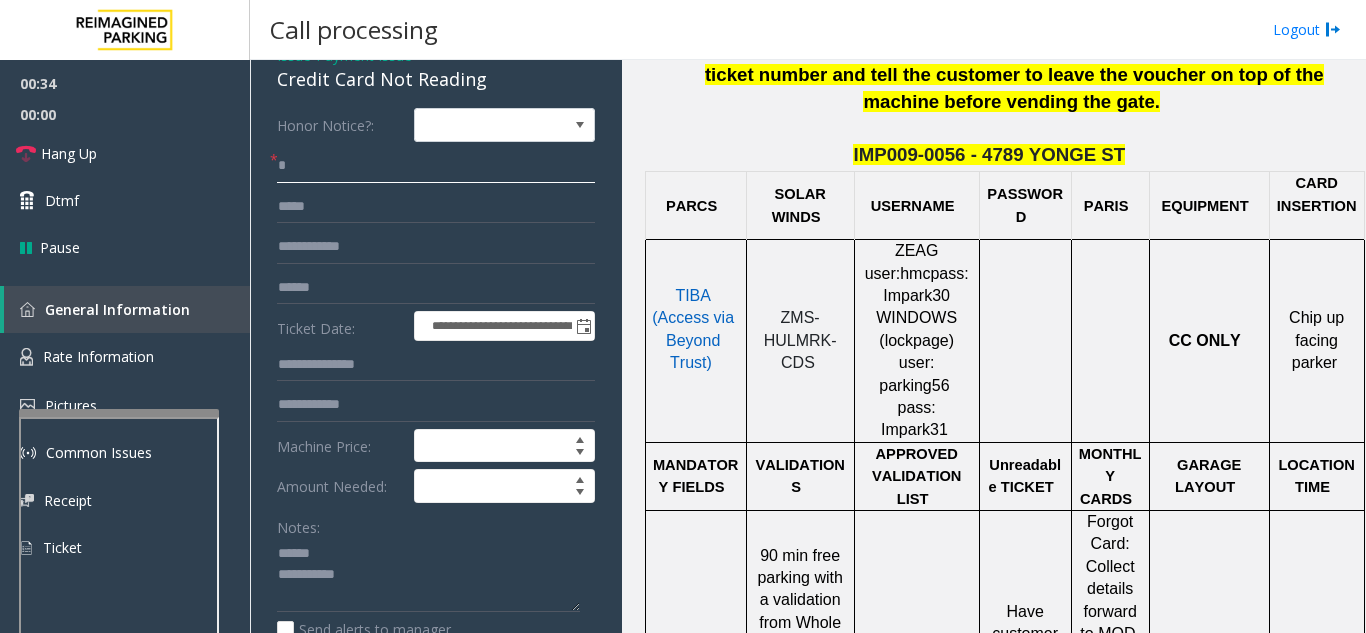 type 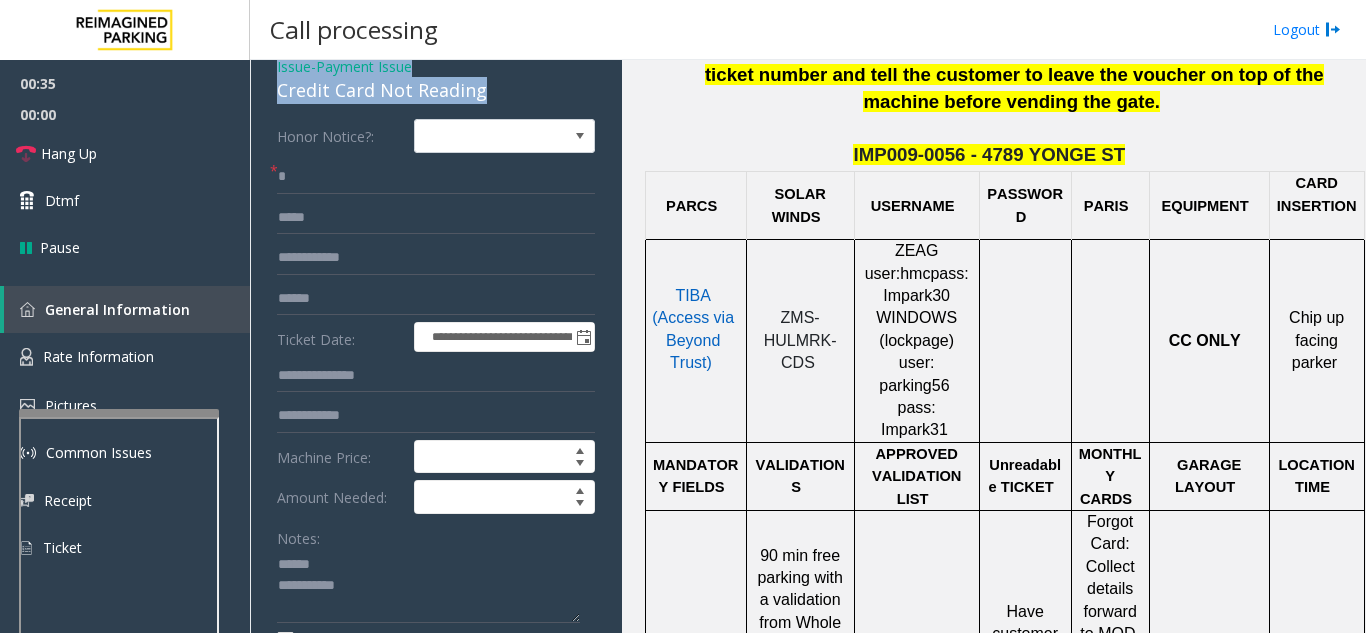 drag, startPoint x: 514, startPoint y: 80, endPoint x: 272, endPoint y: 76, distance: 242.03305 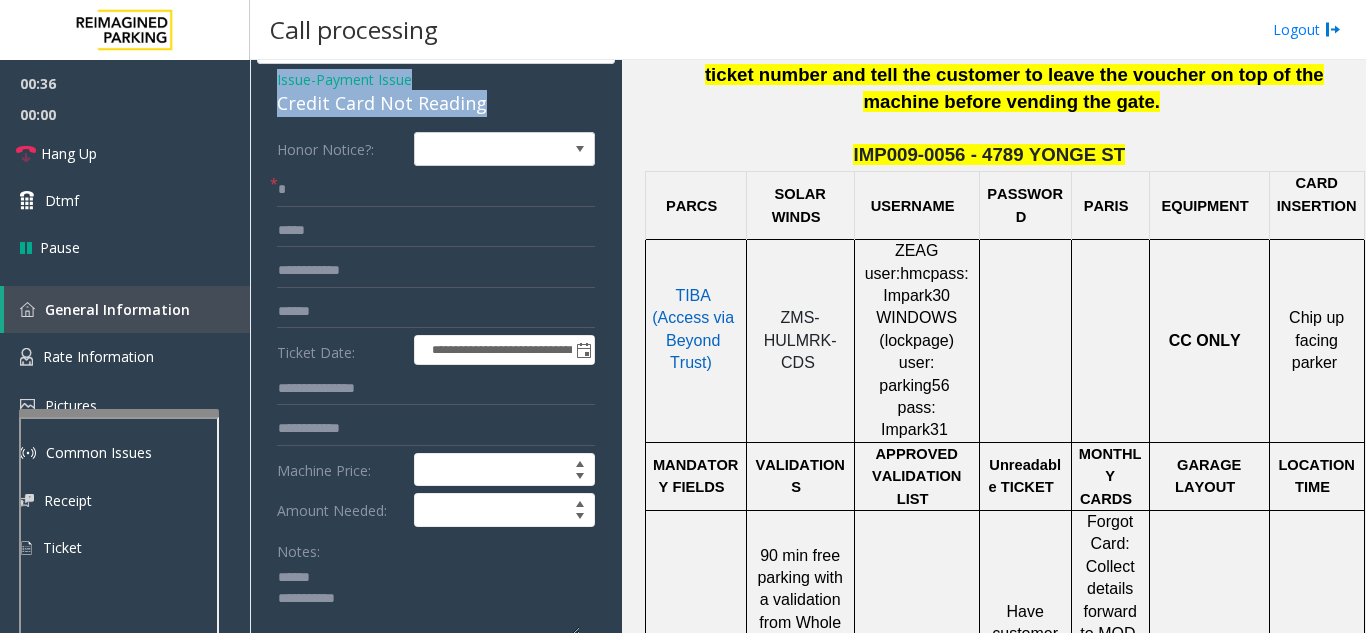 click on "Credit Card Not Reading" 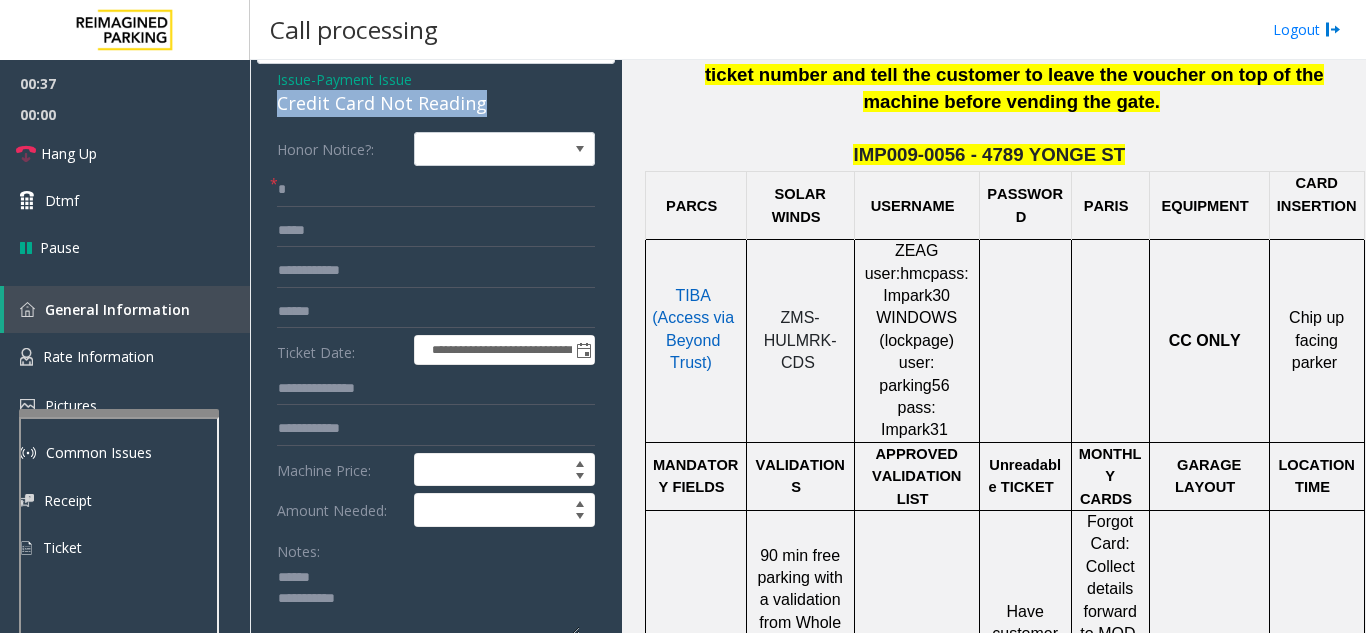 drag, startPoint x: 490, startPoint y: 99, endPoint x: 272, endPoint y: 102, distance: 218.02065 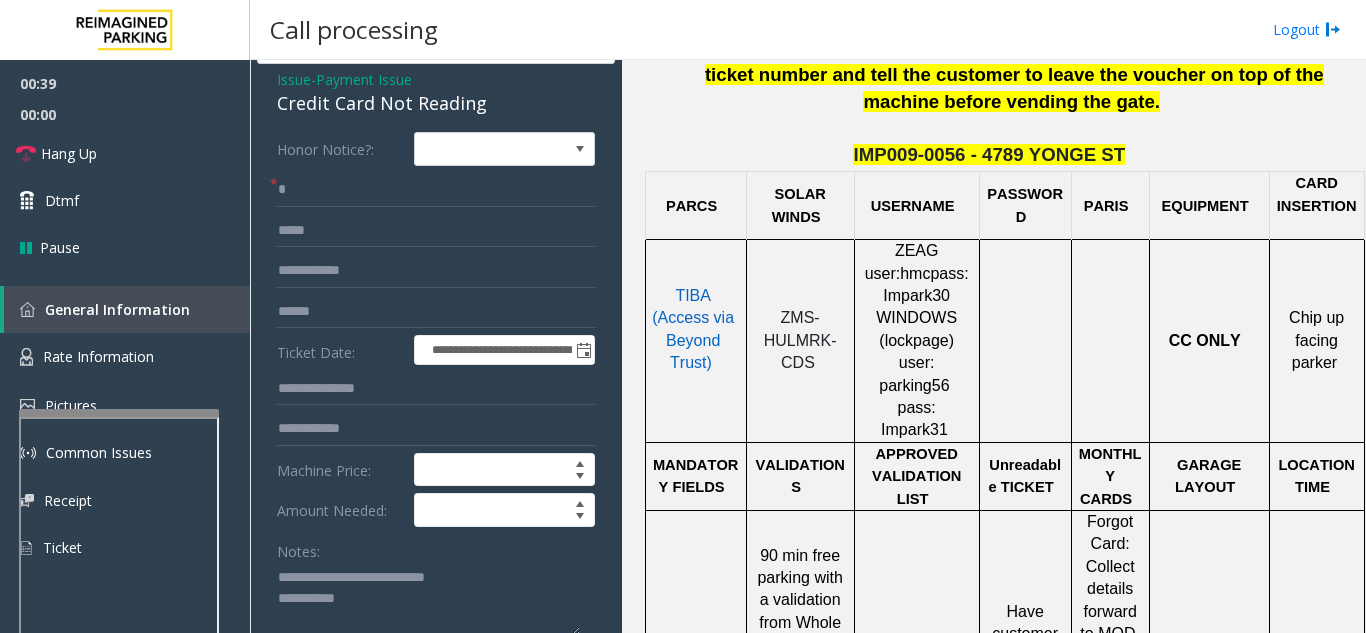 type on "**********" 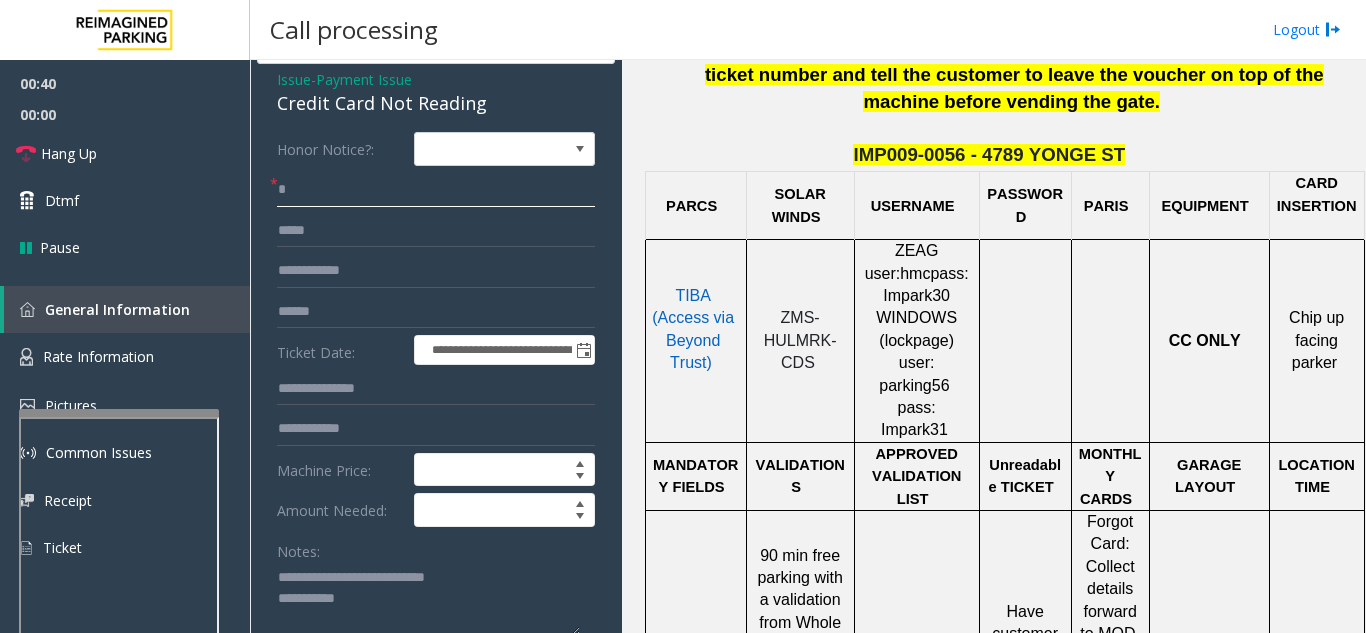 click 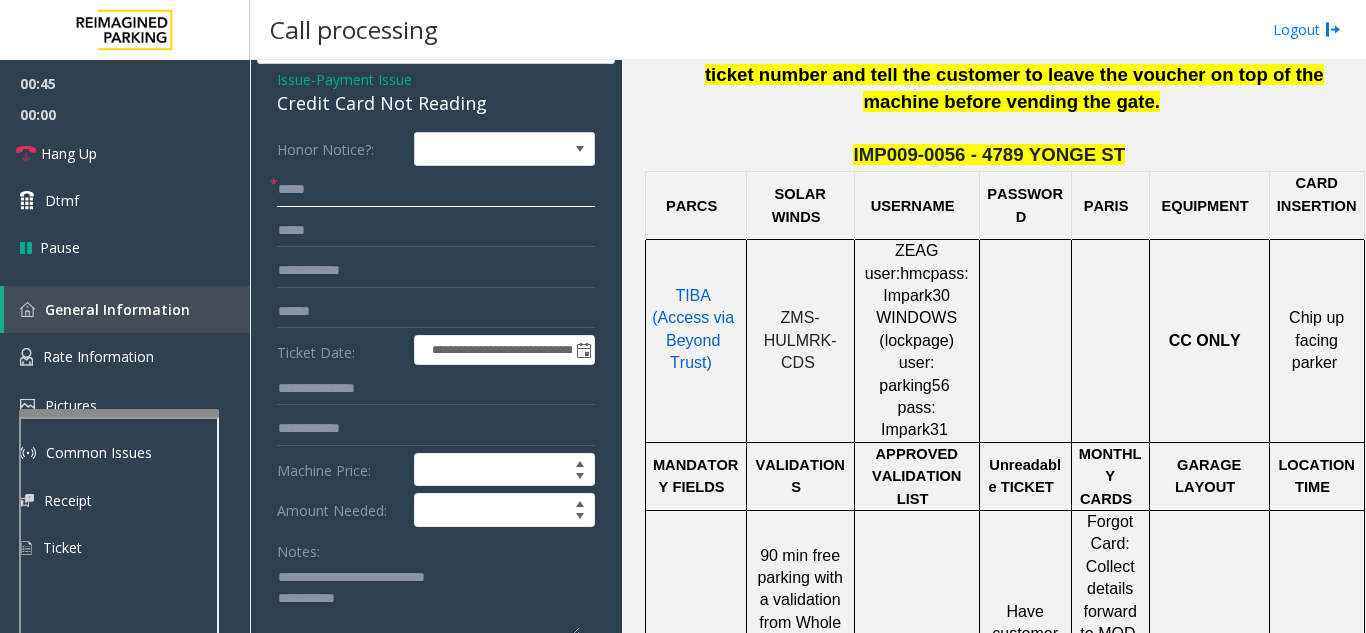 type on "***" 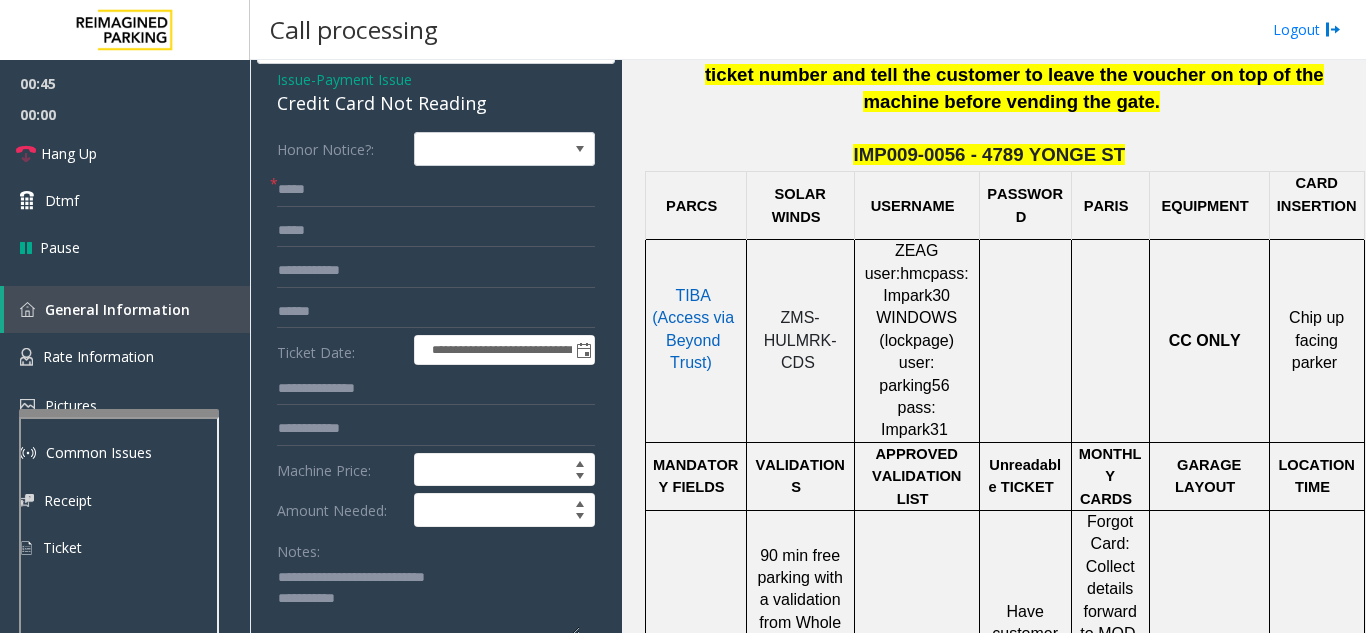 click 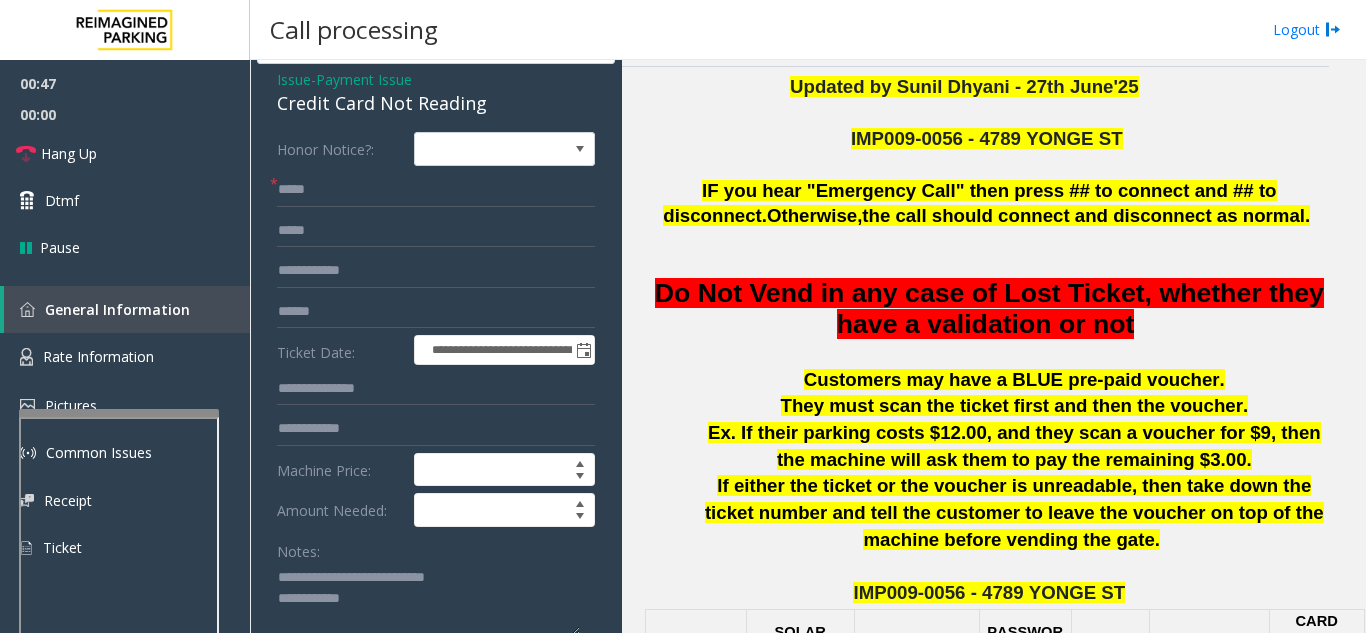 scroll, scrollTop: 400, scrollLeft: 44, axis: both 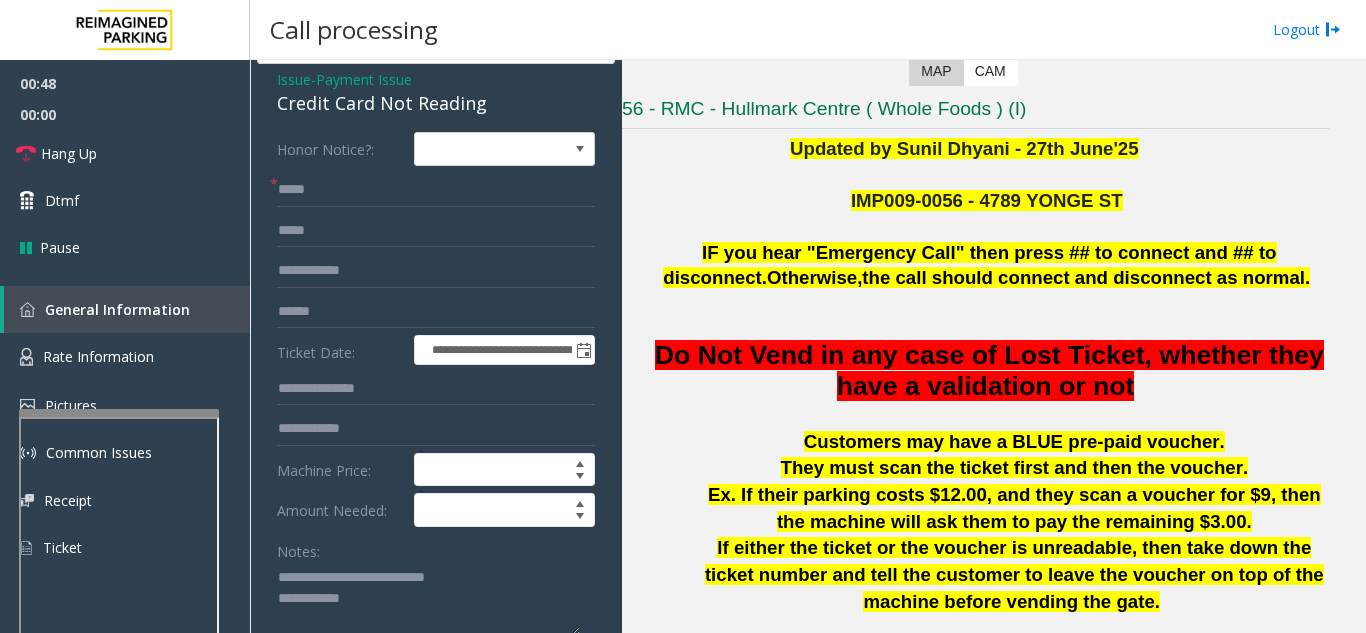 type on "**********" 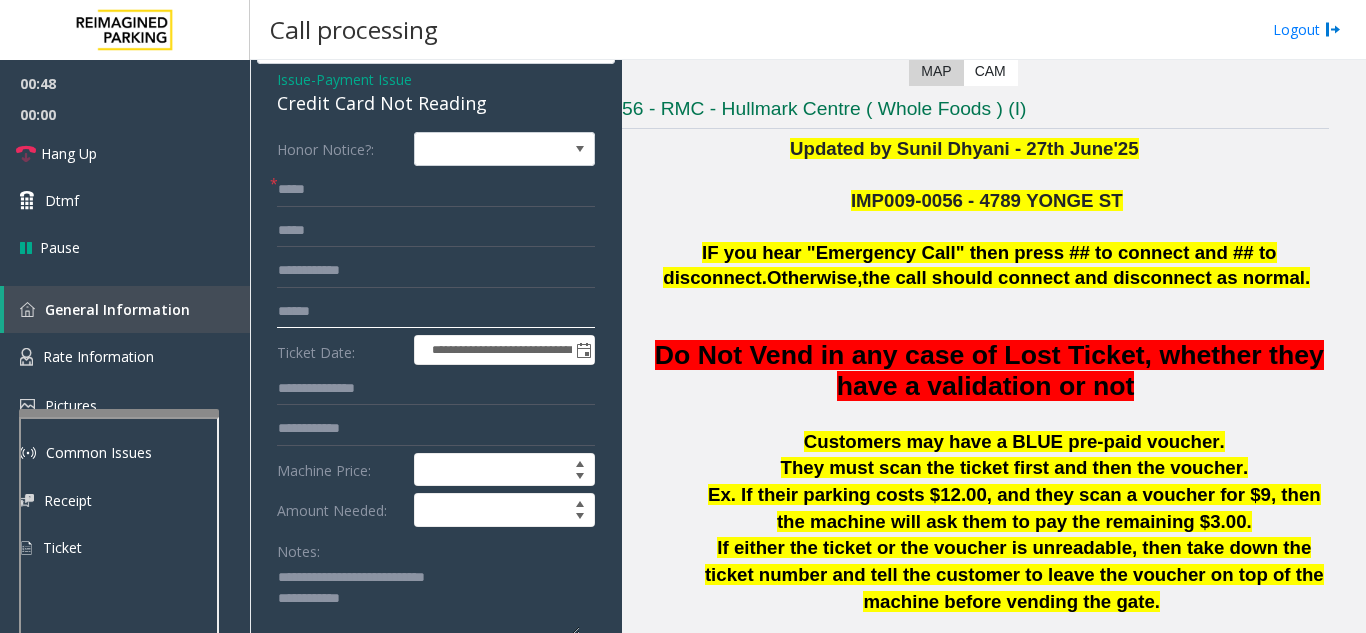click 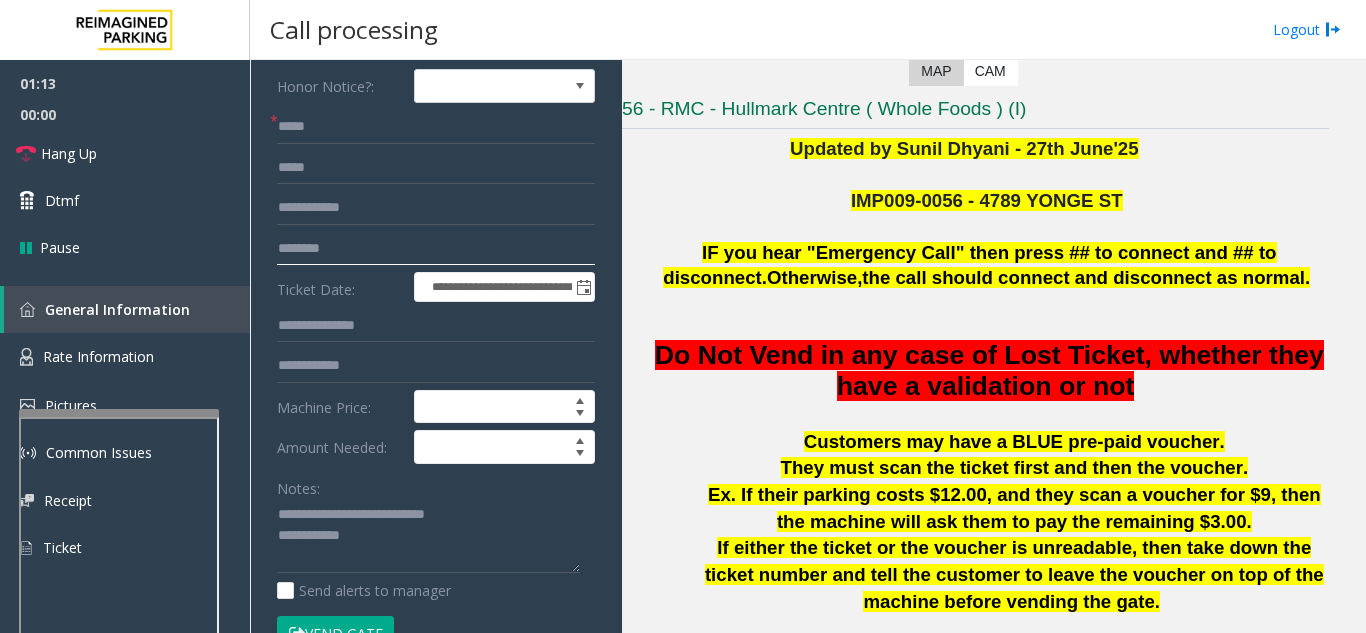 scroll, scrollTop: 276, scrollLeft: 0, axis: vertical 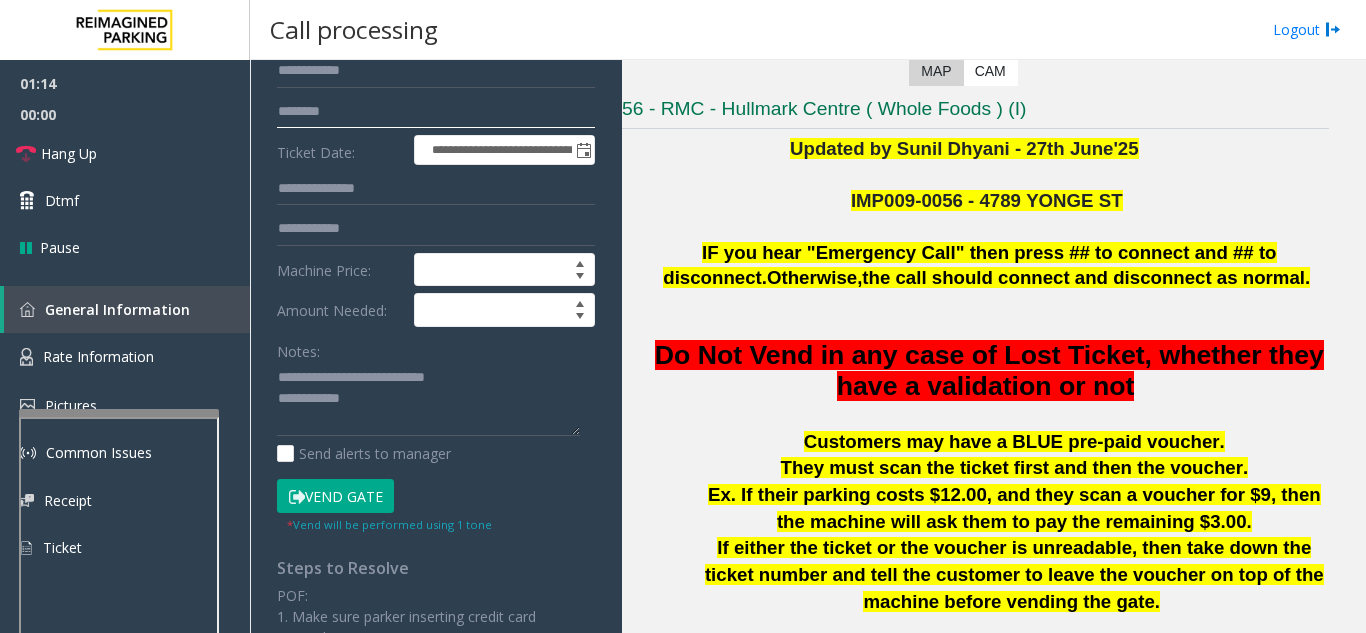 type on "********" 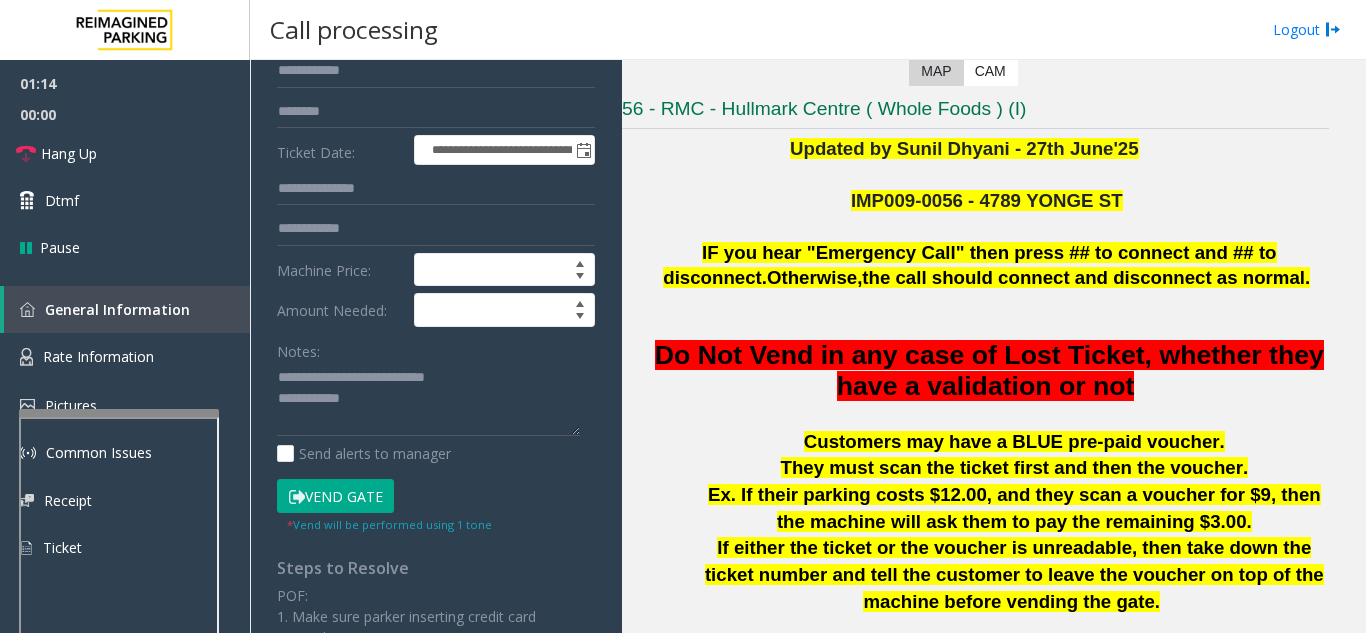 click on "Vend Gate" 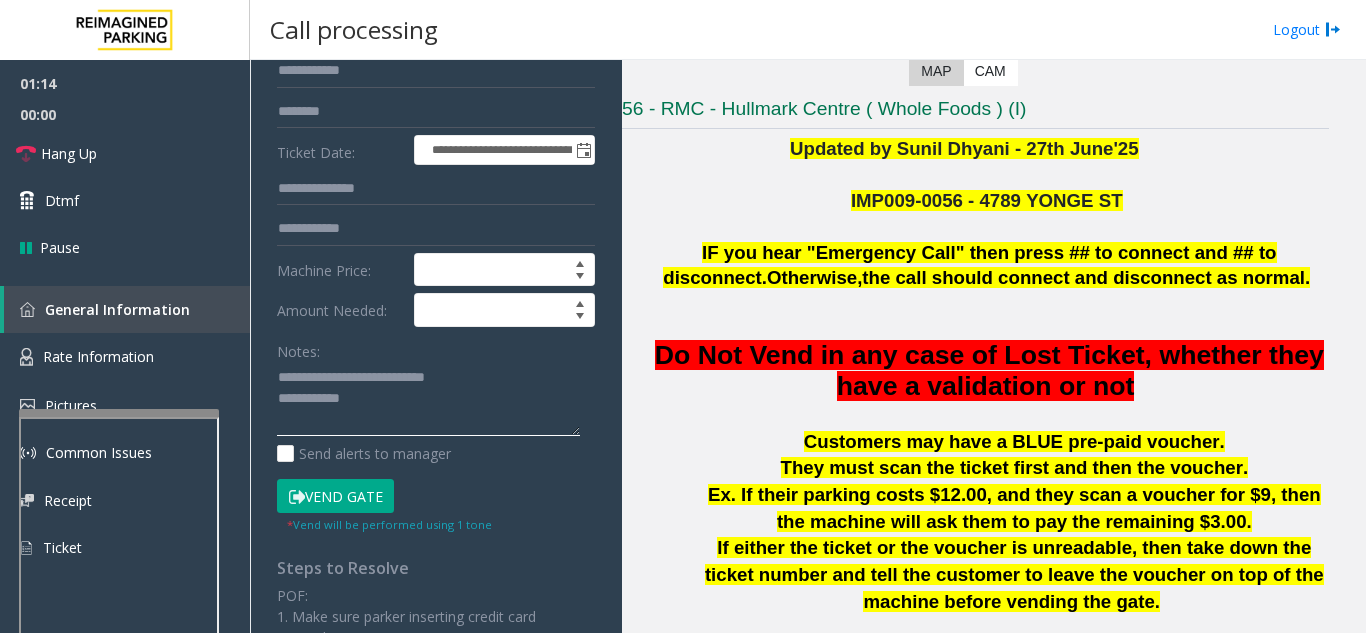 click 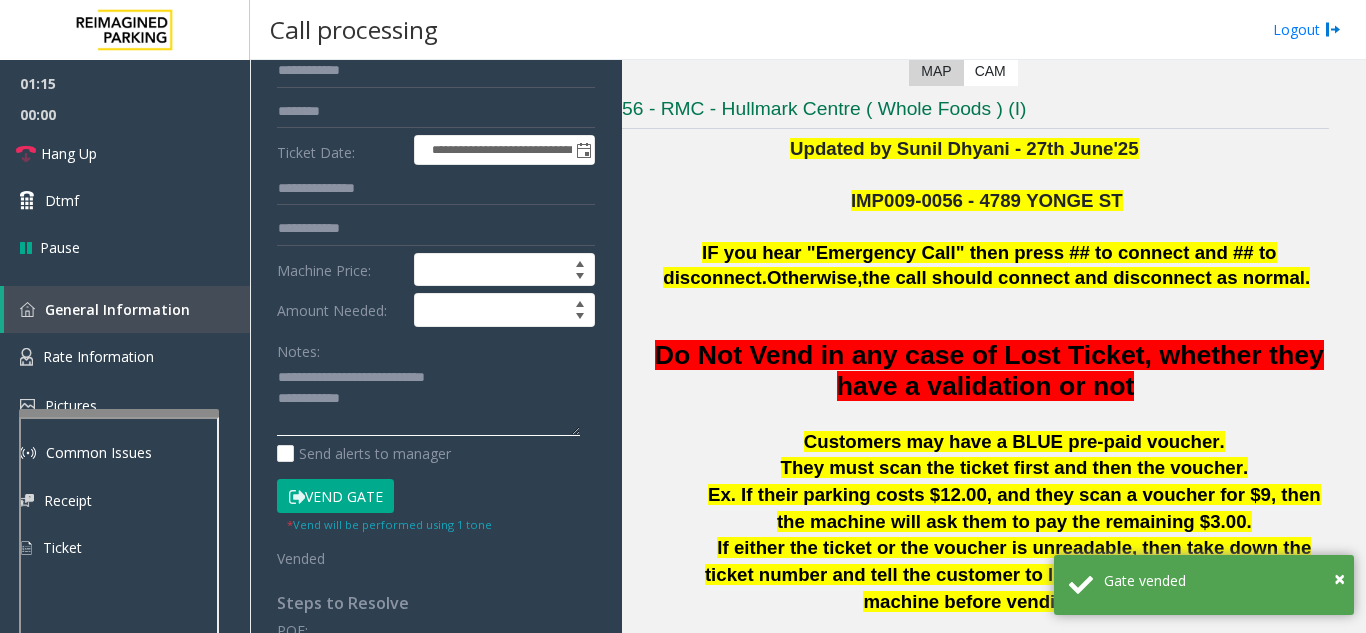 click 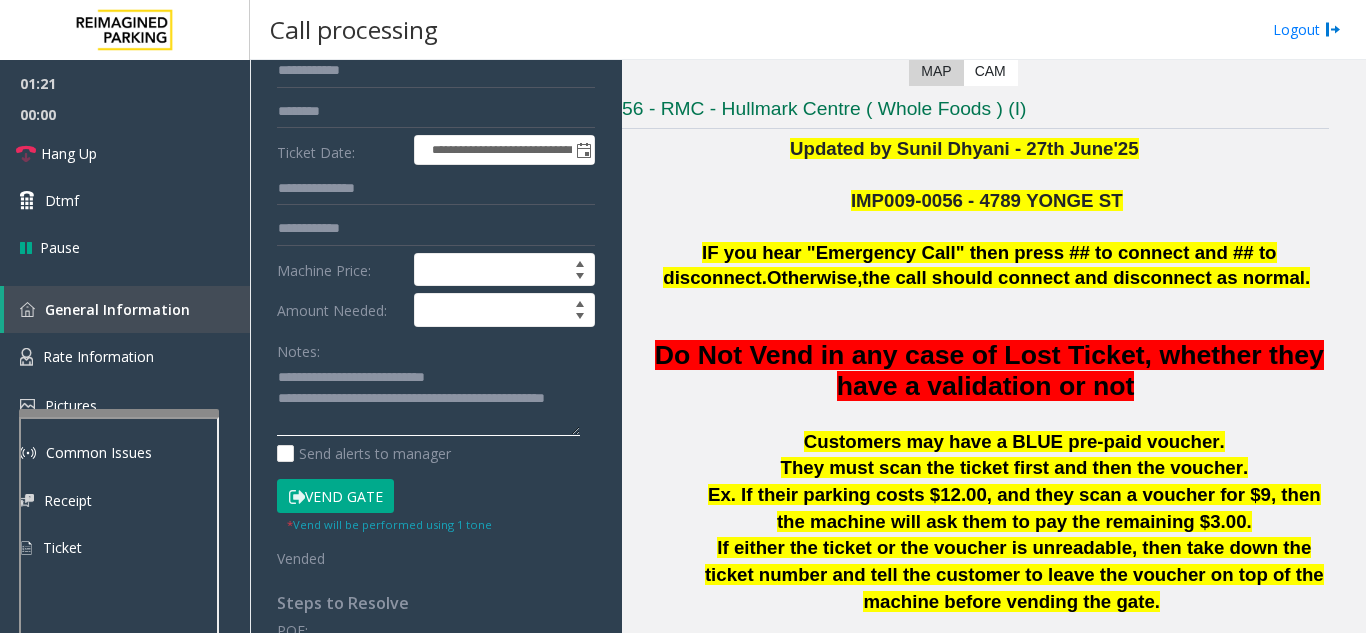 type on "**********" 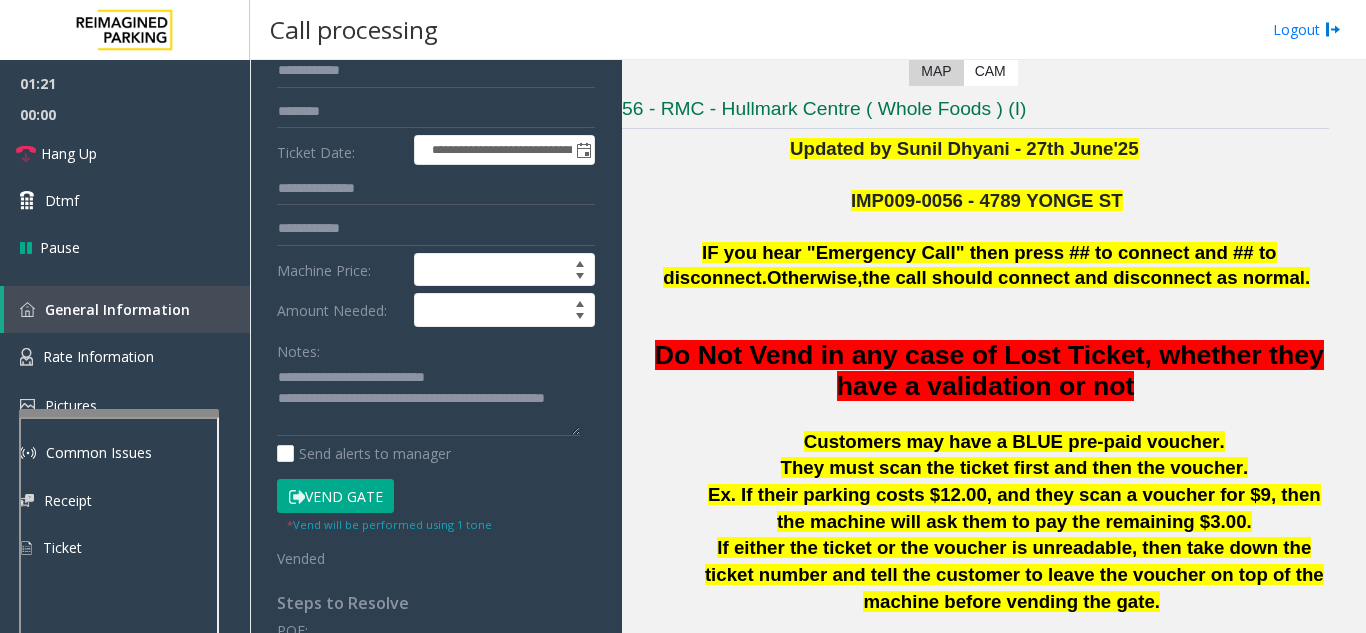 click on "Notes:" 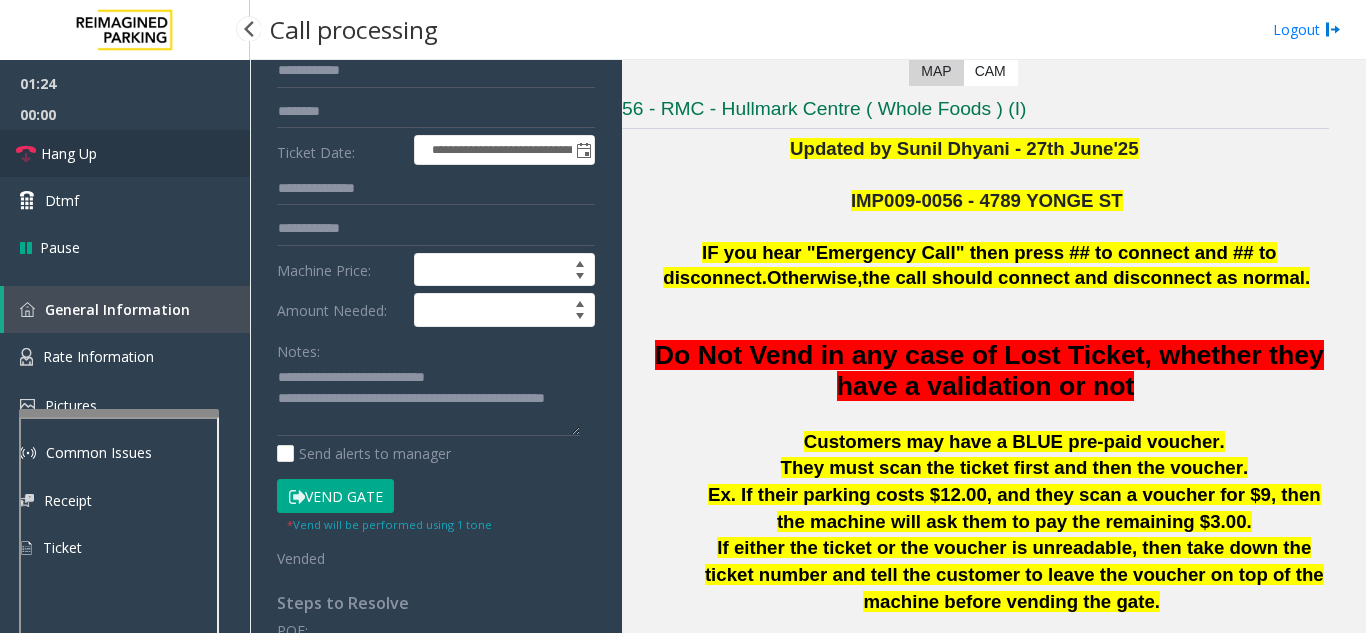 click on "Hang Up" at bounding box center [125, 153] 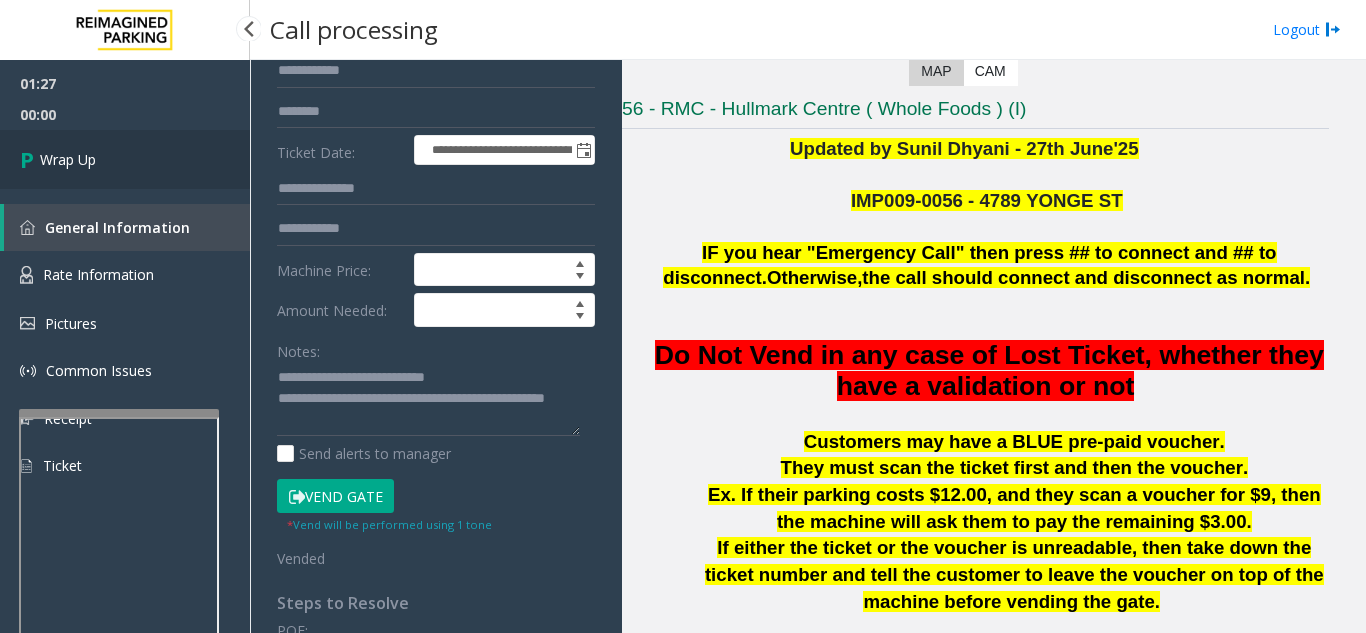 click on "Wrap Up" at bounding box center (125, 159) 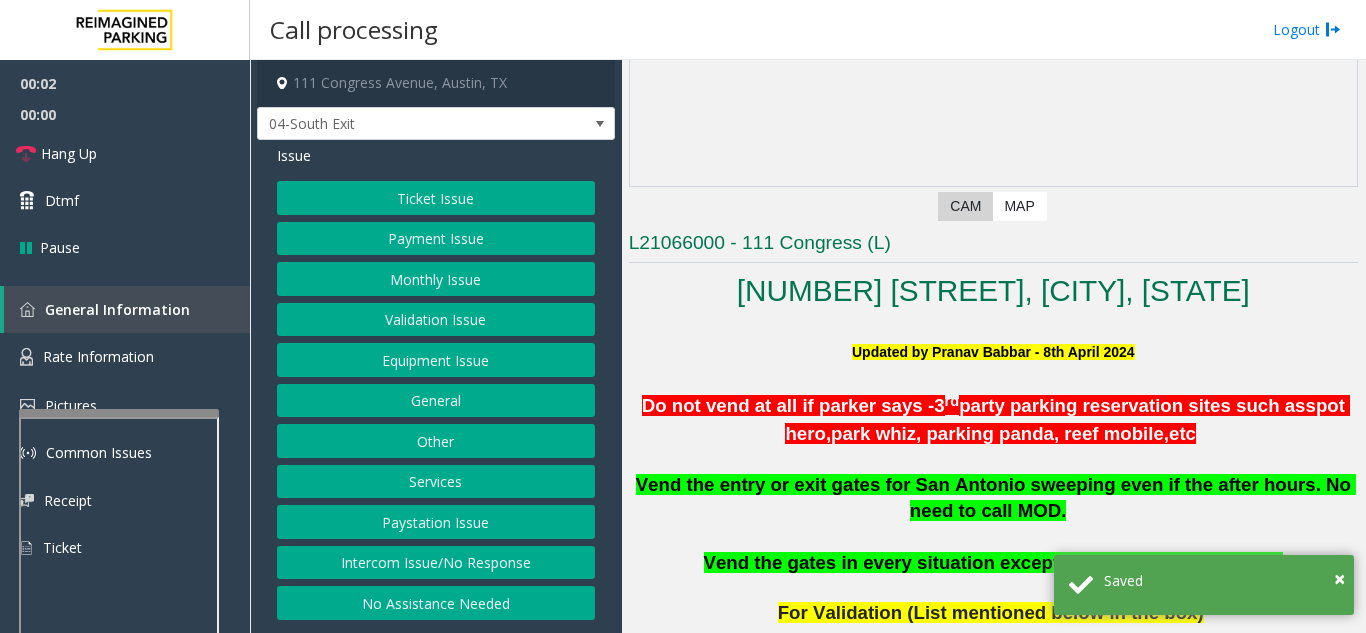 scroll, scrollTop: 400, scrollLeft: 0, axis: vertical 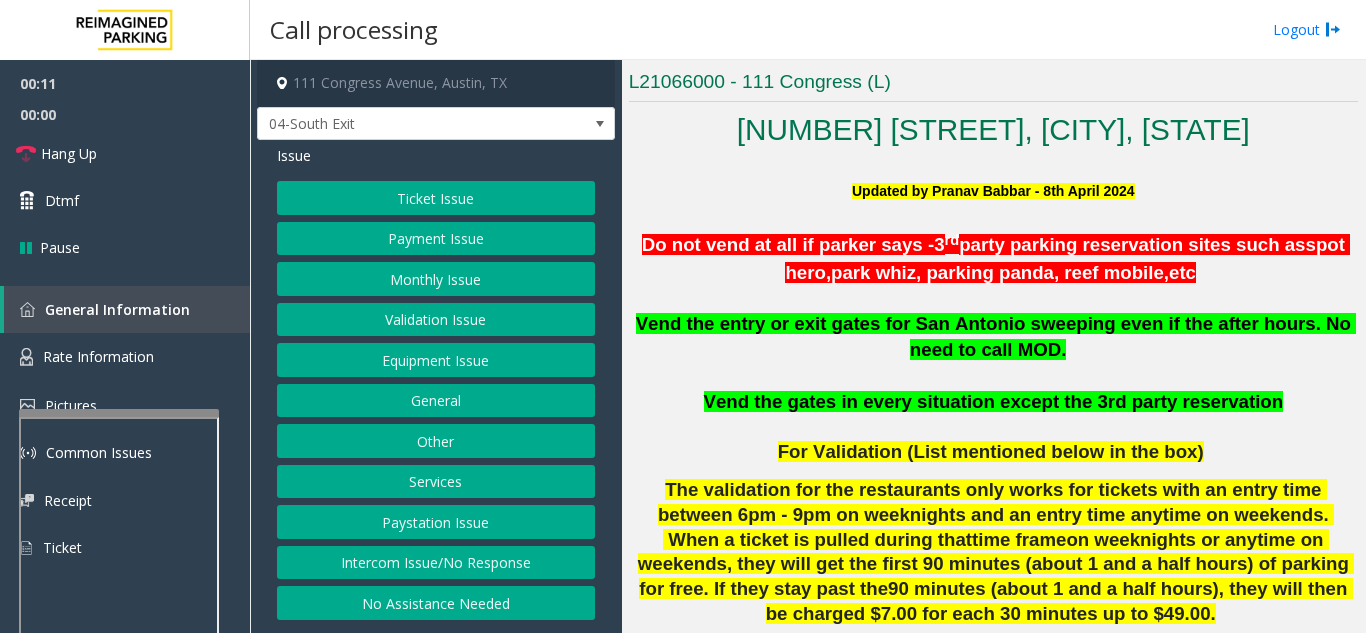 drag, startPoint x: 511, startPoint y: 557, endPoint x: 509, endPoint y: 529, distance: 28.071337 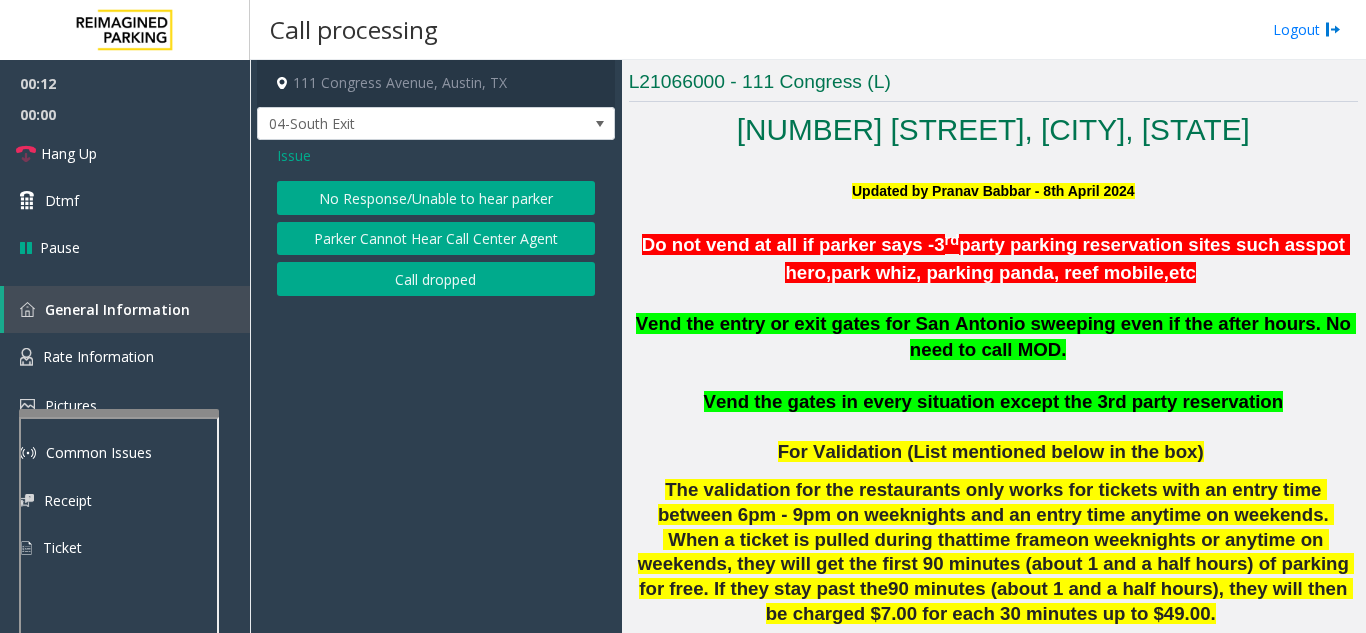 click on "No Response/Unable to hear parker" 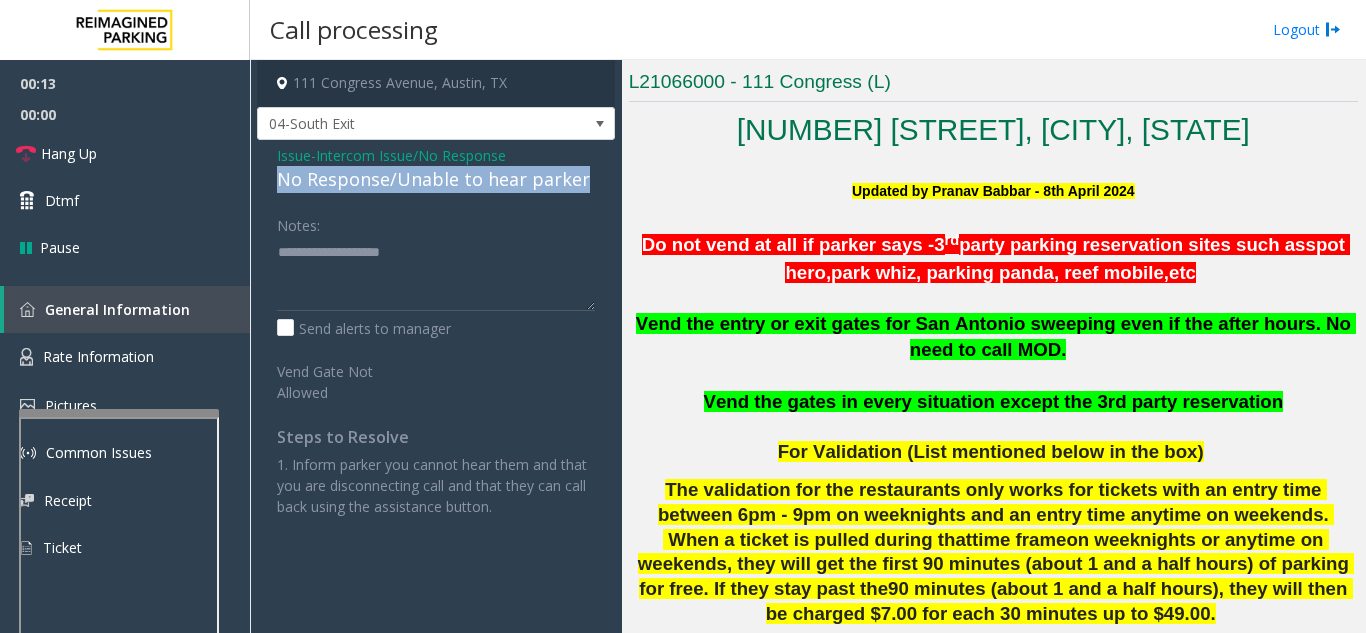 drag, startPoint x: 274, startPoint y: 182, endPoint x: 601, endPoint y: 173, distance: 327.12384 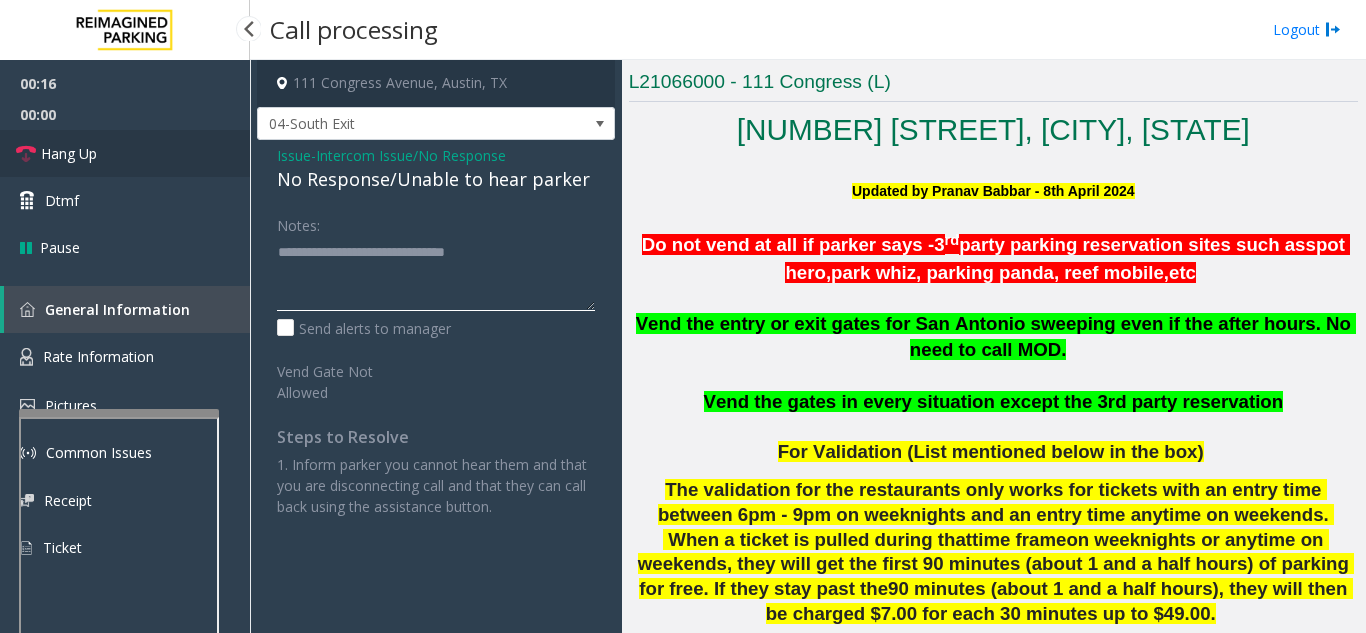 type on "**********" 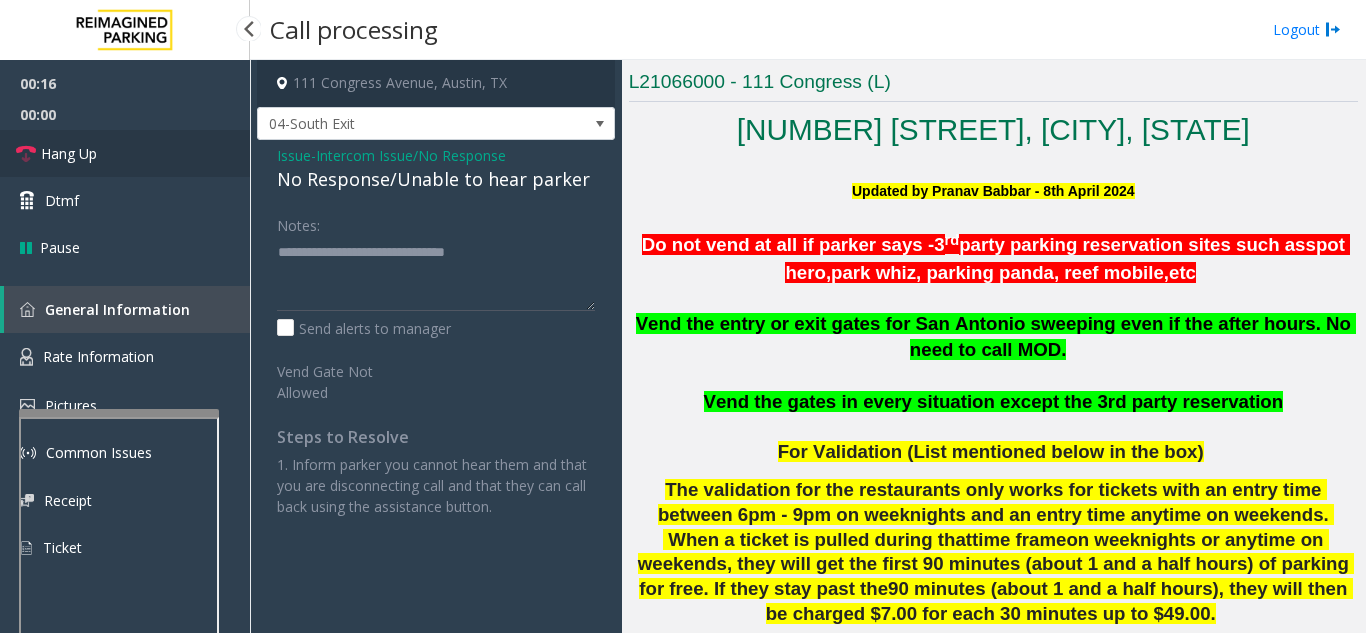 click on "Hang Up" at bounding box center (125, 153) 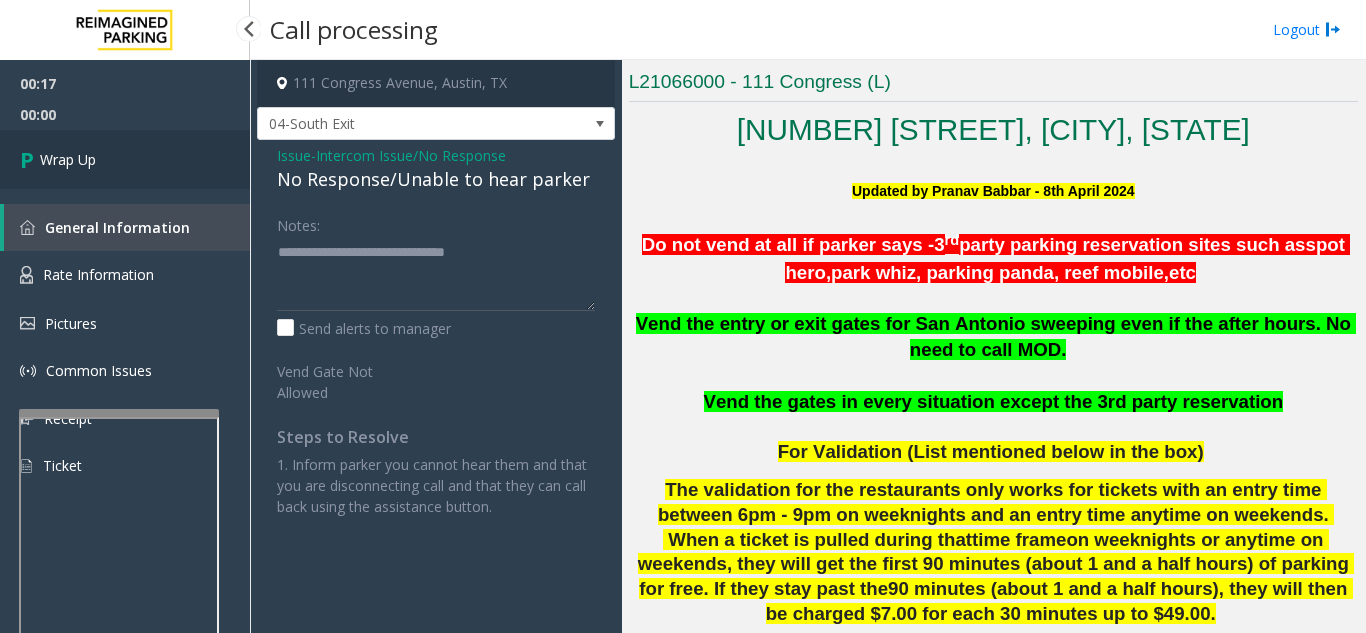click on "Wrap Up" at bounding box center [125, 159] 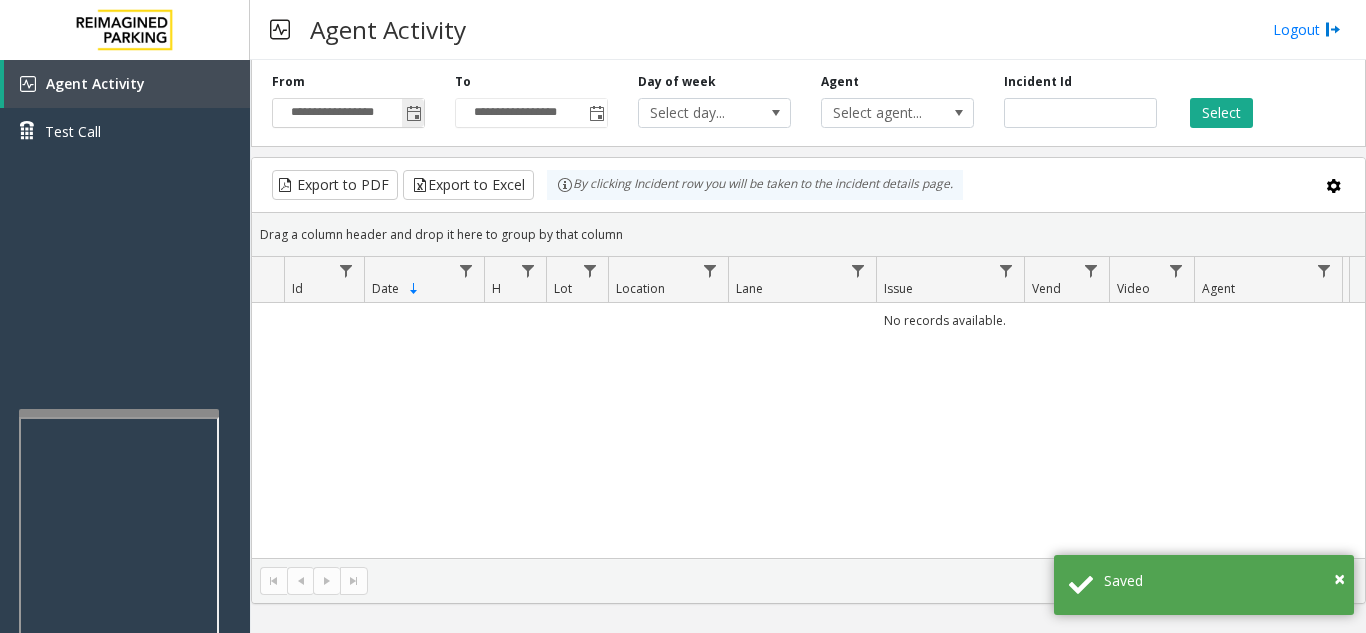 click 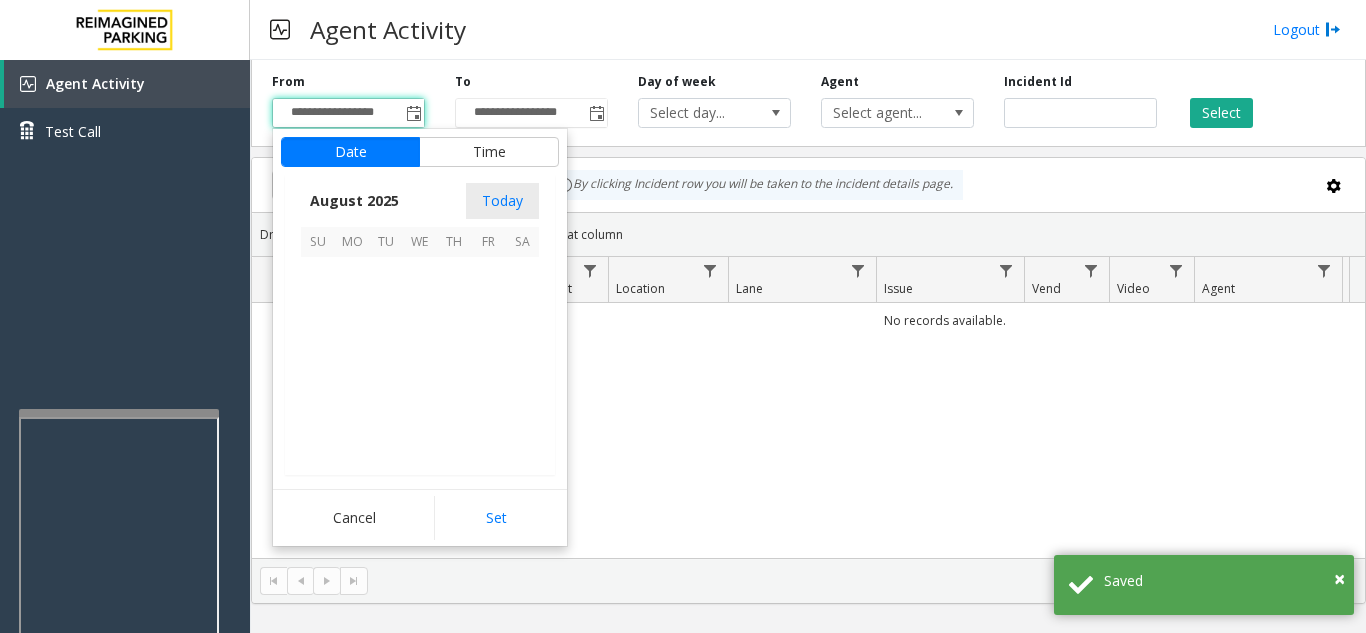 scroll, scrollTop: 358666, scrollLeft: 0, axis: vertical 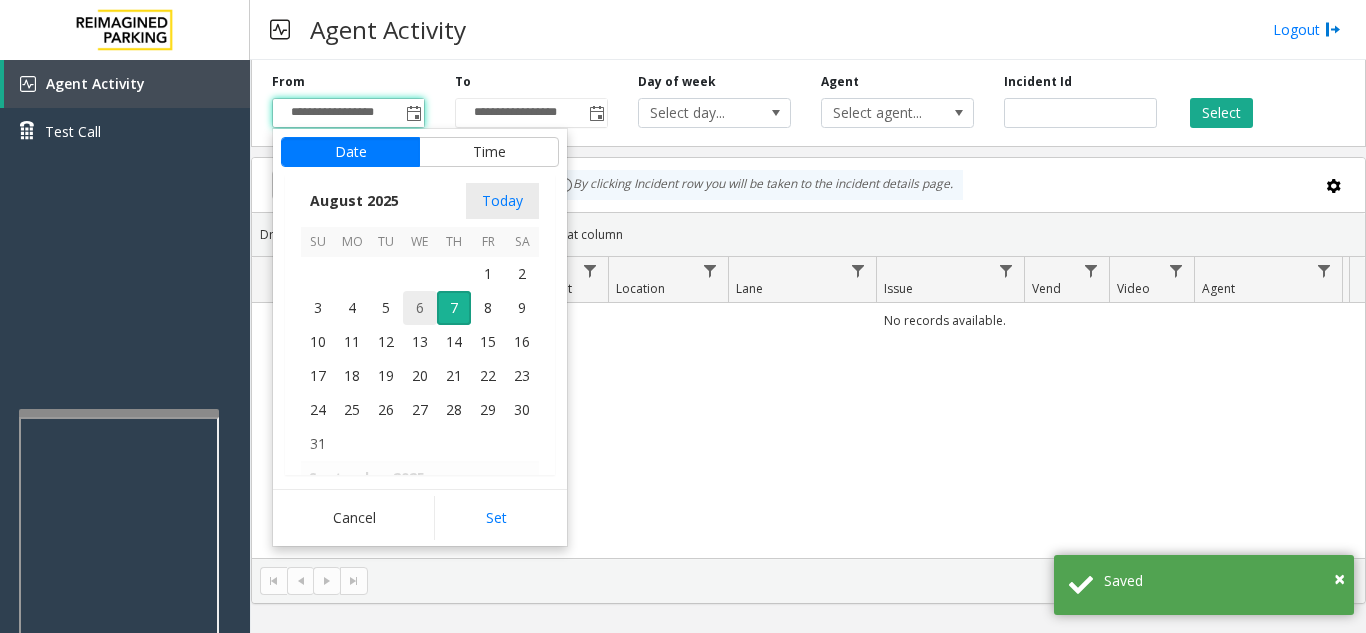 click on "6" at bounding box center [420, 308] 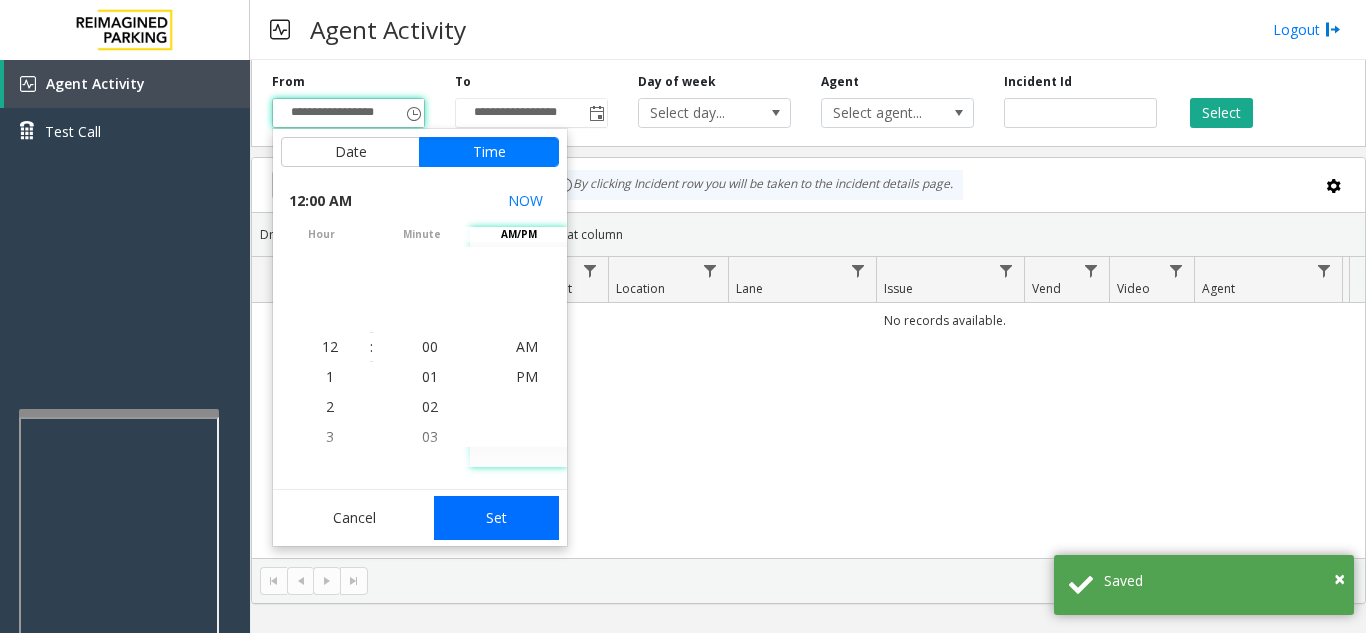 click on "Set" 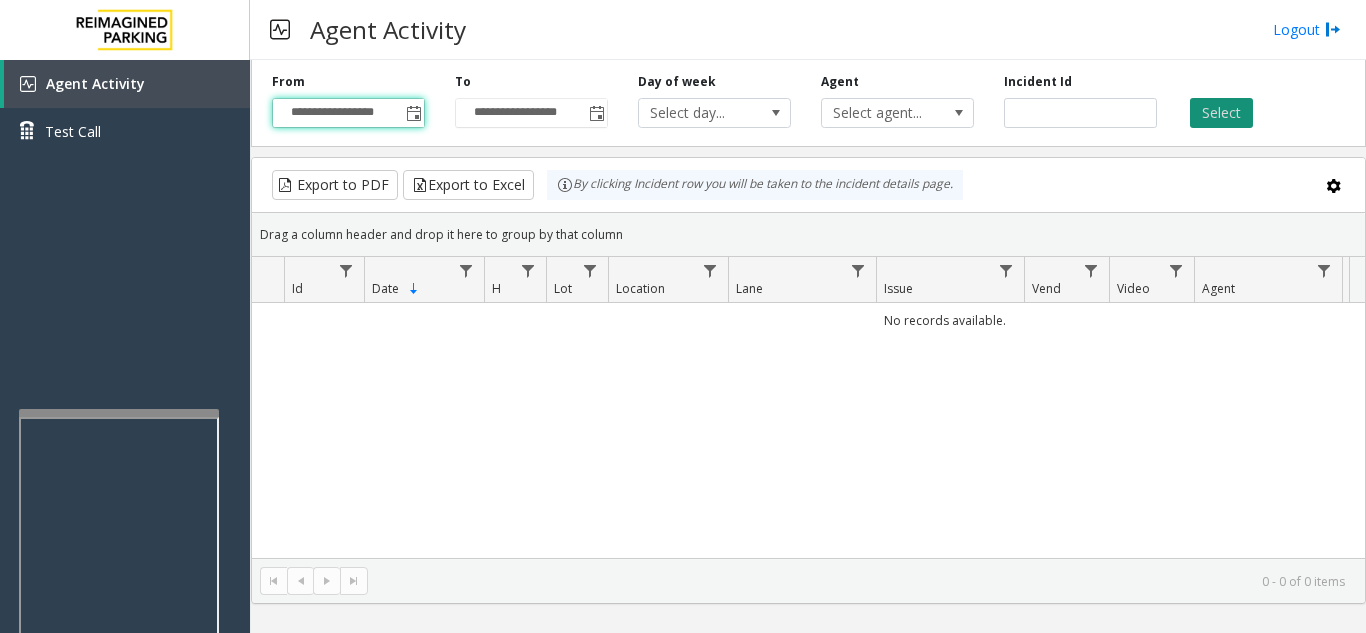 click on "Select" 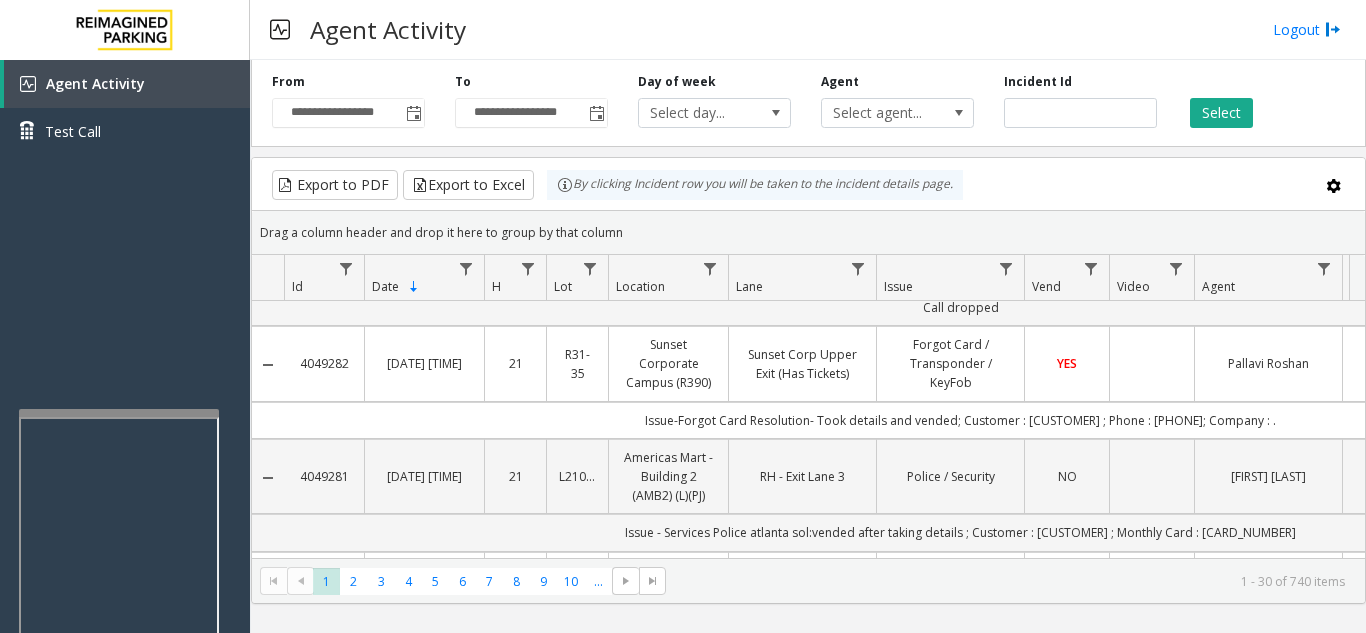scroll, scrollTop: 900, scrollLeft: 0, axis: vertical 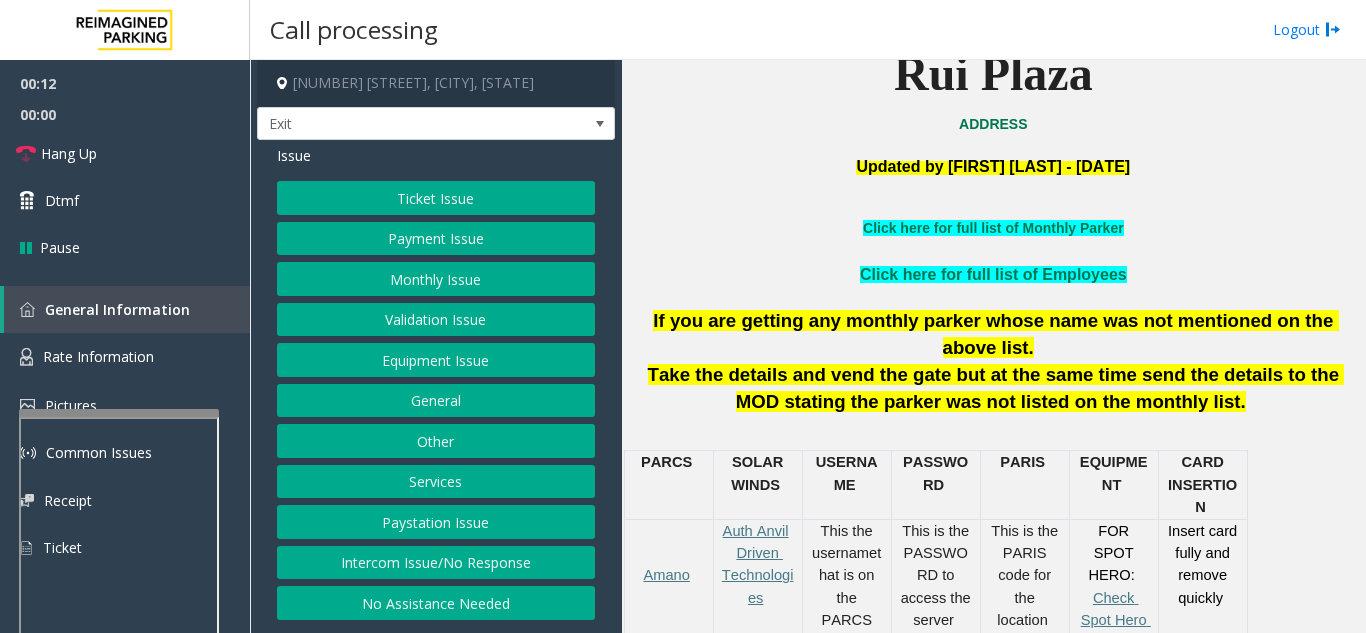 click on "Services" 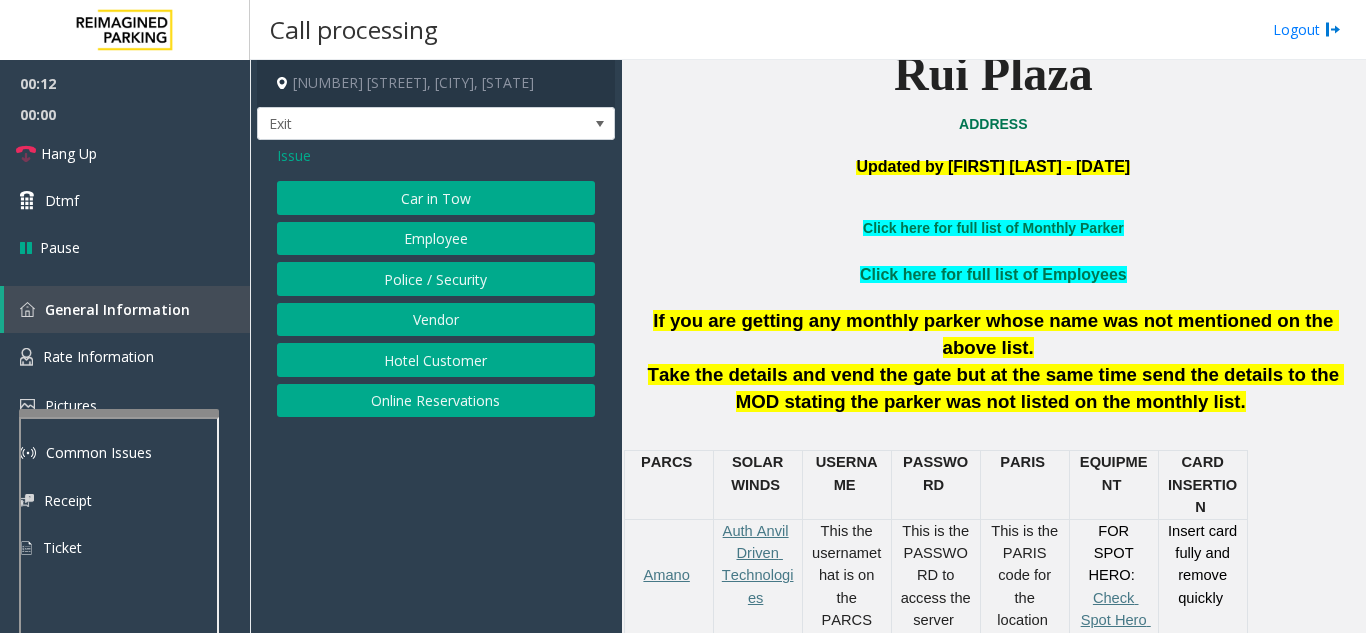 click on "Online Reservations" 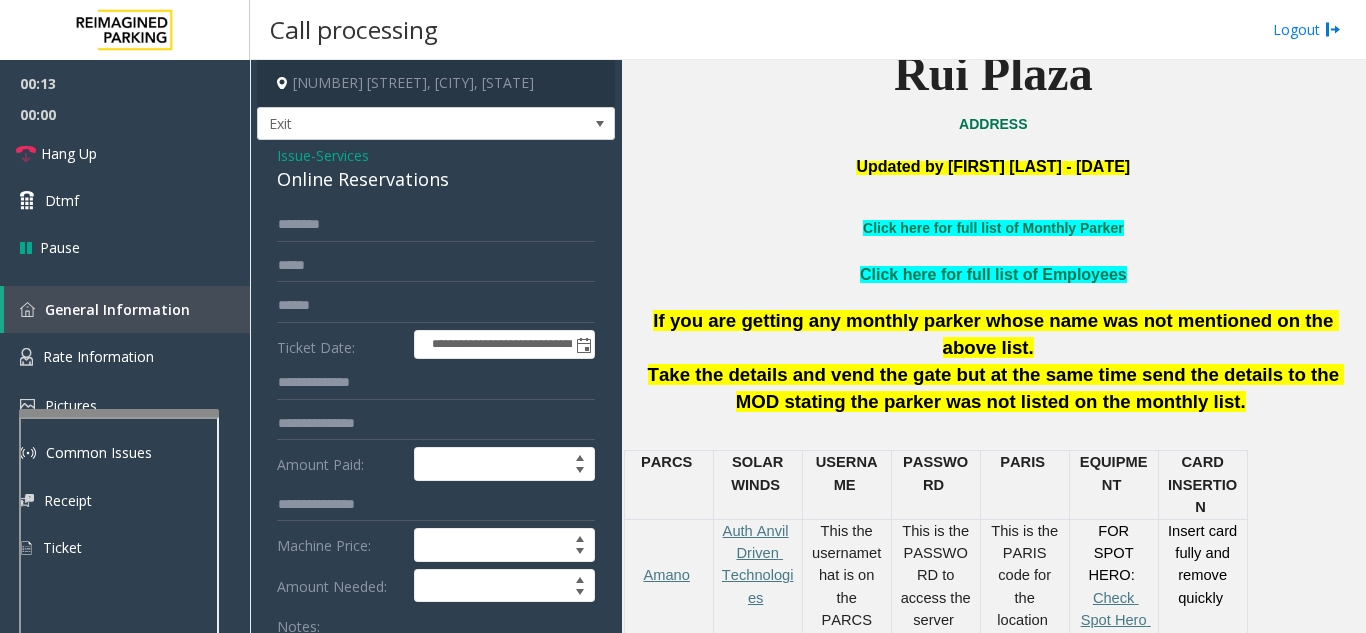 scroll, scrollTop: 100, scrollLeft: 0, axis: vertical 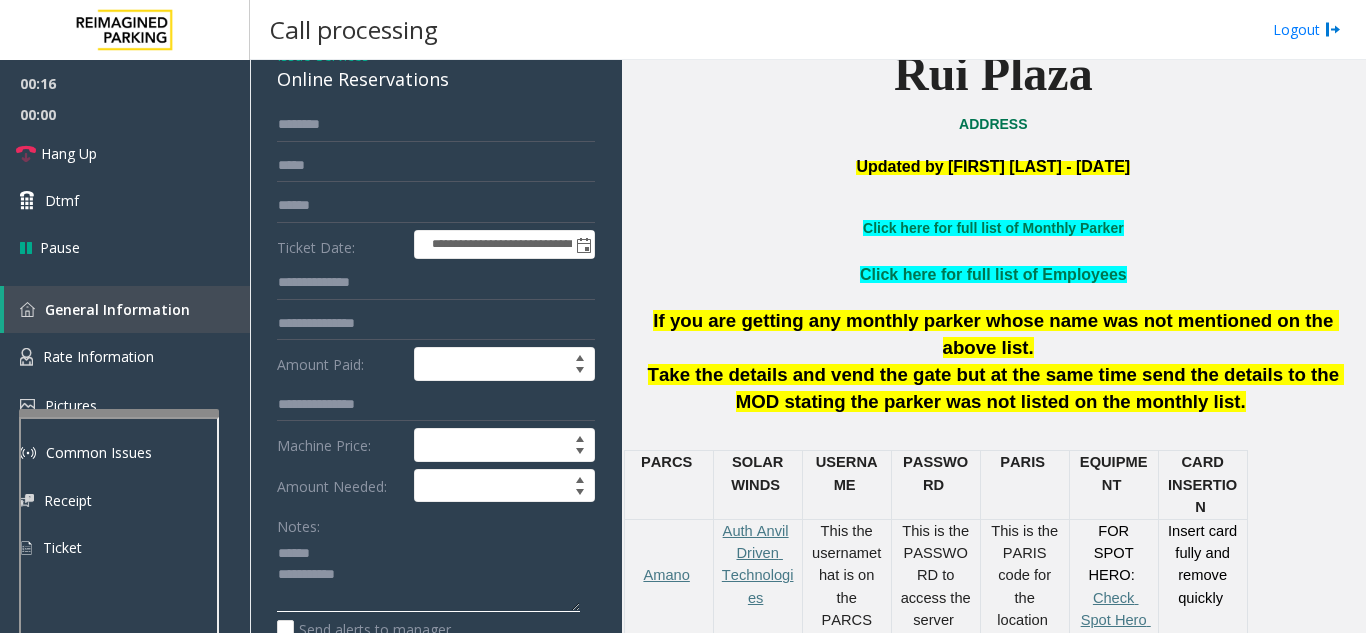 click 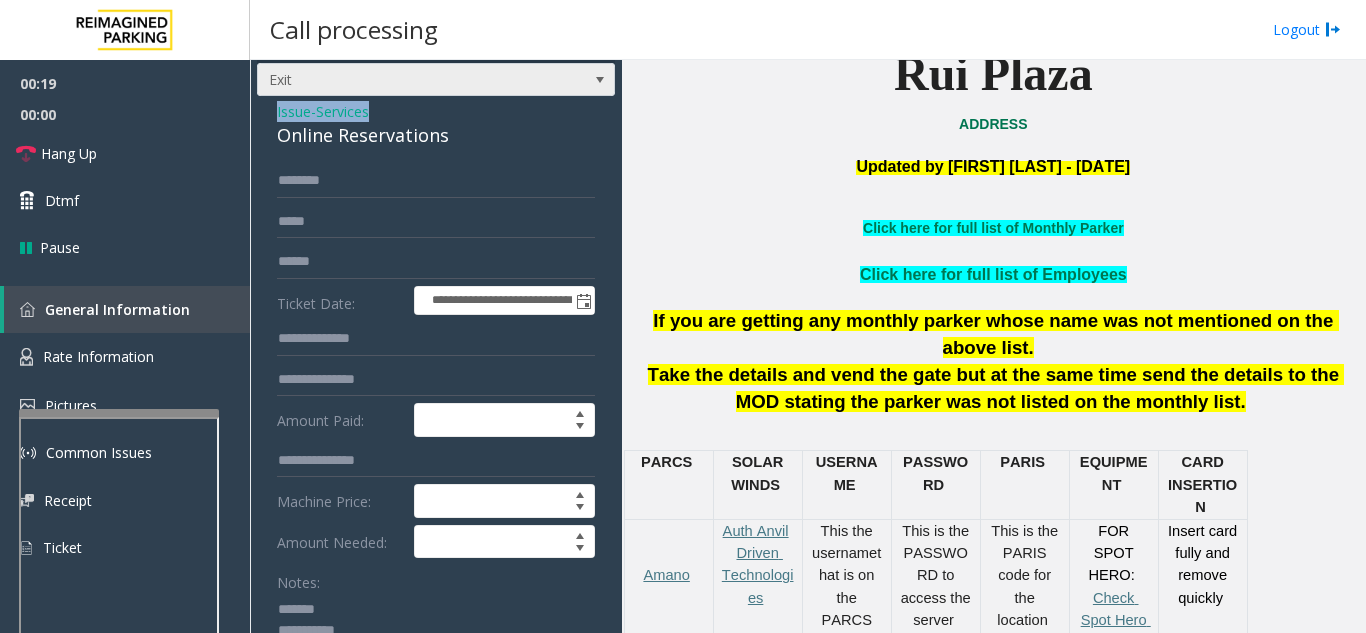 scroll, scrollTop: 32, scrollLeft: 0, axis: vertical 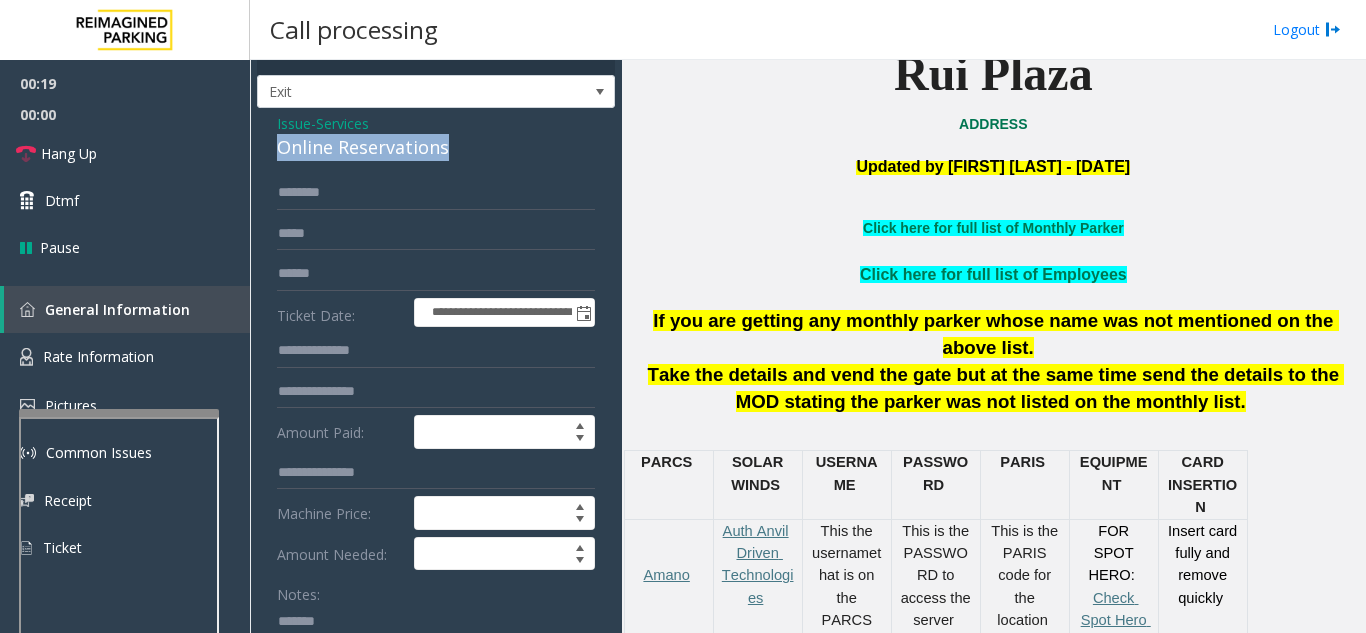 drag, startPoint x: 264, startPoint y: 79, endPoint x: 458, endPoint y: 148, distance: 205.90532 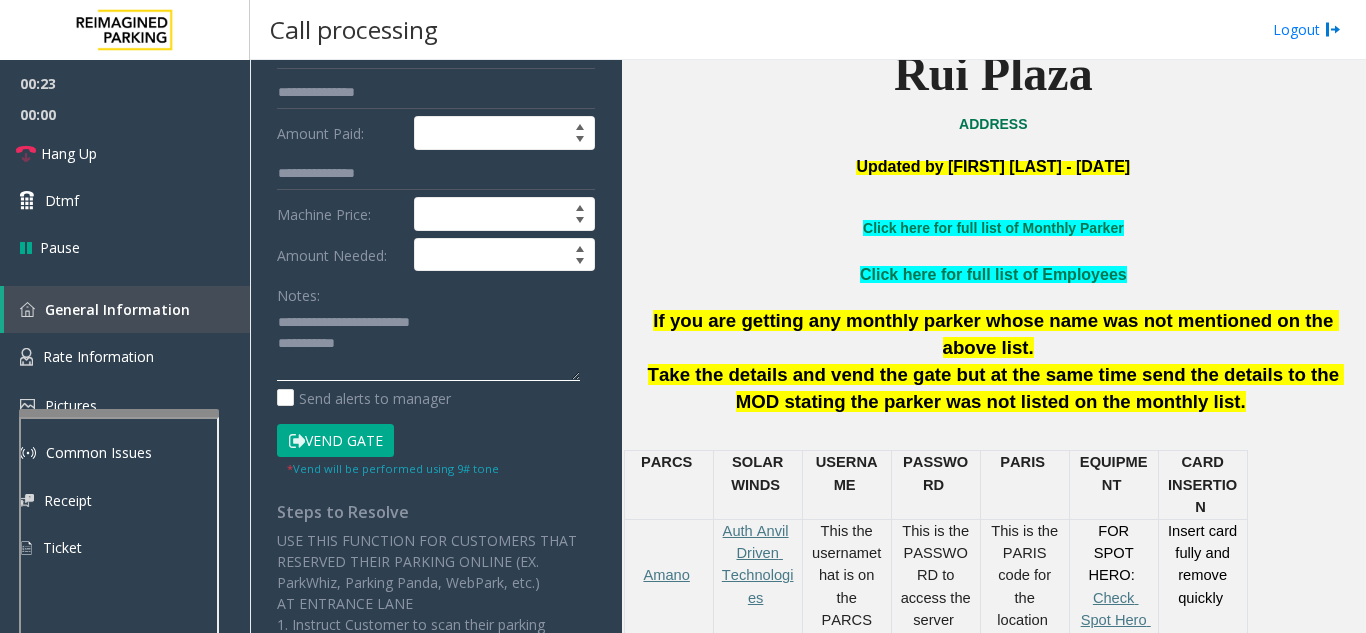 scroll, scrollTop: 332, scrollLeft: 0, axis: vertical 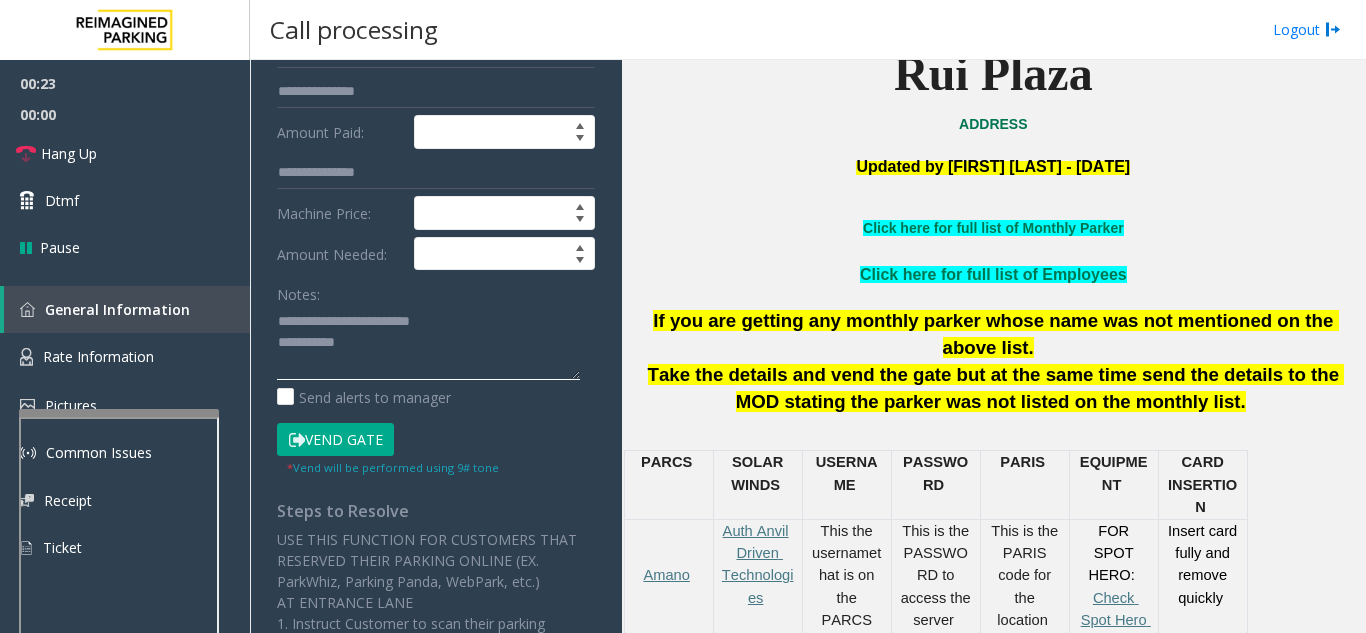click 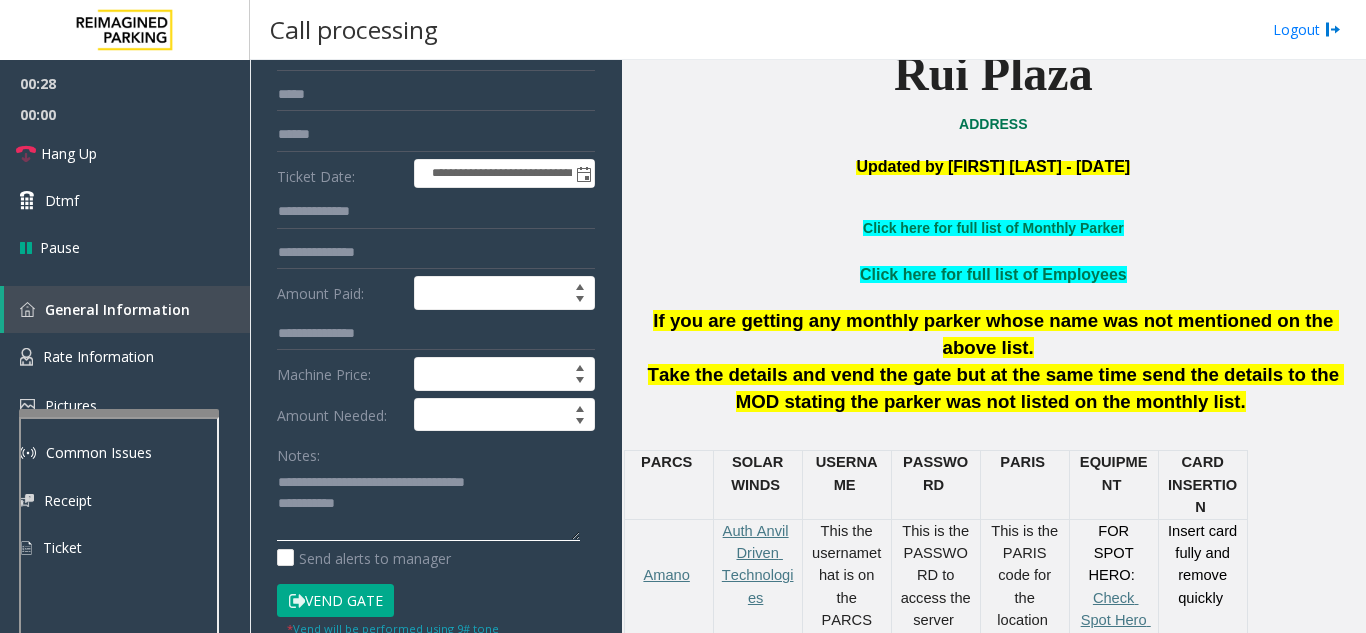scroll, scrollTop: 132, scrollLeft: 0, axis: vertical 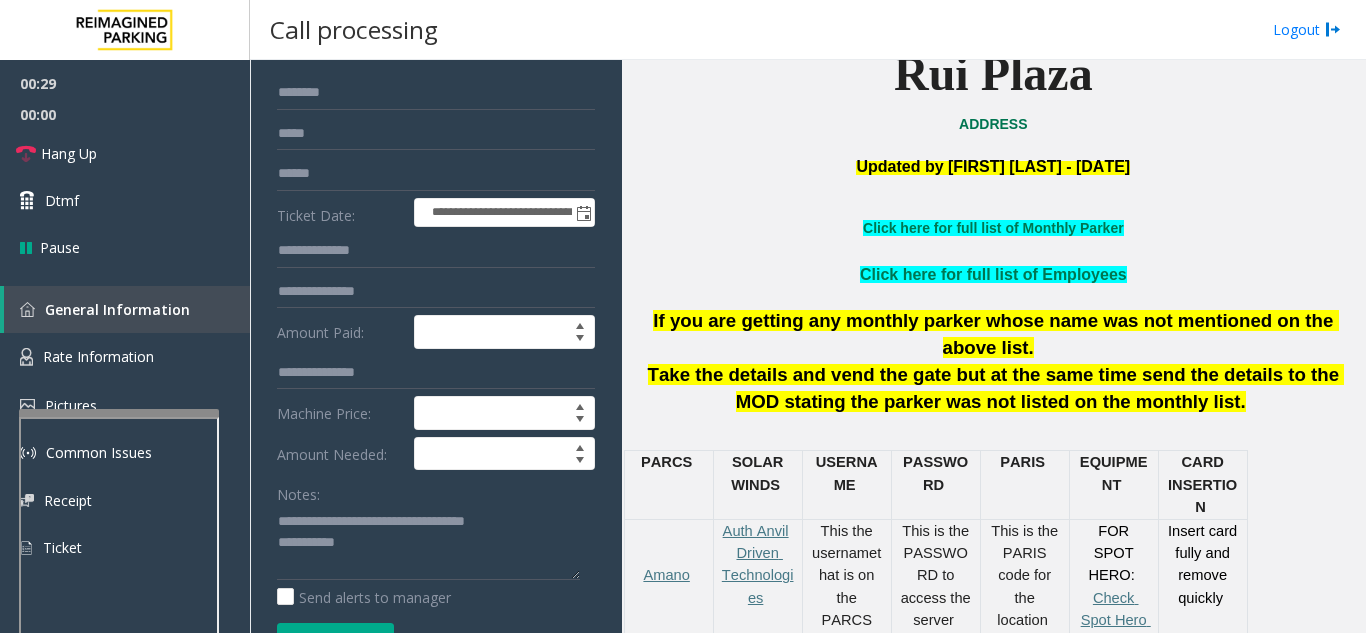 click on "**********" 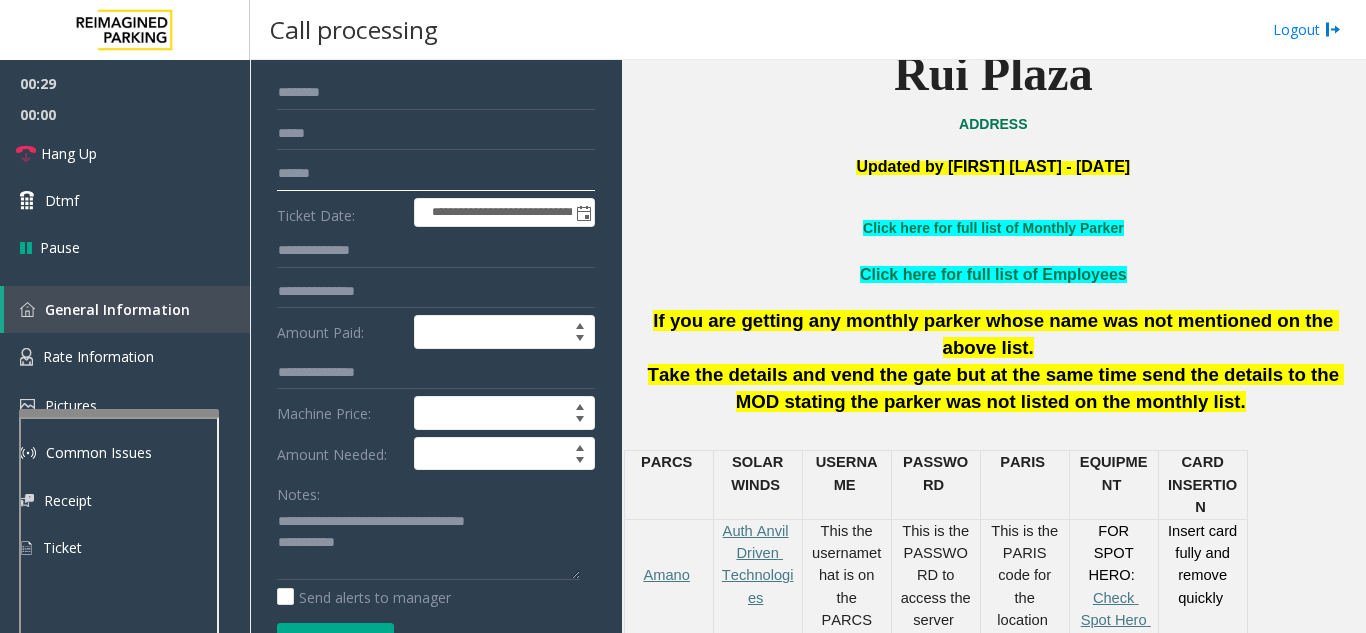 click 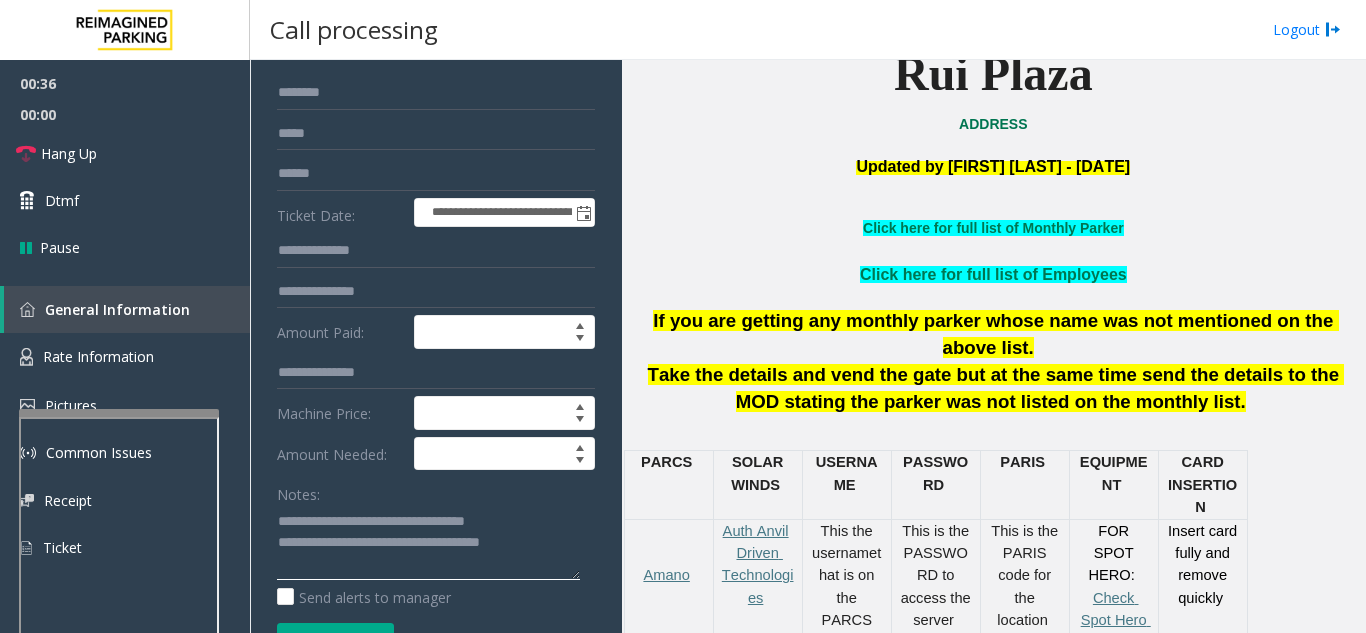 type on "**********" 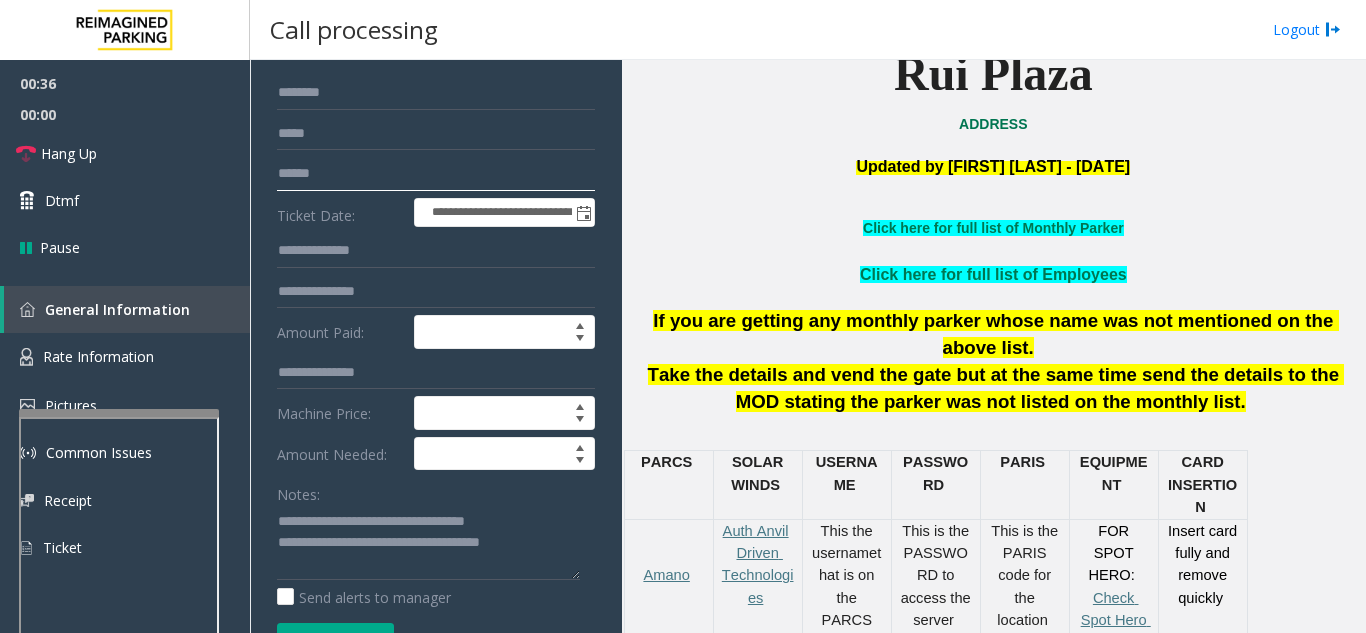 click 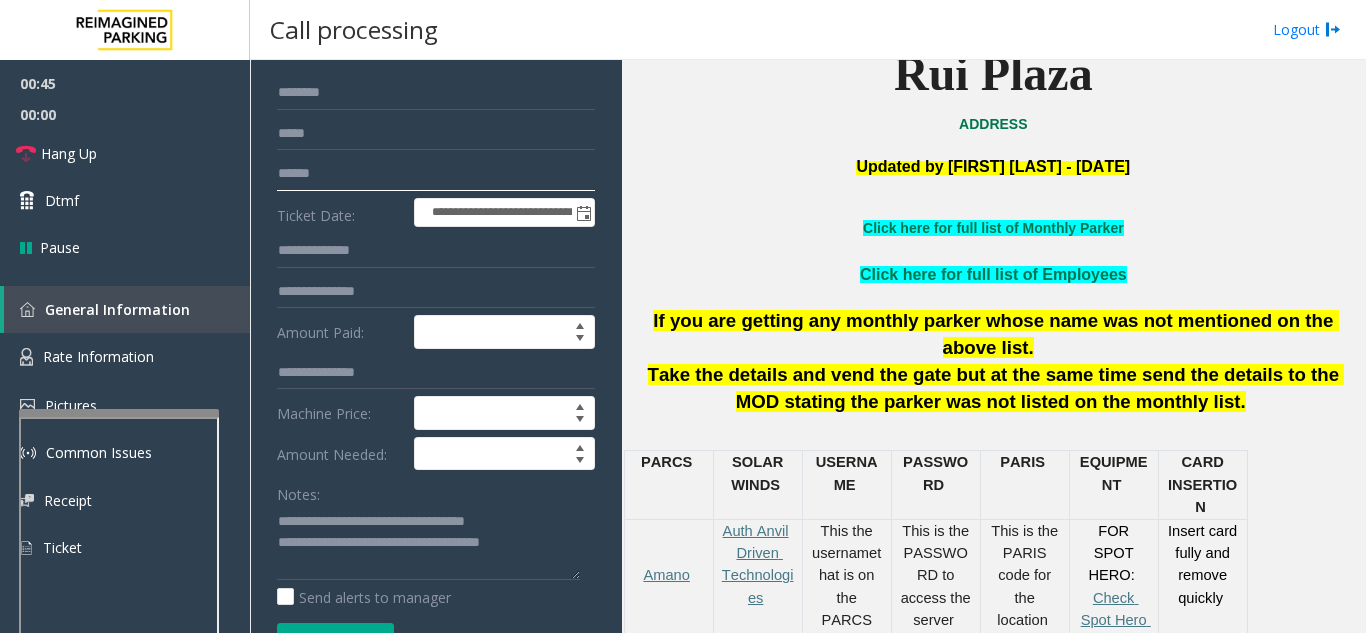 click 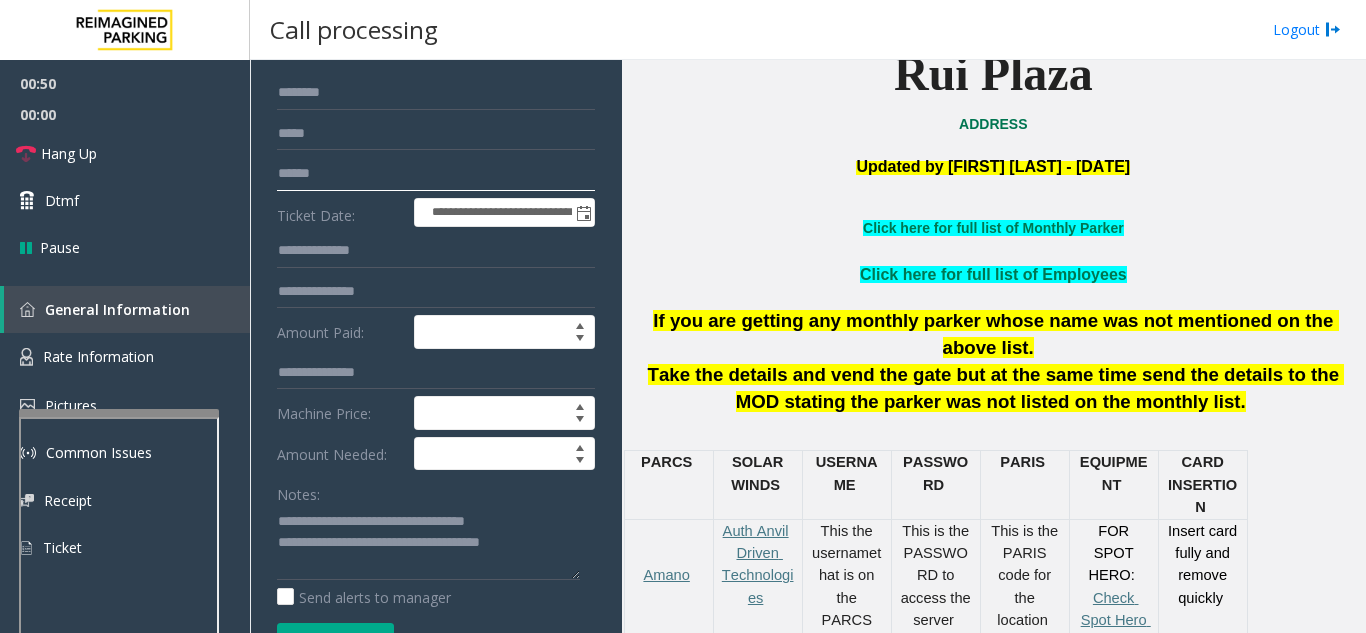 click 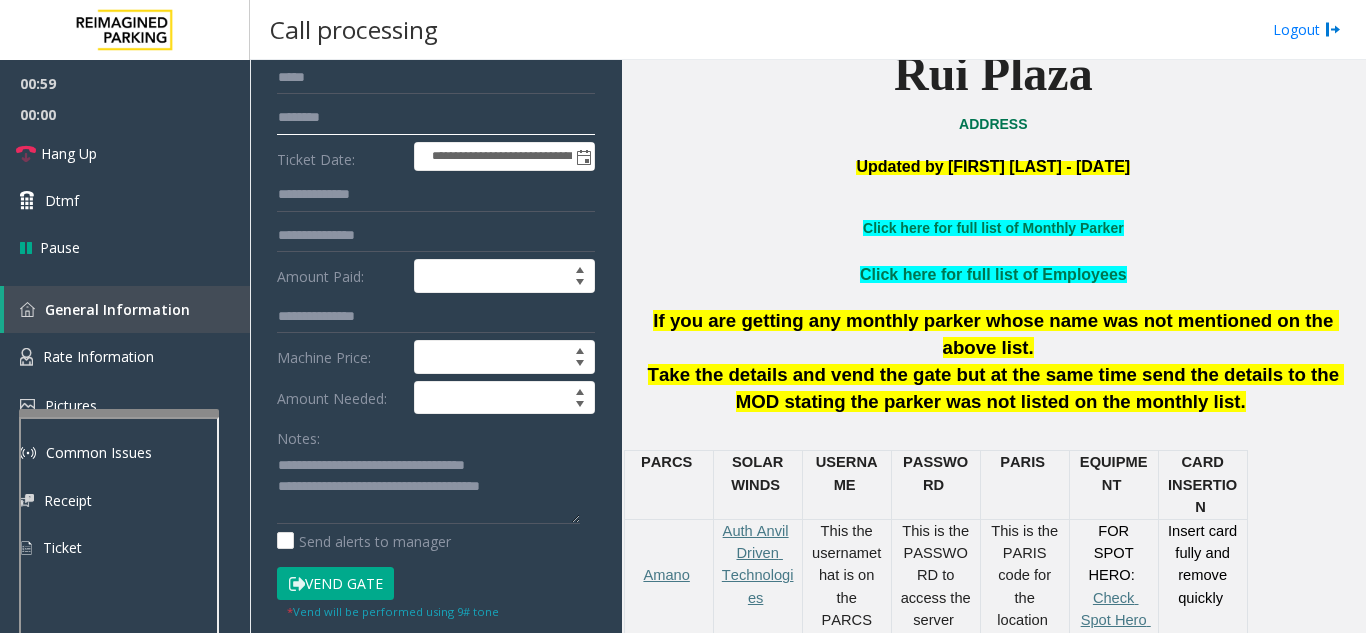 scroll, scrollTop: 332, scrollLeft: 0, axis: vertical 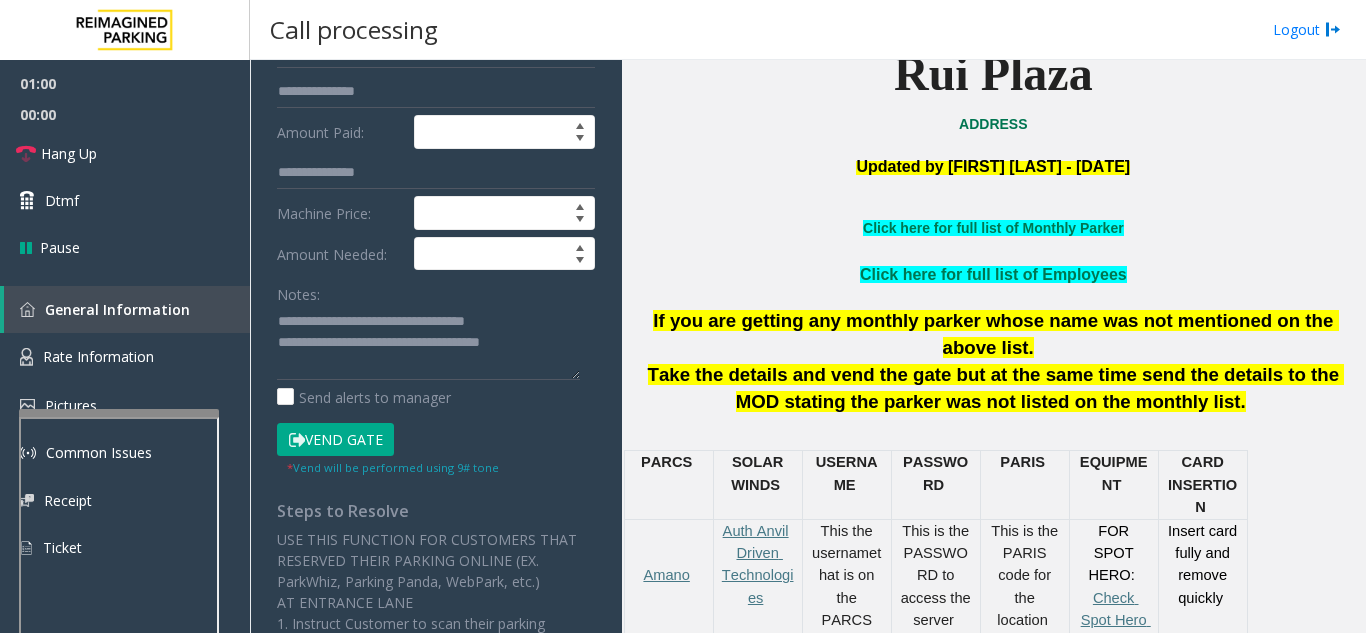 type on "********" 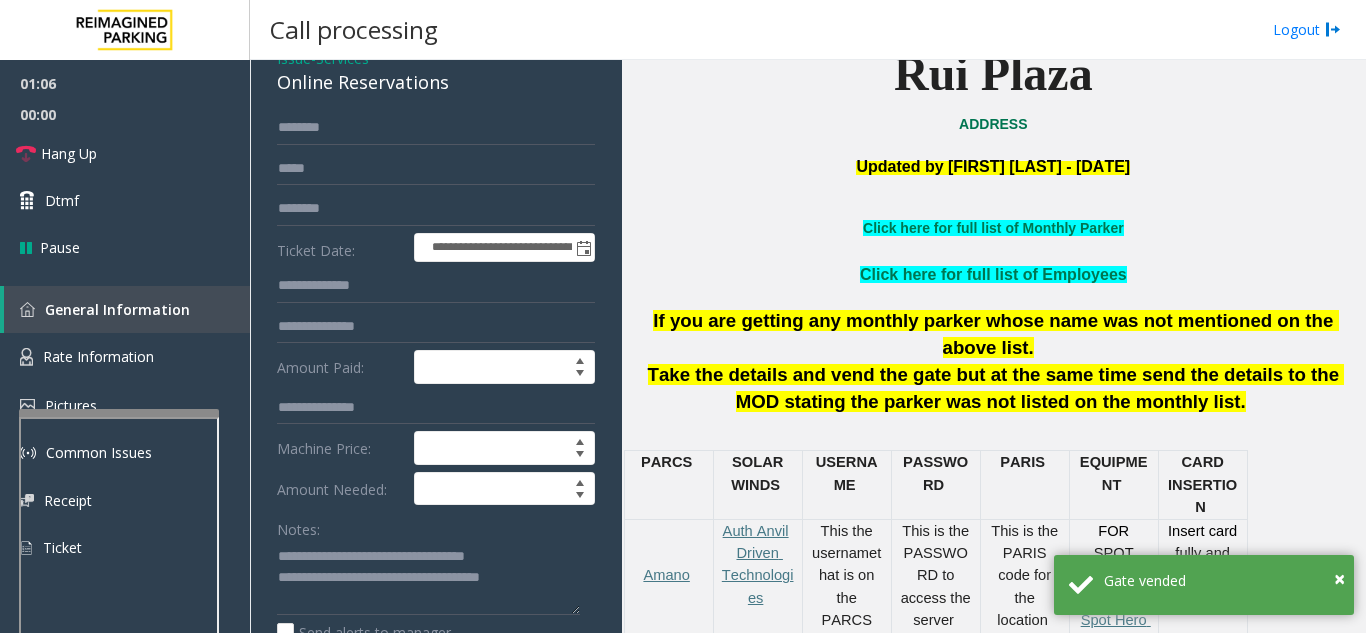scroll, scrollTop: 132, scrollLeft: 0, axis: vertical 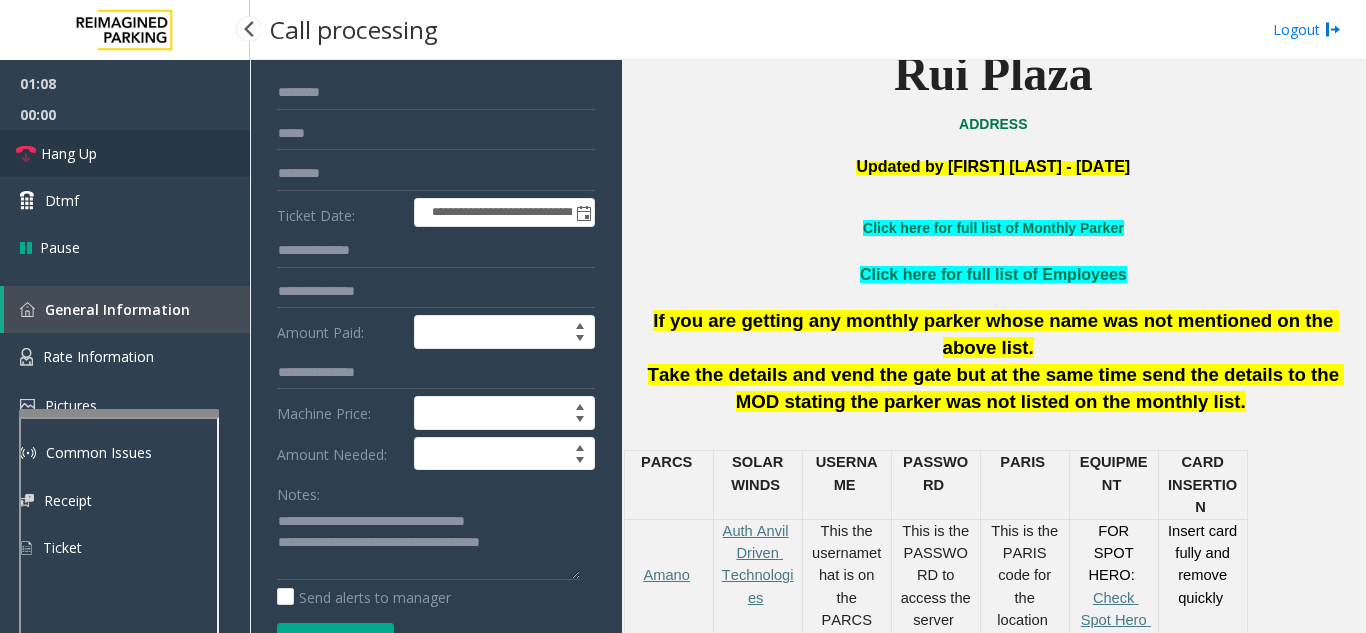 click on "Hang Up" at bounding box center (125, 153) 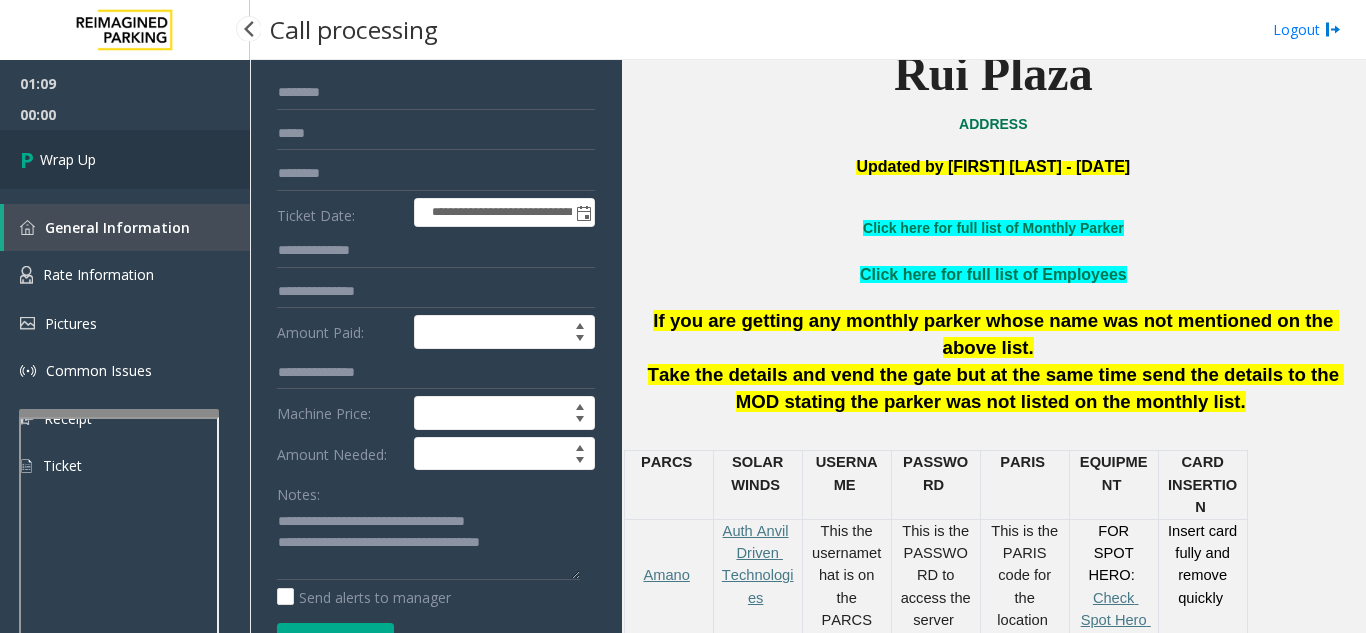 click on "Wrap Up" at bounding box center (125, 159) 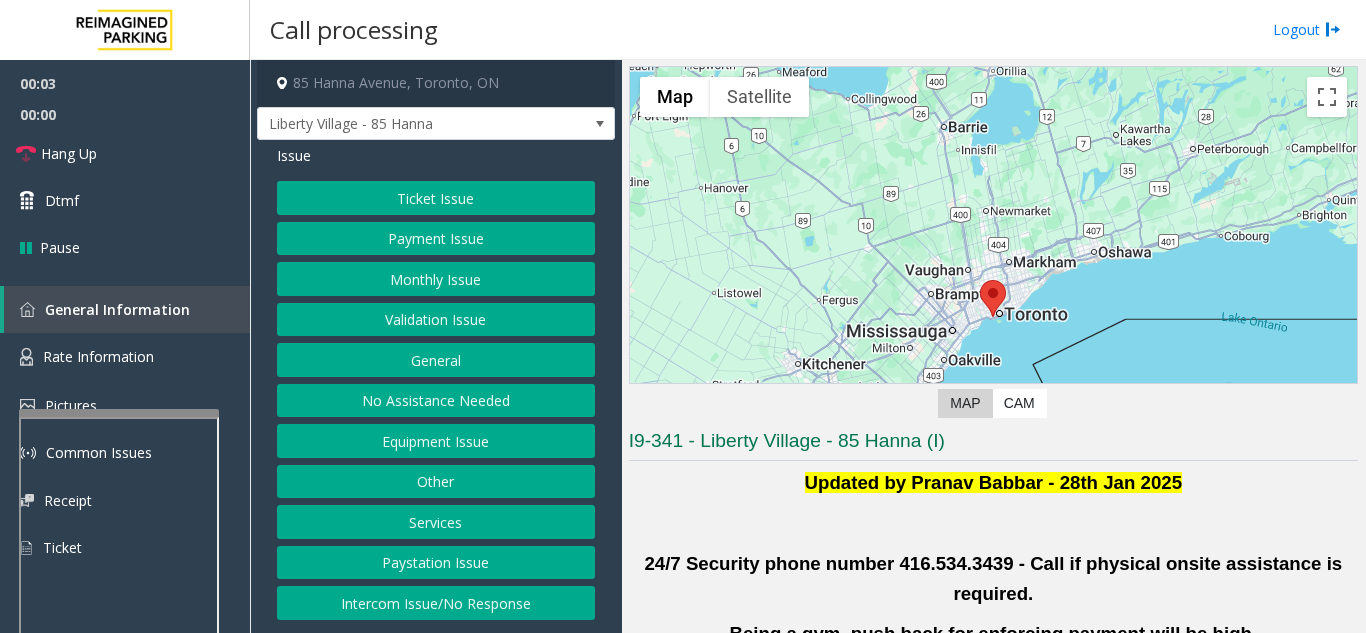 scroll, scrollTop: 200, scrollLeft: 0, axis: vertical 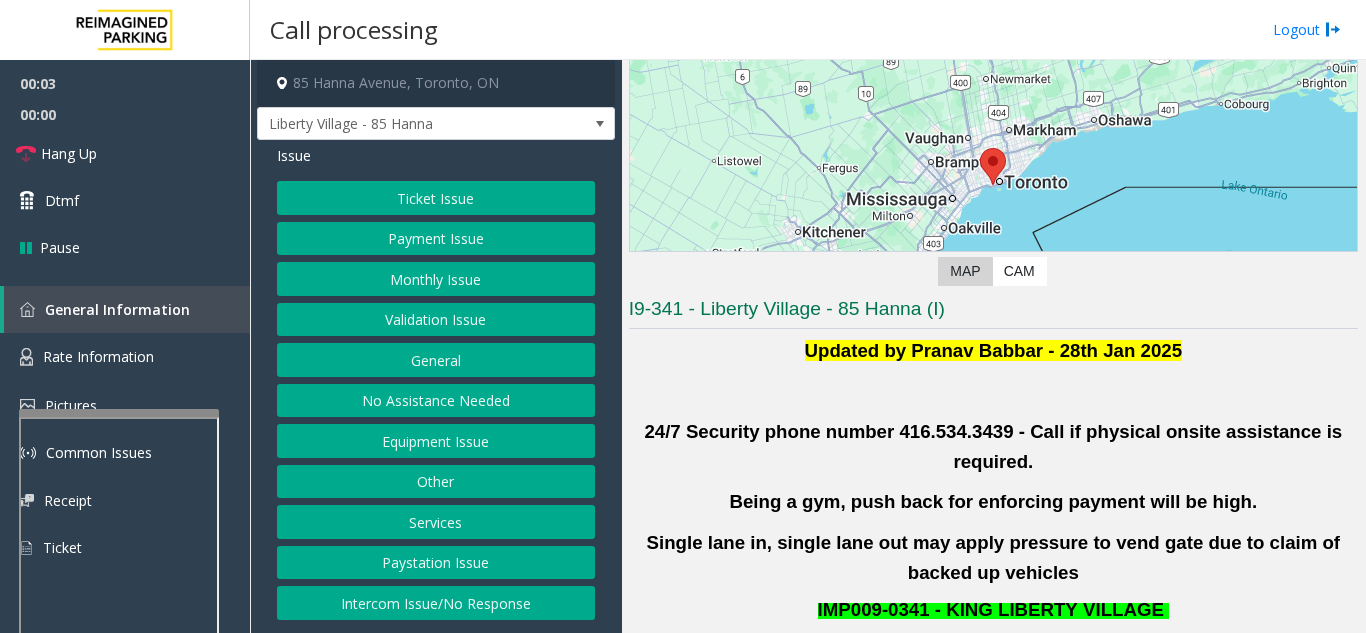 click on "Validation Issue" 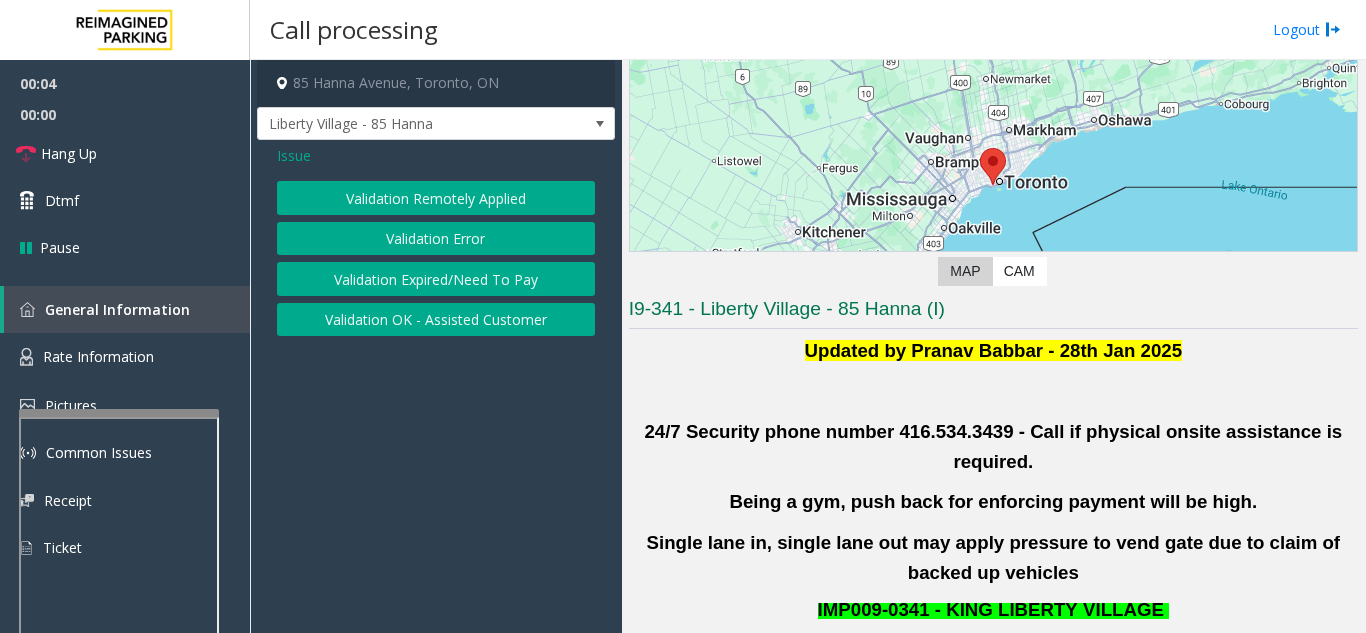 click on "Validation Error" 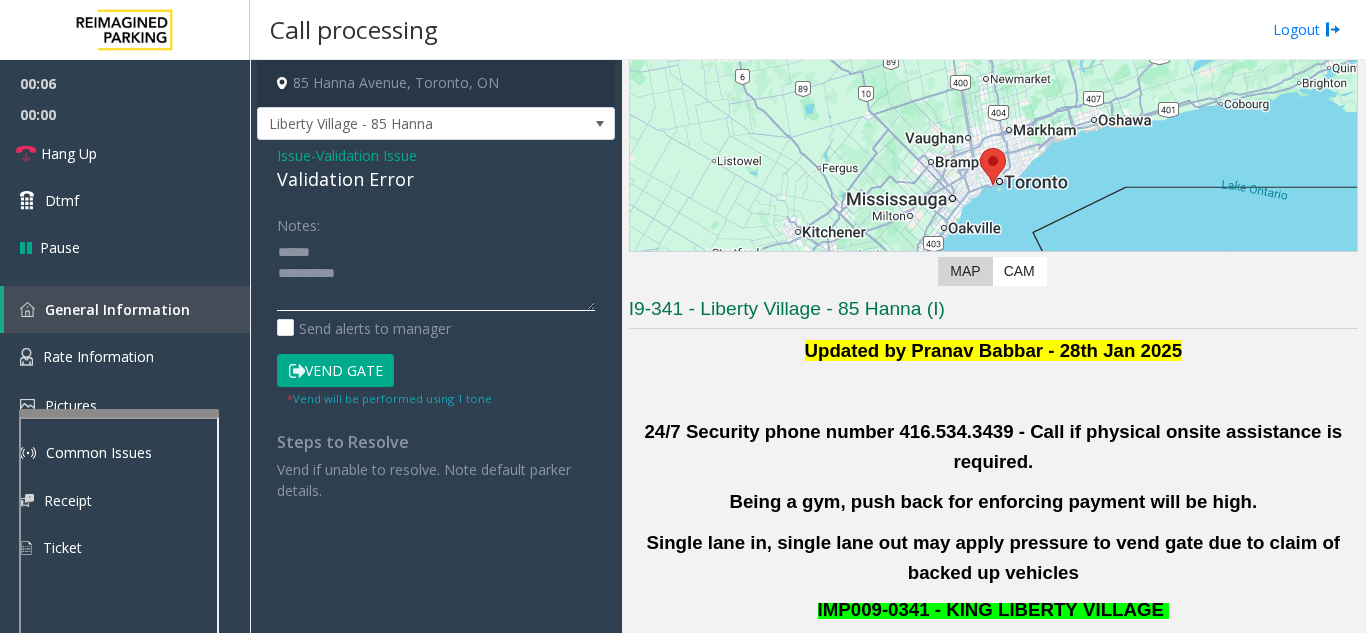 click 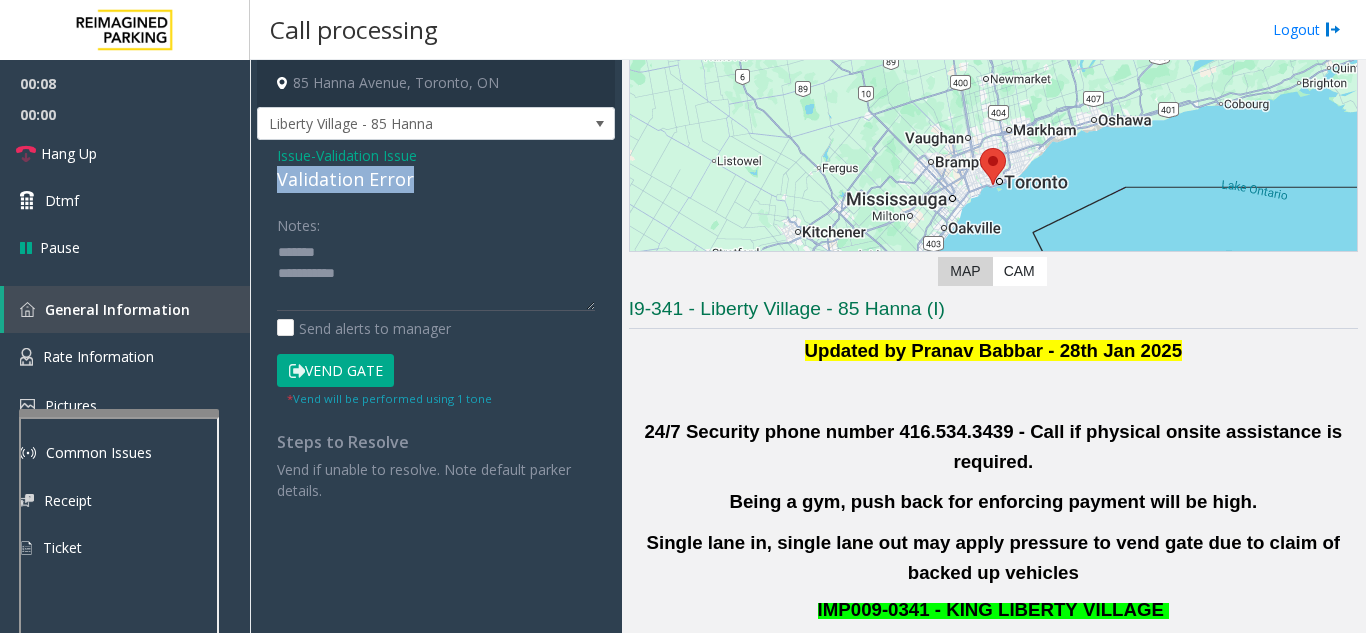 drag, startPoint x: 265, startPoint y: 175, endPoint x: 436, endPoint y: 174, distance: 171.00293 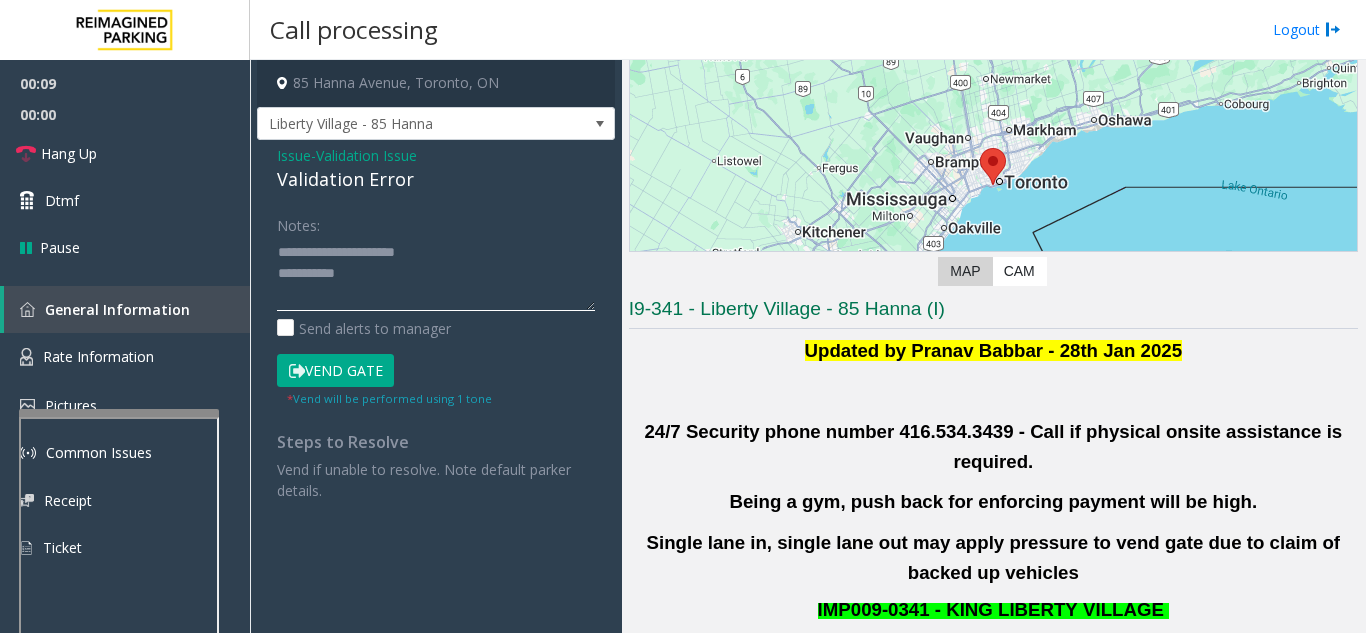 click 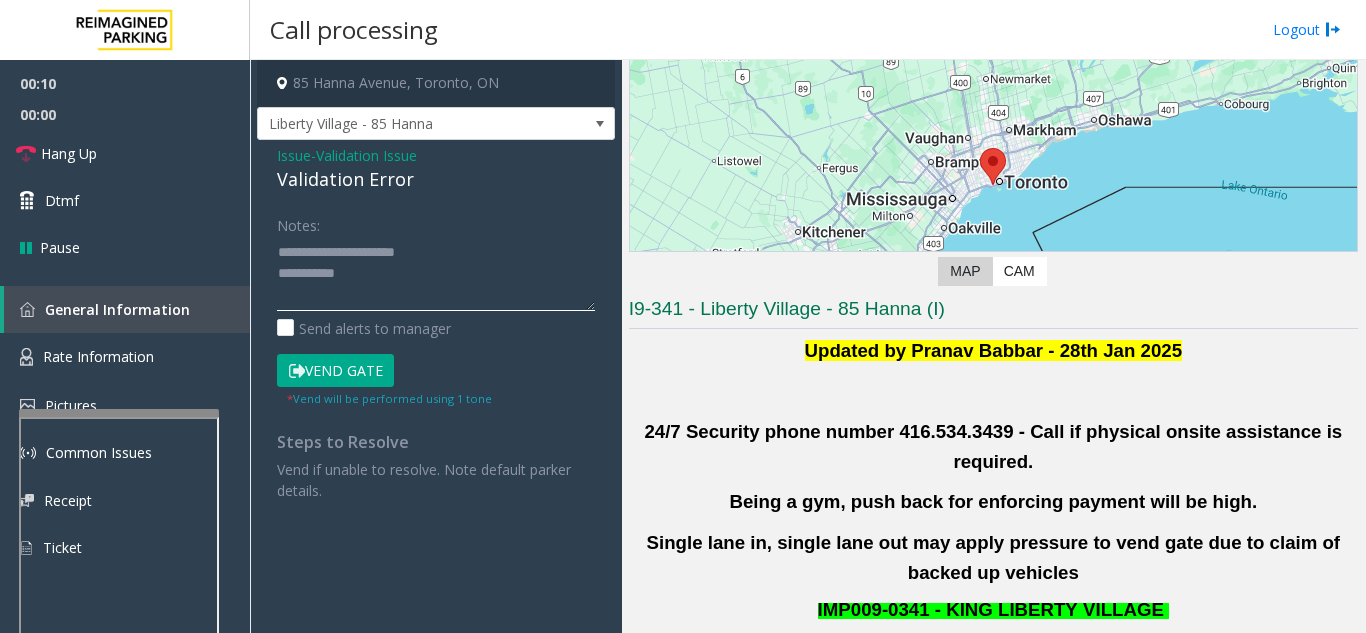 click 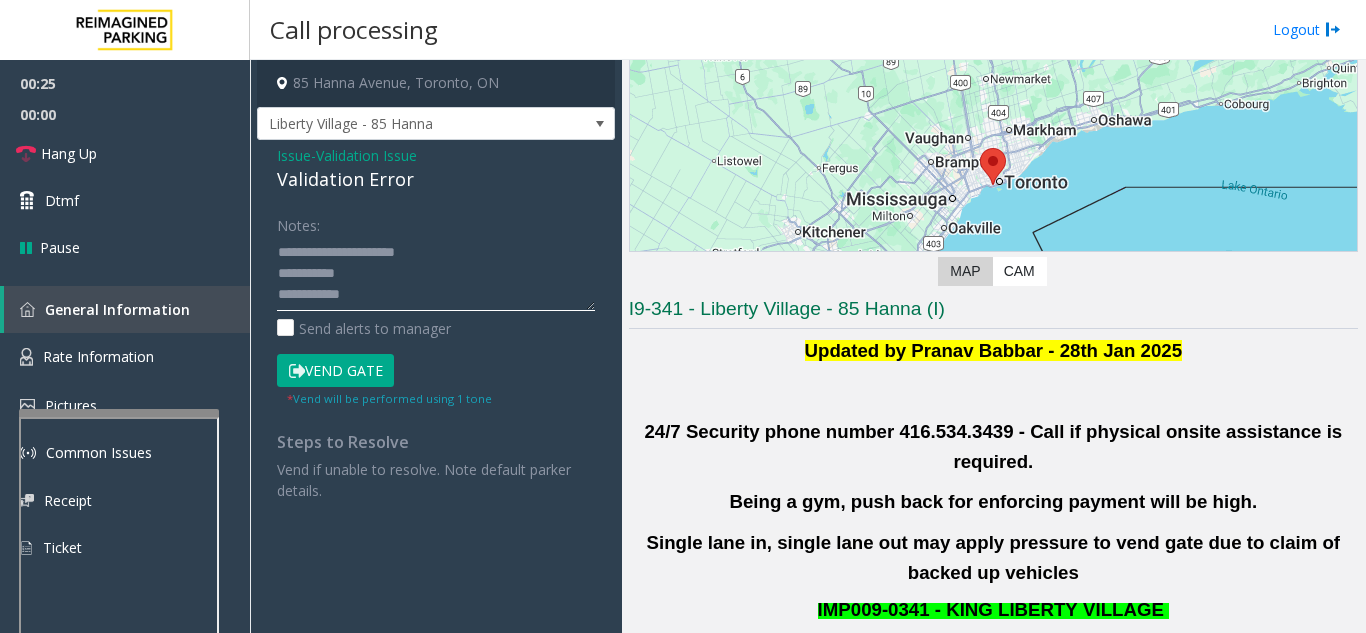 scroll, scrollTop: 15, scrollLeft: 0, axis: vertical 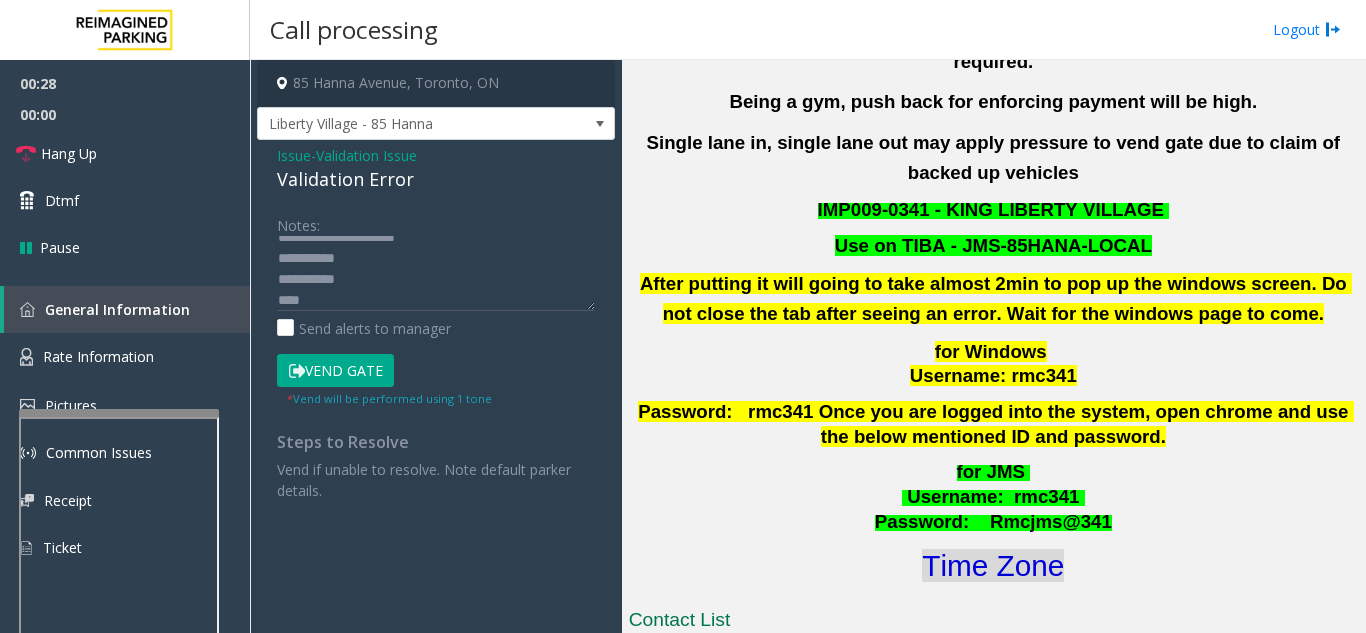 click on "Time Zone" 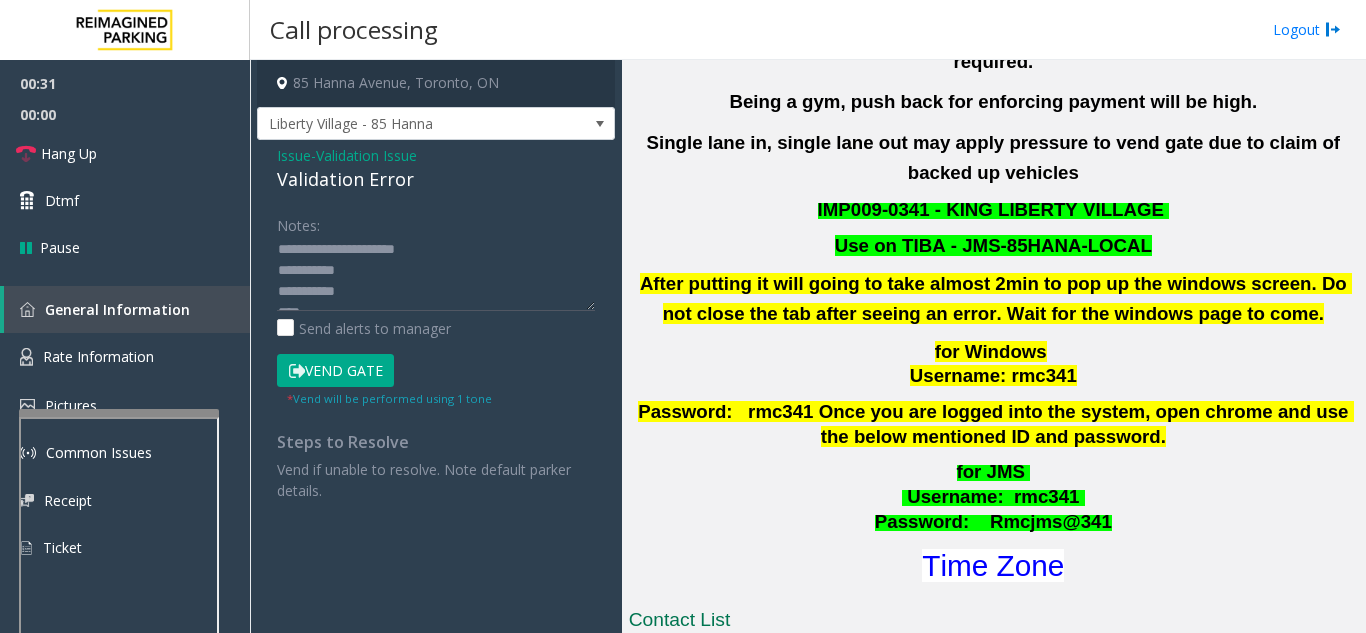 scroll, scrollTop: 0, scrollLeft: 0, axis: both 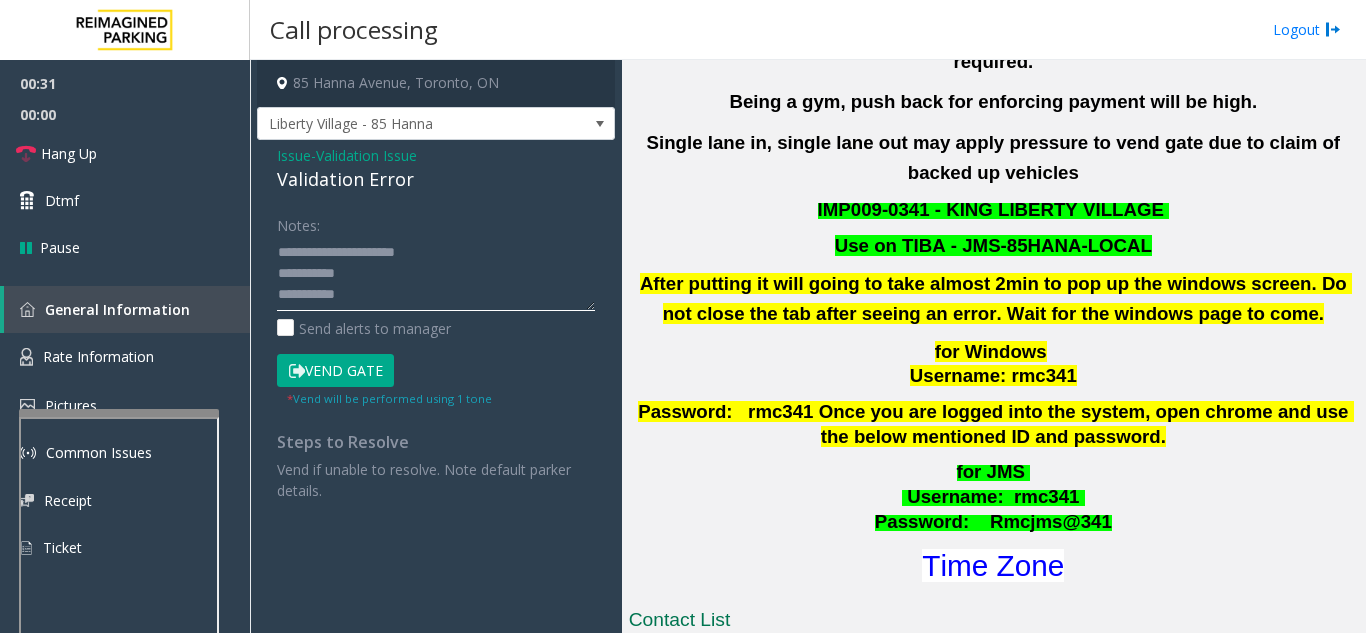 click 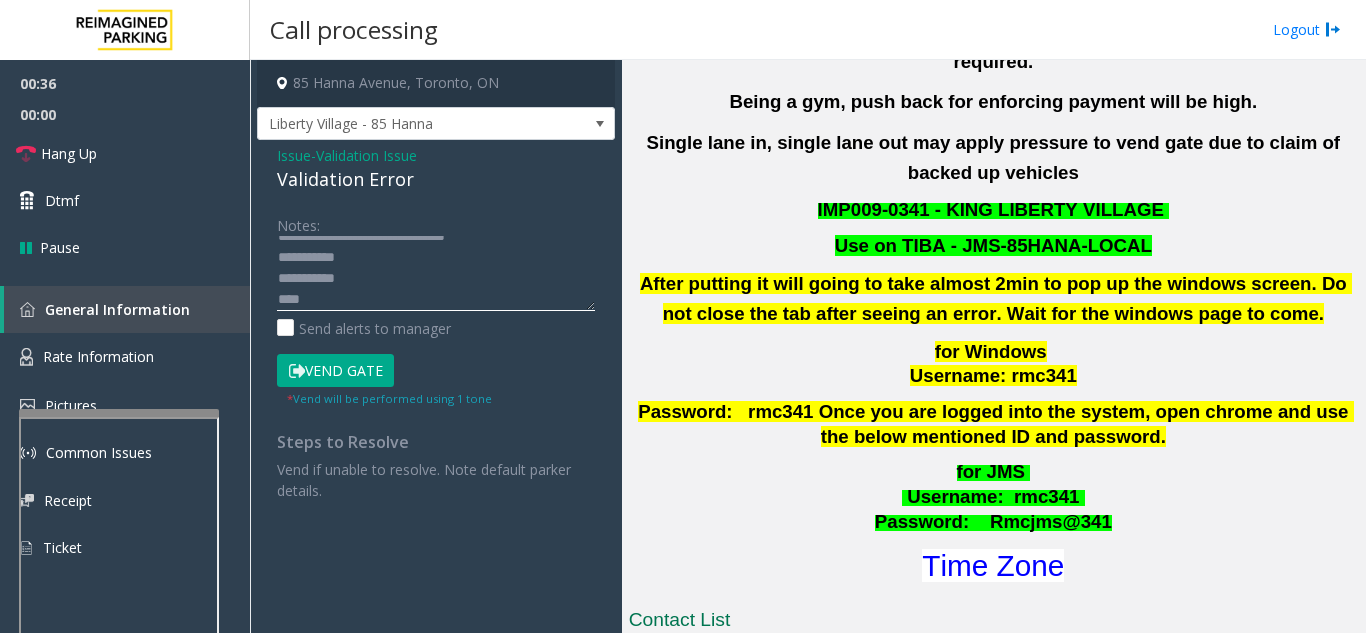 scroll, scrollTop: 21, scrollLeft: 0, axis: vertical 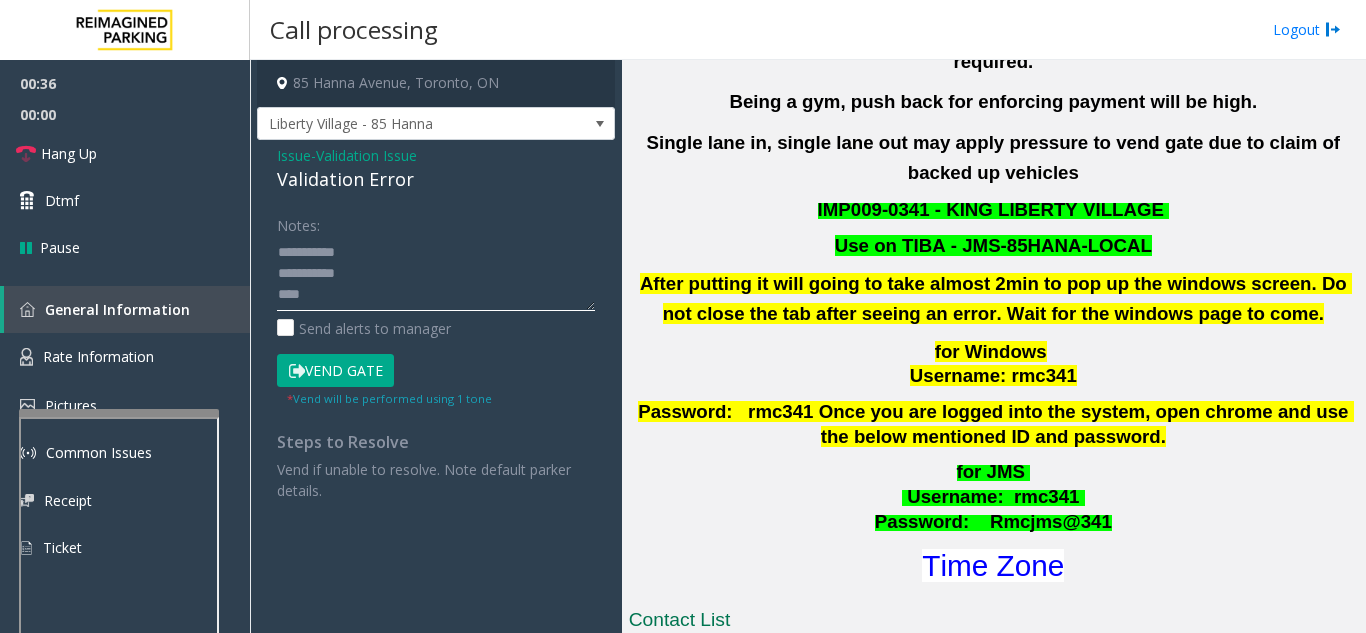 click 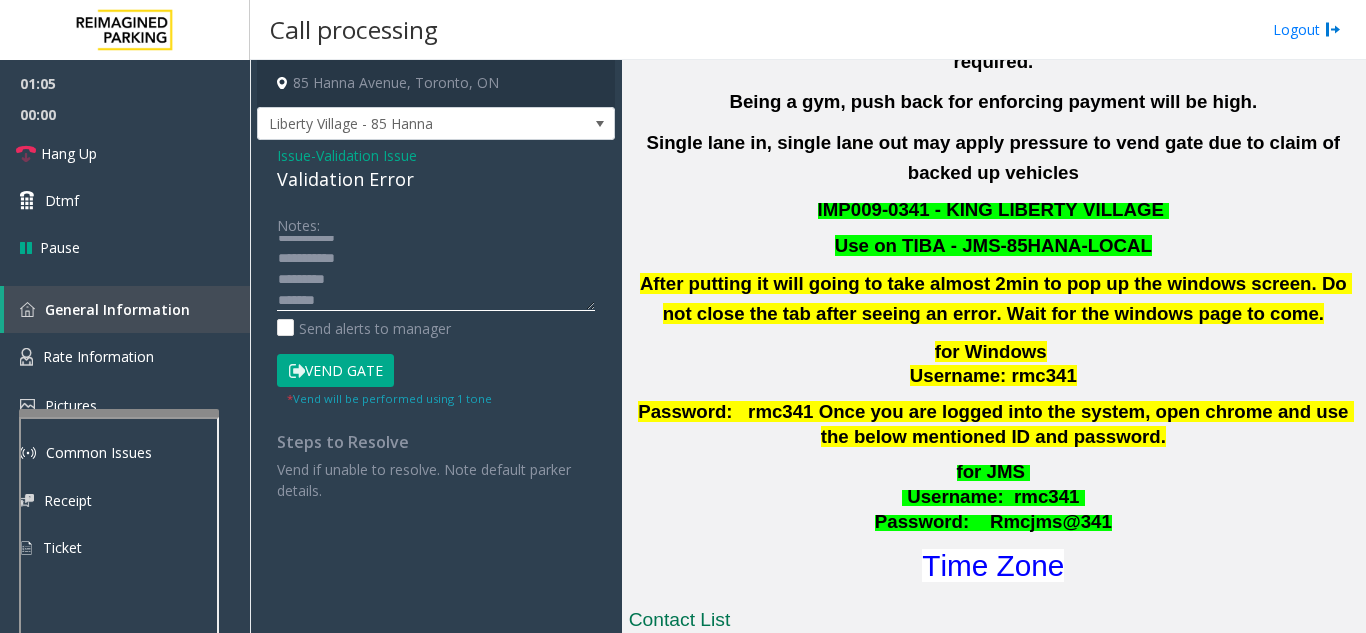 scroll, scrollTop: 42, scrollLeft: 0, axis: vertical 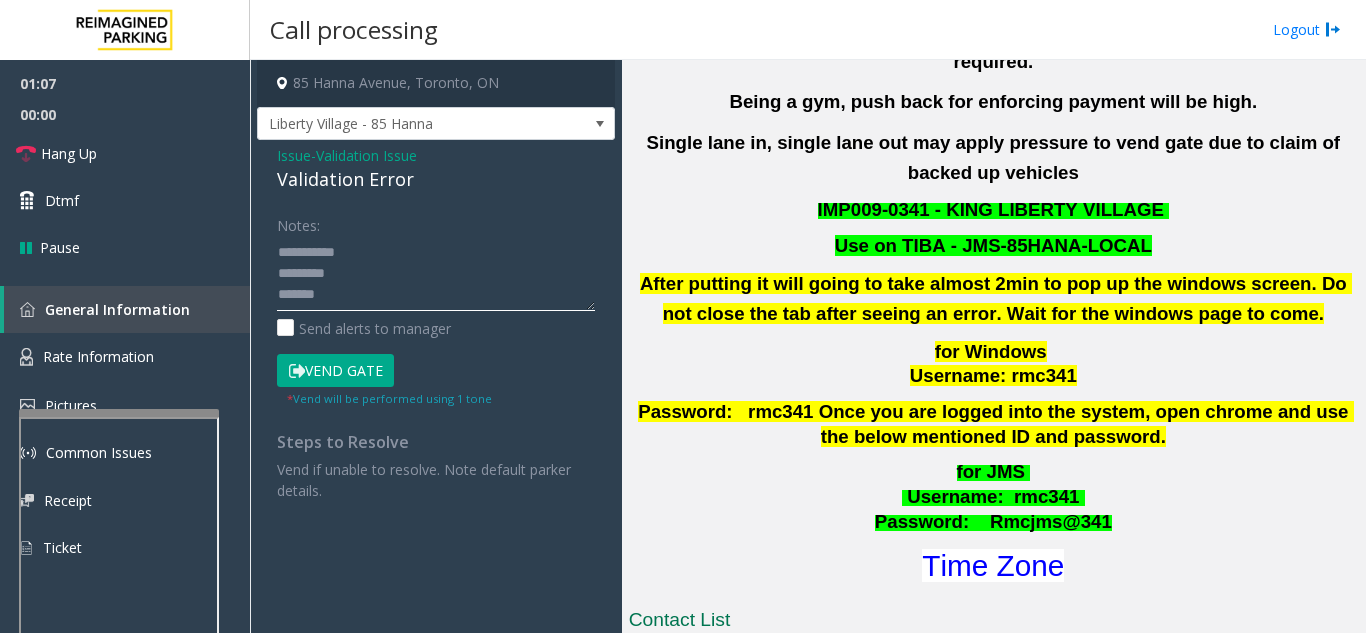 drag, startPoint x: 304, startPoint y: 300, endPoint x: 276, endPoint y: 309, distance: 29.410883 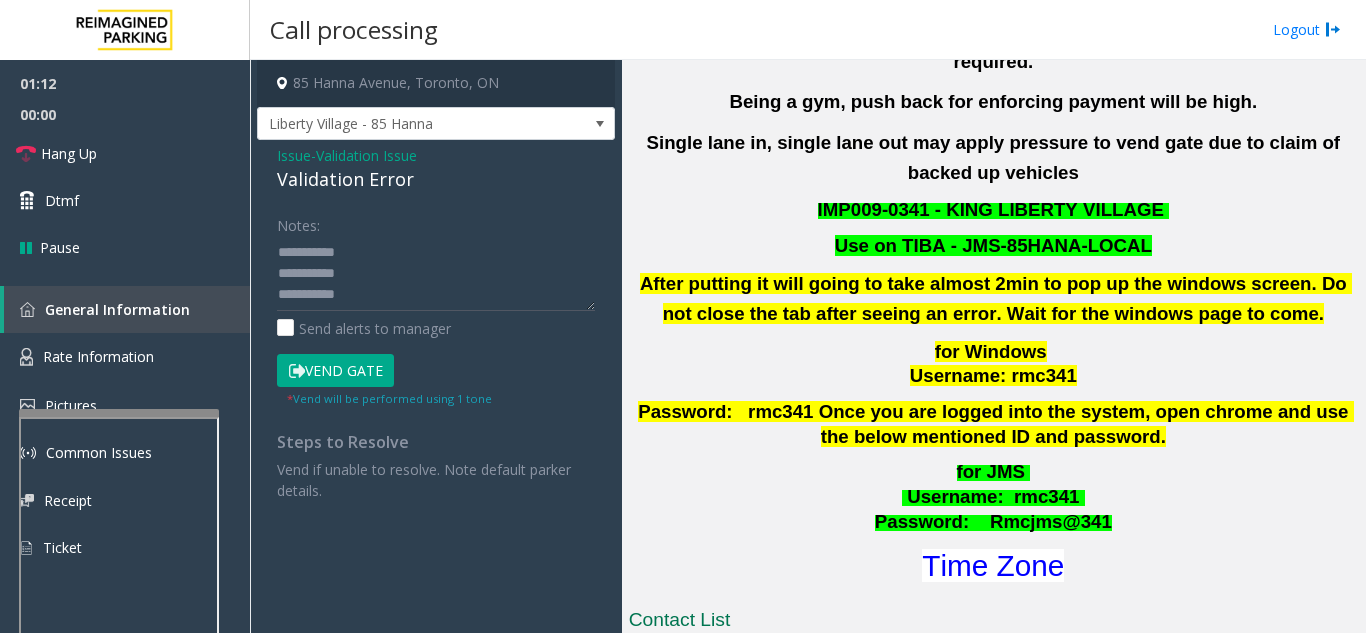 click on "Vend Gate" 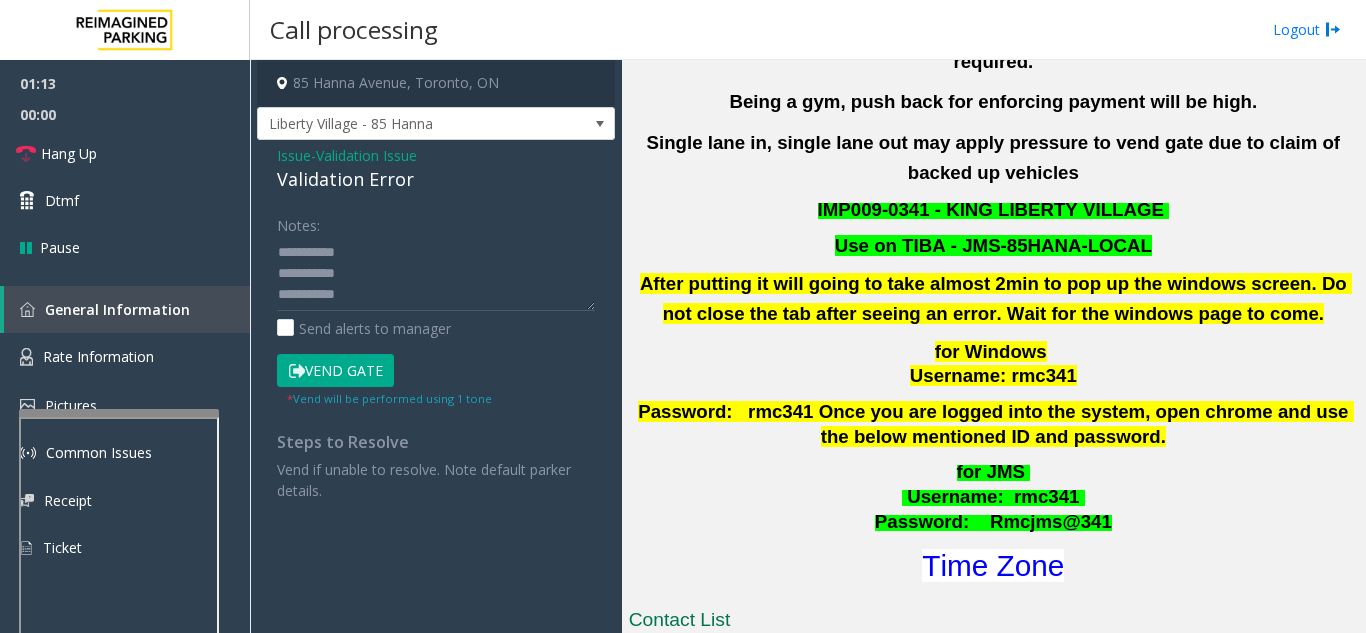 scroll, scrollTop: 0, scrollLeft: 0, axis: both 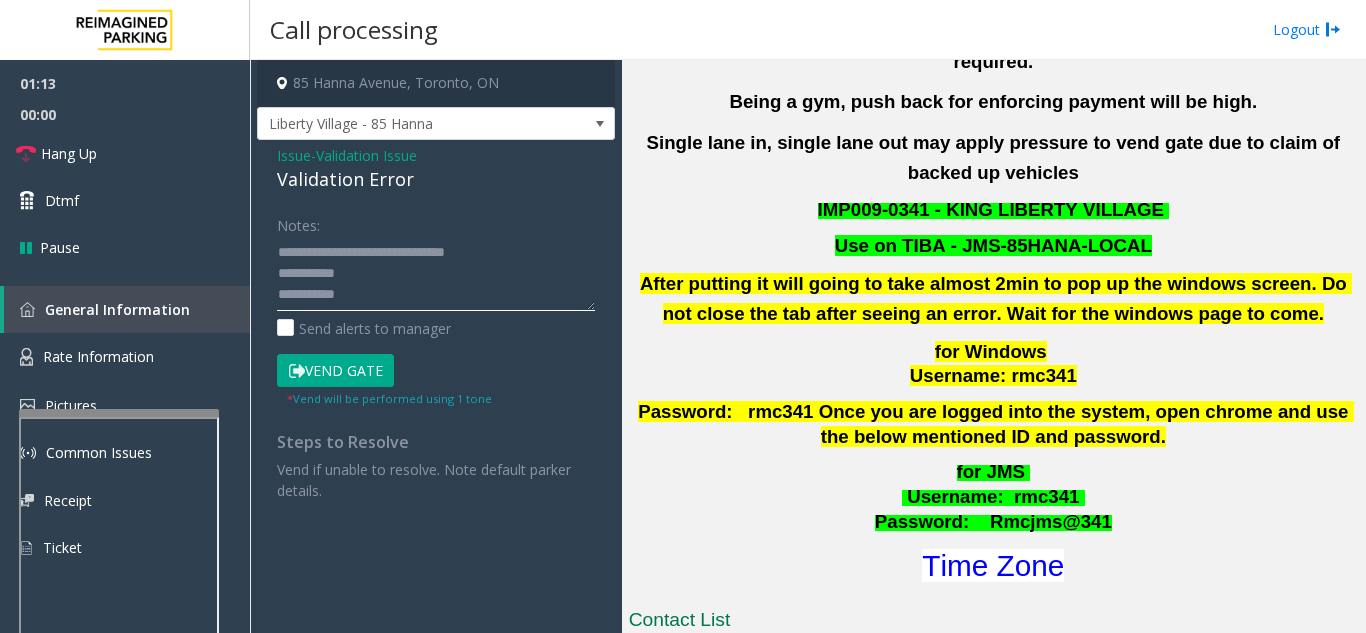 click 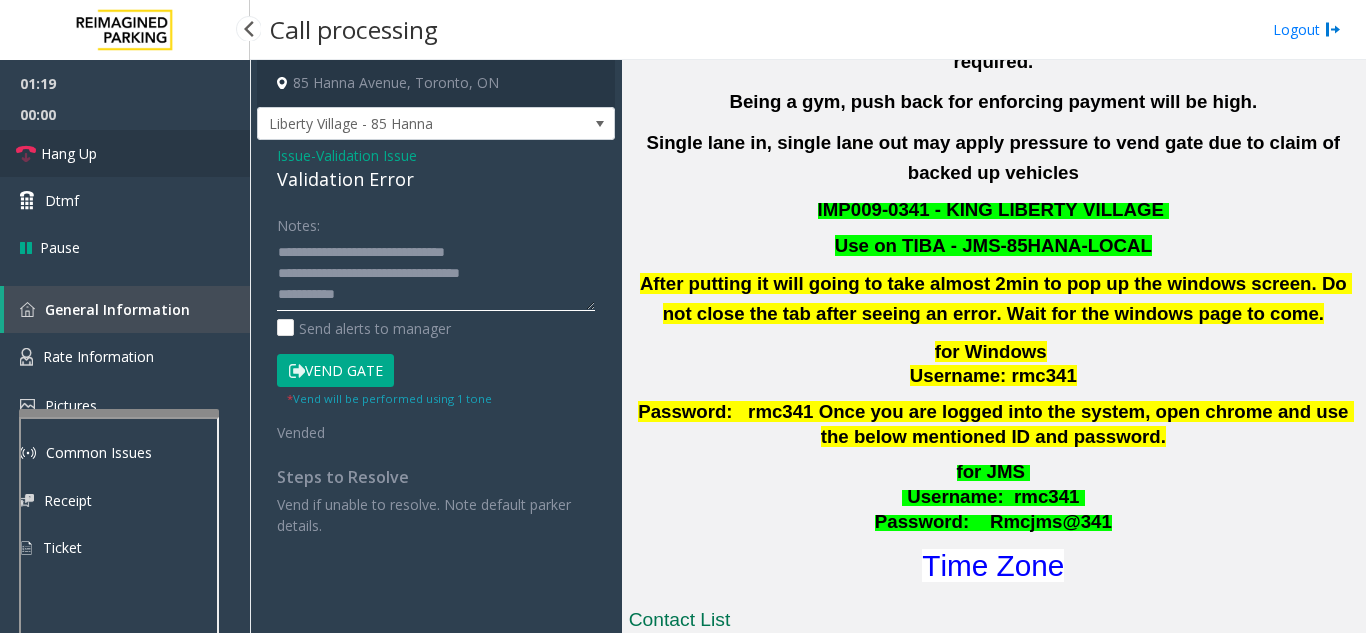 type on "**********" 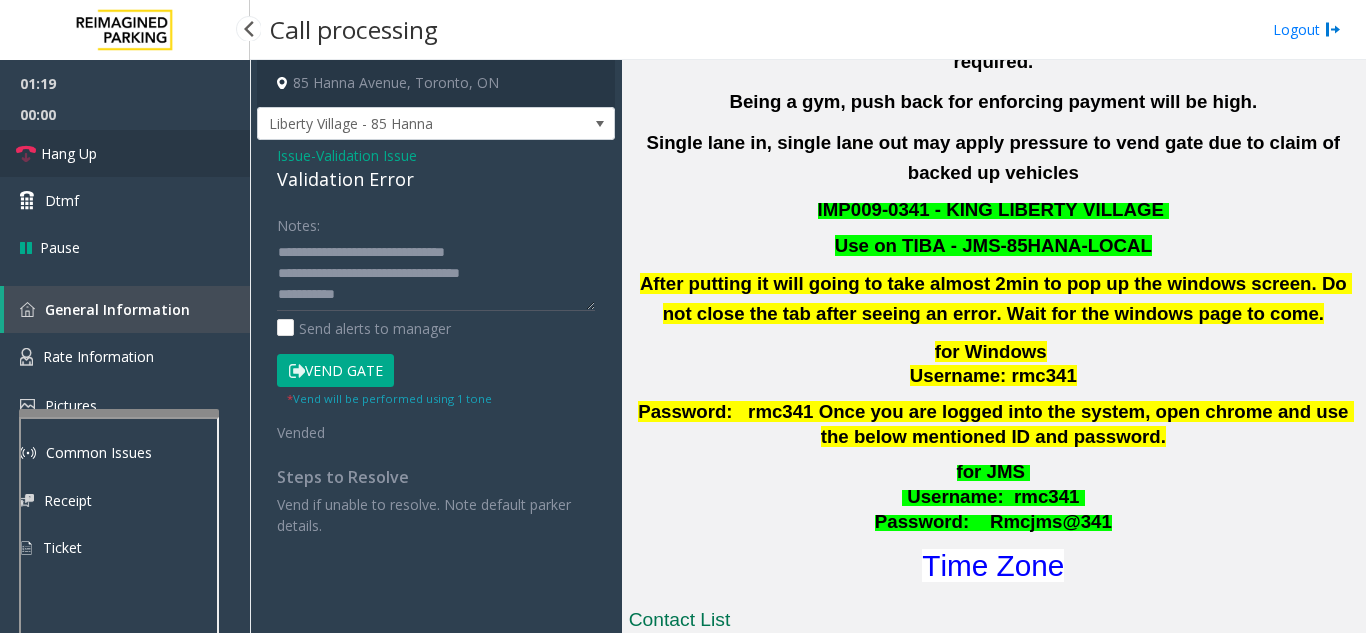 click on "Hang Up" at bounding box center (125, 153) 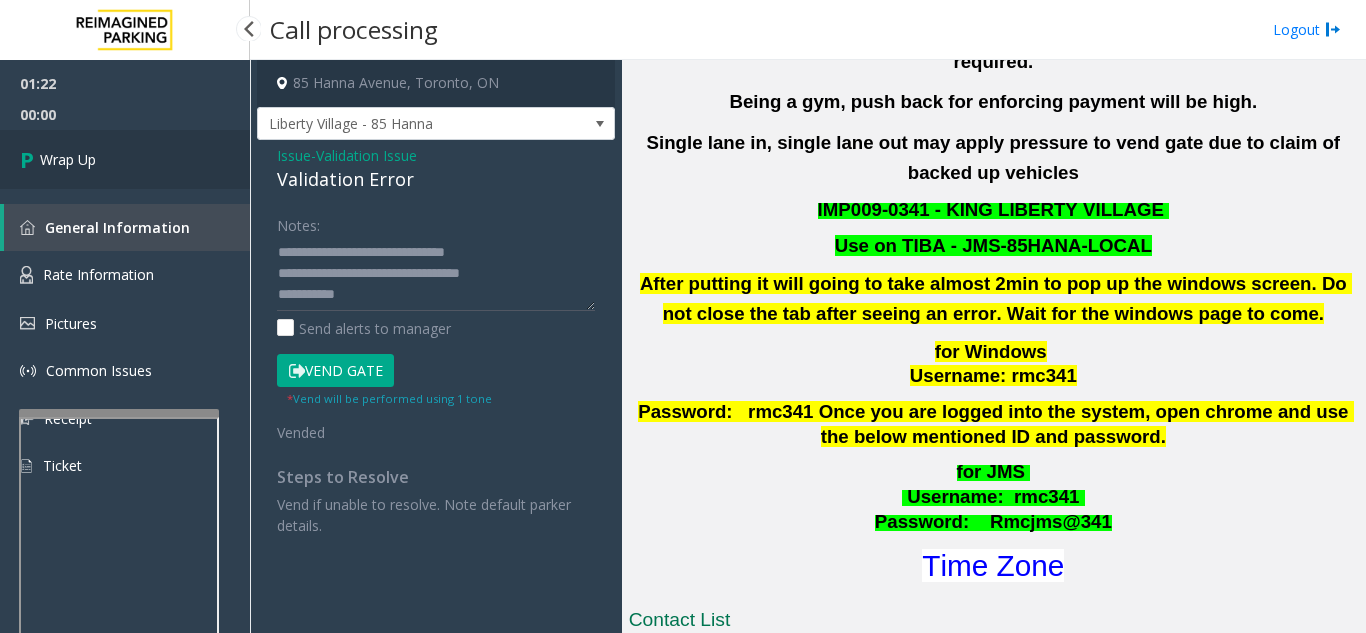 click on "Wrap Up" at bounding box center [125, 159] 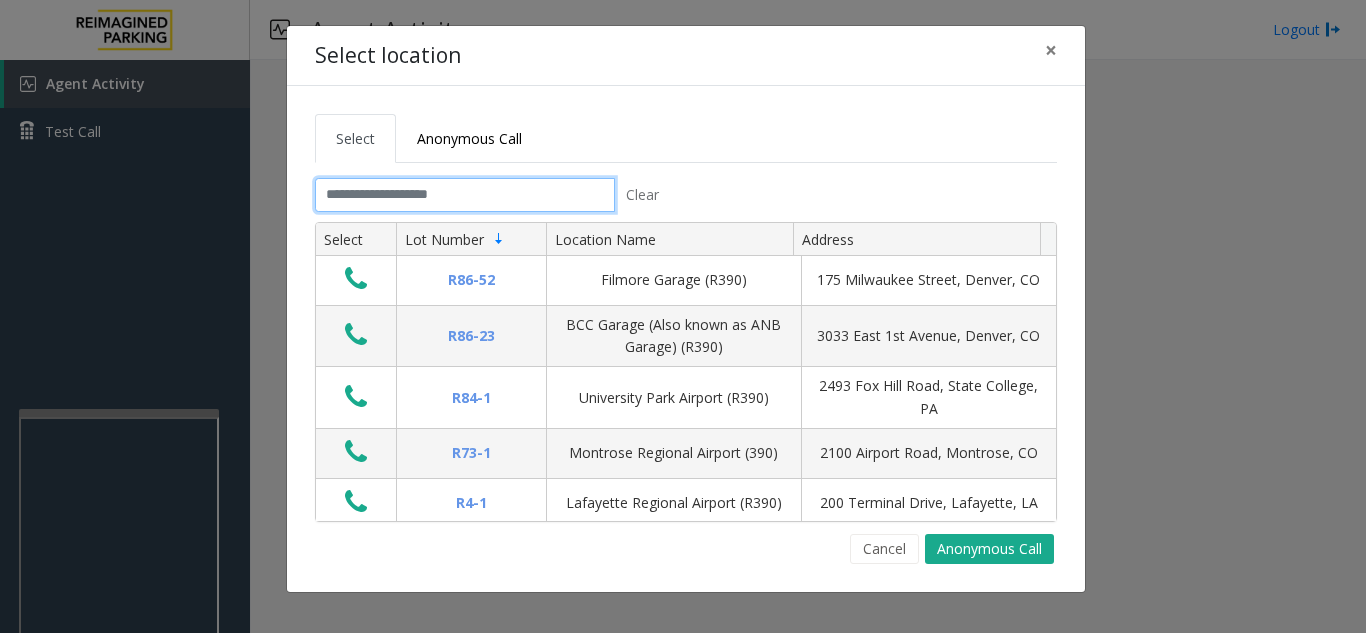 click 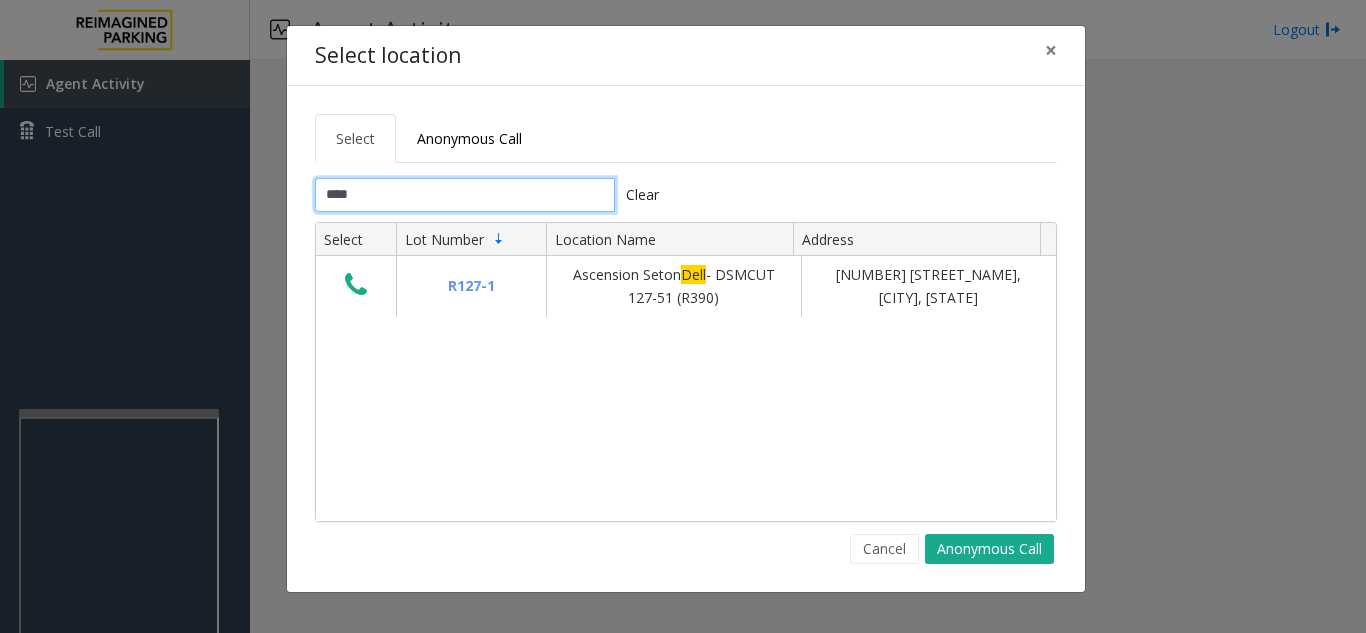type on "****" 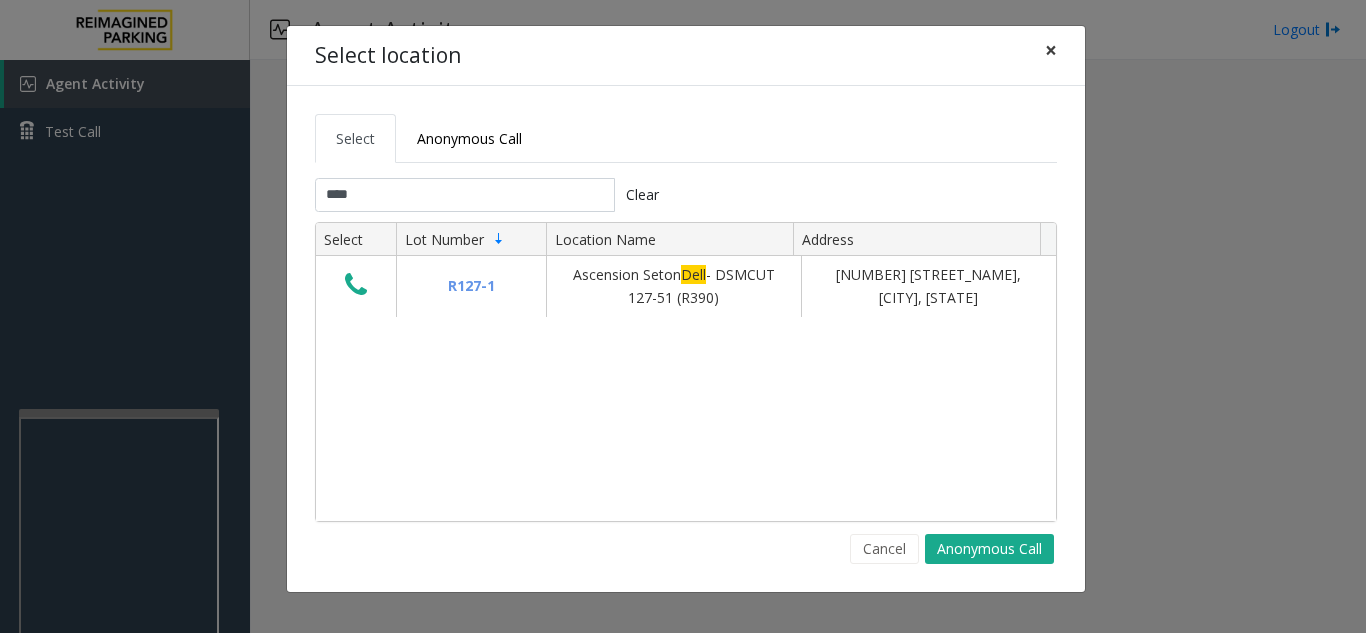 click on "×" 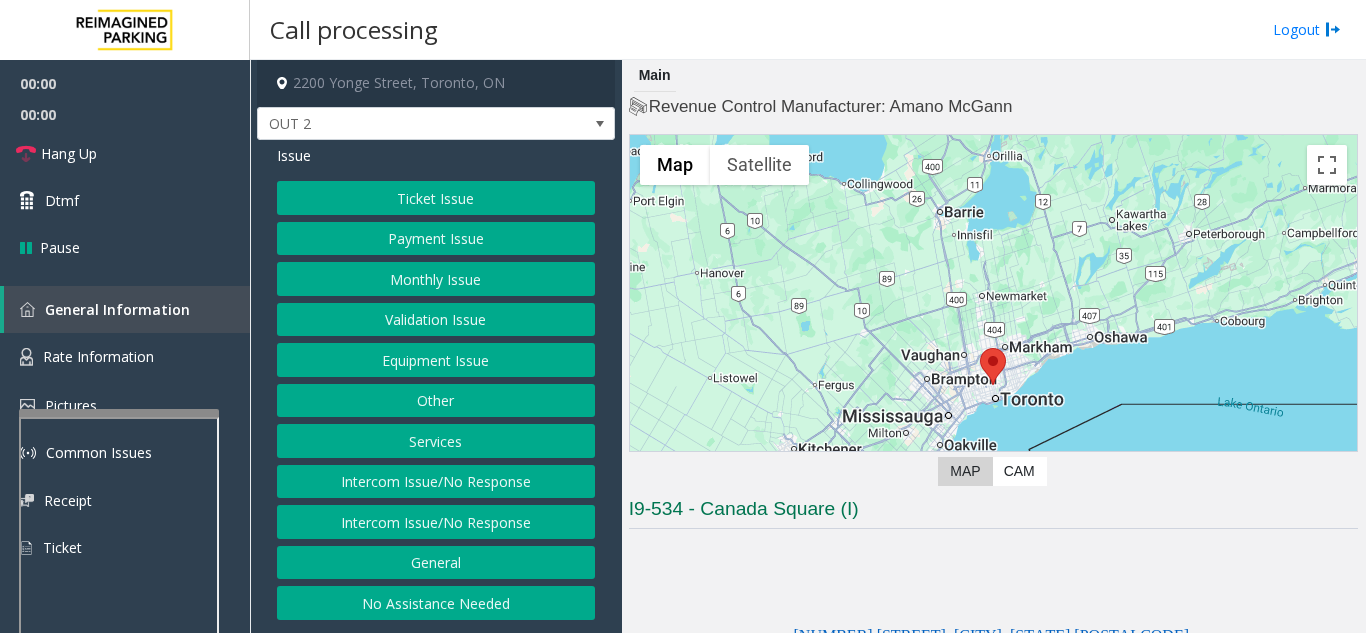 scroll, scrollTop: 300, scrollLeft: 0, axis: vertical 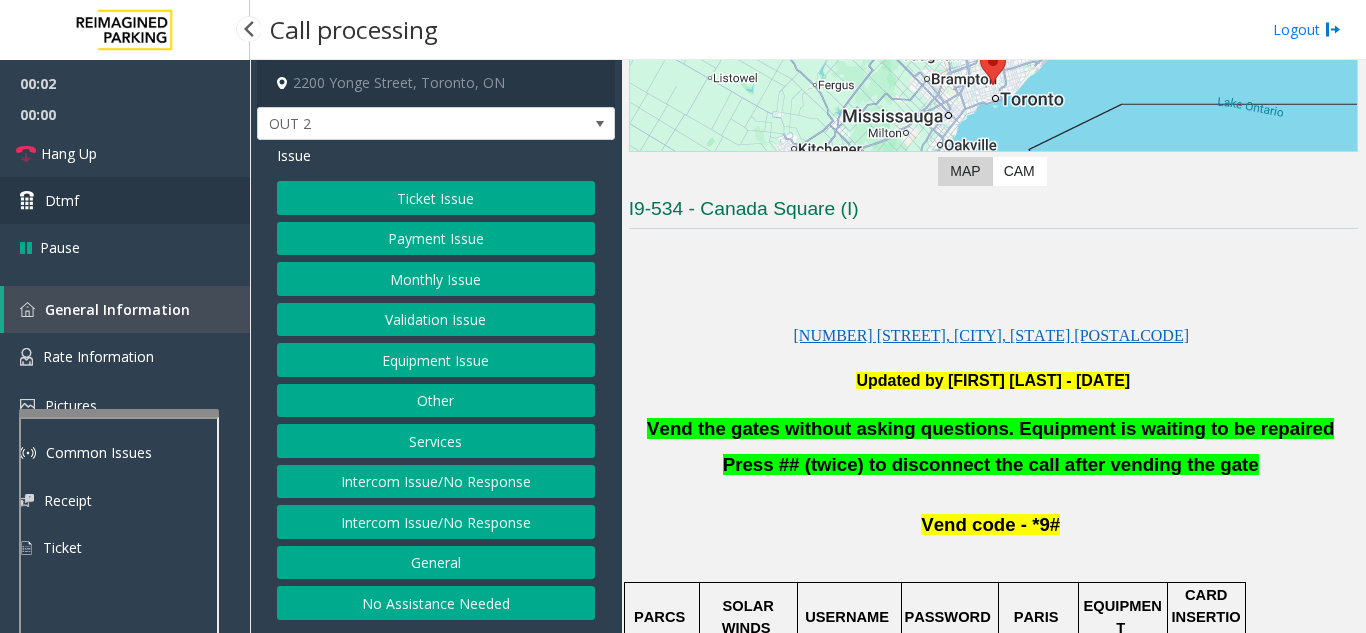 click on "Dtmf" at bounding box center (125, 200) 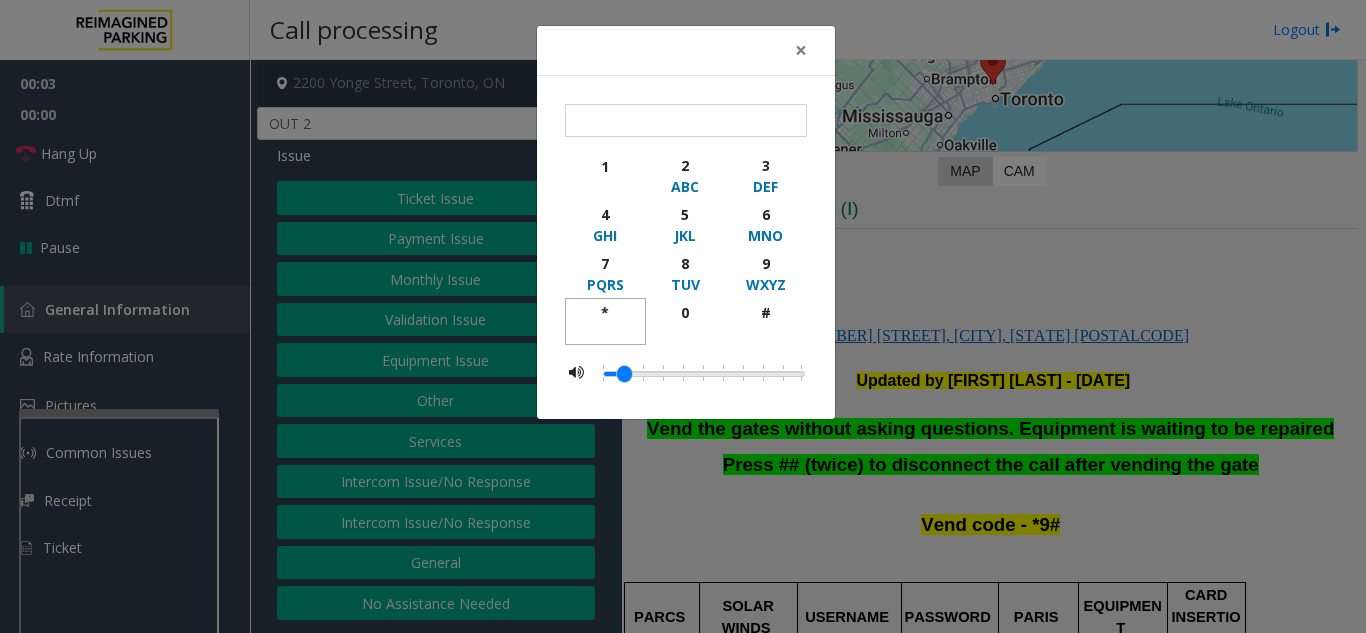 click on "*" 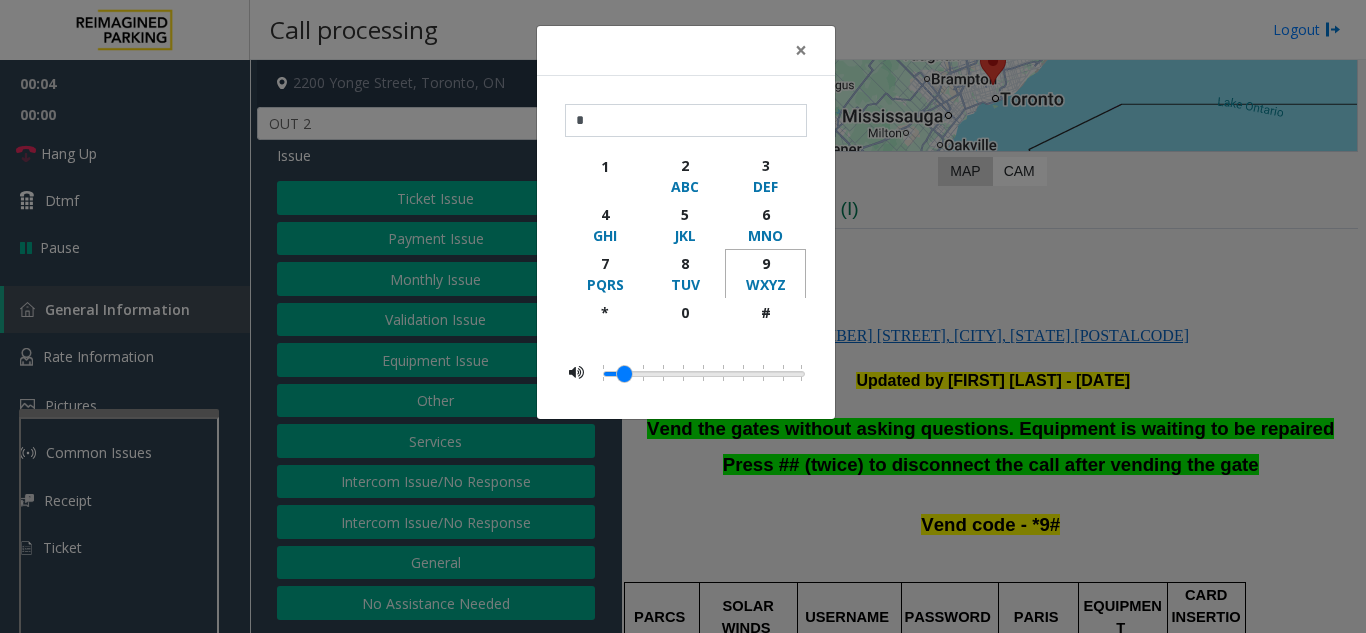 click on "9" 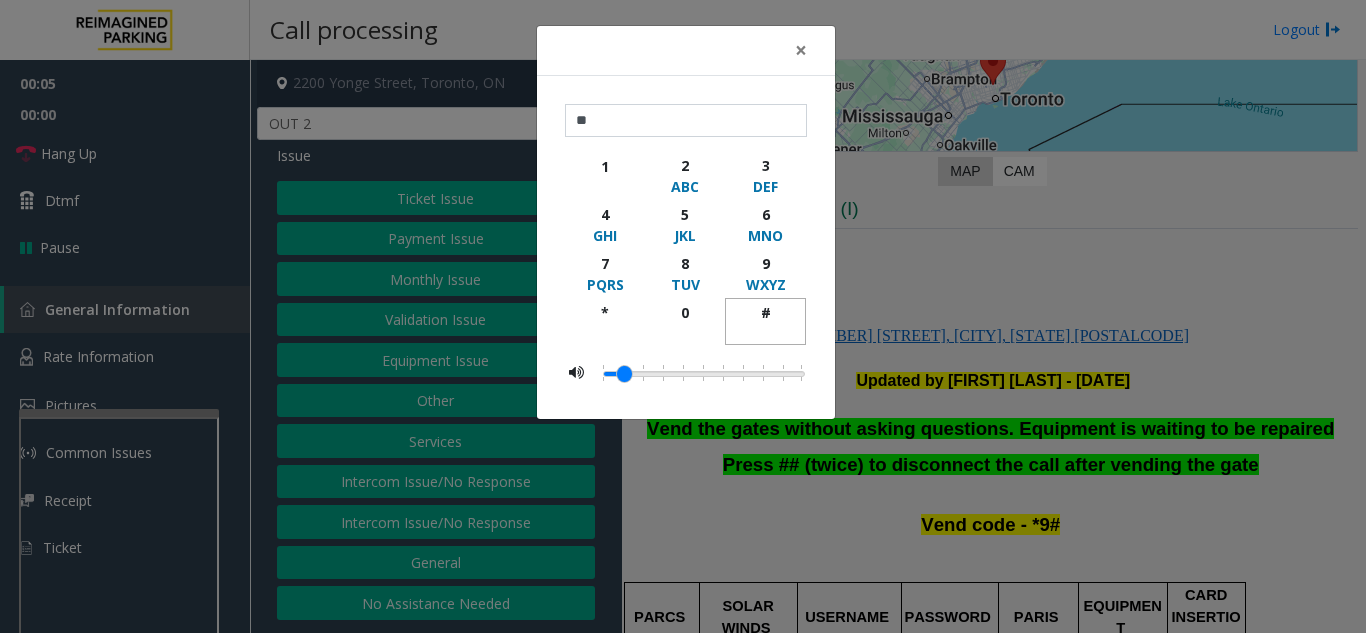 click on "#" 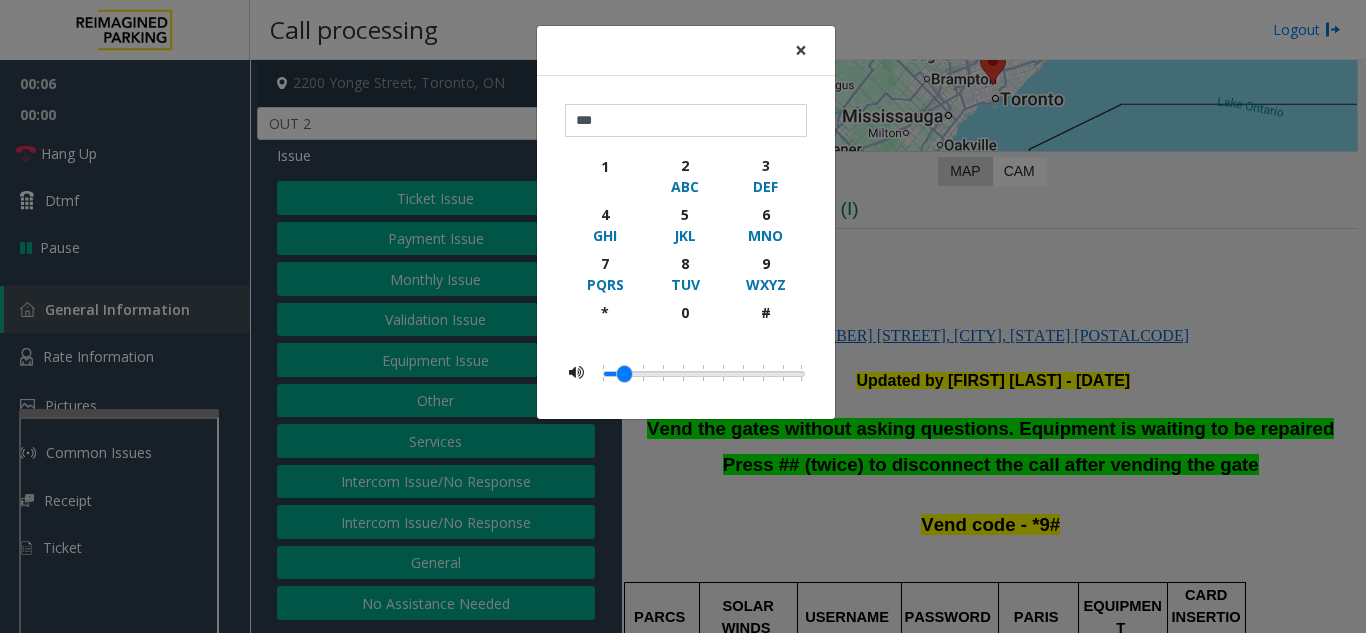 drag, startPoint x: 798, startPoint y: 50, endPoint x: 789, endPoint y: 61, distance: 14.21267 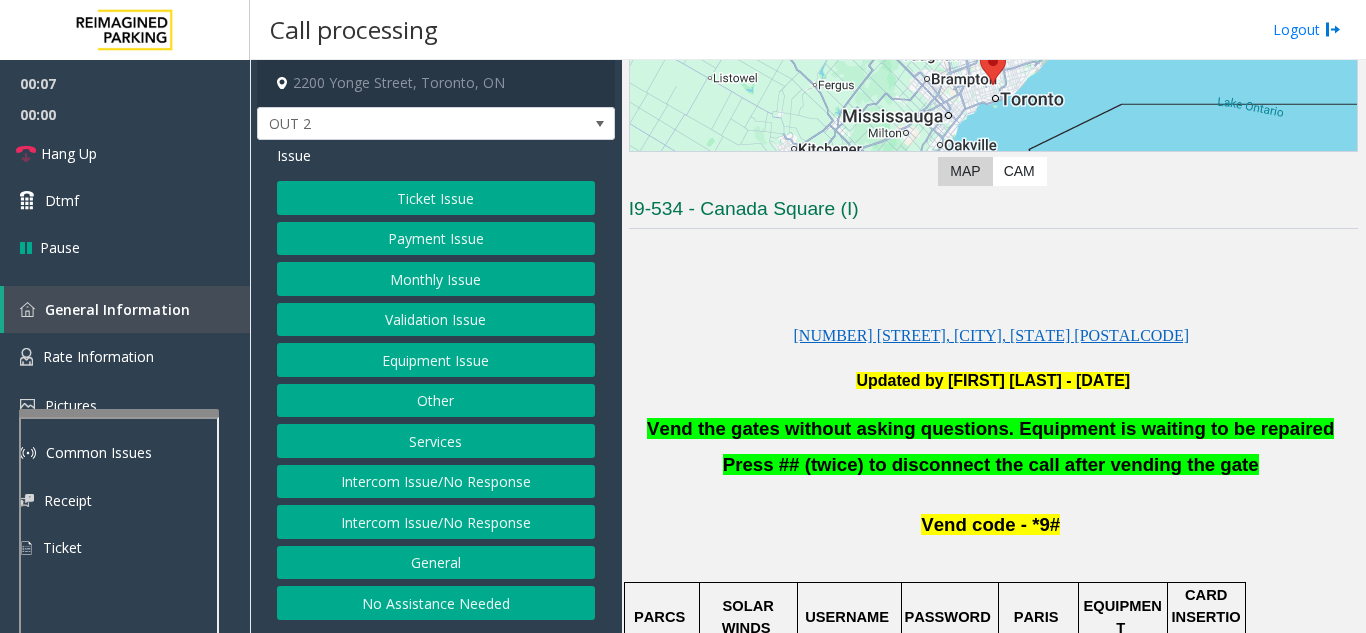 click on "Validation Issue" 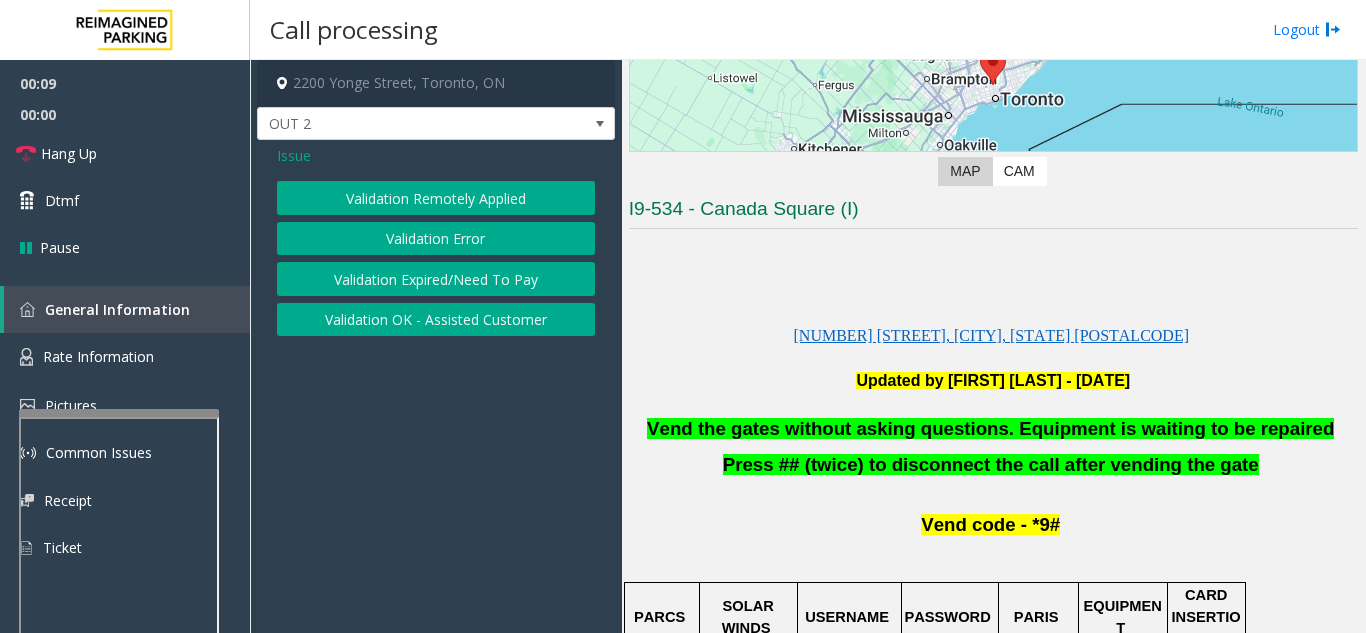 click on "Issue" 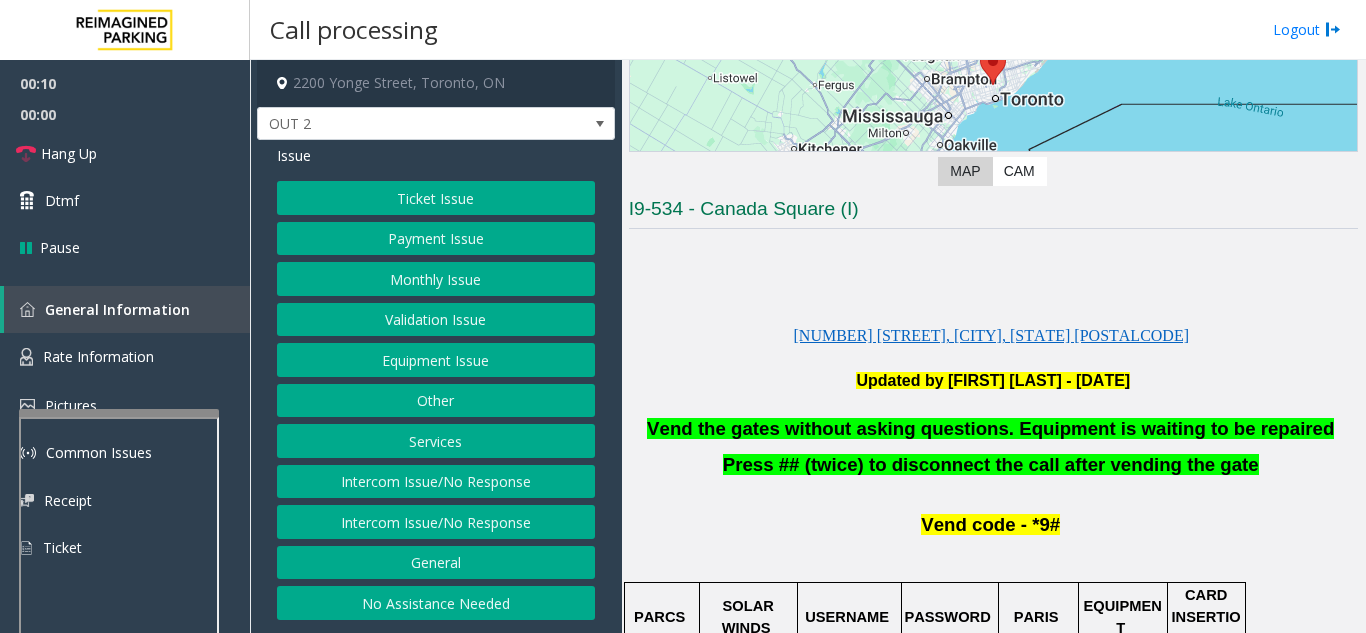 click on "Monthly Issue" 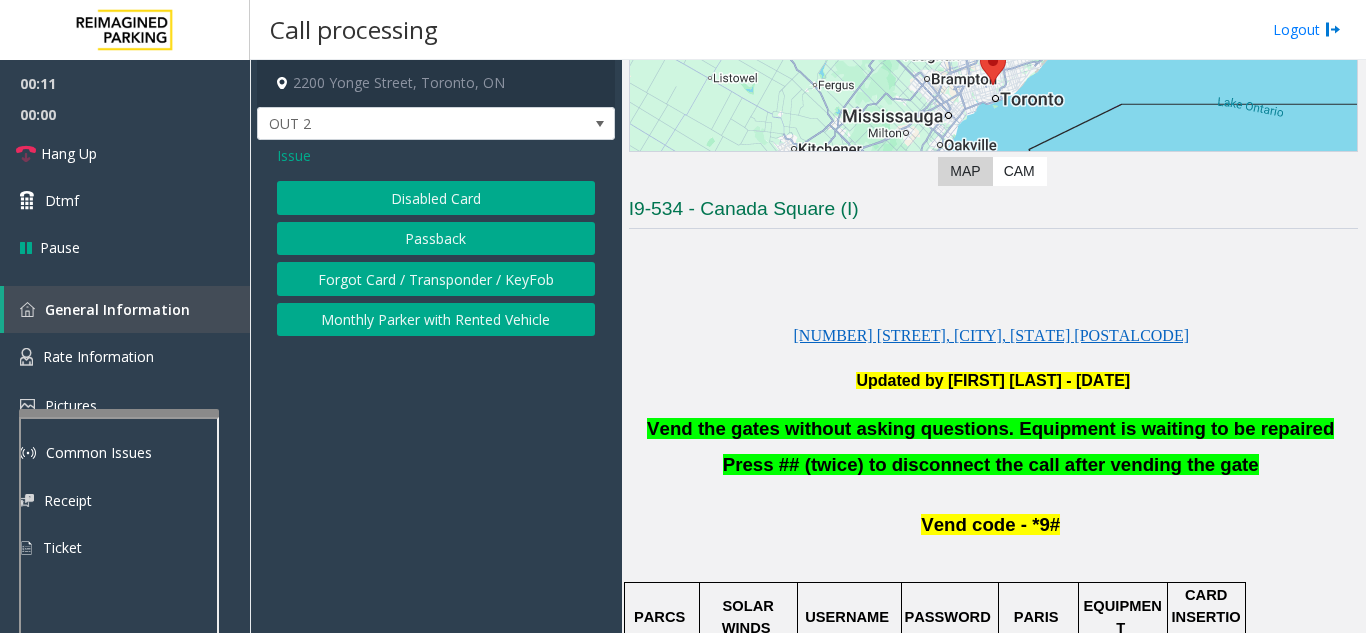 click on "Disabled Card" 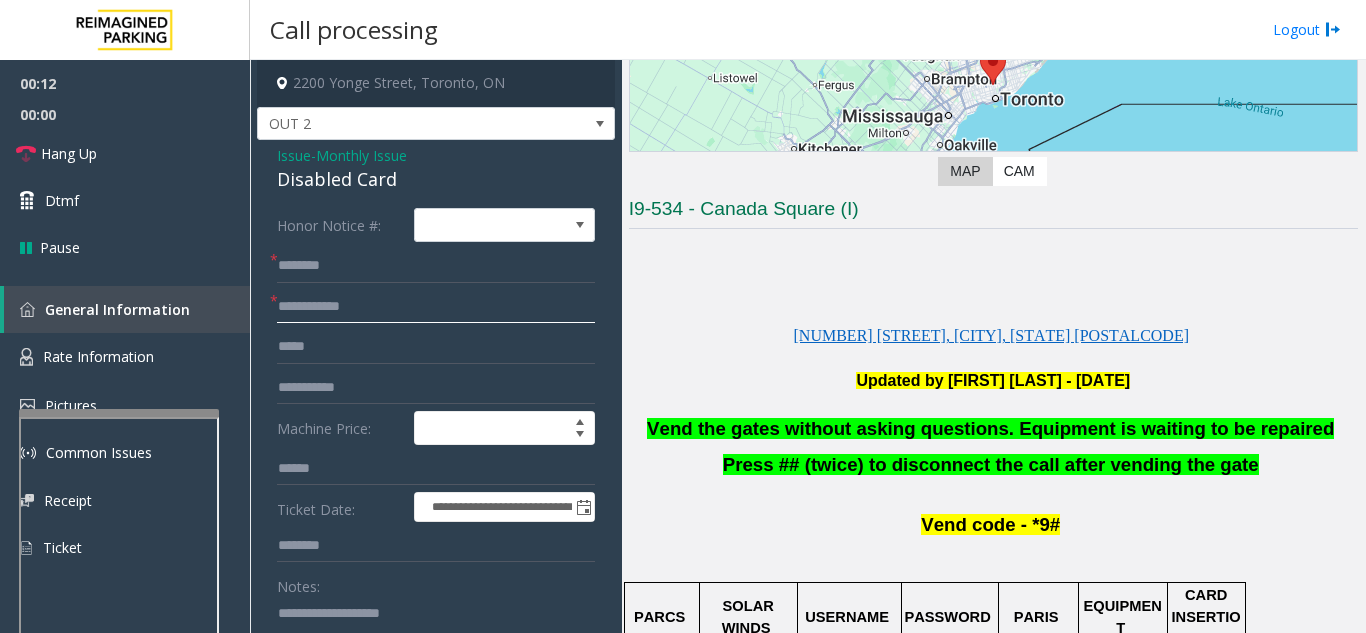 click 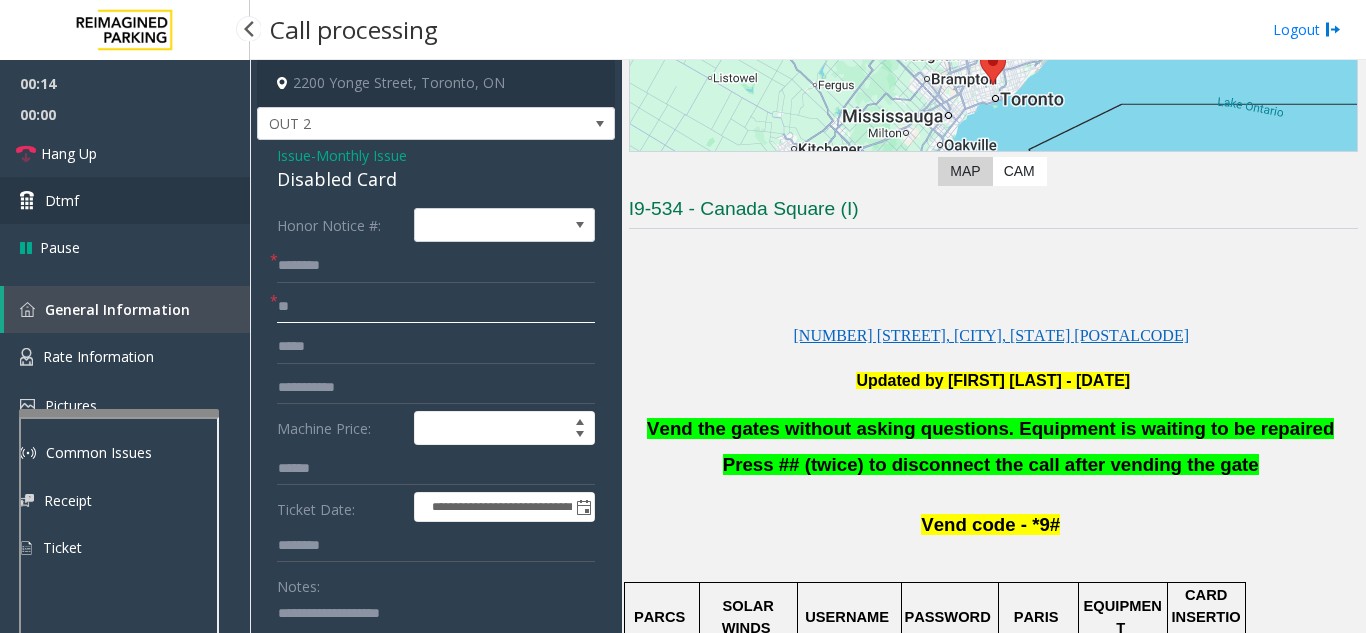 type on "**" 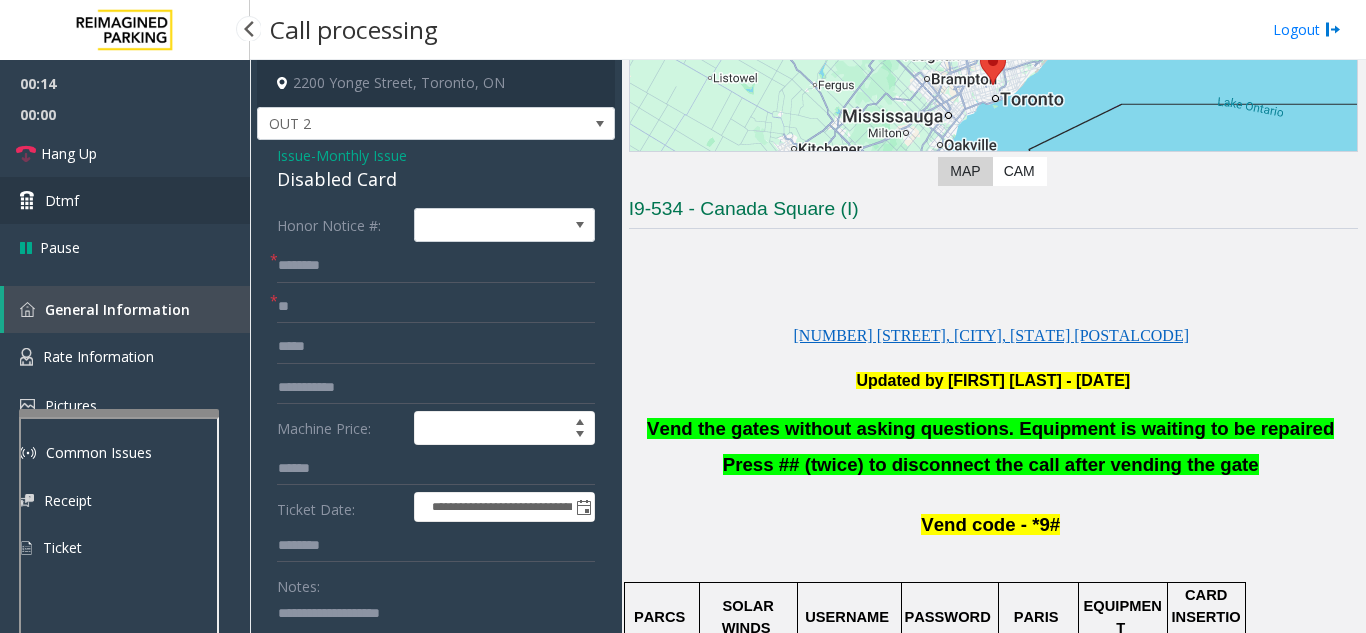 click on "Dtmf" at bounding box center (125, 200) 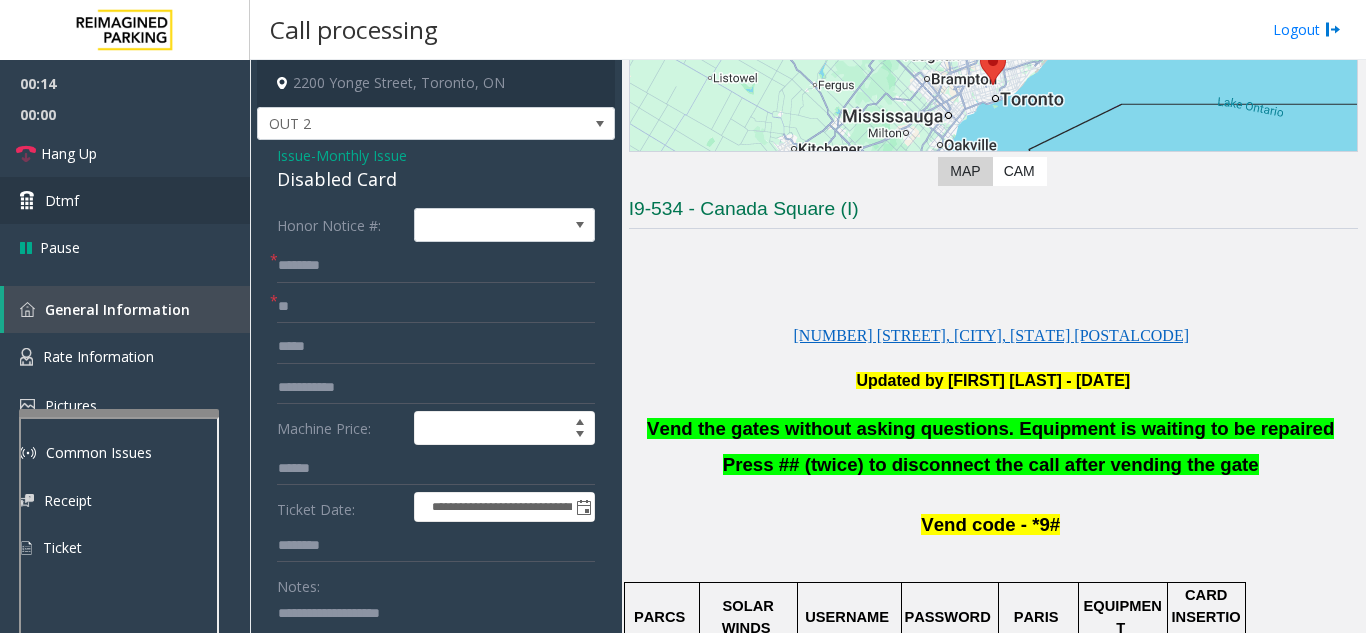 type 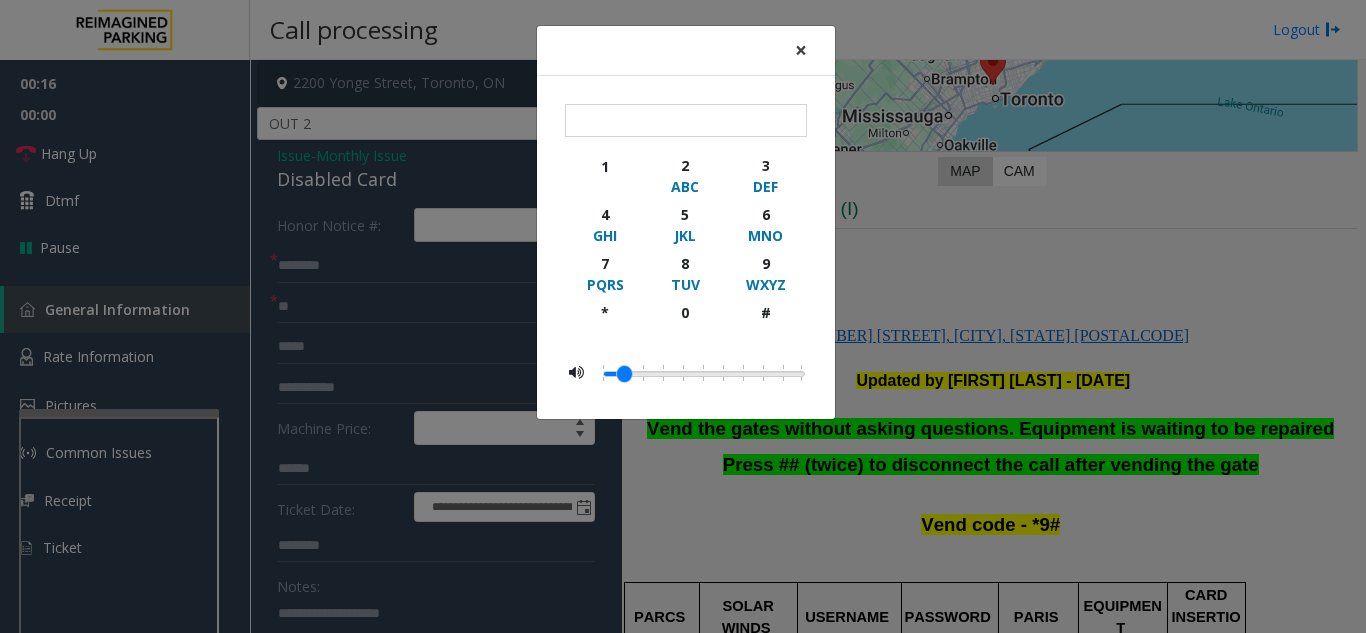 click on "×" 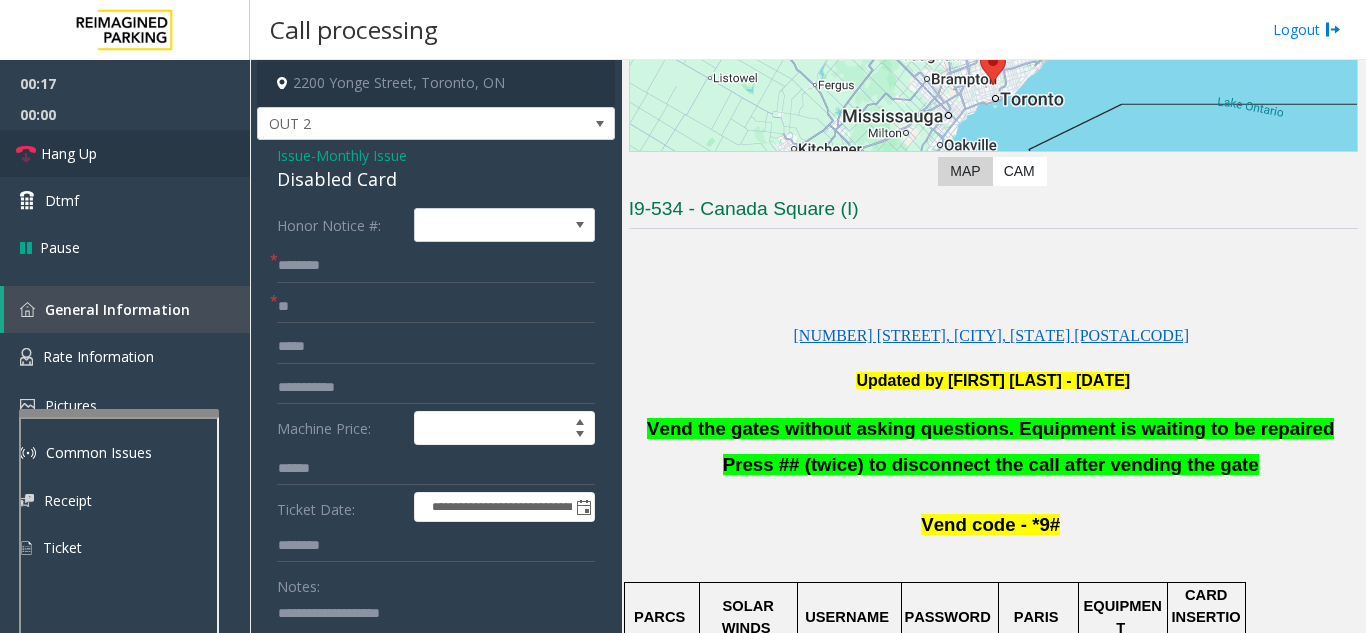 click on "Hang Up" at bounding box center [125, 153] 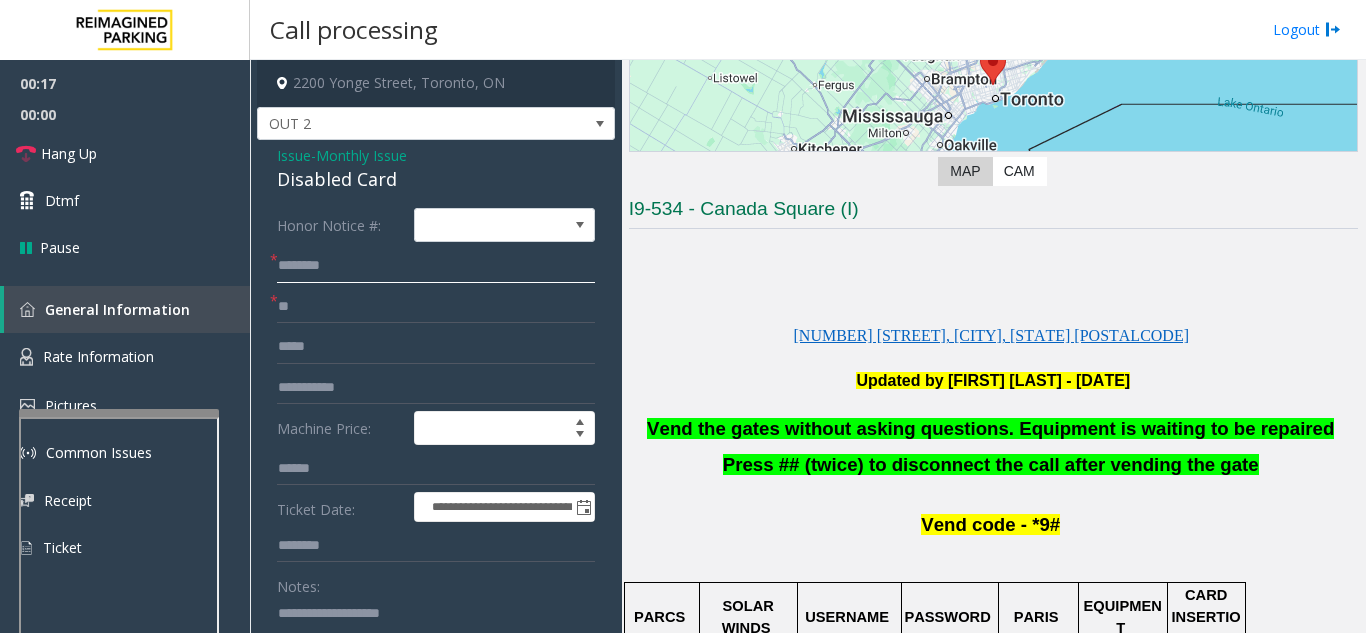 click 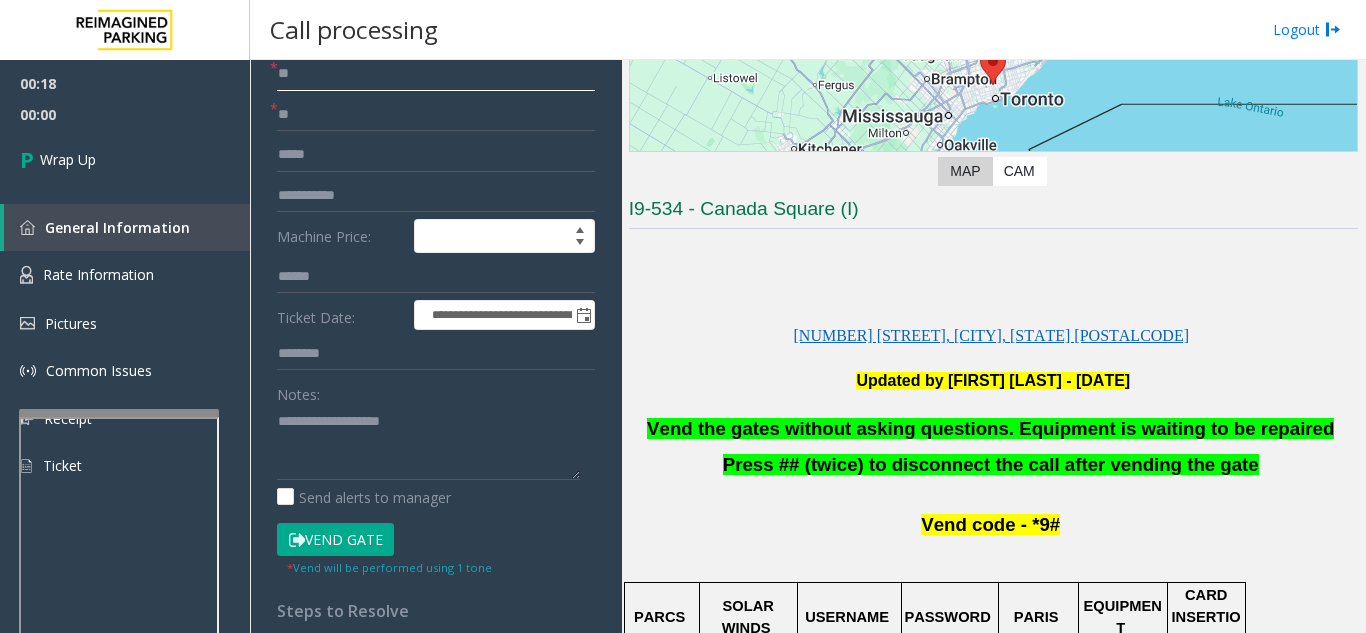 scroll, scrollTop: 200, scrollLeft: 0, axis: vertical 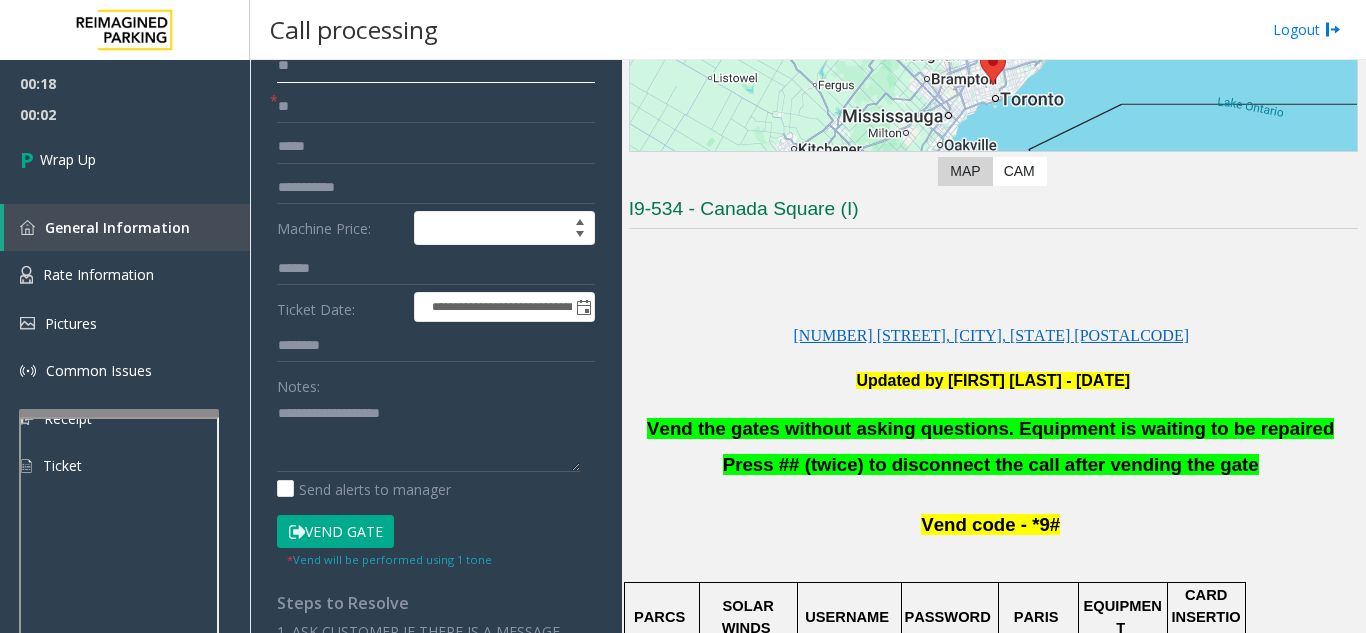 type on "**" 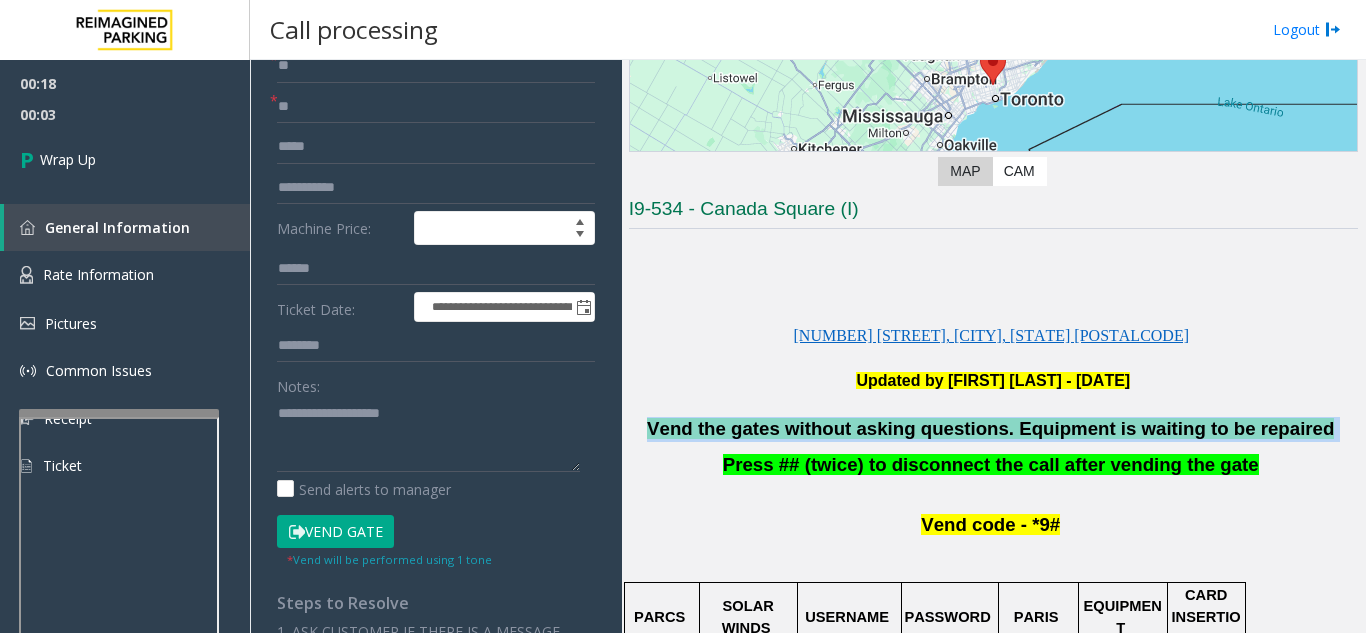drag, startPoint x: 1309, startPoint y: 419, endPoint x: 658, endPoint y: 439, distance: 651.3071 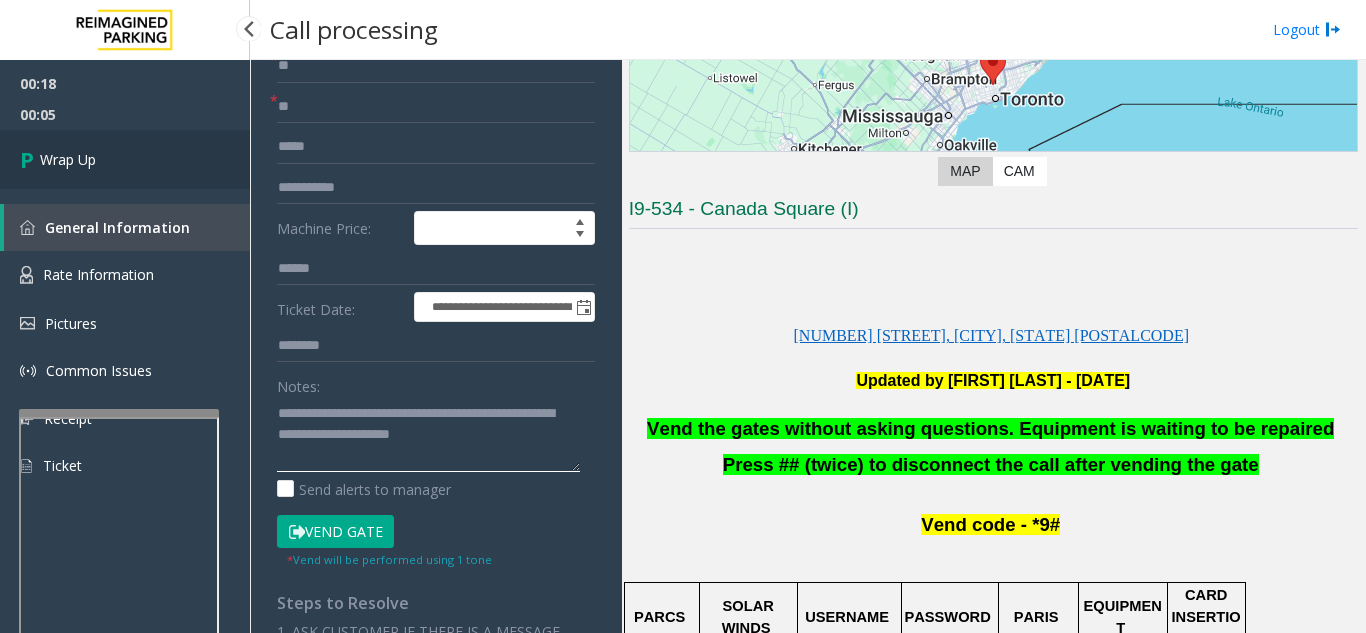 type on "**********" 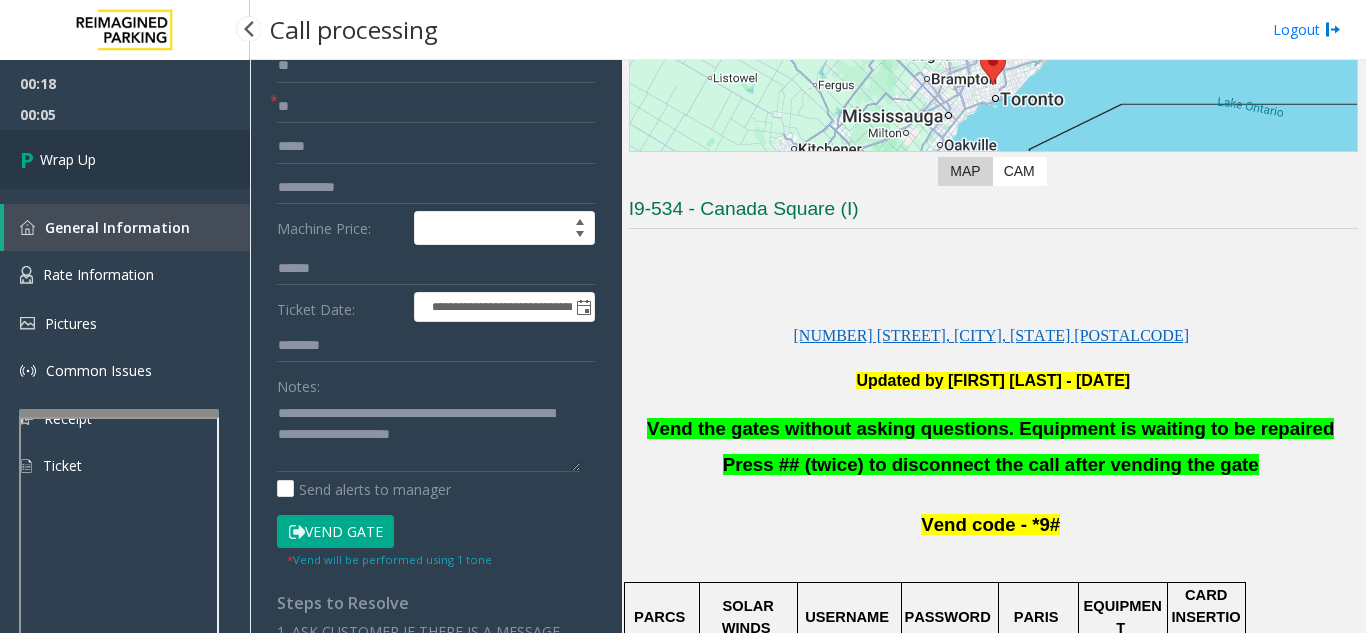 click on "Wrap Up" at bounding box center [68, 159] 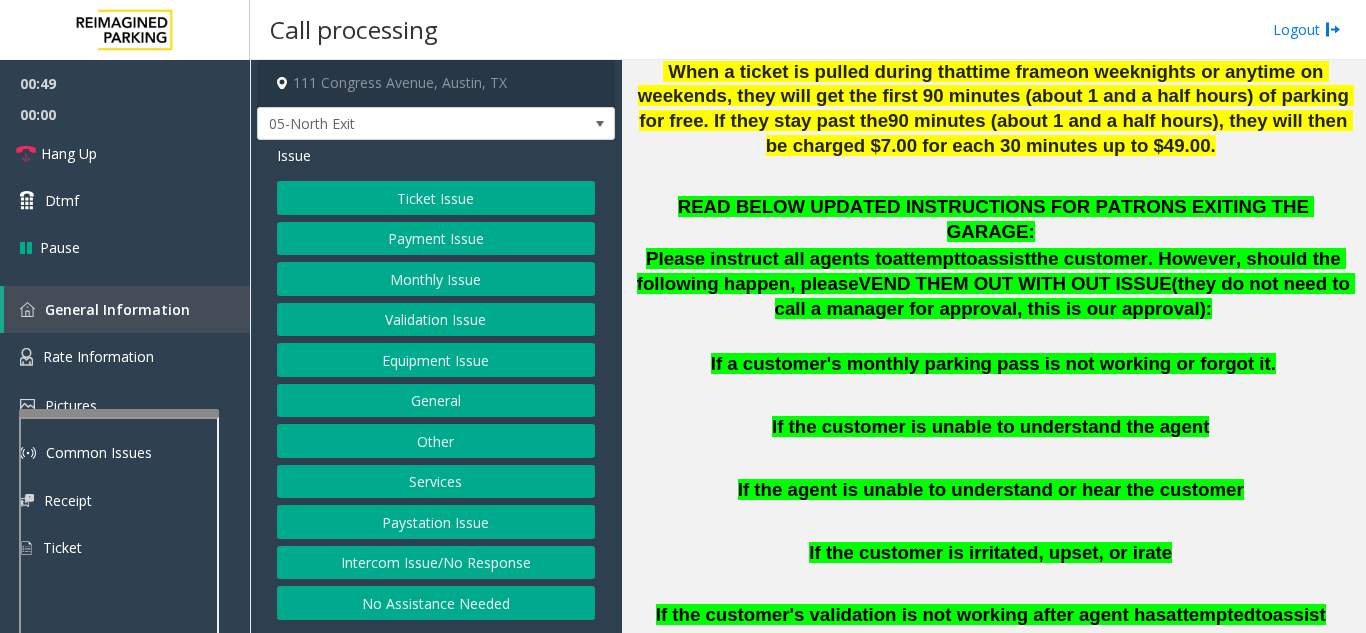 scroll, scrollTop: 900, scrollLeft: 0, axis: vertical 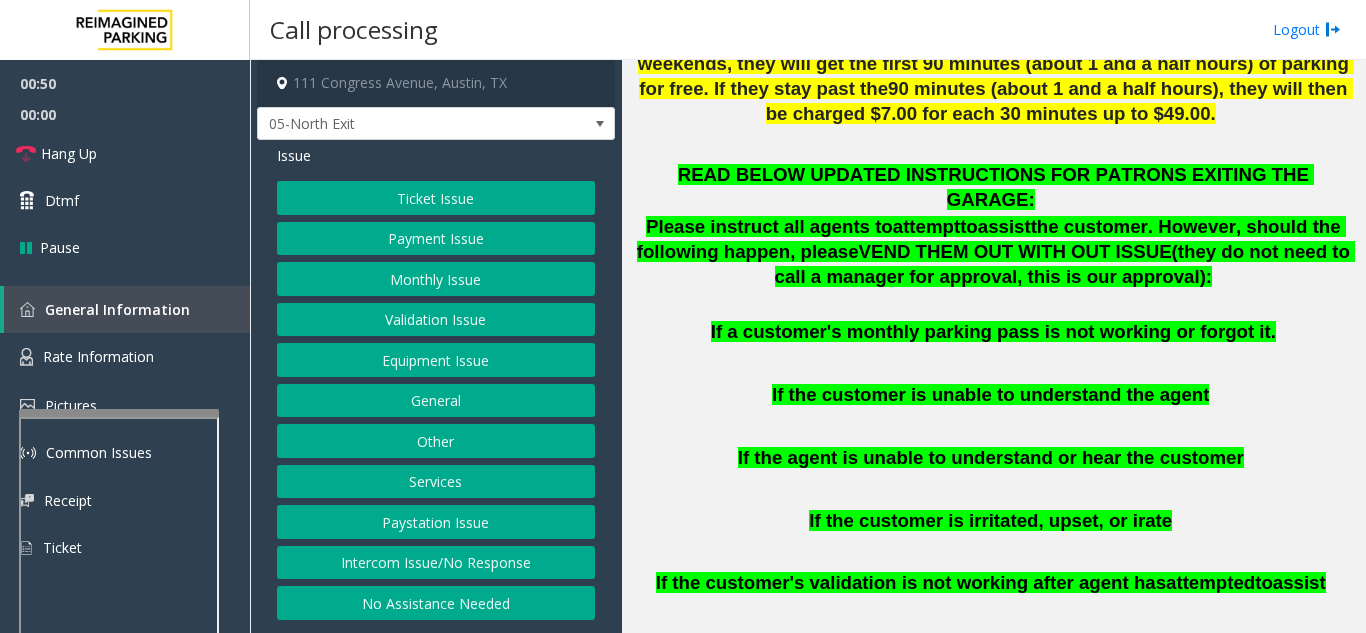 click on "Validation Issue" 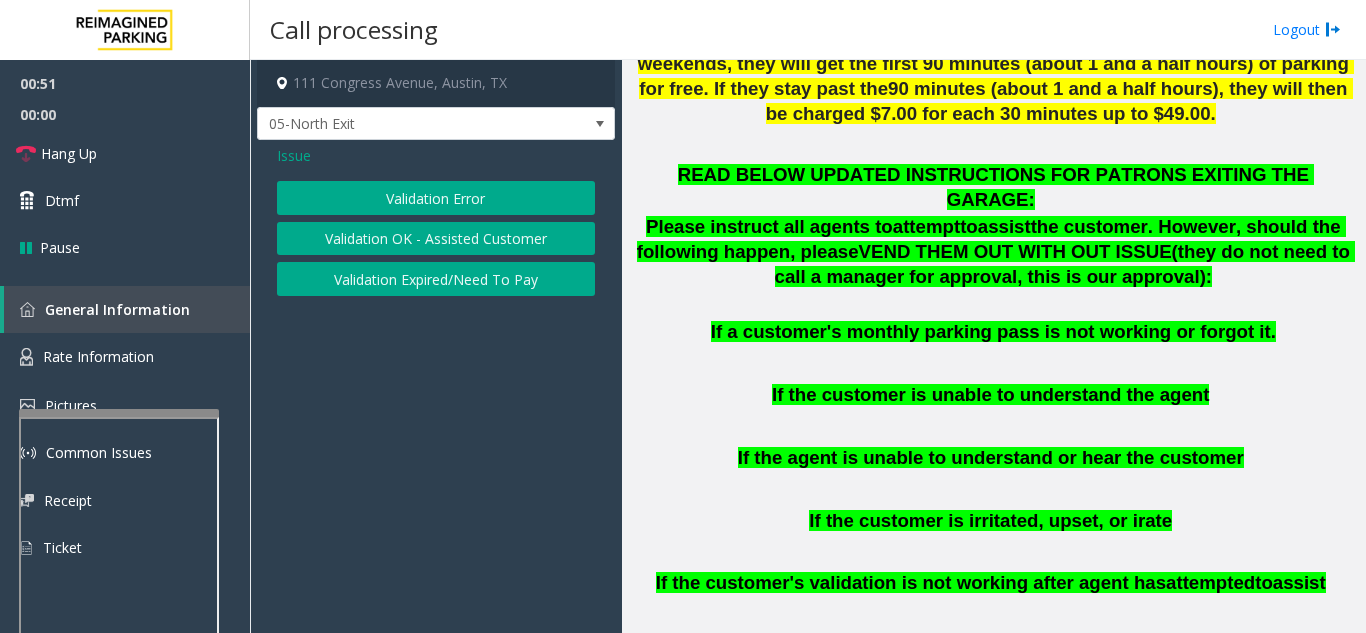 click on "Validation Error" 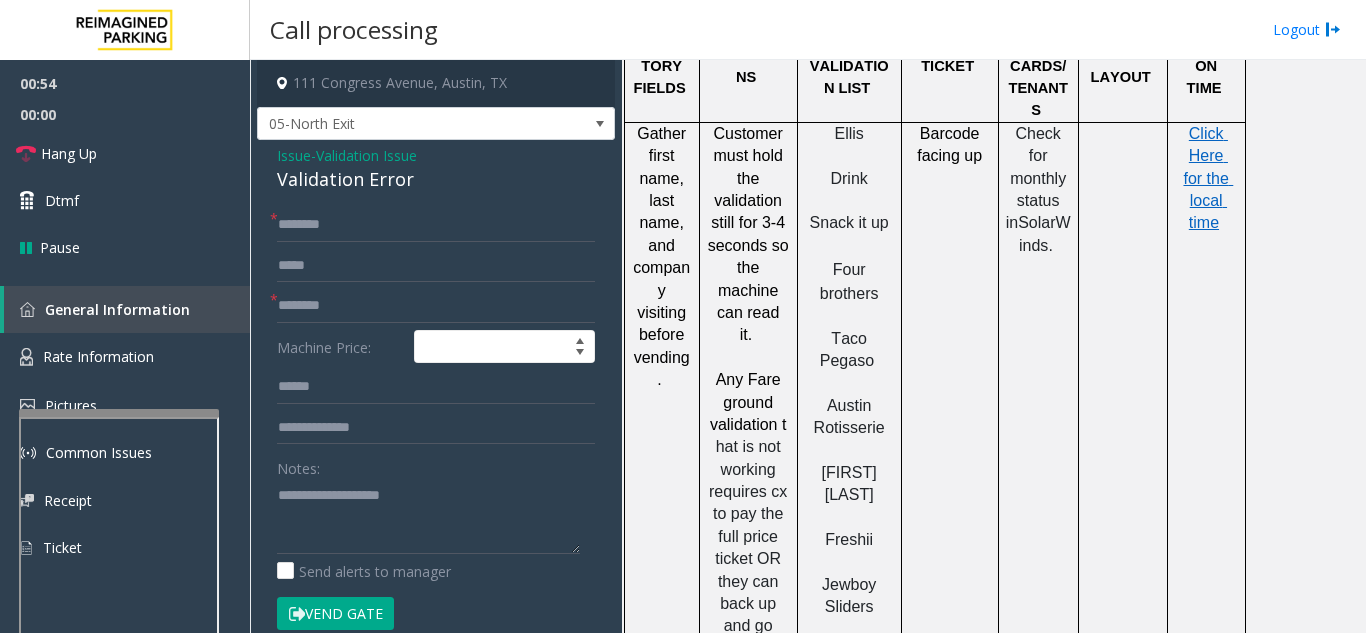 scroll, scrollTop: 2000, scrollLeft: 0, axis: vertical 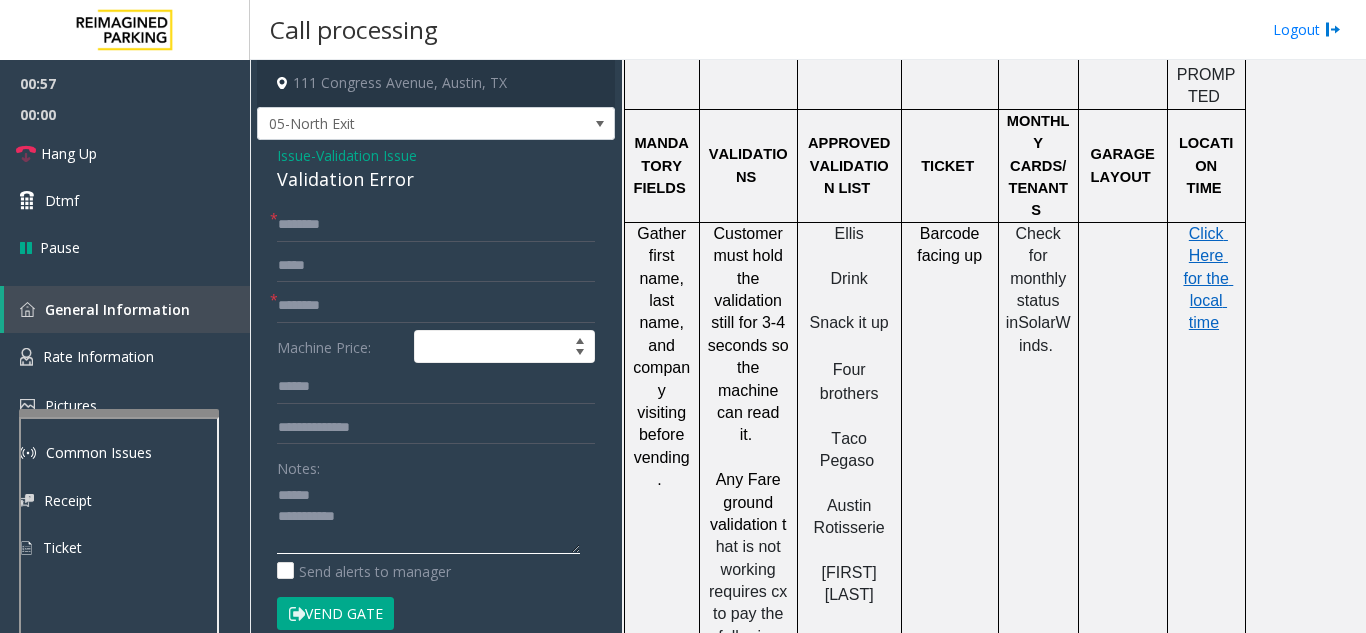 click 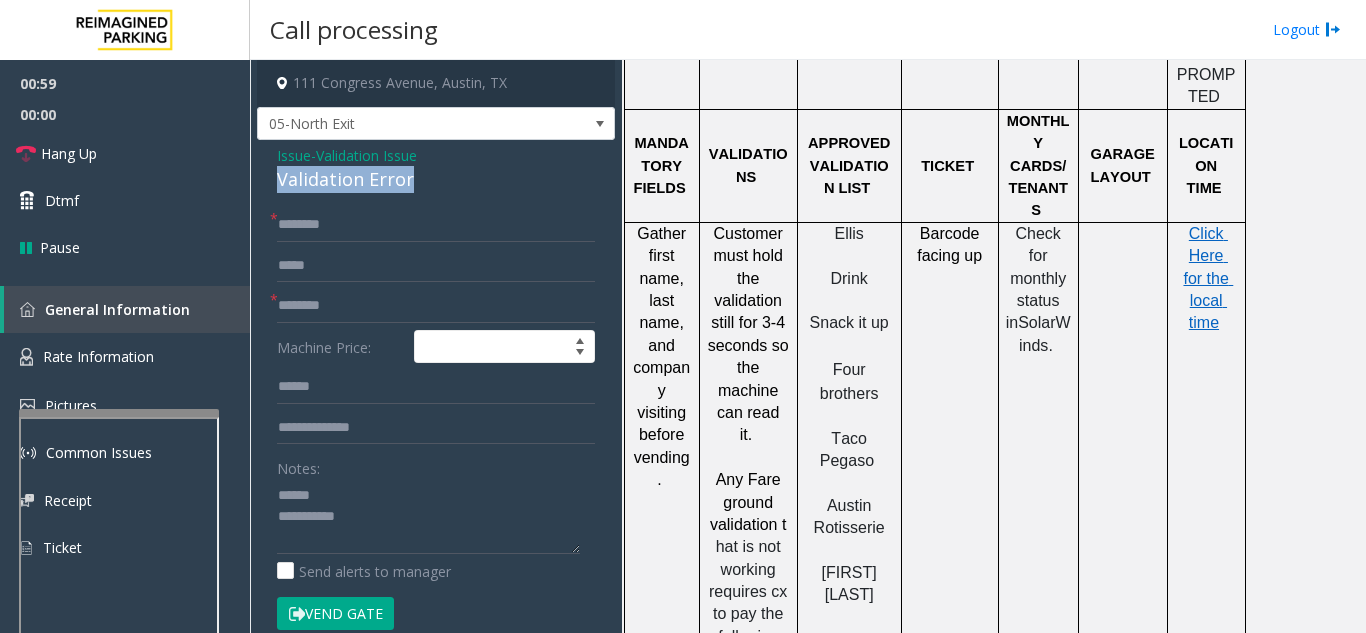 drag, startPoint x: 421, startPoint y: 174, endPoint x: 261, endPoint y: 183, distance: 160.25293 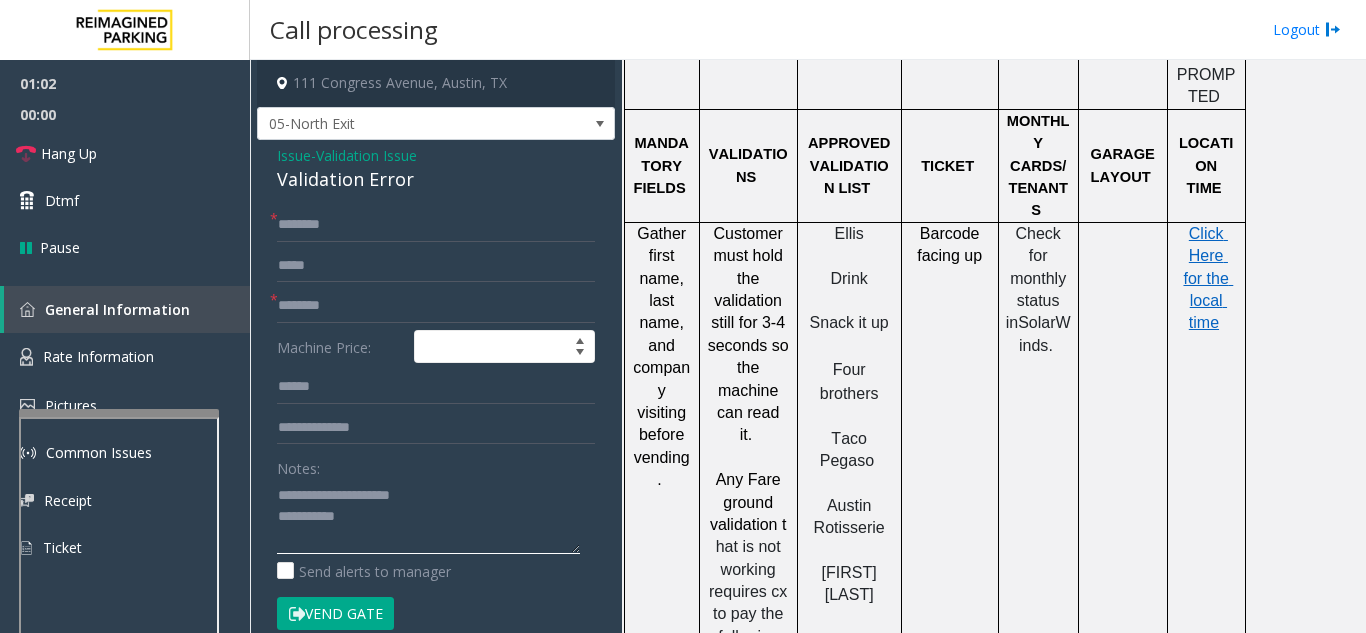 click 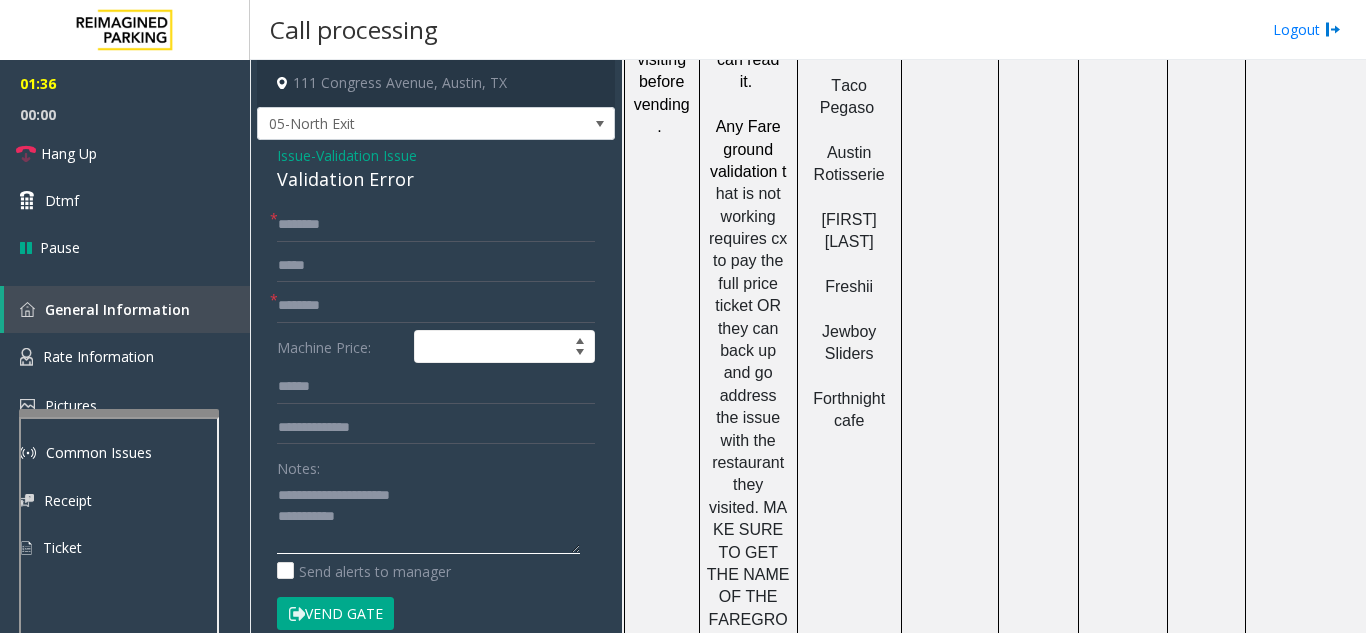 scroll, scrollTop: 2400, scrollLeft: 0, axis: vertical 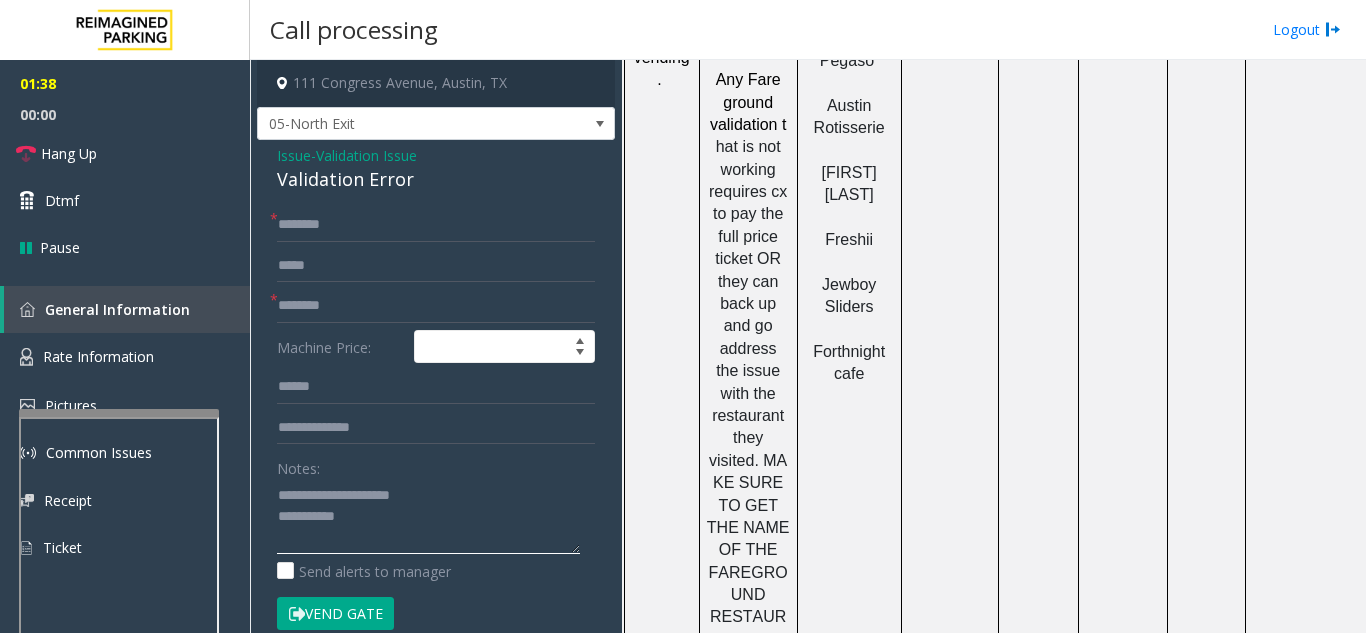 type on "**********" 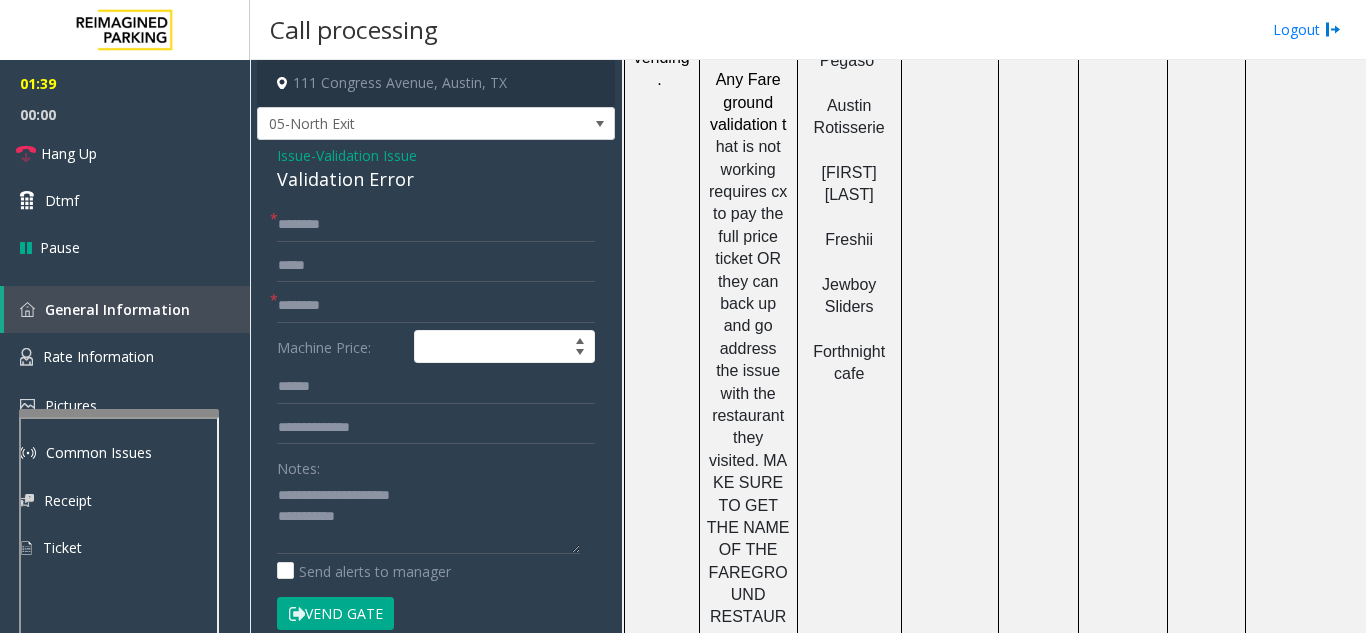 click on "* * Machine Price: Notes:                      Send alerts to manager  Vend Gate  * Vend will be performed using 9# tone" 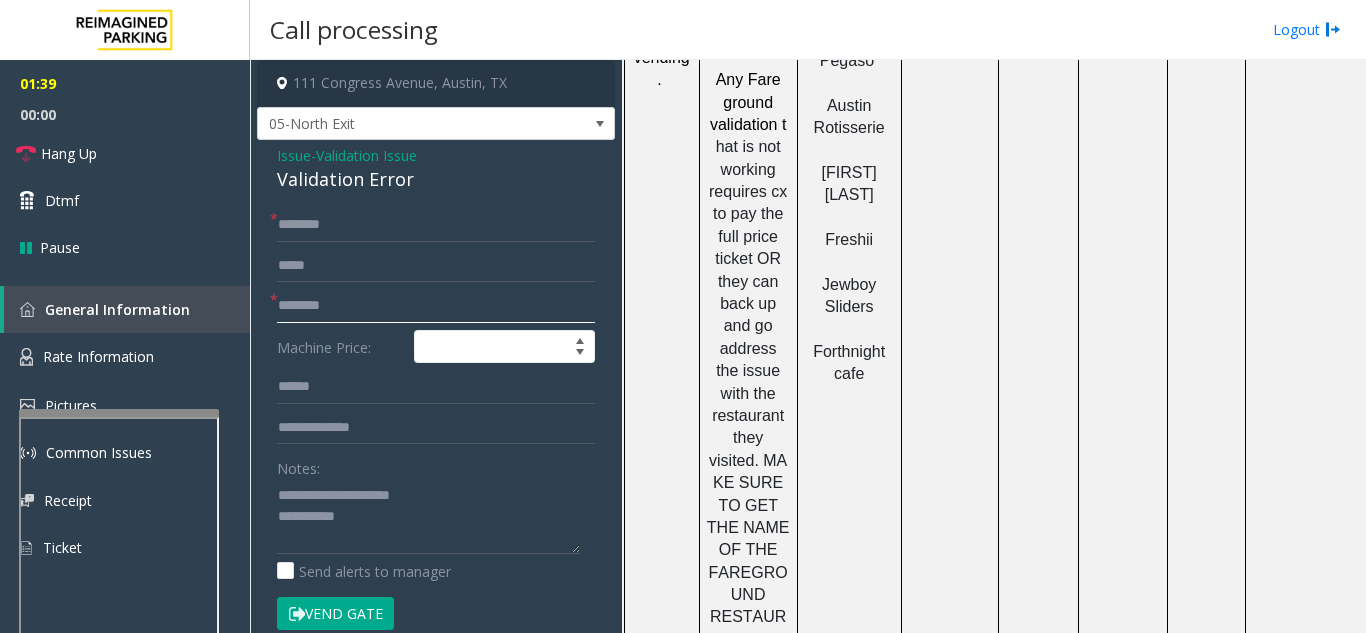 click 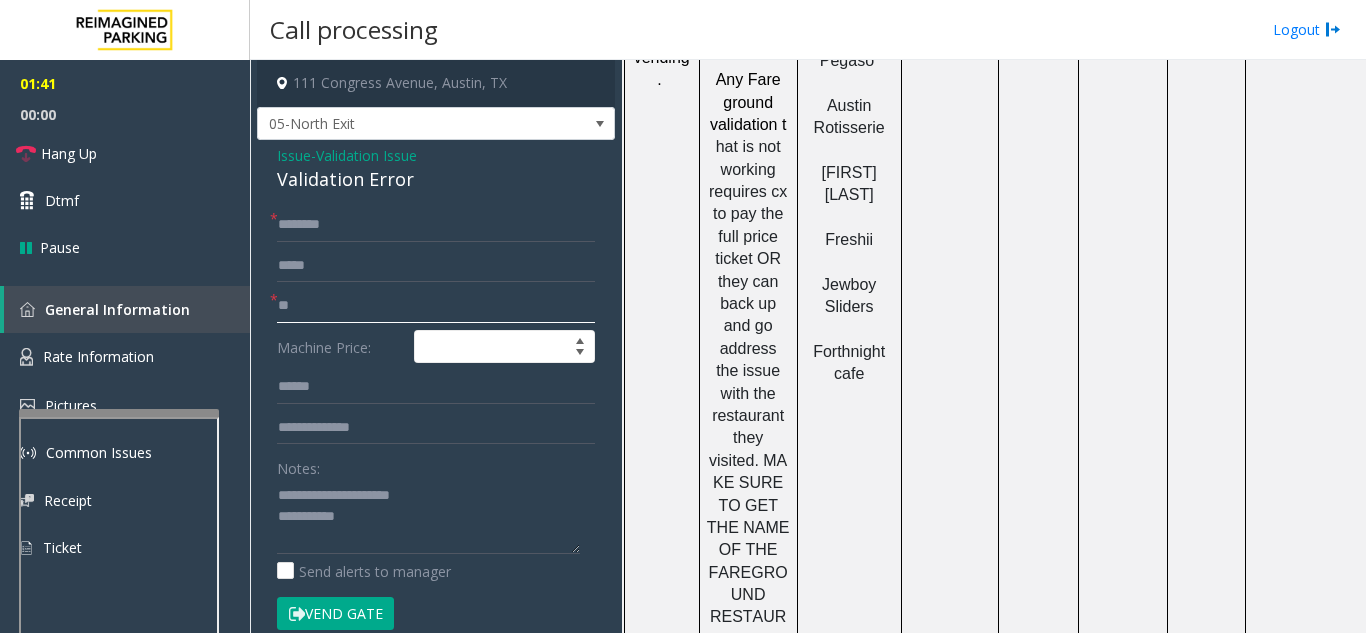 type on "**" 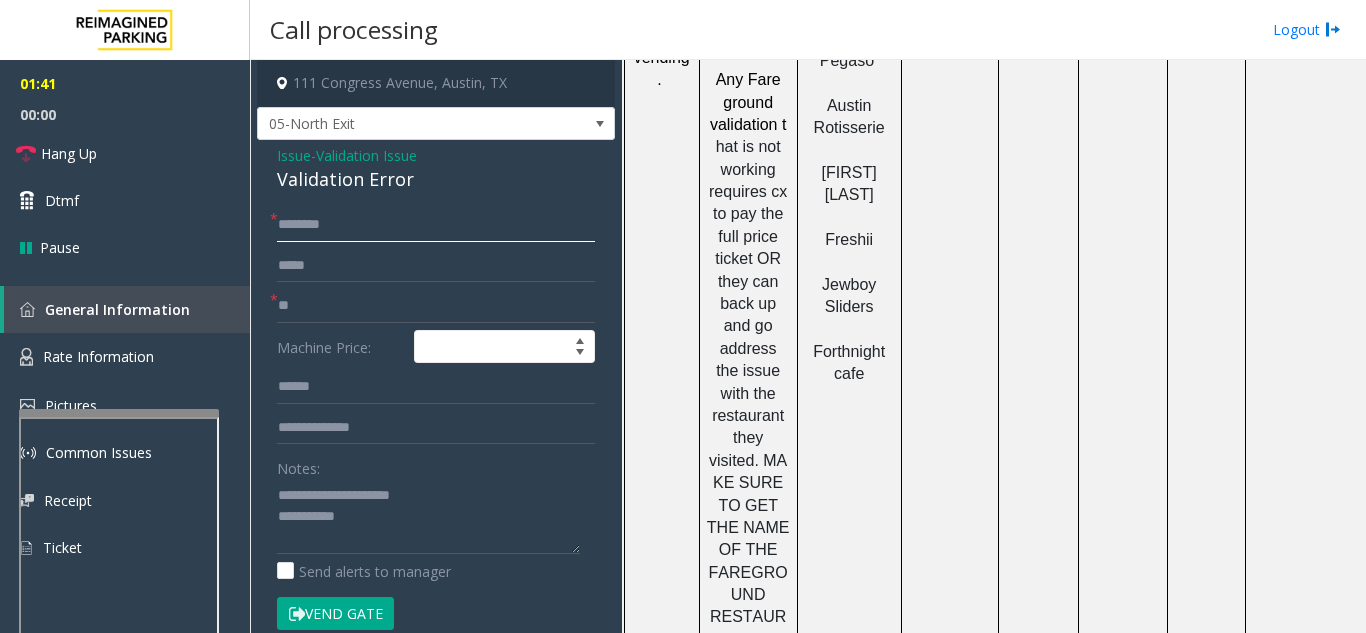 click 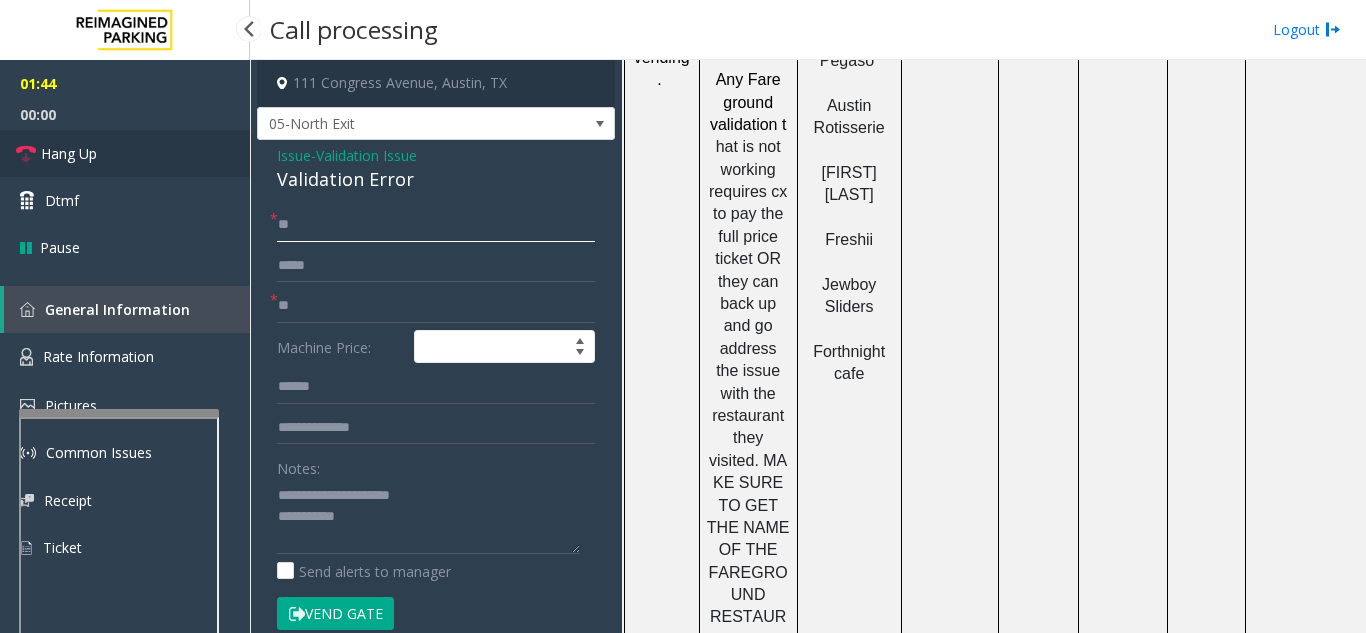 type on "**" 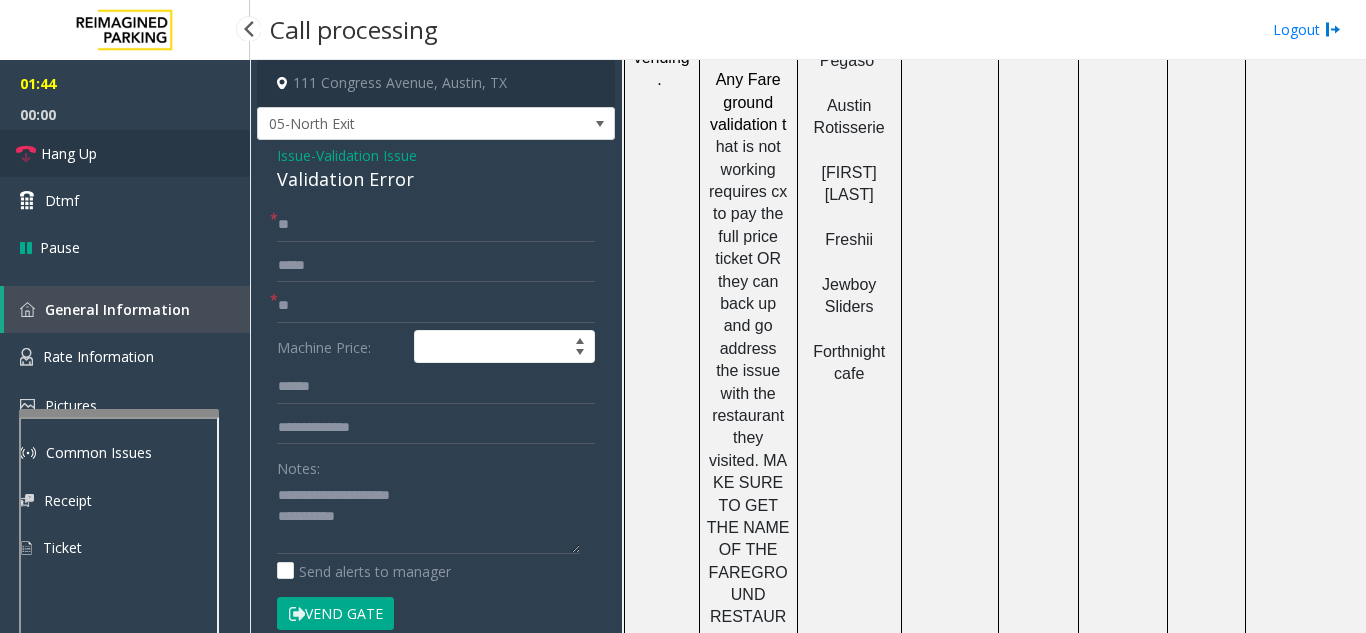click on "Hang Up" at bounding box center [125, 153] 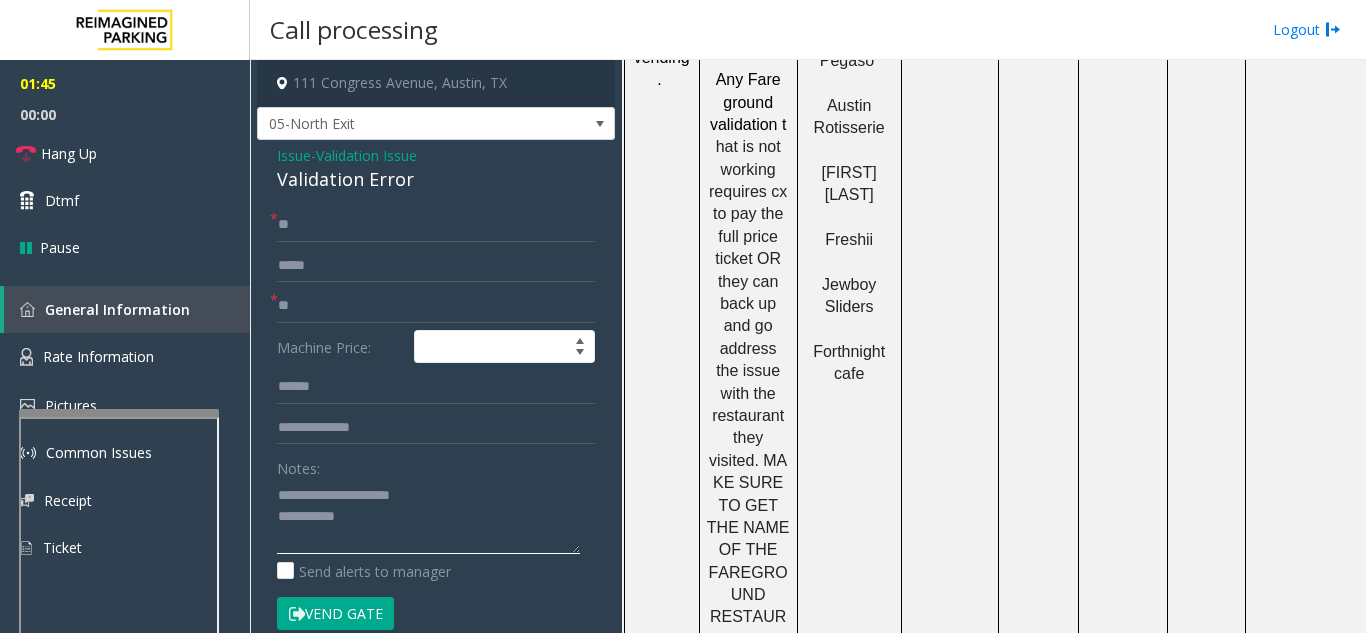 click 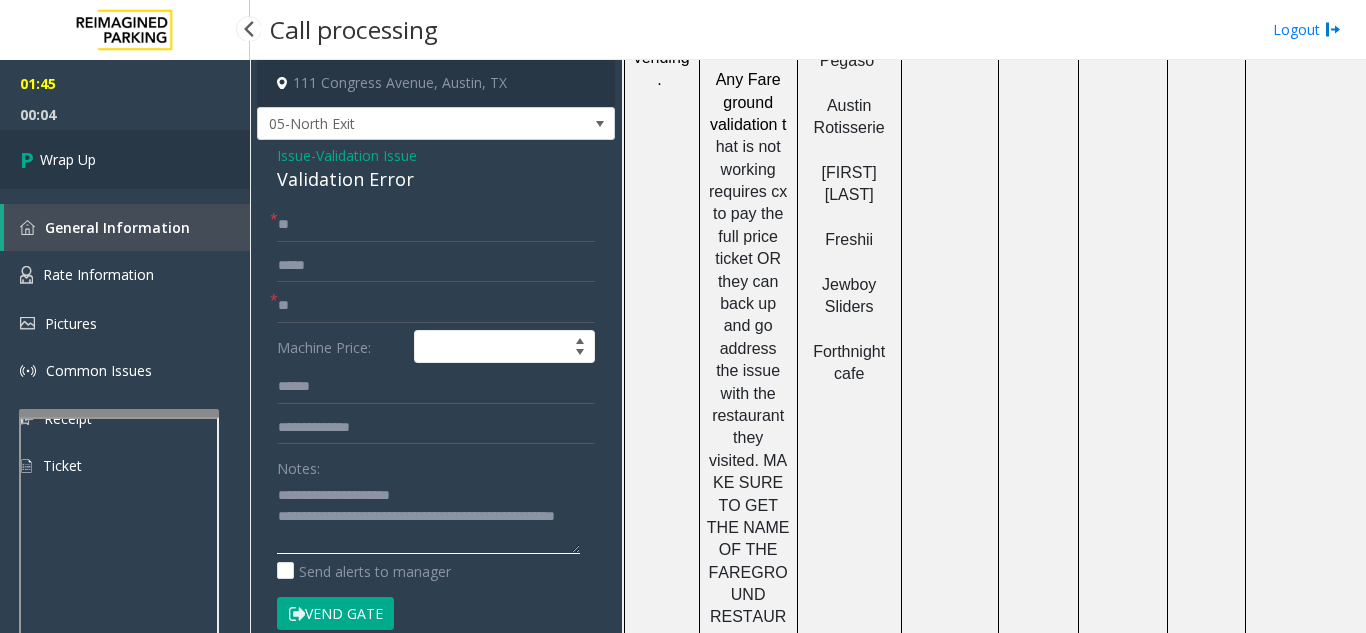 type on "**********" 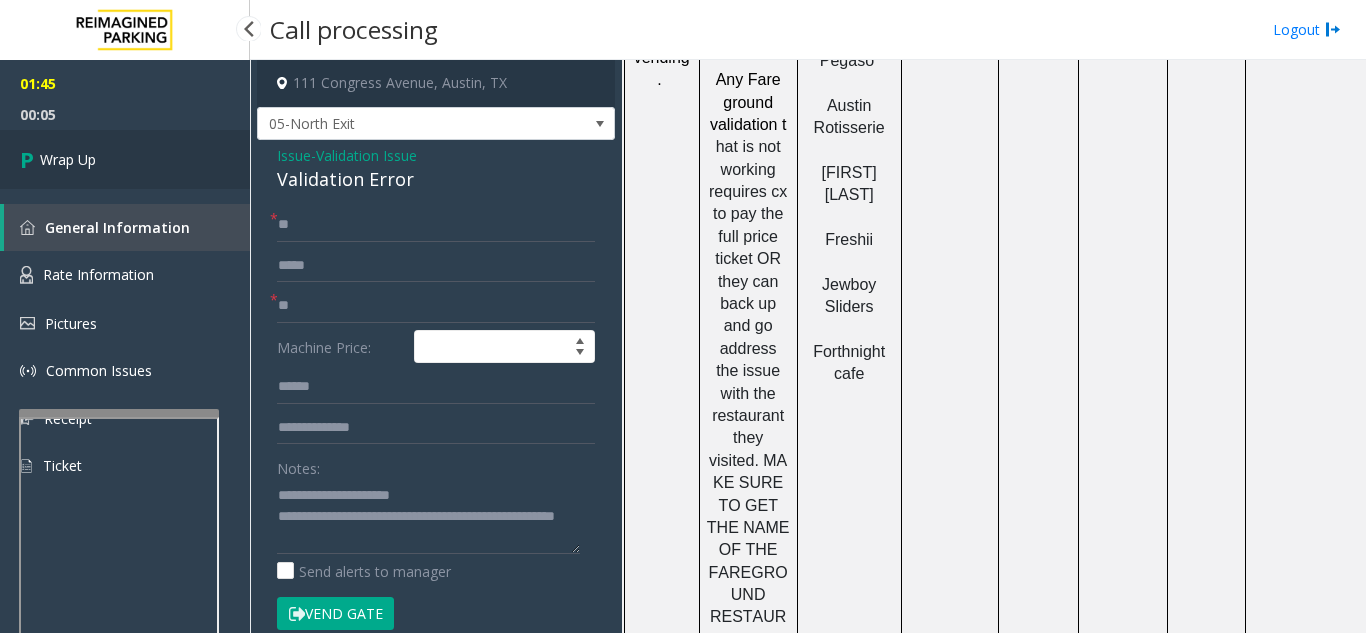 click on "Wrap Up" at bounding box center [125, 159] 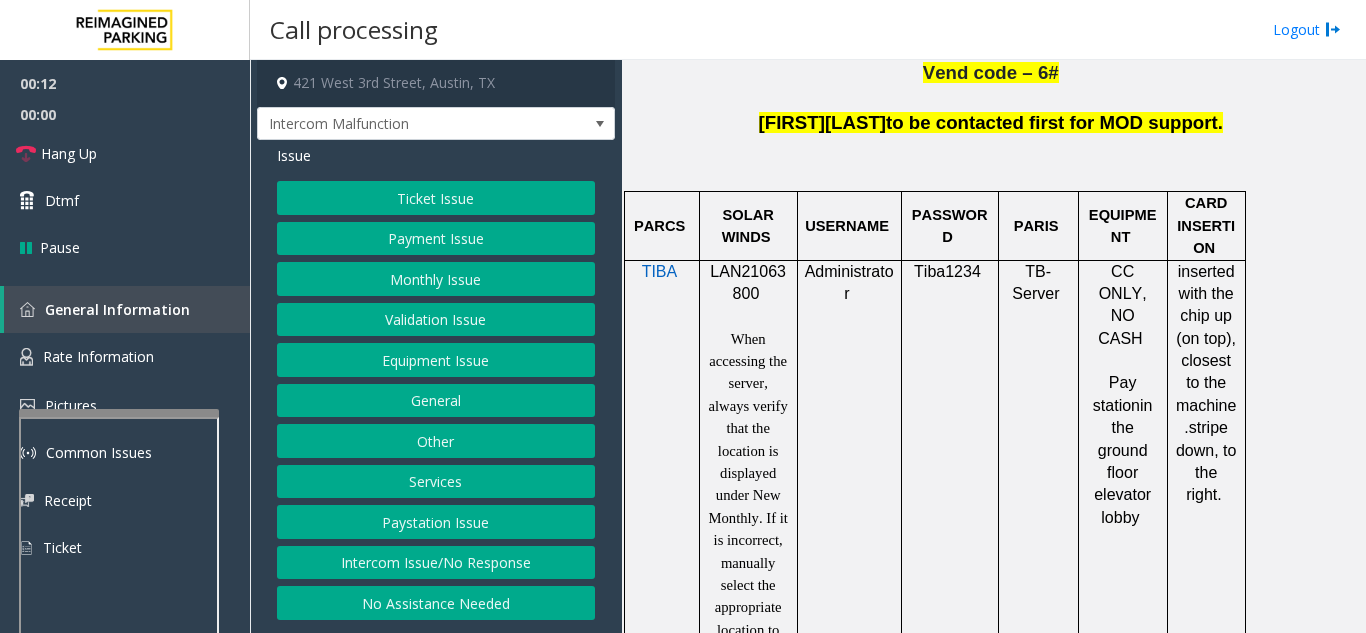 scroll, scrollTop: 1500, scrollLeft: 0, axis: vertical 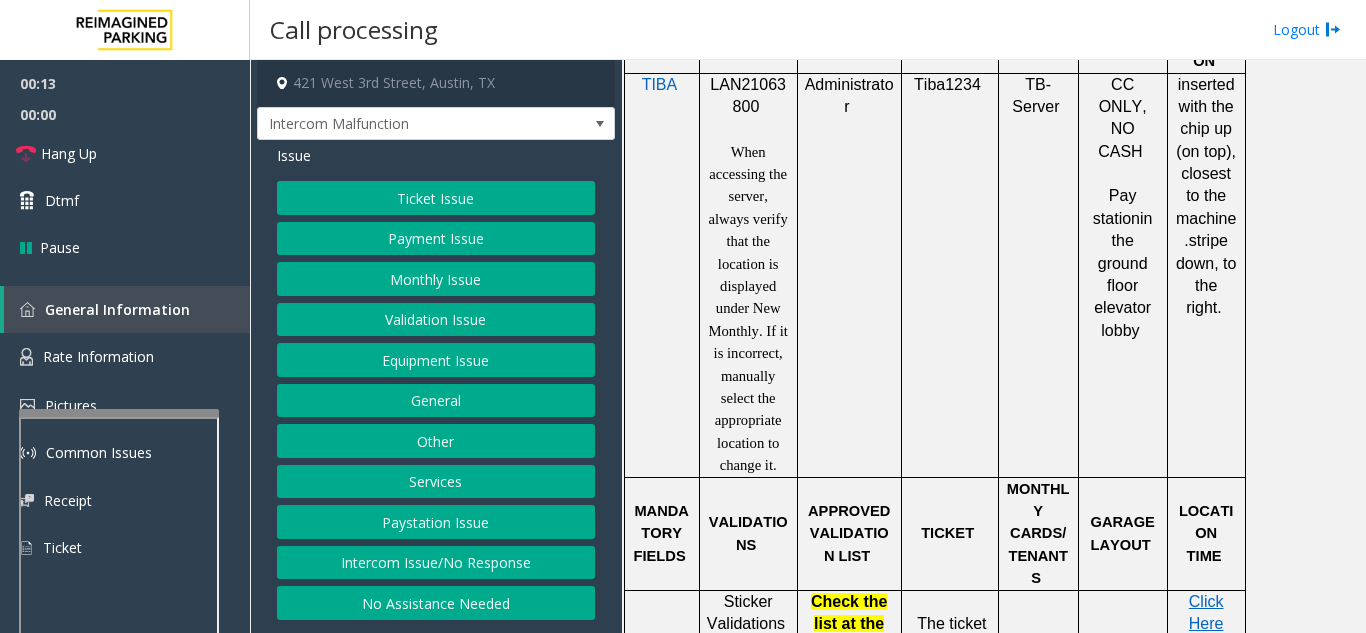 click on "Validation Issue" 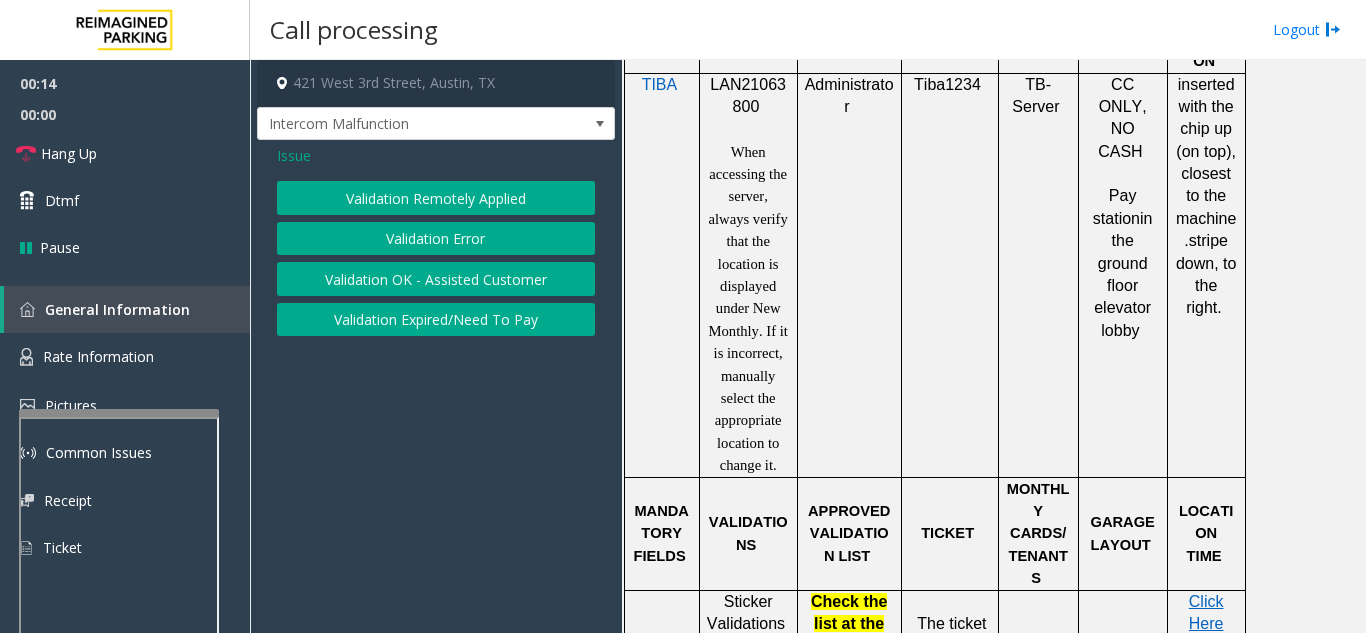 click on "Validation Error" 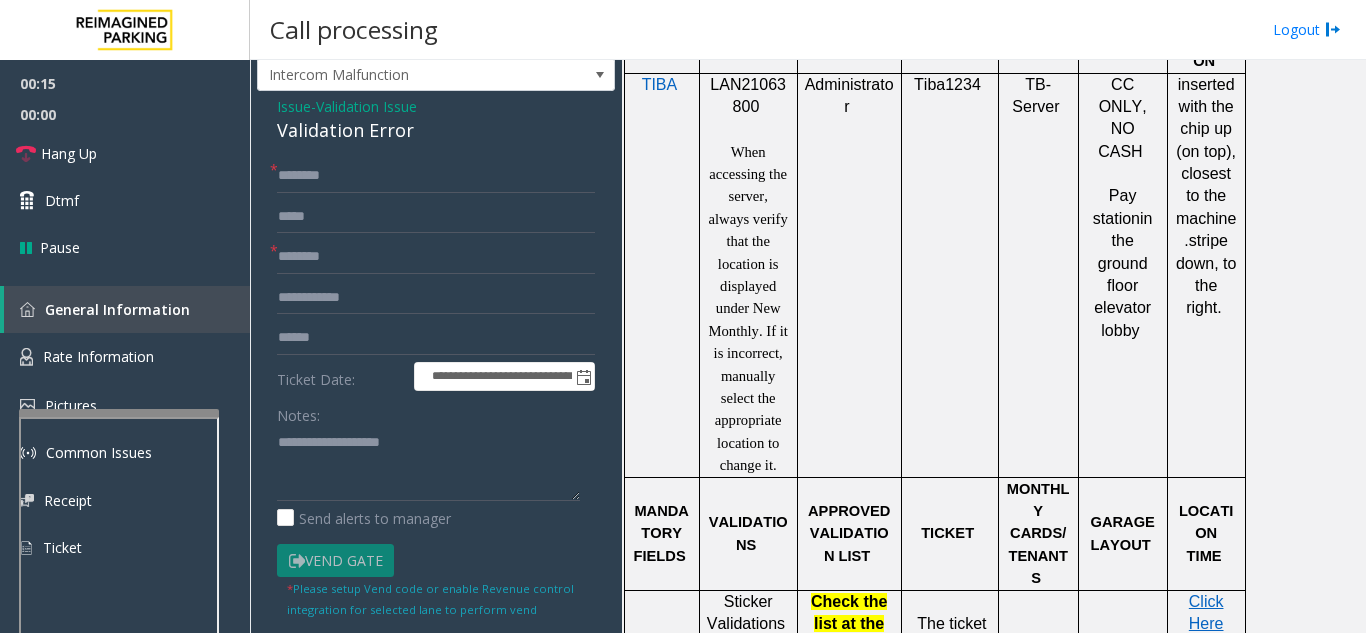 scroll, scrollTop: 0, scrollLeft: 0, axis: both 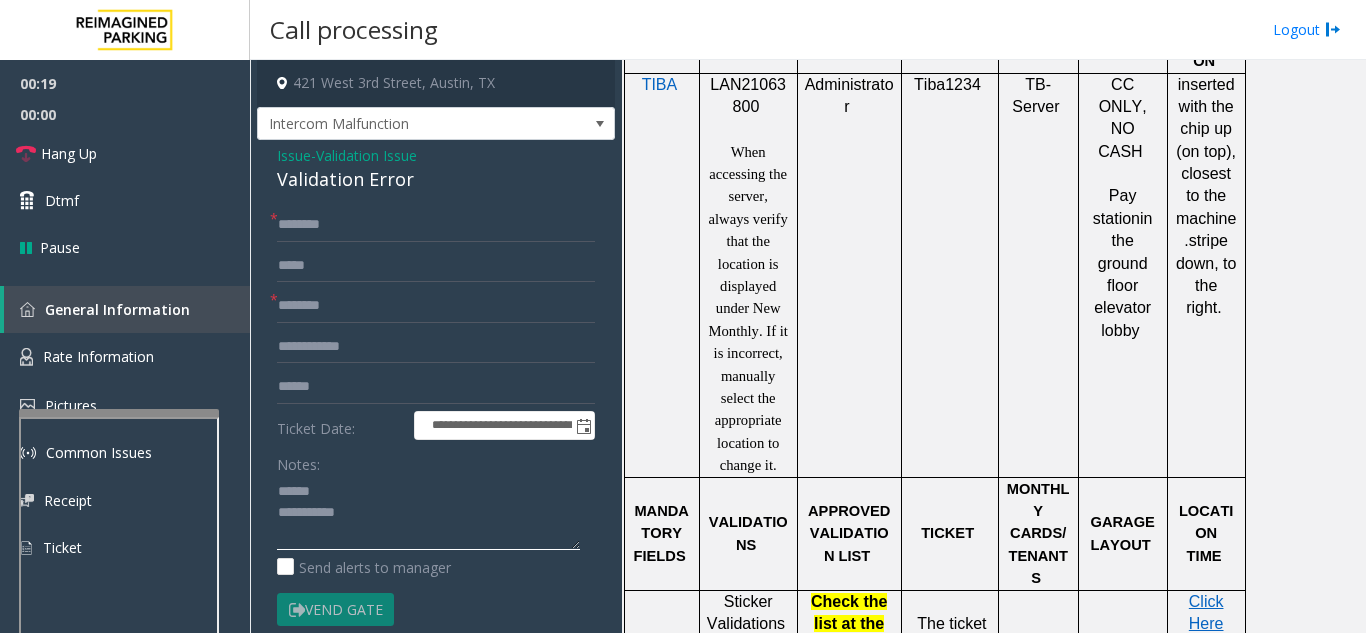 click 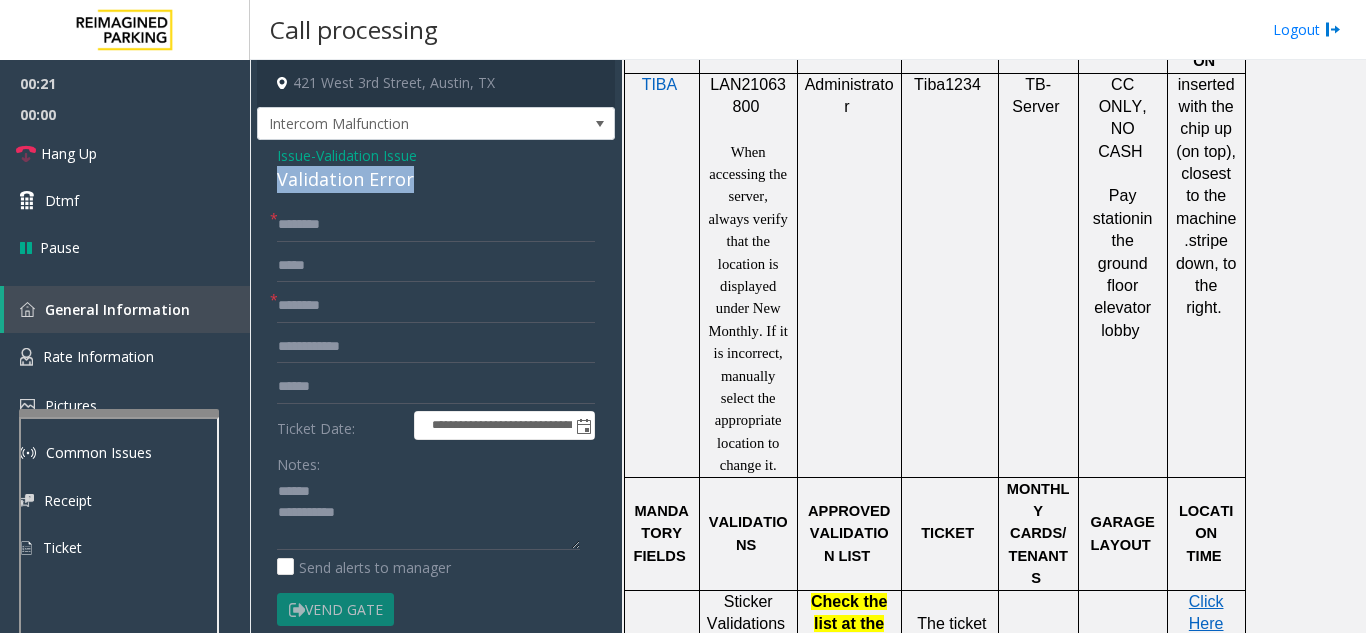drag, startPoint x: 421, startPoint y: 183, endPoint x: 273, endPoint y: 182, distance: 148.00337 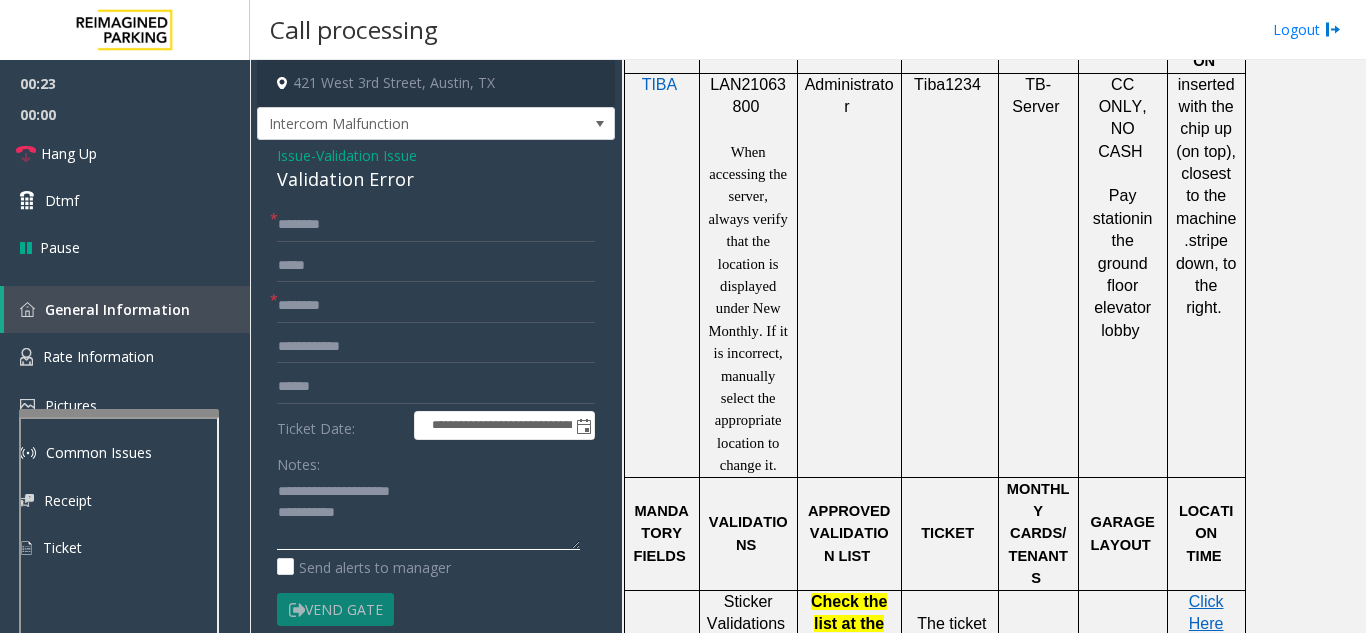 click 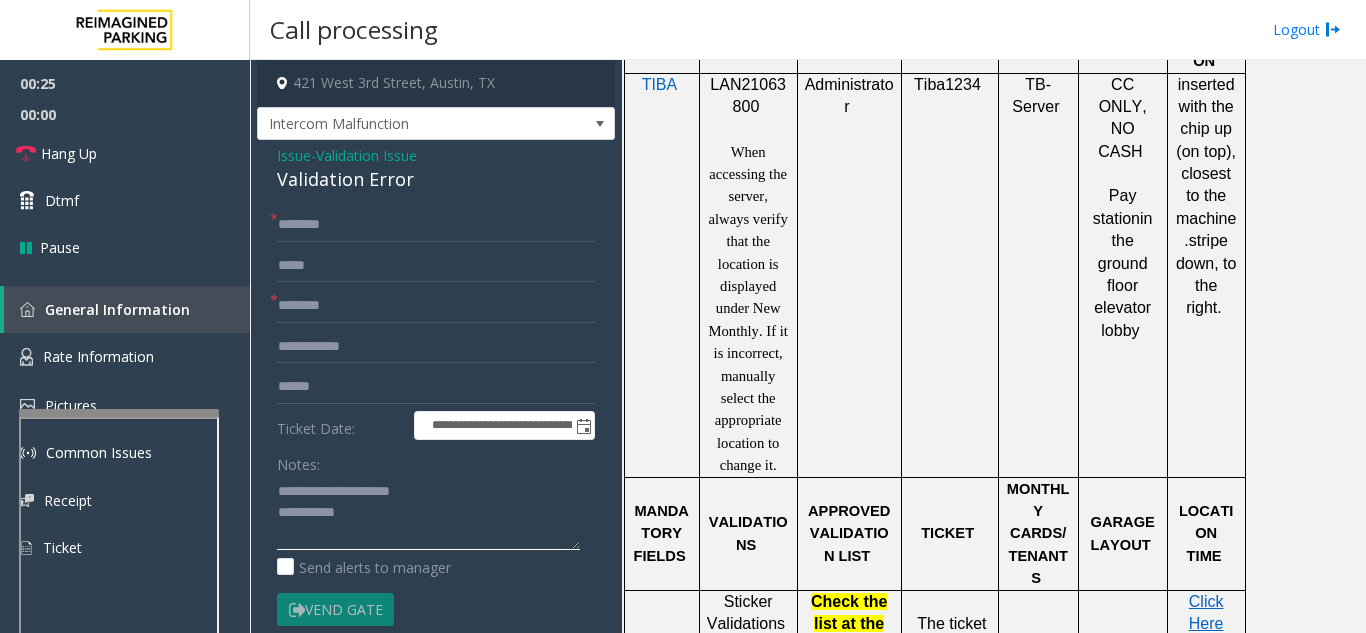 type on "**********" 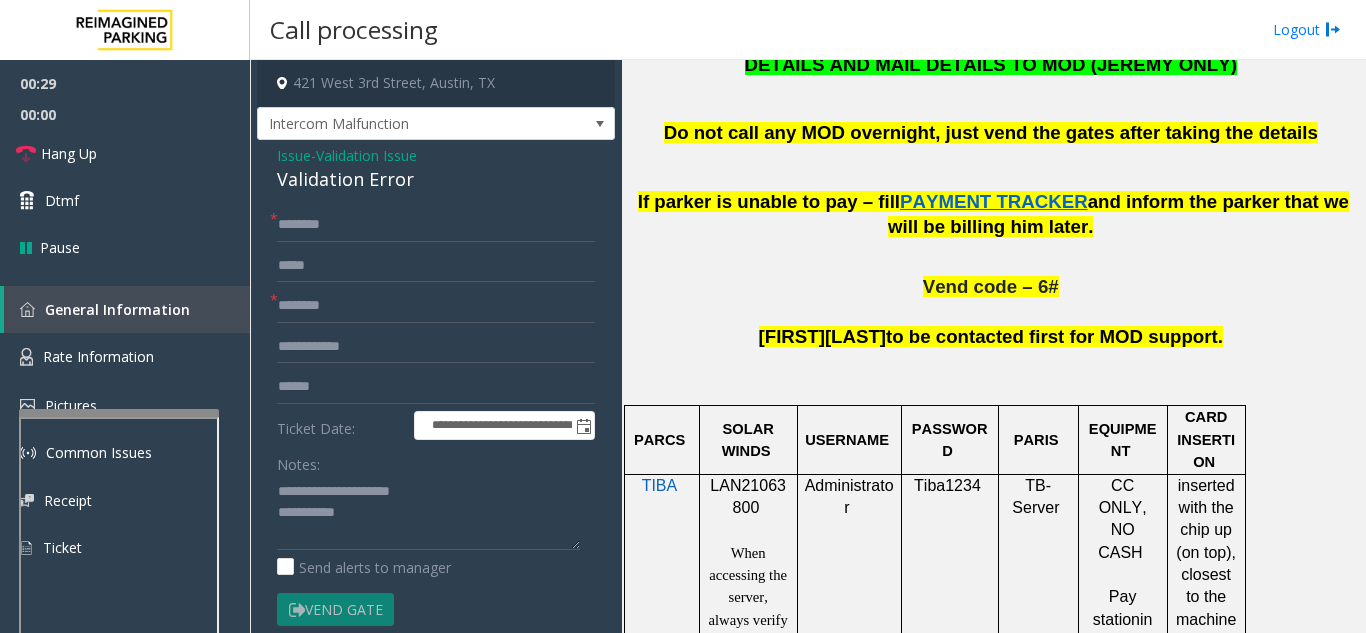 scroll, scrollTop: 1100, scrollLeft: 0, axis: vertical 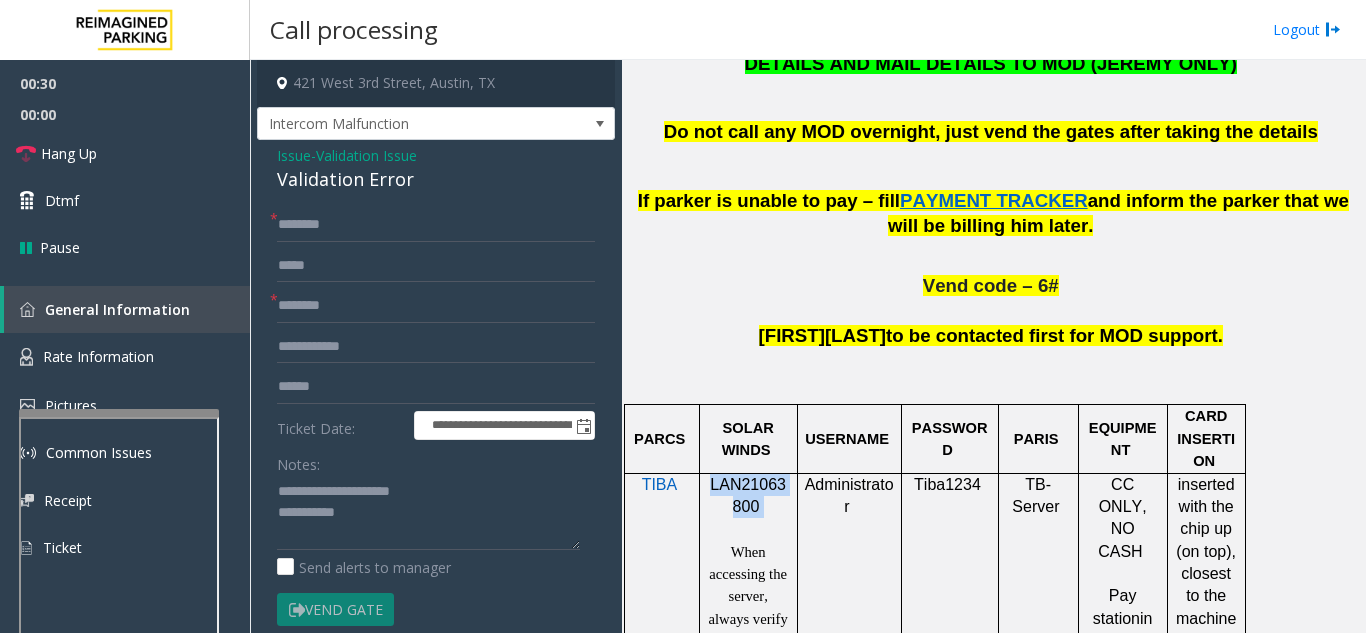 drag, startPoint x: 766, startPoint y: 460, endPoint x: 714, endPoint y: 441, distance: 55.362442 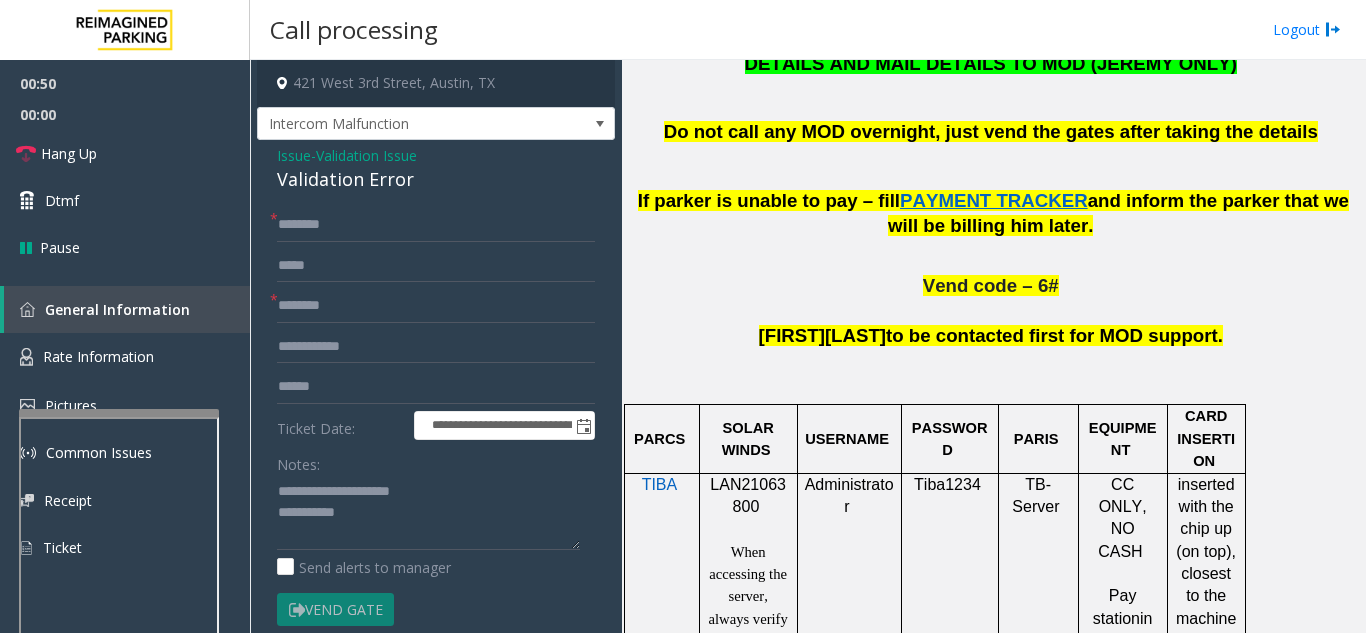 click 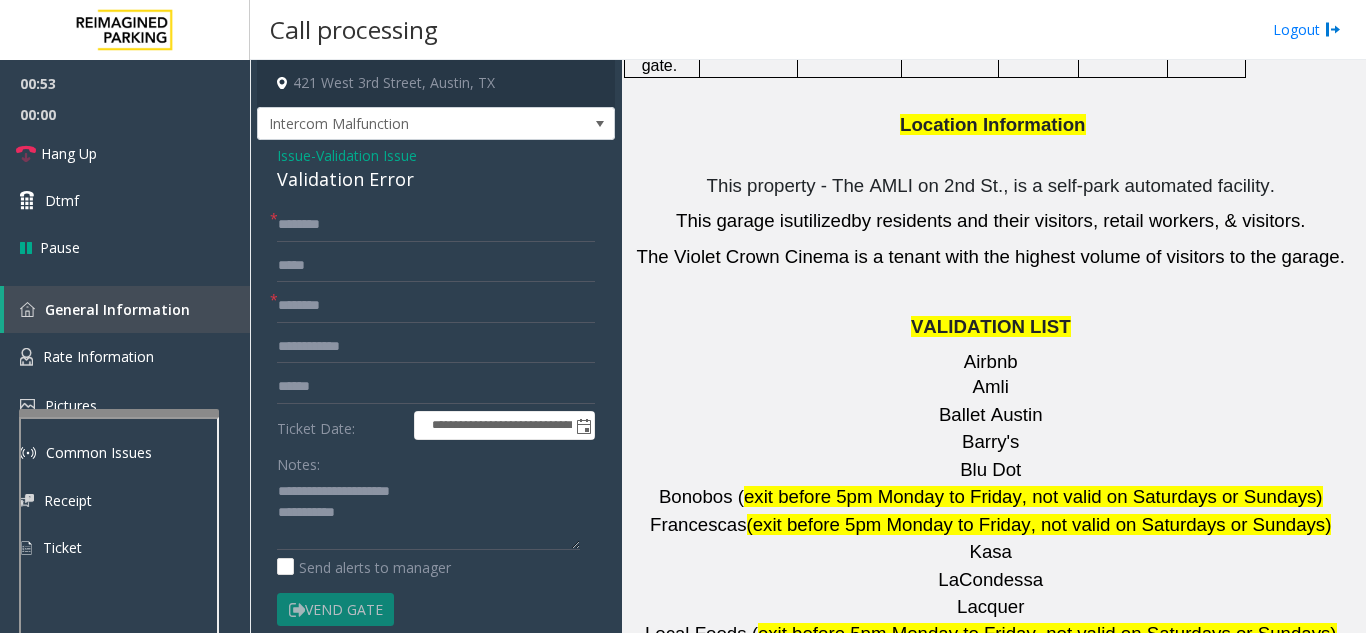 scroll, scrollTop: 2800, scrollLeft: 0, axis: vertical 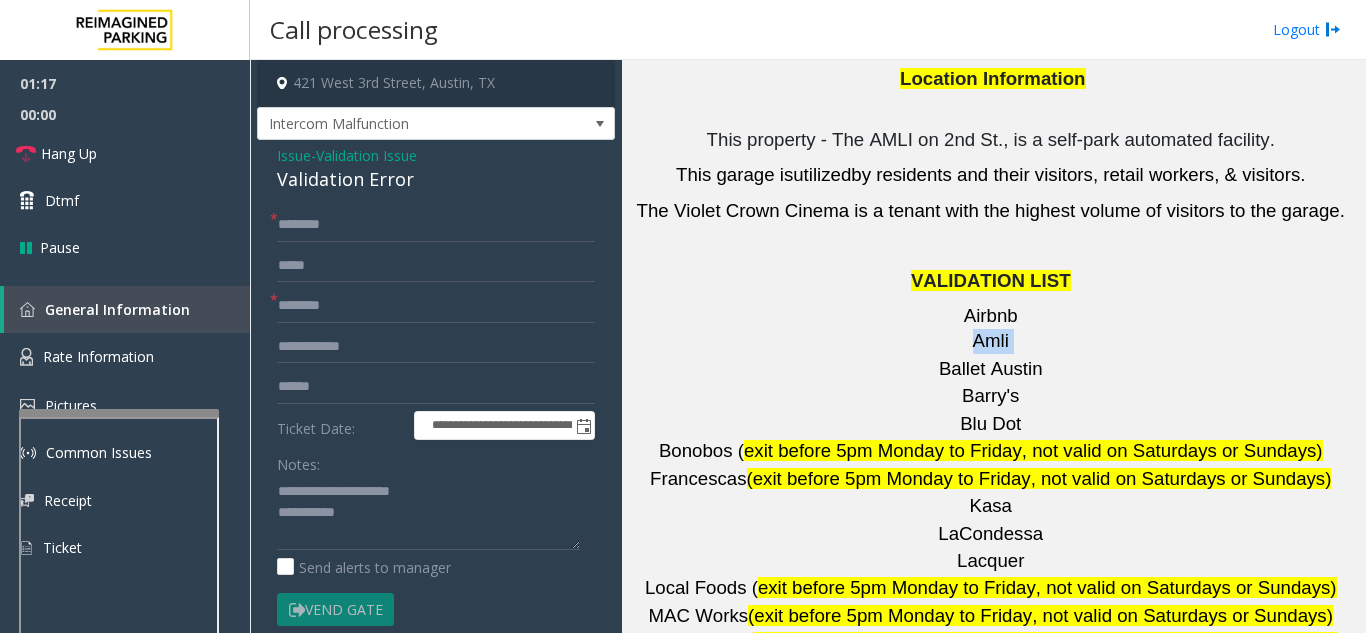 drag, startPoint x: 1027, startPoint y: 160, endPoint x: 952, endPoint y: 160, distance: 75 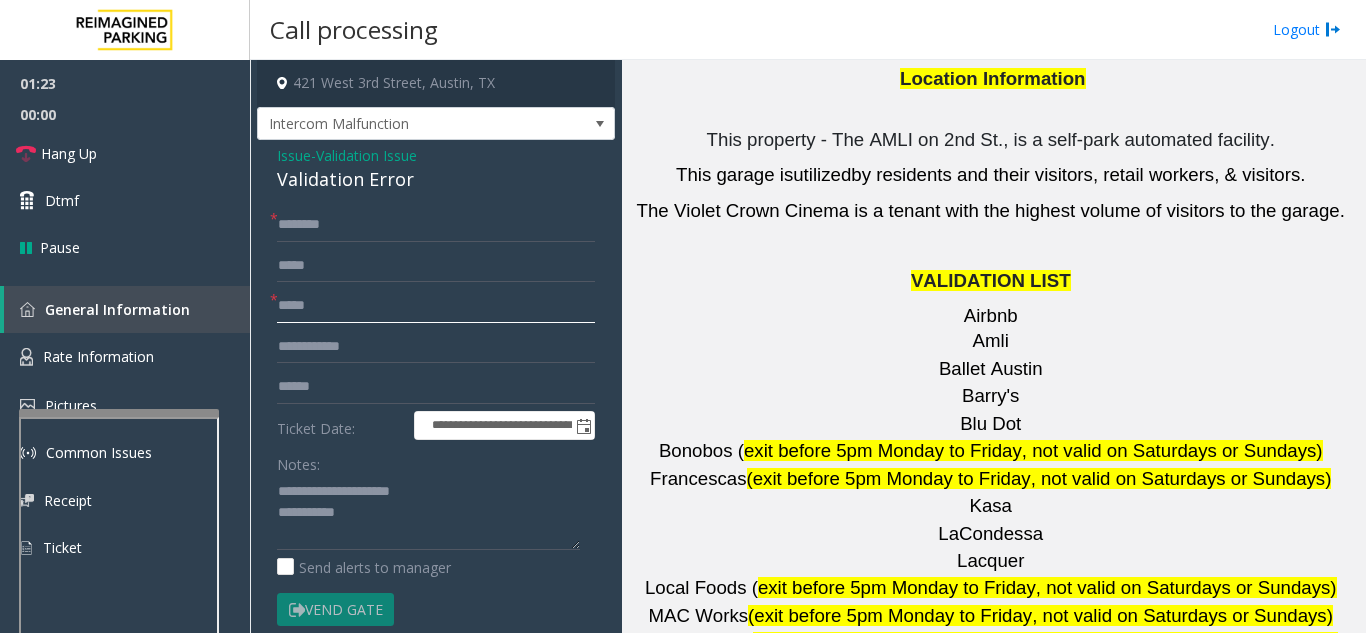type on "****" 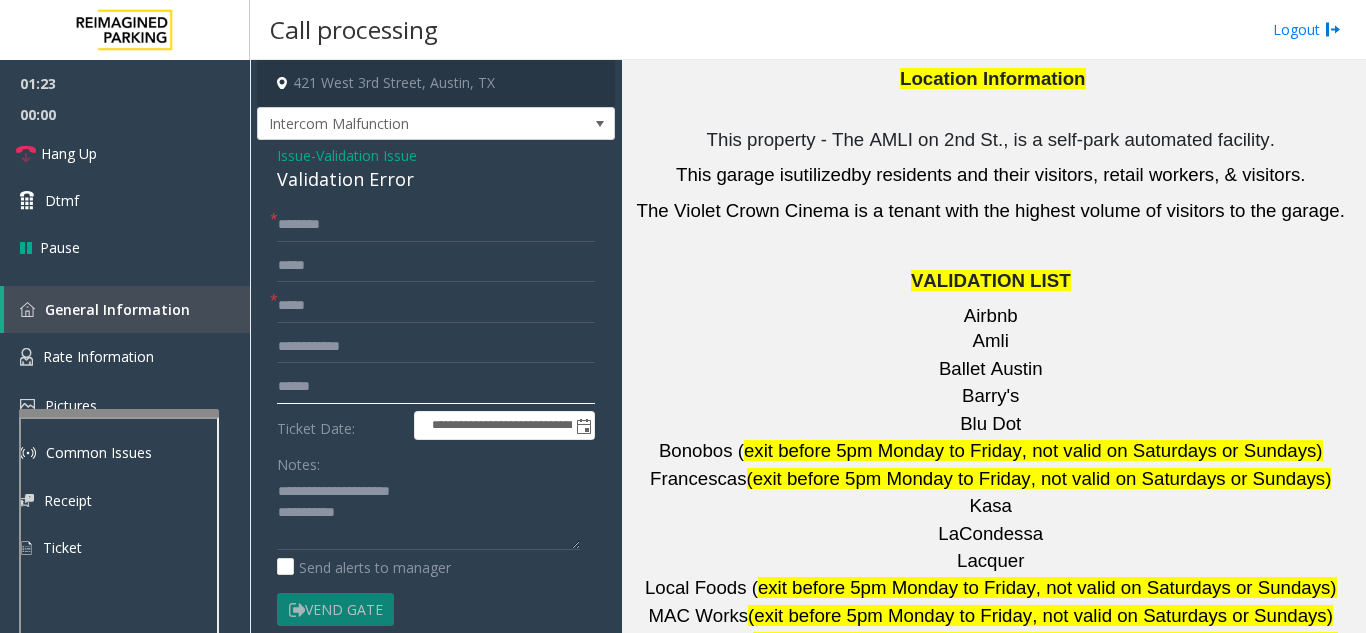 click 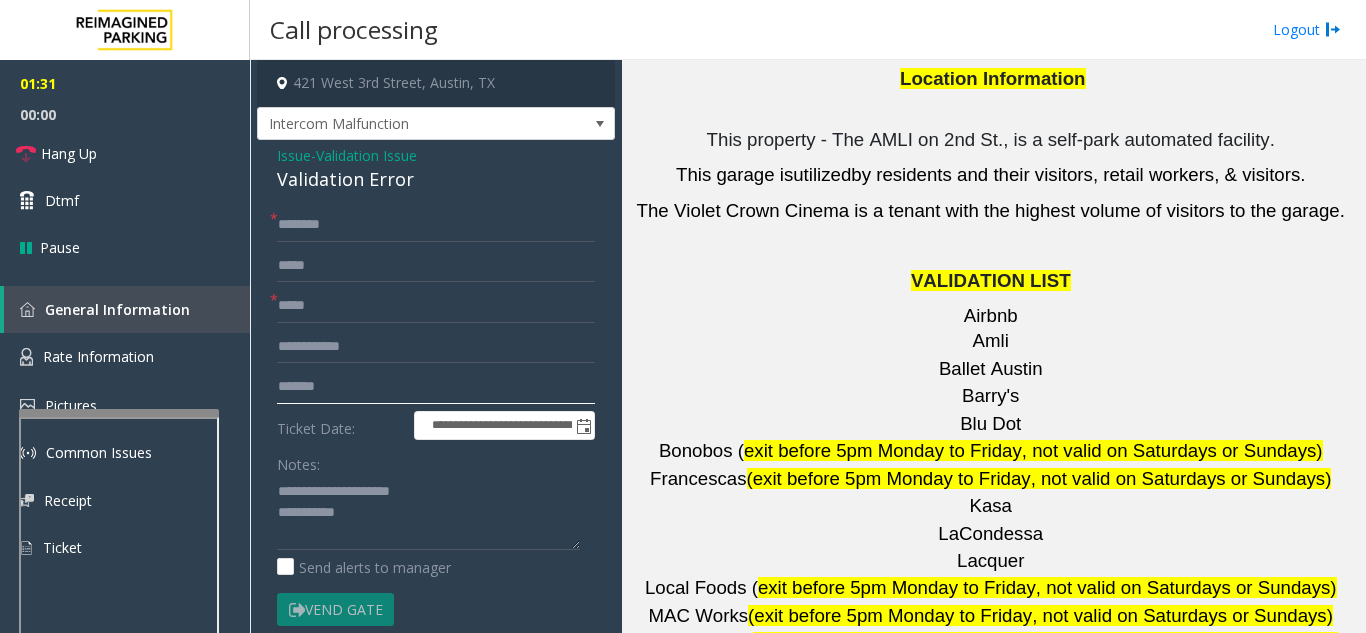 type on "*******" 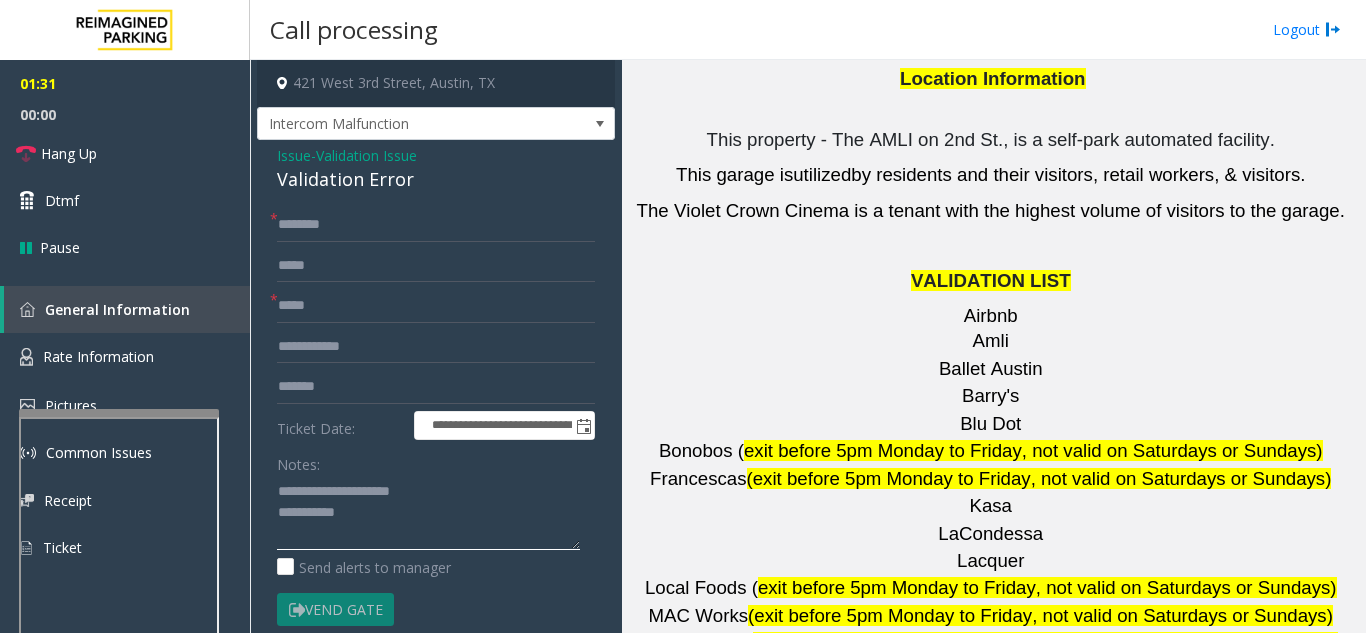 click 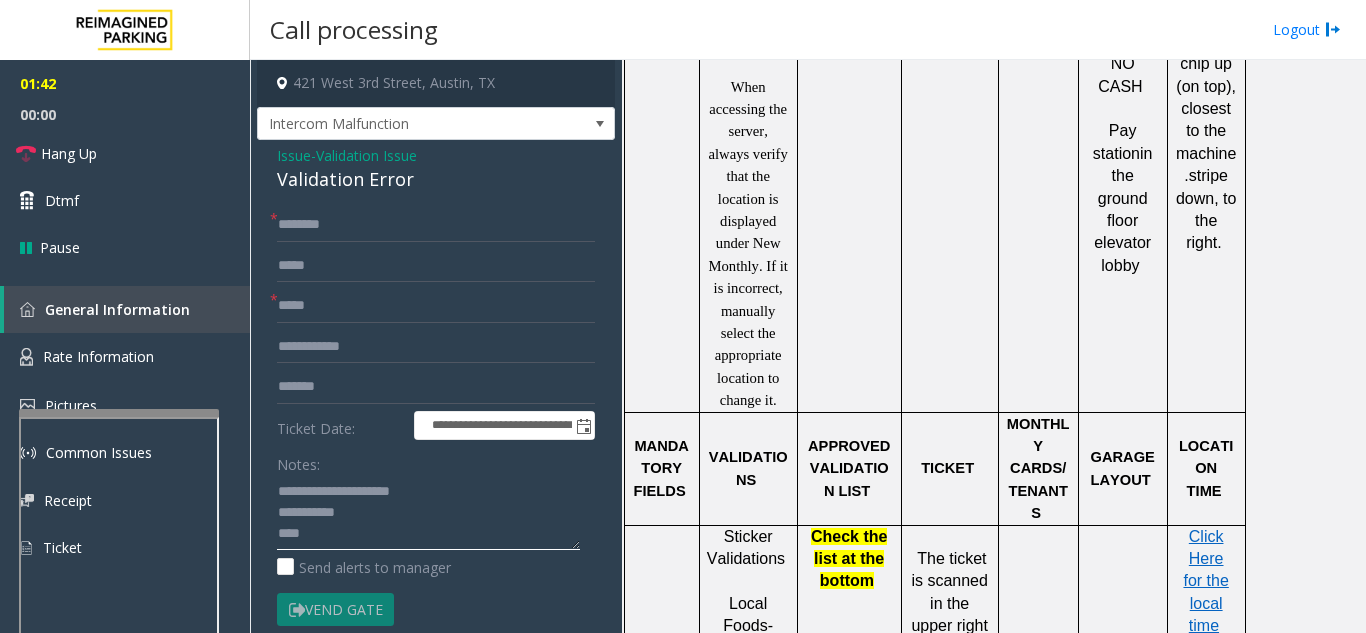 scroll, scrollTop: 1600, scrollLeft: 0, axis: vertical 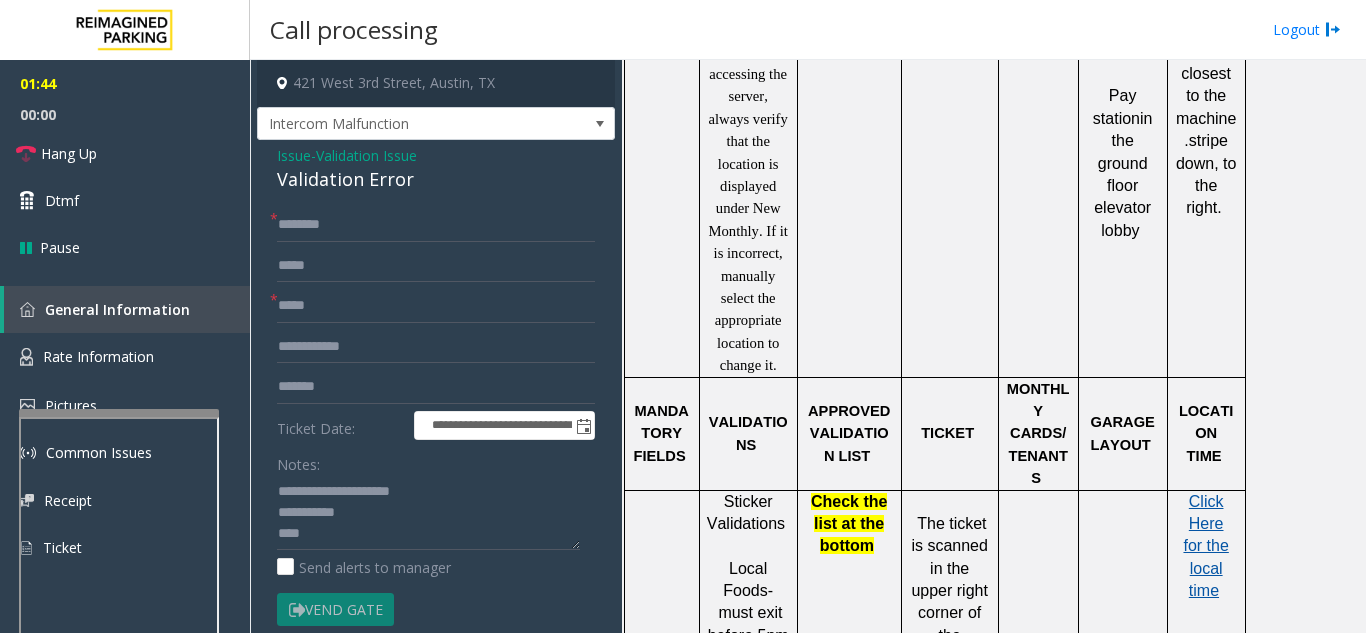 click on "Click Here for the local time" 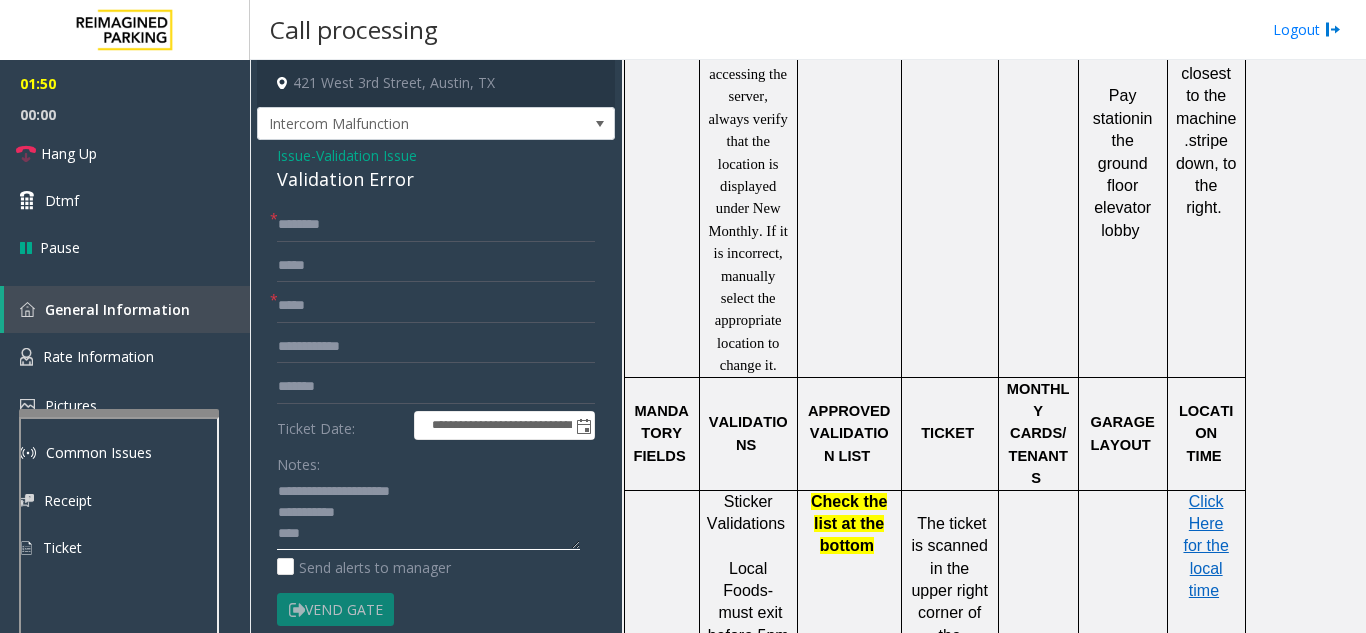click 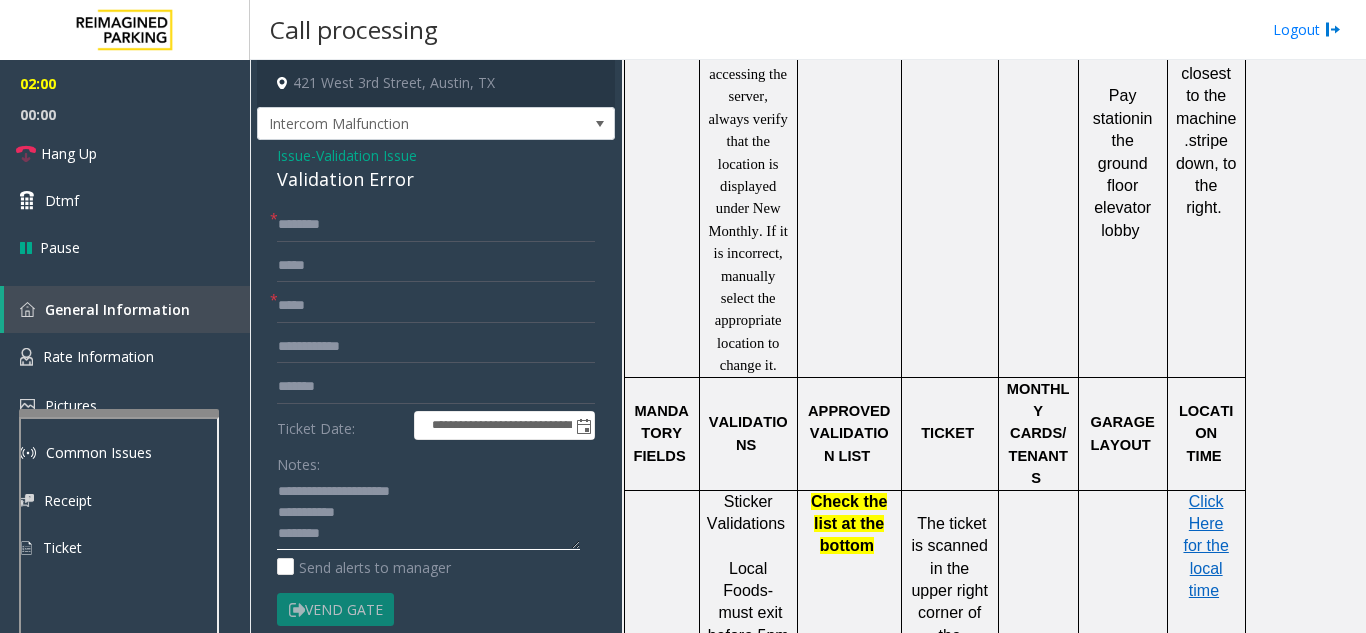 click 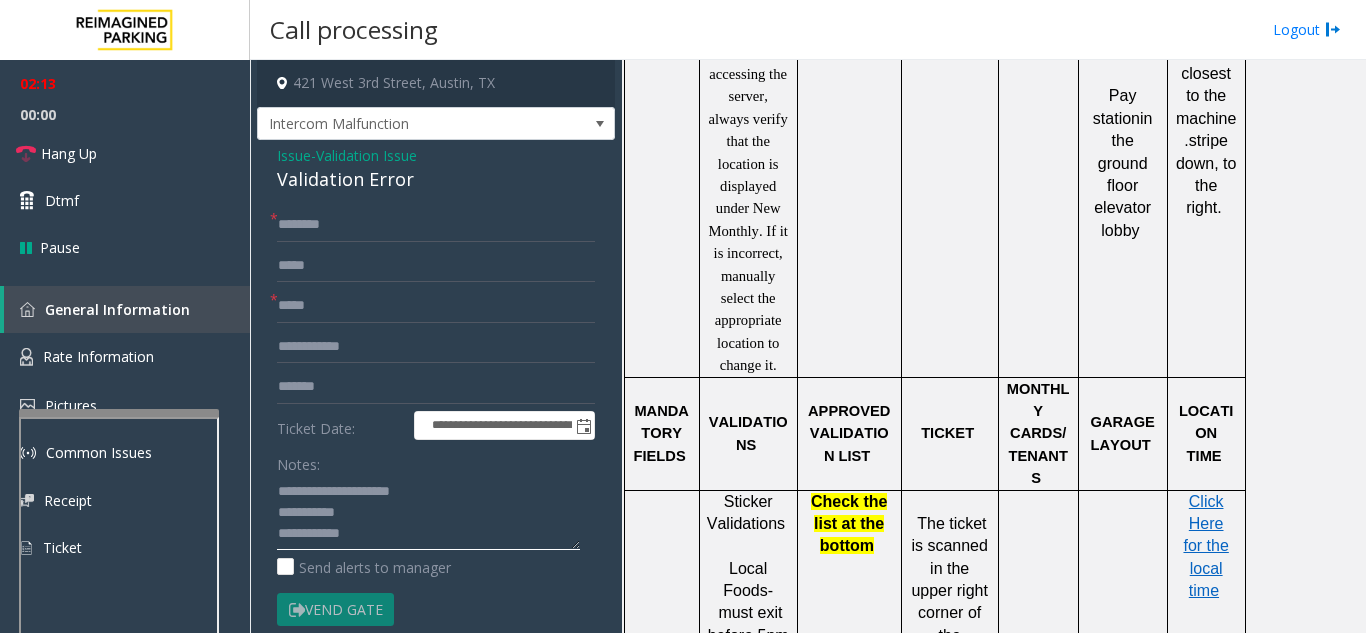 click 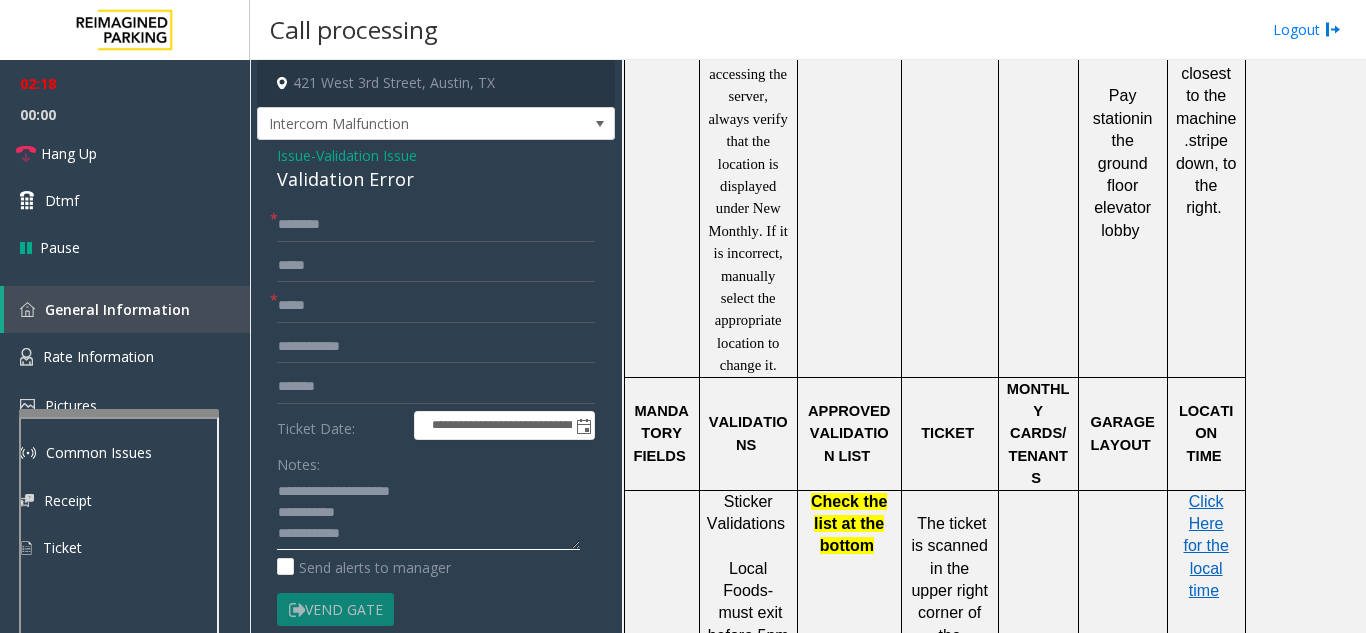 type on "**********" 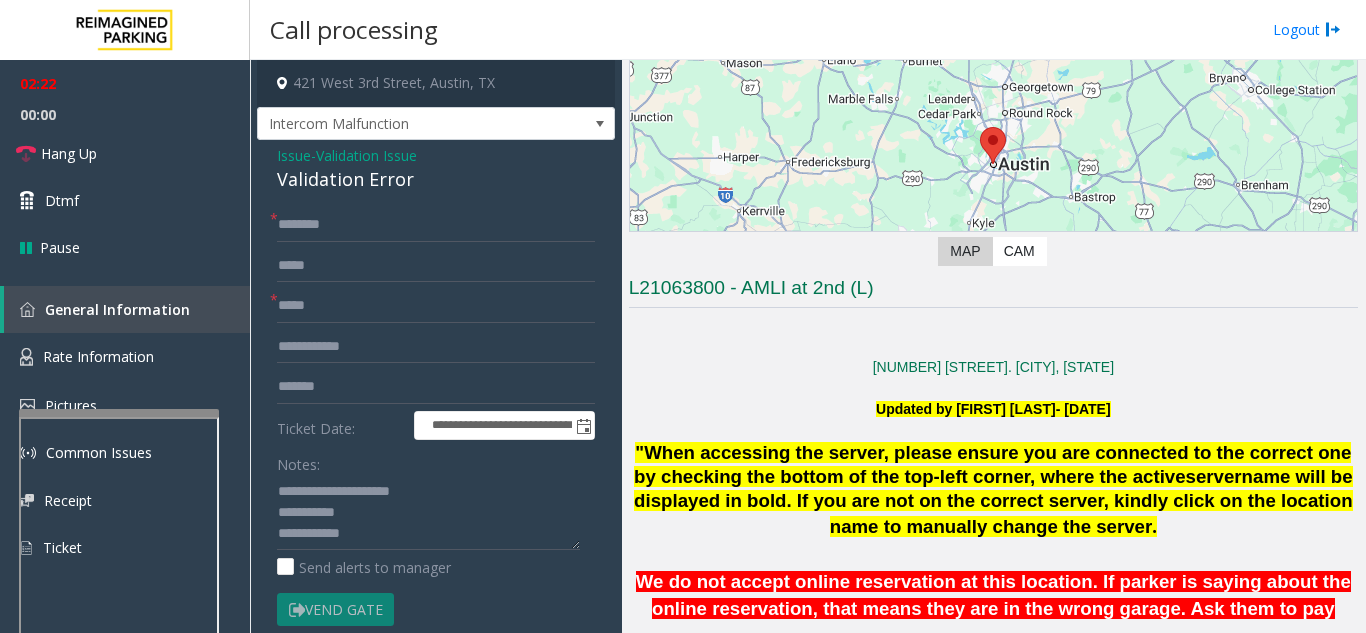 scroll, scrollTop: 0, scrollLeft: 0, axis: both 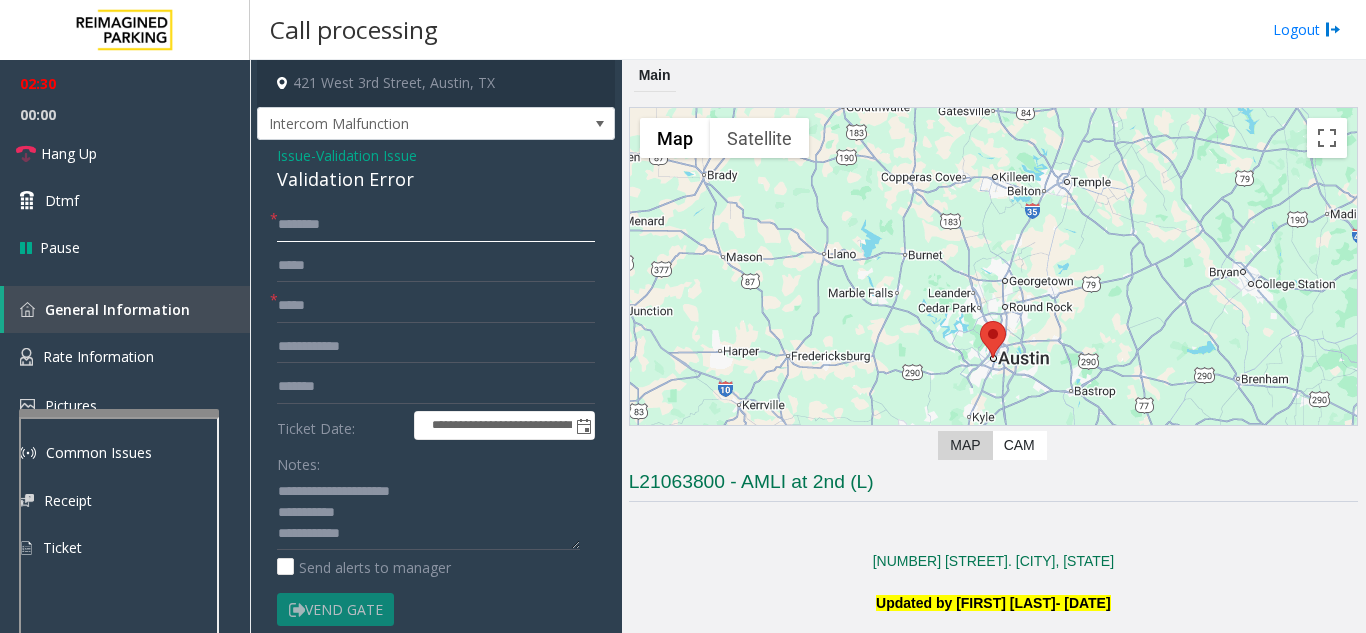 click 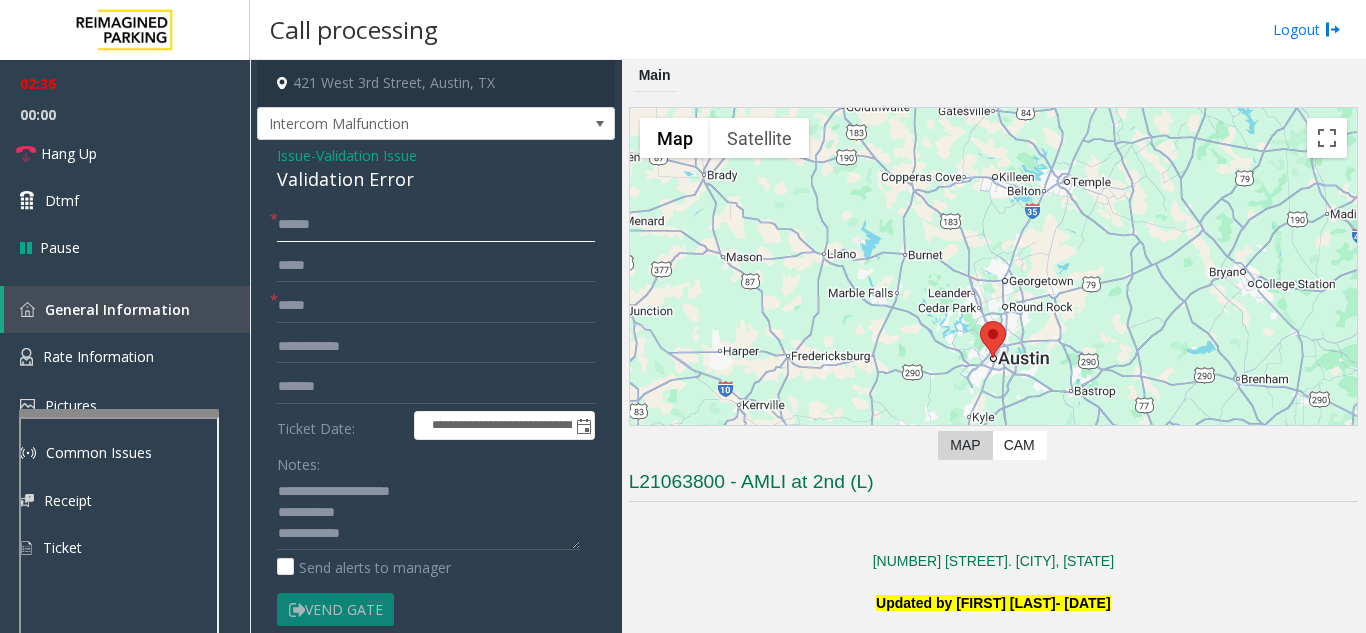 type on "*****" 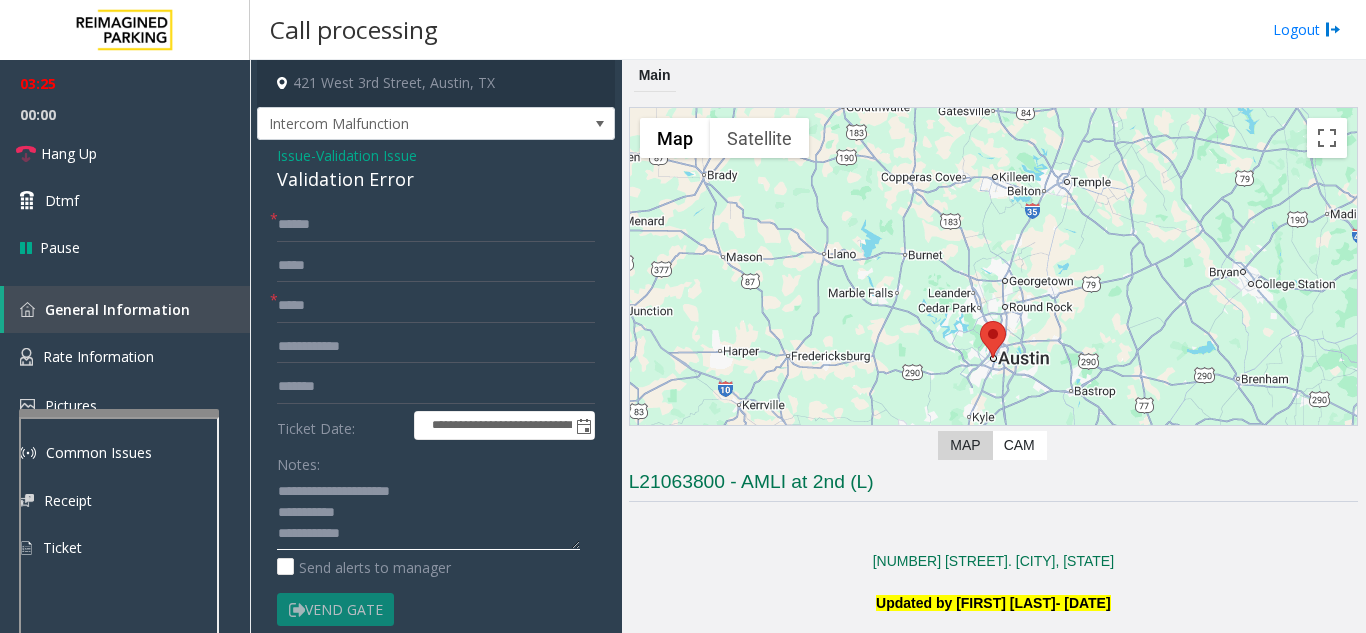 click 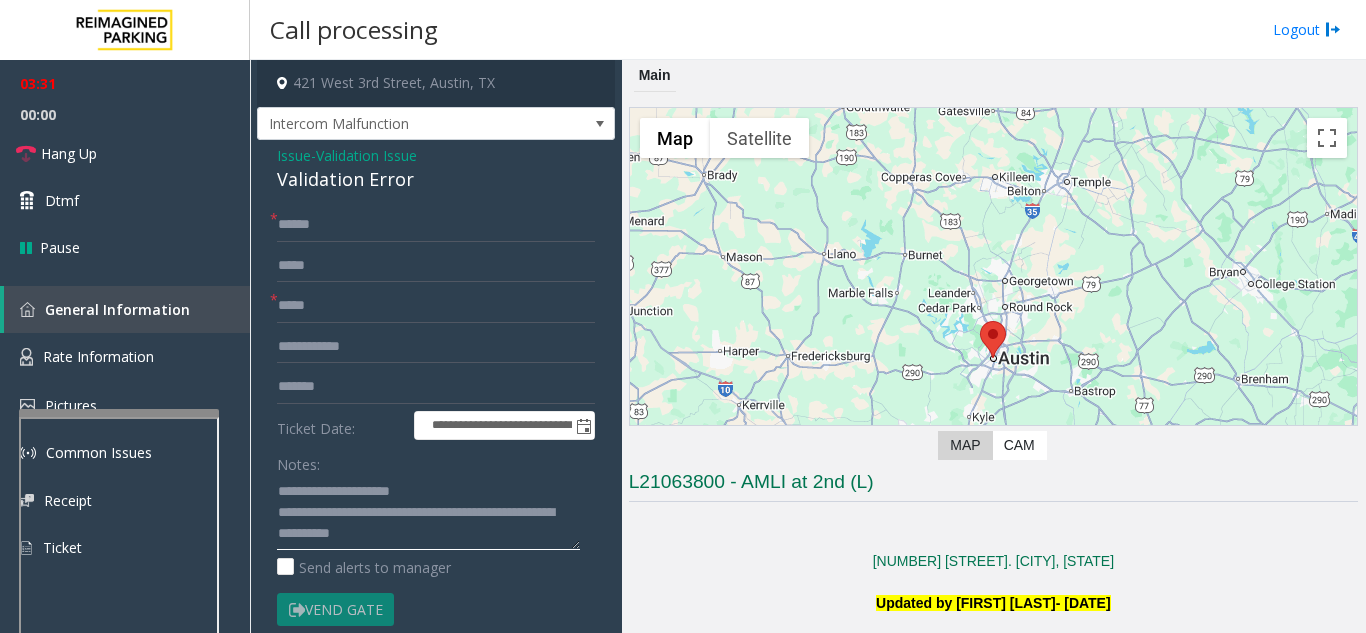 type on "**********" 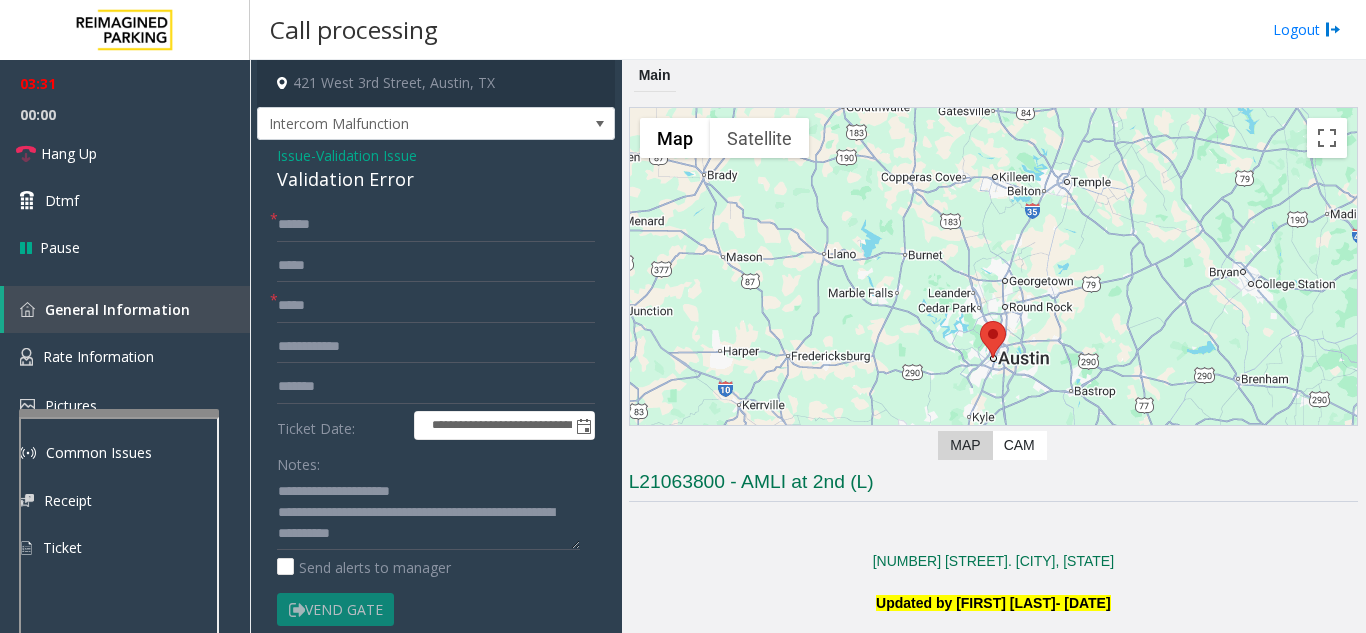click on "Notes:" 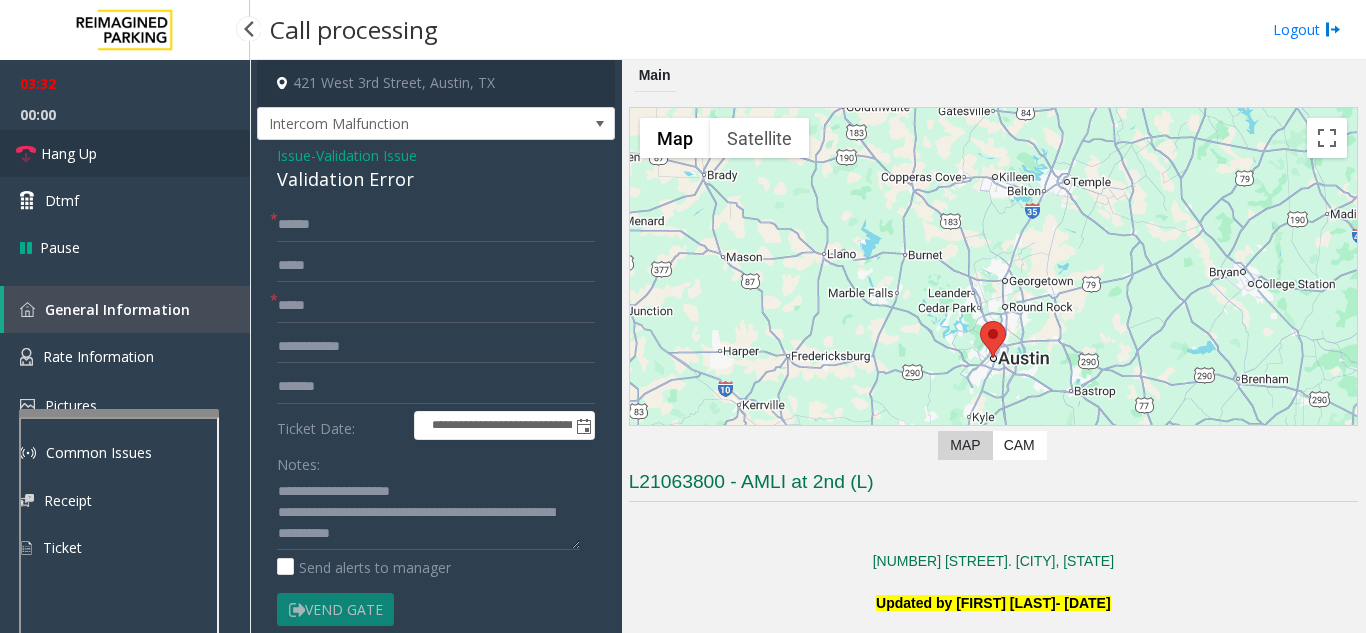 click on "Hang Up" at bounding box center [125, 153] 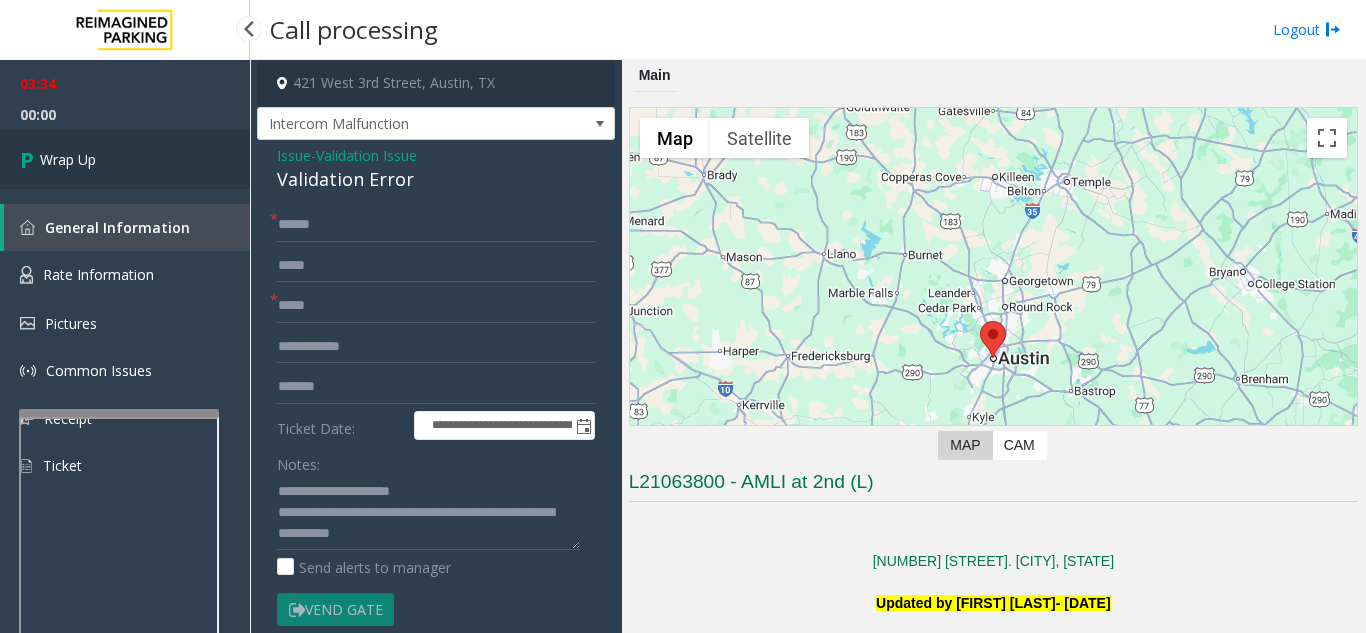 click on "Wrap Up" at bounding box center [125, 159] 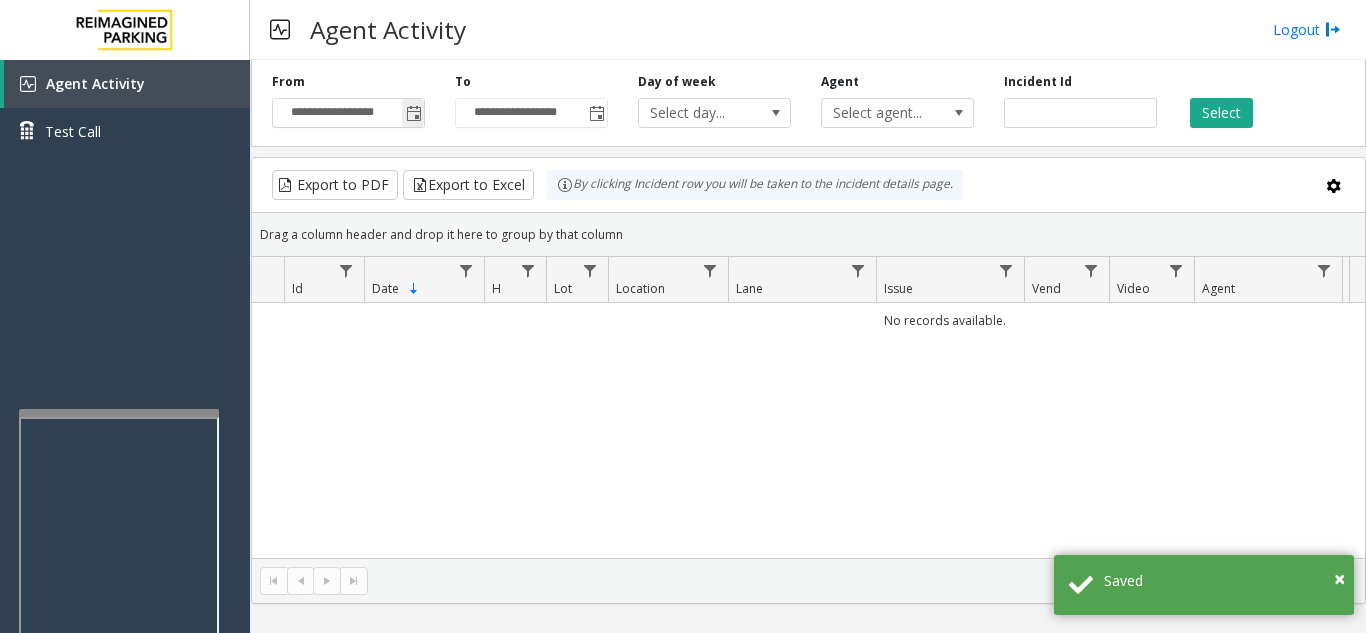 click 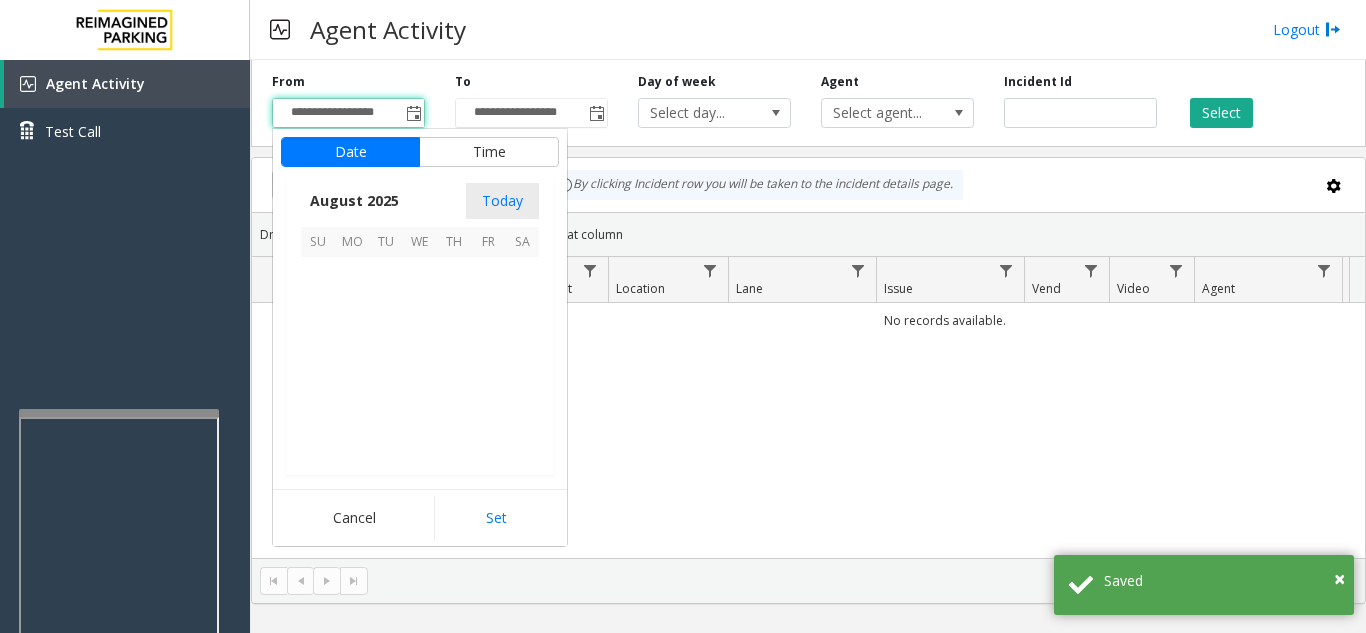 scroll, scrollTop: 358666, scrollLeft: 0, axis: vertical 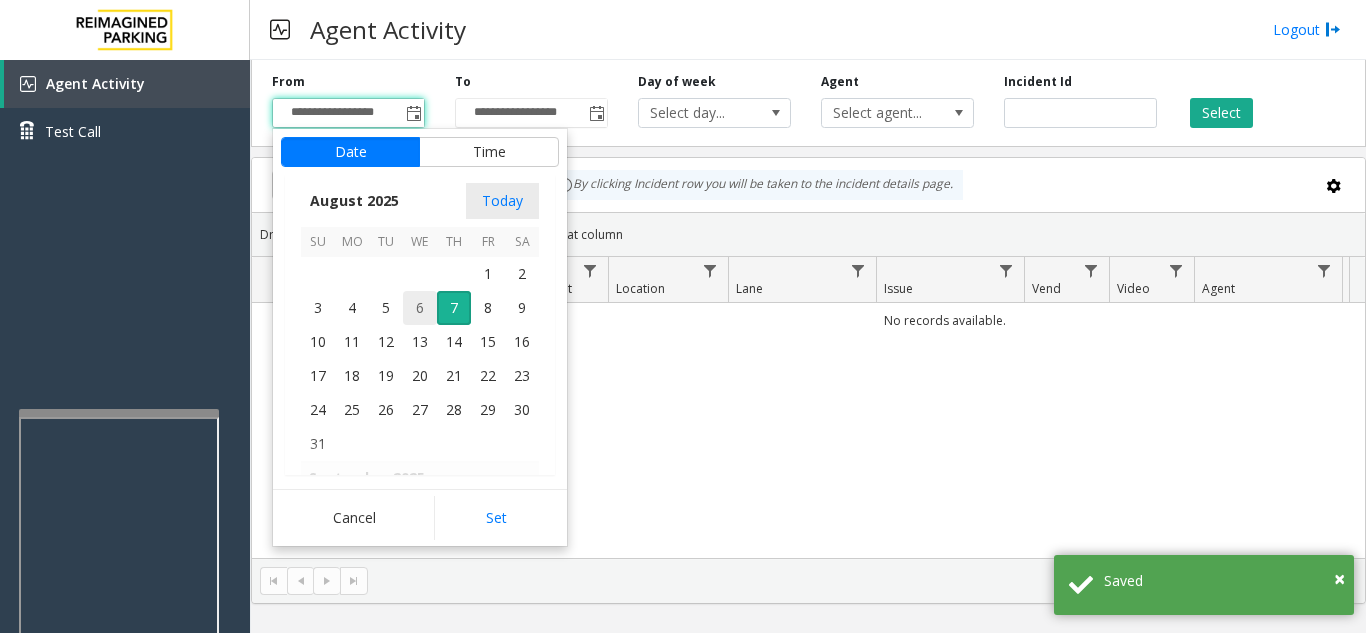 click on "6" at bounding box center (420, 308) 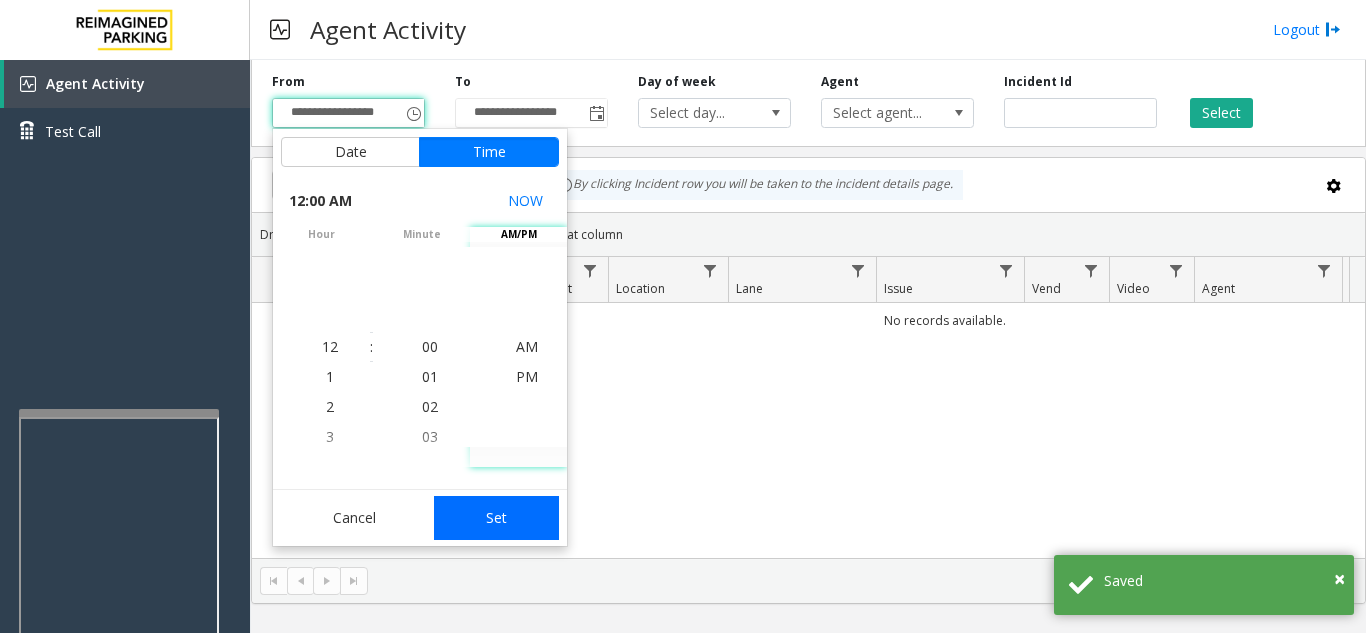 click on "Set" 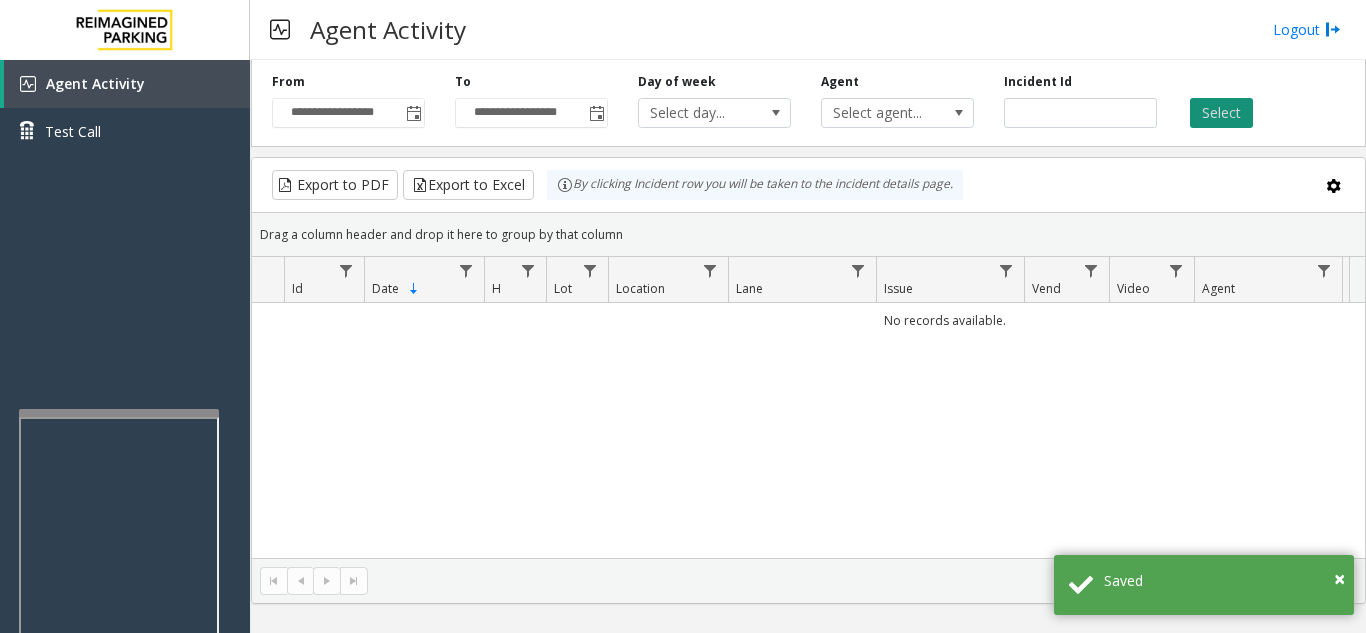 click on "Select" 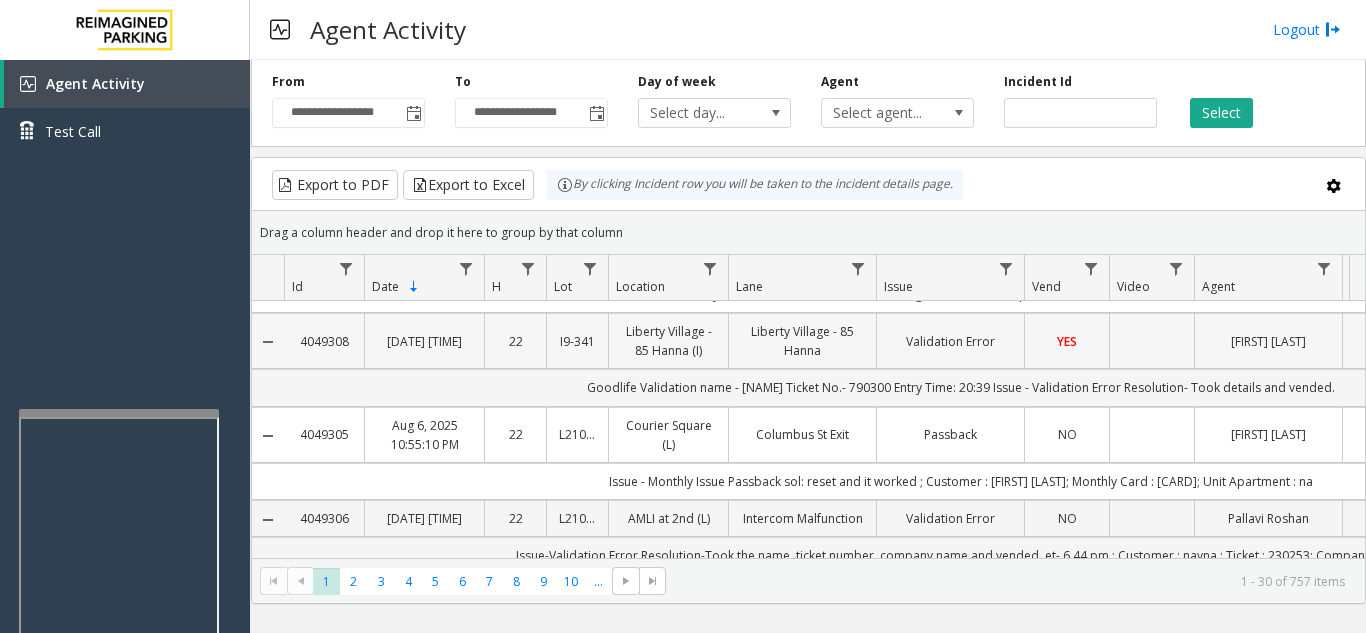 scroll, scrollTop: 200, scrollLeft: 0, axis: vertical 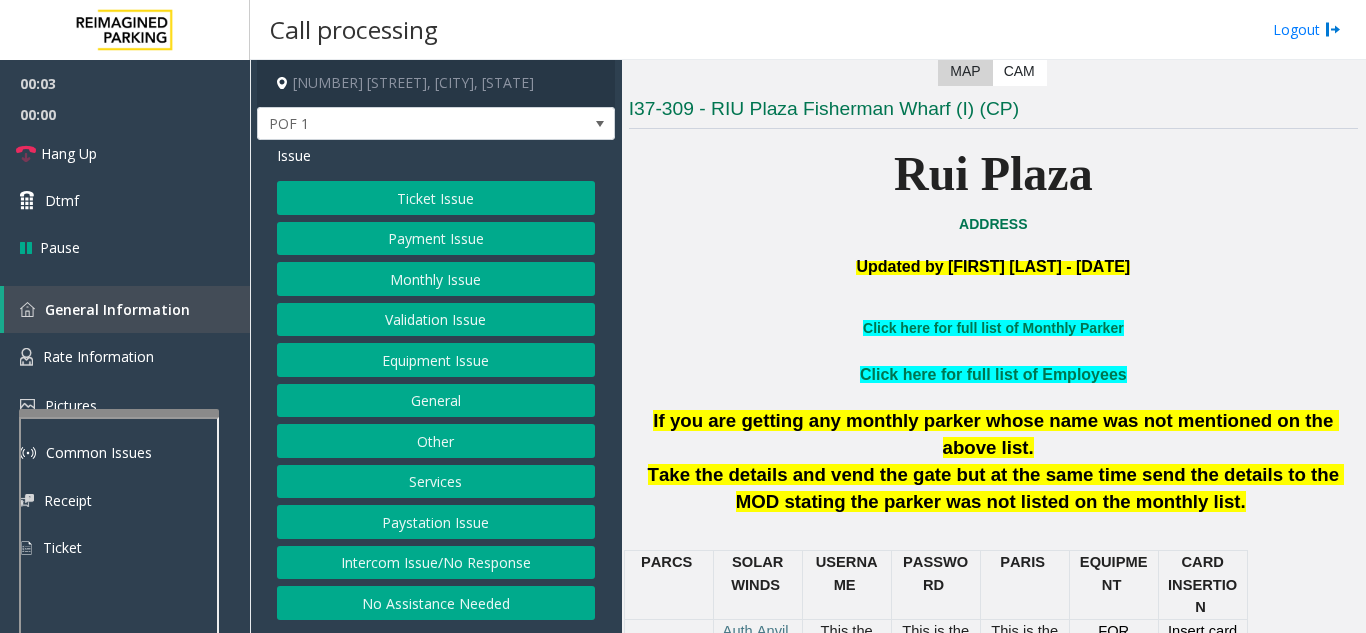 click on "Equipment Issue" 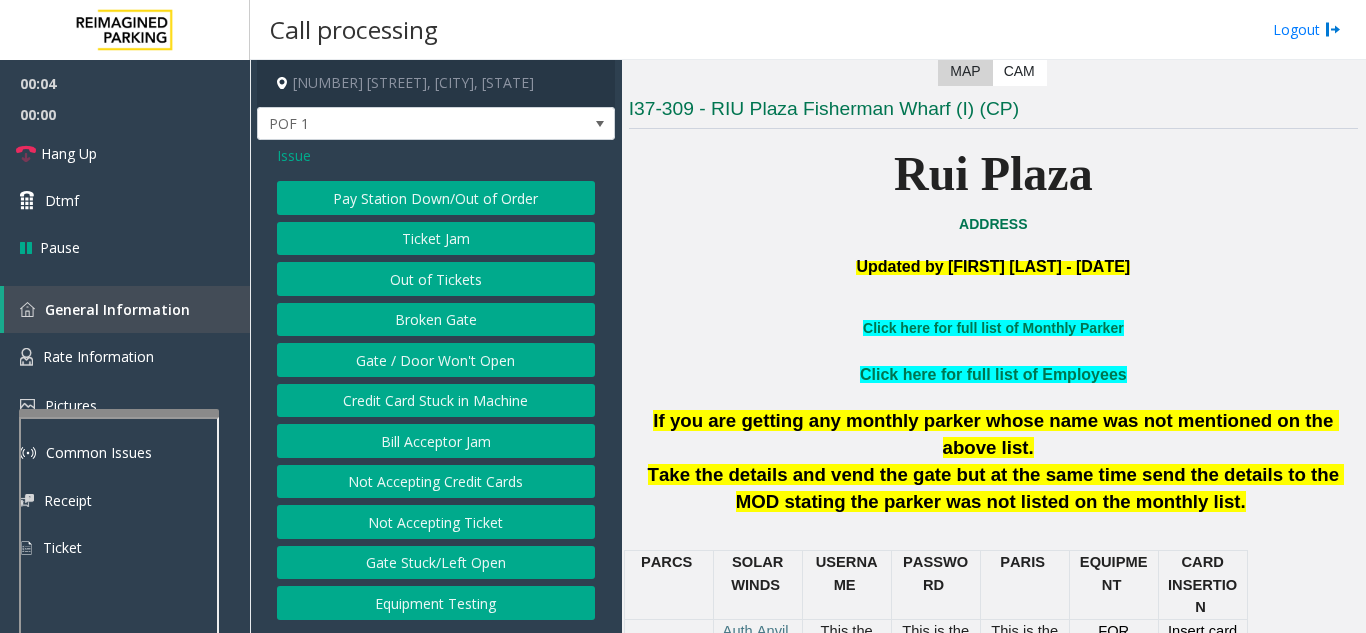 click on "Gate / Door Won't Open" 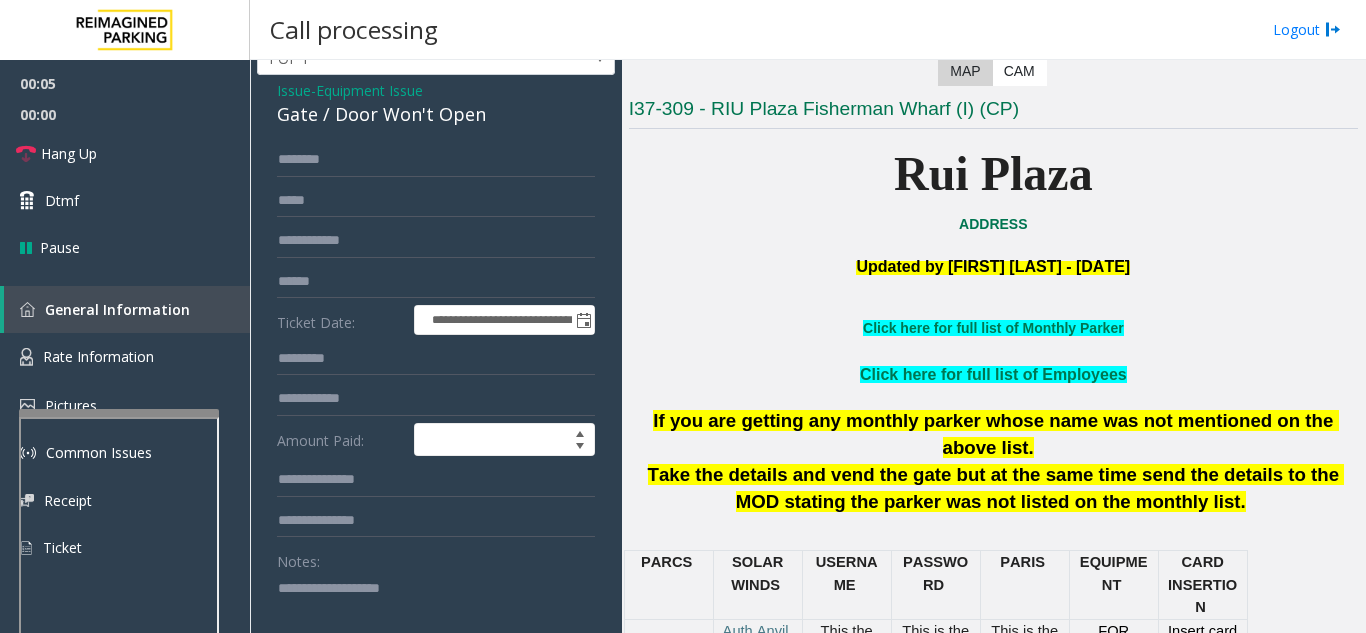 scroll, scrollTop: 100, scrollLeft: 0, axis: vertical 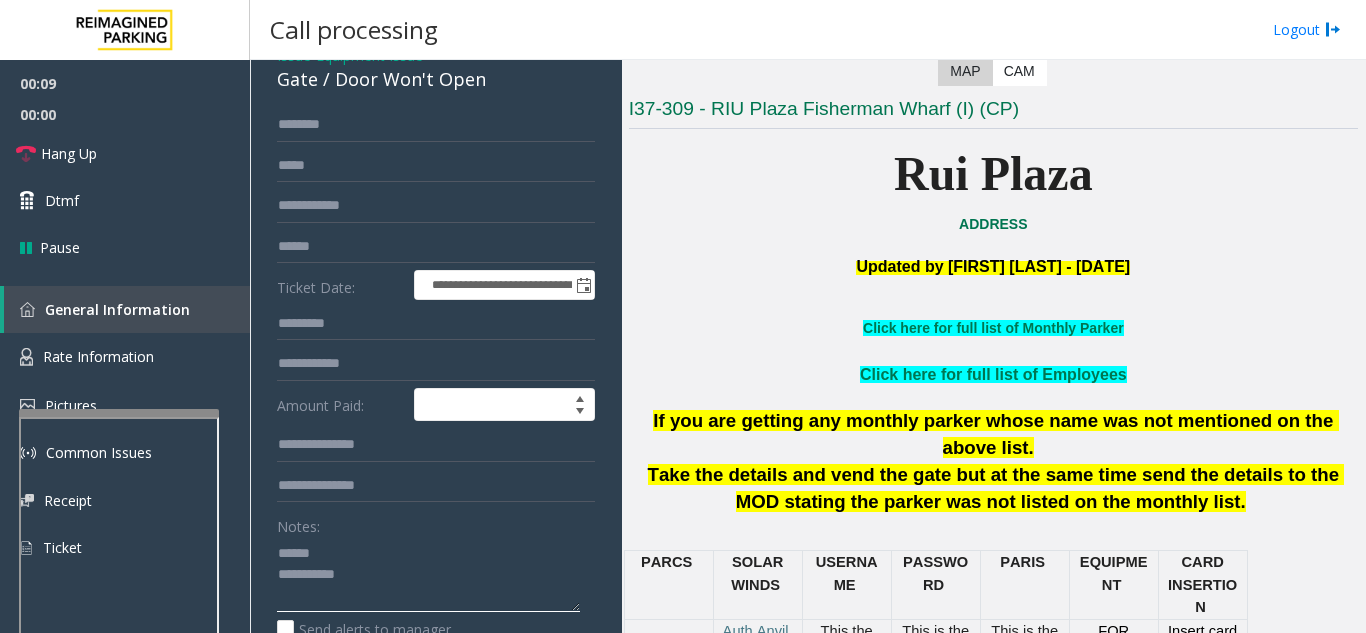 click 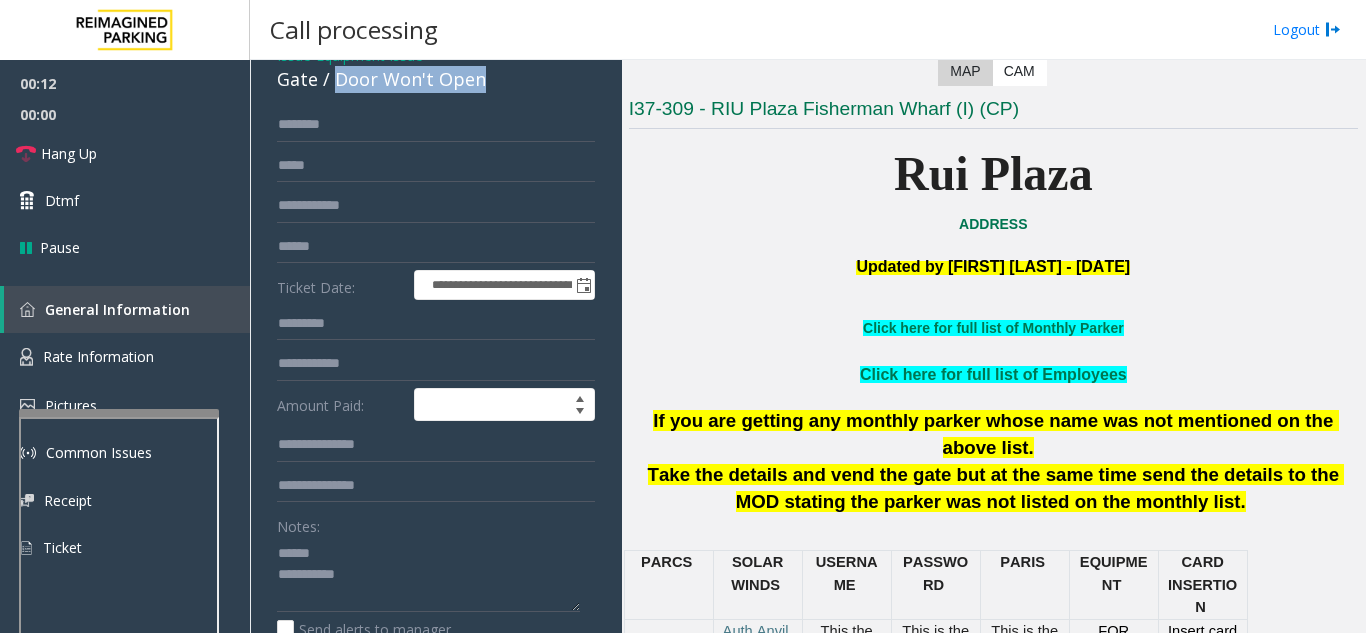 drag, startPoint x: 332, startPoint y: 82, endPoint x: 494, endPoint y: 85, distance: 162.02777 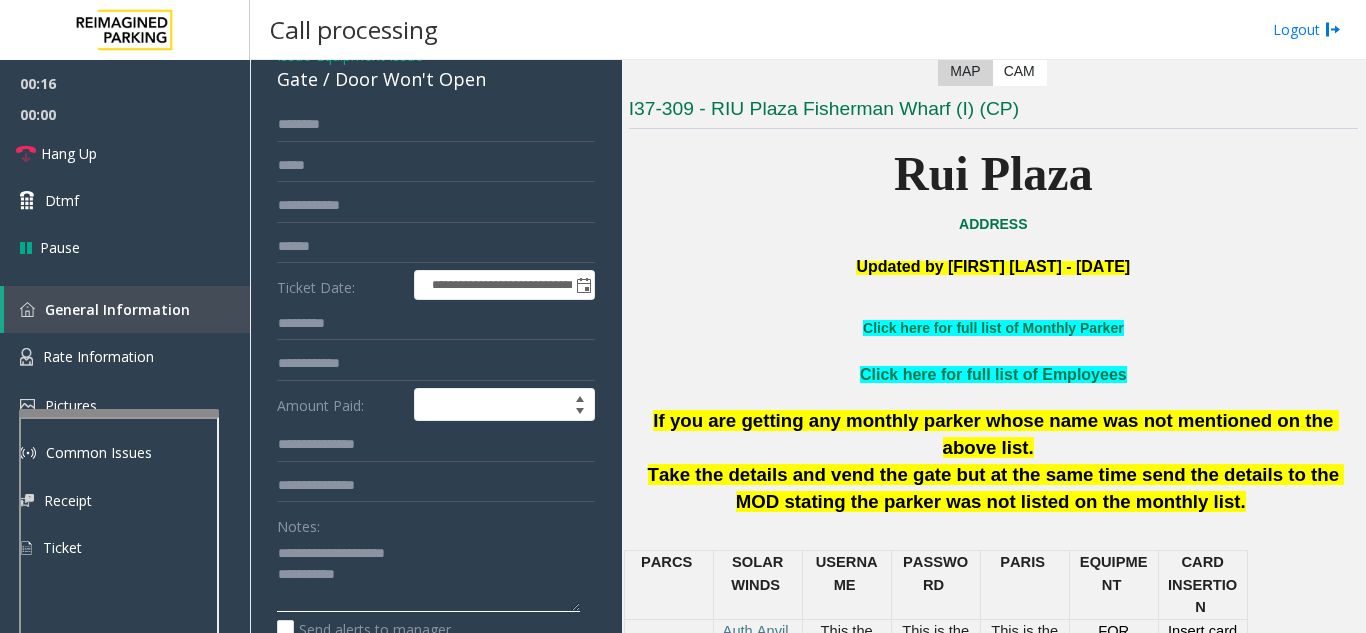 click 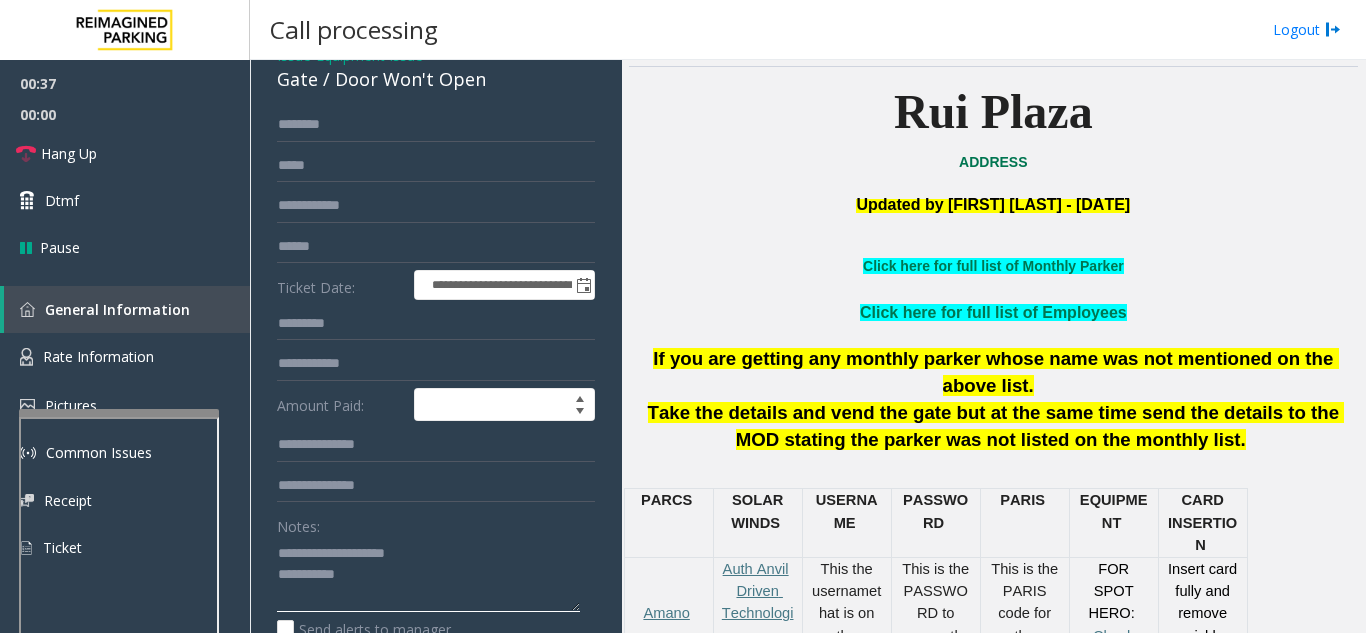 scroll, scrollTop: 700, scrollLeft: 0, axis: vertical 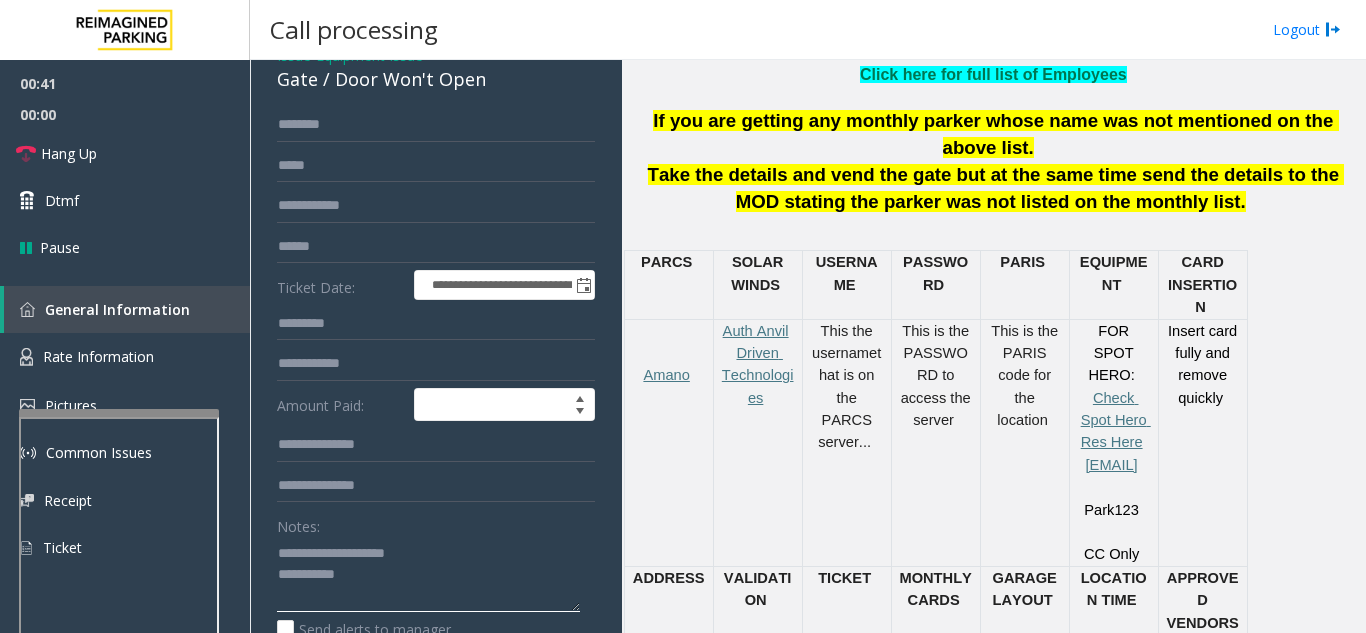 drag, startPoint x: 318, startPoint y: 555, endPoint x: 460, endPoint y: 558, distance: 142.0317 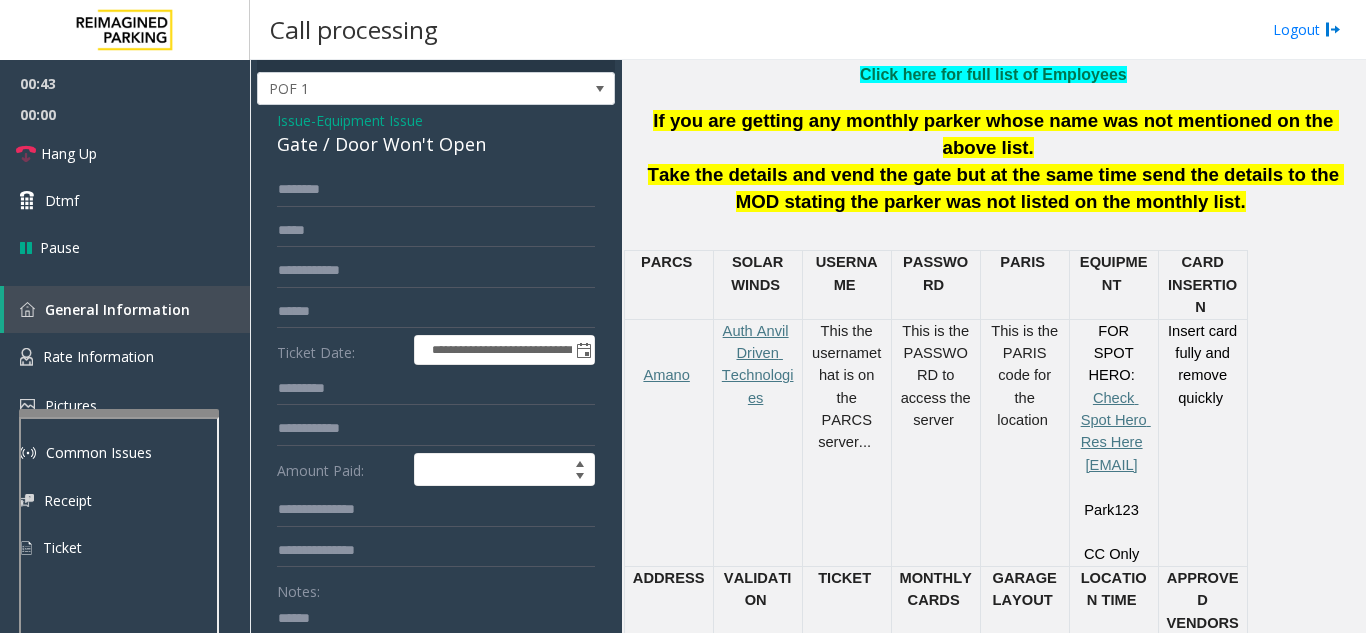 scroll, scrollTop: 0, scrollLeft: 0, axis: both 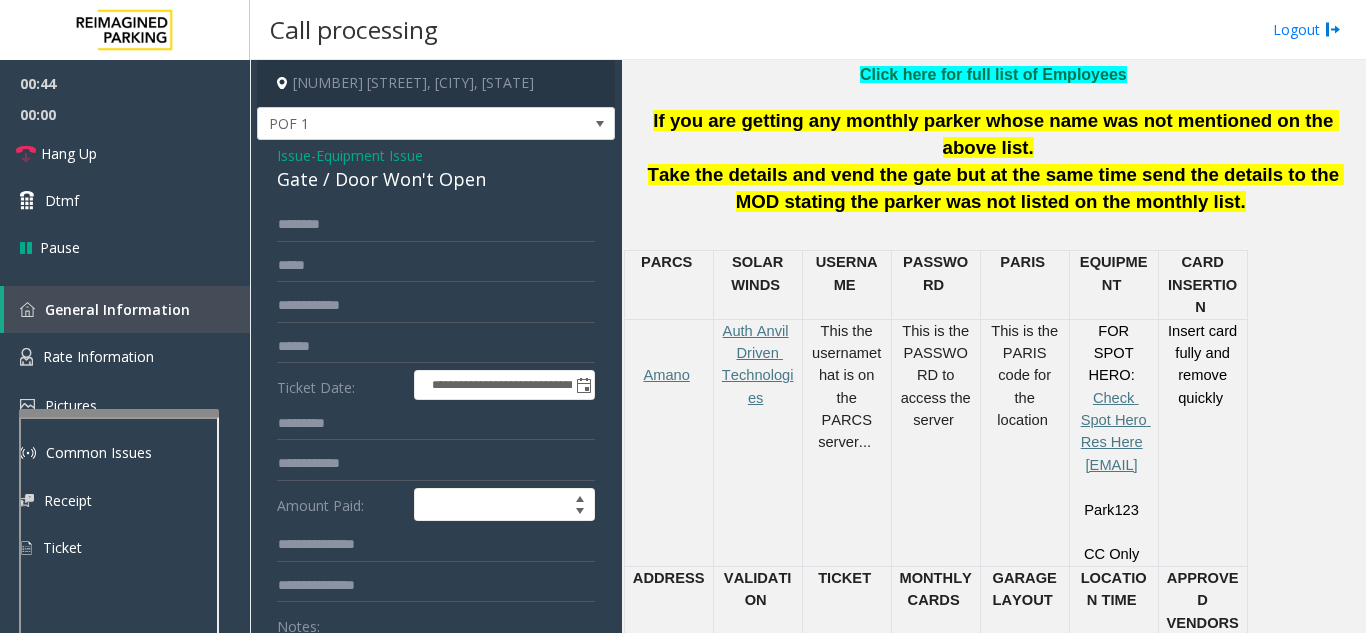 click on "Issue" 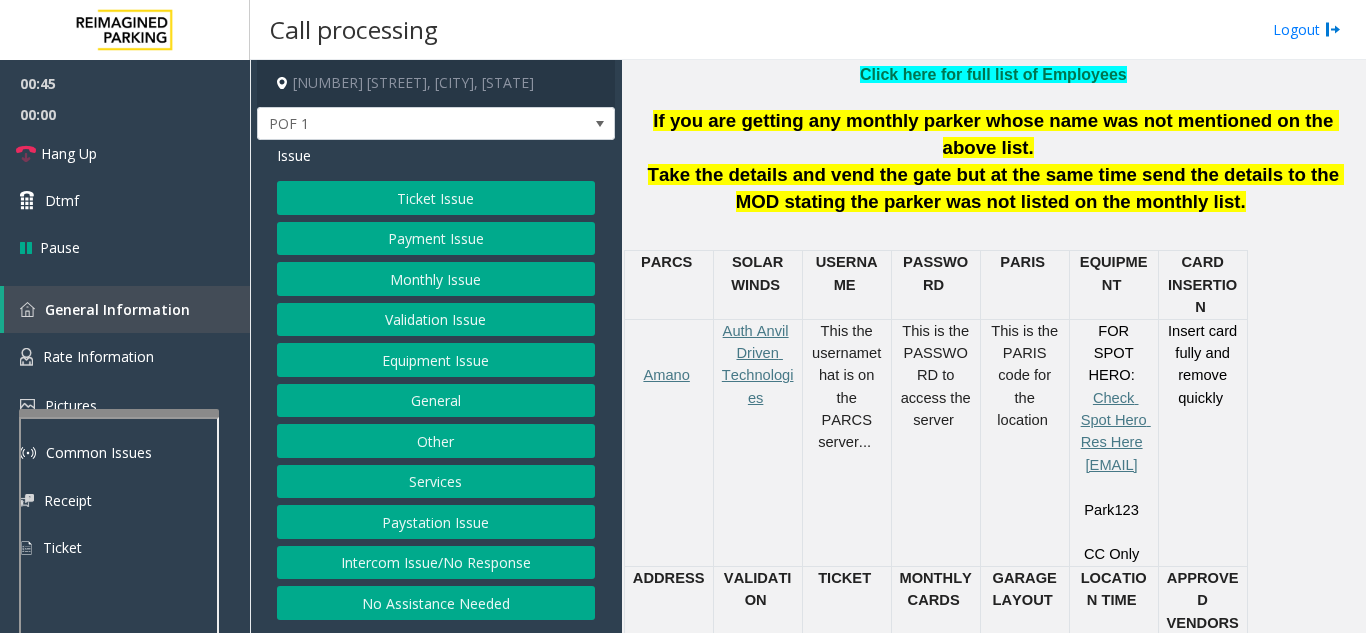 click on "Payment Issue" 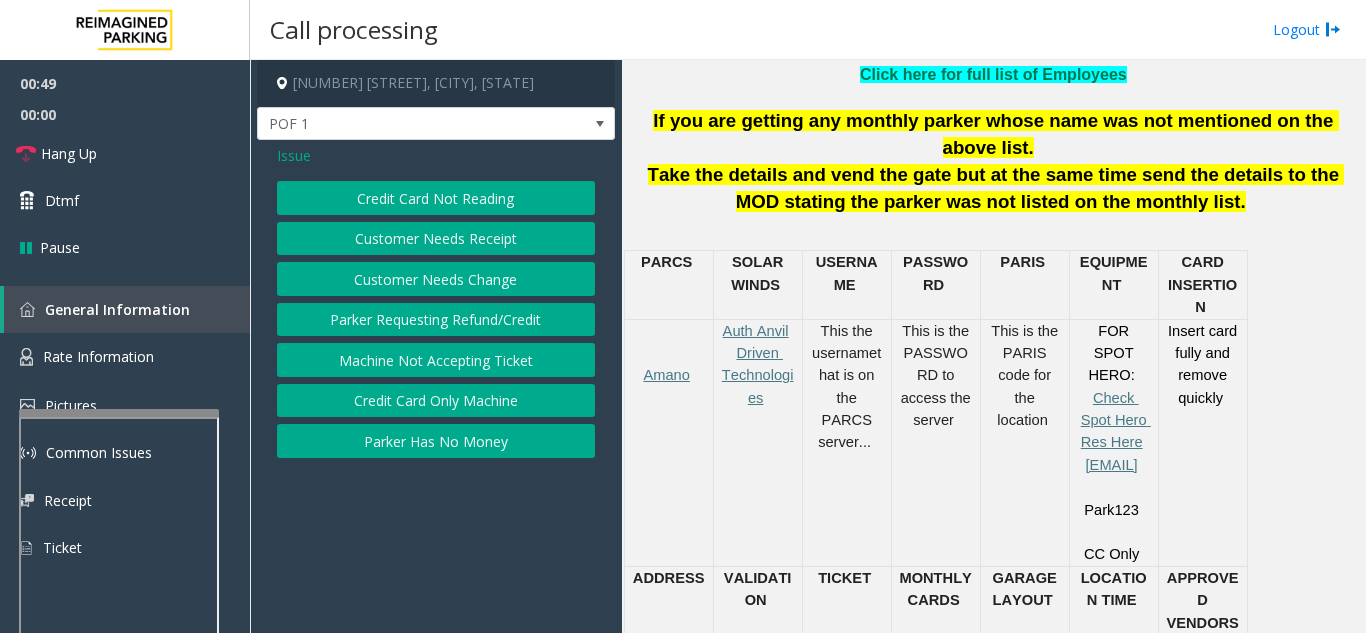 click on "Credit Card Not Reading" 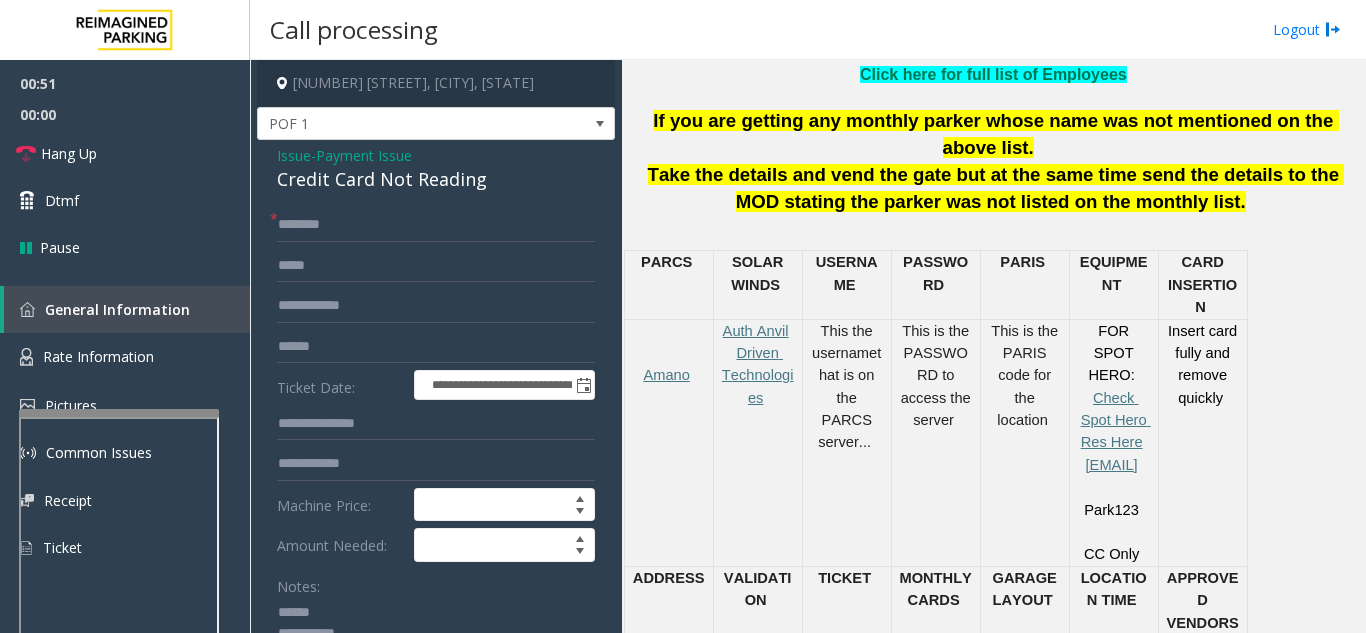 click on "**********" 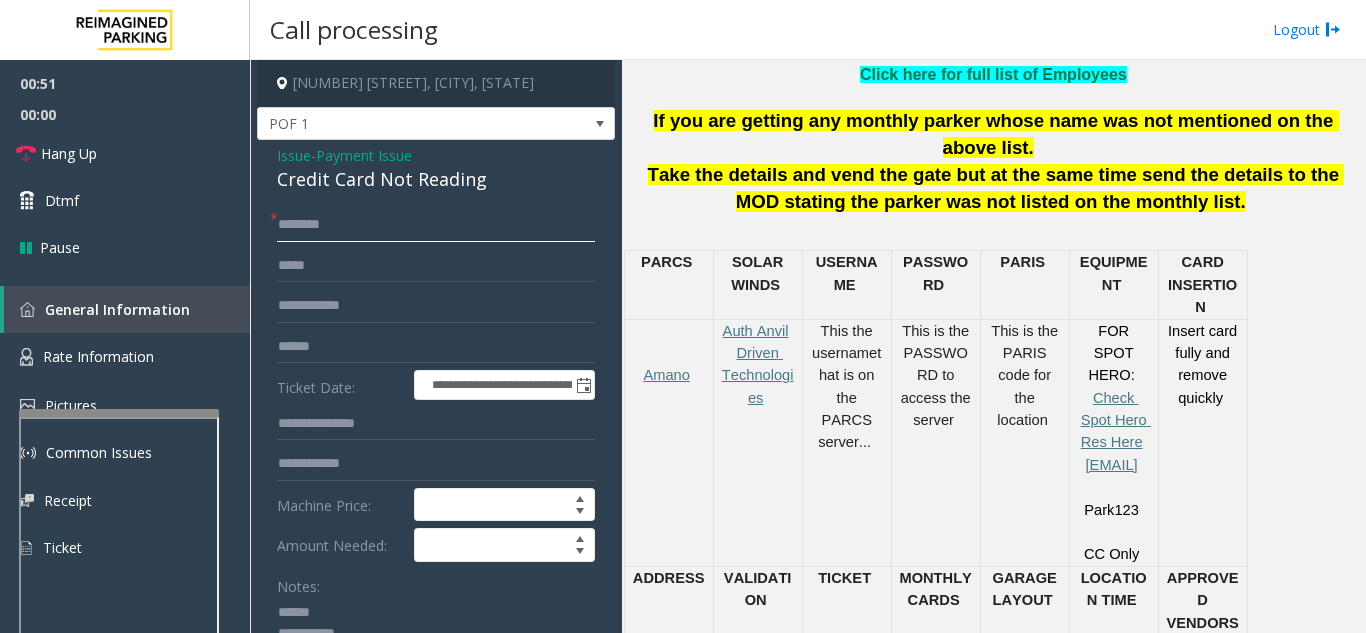 click 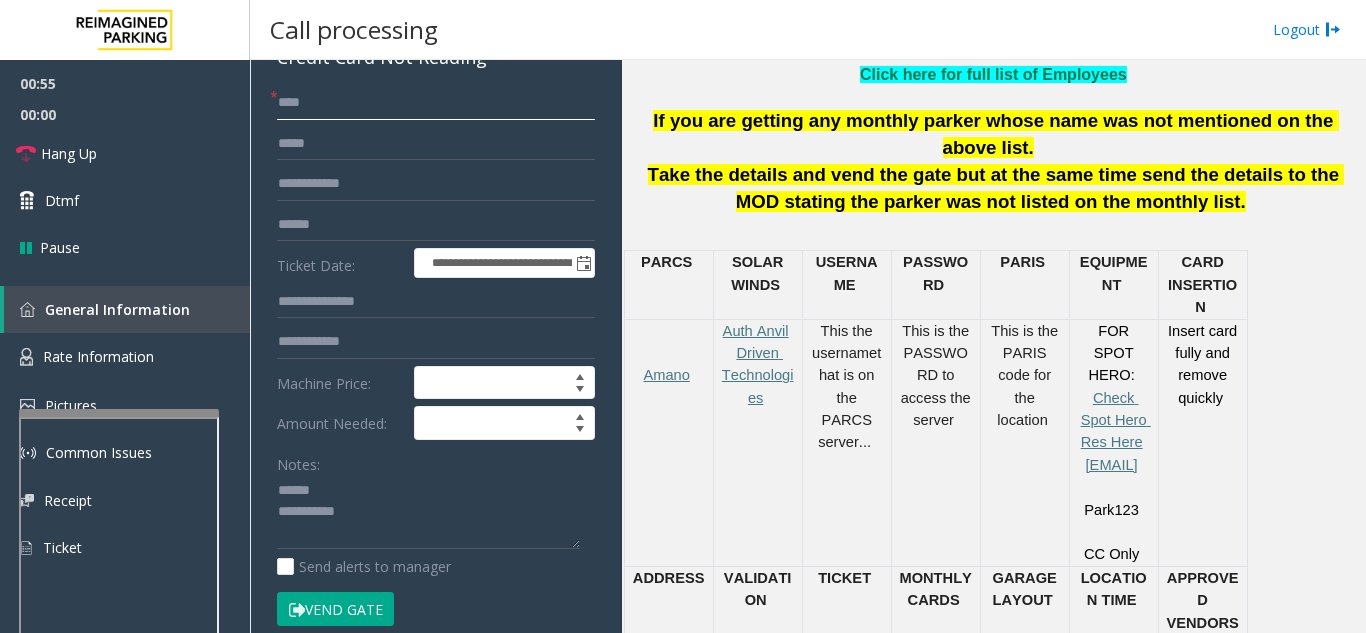 scroll, scrollTop: 200, scrollLeft: 0, axis: vertical 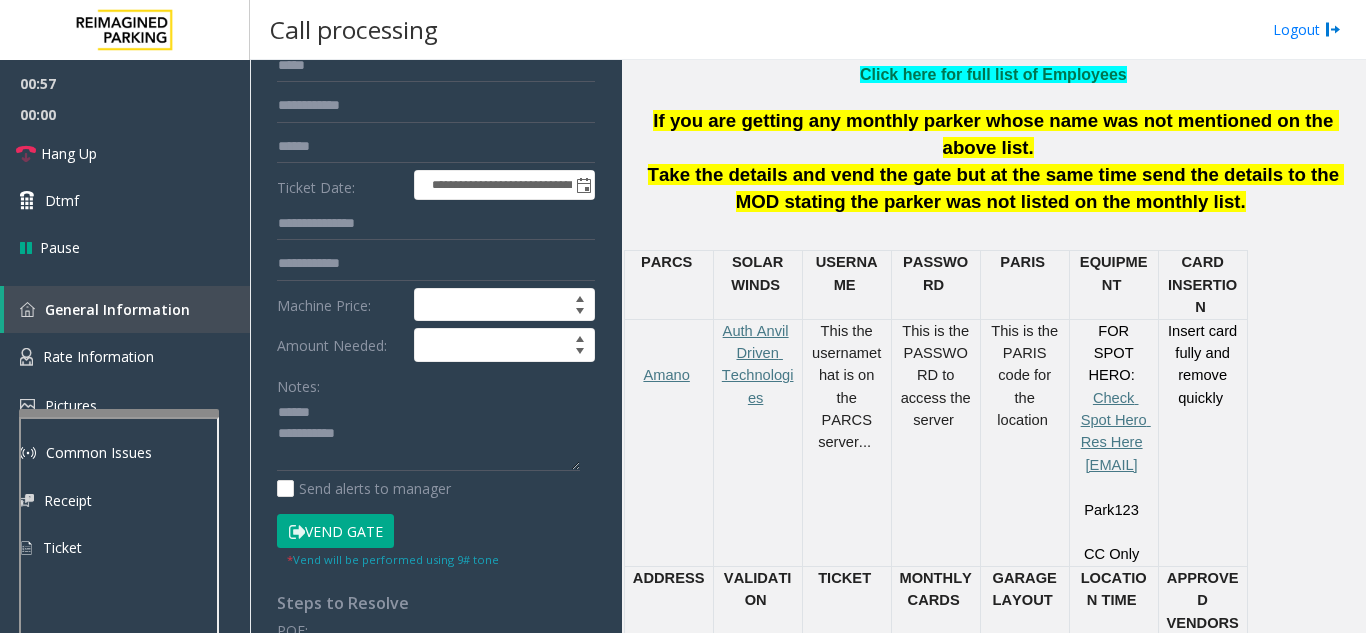 type on "**" 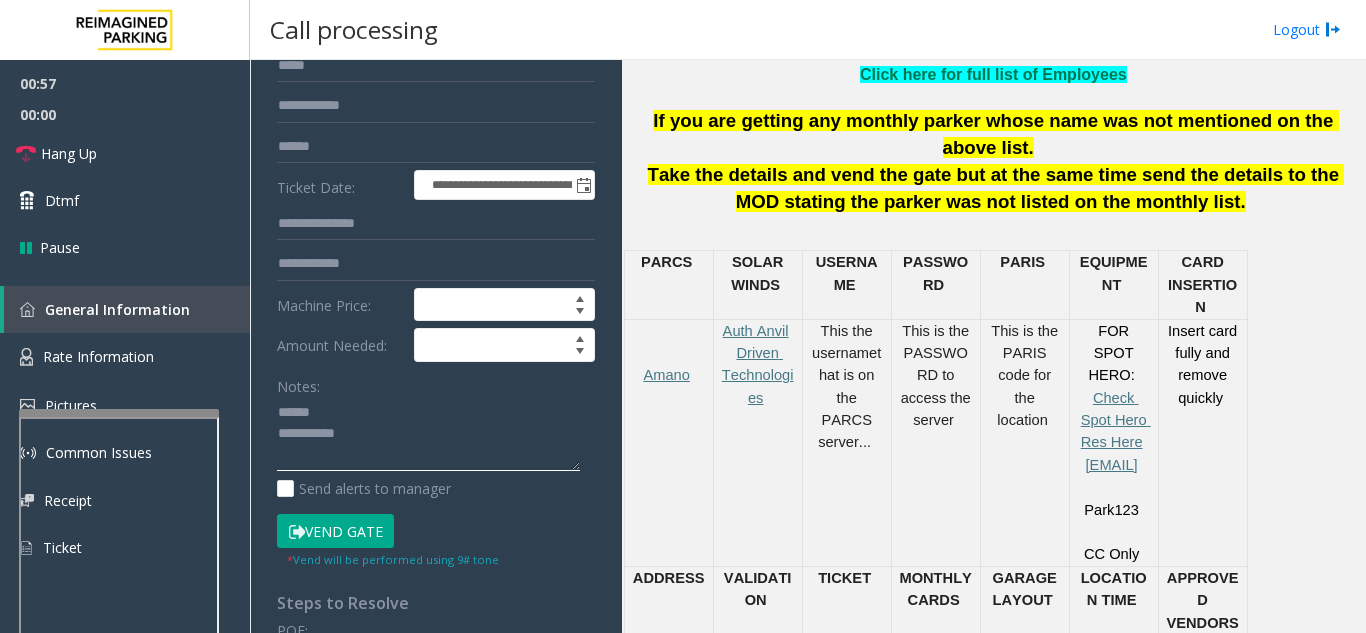 click 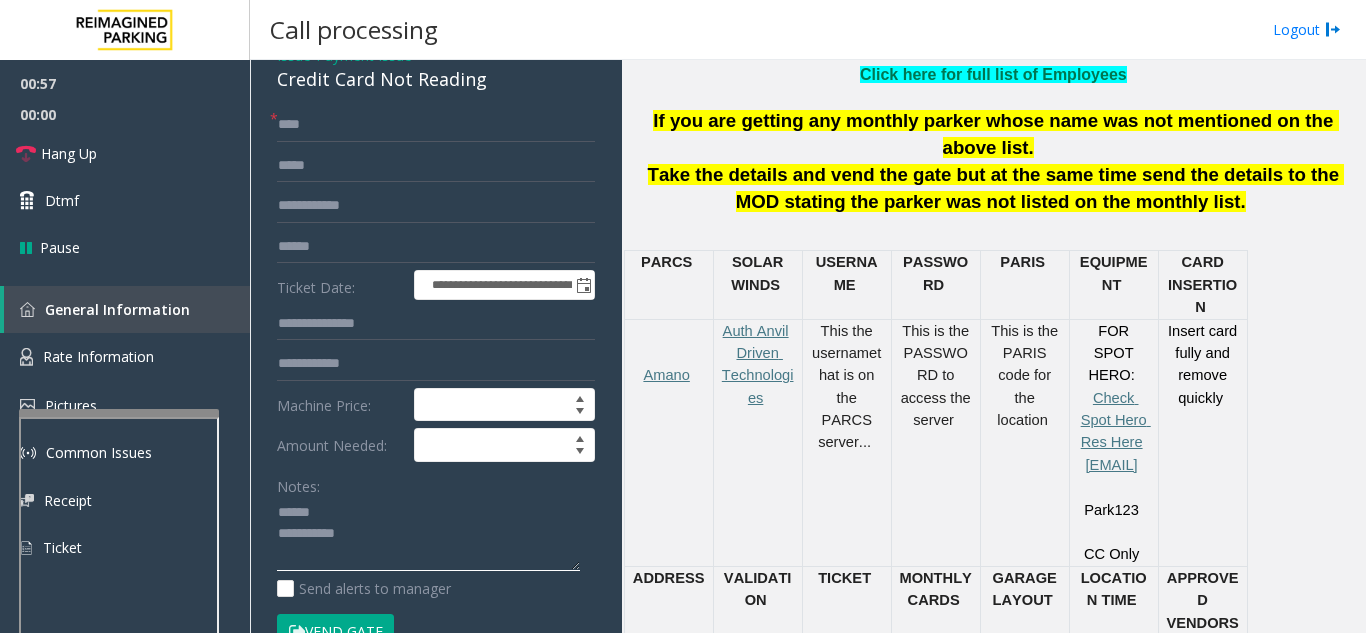 scroll, scrollTop: 0, scrollLeft: 0, axis: both 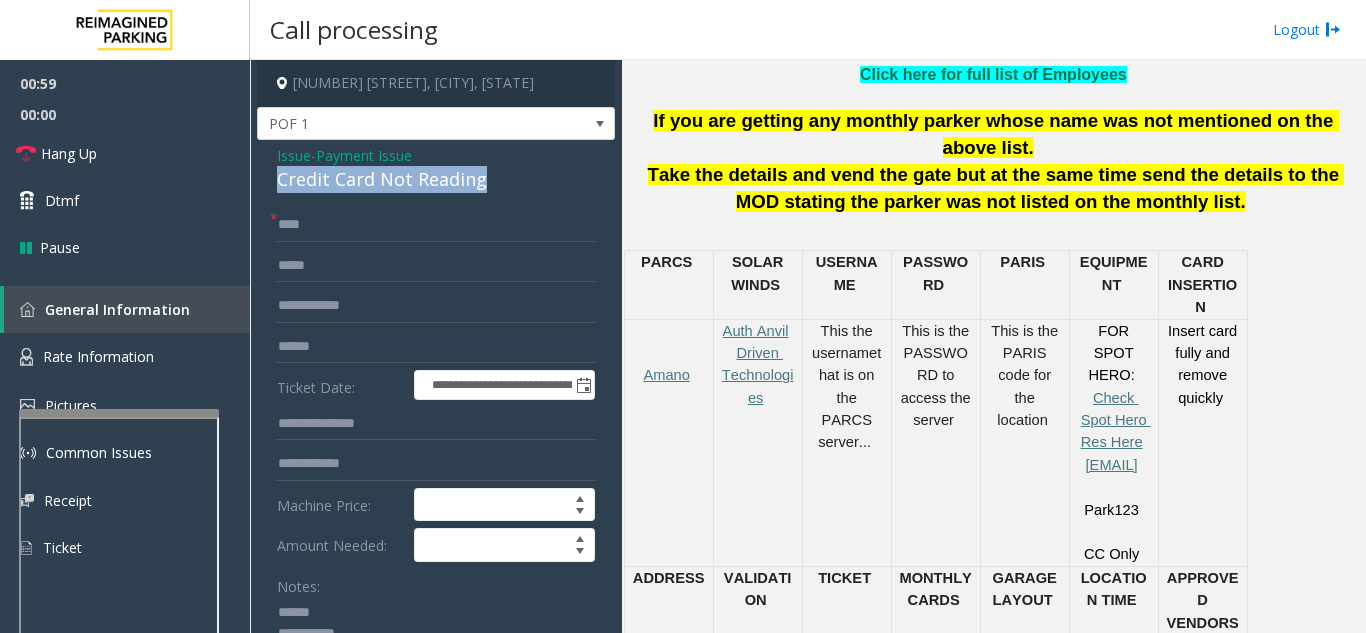 drag, startPoint x: 485, startPoint y: 186, endPoint x: 263, endPoint y: 168, distance: 222.72853 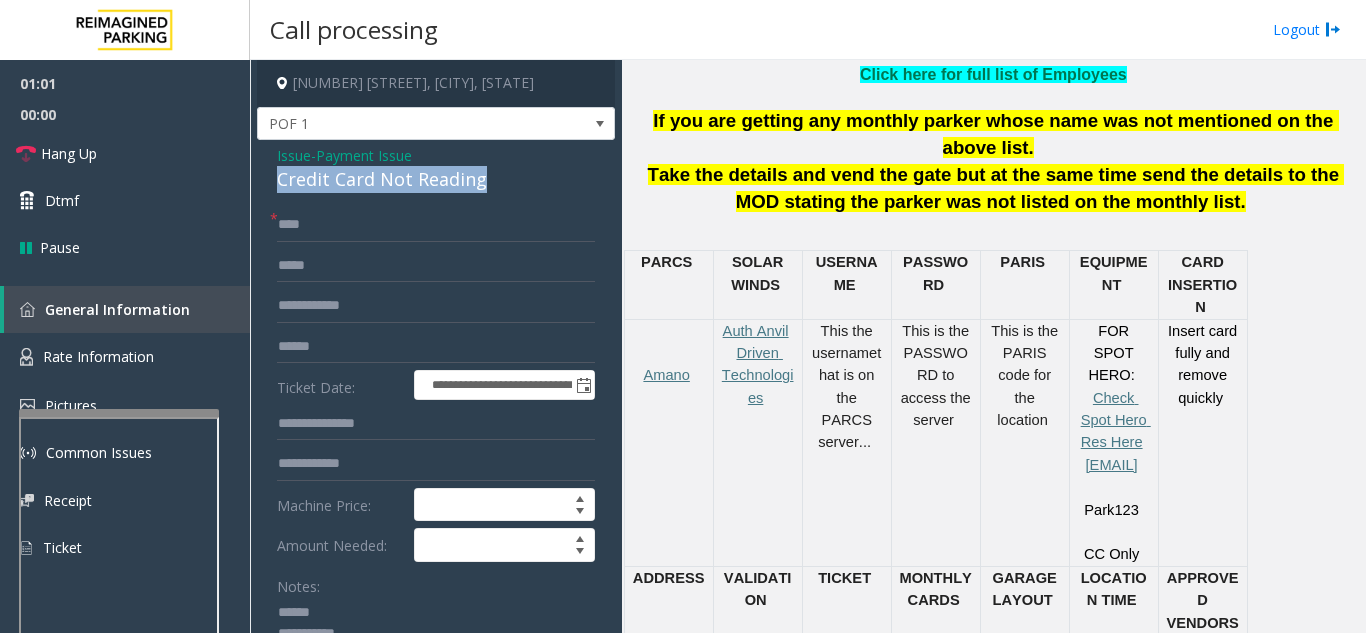 scroll, scrollTop: 30, scrollLeft: 0, axis: vertical 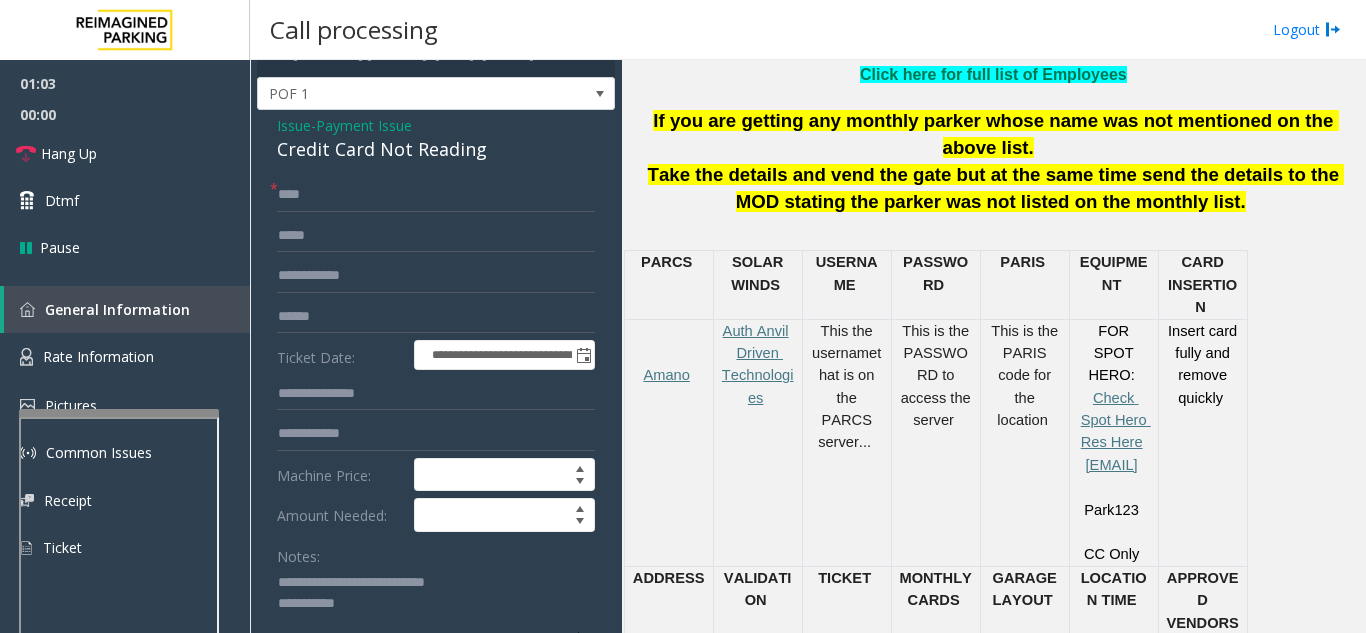 click 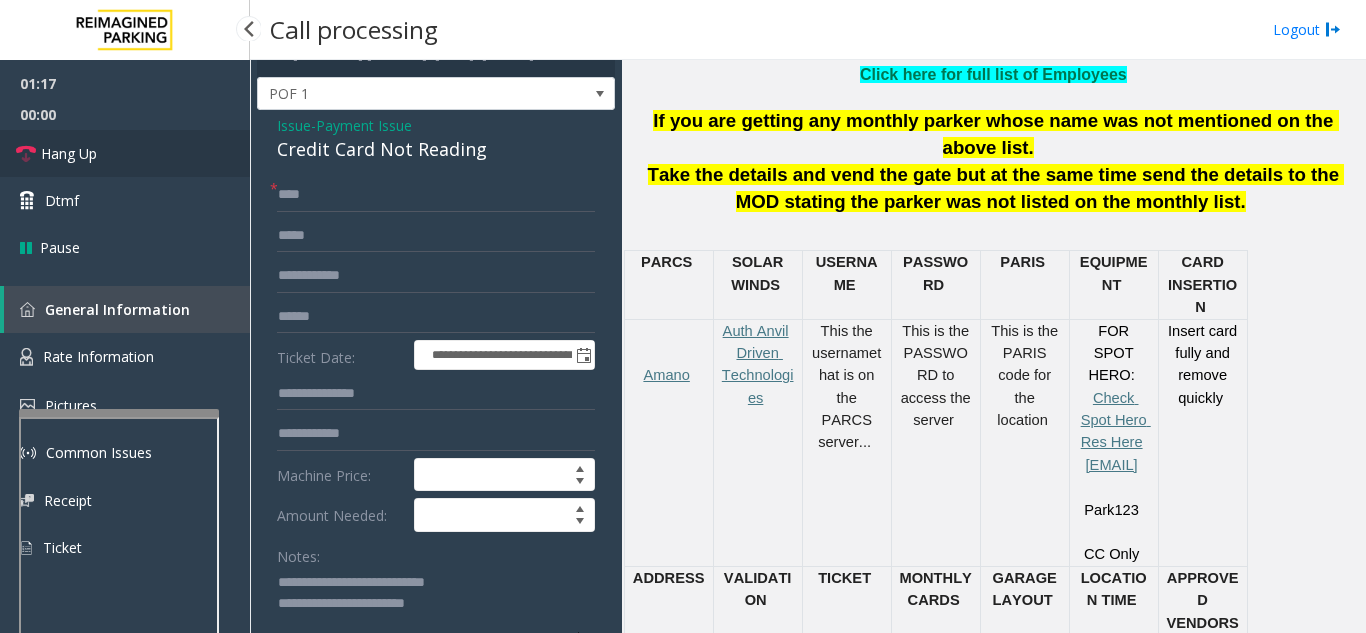 click on "Hang Up" at bounding box center (69, 153) 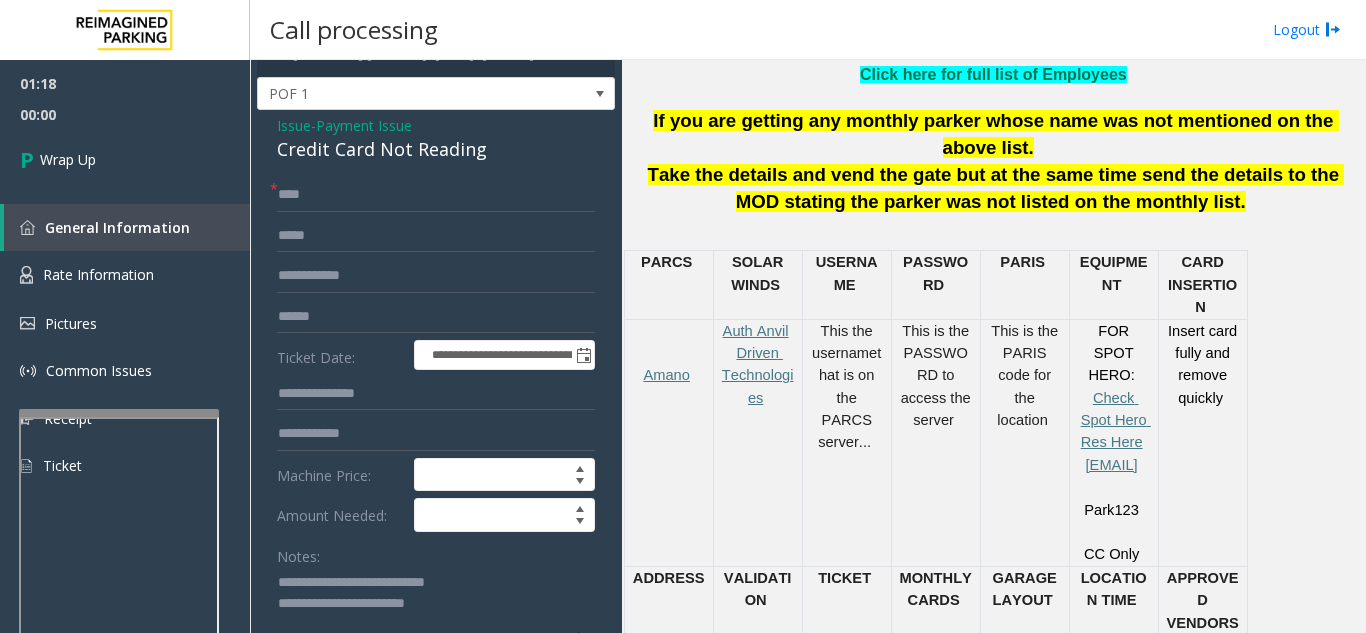 click 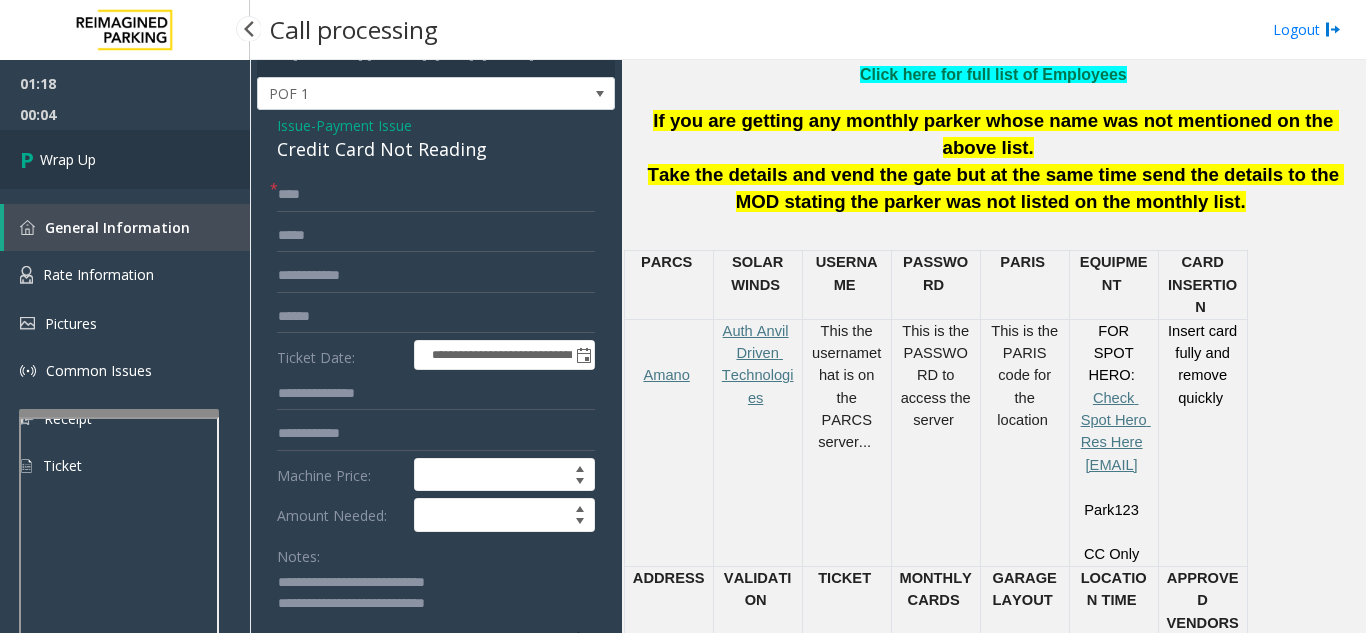 type on "**********" 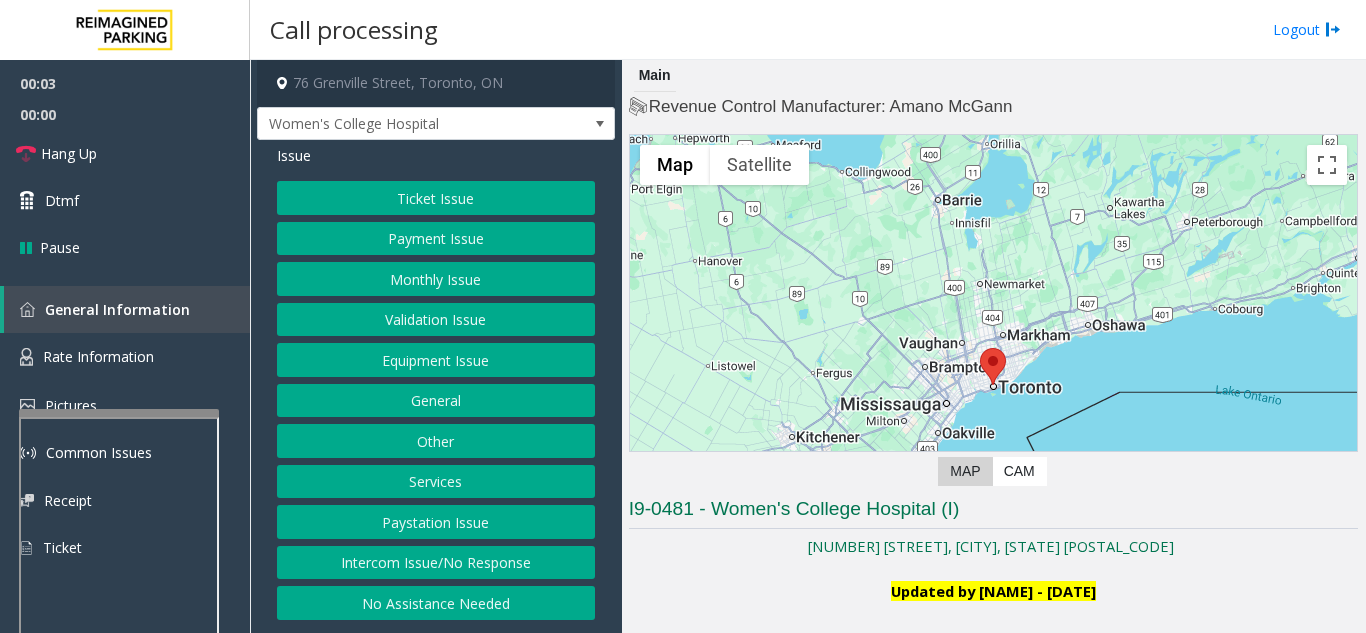 scroll, scrollTop: 0, scrollLeft: 0, axis: both 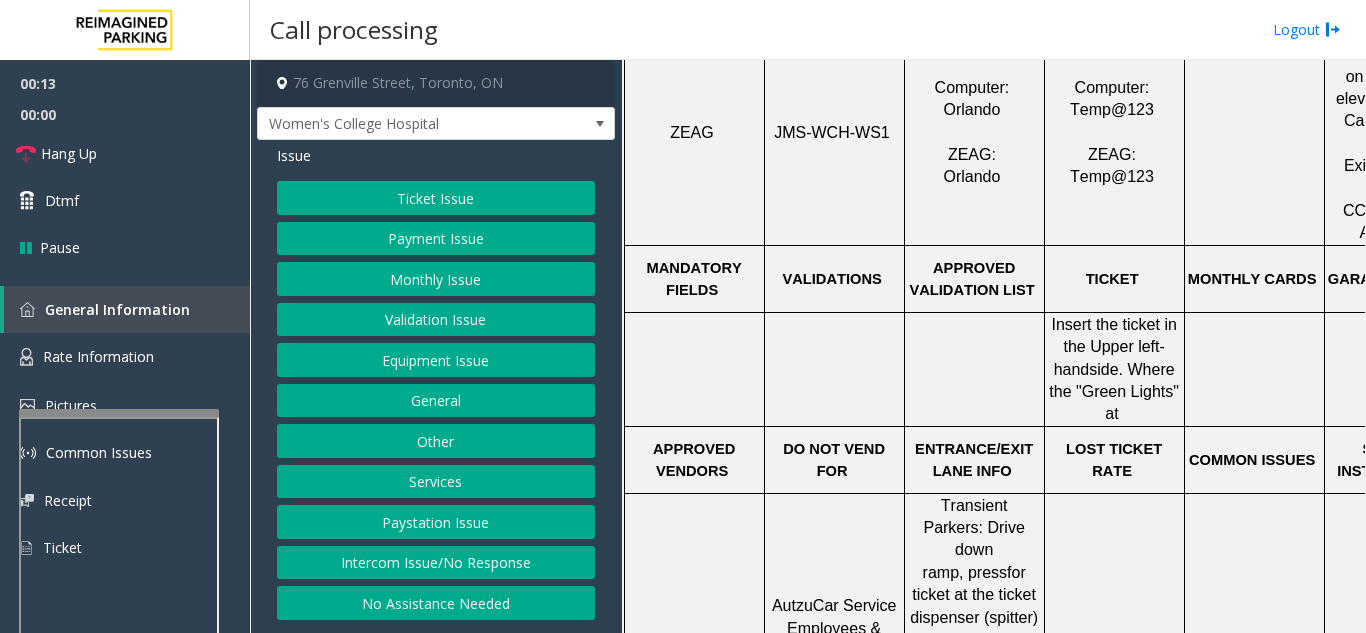 click on "Ticket Issue" 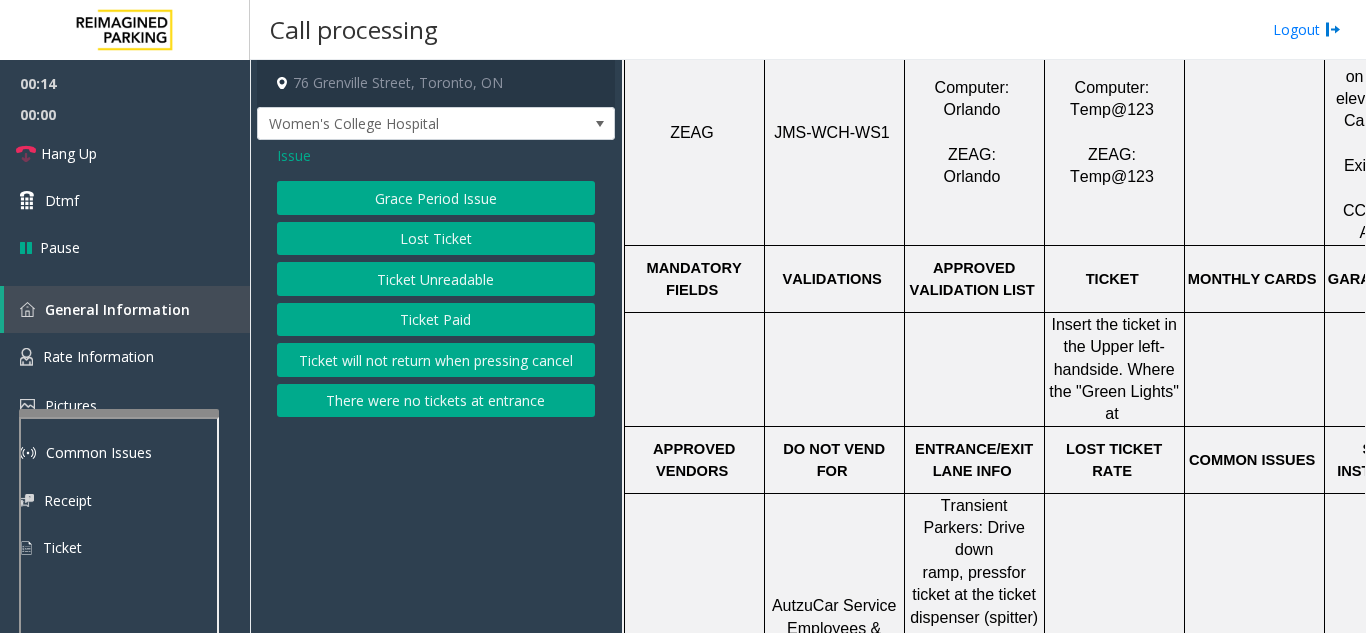 click on "Ticket Unreadable" 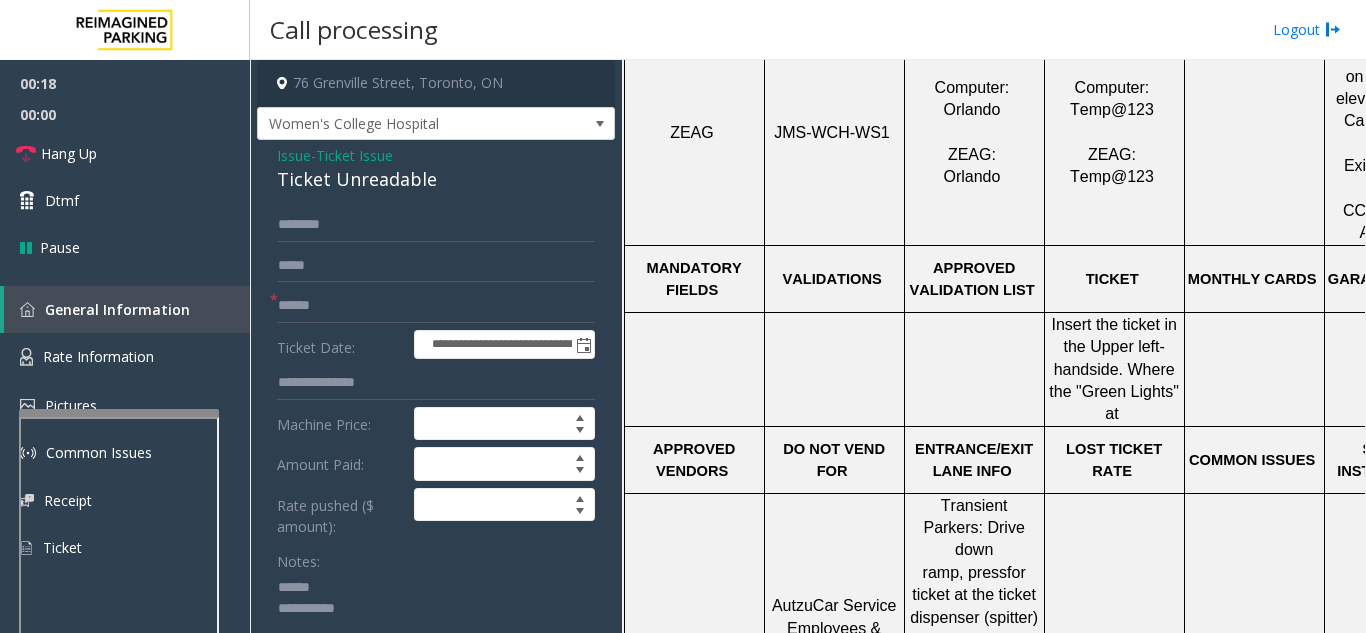 click 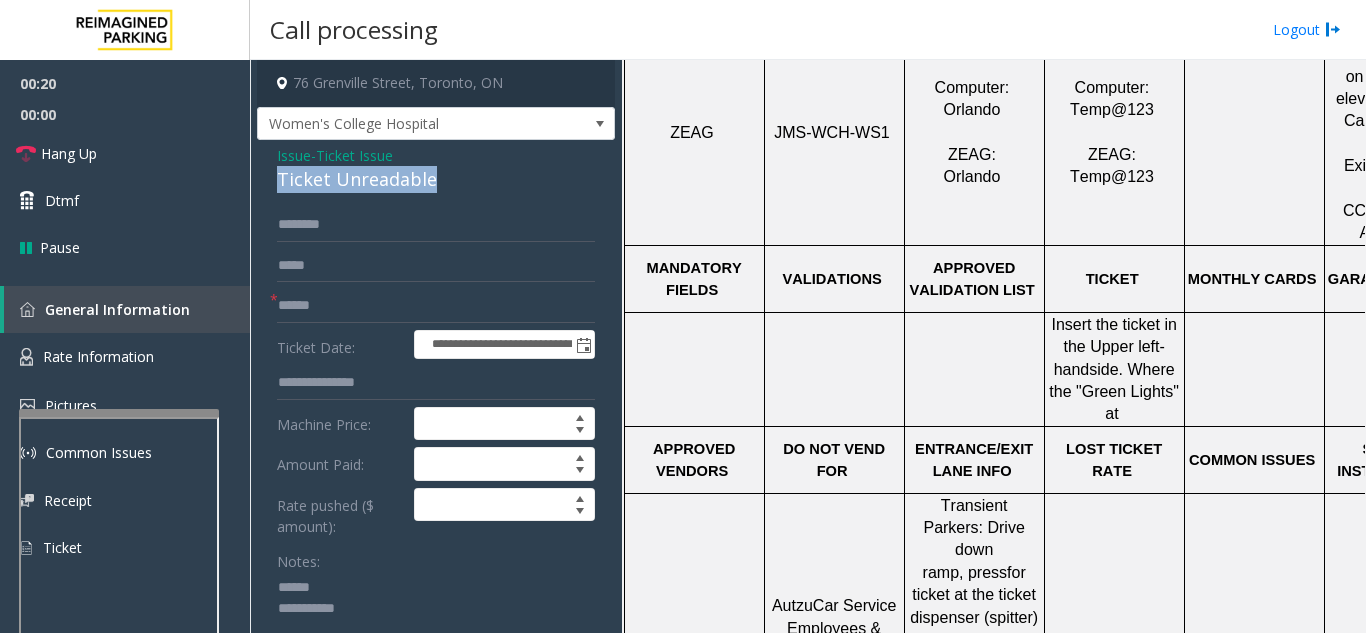 drag, startPoint x: 451, startPoint y: 170, endPoint x: 274, endPoint y: 182, distance: 177.40631 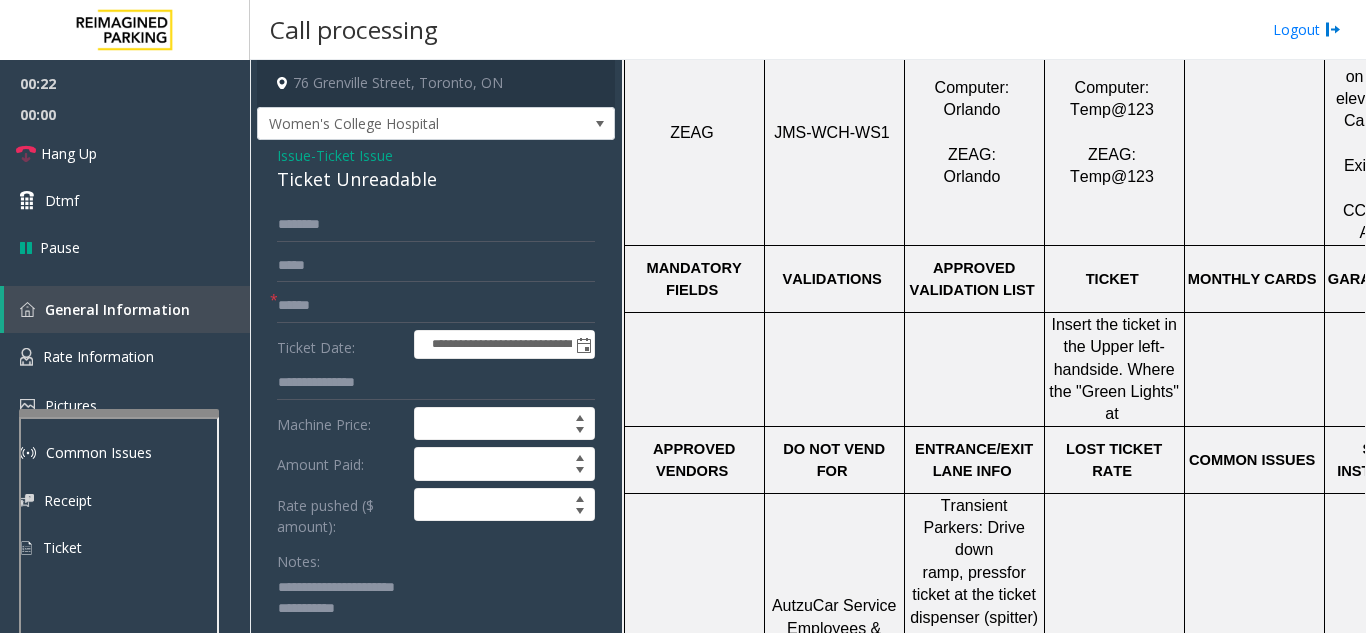 type on "**********" 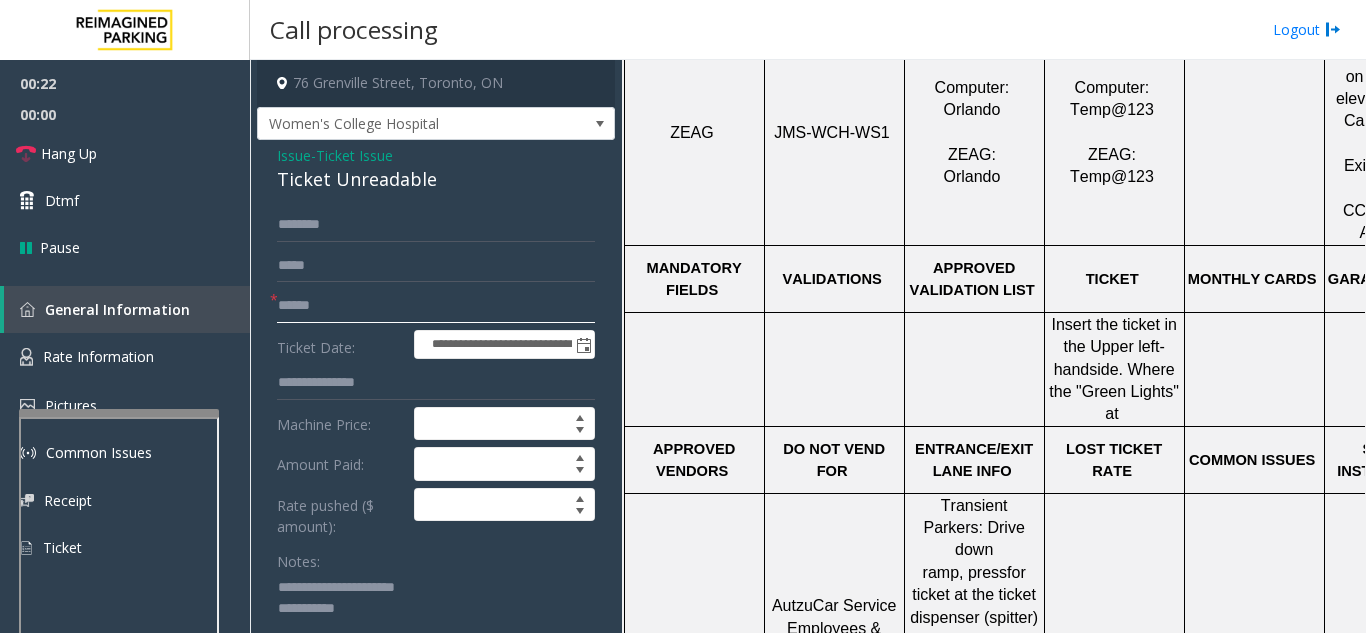 click 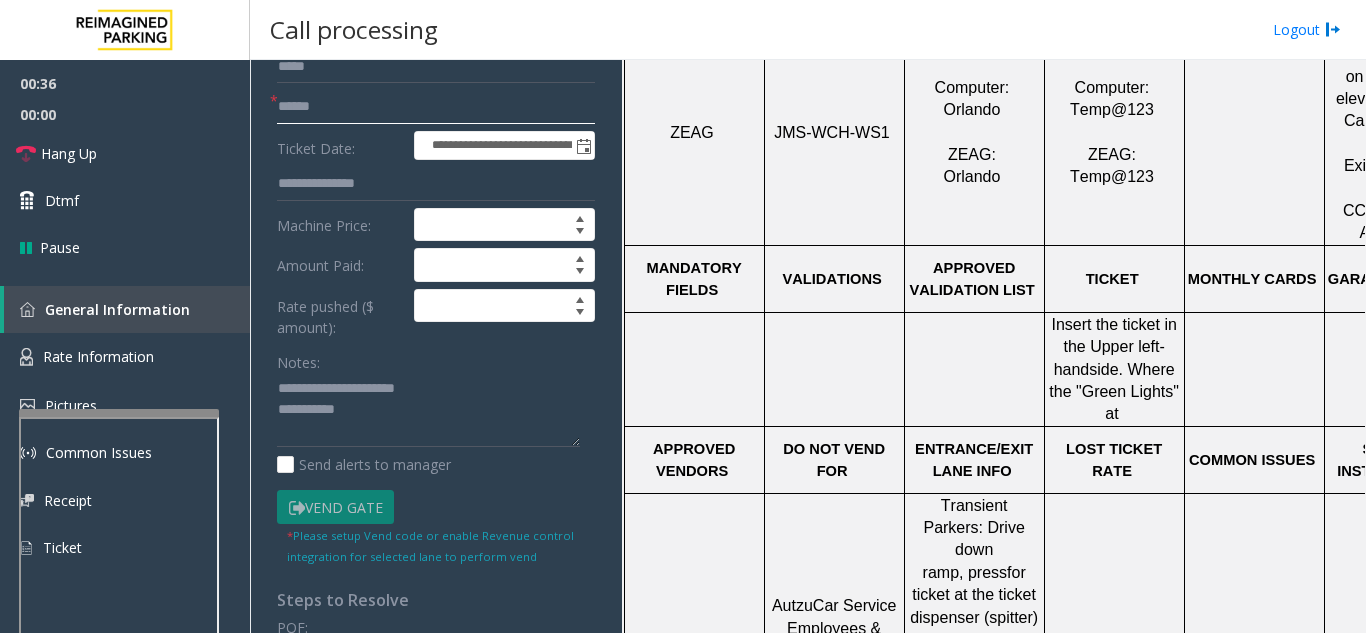 scroll, scrollTop: 200, scrollLeft: 0, axis: vertical 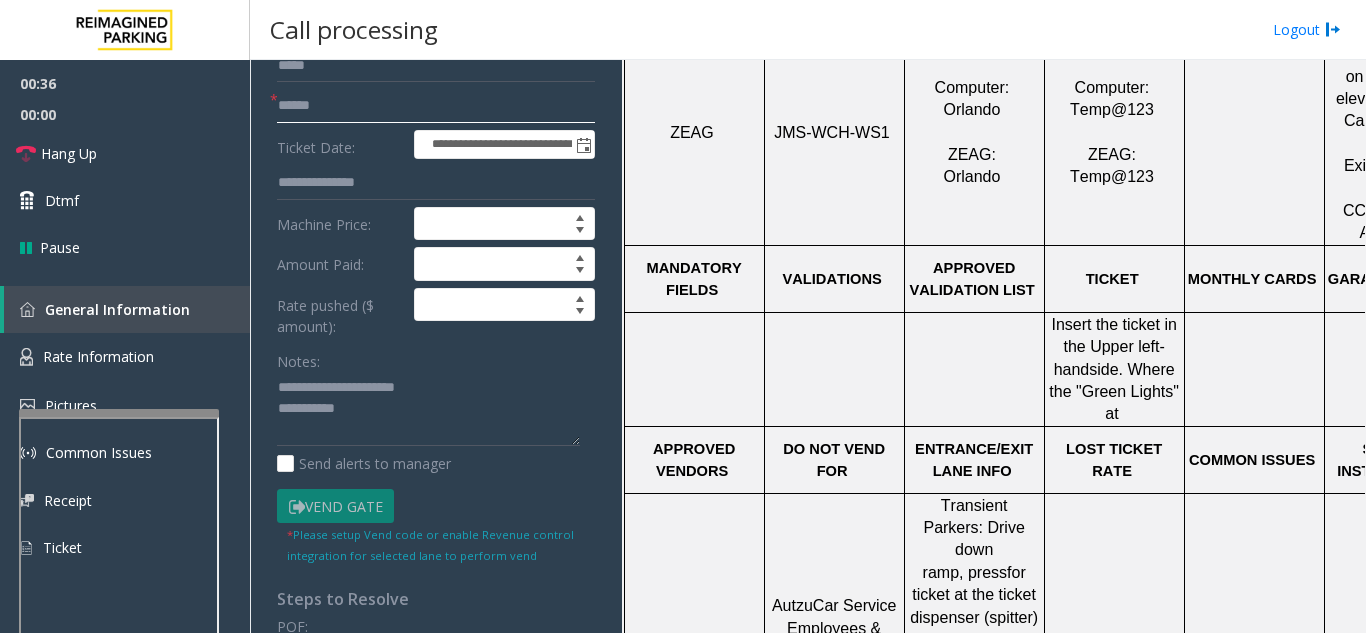 type on "******" 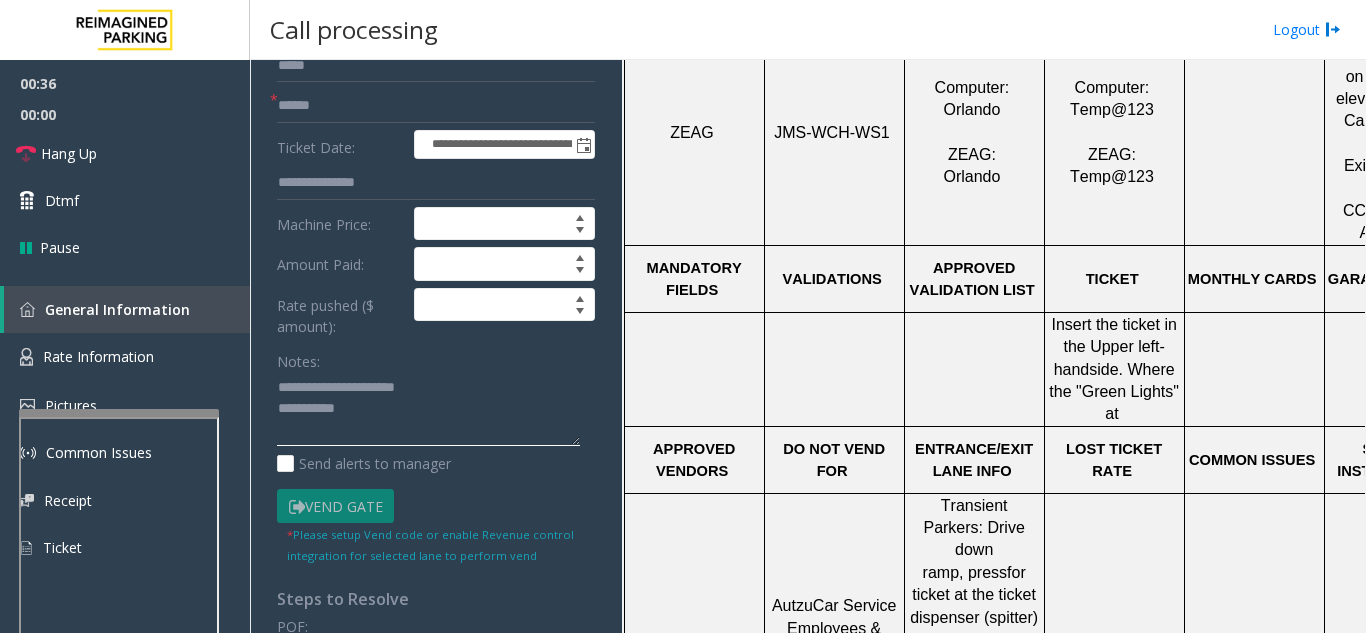 click 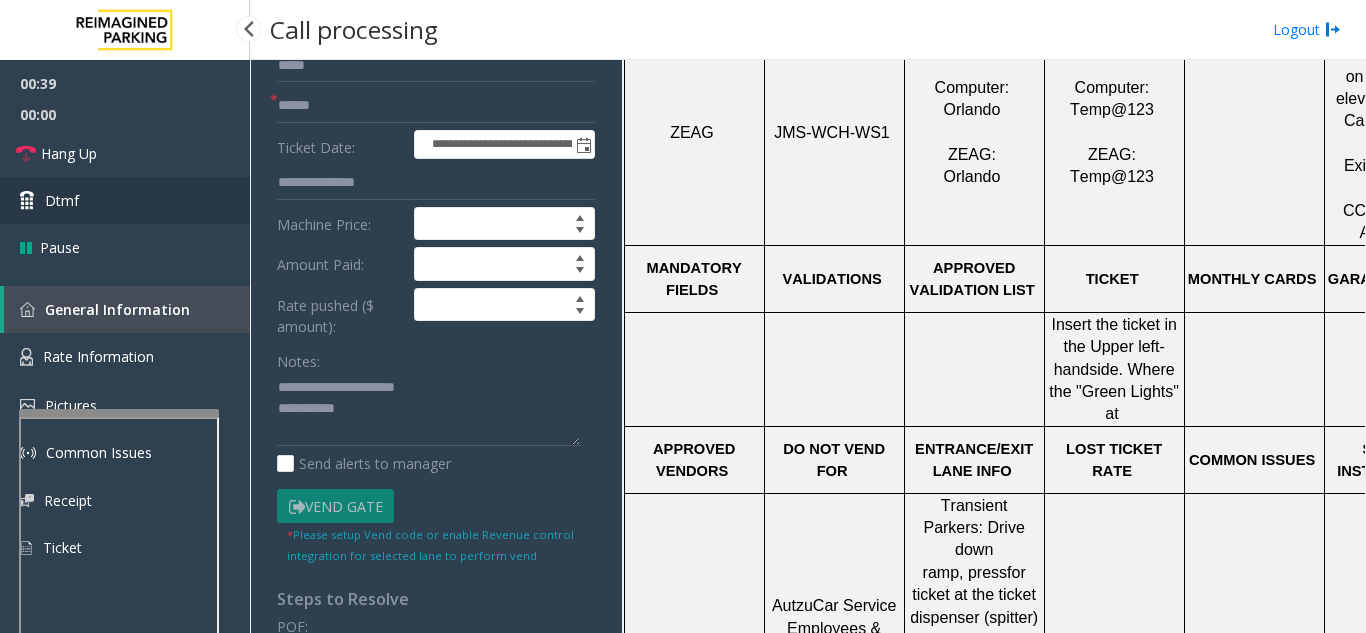click on "Dtmf" at bounding box center [62, 200] 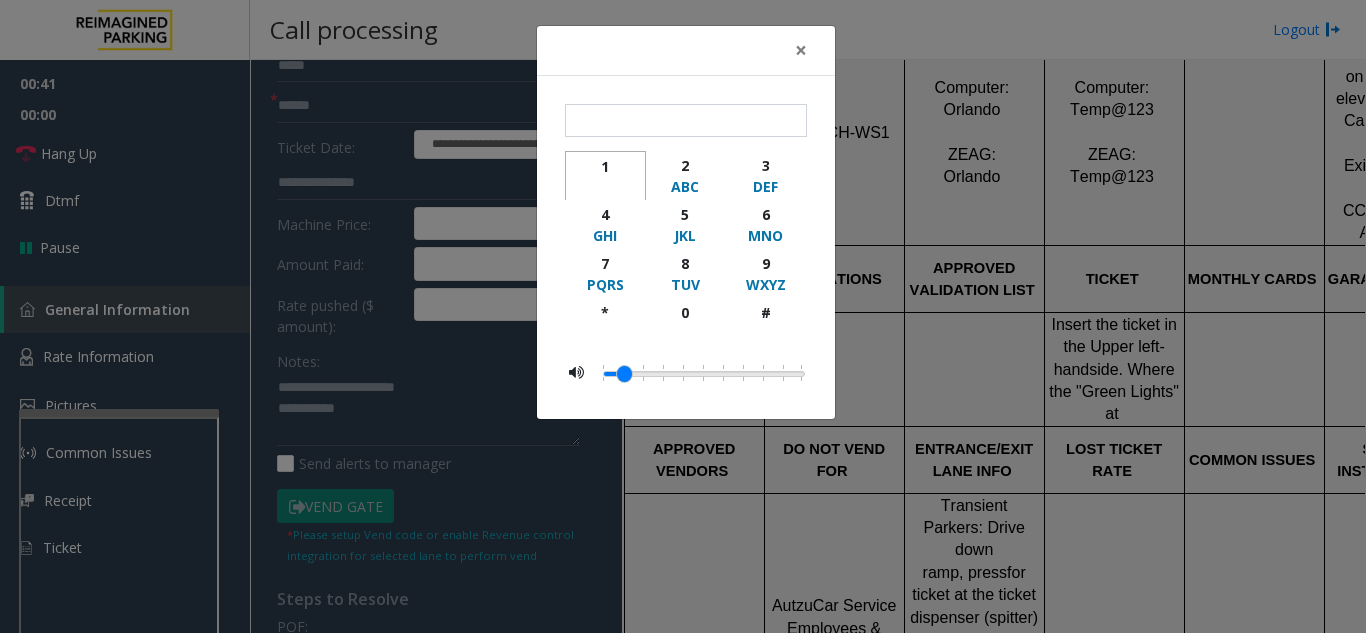 click on "1" 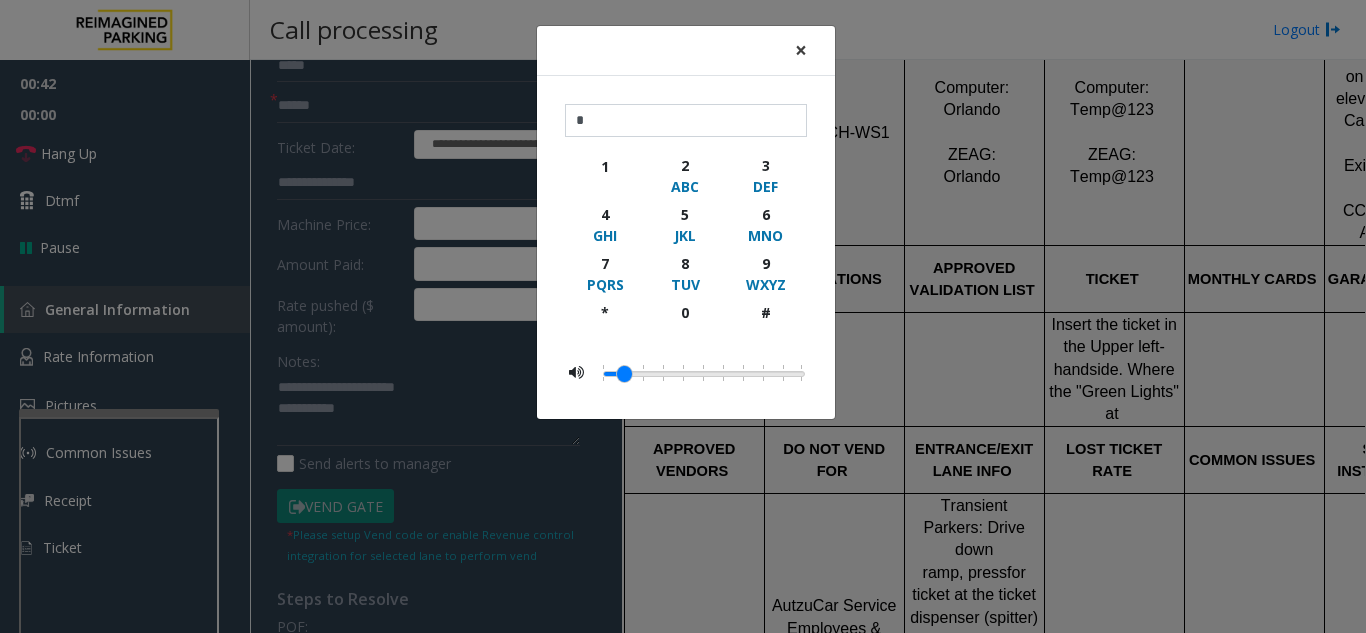 click on "×" 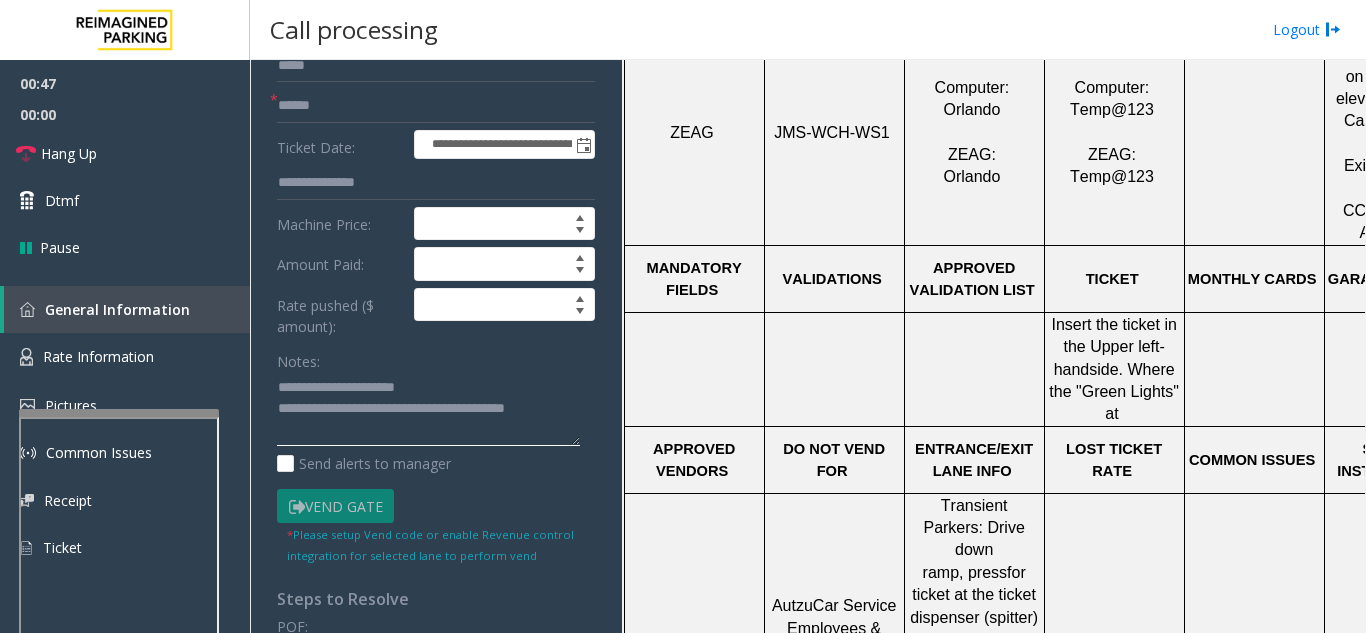type on "**********" 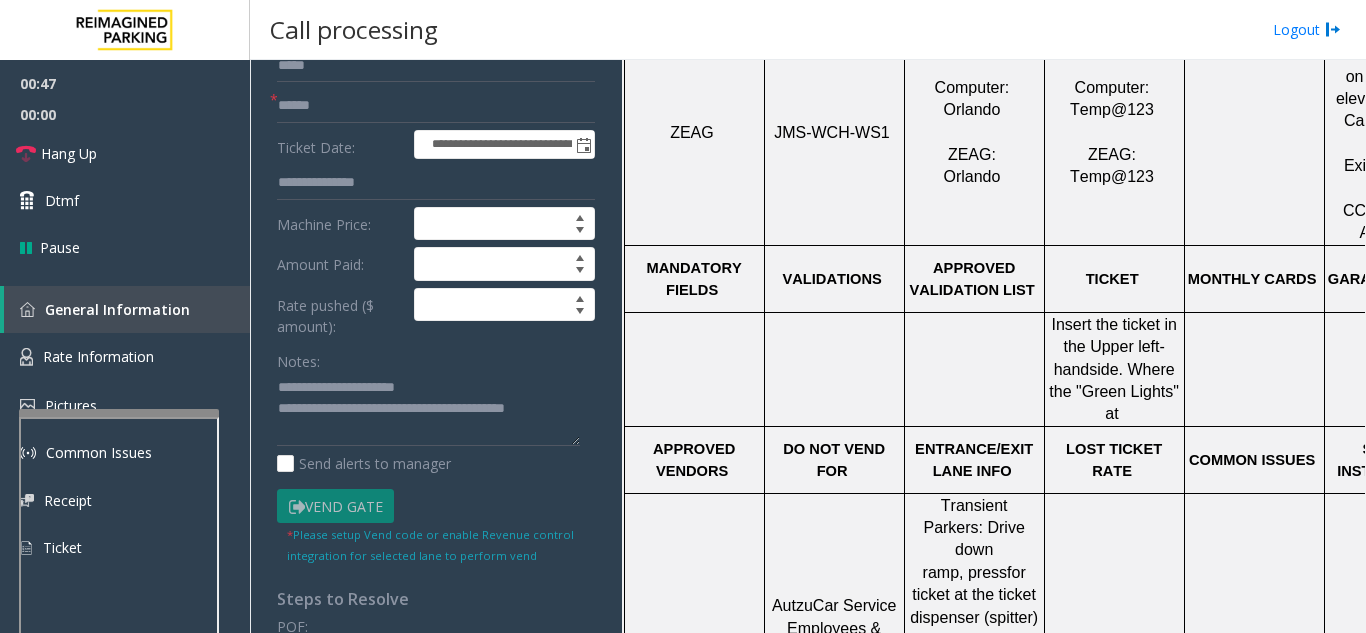 click on "Notes:" 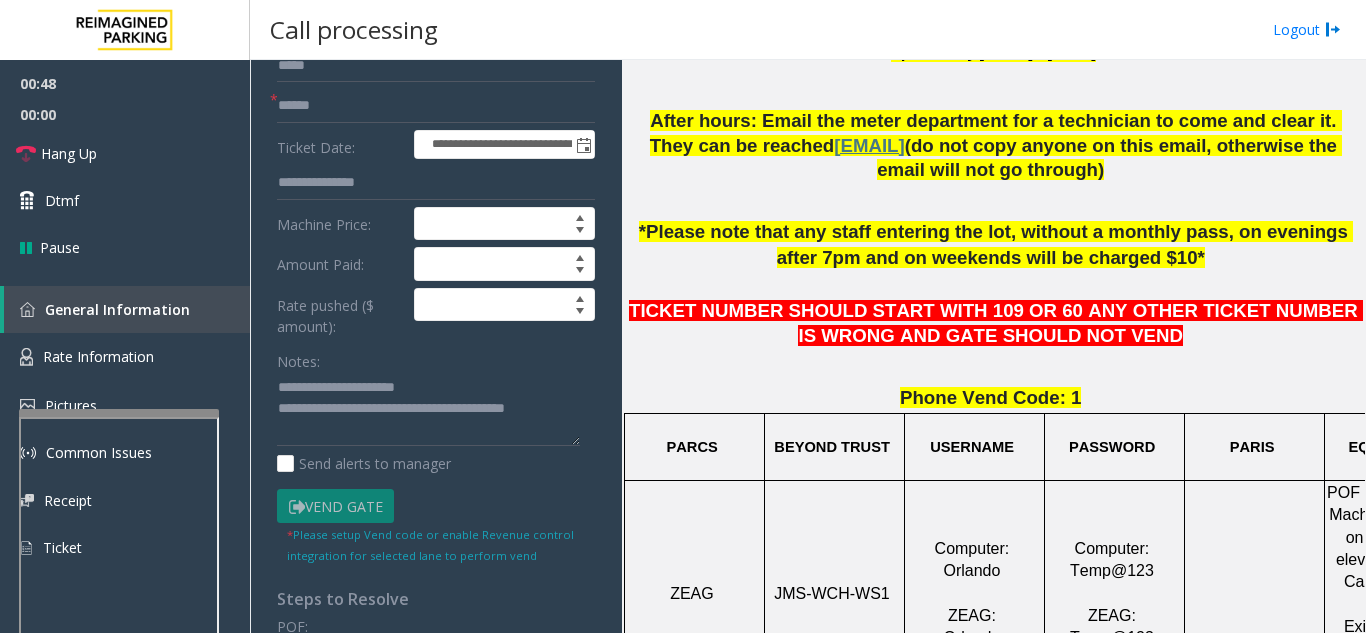scroll, scrollTop: 500, scrollLeft: 0, axis: vertical 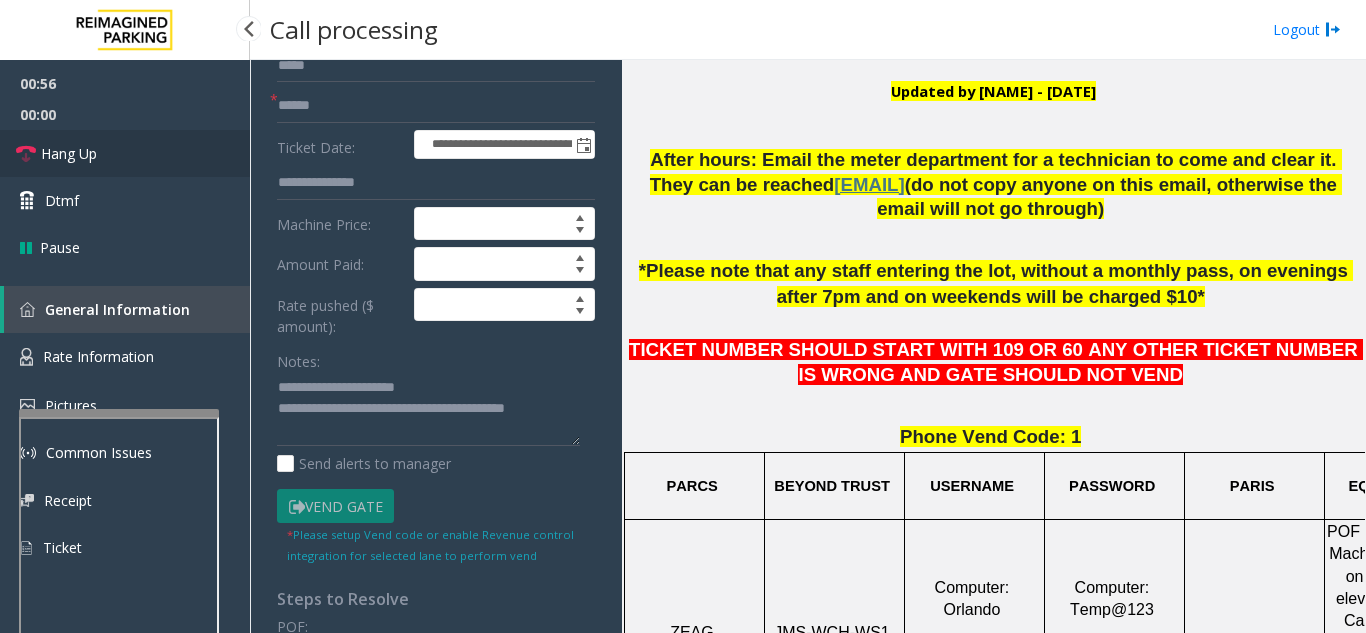 click on "Hang Up" at bounding box center [125, 153] 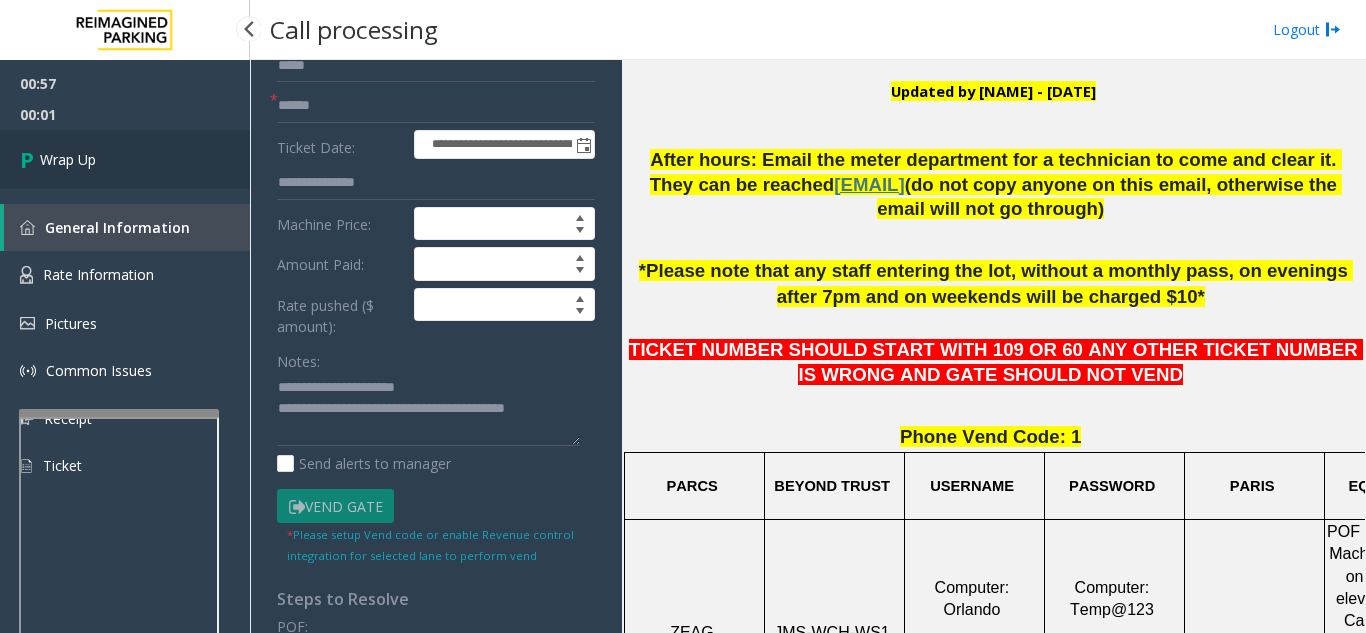 click on "Wrap Up" at bounding box center [125, 159] 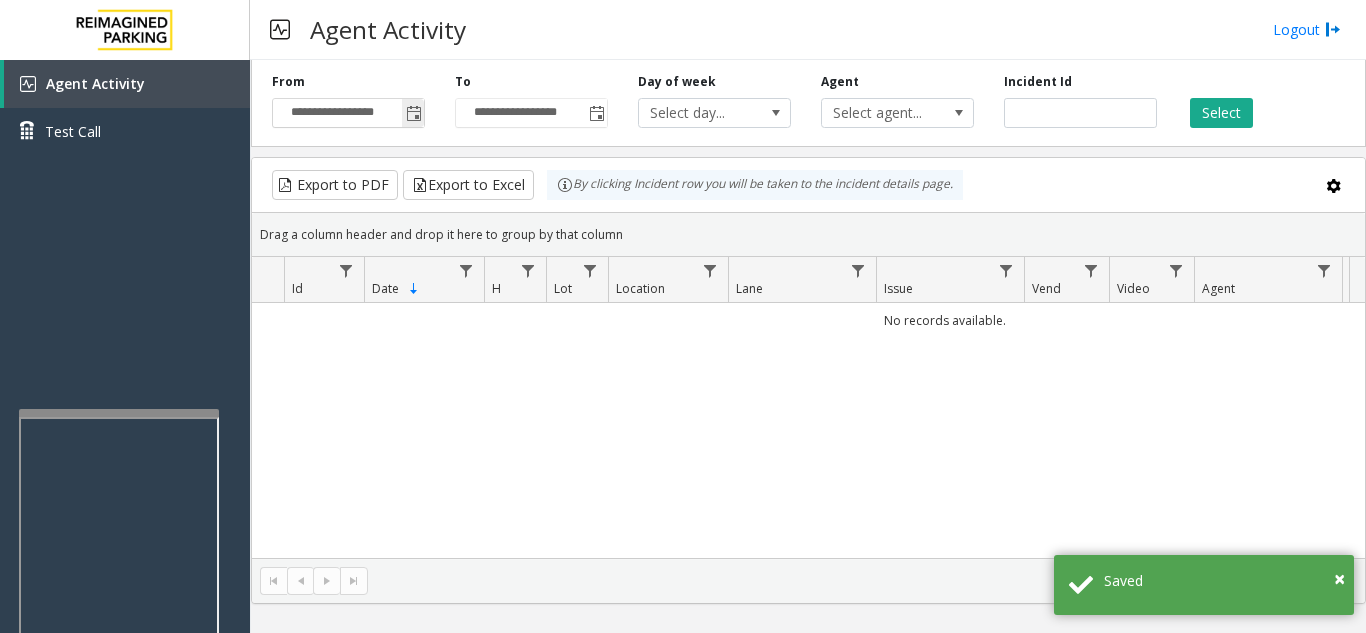 click 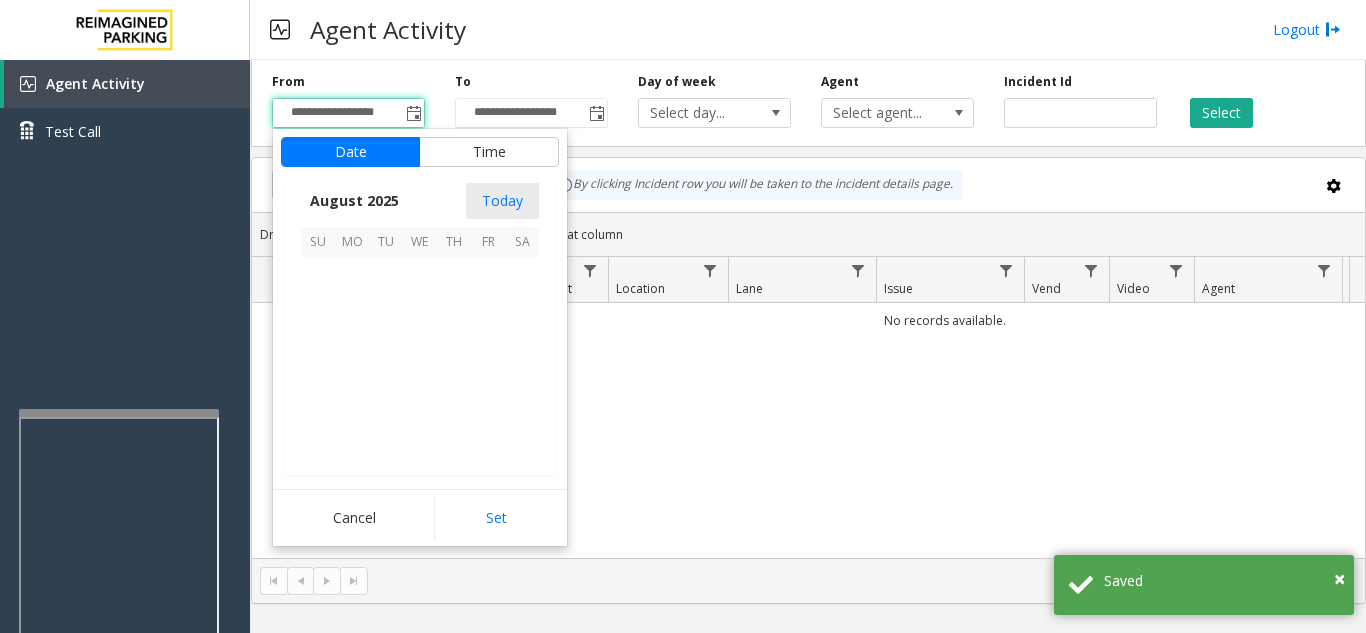 scroll, scrollTop: 358666, scrollLeft: 0, axis: vertical 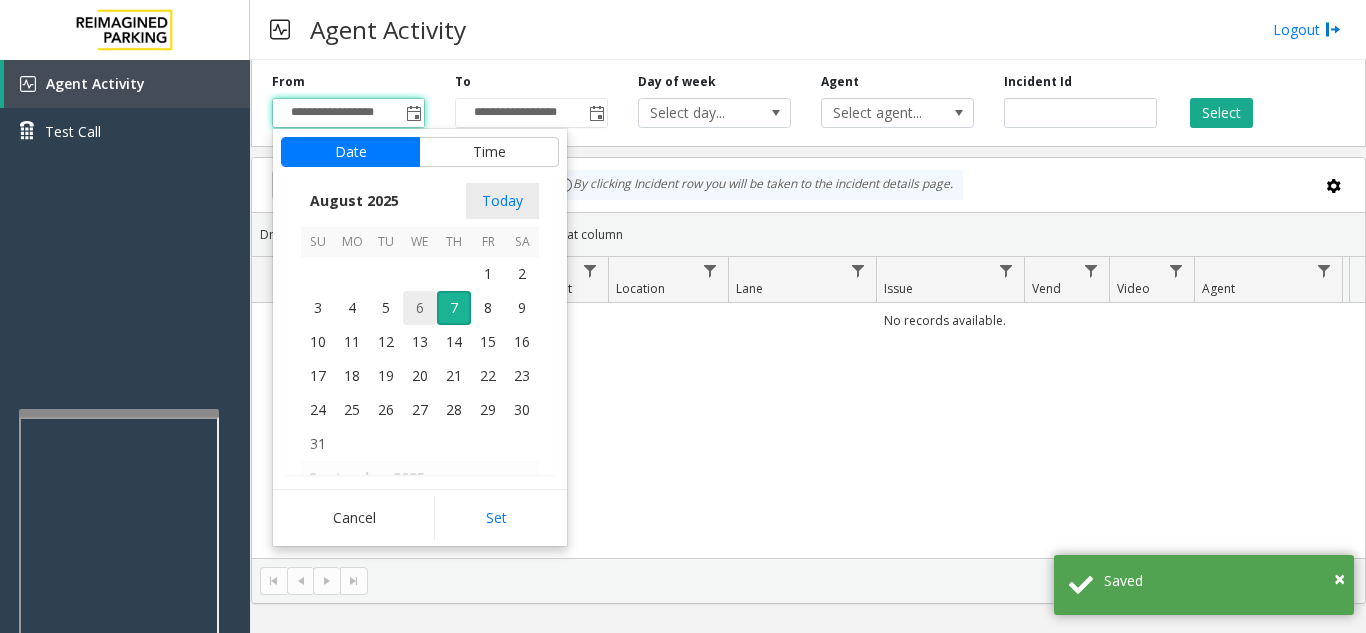 click on "6" at bounding box center (420, 308) 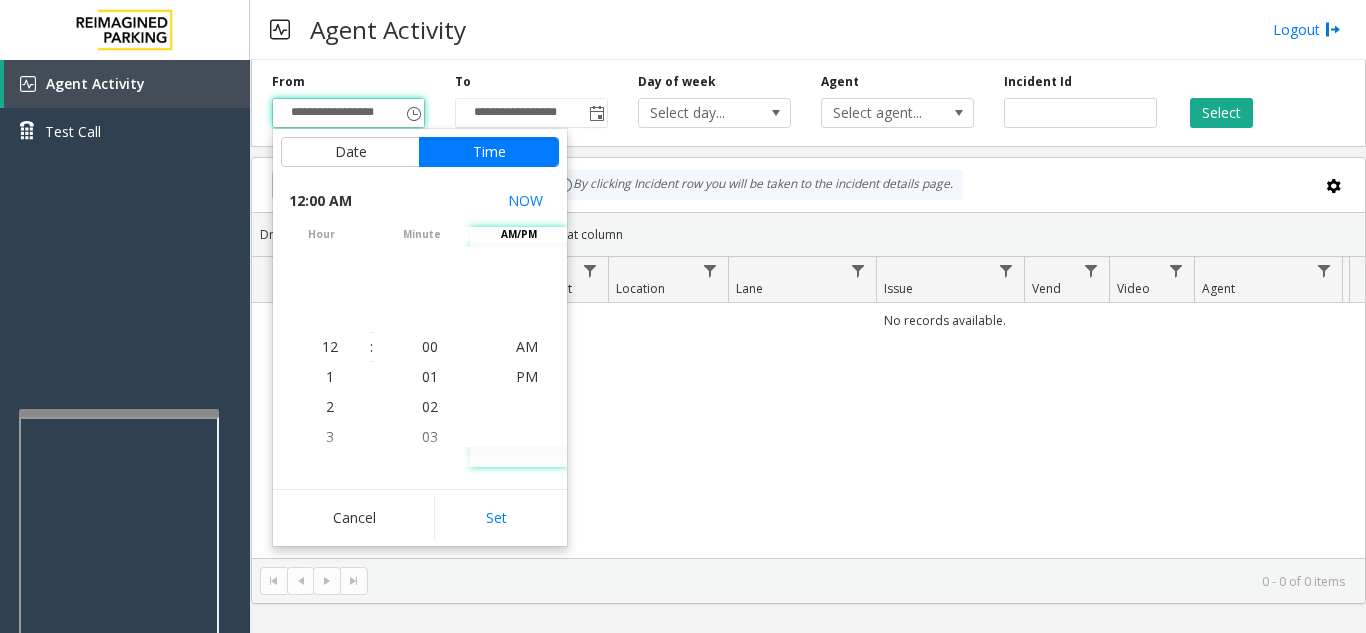 drag, startPoint x: 511, startPoint y: 524, endPoint x: 585, endPoint y: 485, distance: 83.64807 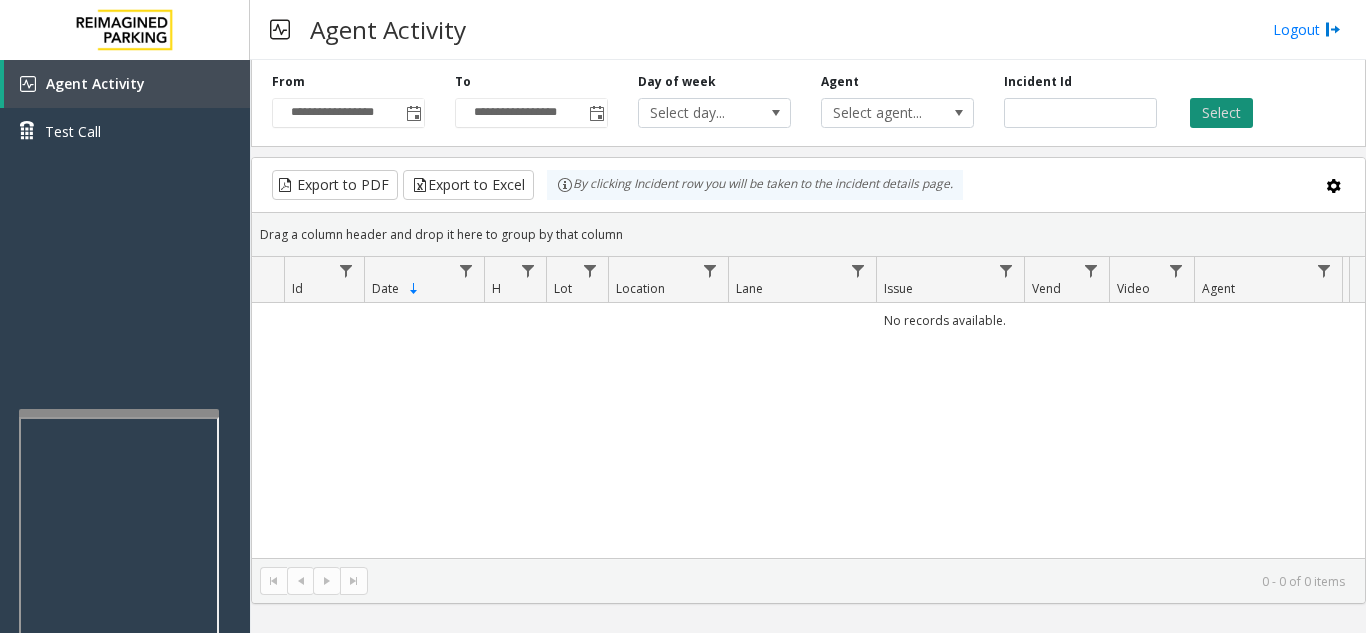 click on "Select" 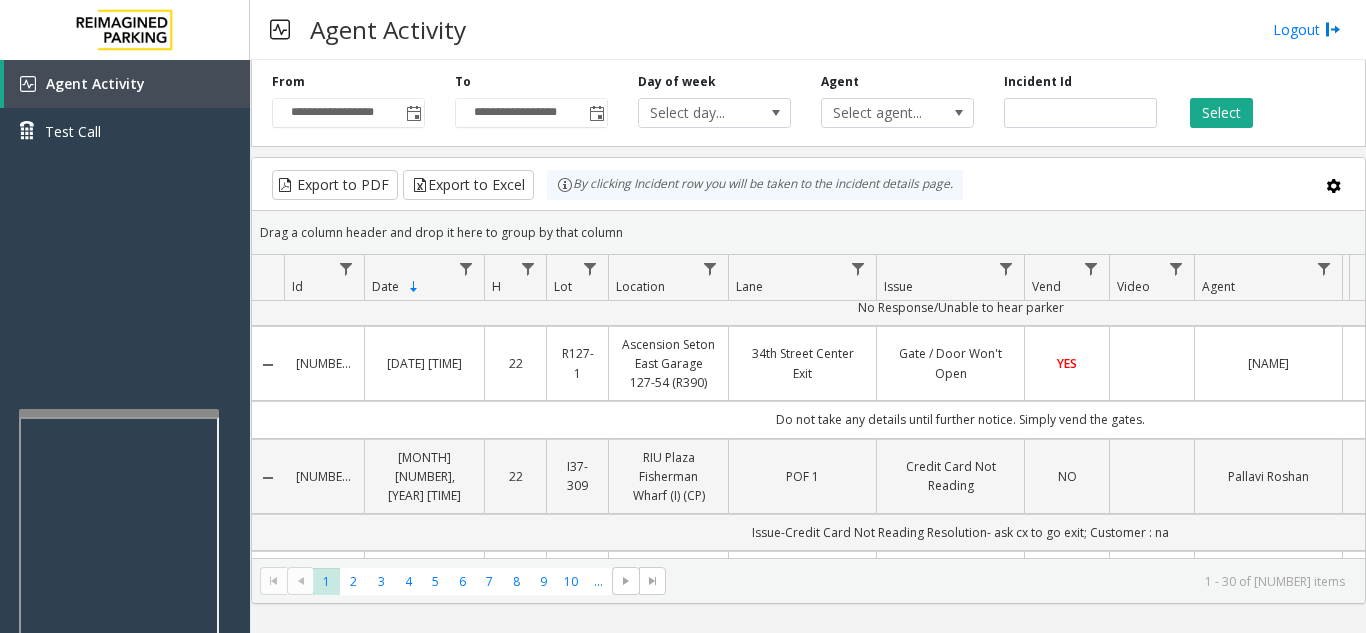 scroll, scrollTop: 0, scrollLeft: 0, axis: both 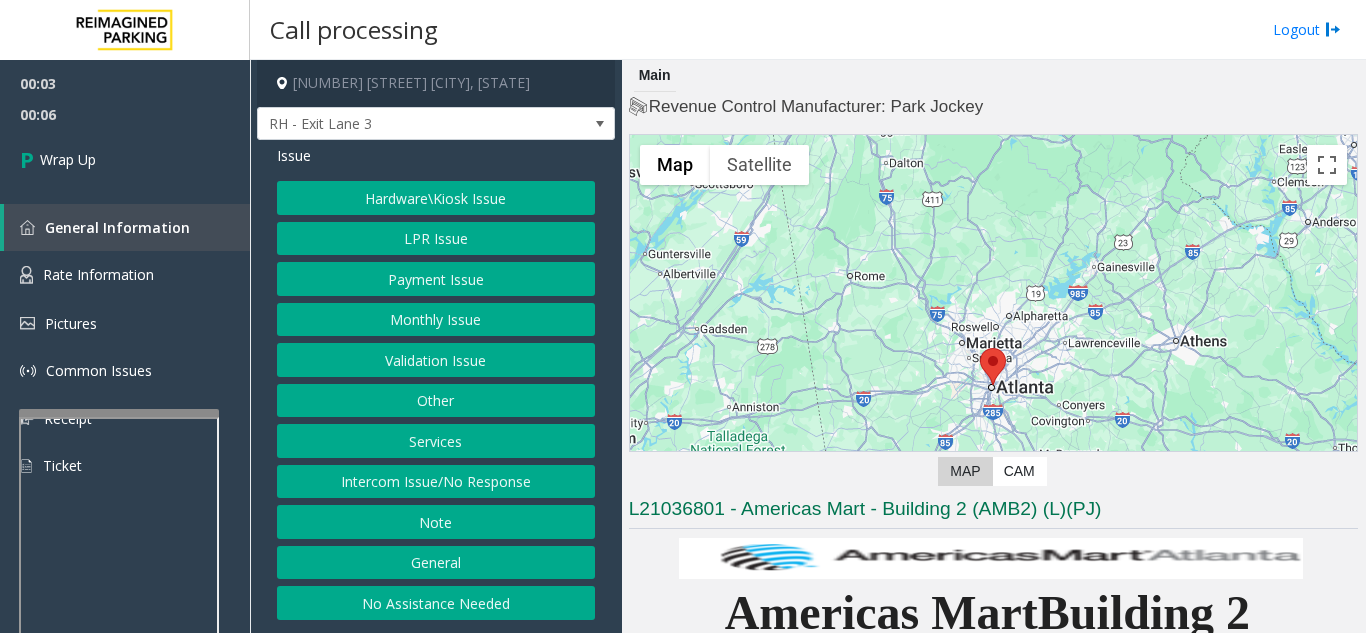 click on "Intercom Issue/No Response" 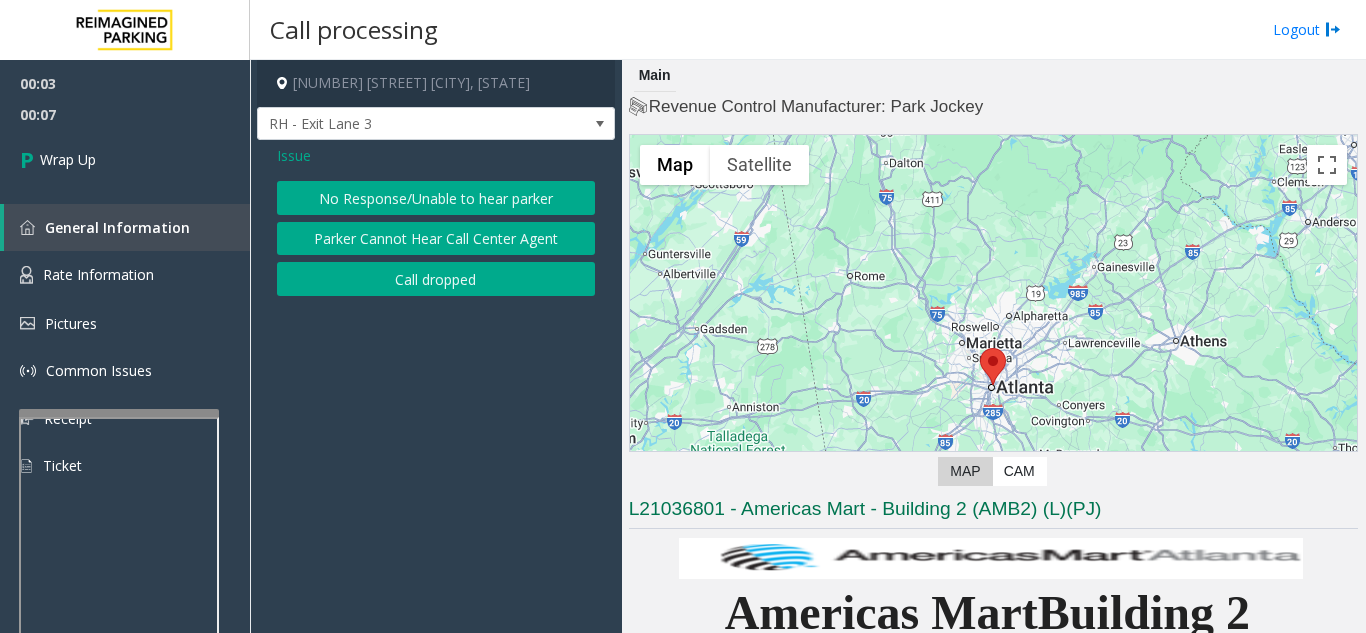 click on "Issue  No Response/Unable to hear parker   Parker Cannot Hear Call Center Agent   Call dropped" 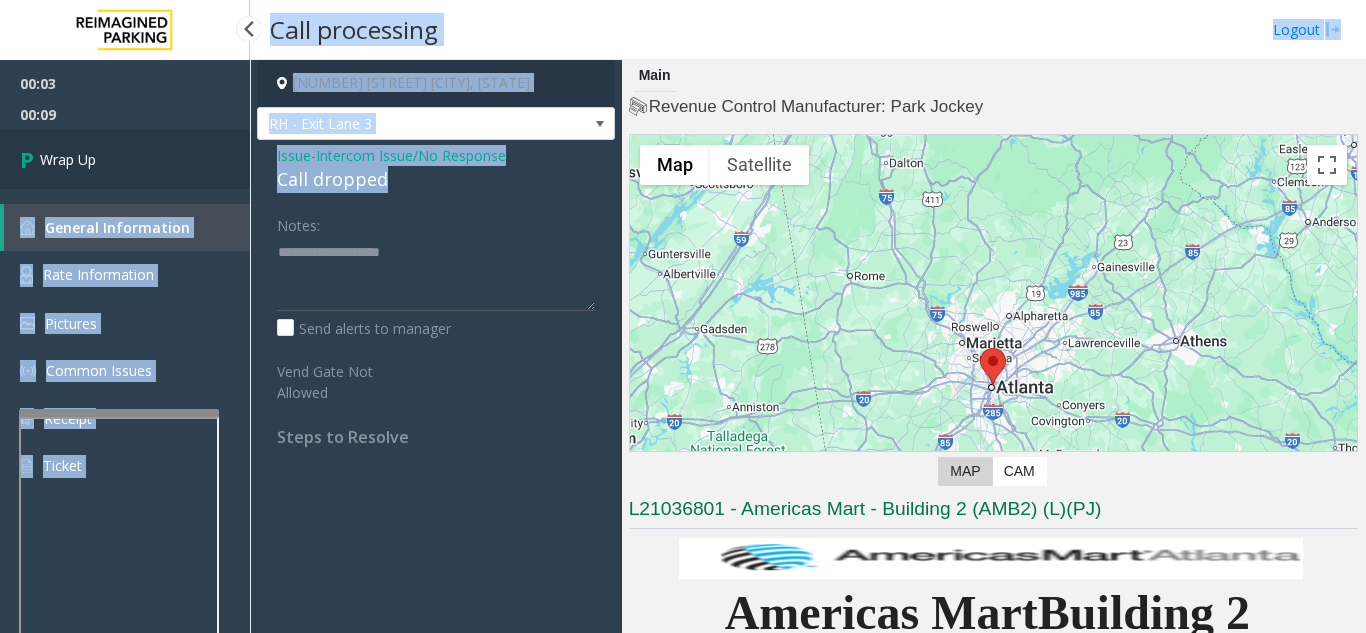 drag, startPoint x: 409, startPoint y: 177, endPoint x: 239, endPoint y: 183, distance: 170.10585 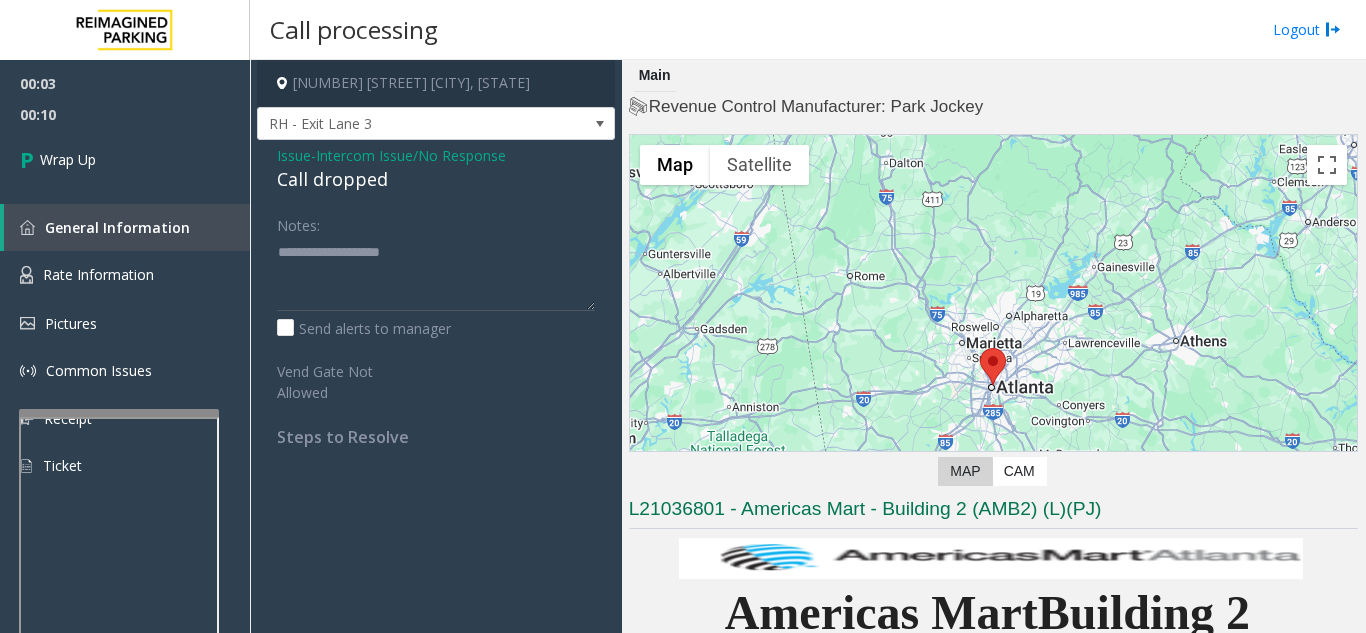 click on "Notes:" 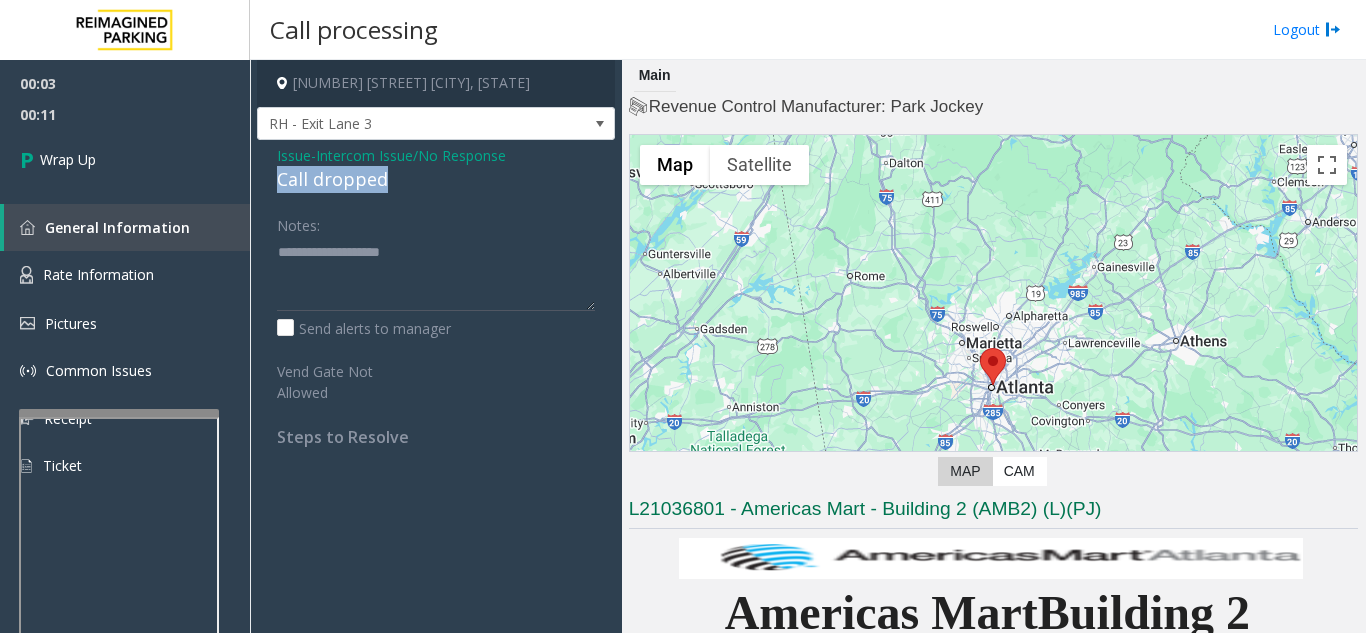 drag, startPoint x: 400, startPoint y: 180, endPoint x: 269, endPoint y: 183, distance: 131.03435 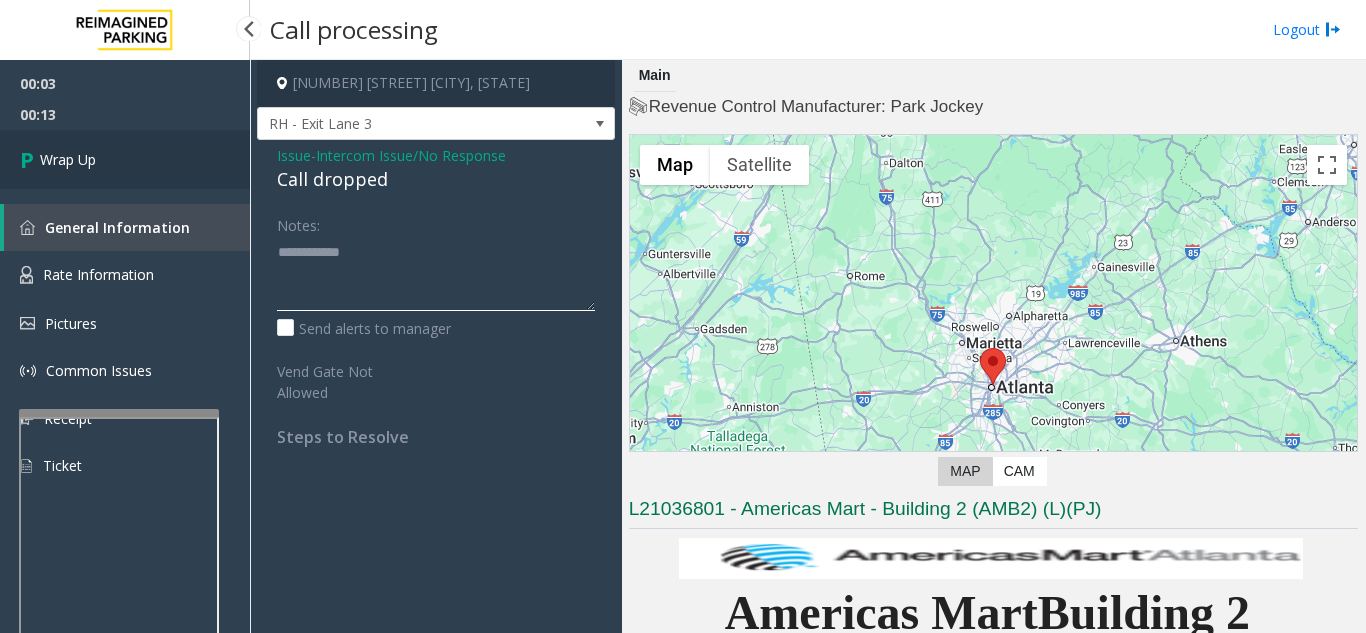 type on "**********" 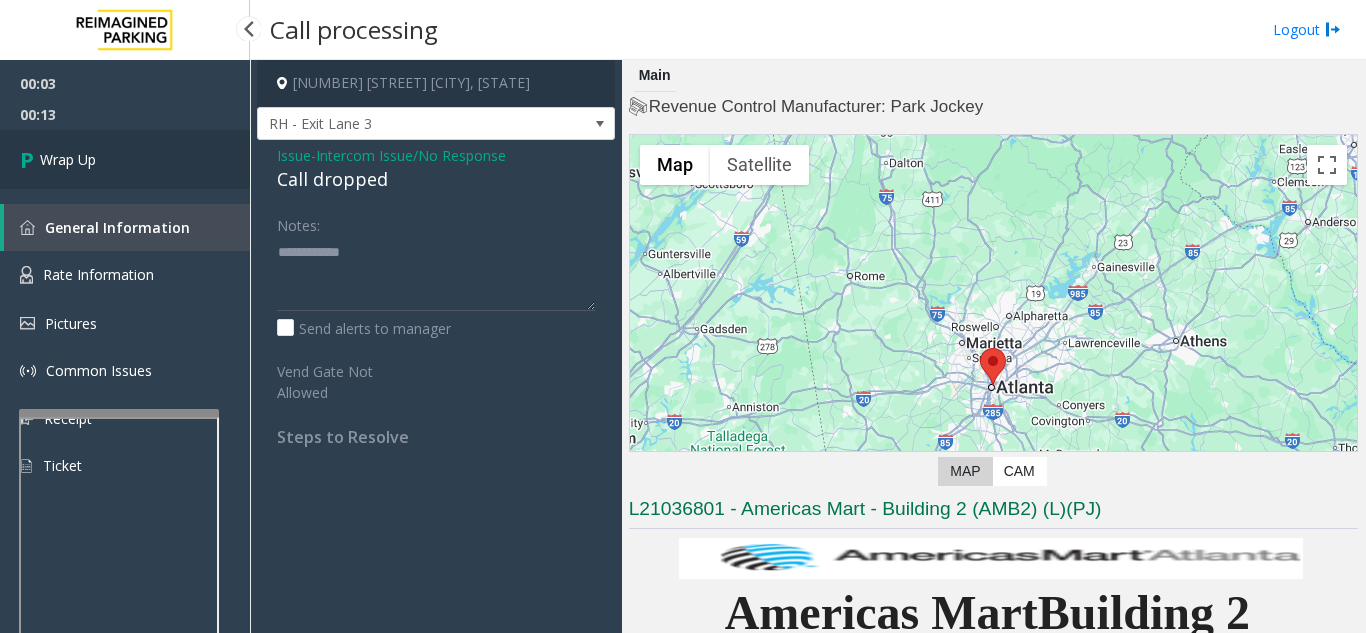 click on "Wrap Up" at bounding box center [125, 159] 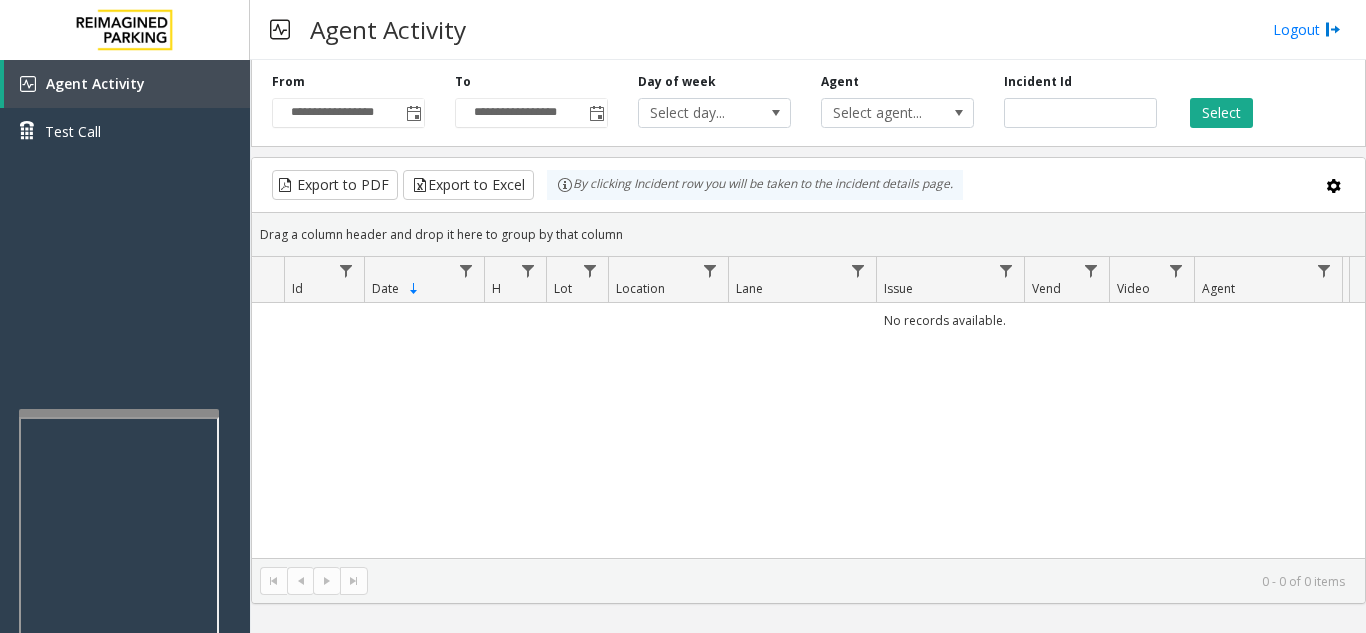 type 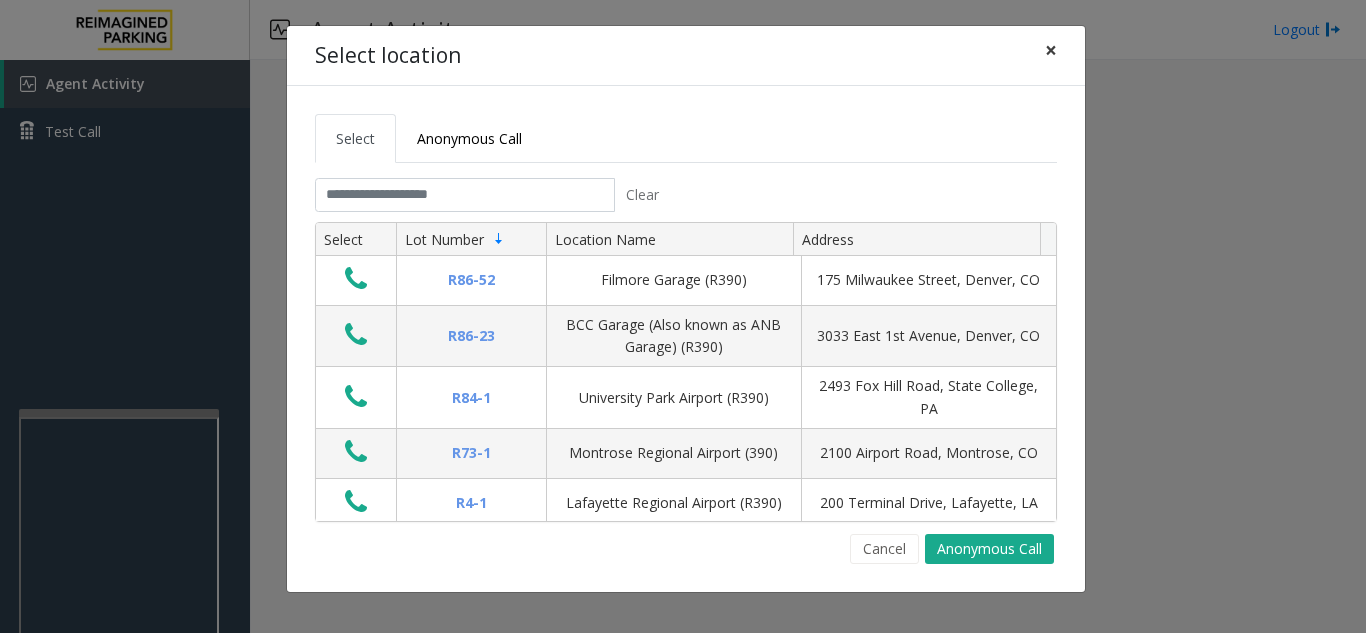 click on "×" 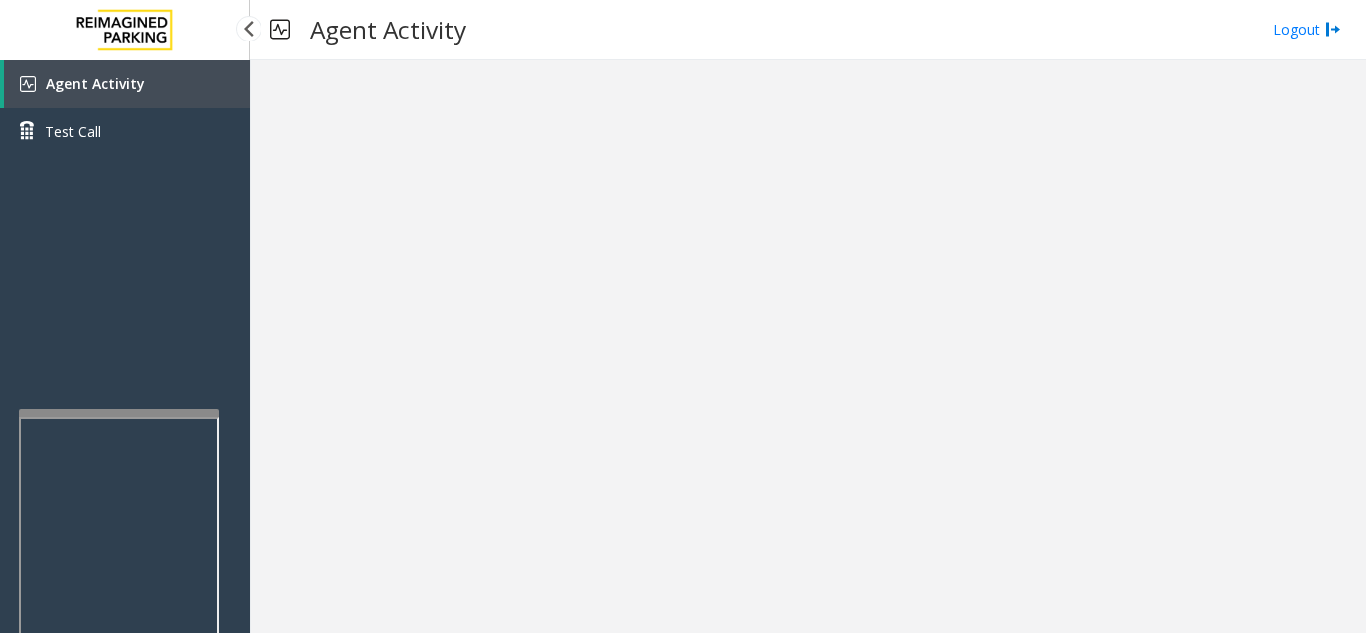 click on "Agent Activity" at bounding box center [95, 83] 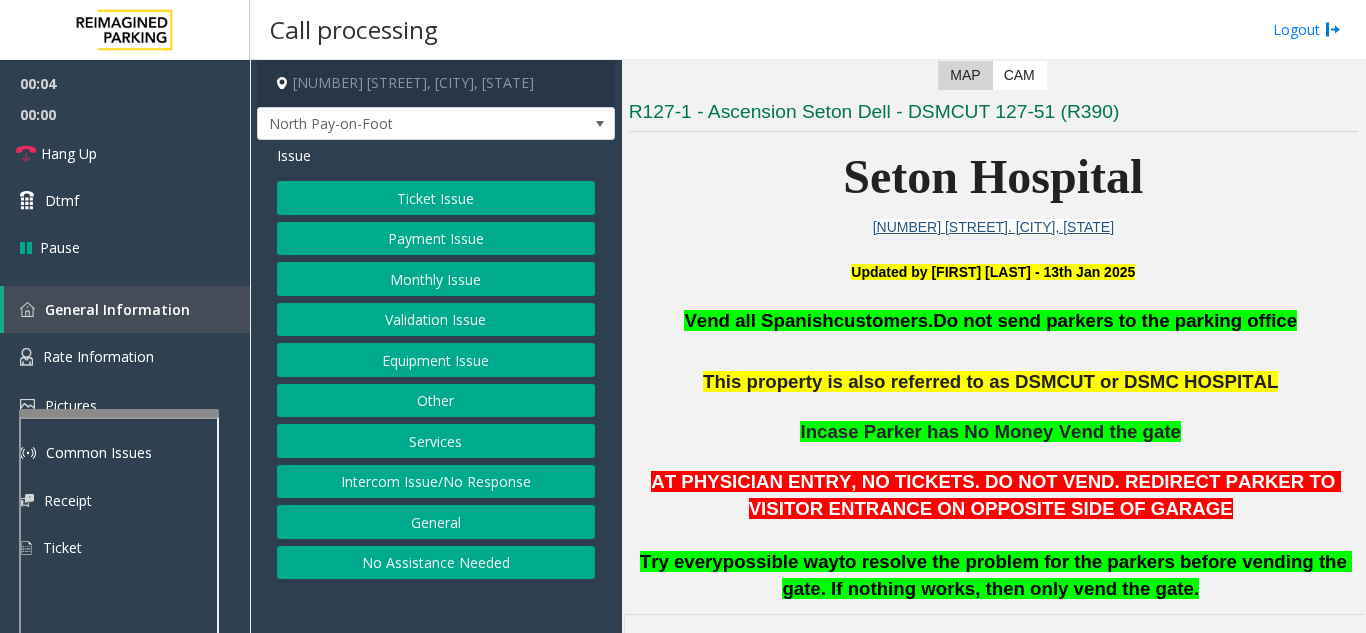 scroll, scrollTop: 400, scrollLeft: 0, axis: vertical 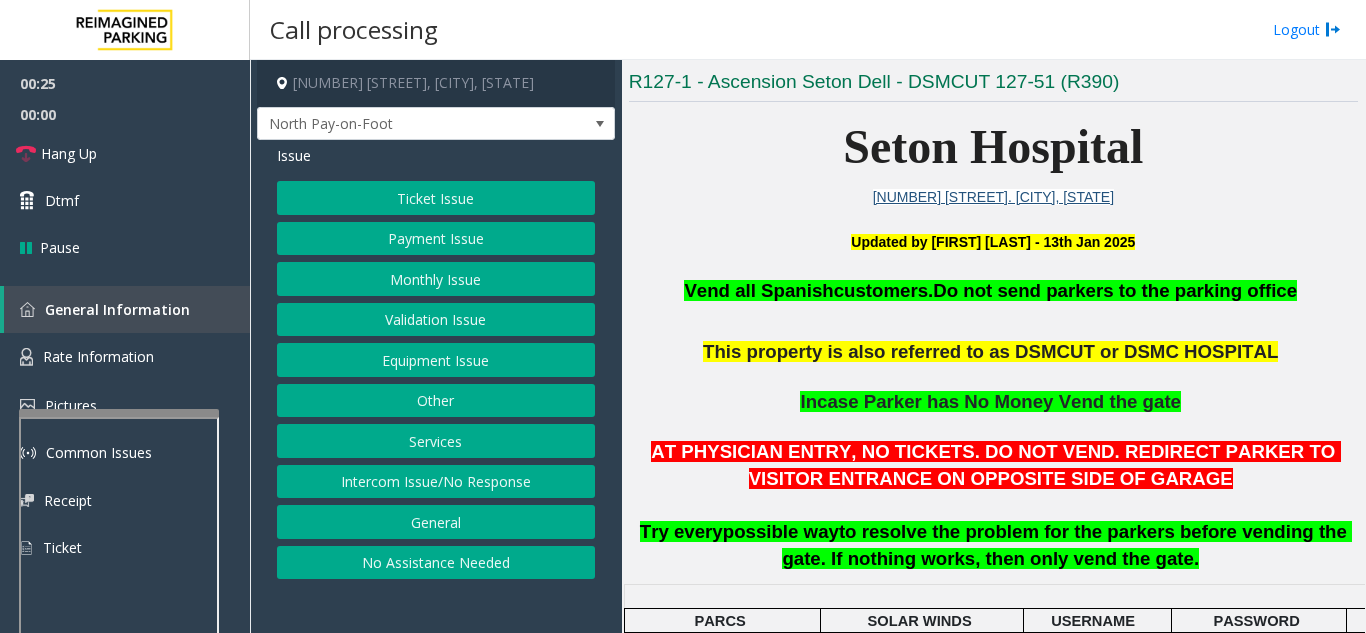 click on "Equipment Issue" 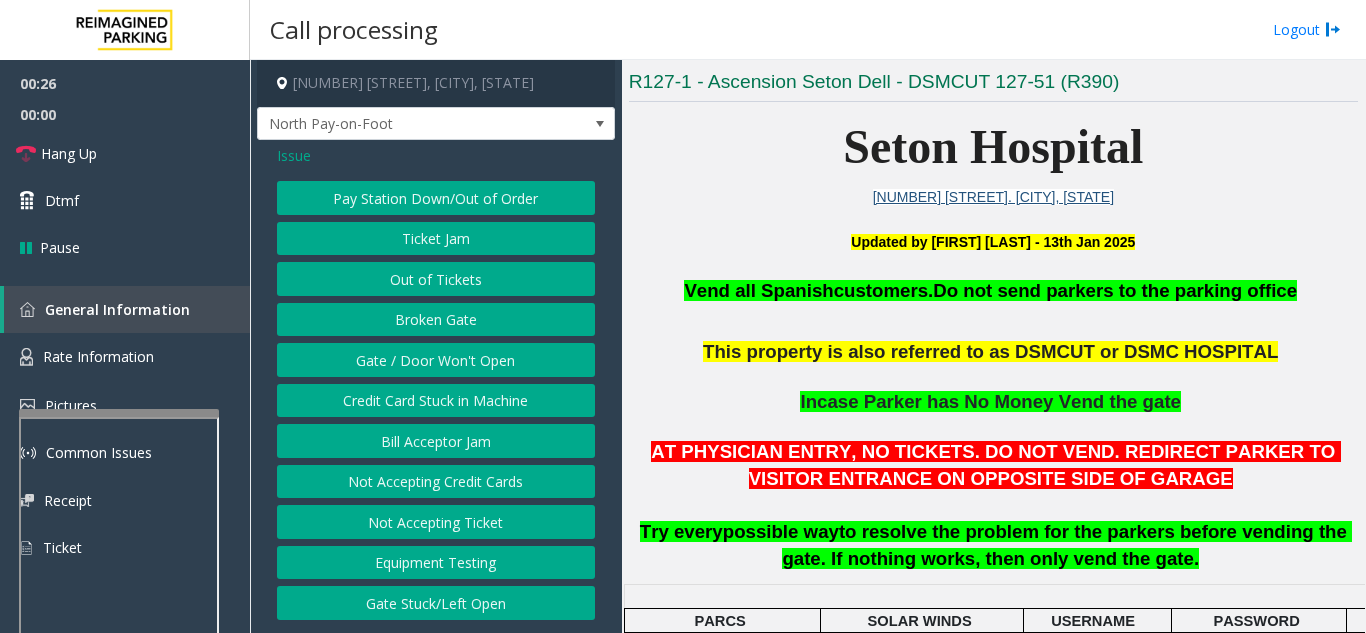 click on "Gate / Door Won't Open" 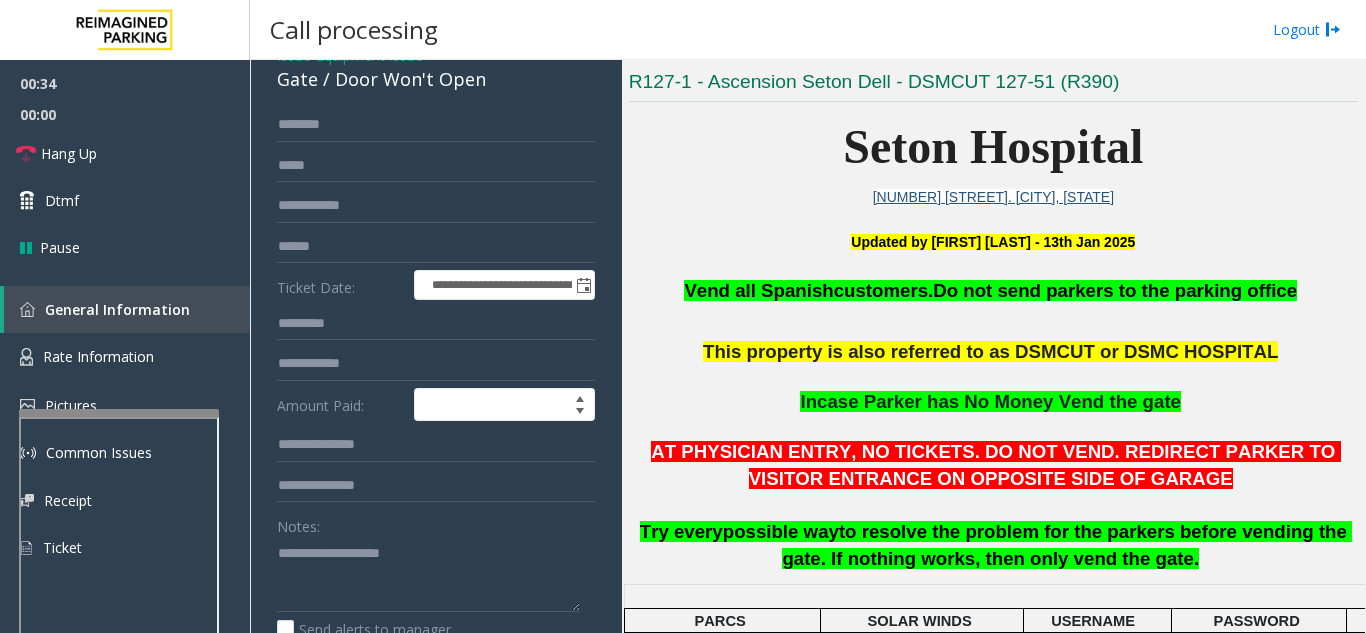 scroll, scrollTop: 0, scrollLeft: 0, axis: both 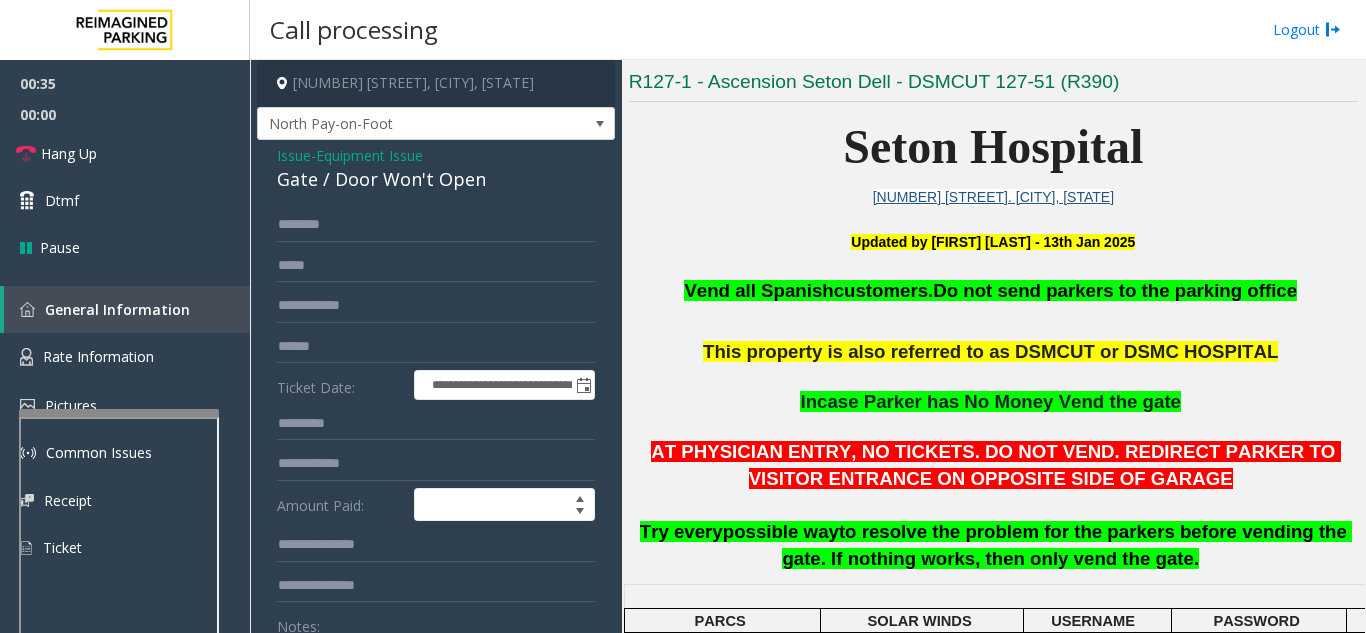 click on "Issue" 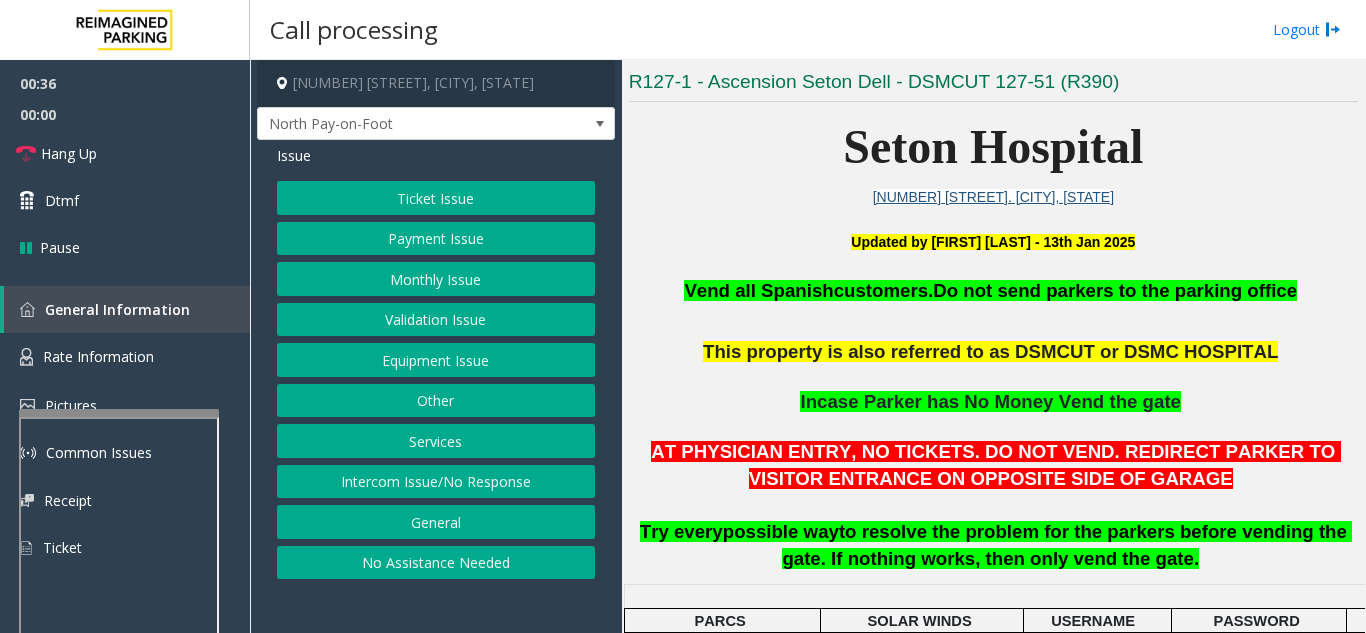 click on "Payment Issue" 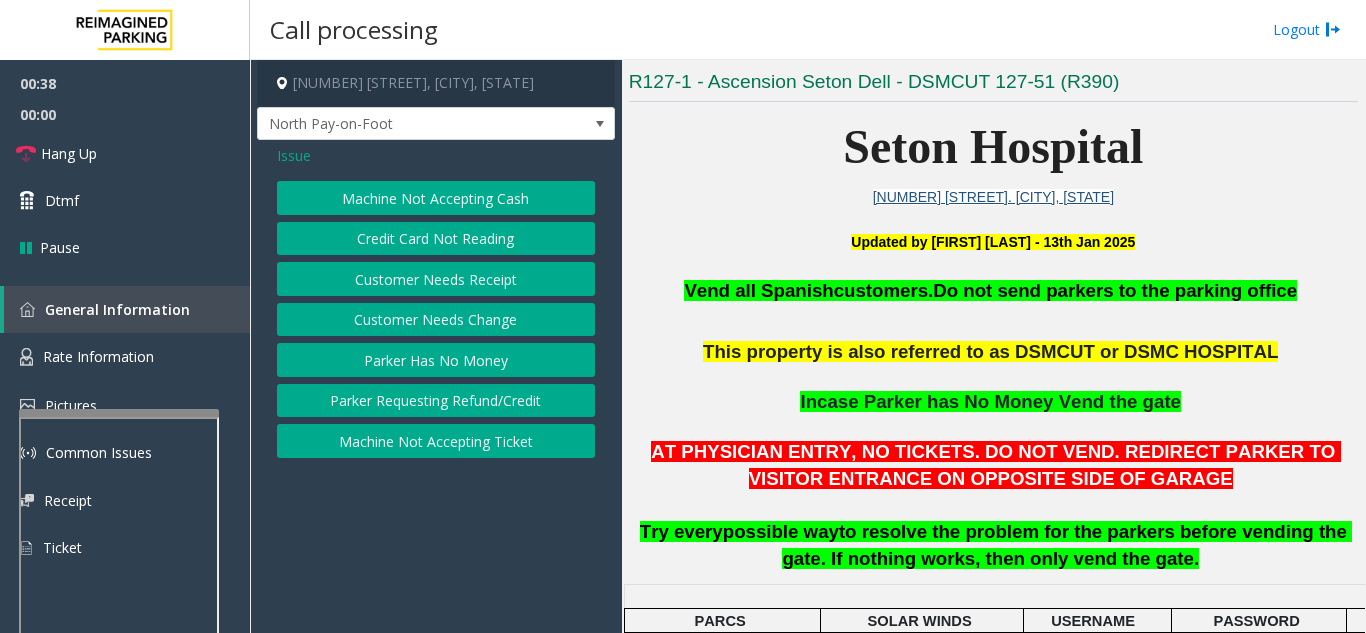 click on "Parker Has No Money" 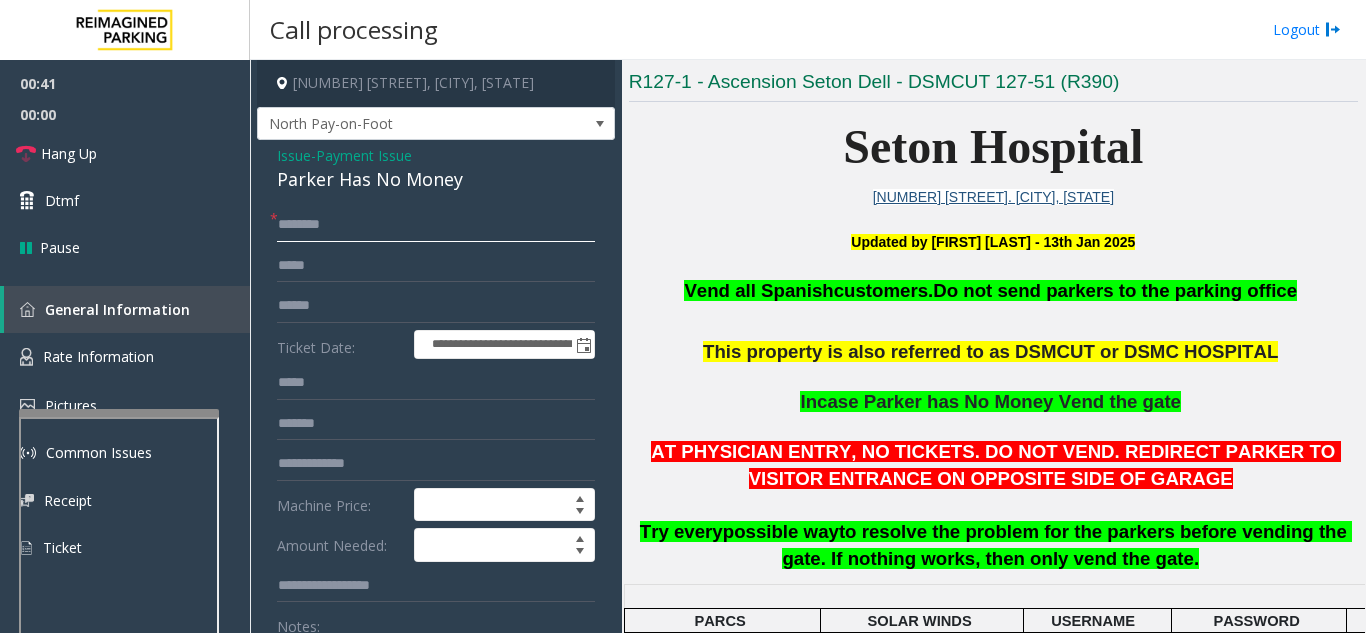 click 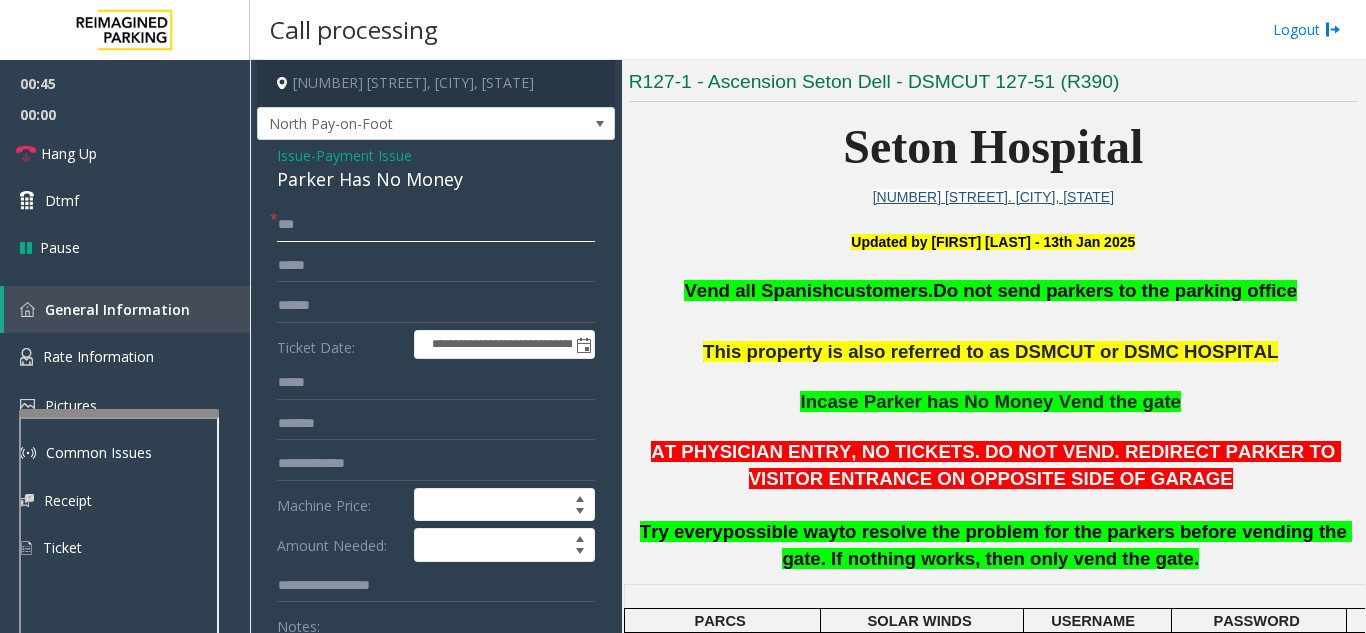 type on "**" 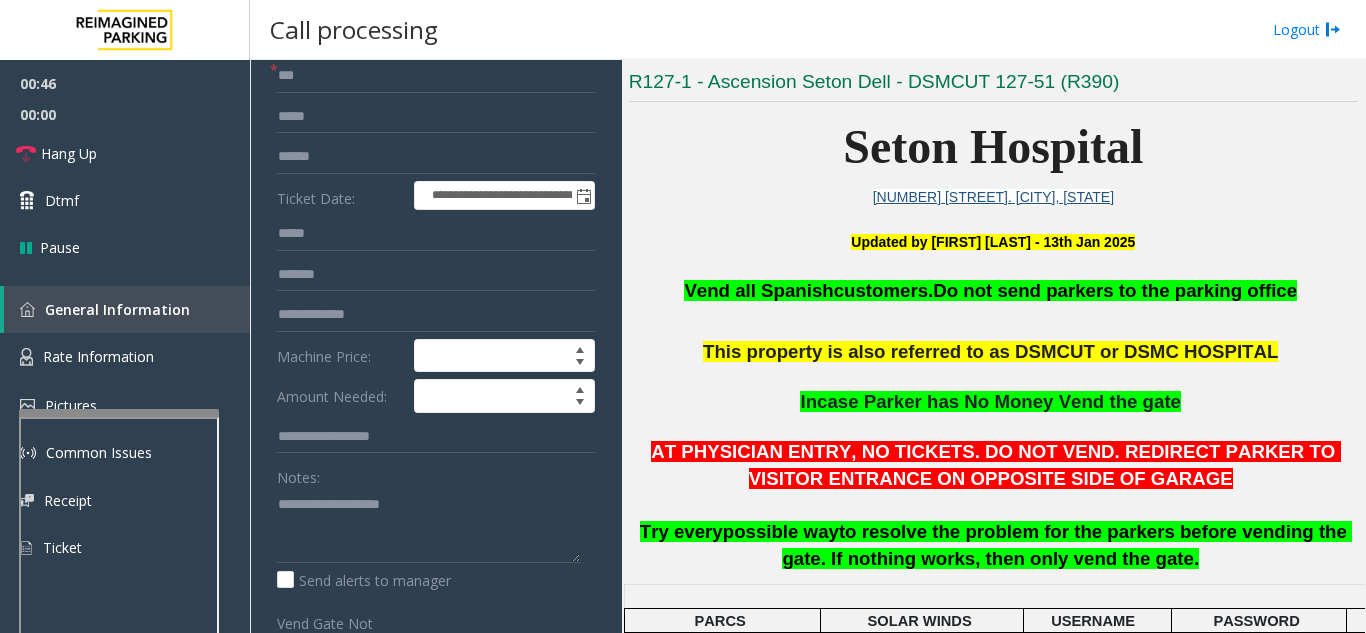 scroll, scrollTop: 191, scrollLeft: 0, axis: vertical 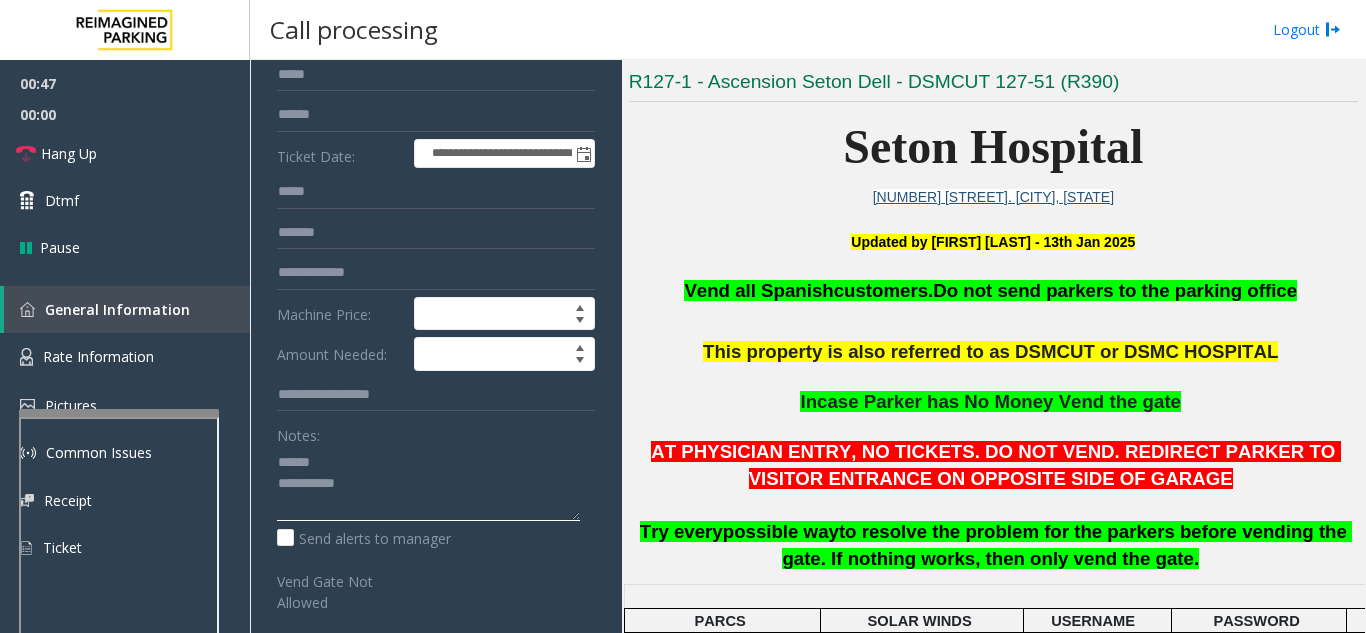 click 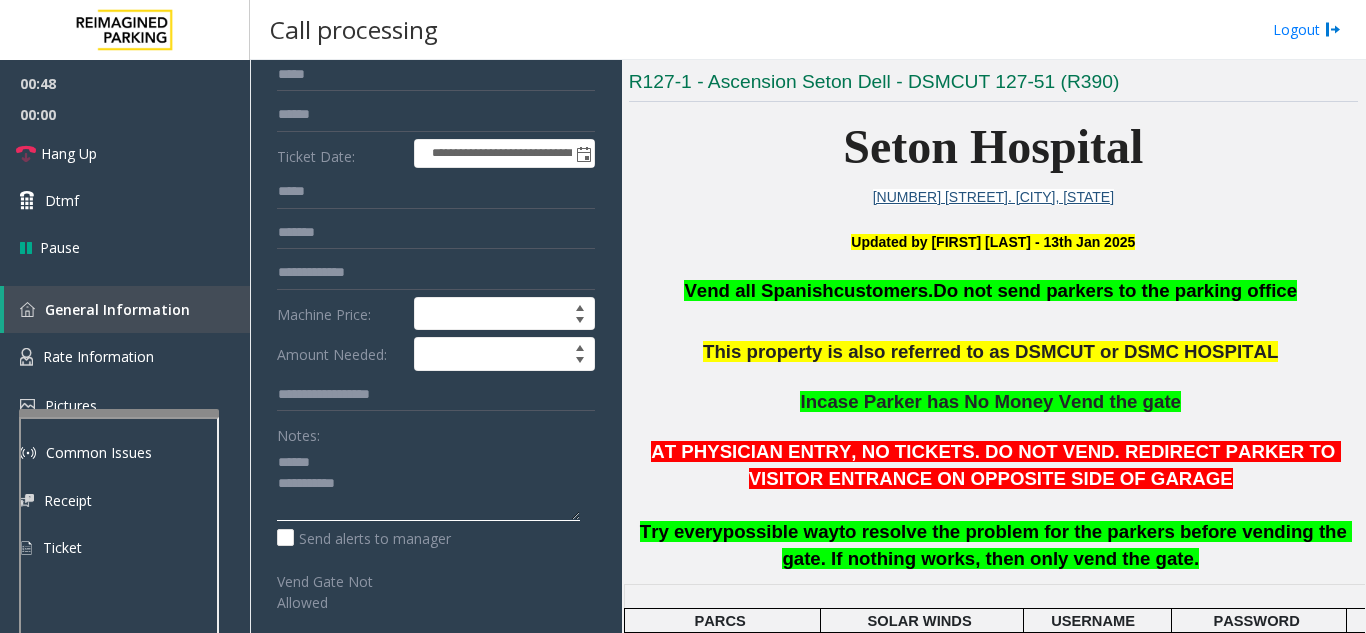 click 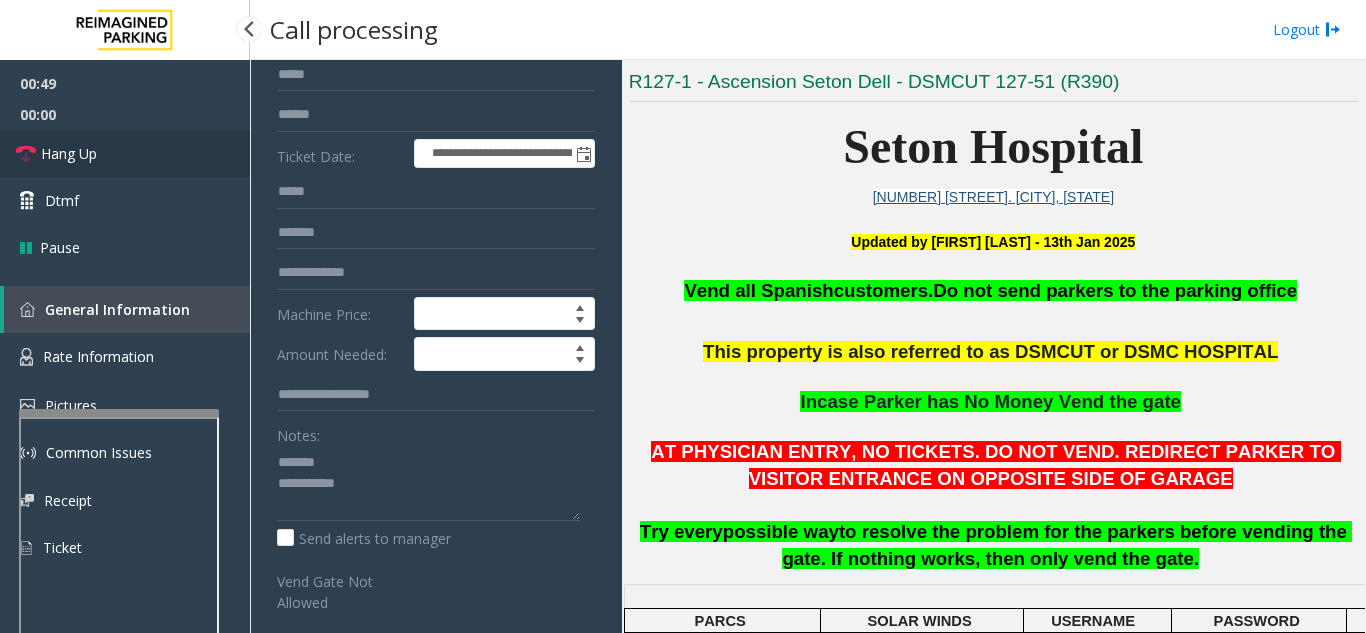 click on "Hang Up" at bounding box center [125, 153] 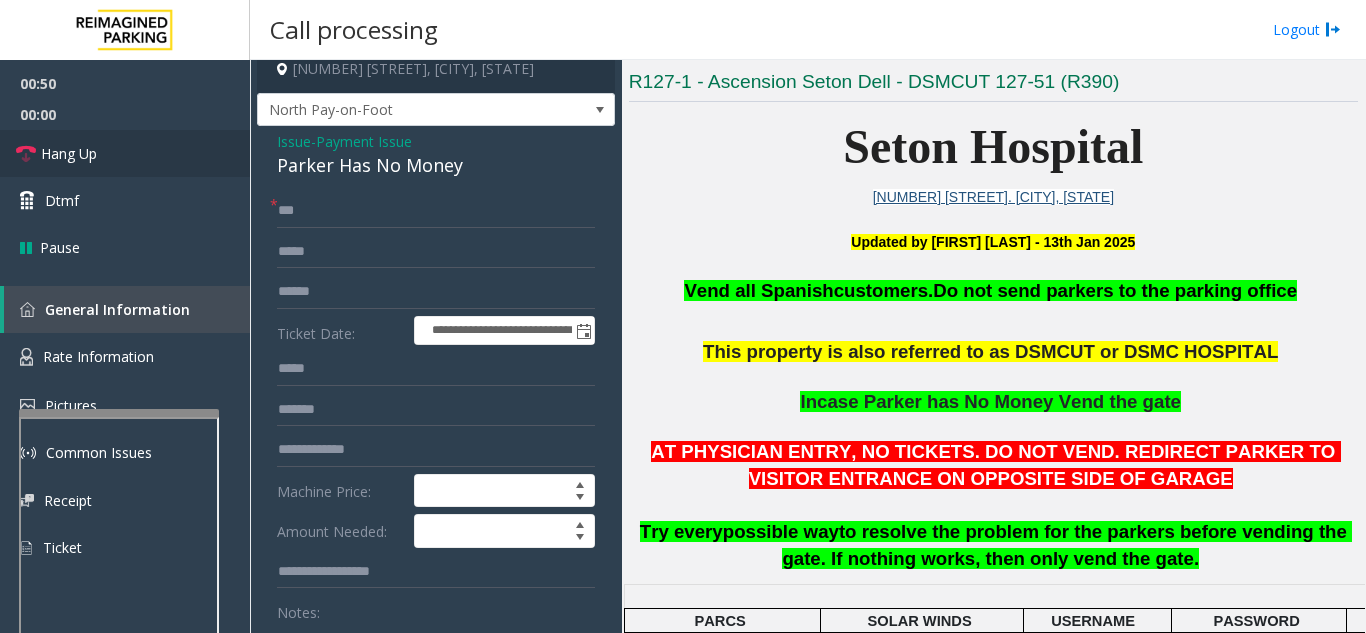 scroll, scrollTop: 0, scrollLeft: 0, axis: both 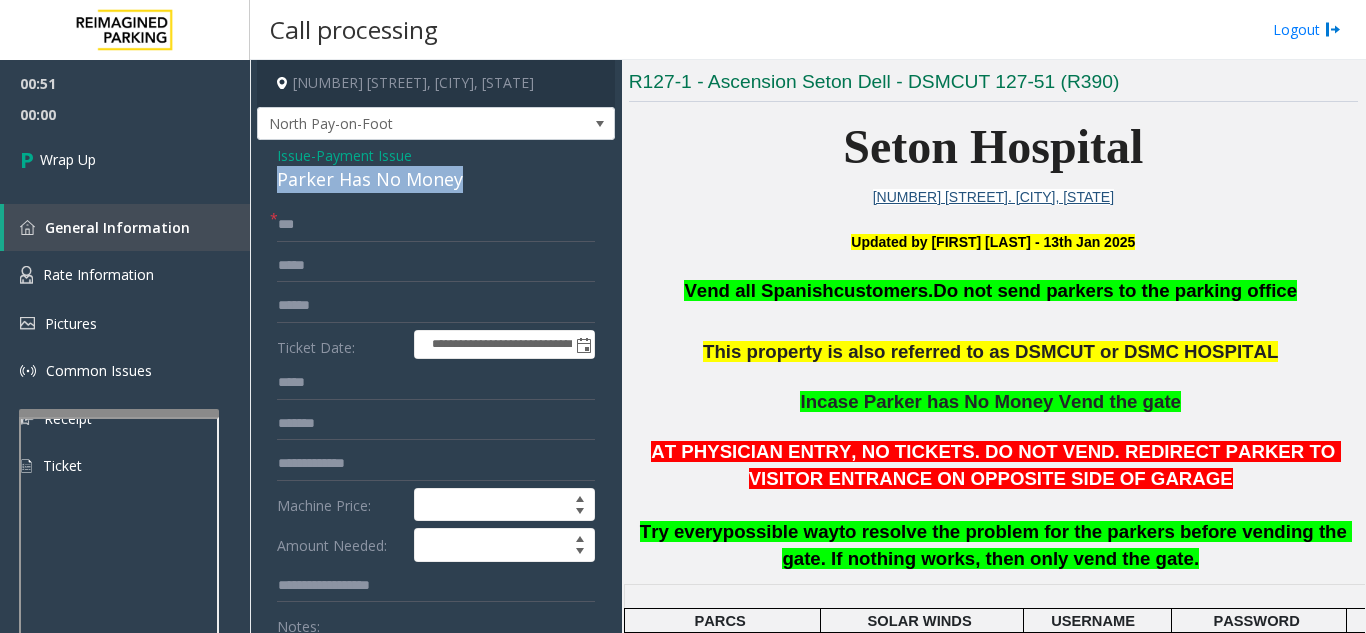drag, startPoint x: 473, startPoint y: 186, endPoint x: 263, endPoint y: 183, distance: 210.02142 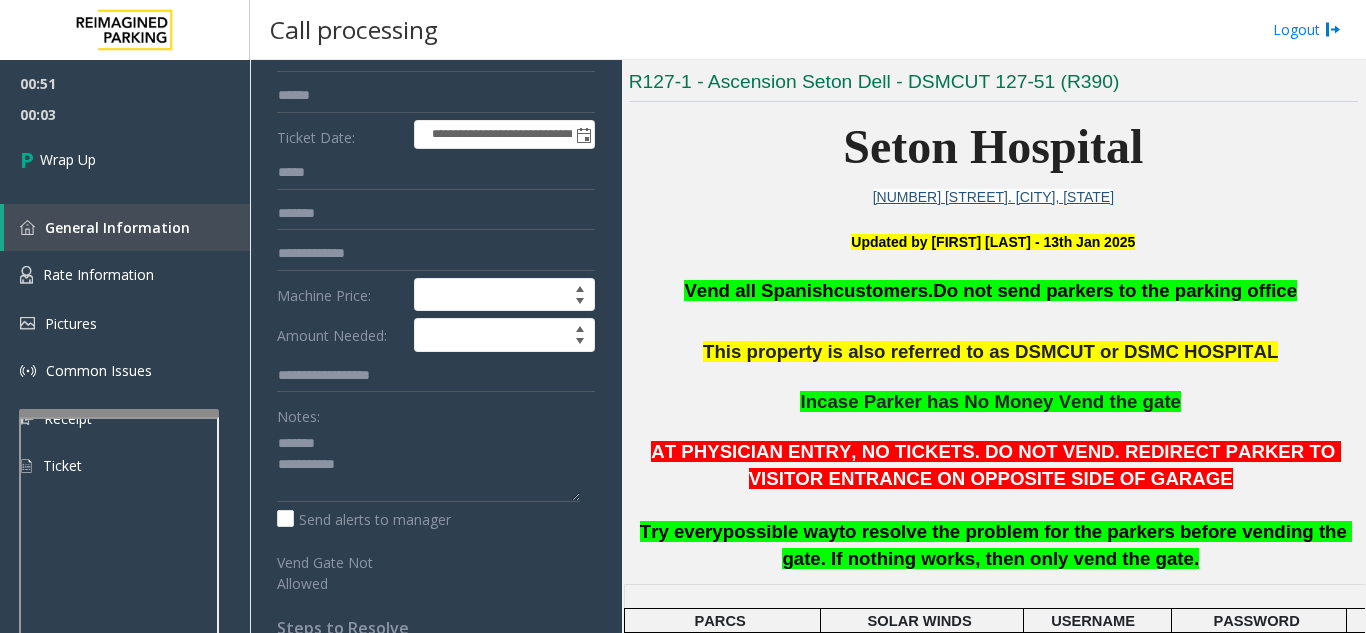 scroll, scrollTop: 263, scrollLeft: 0, axis: vertical 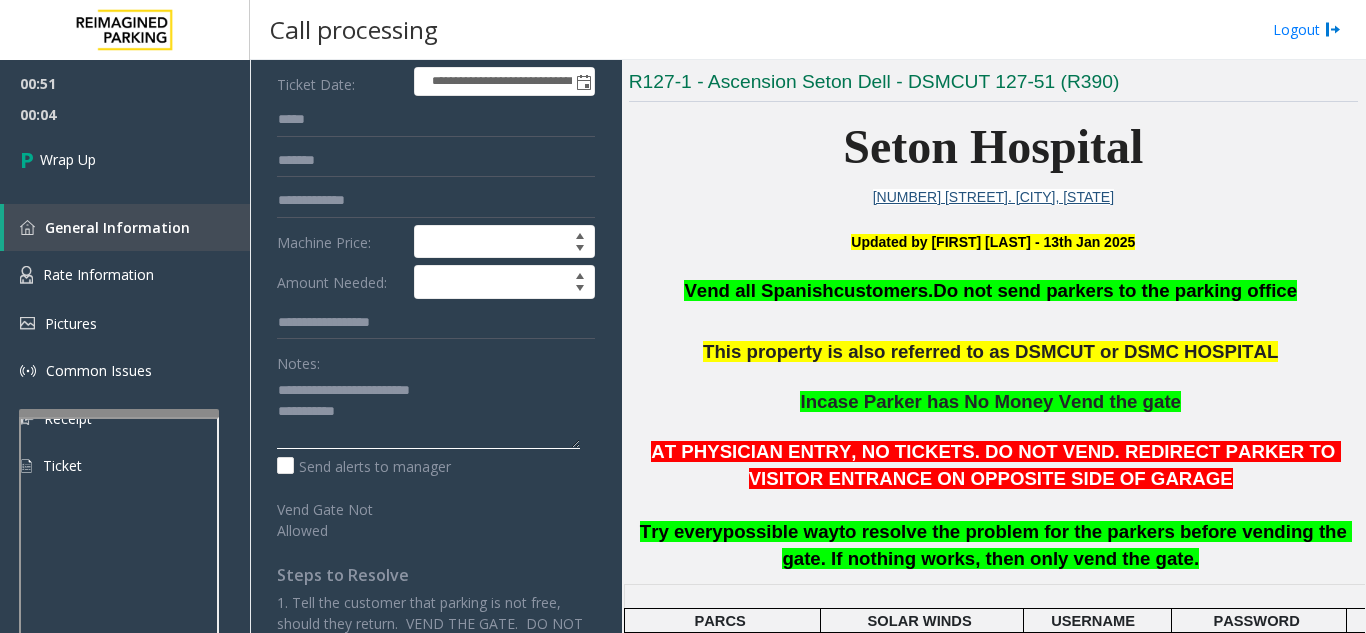 click 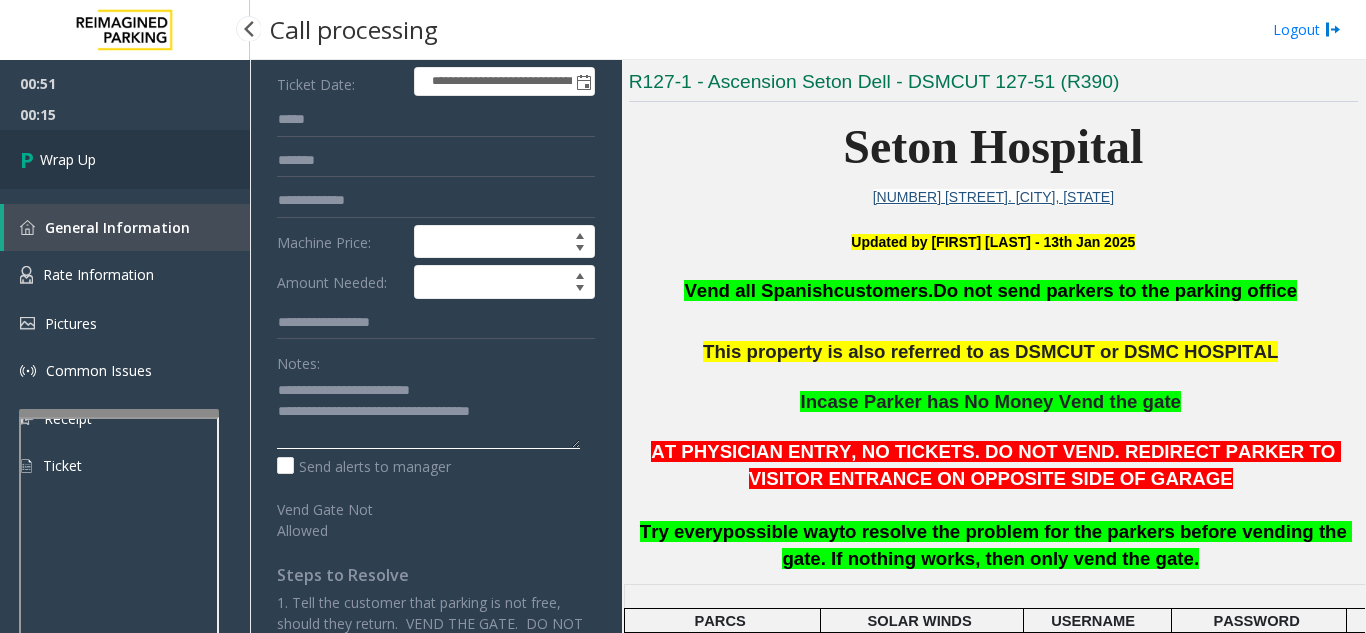 type on "**********" 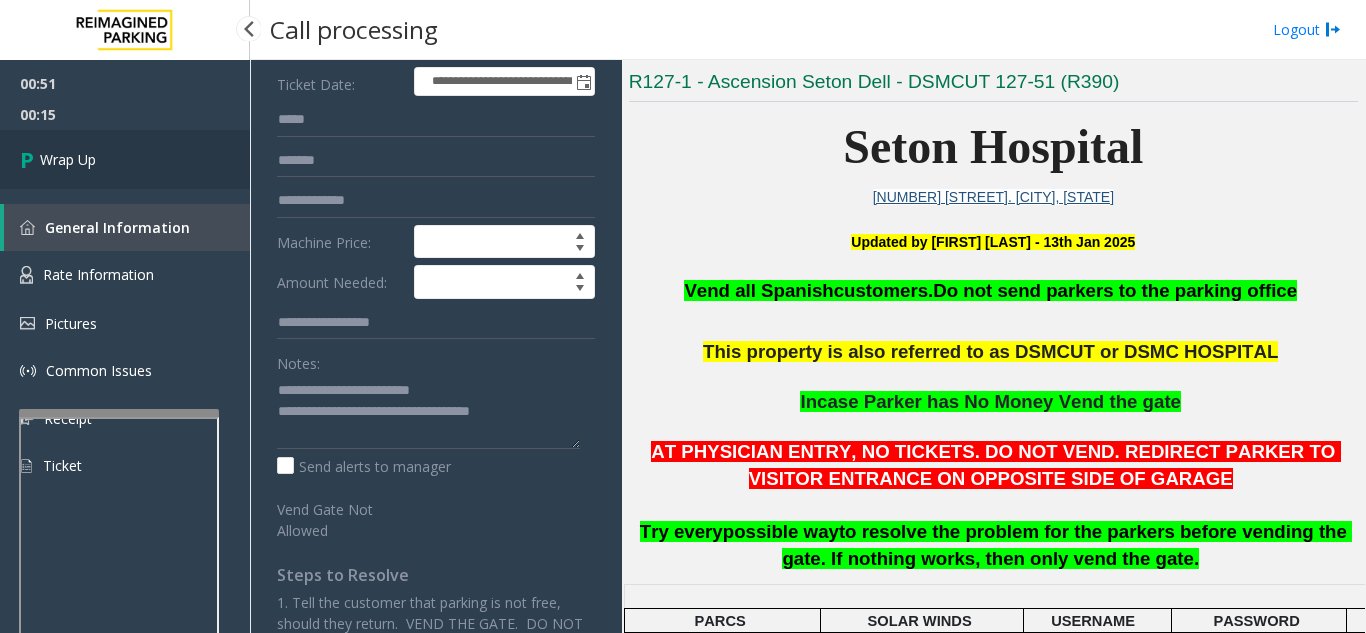 click on "Wrap Up" at bounding box center [125, 159] 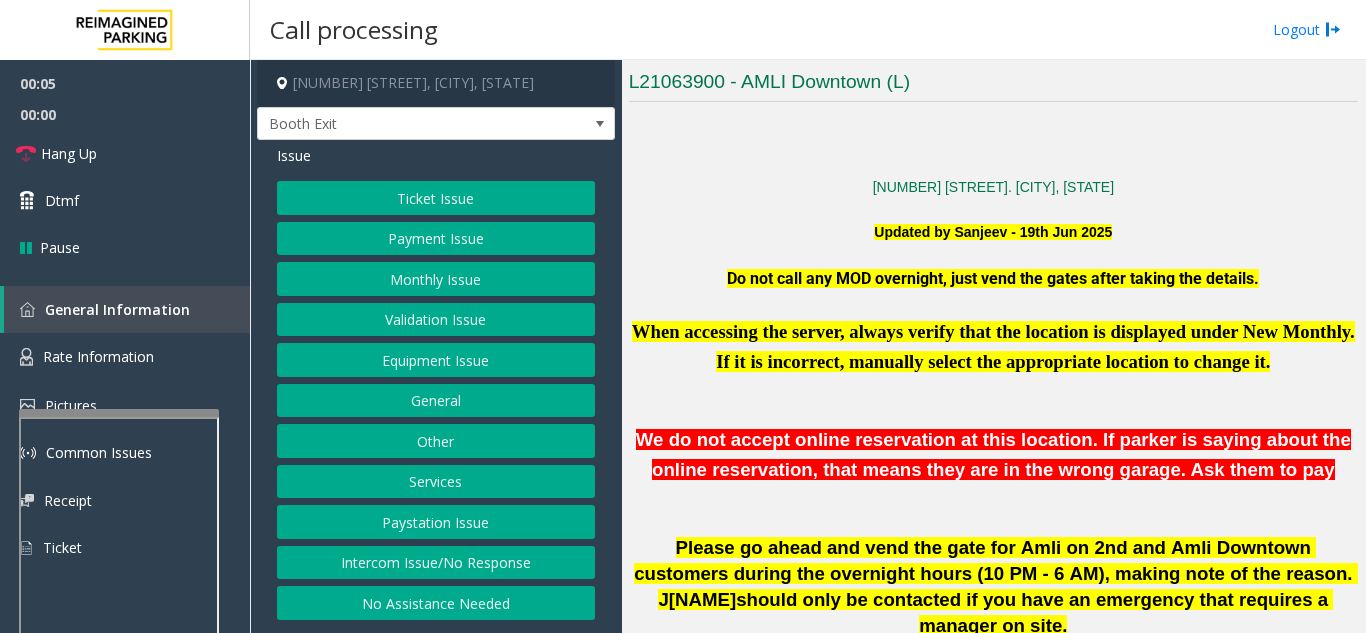 scroll, scrollTop: 500, scrollLeft: 0, axis: vertical 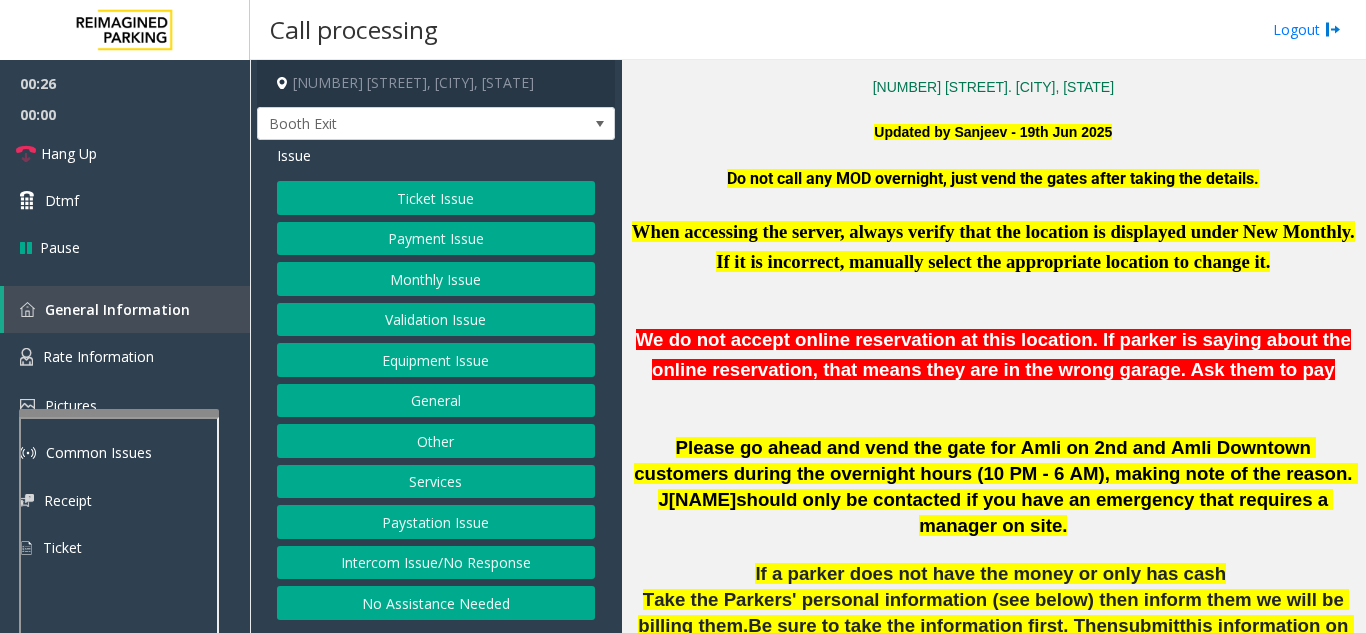 click on "Equipment Issue" 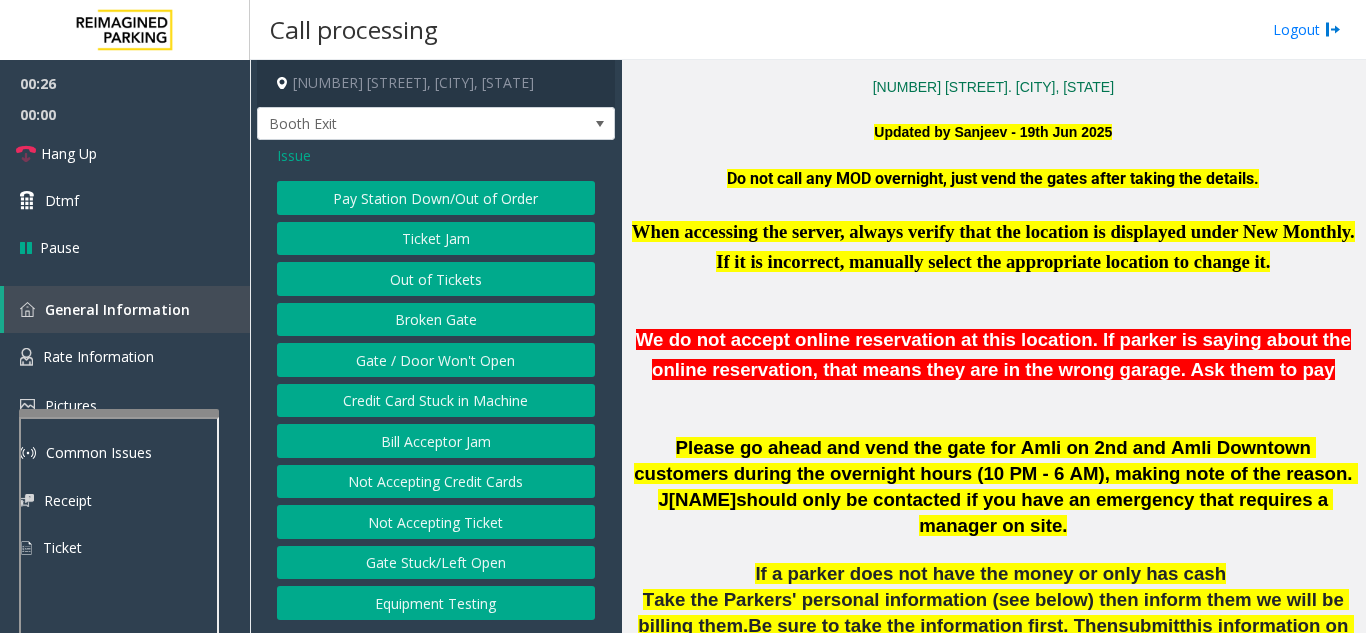 click on "Gate / Door Won't Open" 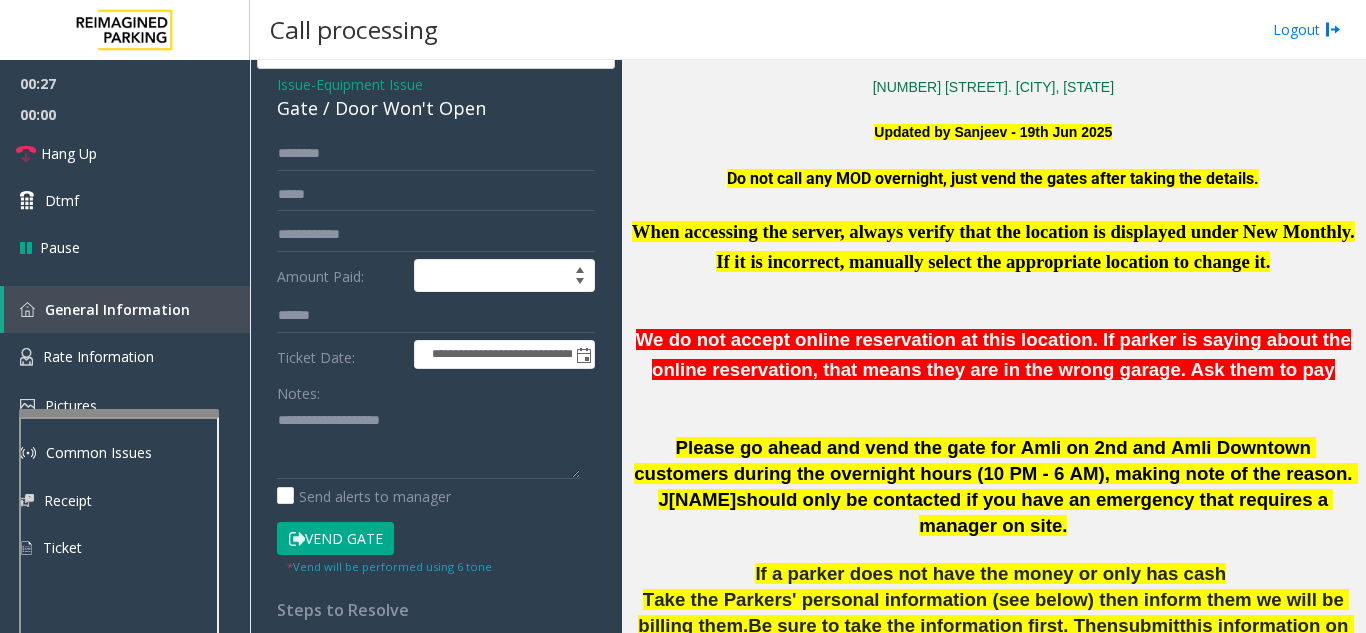 scroll, scrollTop: 100, scrollLeft: 0, axis: vertical 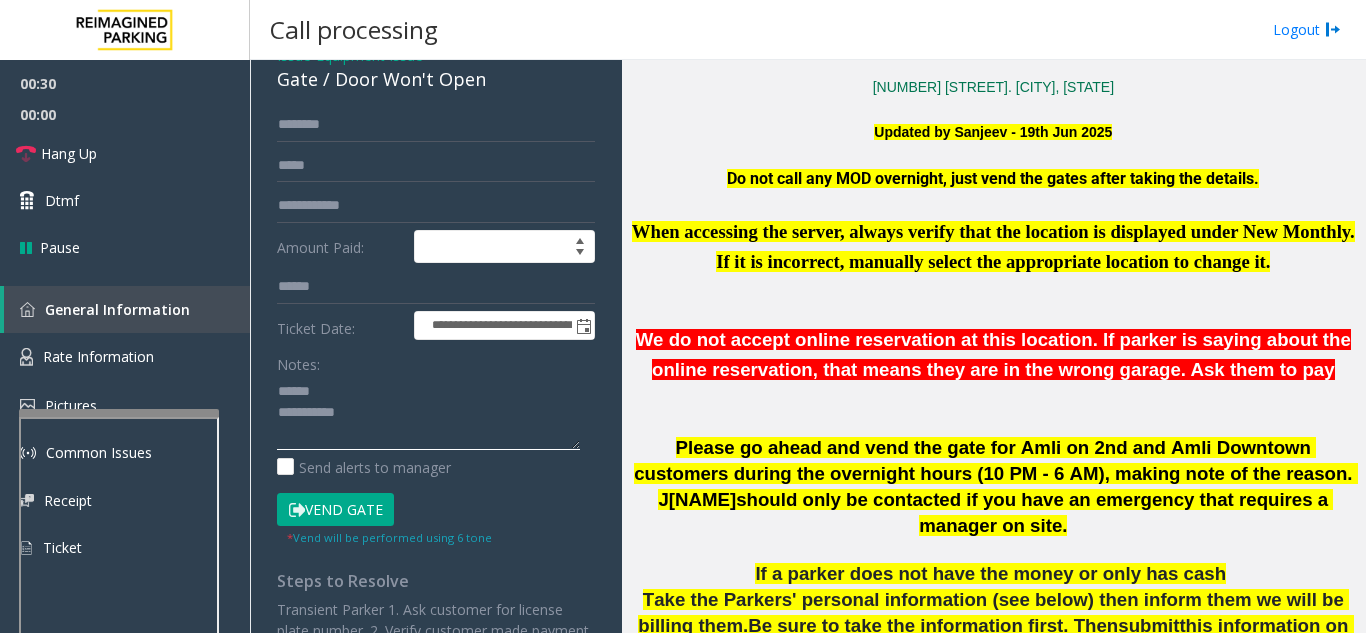 click 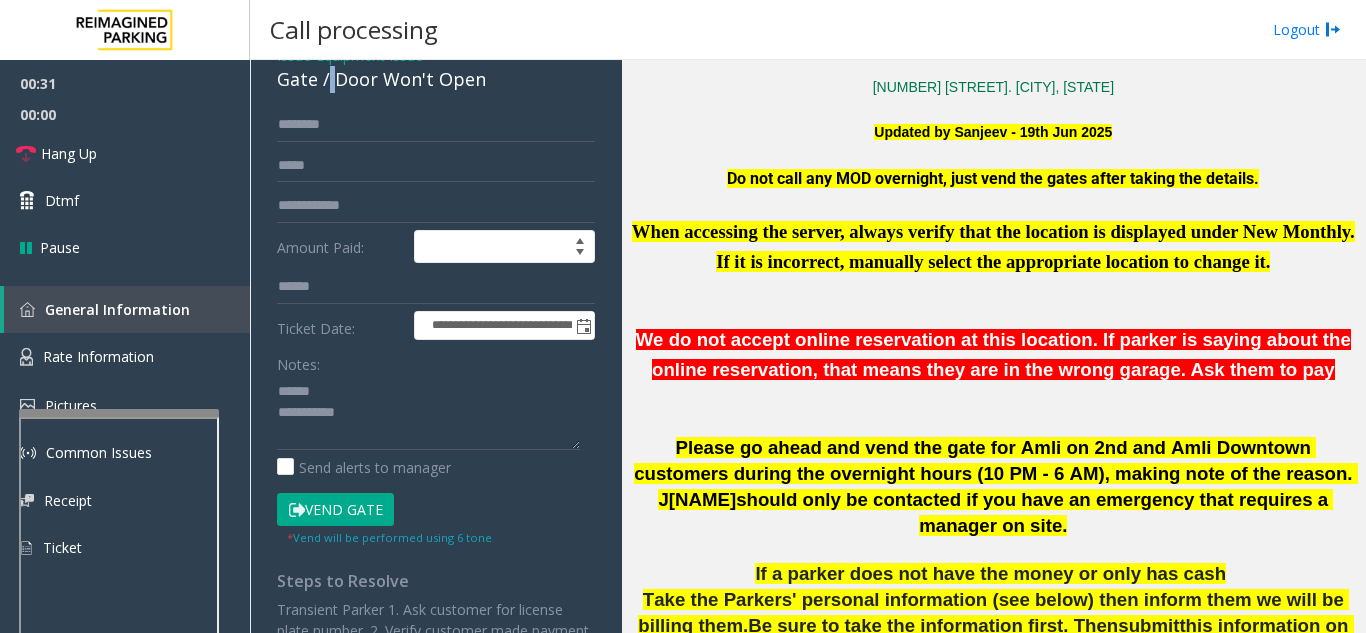 scroll, scrollTop: 94, scrollLeft: 0, axis: vertical 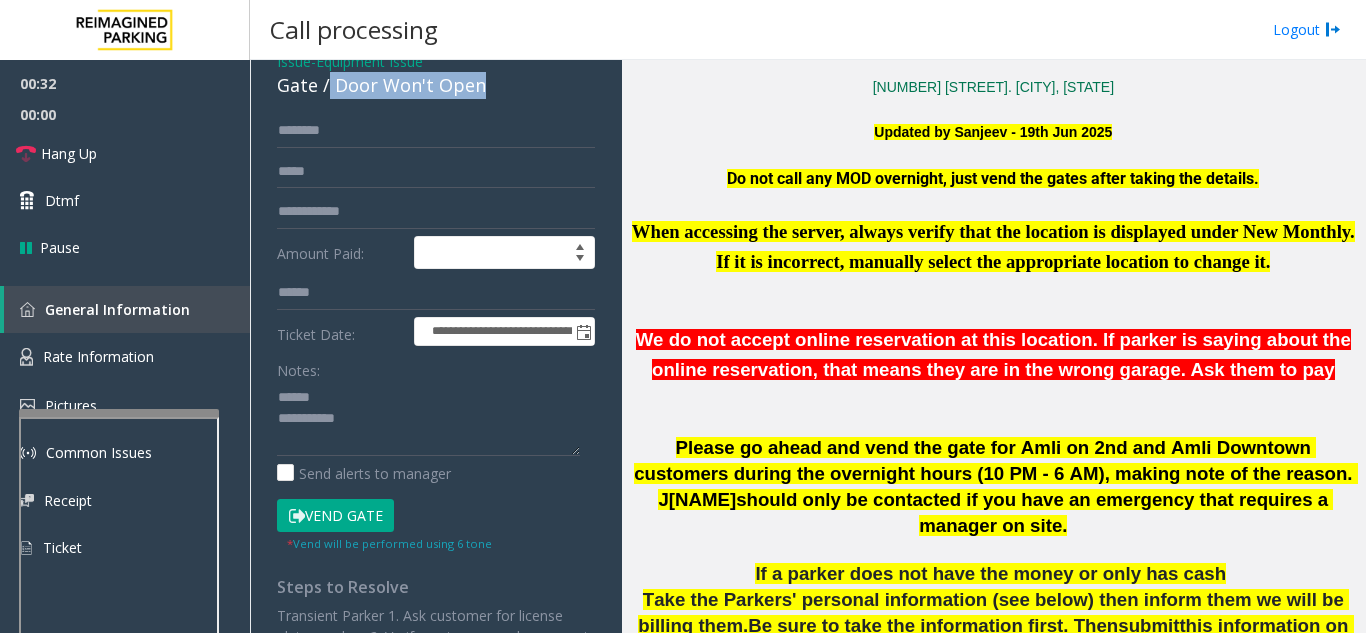 drag, startPoint x: 328, startPoint y: 77, endPoint x: 483, endPoint y: 93, distance: 155.82362 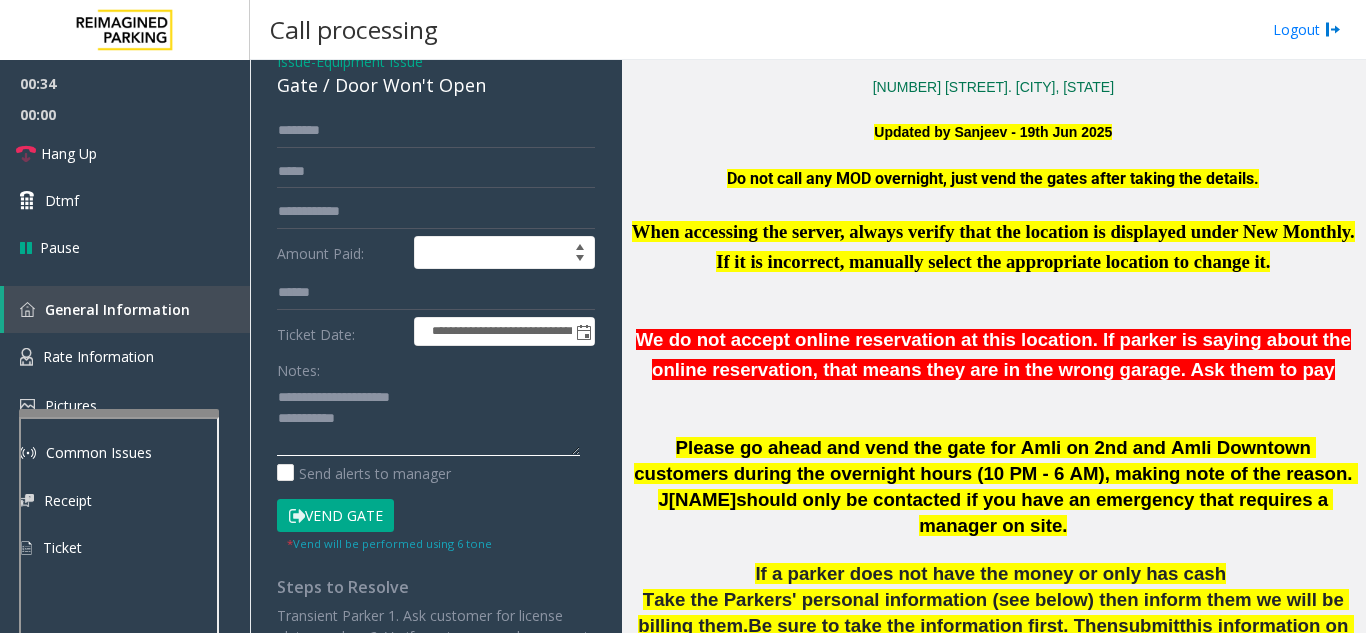 click 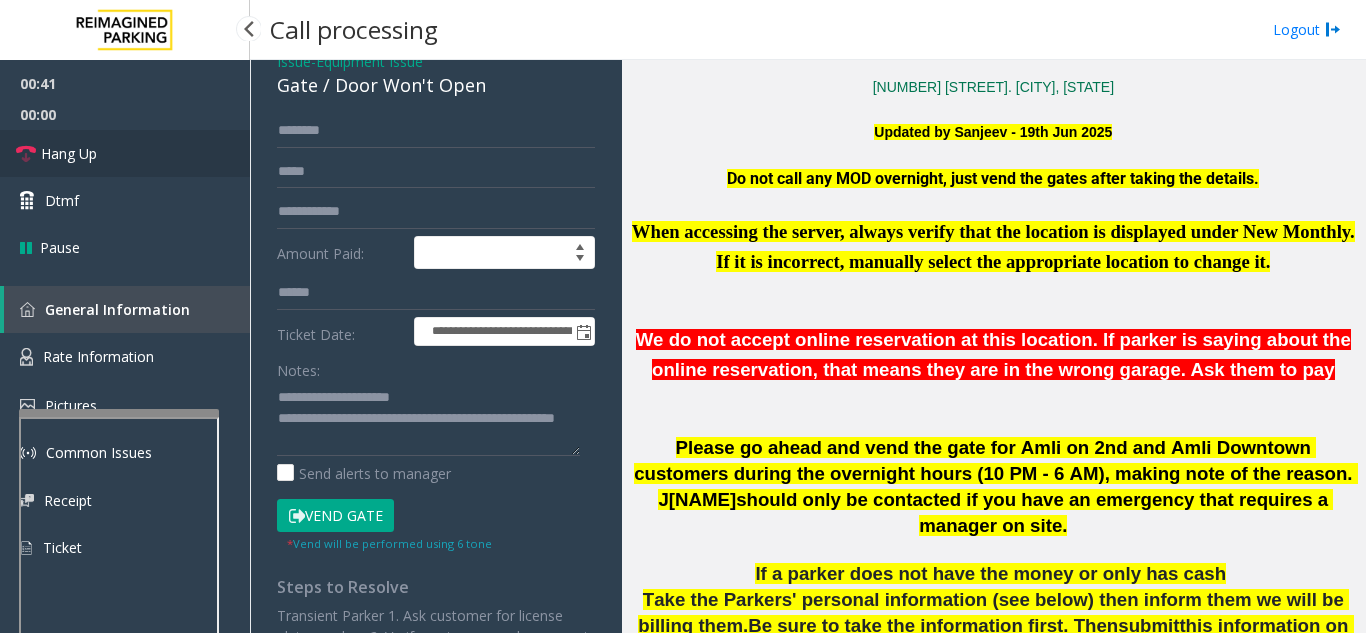click on "Hang Up" at bounding box center [125, 153] 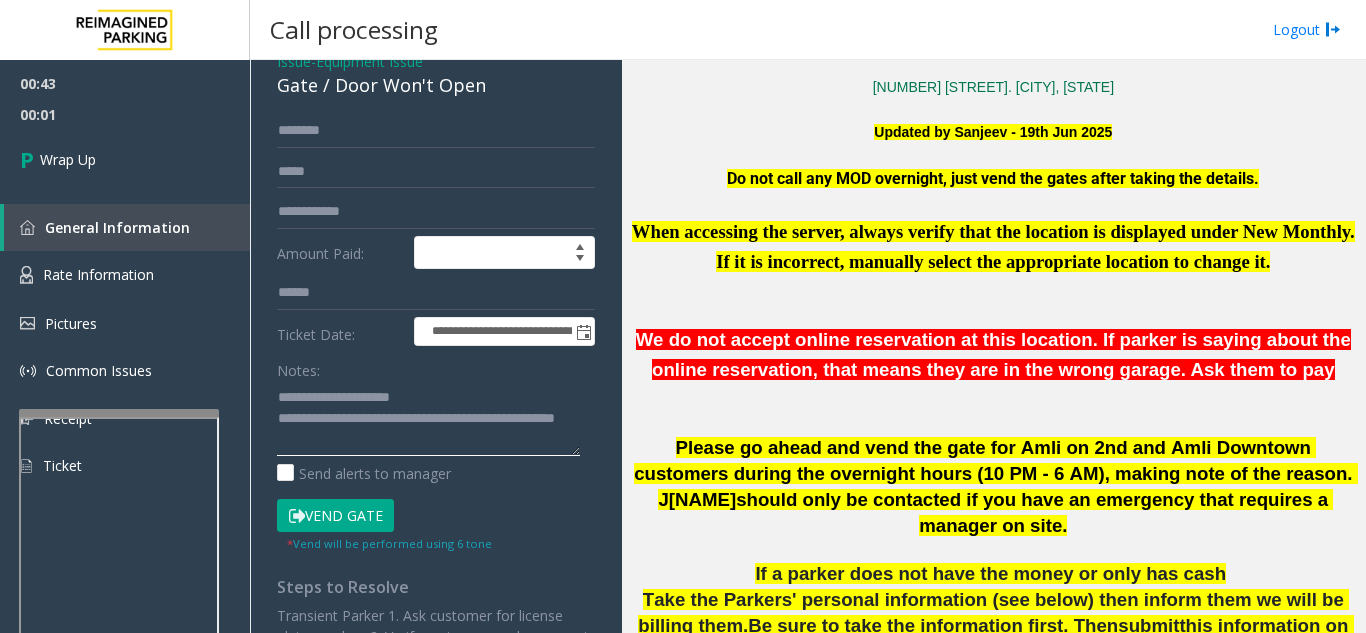 click 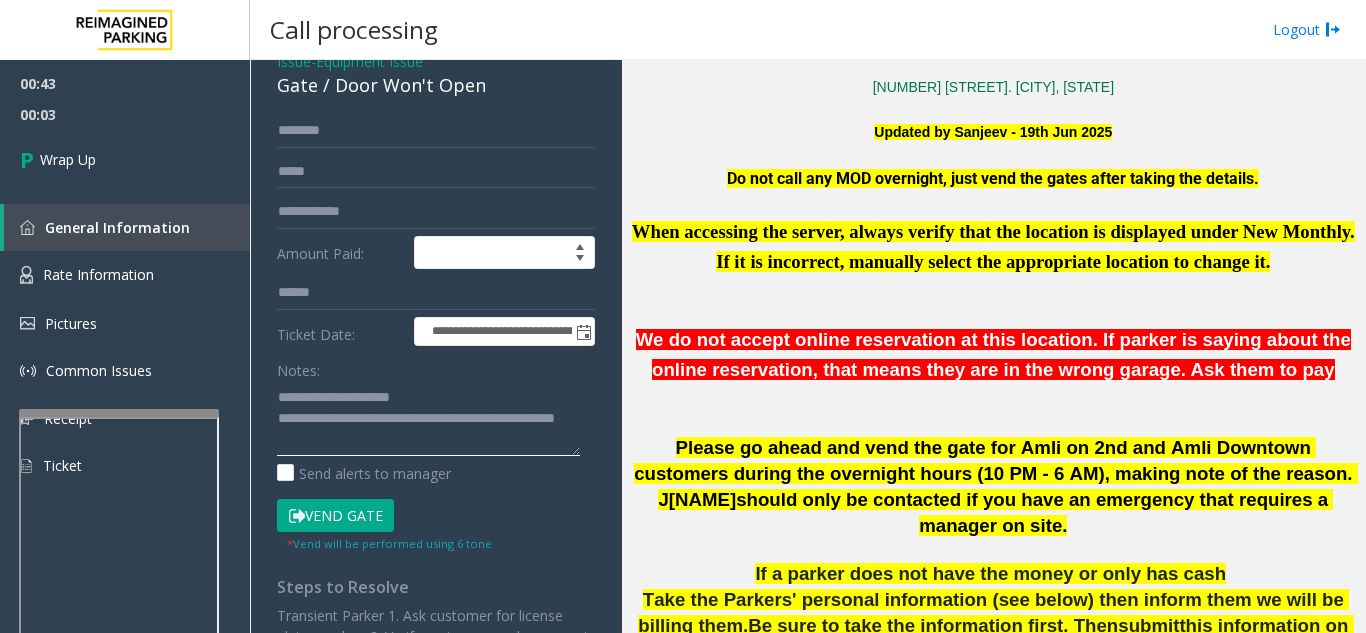 drag, startPoint x: 473, startPoint y: 418, endPoint x: 451, endPoint y: 420, distance: 22.090721 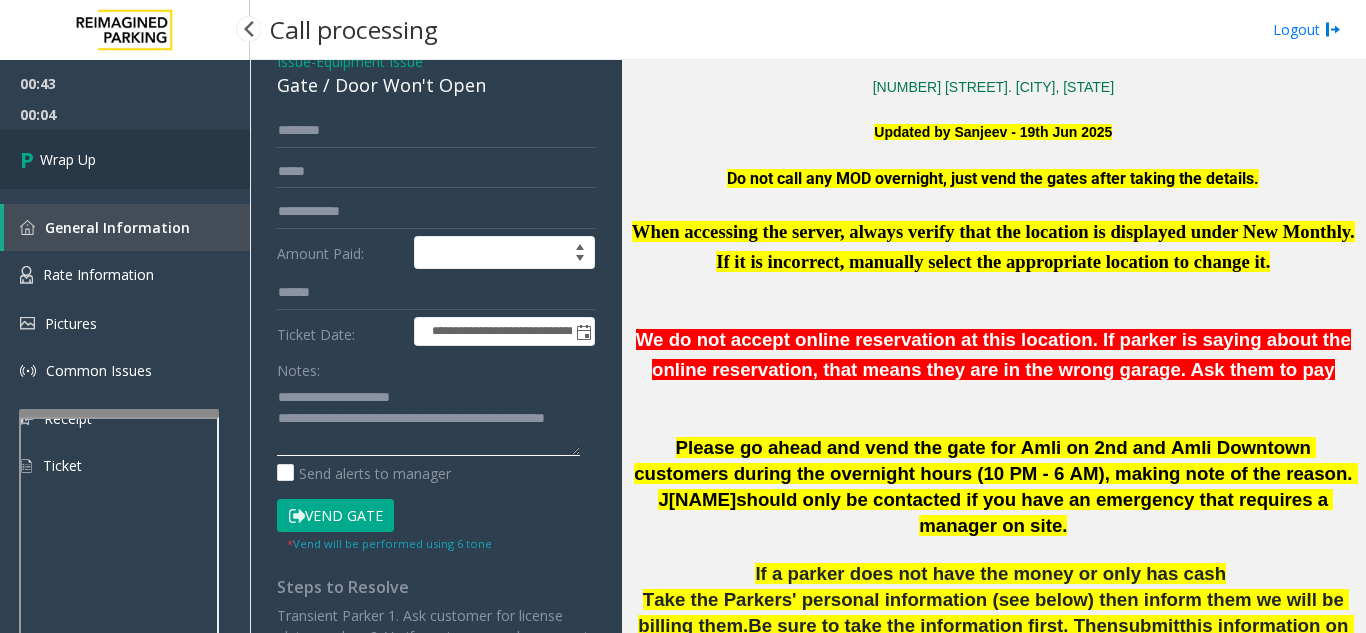 type on "**********" 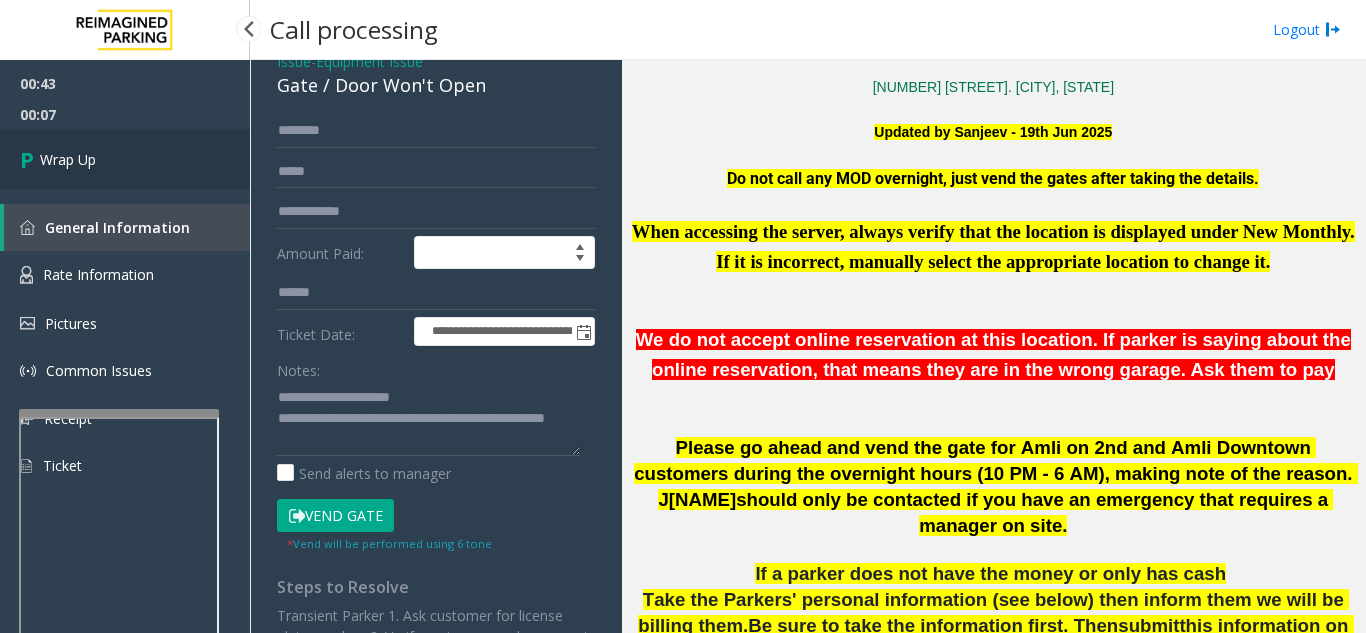 click on "Wrap Up" at bounding box center [125, 159] 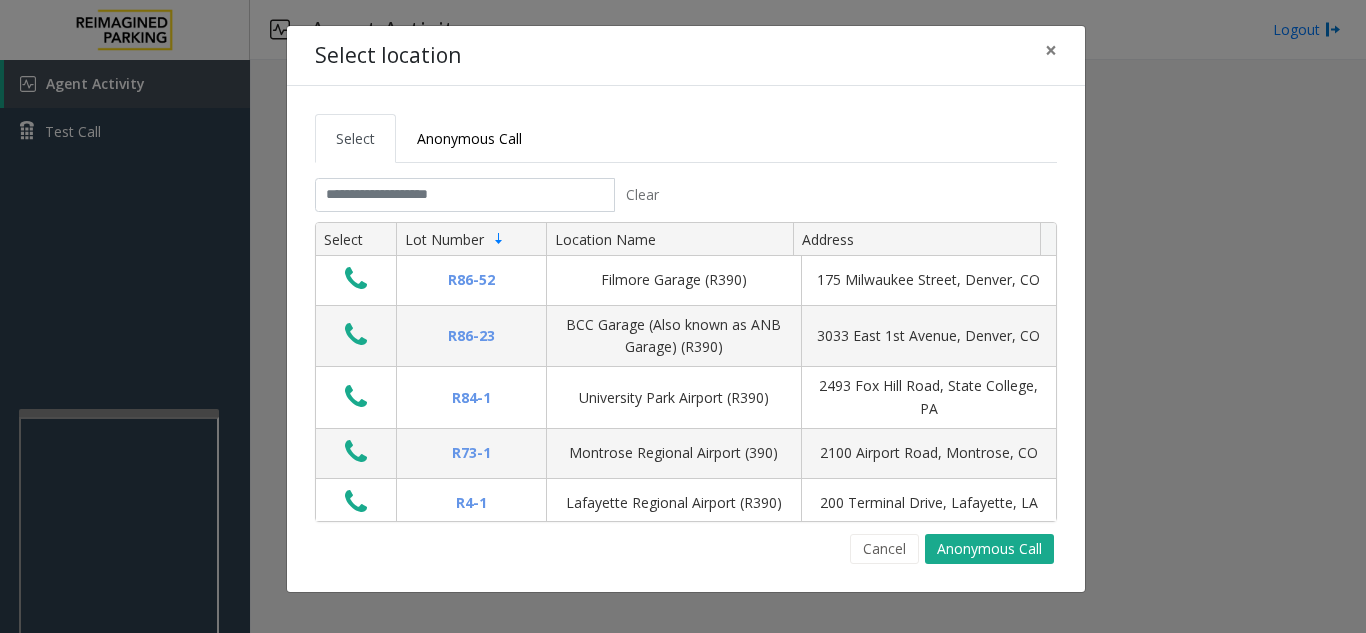 click on "Select location × Select Anonymous Call Clear Select Lot Number Location Name Address R86-52 Filmore Garage (R390) 175 Milwaukee Street, Denver, CO R86-23 BCC Garage (Also known as ANB Garage) (R390)  3033 East 1st Avenue, Denver, CO R84-1 University Park Airport (R390) 2493 Fox Hill Road, State College, PA R73-1 Montrose Regional Airport (390) 2100 Airport Road, Montrose, CO R4-1 Lafayette Regional Airport (R390) 200 Terminal Drive, Lafayette, LA R31-35 Sunset Corporate Campus (R390) 13920 Southeast Eastgate Way, Bellevue, WA R31-3 Bell Street Garage (R390) 2323 Elliott Avenue, Seattle, WA R31-3 Bellevue Technology Center (R390) 2125 158th Court Northeast, Bellevue, WA R31-1 Meydenbauer Center (MBC)(R390) 11100 Northeast 6th Street, Bellevue, WA R30-259 Cherry Hill (R390) 511 16th Avenue, Seattle, WA R30-259 First (1st) Hill Medical Pavilion (R390) 1124 Columbia Street, Seattle, WA R30-216 G2 Garage (R390) 5601 6th Avenue South, Seattle, WA R30-204 Pacific Tower West Garage (R390) R30-20 R26-529 R26-509 2 1" 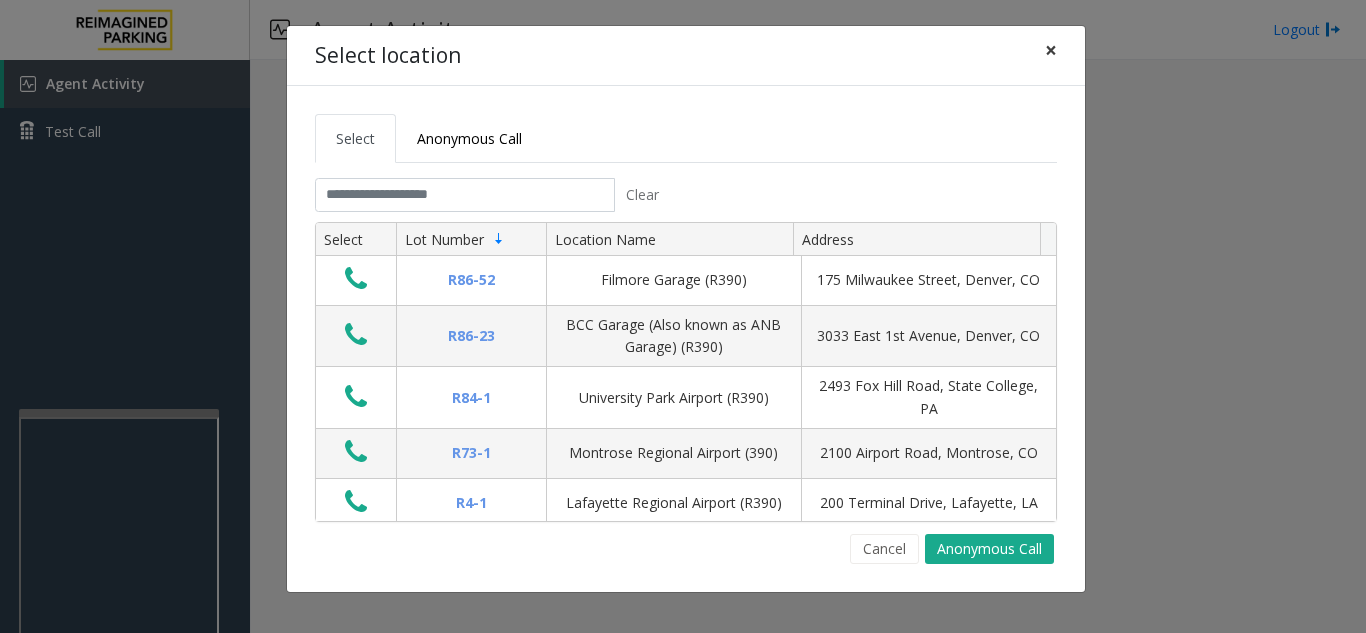 click on "×" 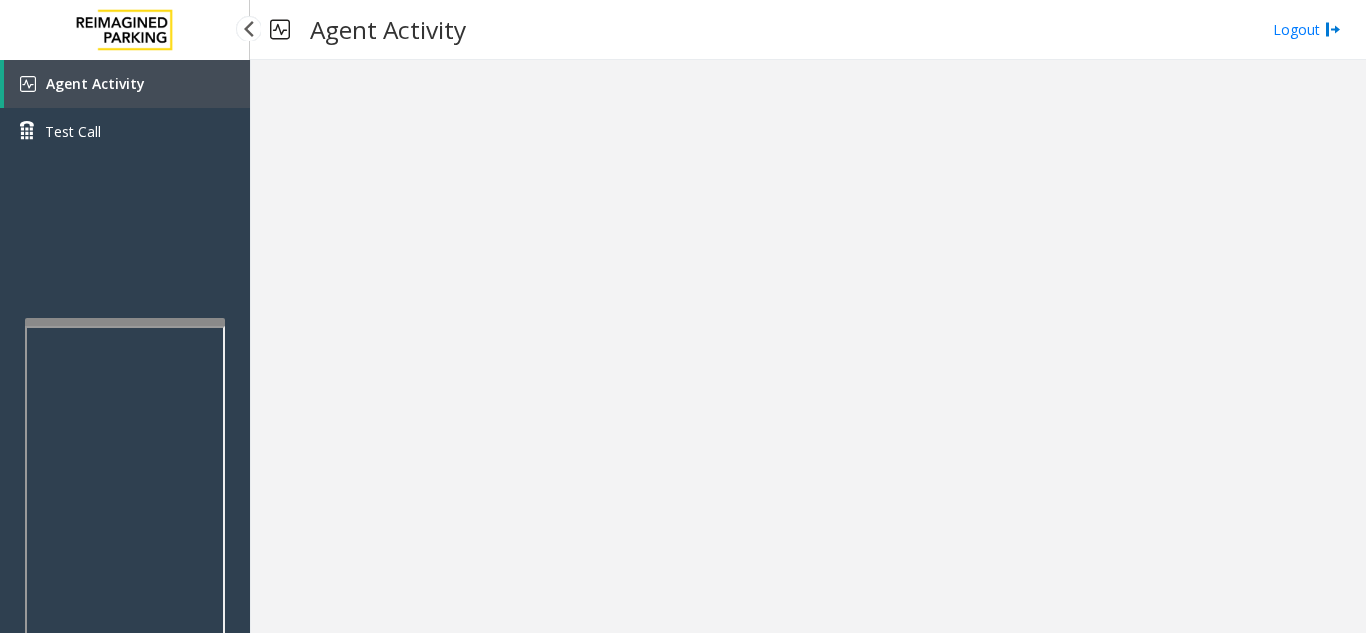 click at bounding box center [125, 322] 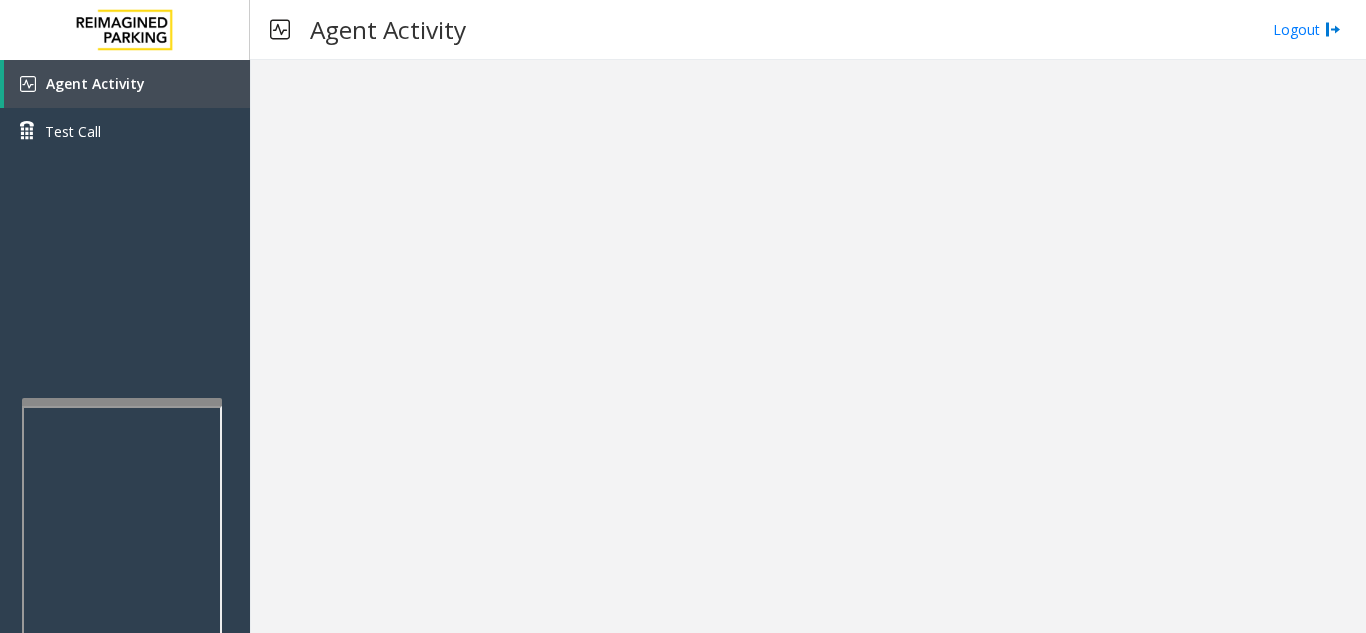 click at bounding box center (122, 632) 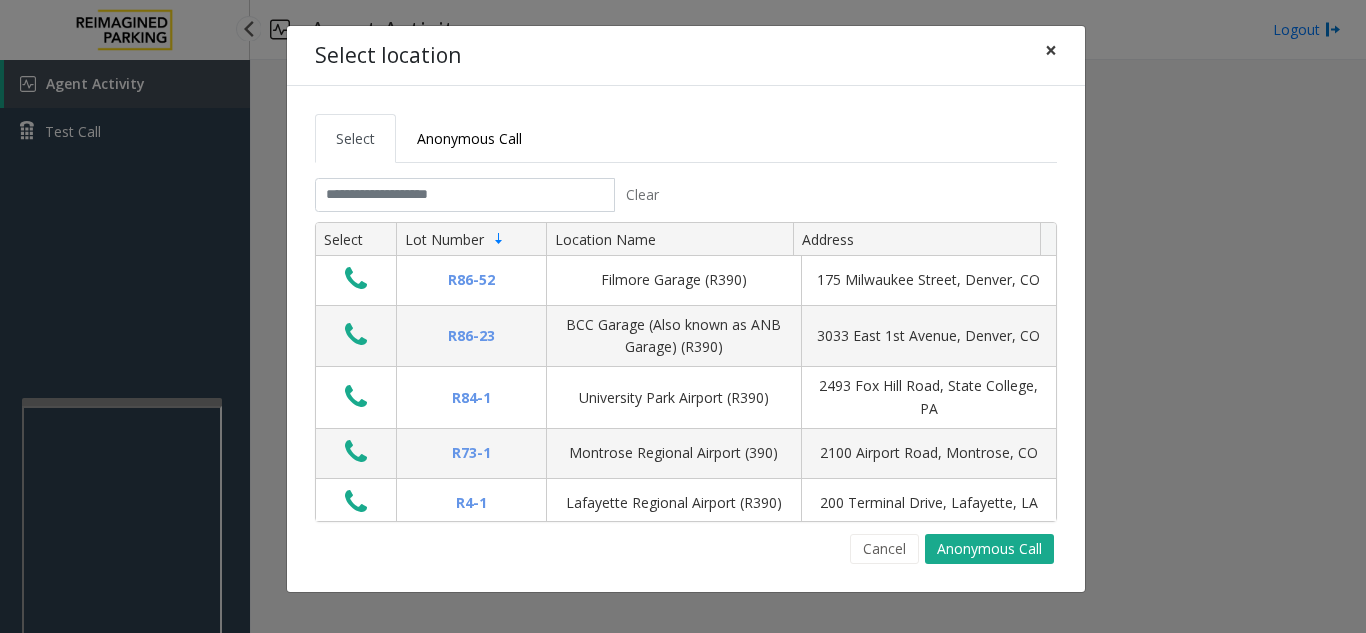 click on "×" 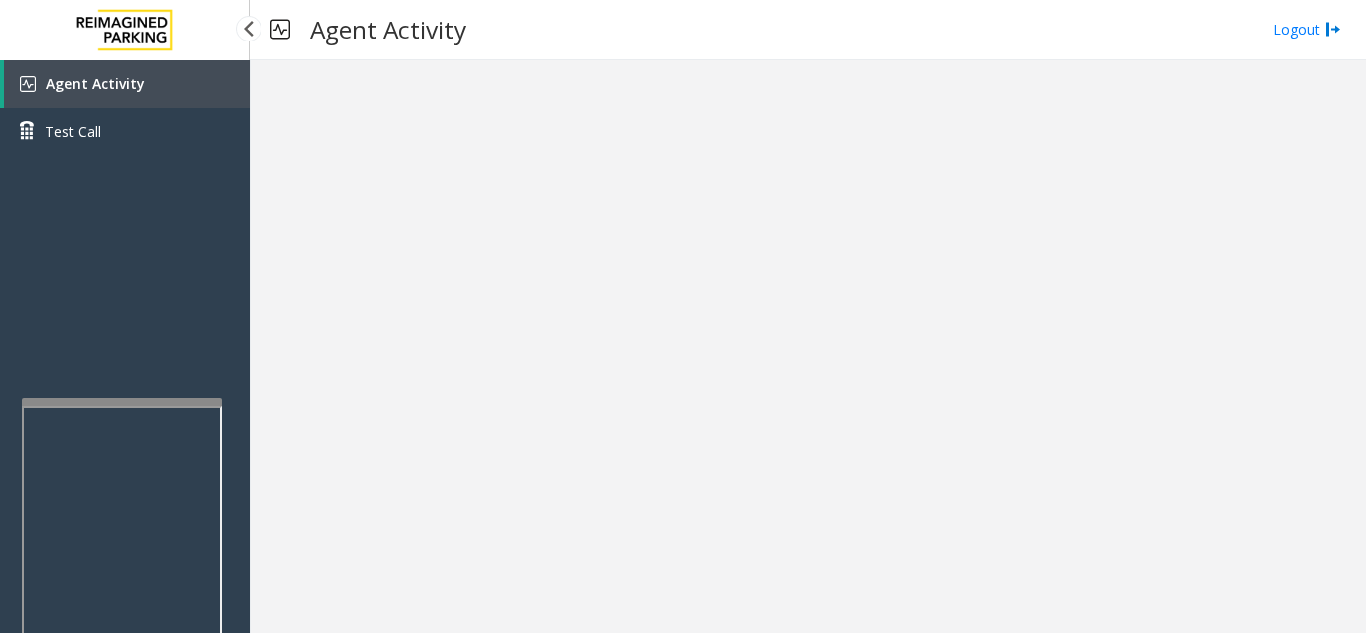 click on "Agent Activity" at bounding box center (127, 84) 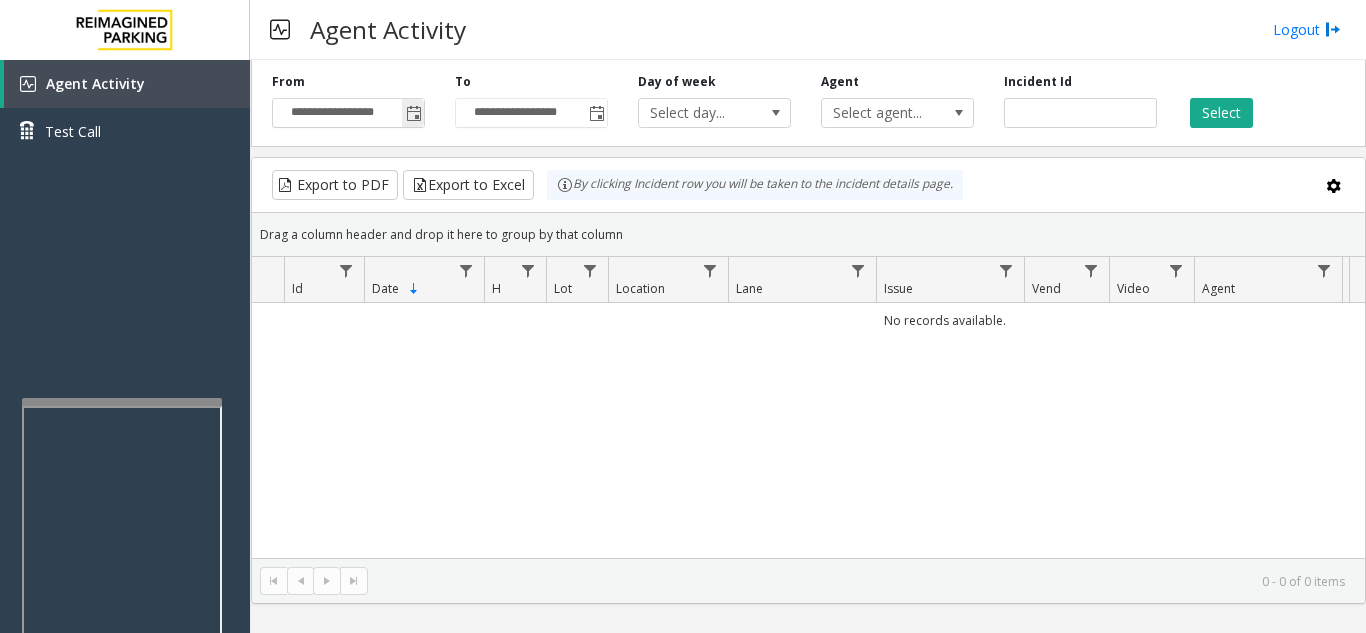 click 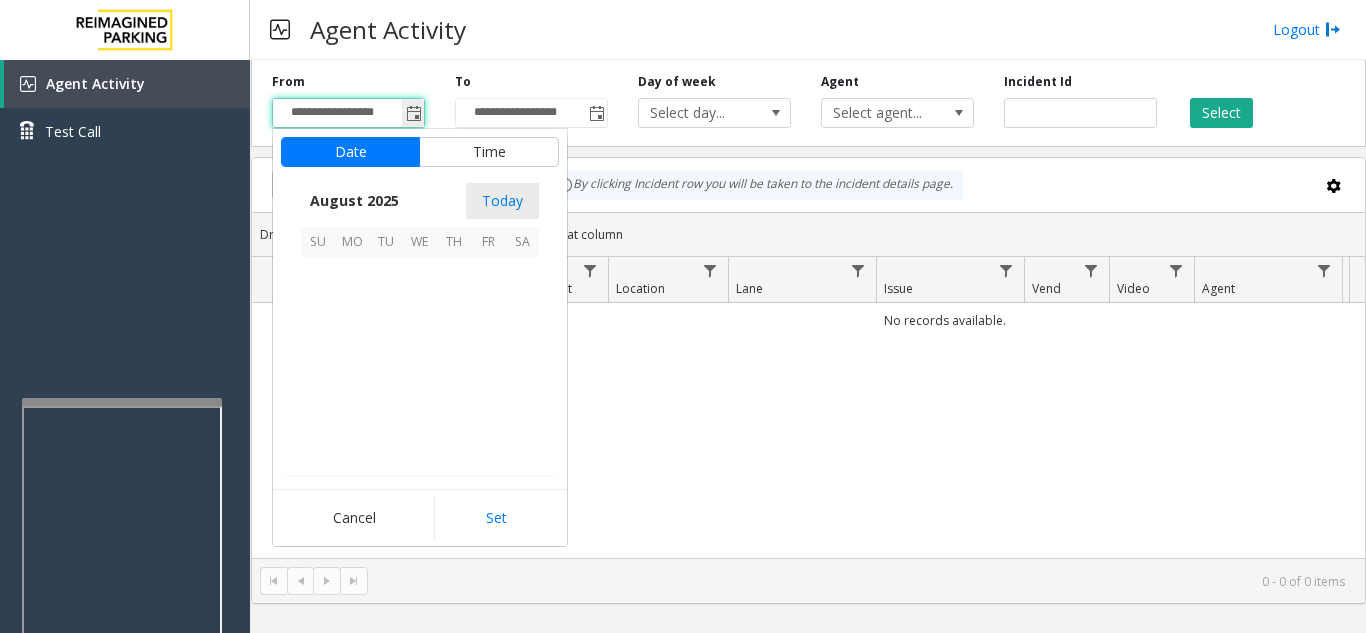 scroll, scrollTop: 358666, scrollLeft: 0, axis: vertical 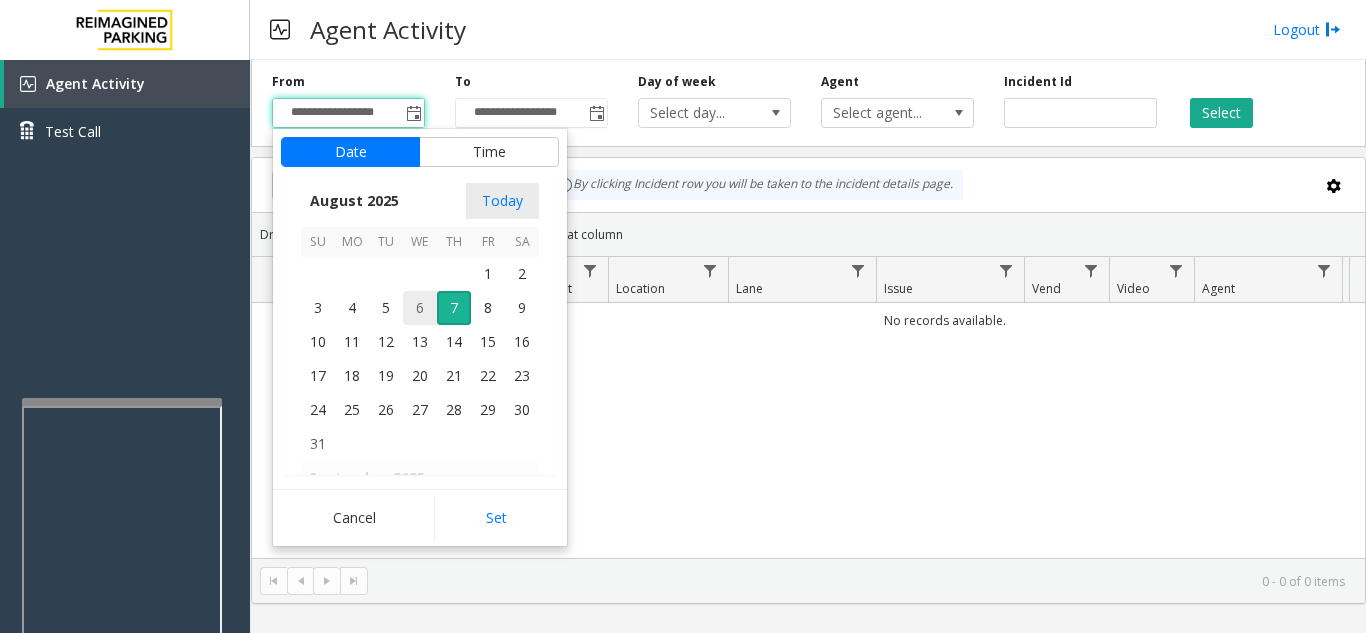 click on "6" at bounding box center (420, 308) 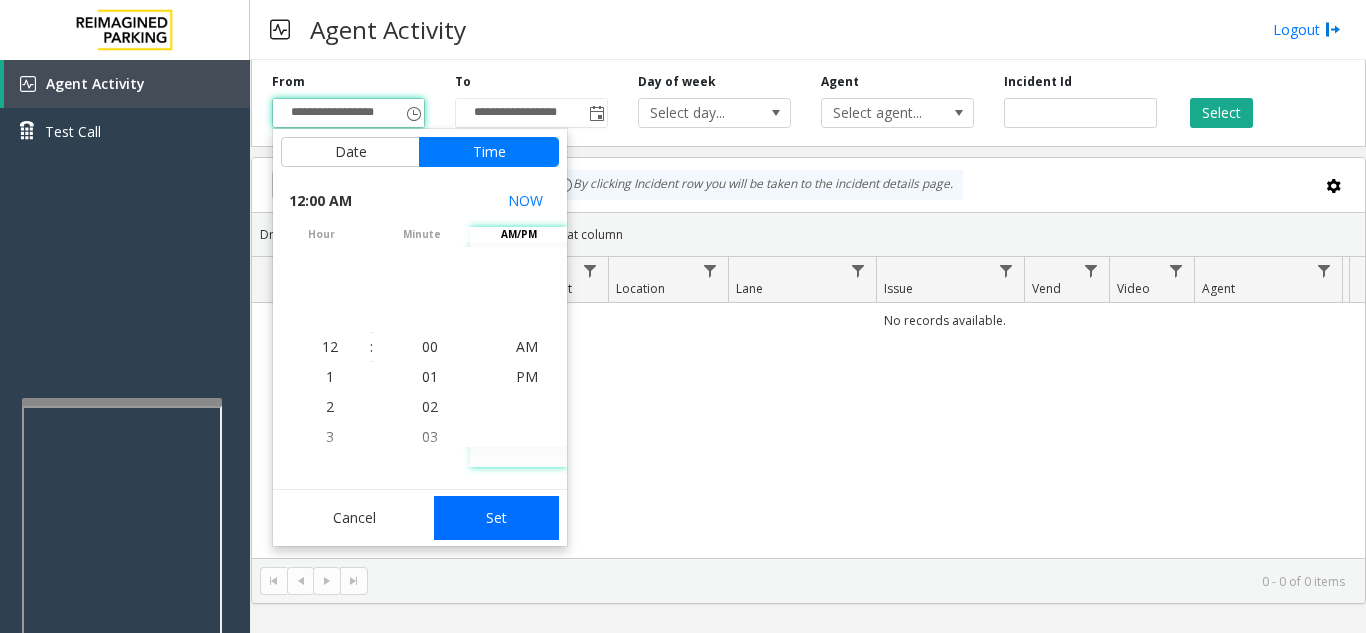click on "Set" 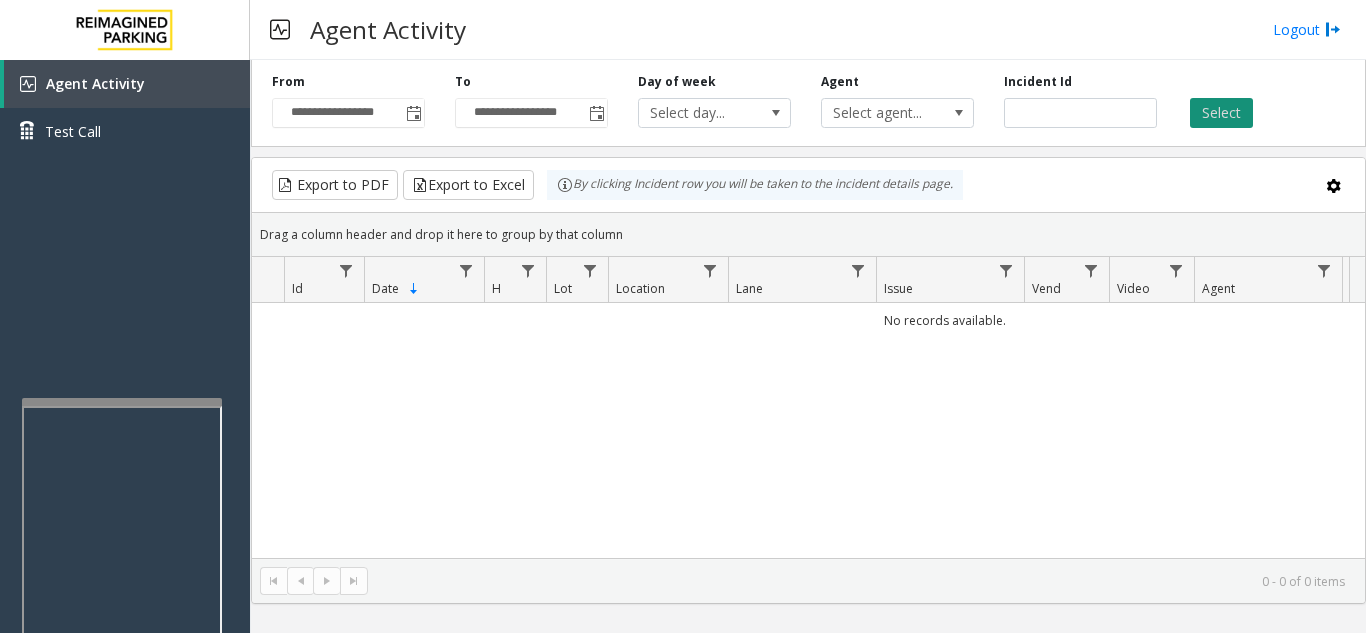 click on "Select" 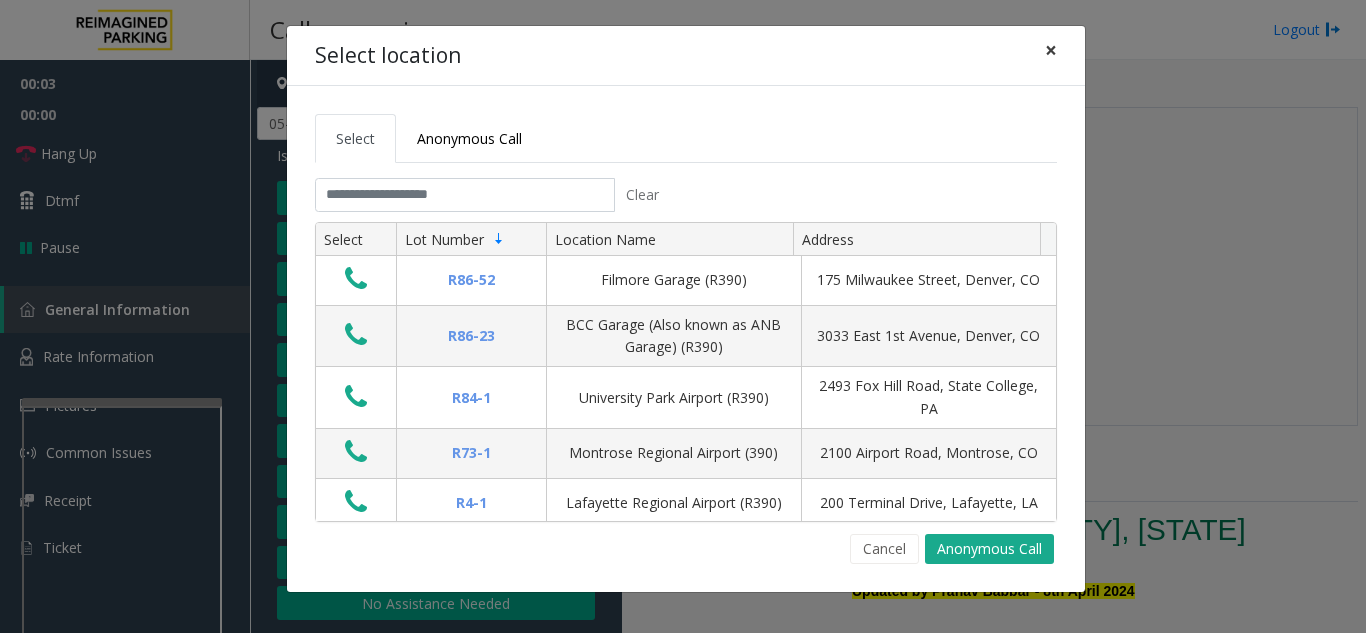 click on "×" 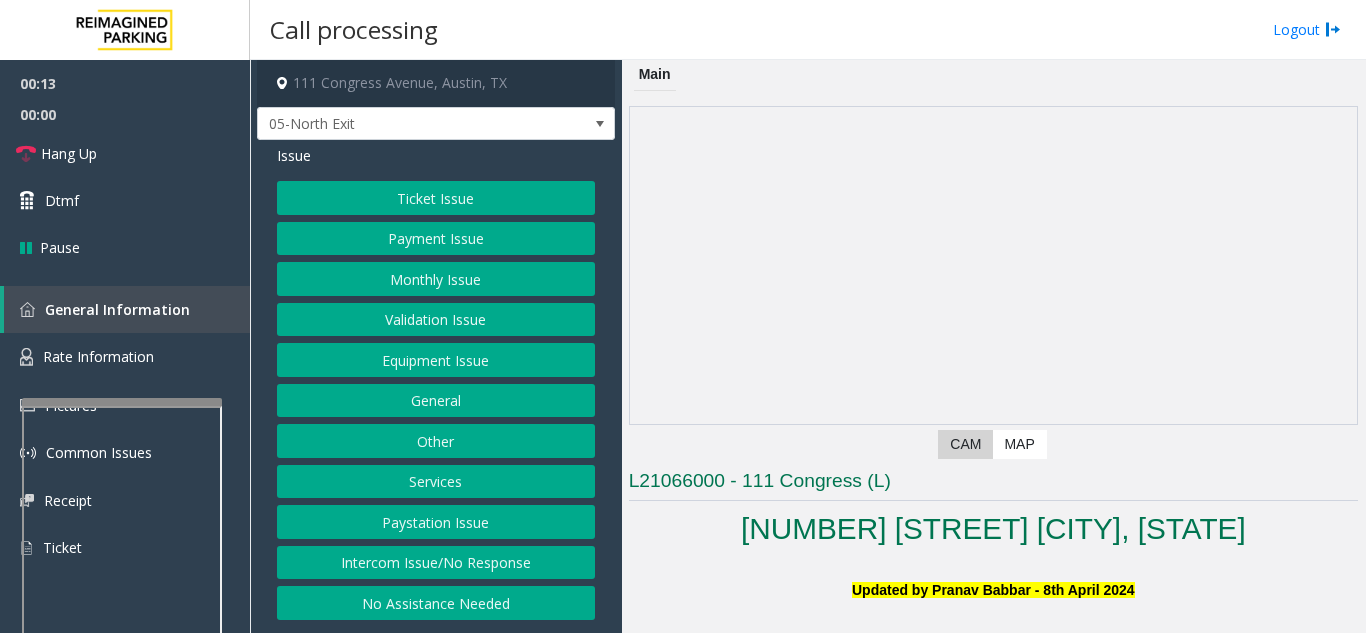 scroll, scrollTop: 0, scrollLeft: 0, axis: both 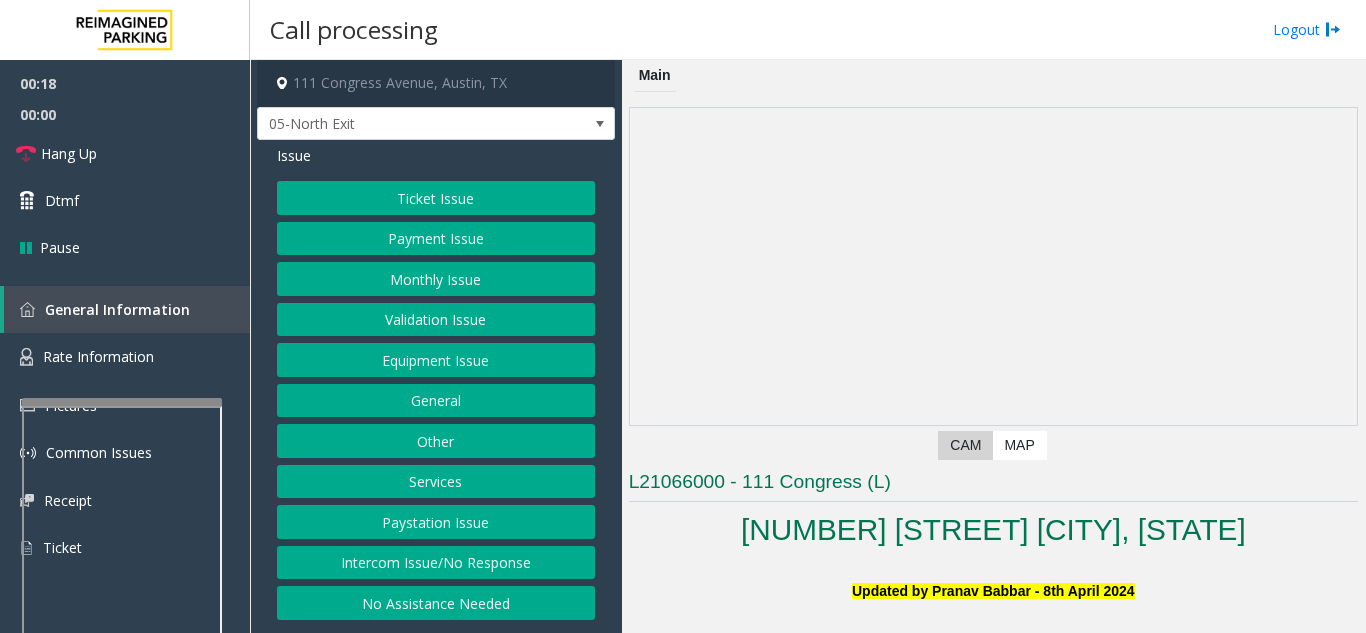 click on "Validation Issue" 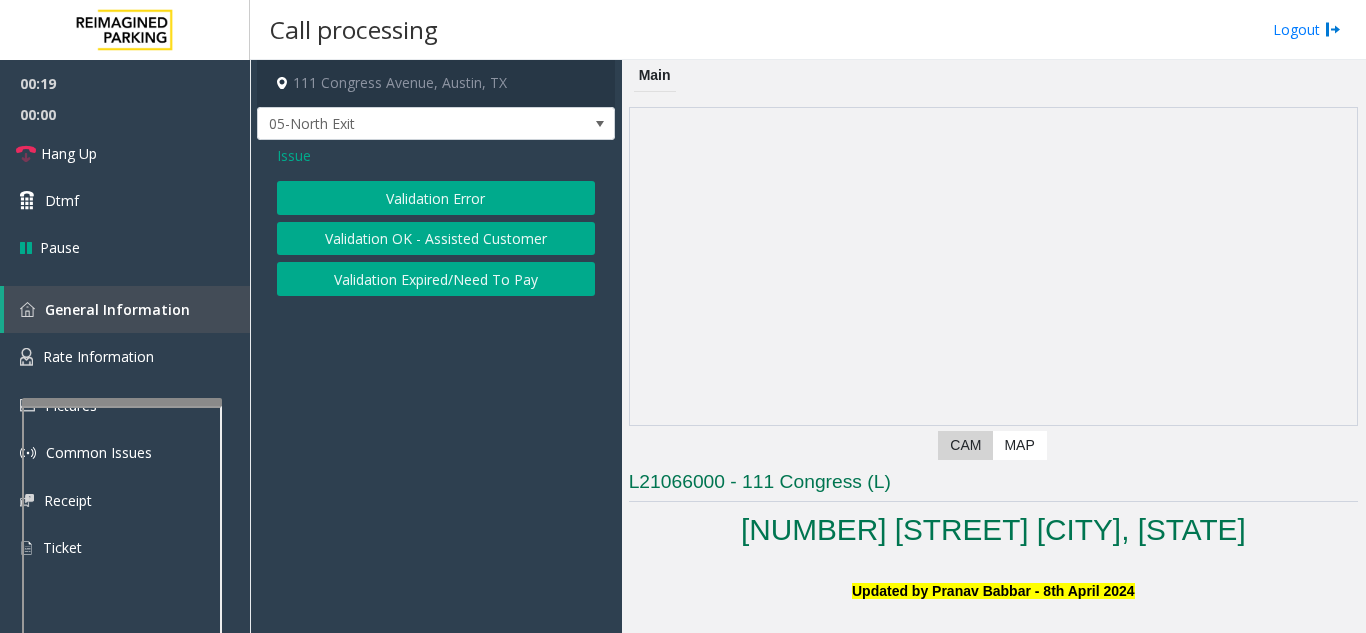 click on "Validation Error" 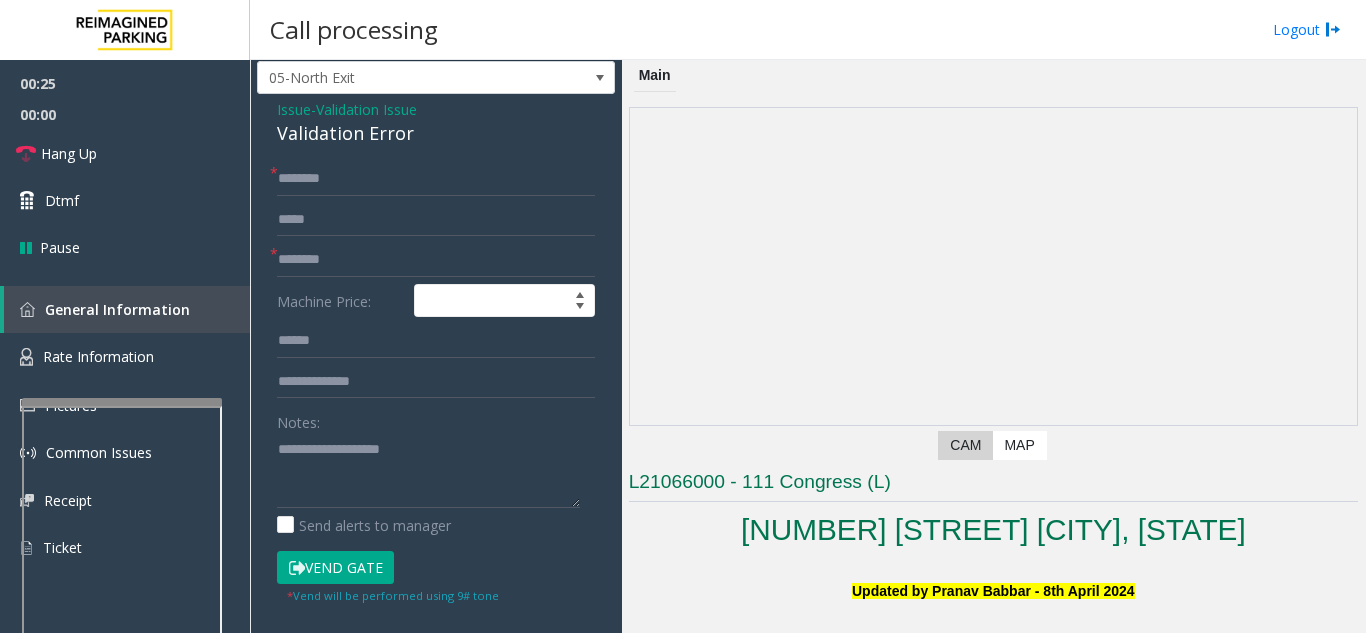 scroll, scrollTop: 0, scrollLeft: 0, axis: both 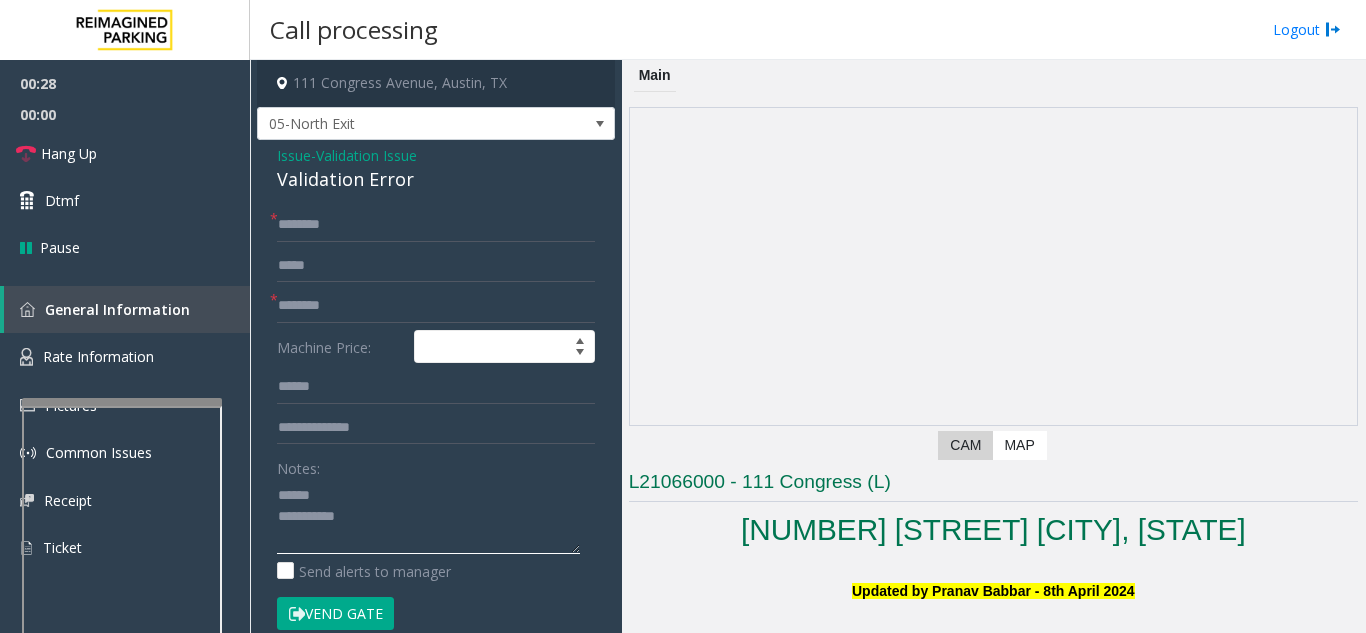 click 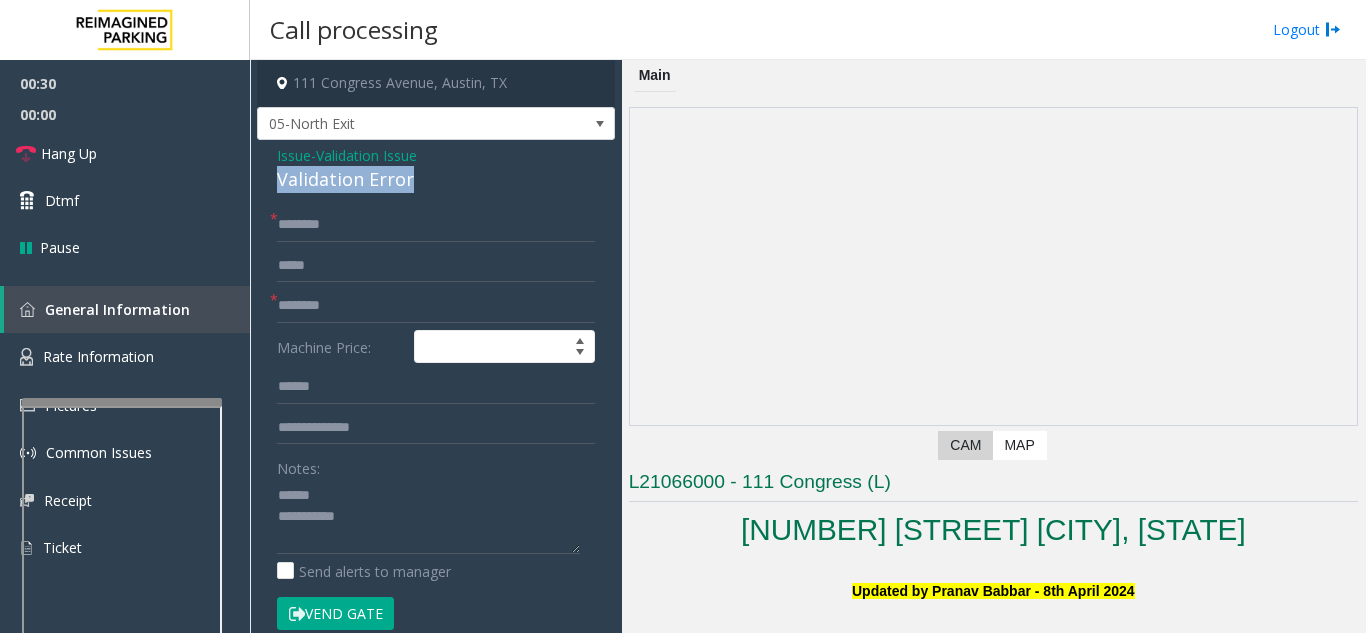 drag, startPoint x: 425, startPoint y: 185, endPoint x: 271, endPoint y: 181, distance: 154.05194 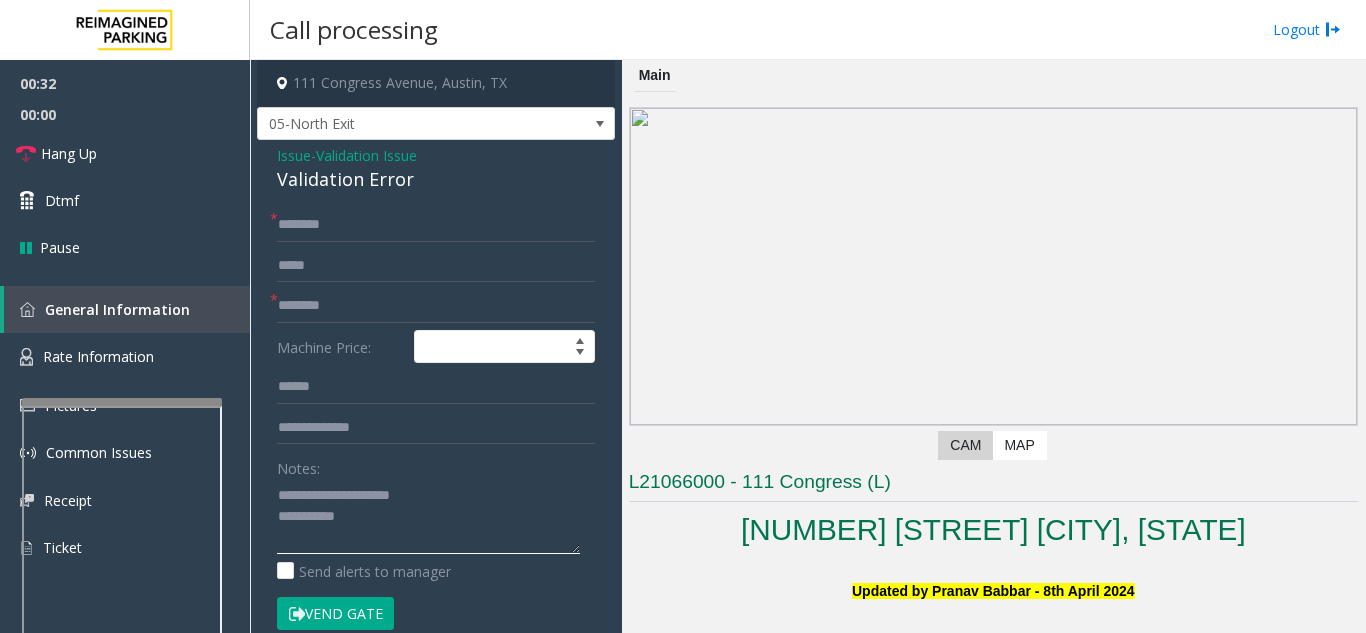 click 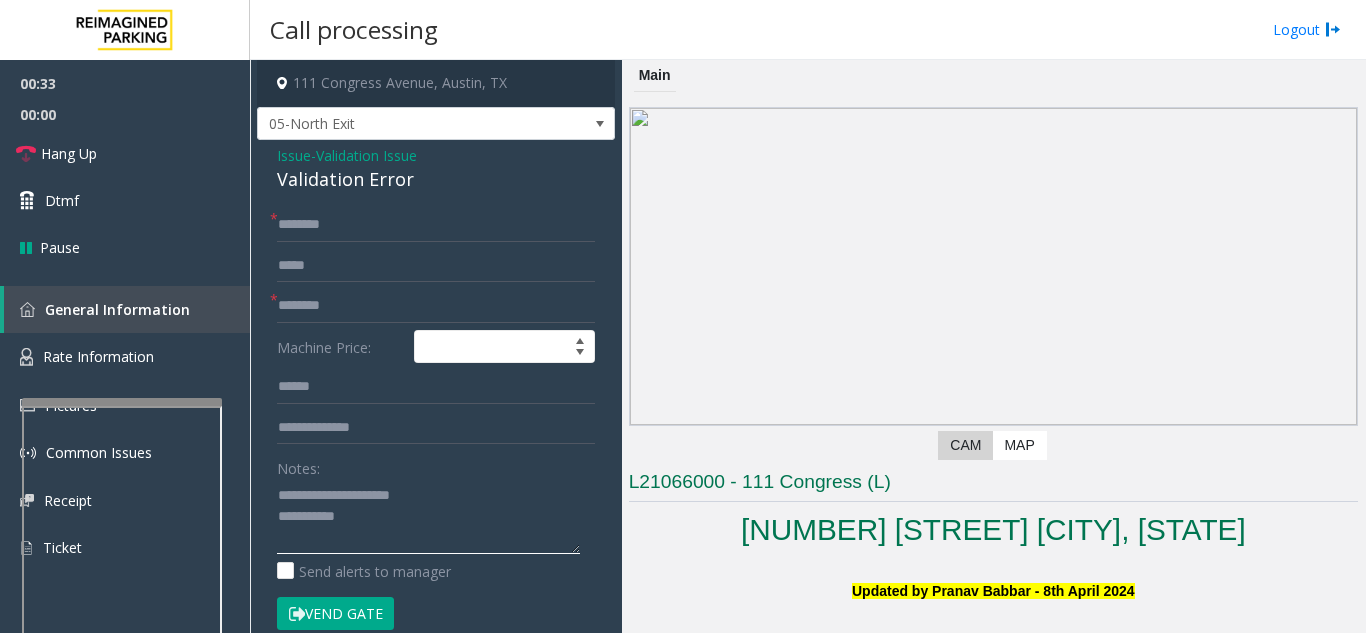 type on "**********" 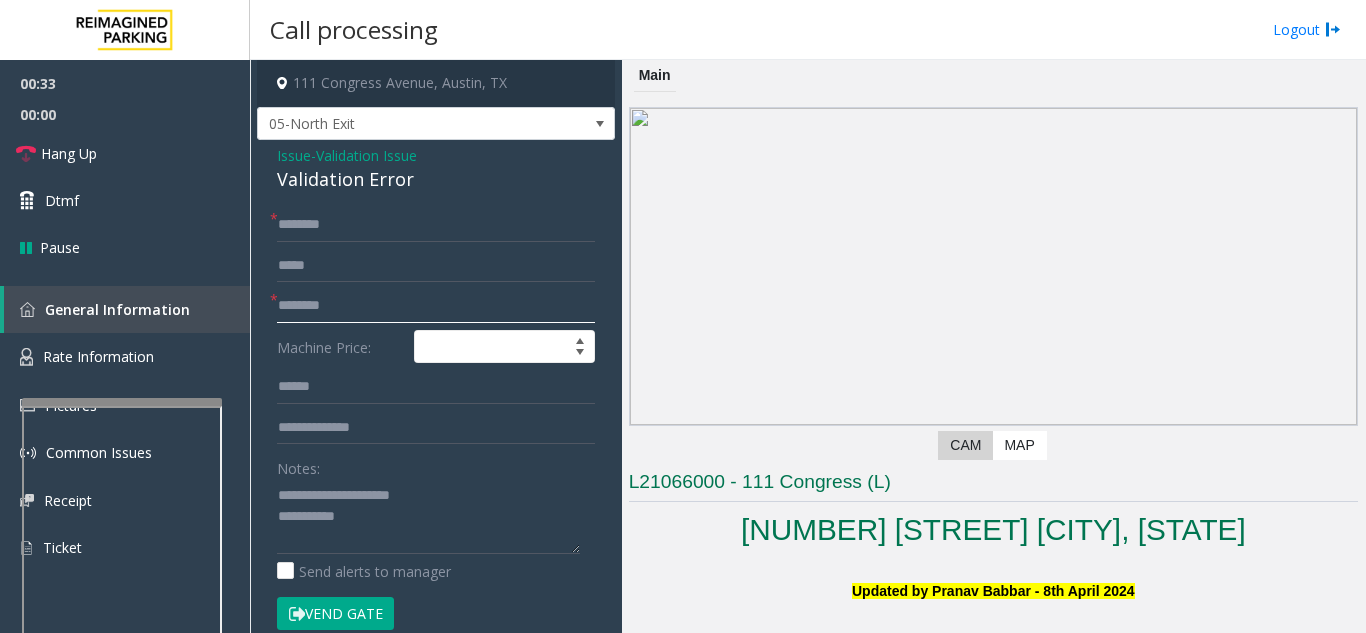 click 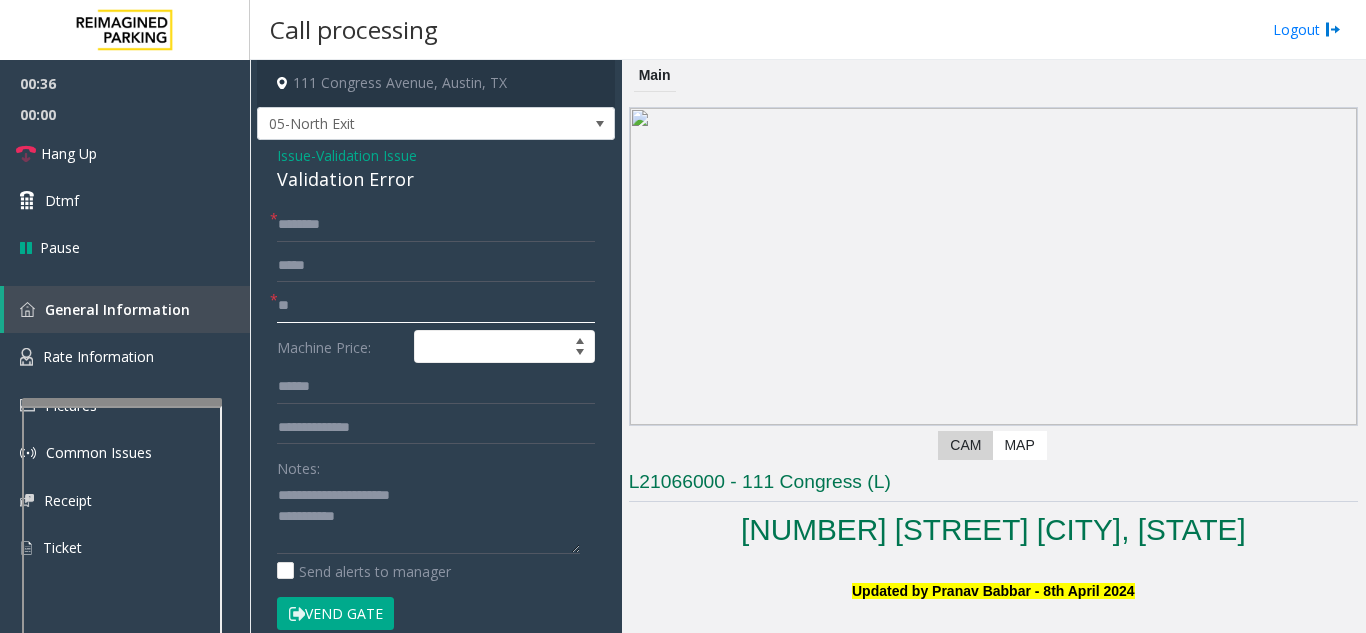 type on "**" 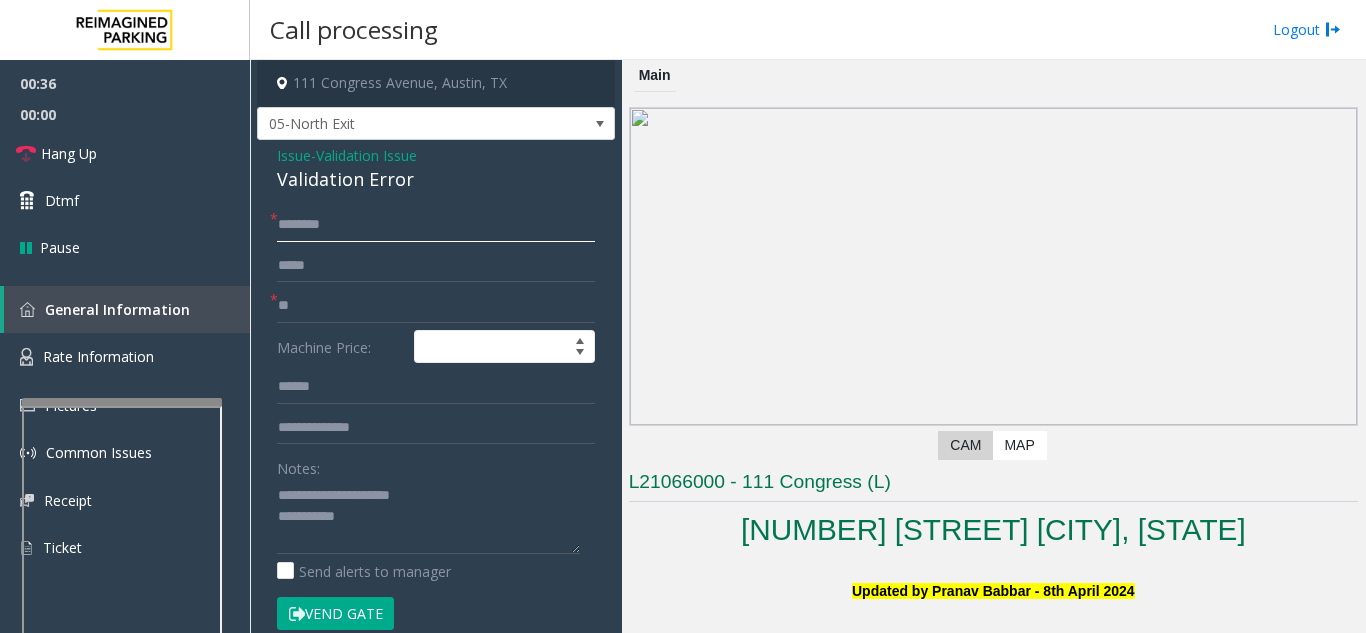 click 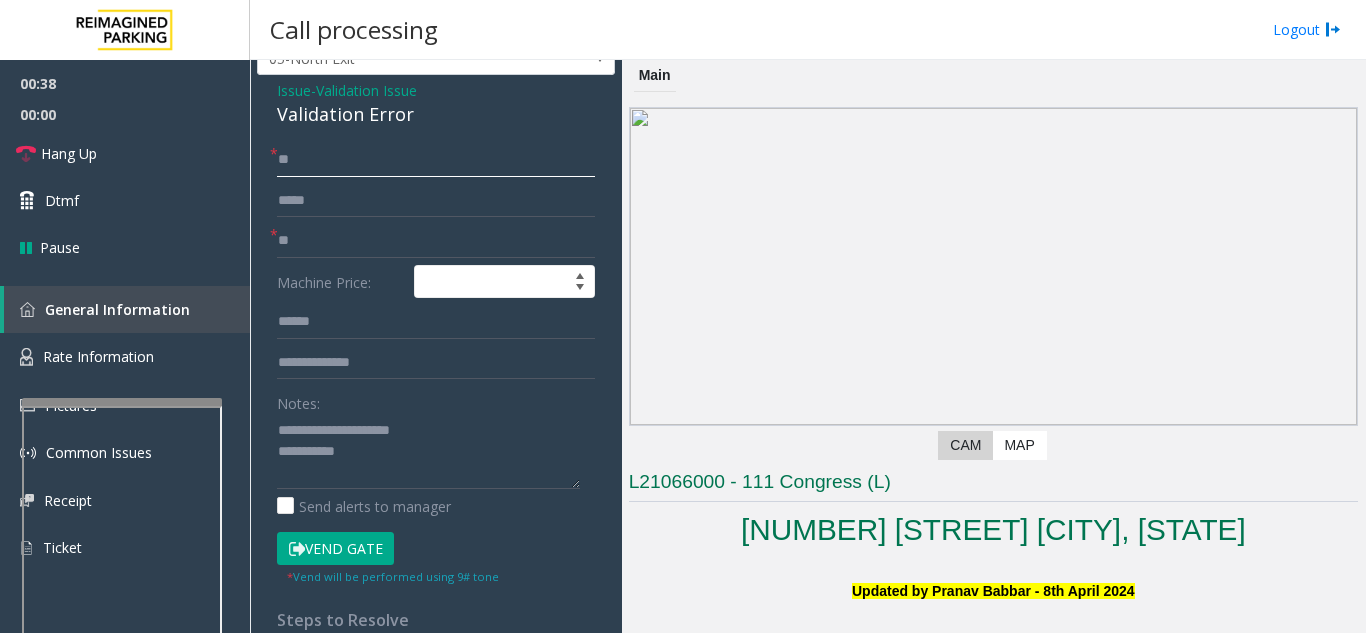 scroll, scrollTop: 100, scrollLeft: 0, axis: vertical 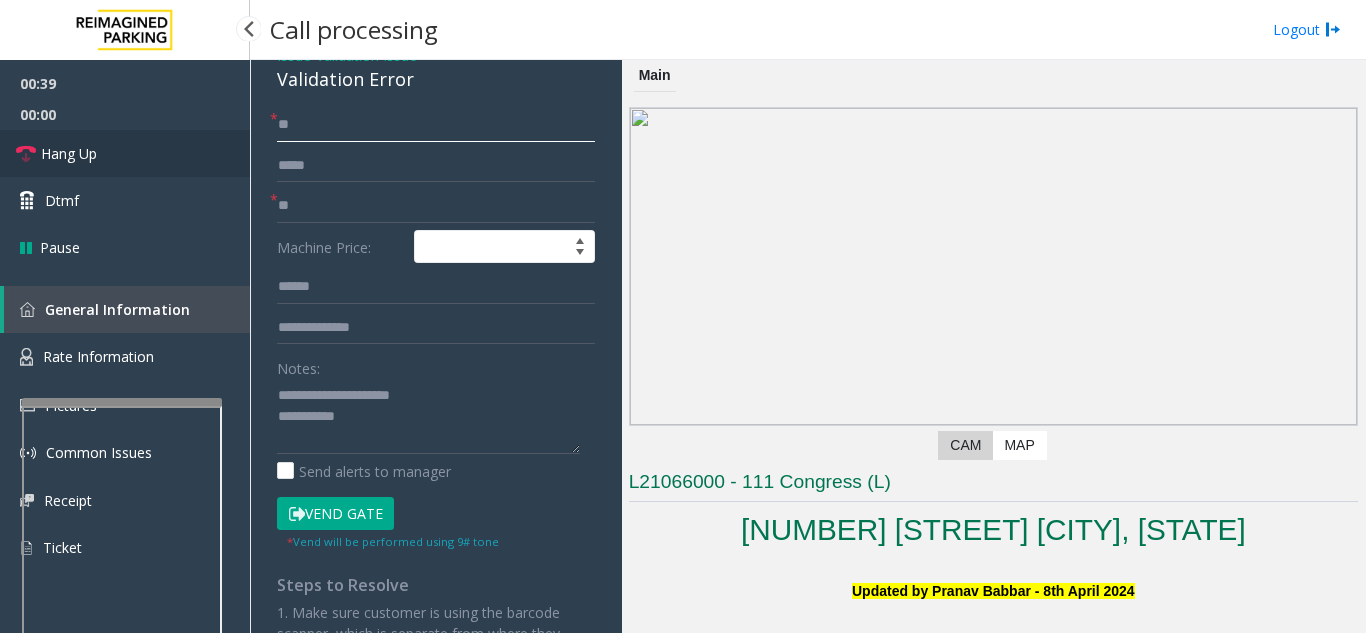 type on "**" 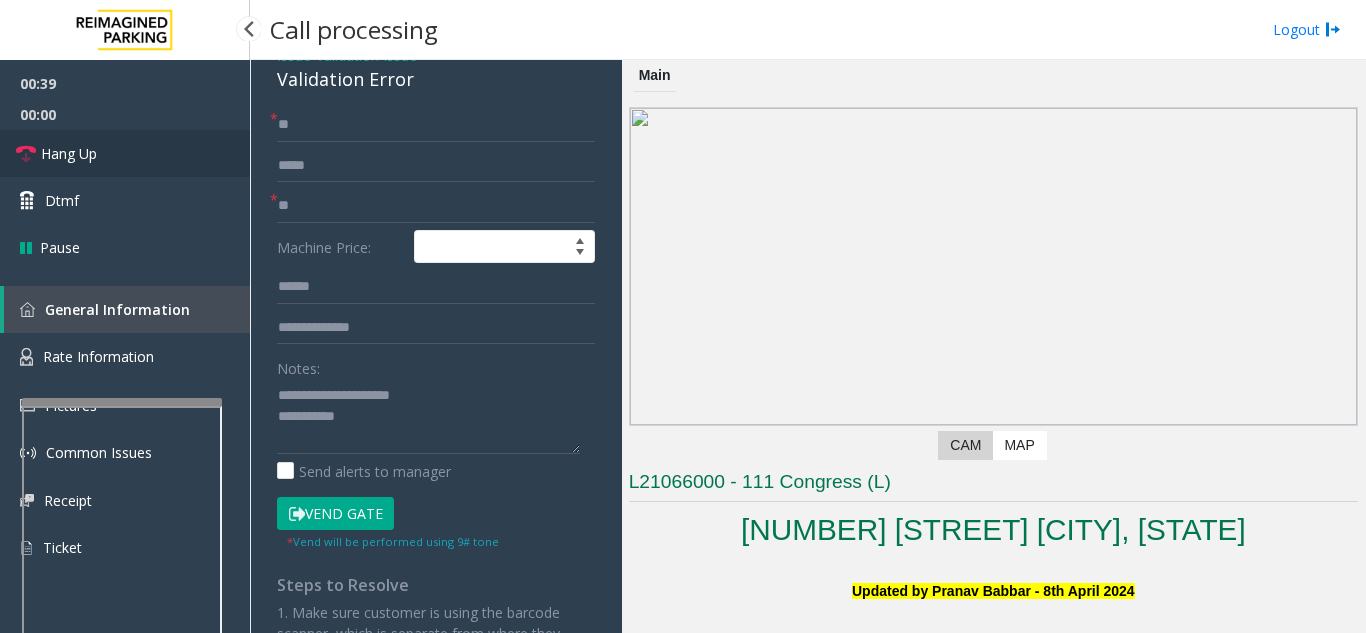 click on "Hang Up" at bounding box center (125, 153) 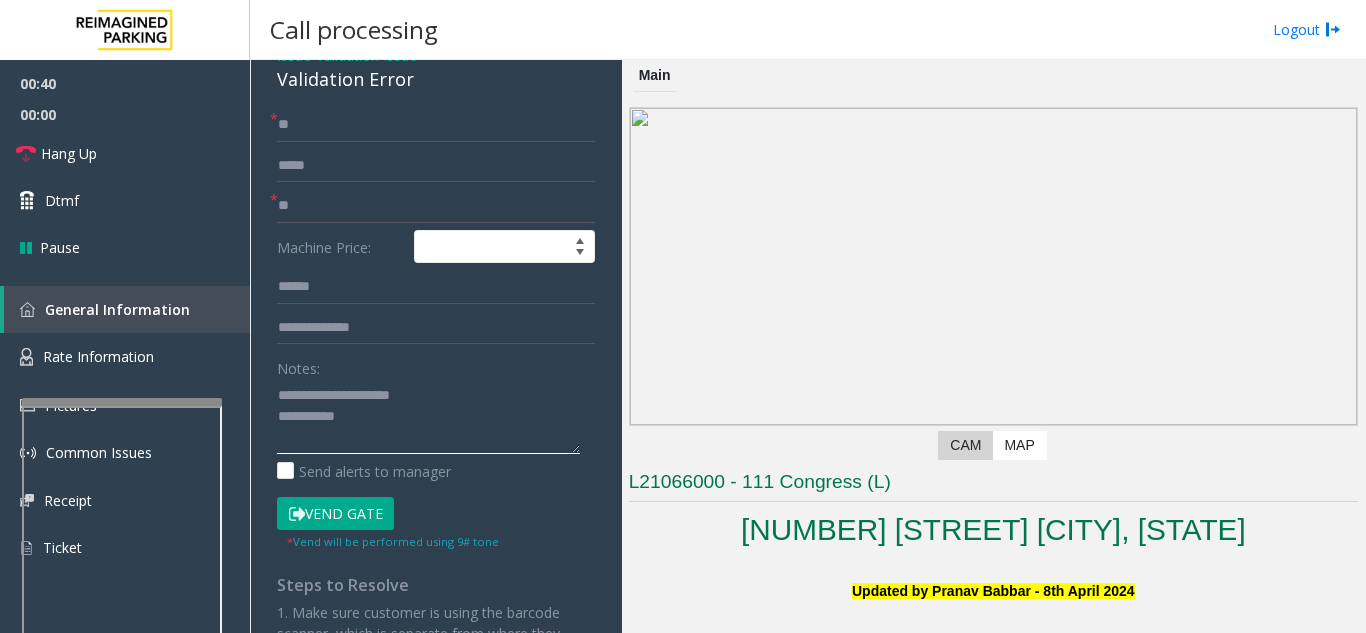 click 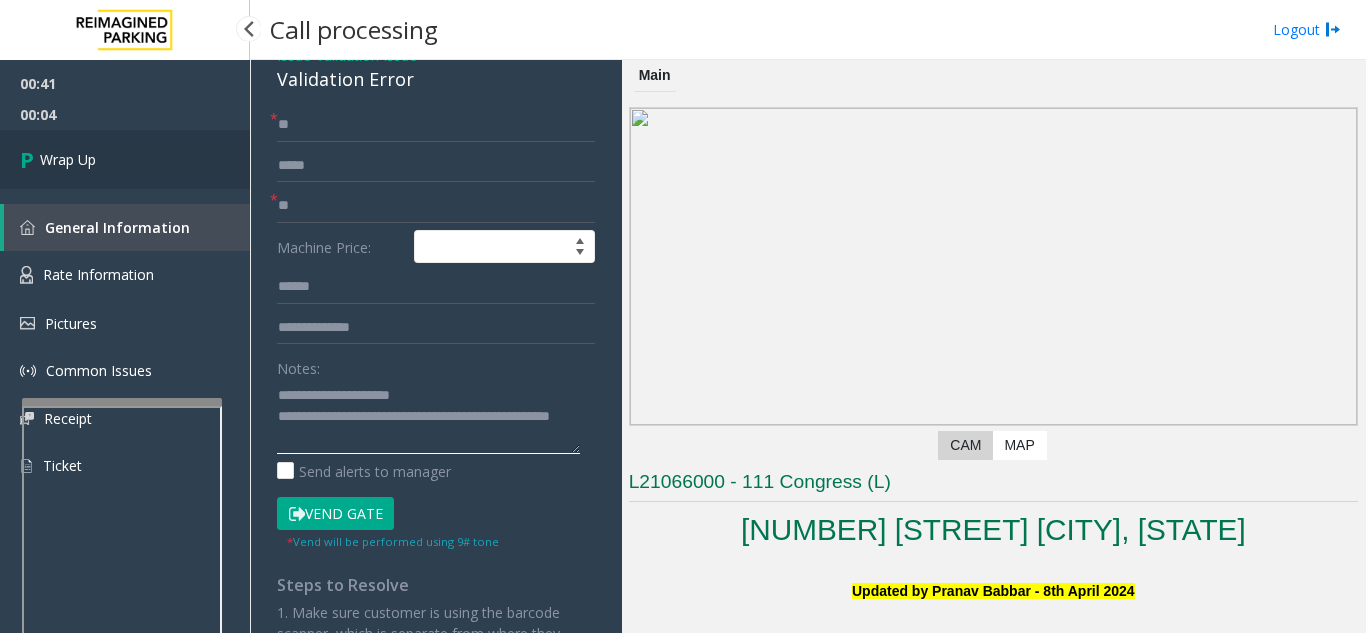 type on "**********" 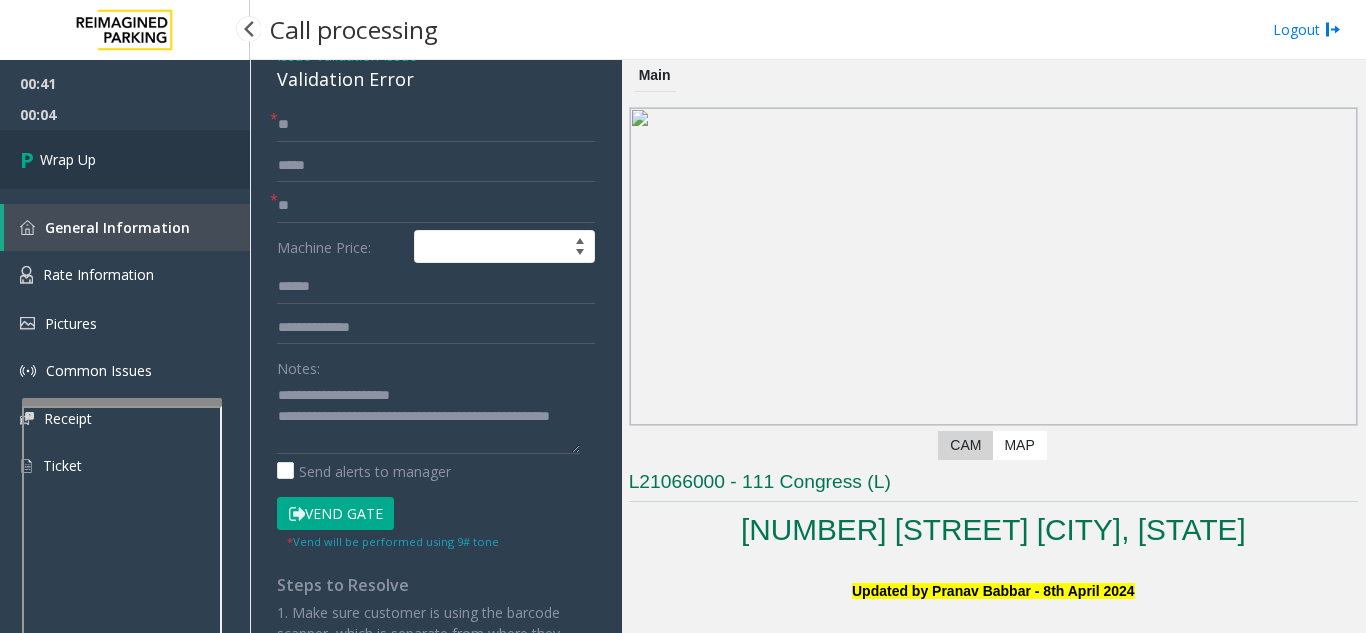 click on "Wrap Up" at bounding box center [68, 159] 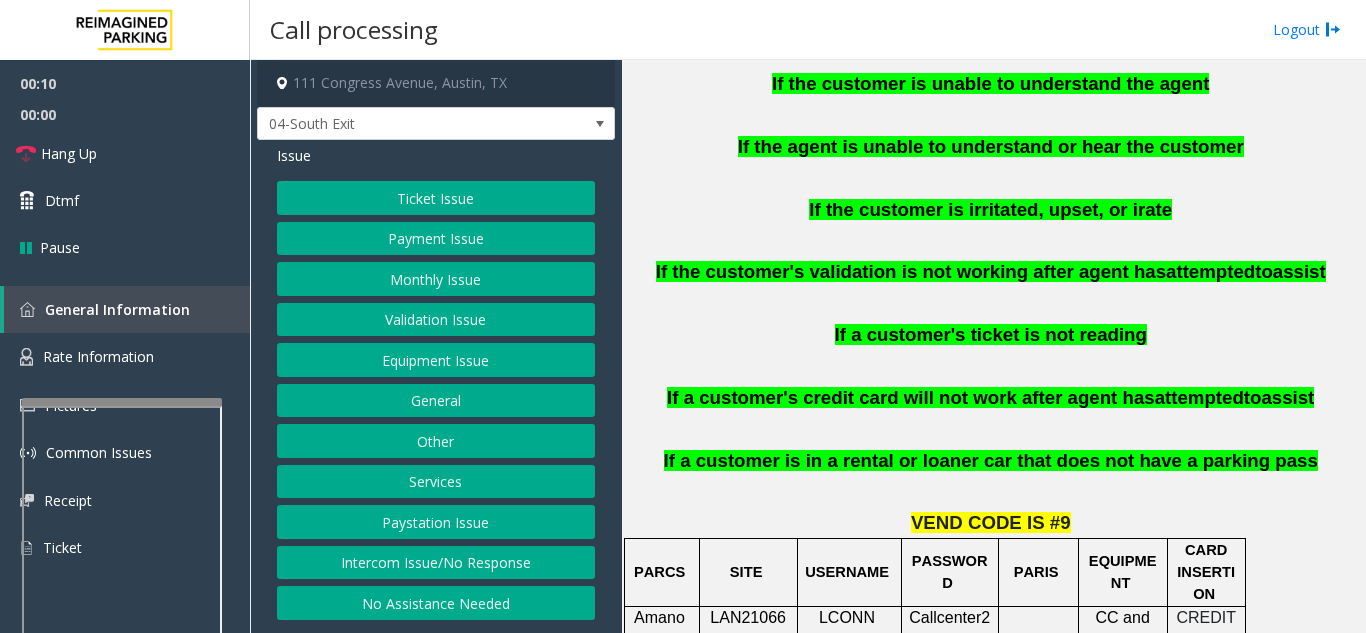 scroll, scrollTop: 1300, scrollLeft: 0, axis: vertical 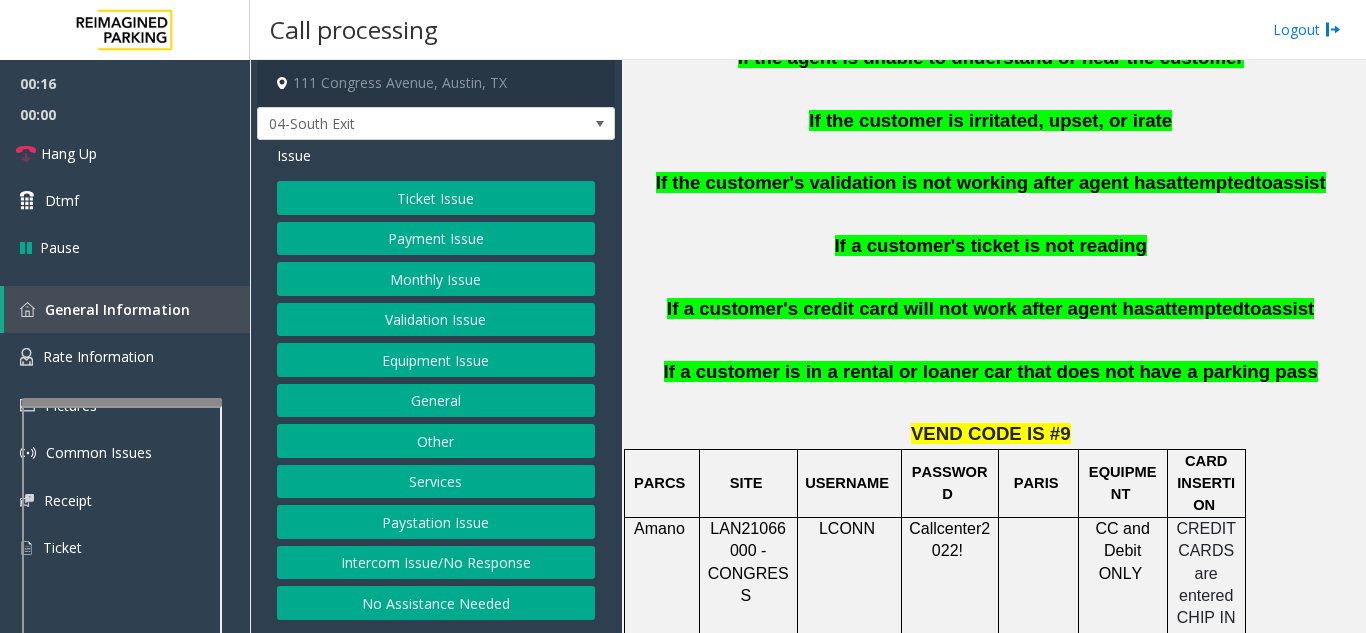 click on "Validation Issue" 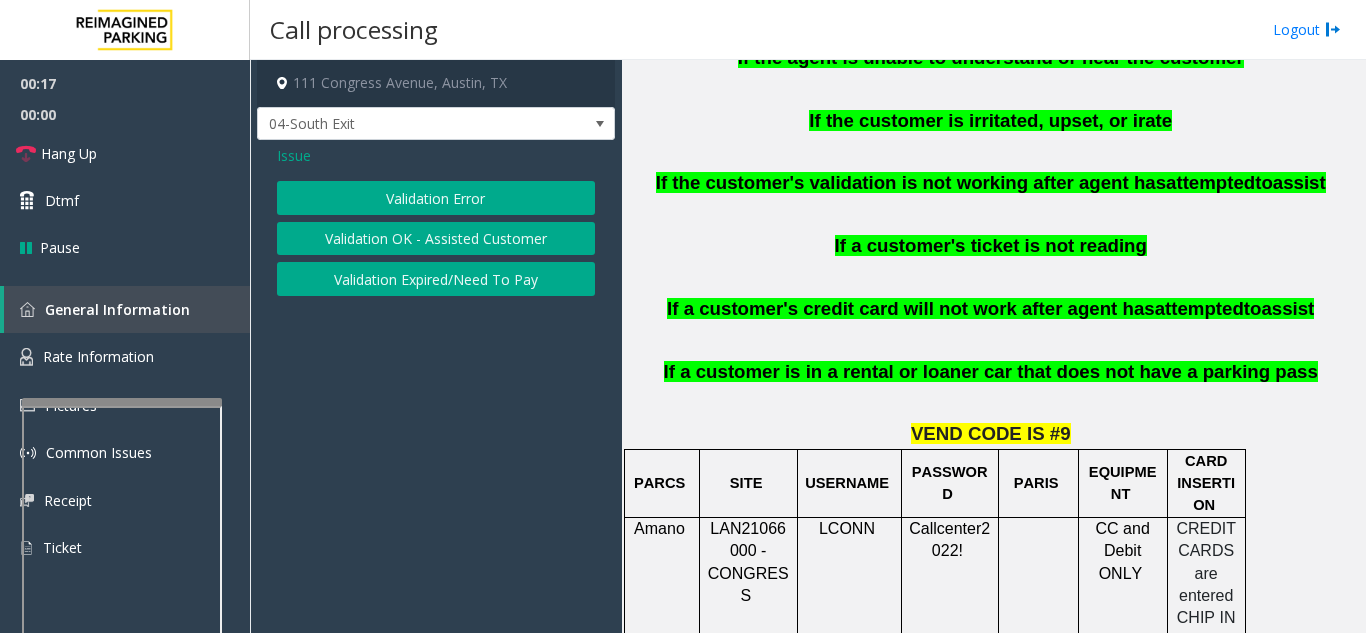 click on "Validation Error" 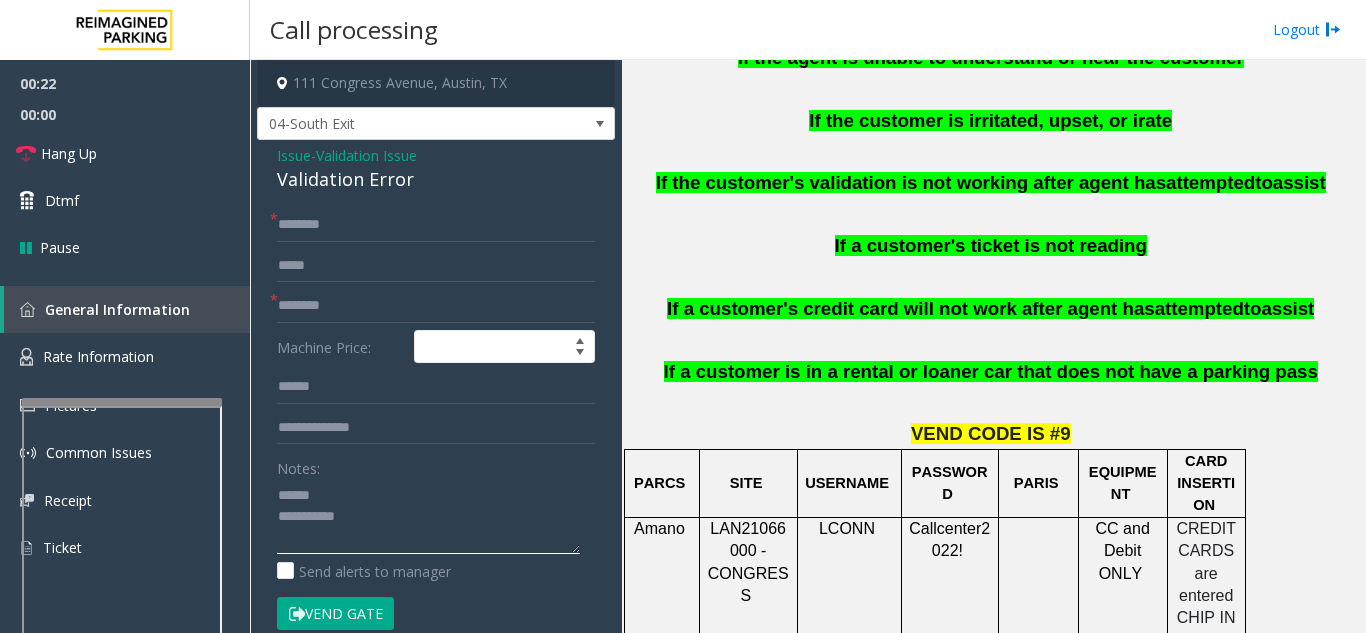 click 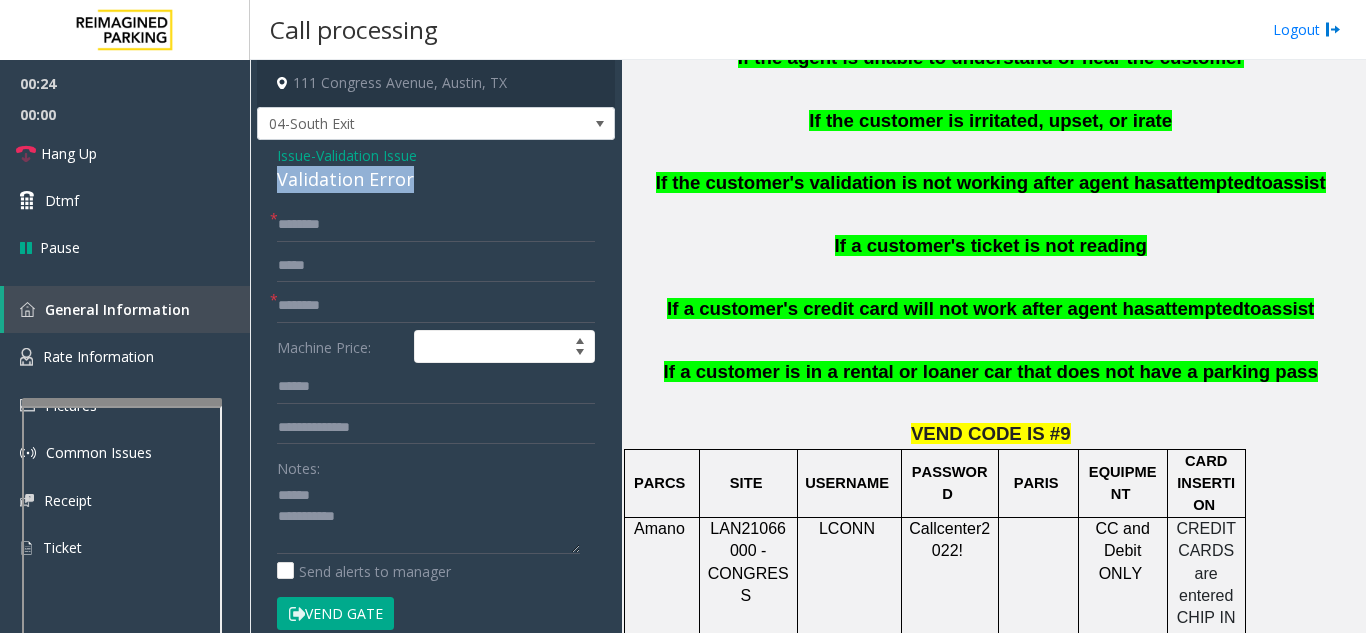 drag, startPoint x: 429, startPoint y: 183, endPoint x: 280, endPoint y: 183, distance: 149 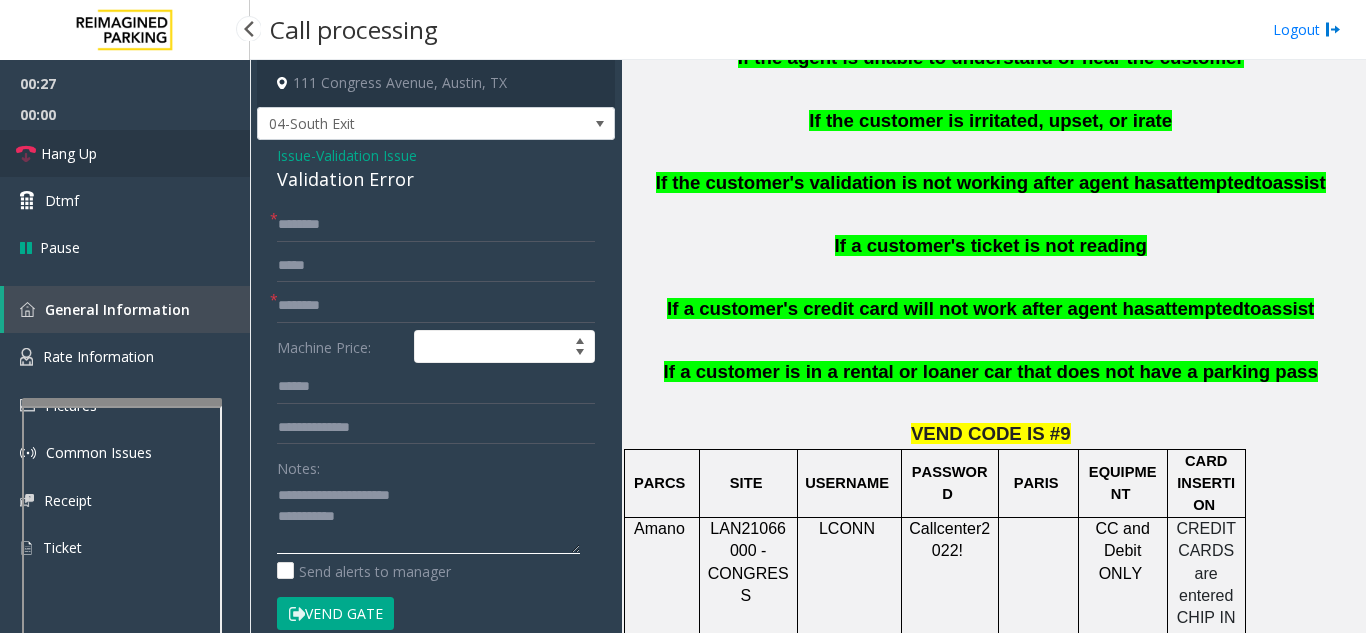 type on "**********" 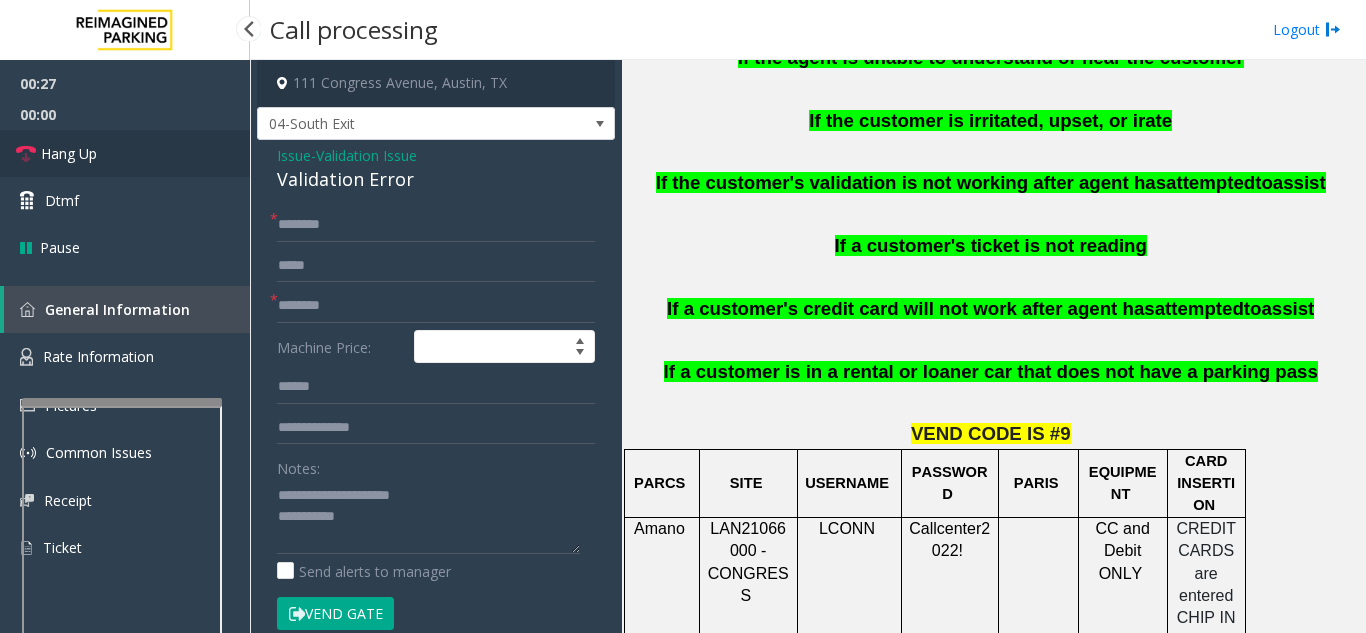 click on "Hang Up" at bounding box center (125, 153) 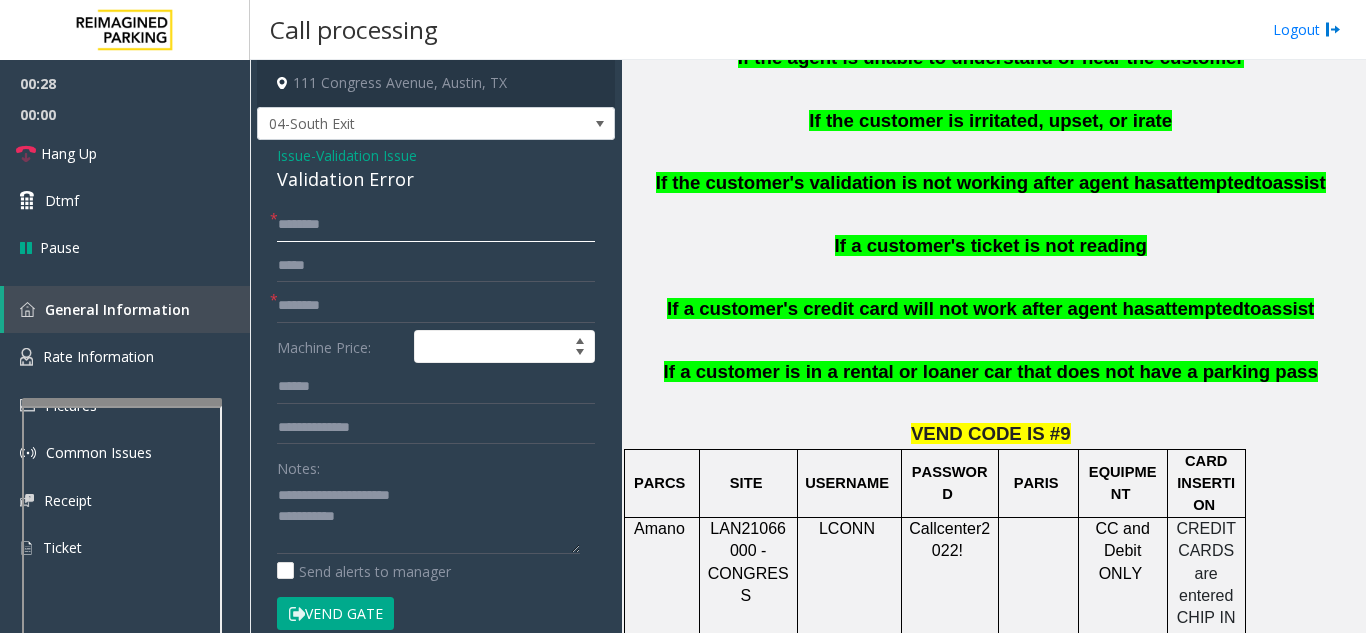 click 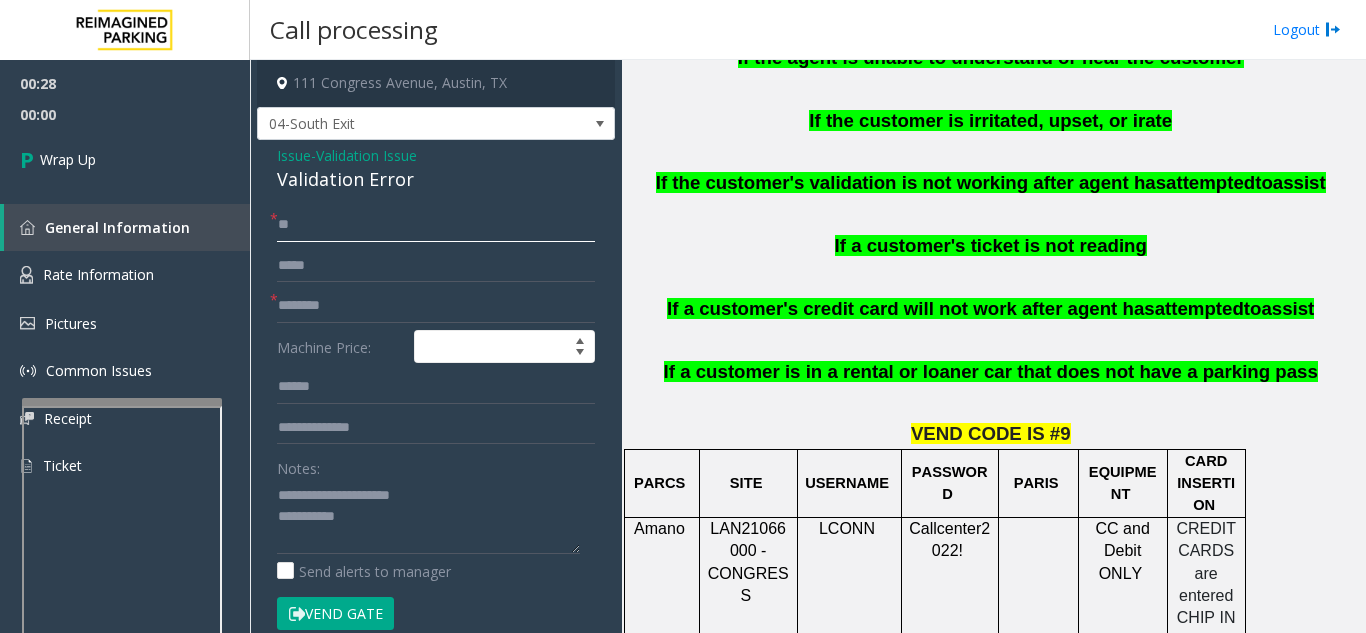 type on "**" 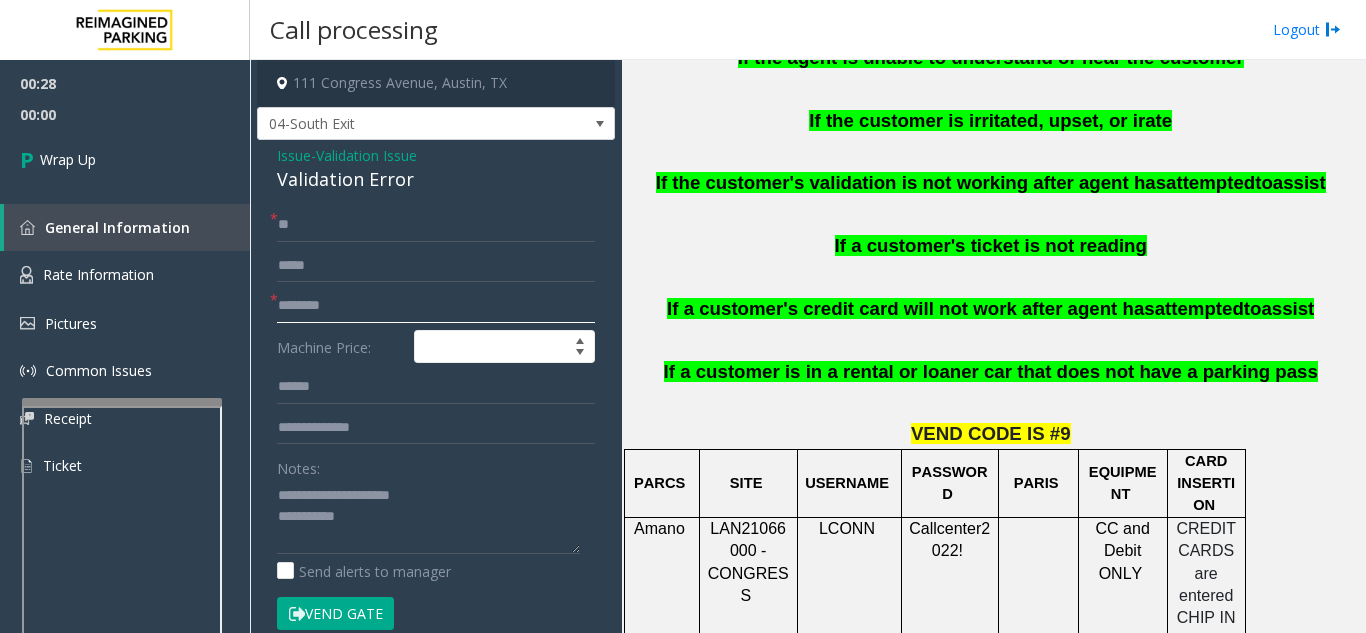 click 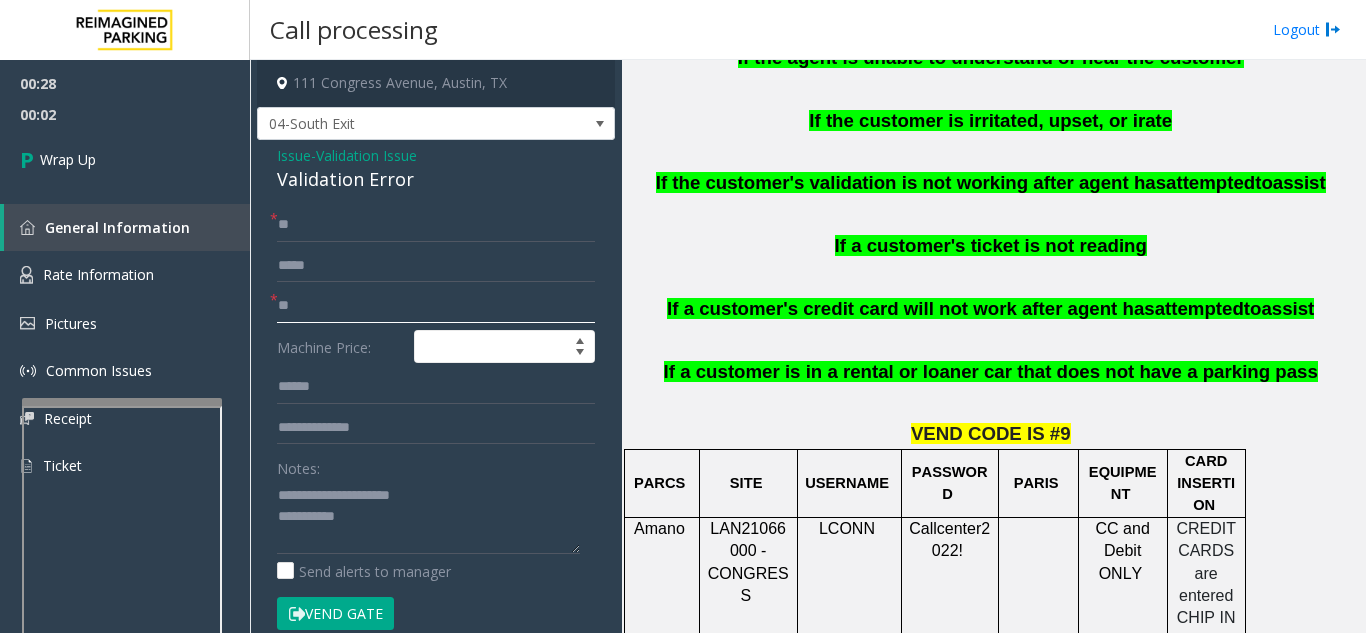 scroll, scrollTop: 100, scrollLeft: 0, axis: vertical 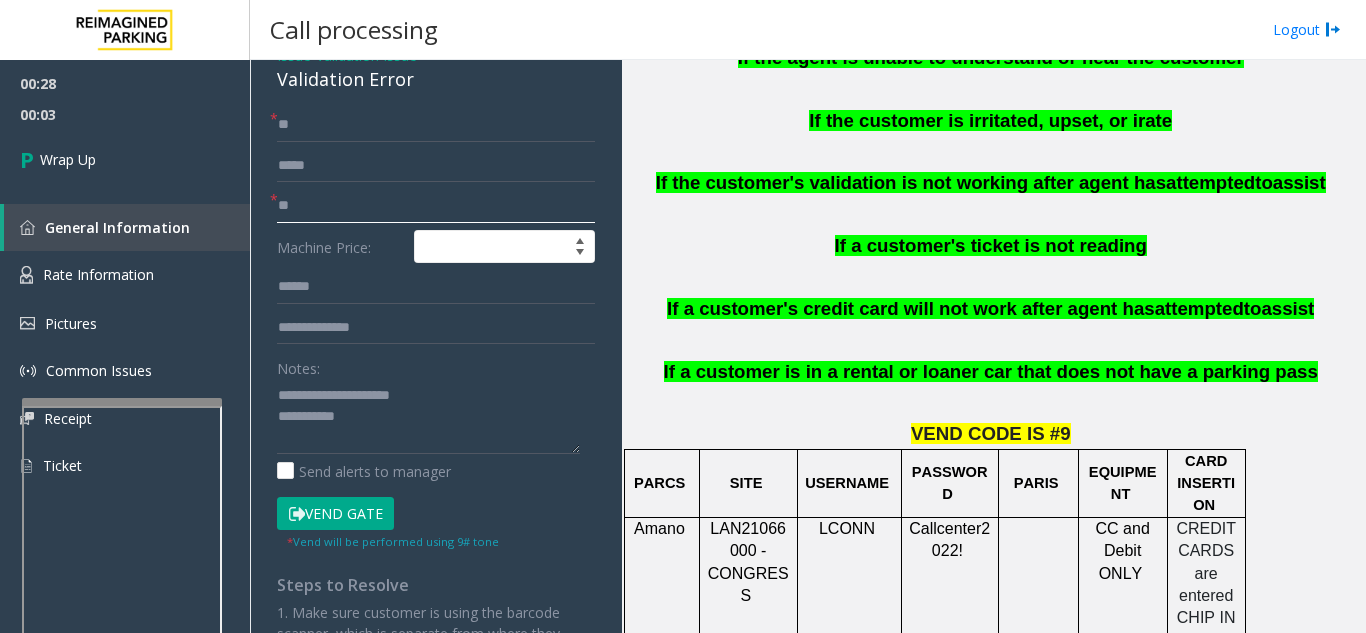 type on "**" 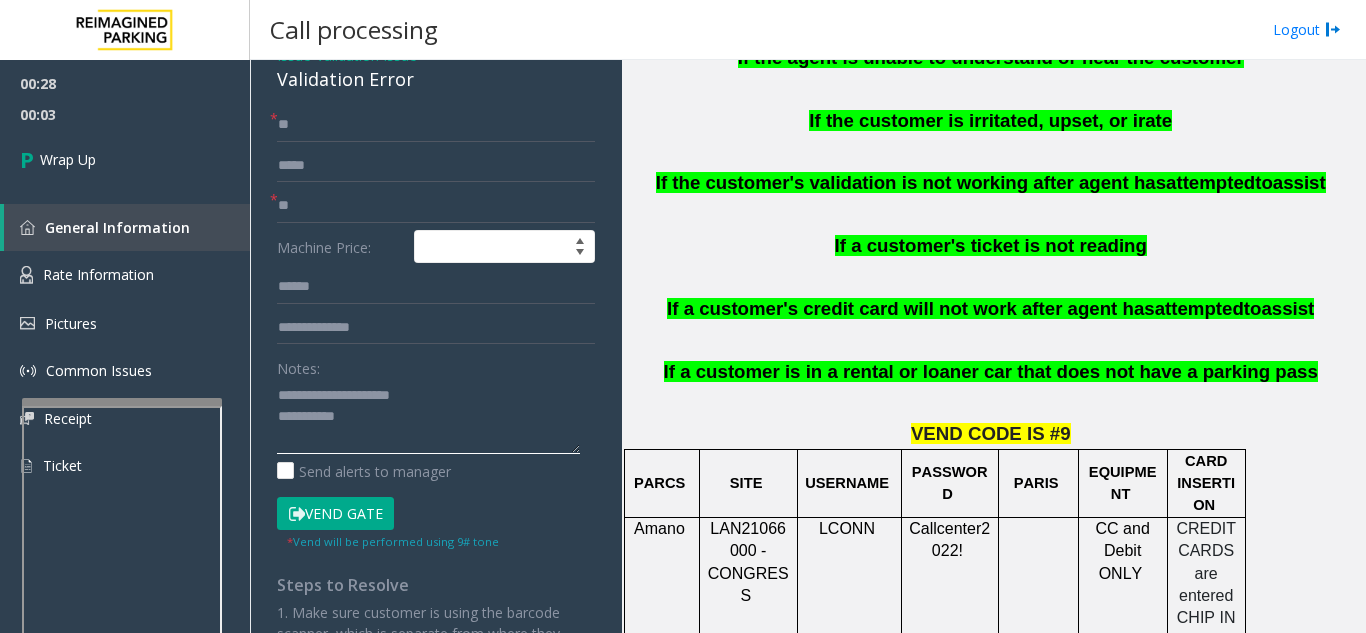 click 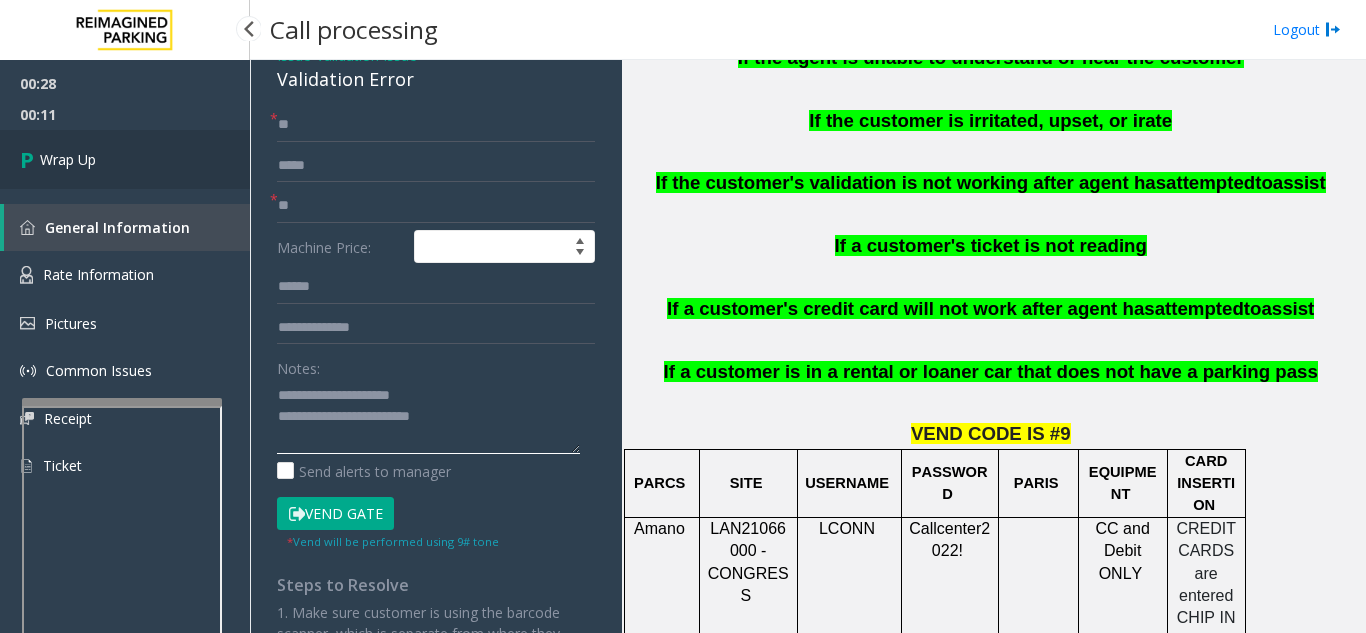 type on "**********" 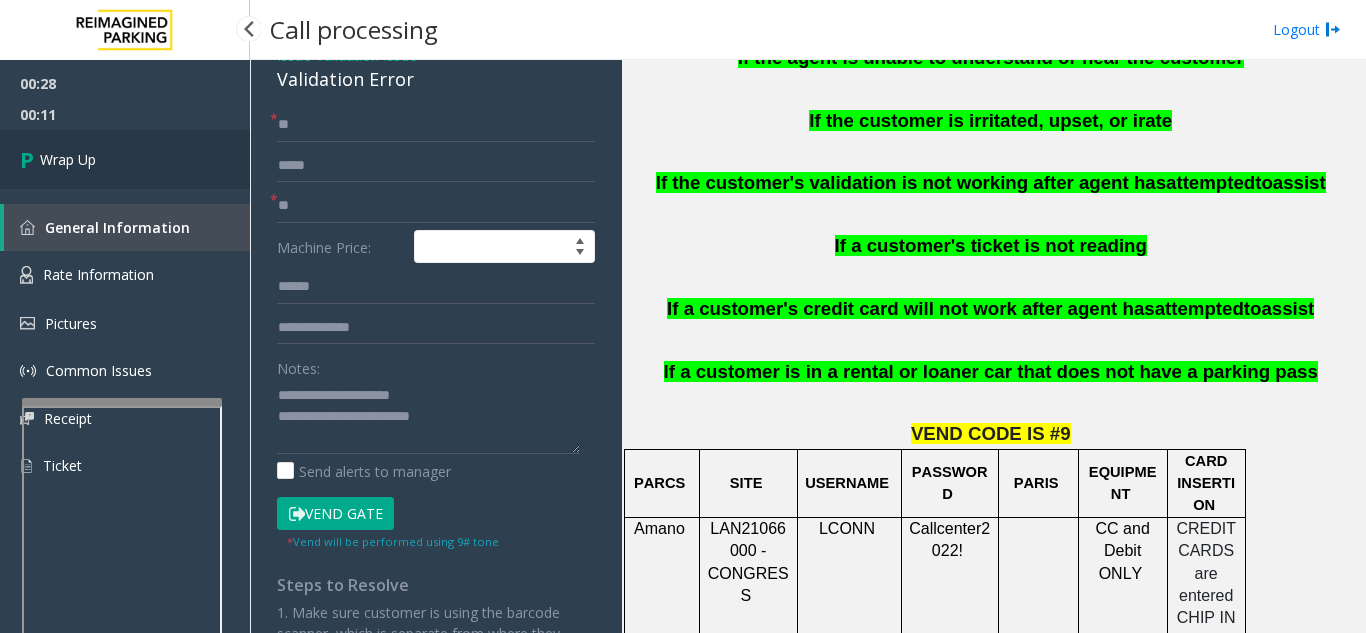 click on "Wrap Up" at bounding box center (125, 159) 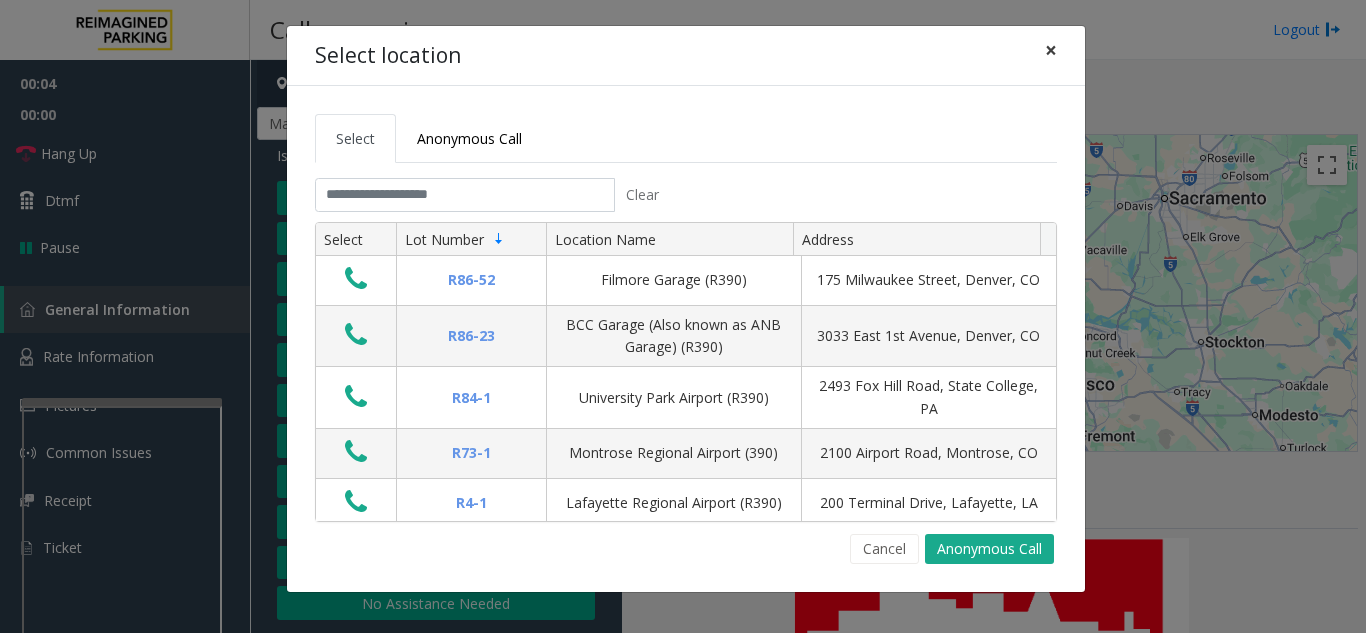 click on "×" 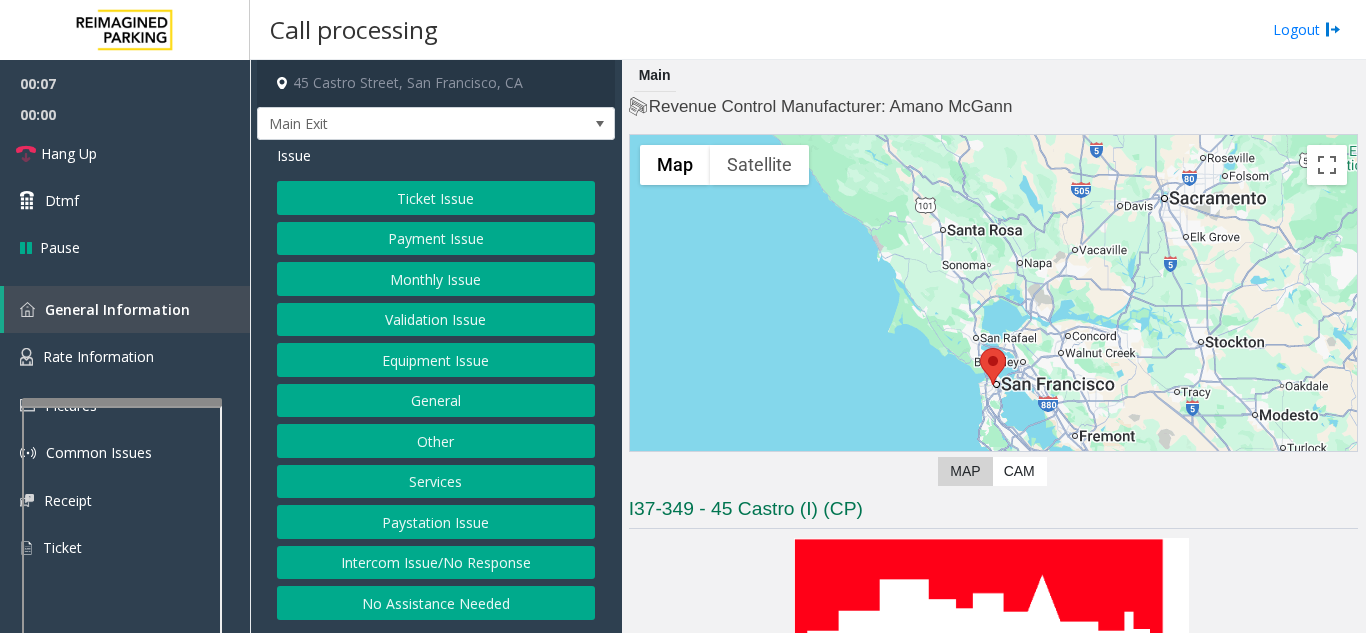 click on "Equipment Issue" 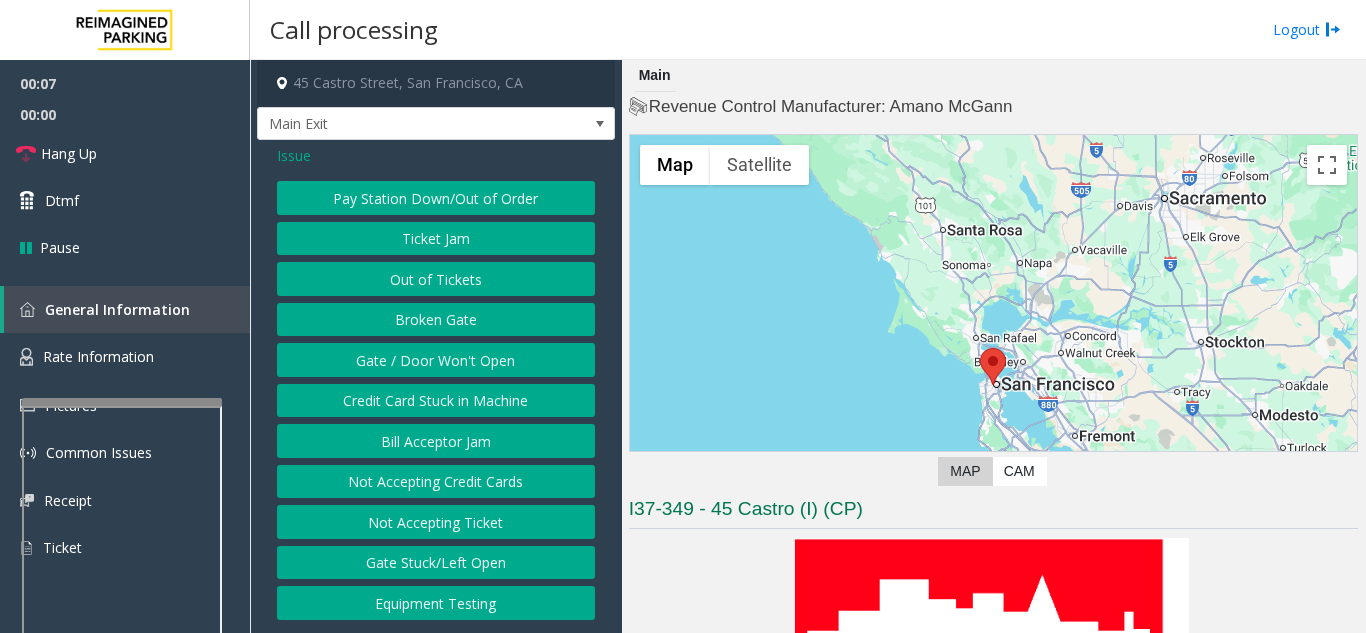 click on "Gate / Door Won't Open" 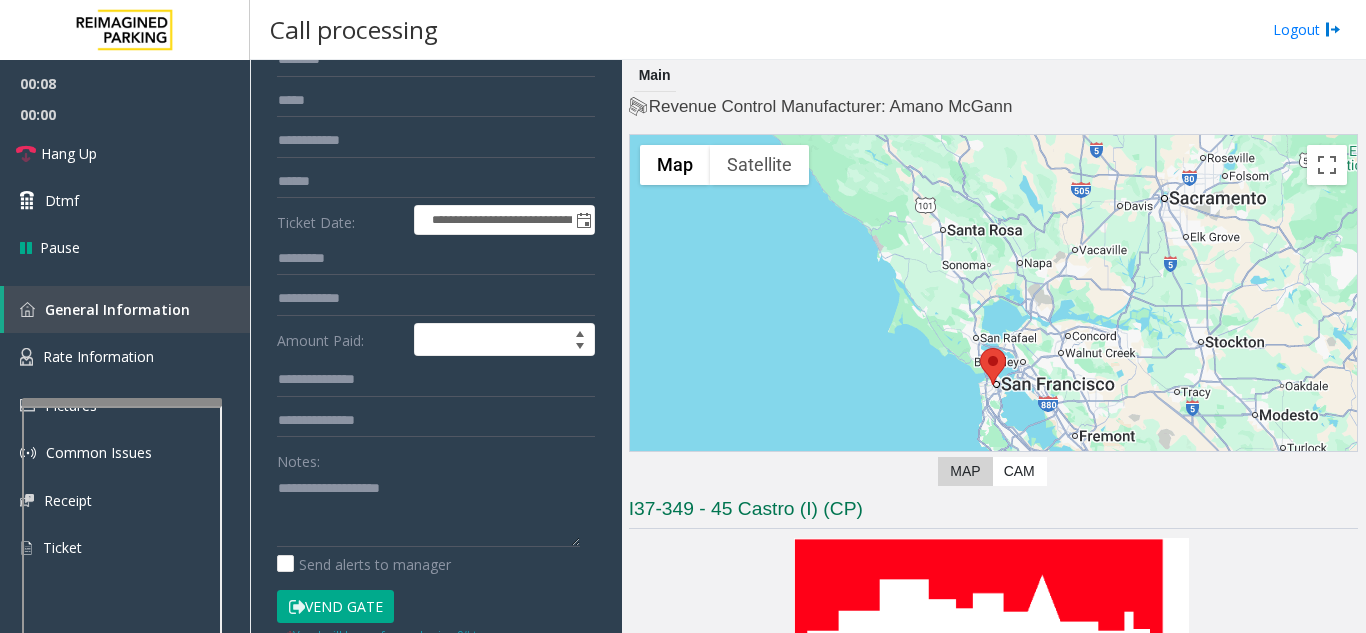 scroll, scrollTop: 200, scrollLeft: 0, axis: vertical 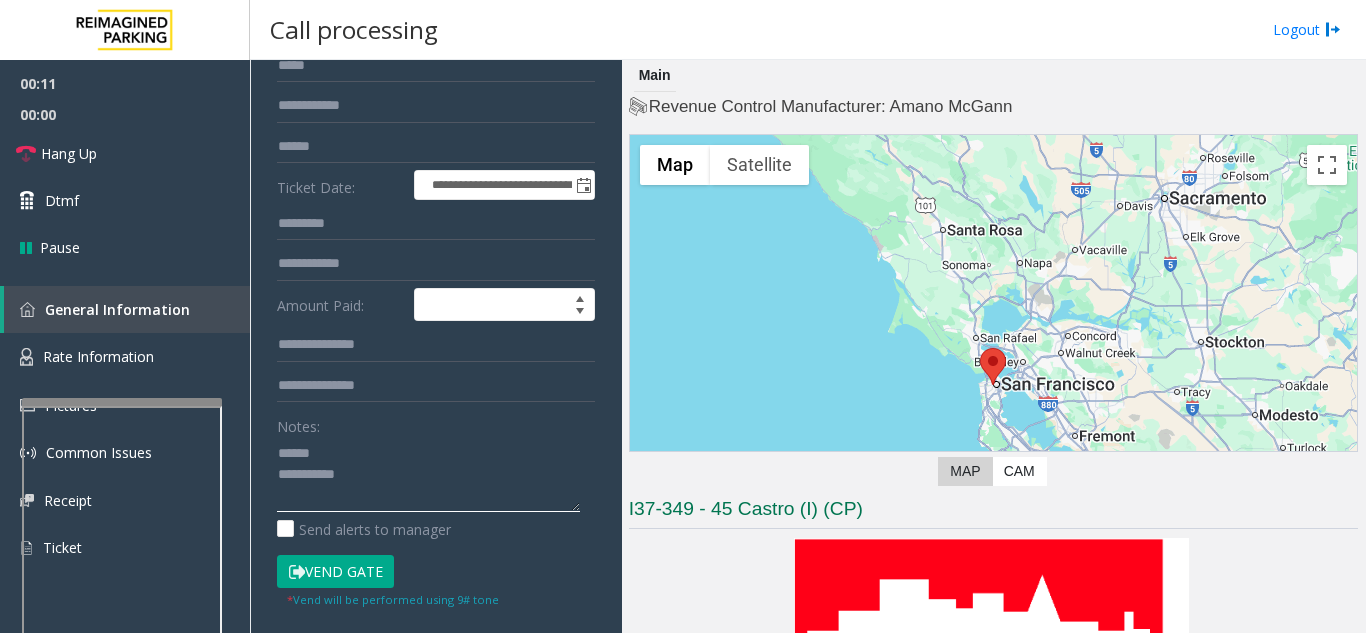 click 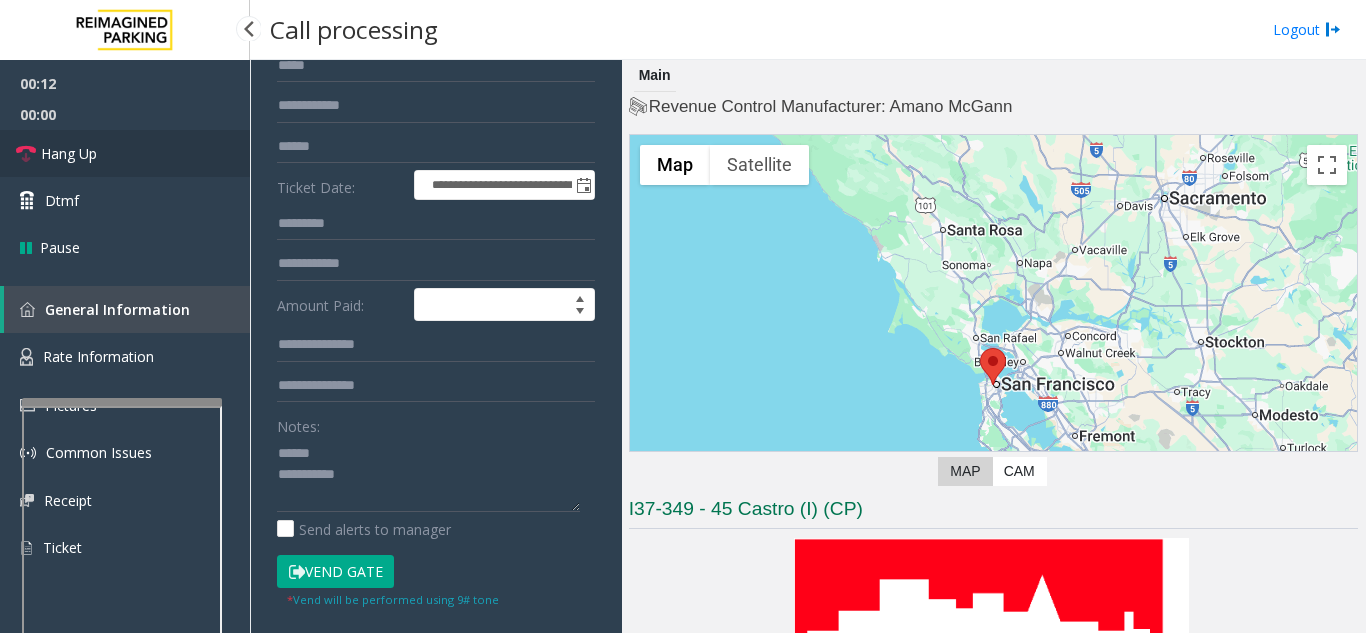 click on "Hang Up" at bounding box center [69, 153] 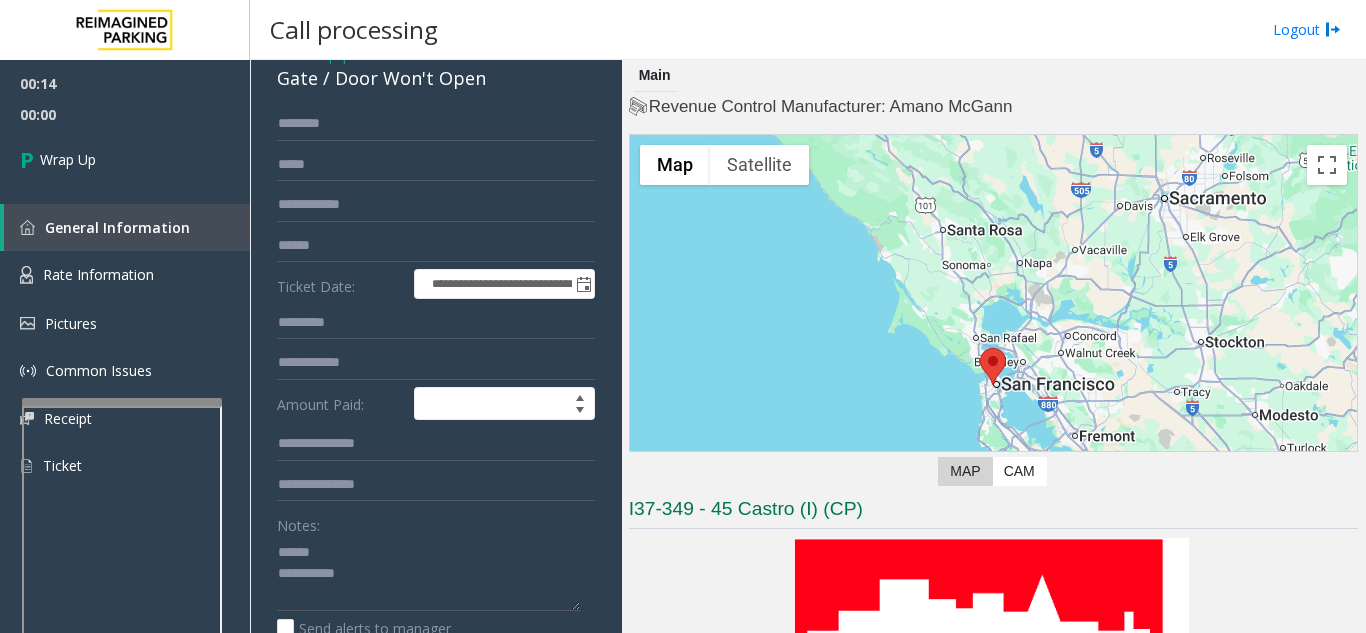 scroll, scrollTop: 100, scrollLeft: 0, axis: vertical 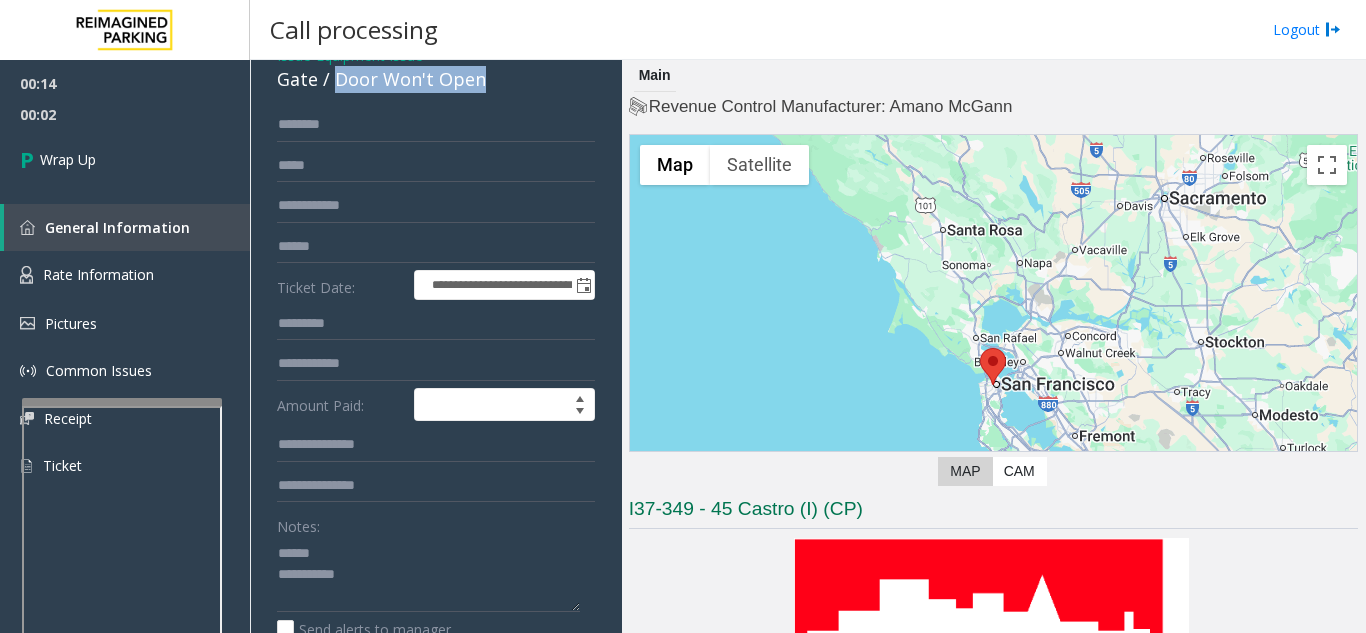 drag, startPoint x: 331, startPoint y: 84, endPoint x: 481, endPoint y: 98, distance: 150.65192 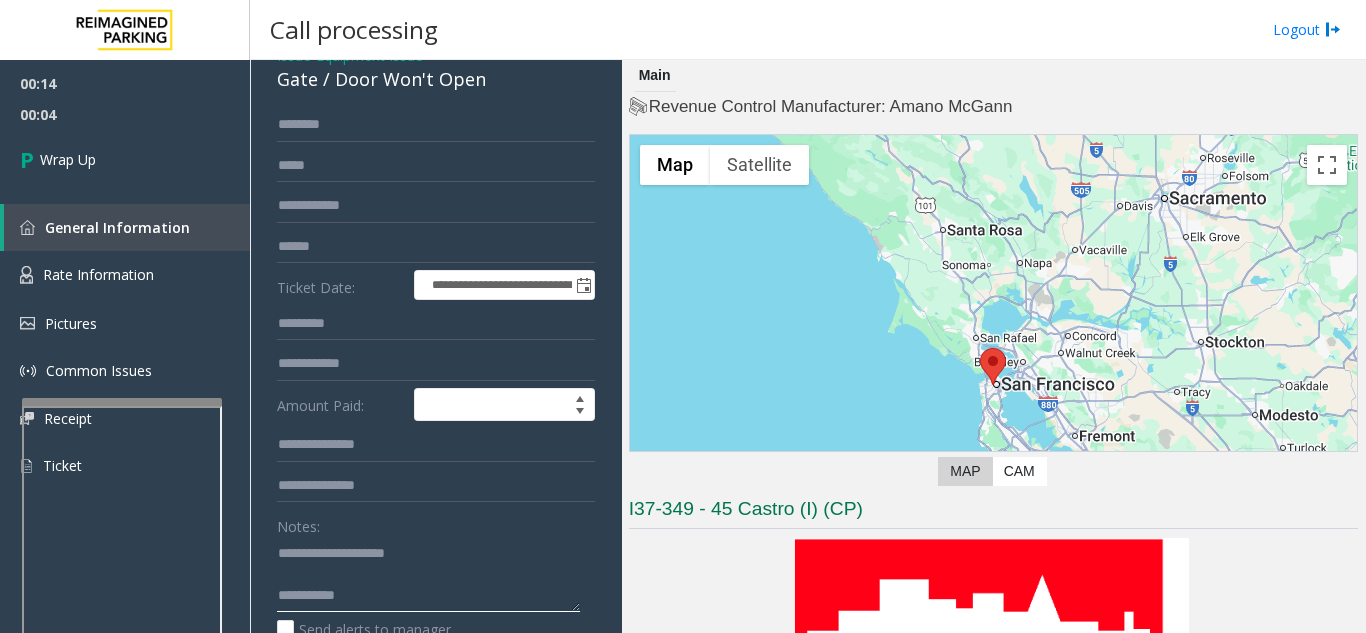 click 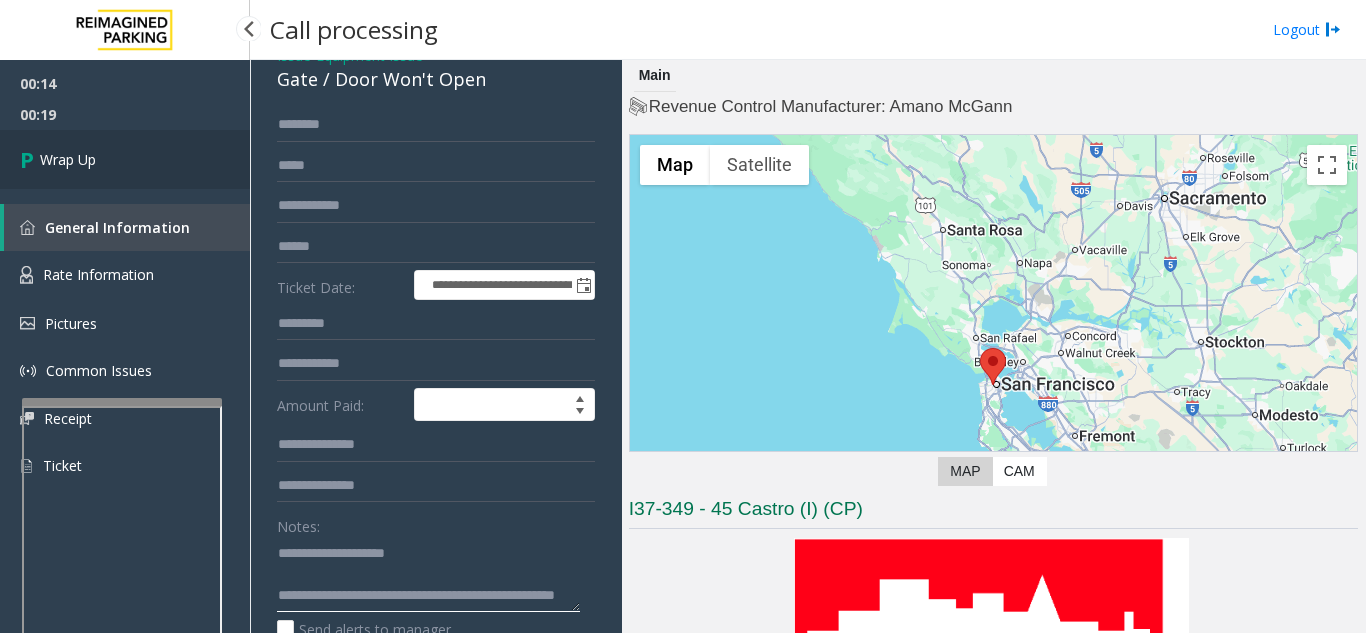 type on "**********" 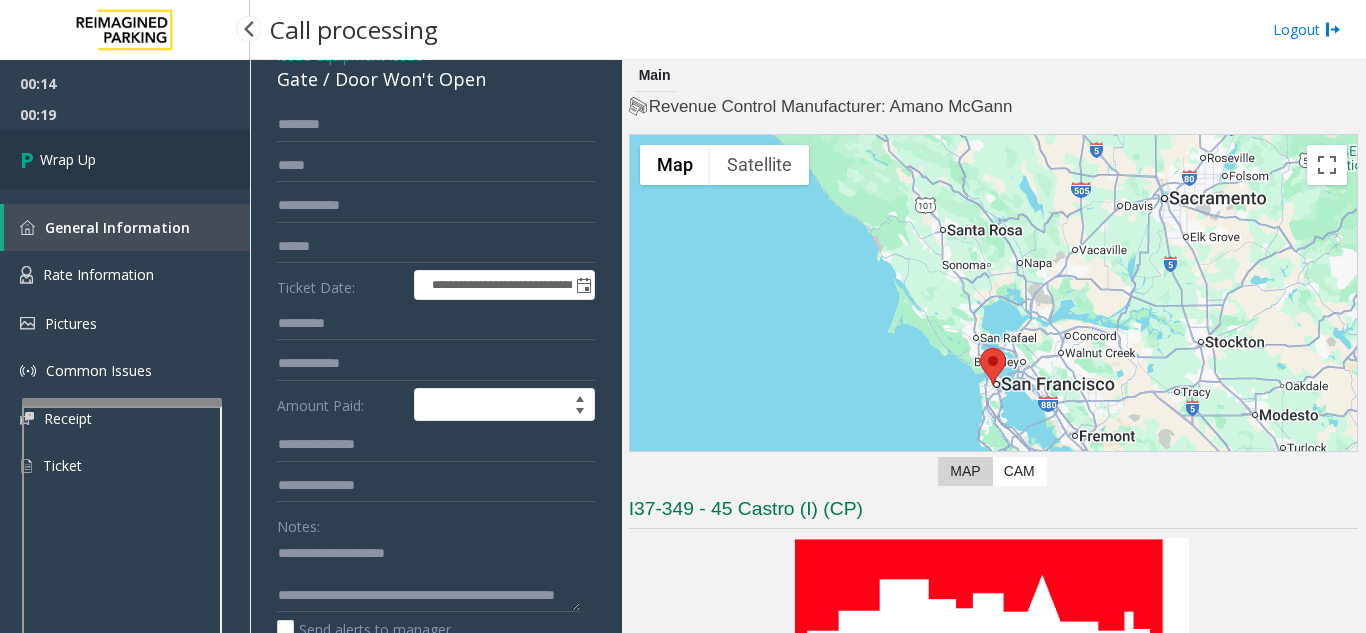 click on "Wrap Up" at bounding box center (125, 159) 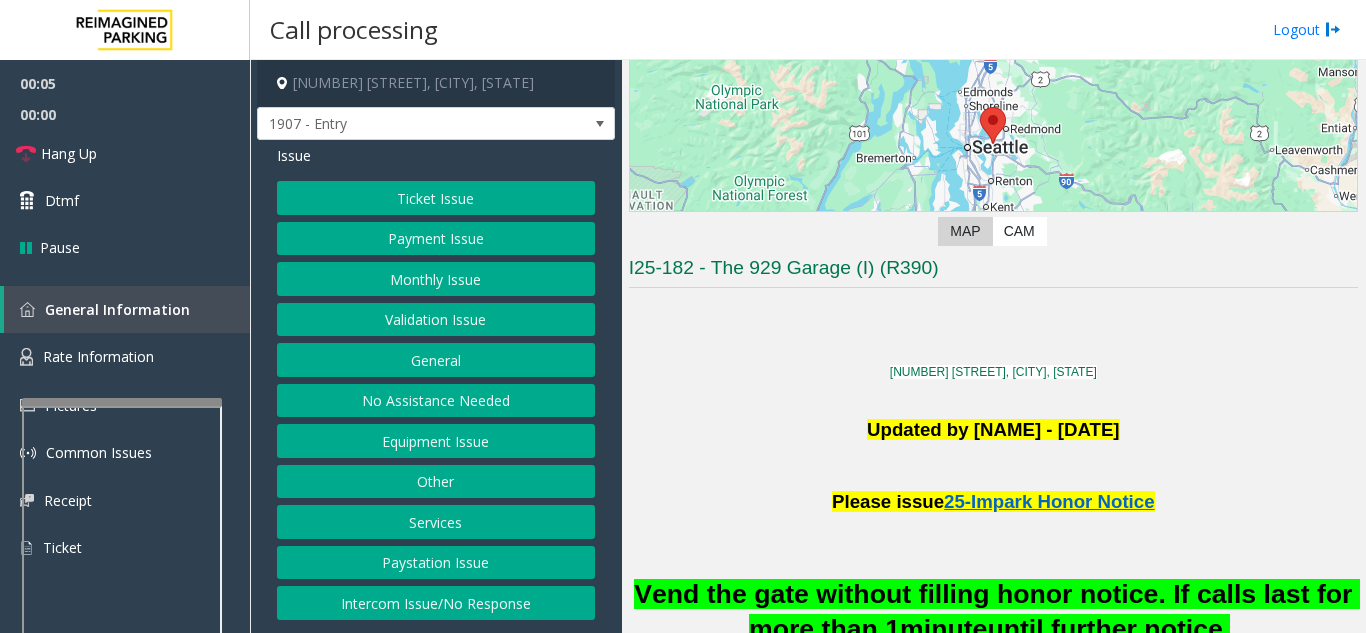 scroll, scrollTop: 400, scrollLeft: 0, axis: vertical 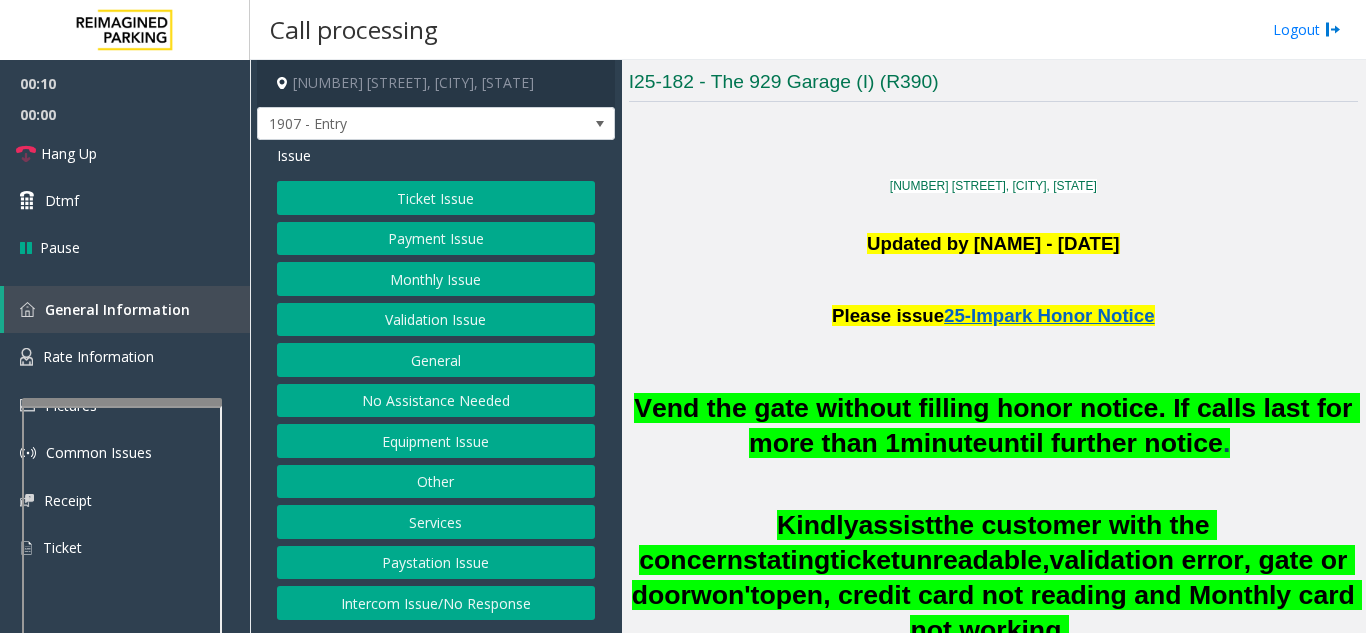 click on "Intercom Issue/No Response" 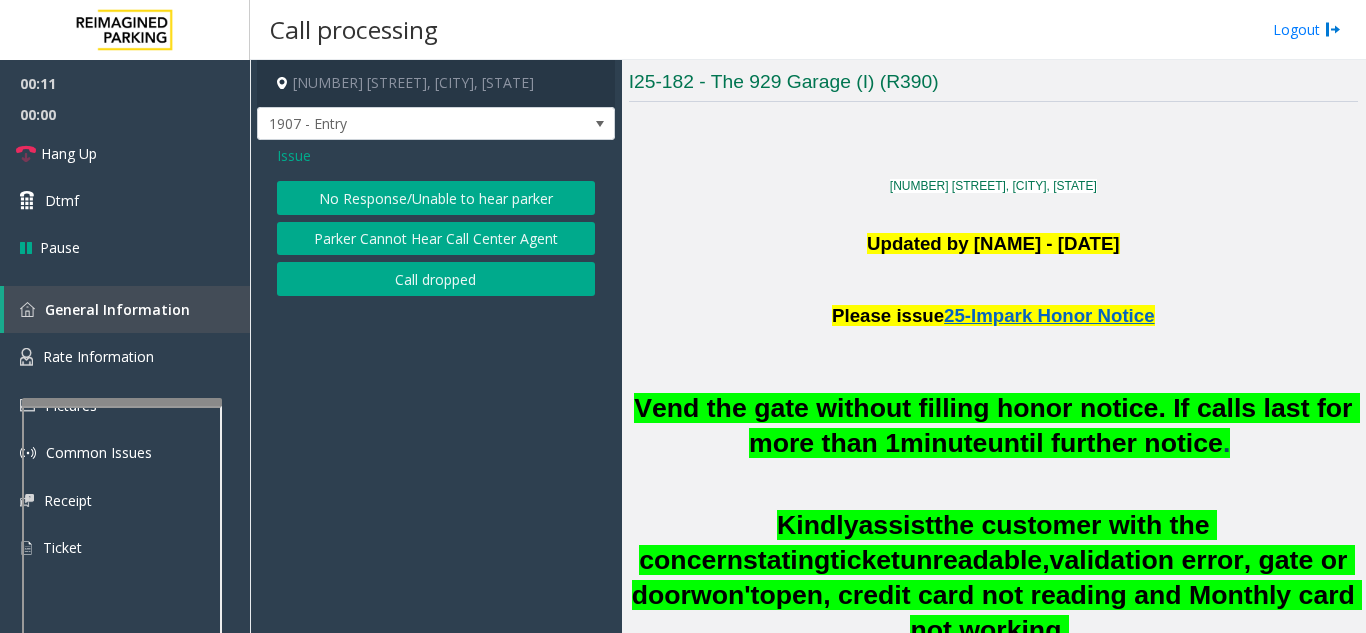 click on "No Response/Unable to hear parker" 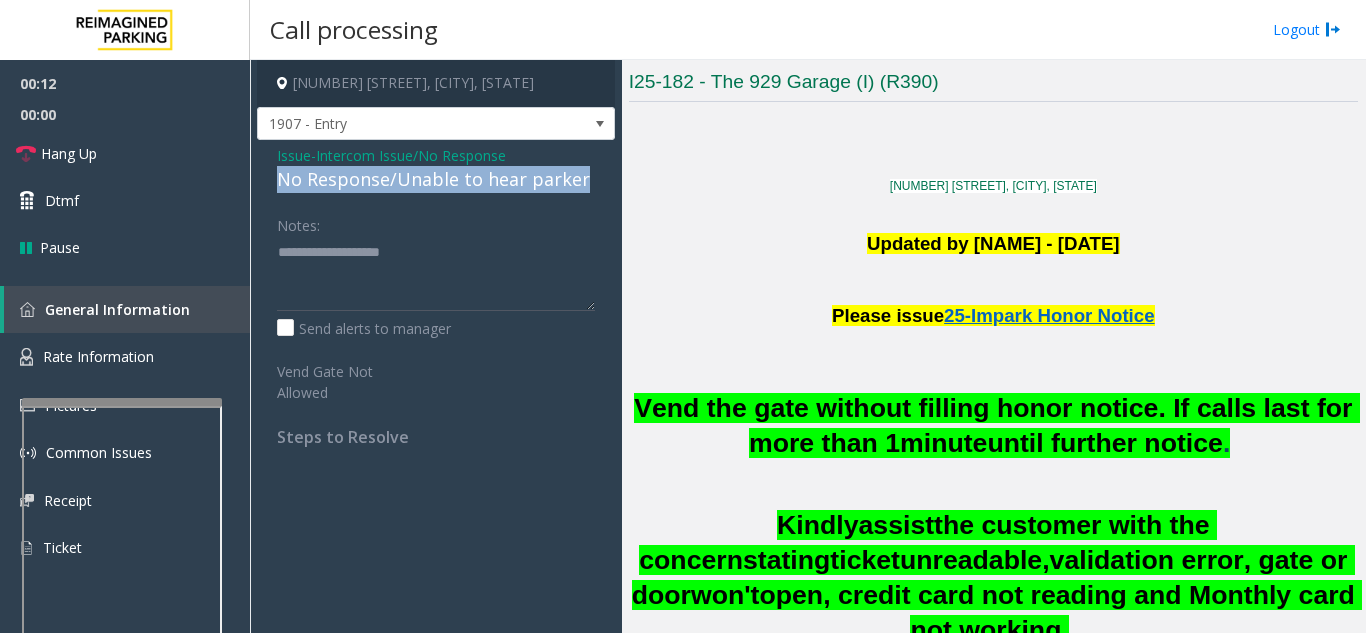 drag, startPoint x: 267, startPoint y: 186, endPoint x: 616, endPoint y: 179, distance: 349.0702 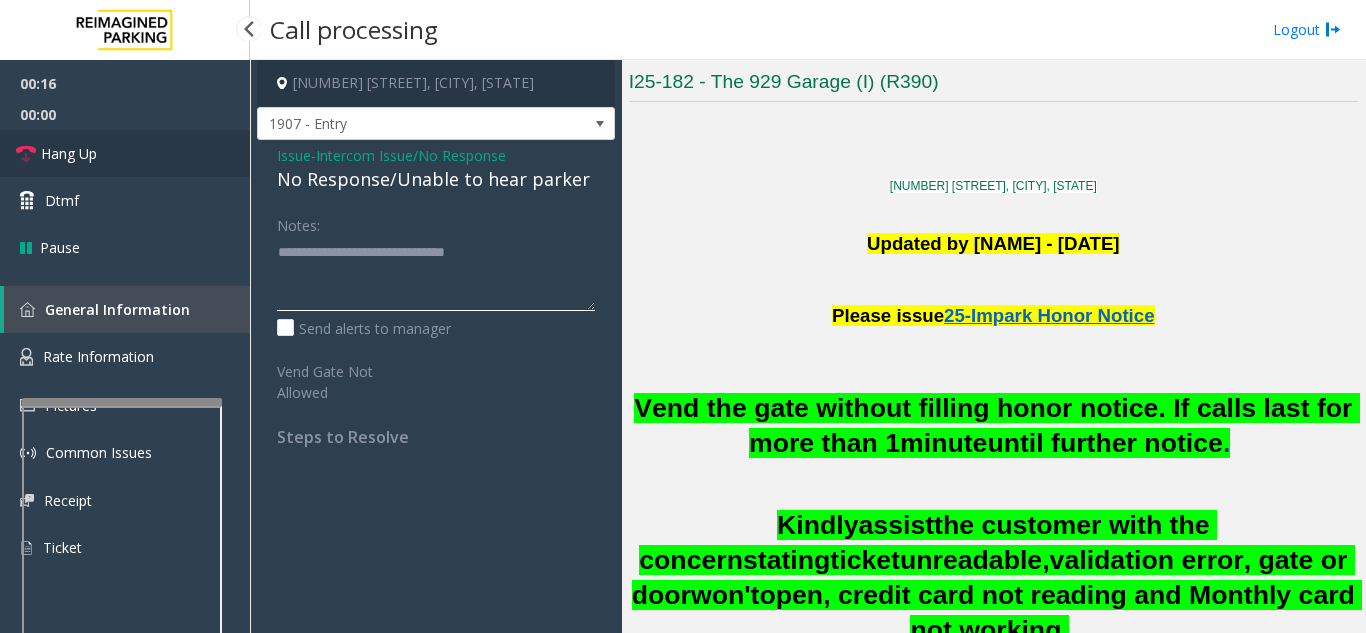 type on "**********" 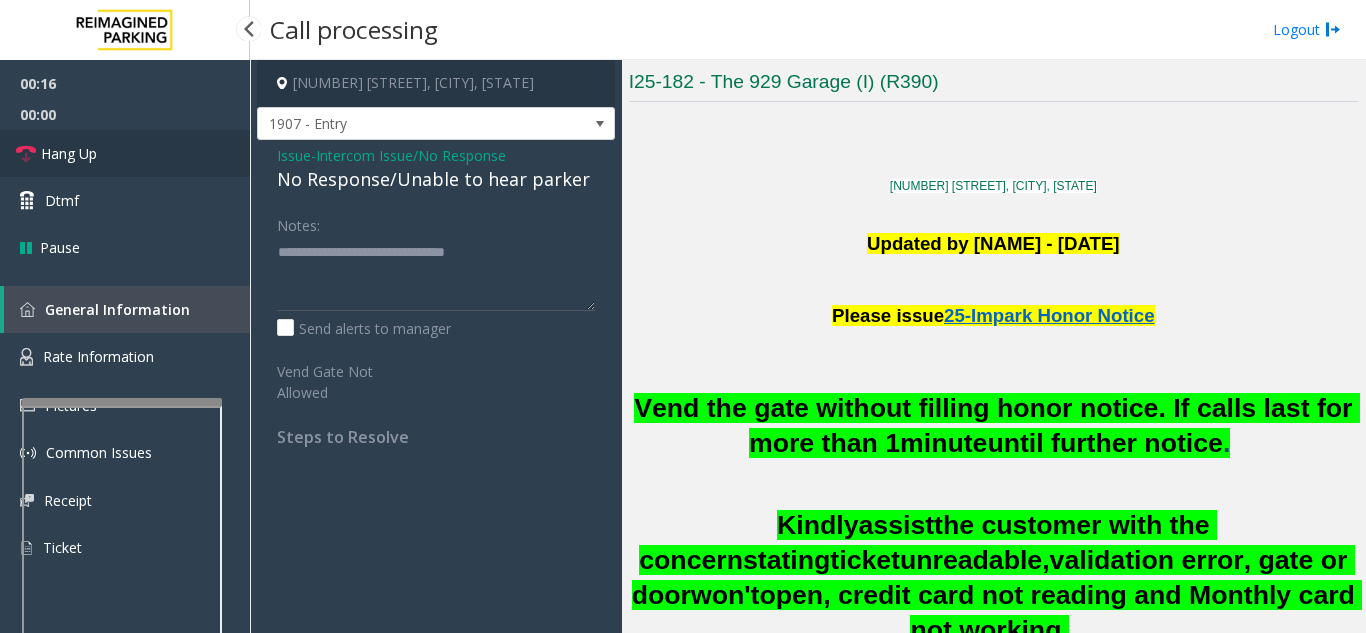 click on "Hang Up" at bounding box center (69, 153) 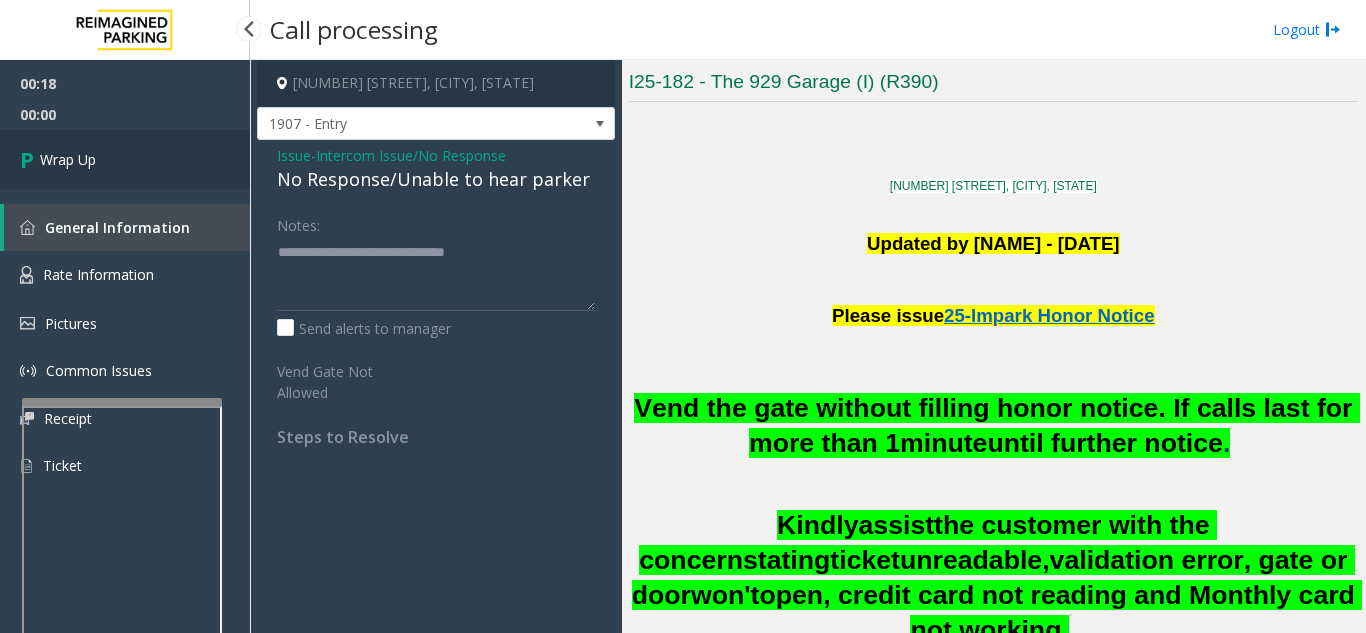 click on "Wrap Up" at bounding box center (68, 159) 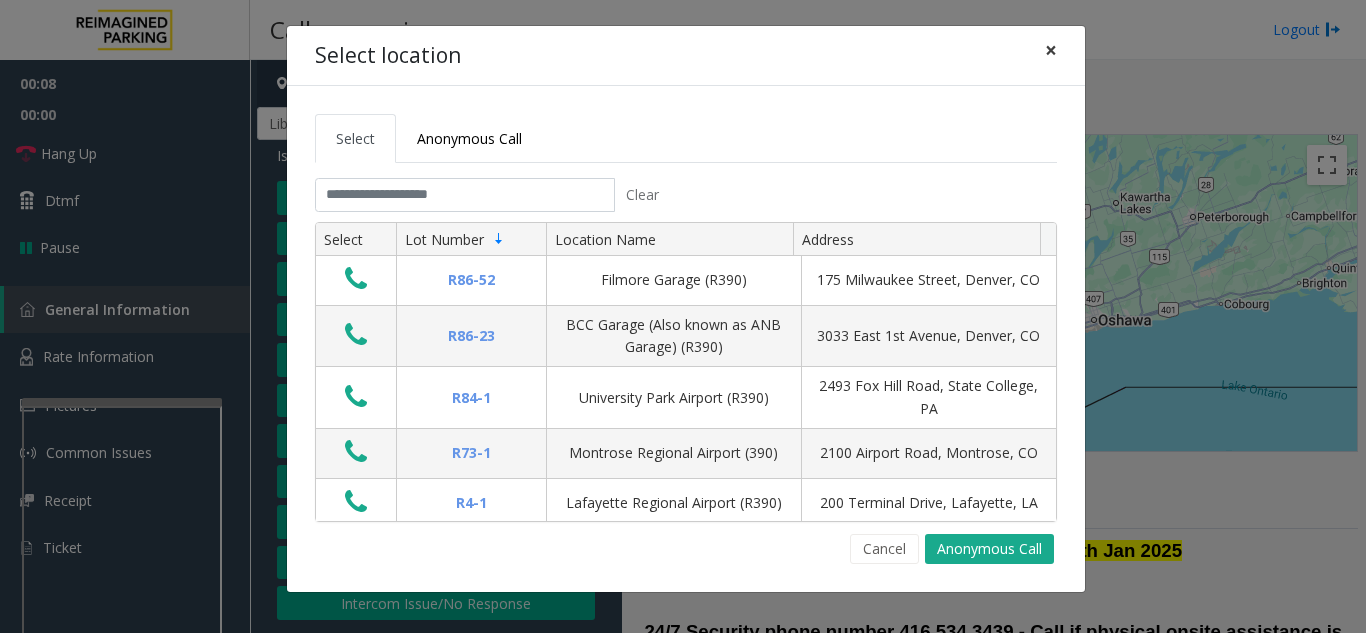 click on "×" 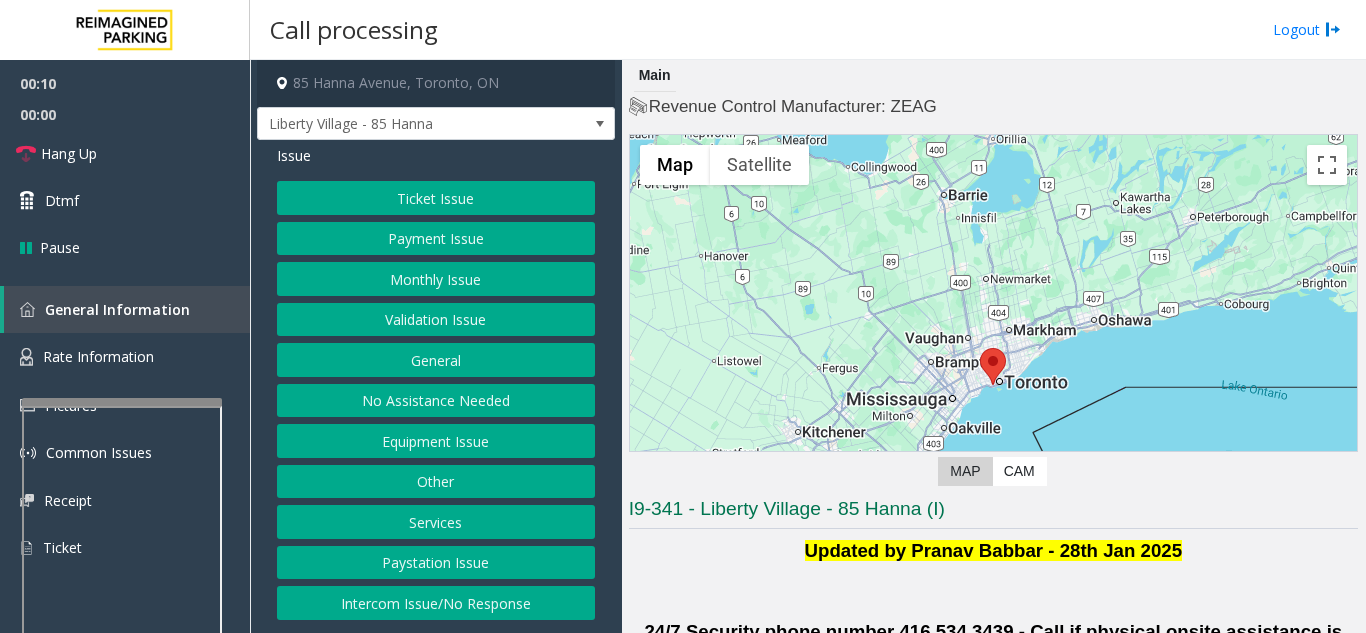 click on "Validation Issue" 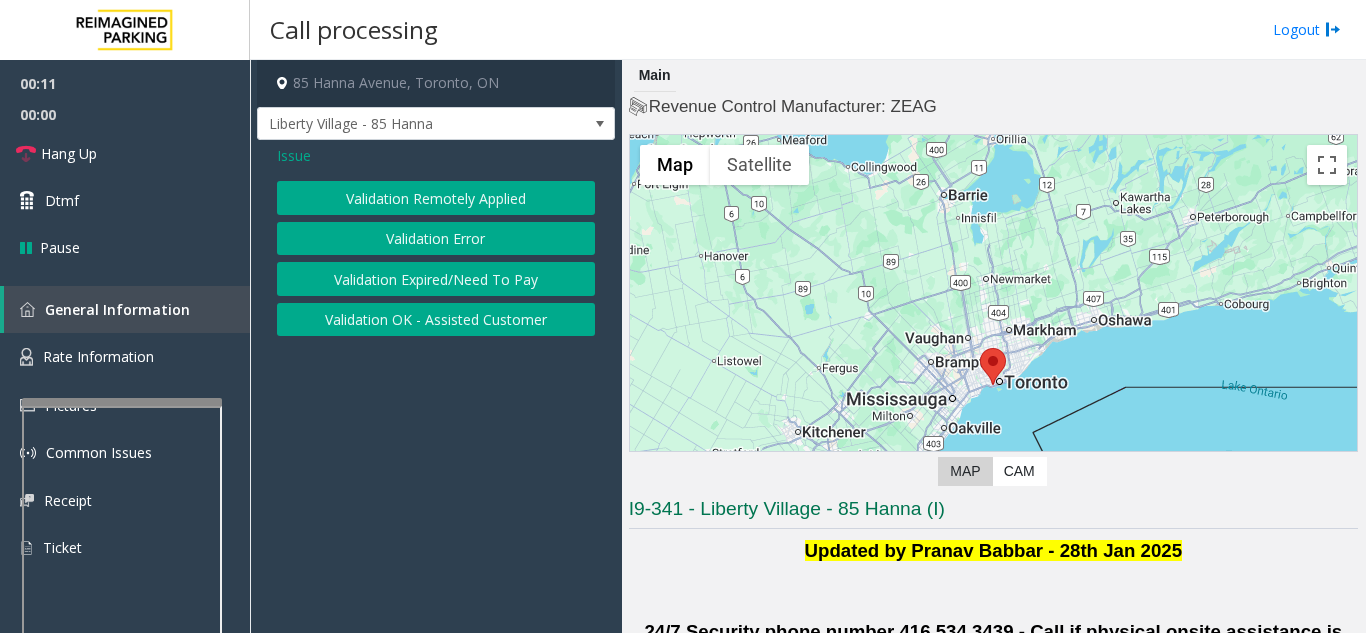 click on "Validation Error" 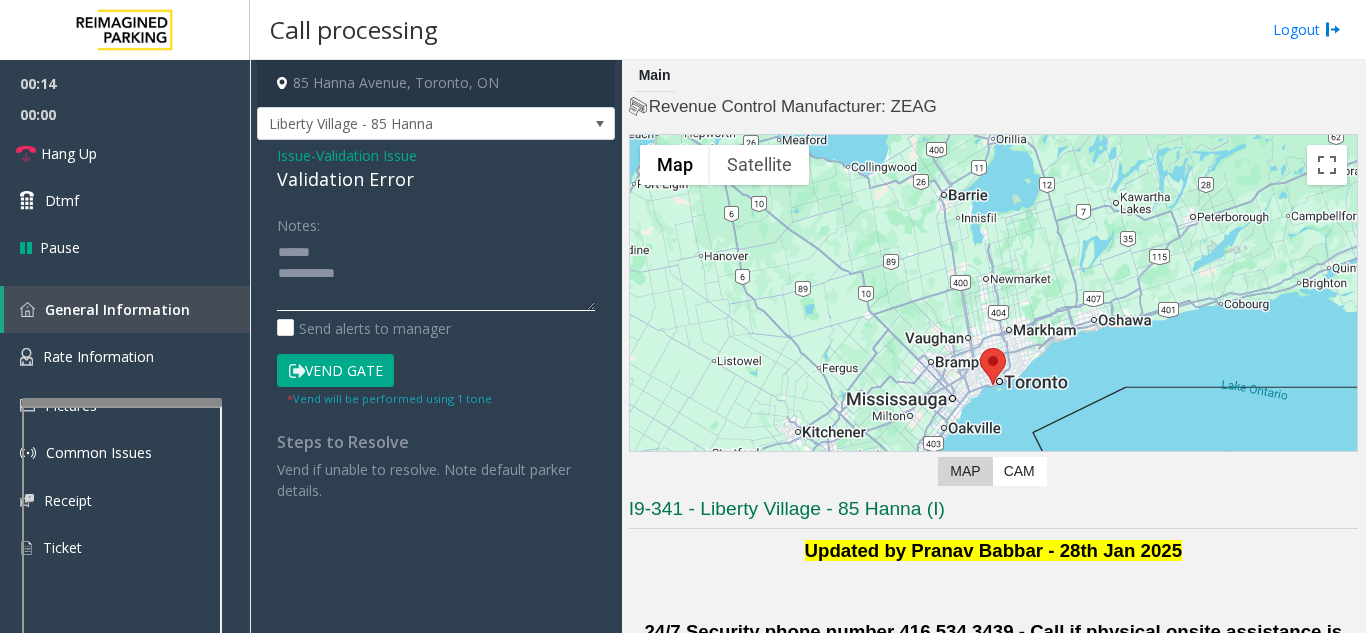 click 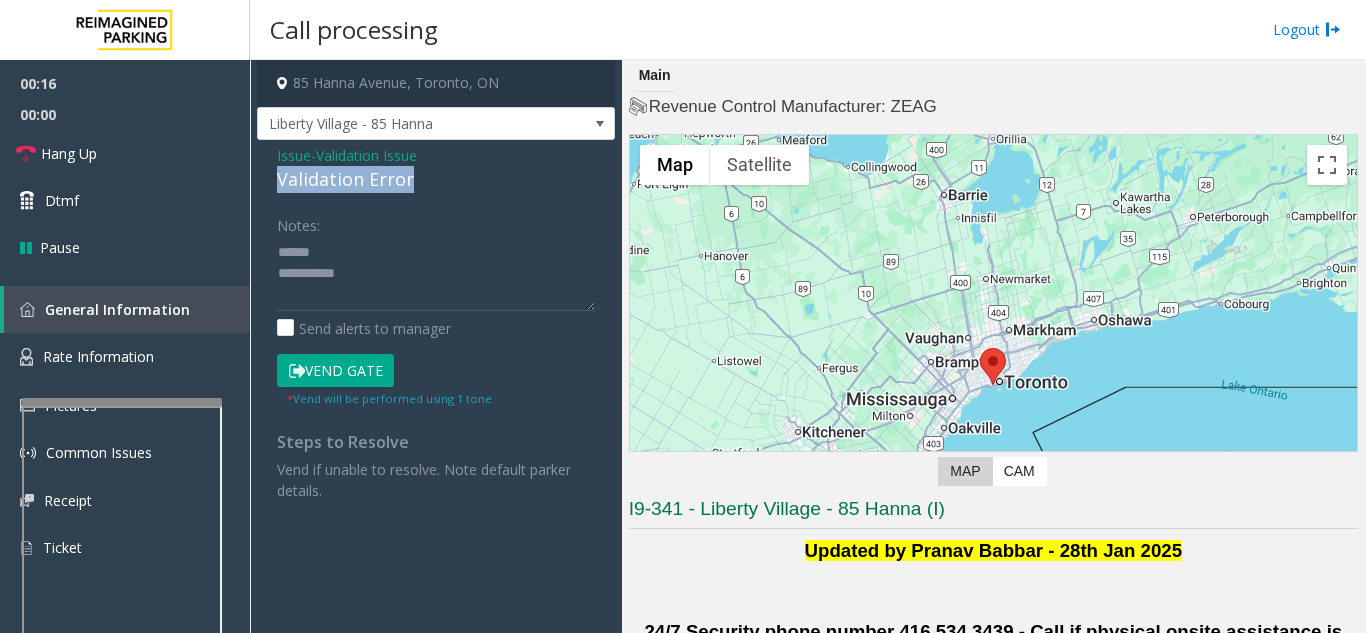 drag, startPoint x: 442, startPoint y: 177, endPoint x: 280, endPoint y: 181, distance: 162.04938 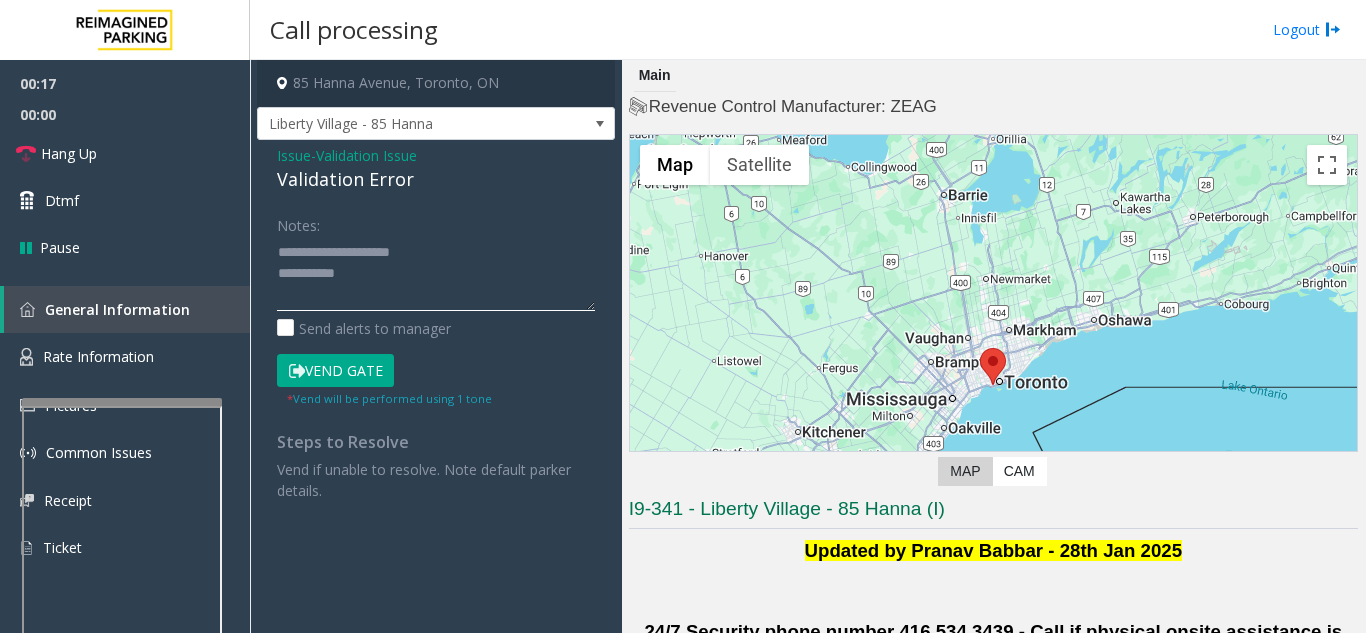 click 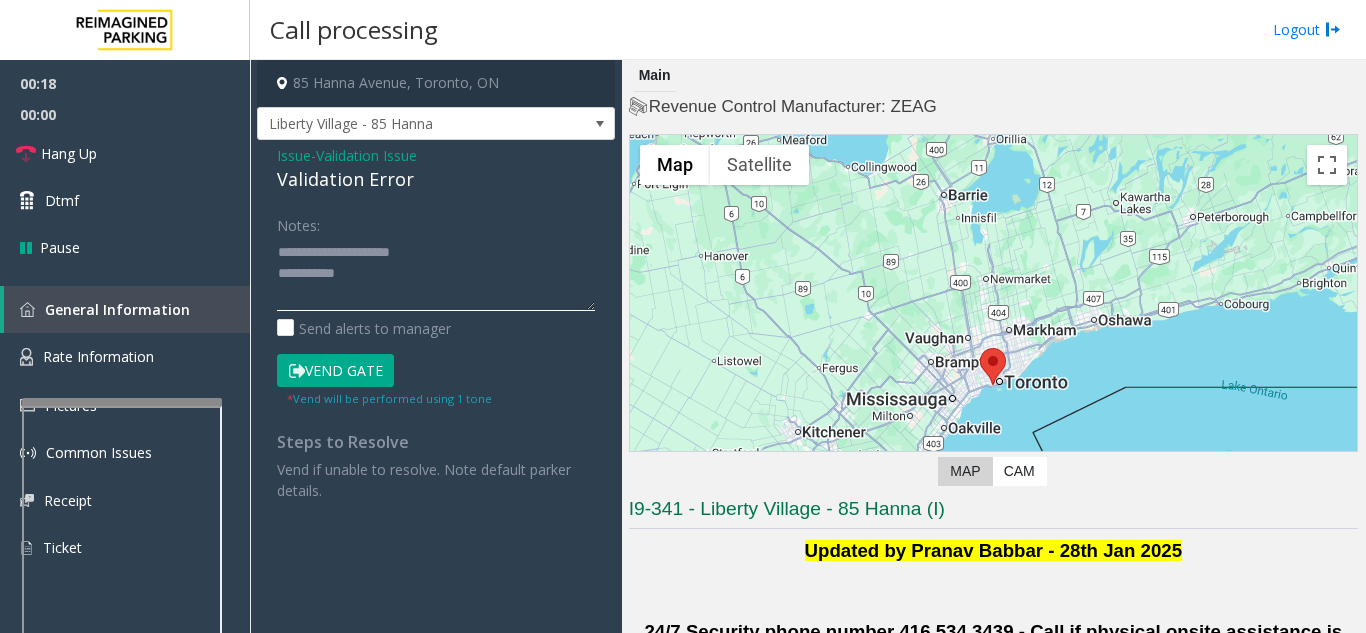 click 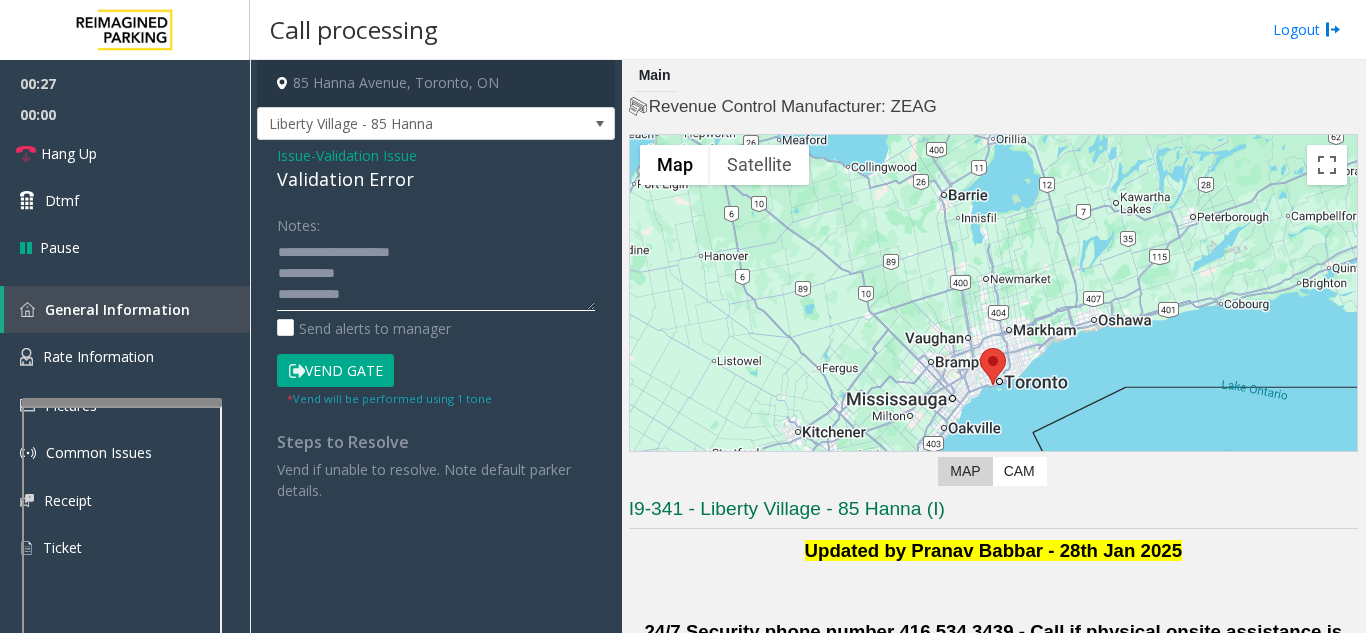 scroll, scrollTop: 15, scrollLeft: 0, axis: vertical 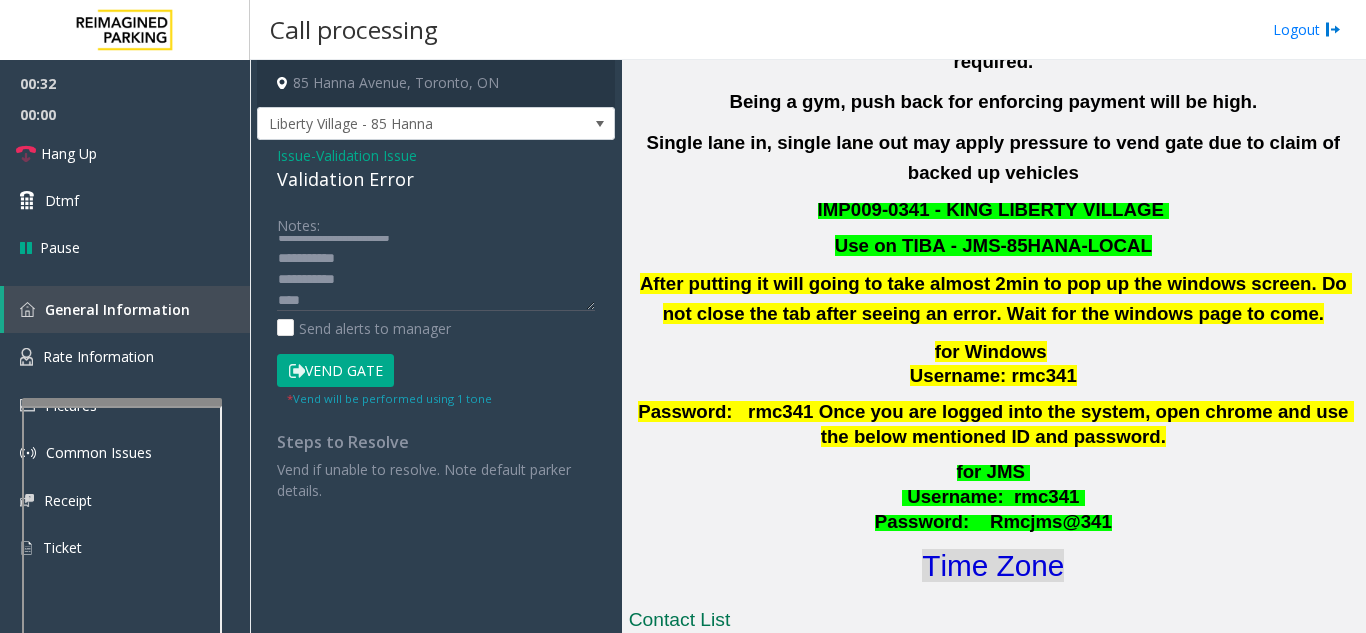 click on "Time Zone" 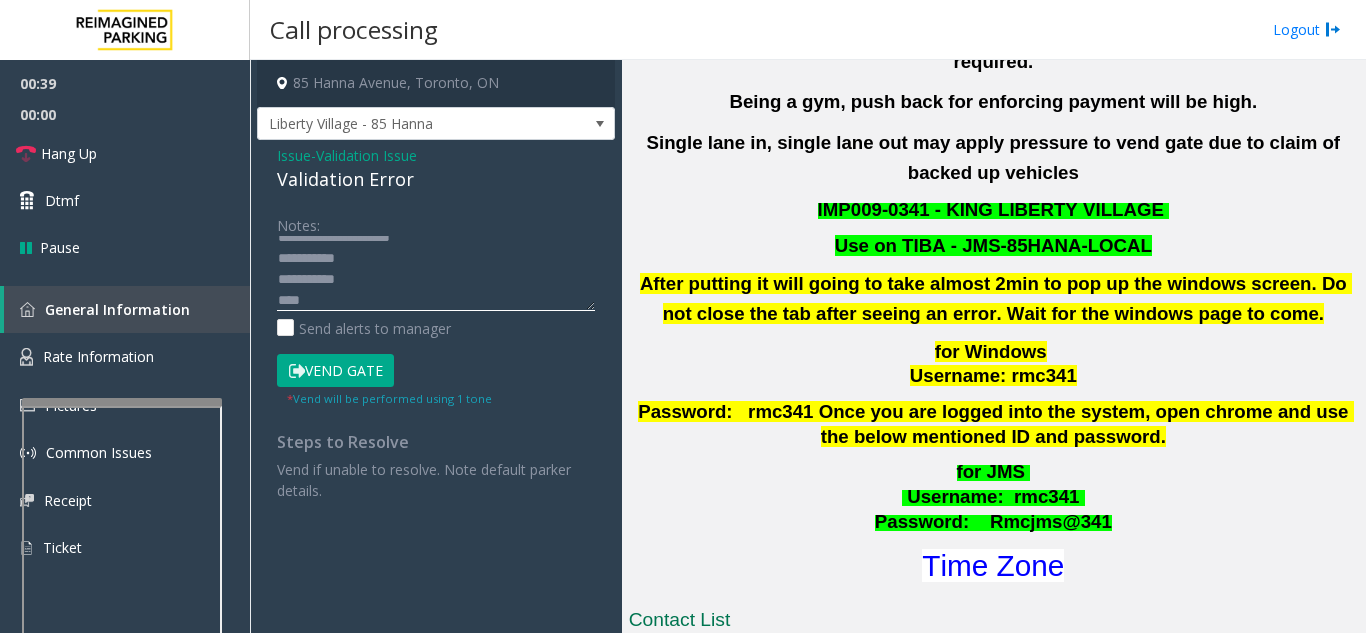 click 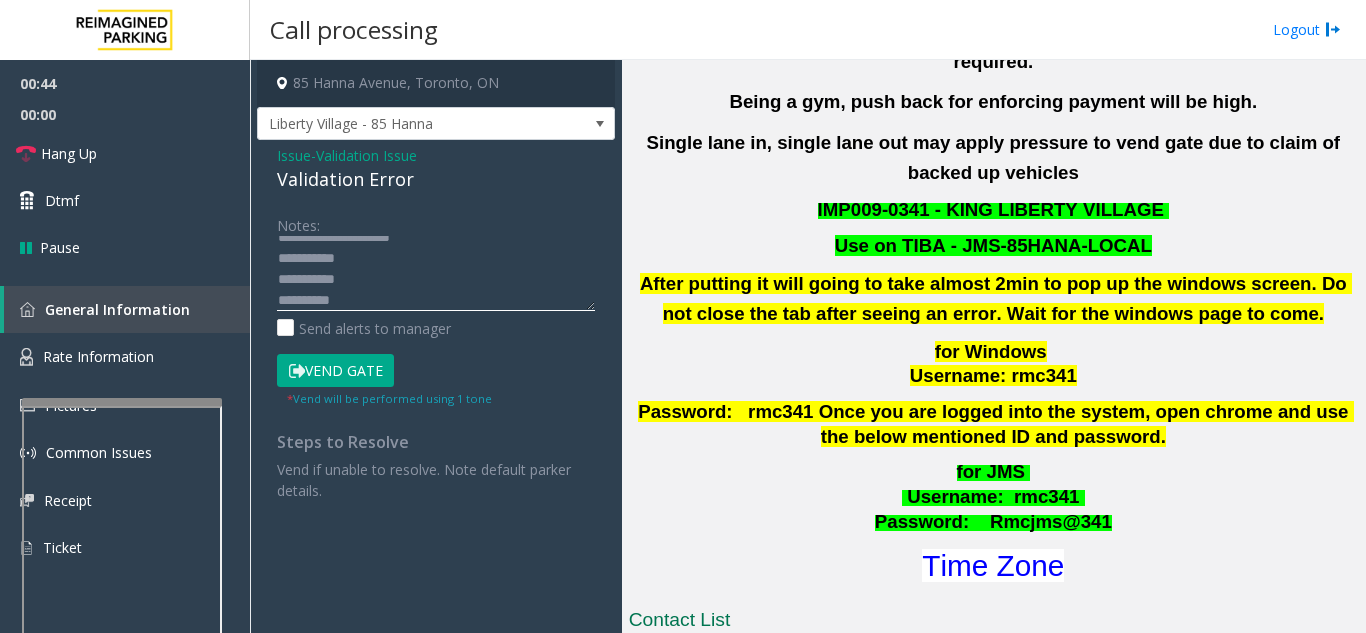 scroll, scrollTop: 36, scrollLeft: 0, axis: vertical 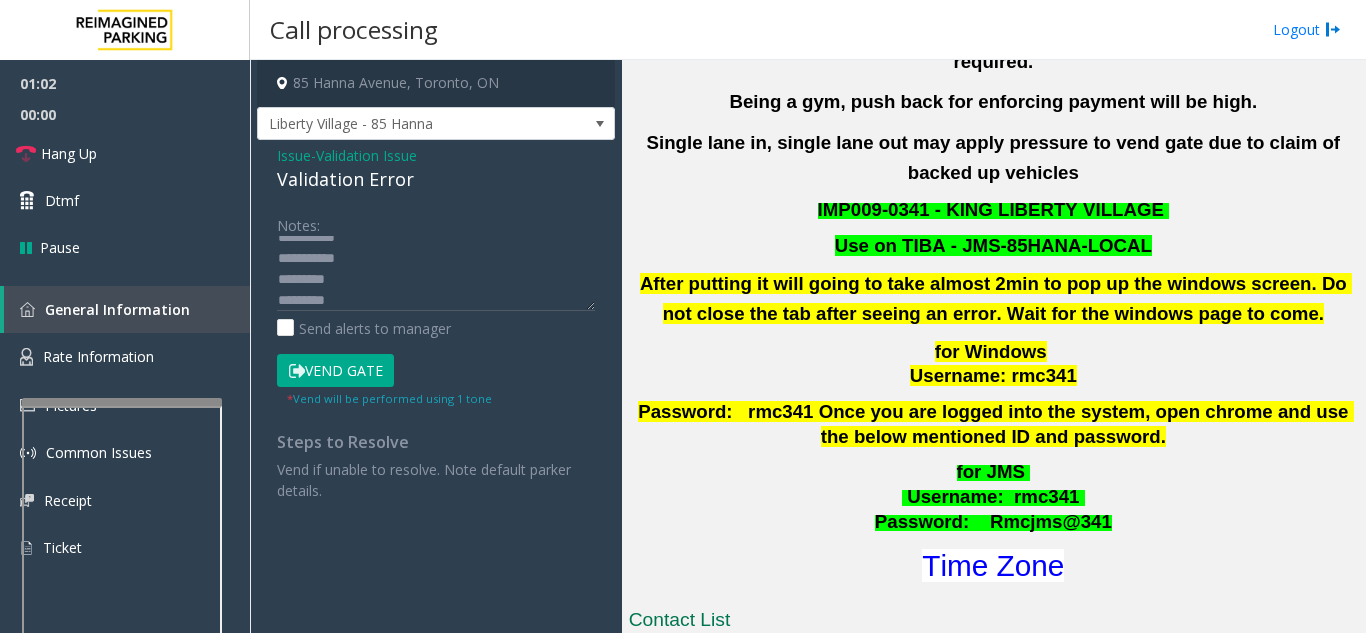 click on "Vend Gate" 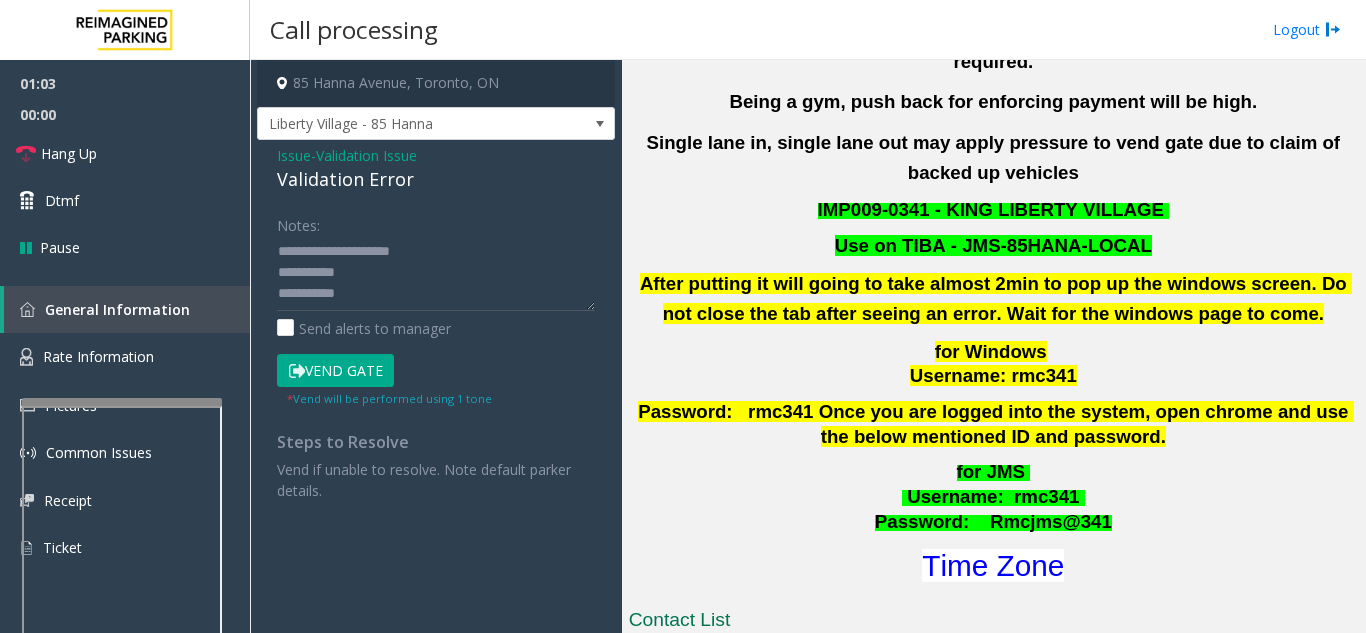 scroll, scrollTop: 0, scrollLeft: 0, axis: both 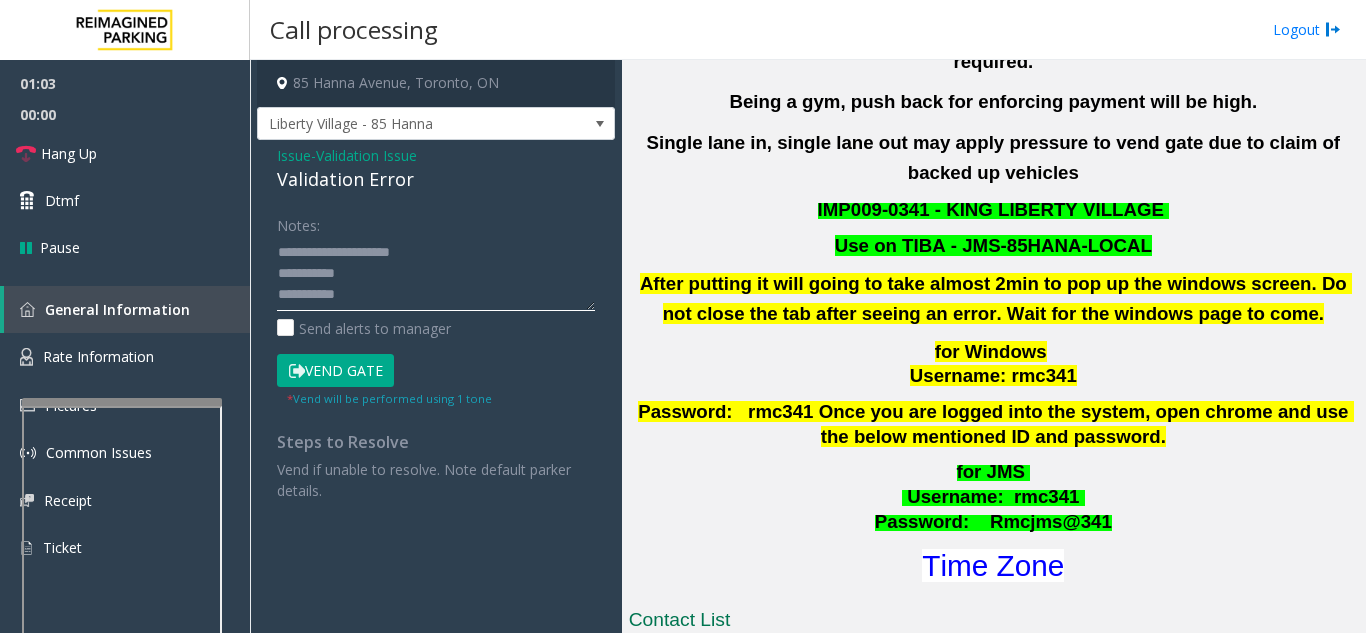 click 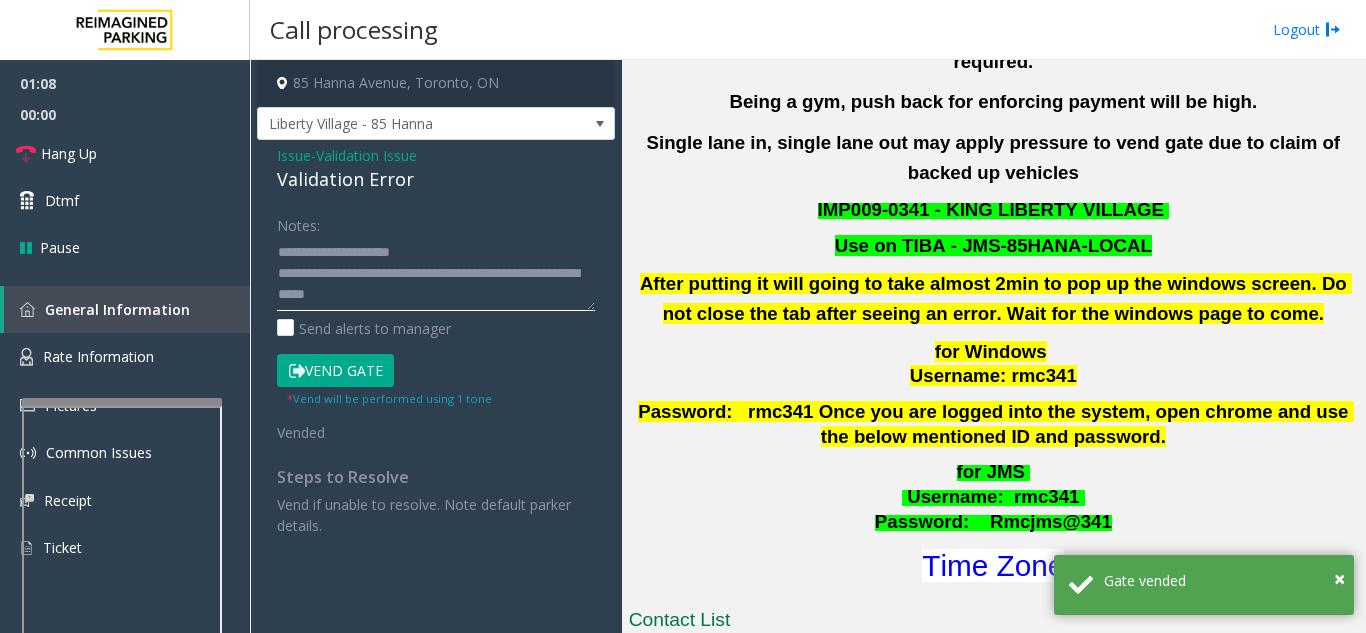 click 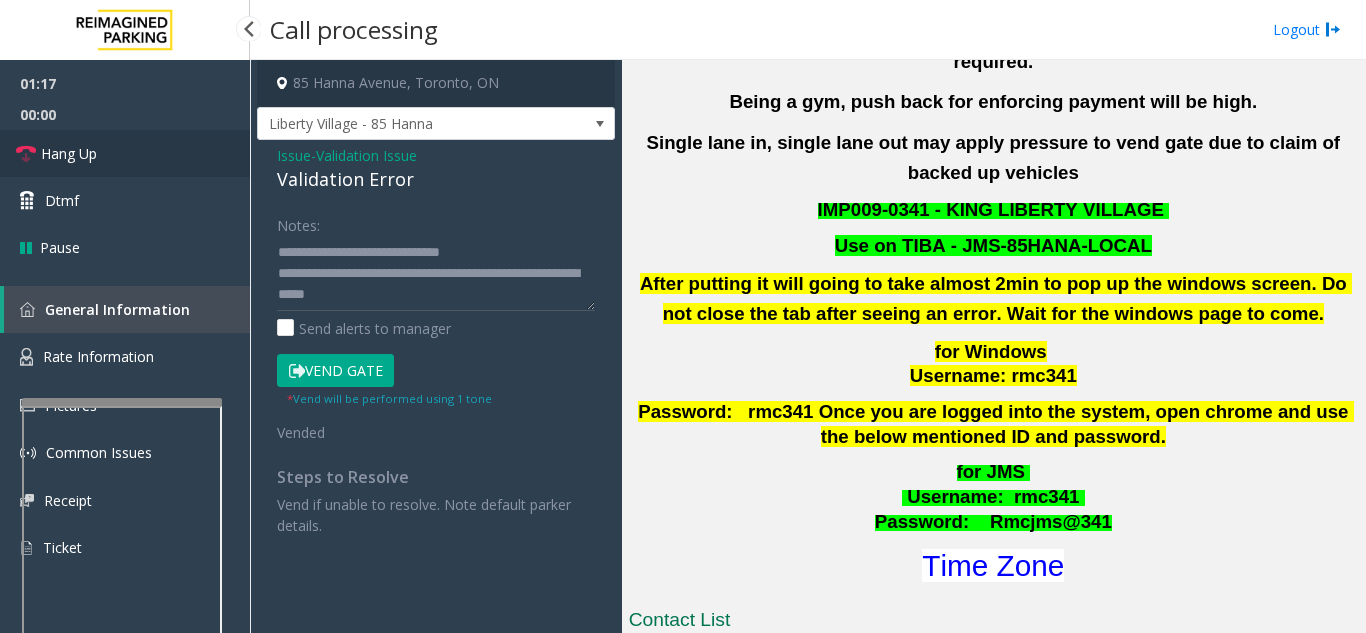 click on "Hang Up" at bounding box center [125, 153] 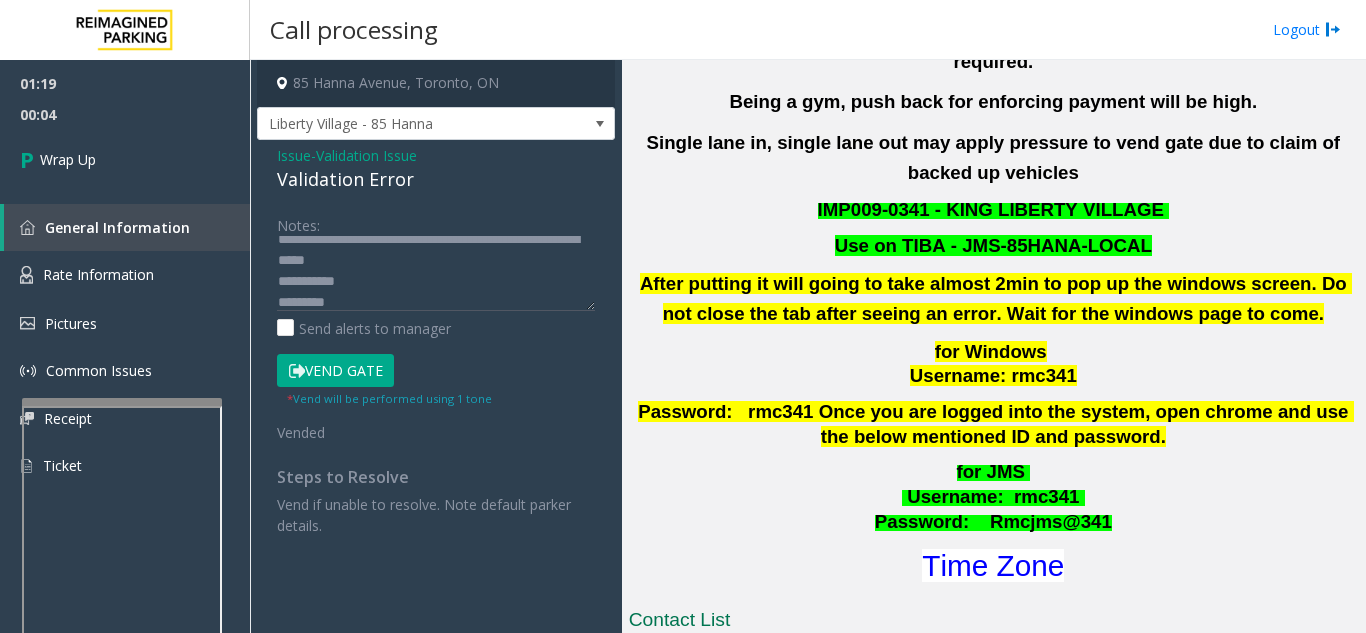 scroll, scrollTop: 63, scrollLeft: 0, axis: vertical 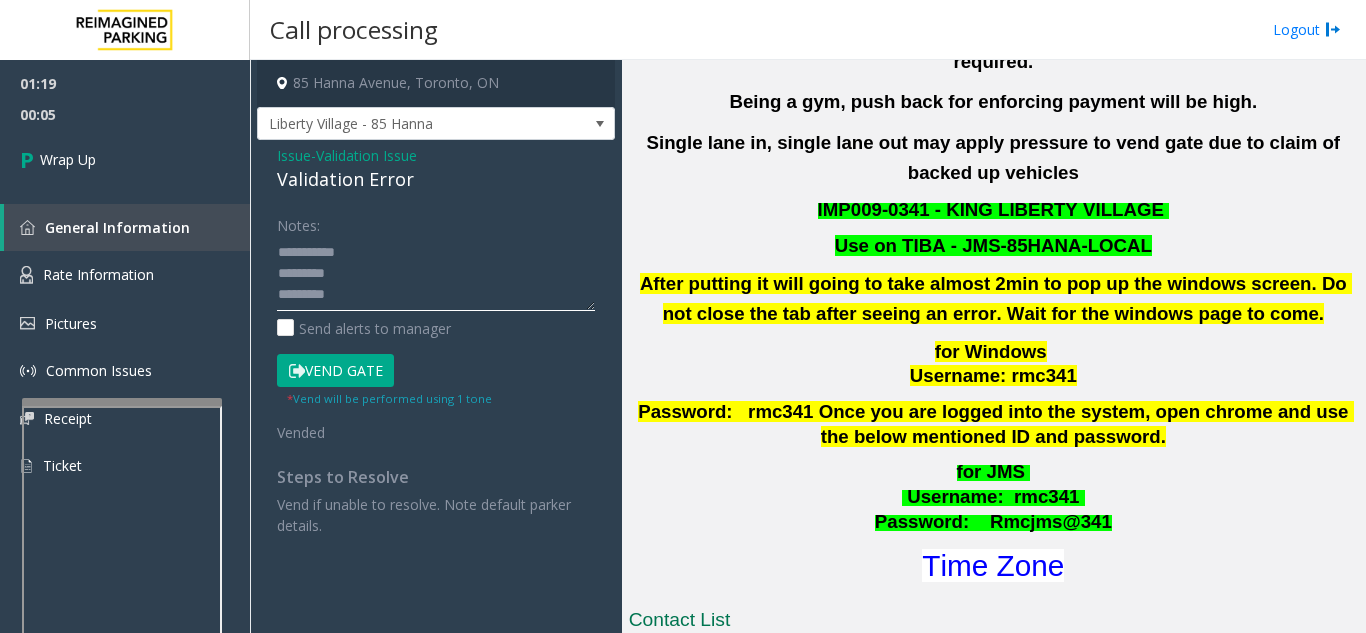 click 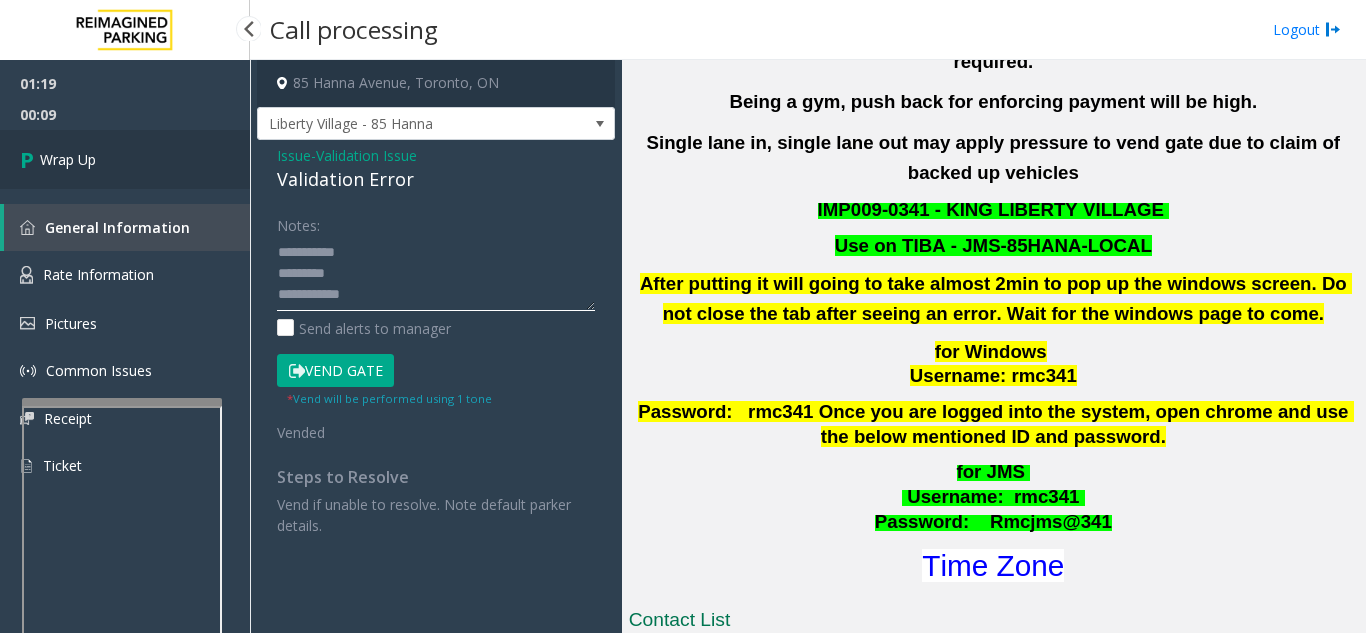 type on "**********" 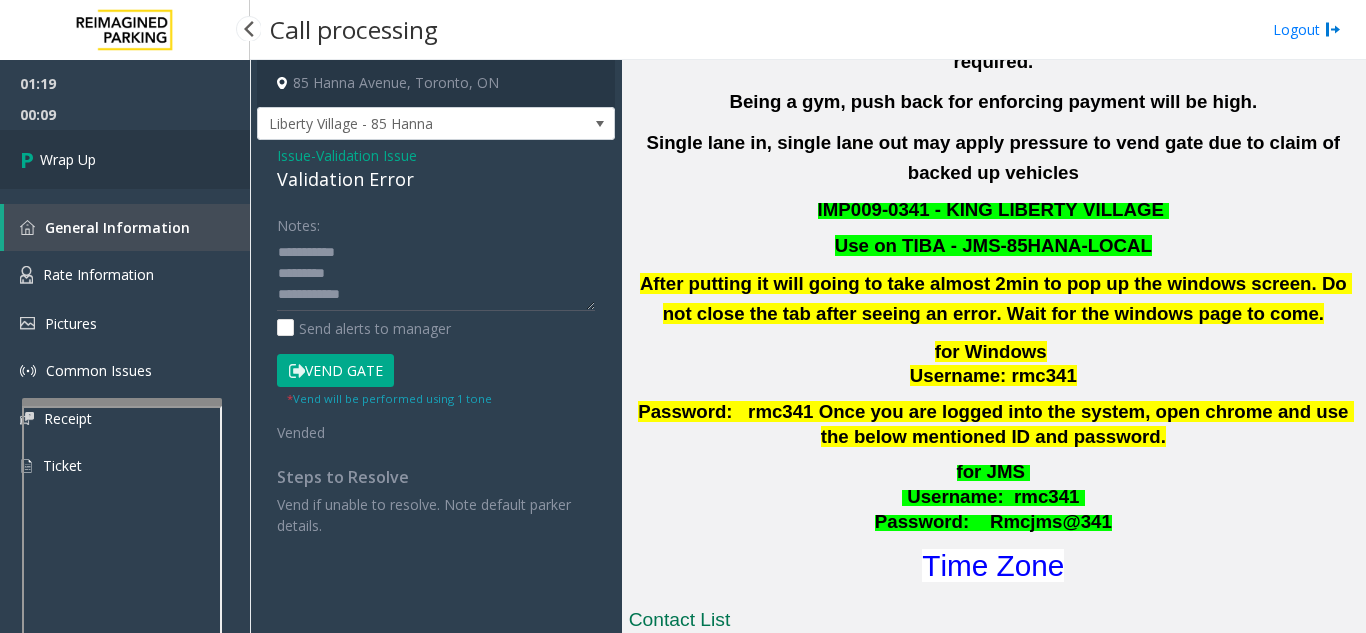 click on "Wrap Up" at bounding box center [125, 159] 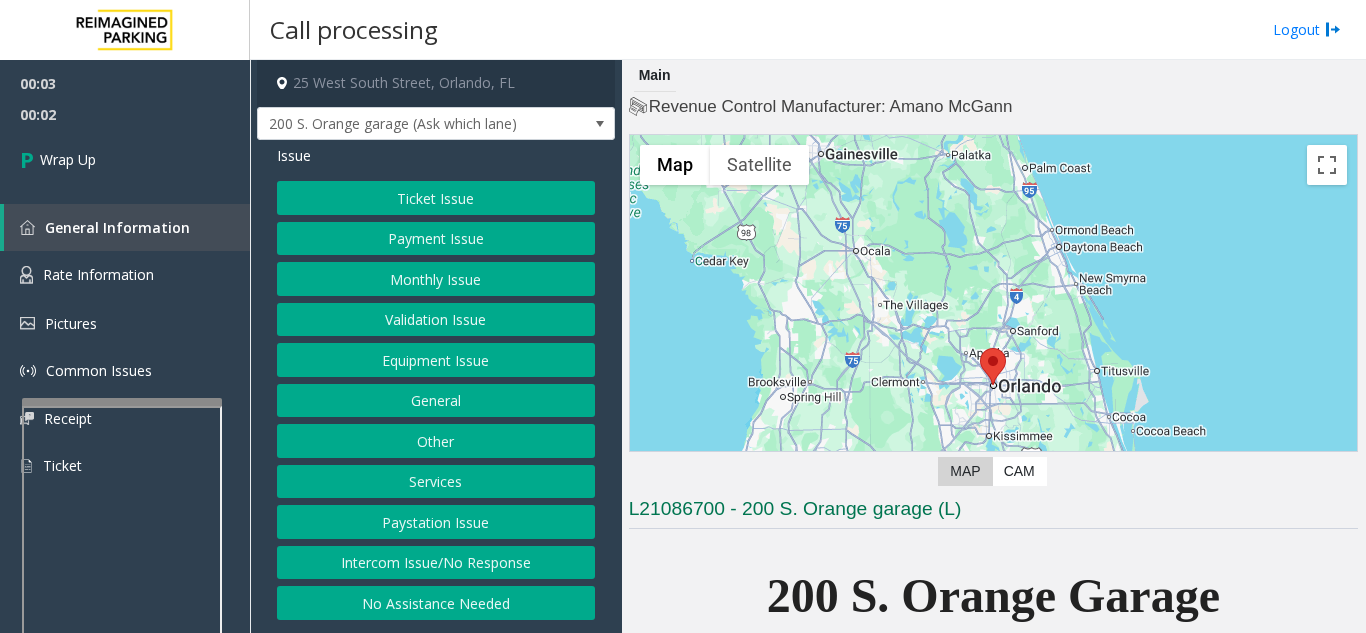 click on "Intercom Issue/No Response" 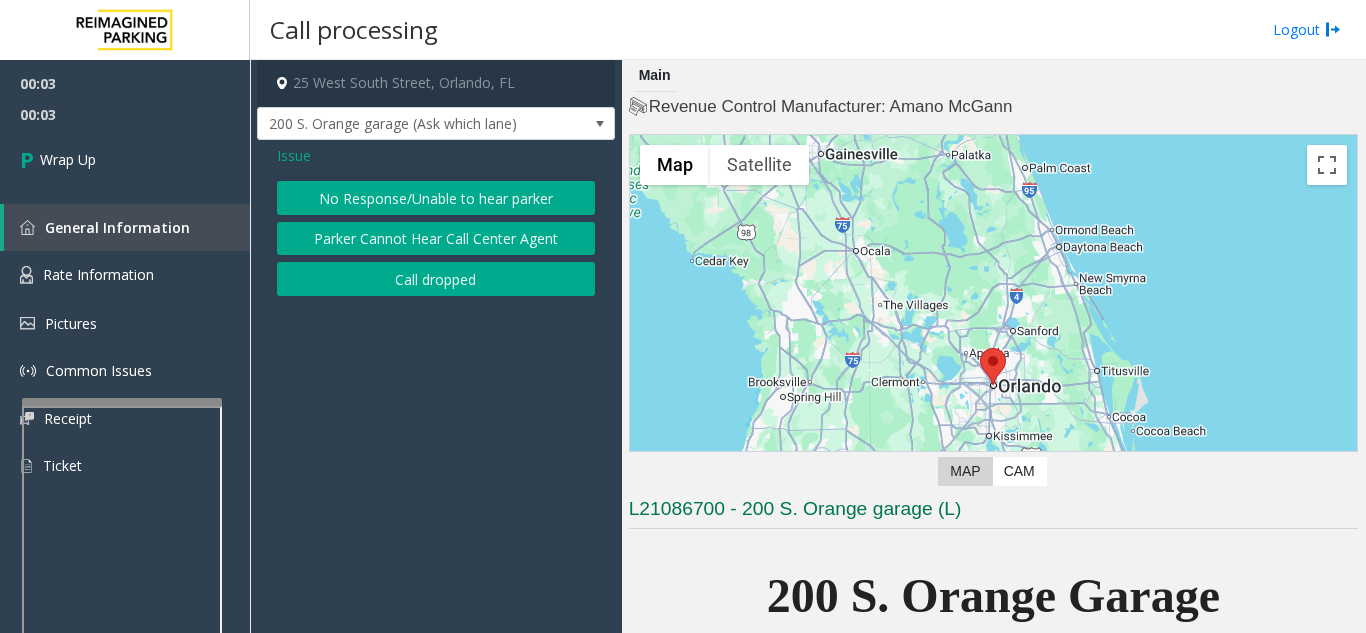 click on "Call dropped" 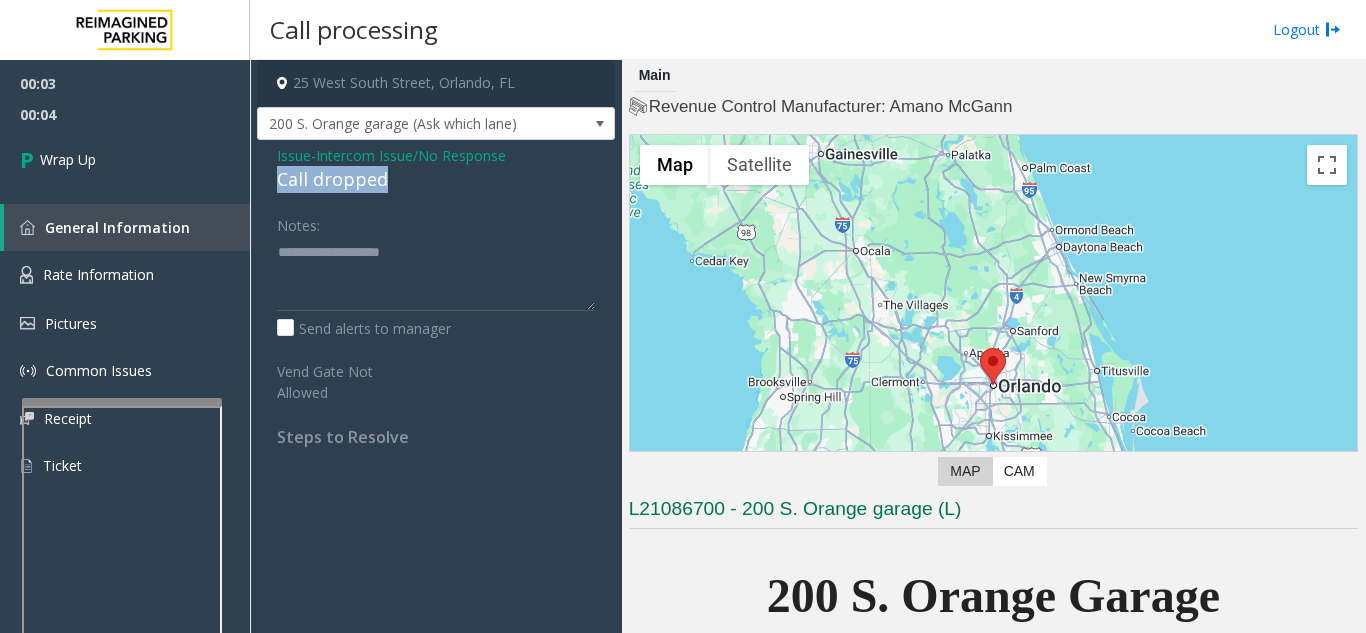 drag, startPoint x: 401, startPoint y: 181, endPoint x: 259, endPoint y: 174, distance: 142.17242 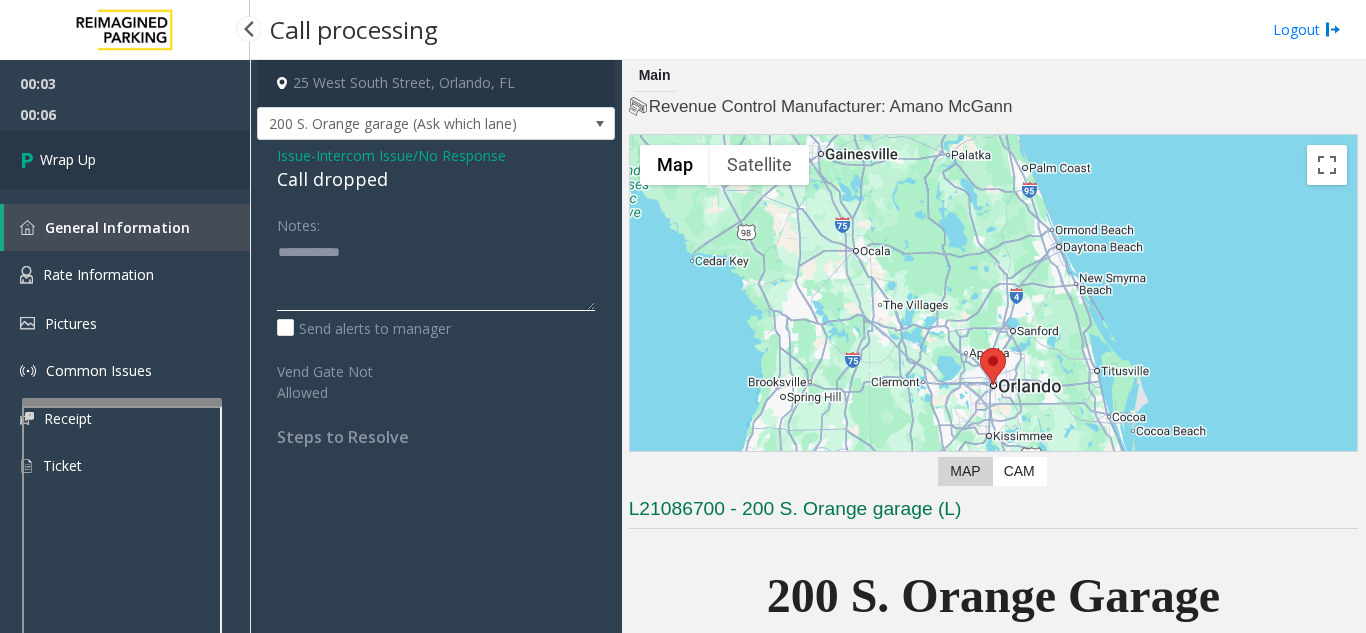 type on "**********" 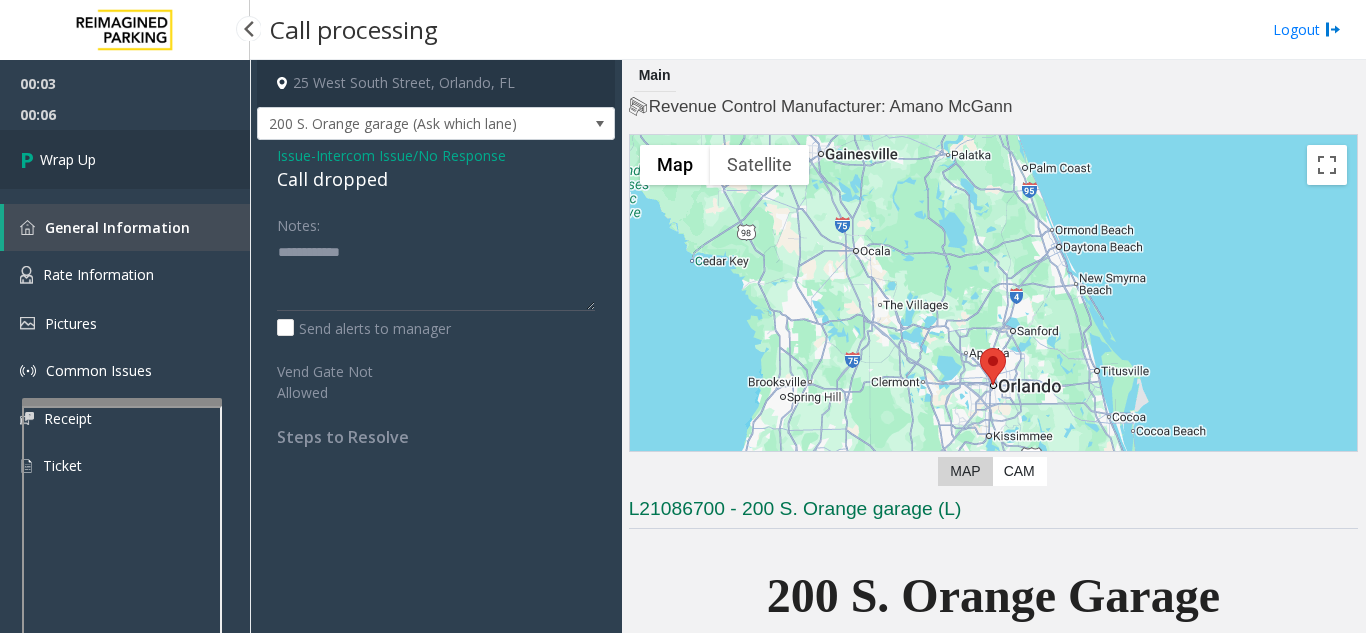click on "Wrap Up" at bounding box center [125, 159] 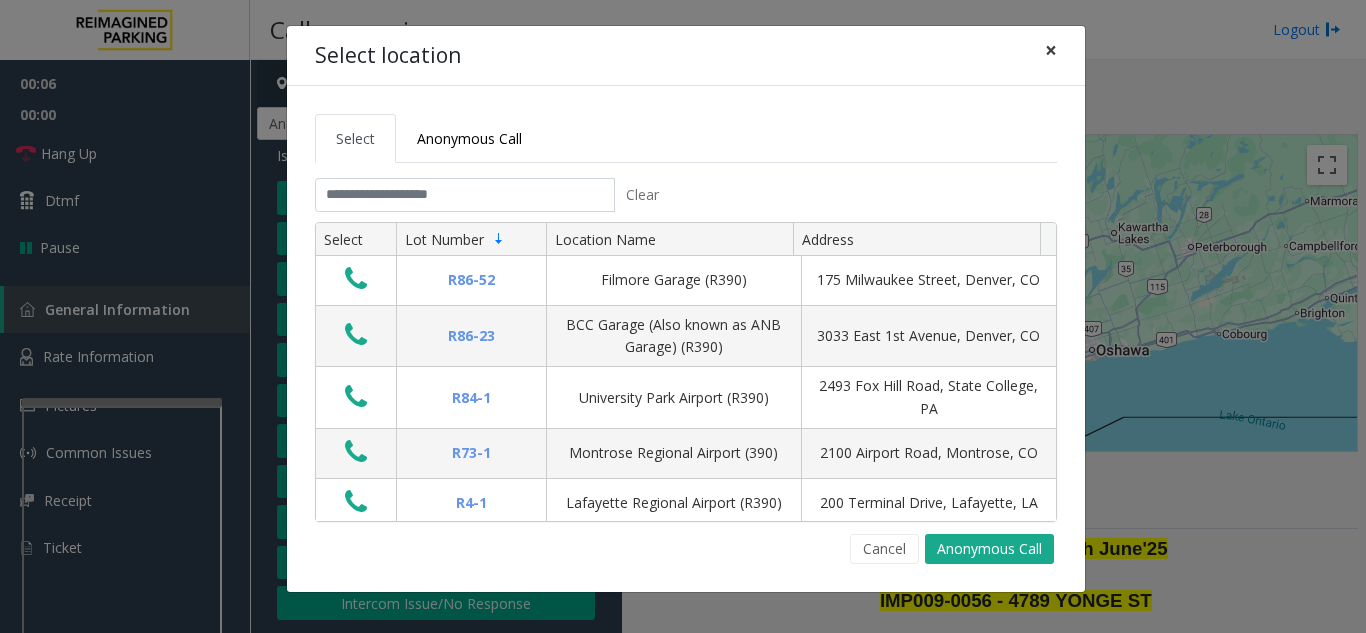 click on "×" 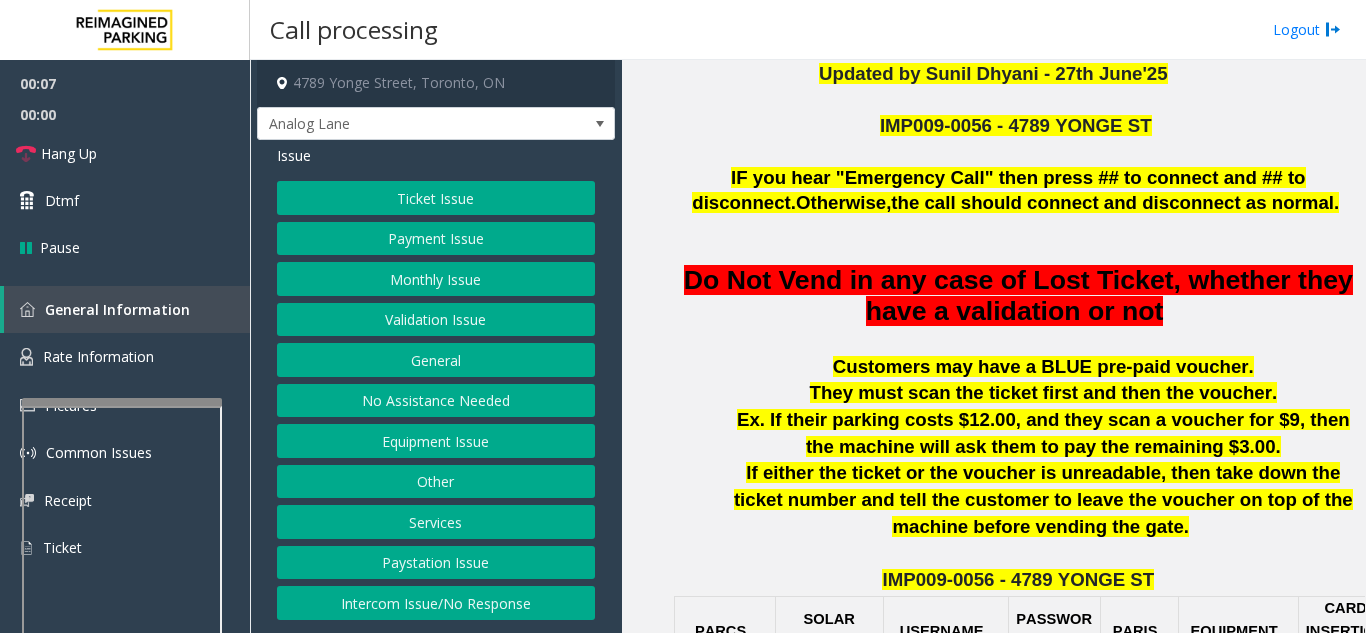 scroll, scrollTop: 800, scrollLeft: 0, axis: vertical 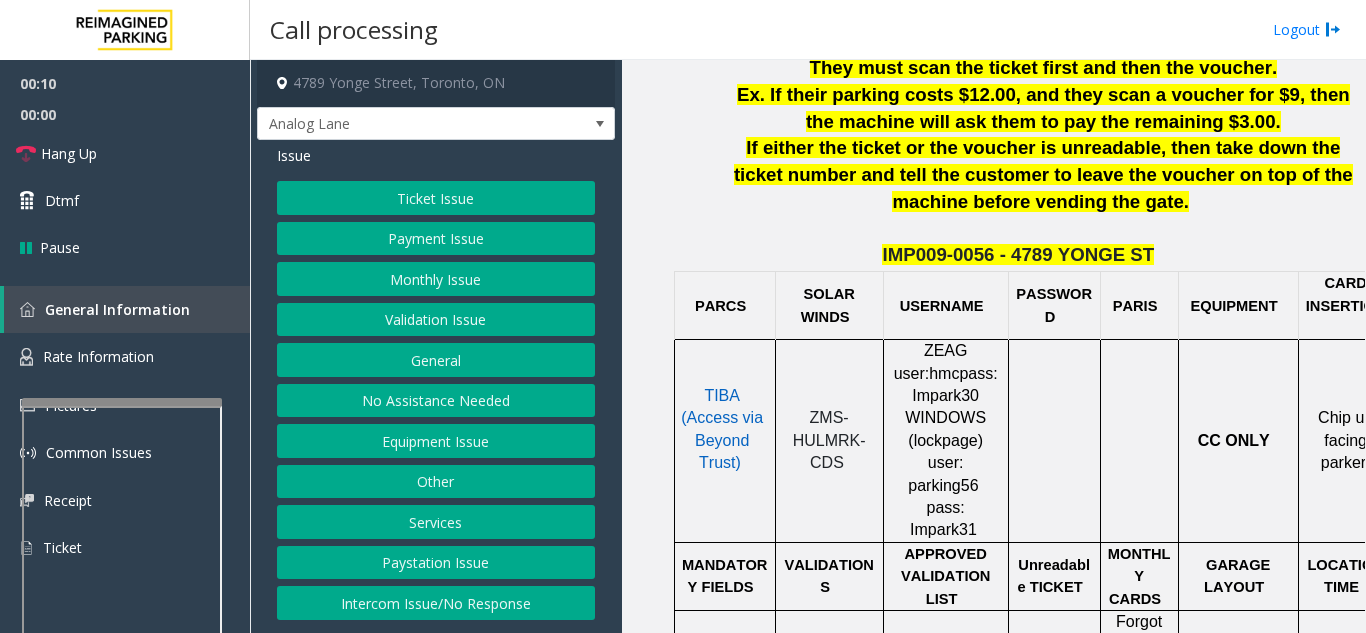 click on "Payment Issue" 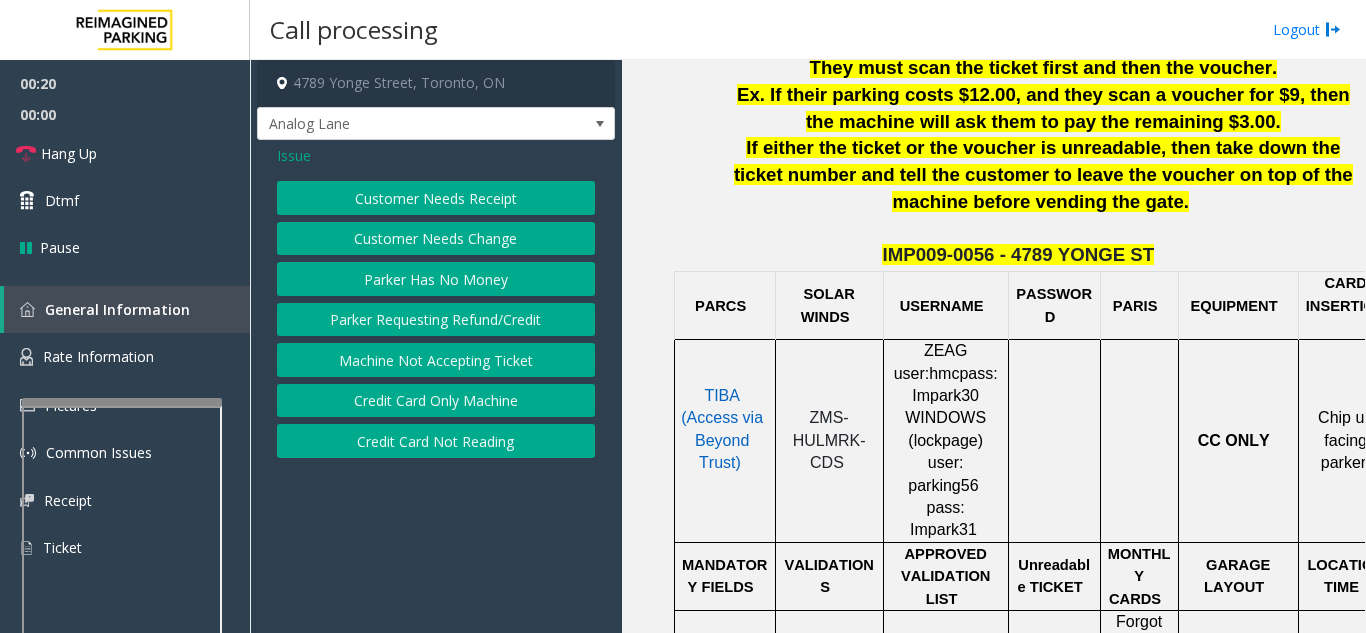 click on "Credit Card Not Reading" 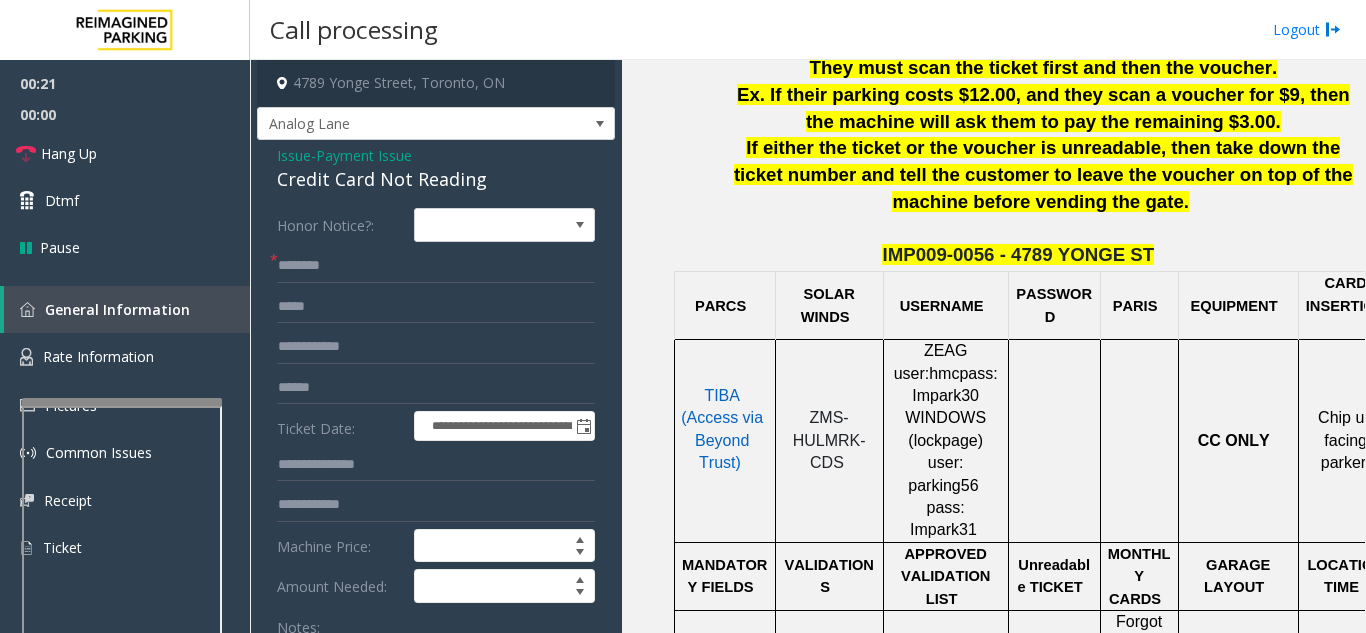 scroll, scrollTop: 100, scrollLeft: 0, axis: vertical 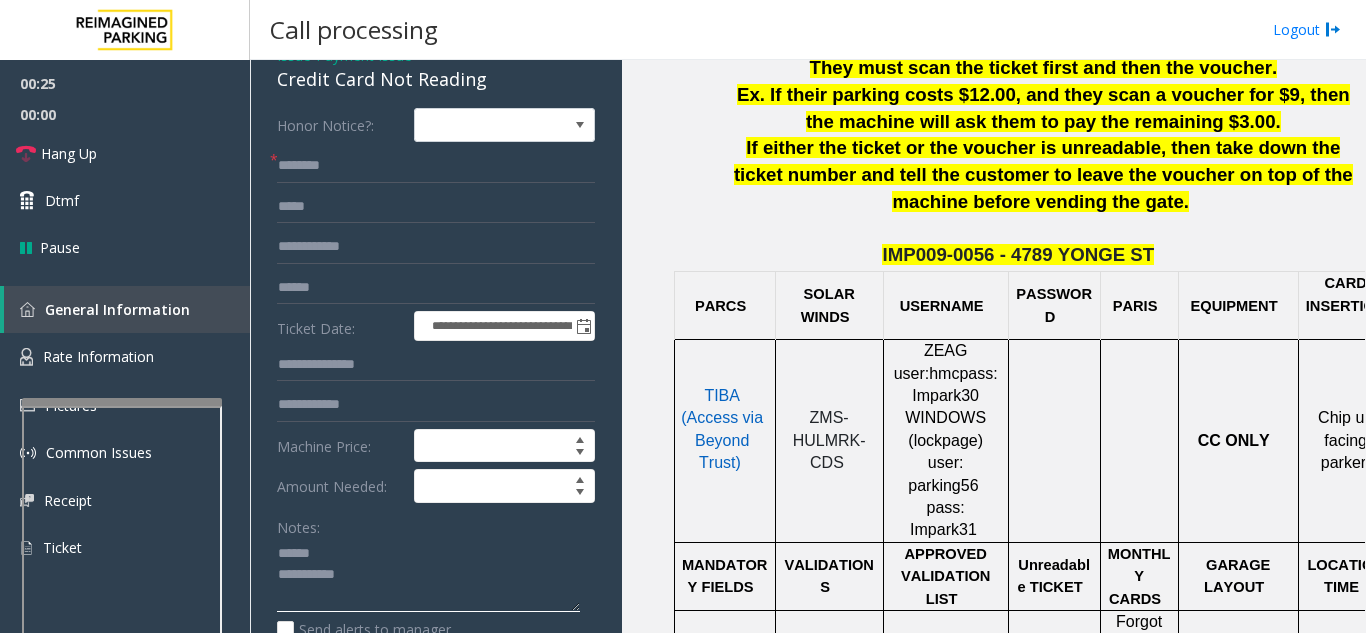 click 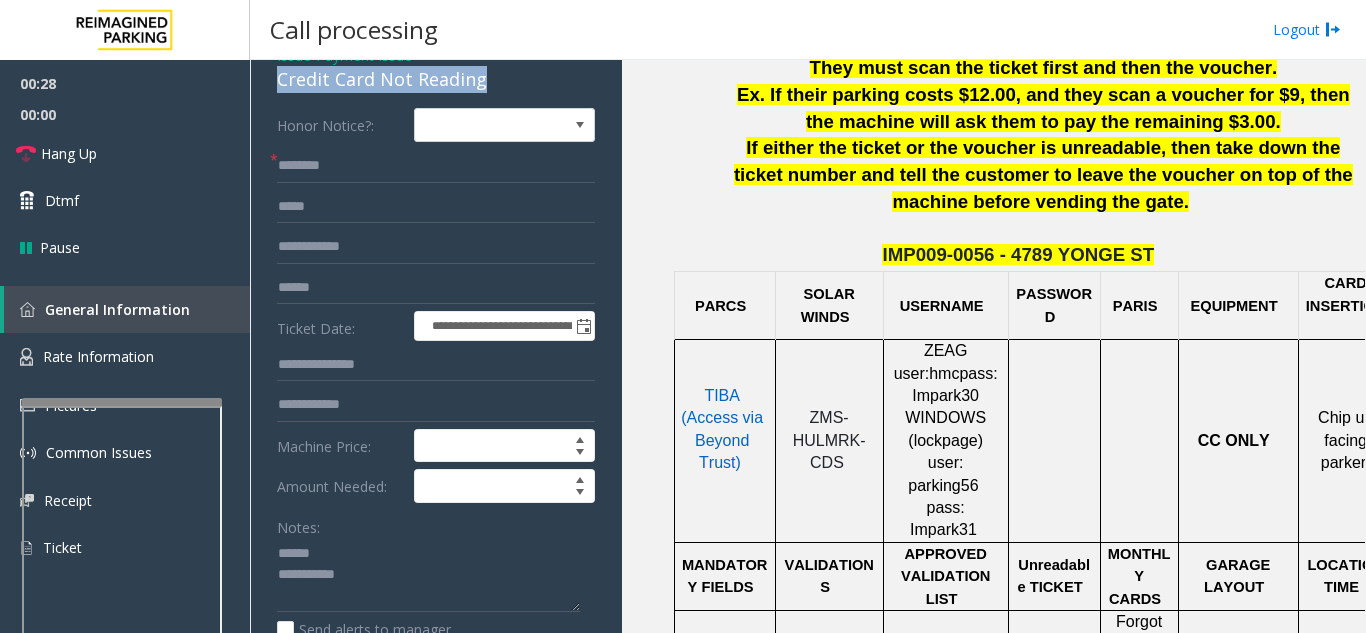 drag, startPoint x: 493, startPoint y: 84, endPoint x: 269, endPoint y: 89, distance: 224.0558 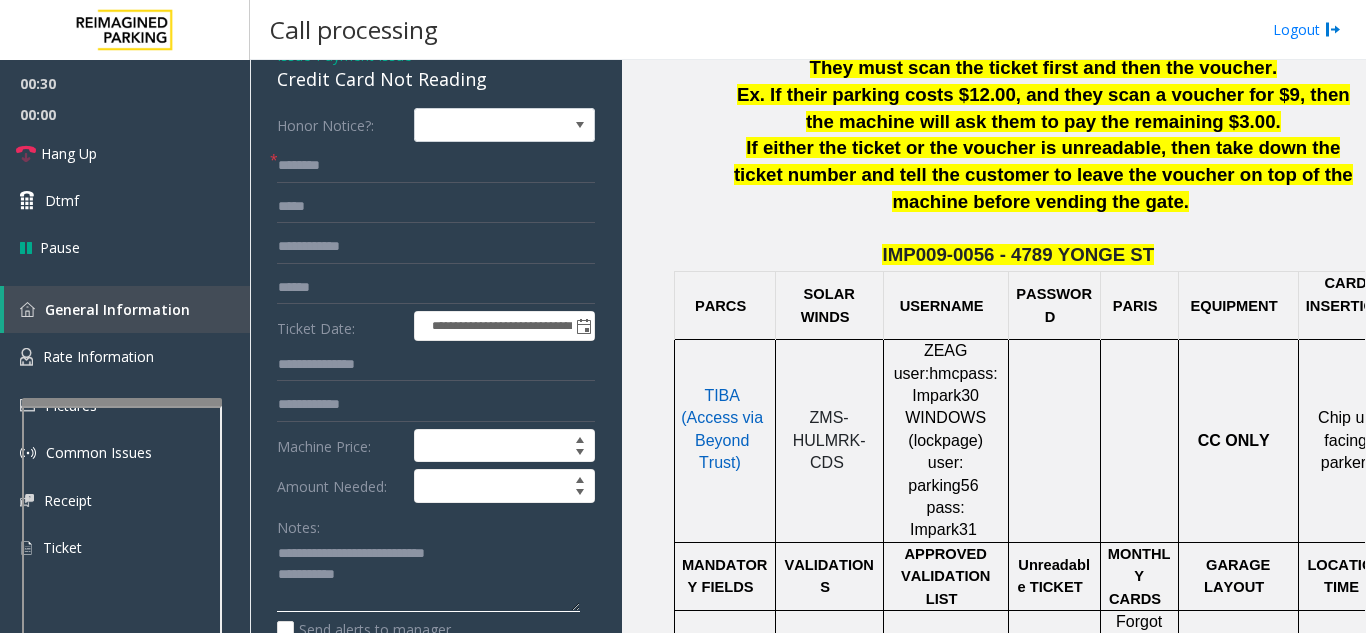 click 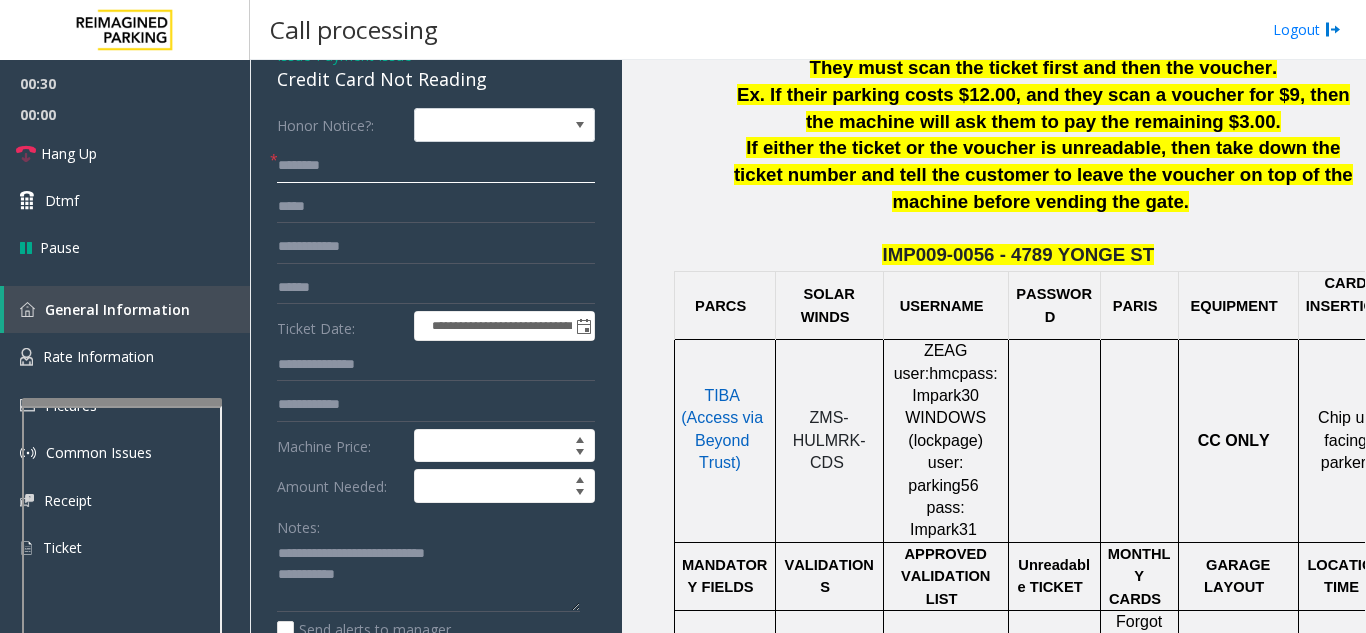 click 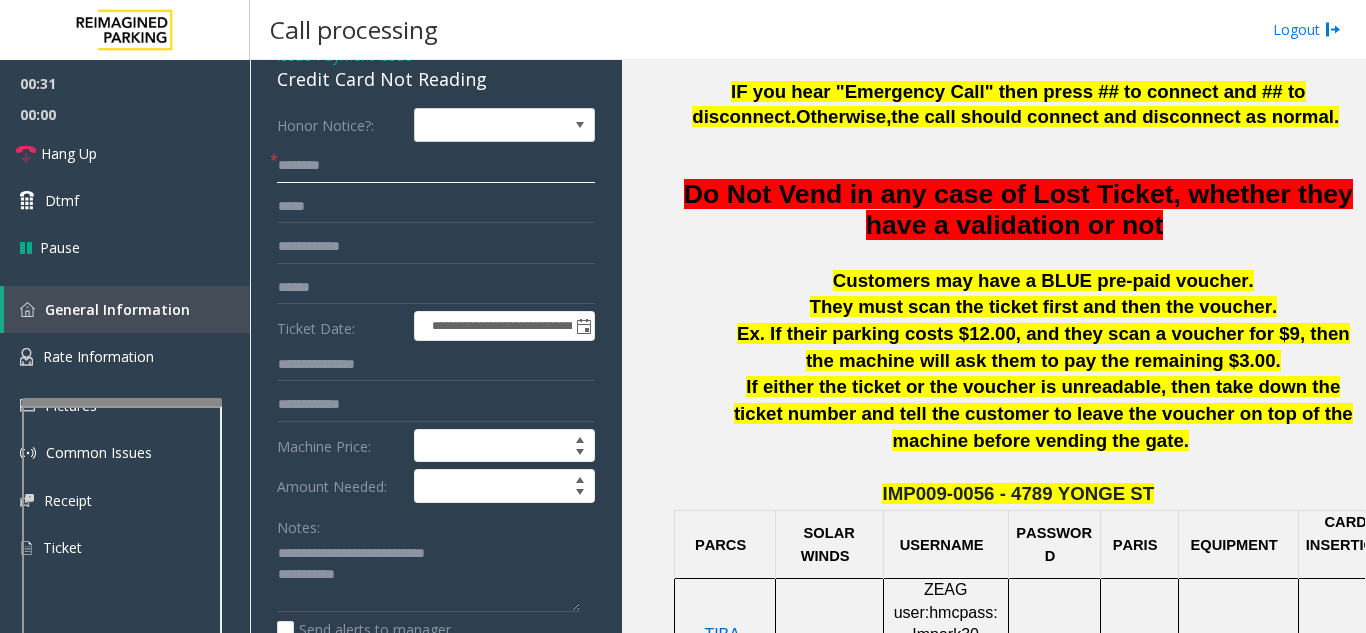scroll, scrollTop: 500, scrollLeft: 0, axis: vertical 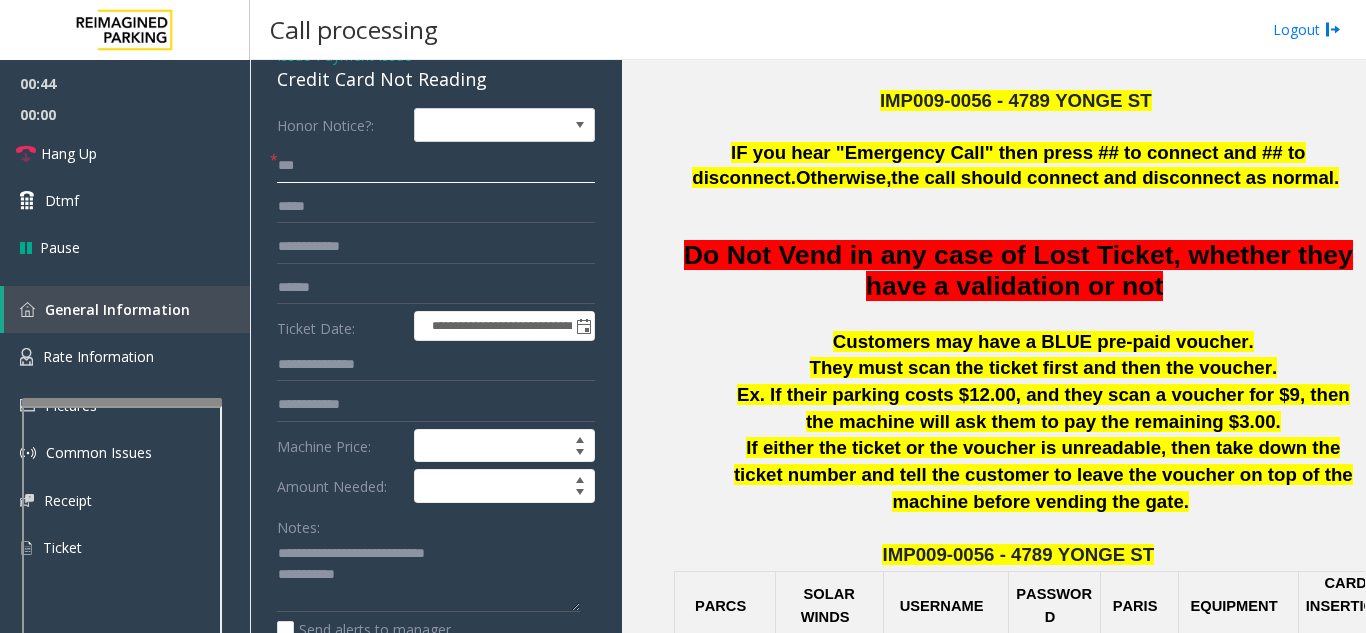 type on "***" 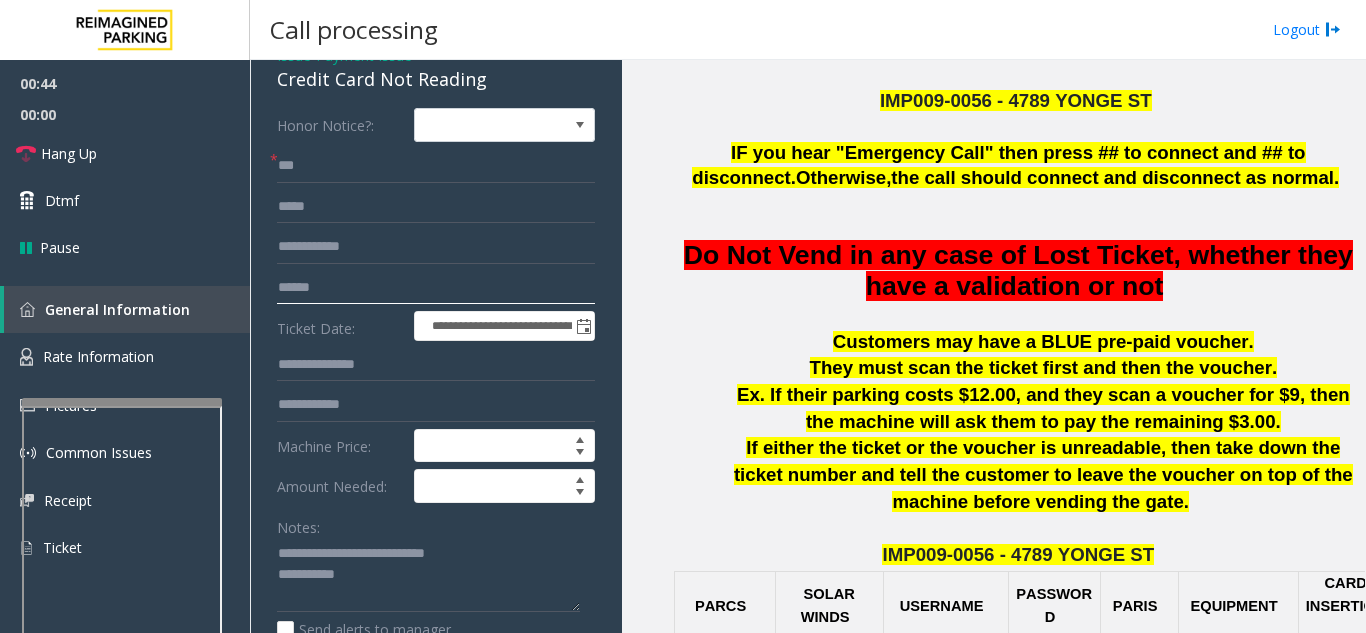 click 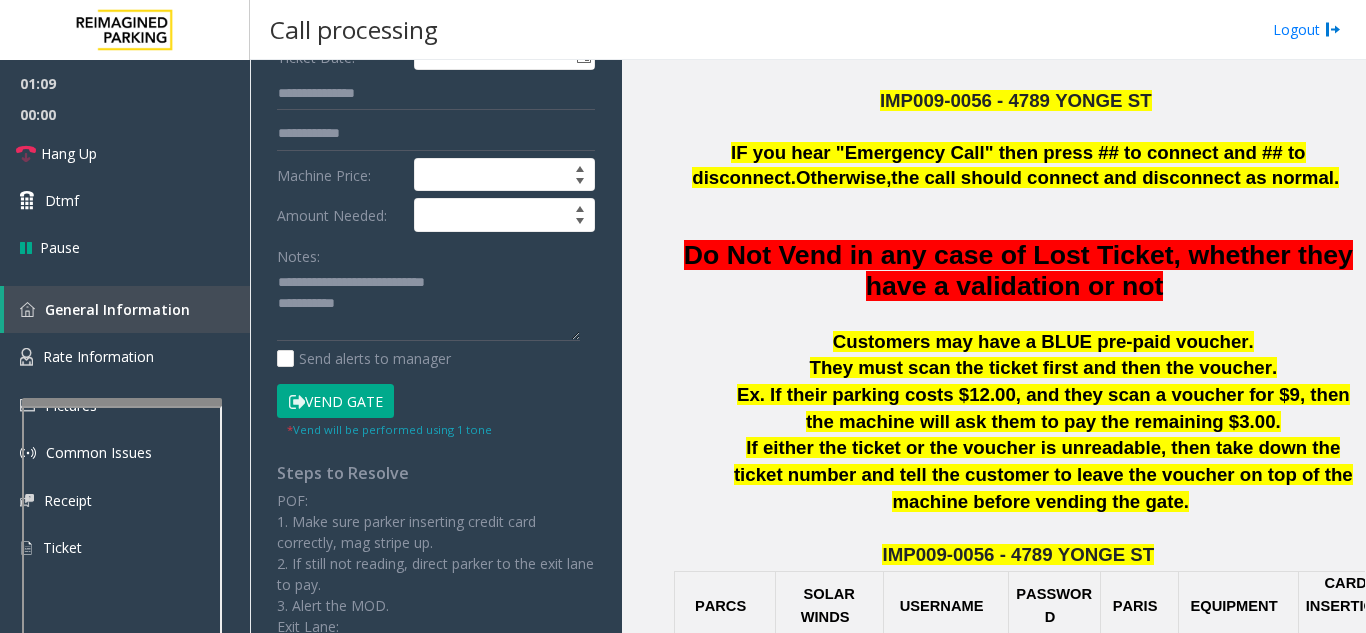 scroll, scrollTop: 400, scrollLeft: 0, axis: vertical 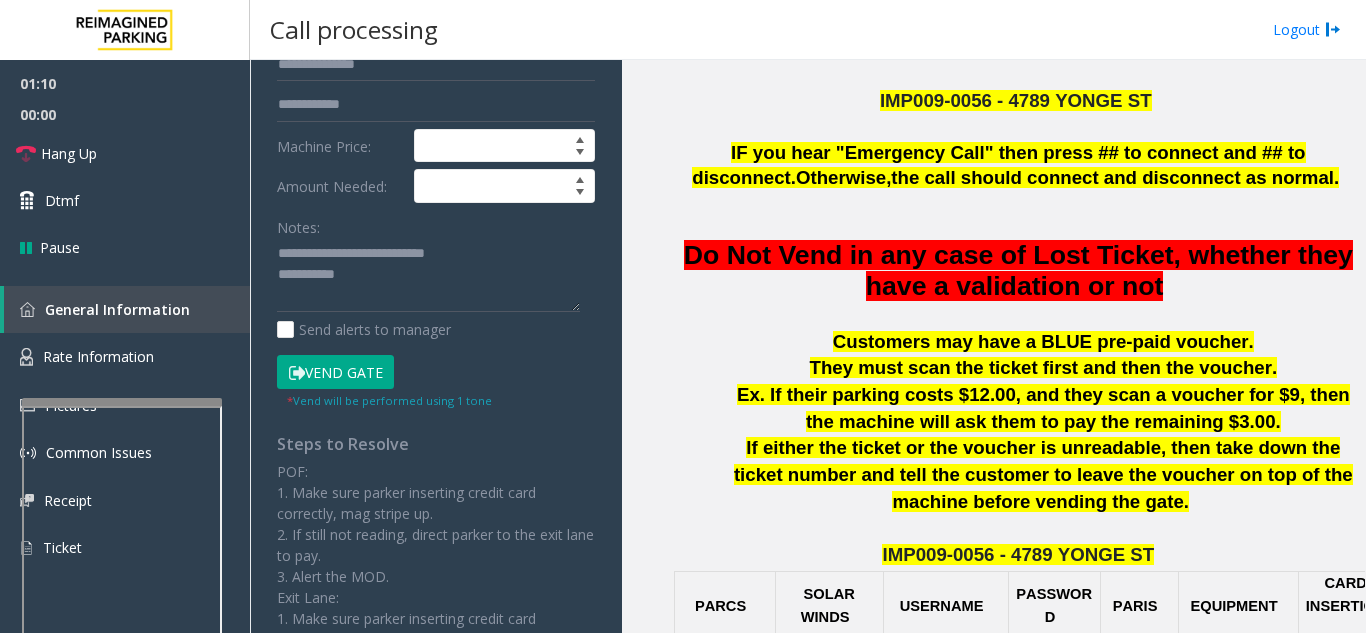 type on "********" 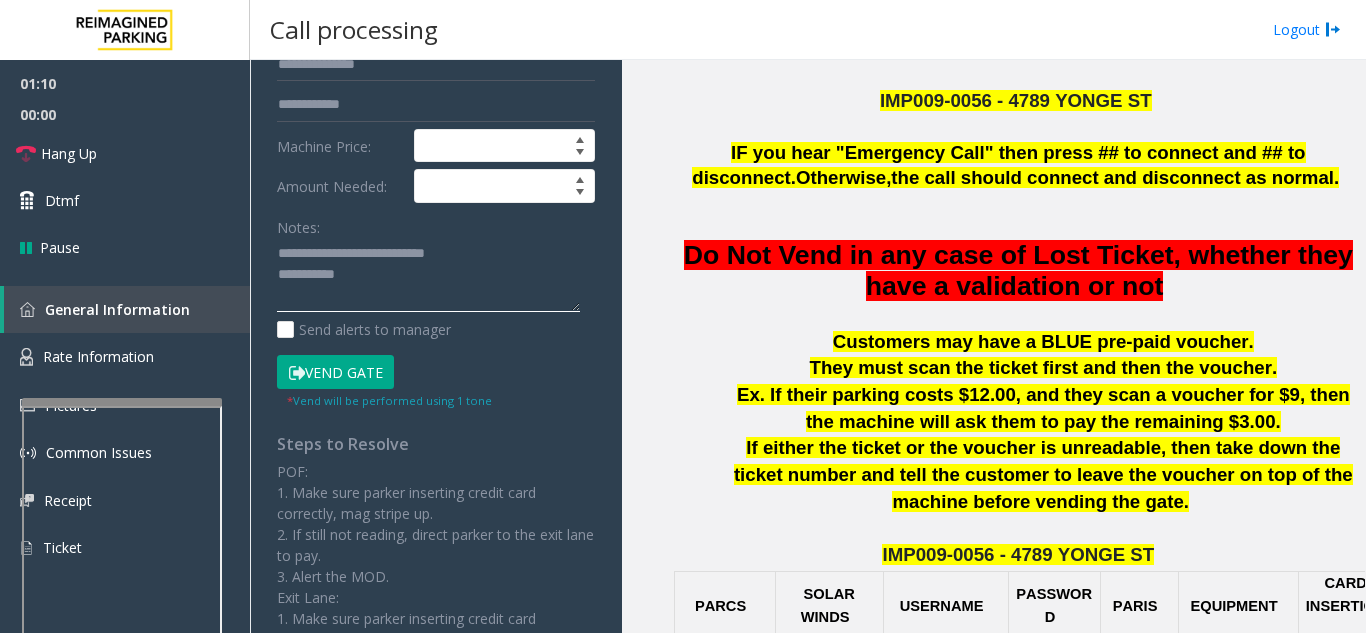 click 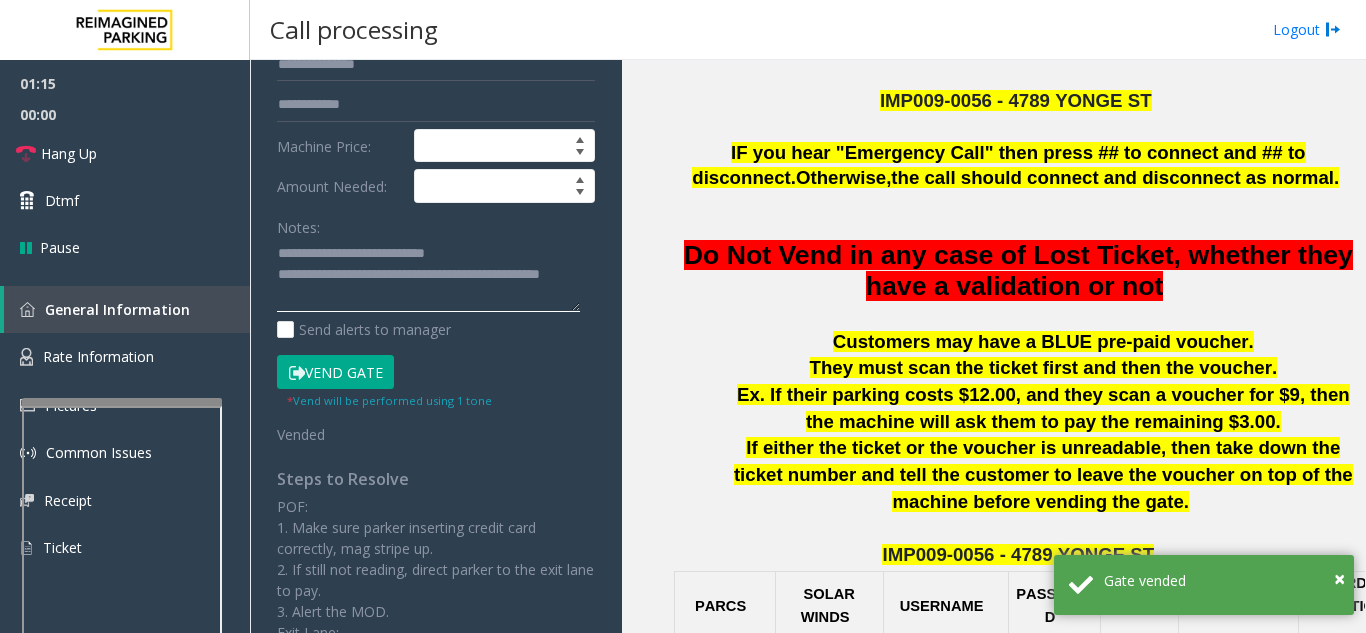type on "**********" 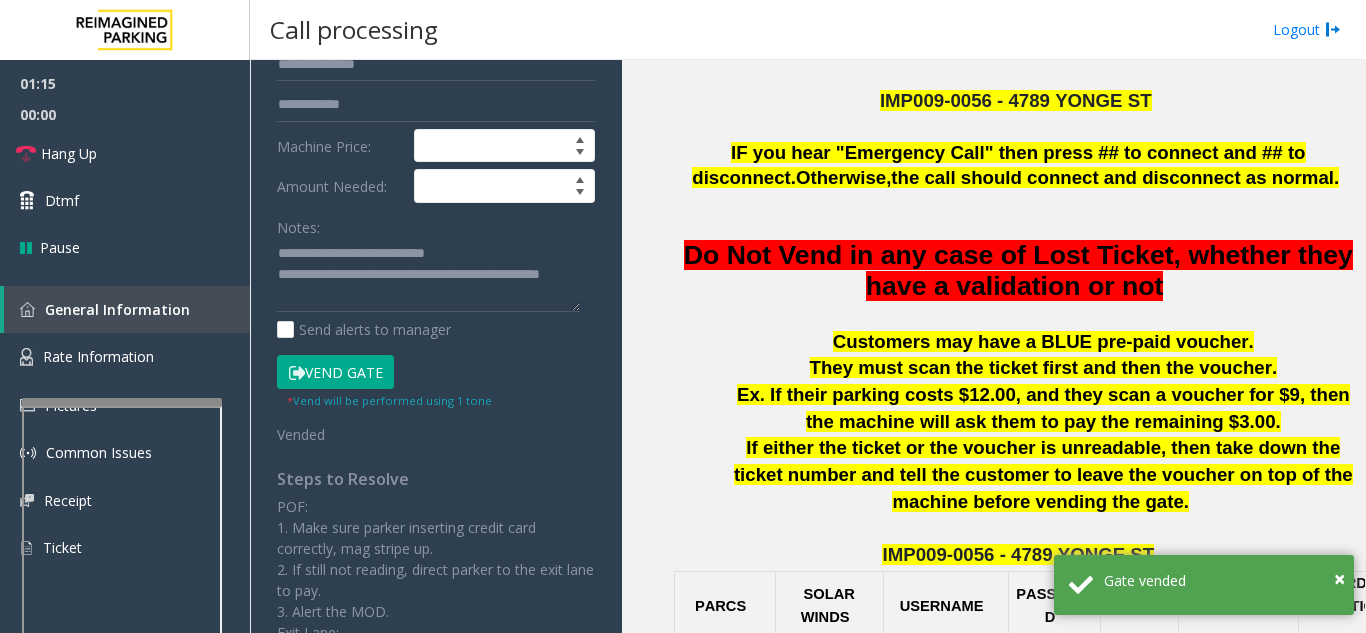 click on "Notes:" 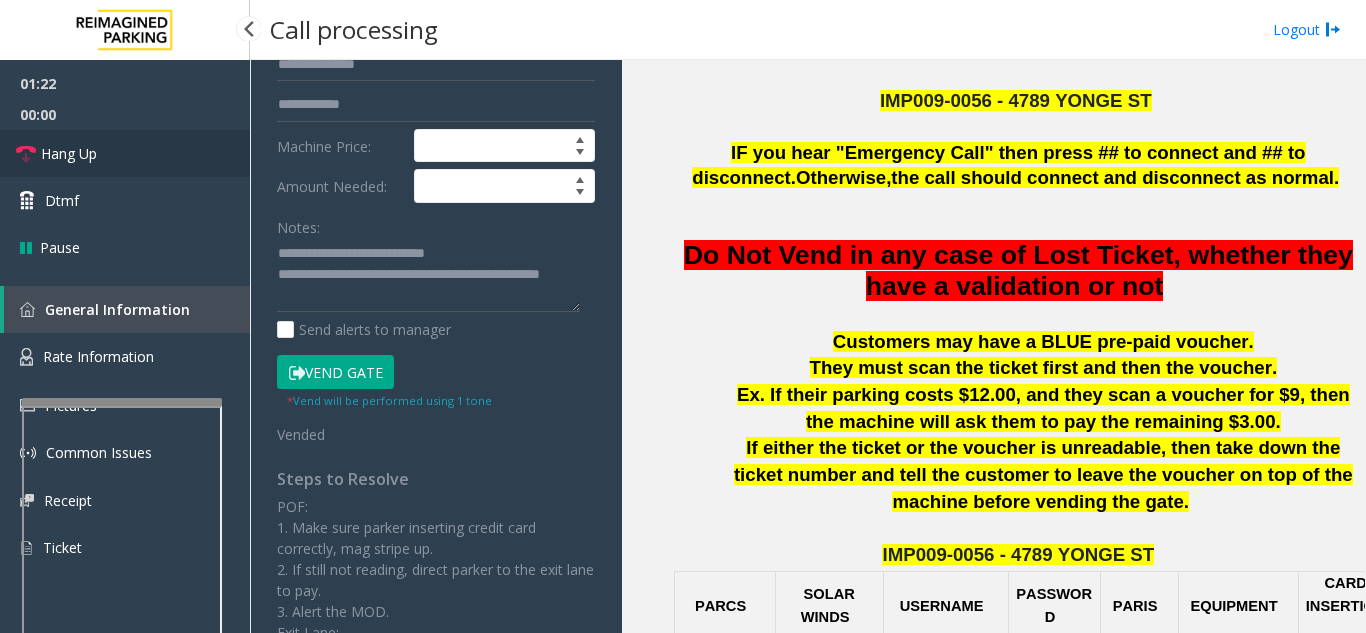 click on "Hang Up" at bounding box center (125, 153) 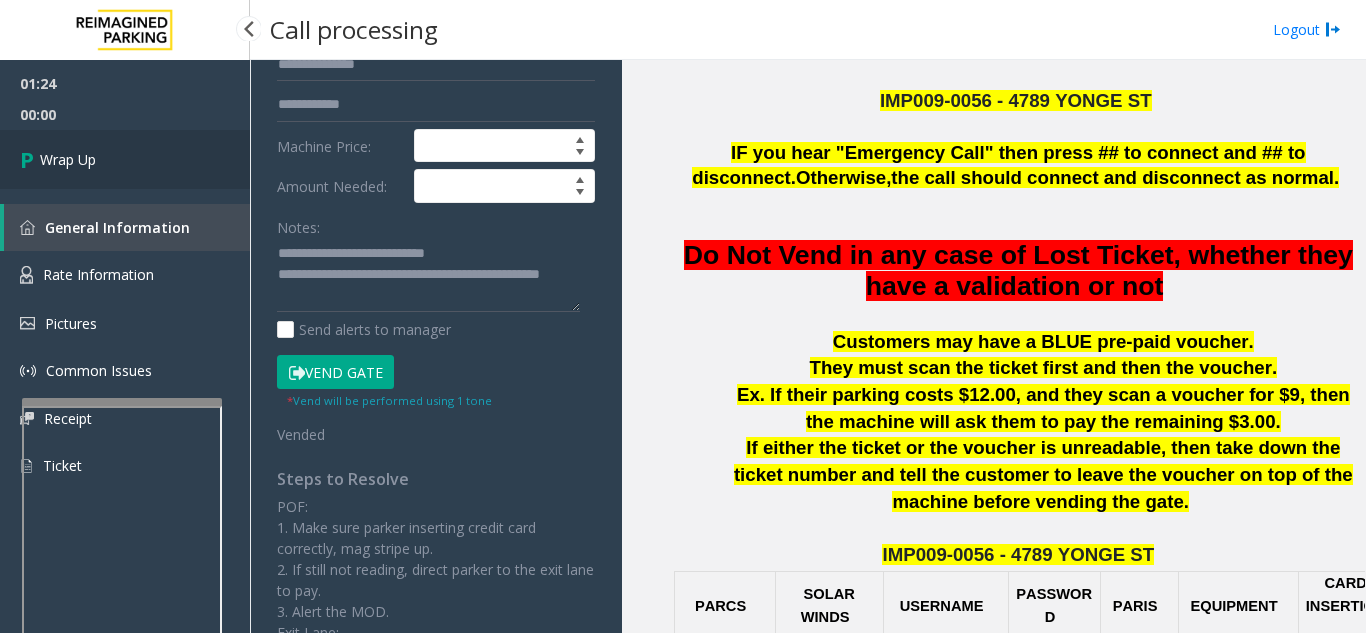 click on "Wrap Up" at bounding box center [125, 159] 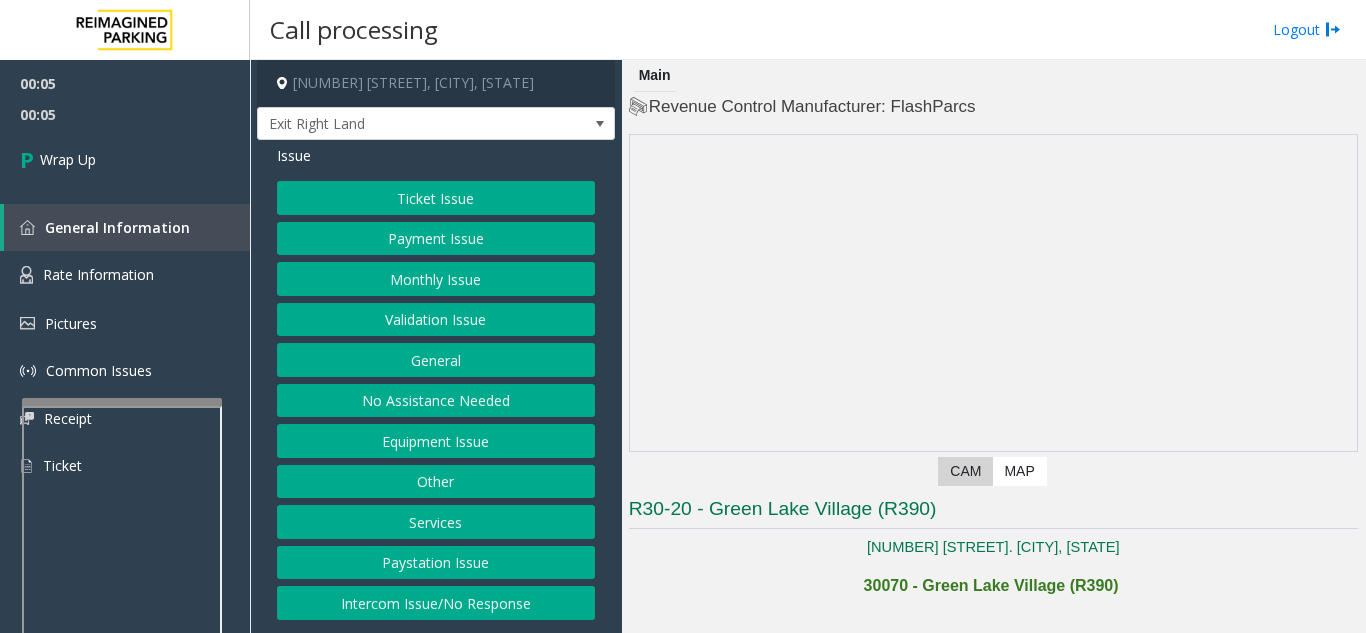 click on "Intercom Issue/No Response" 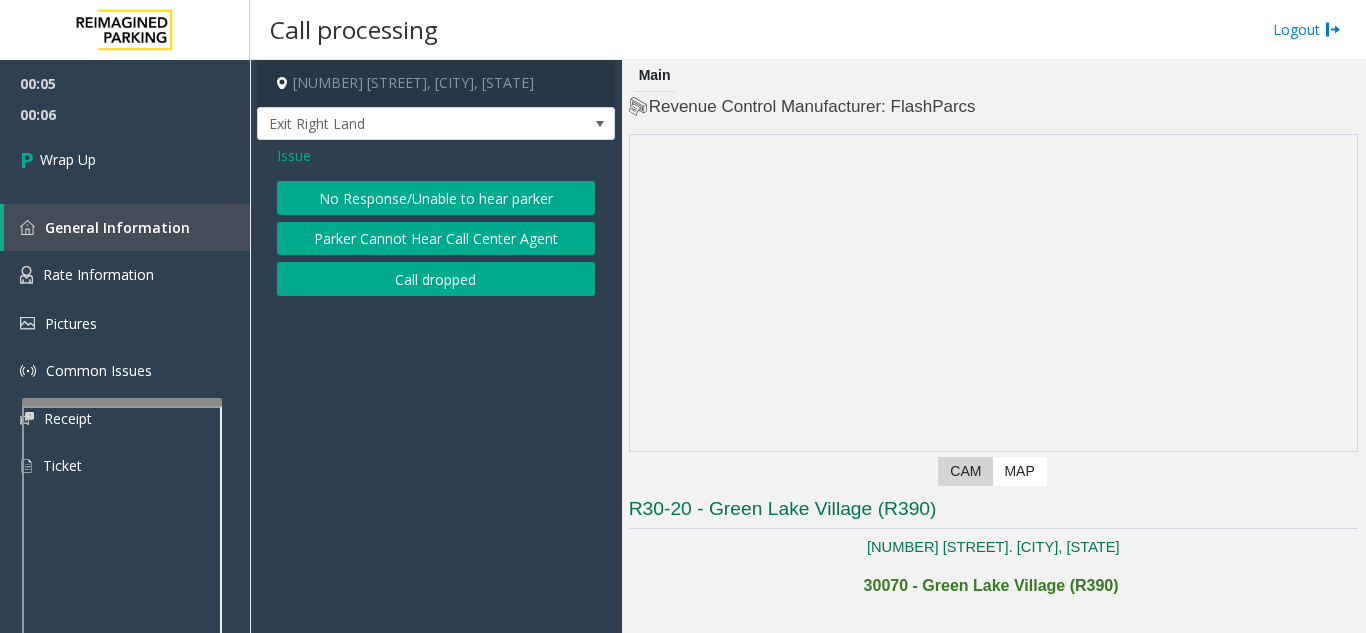 click on "Call dropped" 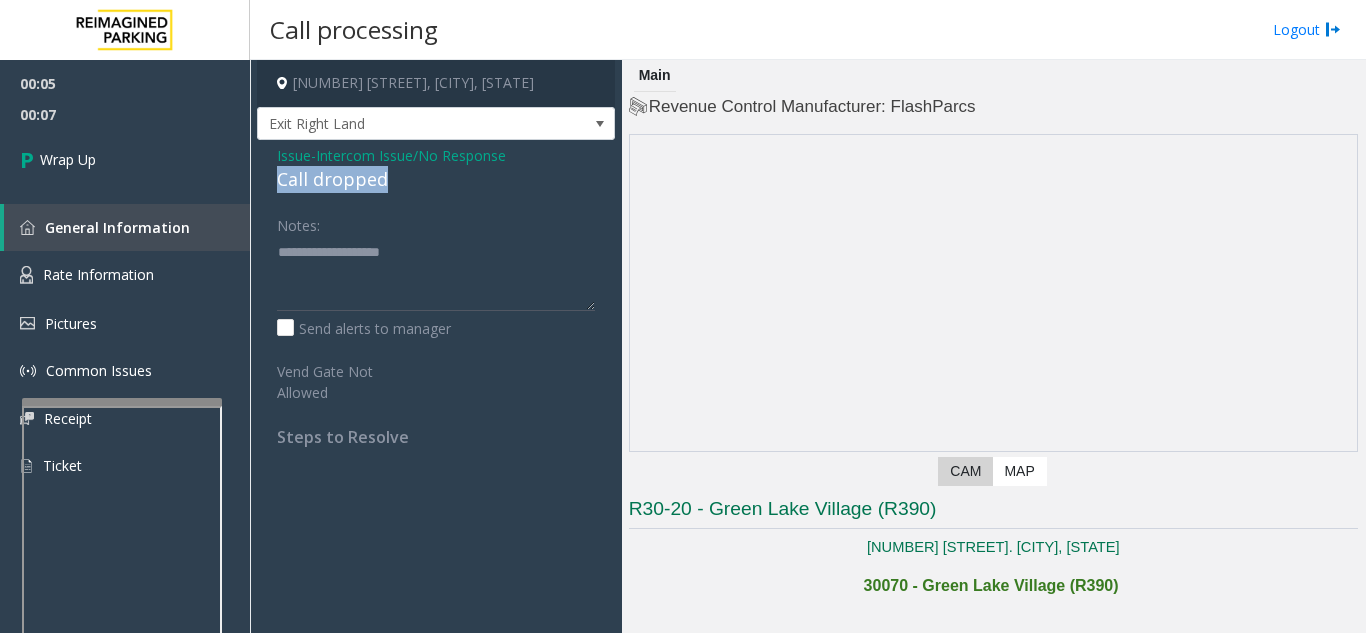 drag, startPoint x: 431, startPoint y: 177, endPoint x: 270, endPoint y: 177, distance: 161 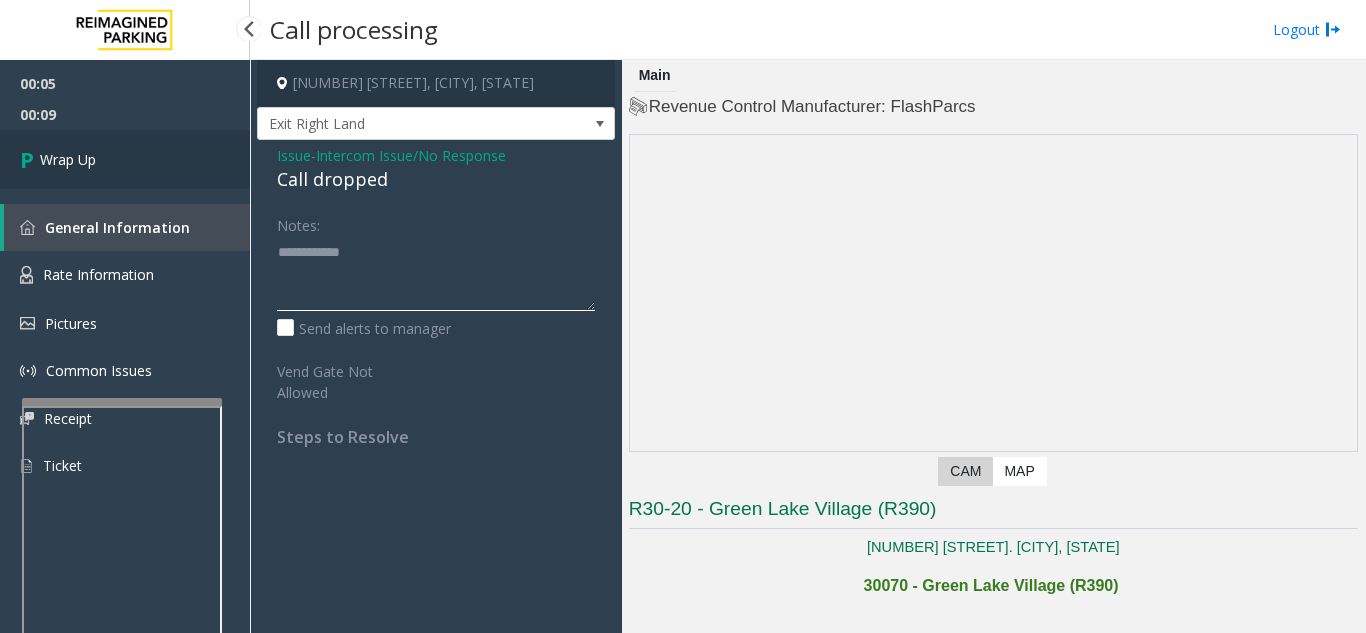 type on "**********" 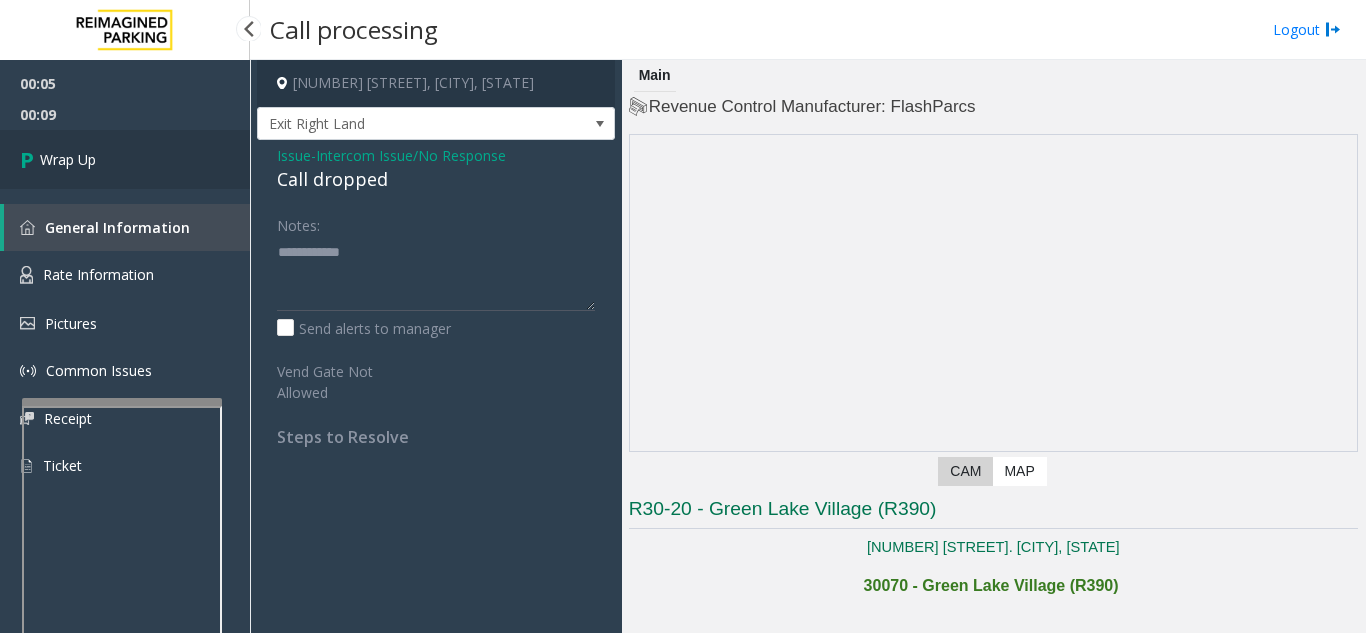 click at bounding box center (30, 159) 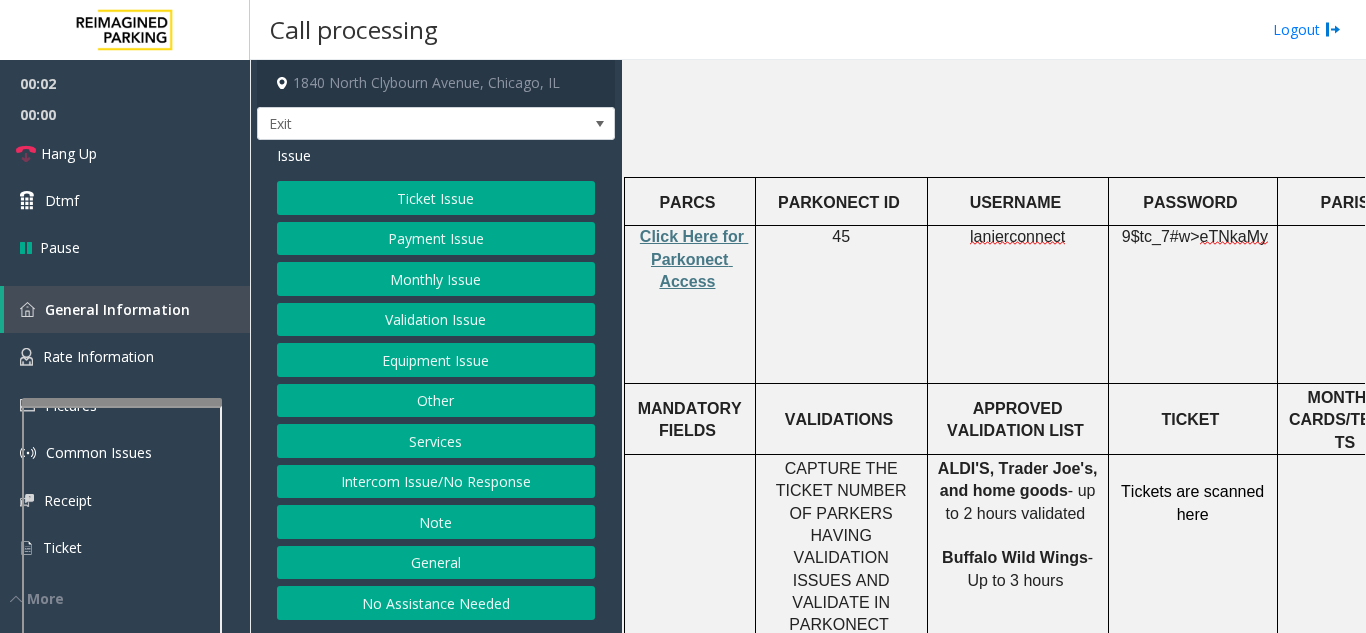 scroll, scrollTop: 600, scrollLeft: 0, axis: vertical 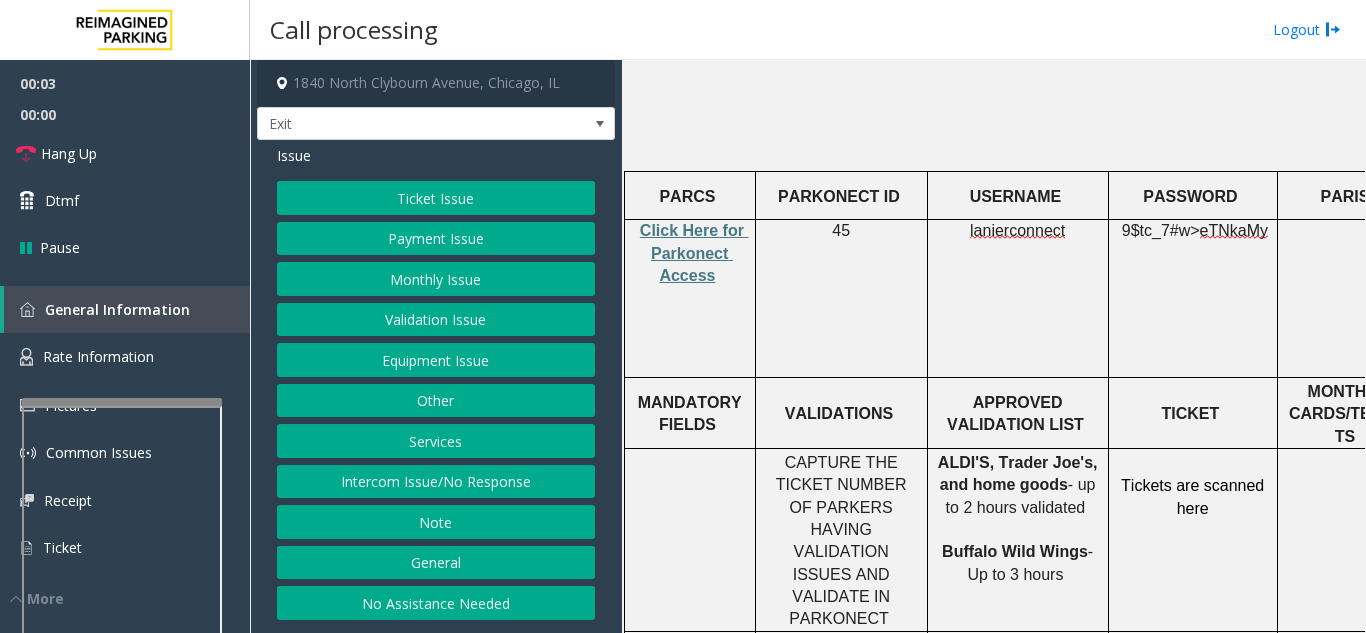 click on "Click Here for Parkonect Access" 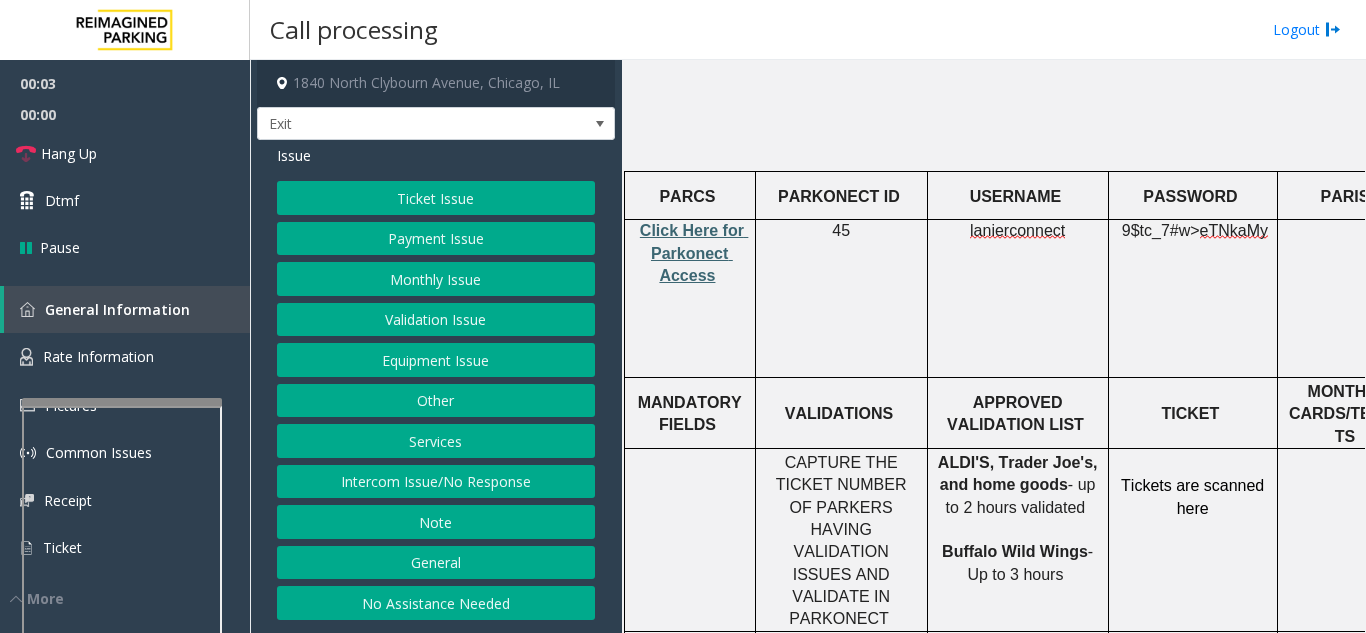 click on "Click Here for Parkonect Access" 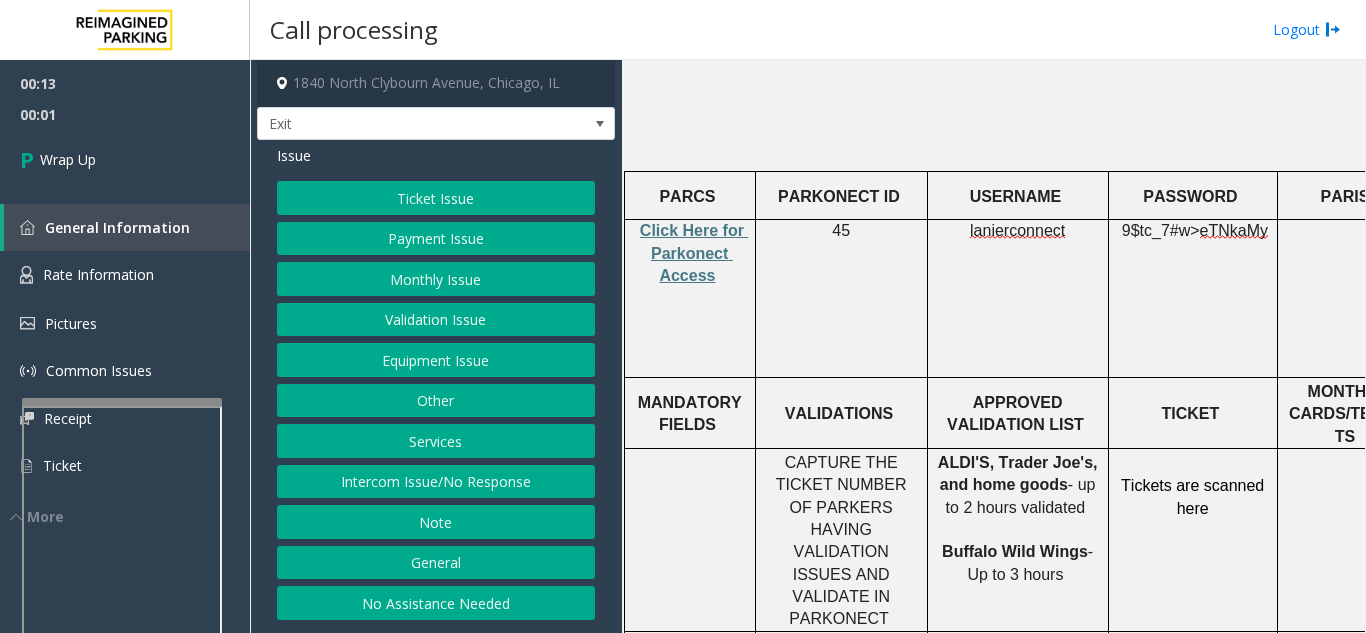 click on "Intercom Issue/No Response" 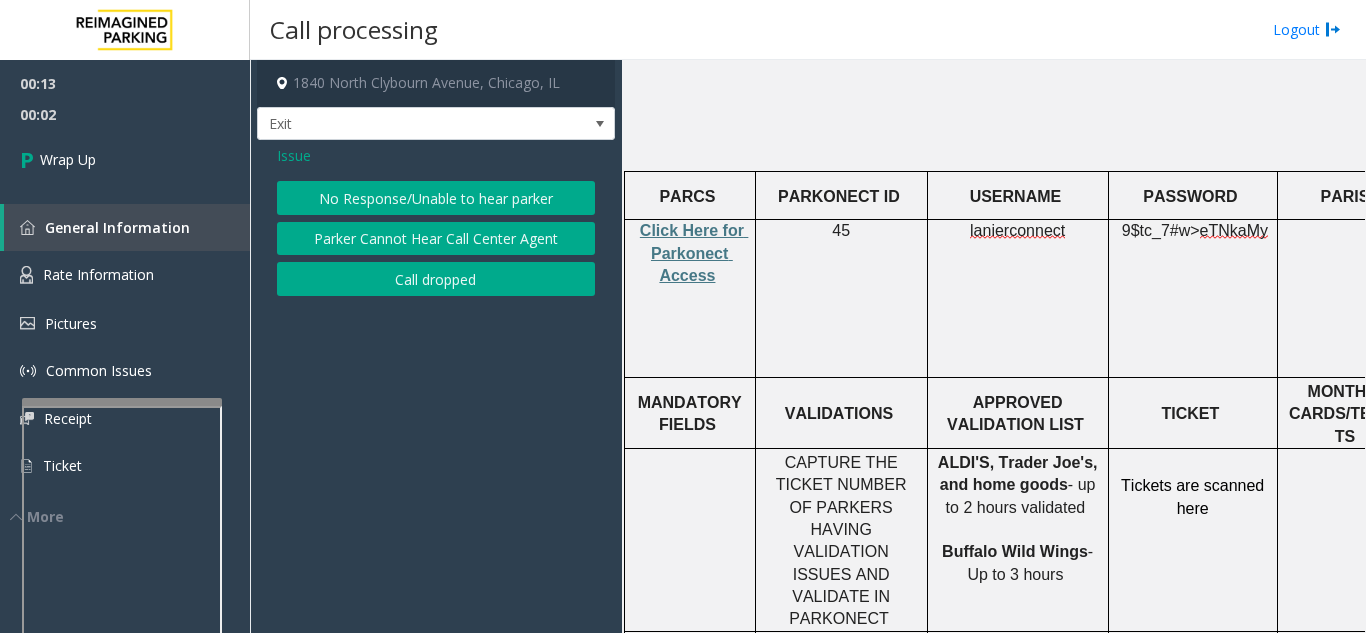 click on "Call dropped" 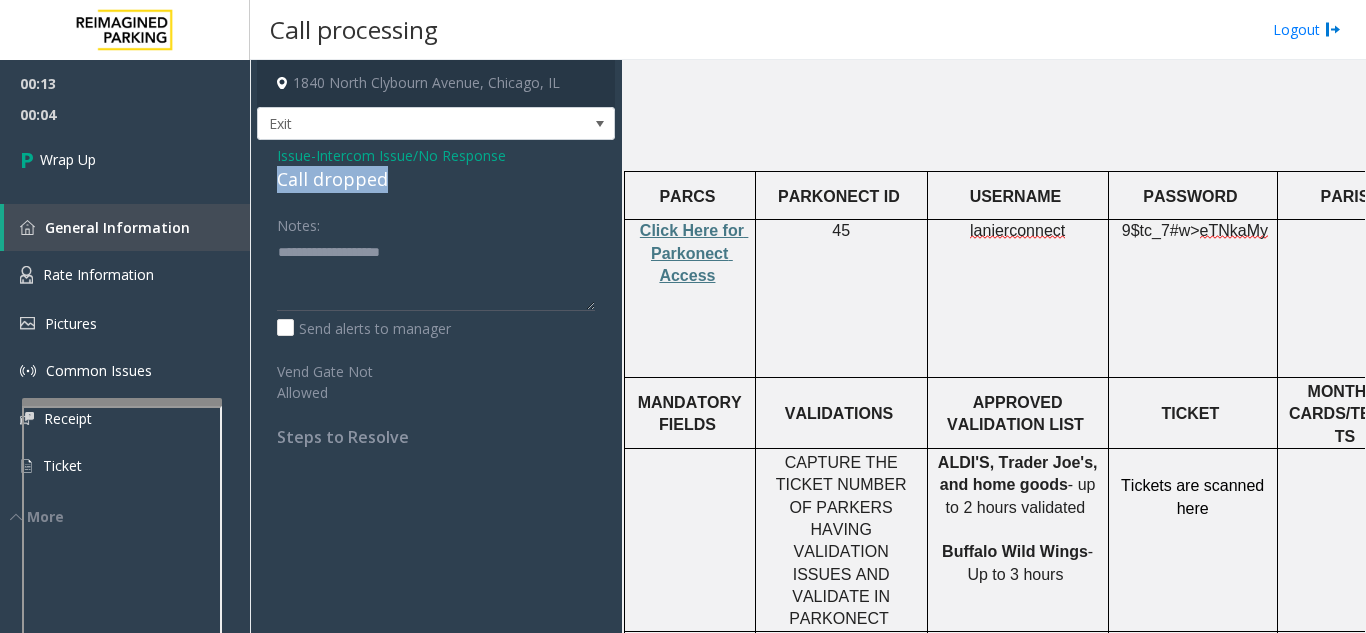 drag, startPoint x: 409, startPoint y: 187, endPoint x: 269, endPoint y: 183, distance: 140.05713 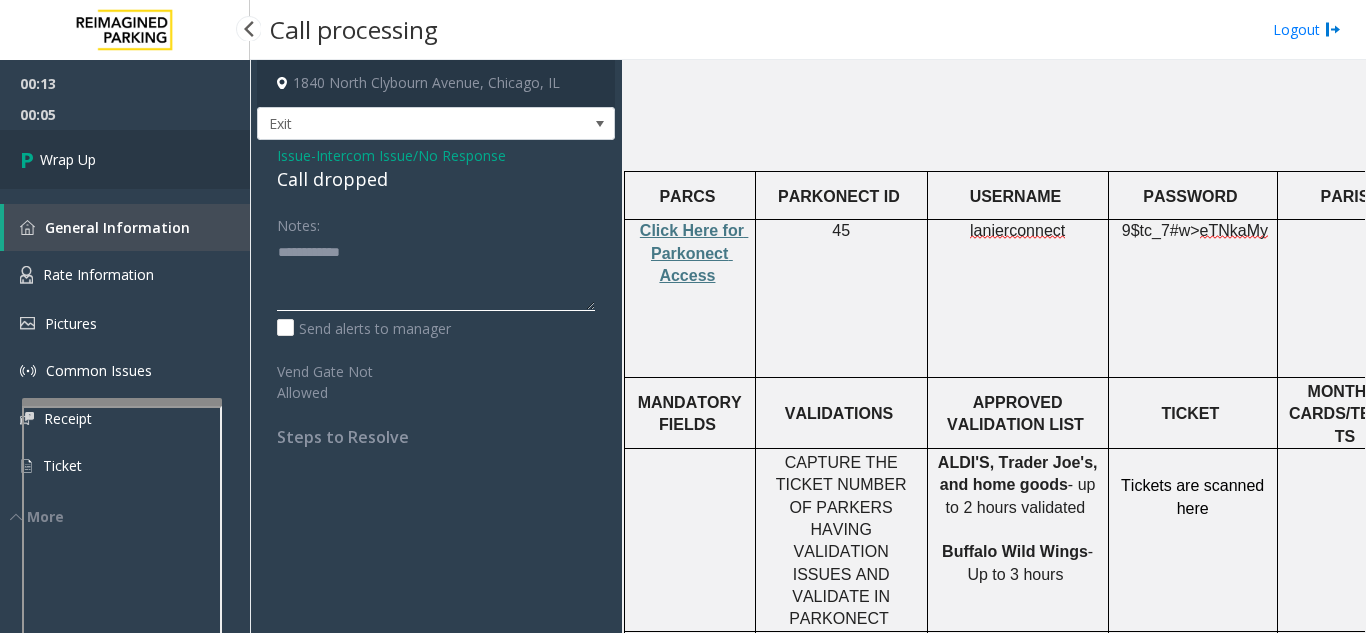type on "**********" 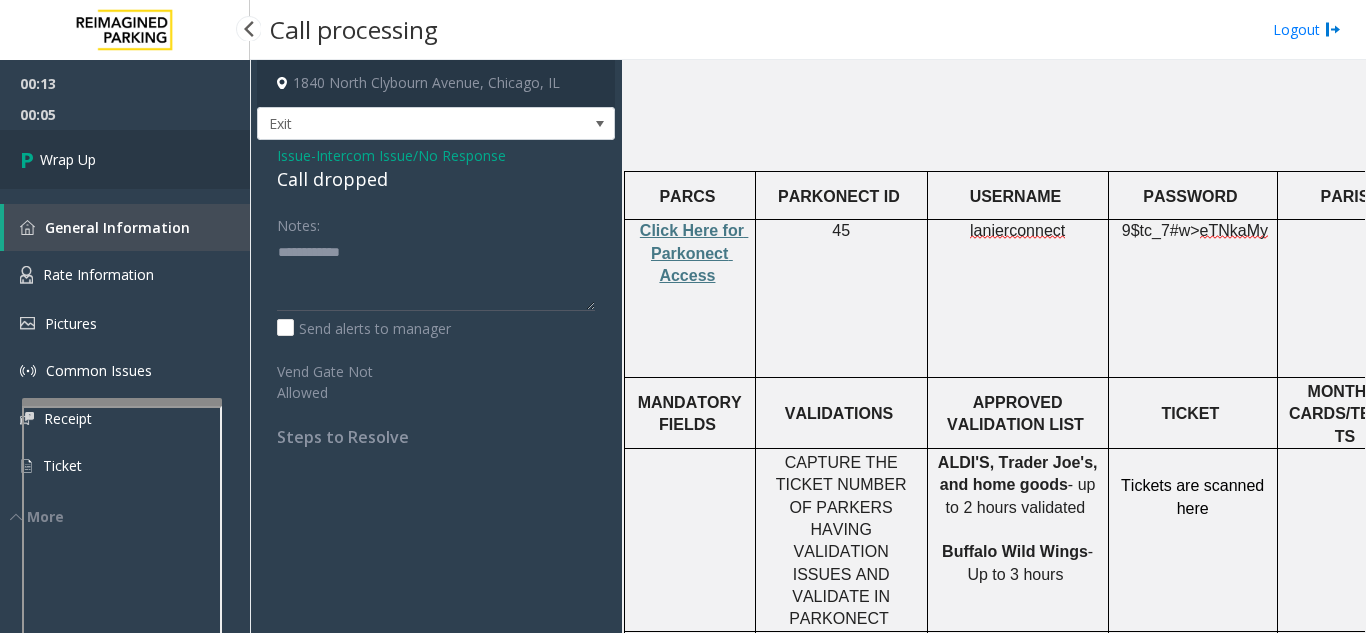 click on "Wrap Up" at bounding box center (125, 159) 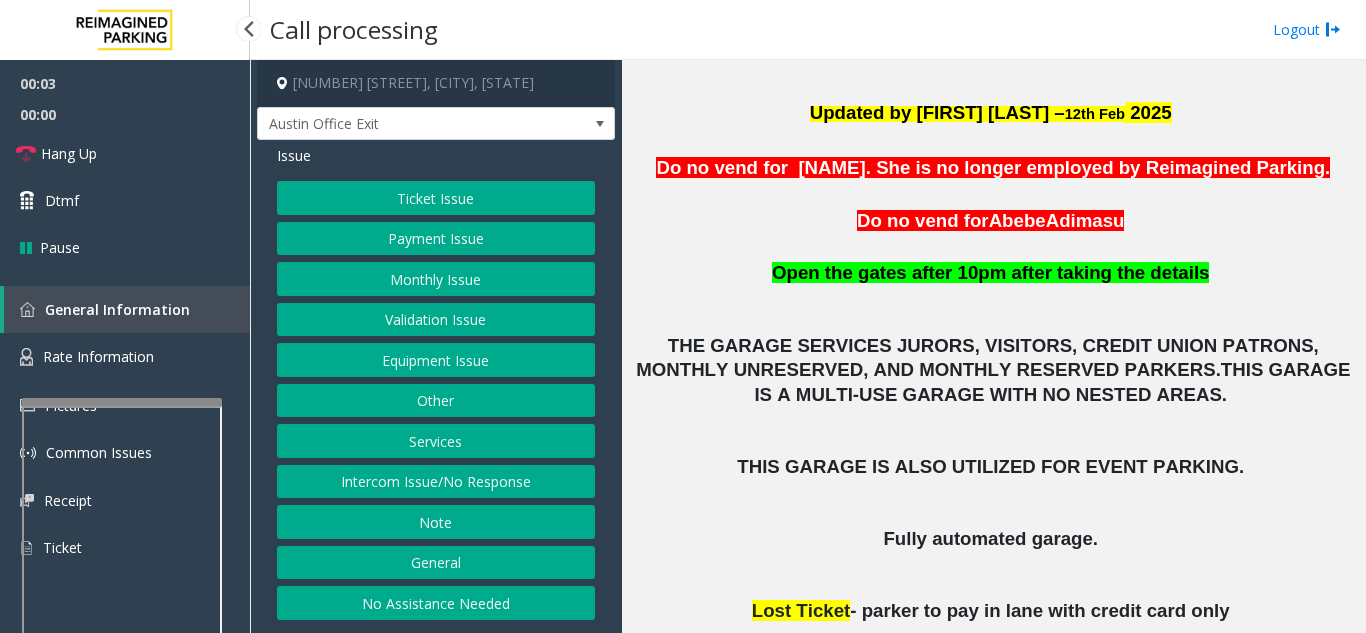 scroll, scrollTop: 500, scrollLeft: 0, axis: vertical 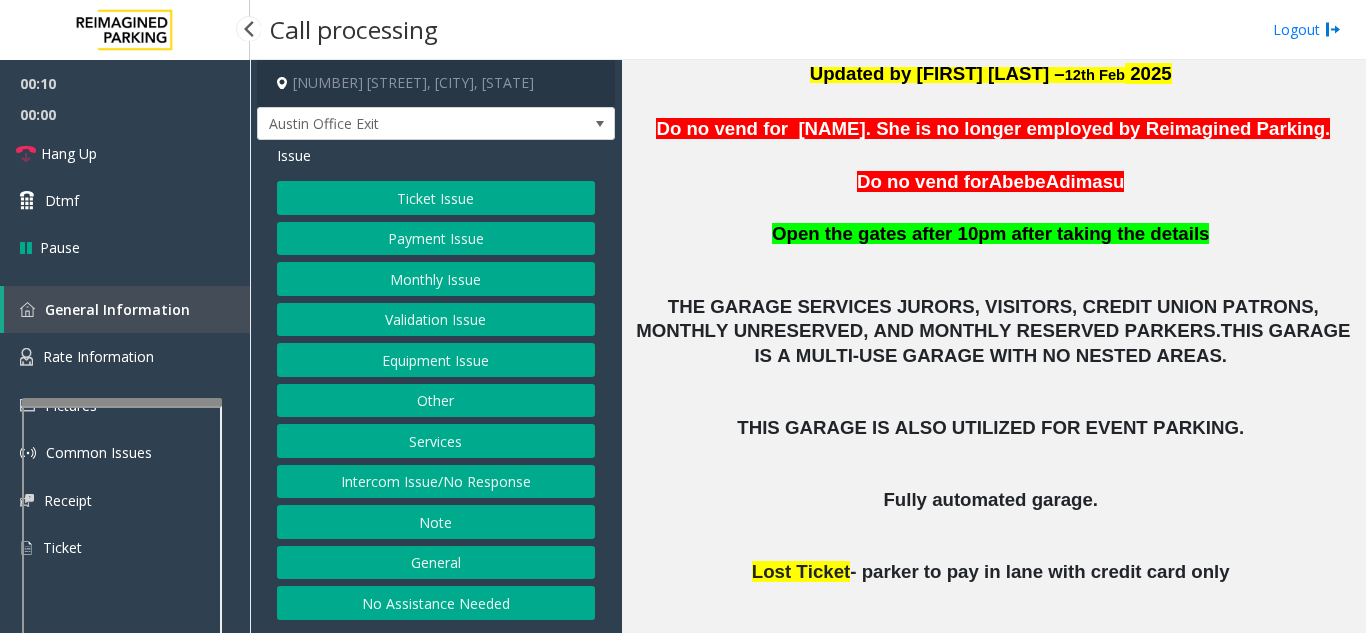 click on "Monthly Issue" 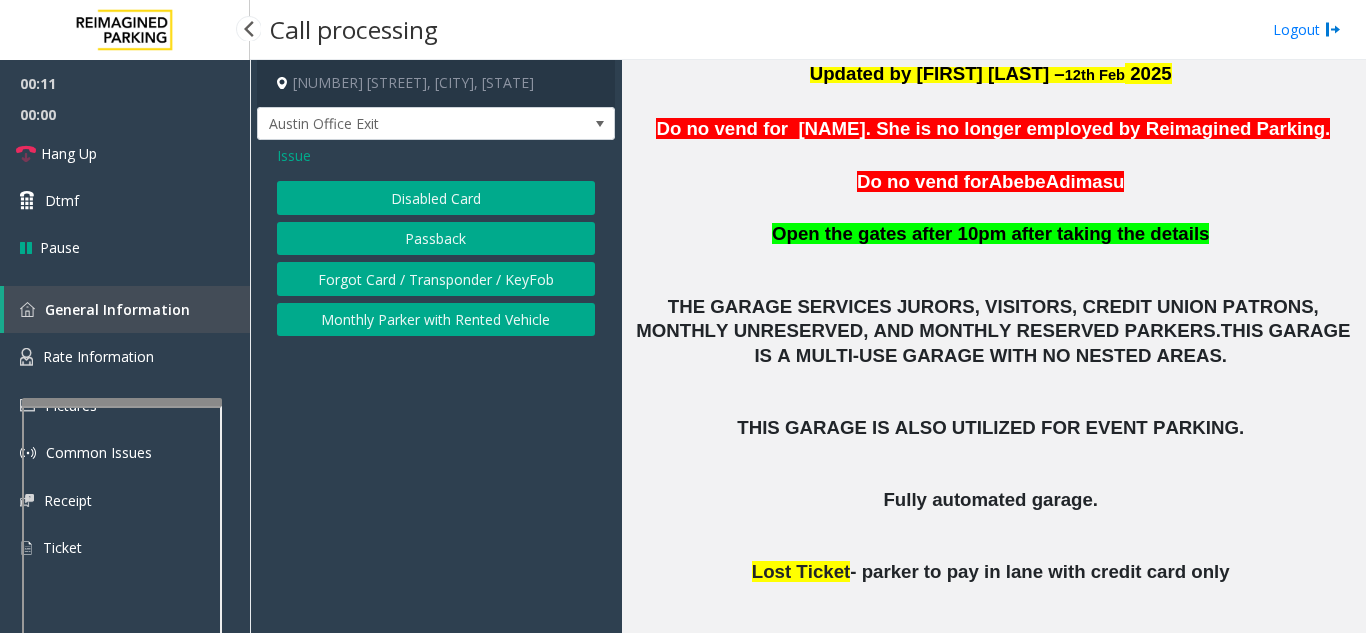 click on "Disabled Card" 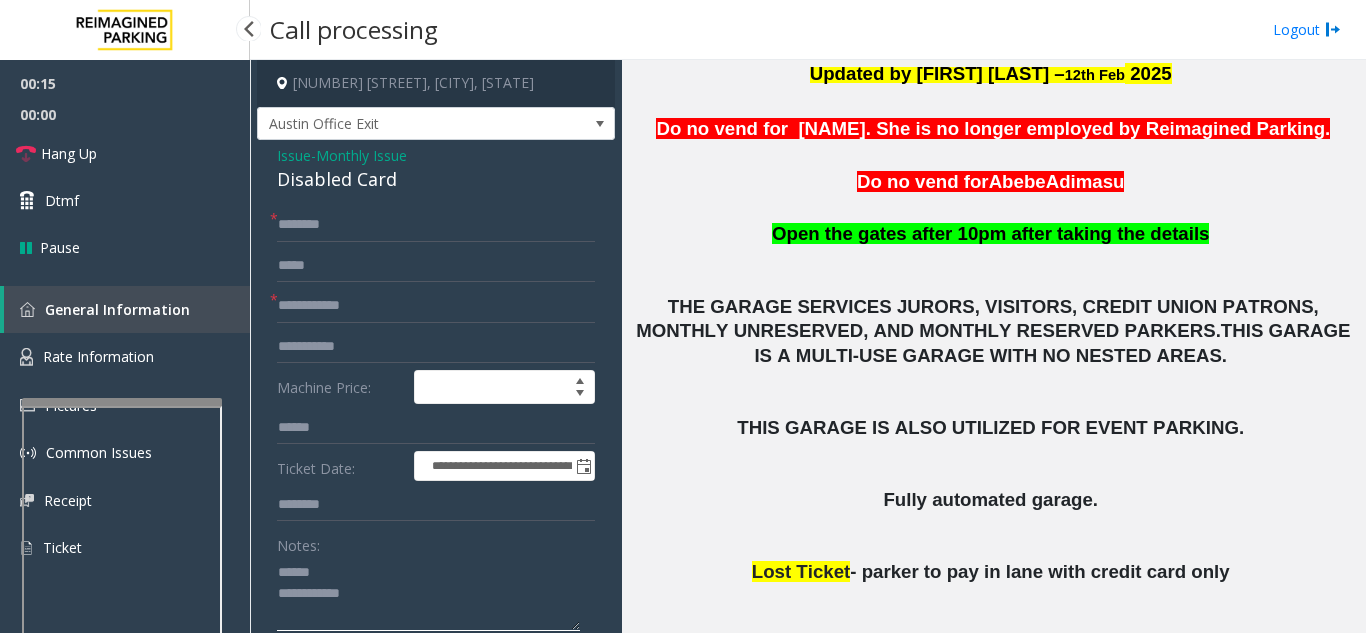 click 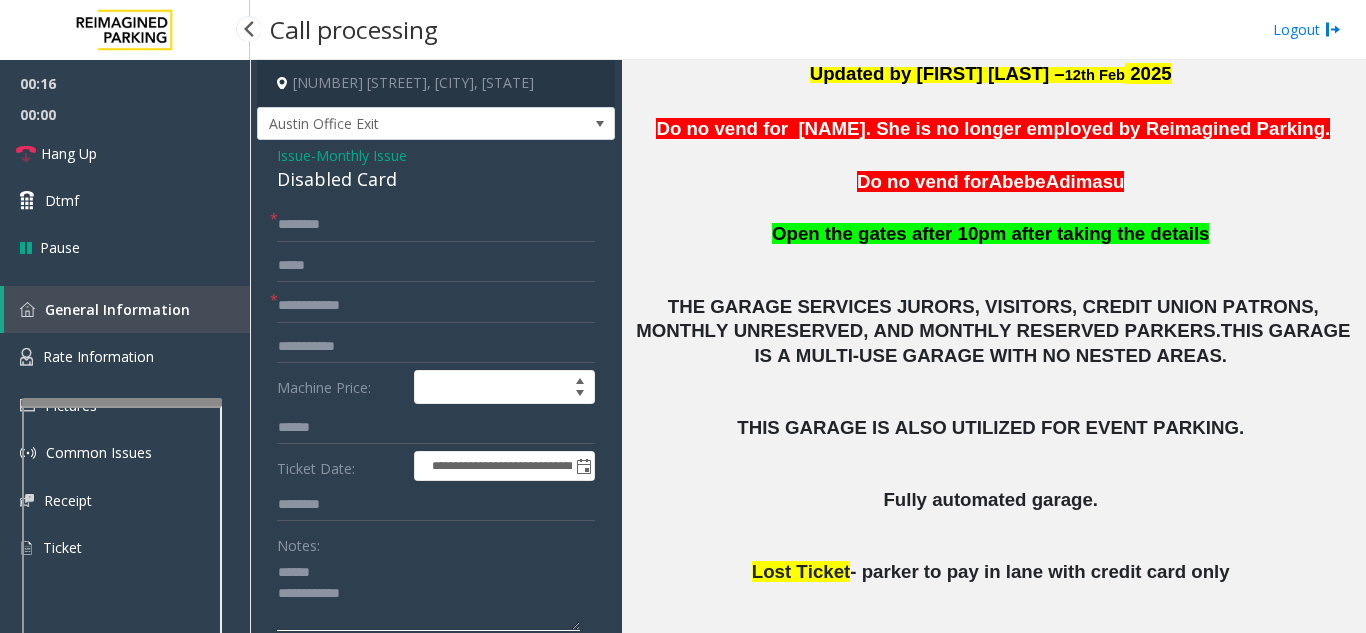 type on "**********" 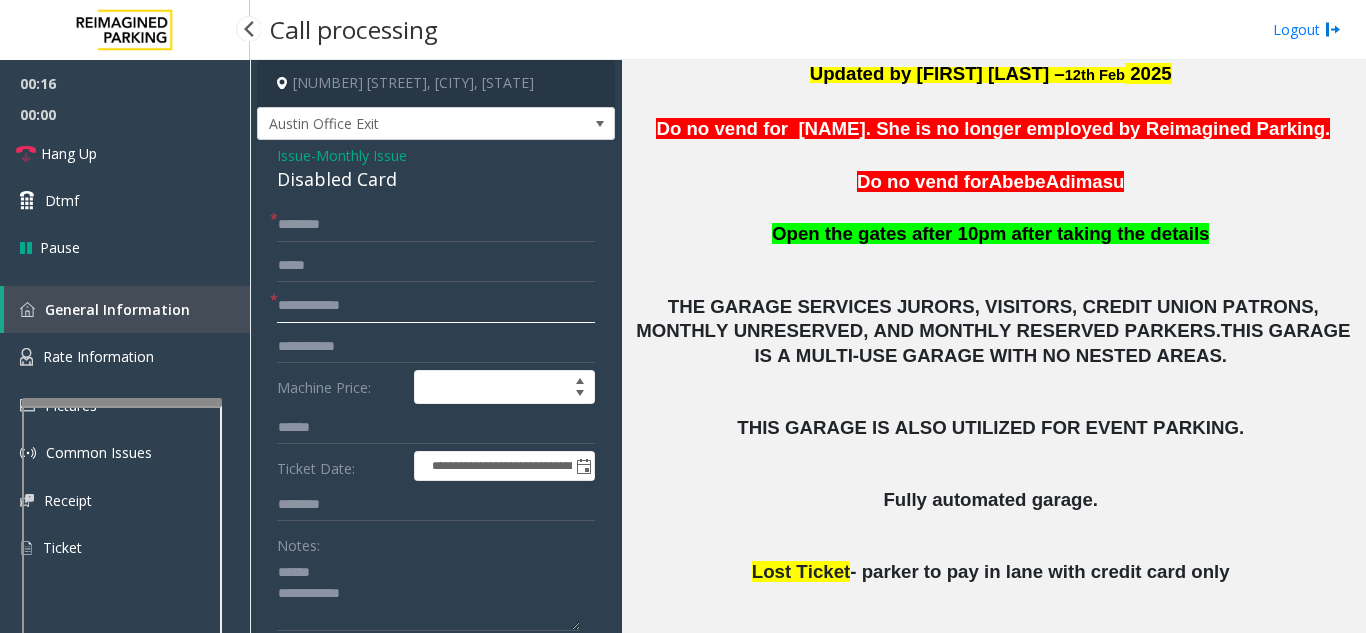 click 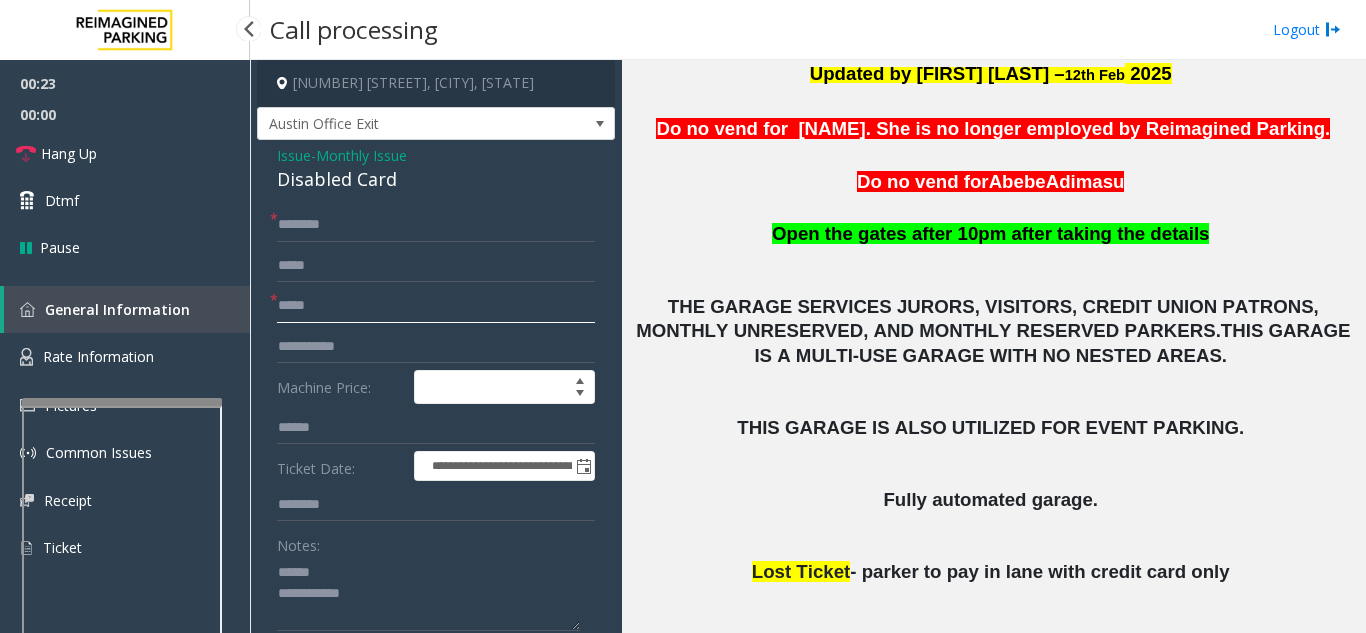 type on "*****" 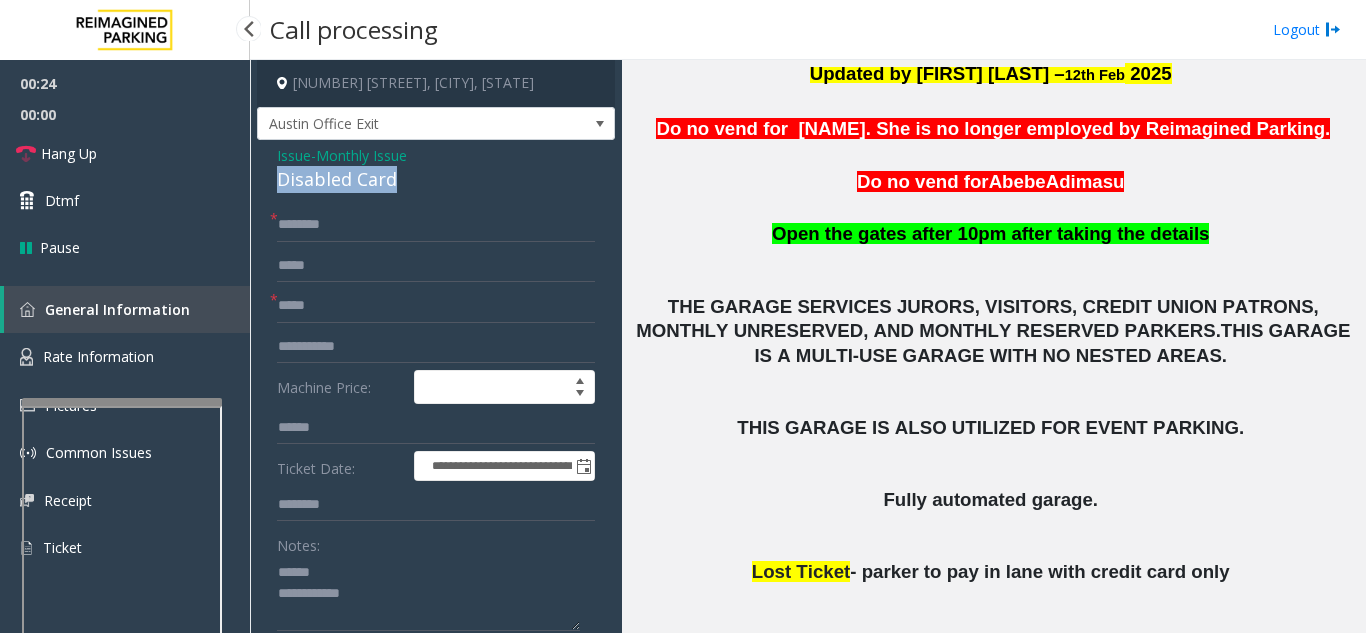 drag, startPoint x: 408, startPoint y: 178, endPoint x: 265, endPoint y: 179, distance: 143.0035 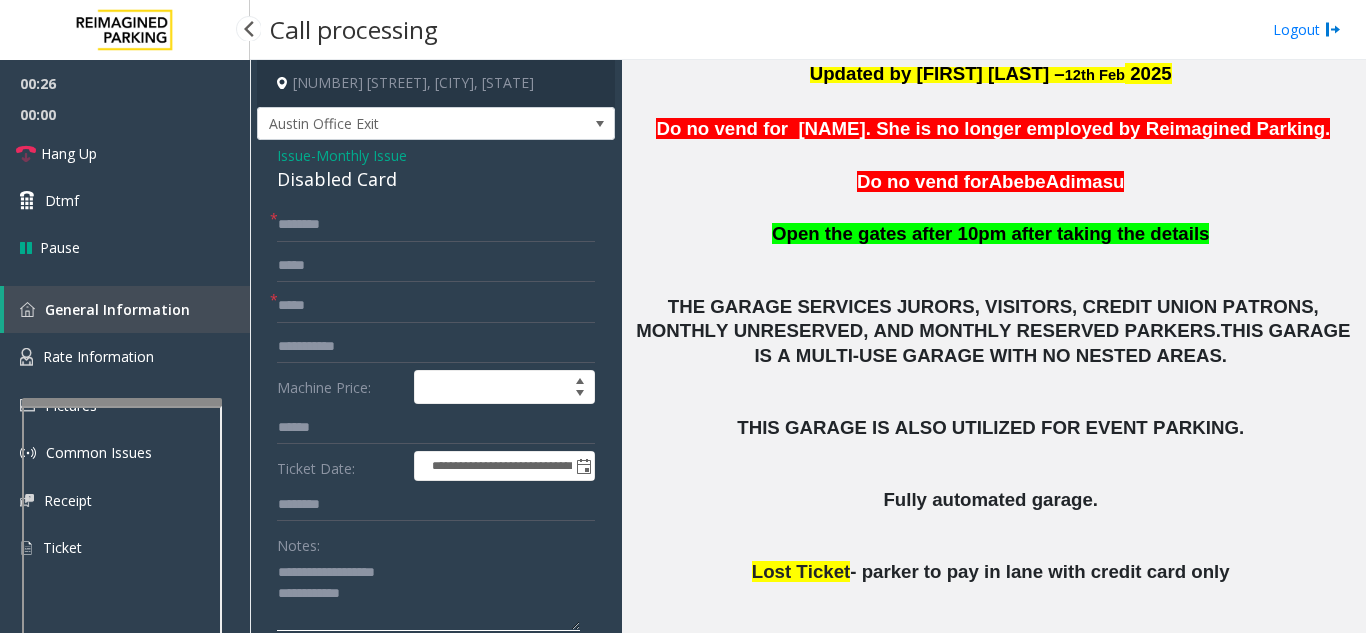 type on "**********" 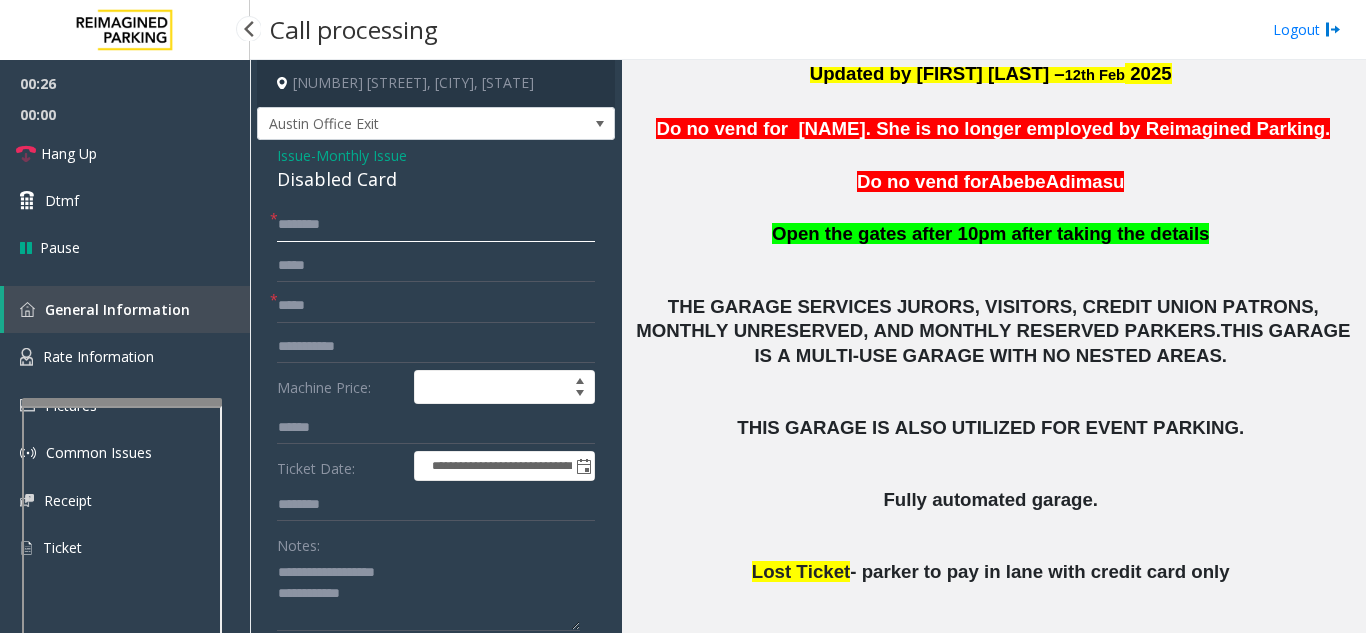 click 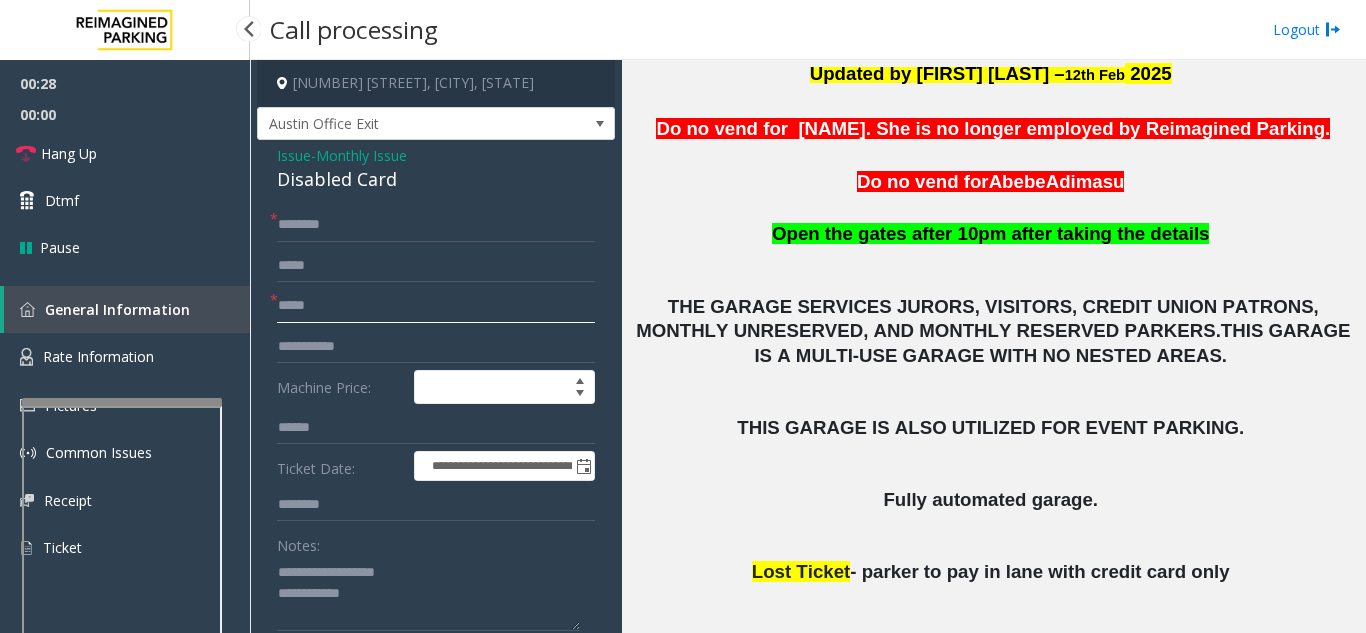 click on "*****" 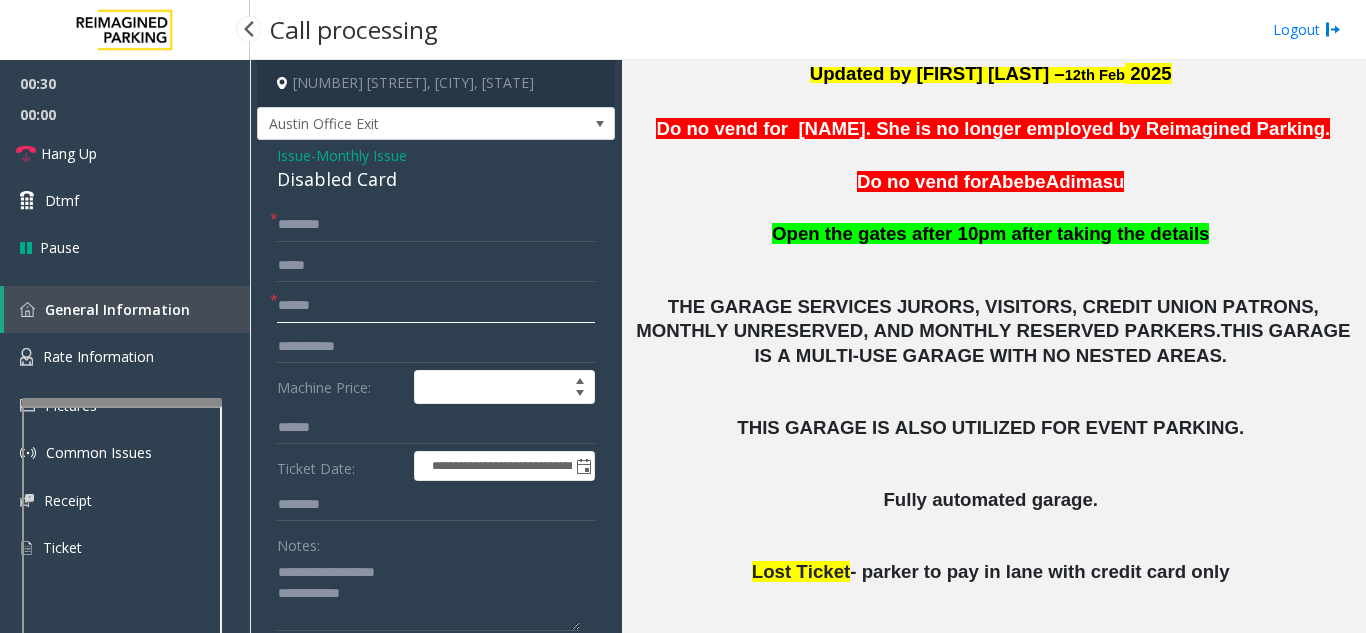 type on "******" 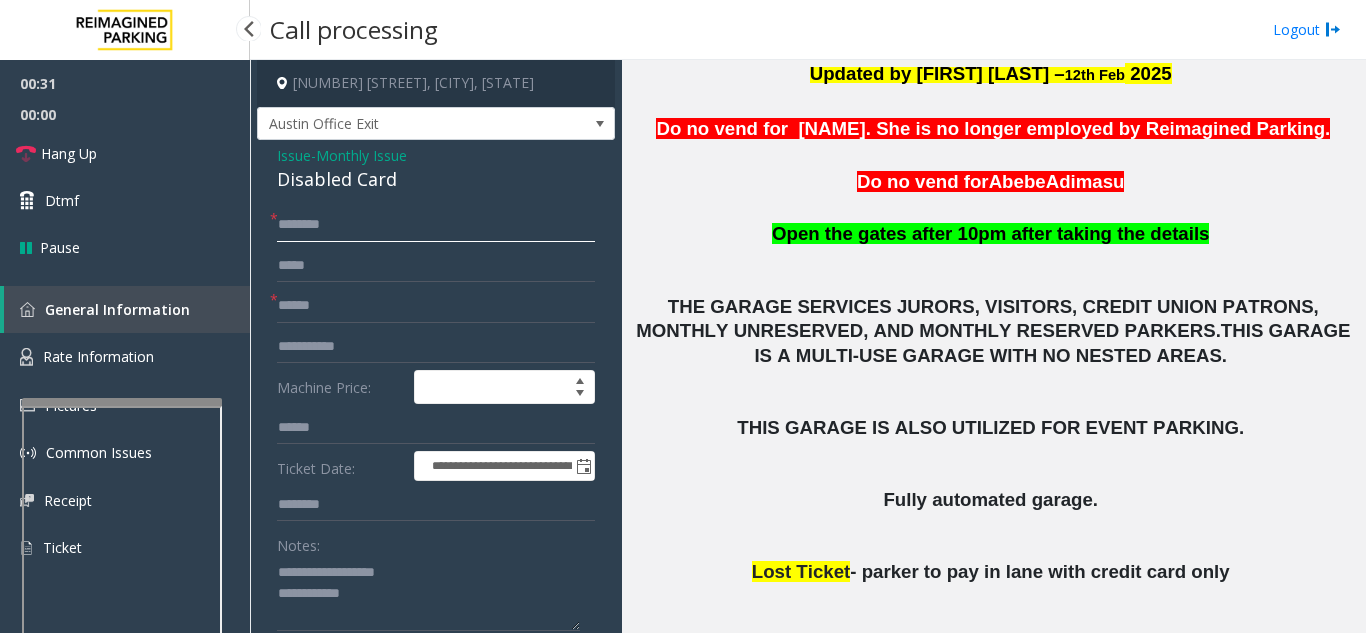 click 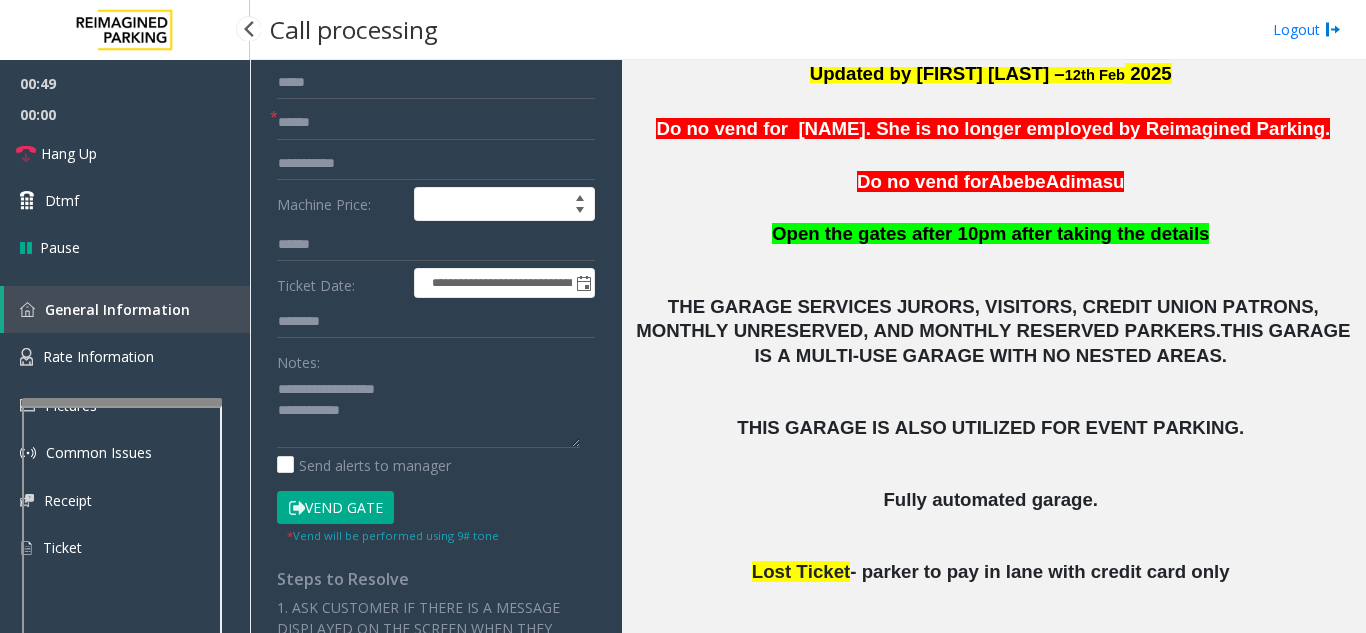 scroll, scrollTop: 200, scrollLeft: 0, axis: vertical 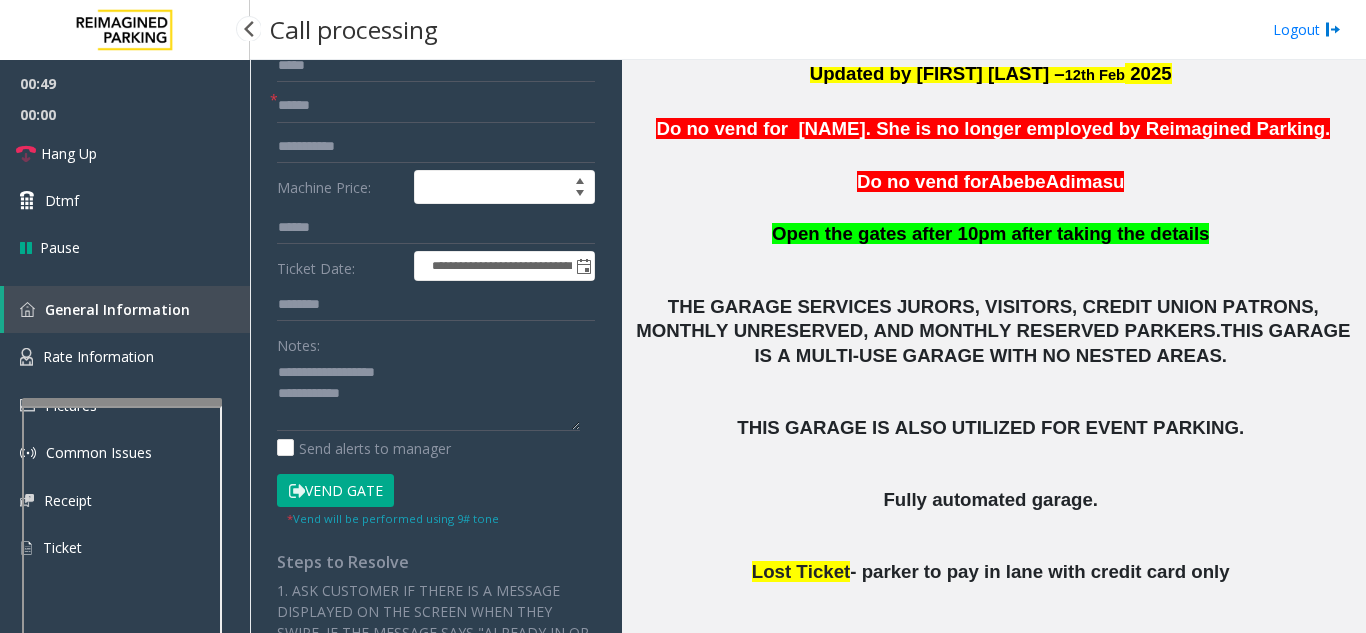 type on "****" 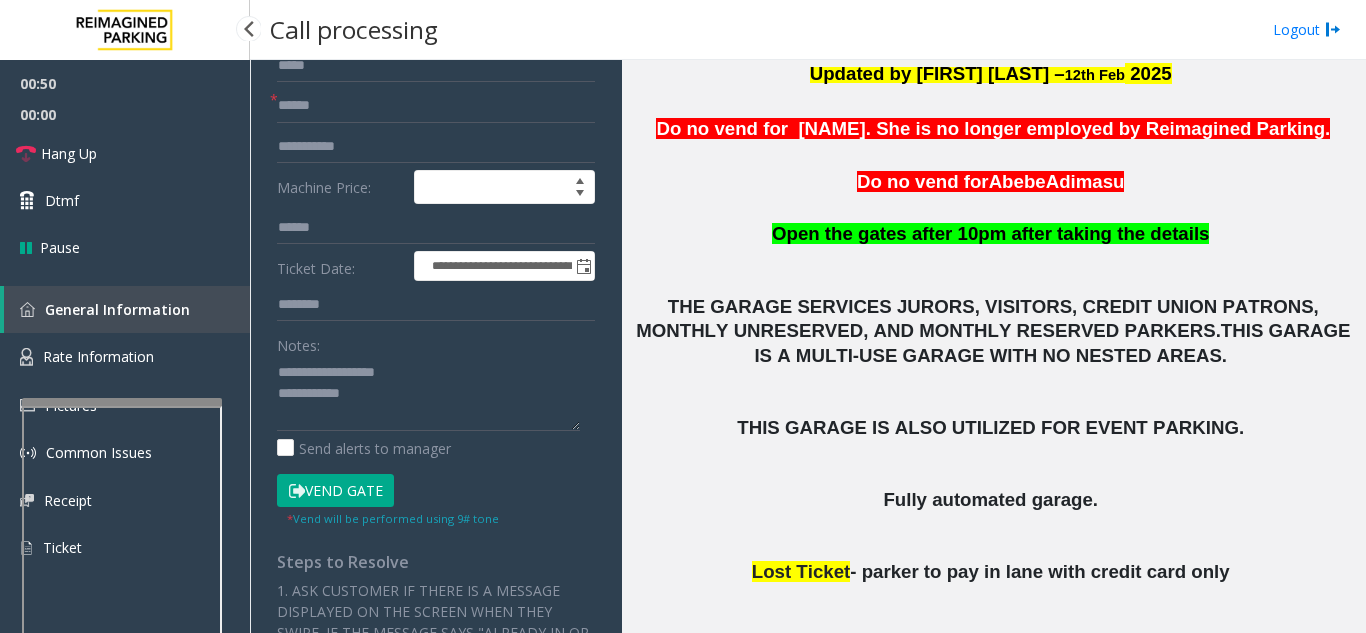 click on "Vend Gate" 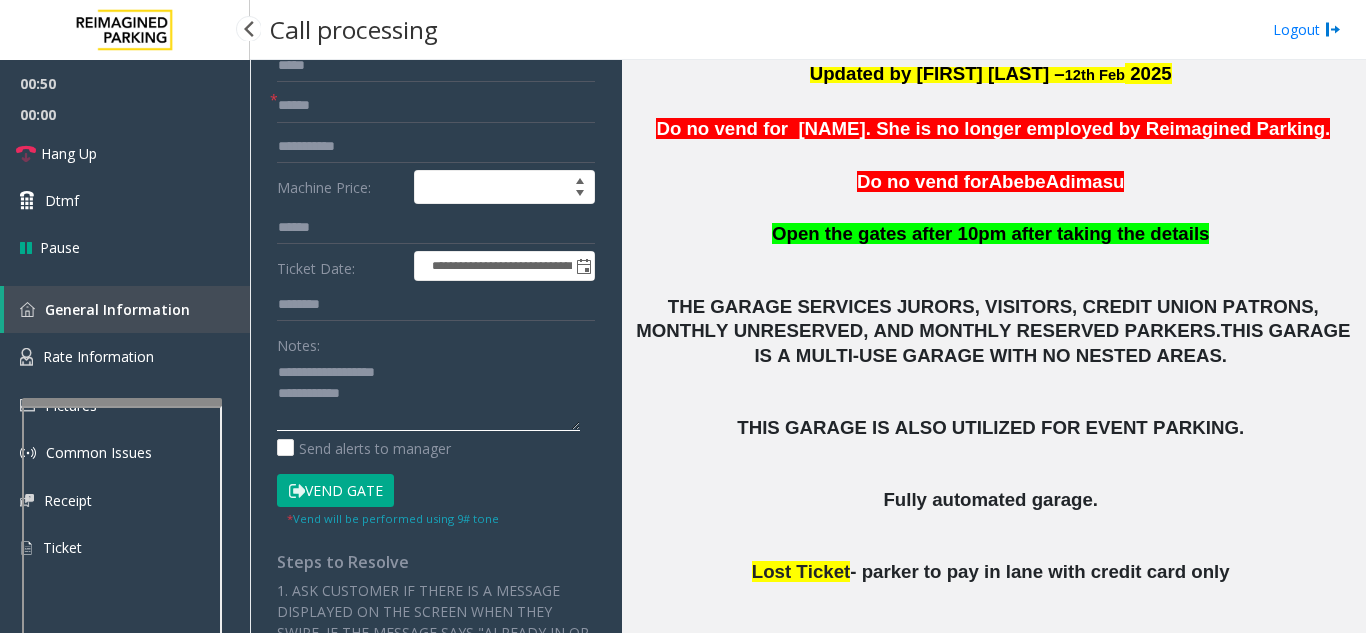 click 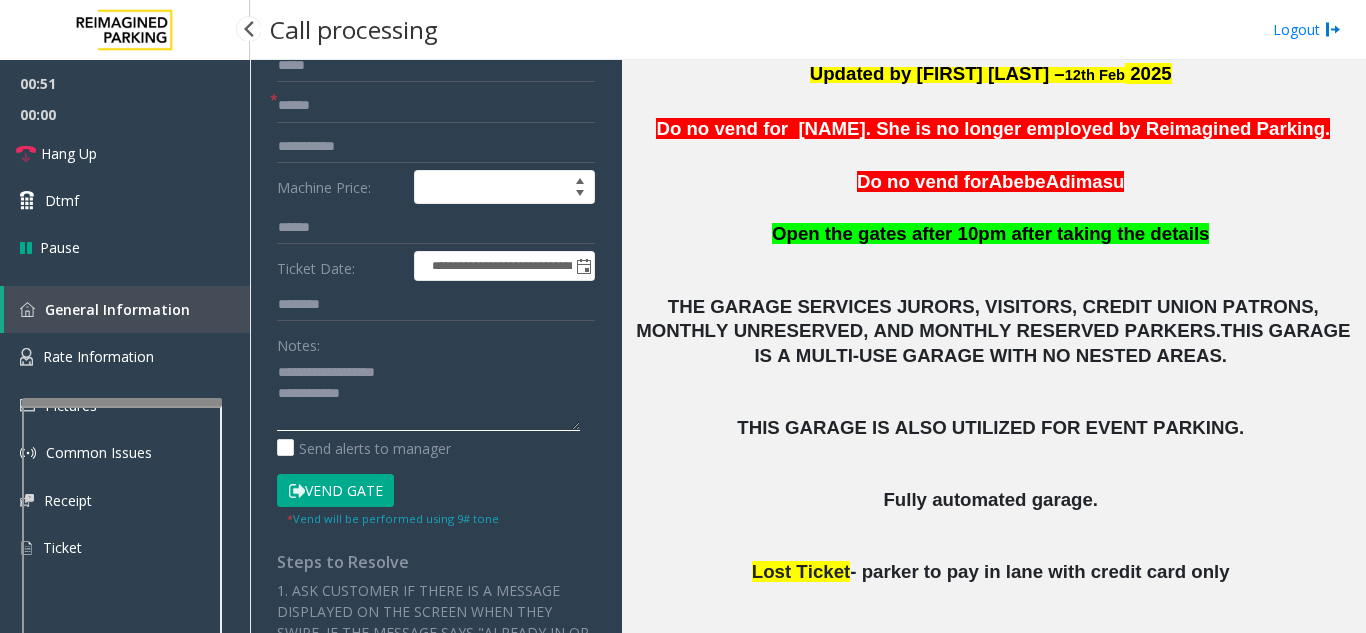 click 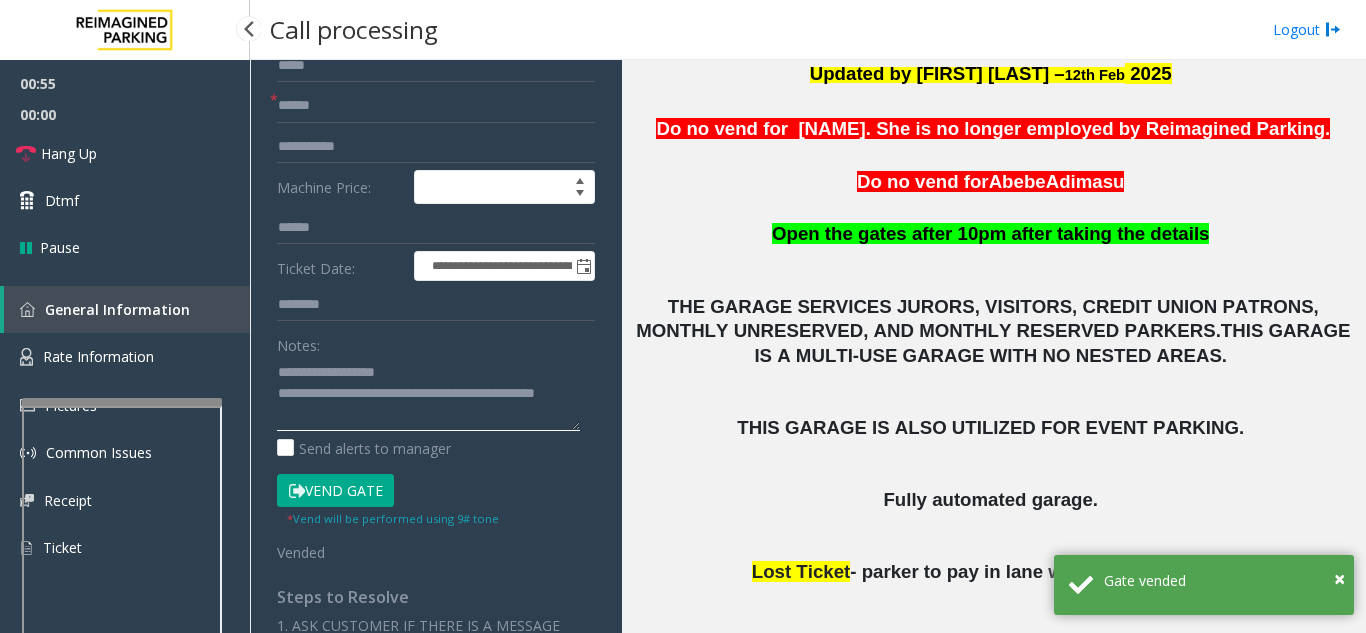 type on "**********" 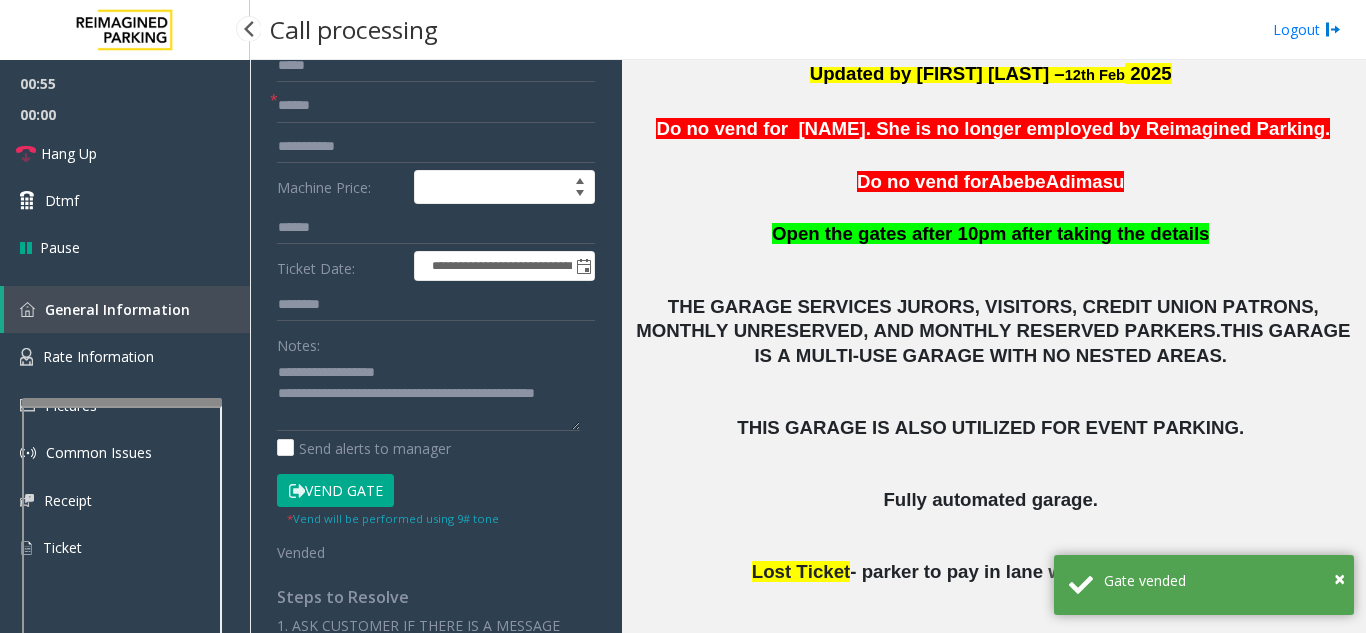 click on "Notes:" 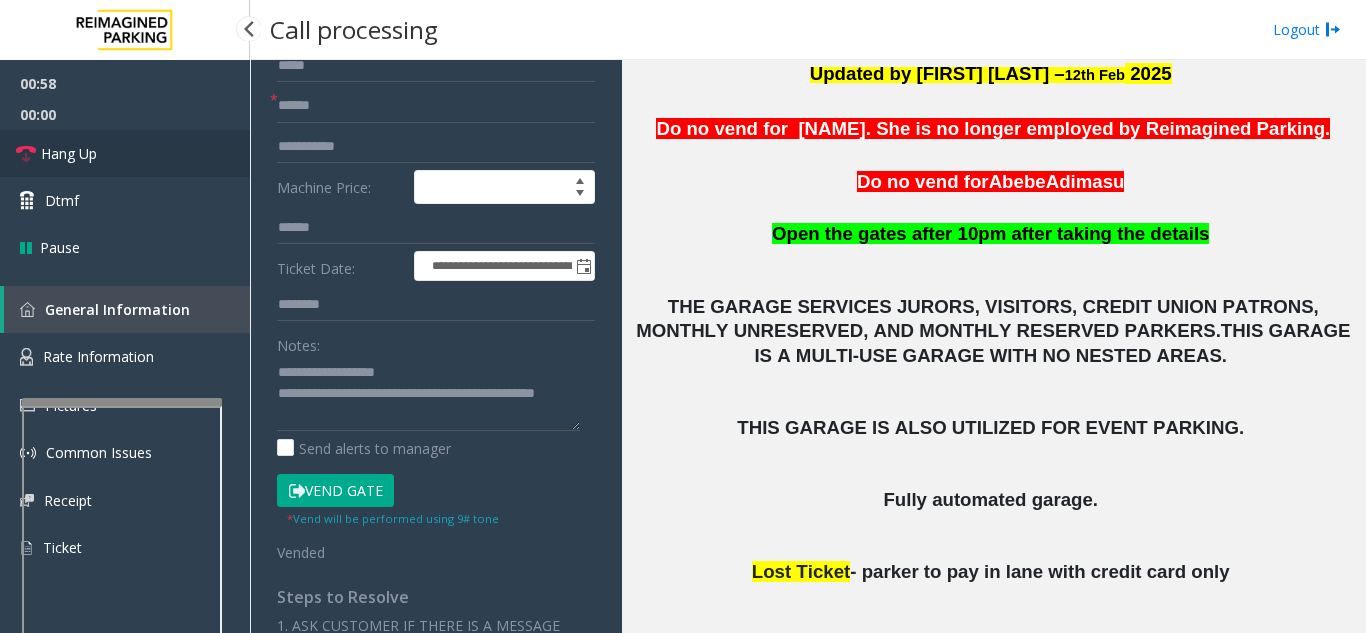 click on "Hang Up" at bounding box center (69, 153) 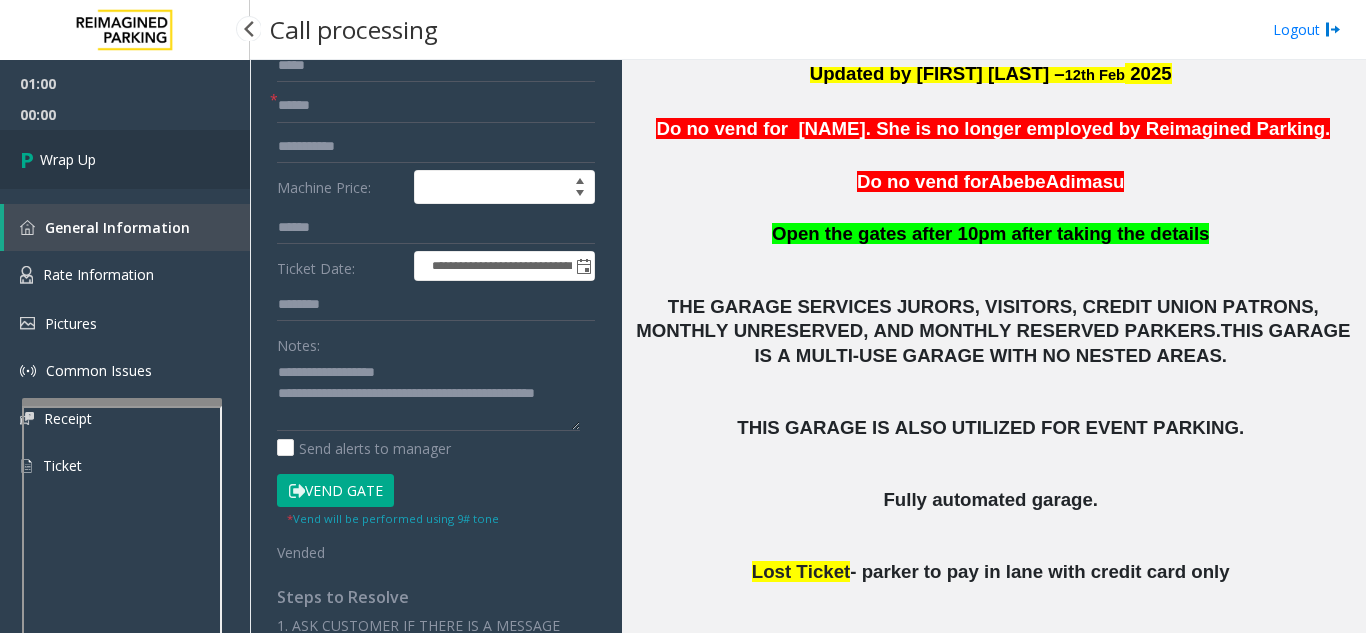 click on "Wrap Up" at bounding box center (125, 159) 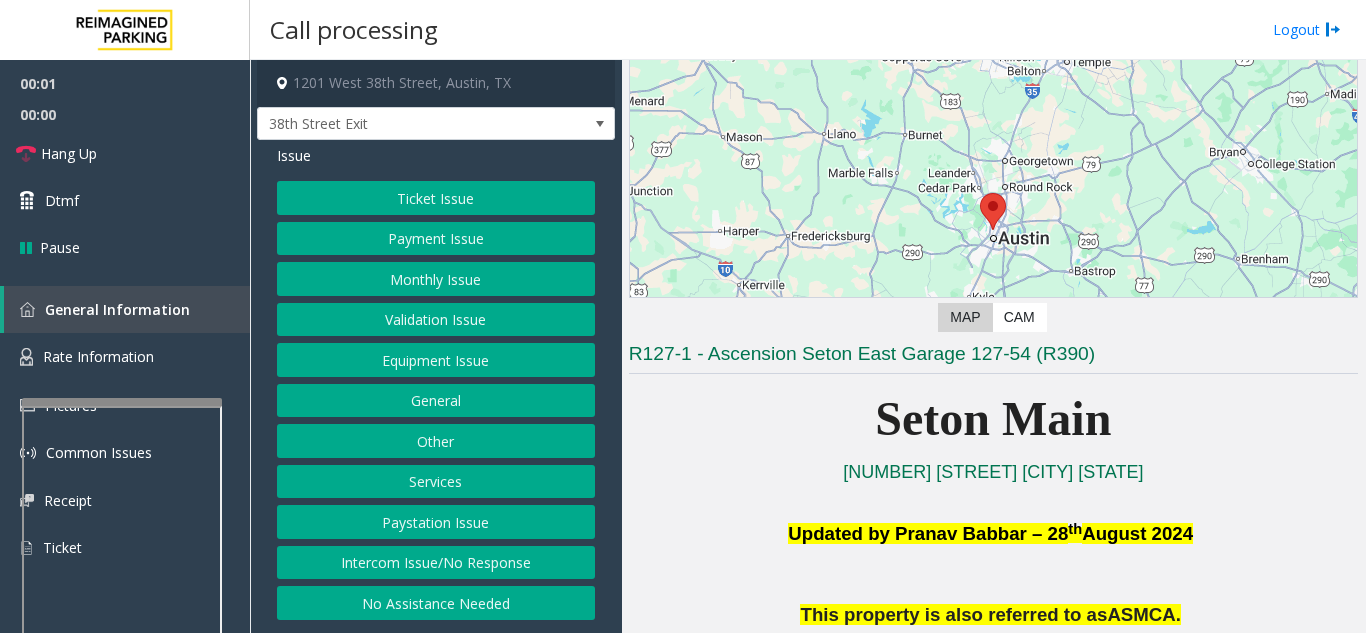 scroll, scrollTop: 300, scrollLeft: 0, axis: vertical 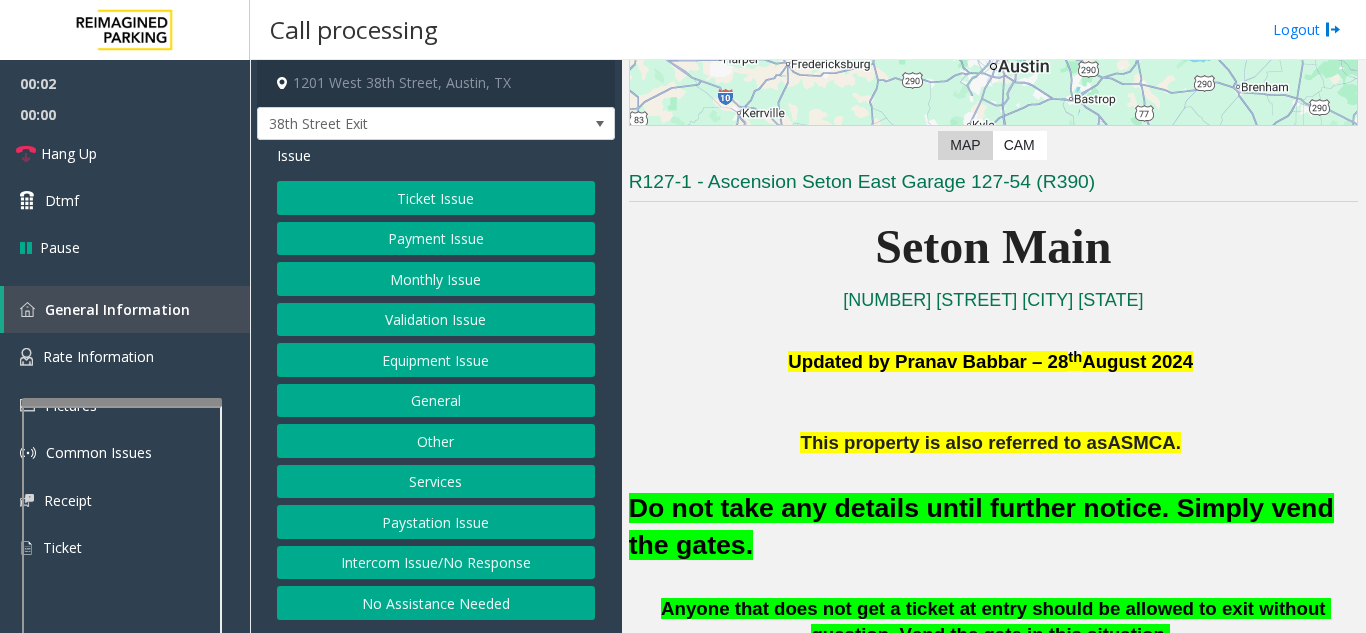 click on "Equipment Issue" 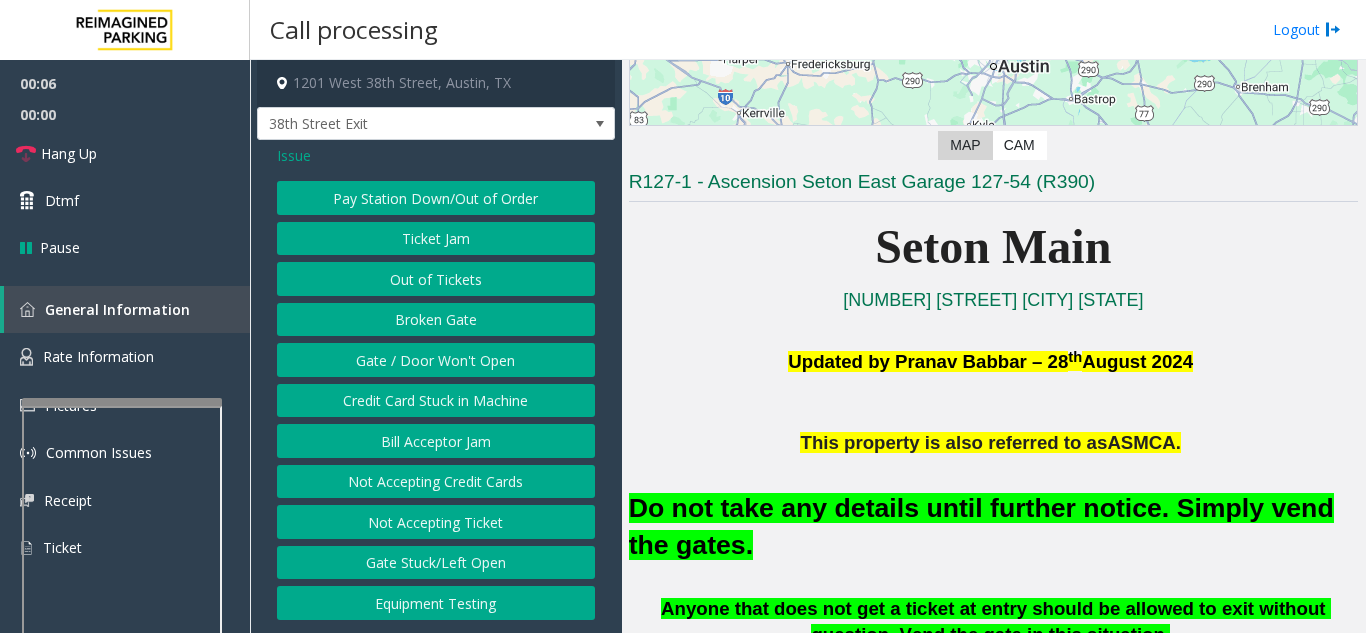 click on "Gate / Door Won't Open" 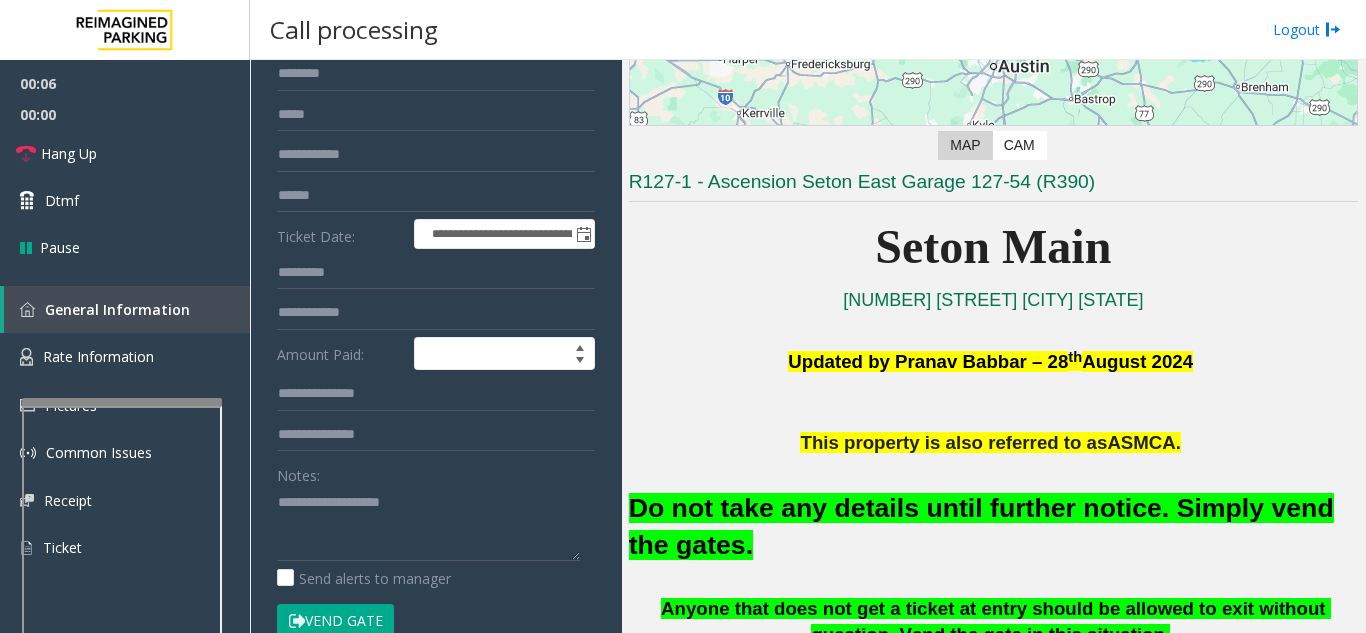 scroll, scrollTop: 200, scrollLeft: 0, axis: vertical 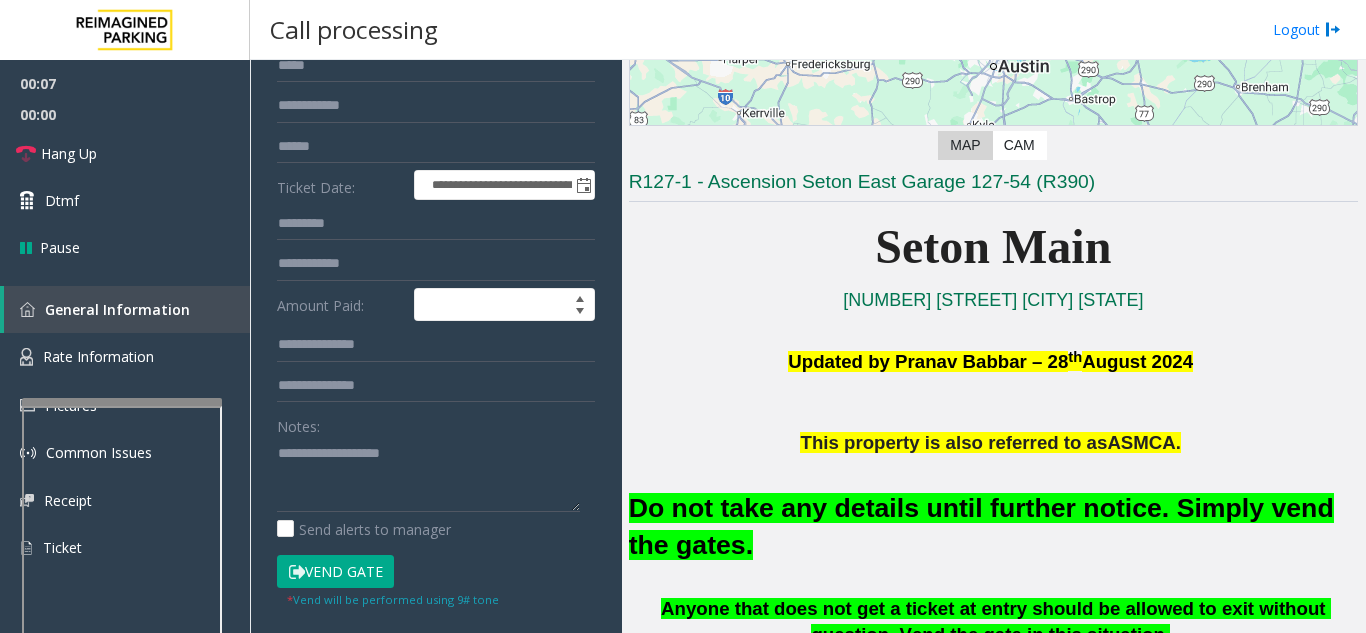 click on "Vend Gate" 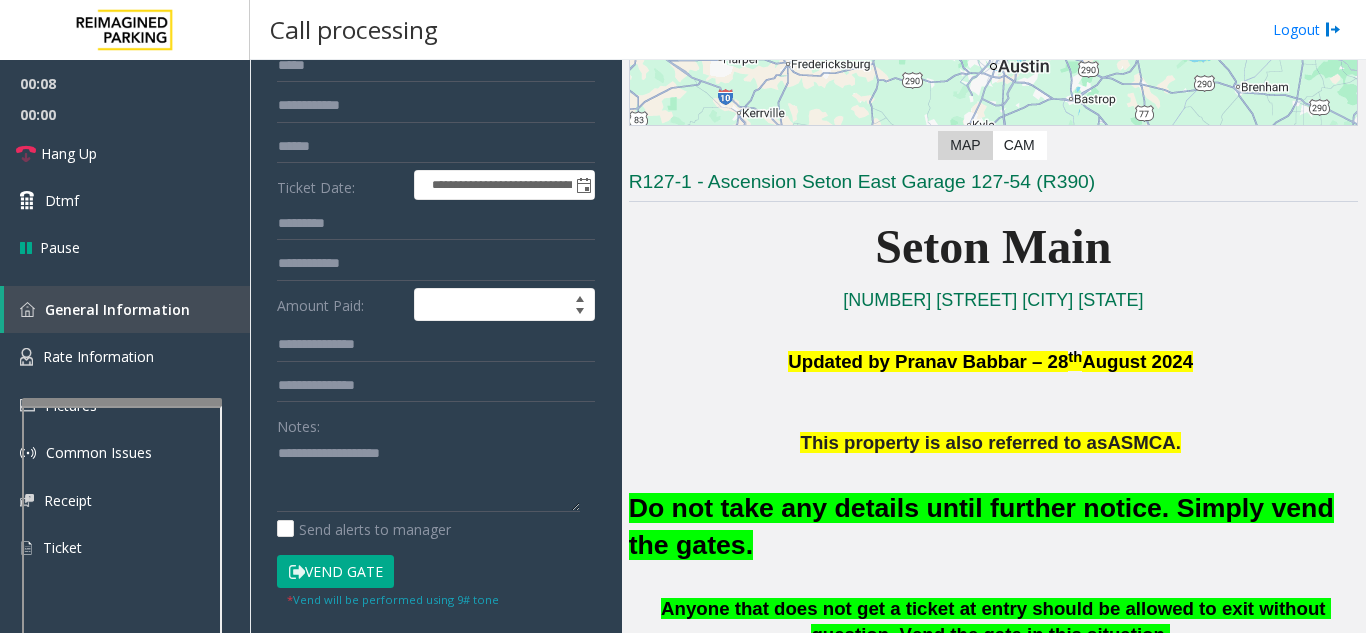drag, startPoint x: 271, startPoint y: 584, endPoint x: 309, endPoint y: 573, distance: 39.56008 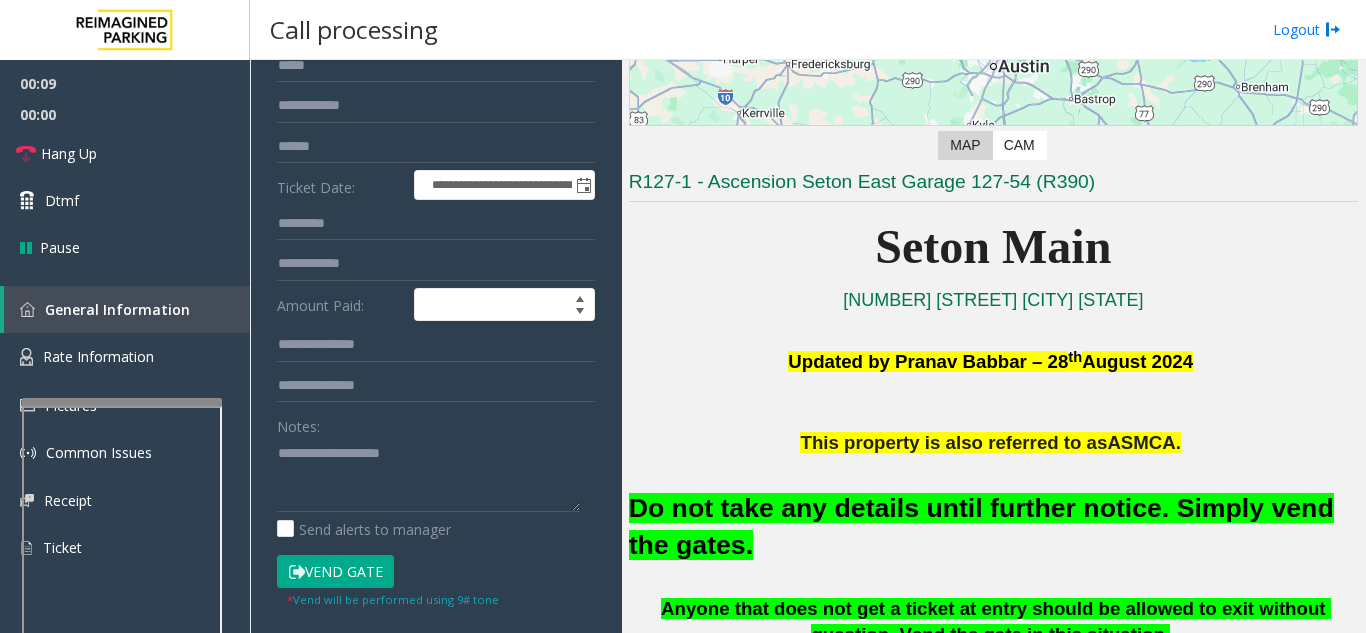 click on "Vend Gate" 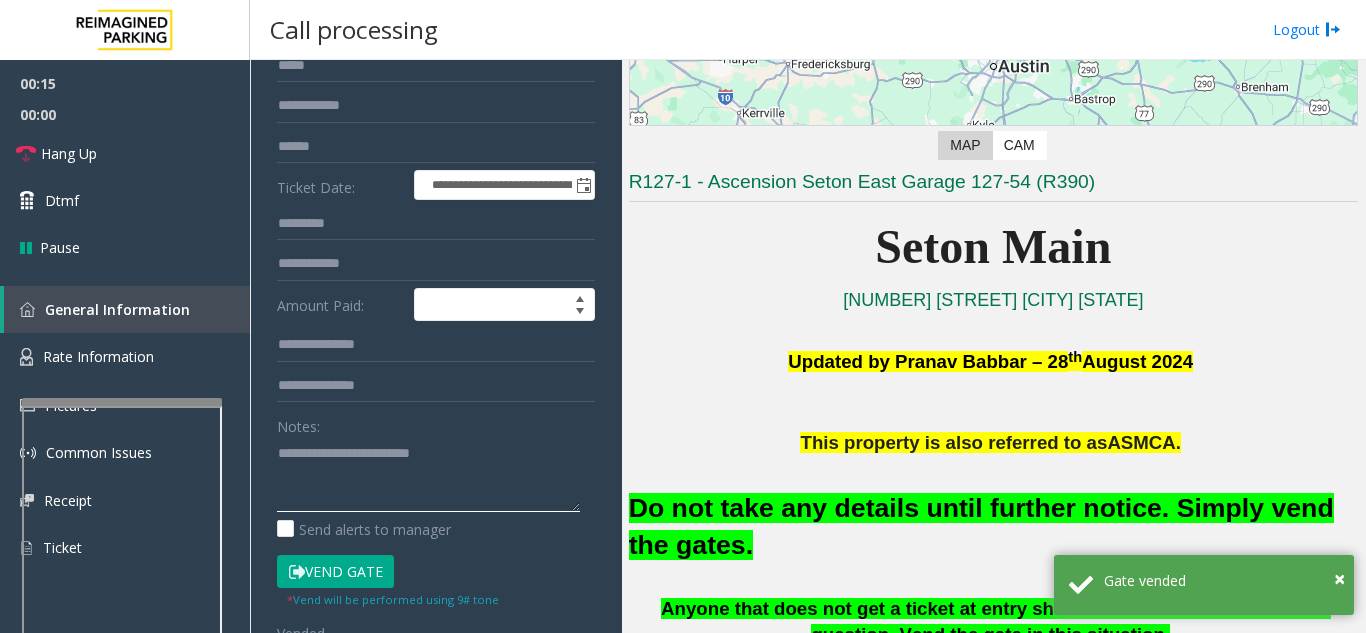 type on "**********" 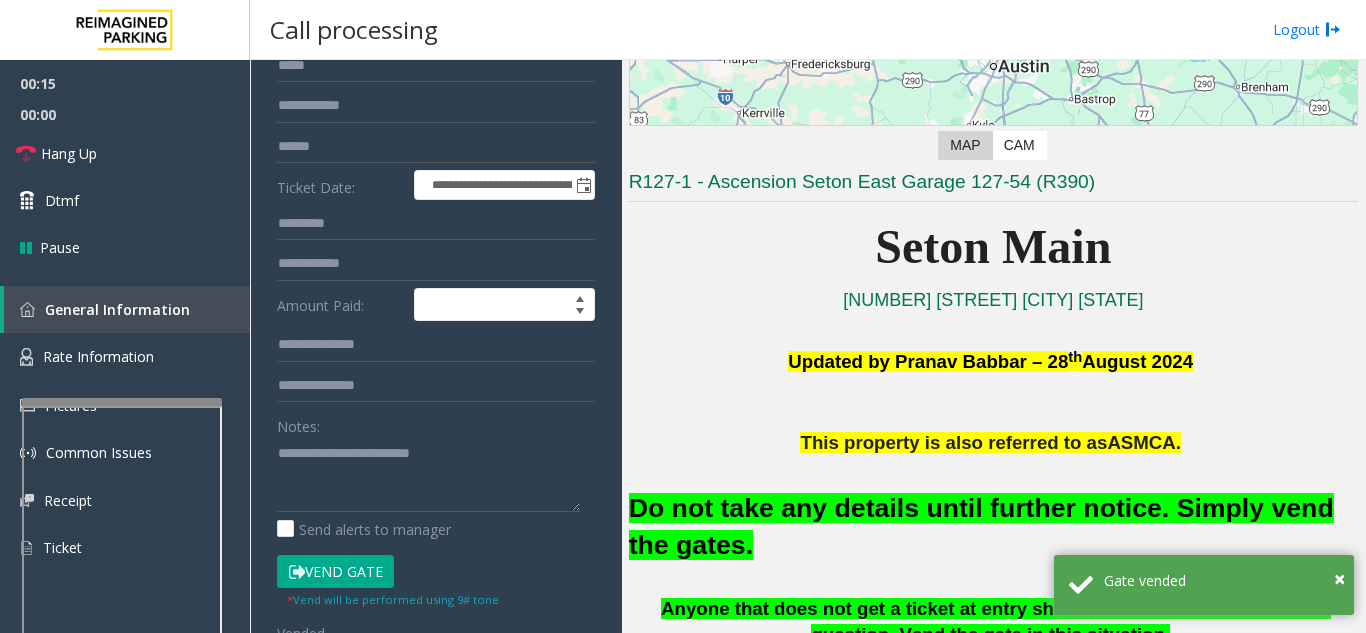 click on "Notes:" 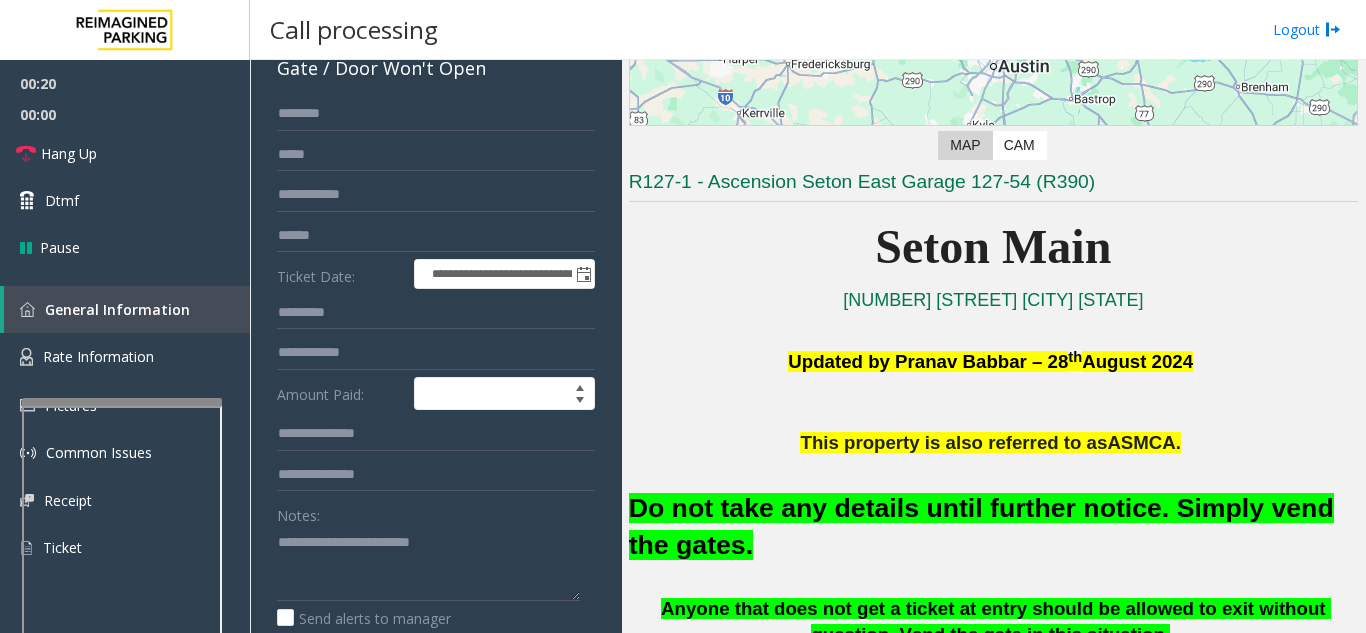scroll, scrollTop: 0, scrollLeft: 0, axis: both 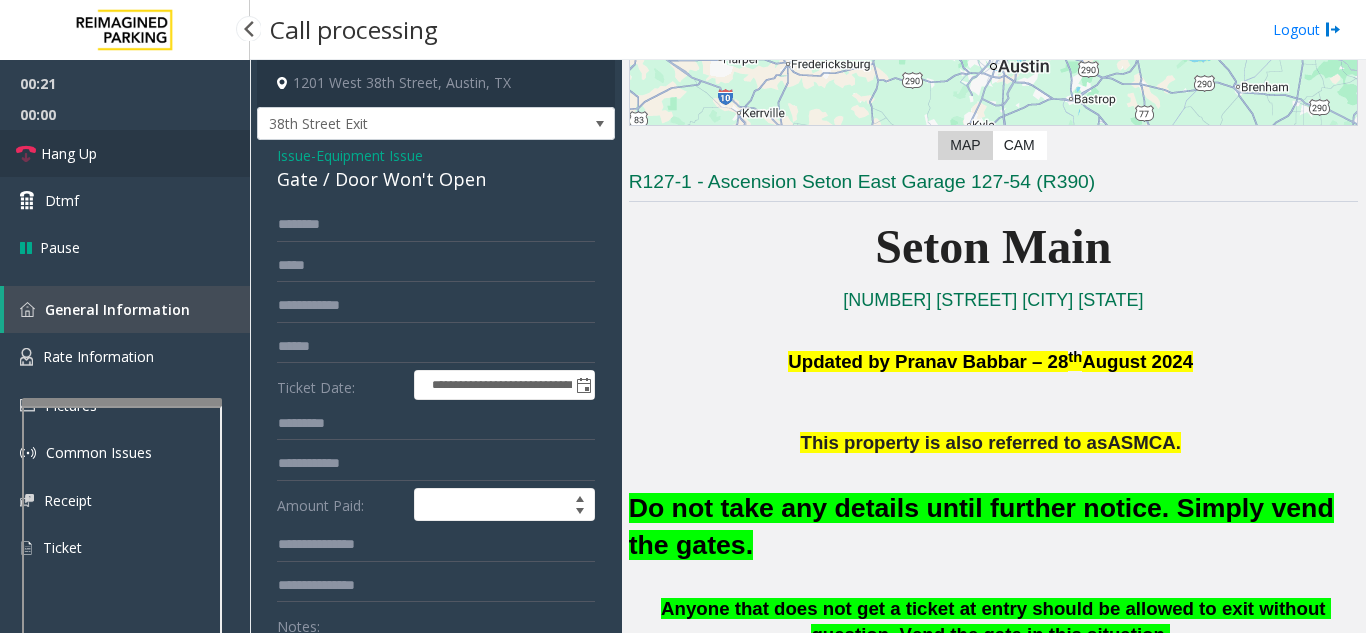 click on "Hang Up" at bounding box center (69, 153) 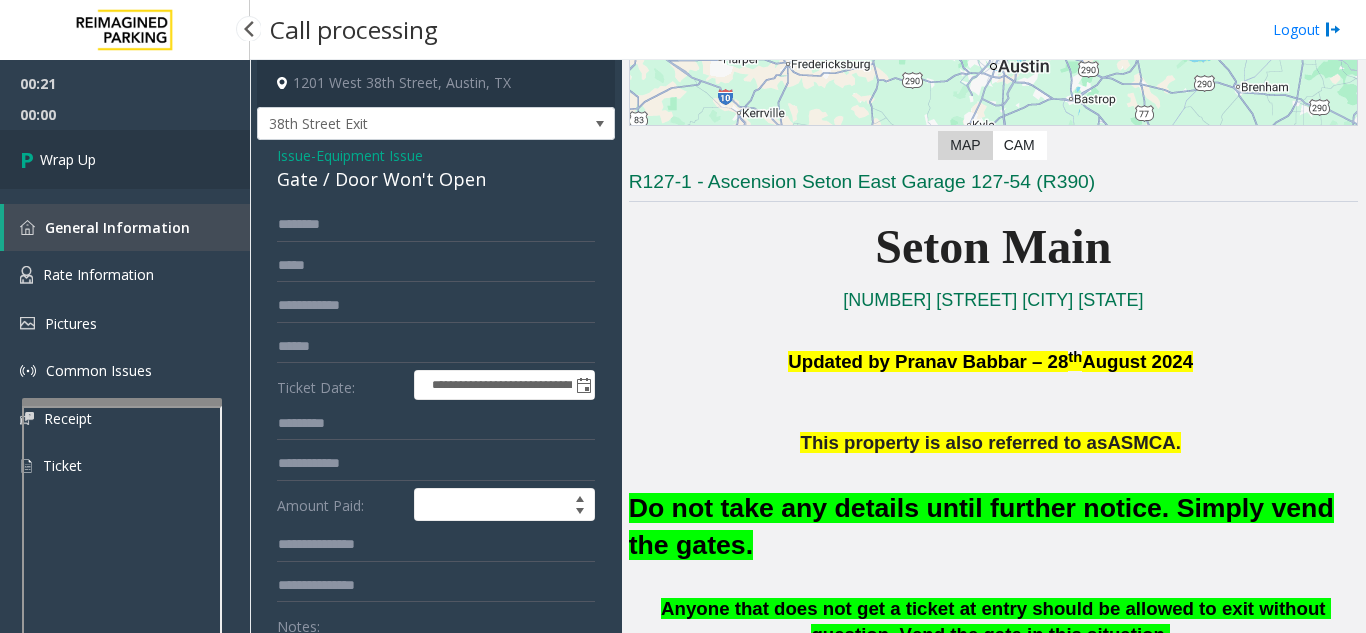 click on "Wrap Up" at bounding box center (125, 159) 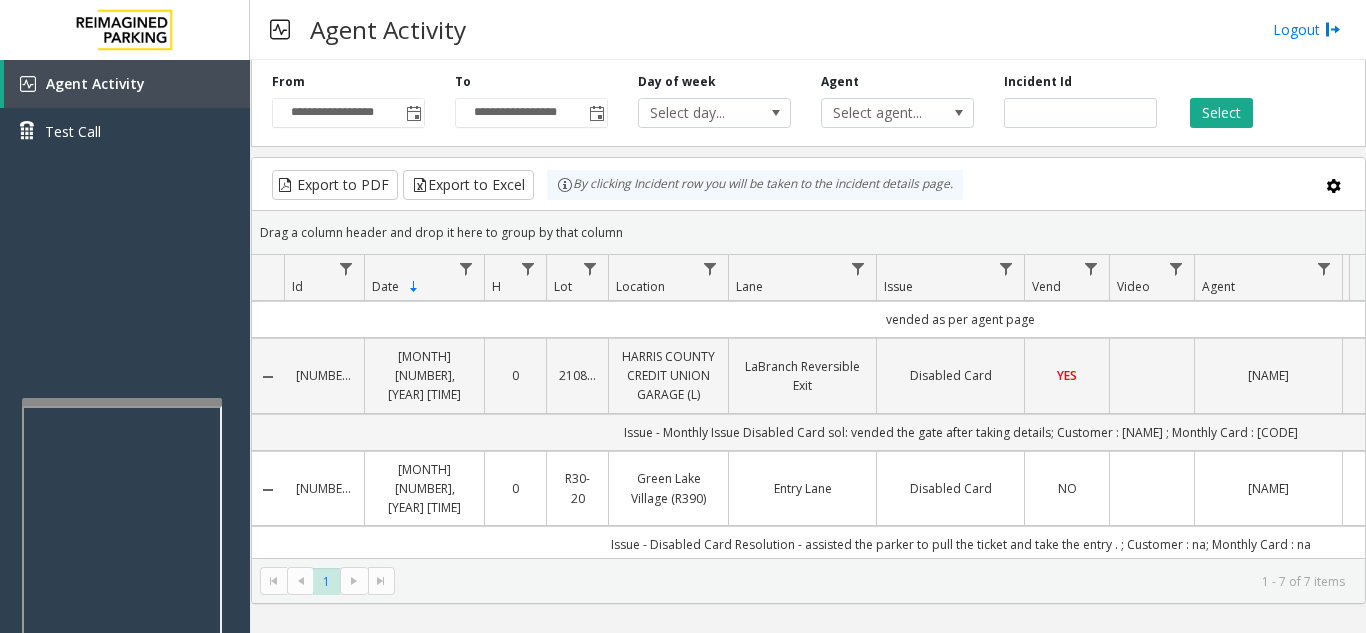 scroll, scrollTop: 0, scrollLeft: 0, axis: both 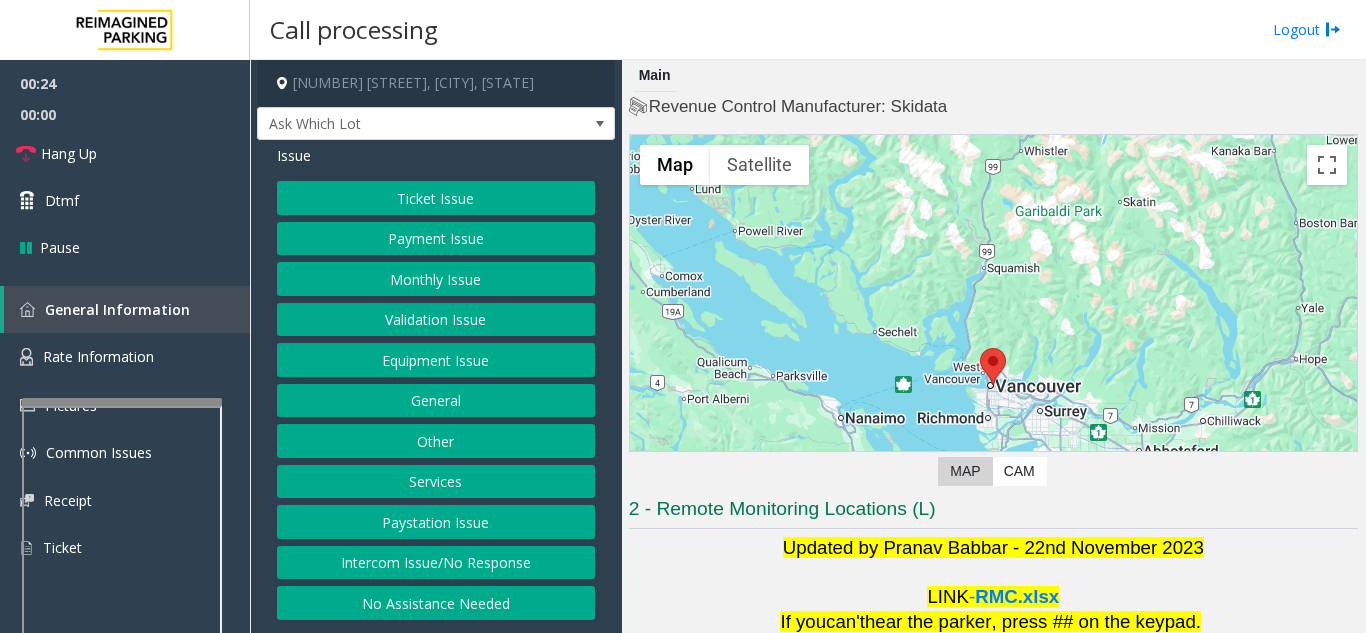 click on "Equipment Issue" 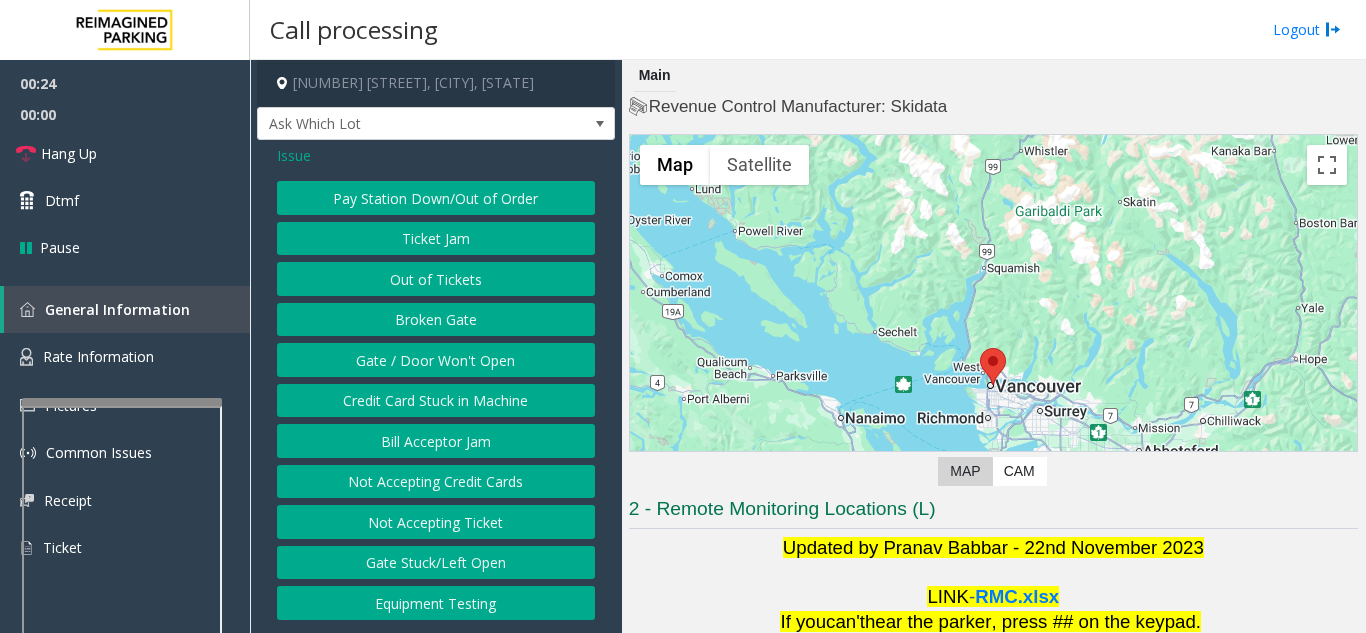 click on "Gate / Door Won't Open" 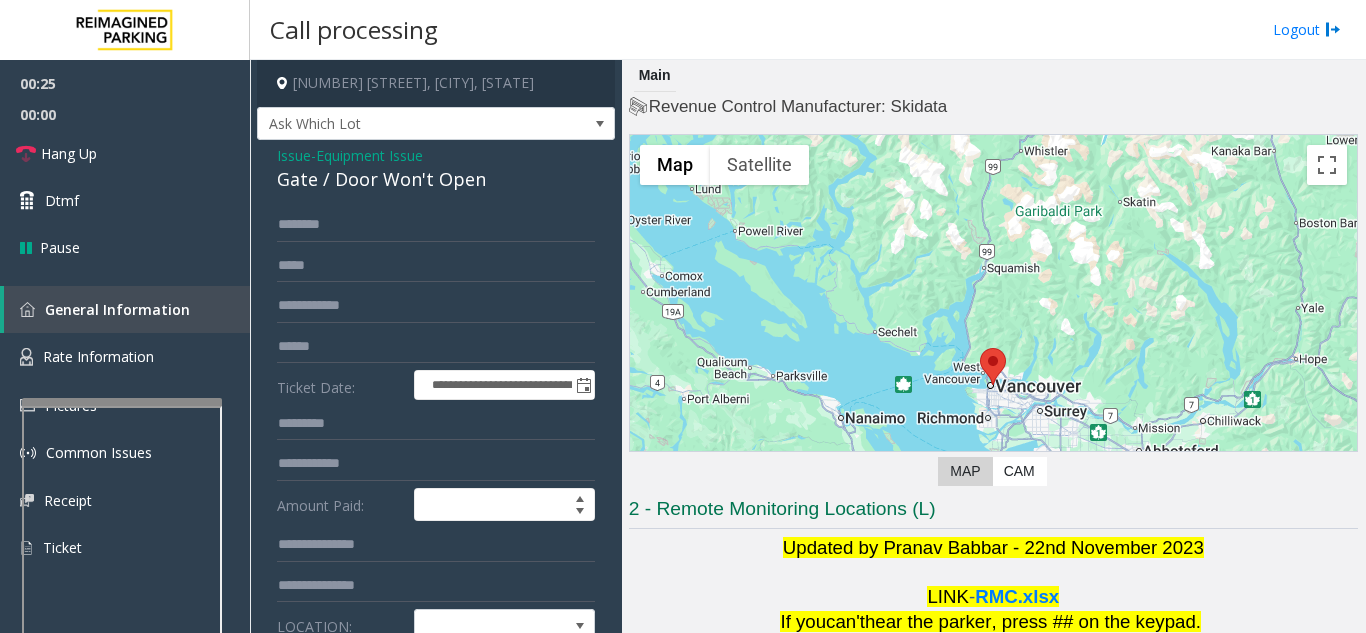 scroll, scrollTop: 100, scrollLeft: 0, axis: vertical 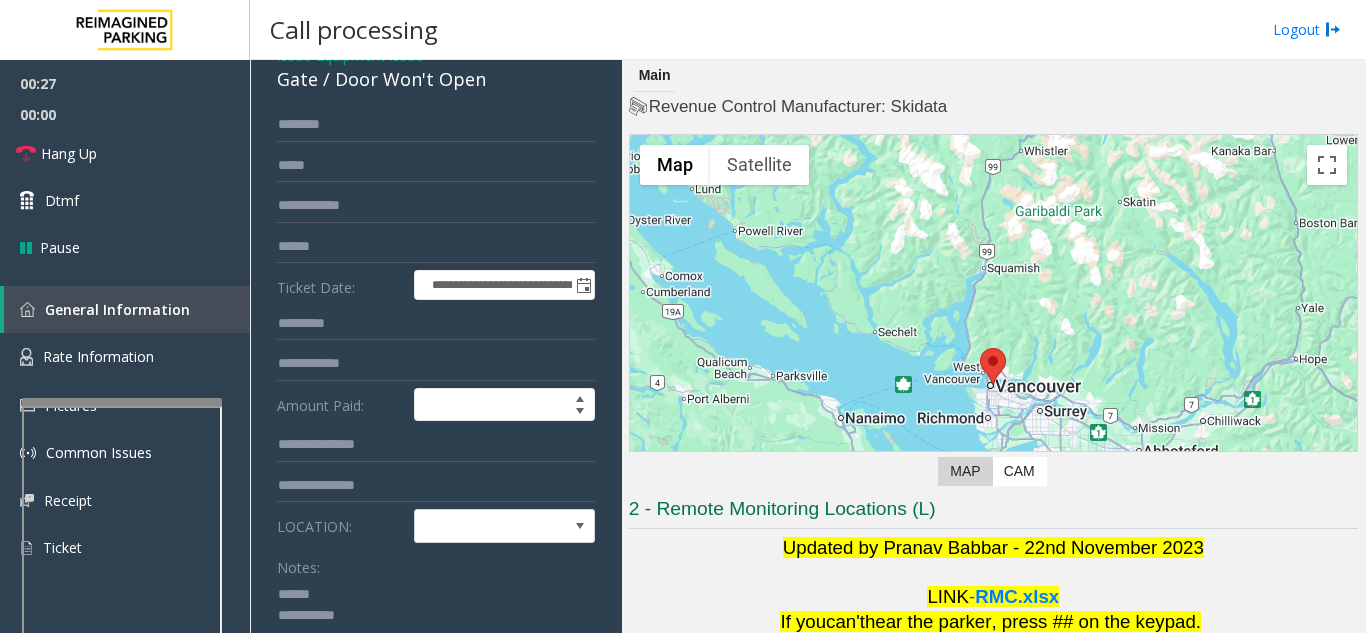 click 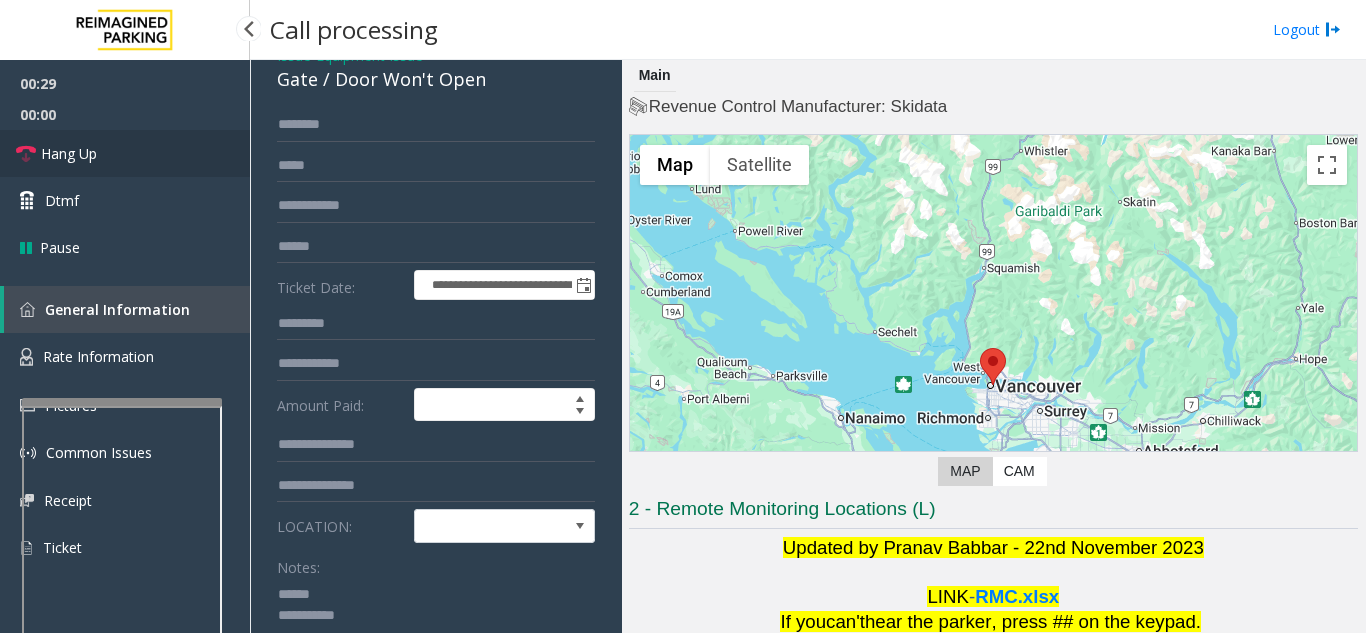 click on "Hang Up" at bounding box center (125, 153) 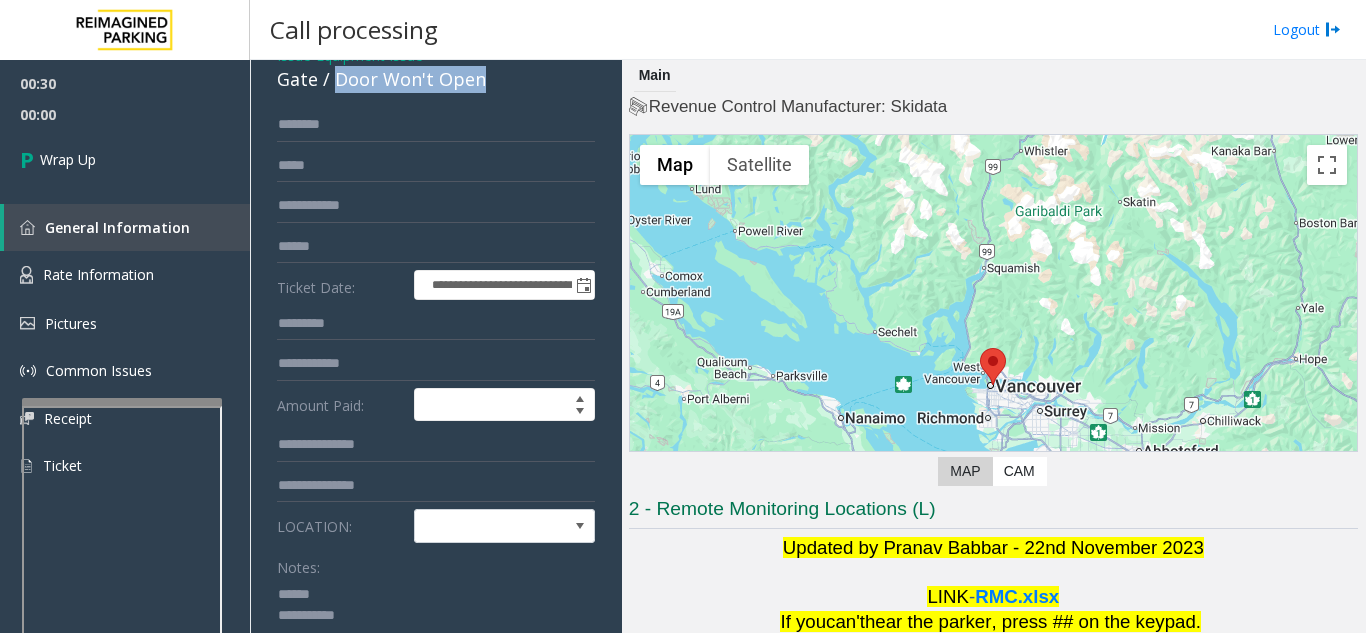 drag, startPoint x: 335, startPoint y: 86, endPoint x: 503, endPoint y: 94, distance: 168.19037 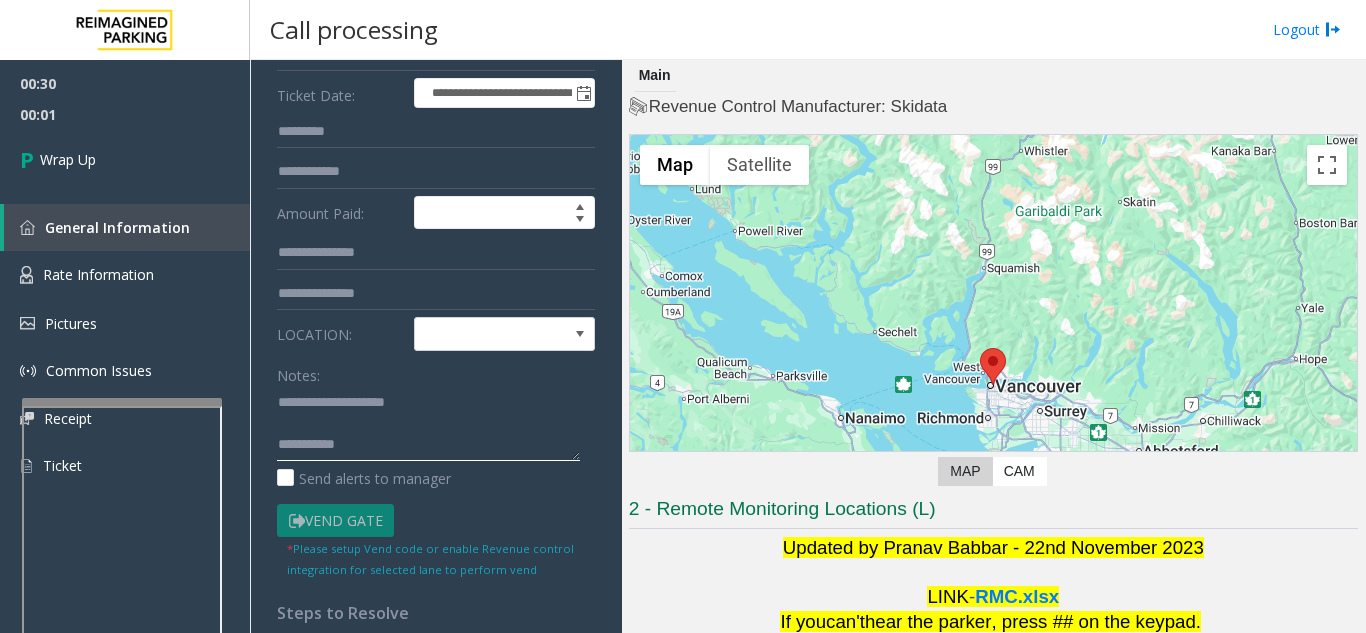 scroll, scrollTop: 300, scrollLeft: 0, axis: vertical 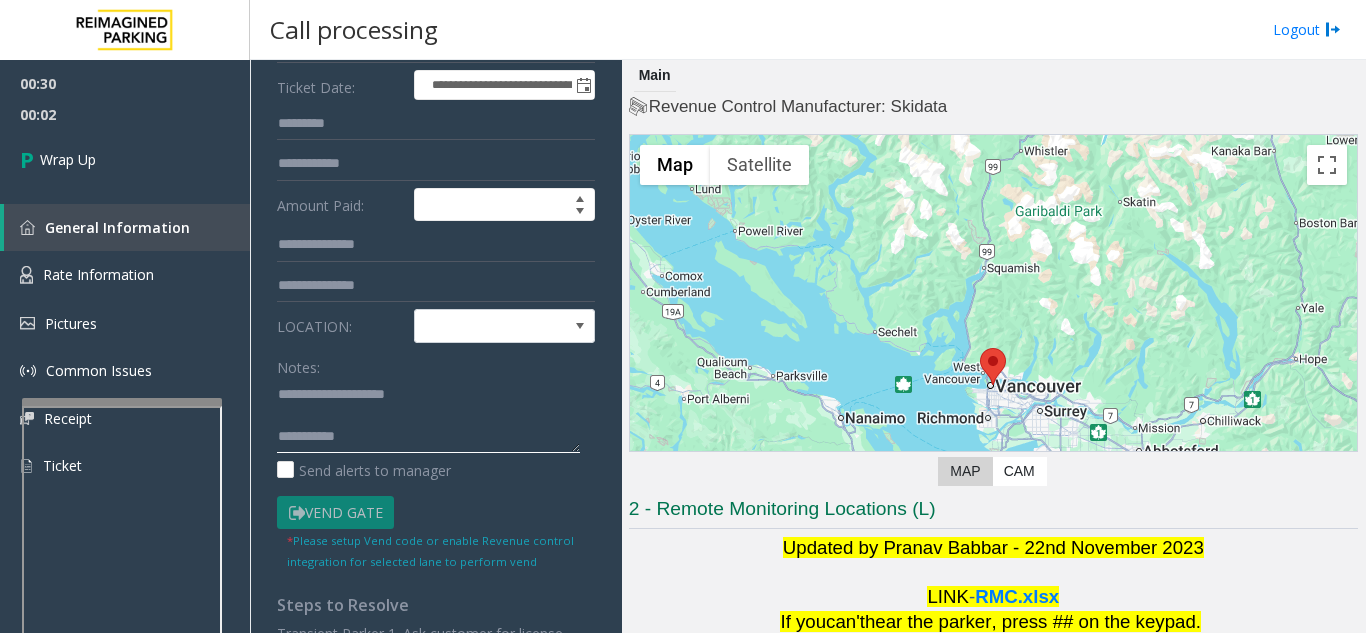 click 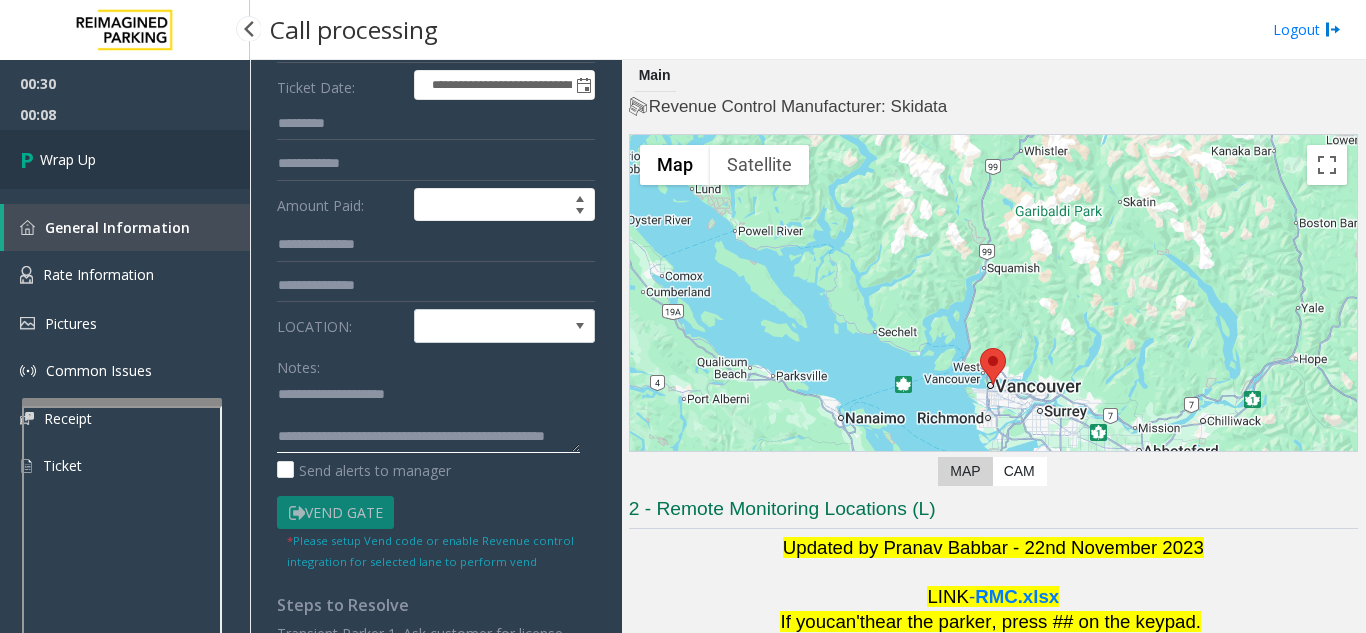 type on "**********" 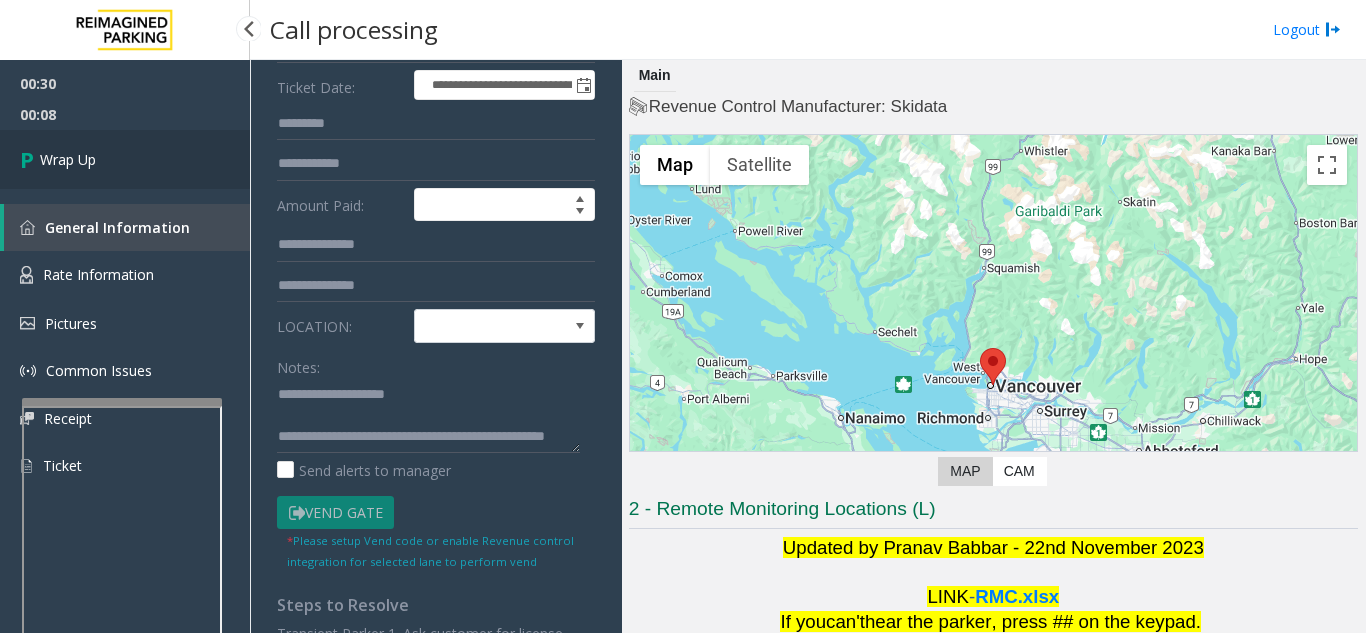click on "Wrap Up" at bounding box center [125, 159] 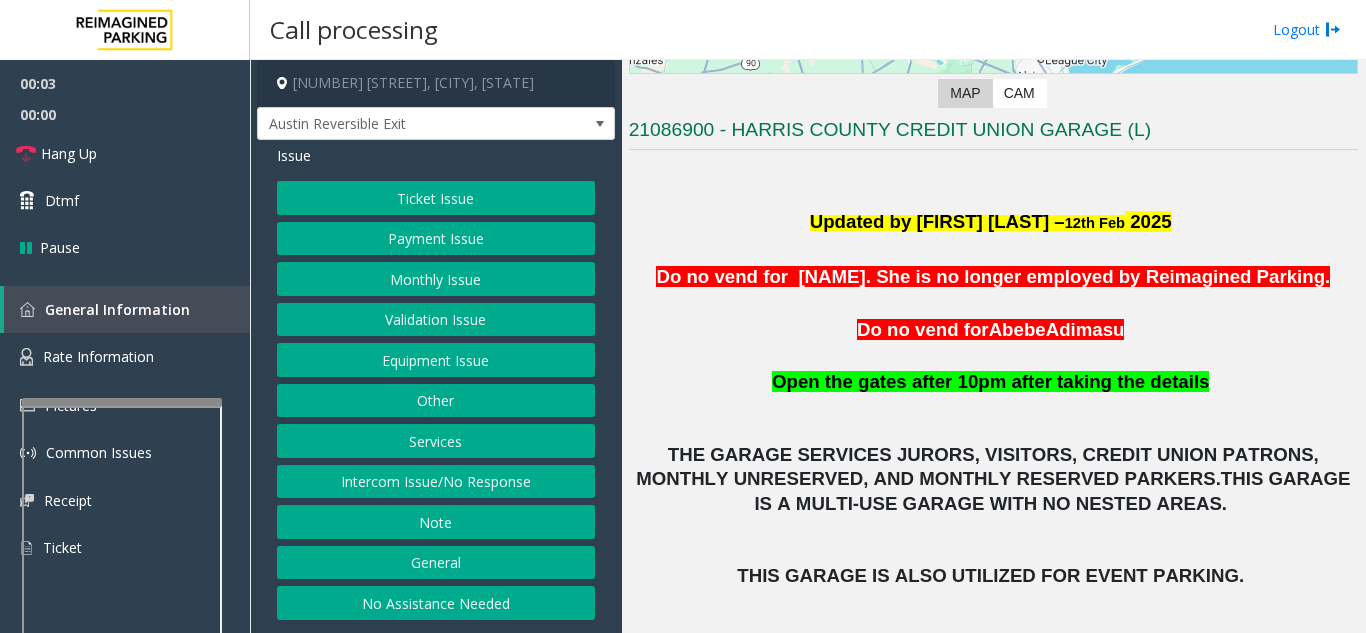 scroll, scrollTop: 400, scrollLeft: 0, axis: vertical 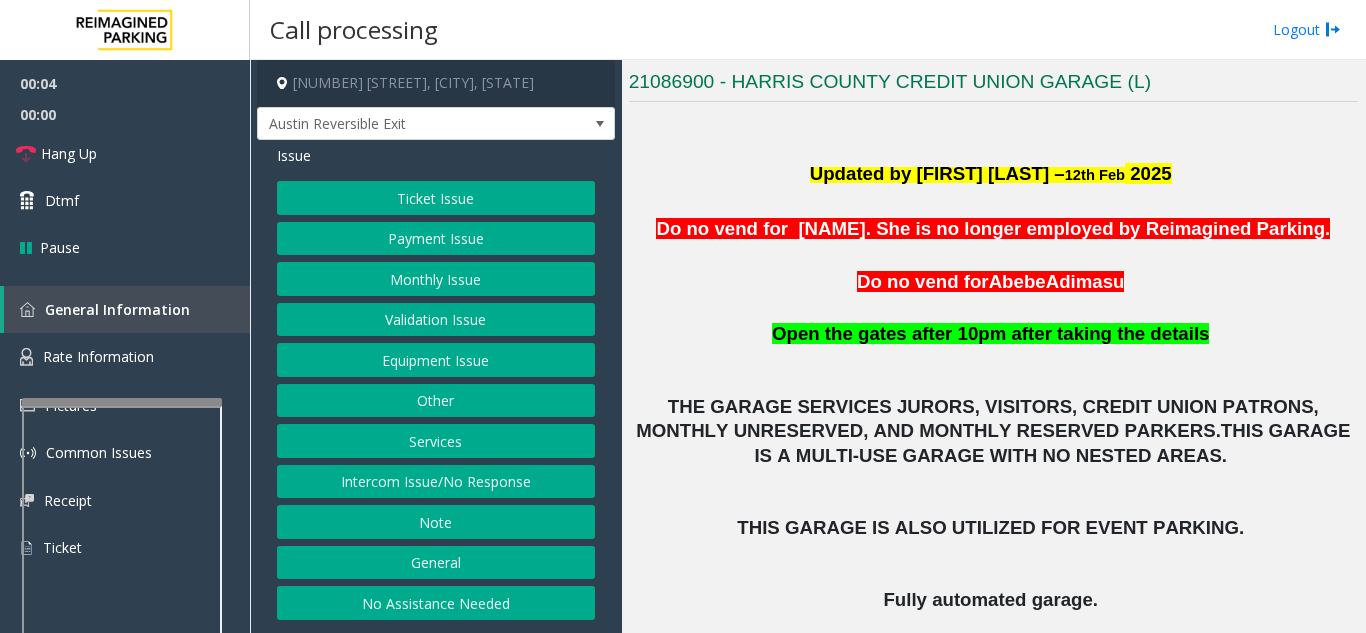 click on "Monthly Issue" 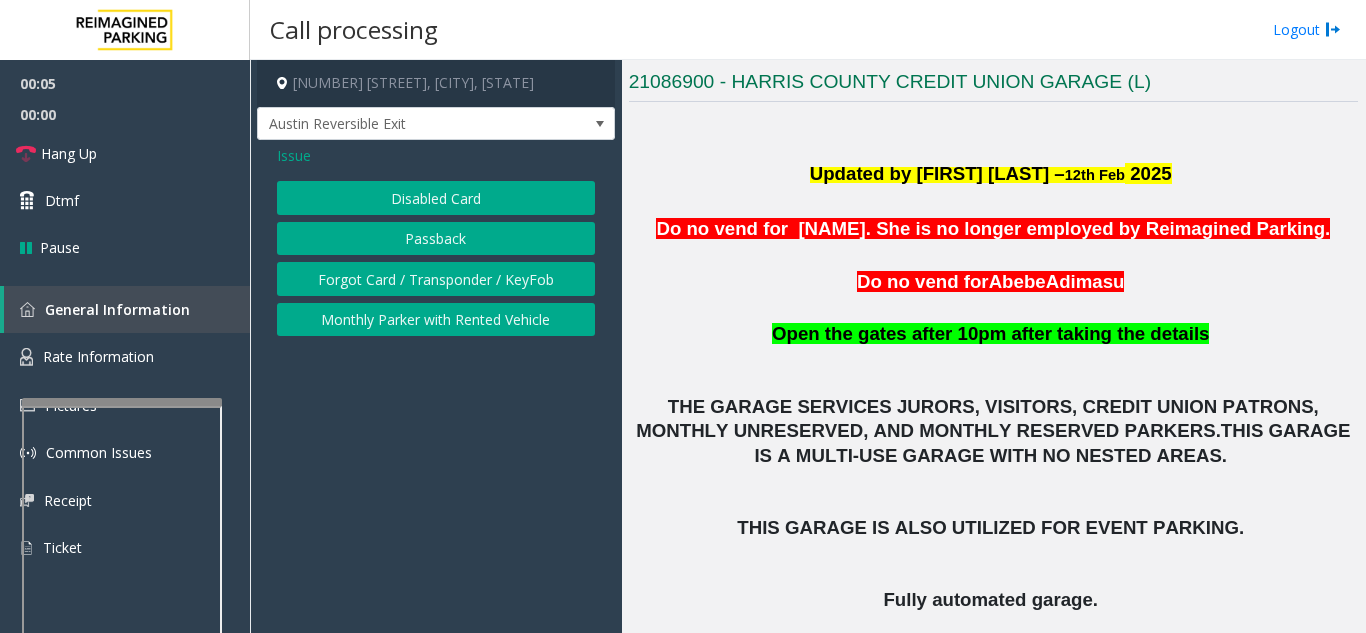 click on "Disabled Card" 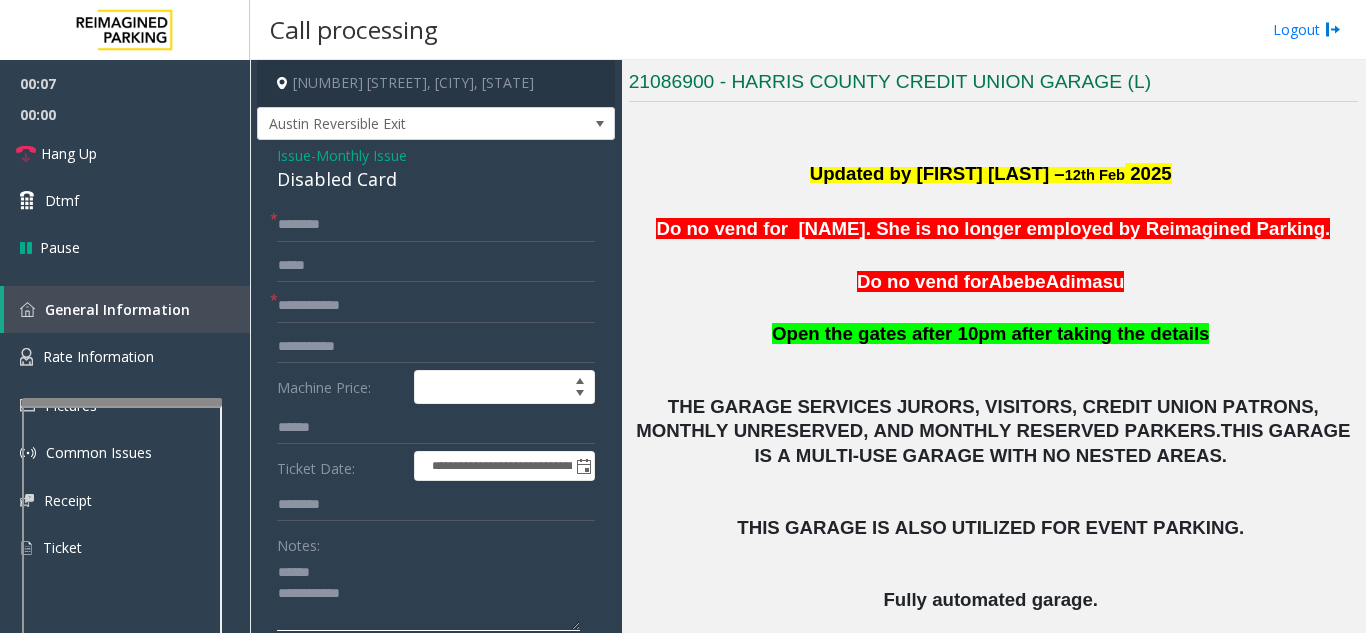 click 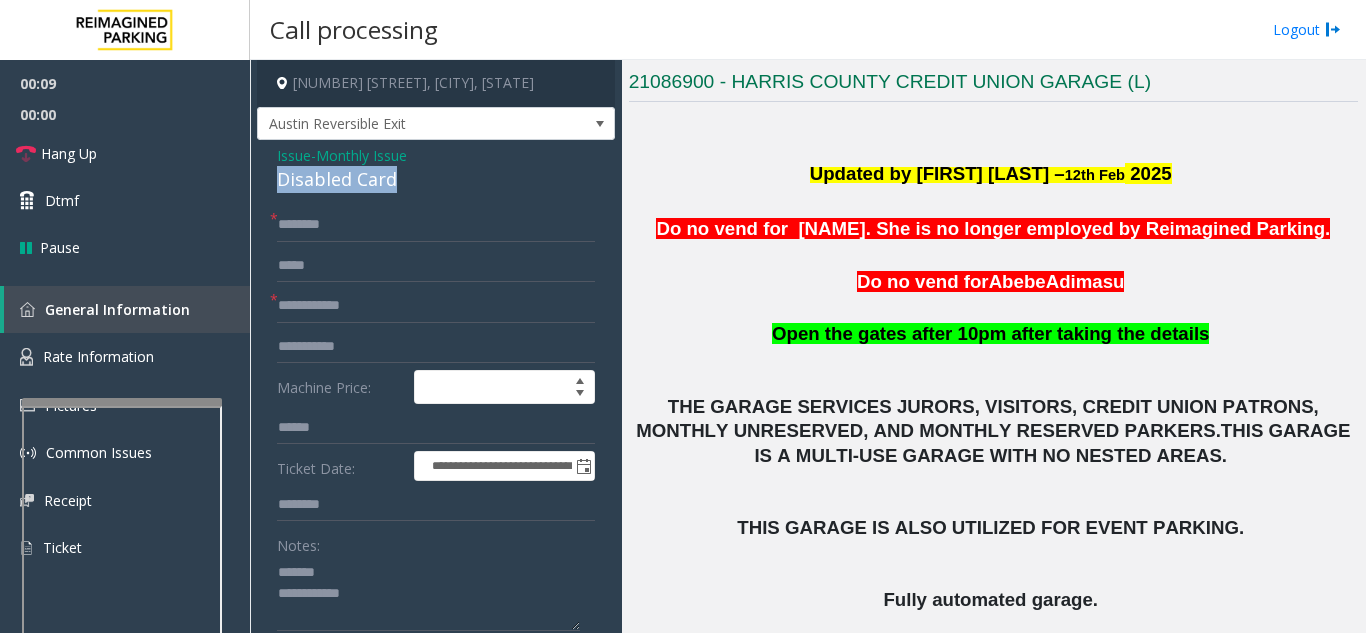 drag, startPoint x: 279, startPoint y: 182, endPoint x: 415, endPoint y: 177, distance: 136.09187 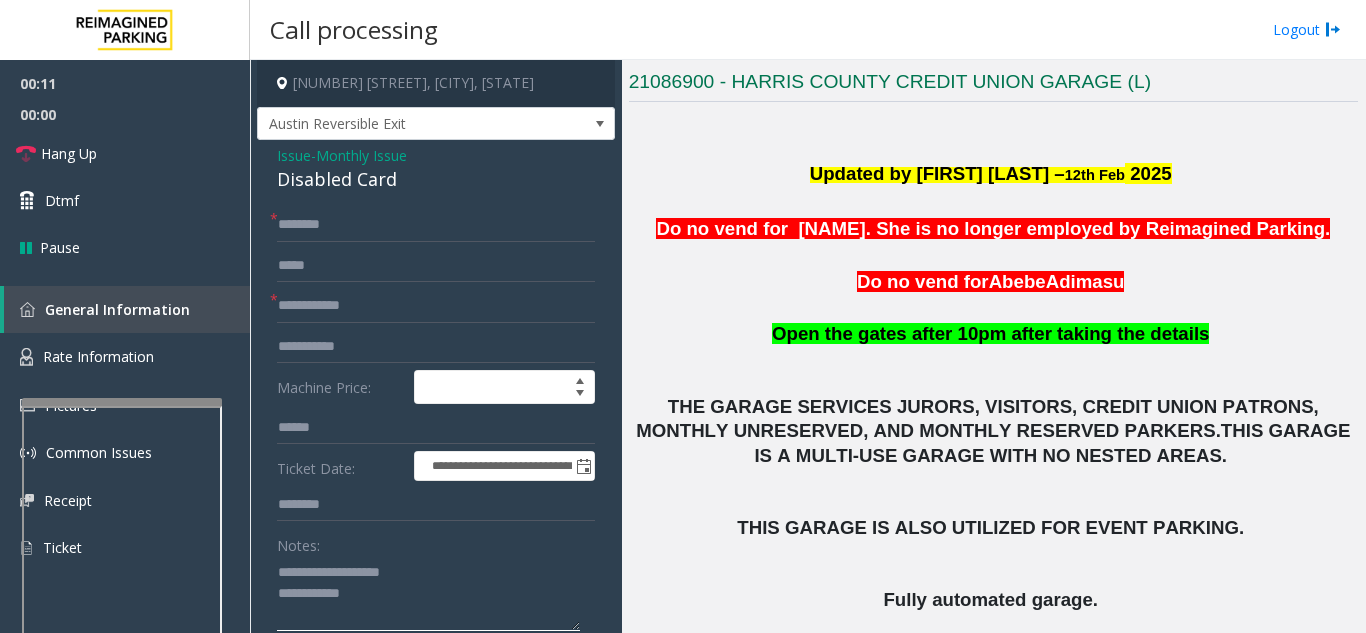 type on "**********" 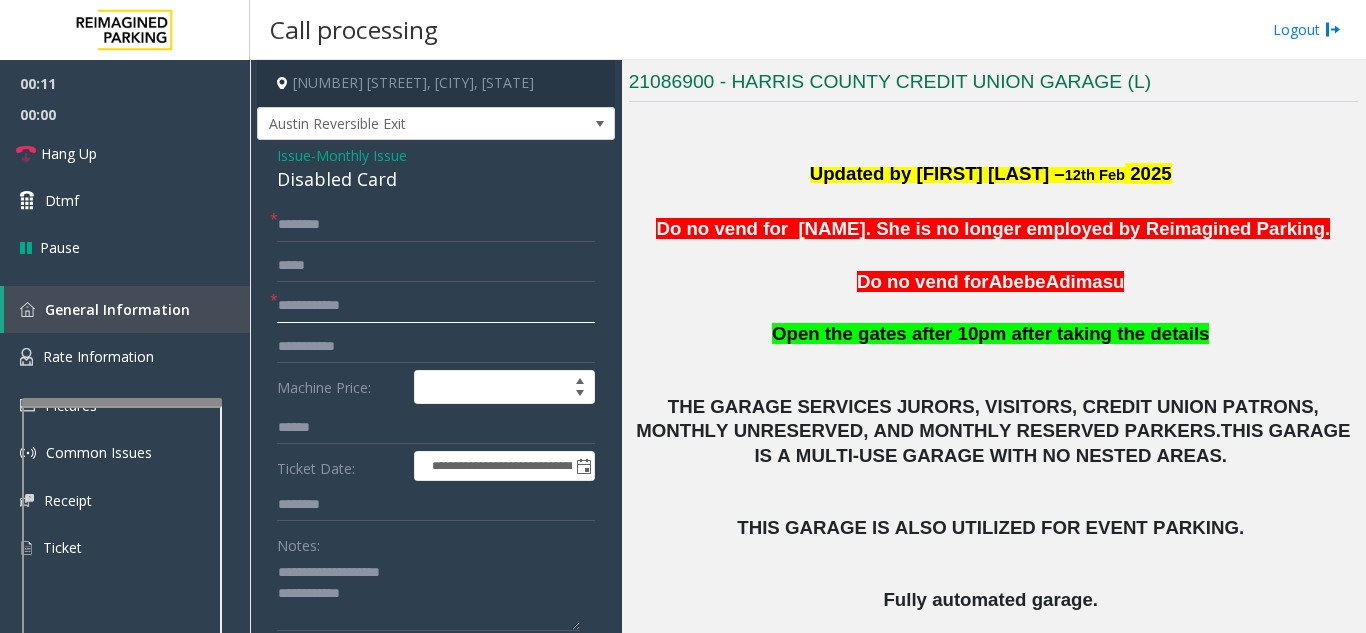 click 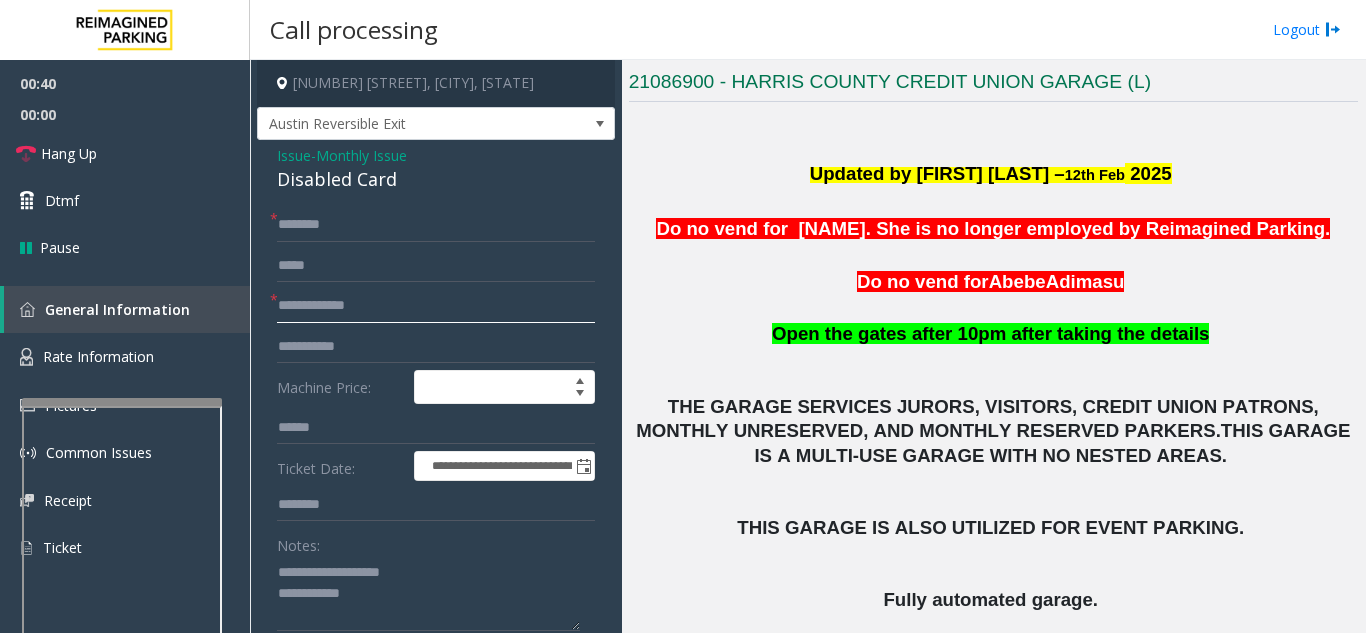 type on "**********" 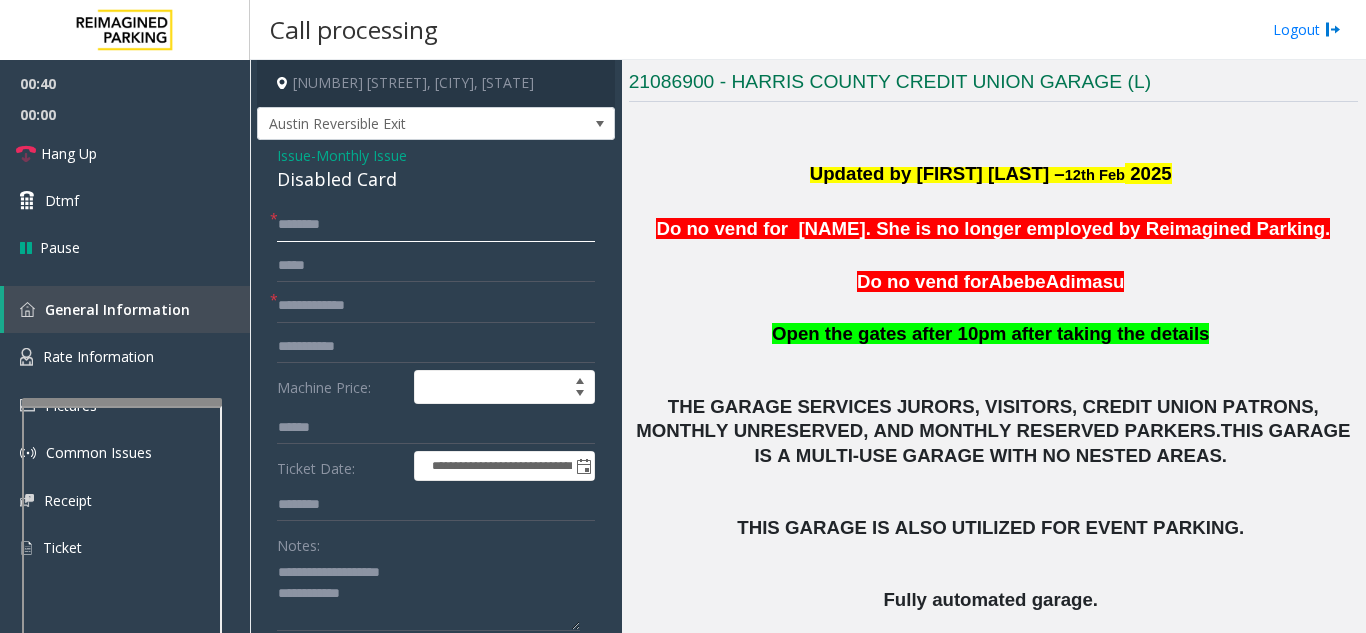click 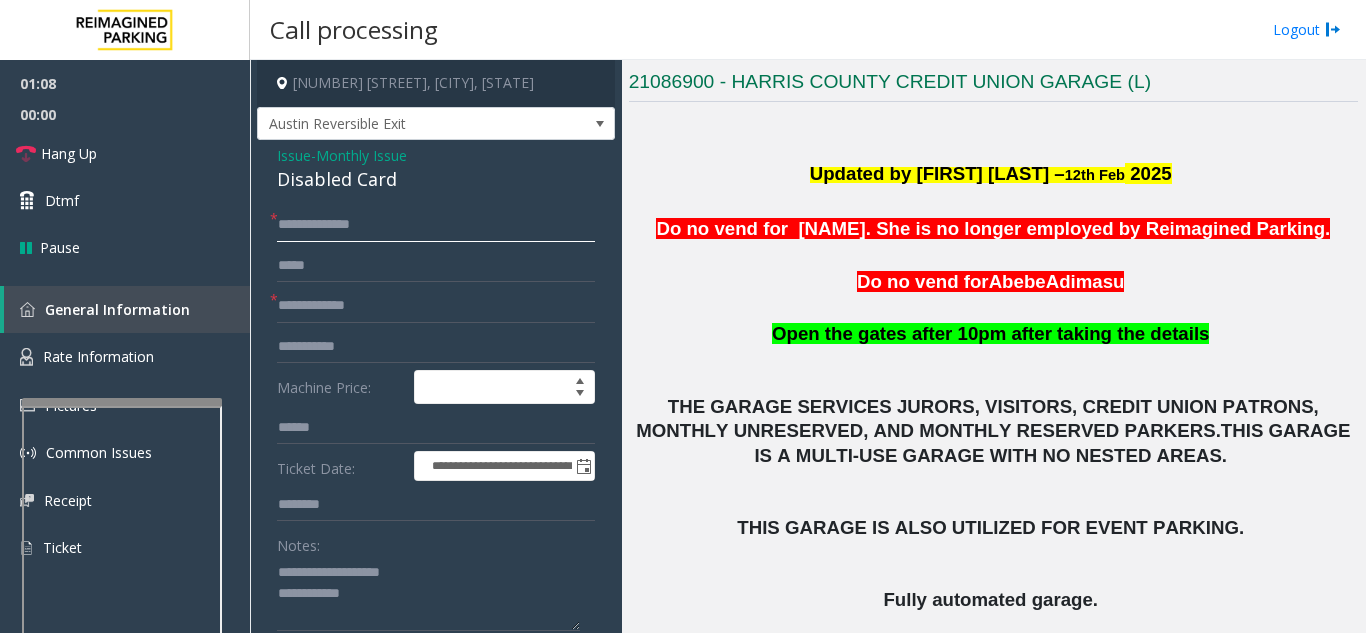 drag, startPoint x: 308, startPoint y: 225, endPoint x: 277, endPoint y: 232, distance: 31.780497 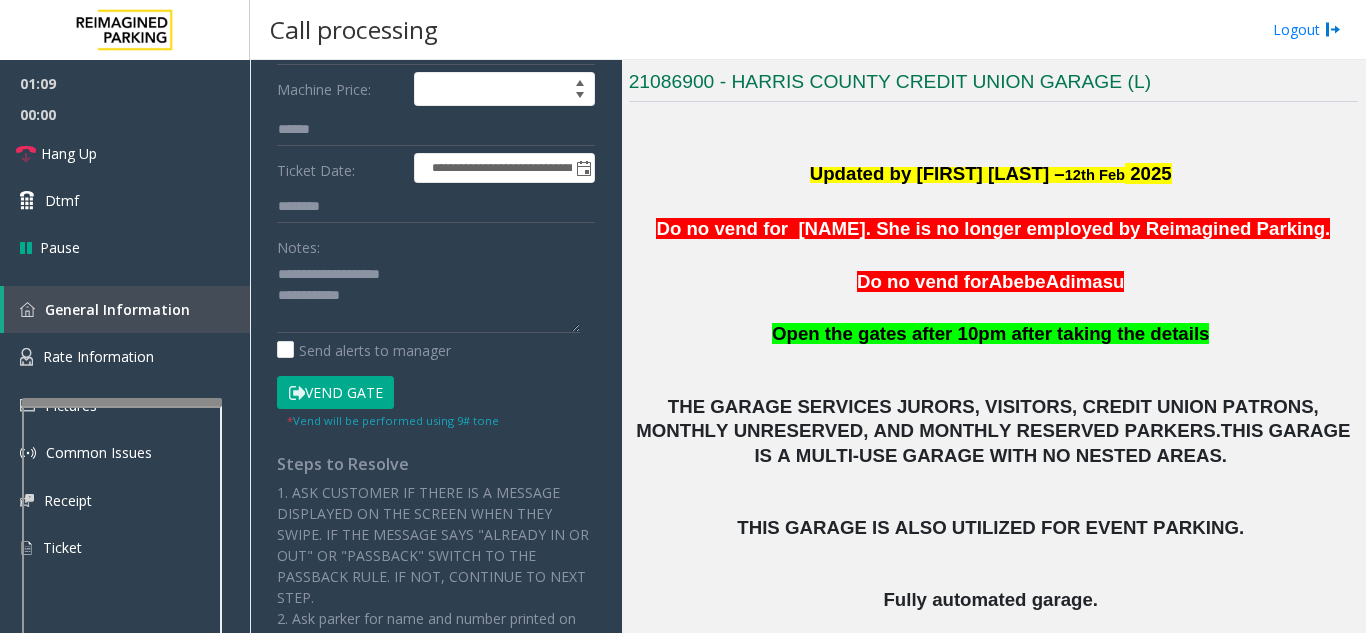 scroll, scrollTop: 300, scrollLeft: 0, axis: vertical 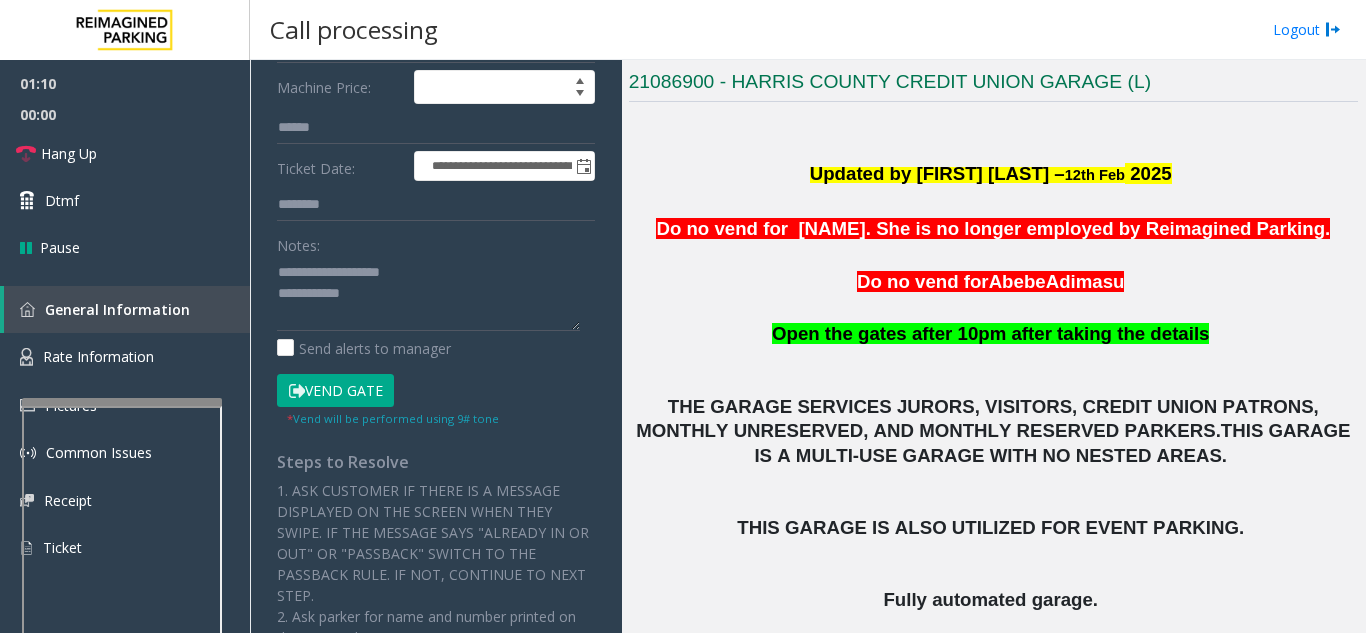 type on "********" 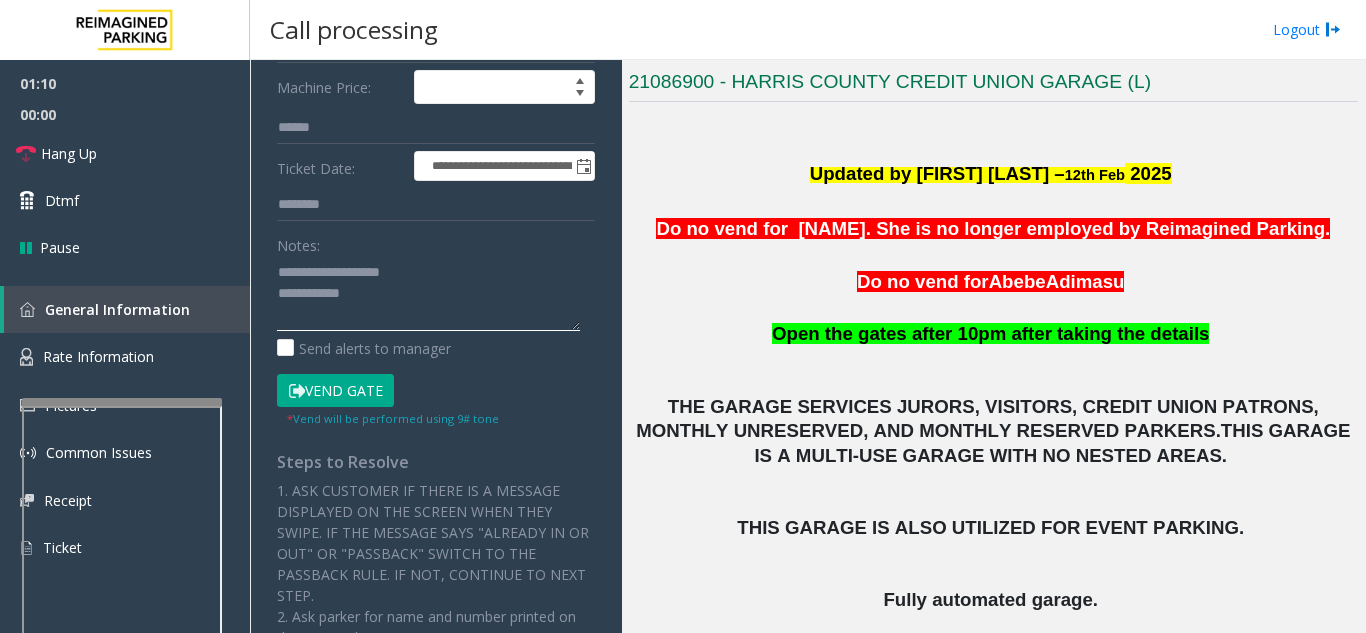 click 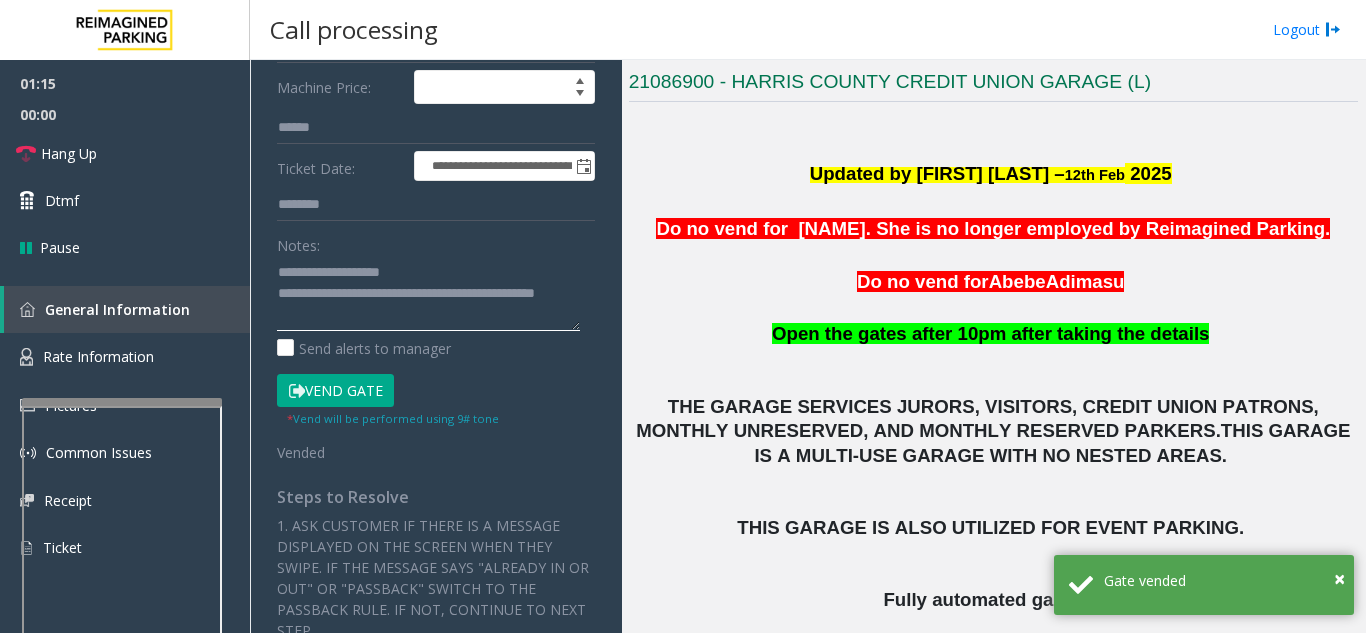 click 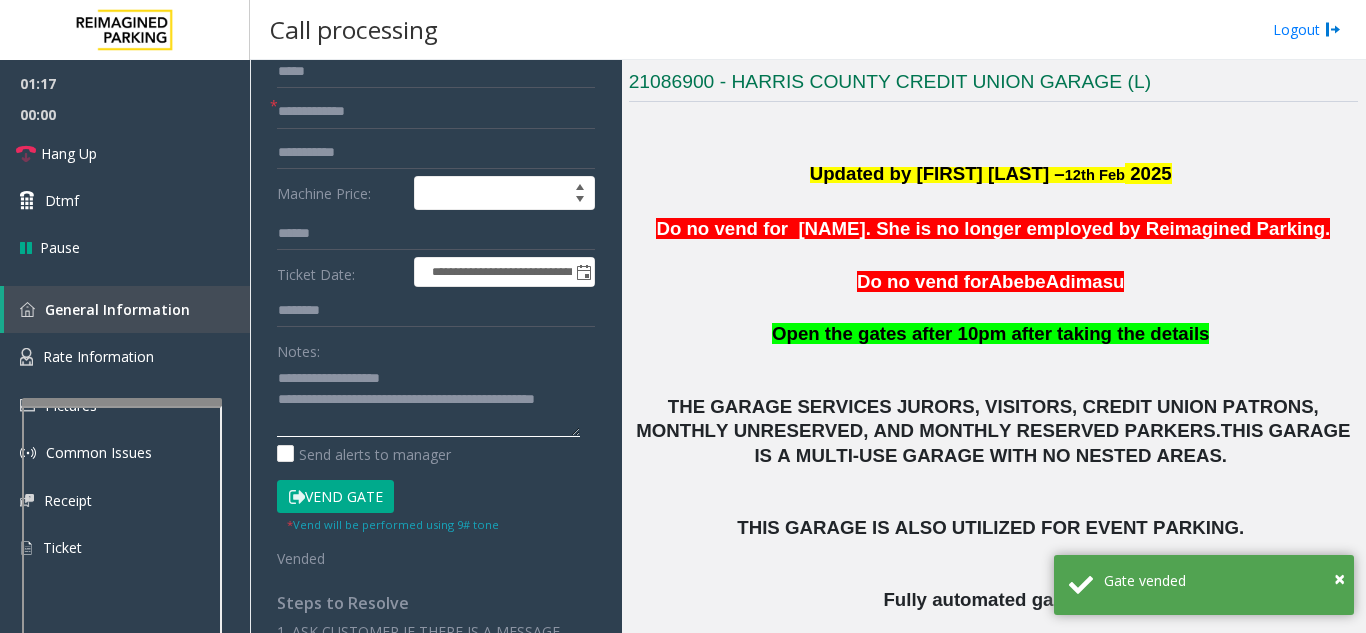 scroll, scrollTop: 0, scrollLeft: 0, axis: both 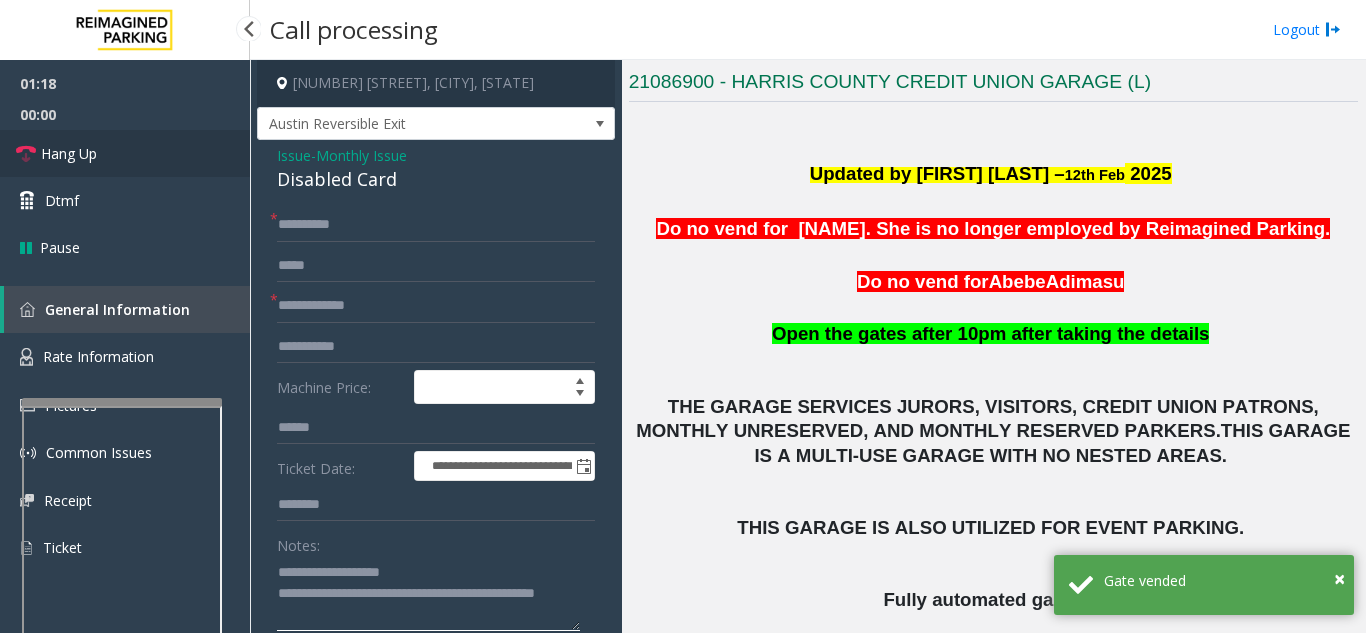 type on "**********" 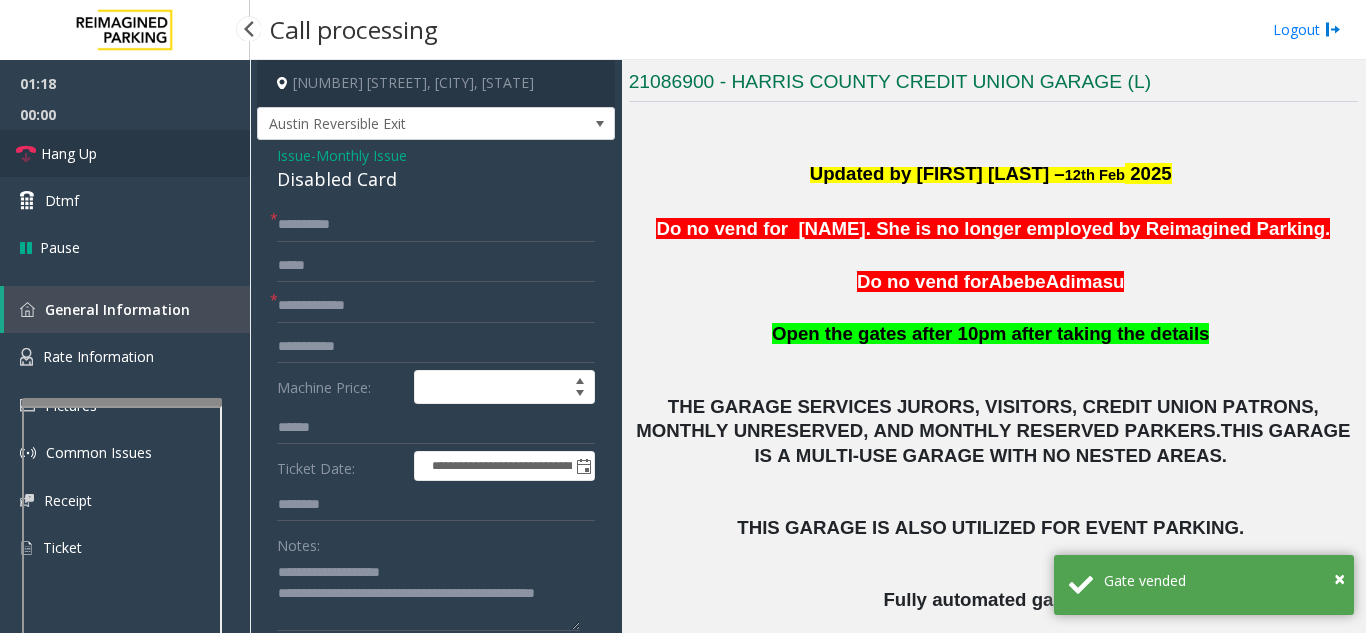 click on "Hang Up" at bounding box center (125, 153) 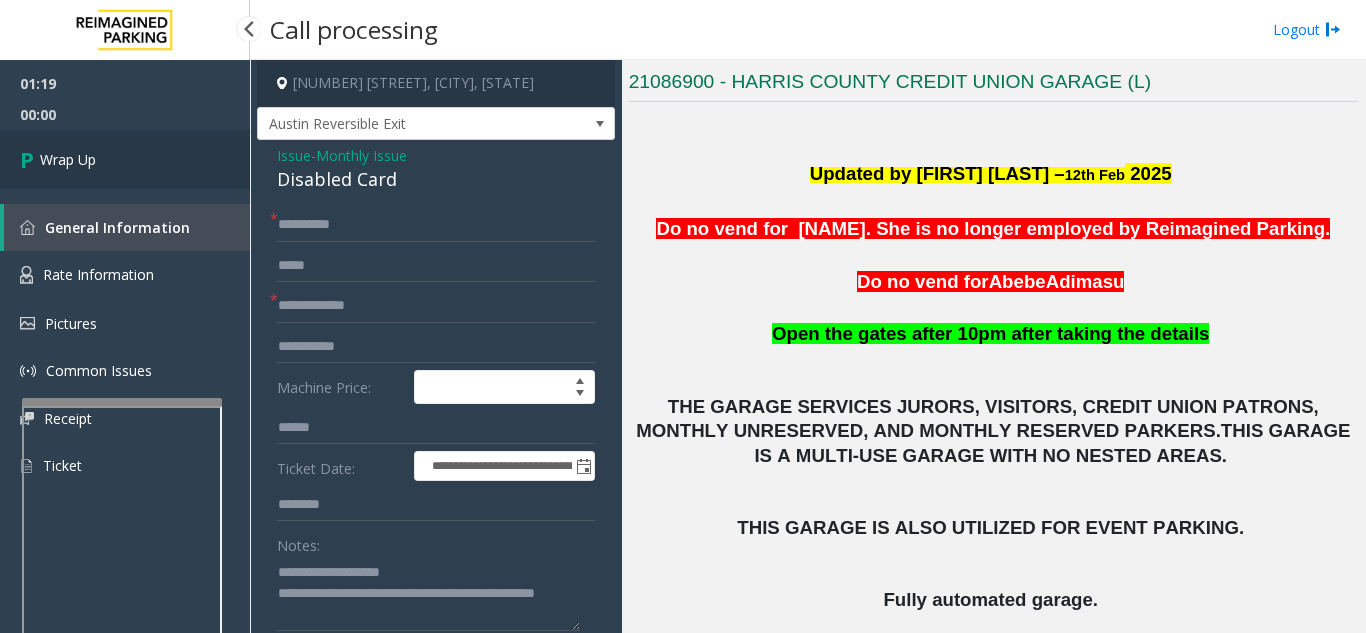 click on "Wrap Up" at bounding box center [125, 159] 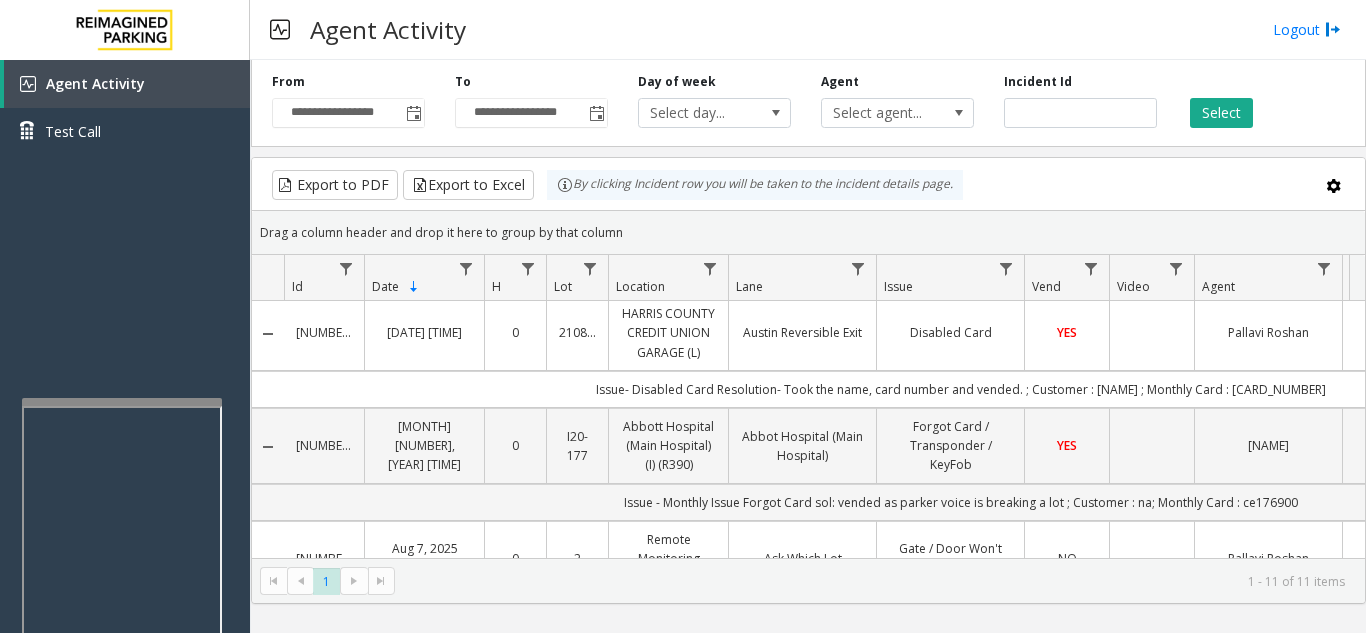 scroll, scrollTop: 0, scrollLeft: 0, axis: both 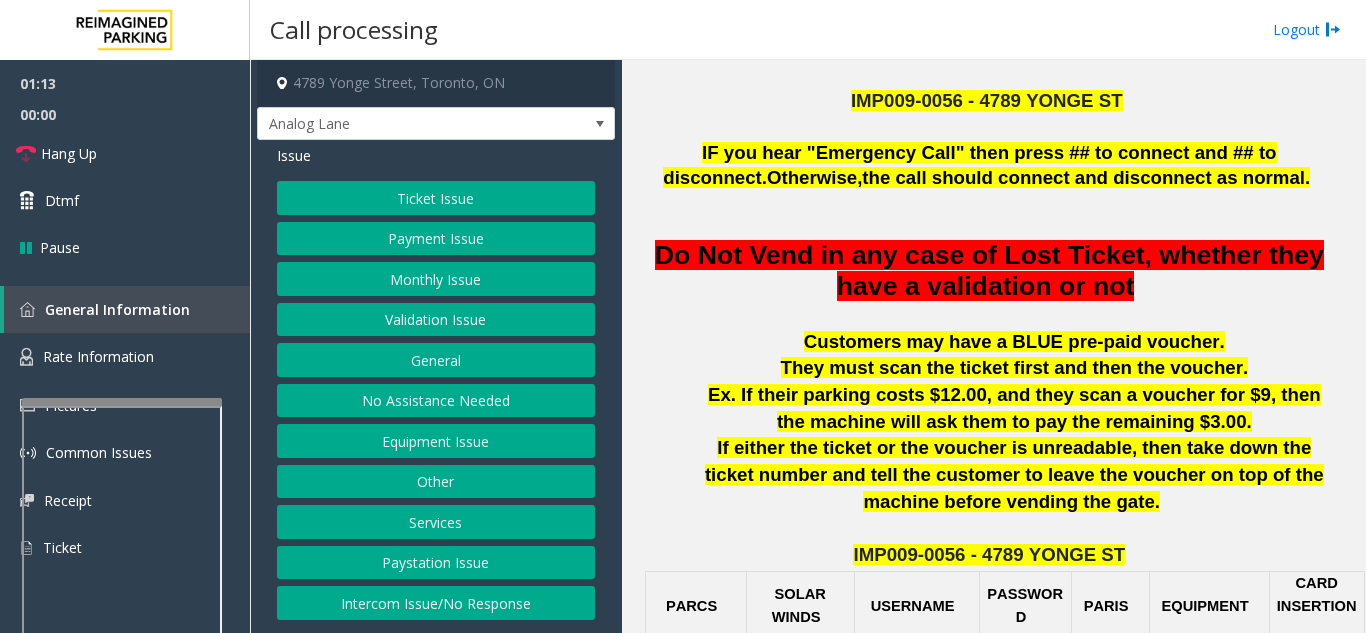 click on "Equipment Issue" 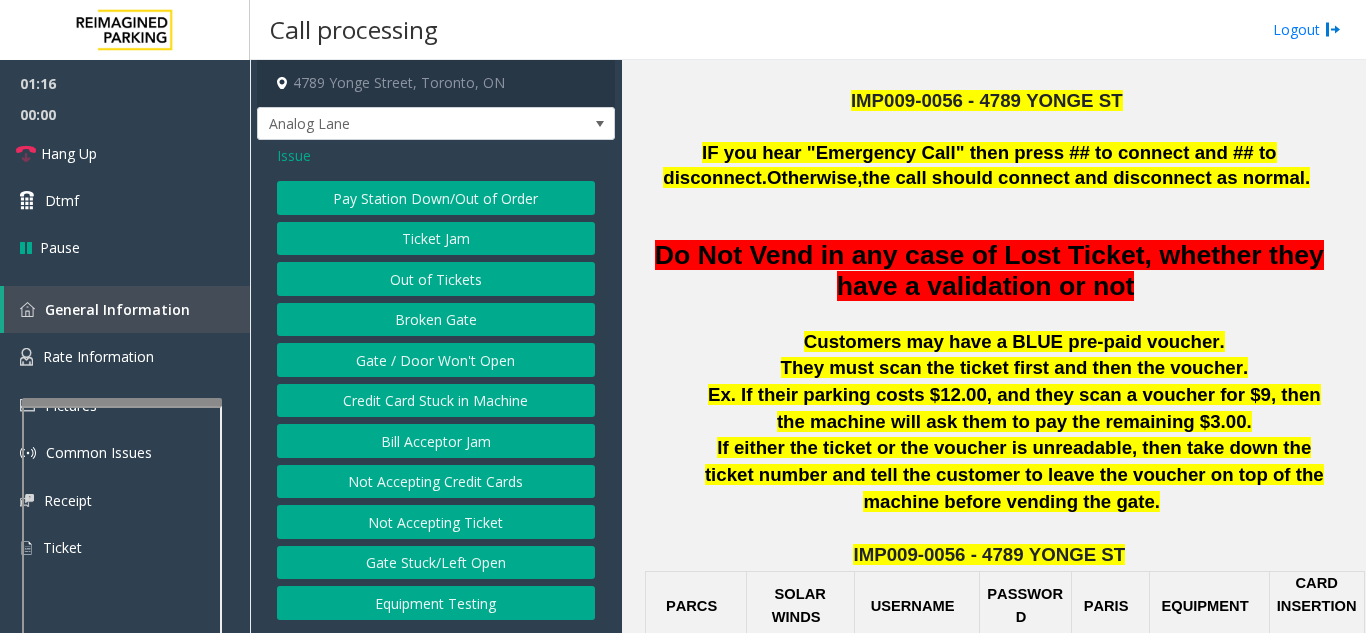 click on "Gate / Door Won't Open" 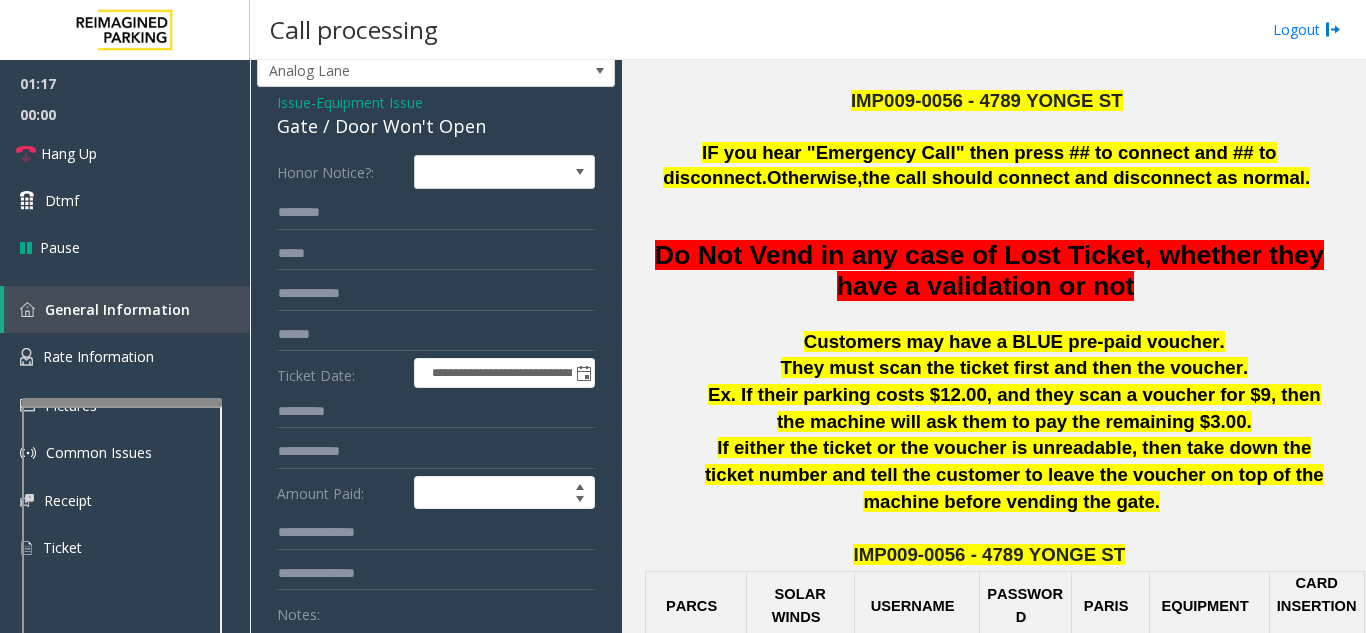 scroll, scrollTop: 100, scrollLeft: 0, axis: vertical 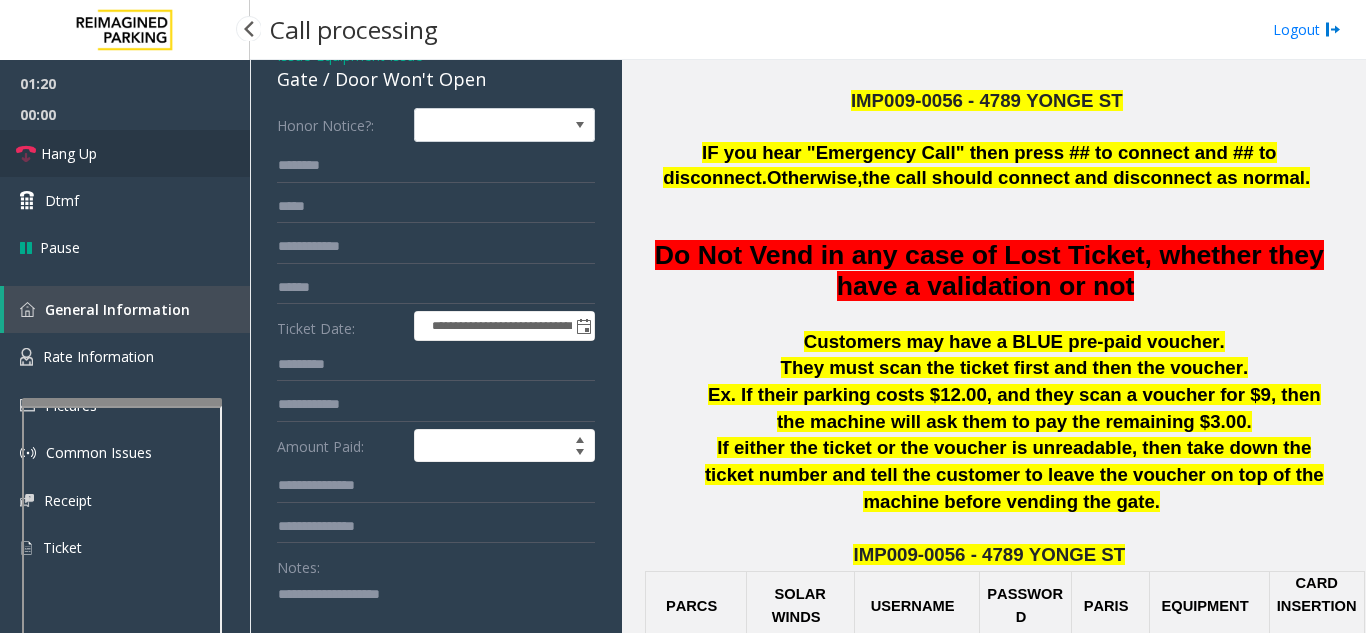 click on "Hang Up" at bounding box center [125, 153] 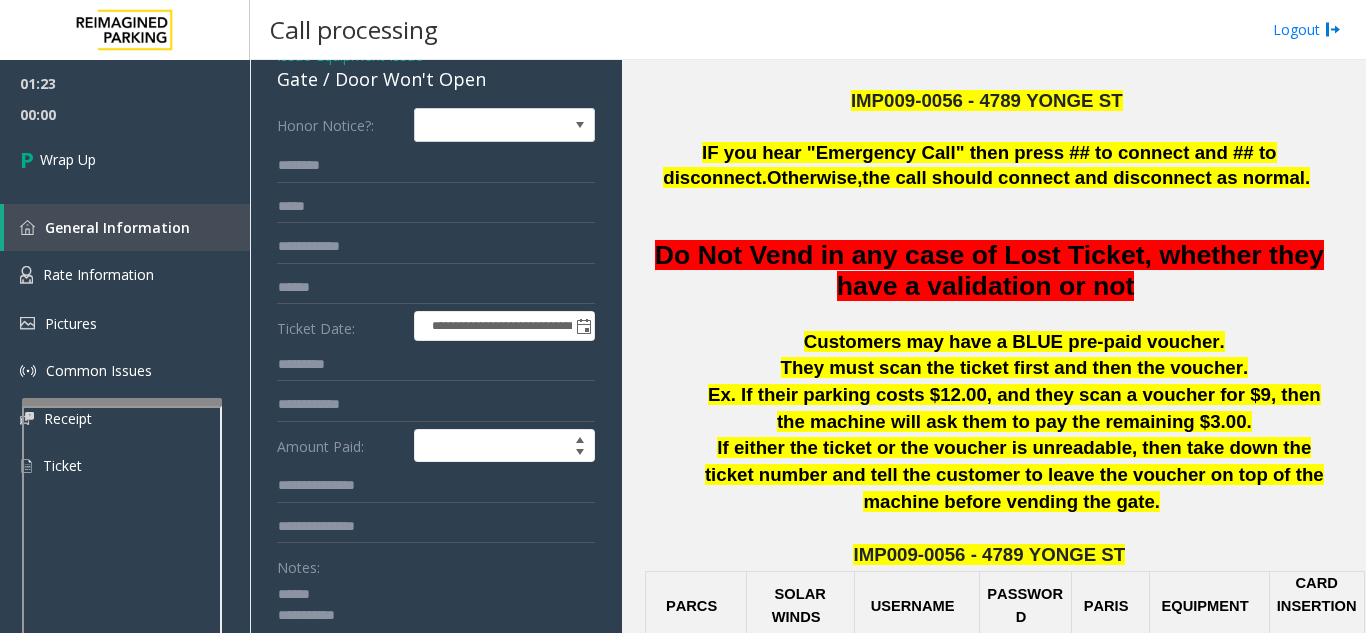 click 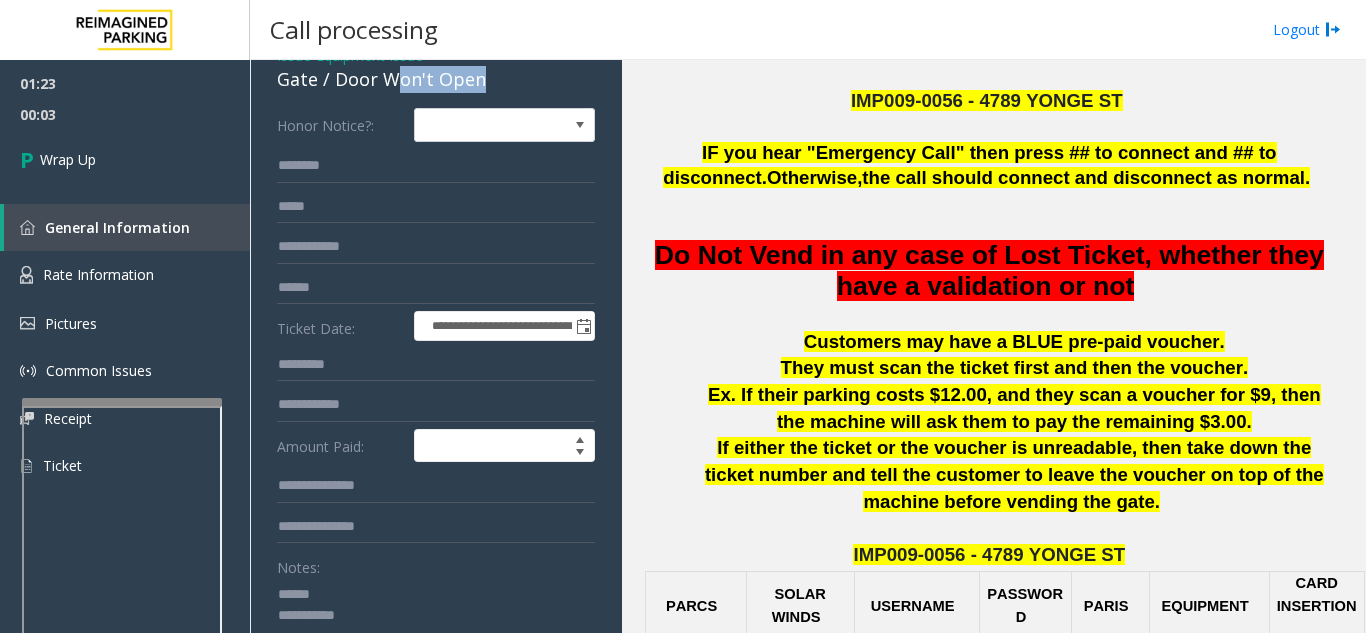 drag, startPoint x: 396, startPoint y: 87, endPoint x: 496, endPoint y: 87, distance: 100 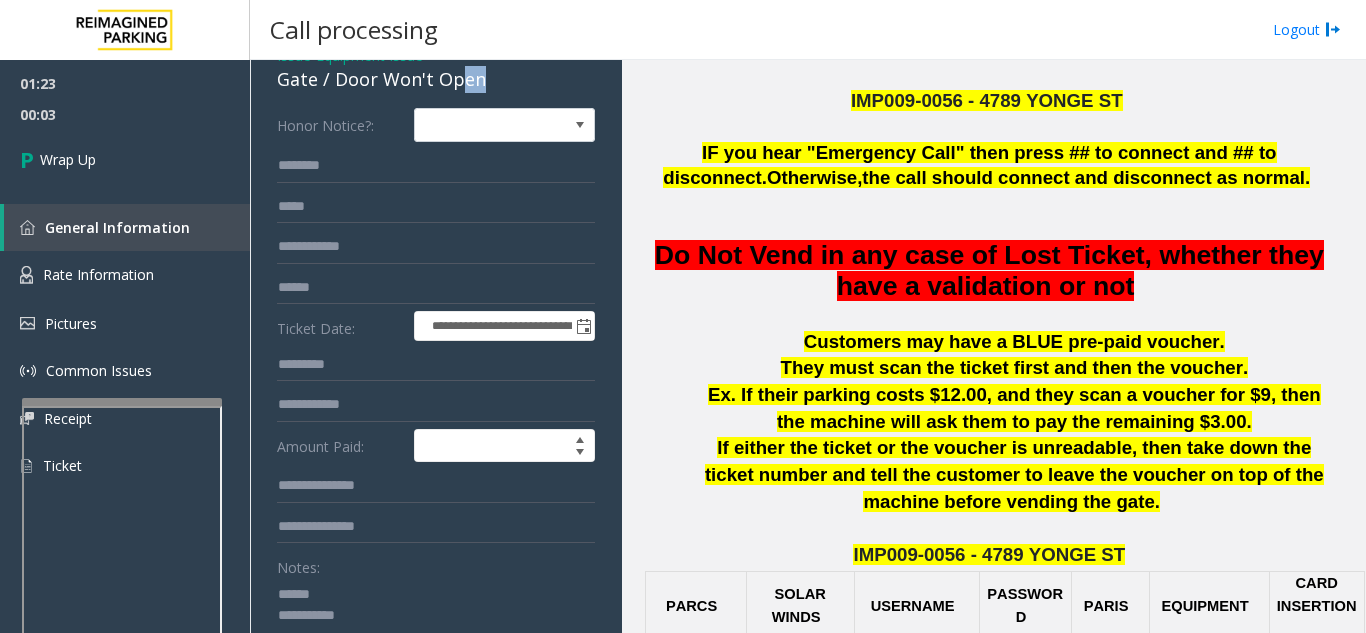 scroll, scrollTop: 92, scrollLeft: 0, axis: vertical 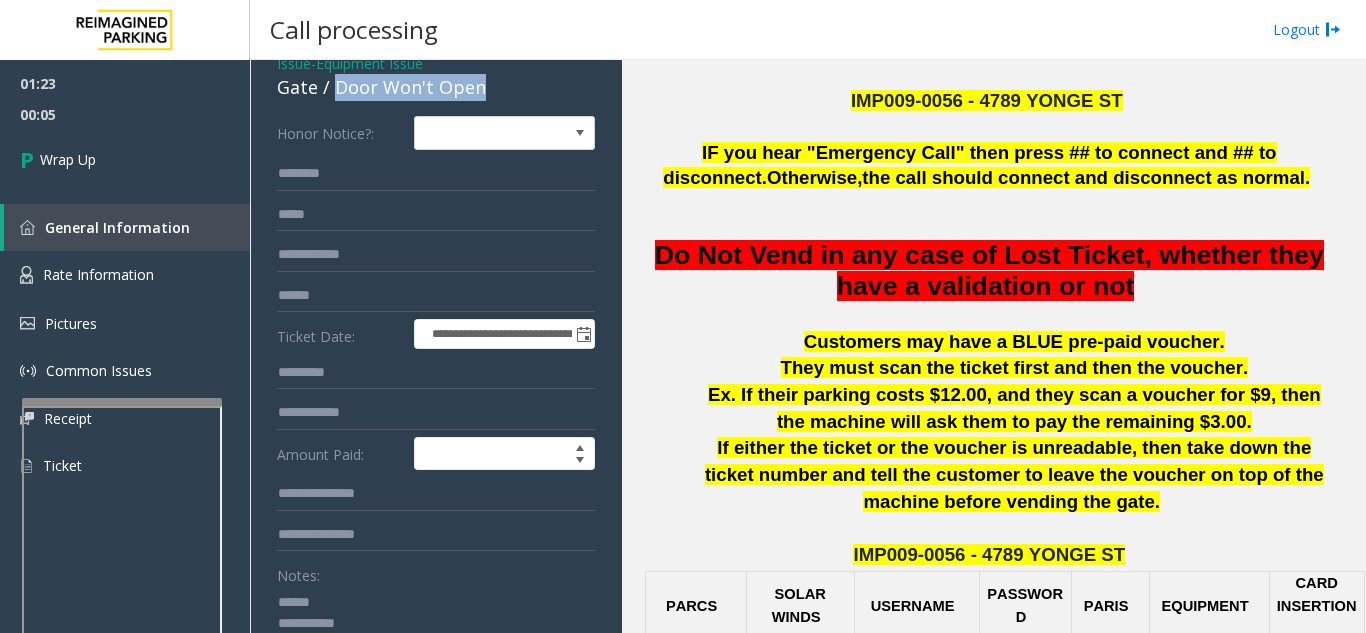 drag, startPoint x: 497, startPoint y: 75, endPoint x: 332, endPoint y: 90, distance: 165.68042 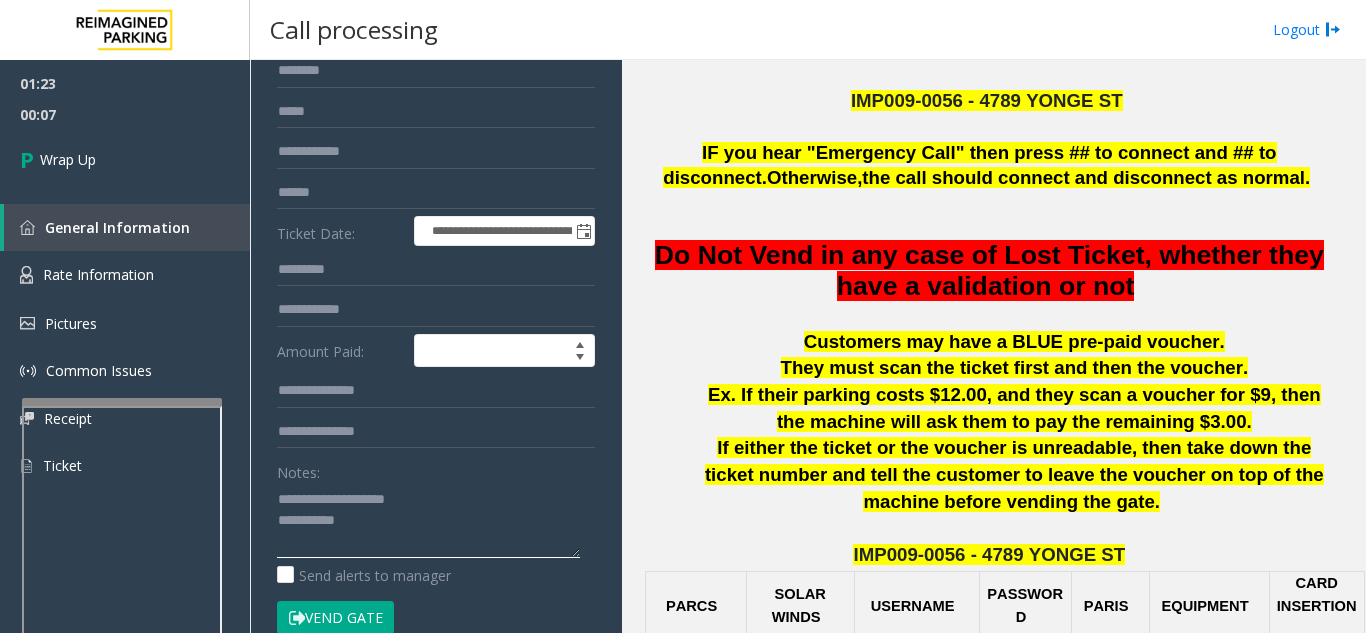 scroll, scrollTop: 392, scrollLeft: 0, axis: vertical 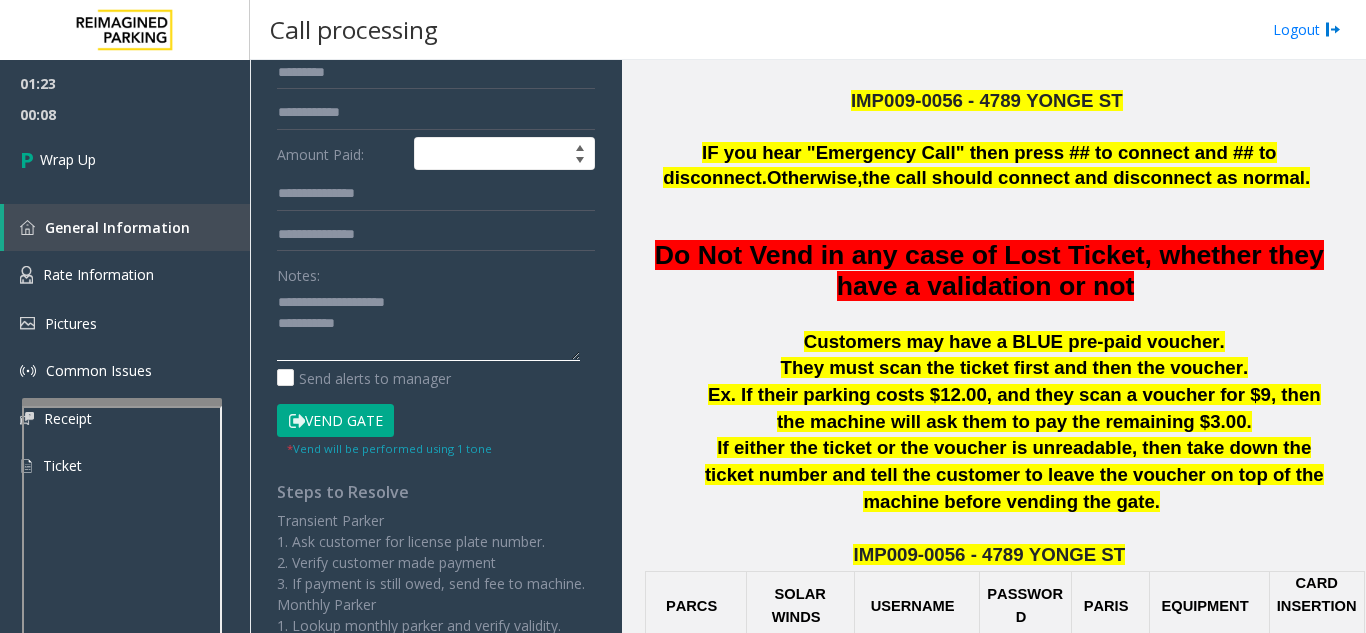 click 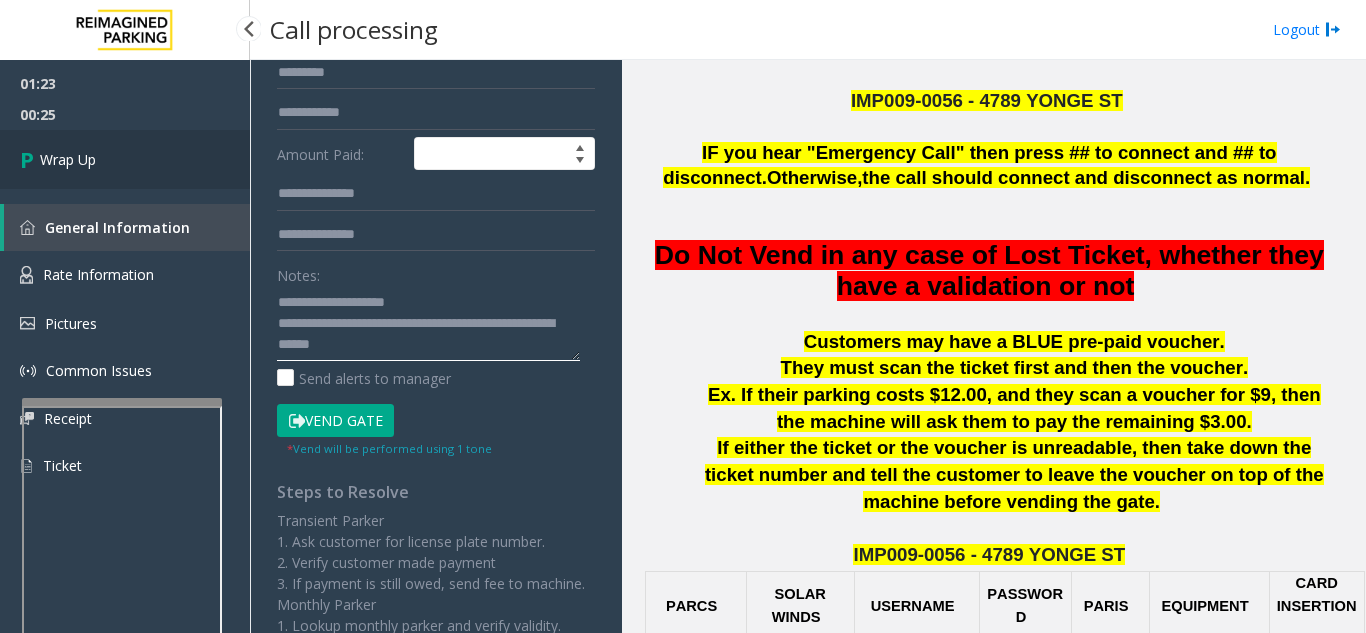 type on "**********" 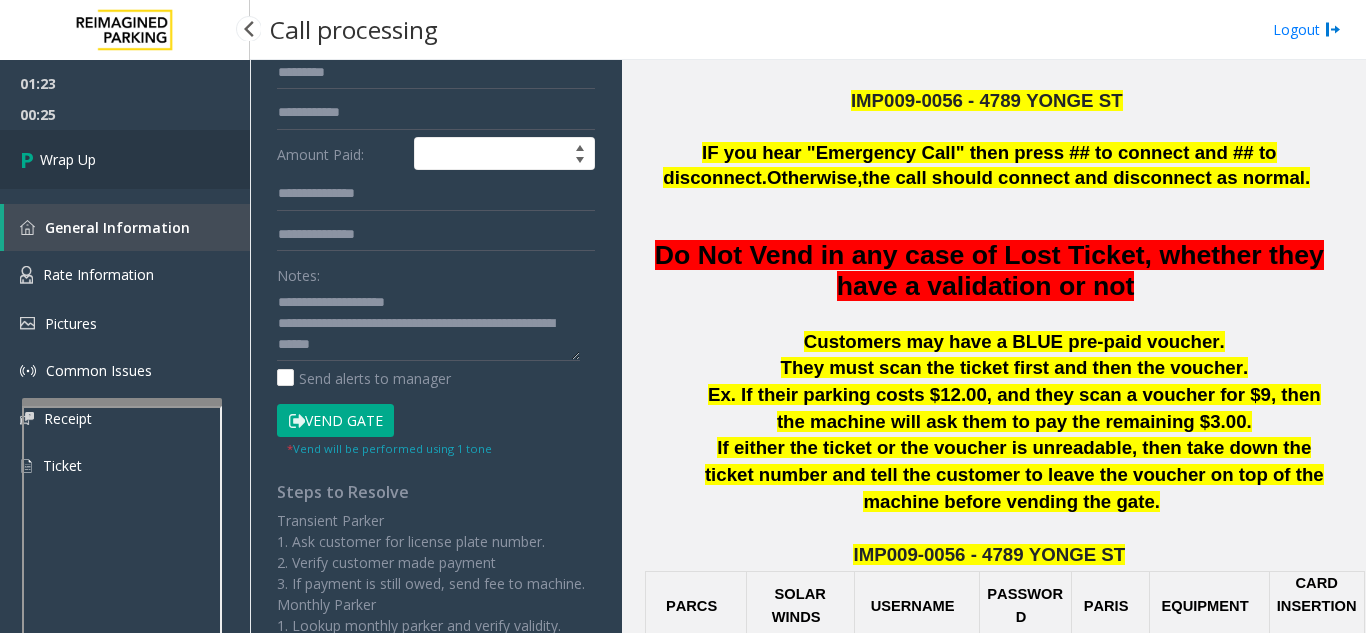 click on "Wrap Up" at bounding box center (125, 159) 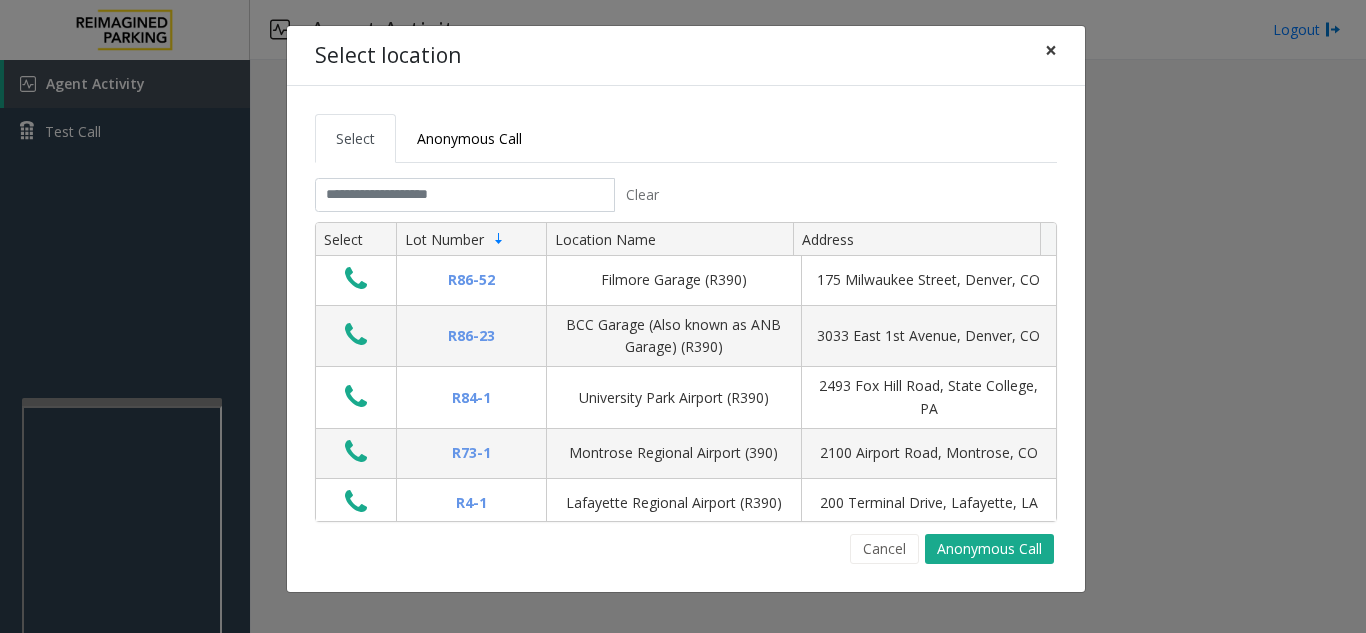 click on "×" 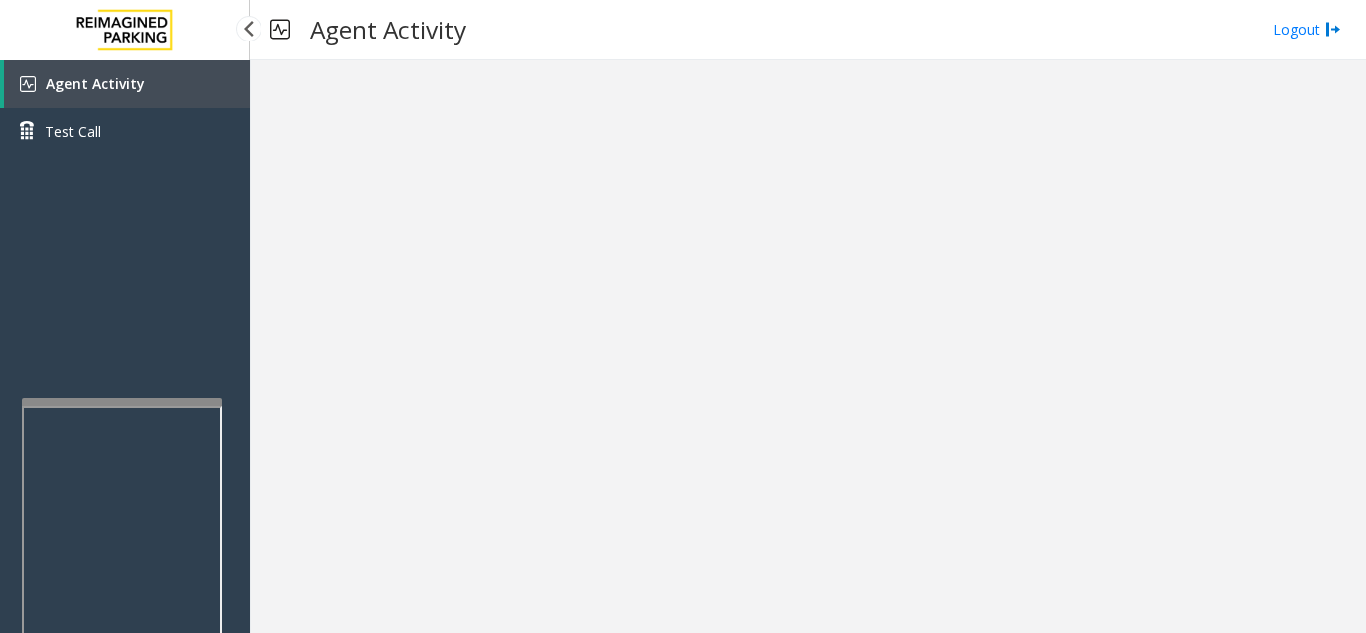 click on "Agent Activity" at bounding box center (127, 84) 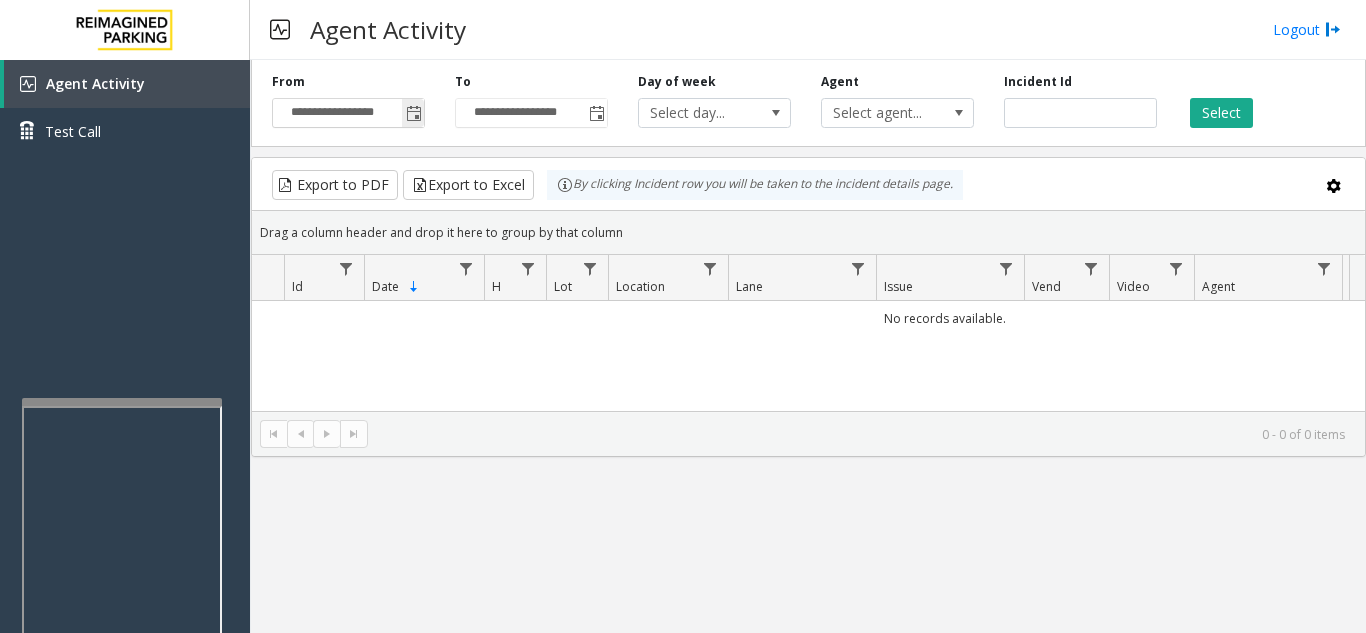 click 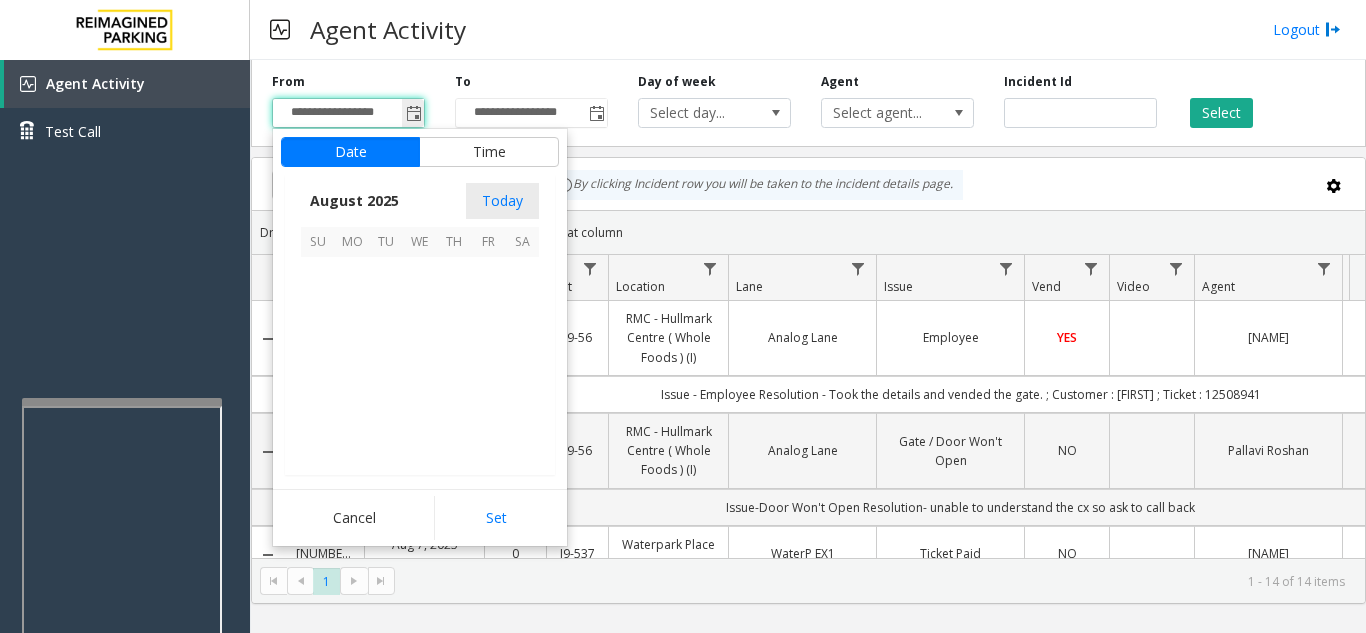 scroll, scrollTop: 358666, scrollLeft: 0, axis: vertical 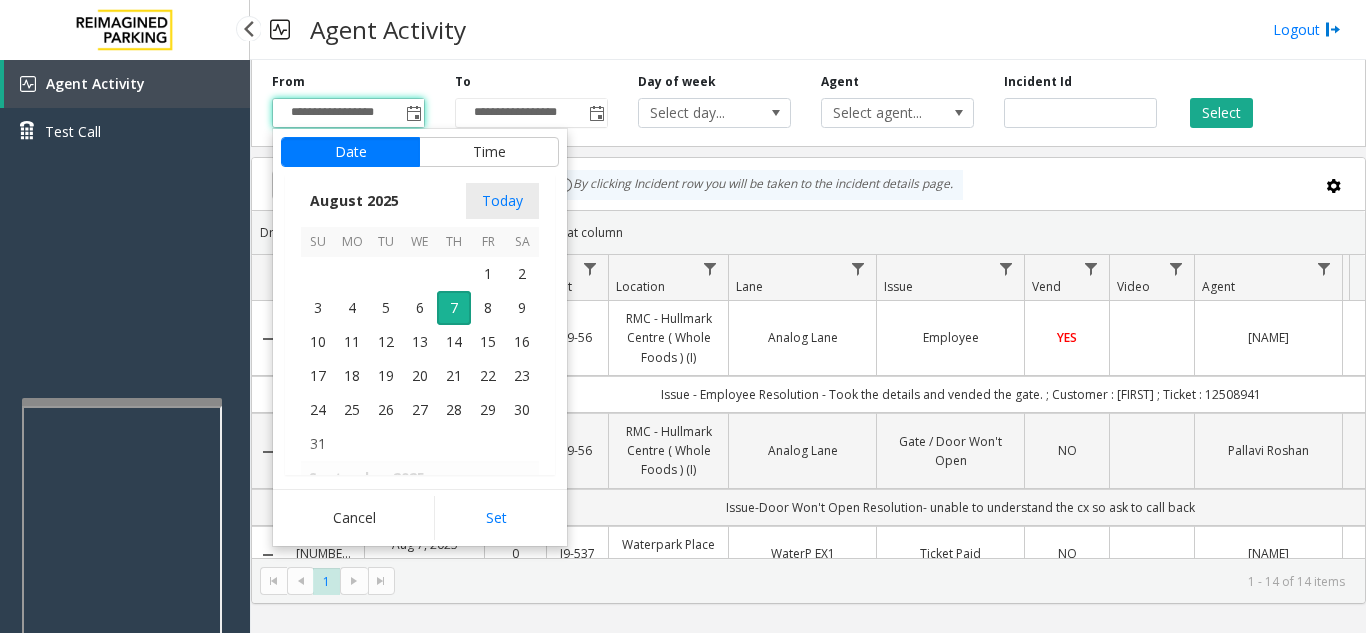 click on "Agent Activity Test Call" at bounding box center (125, 376) 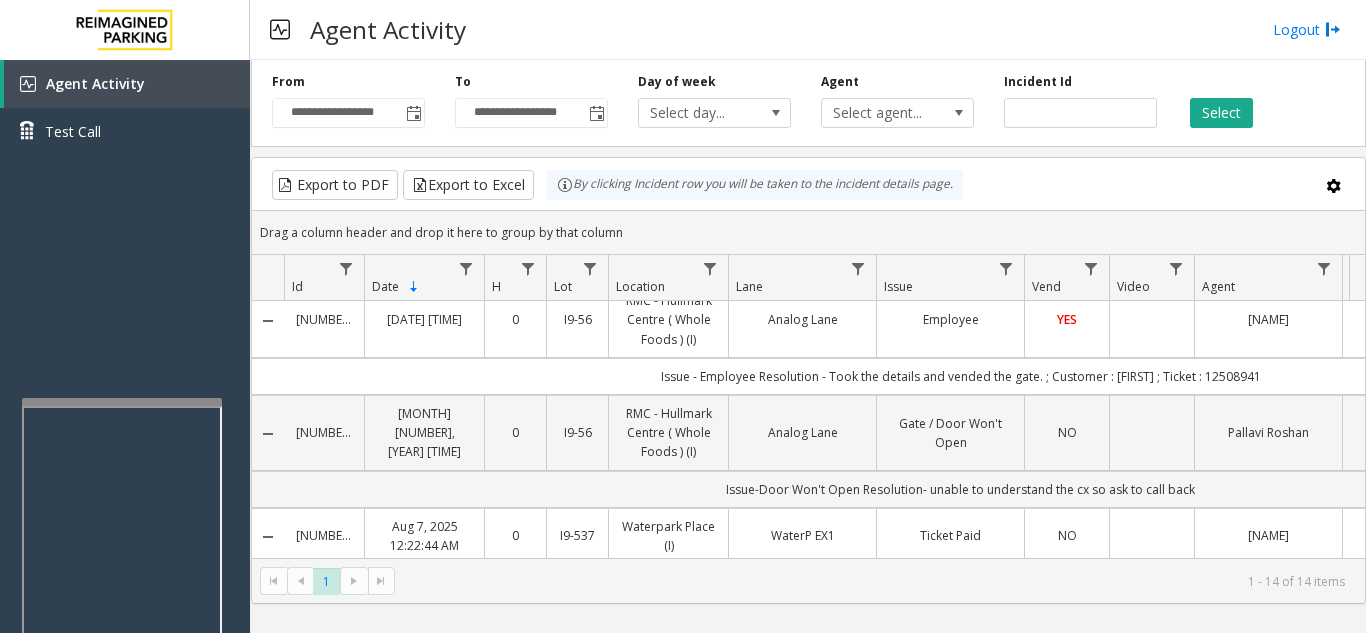scroll, scrollTop: 0, scrollLeft: 0, axis: both 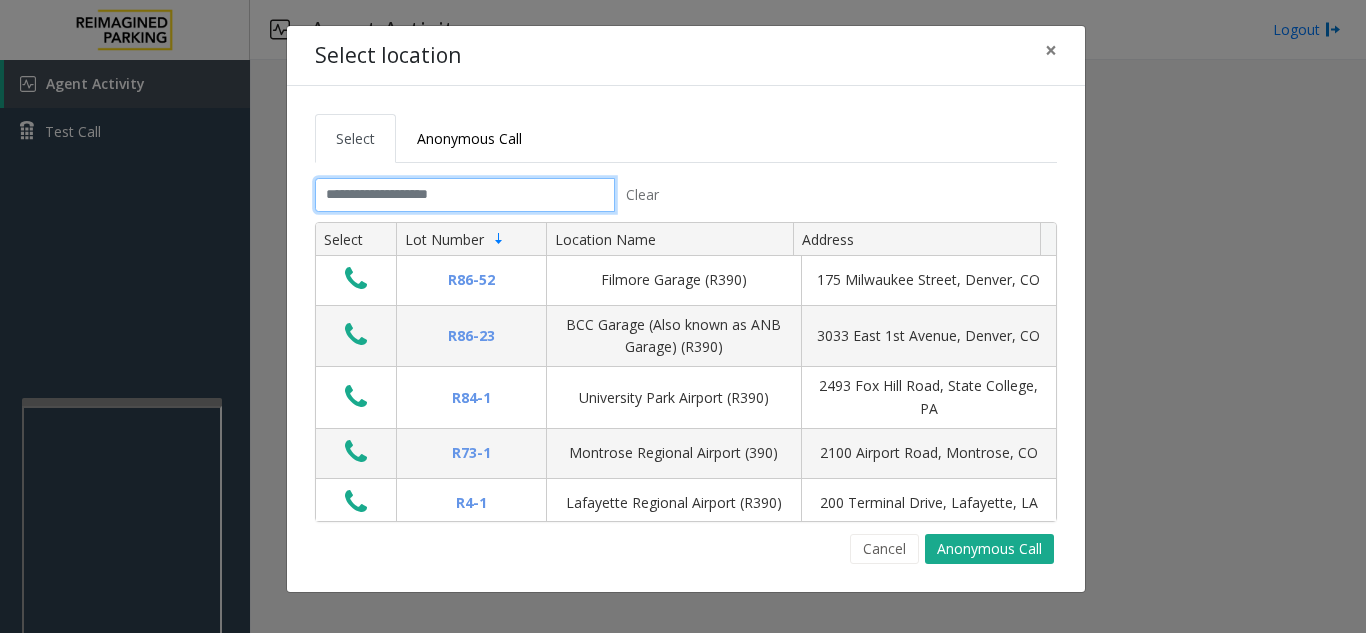 click 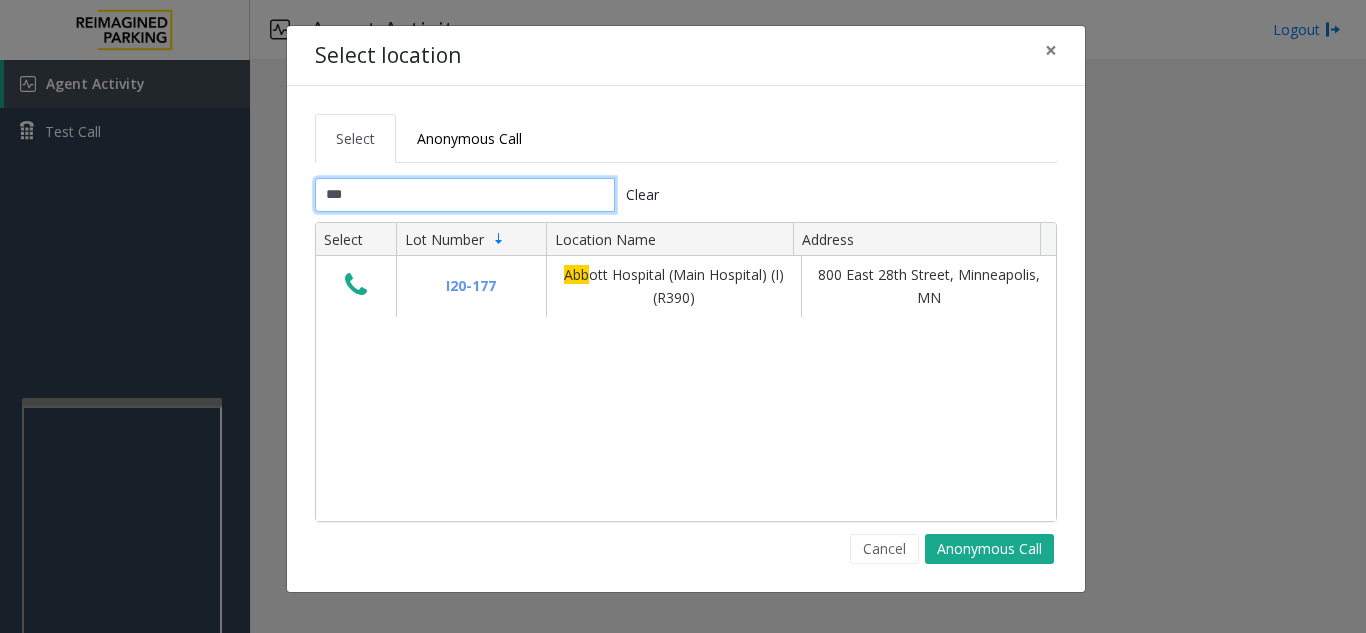 type on "***" 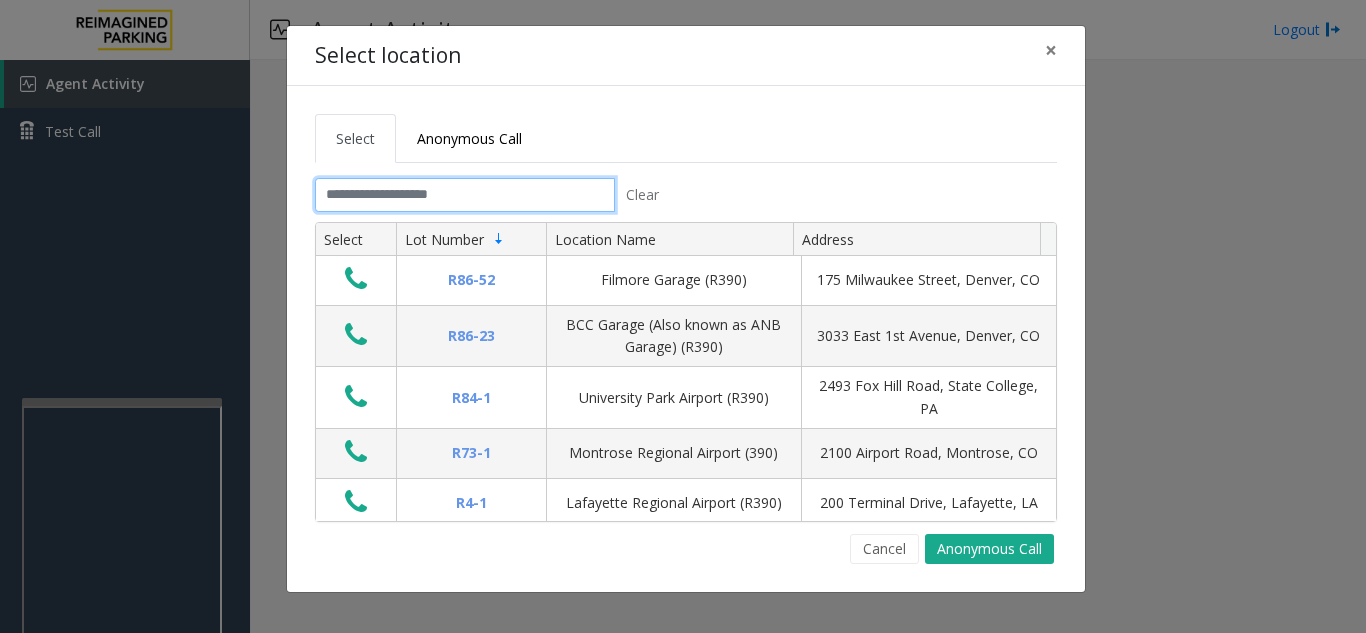 click 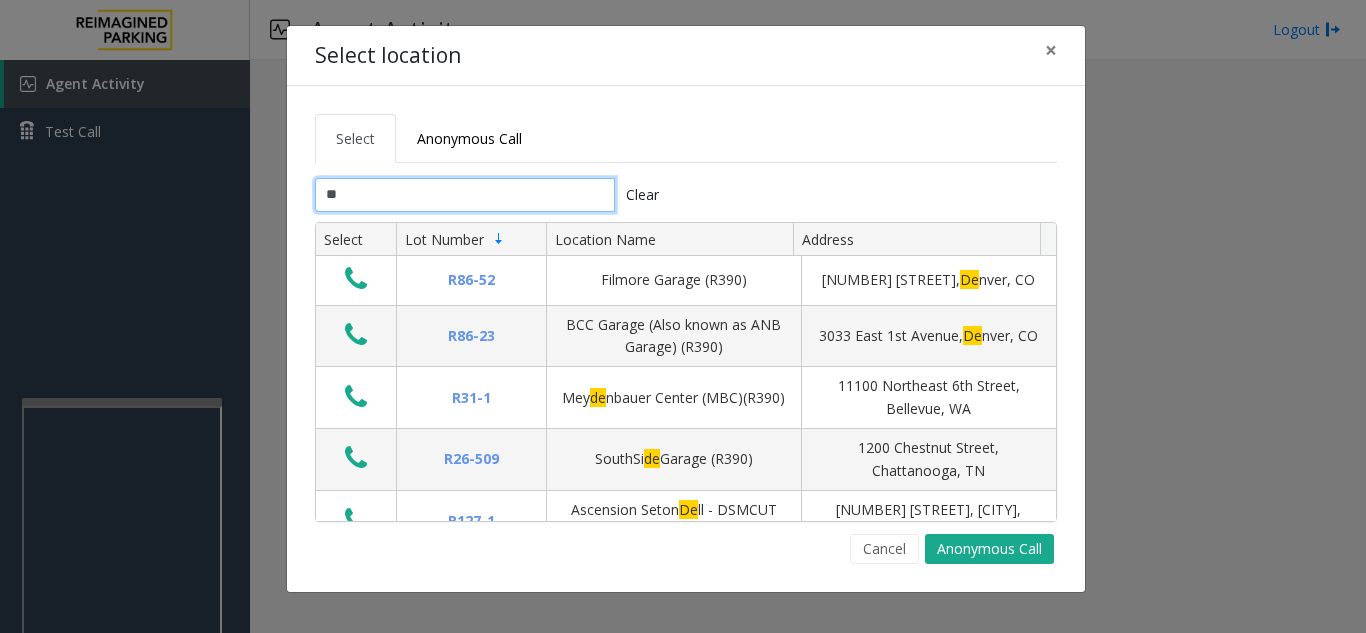 type on "*" 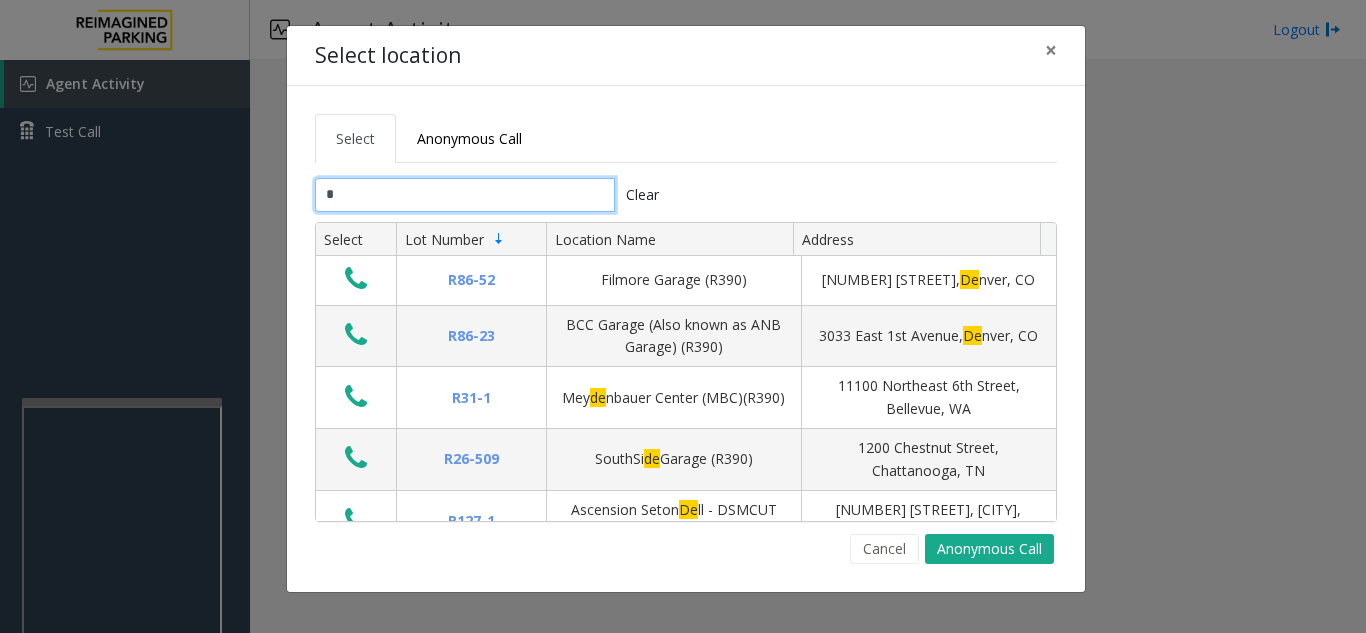 type 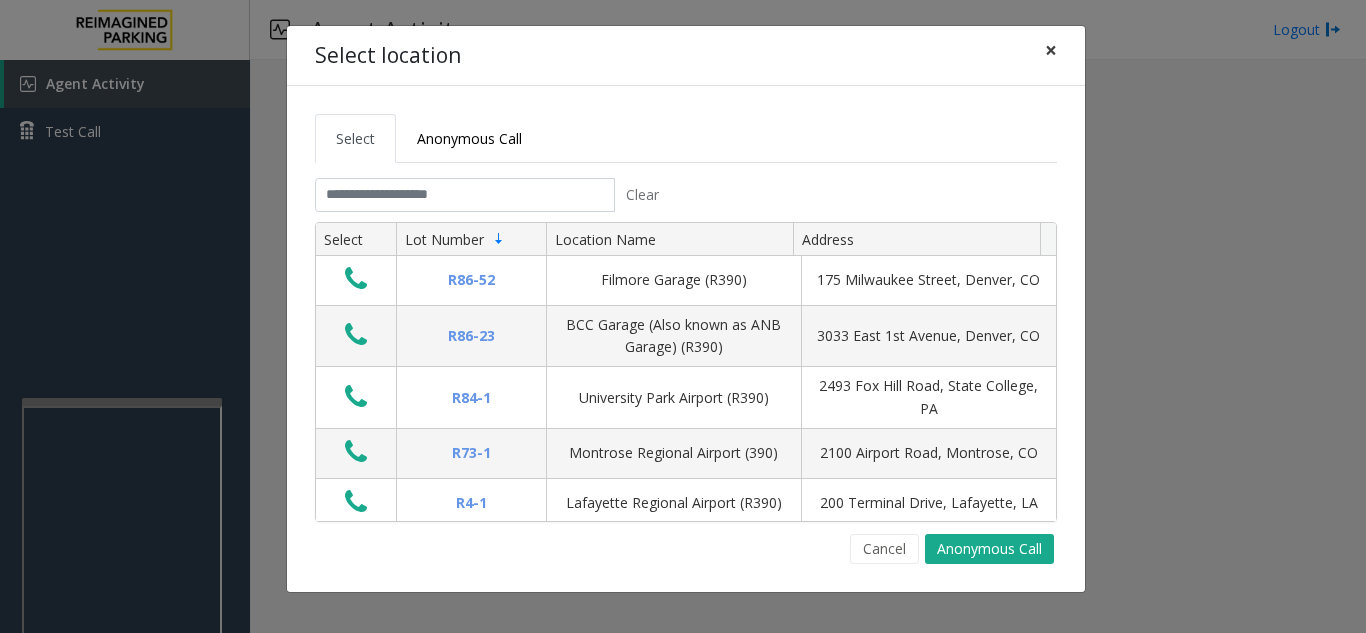 click on "×" 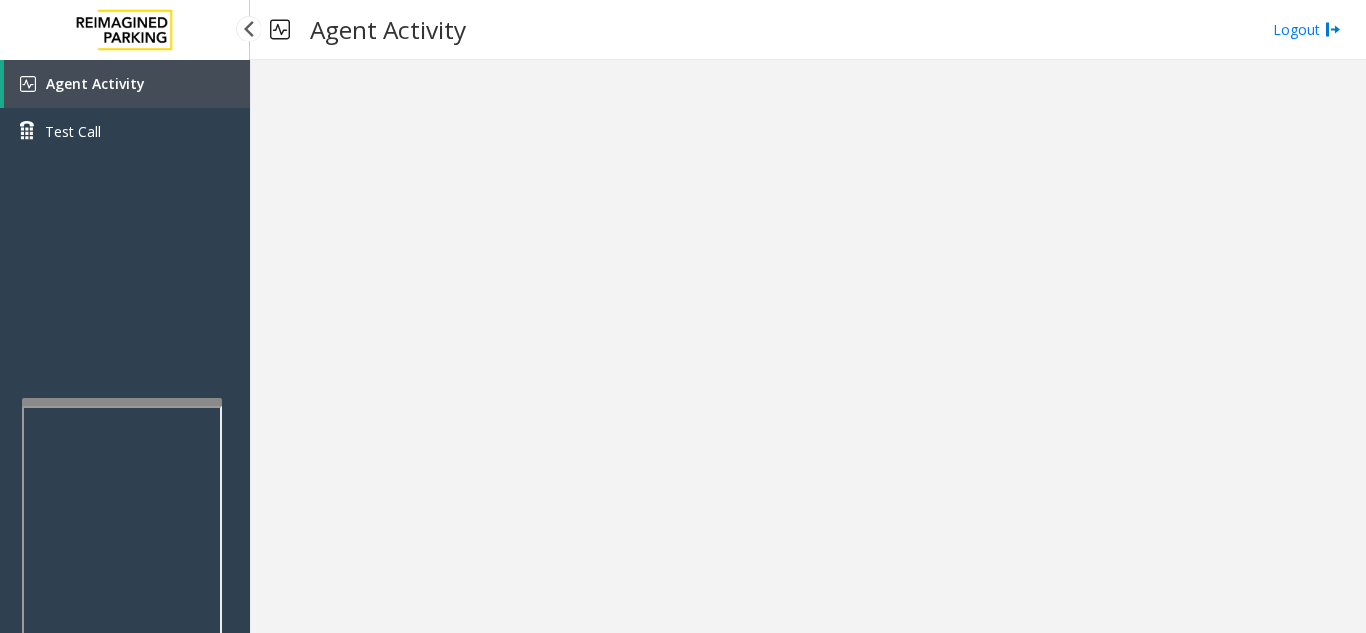 click on "Agent Activity" at bounding box center (95, 83) 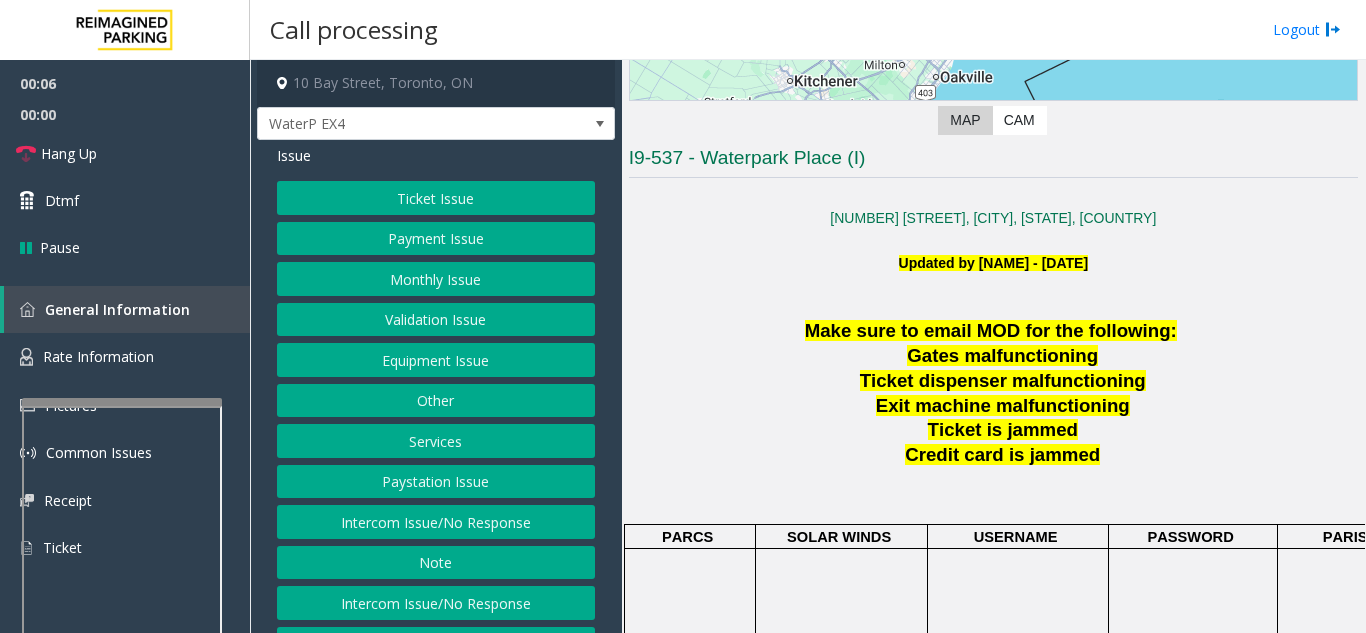 scroll, scrollTop: 400, scrollLeft: 0, axis: vertical 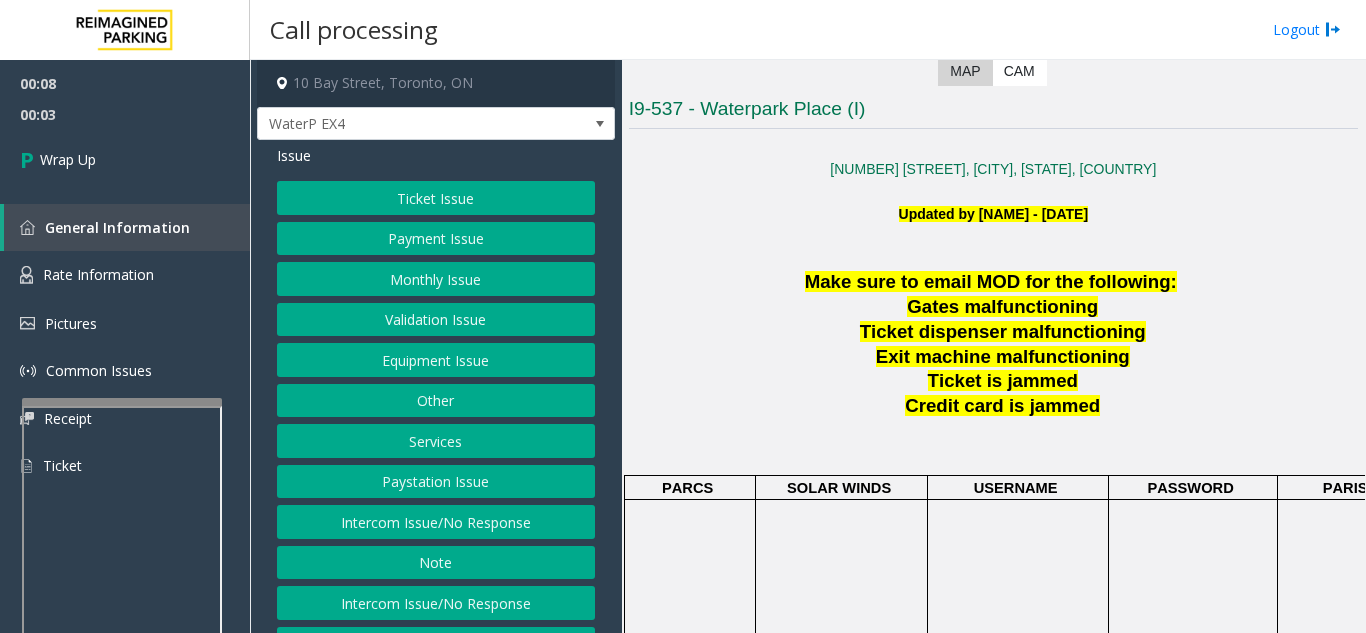 click on "Intercom Issue/No Response" 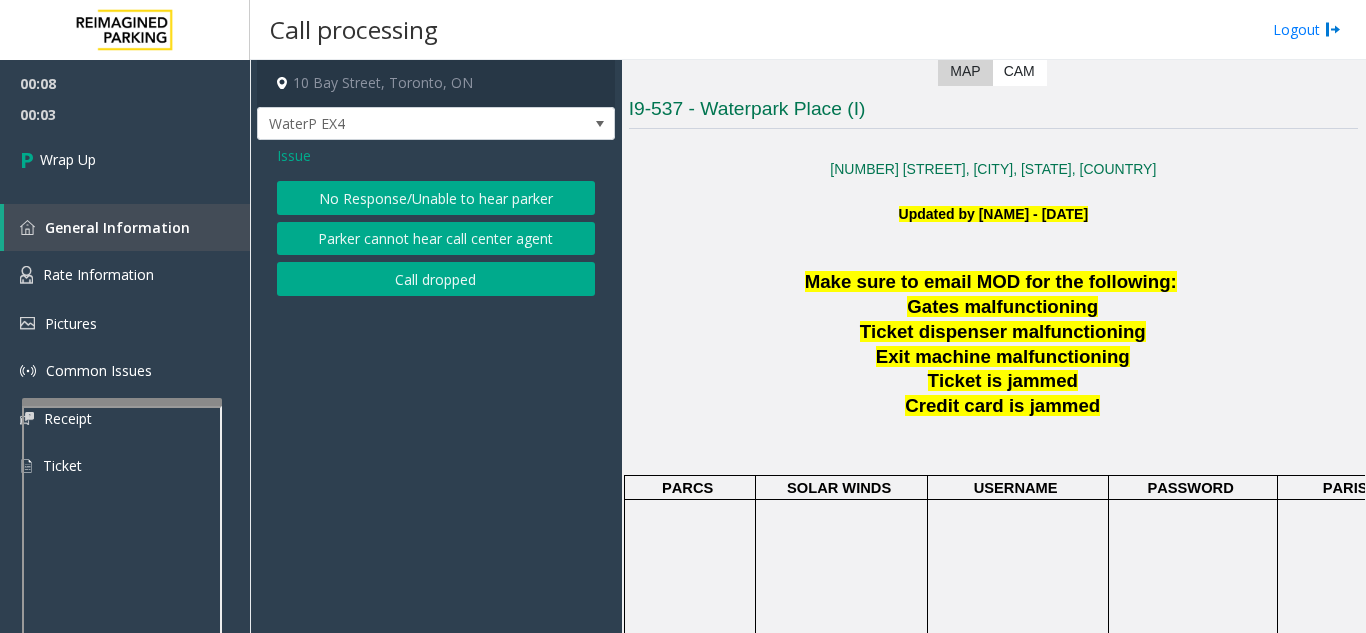 click on "Call dropped" 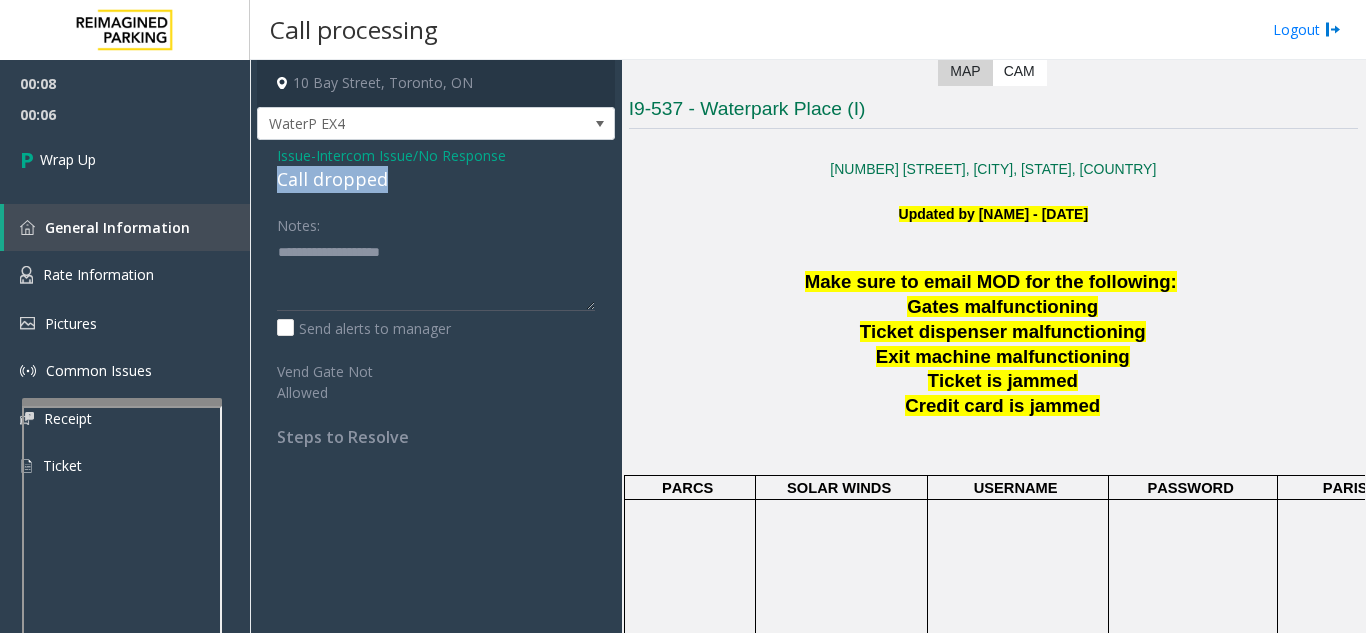 drag, startPoint x: 391, startPoint y: 179, endPoint x: 276, endPoint y: 188, distance: 115.35164 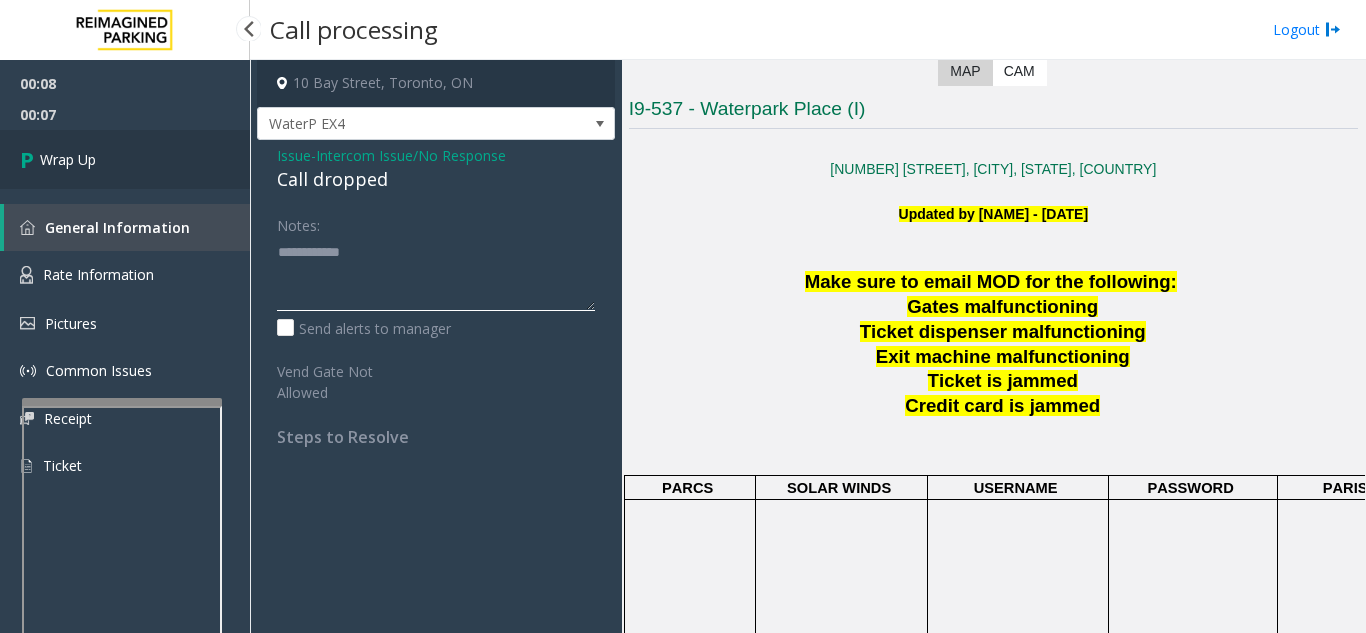 type on "**********" 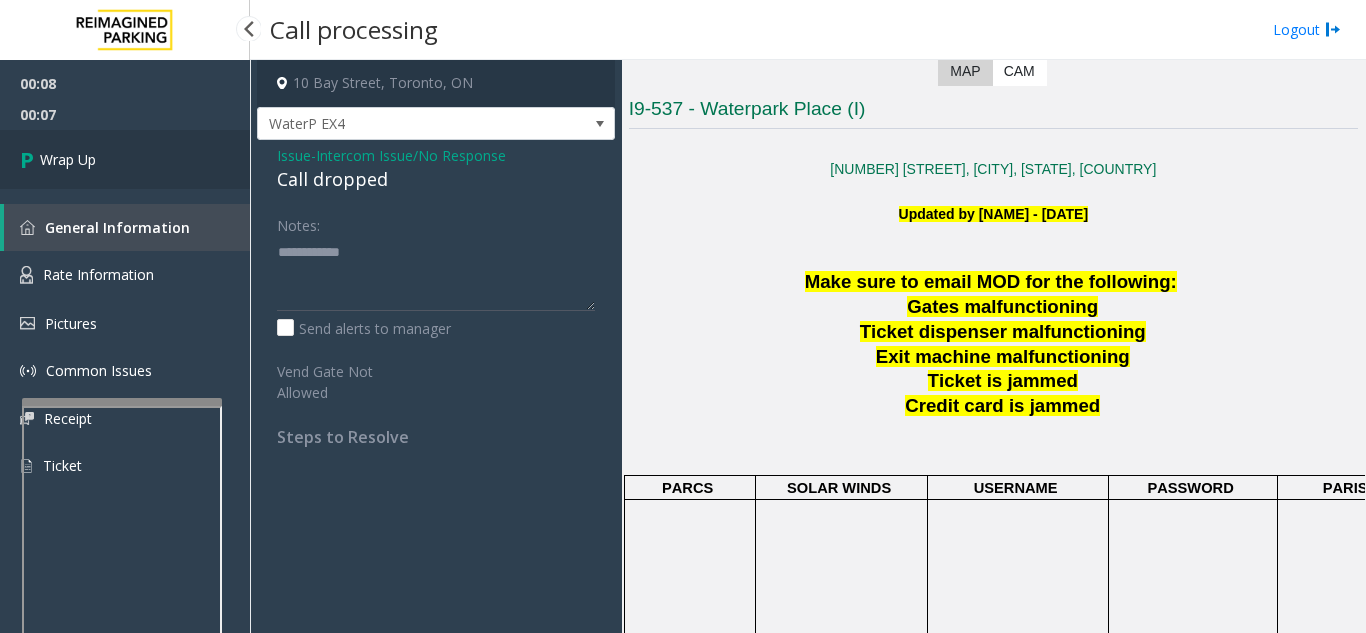 click on "Wrap Up" at bounding box center (125, 159) 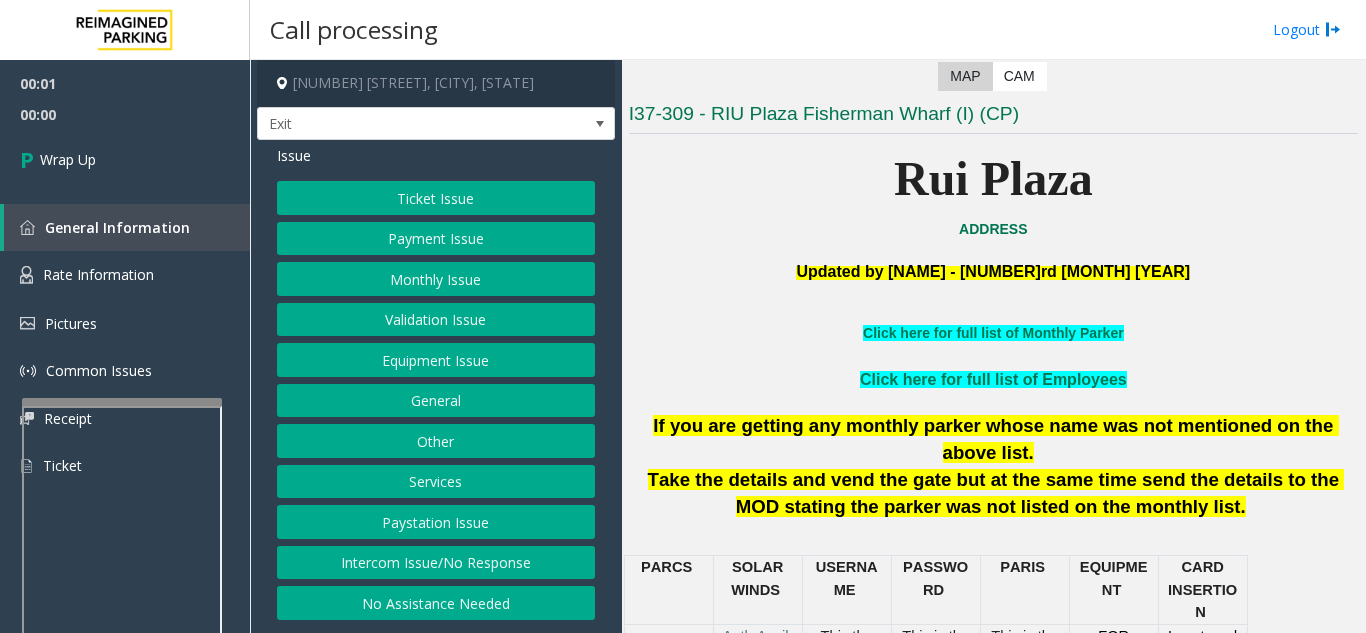 scroll, scrollTop: 400, scrollLeft: 0, axis: vertical 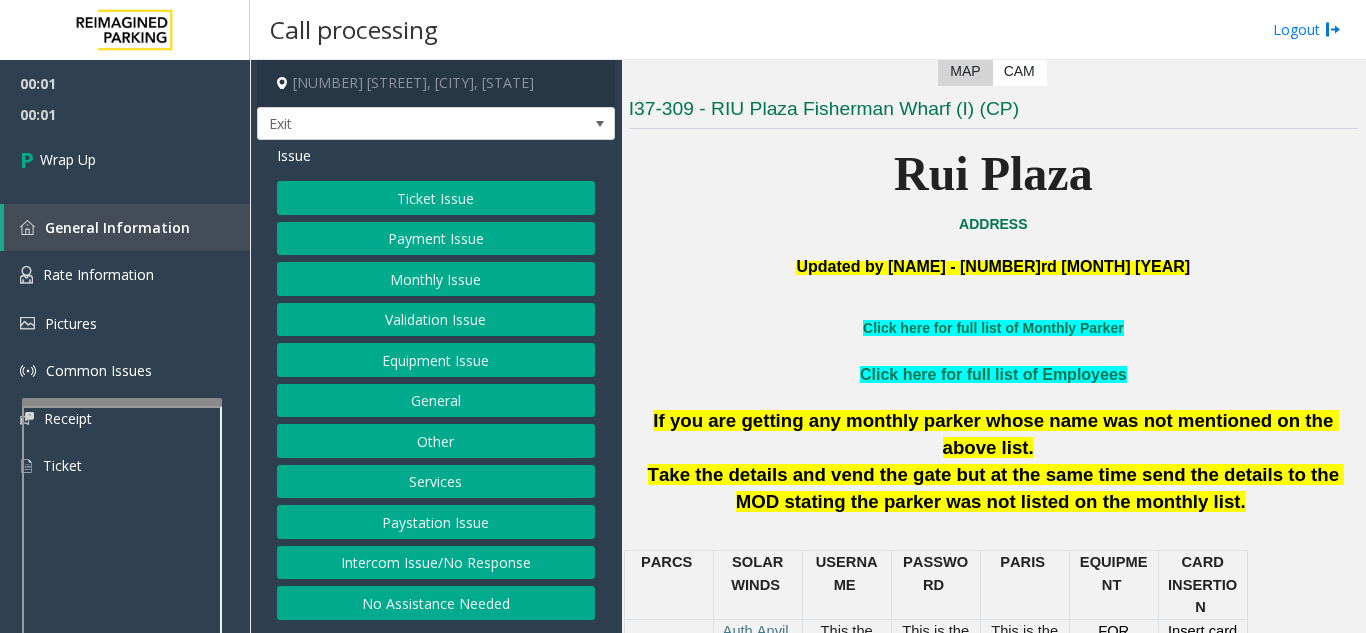 click on "Intercom Issue/No Response" 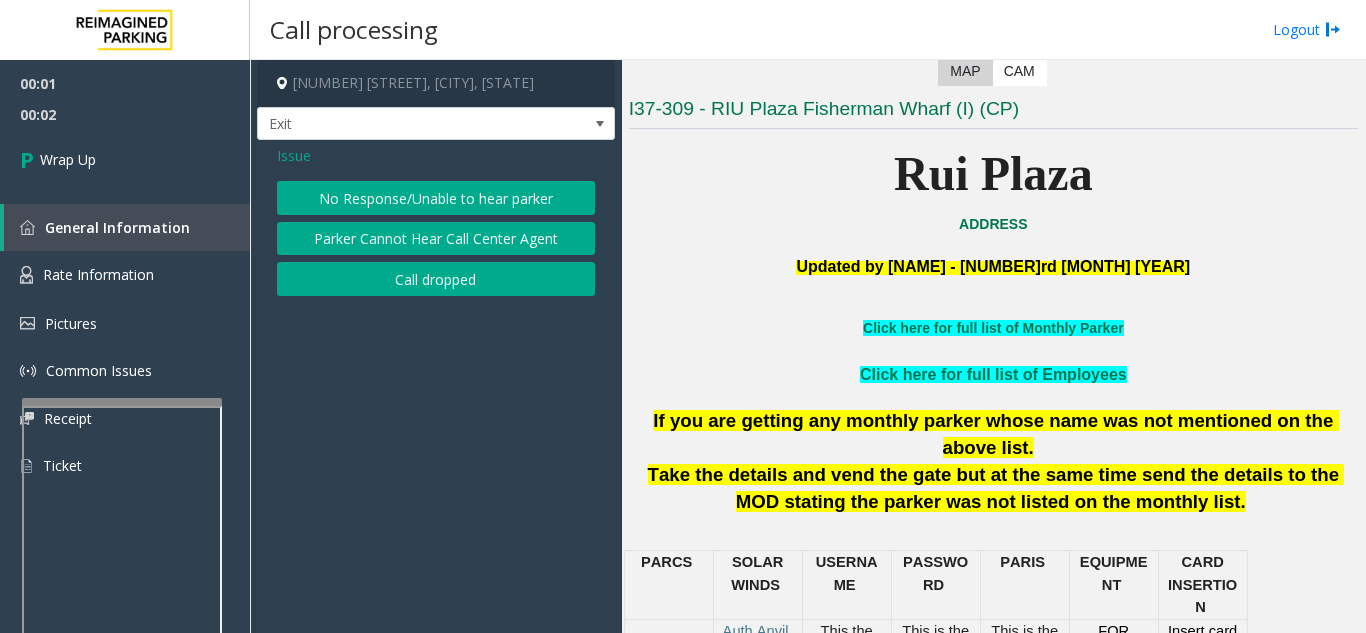 click on "Call dropped" 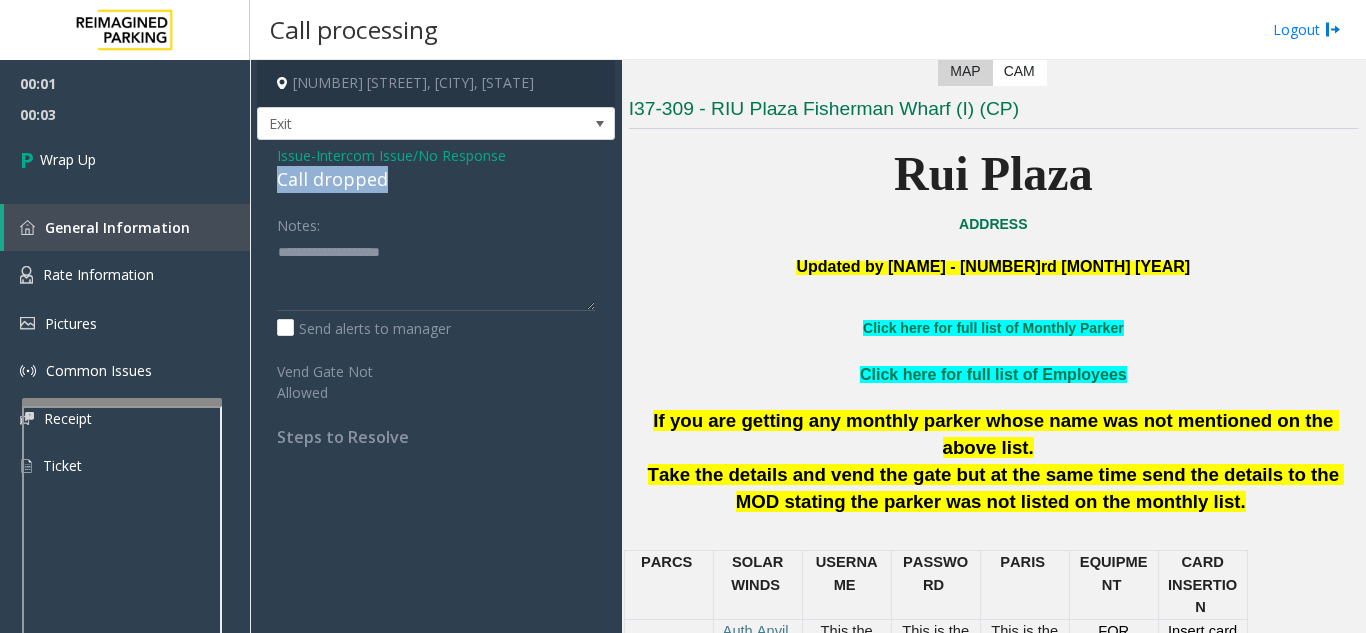 drag, startPoint x: 431, startPoint y: 176, endPoint x: 278, endPoint y: 171, distance: 153.08168 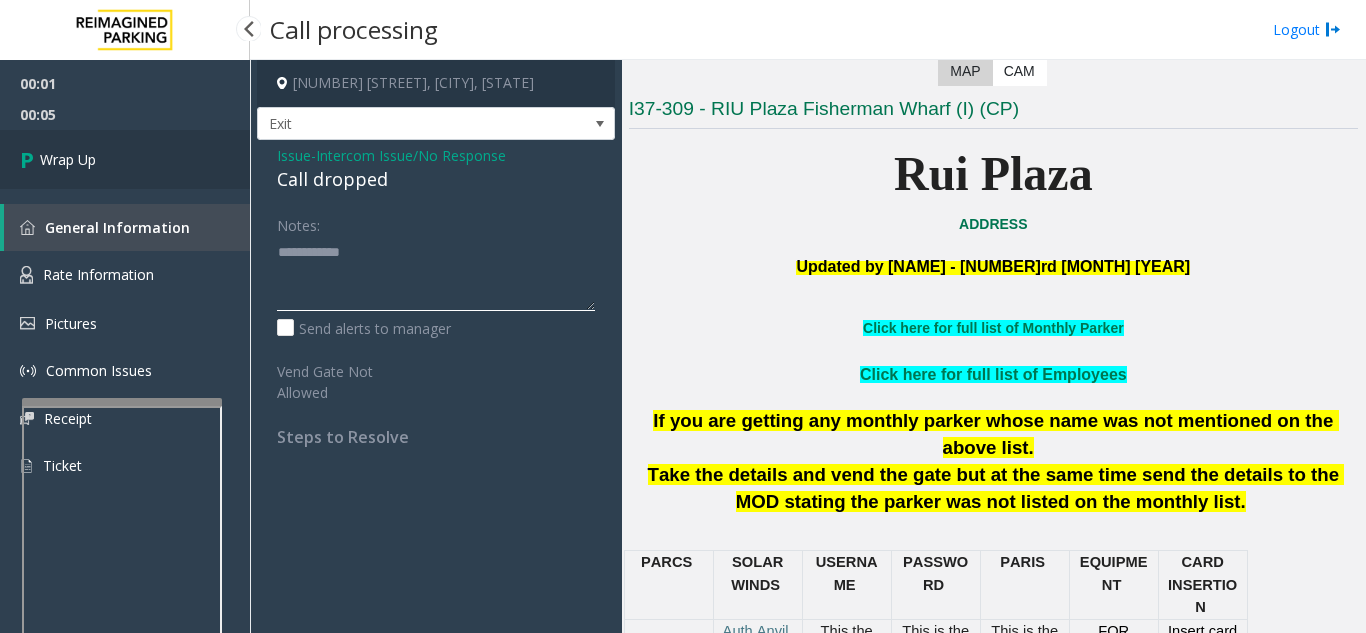 type on "**********" 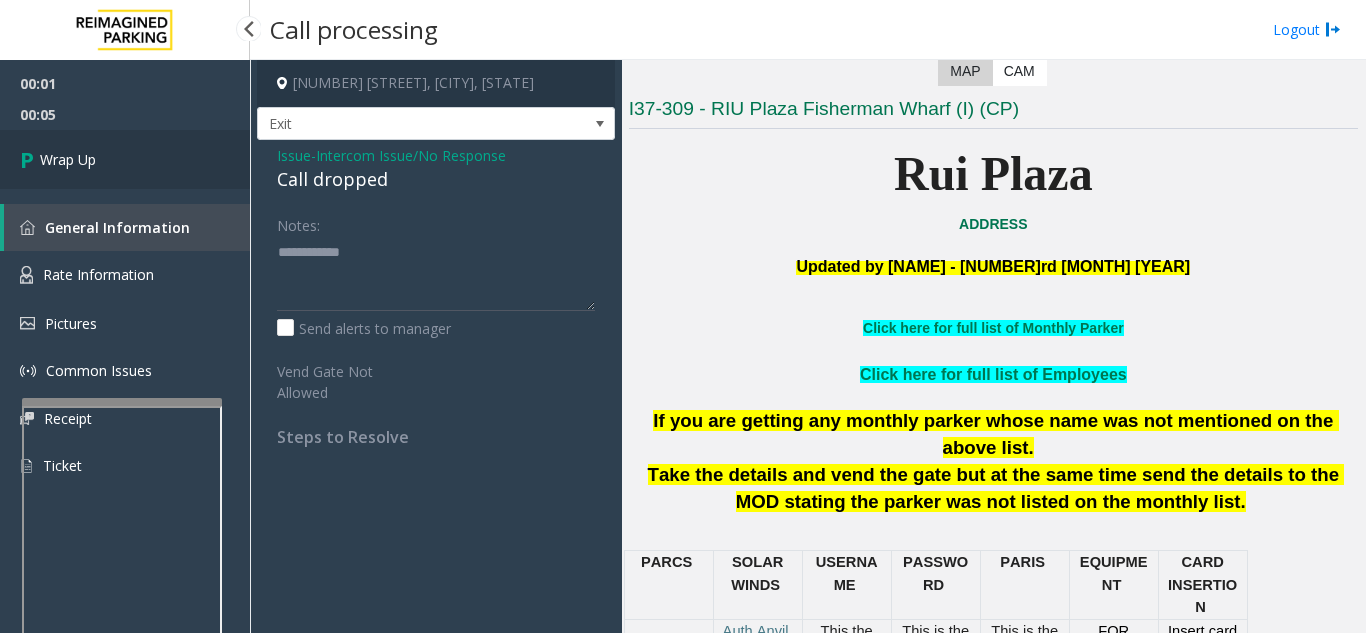 click on "Wrap Up" at bounding box center [125, 159] 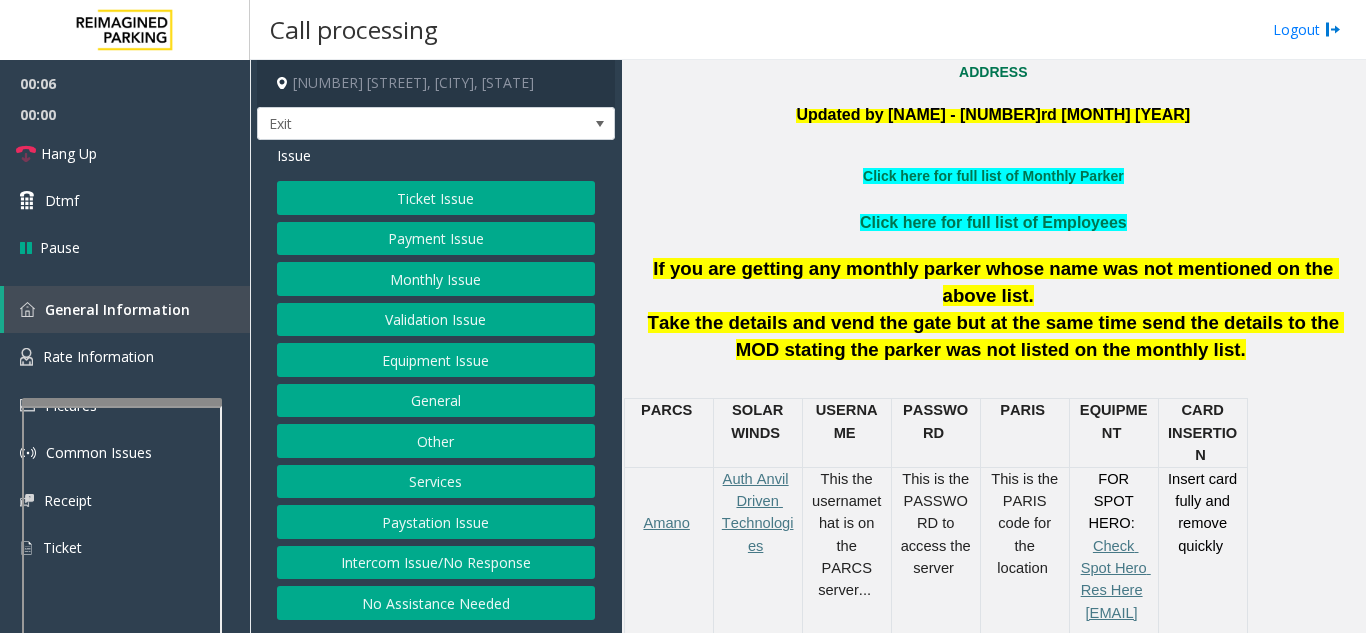 scroll, scrollTop: 600, scrollLeft: 0, axis: vertical 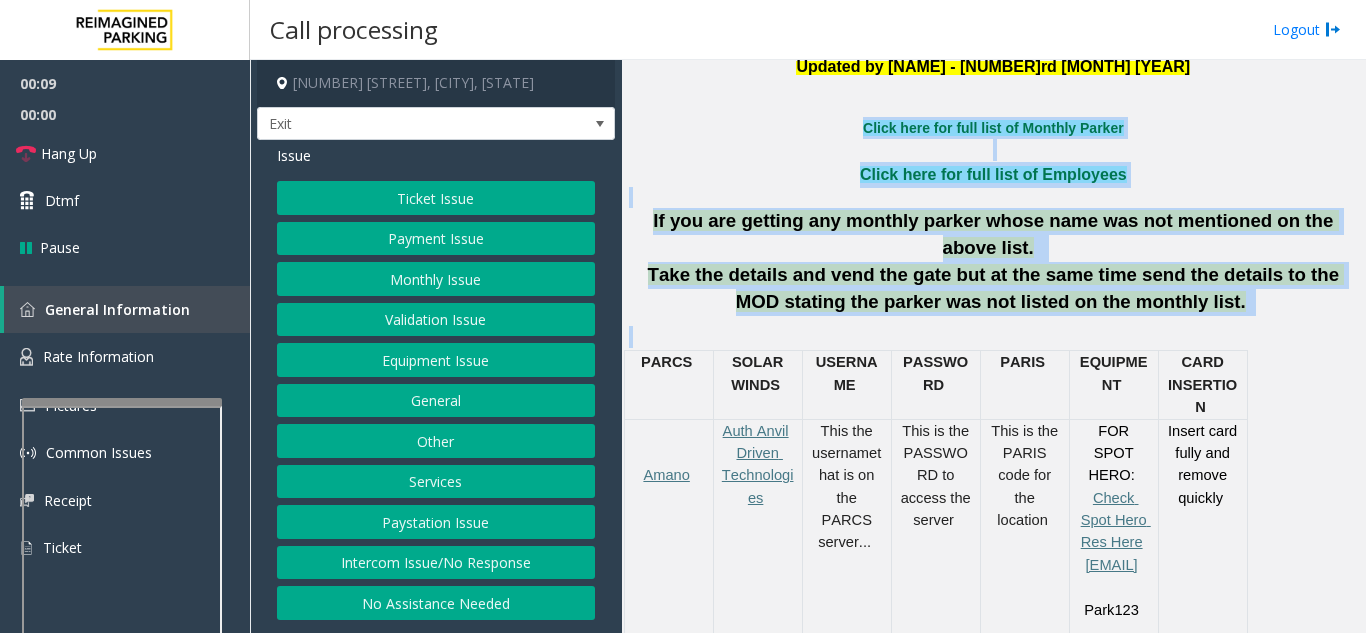 drag, startPoint x: 816, startPoint y: 134, endPoint x: 1253, endPoint y: 303, distance: 468.54028 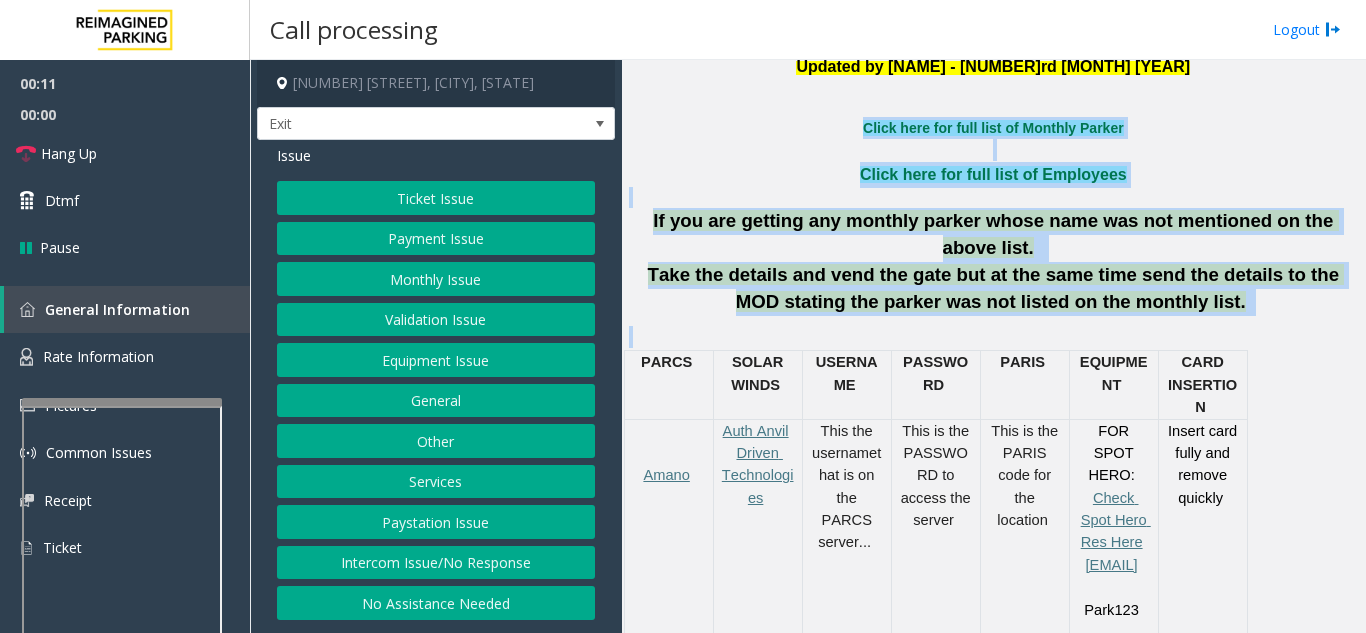 drag, startPoint x: 1110, startPoint y: 312, endPoint x: 754, endPoint y: 127, distance: 401.19946 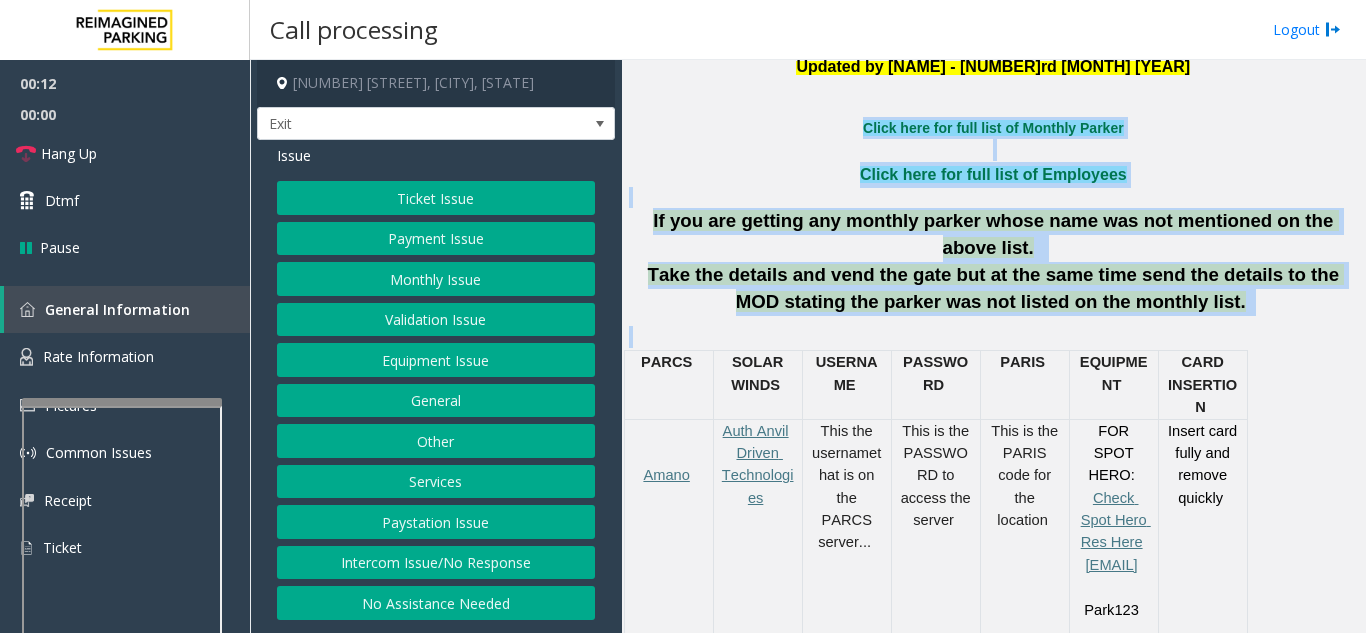 click 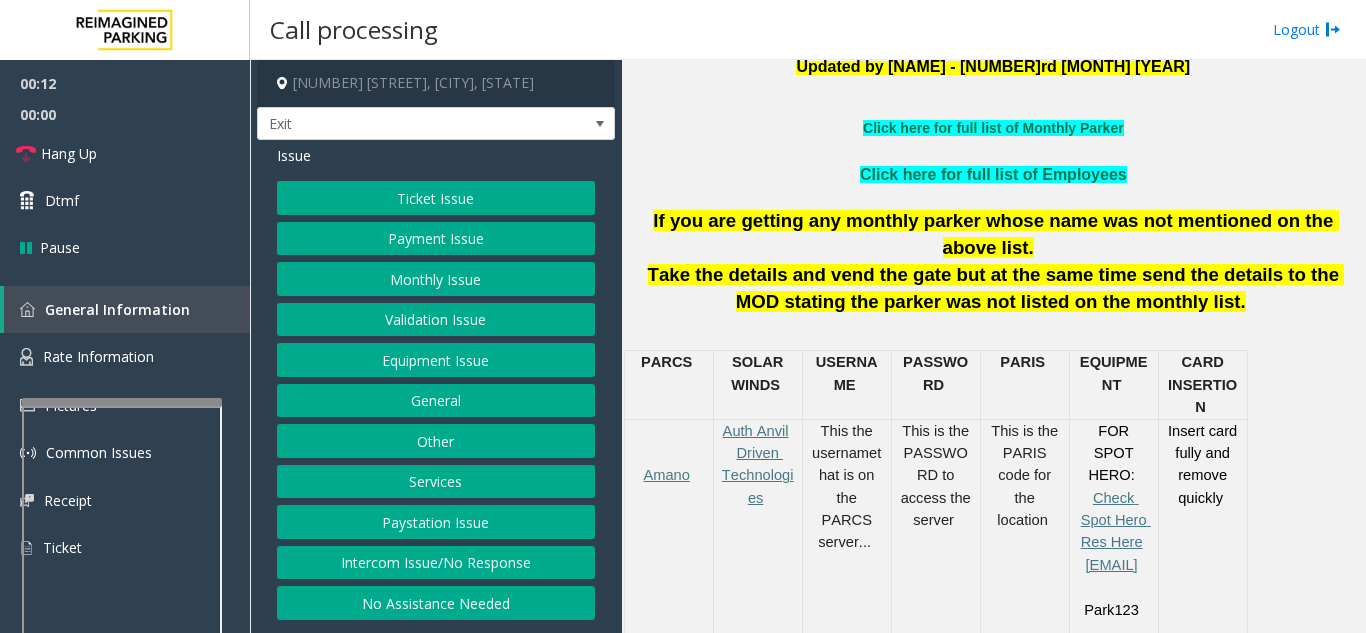 click on "Services" 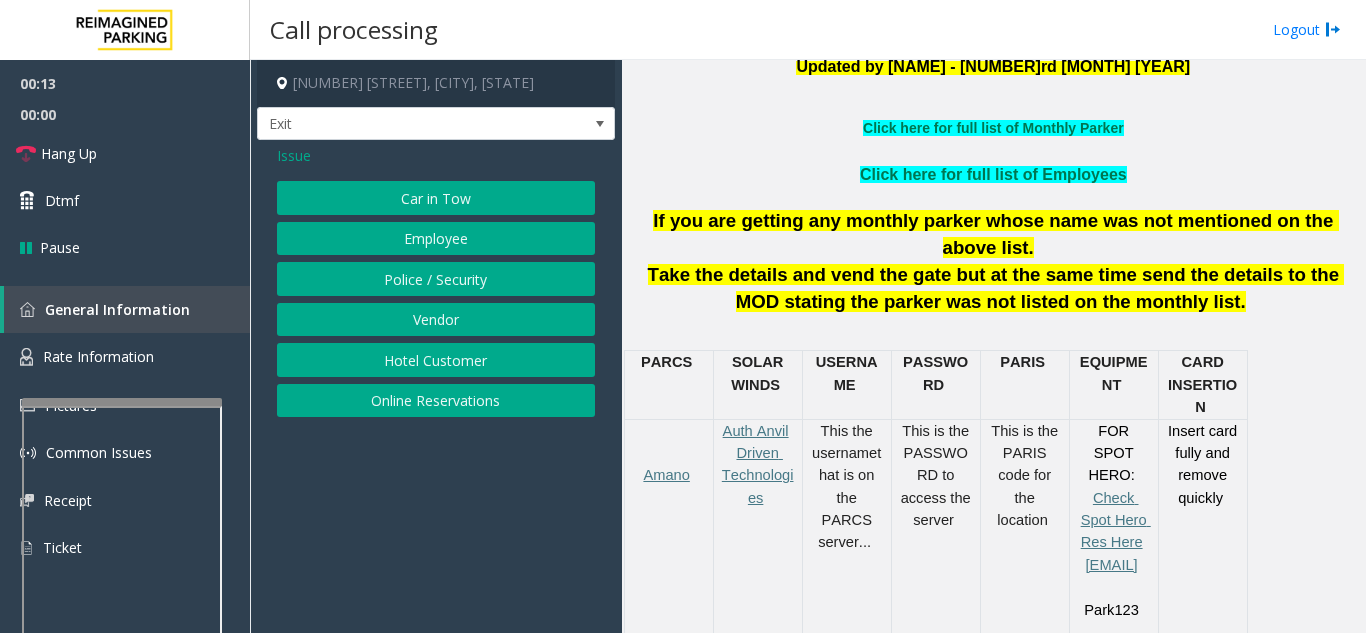 click on "Online Reservations" 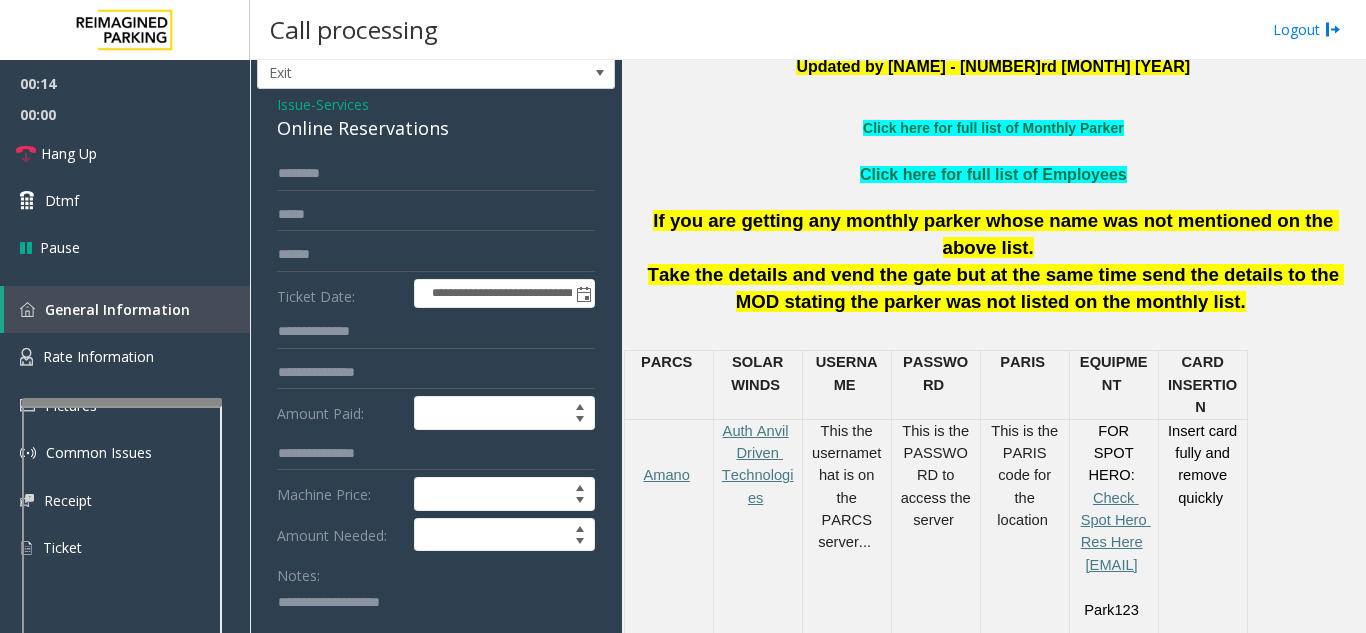 scroll, scrollTop: 100, scrollLeft: 0, axis: vertical 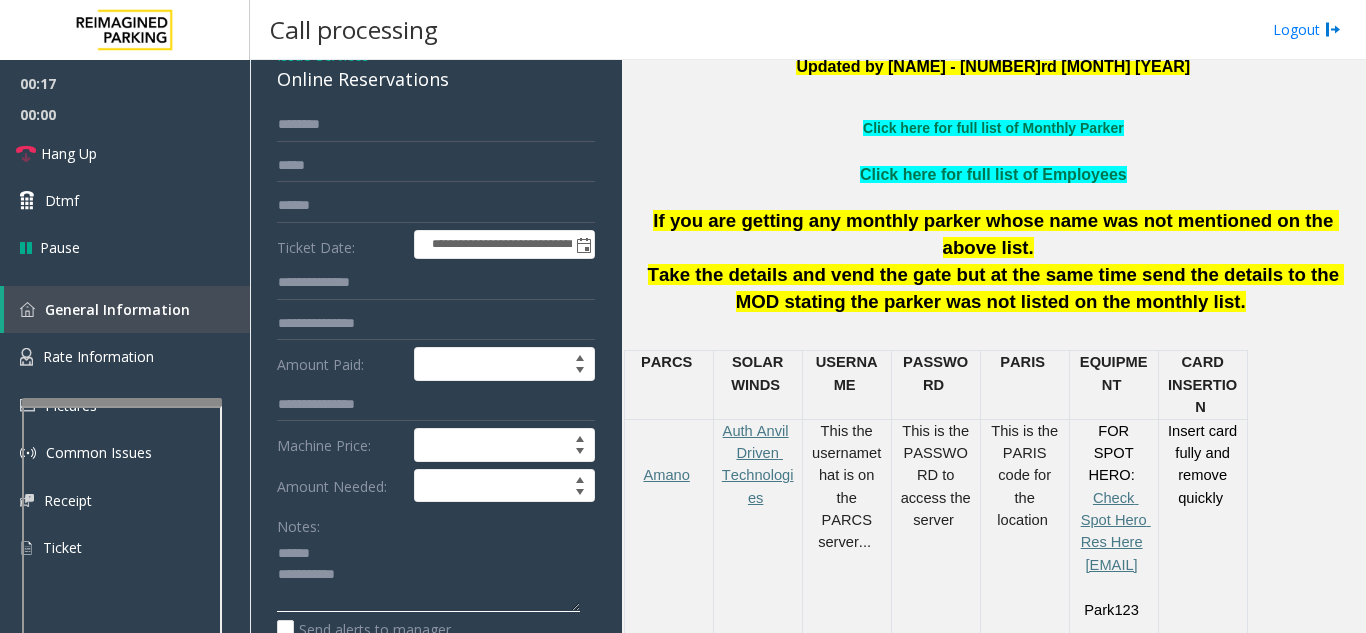 click 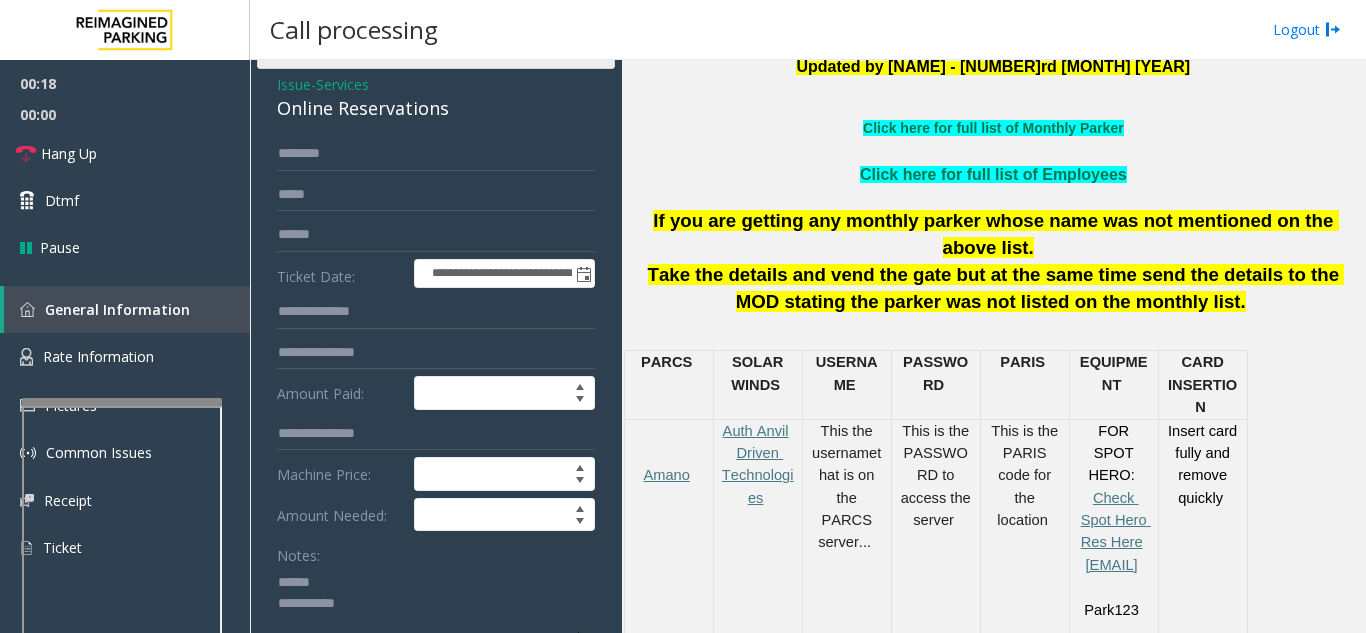 scroll, scrollTop: 52, scrollLeft: 0, axis: vertical 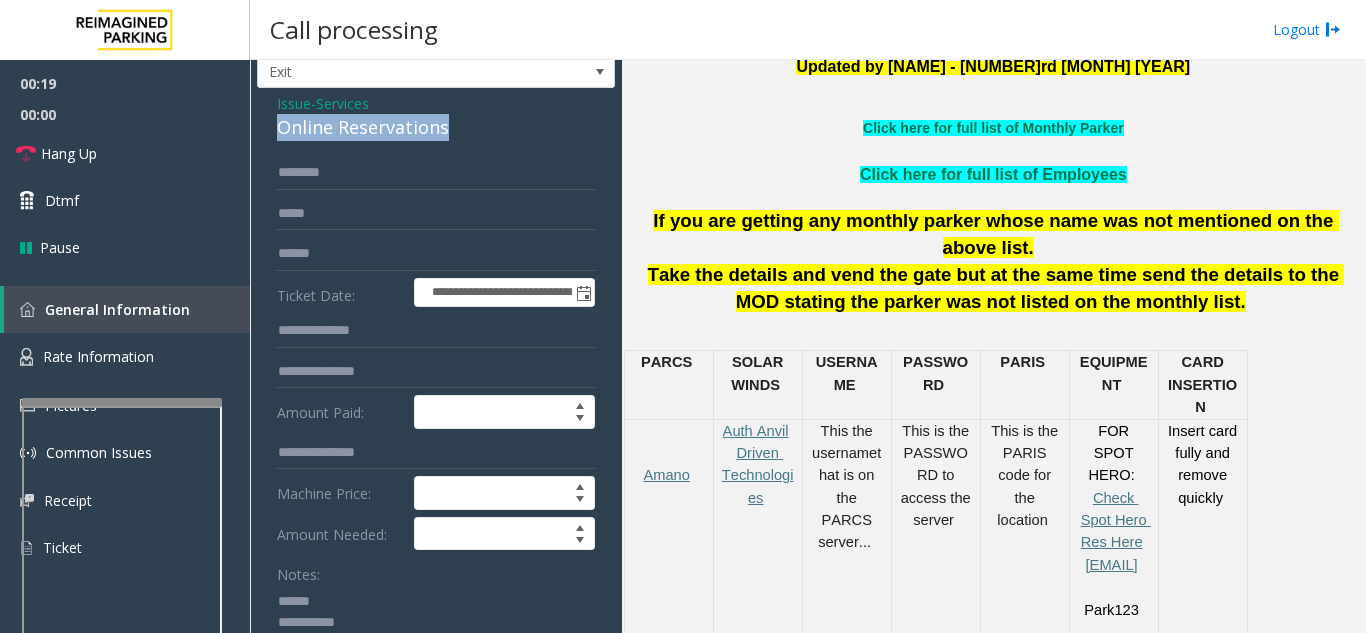 drag, startPoint x: 278, startPoint y: 80, endPoint x: 459, endPoint y: 131, distance: 188.04787 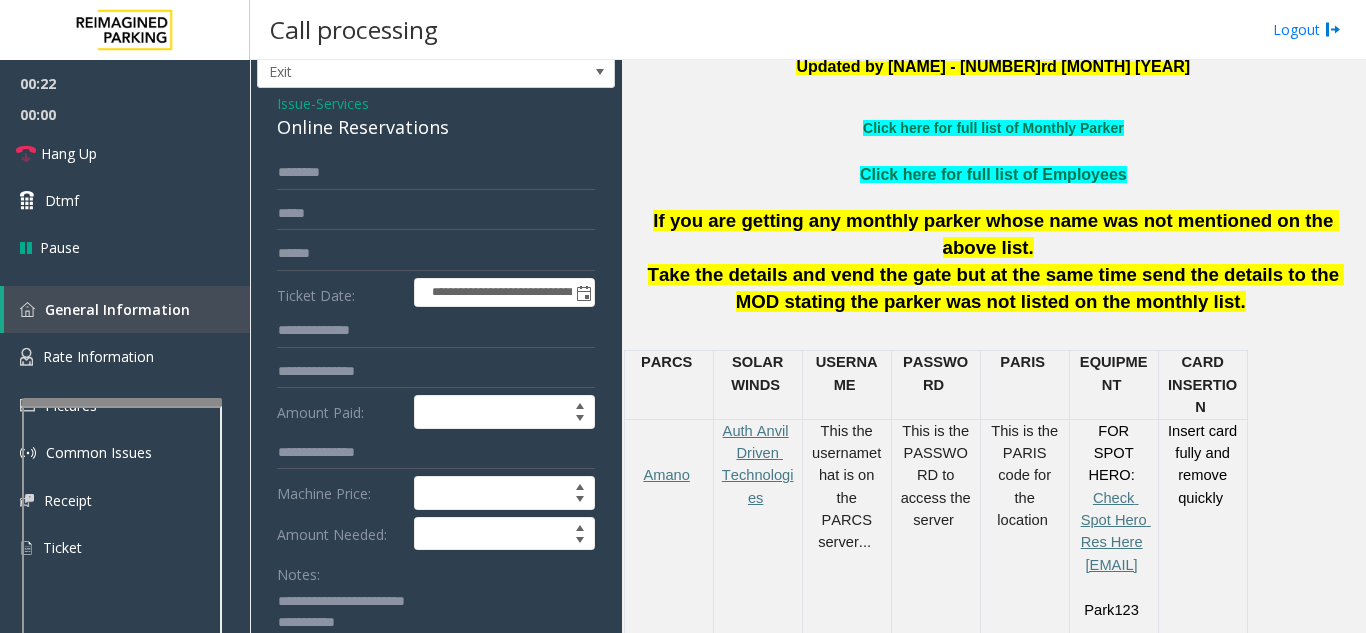 type on "**********" 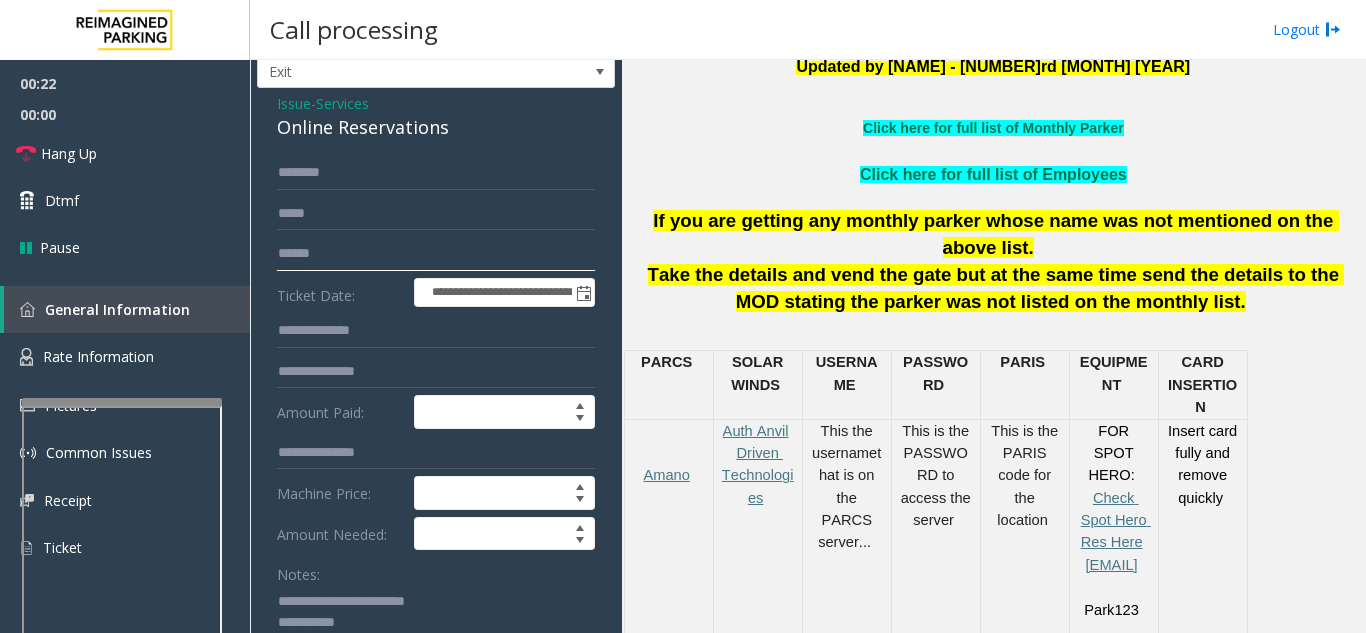 click 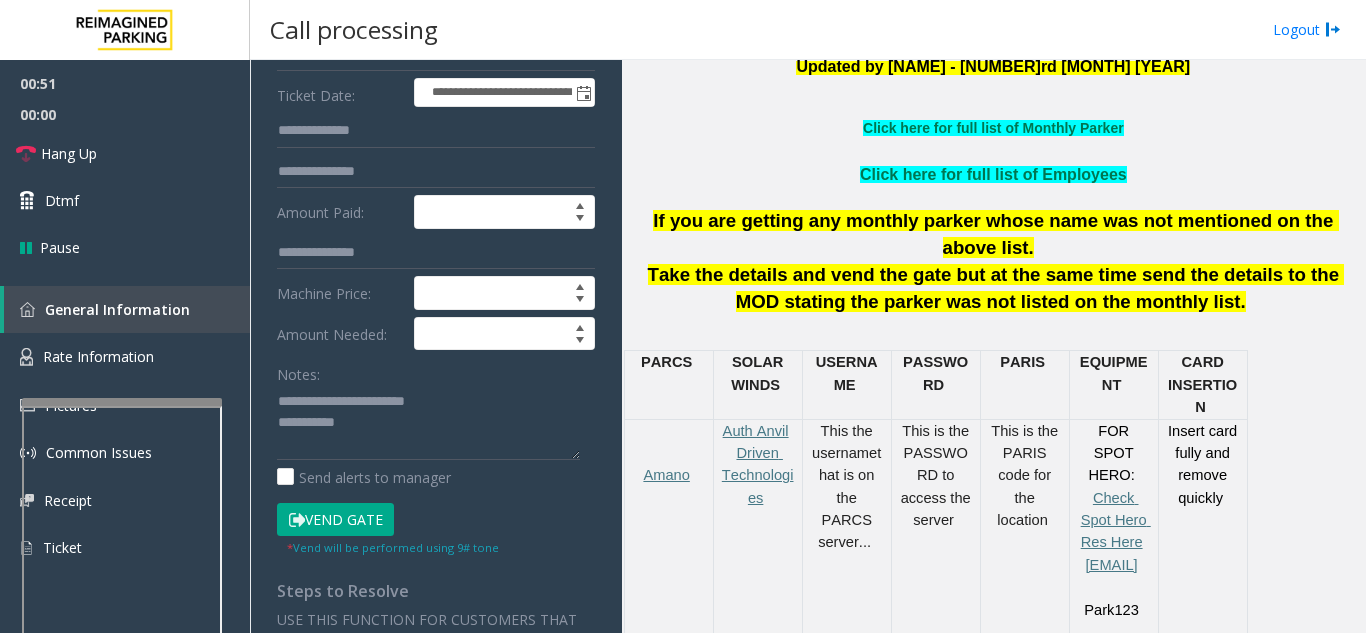 click on "Vend Gate" 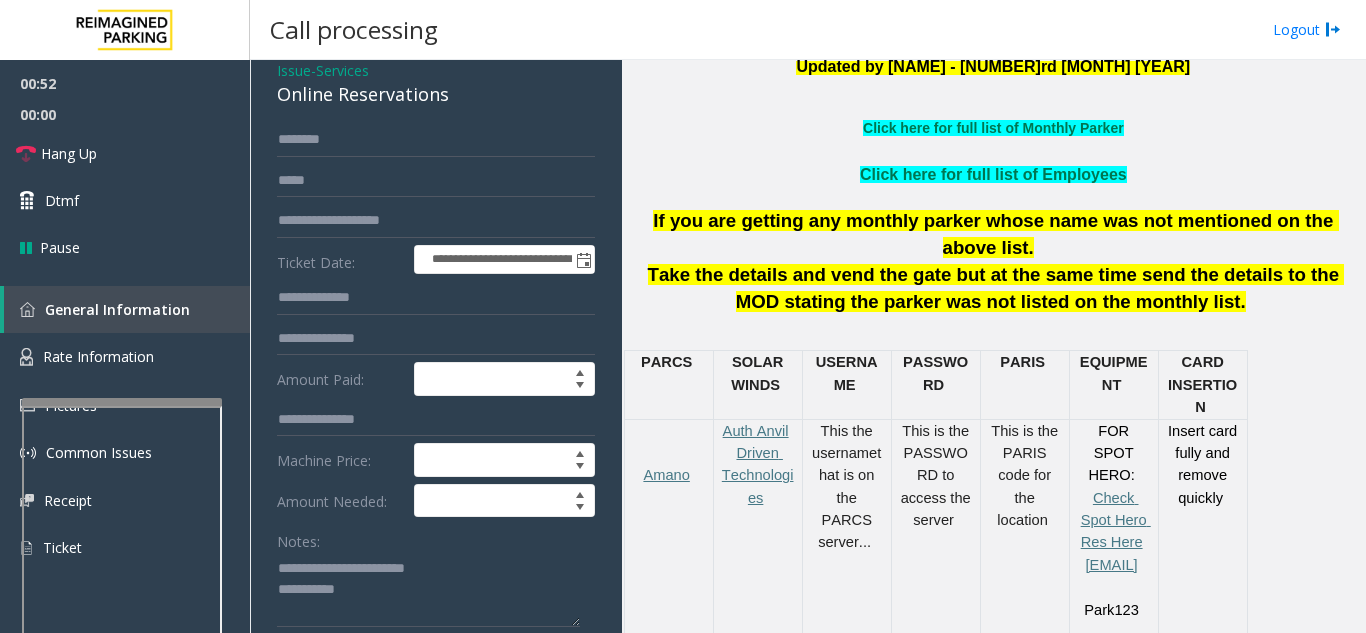 scroll, scrollTop: 52, scrollLeft: 0, axis: vertical 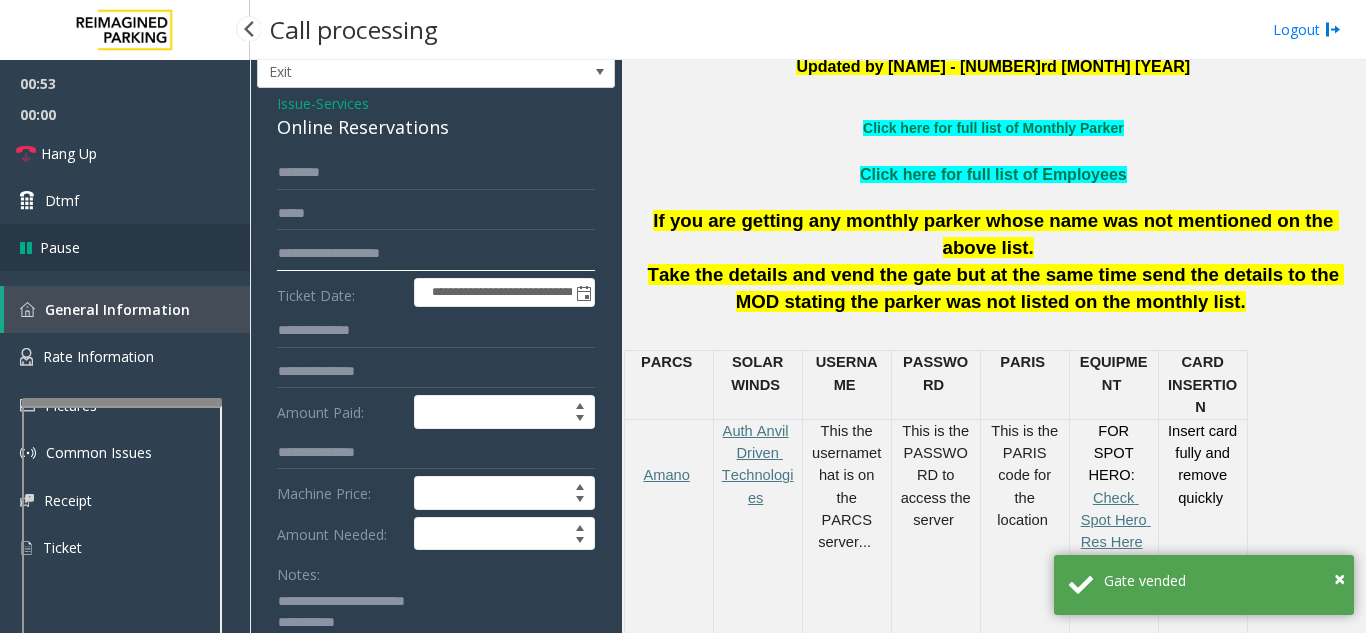 drag, startPoint x: 360, startPoint y: 254, endPoint x: 240, endPoint y: 257, distance: 120.03749 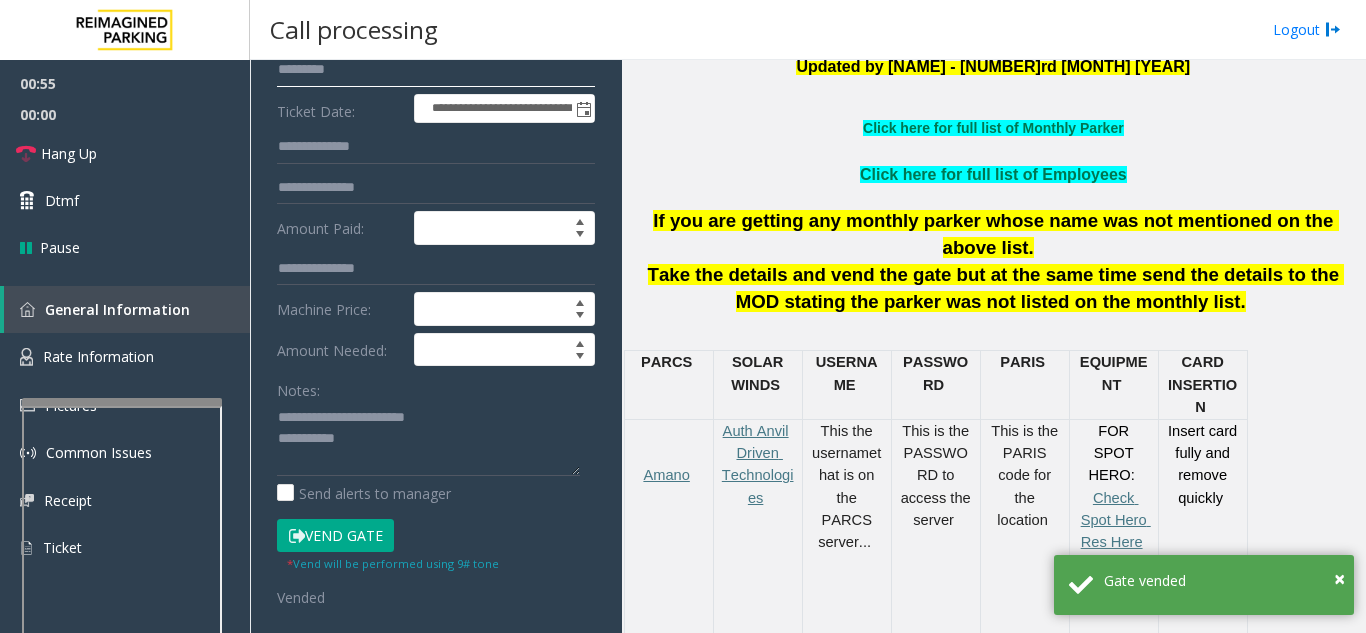 scroll, scrollTop: 252, scrollLeft: 0, axis: vertical 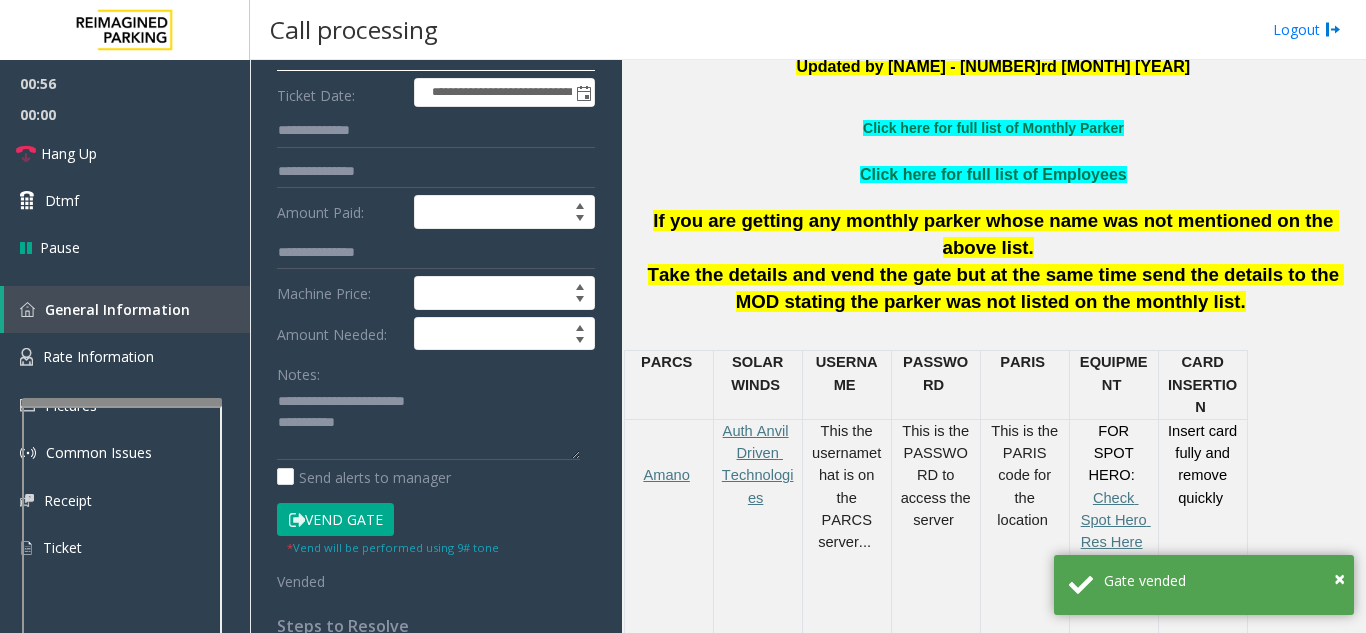 type on "********" 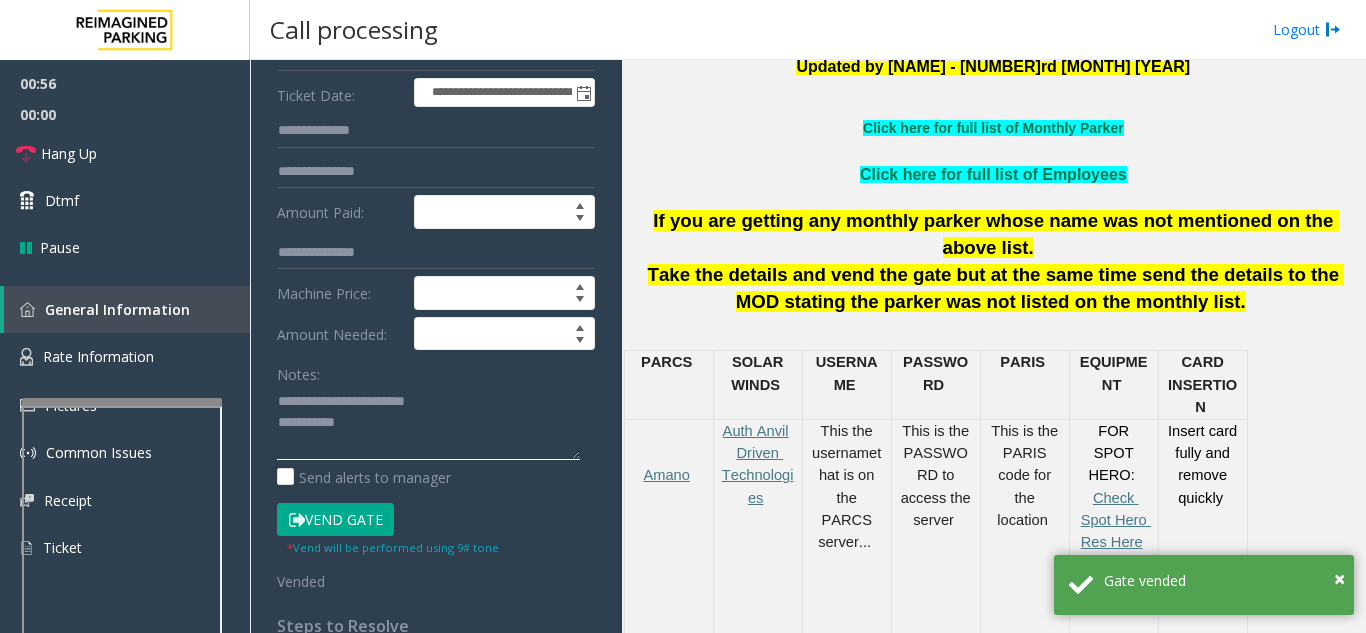 click 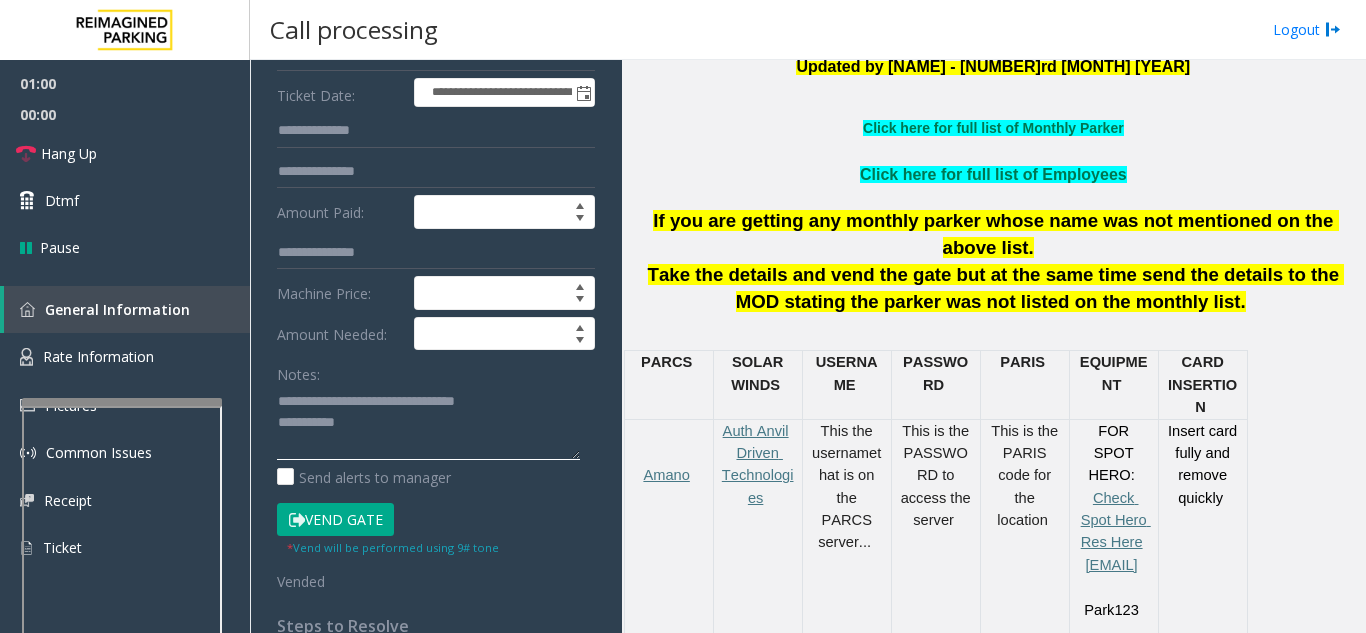 click 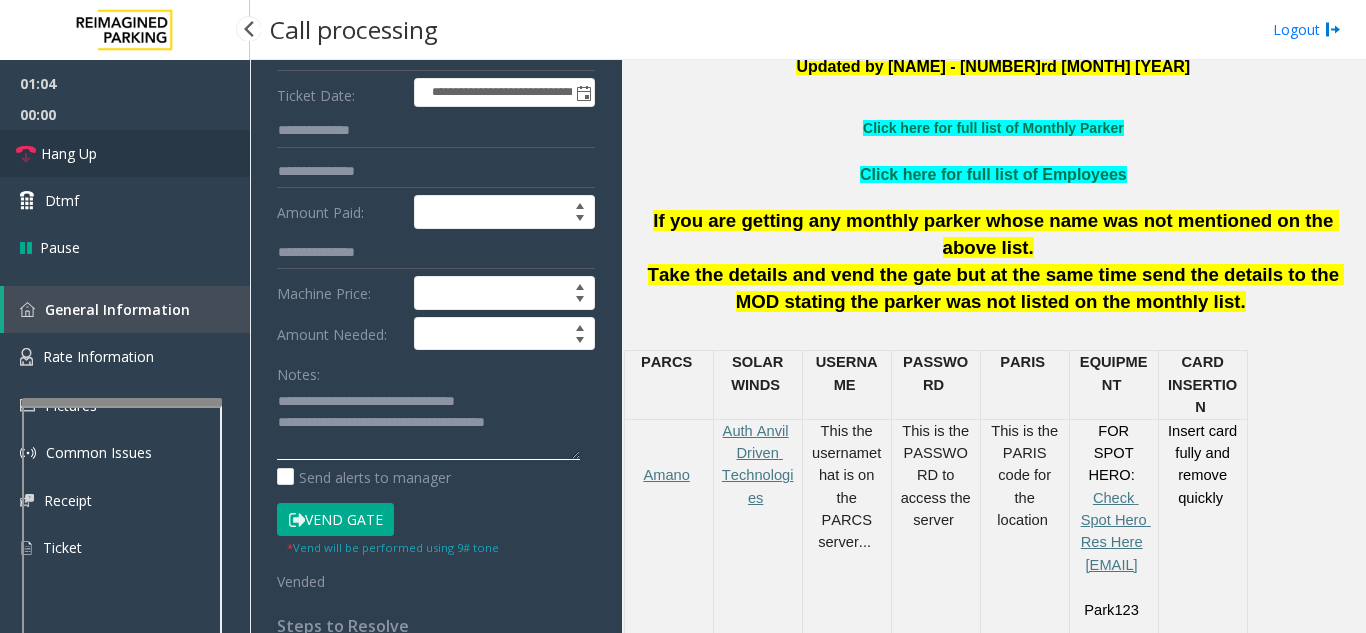 type on "**********" 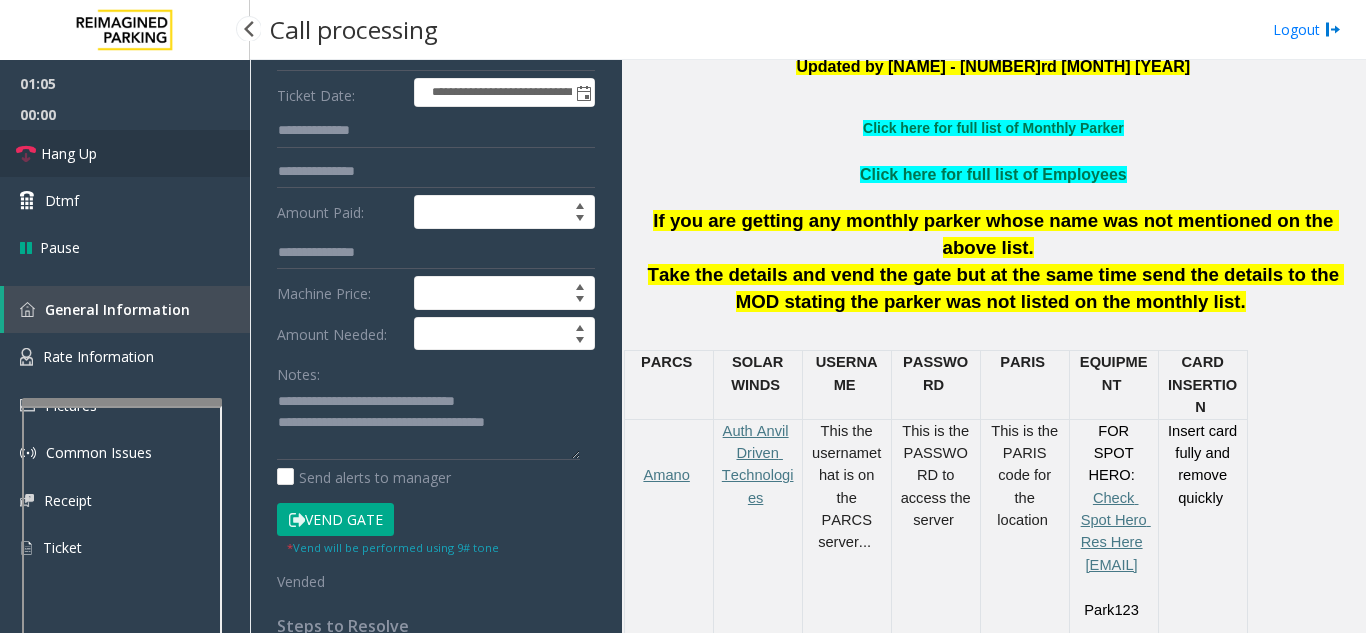 click on "Hang Up" at bounding box center (125, 153) 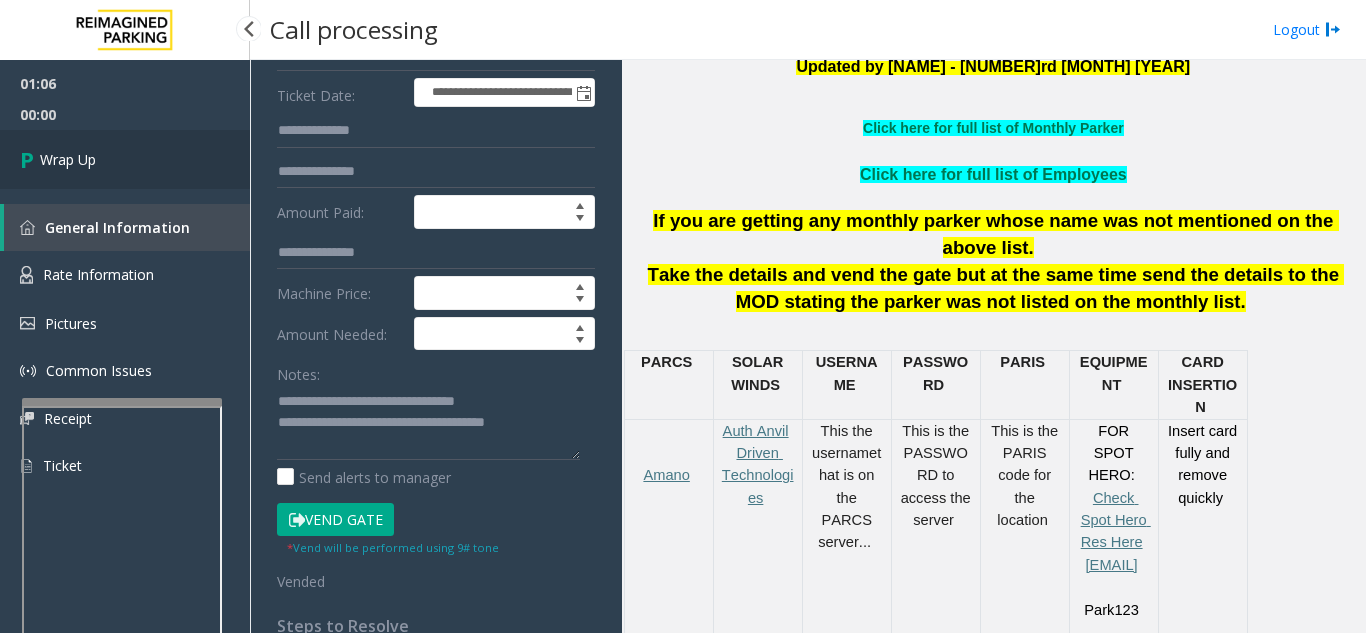 click on "Wrap Up" at bounding box center (125, 159) 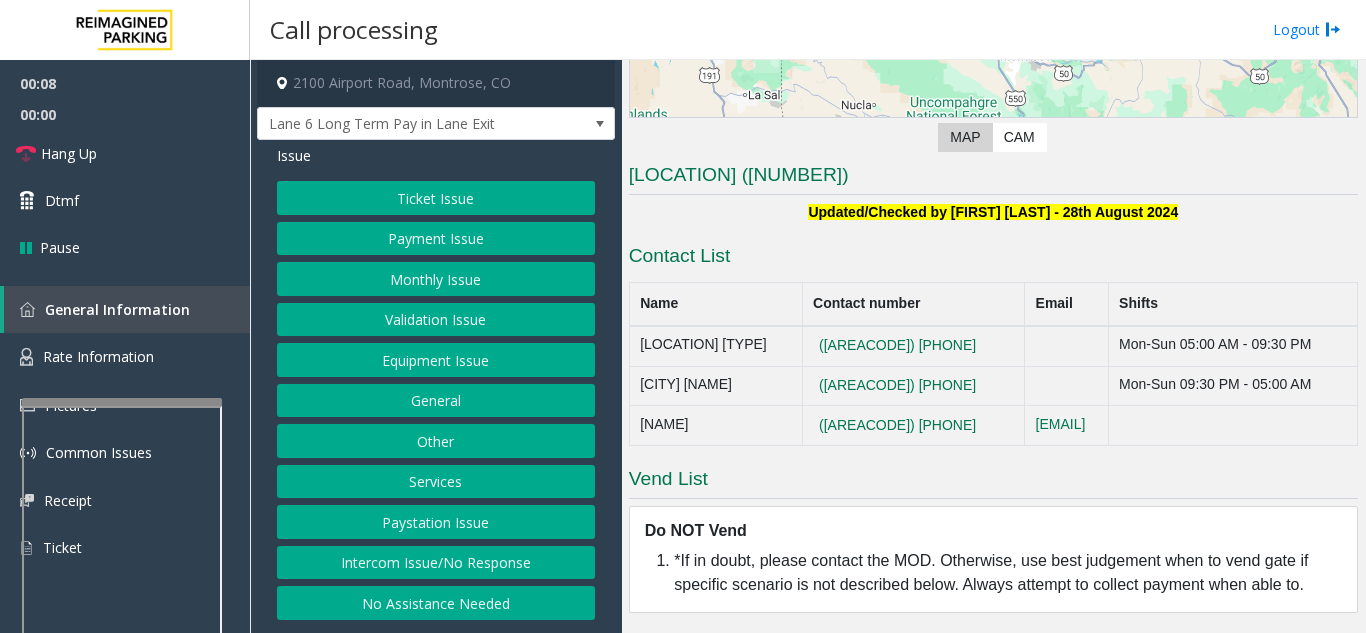scroll, scrollTop: 402, scrollLeft: 0, axis: vertical 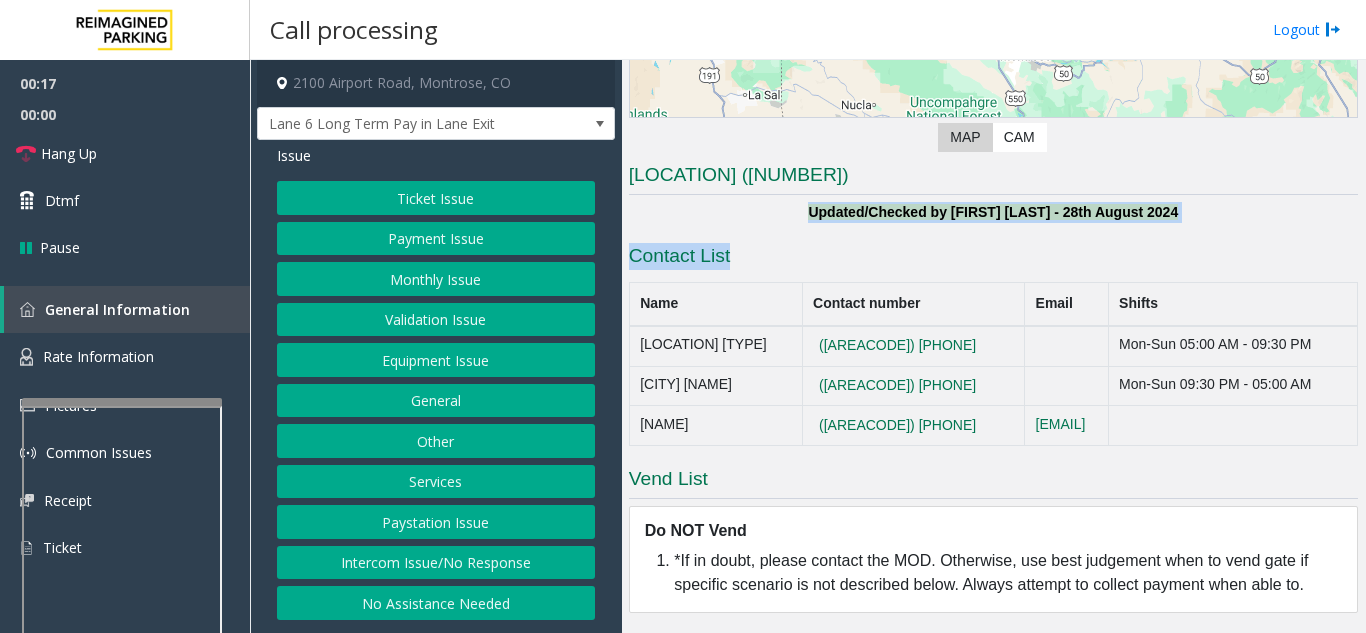 drag, startPoint x: 766, startPoint y: 146, endPoint x: 1083, endPoint y: 159, distance: 317.26645 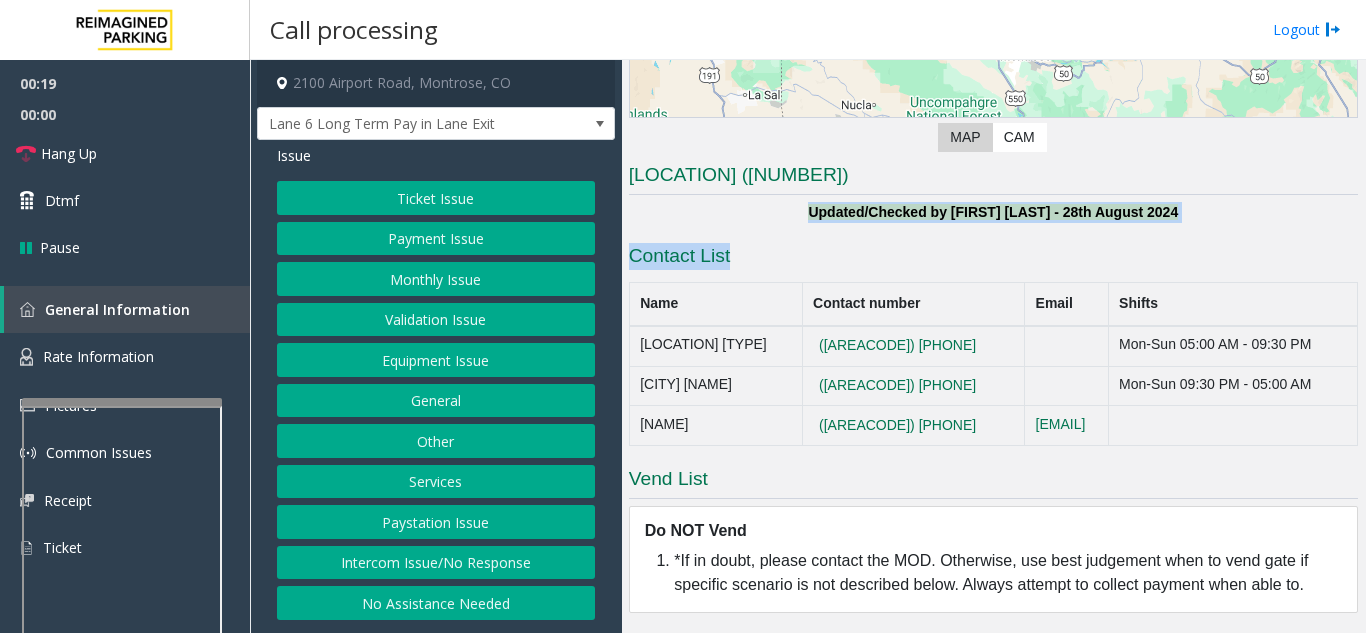 drag, startPoint x: 1214, startPoint y: 167, endPoint x: 803, endPoint y: 144, distance: 411.64304 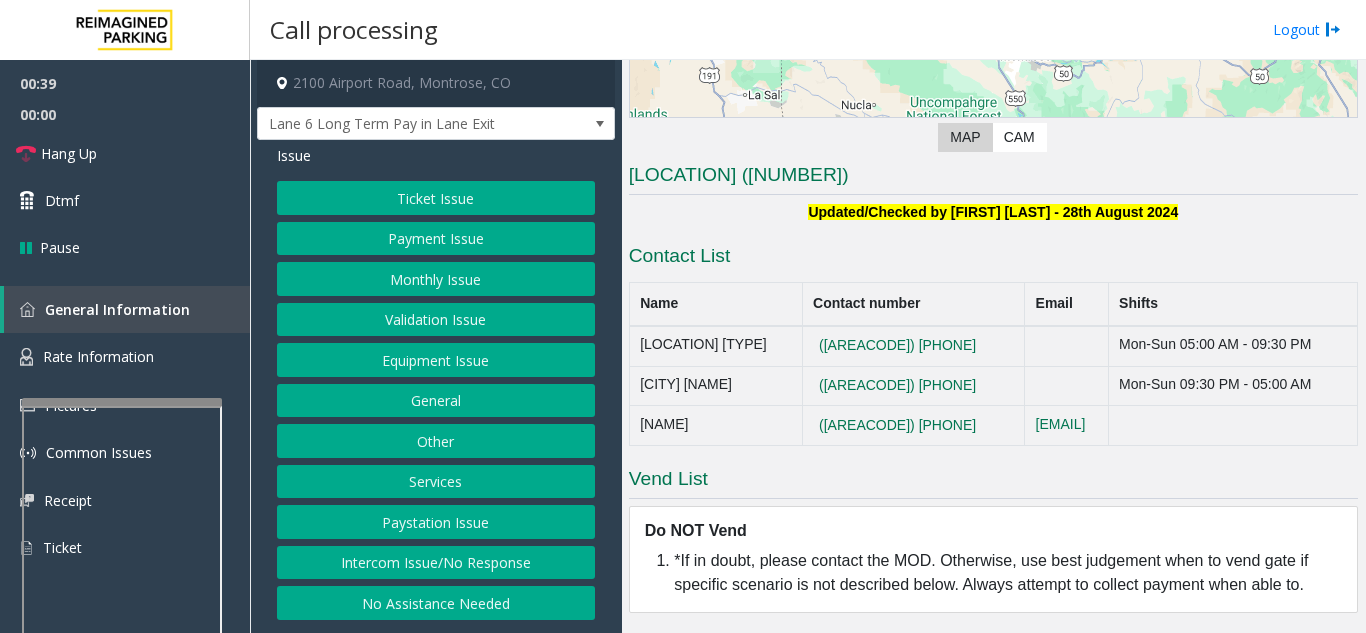 click on "Ticket Issue   Payment Issue   Monthly Issue   Validation Issue   Equipment Issue   General   Other   Services   Paystation Issue   Intercom Issue/No Response   No Assistance Needed" 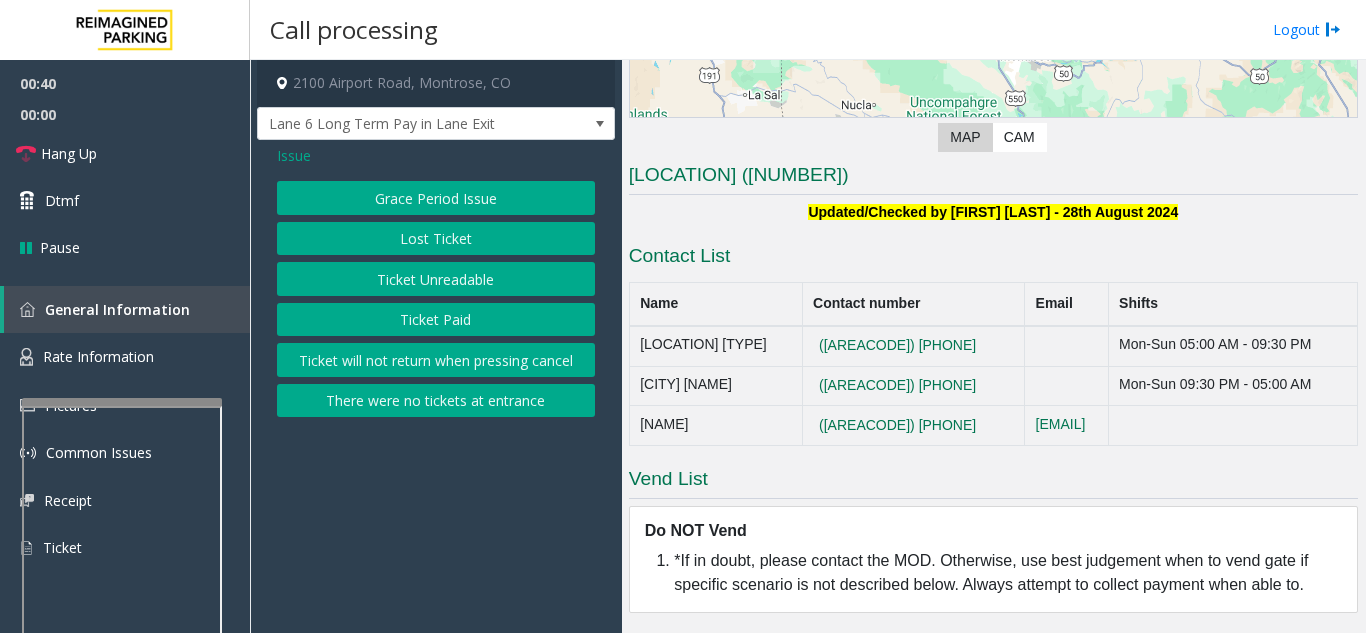 click on "Ticket Unreadable" 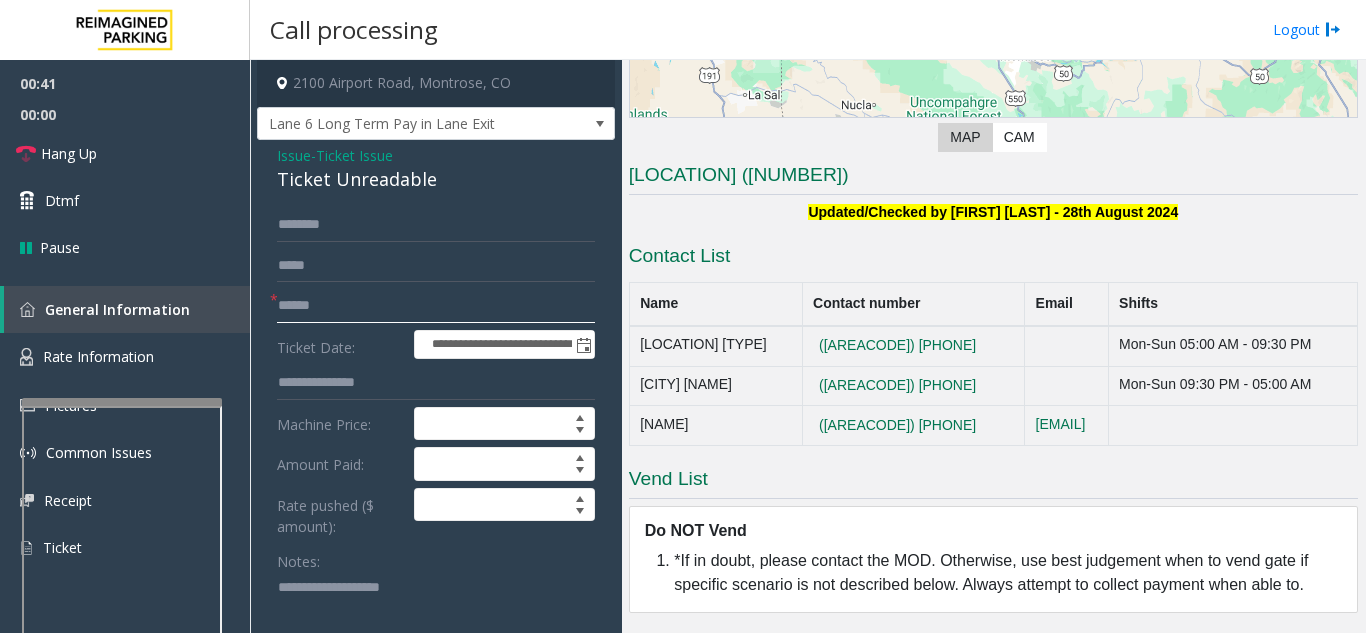 click 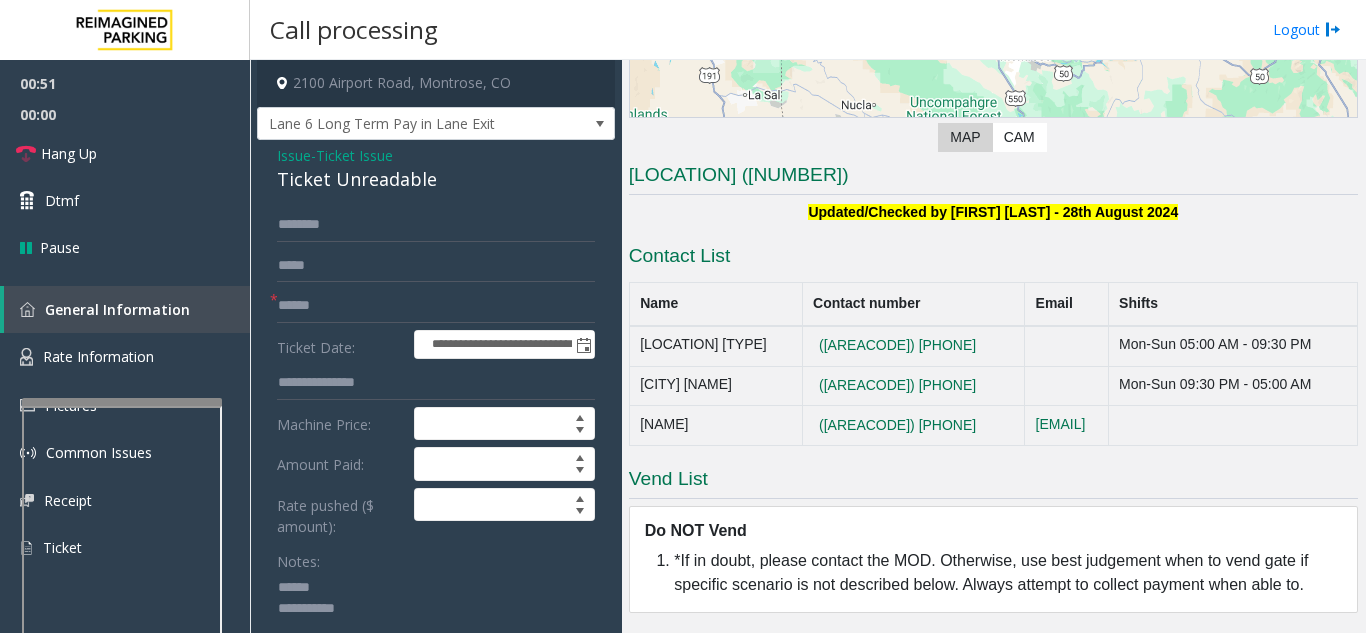 click 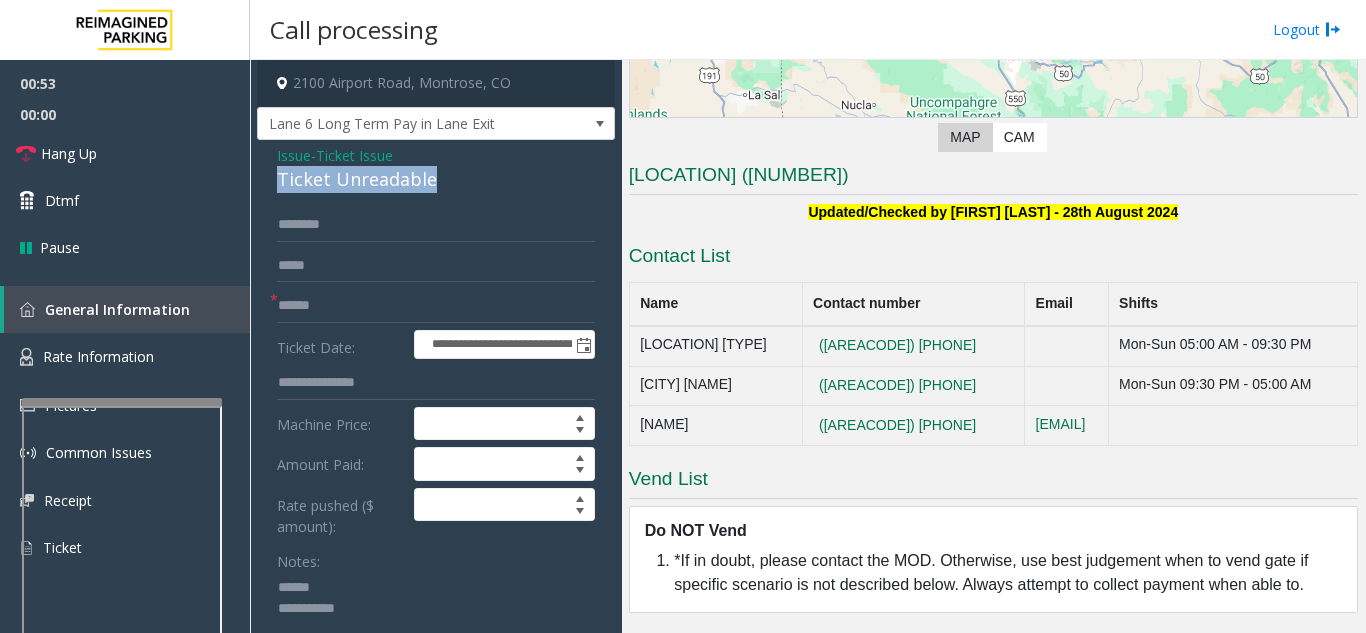drag, startPoint x: 445, startPoint y: 186, endPoint x: 259, endPoint y: 190, distance: 186.043 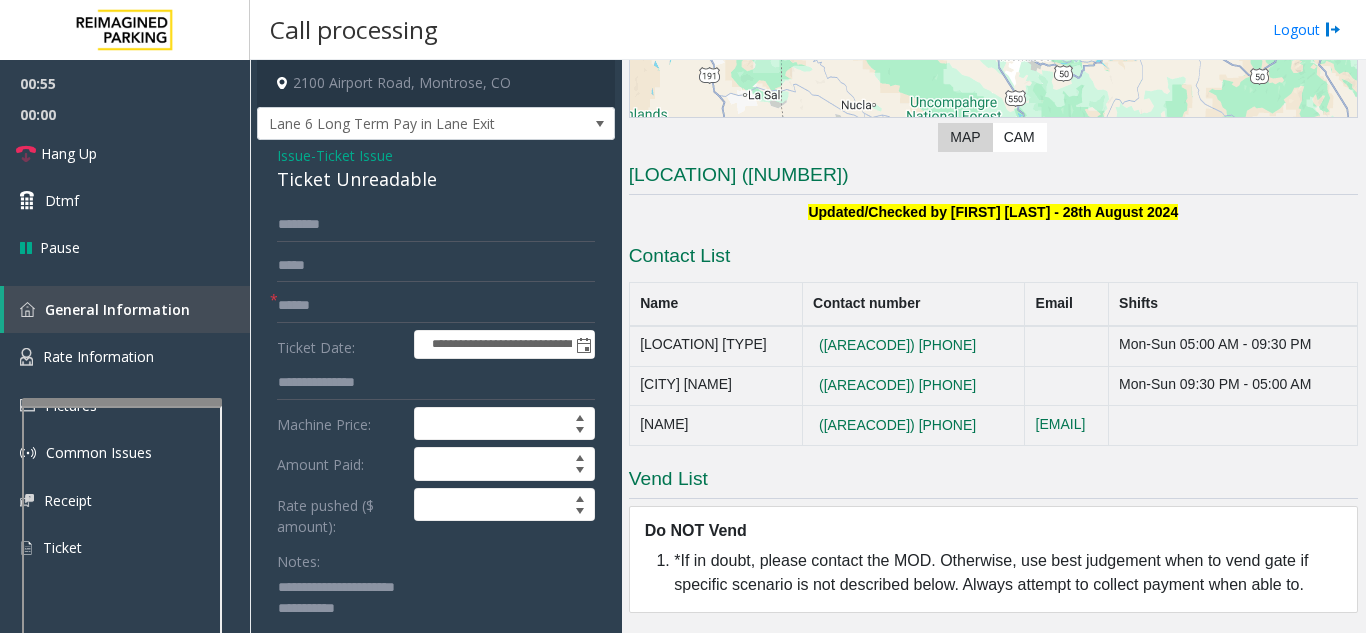 click 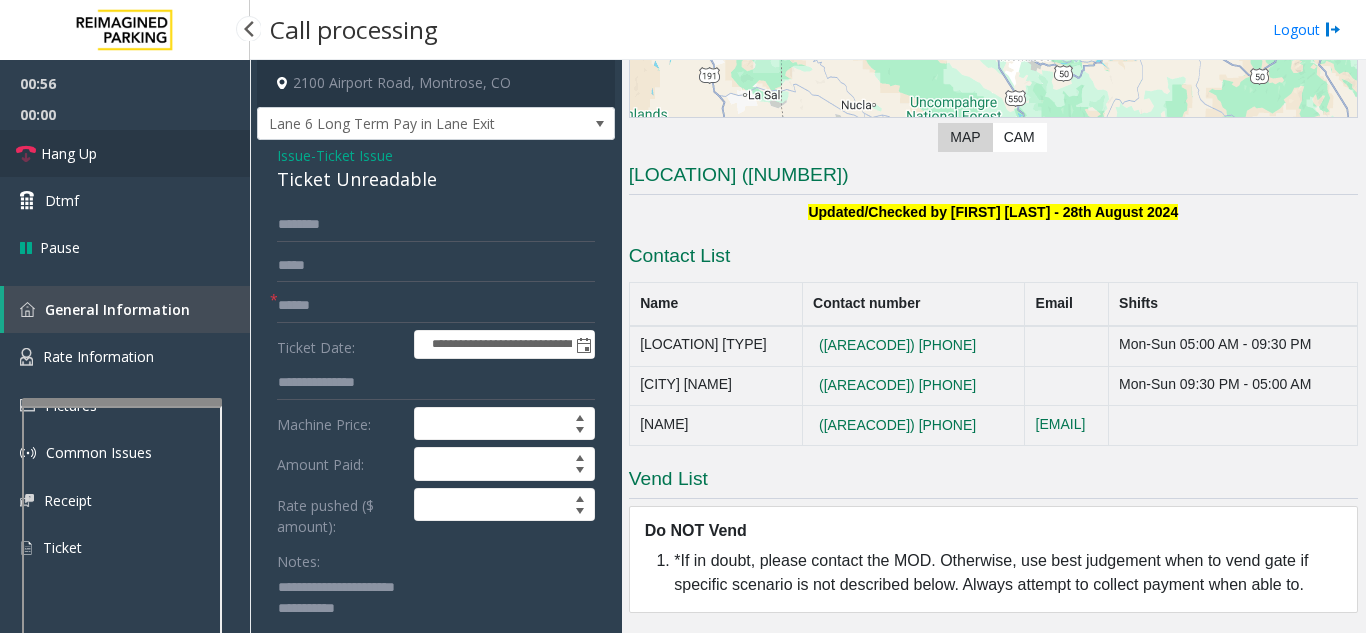 type on "**********" 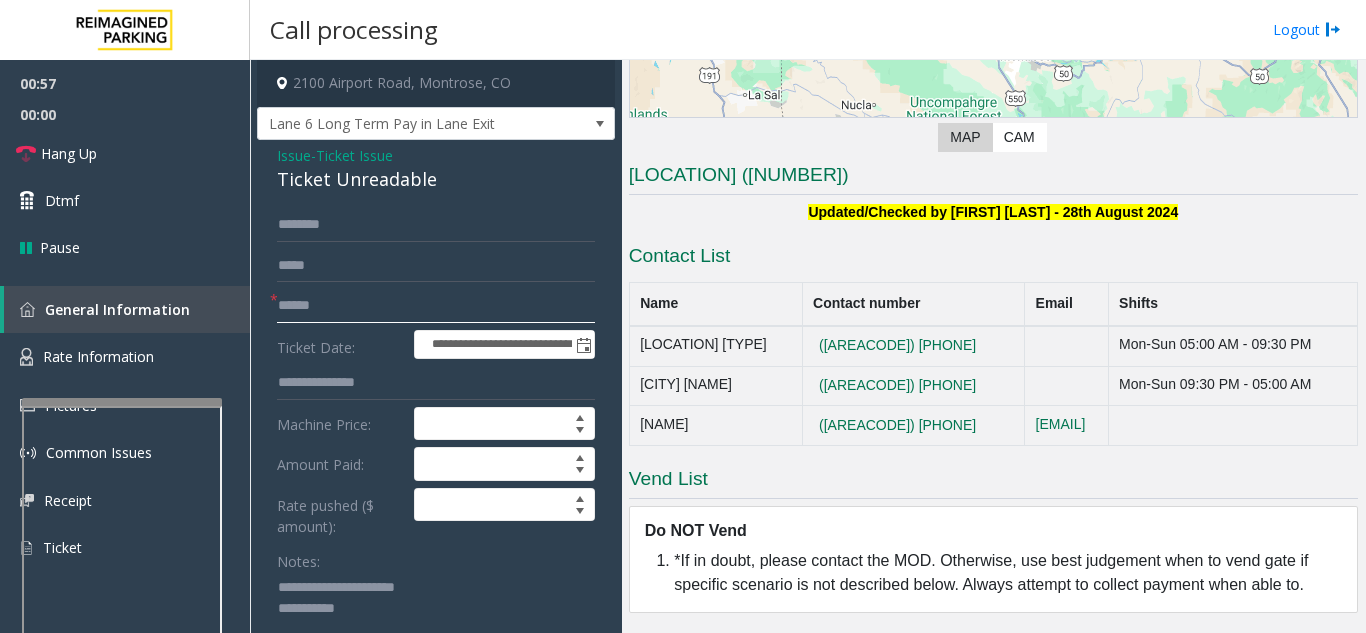 click 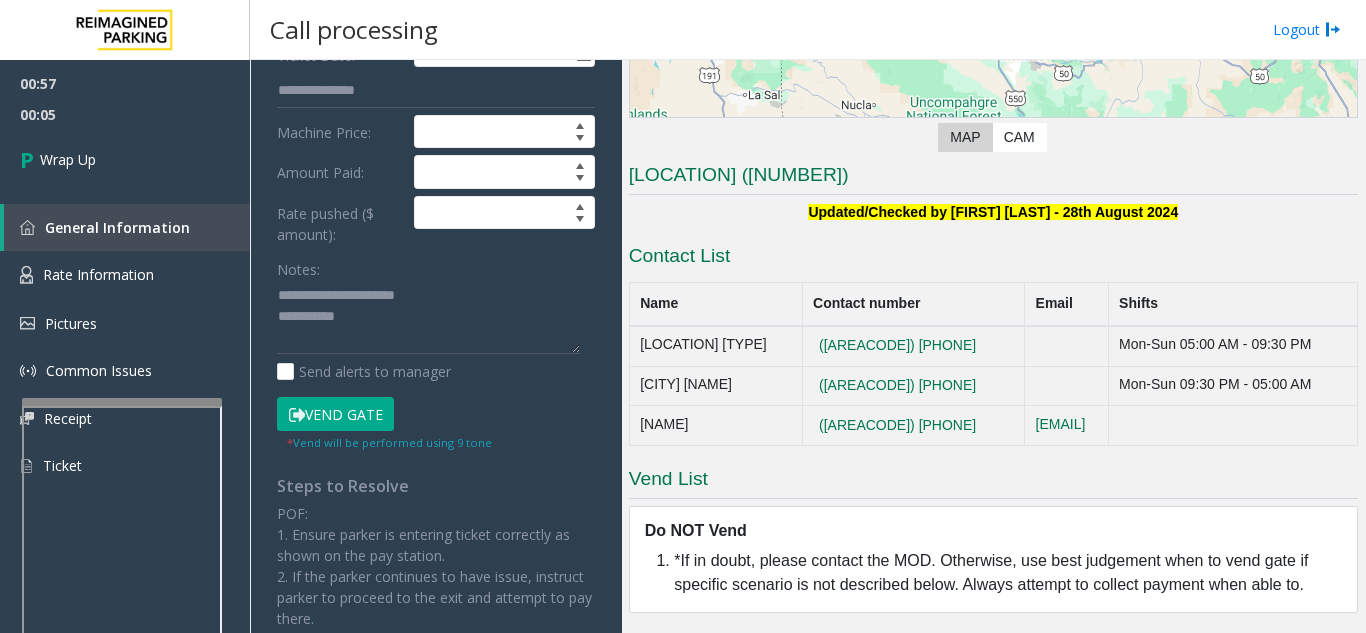 scroll, scrollTop: 300, scrollLeft: 0, axis: vertical 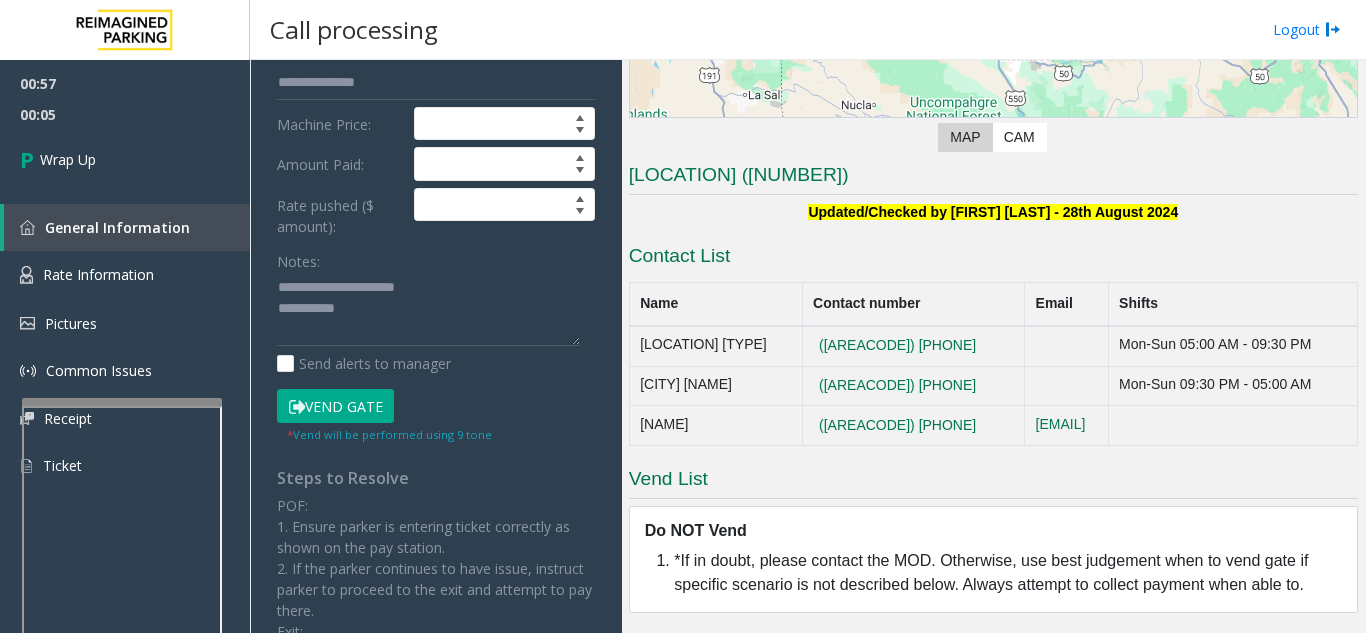 type on "**" 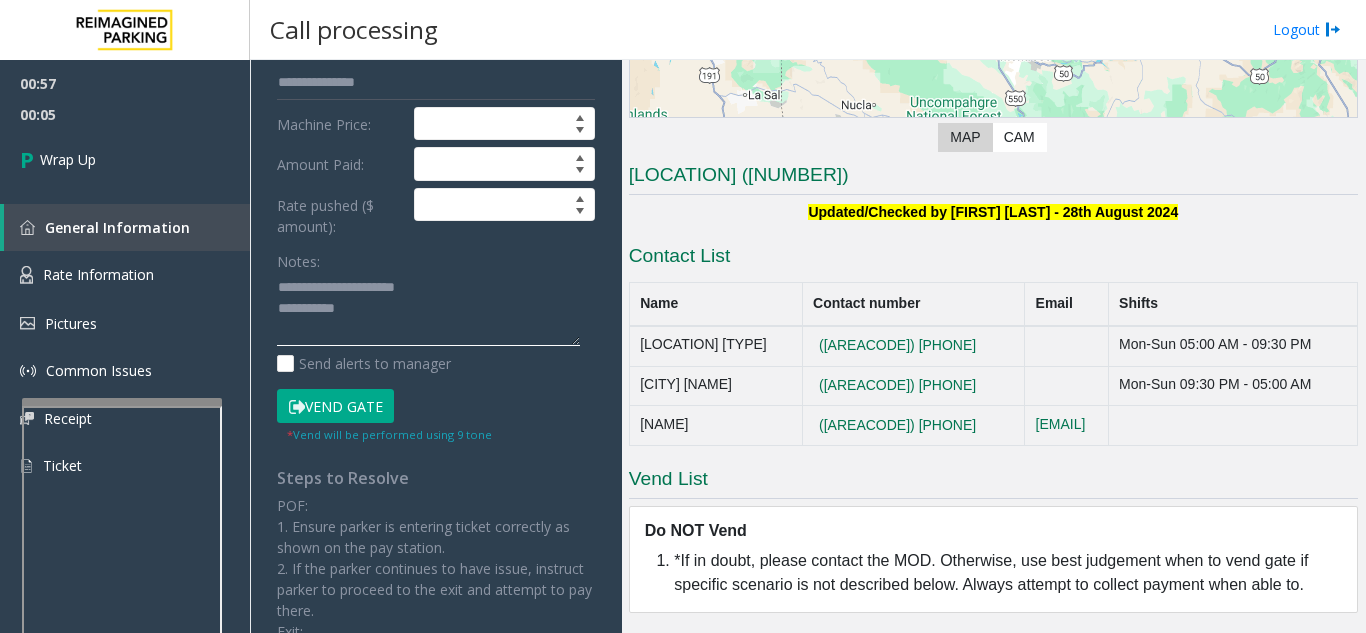 click 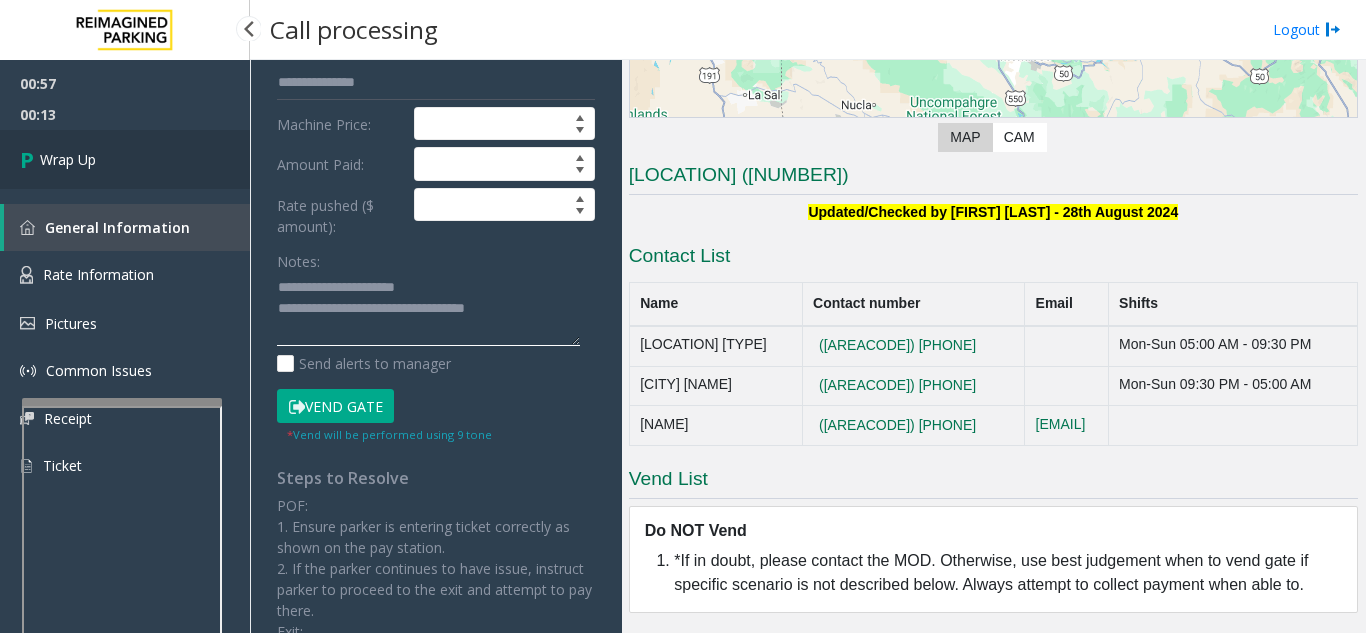 type on "**********" 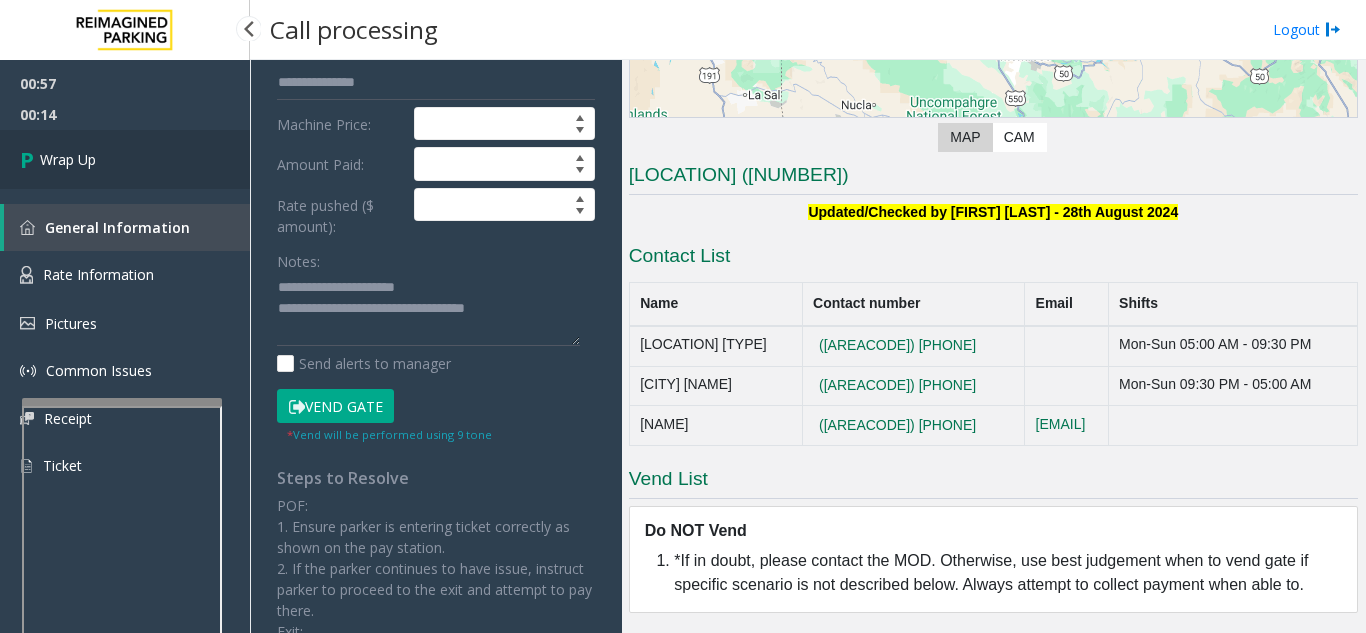 click on "Wrap Up" at bounding box center [125, 159] 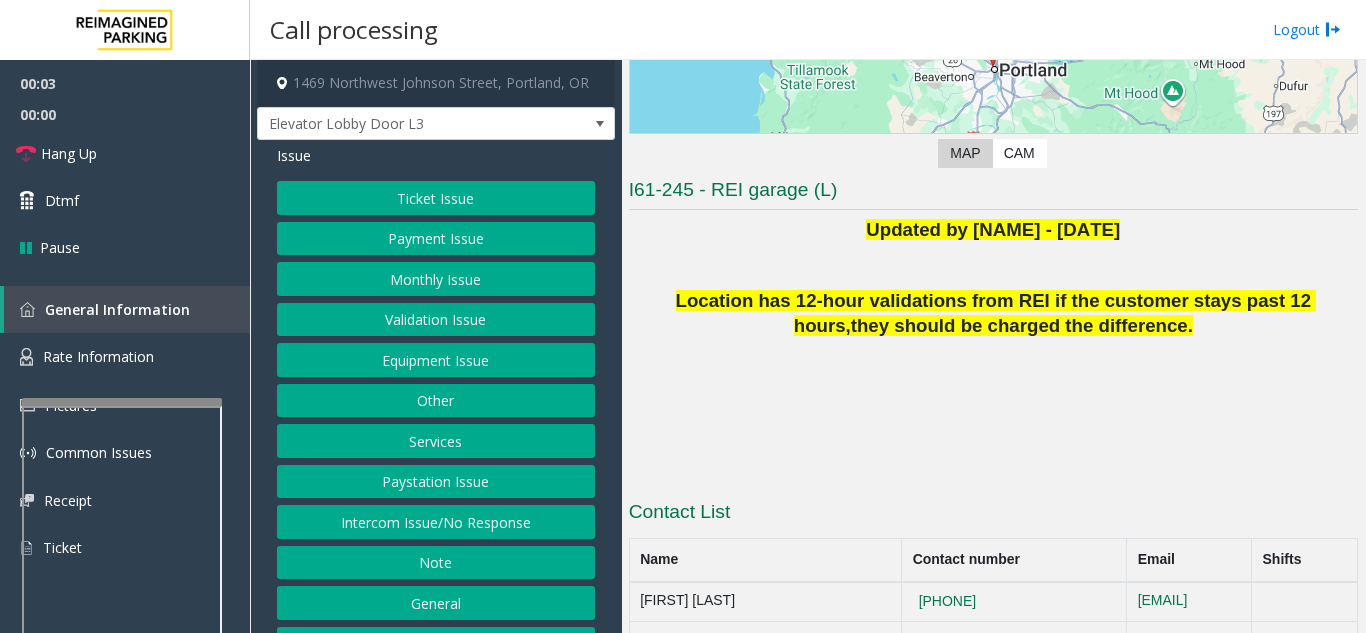 scroll, scrollTop: 341, scrollLeft: 0, axis: vertical 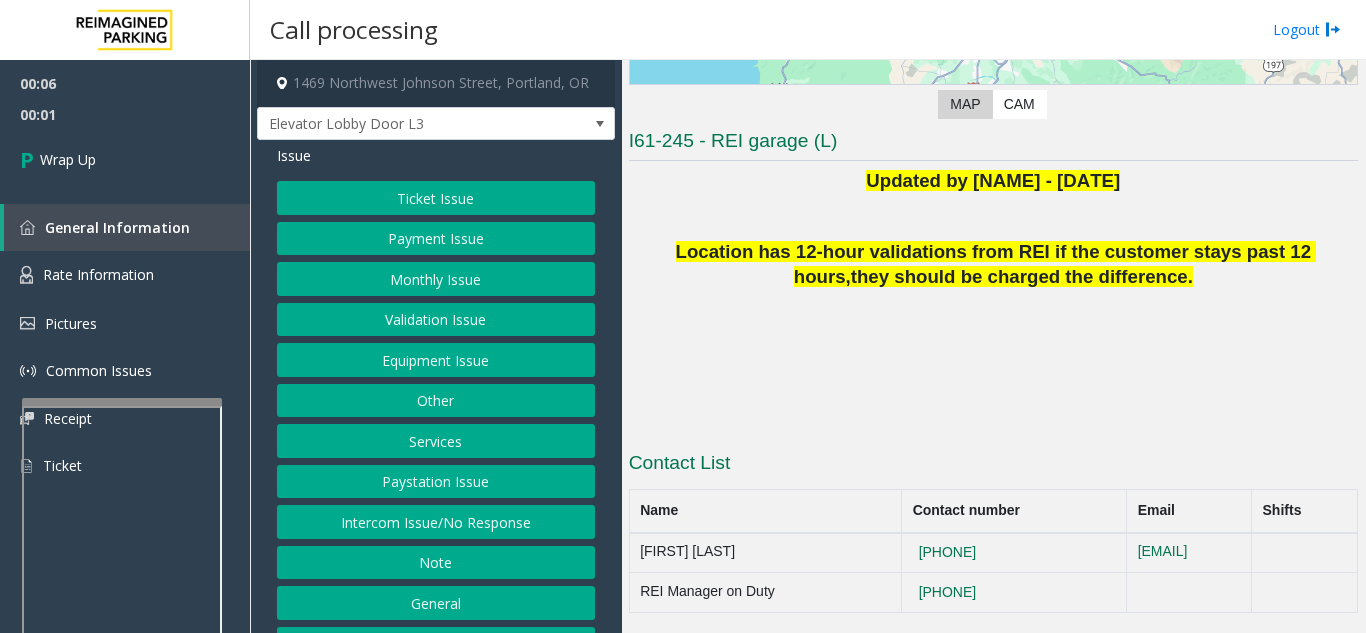 click on "Intercom Issue/No Response" 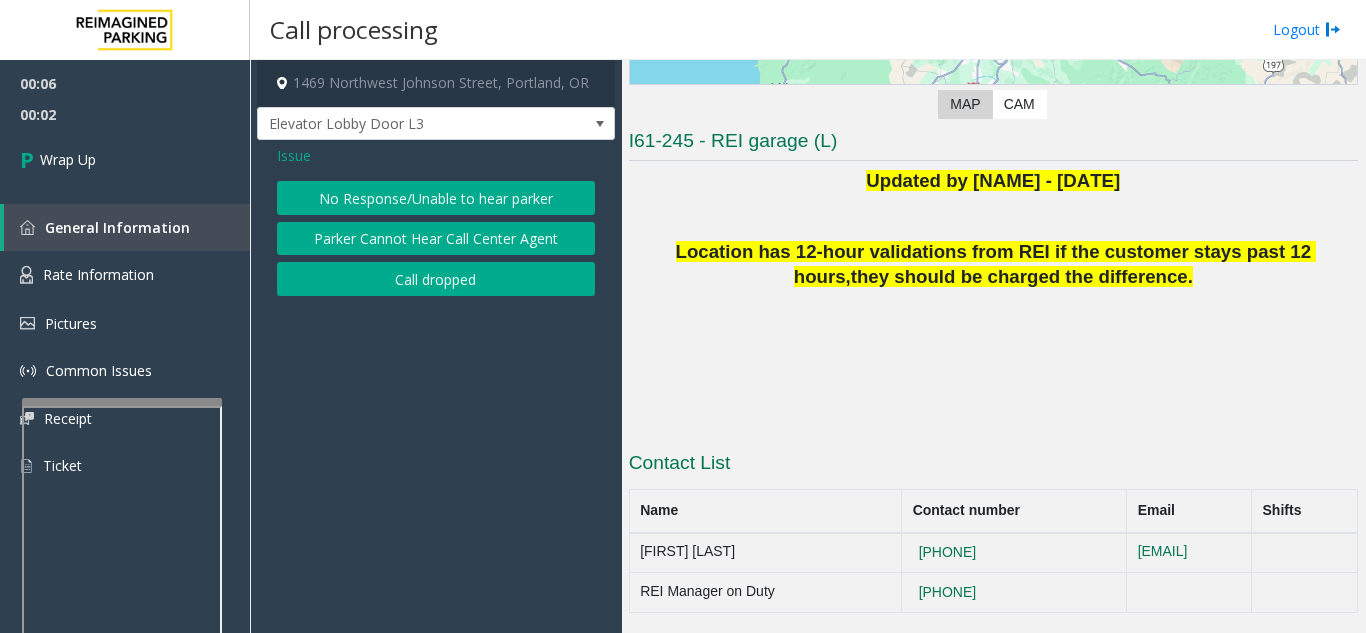 click on "Call dropped" 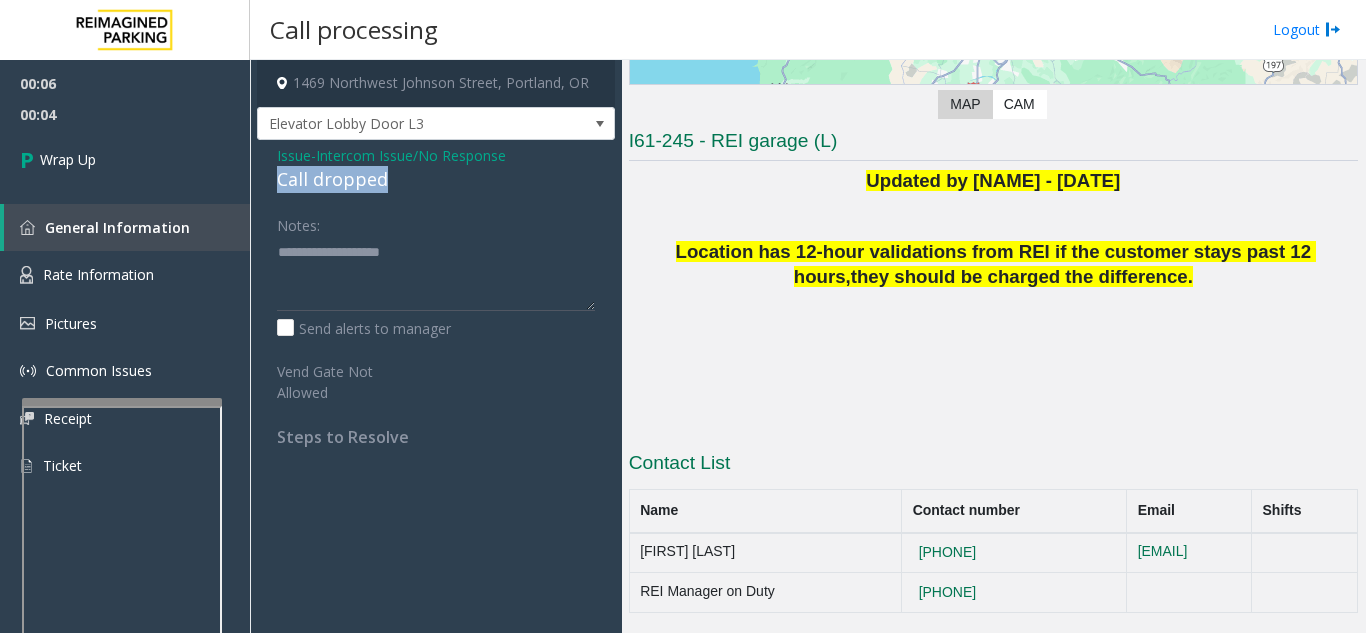 drag, startPoint x: 427, startPoint y: 183, endPoint x: 278, endPoint y: 178, distance: 149.08386 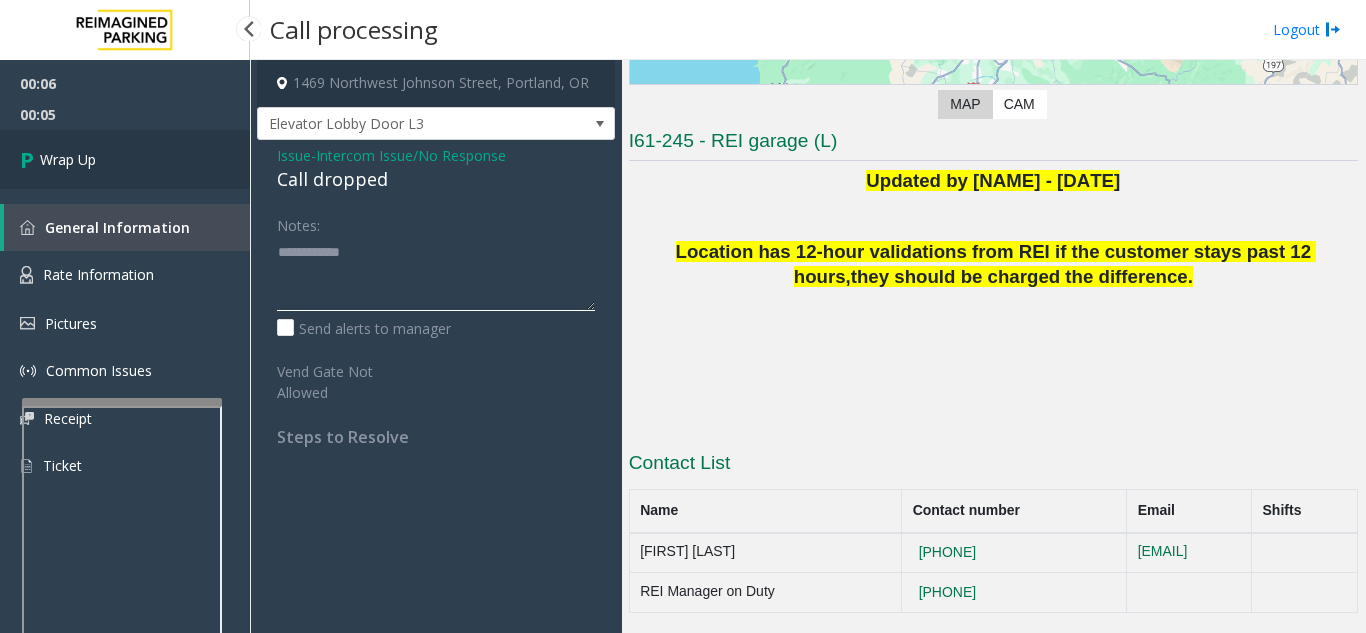 type on "**********" 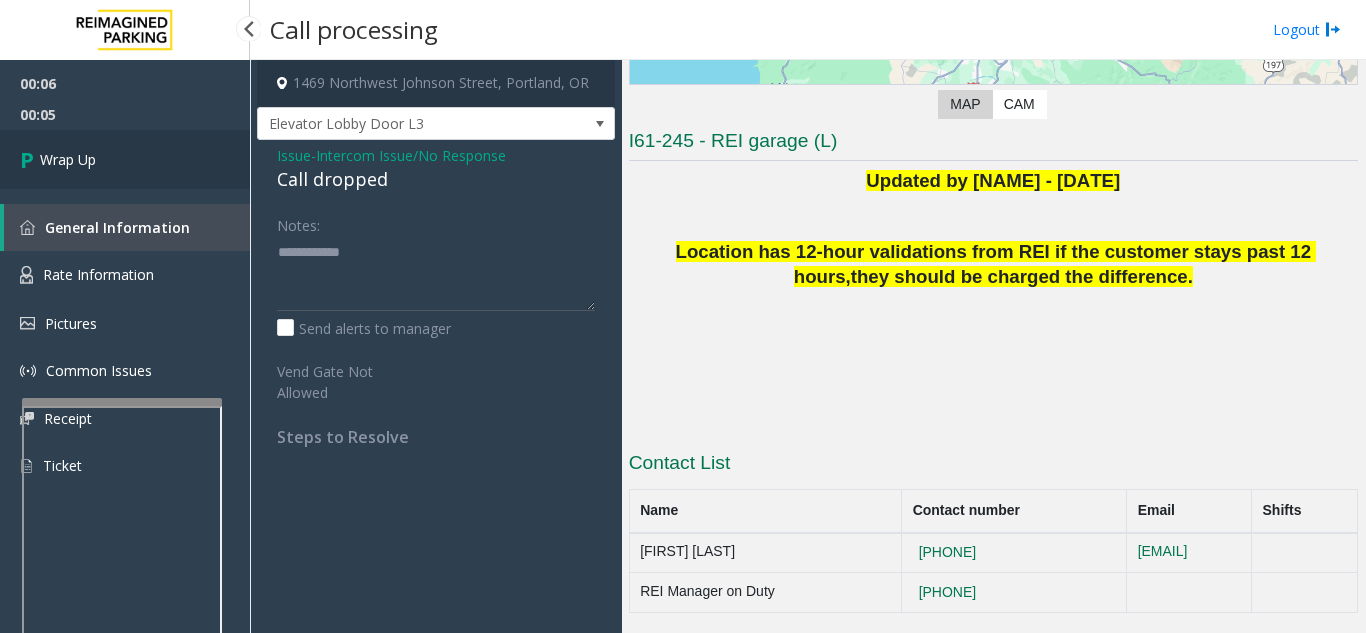click on "Wrap Up" at bounding box center (125, 159) 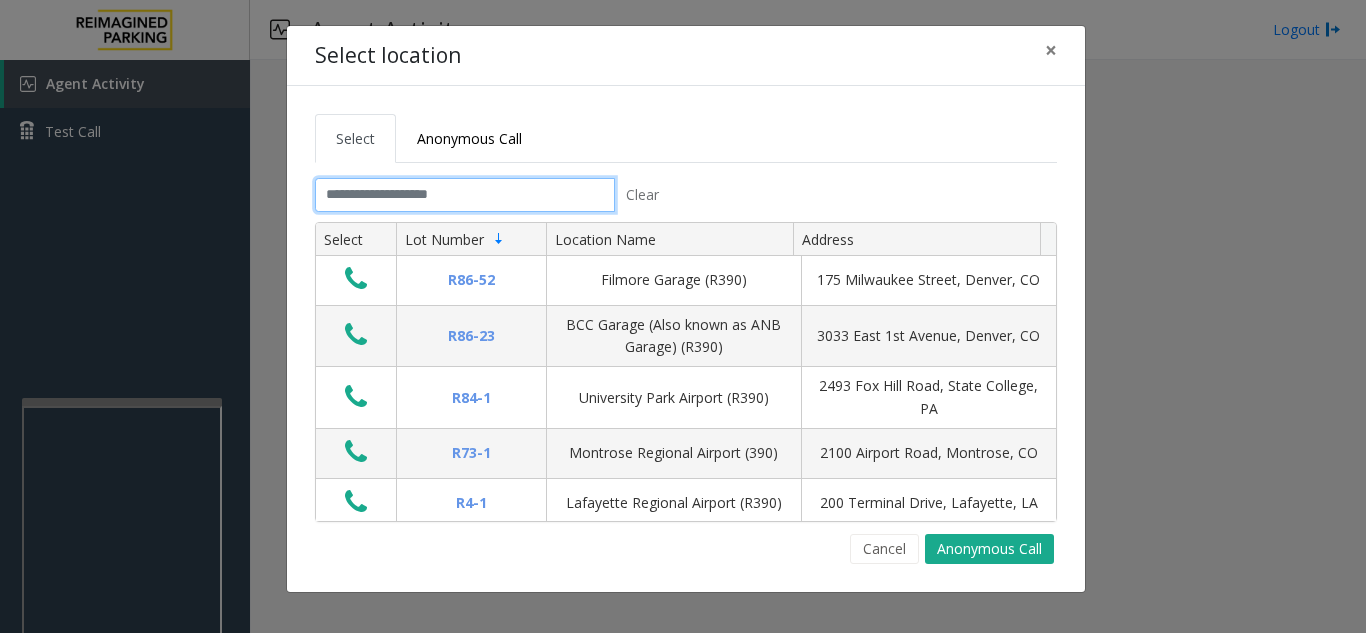 click 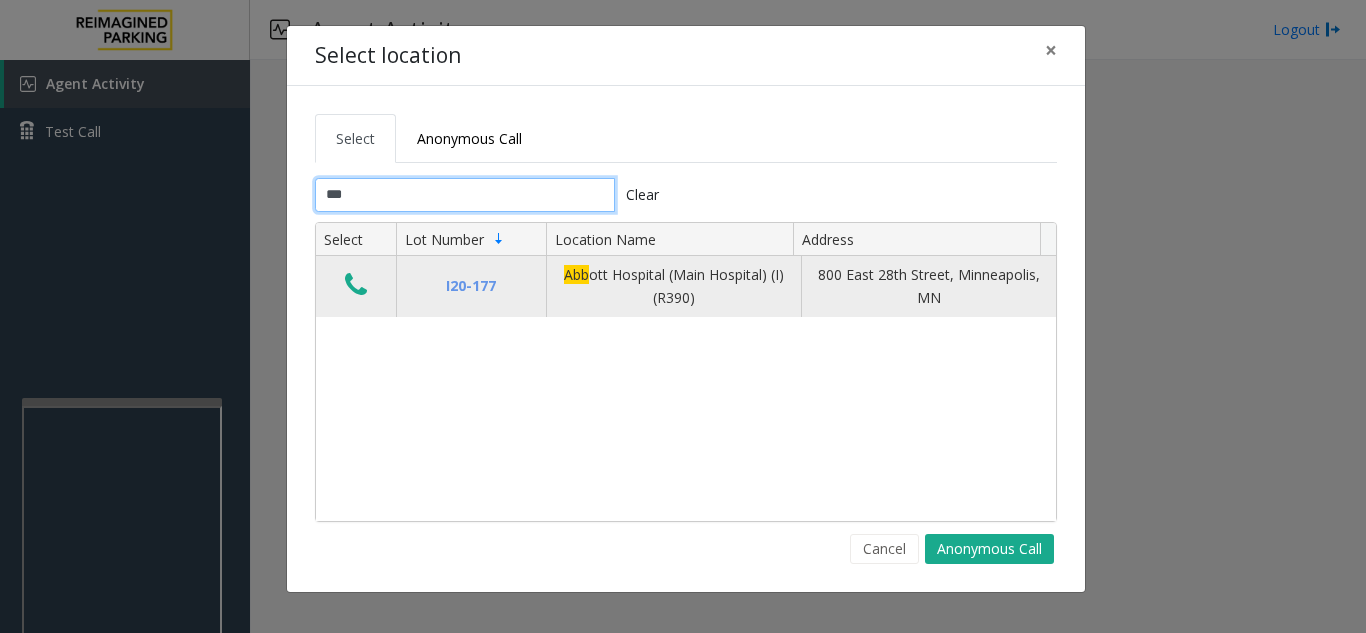 type on "***" 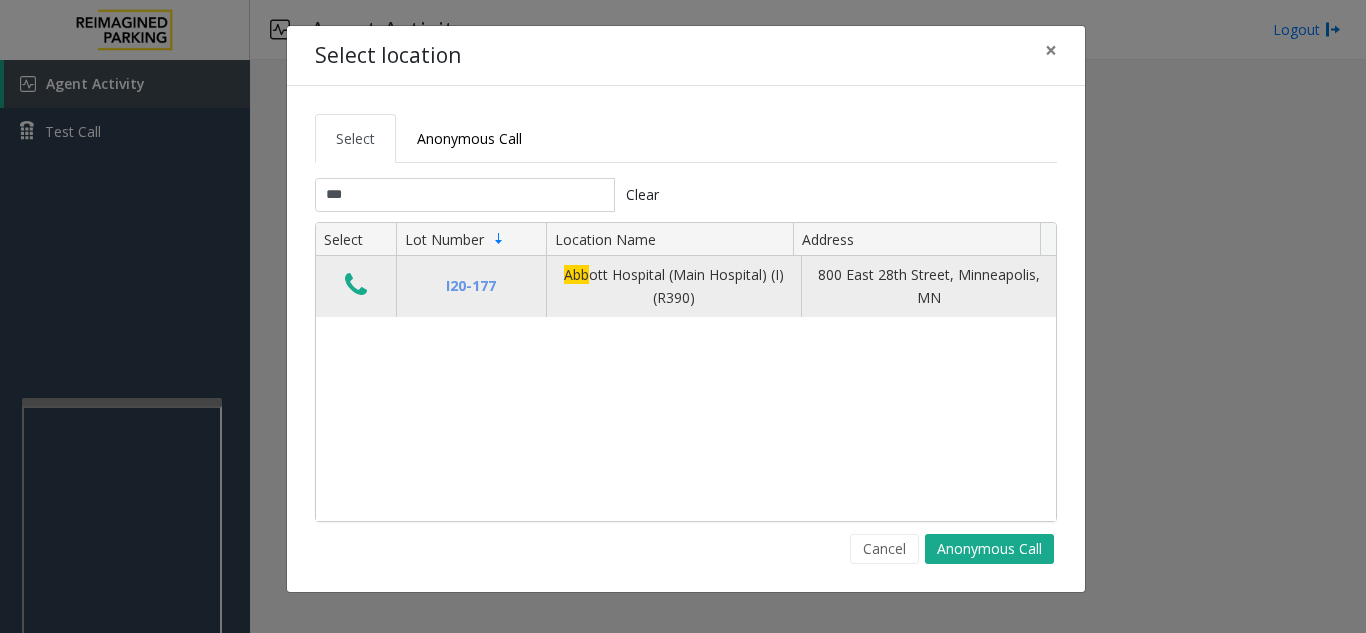 click 